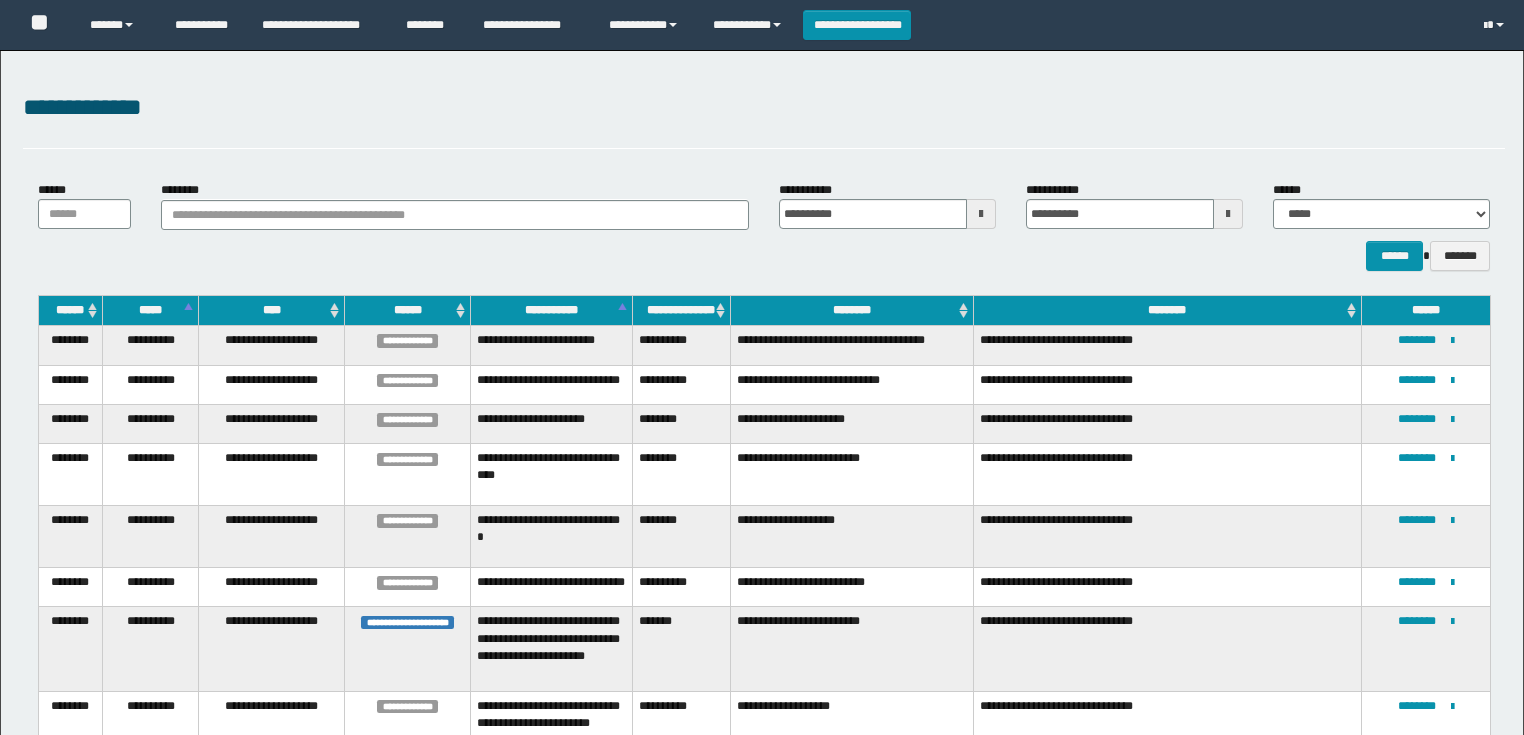 scroll, scrollTop: 174, scrollLeft: 0, axis: vertical 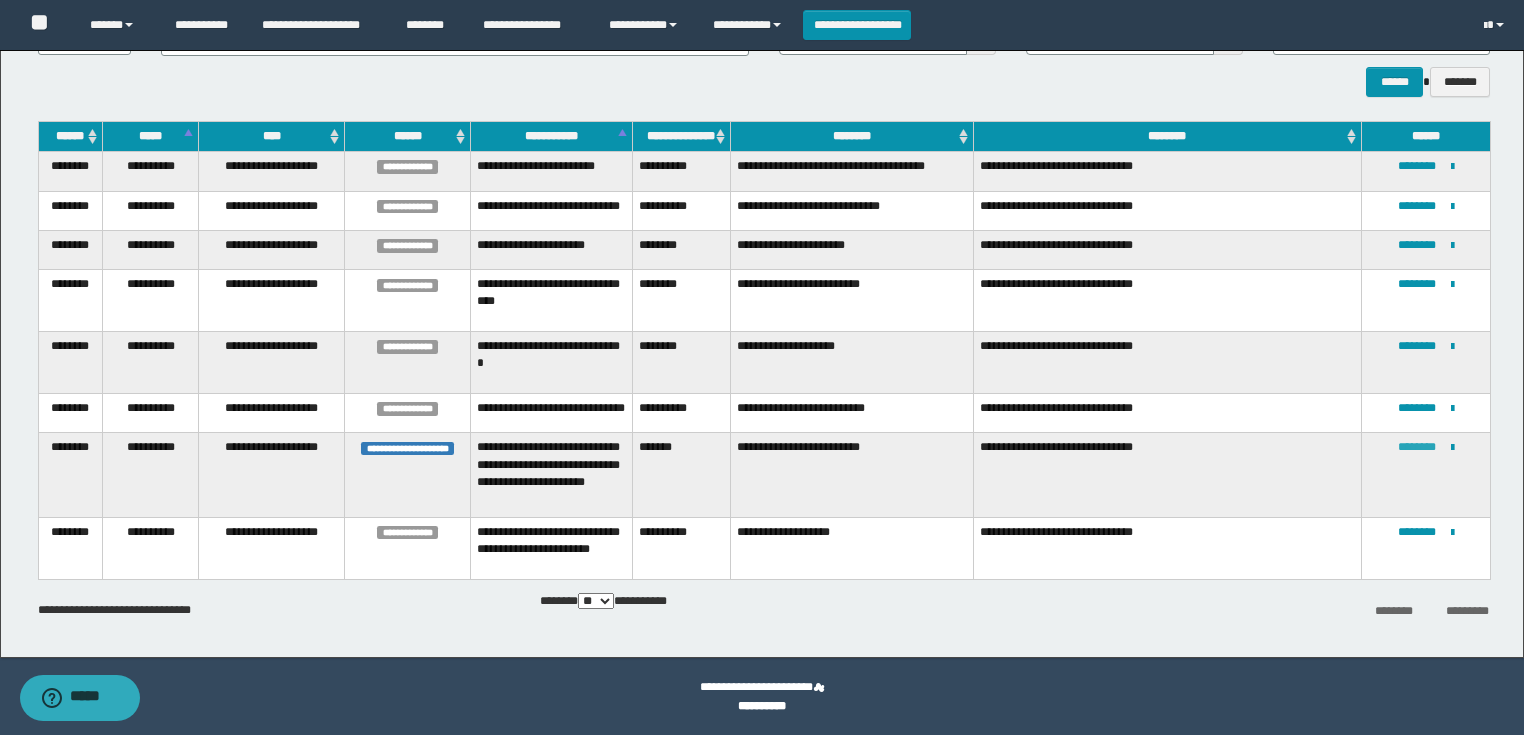 click on "********" at bounding box center (1417, 447) 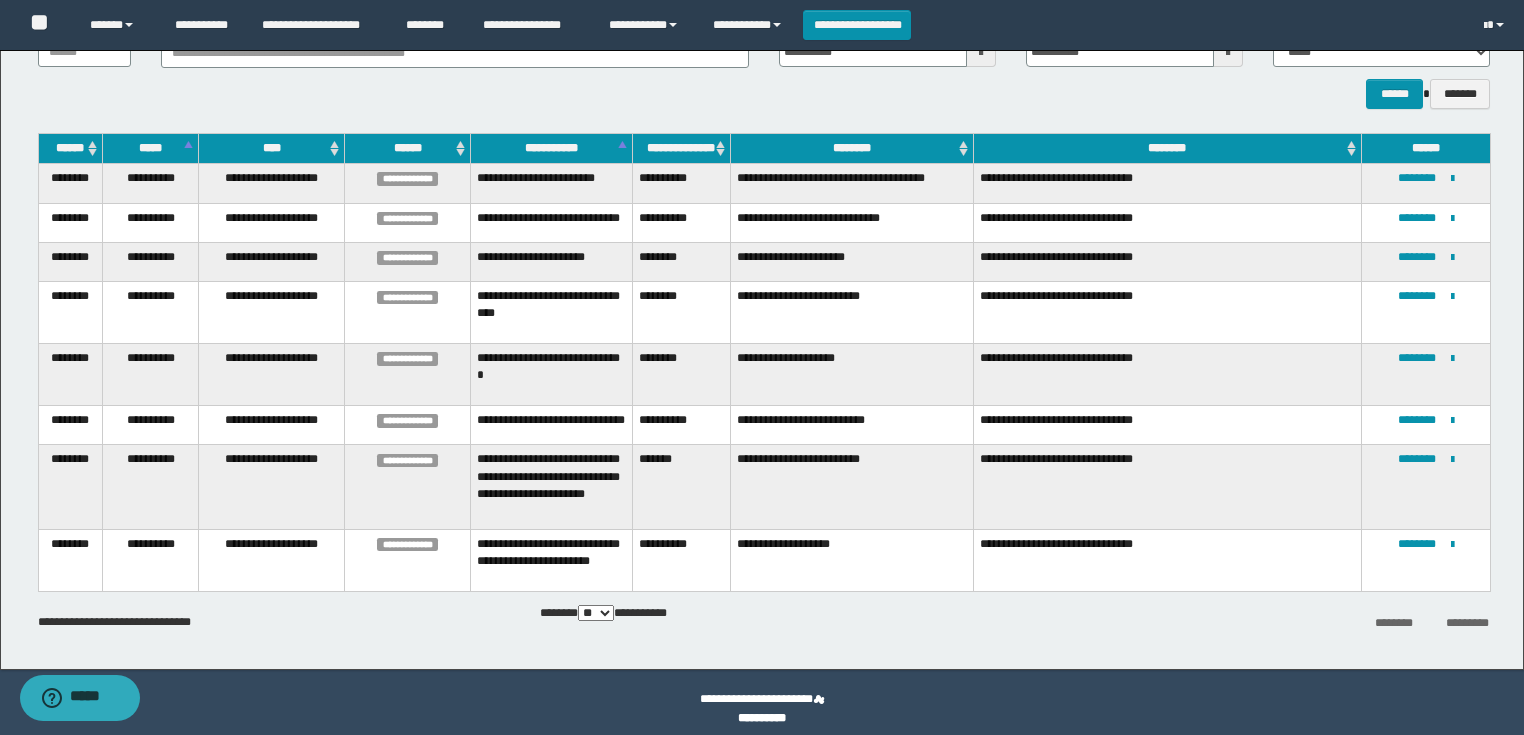 scroll, scrollTop: 174, scrollLeft: 0, axis: vertical 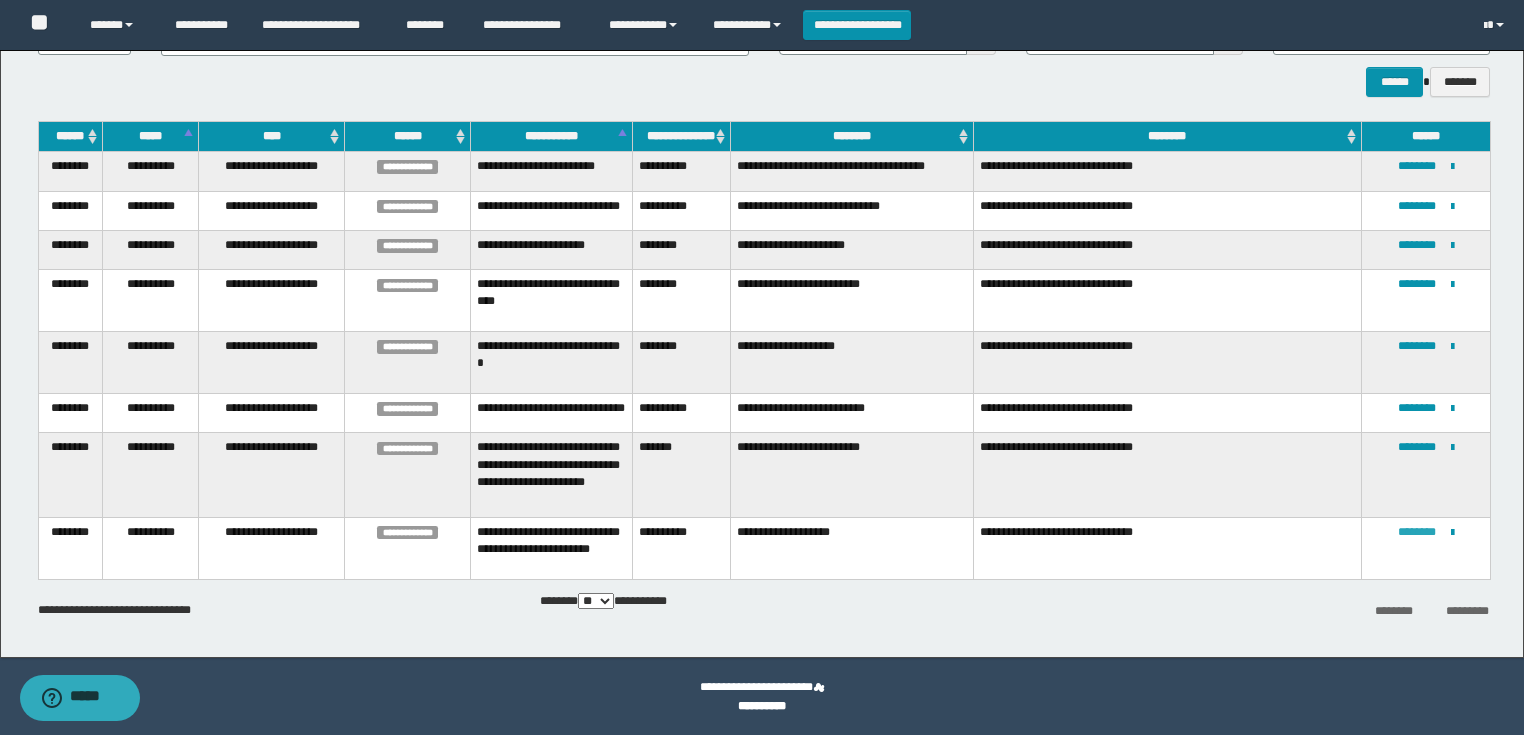 click on "********" at bounding box center (1417, 532) 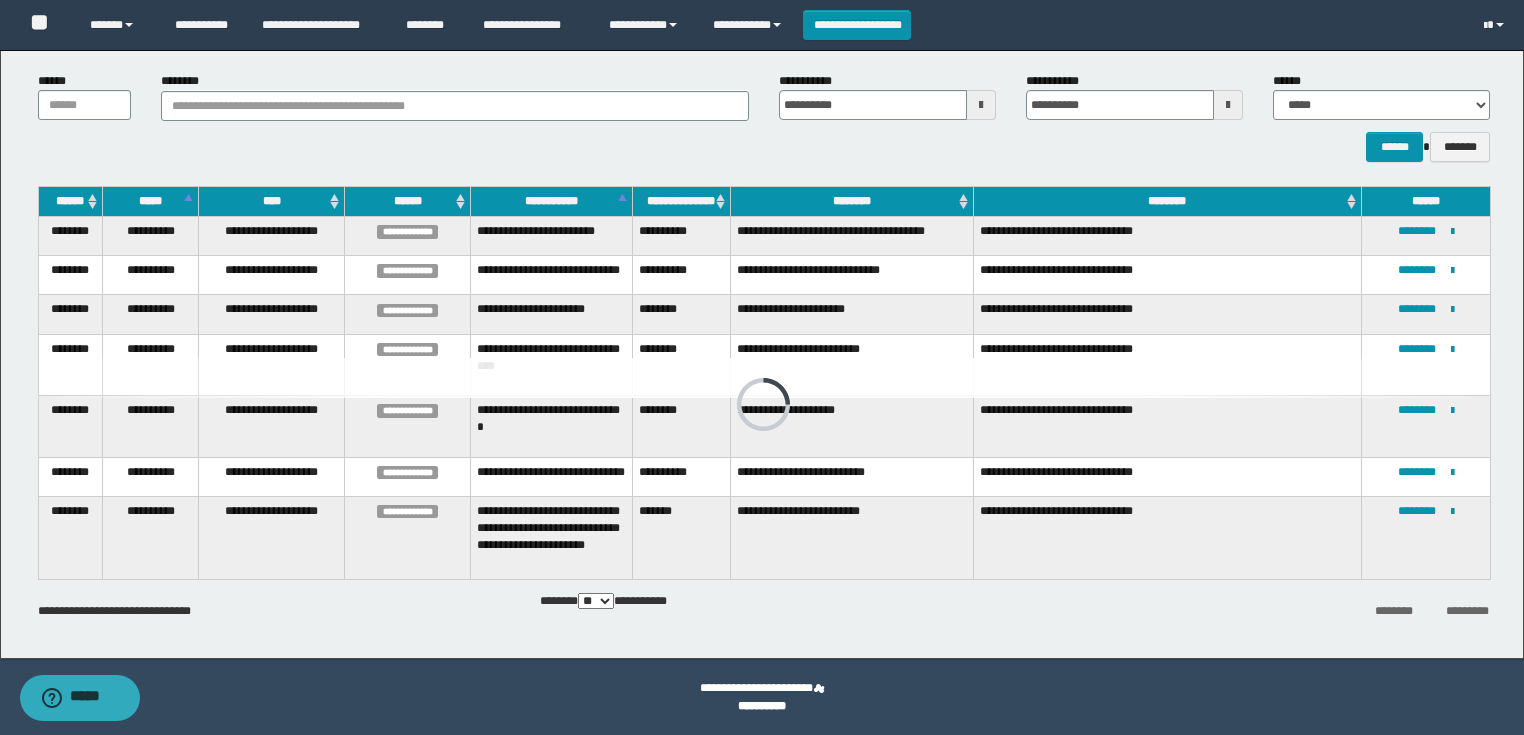 scroll, scrollTop: 110, scrollLeft: 0, axis: vertical 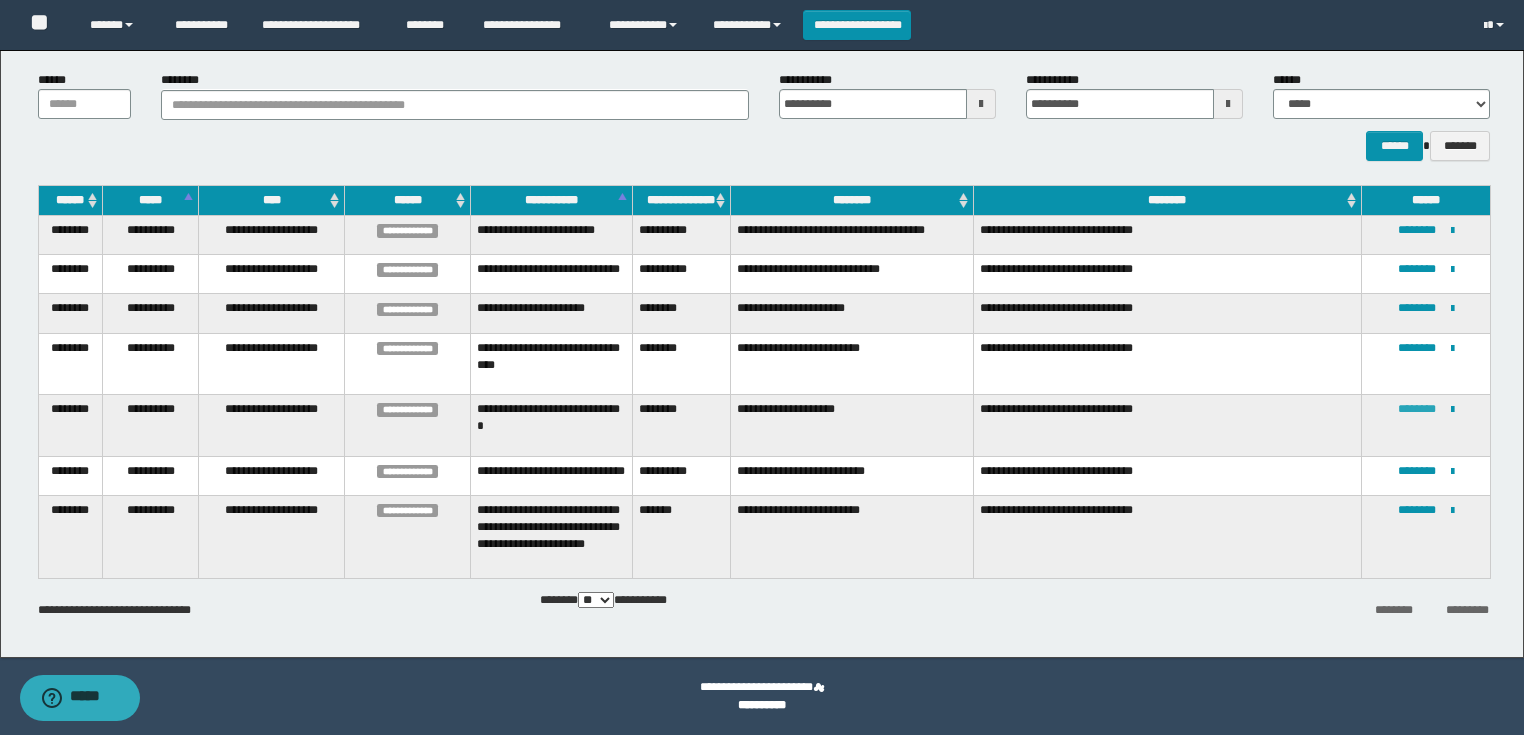 click on "********" at bounding box center [1417, 409] 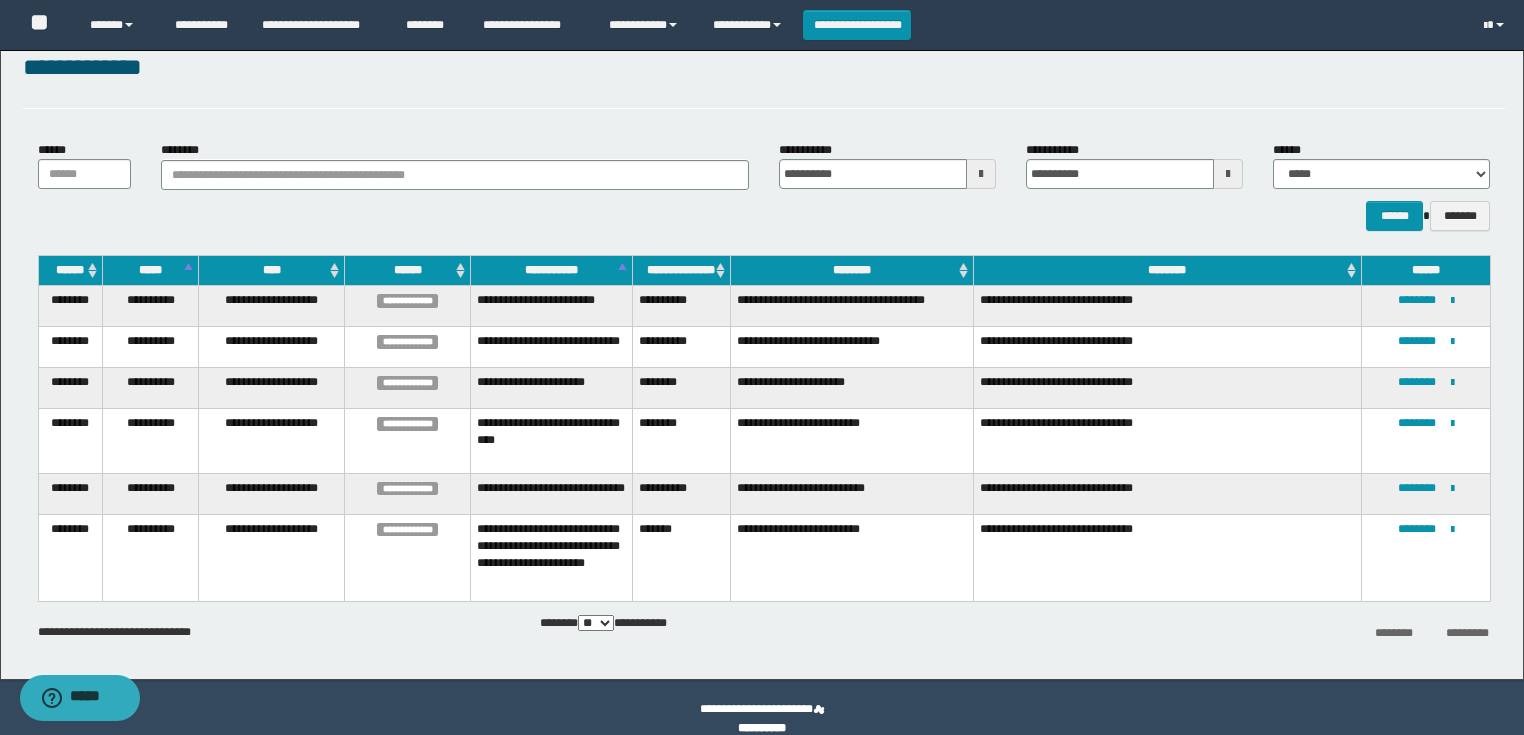 scroll, scrollTop: 63, scrollLeft: 0, axis: vertical 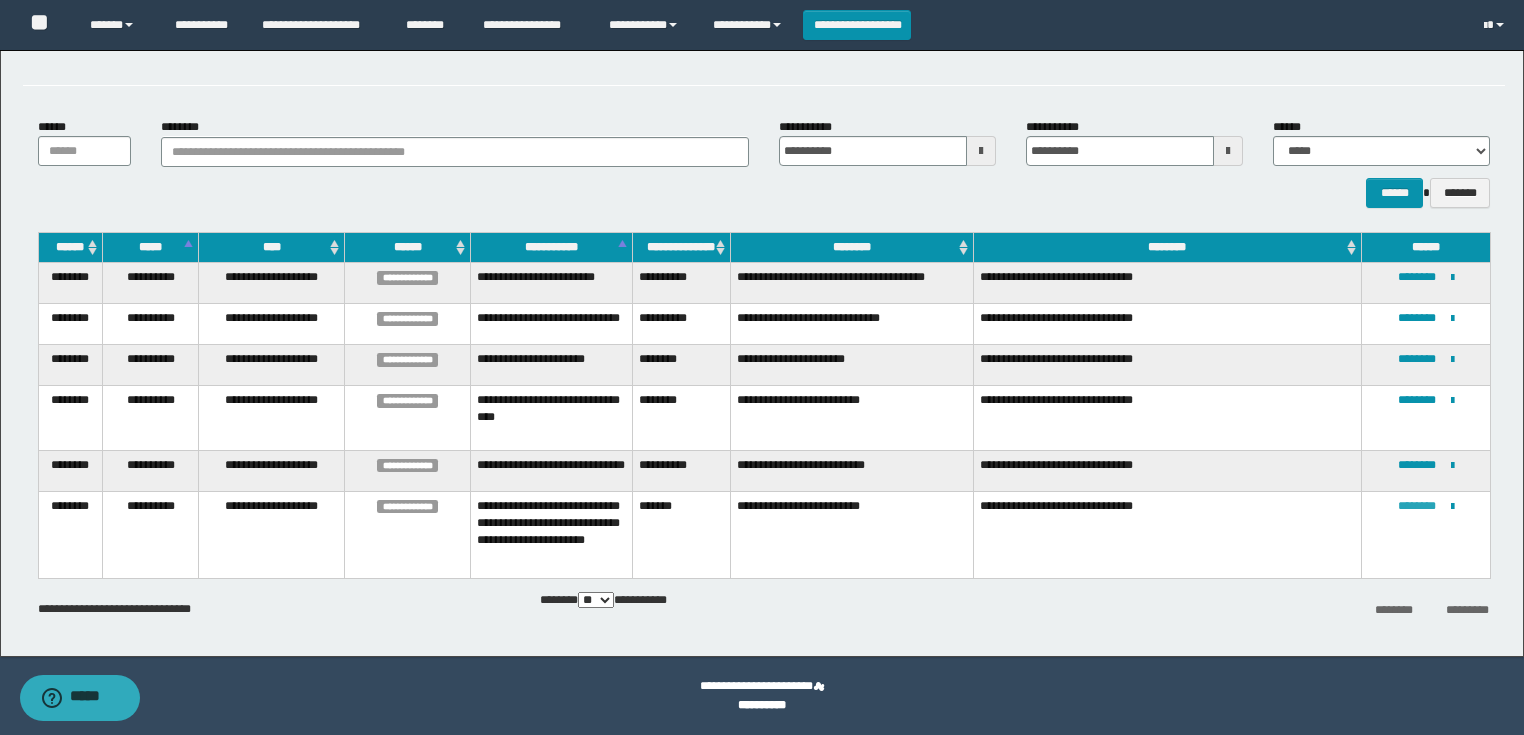 click on "********" at bounding box center [1417, 506] 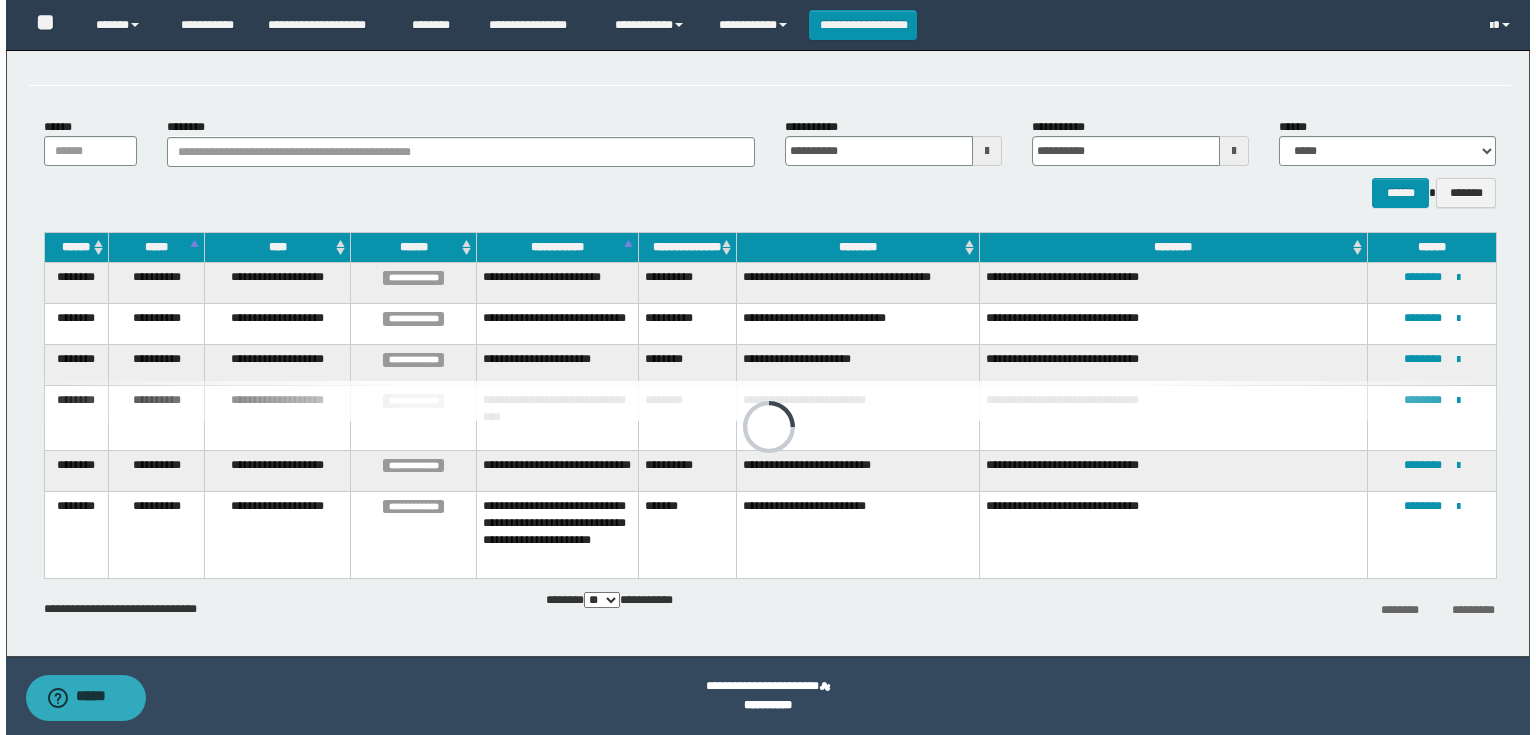scroll, scrollTop: 0, scrollLeft: 0, axis: both 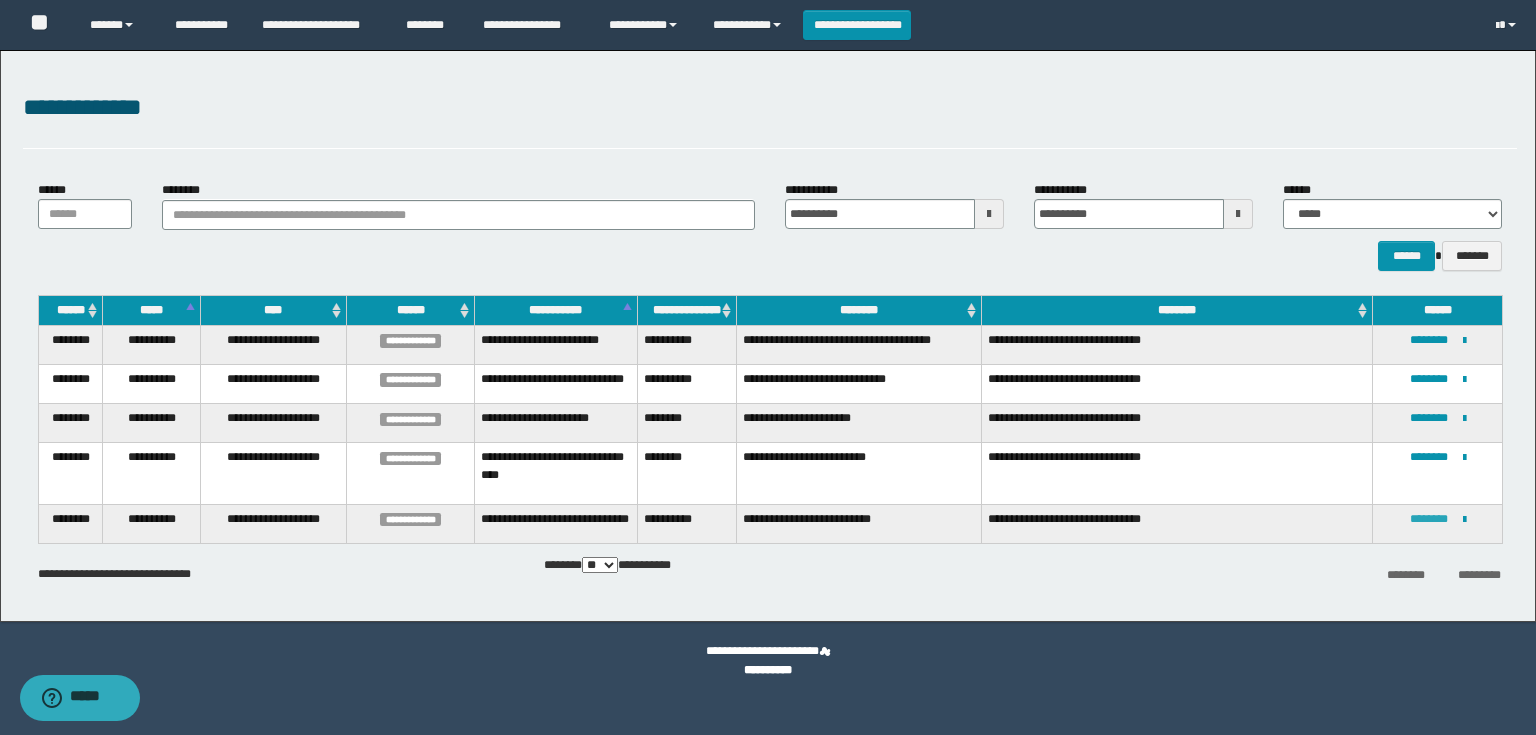 click on "********" at bounding box center (1429, 519) 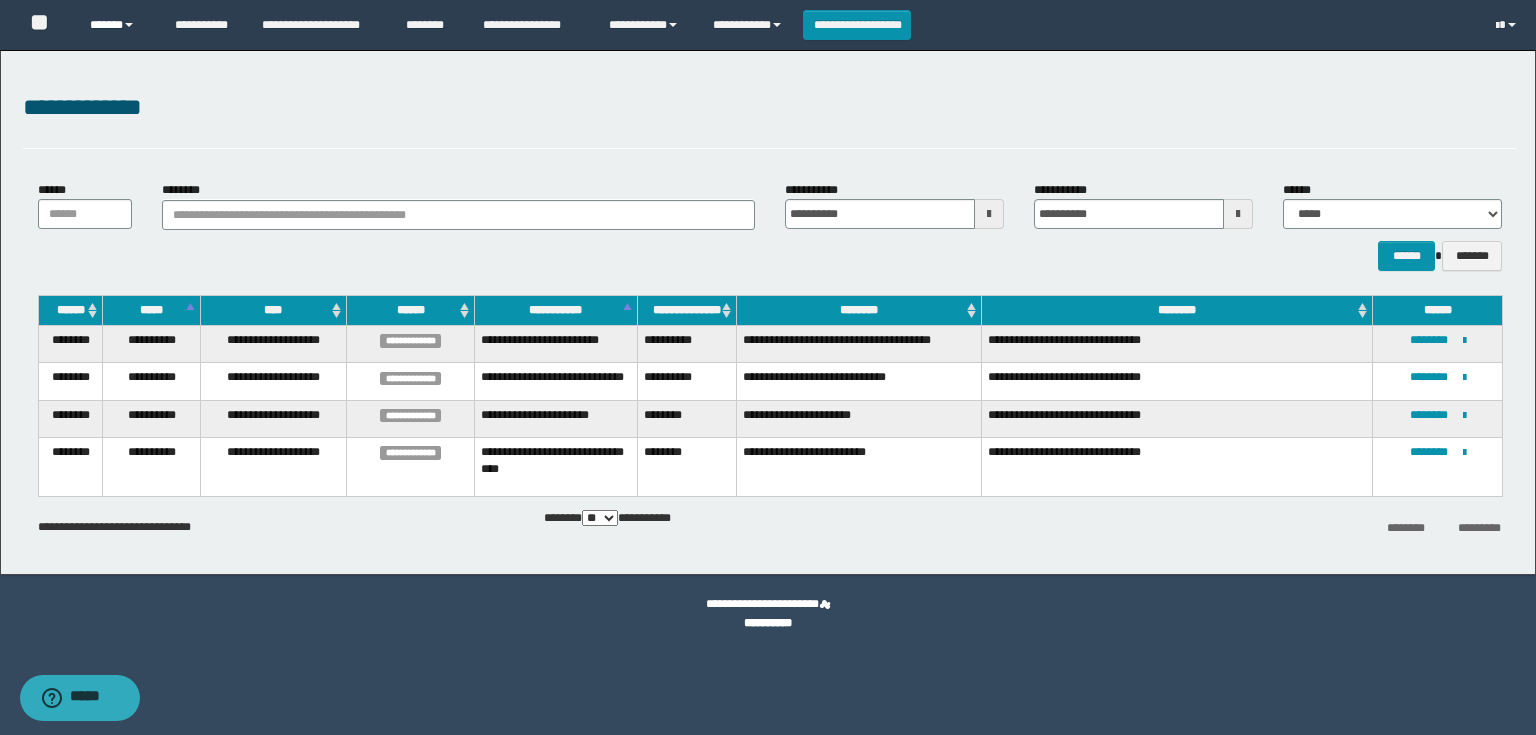 click on "******" at bounding box center [117, 25] 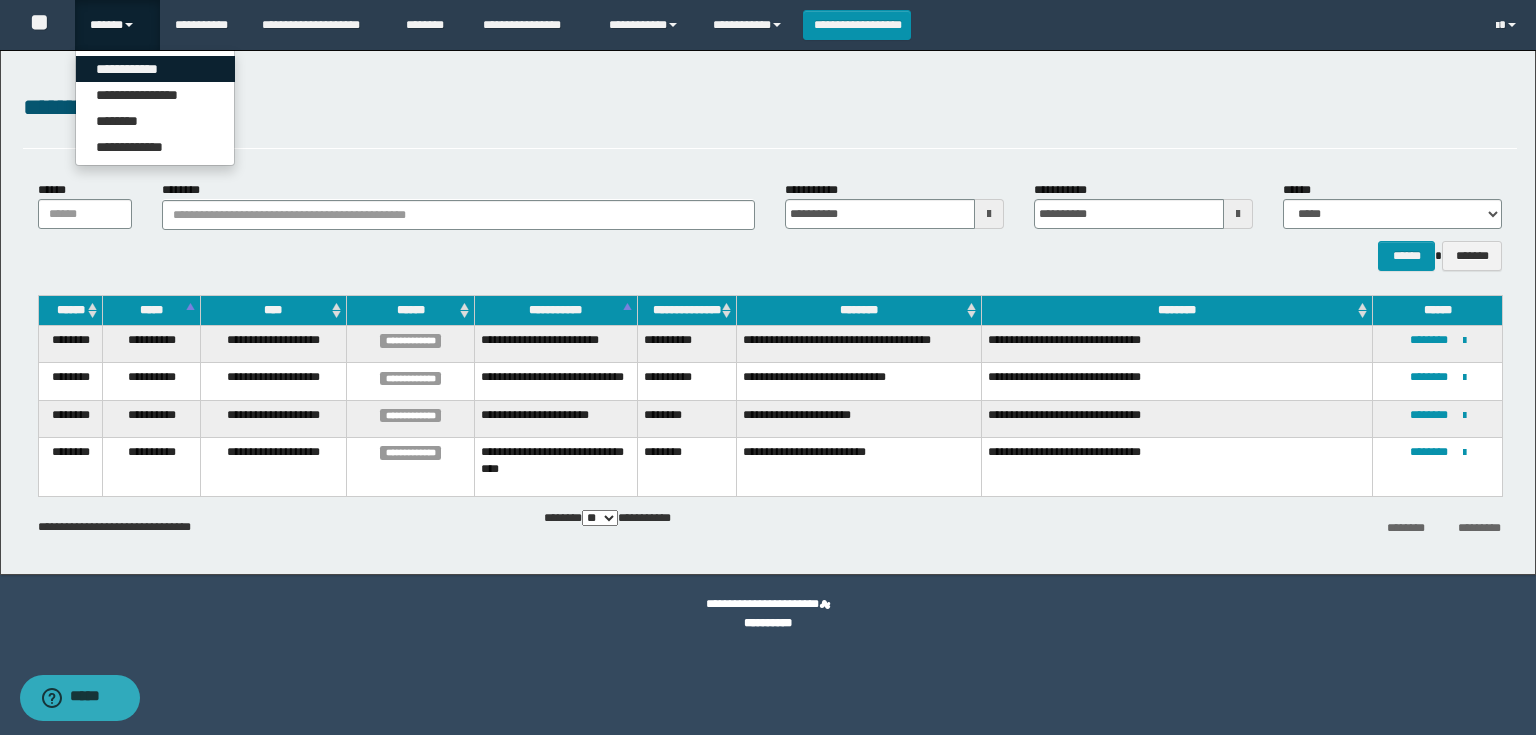 click on "**********" at bounding box center [155, 69] 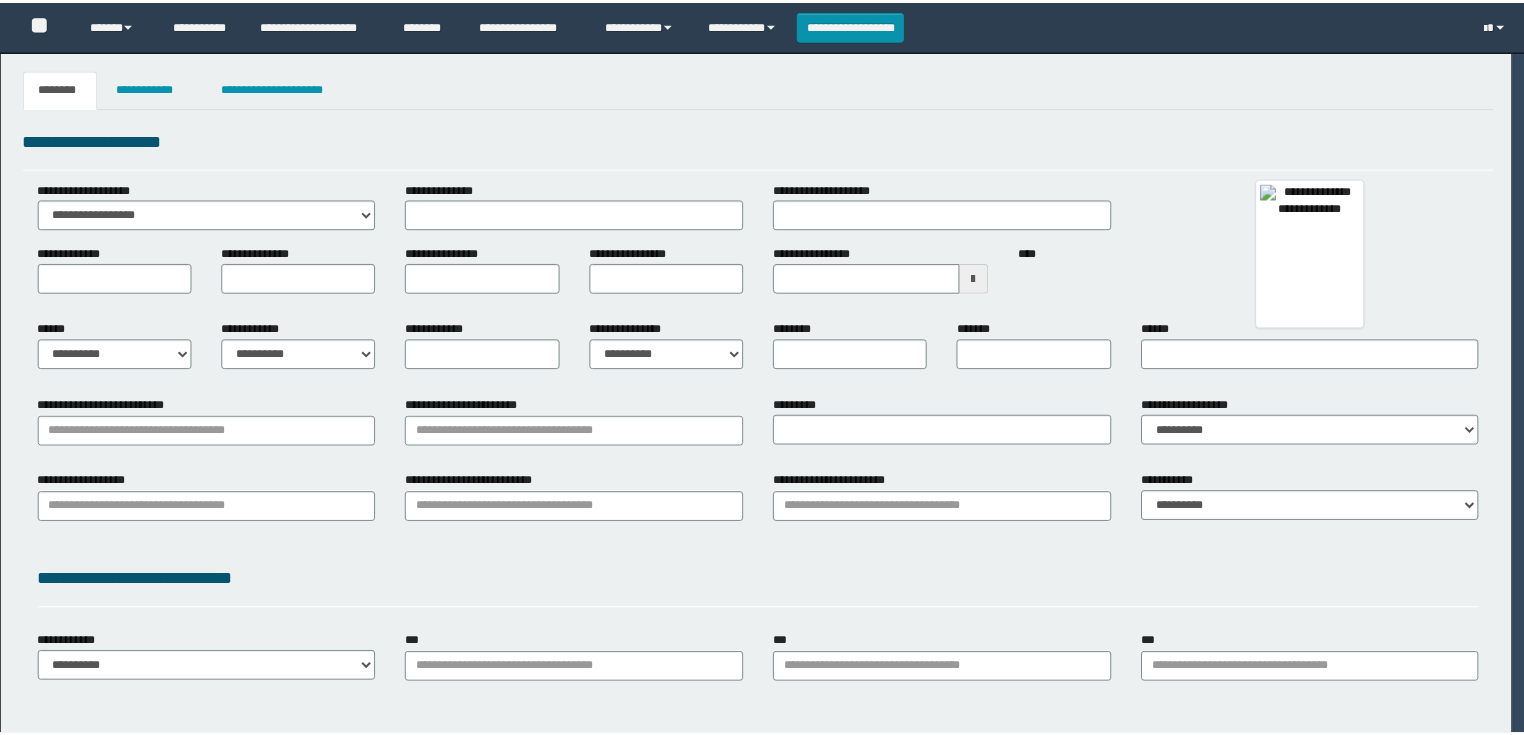scroll, scrollTop: 0, scrollLeft: 0, axis: both 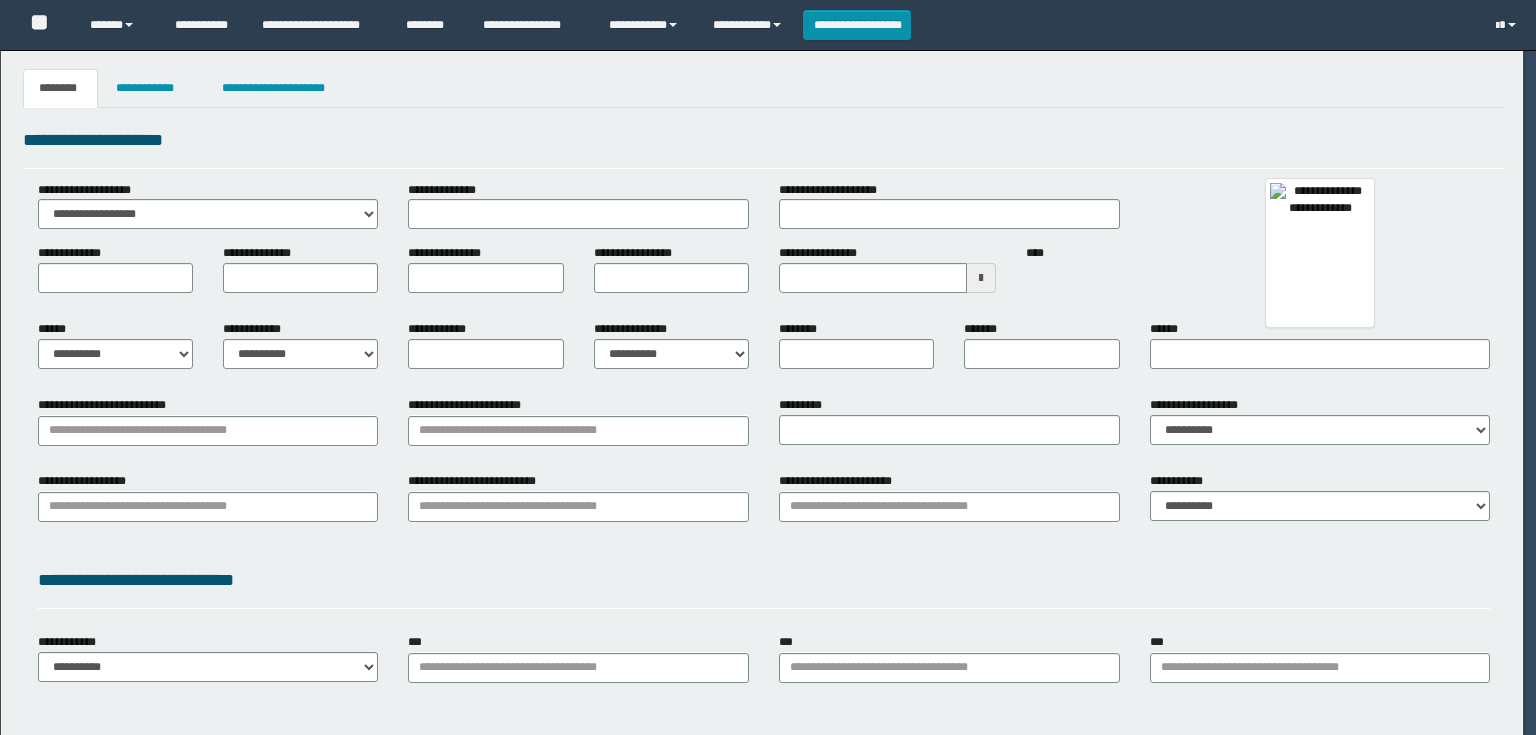 type on "********" 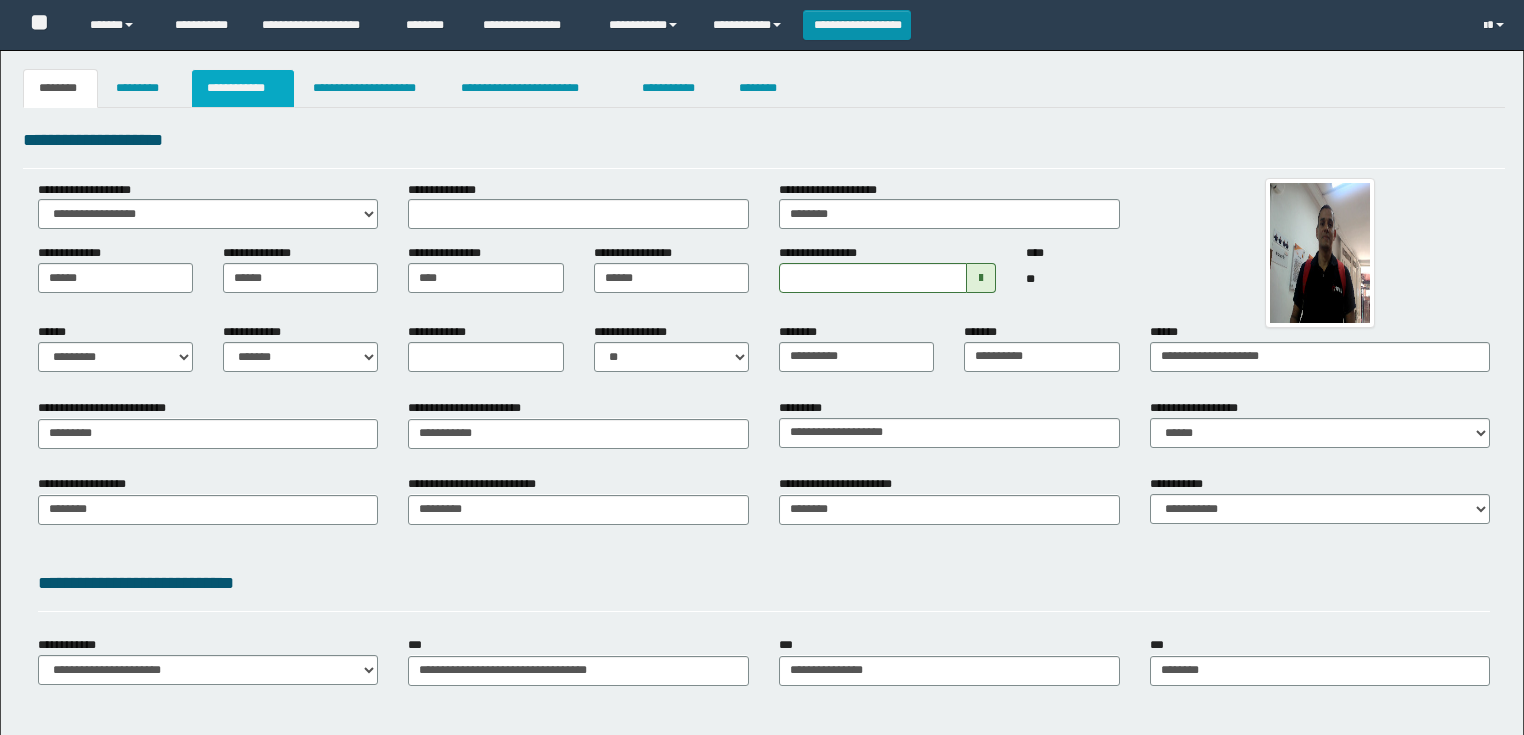 scroll, scrollTop: 0, scrollLeft: 0, axis: both 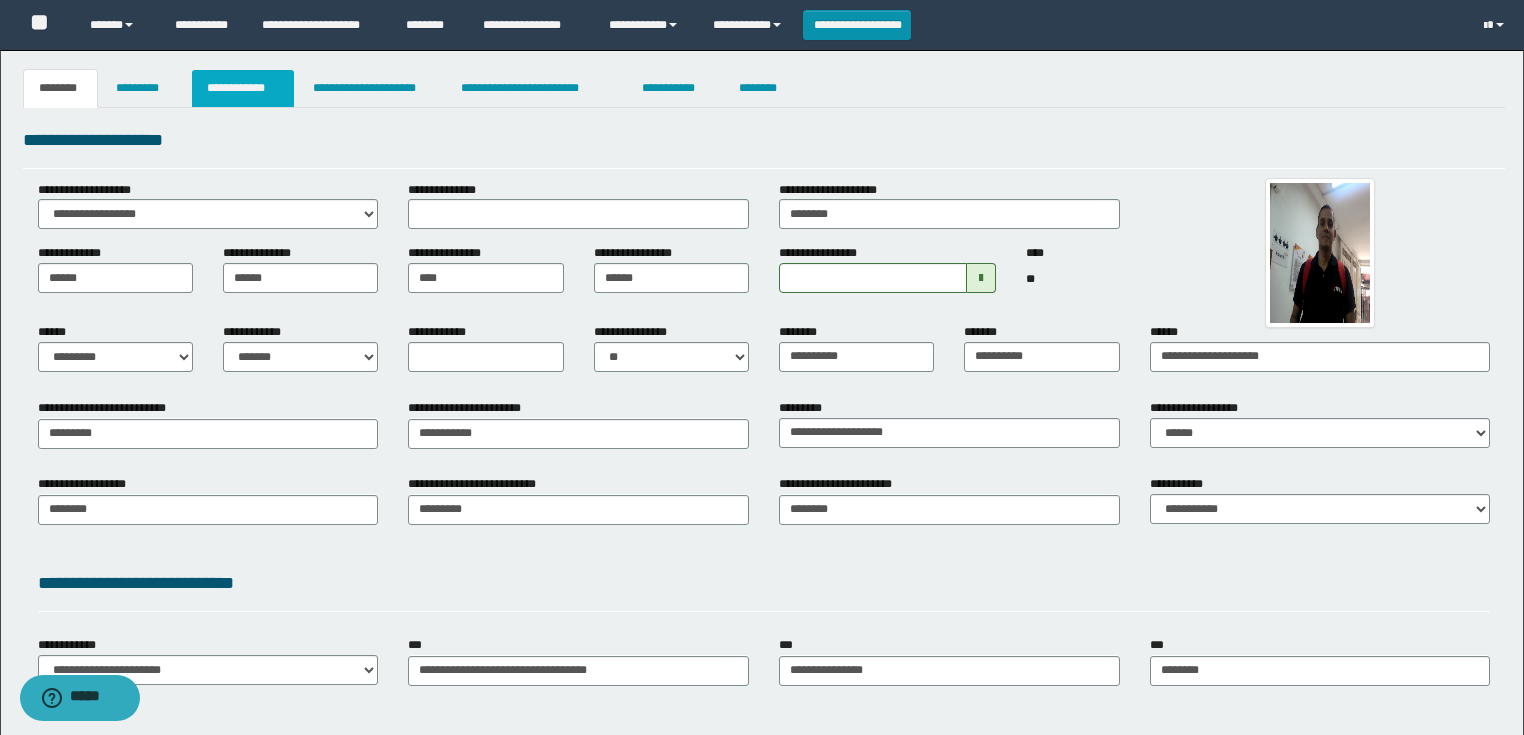 click on "**********" at bounding box center [243, 88] 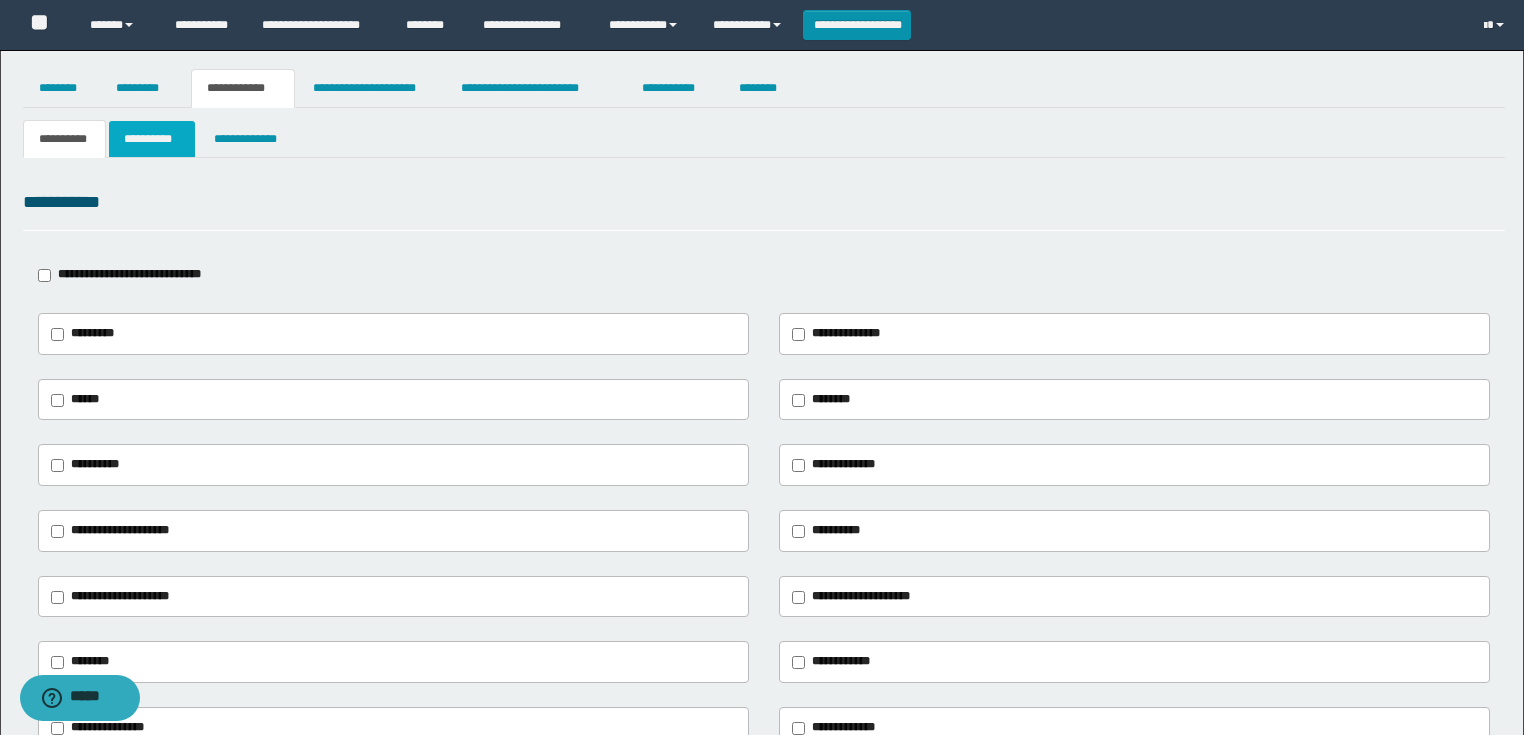 click on "**********" at bounding box center (152, 139) 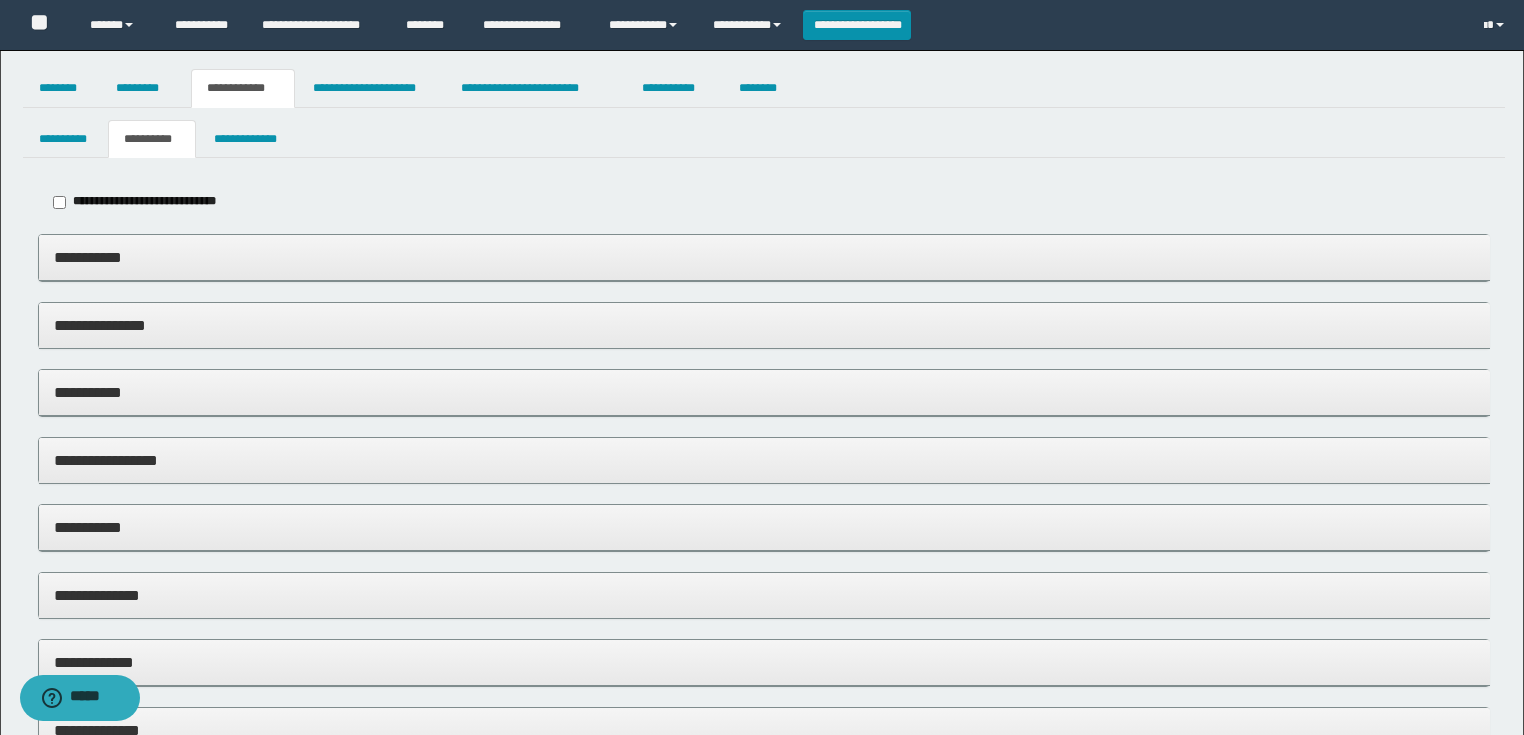 click on "**********" at bounding box center [764, 257] 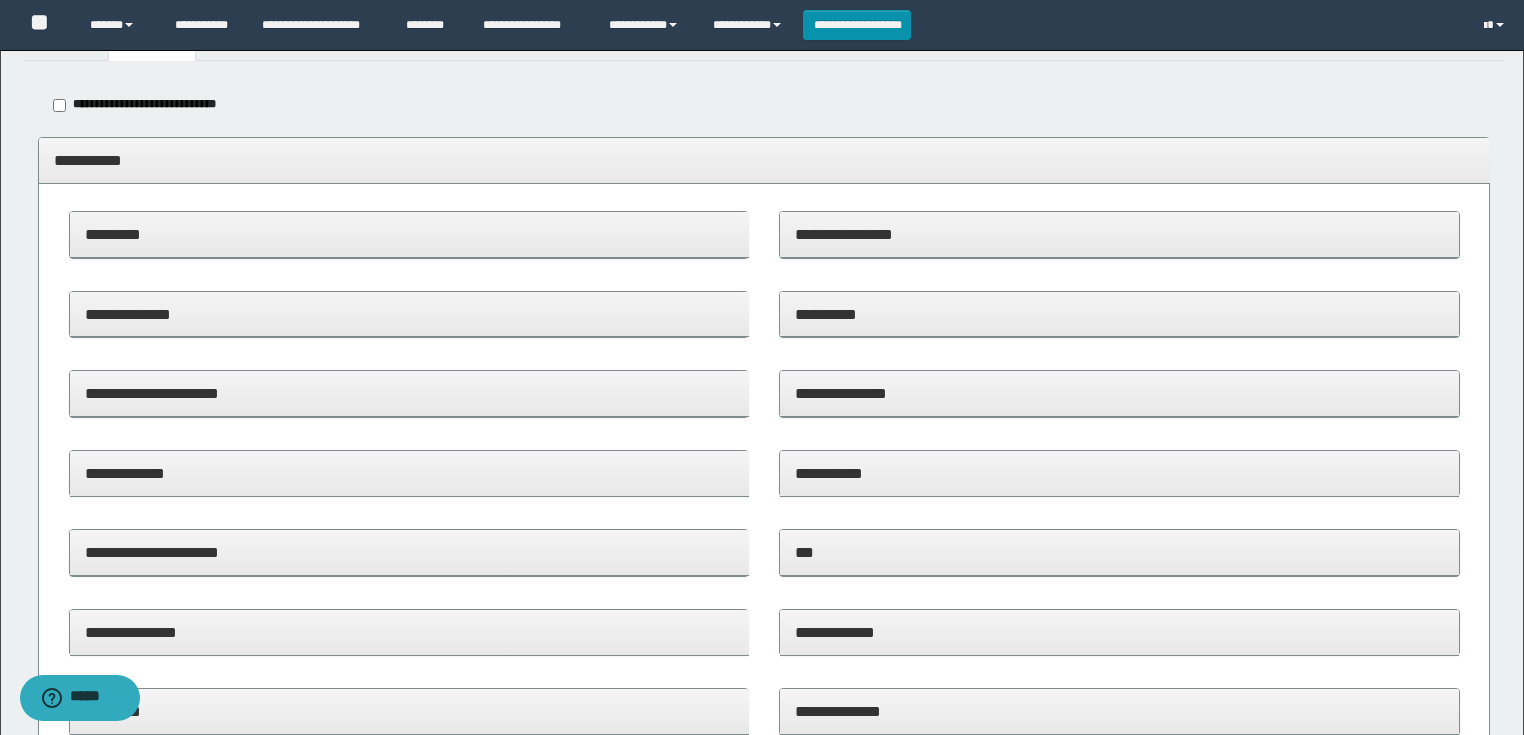 scroll, scrollTop: 240, scrollLeft: 0, axis: vertical 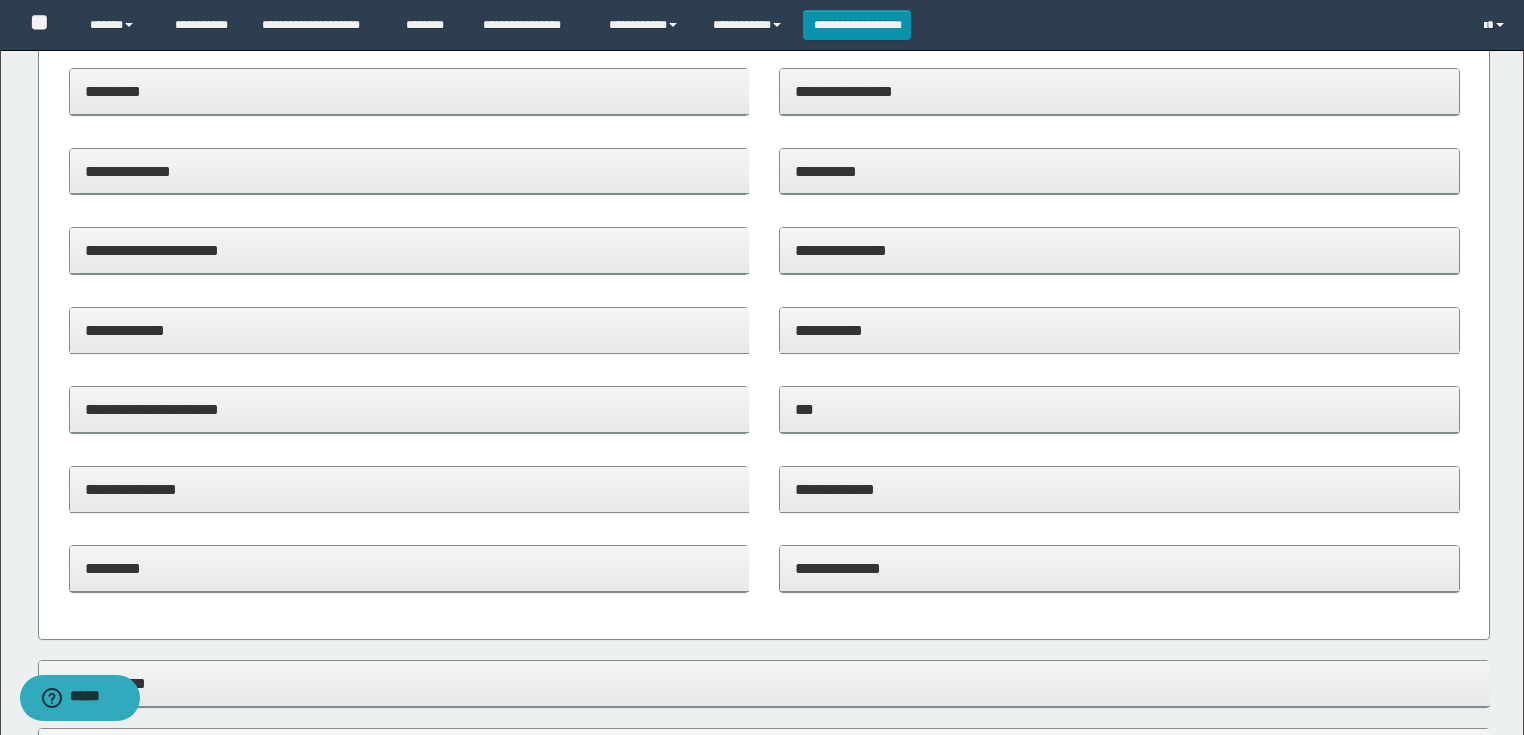 click on "**********" at bounding box center [1119, 489] 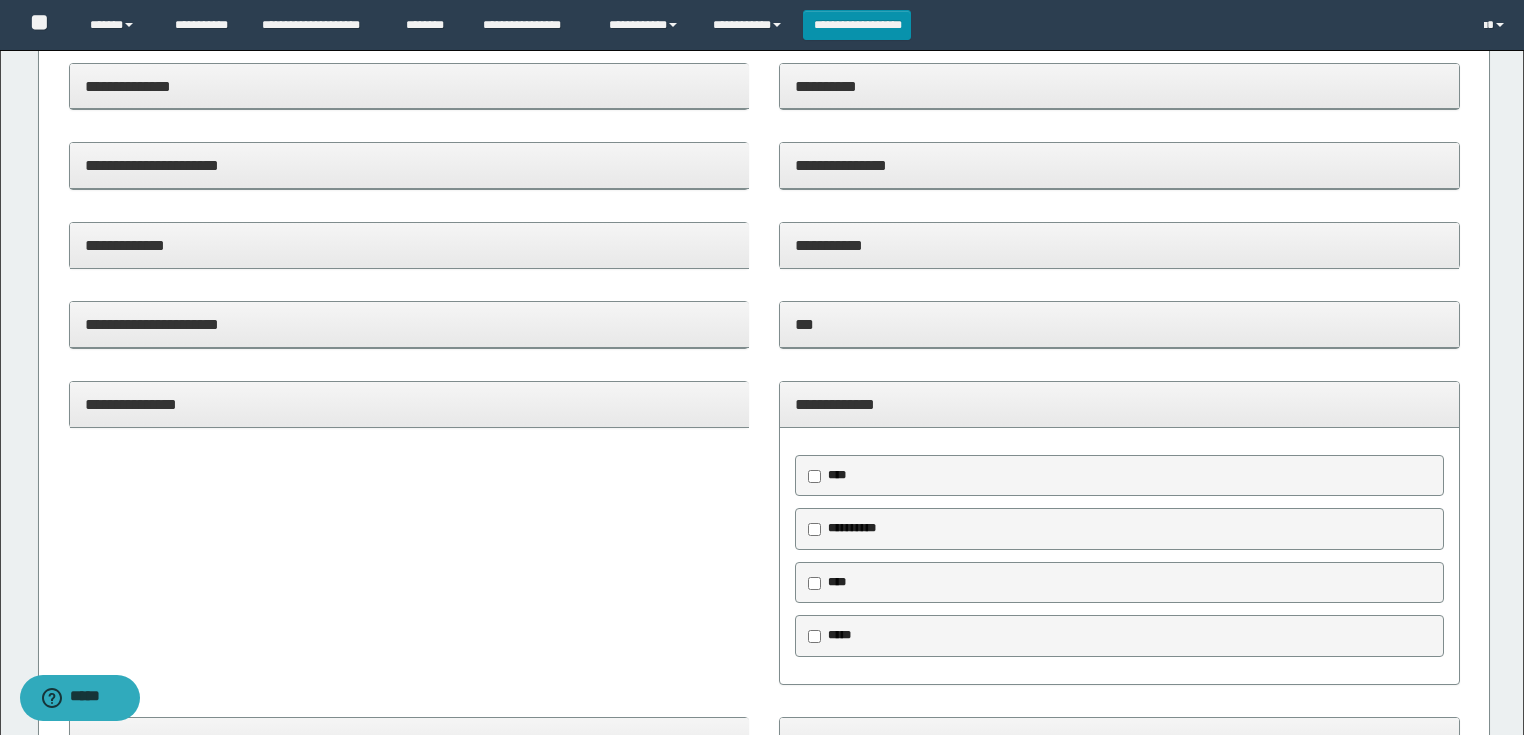 scroll, scrollTop: 480, scrollLeft: 0, axis: vertical 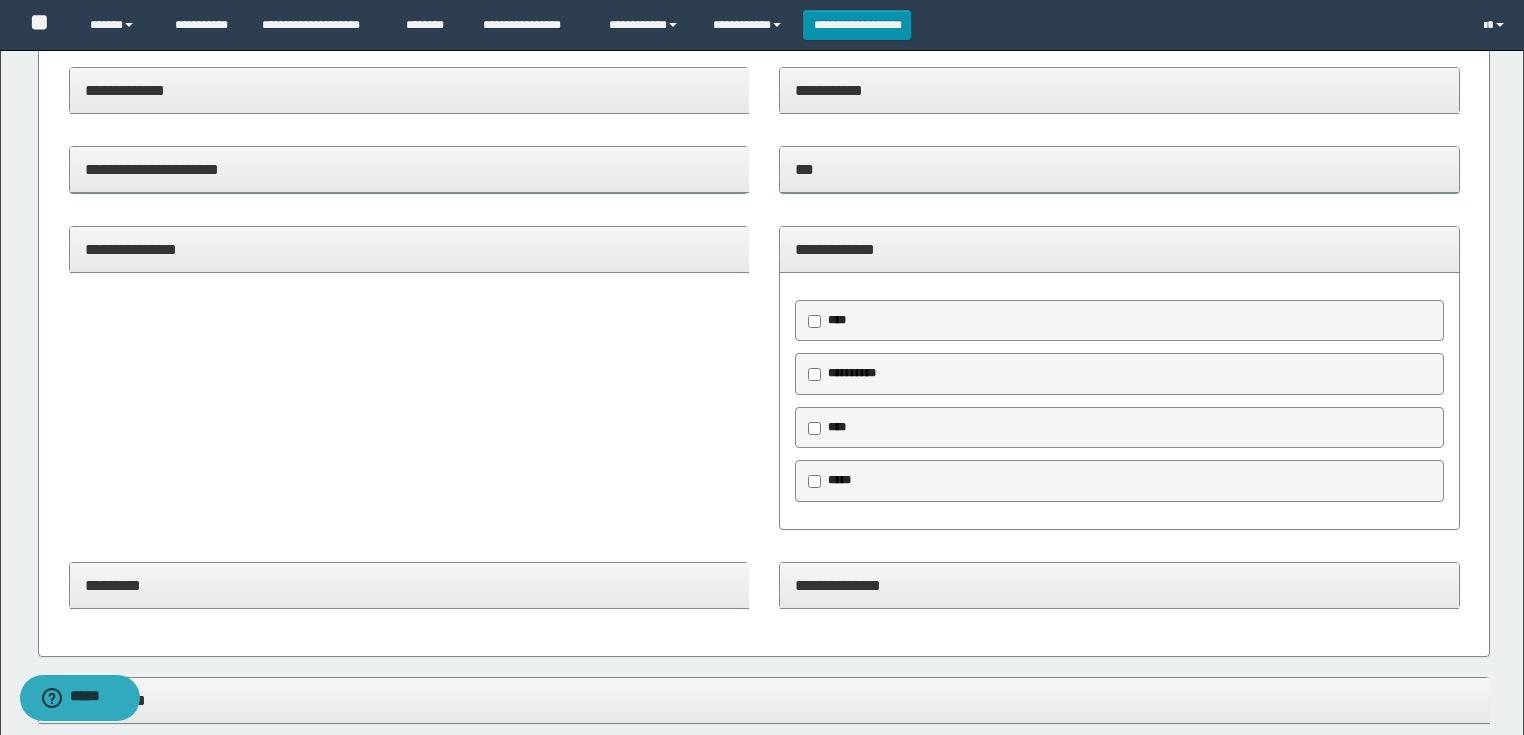 click on "****" at bounding box center (833, 321) 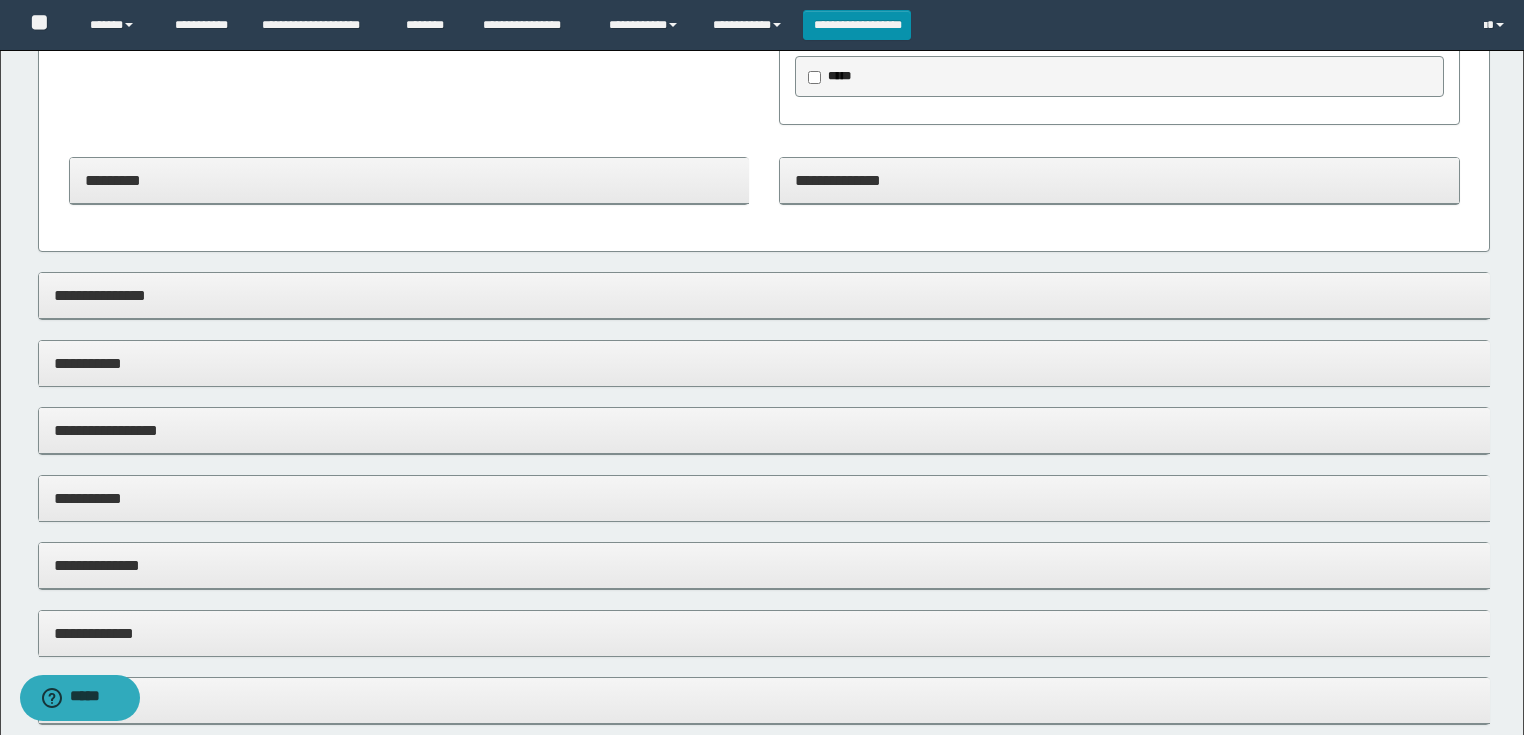 scroll, scrollTop: 1194, scrollLeft: 0, axis: vertical 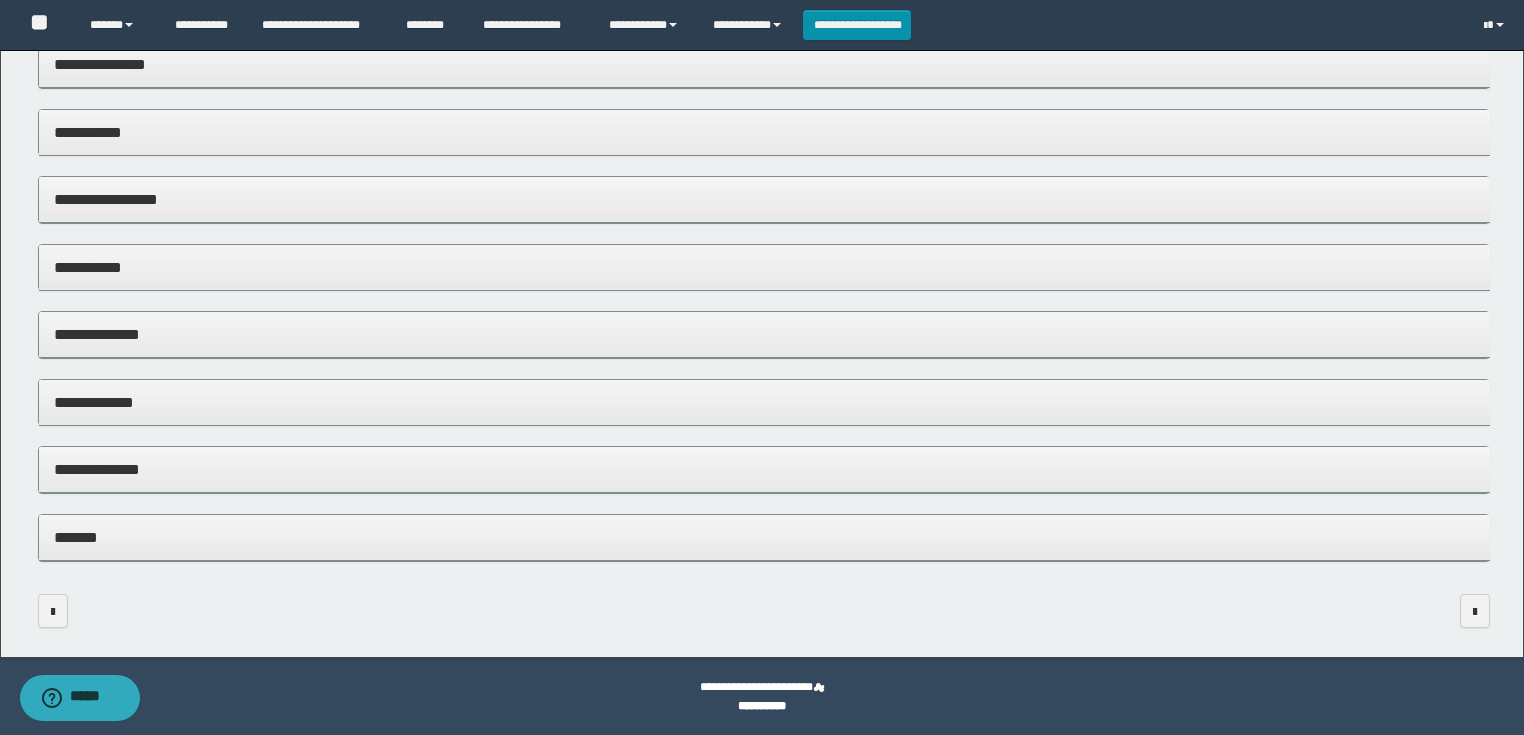 click on "**********" at bounding box center (764, 469) 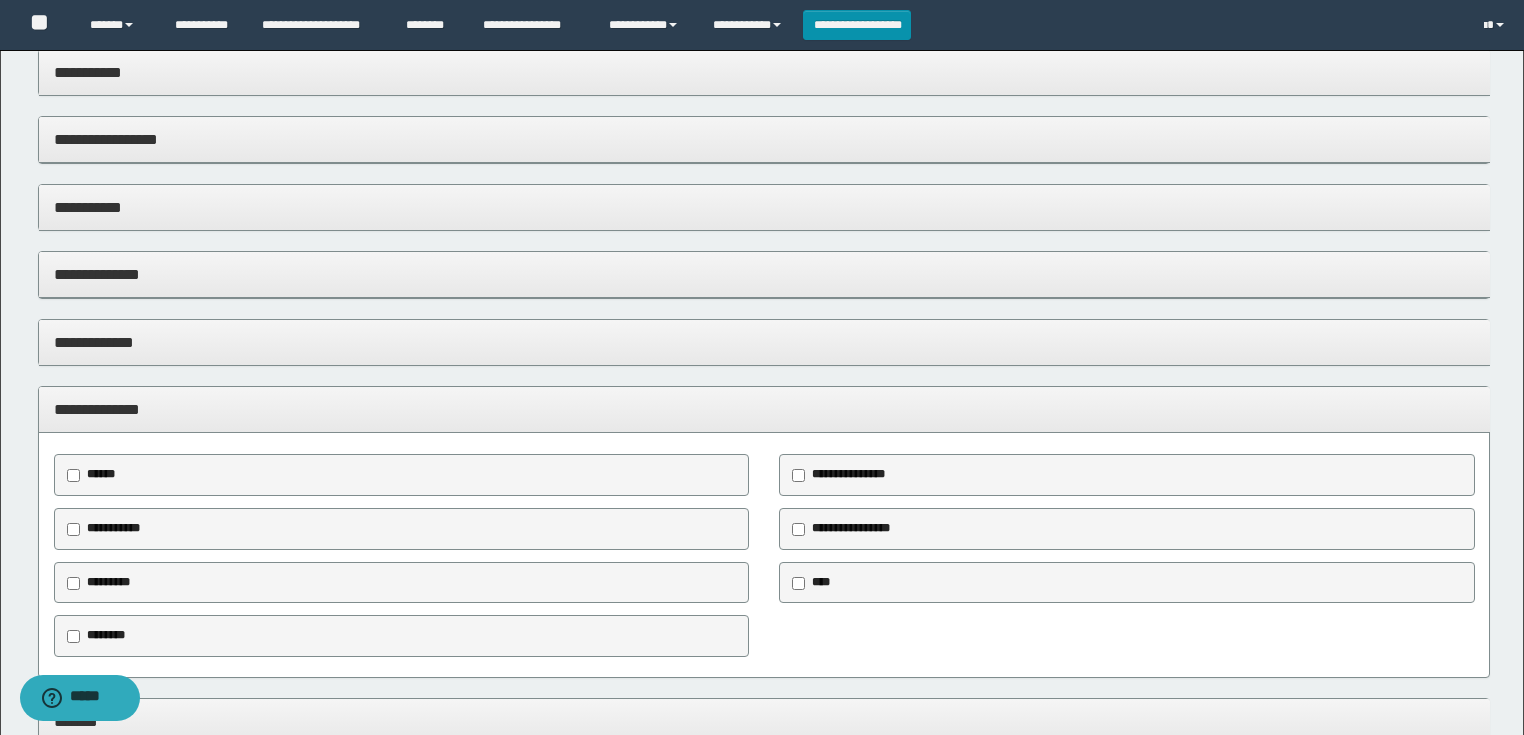 scroll, scrollTop: 1354, scrollLeft: 0, axis: vertical 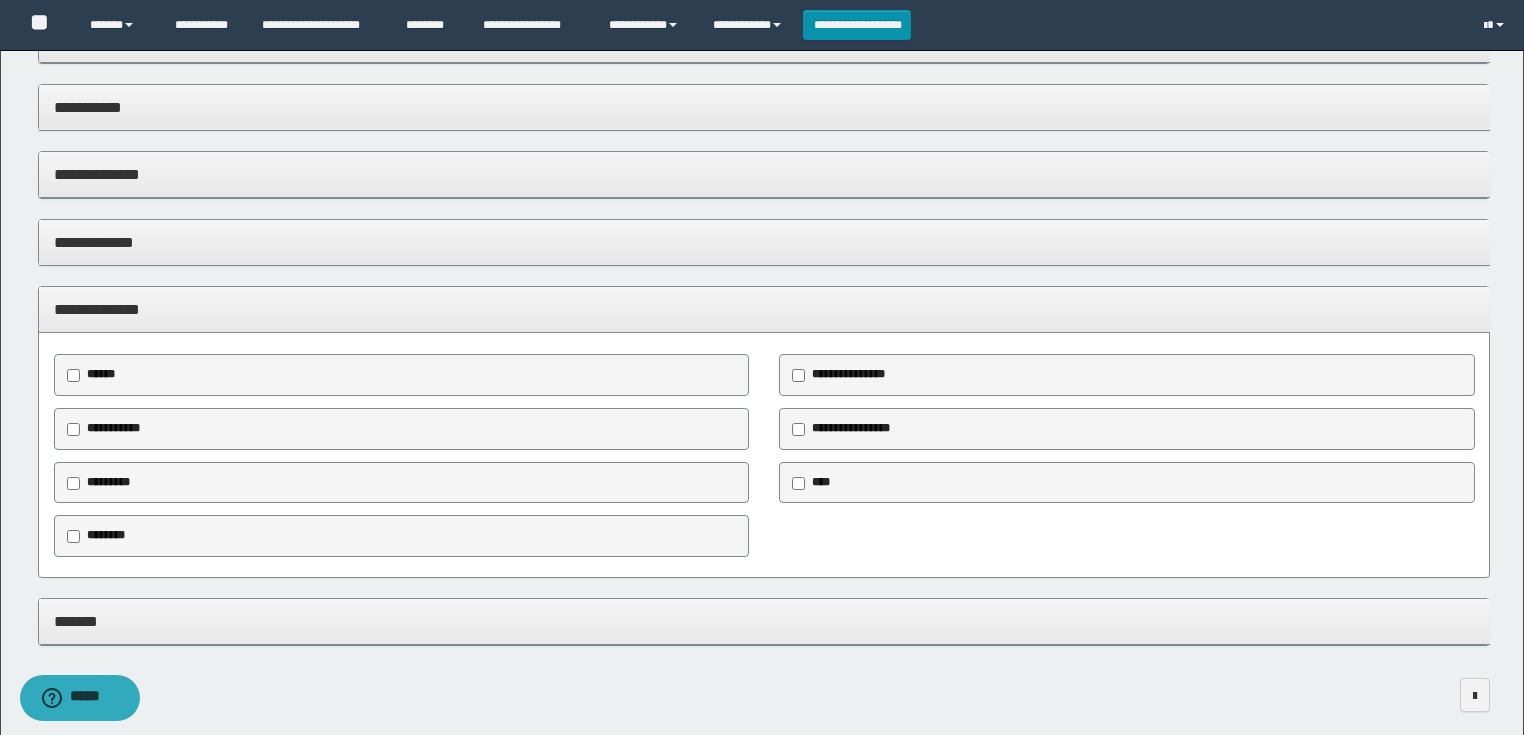 click on "********" at bounding box center (402, 536) 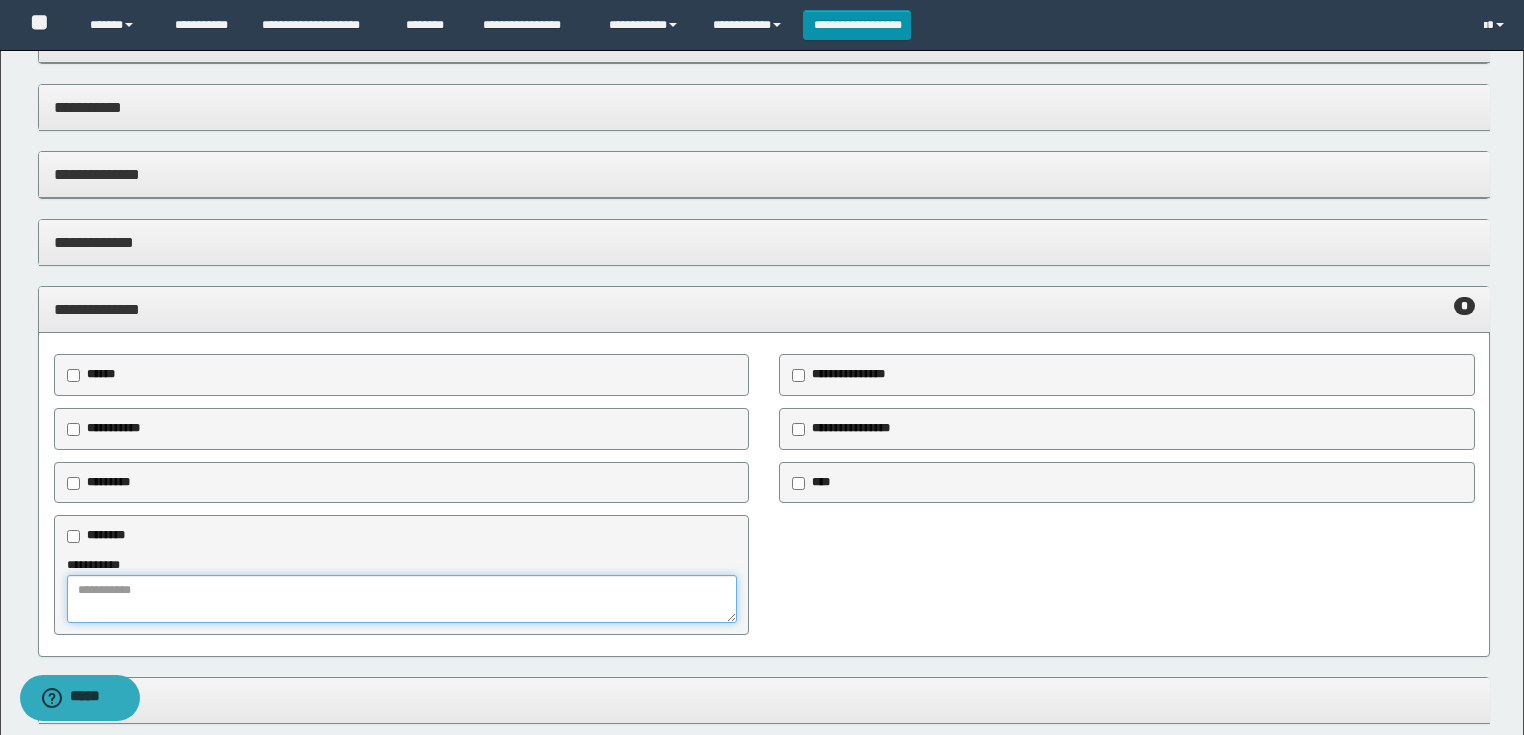 click at bounding box center (402, 599) 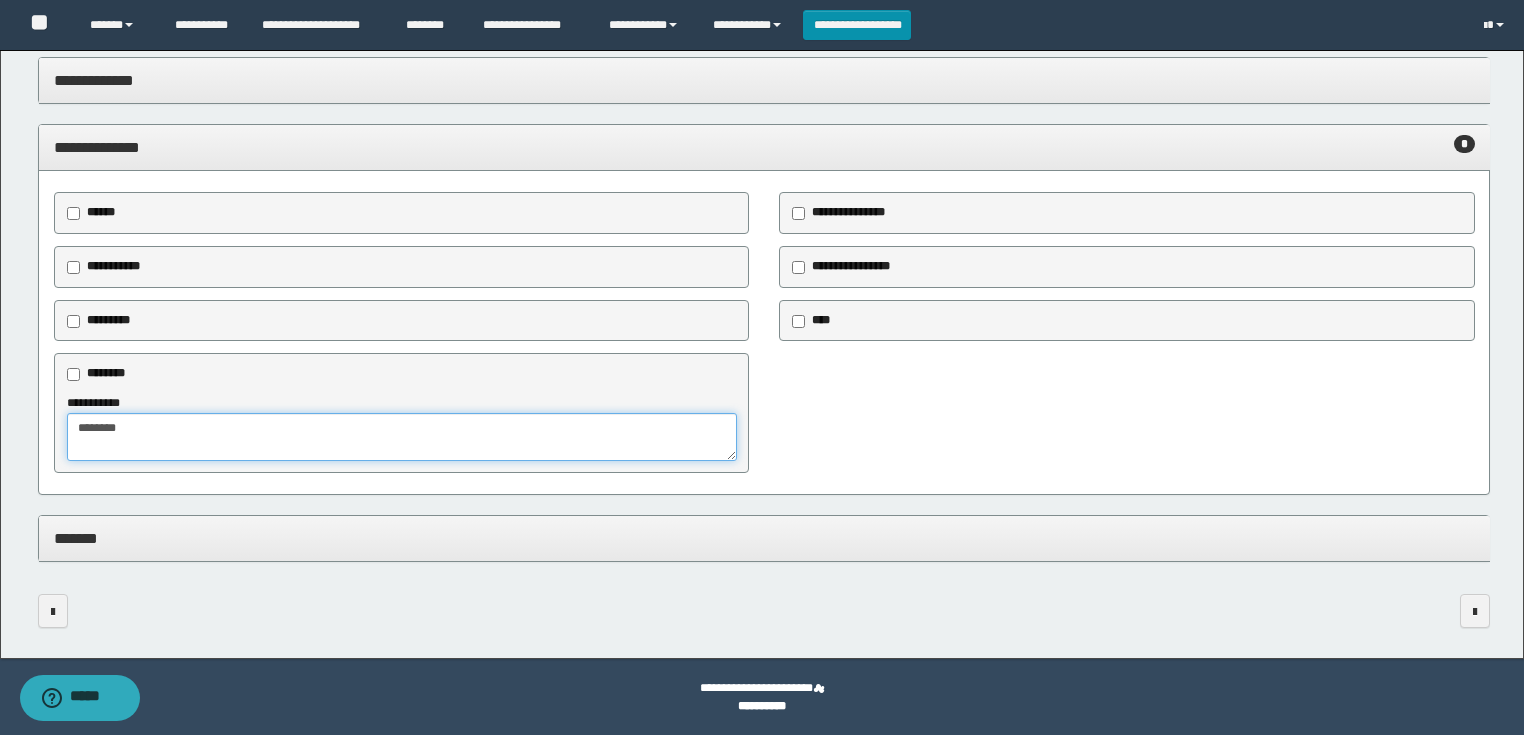 type on "*******" 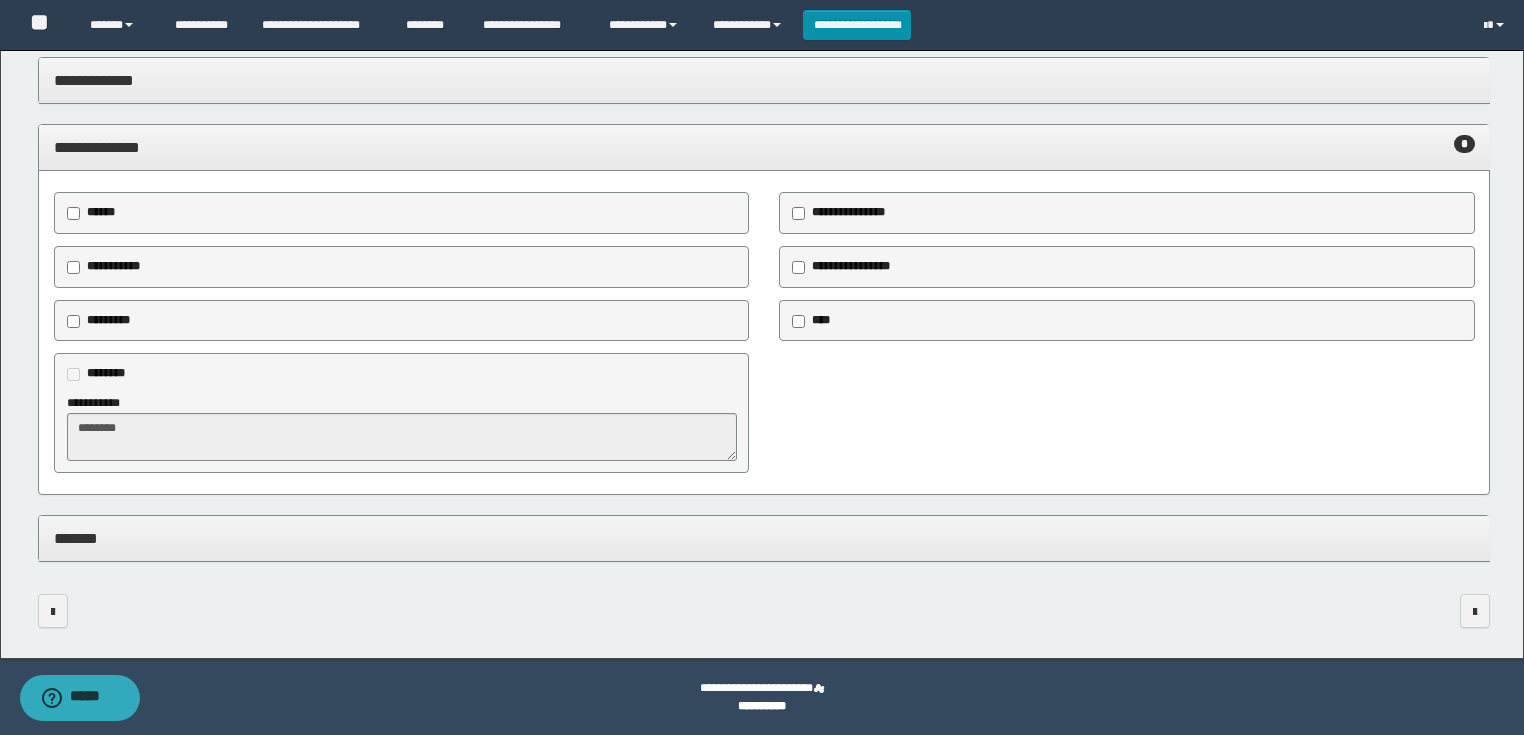 click on "*******" at bounding box center [764, 539] 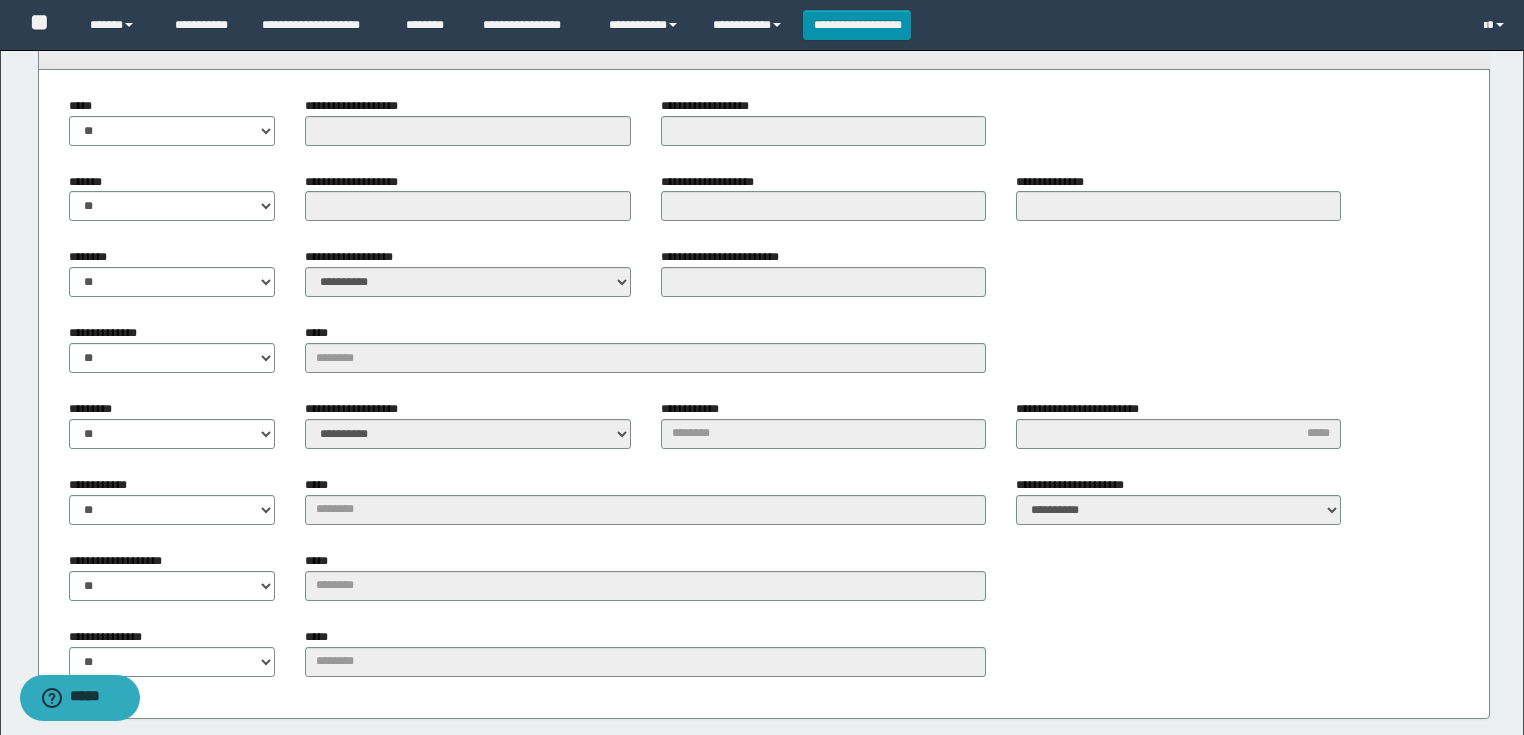 scroll, scrollTop: 2165, scrollLeft: 0, axis: vertical 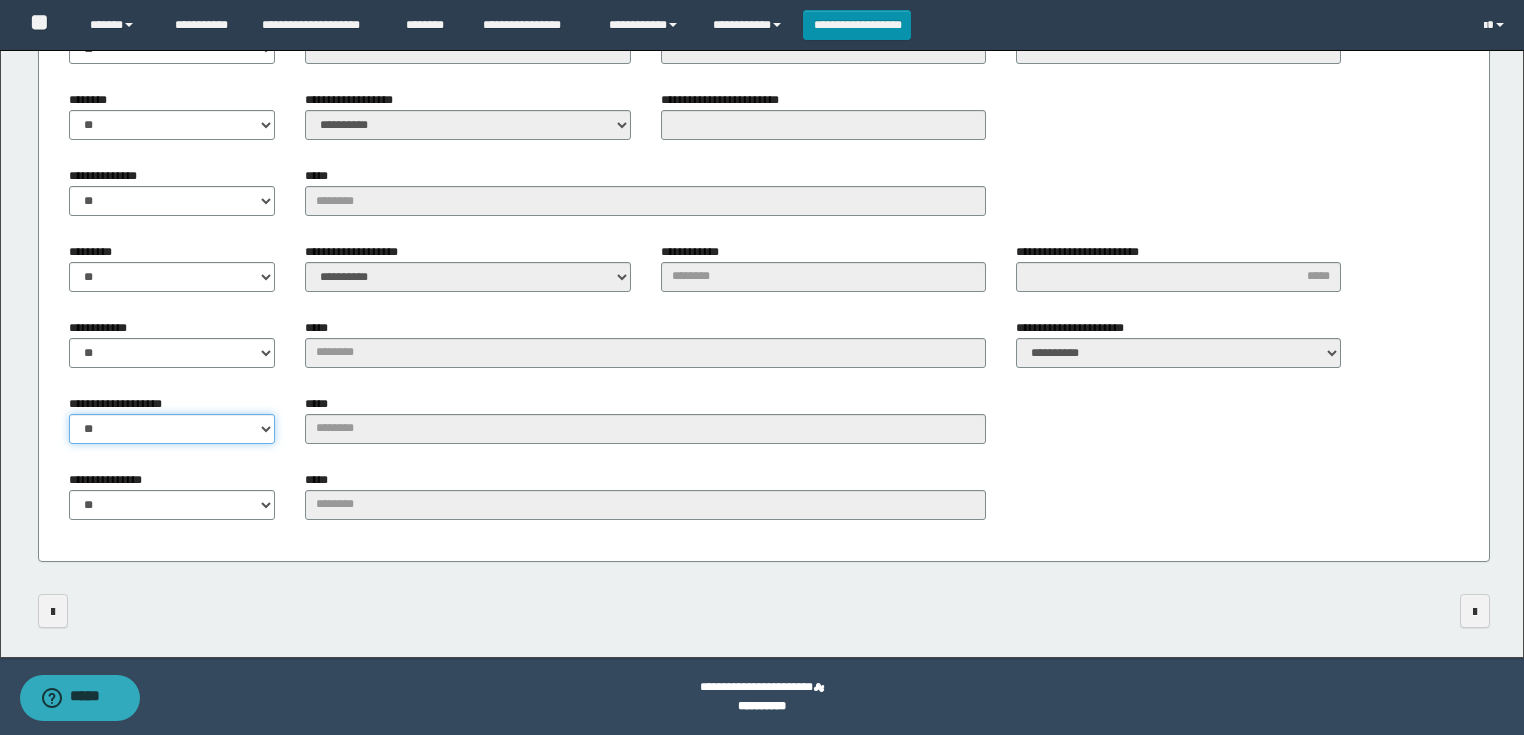 click on "**
**" at bounding box center [172, 429] 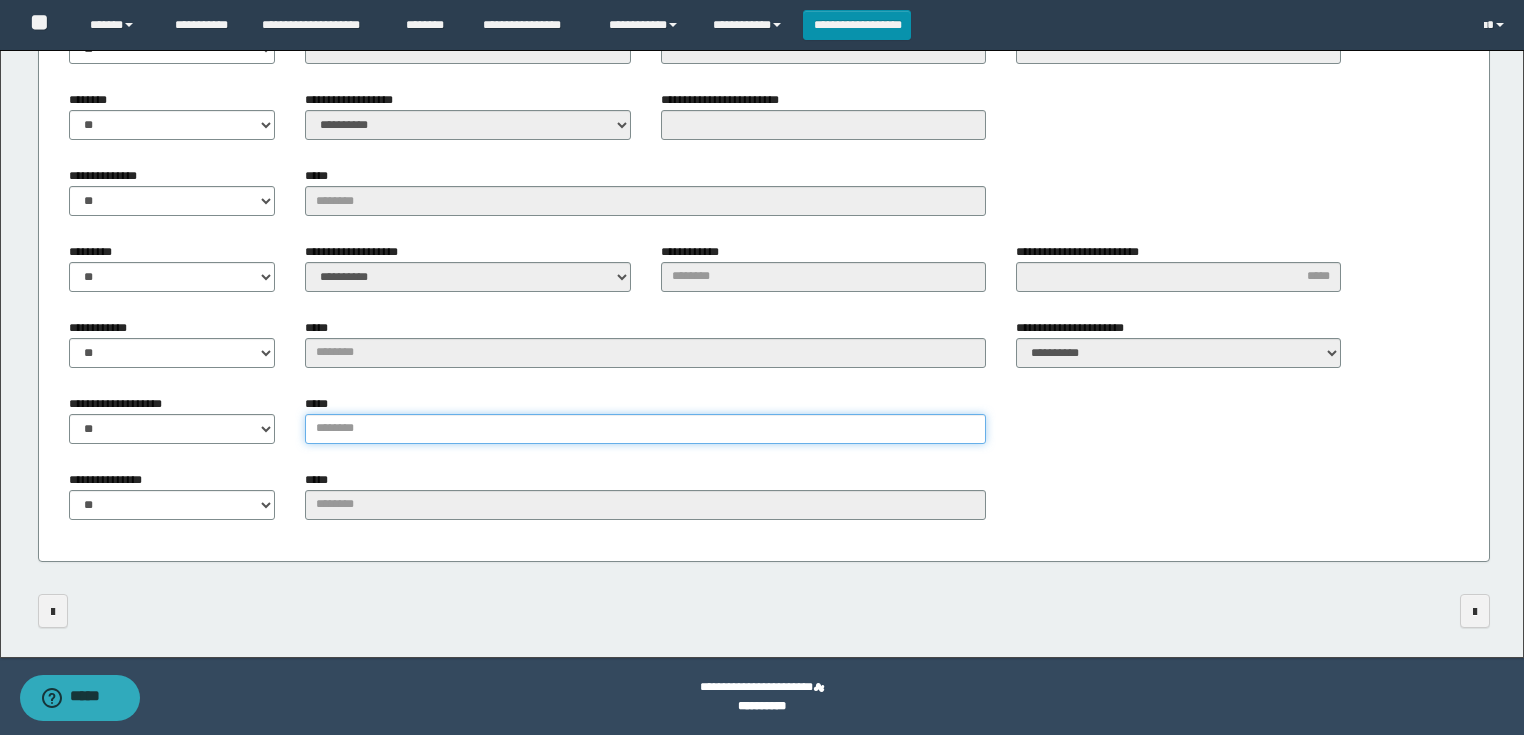 click on "*****" at bounding box center (645, 429) 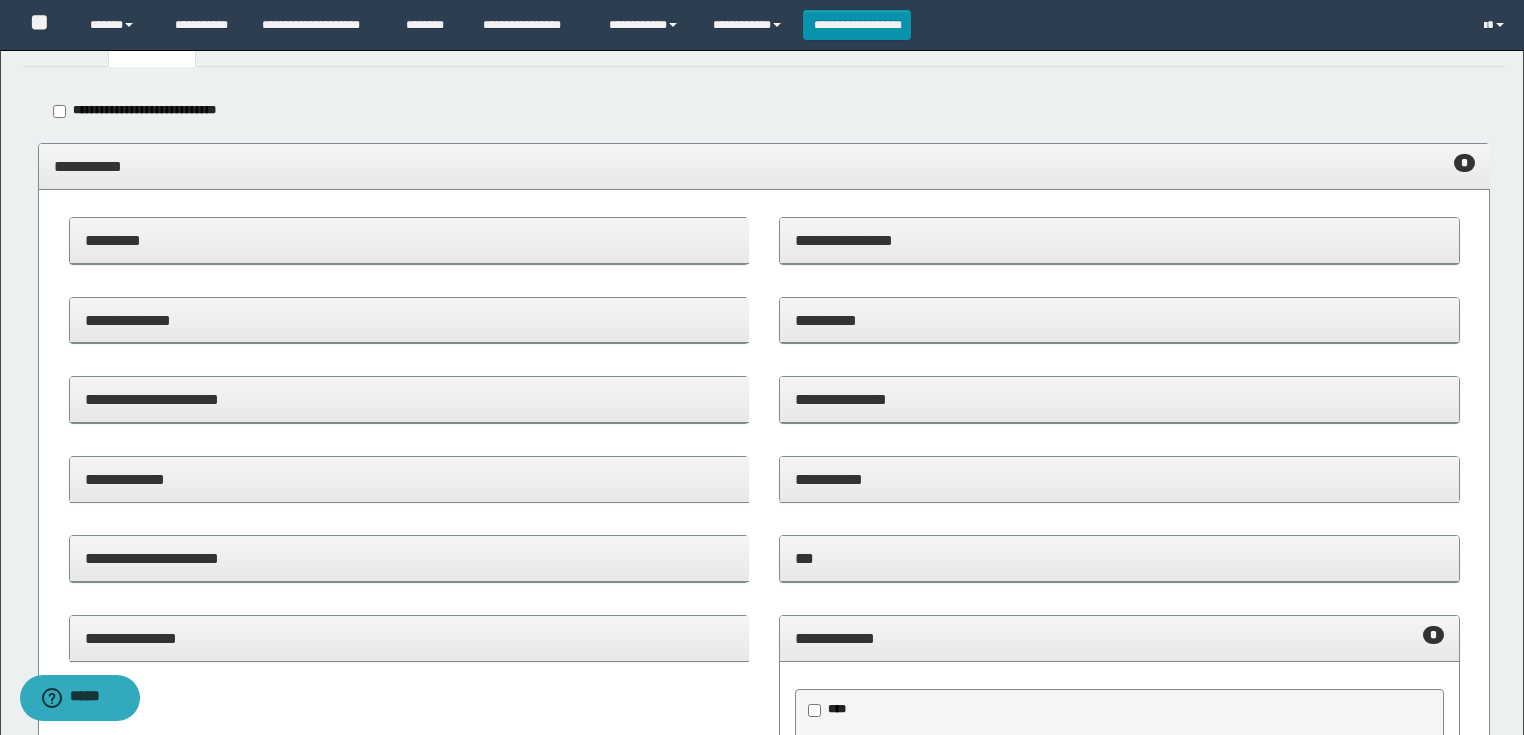 scroll, scrollTop: 0, scrollLeft: 0, axis: both 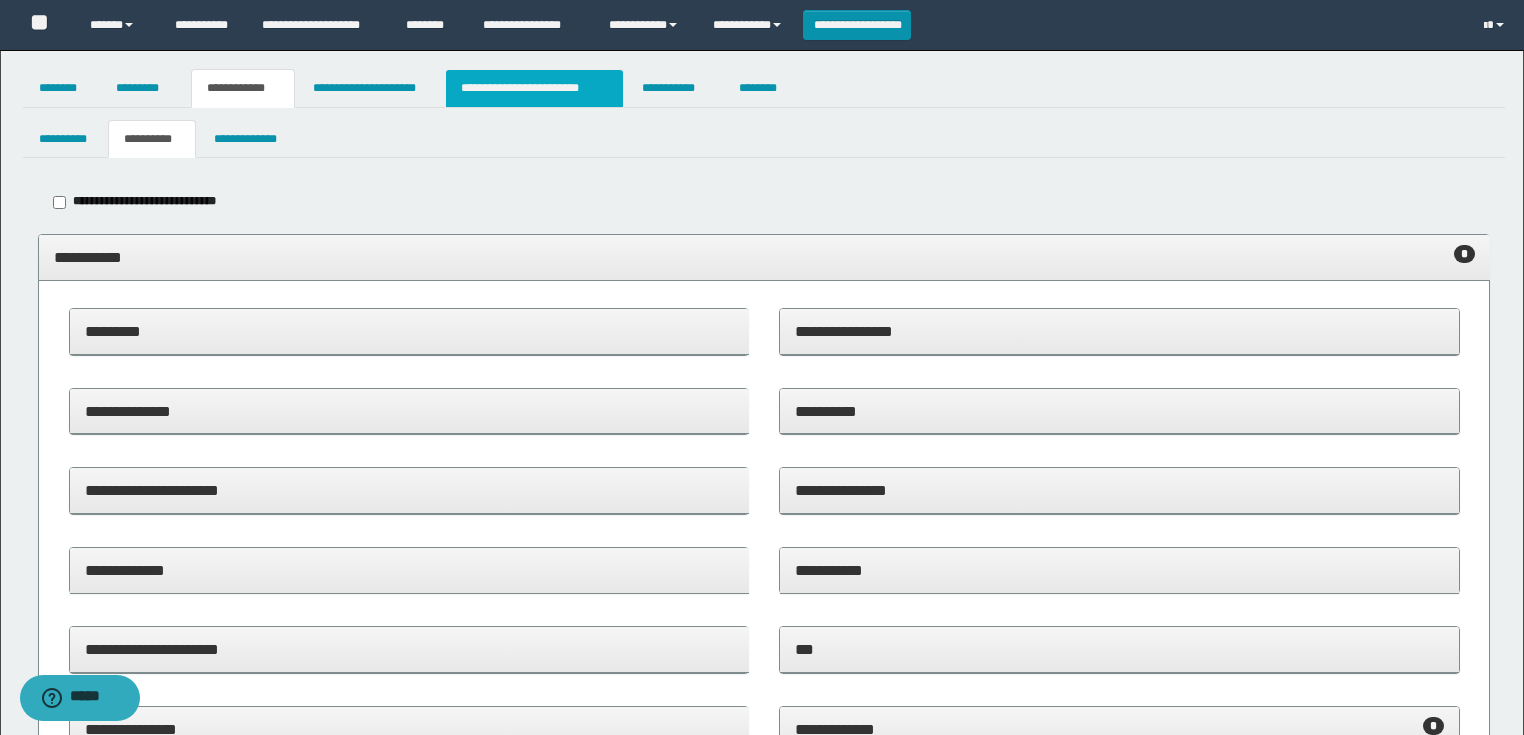 type on "**********" 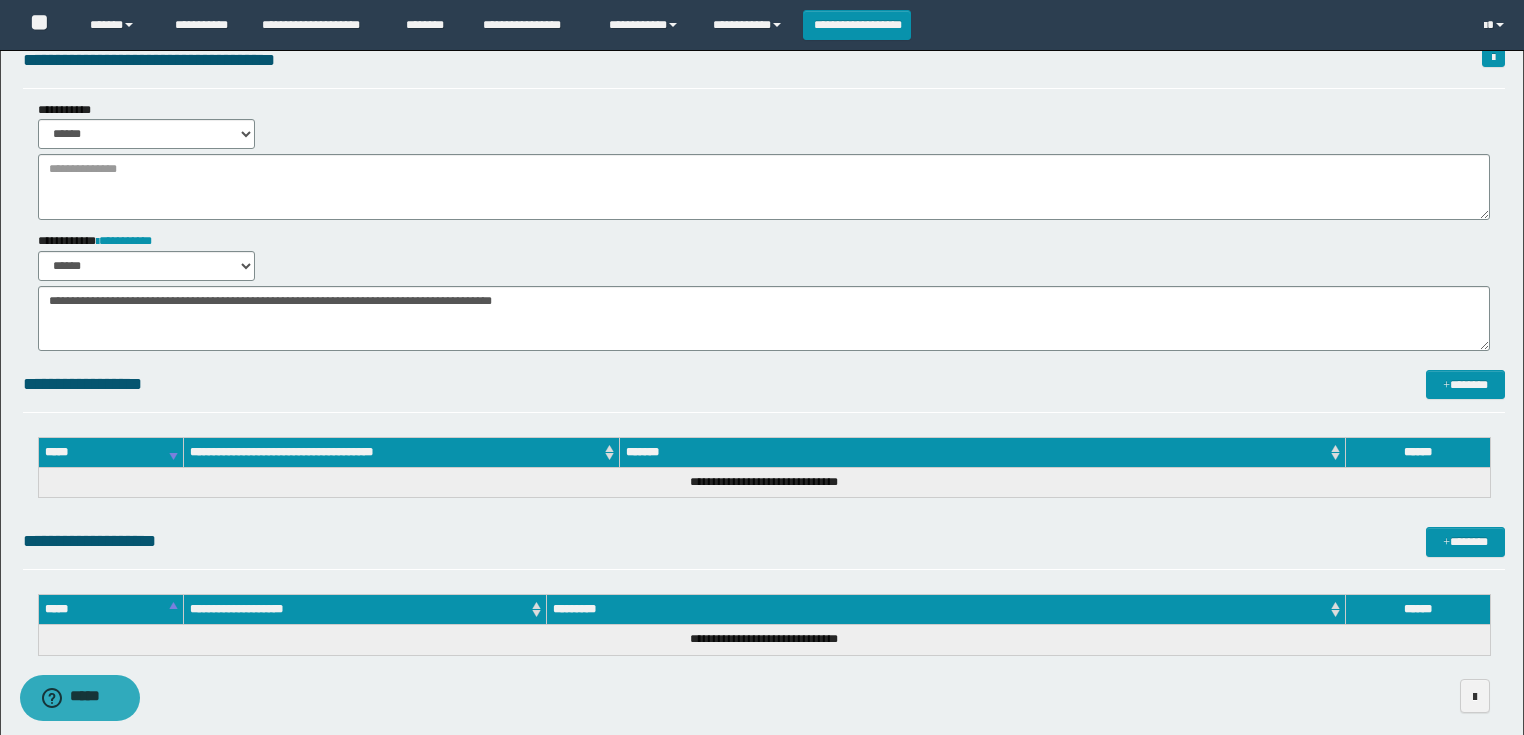 scroll, scrollTop: 165, scrollLeft: 0, axis: vertical 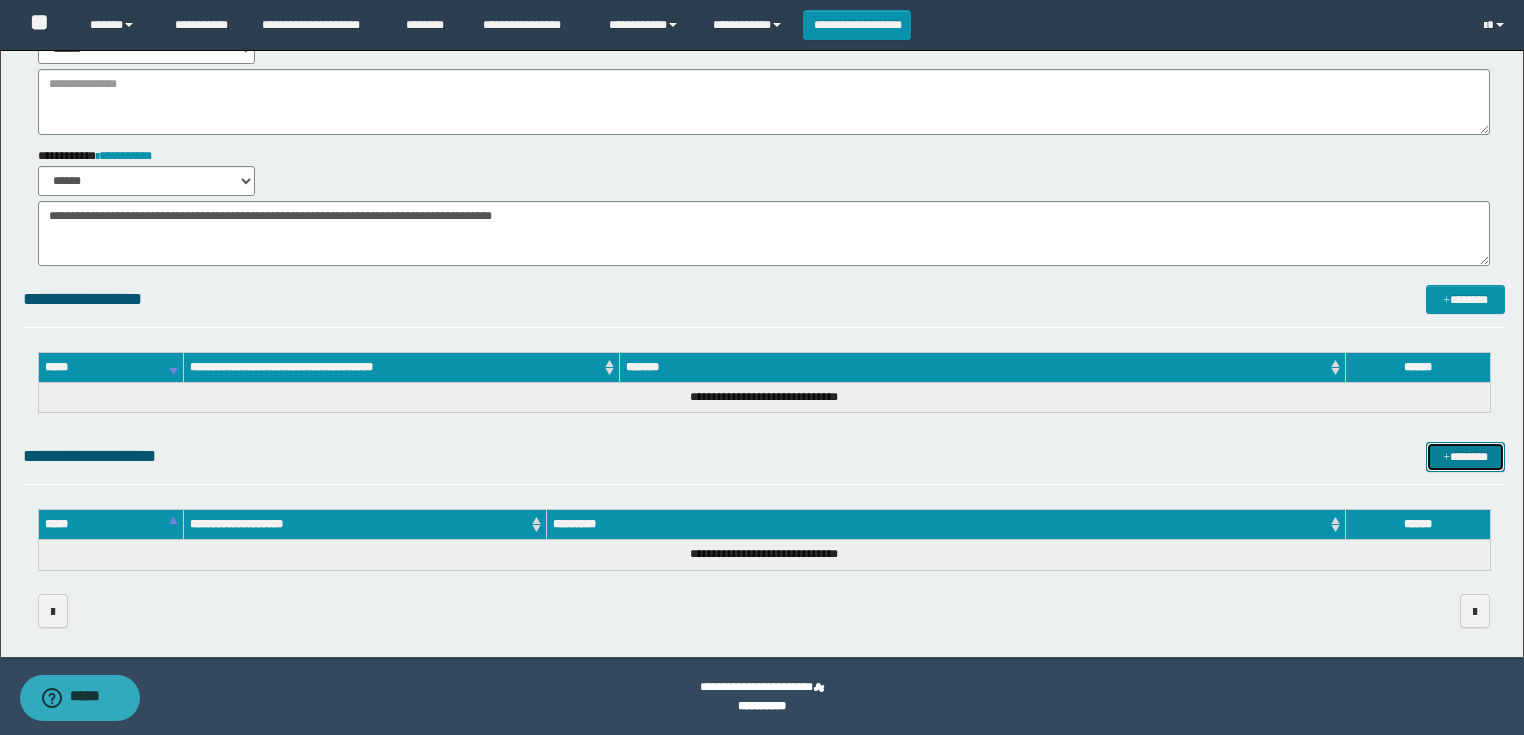click at bounding box center [1446, 458] 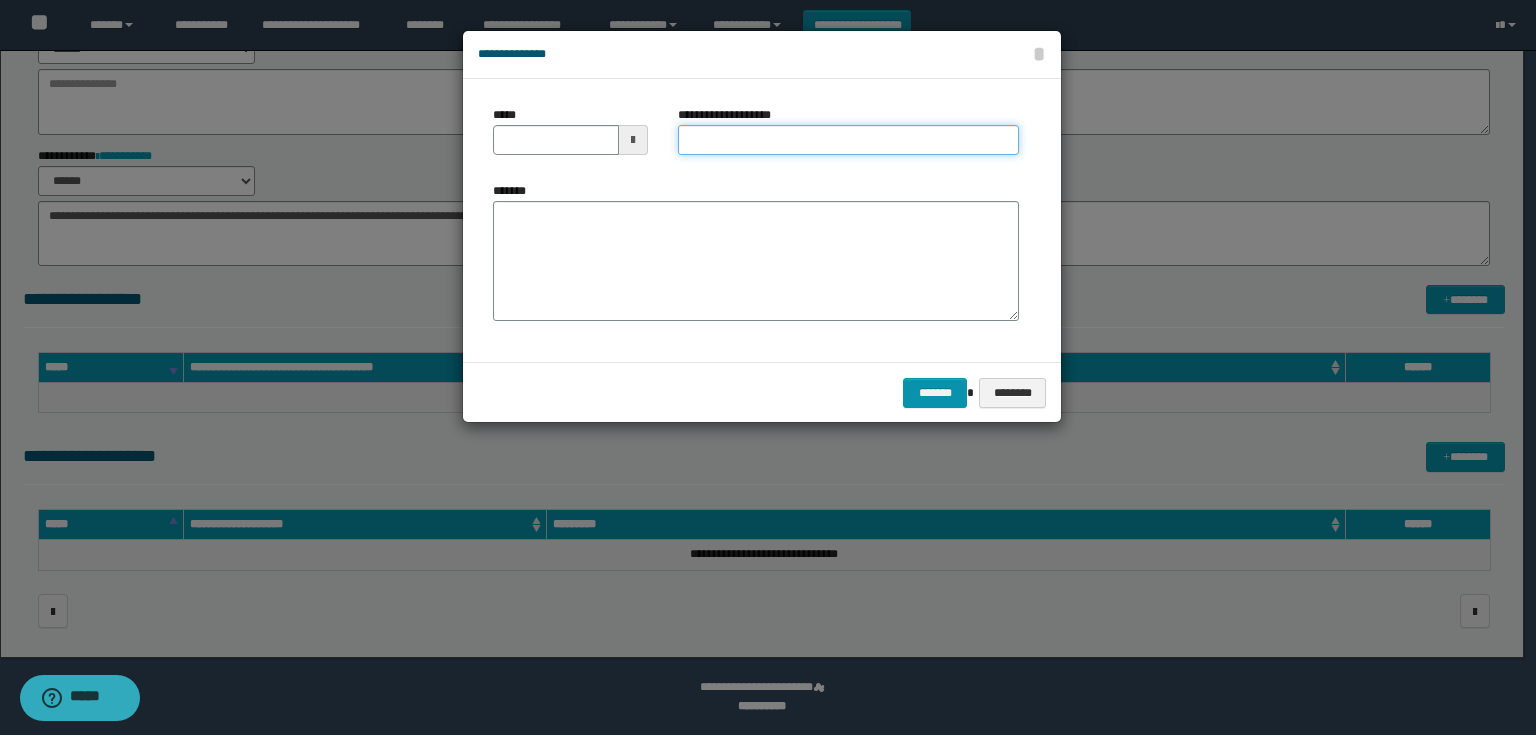 click on "**********" at bounding box center (848, 140) 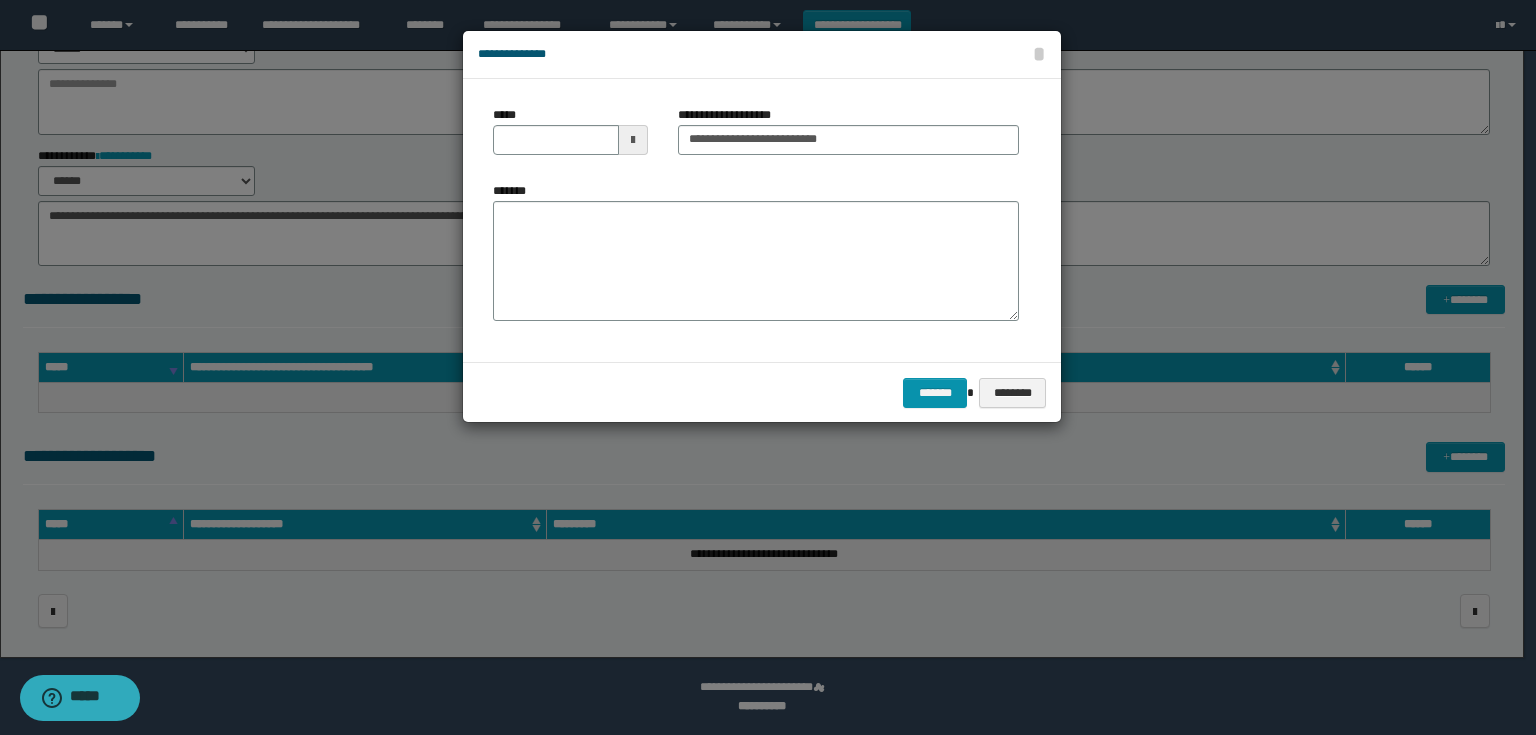 click at bounding box center [633, 140] 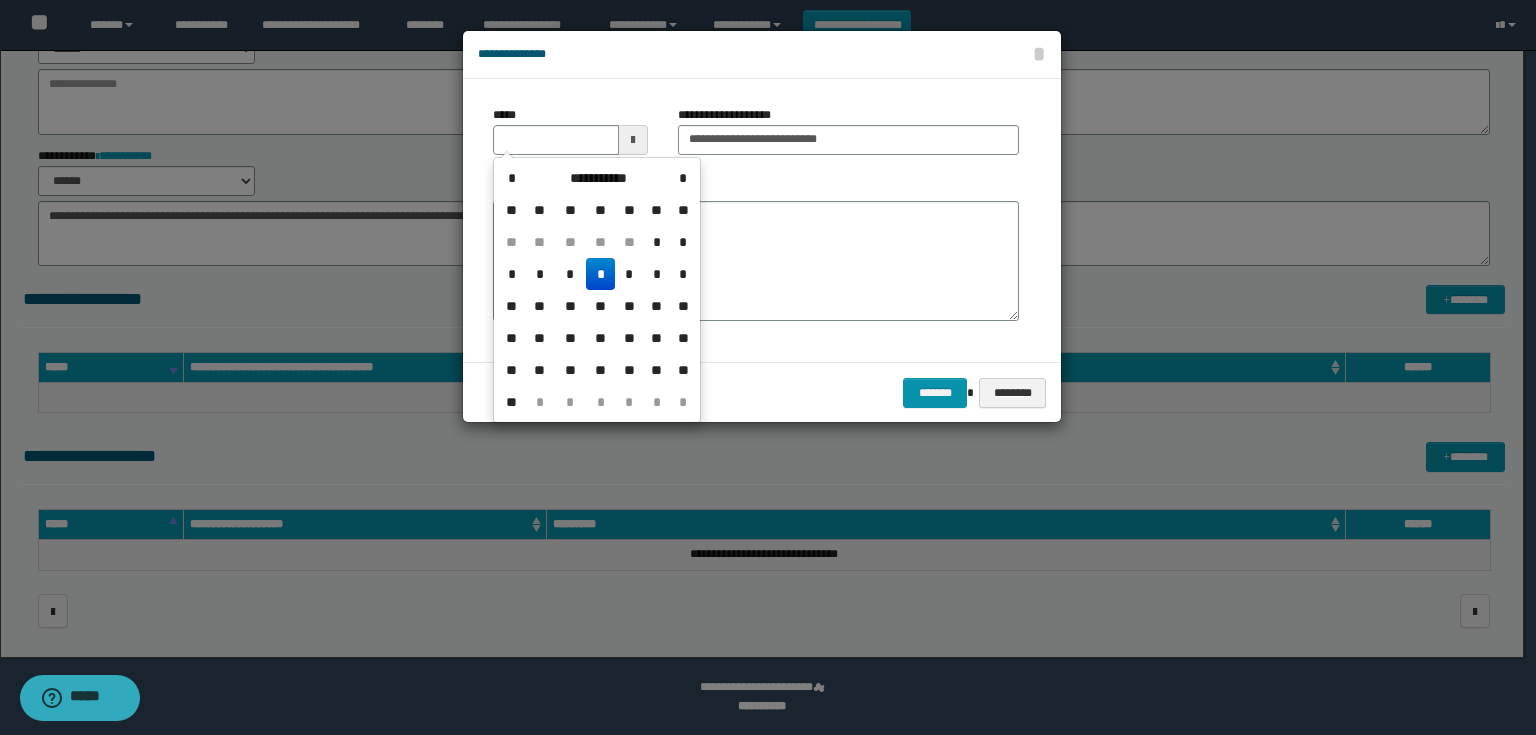 click on "*" at bounding box center (600, 274) 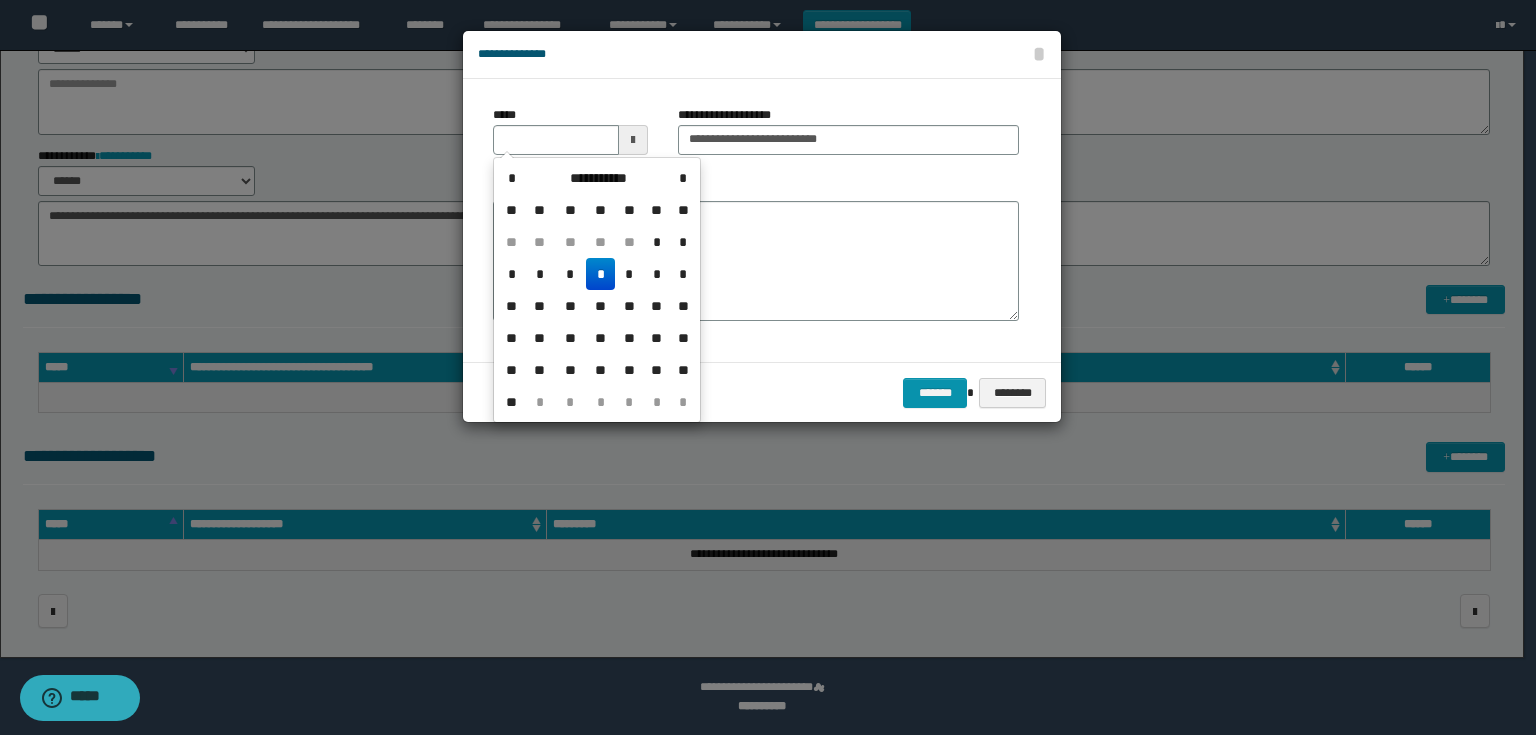 type on "**********" 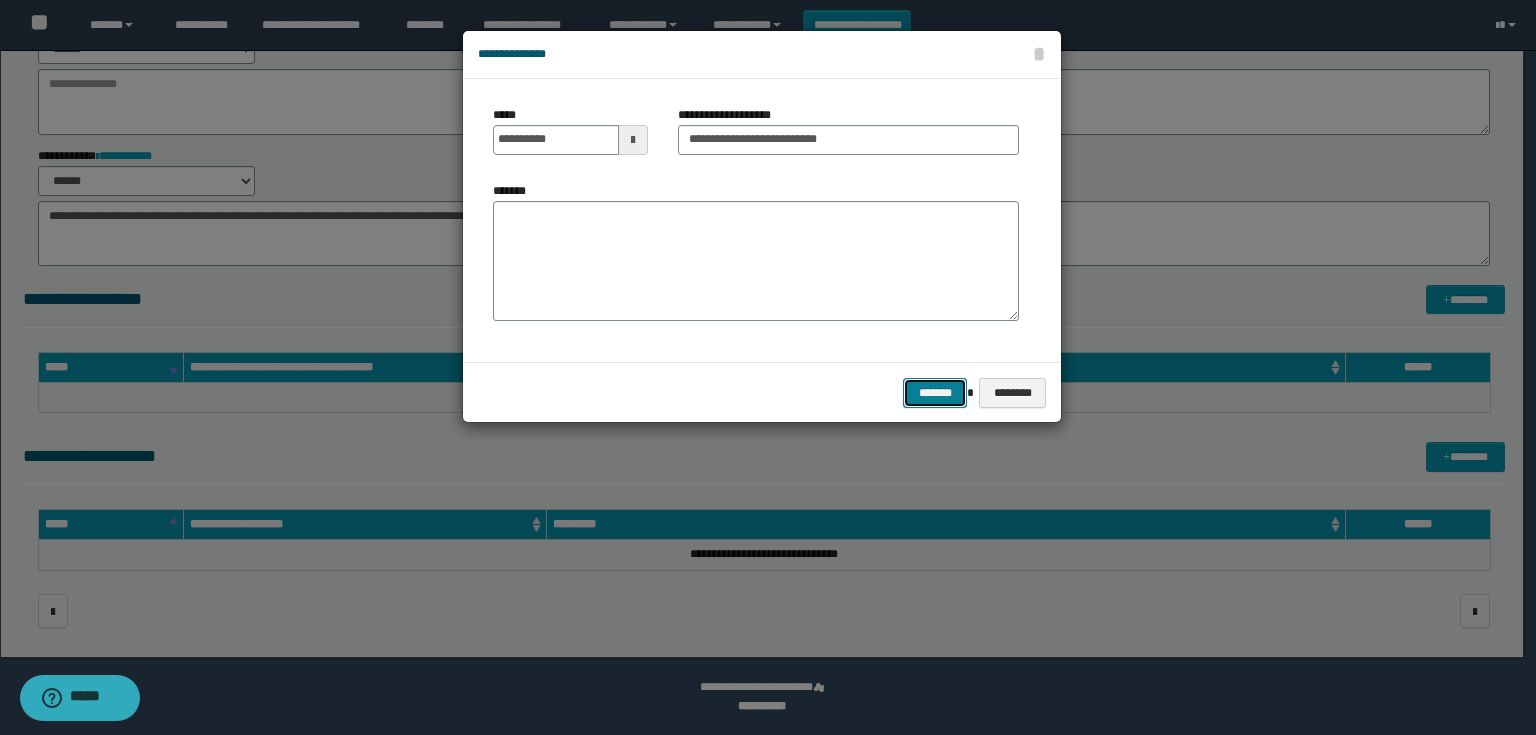 click on "*******" at bounding box center (935, 393) 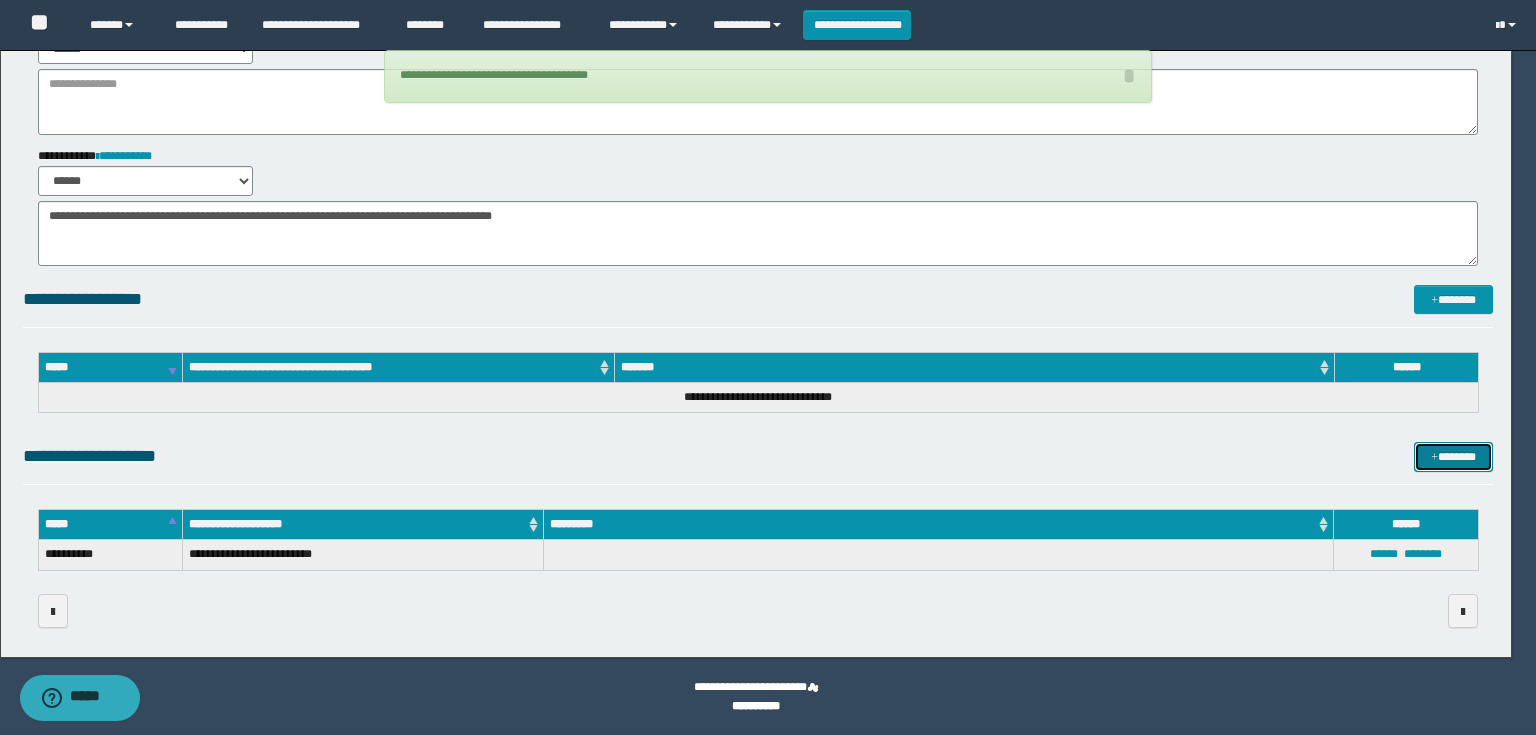 type 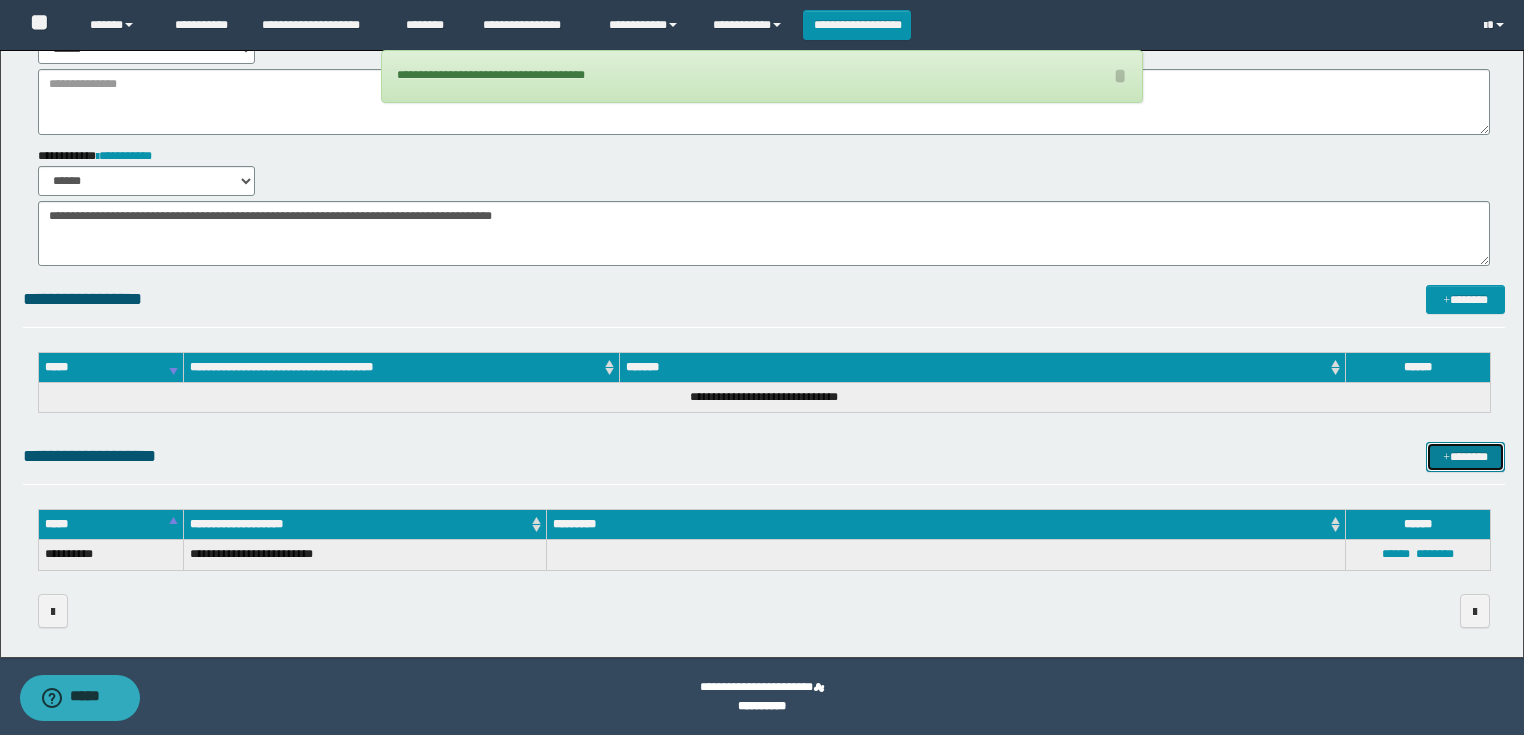 click on "*******" at bounding box center (1465, 457) 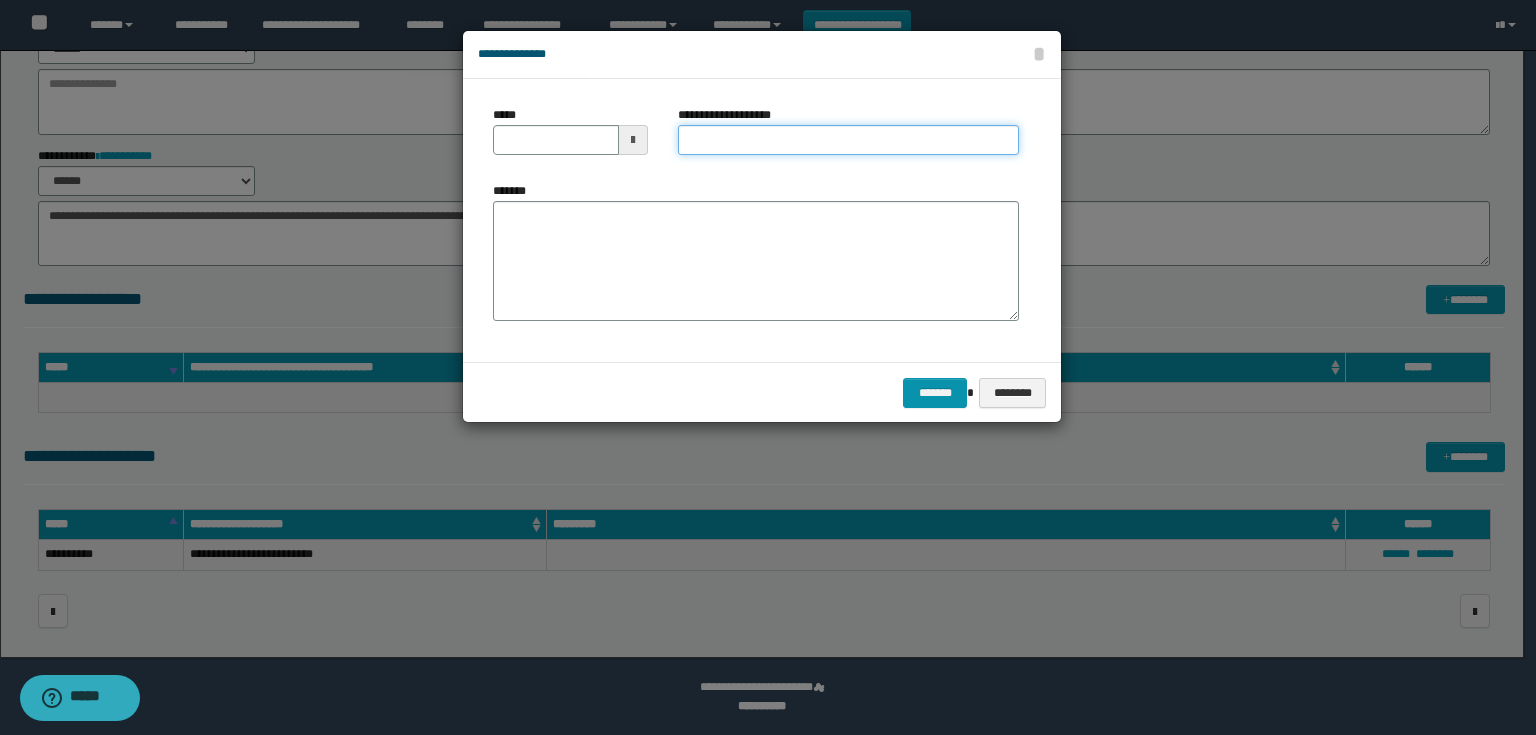 drag, startPoint x: 802, startPoint y: 153, endPoint x: 785, endPoint y: 141, distance: 20.808653 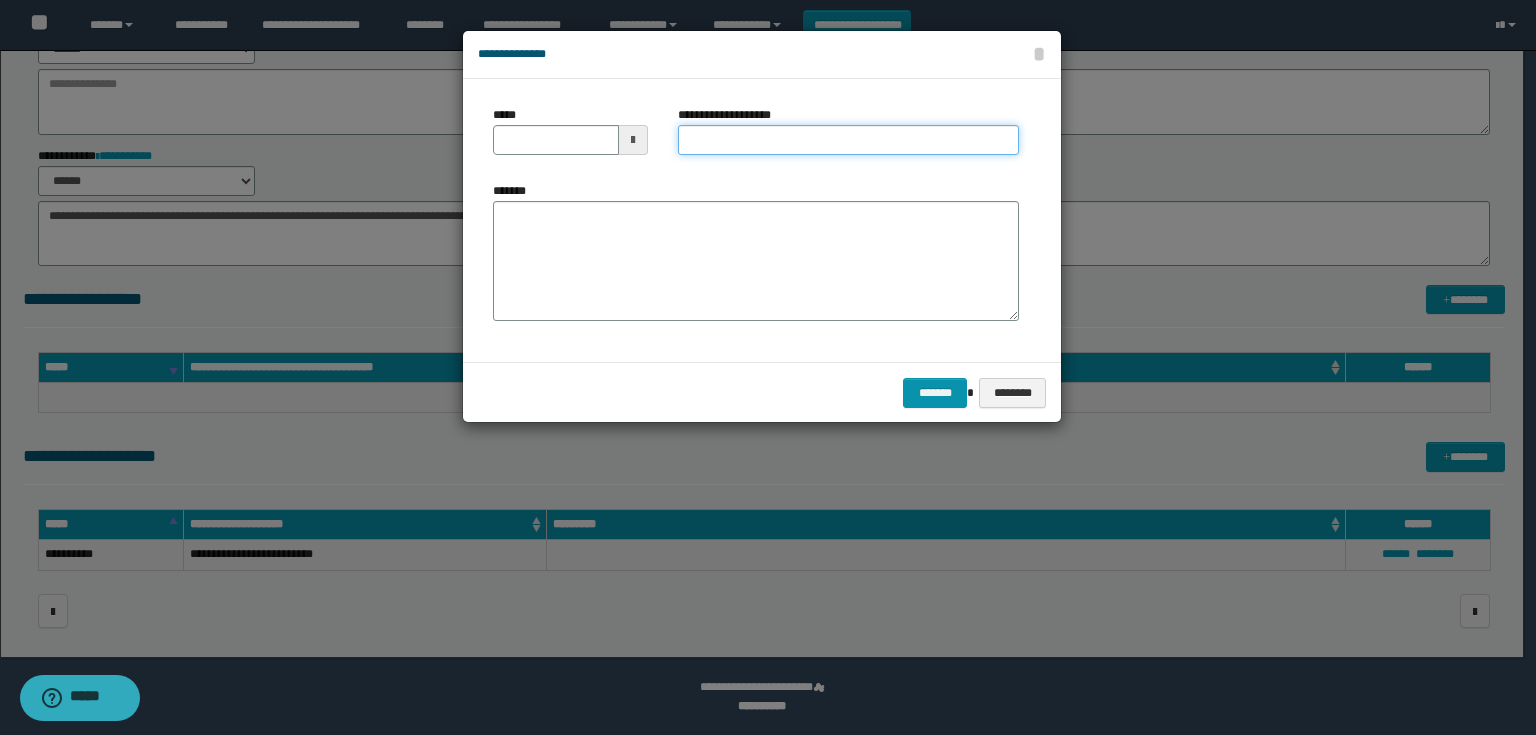 click on "**********" at bounding box center [848, 140] 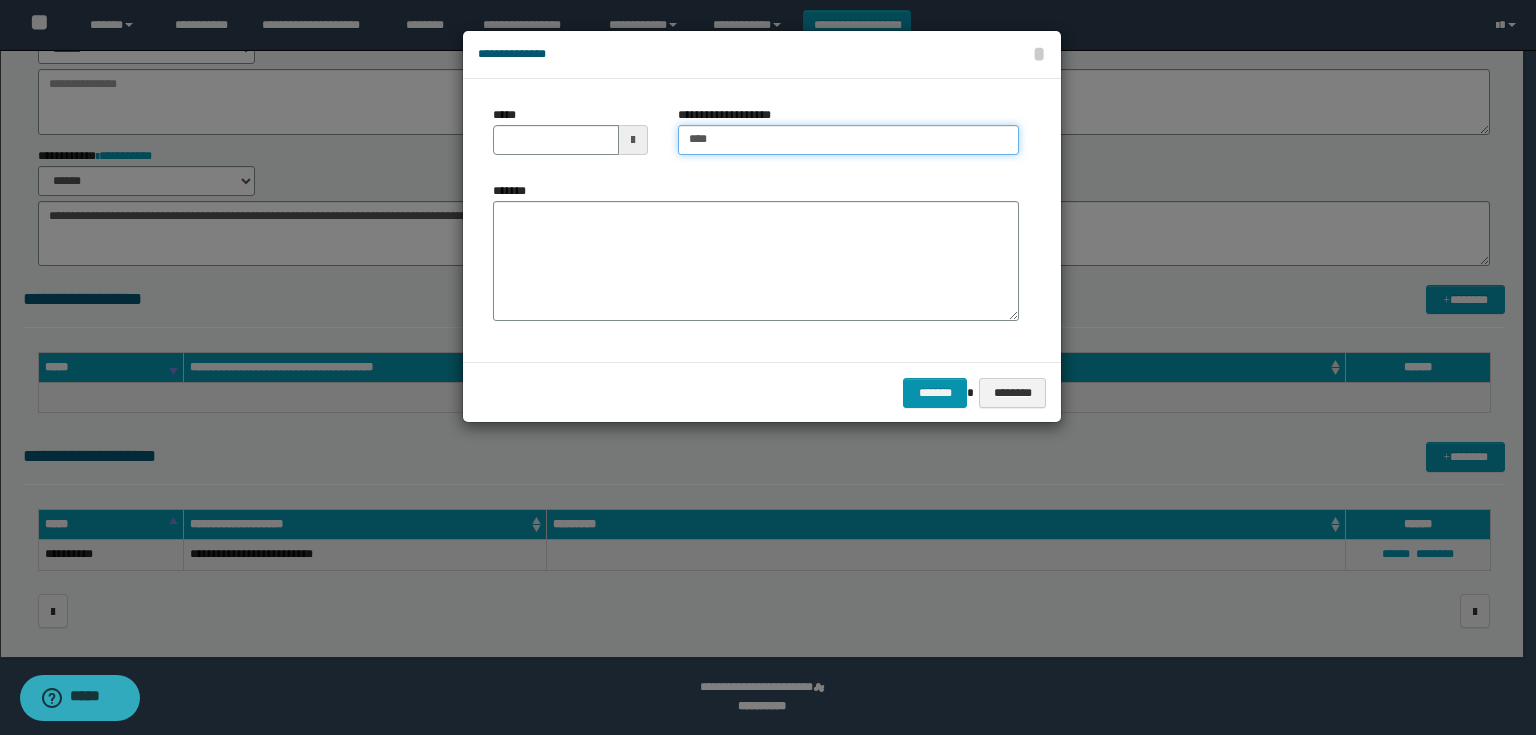 type on "**********" 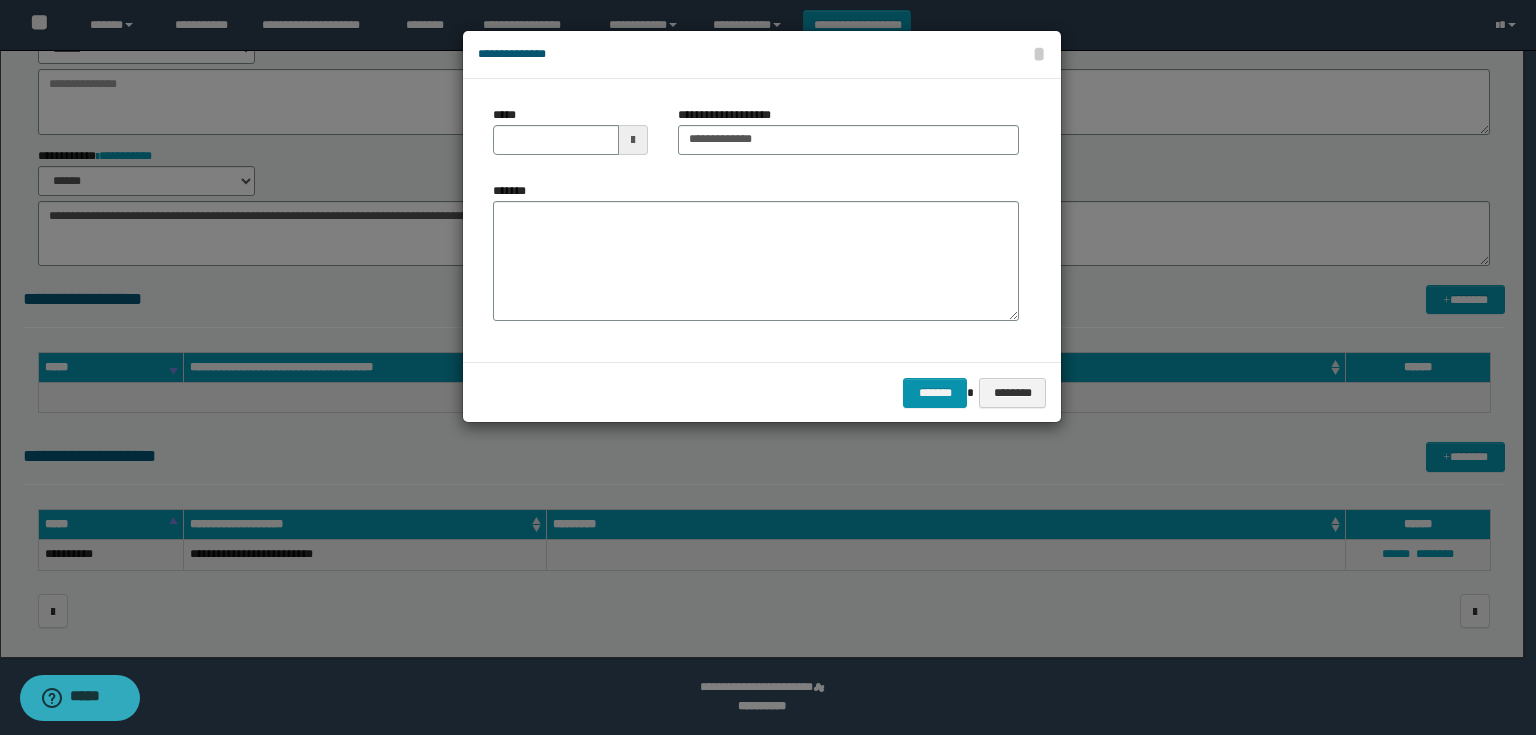 click at bounding box center (633, 140) 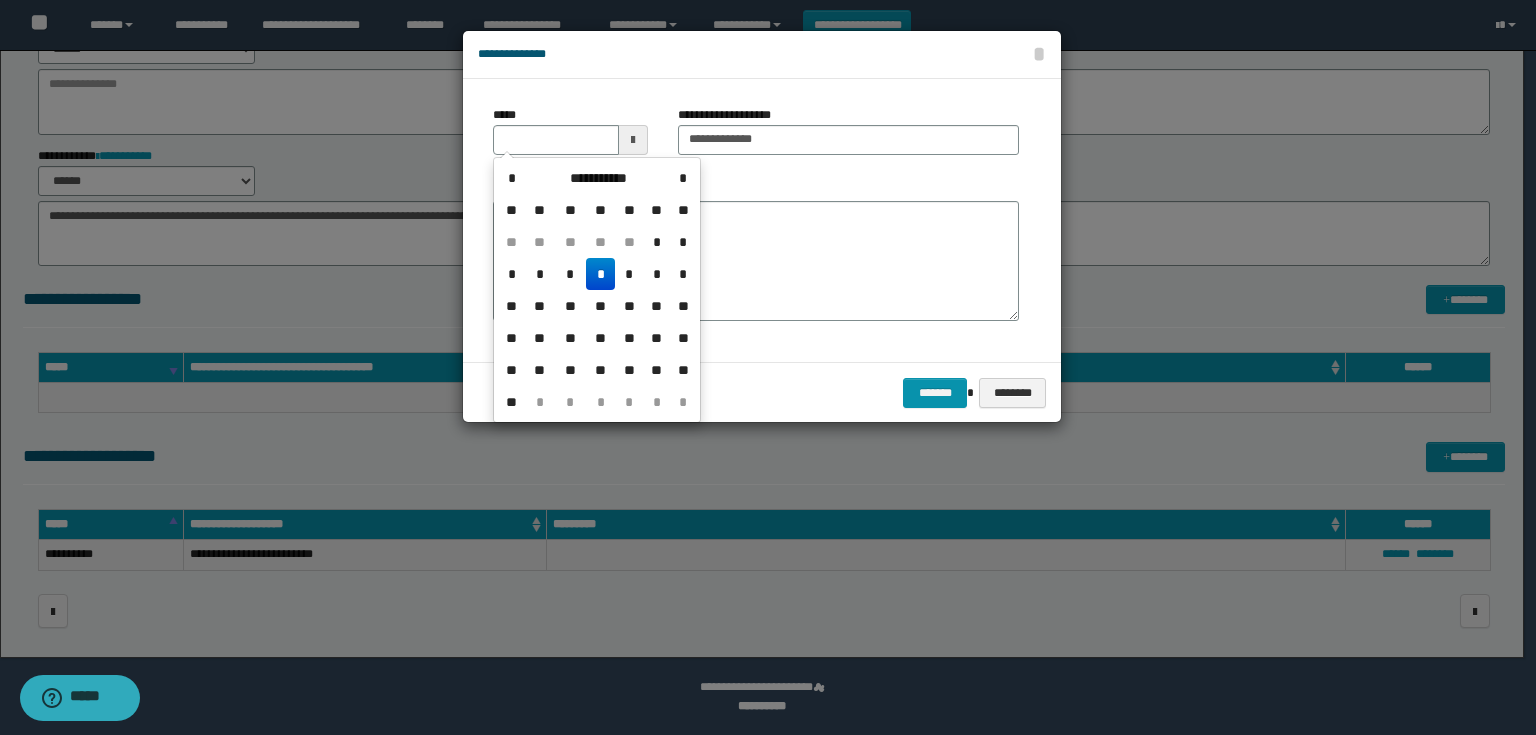 click on "*" at bounding box center [600, 274] 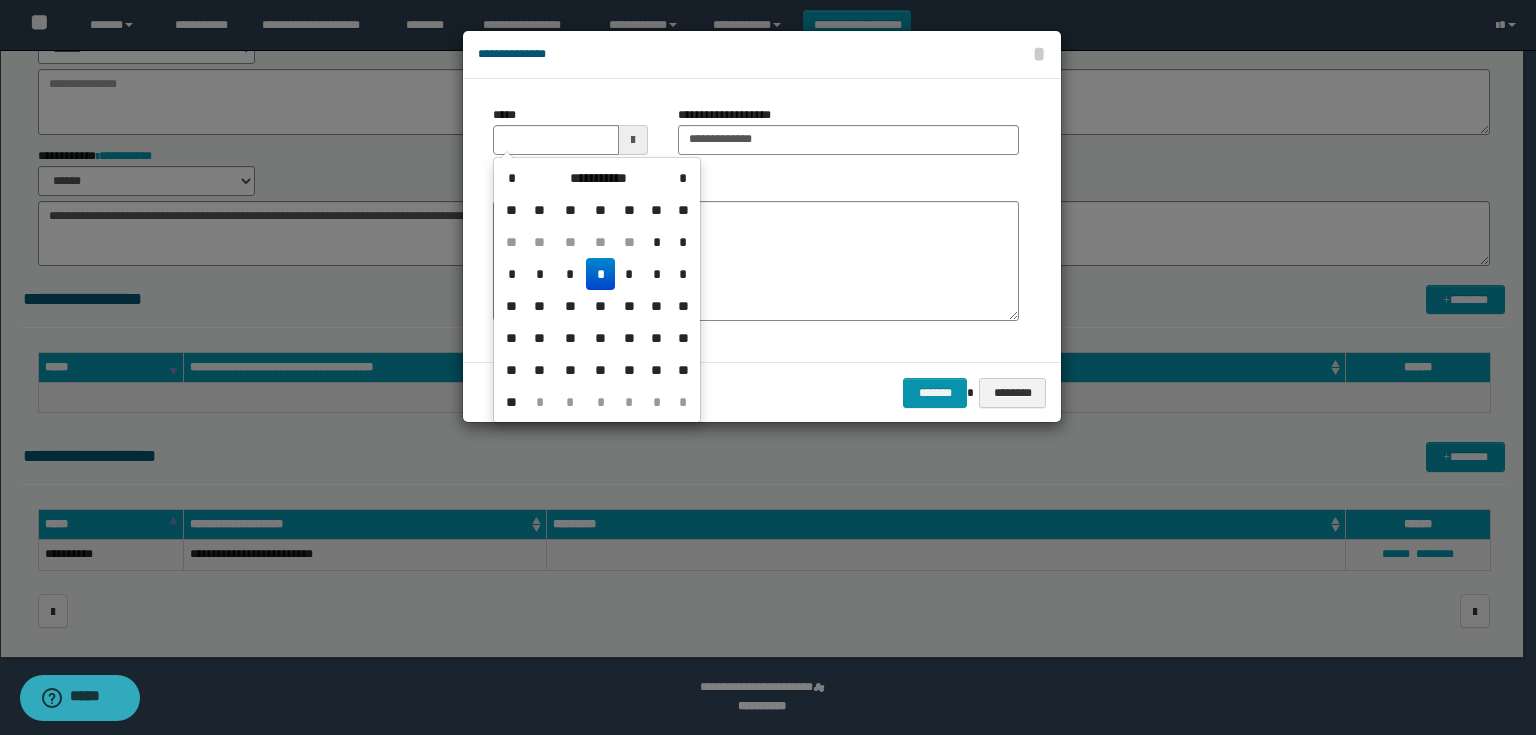 type on "**********" 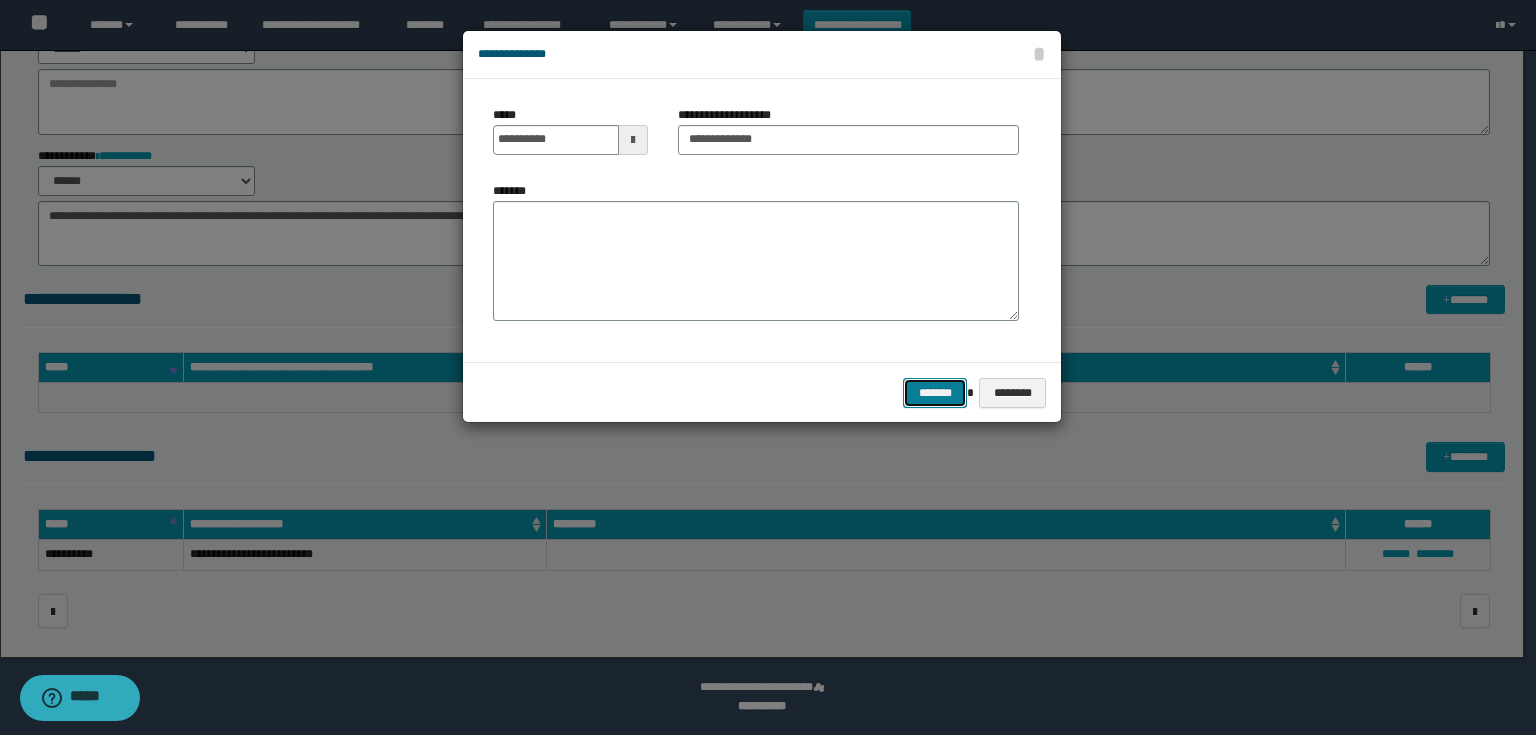 click on "*******" at bounding box center (935, 393) 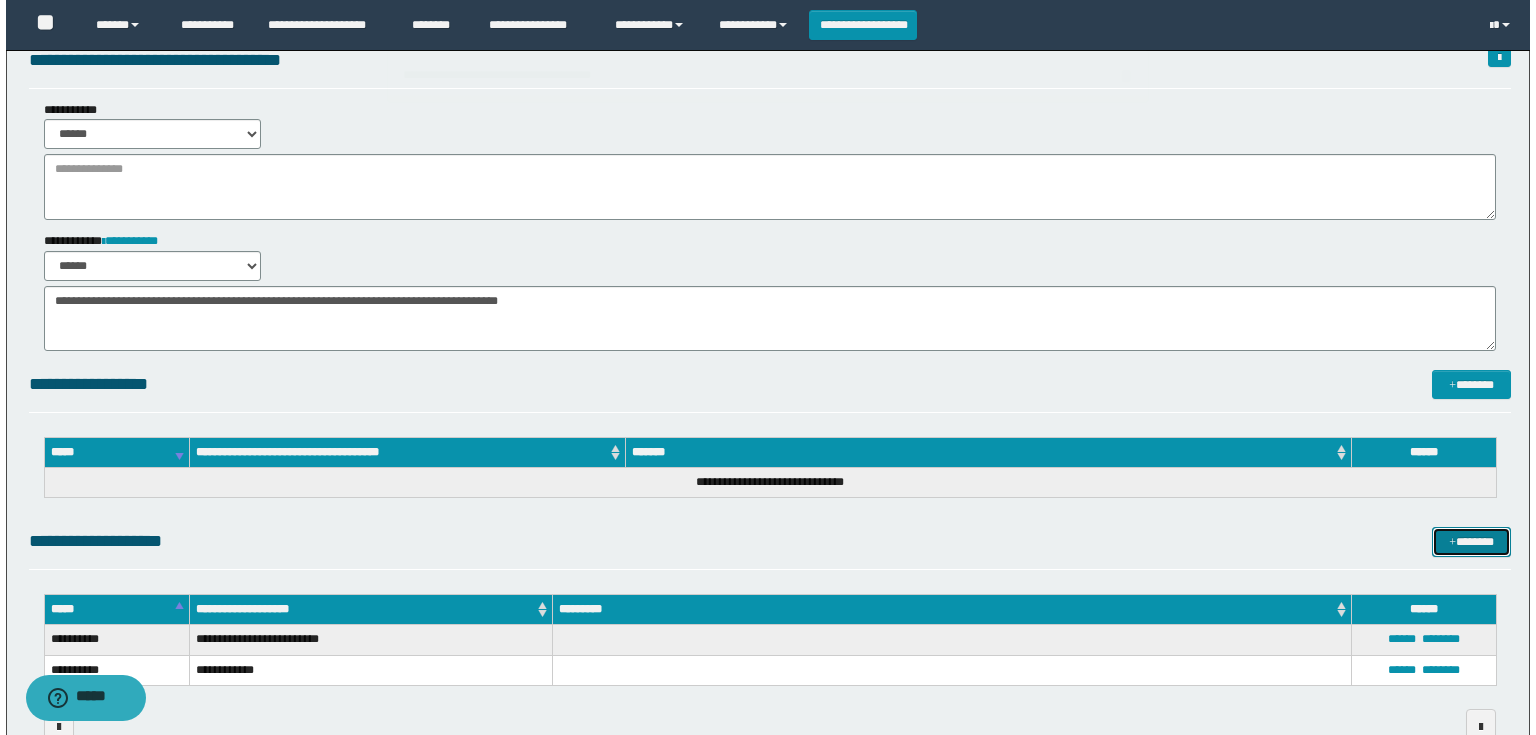 scroll, scrollTop: 0, scrollLeft: 0, axis: both 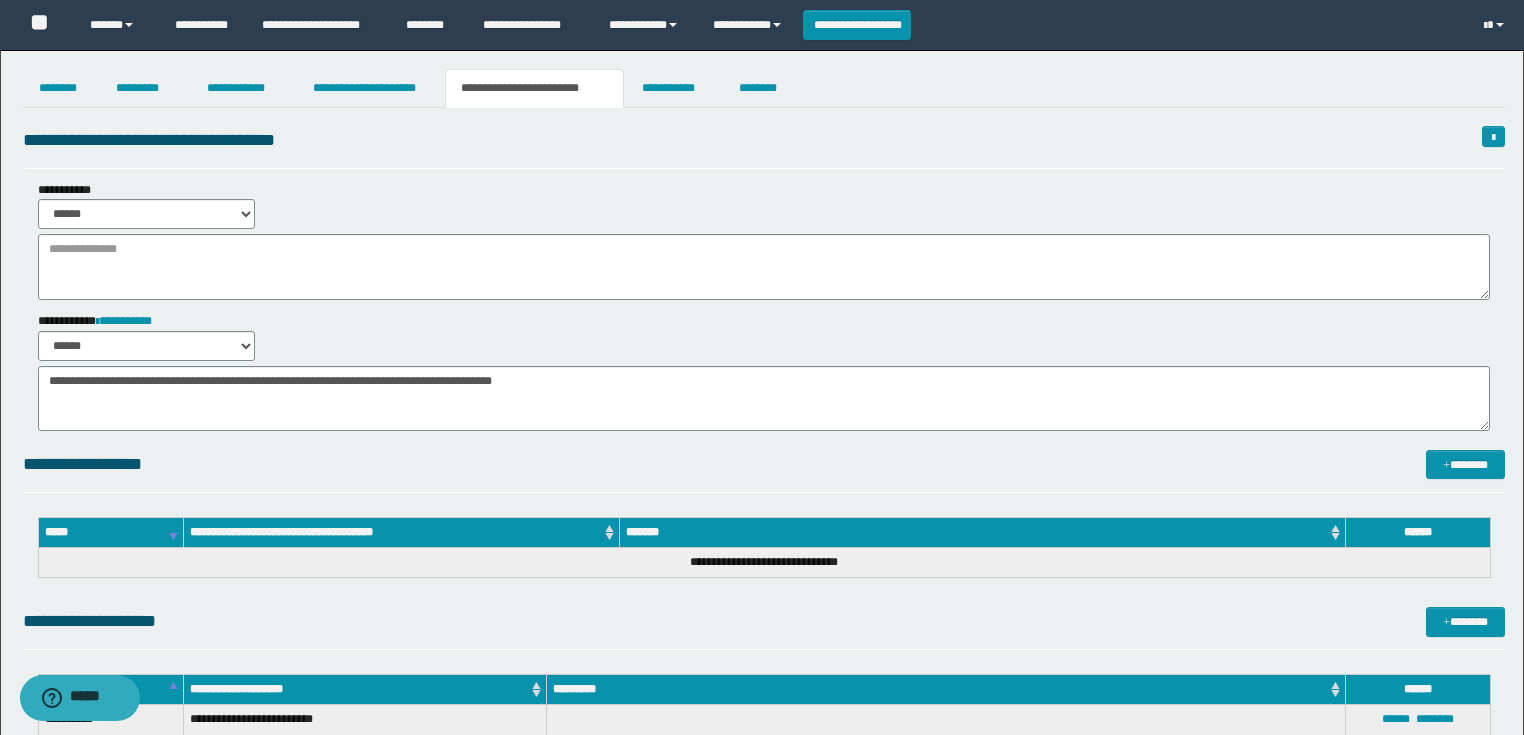 click on "**********" at bounding box center [762, 451] 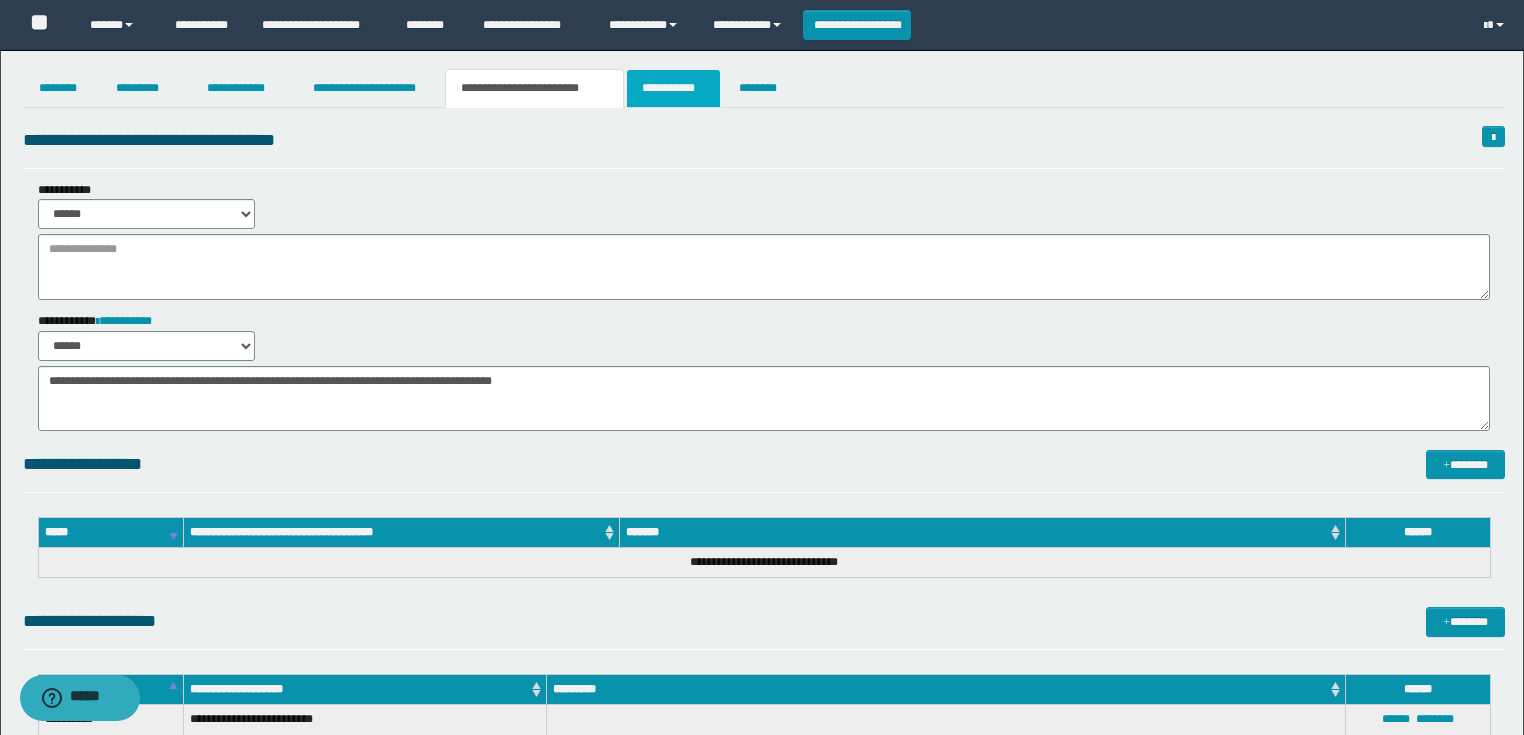 click on "**********" at bounding box center (673, 88) 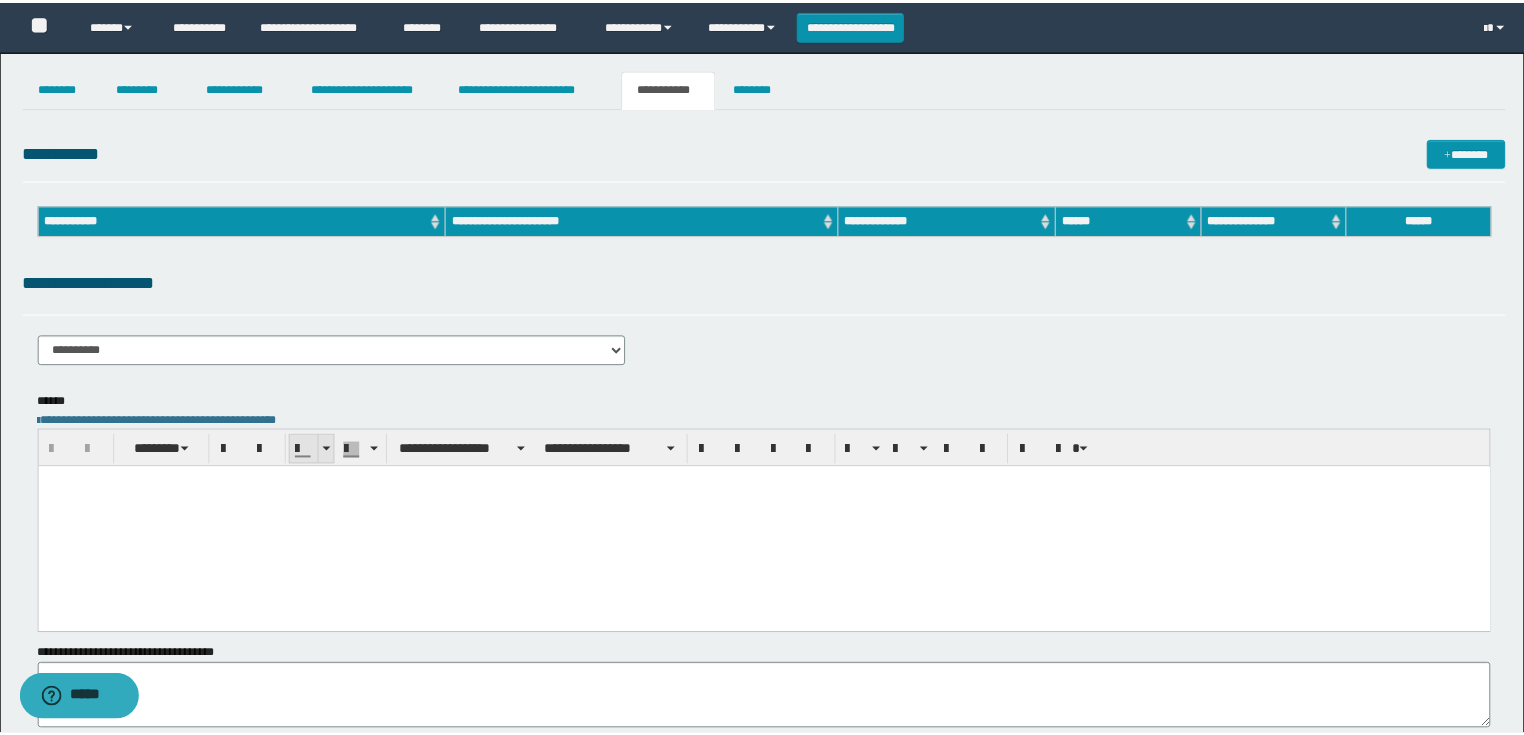 scroll, scrollTop: 0, scrollLeft: 0, axis: both 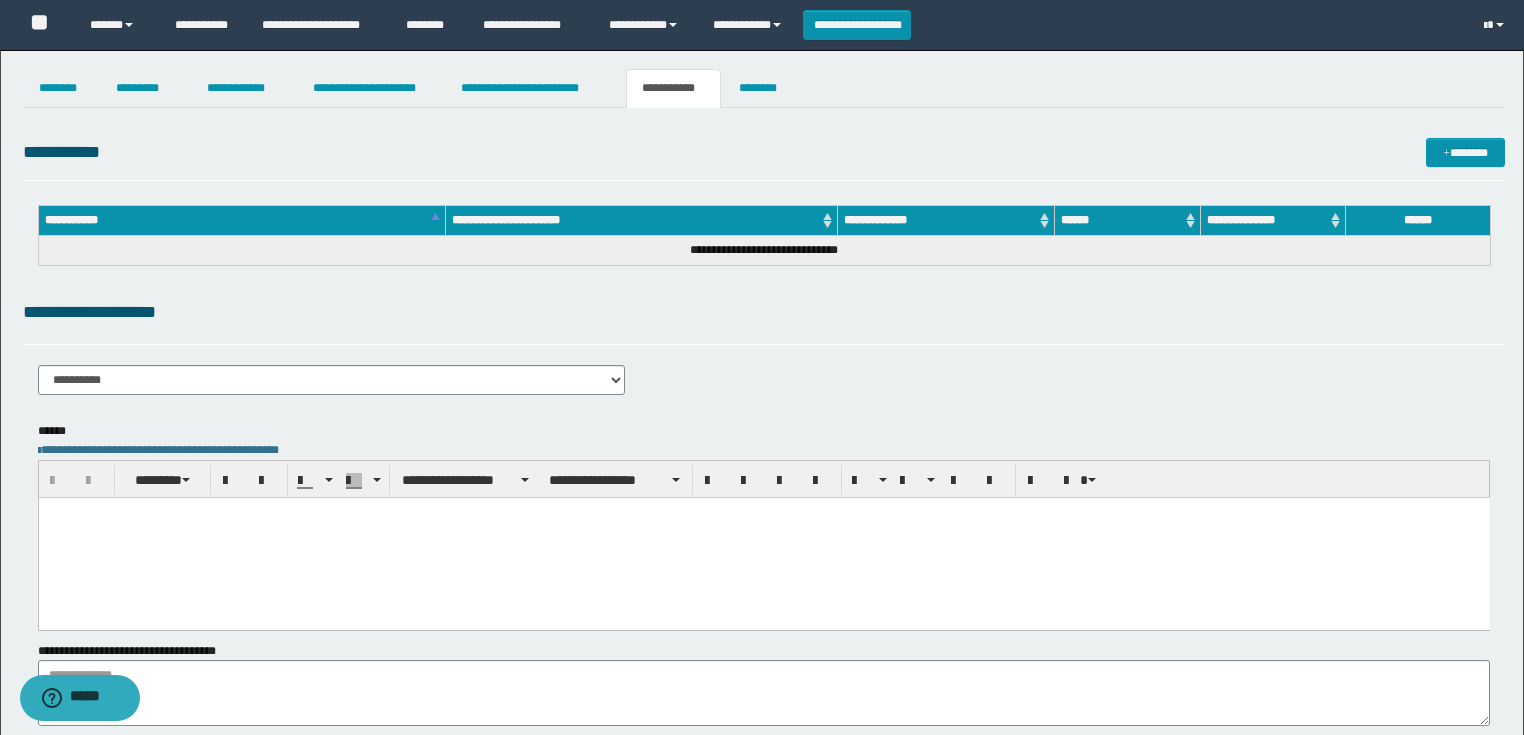 click at bounding box center (763, 537) 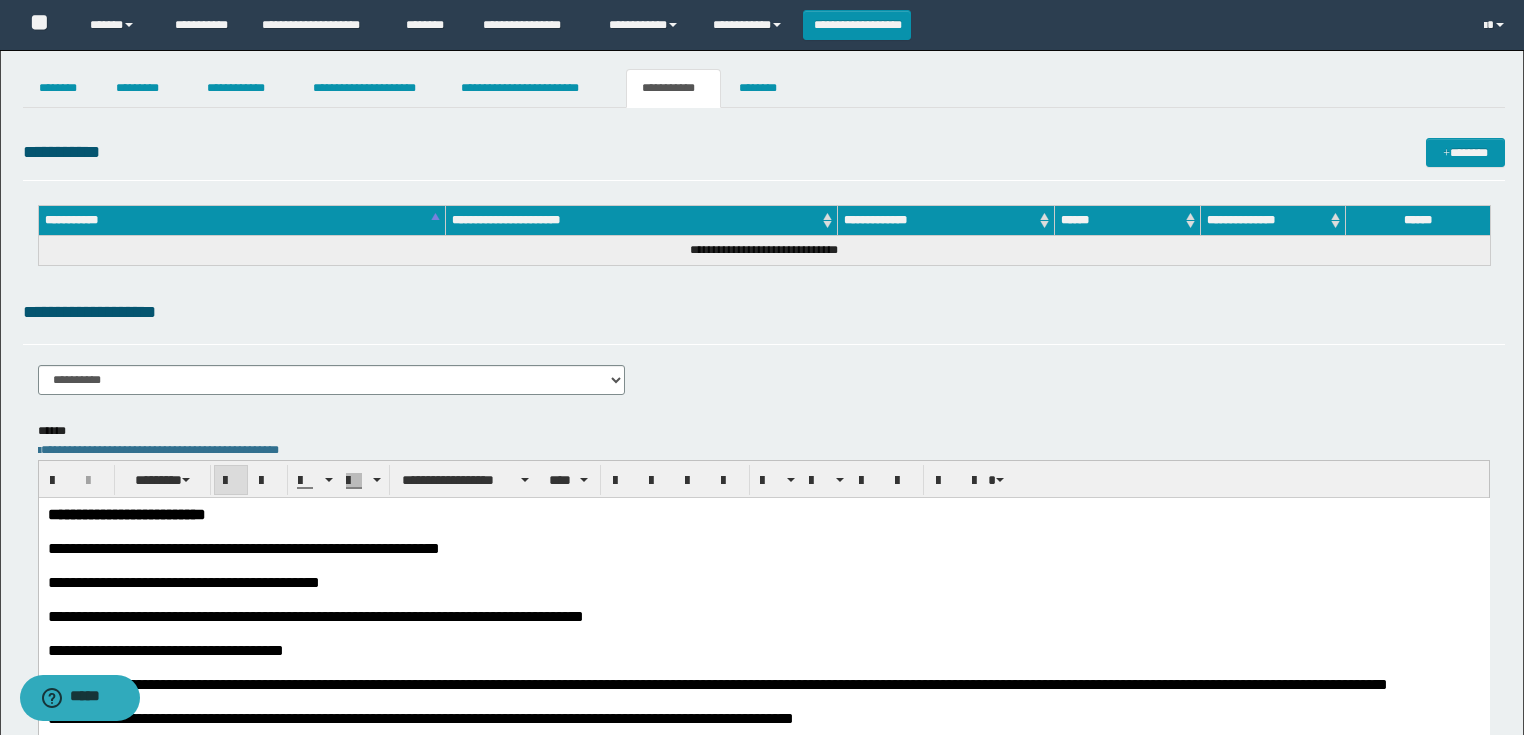 click on "**********" at bounding box center (126, 513) 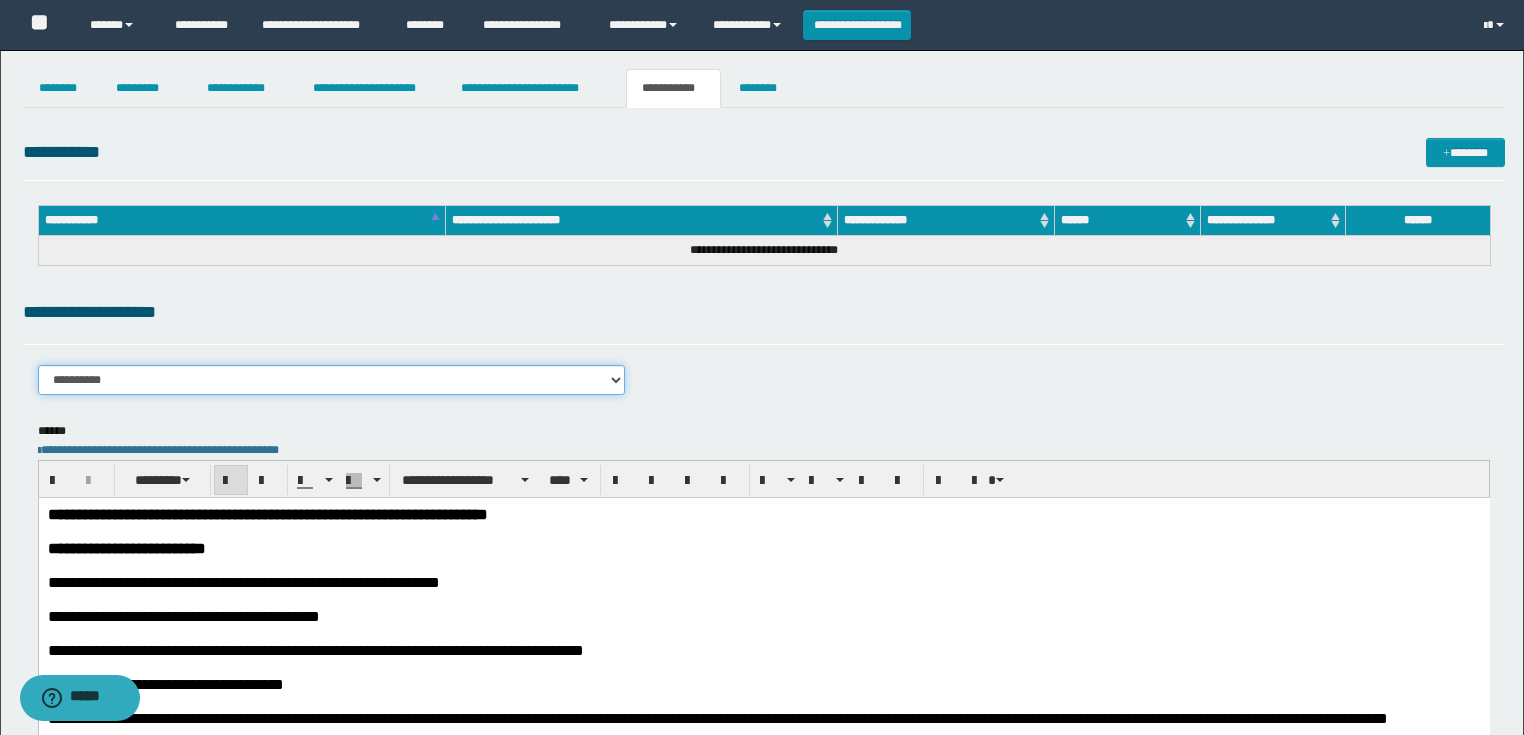 click on "**********" at bounding box center [332, 380] 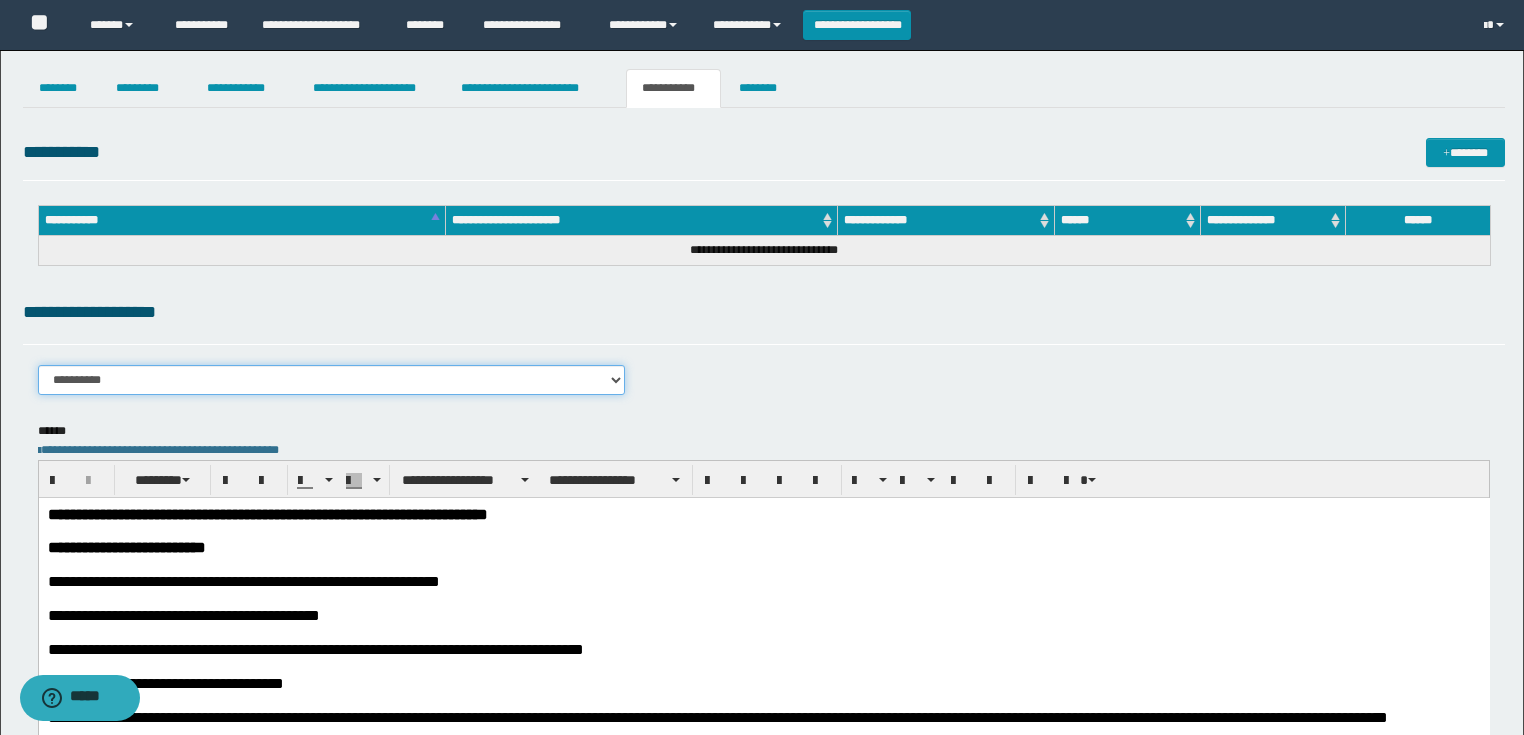 select on "****" 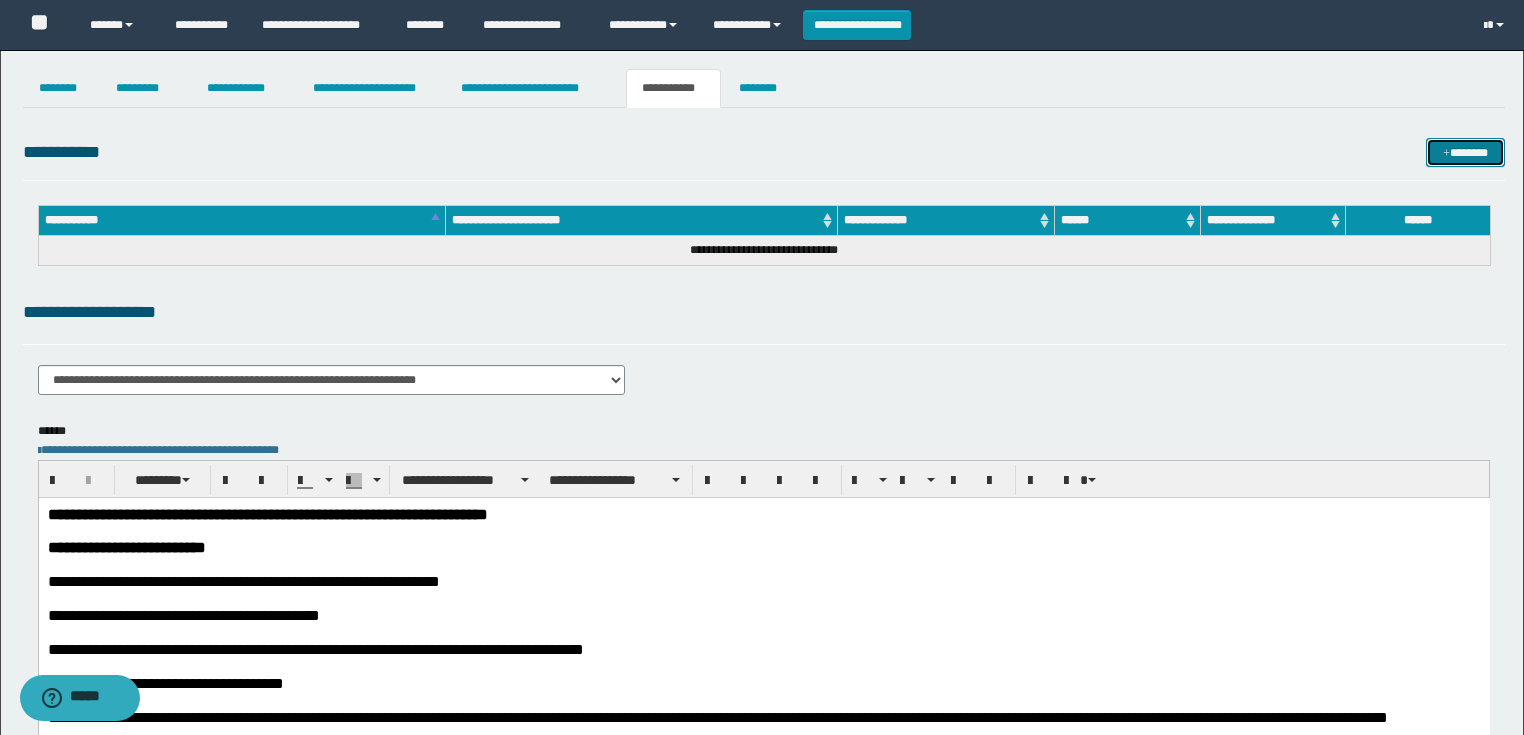 click on "*******" at bounding box center (1465, 153) 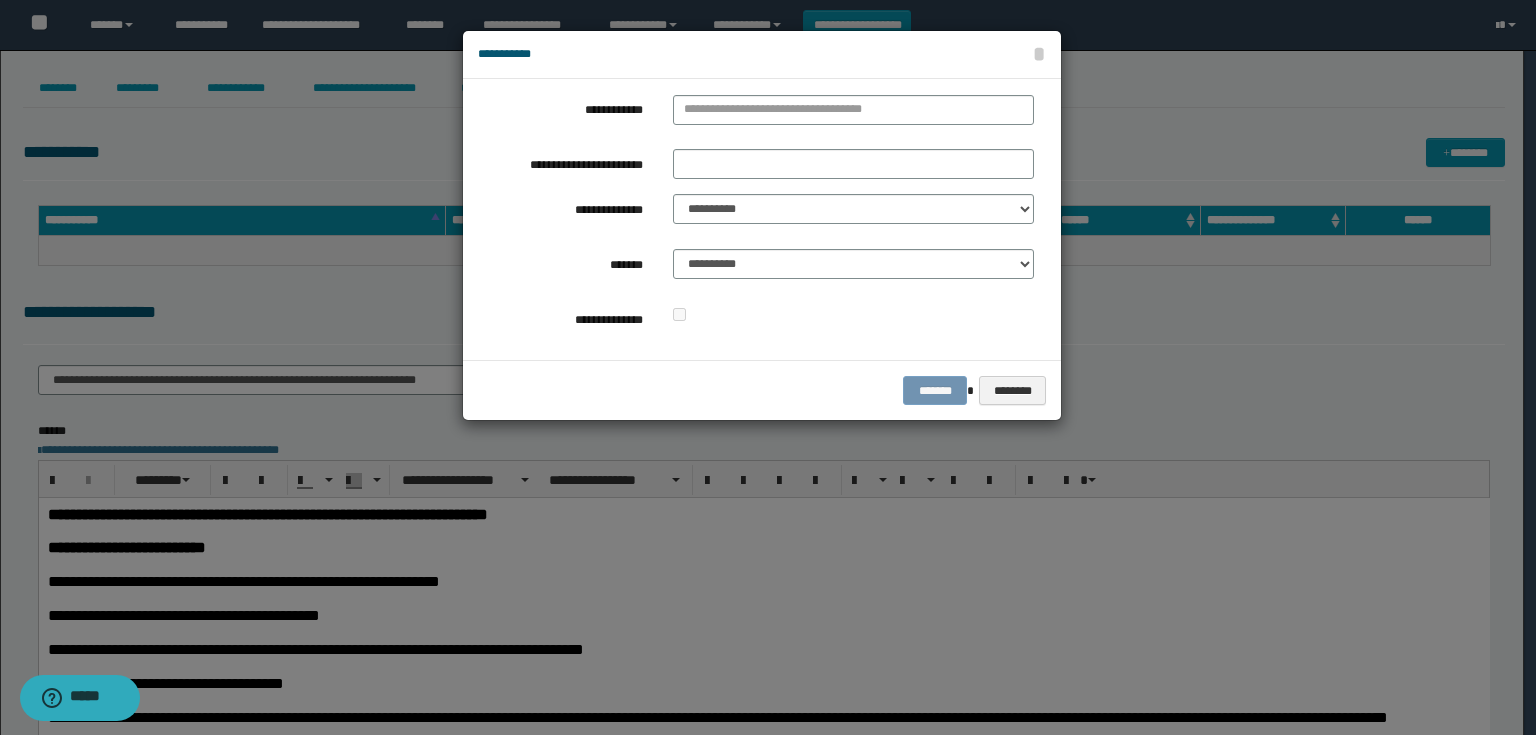 click at bounding box center [853, 114] 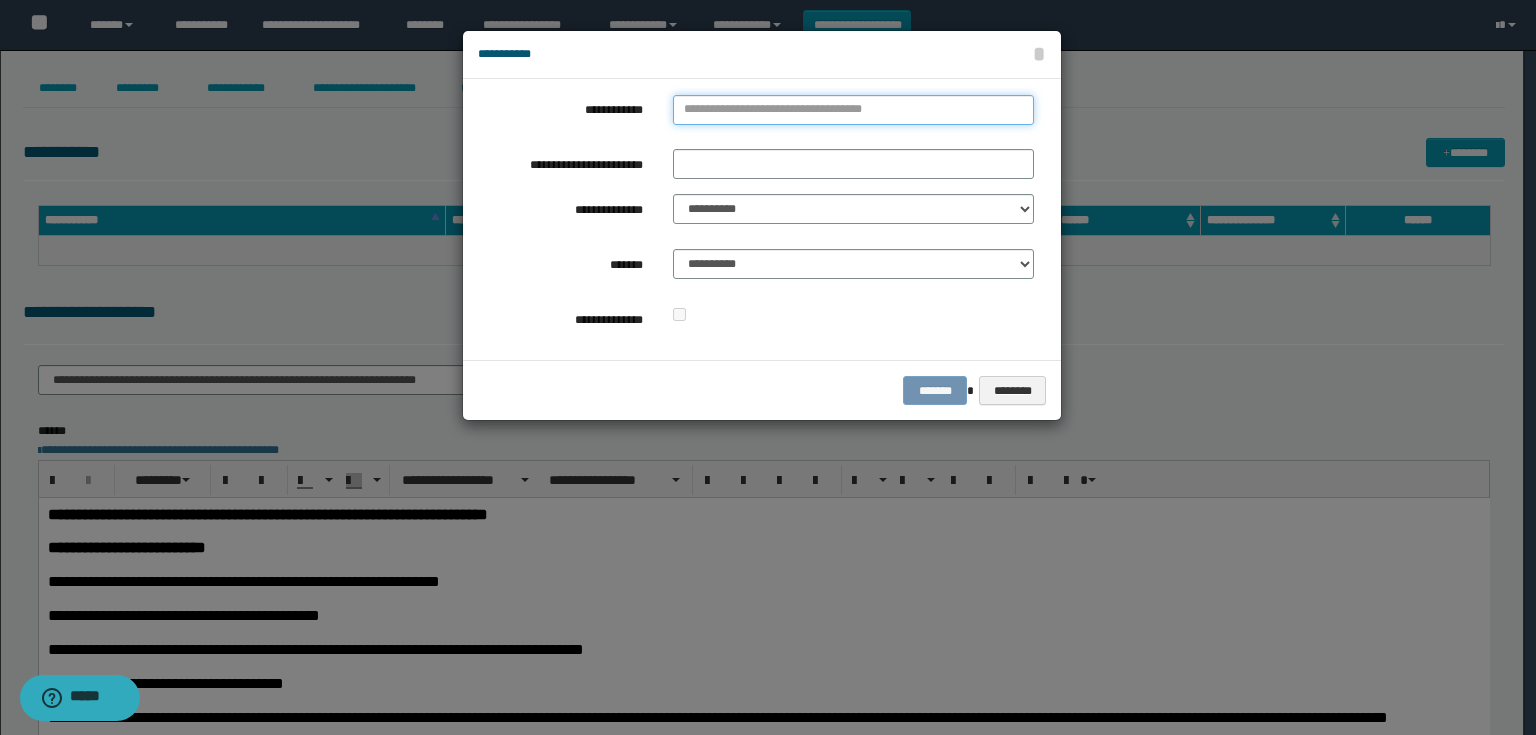 click on "**********" at bounding box center (853, 110) 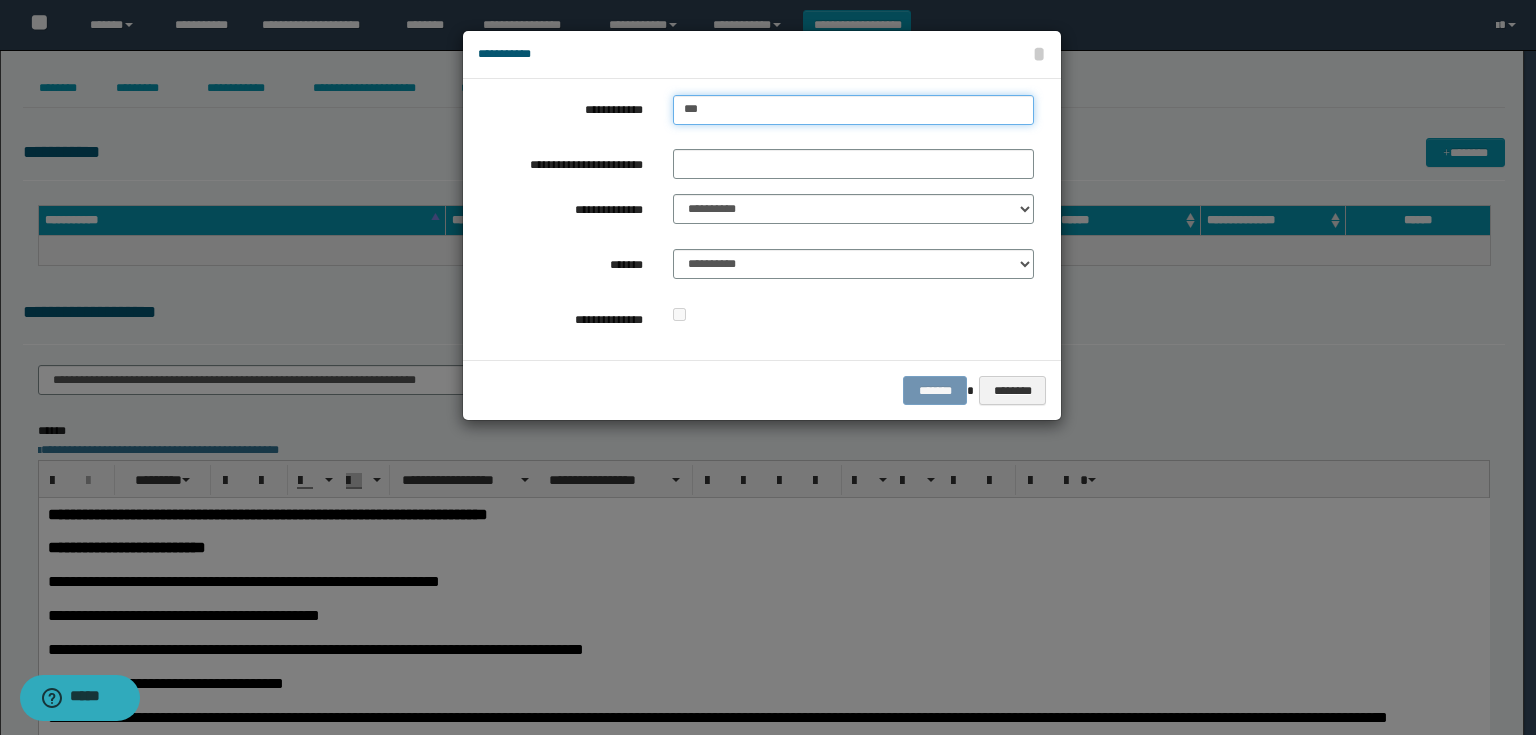 type on "****" 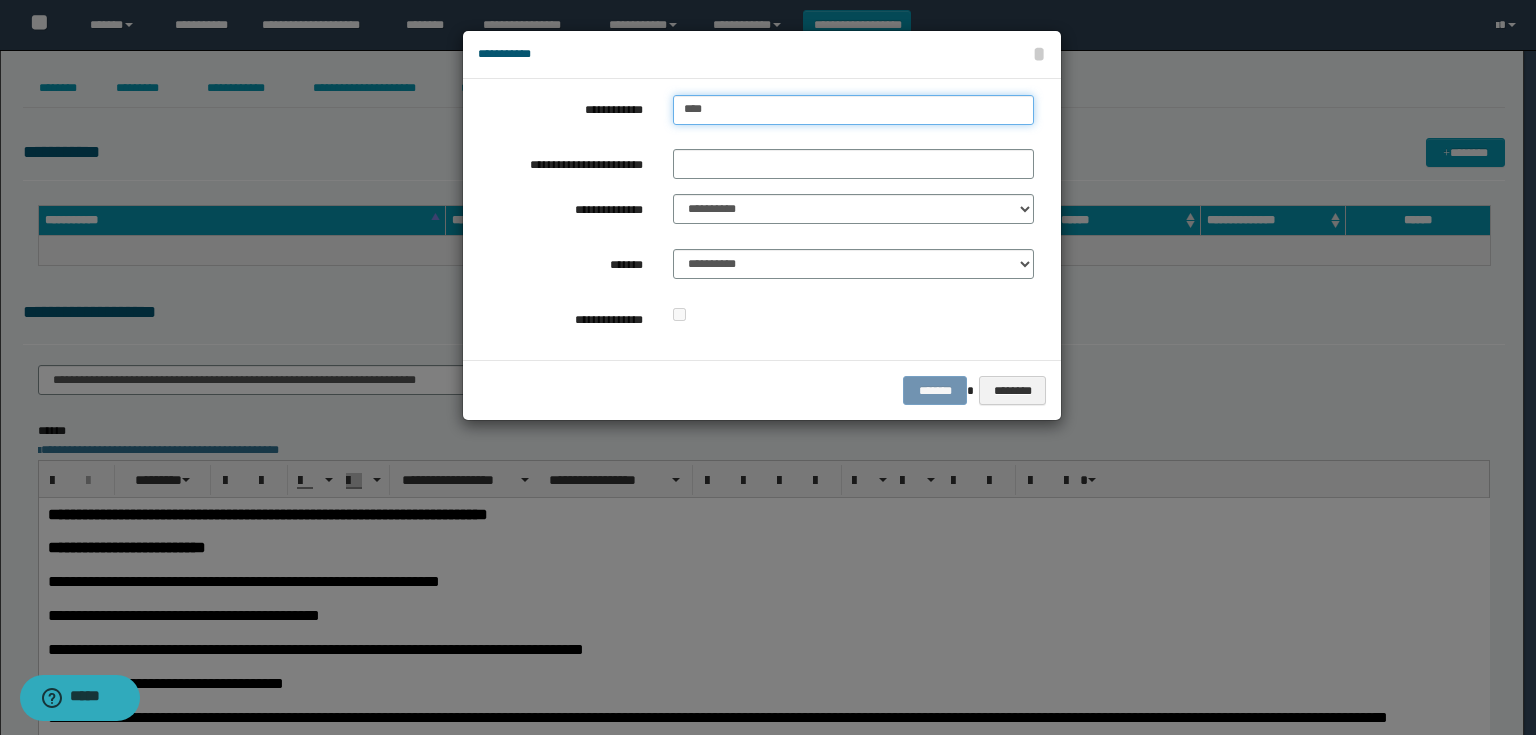 type on "****" 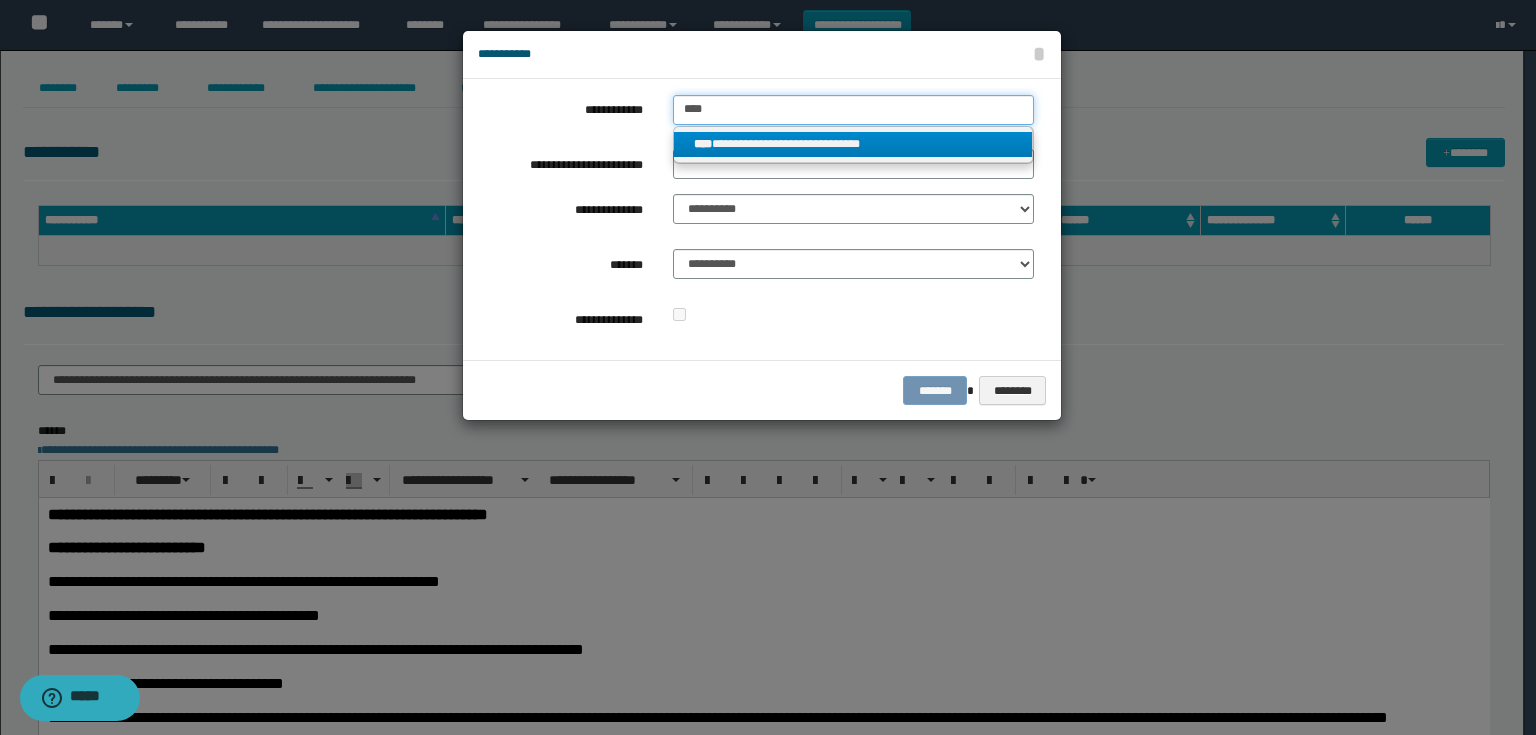 type on "****" 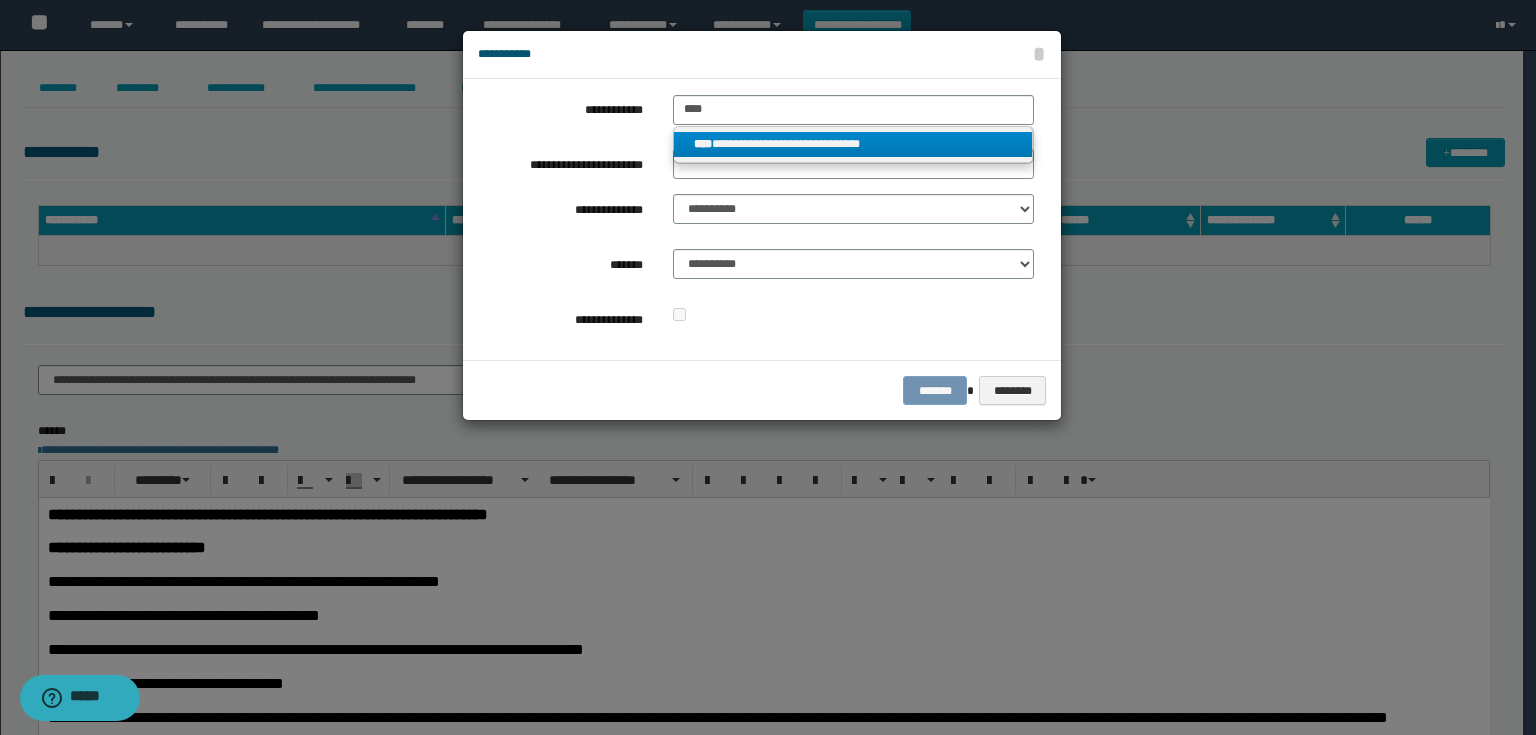 click on "**********" at bounding box center [853, 144] 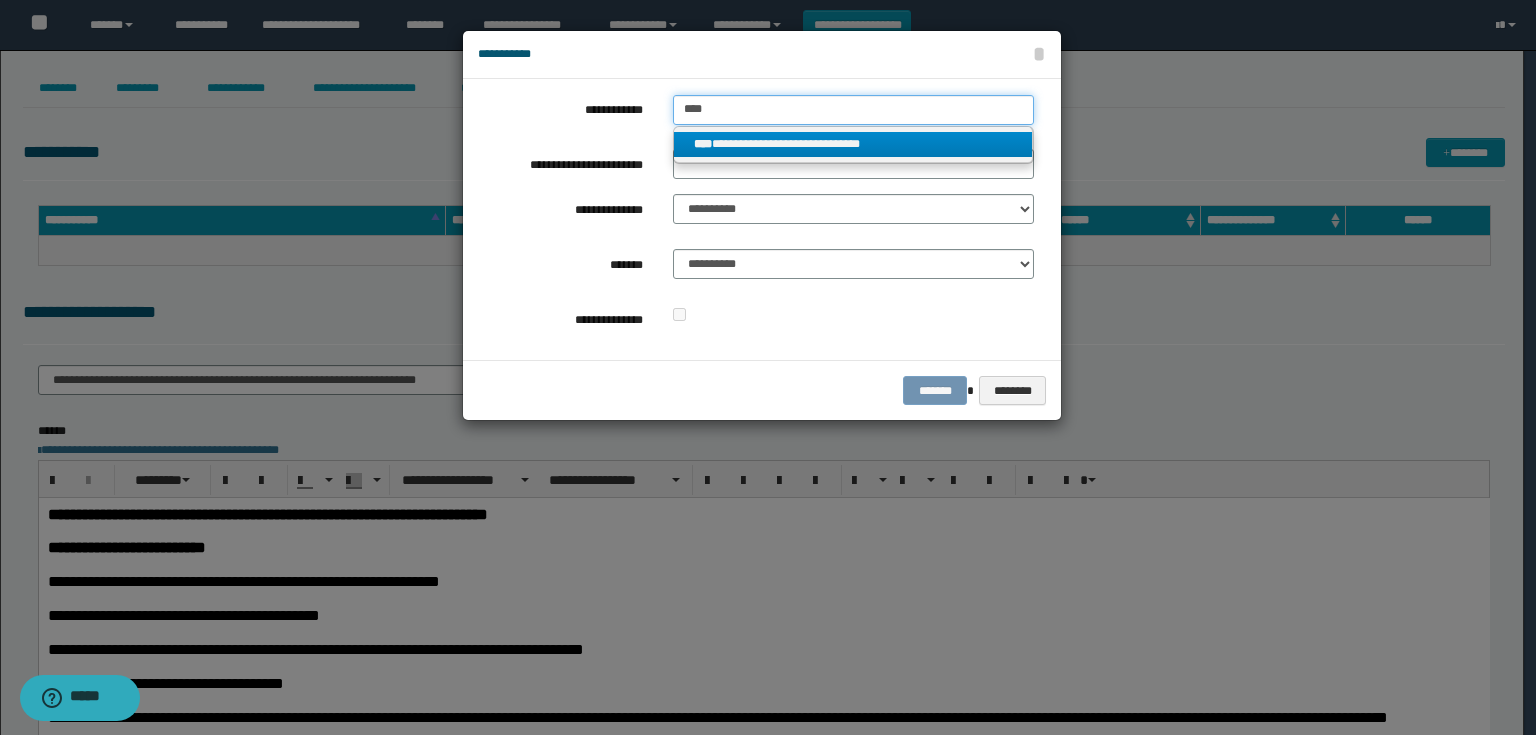 type 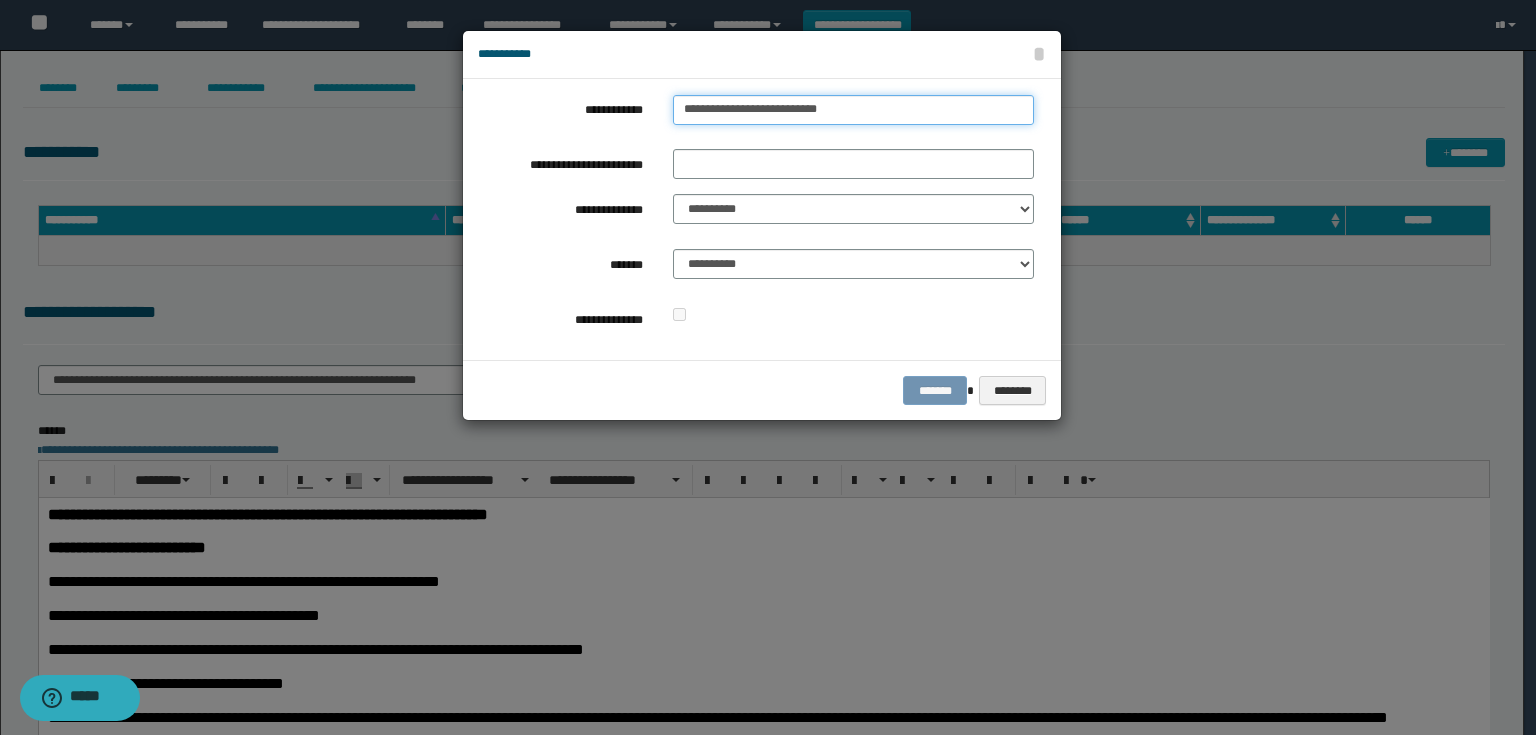drag, startPoint x: 863, startPoint y: 115, endPoint x: 578, endPoint y: 120, distance: 285.04385 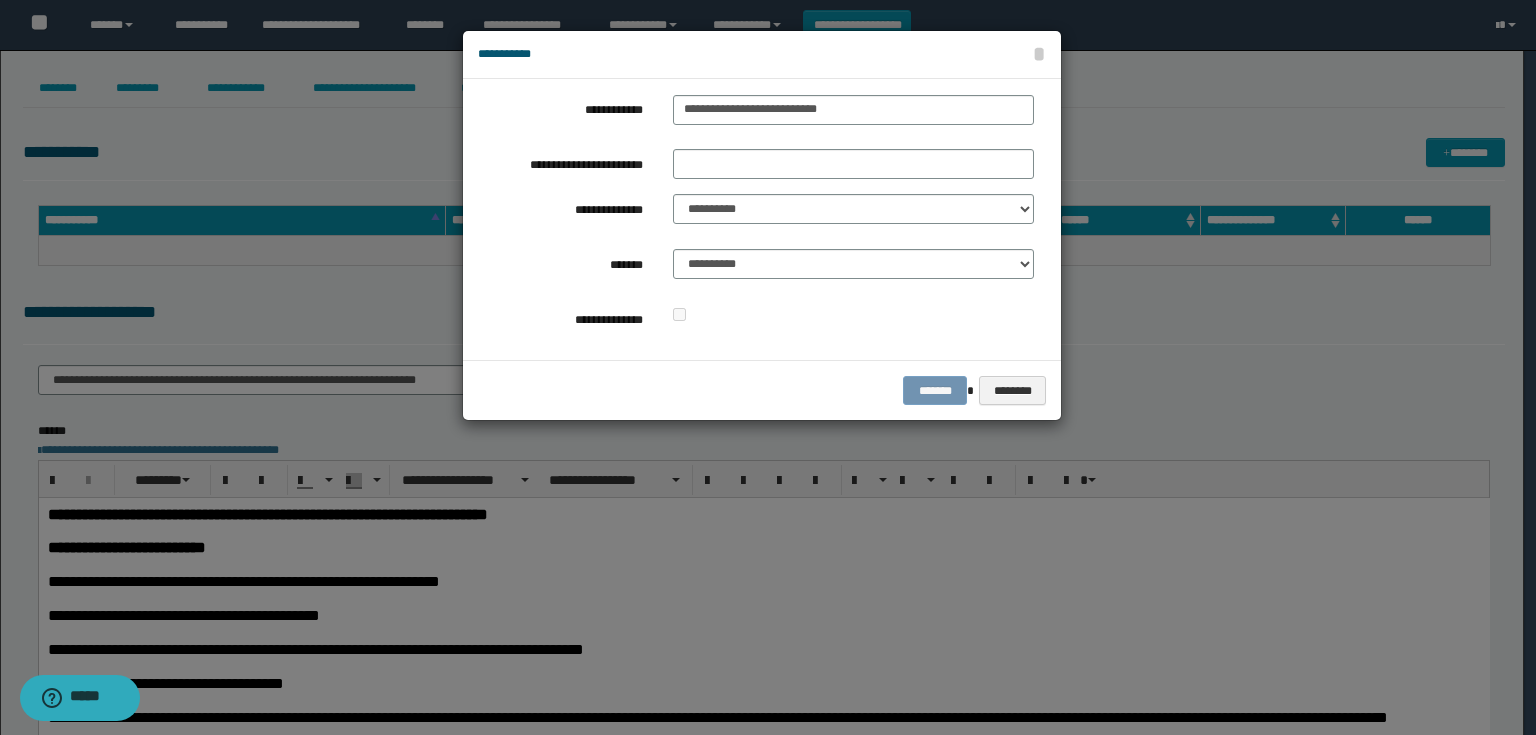 click on "**********" at bounding box center (756, 219) 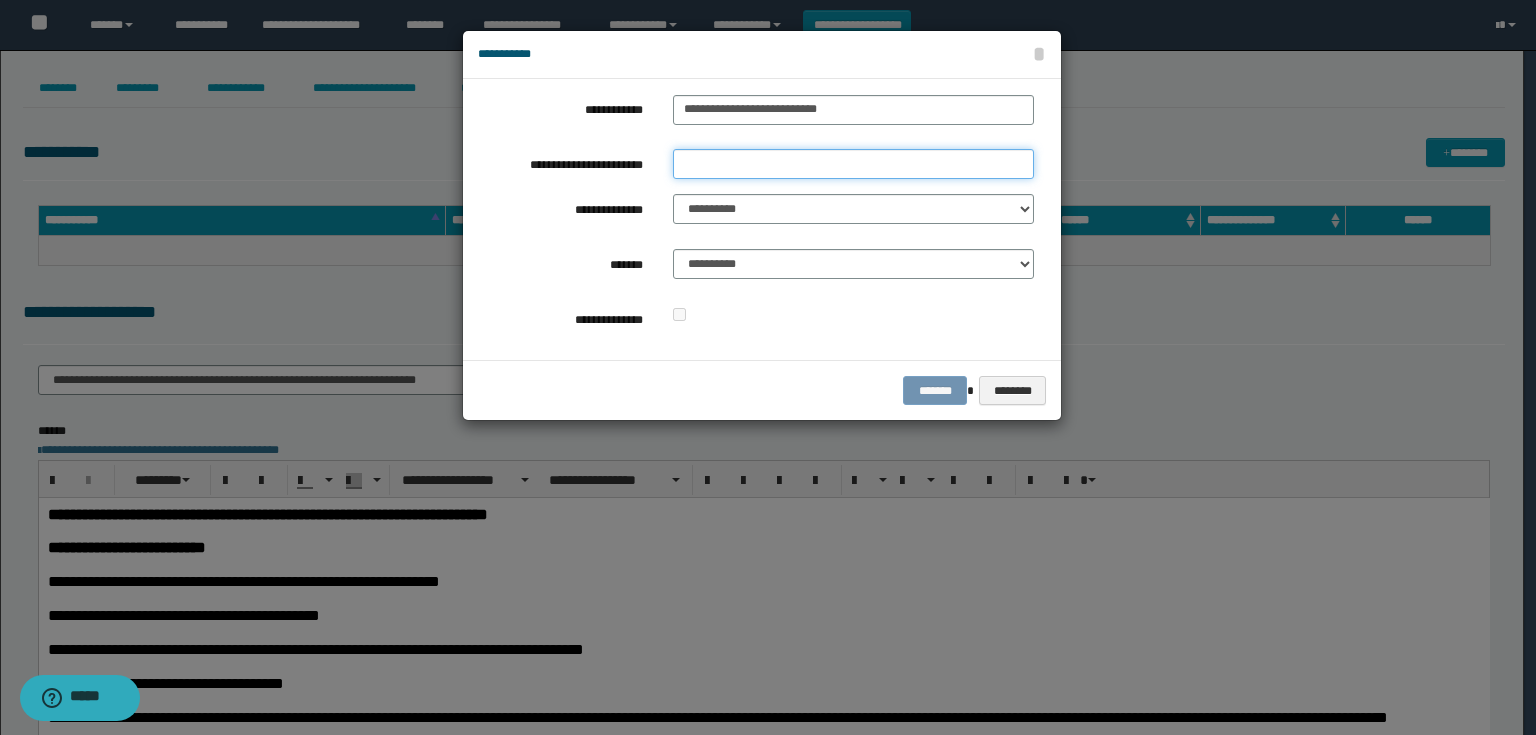 click on "**********" at bounding box center (853, 164) 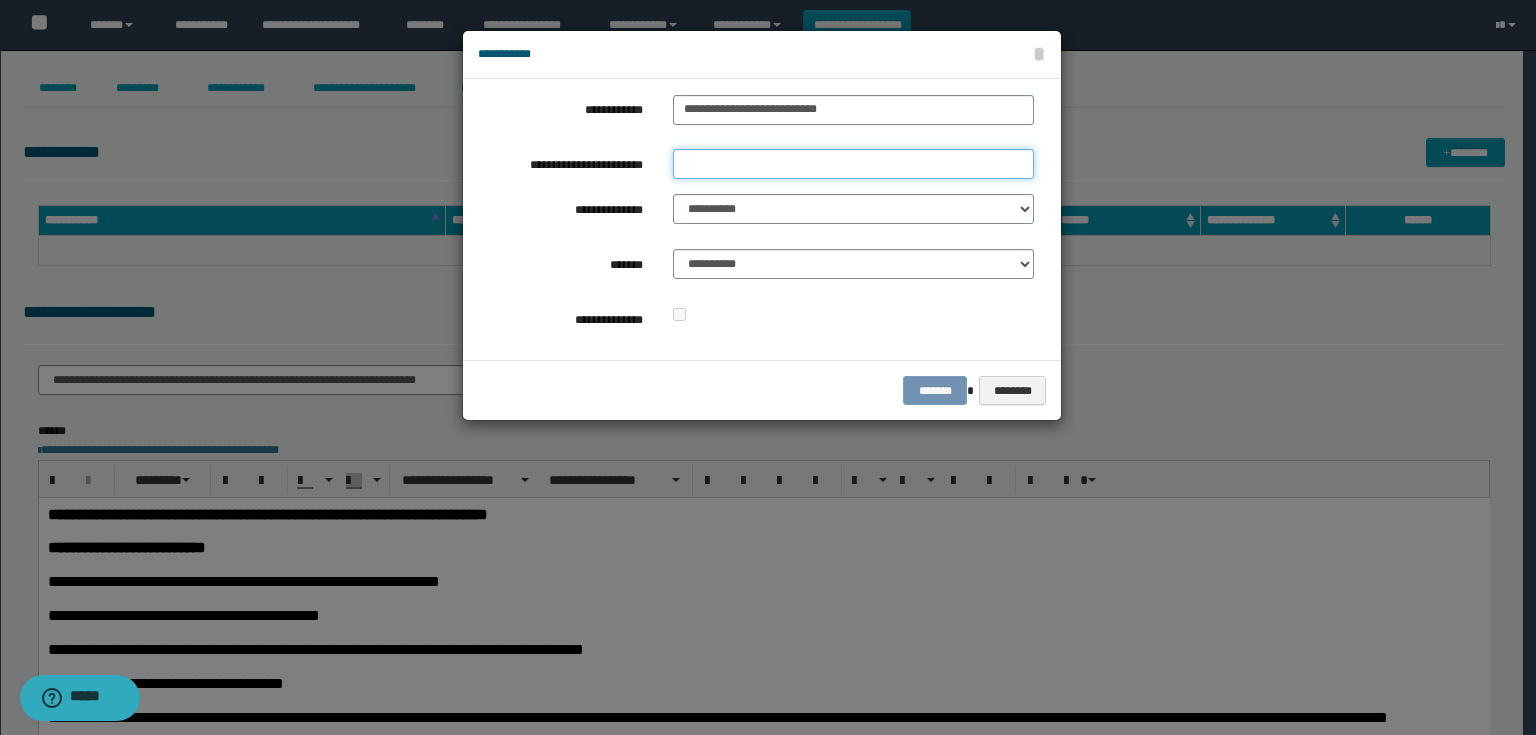 paste on "**********" 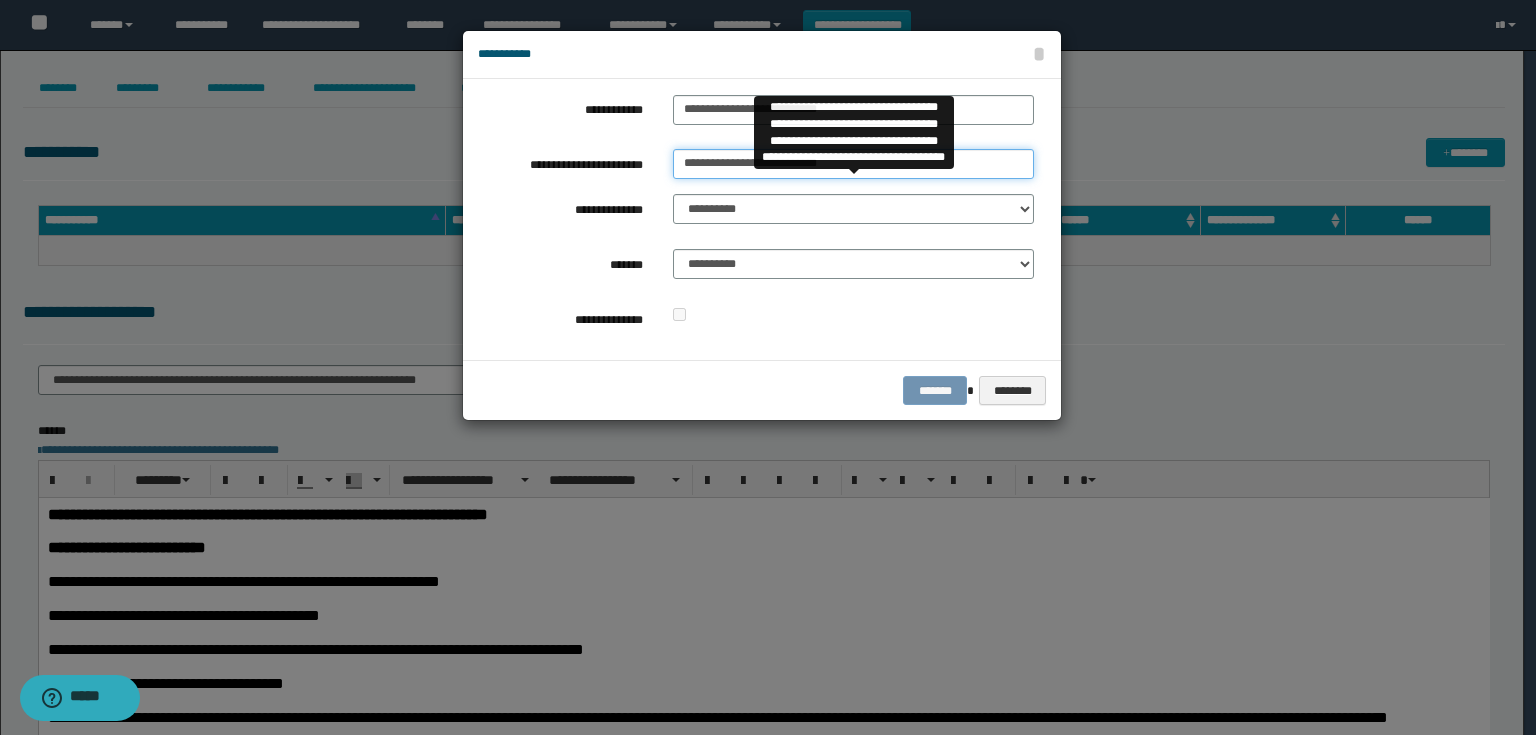 type on "**********" 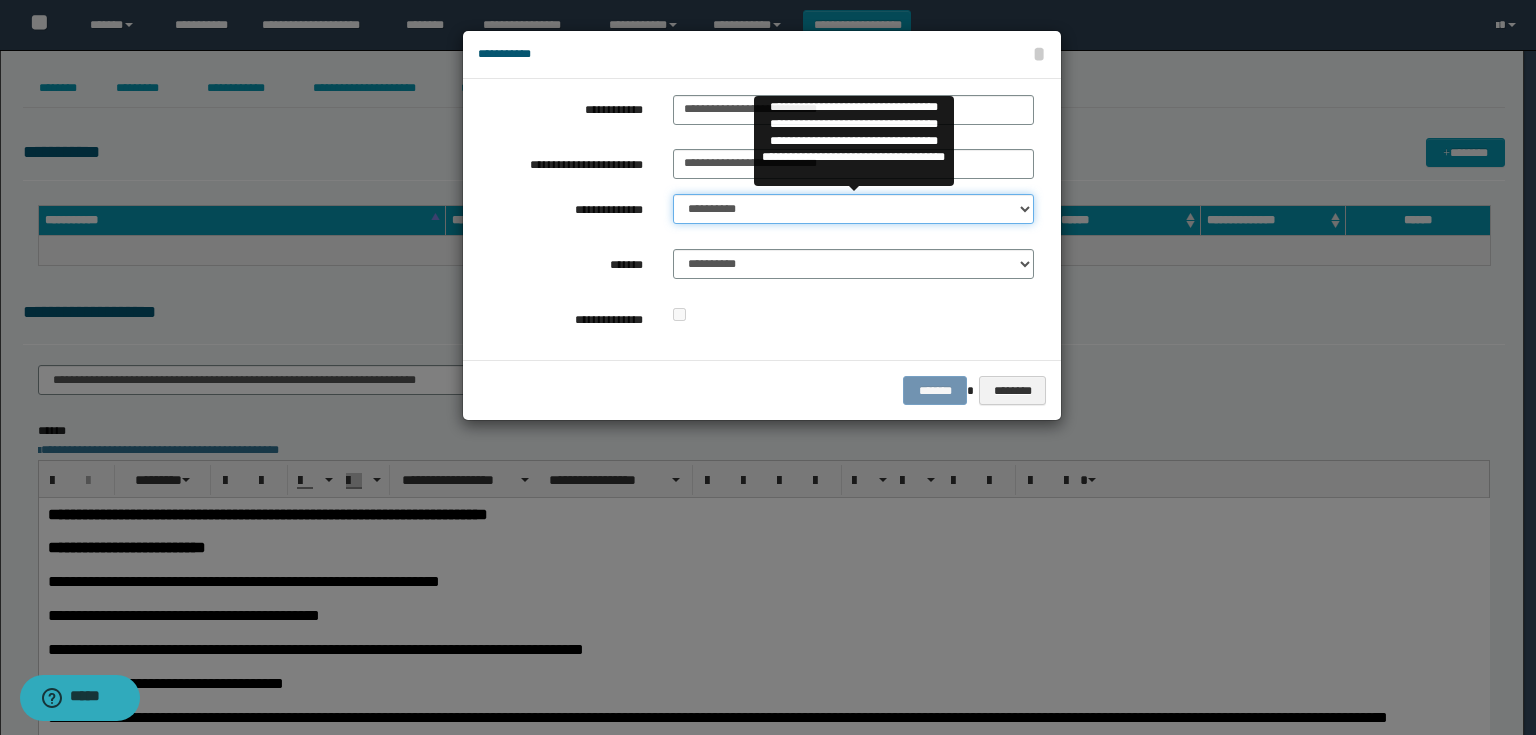 click on "**********" at bounding box center (853, 209) 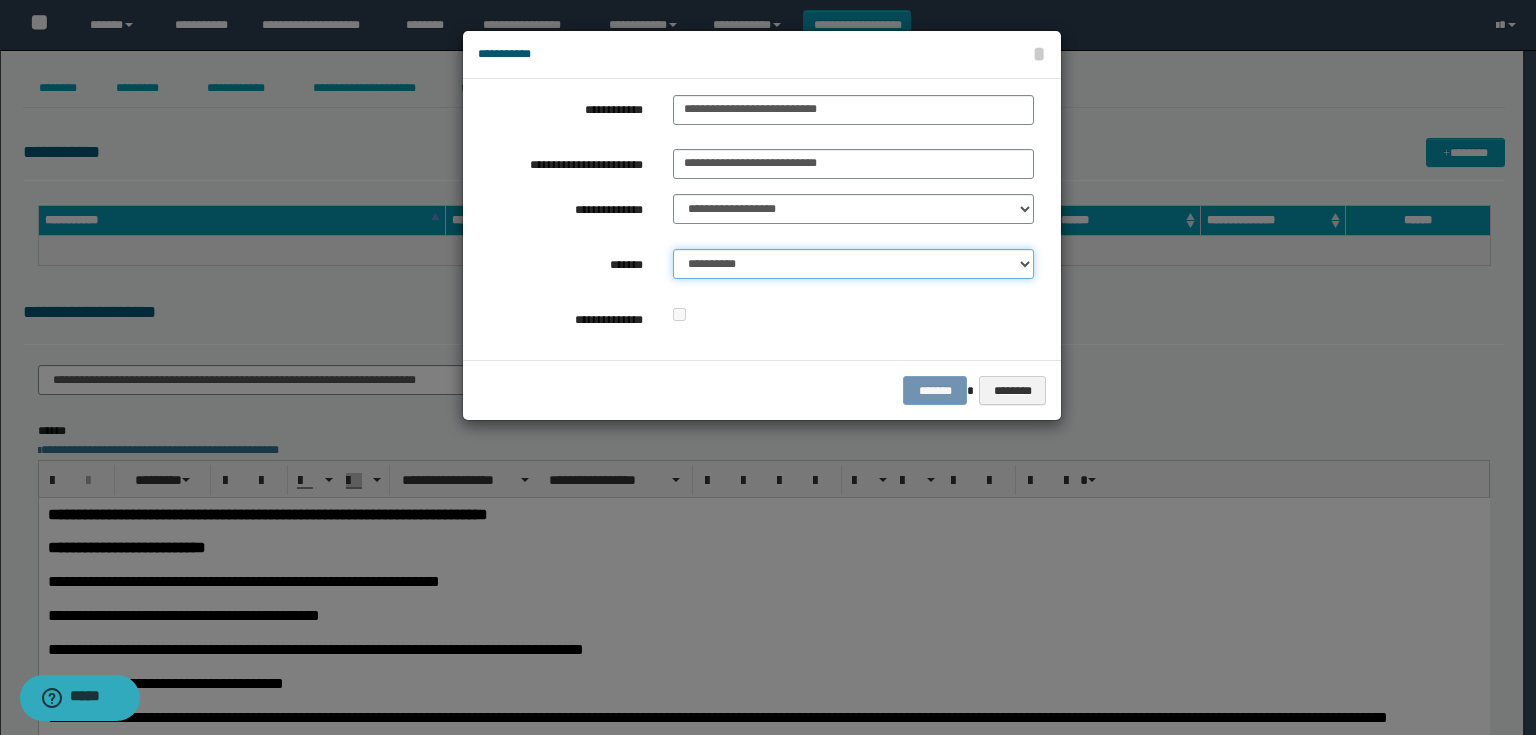 click on "**********" at bounding box center [853, 264] 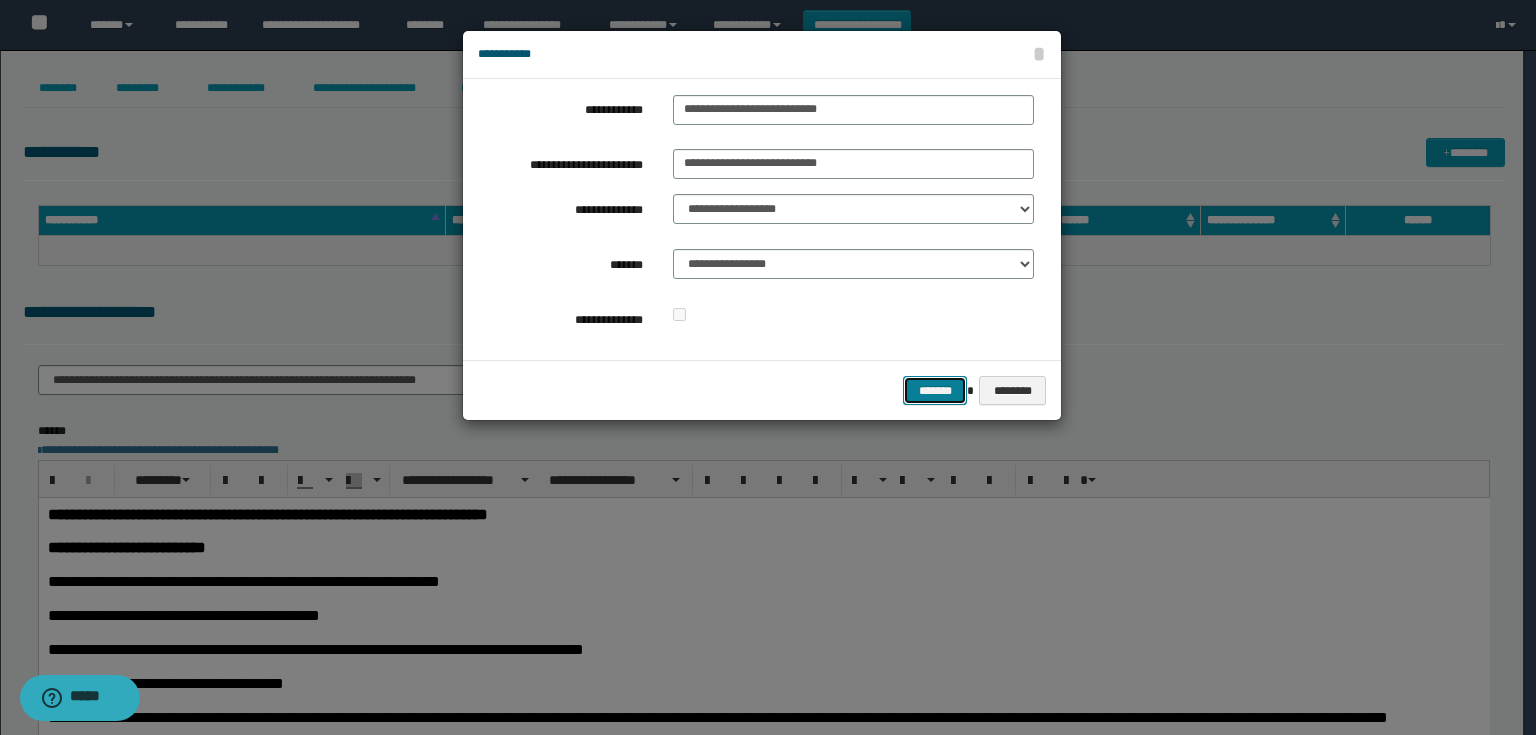 click on "*******" at bounding box center [935, 391] 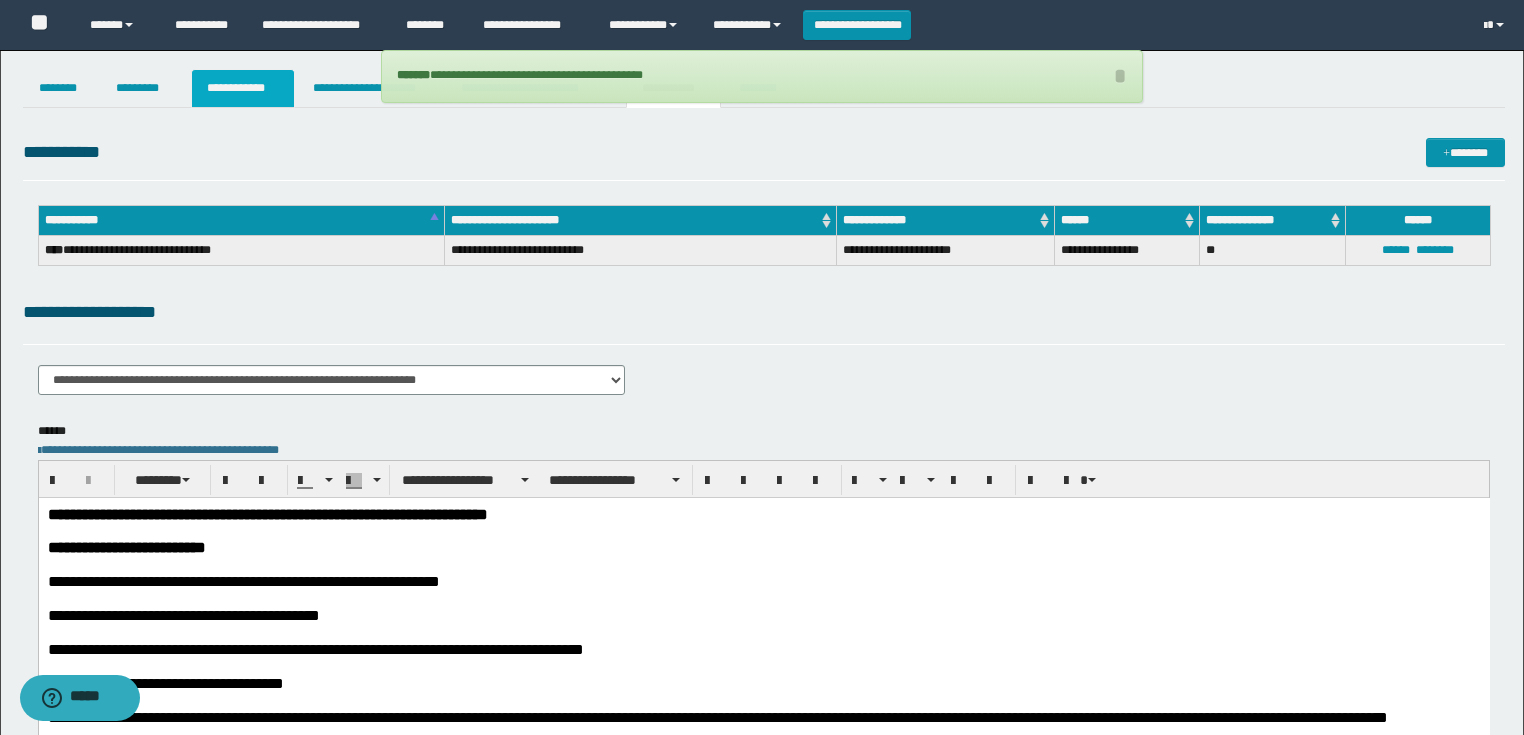 click on "**********" at bounding box center (243, 88) 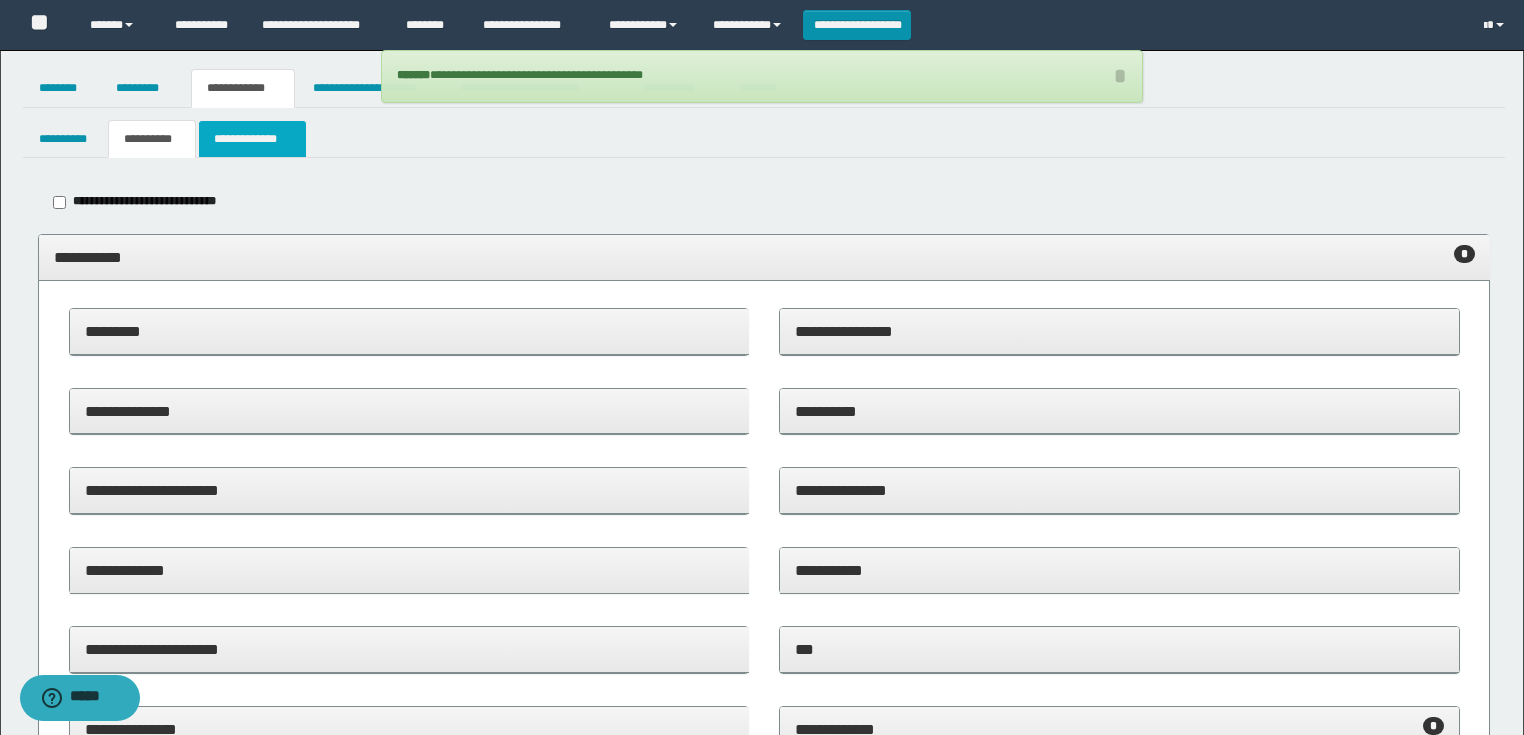 click on "**********" at bounding box center (252, 139) 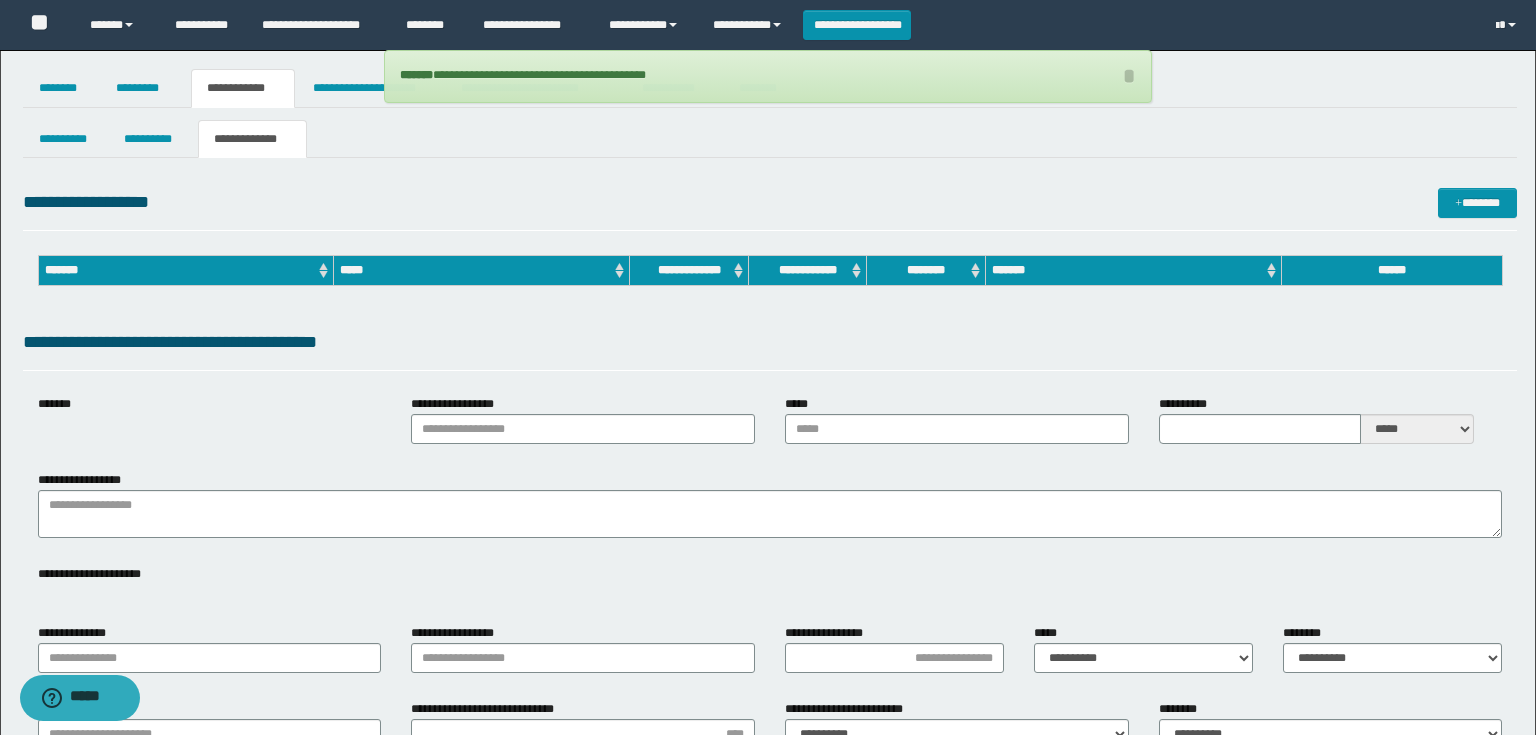 type on "**********" 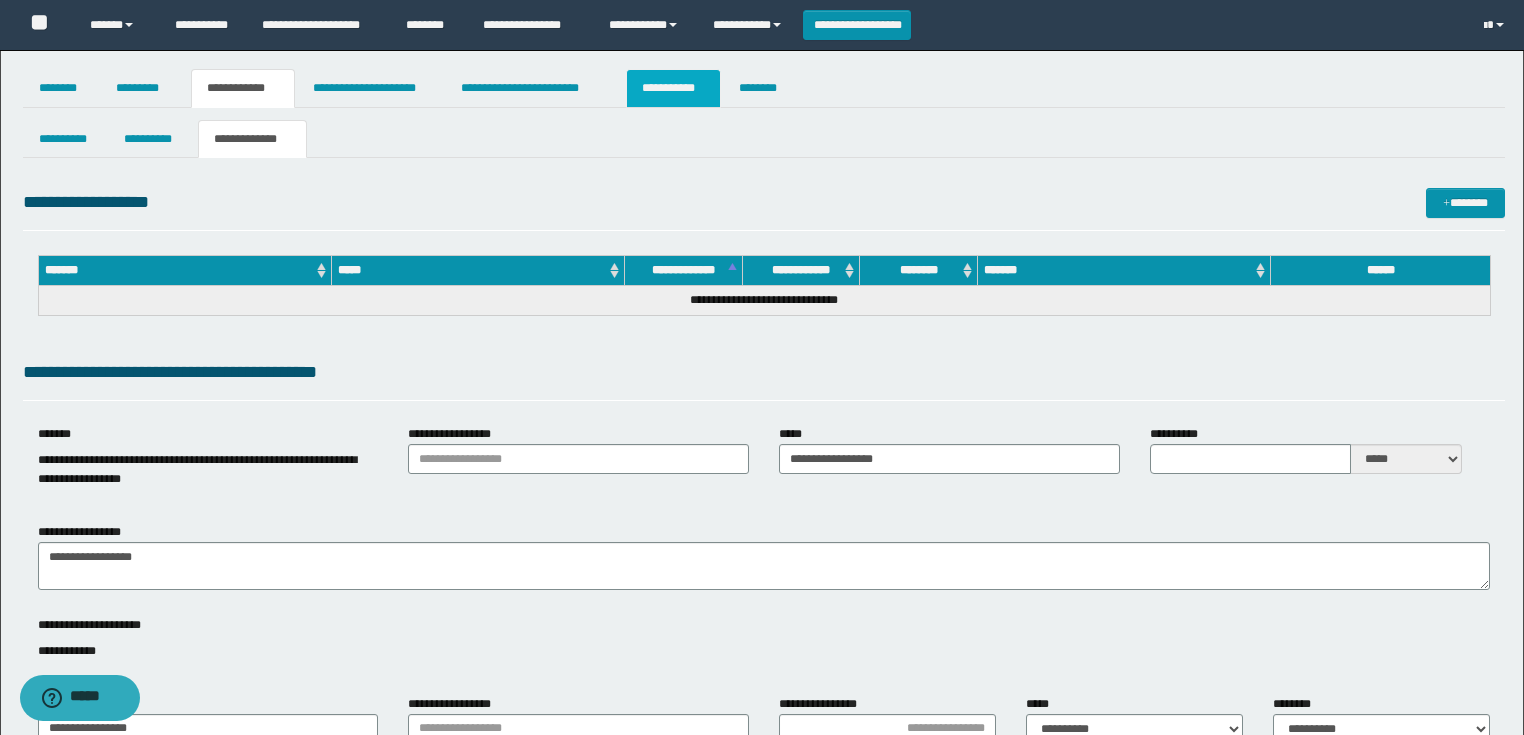 click on "**********" at bounding box center [673, 88] 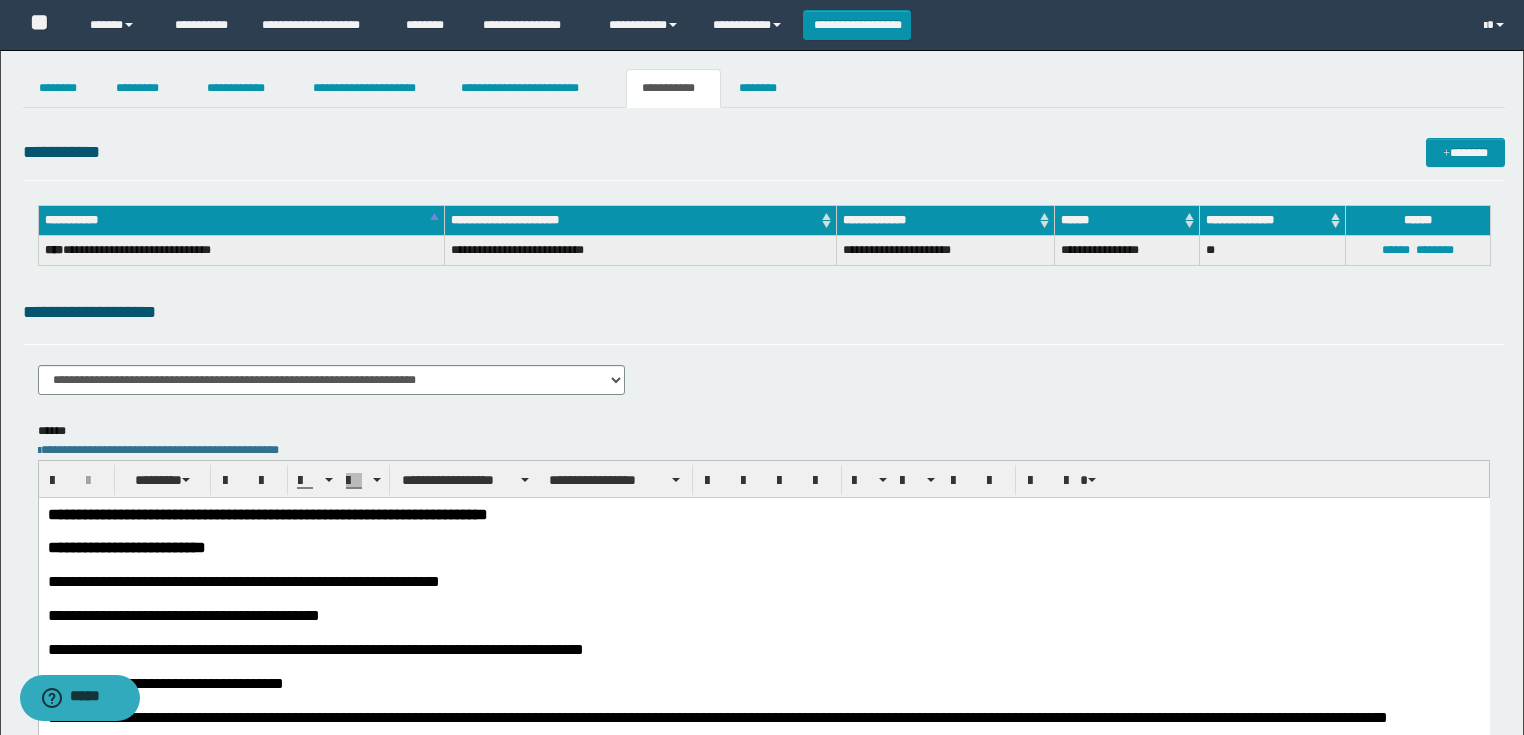 click on "**********" at bounding box center [763, 883] 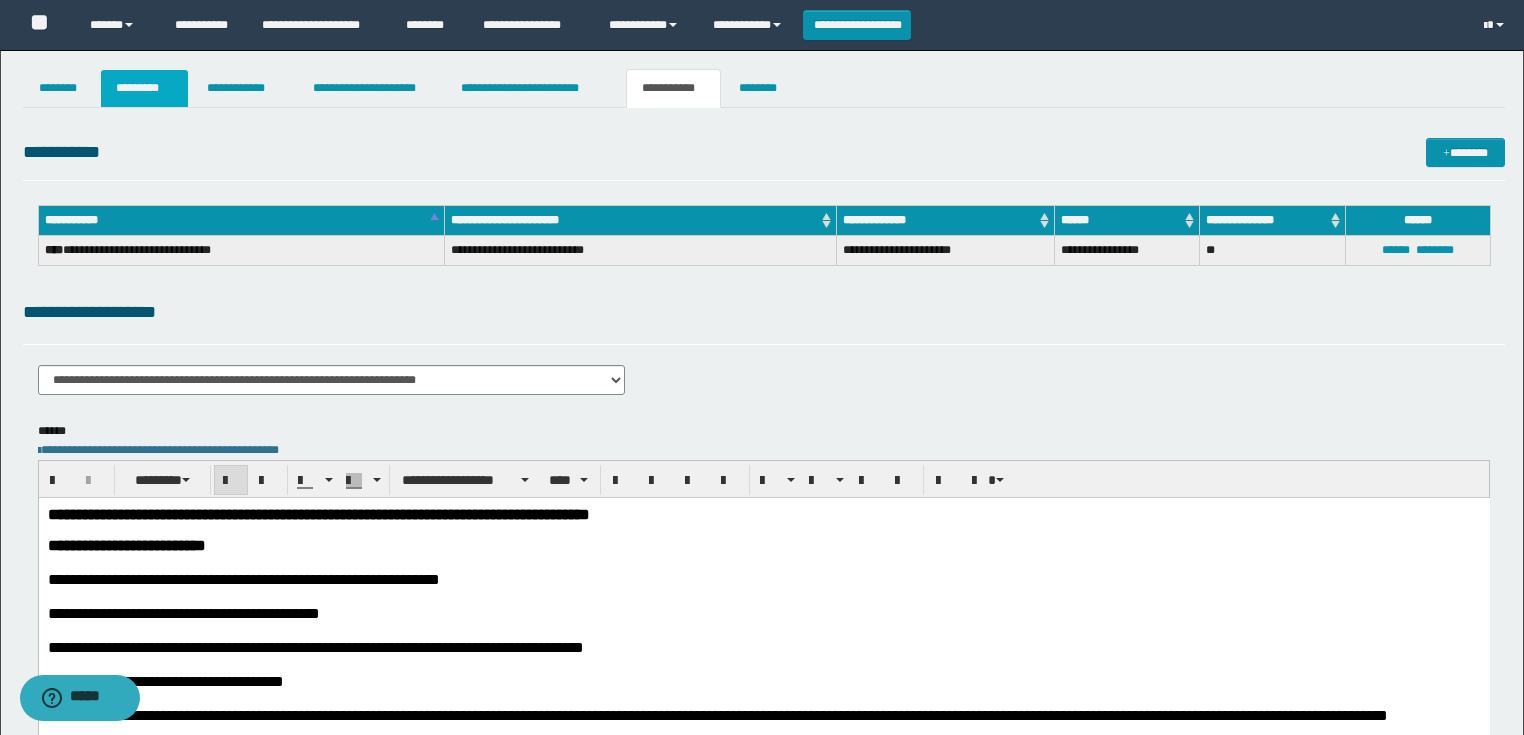 click on "*********" at bounding box center (144, 88) 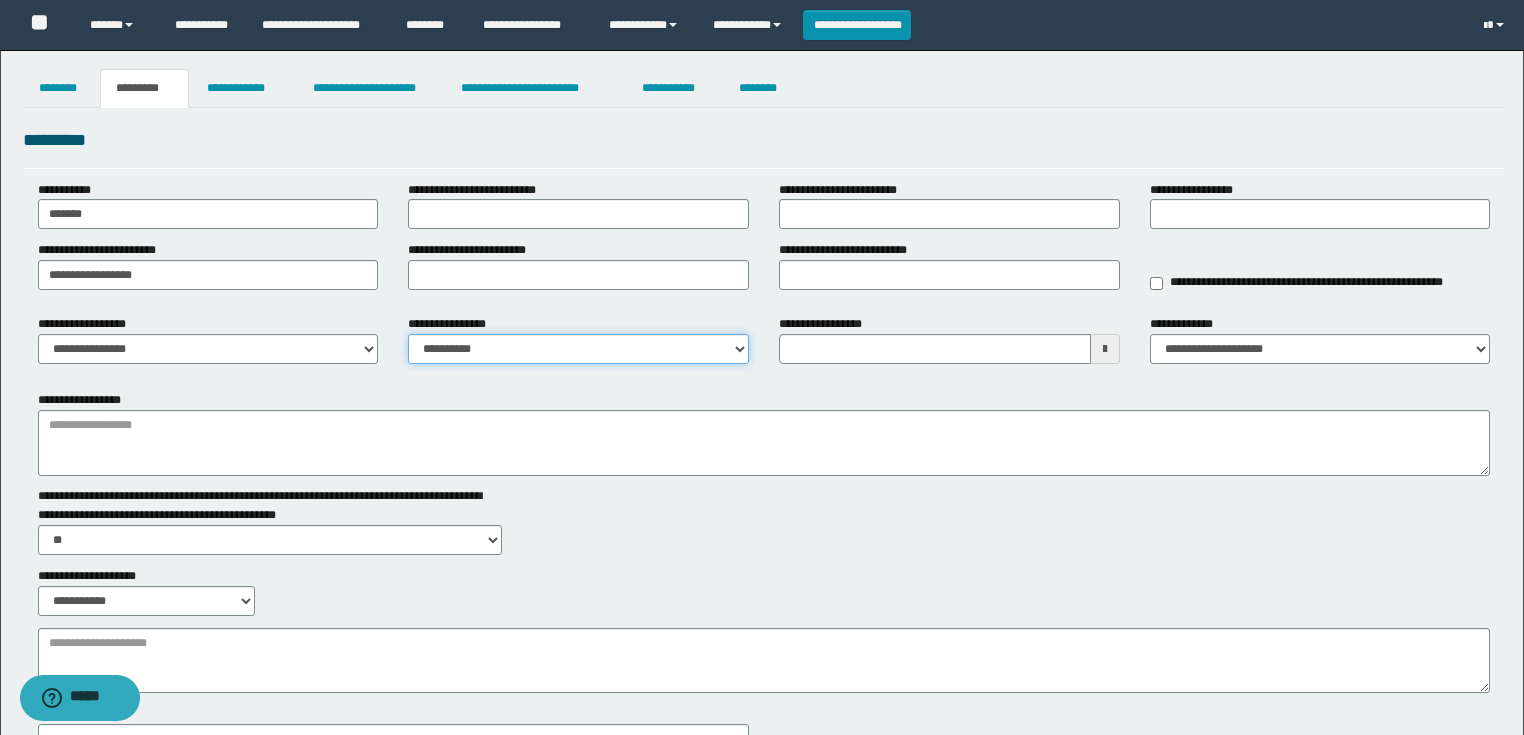 click on "**********" at bounding box center (578, 349) 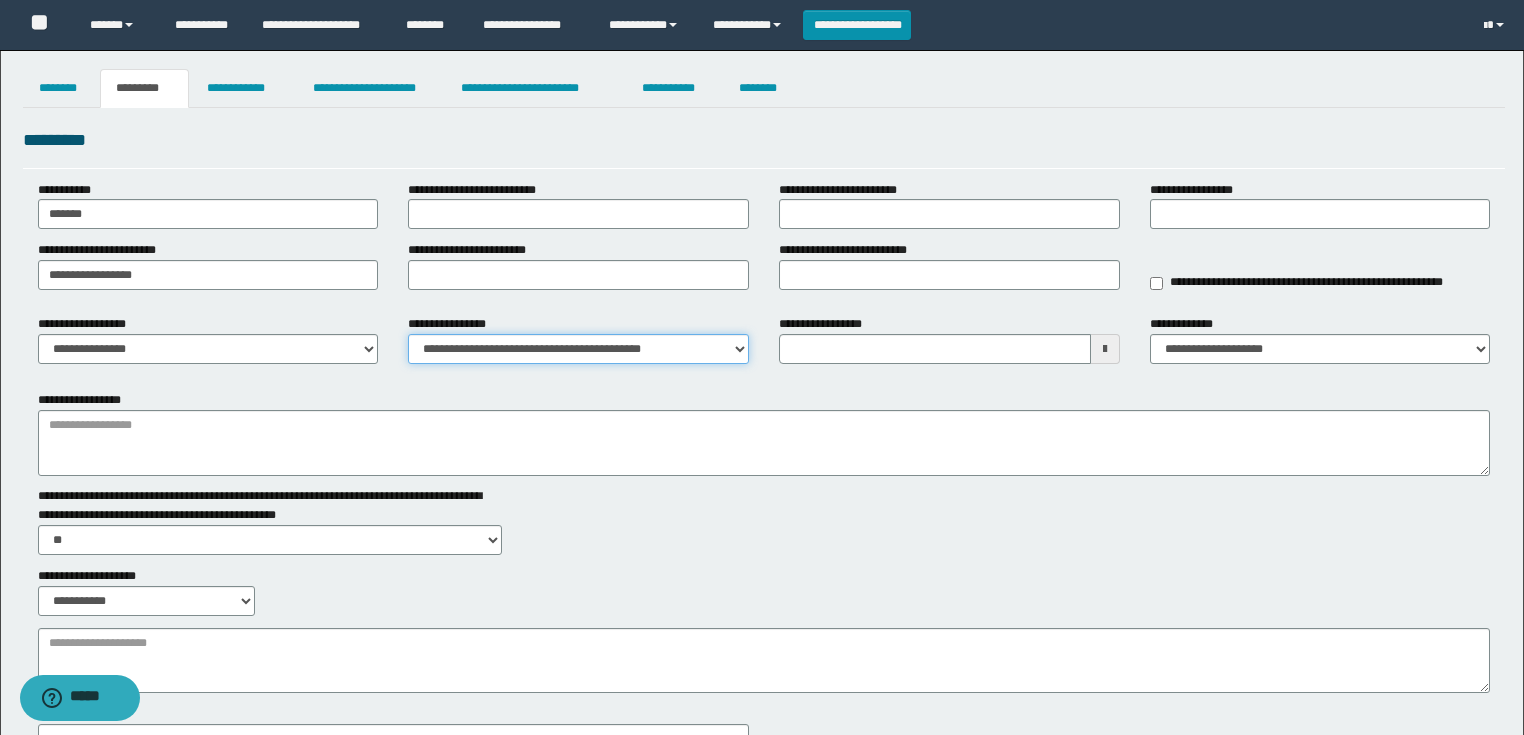 click on "**********" at bounding box center [578, 349] 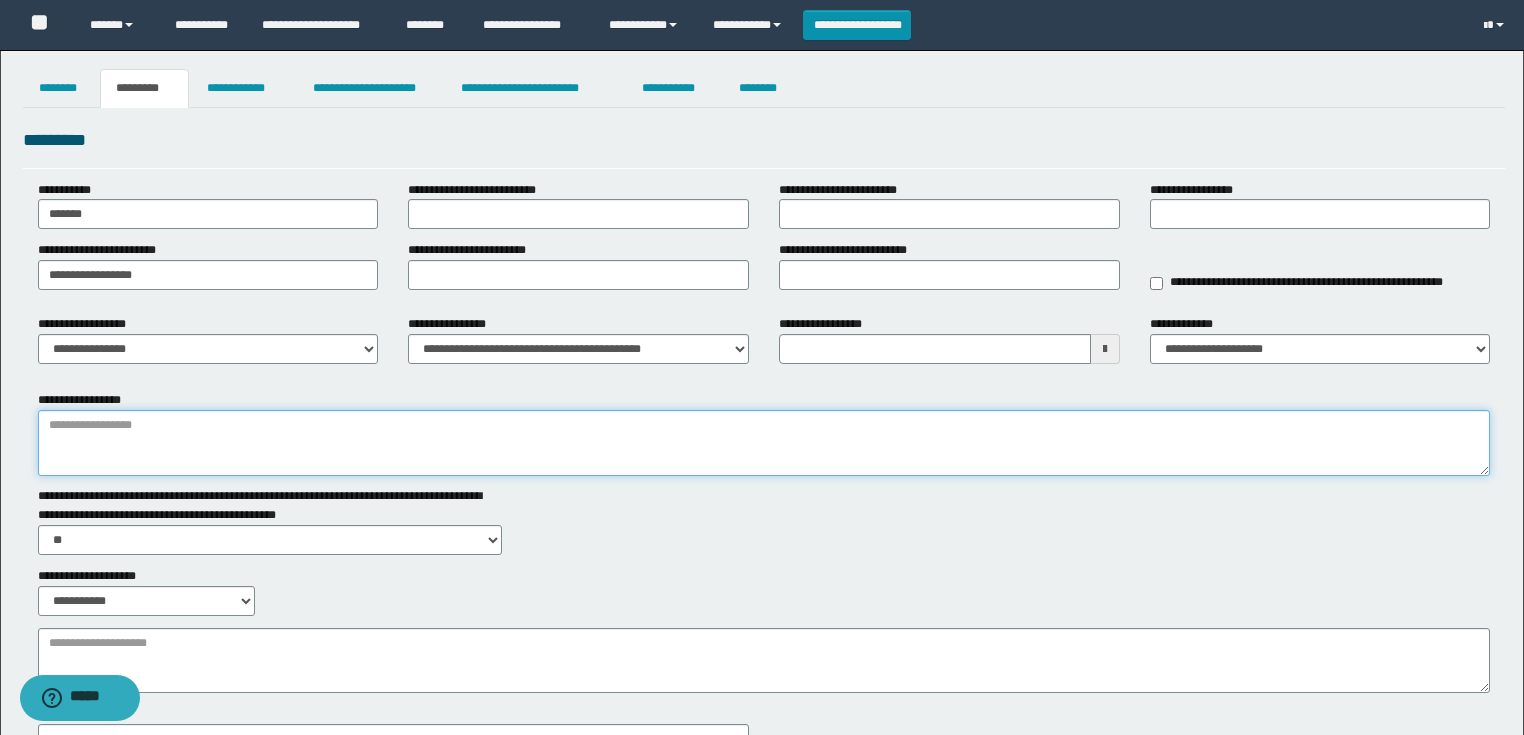 drag, startPoint x: 348, startPoint y: 455, endPoint x: 335, endPoint y: 455, distance: 13 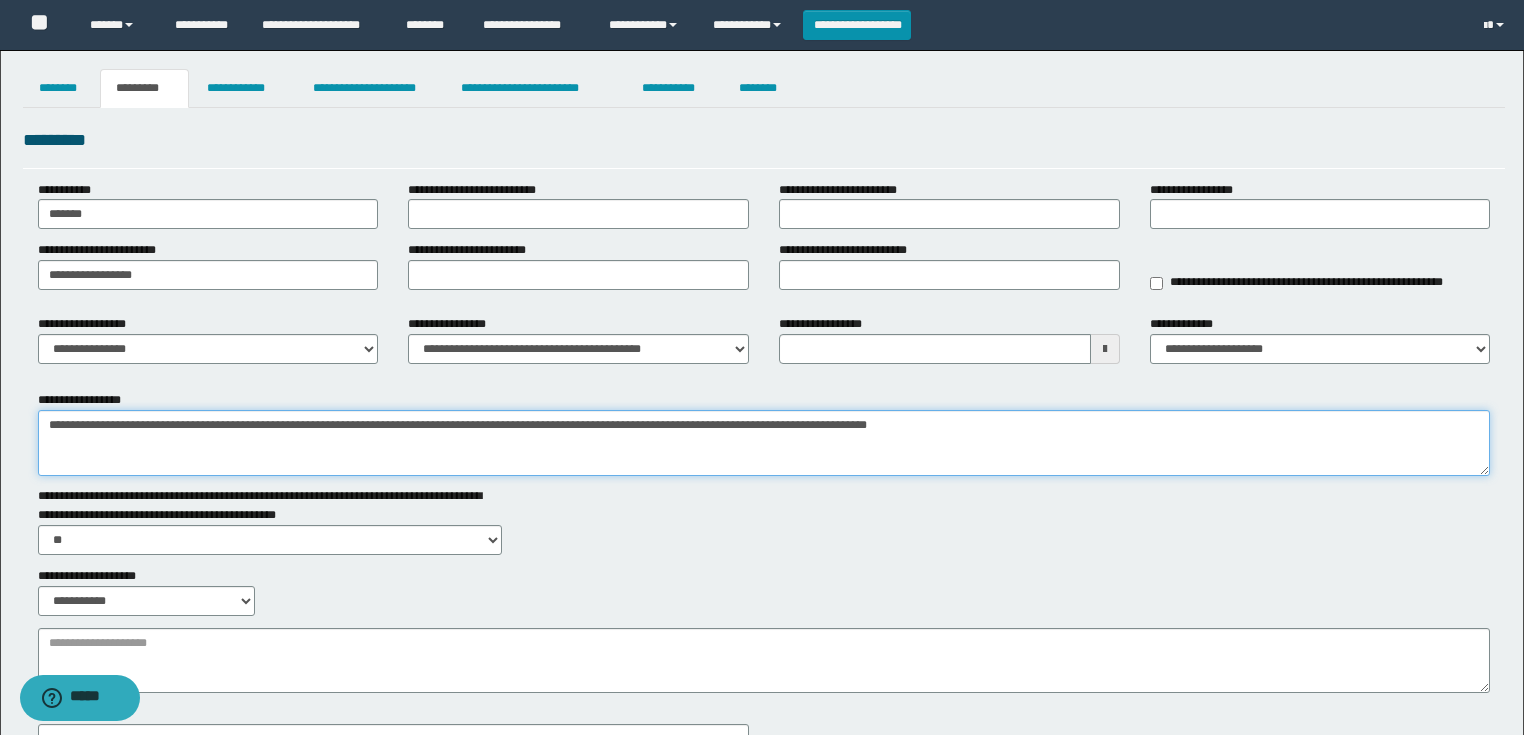 click on "**********" at bounding box center (764, 443) 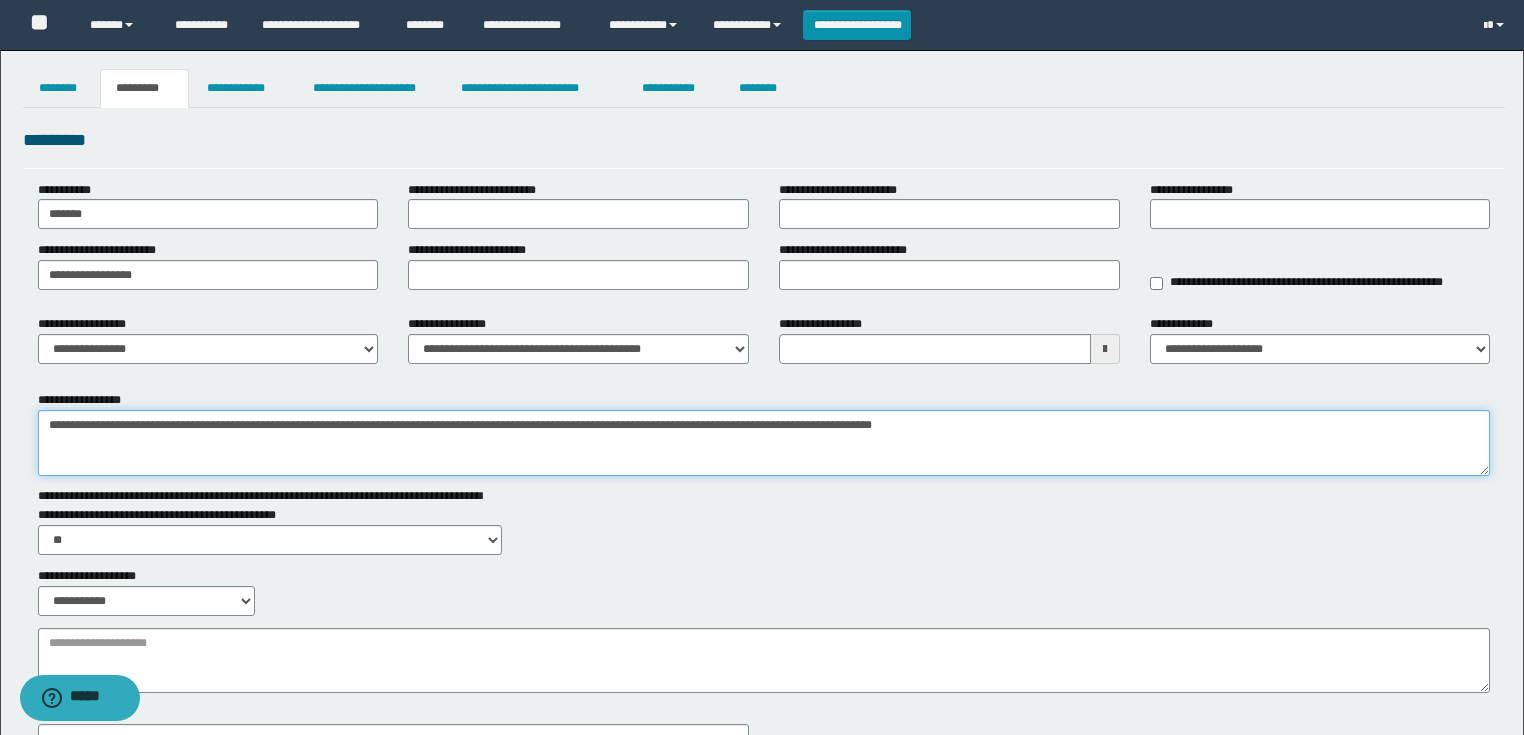 type on "**********" 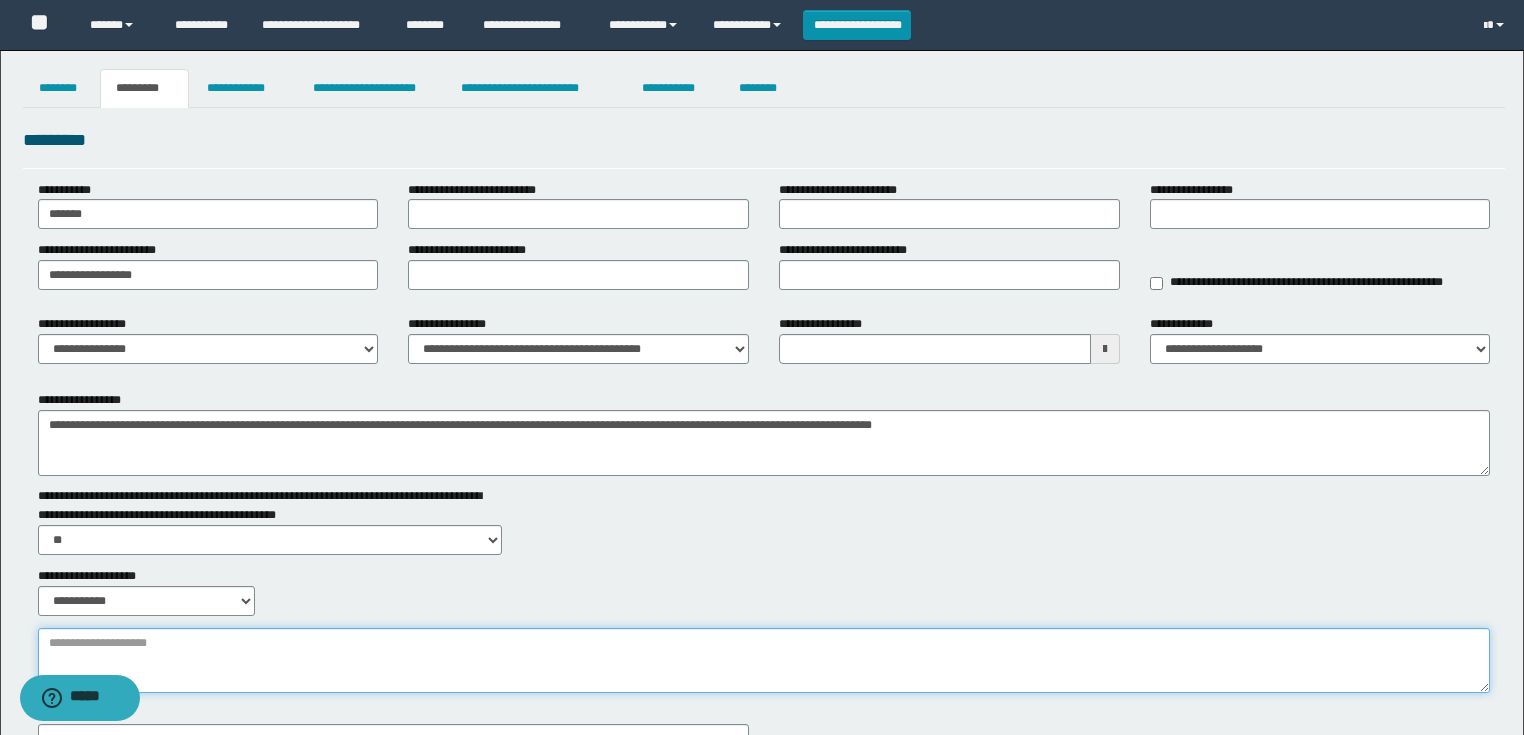 click on "**********" at bounding box center (764, 661) 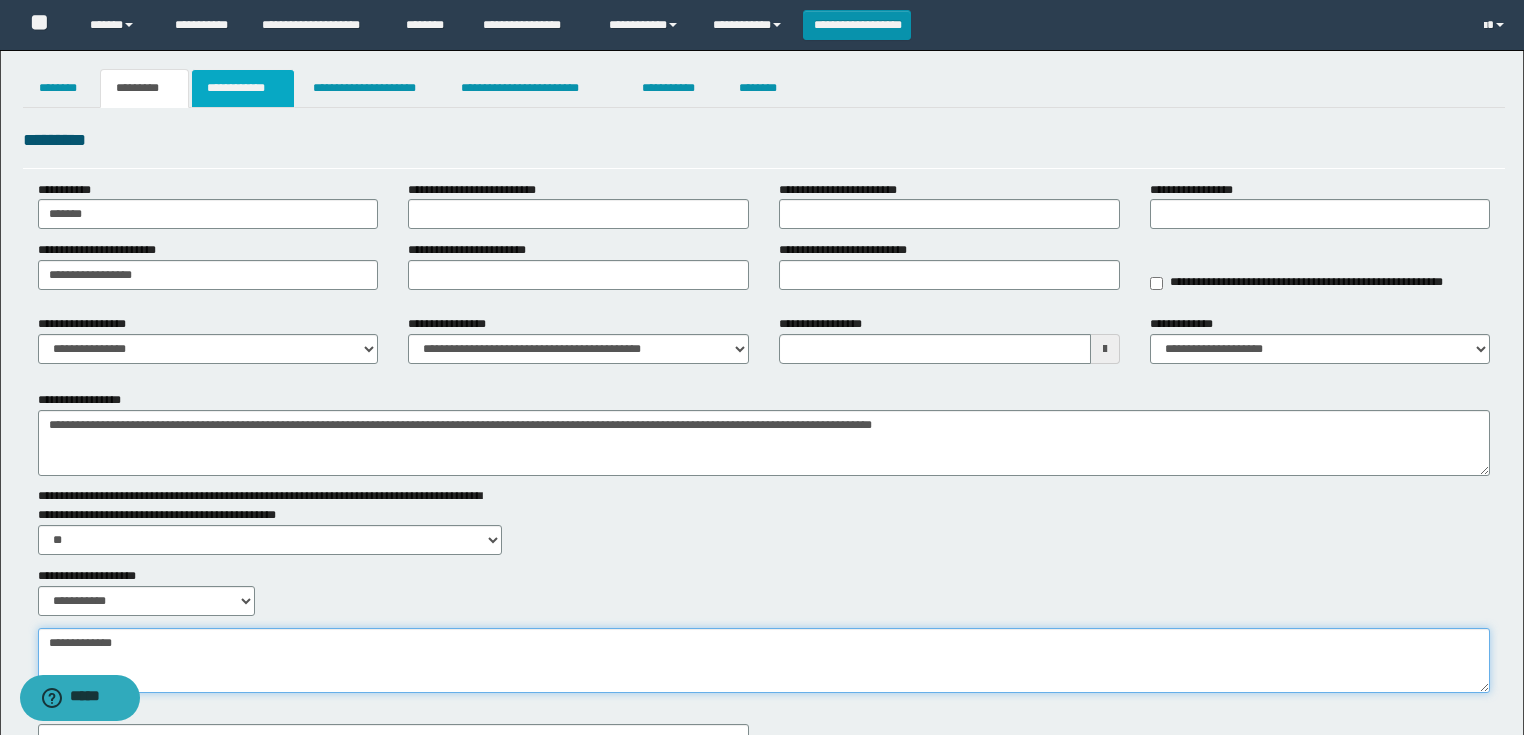 type on "**********" 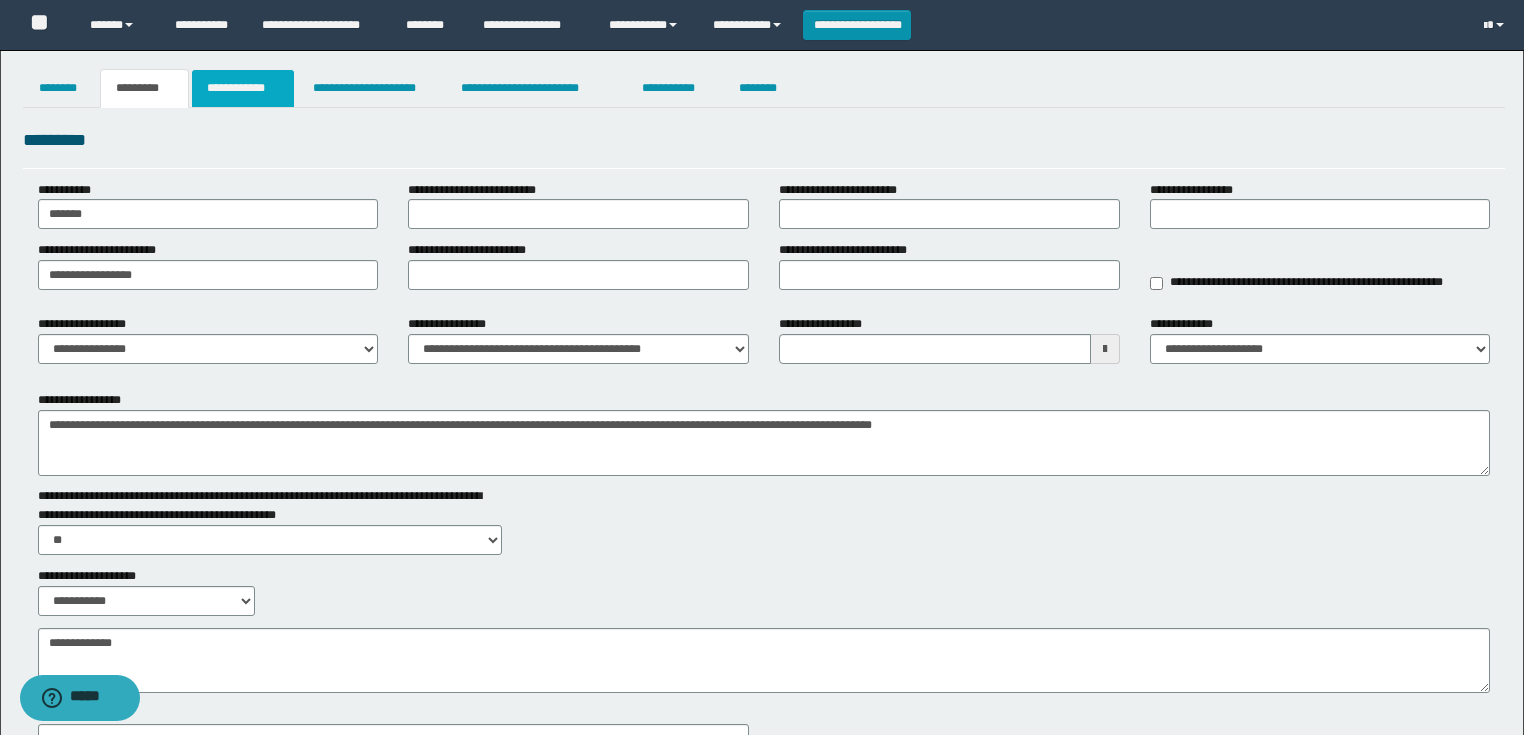 click on "**********" at bounding box center (243, 88) 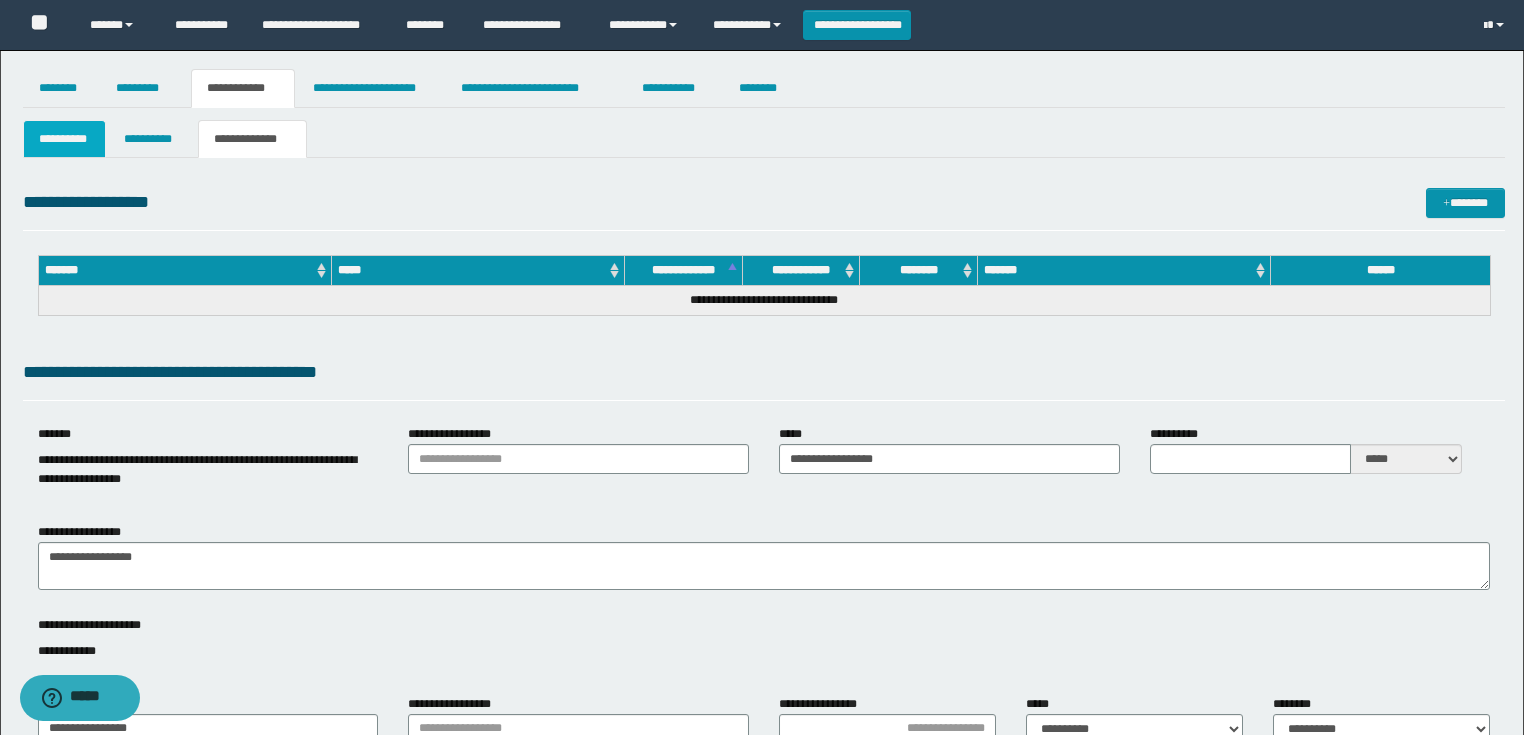 click on "**********" at bounding box center [65, 139] 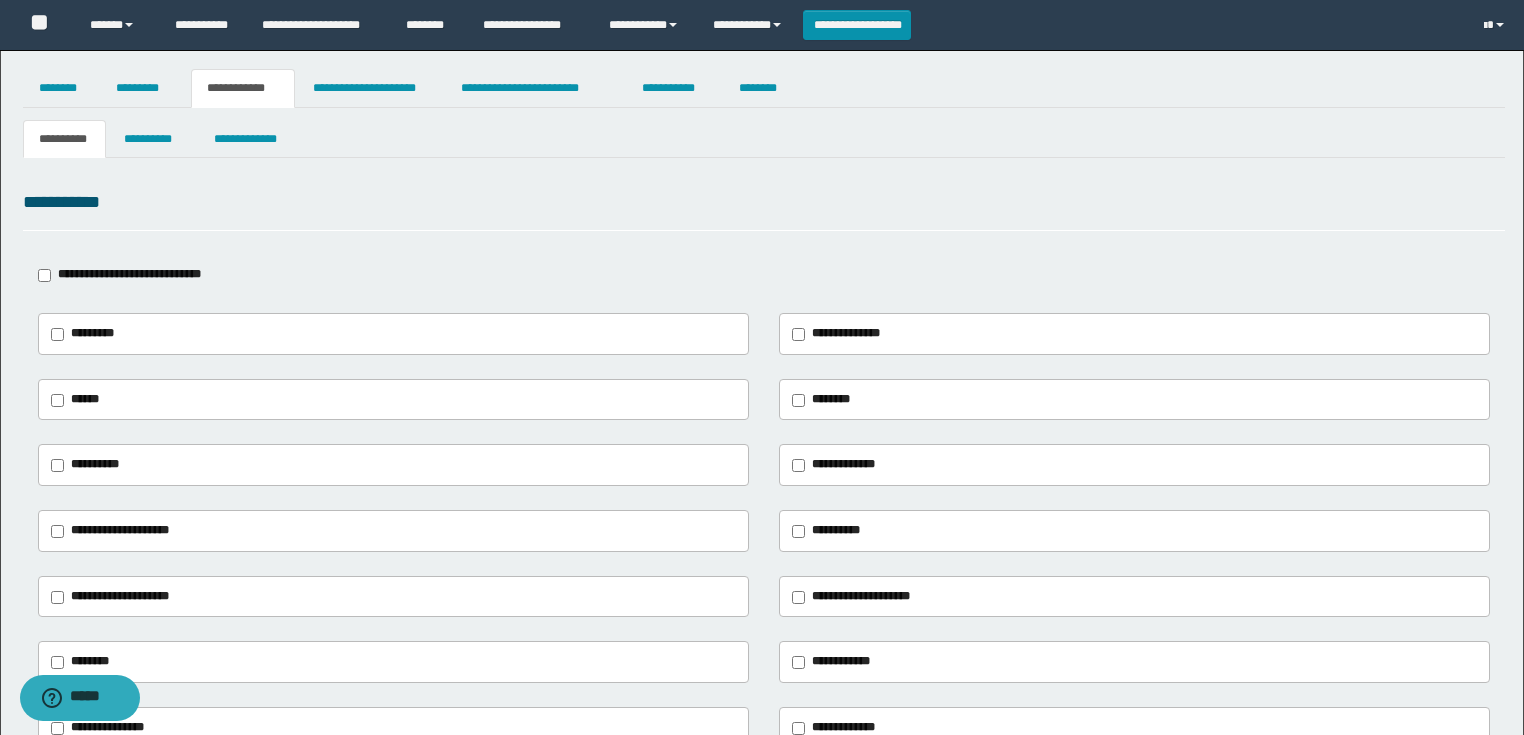 click on "**********" at bounding box center [129, 274] 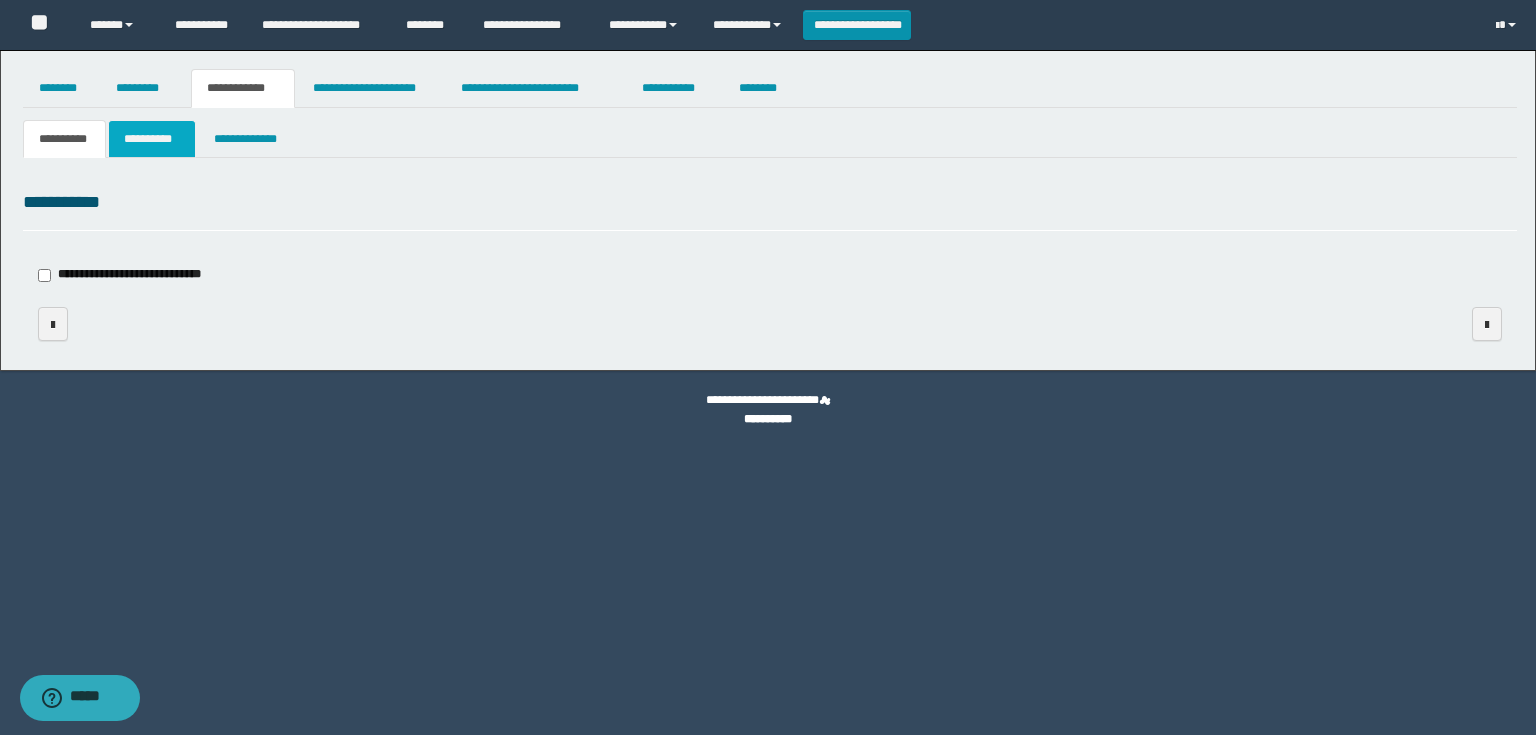 click on "**********" at bounding box center (152, 139) 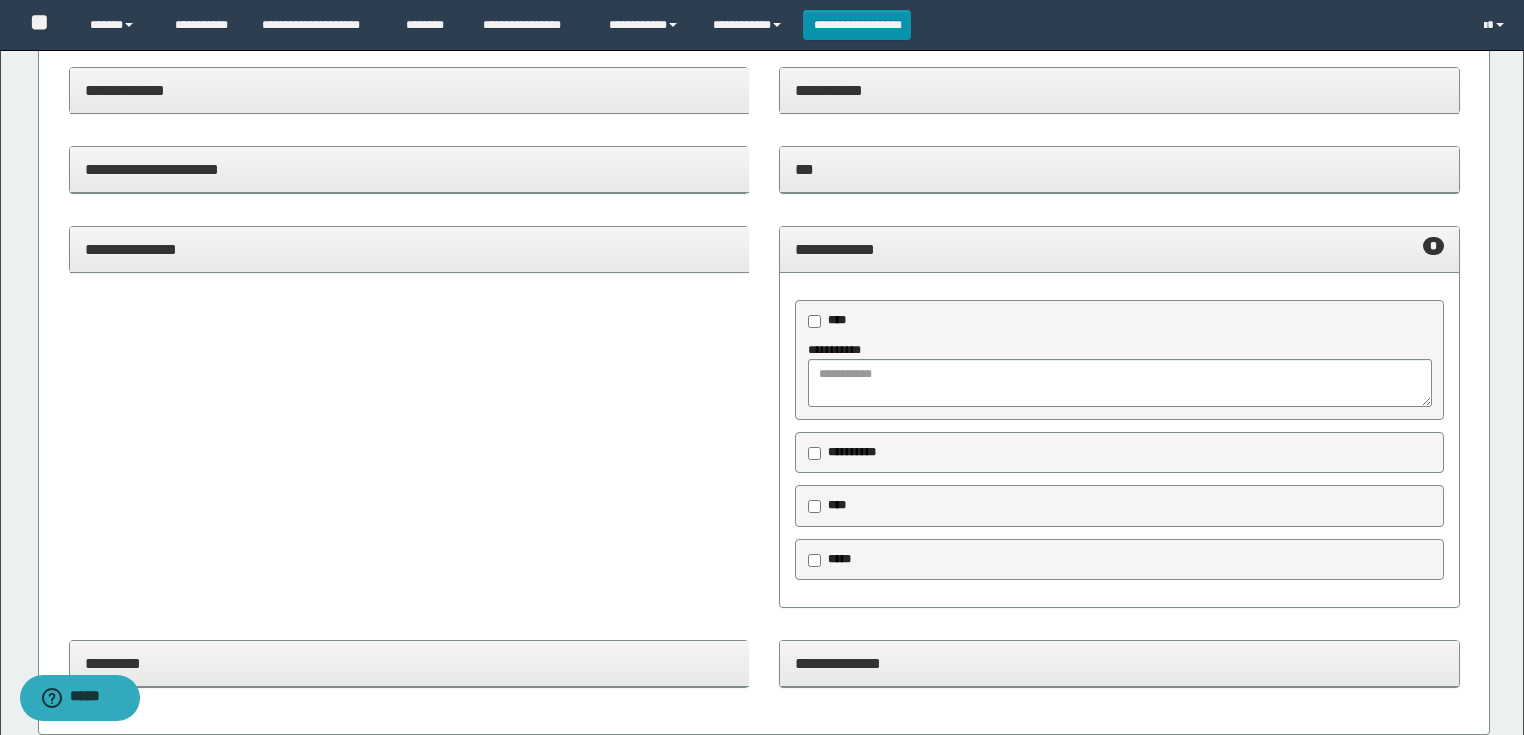 scroll, scrollTop: 640, scrollLeft: 0, axis: vertical 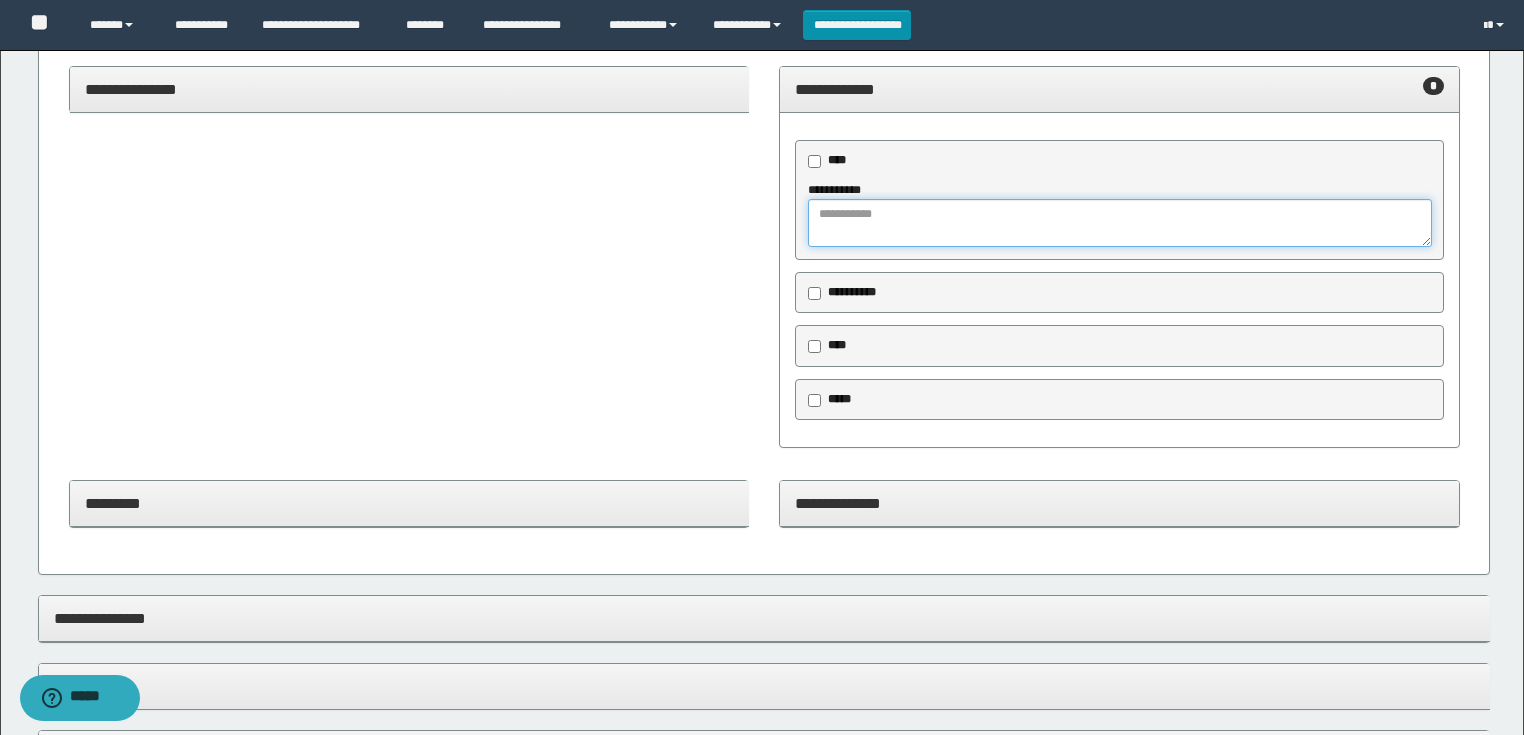 click at bounding box center [1119, 223] 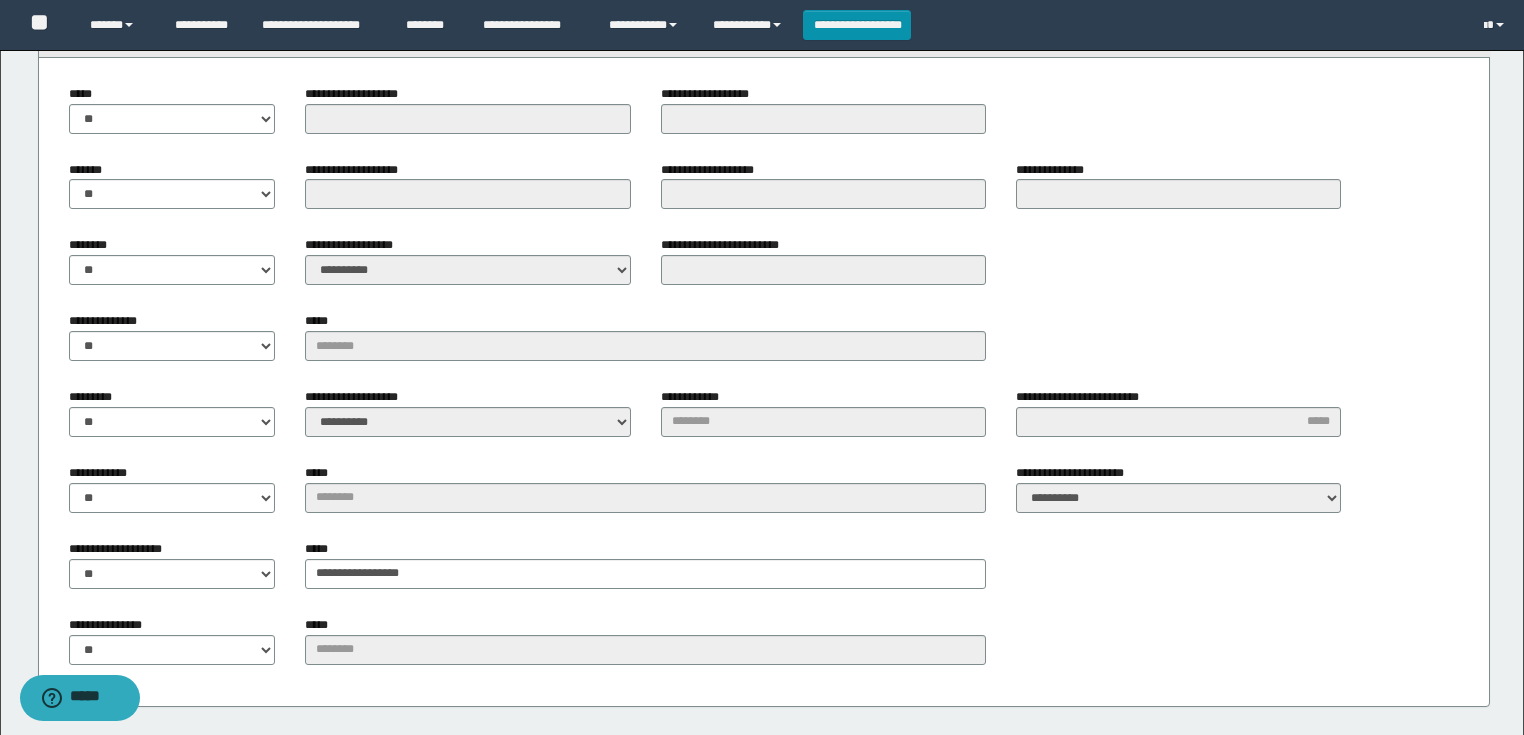 scroll, scrollTop: 2160, scrollLeft: 0, axis: vertical 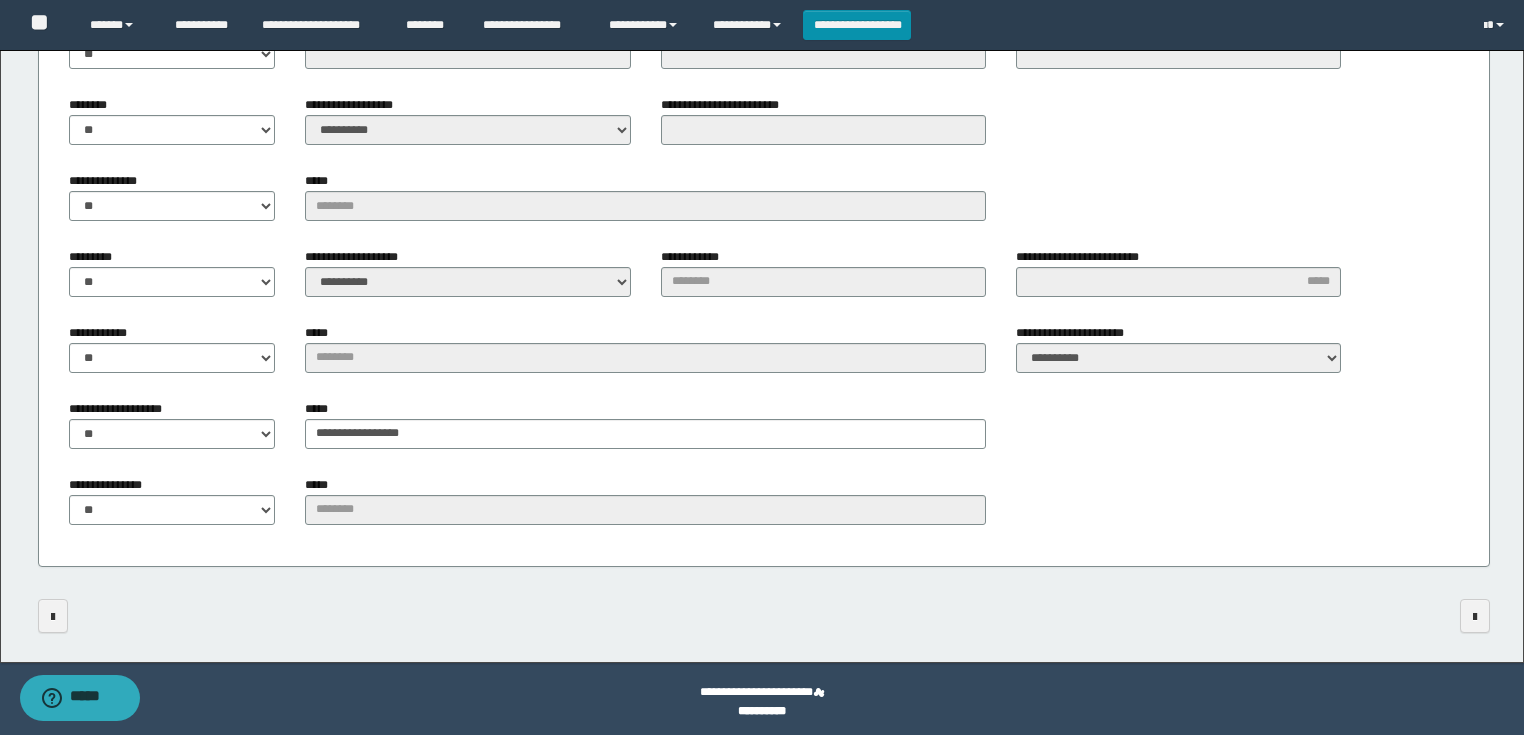 type on "**********" 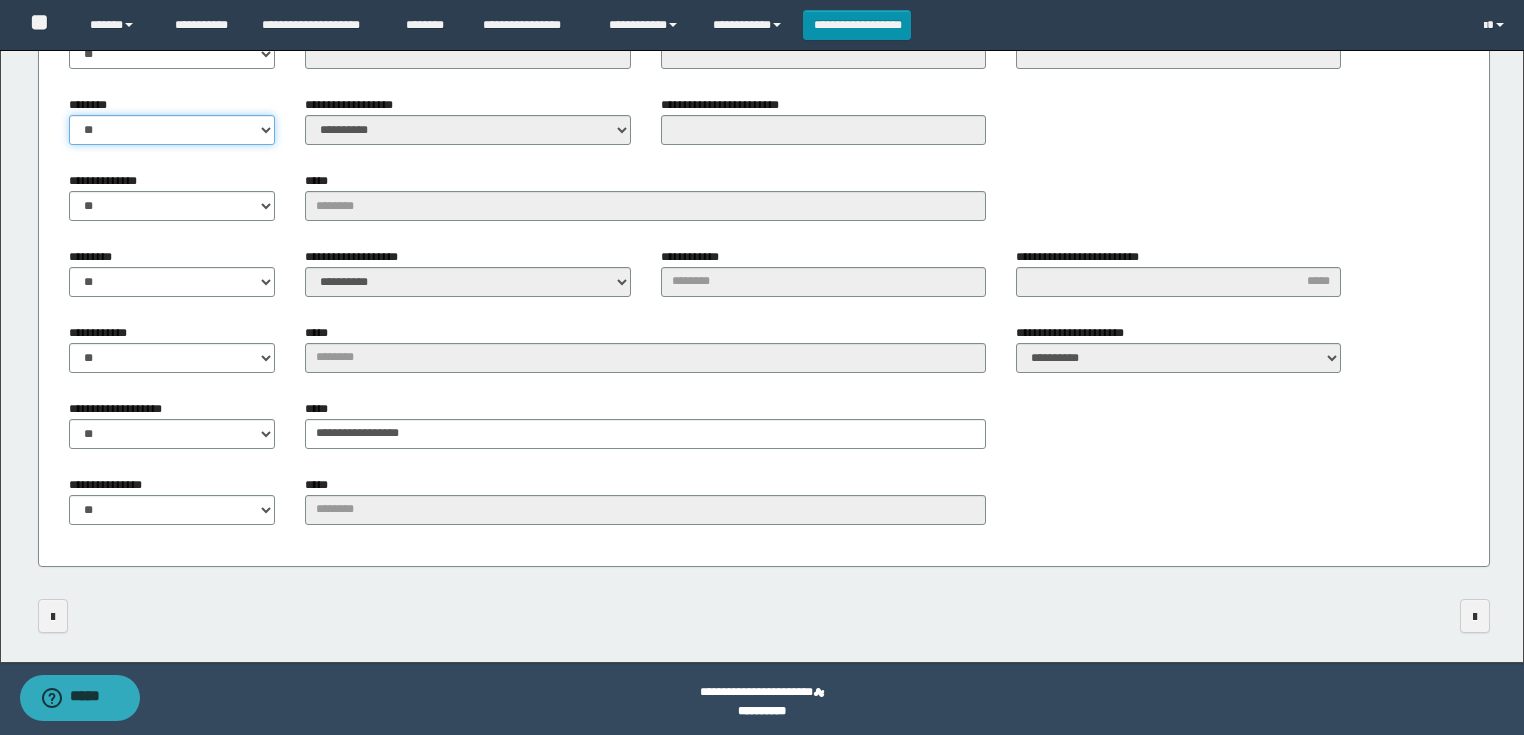 click on "**
**" at bounding box center [172, 130] 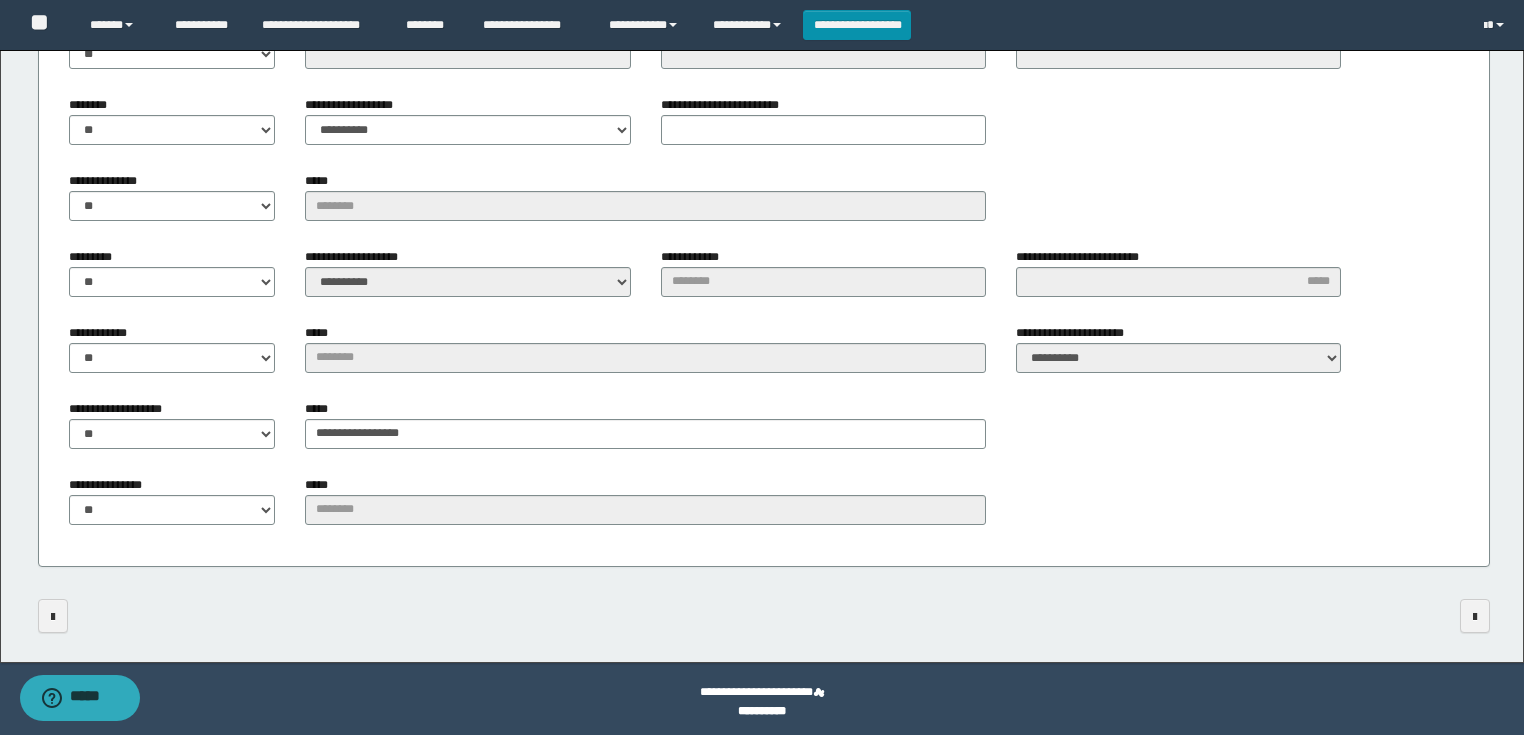 click on "**********" at bounding box center (467, 120) 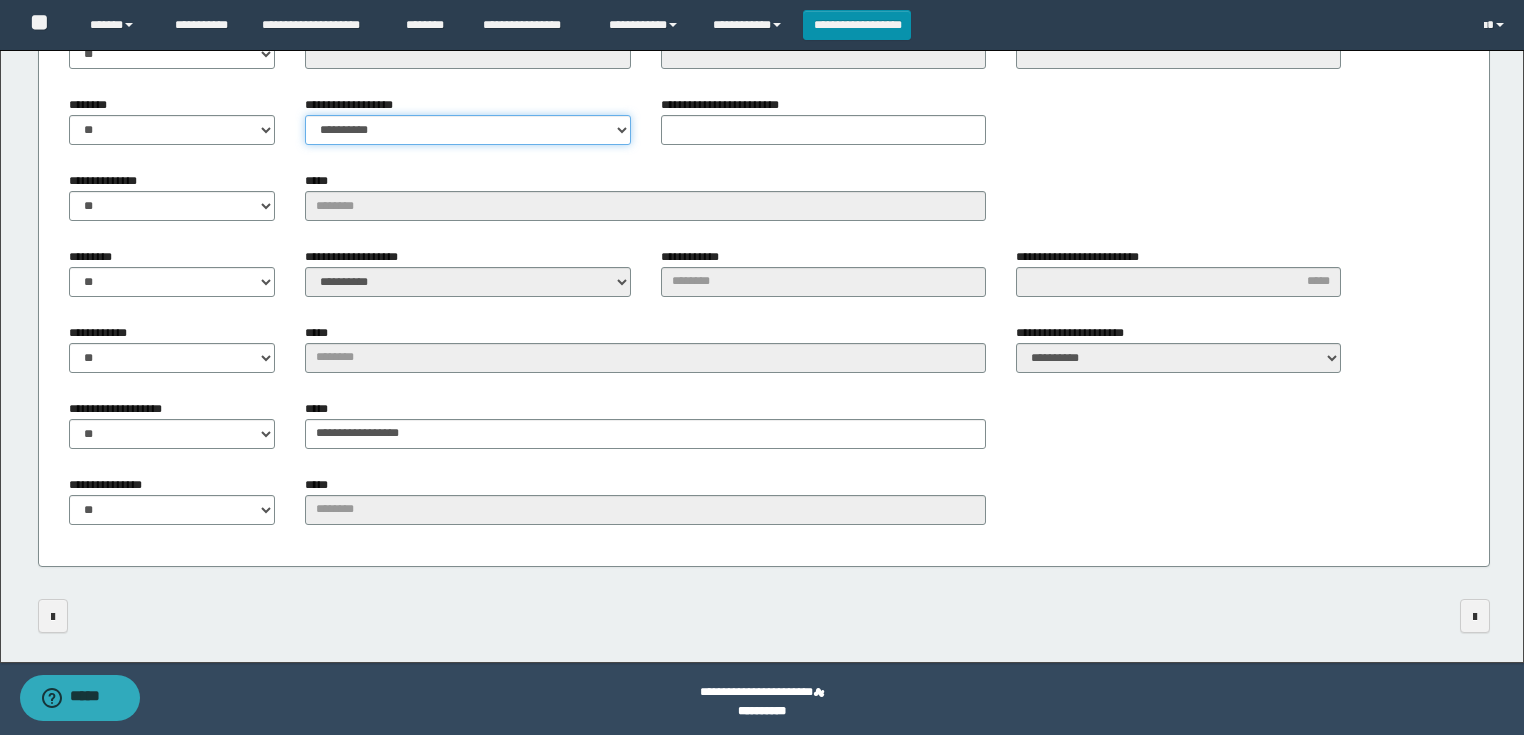 click on "**********" at bounding box center (467, 130) 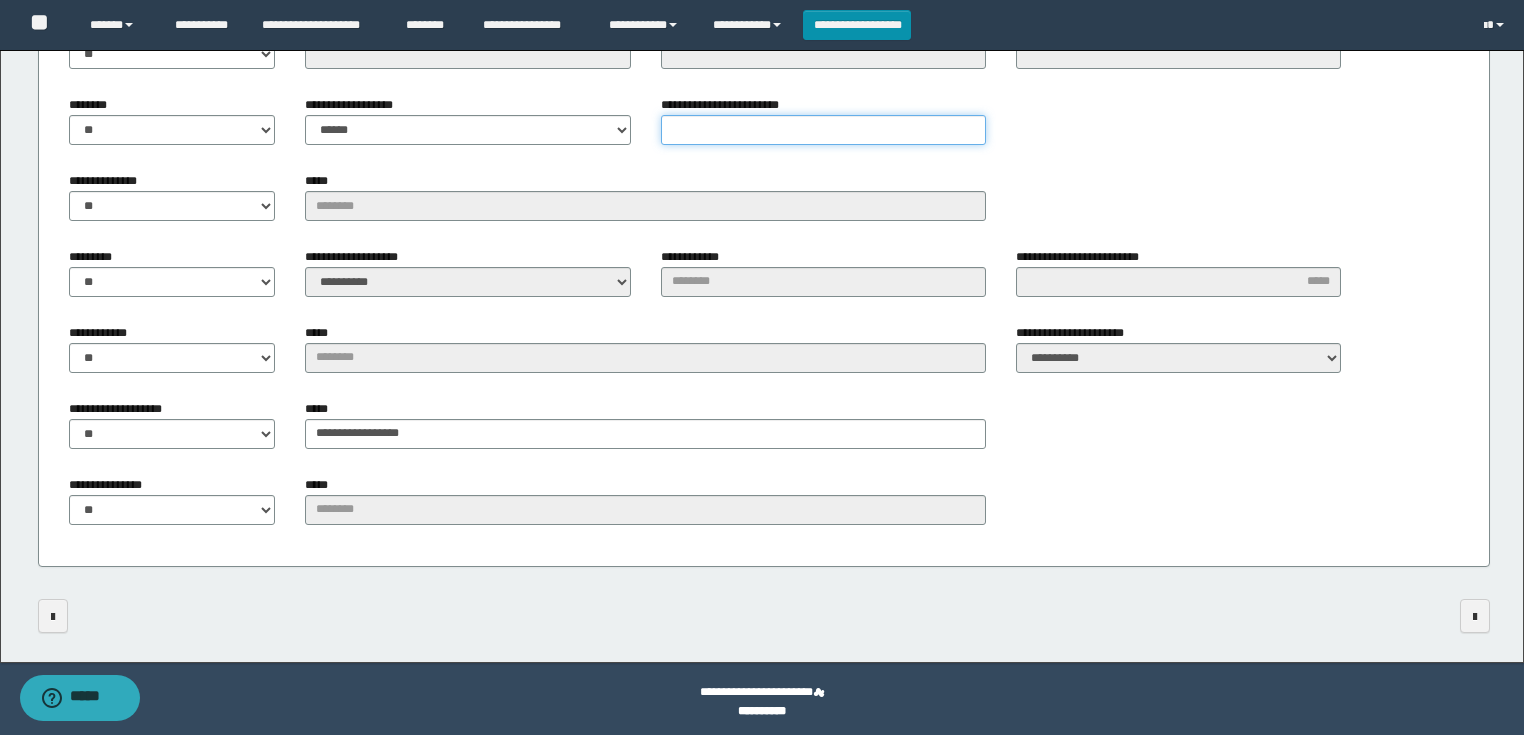click on "**********" at bounding box center [823, 130] 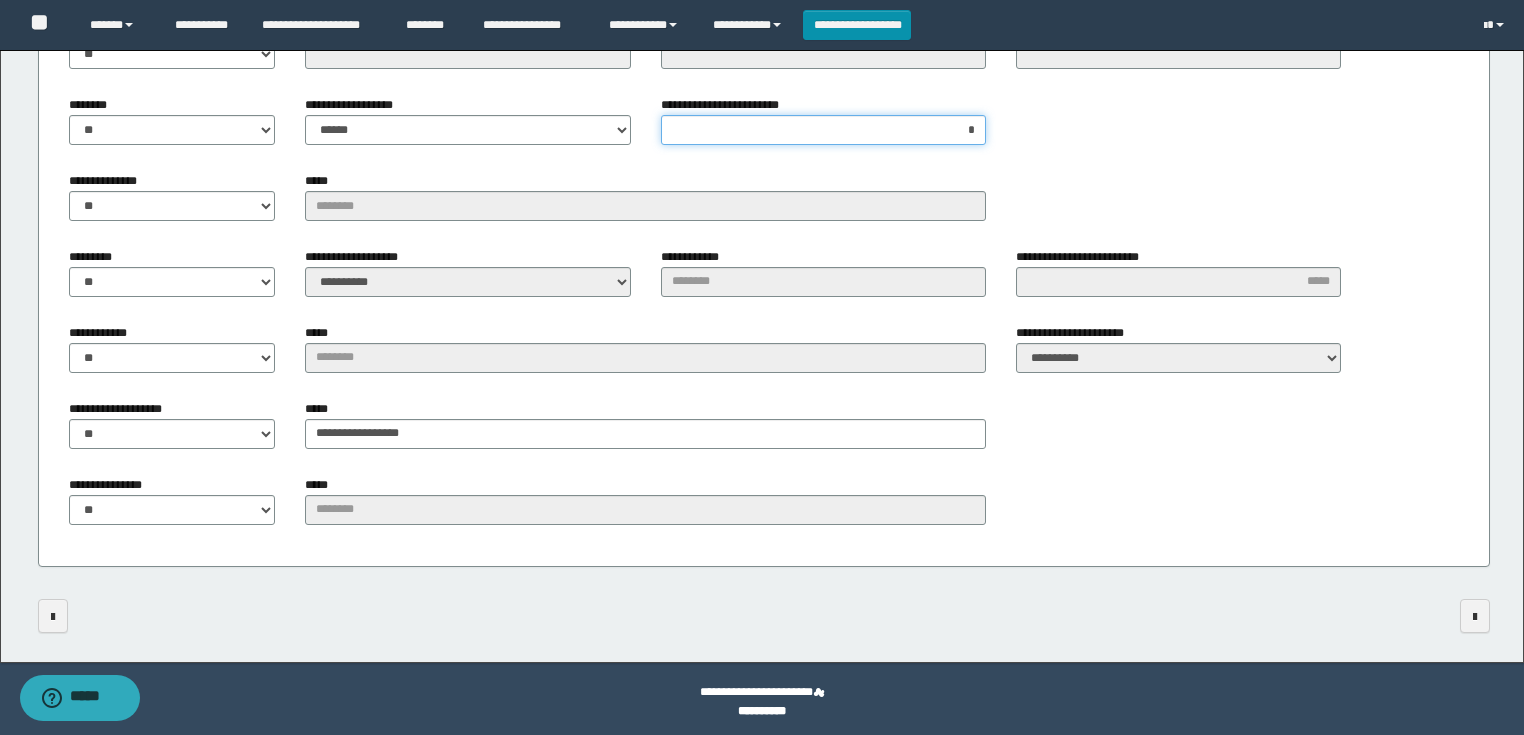 type on "**" 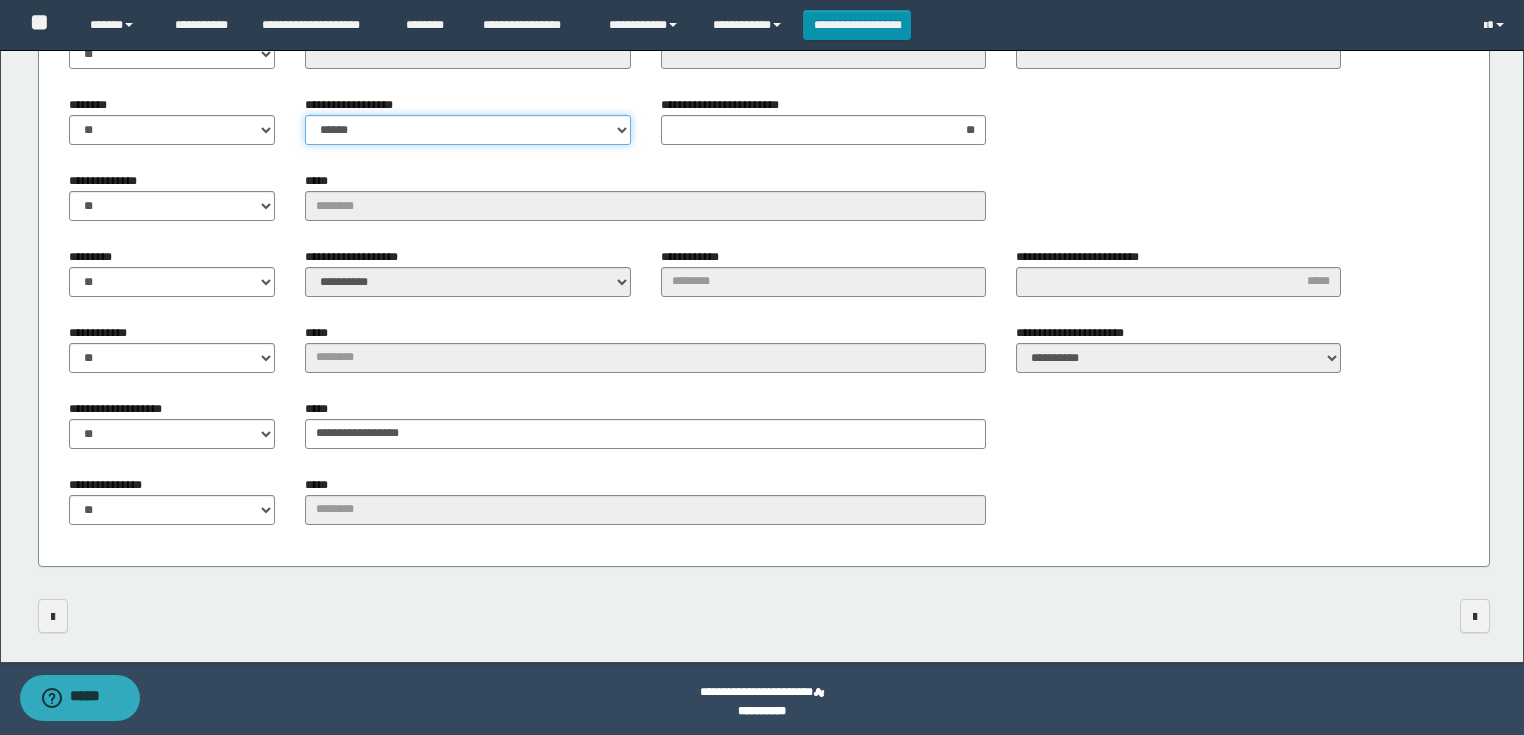 click on "**********" at bounding box center [467, 130] 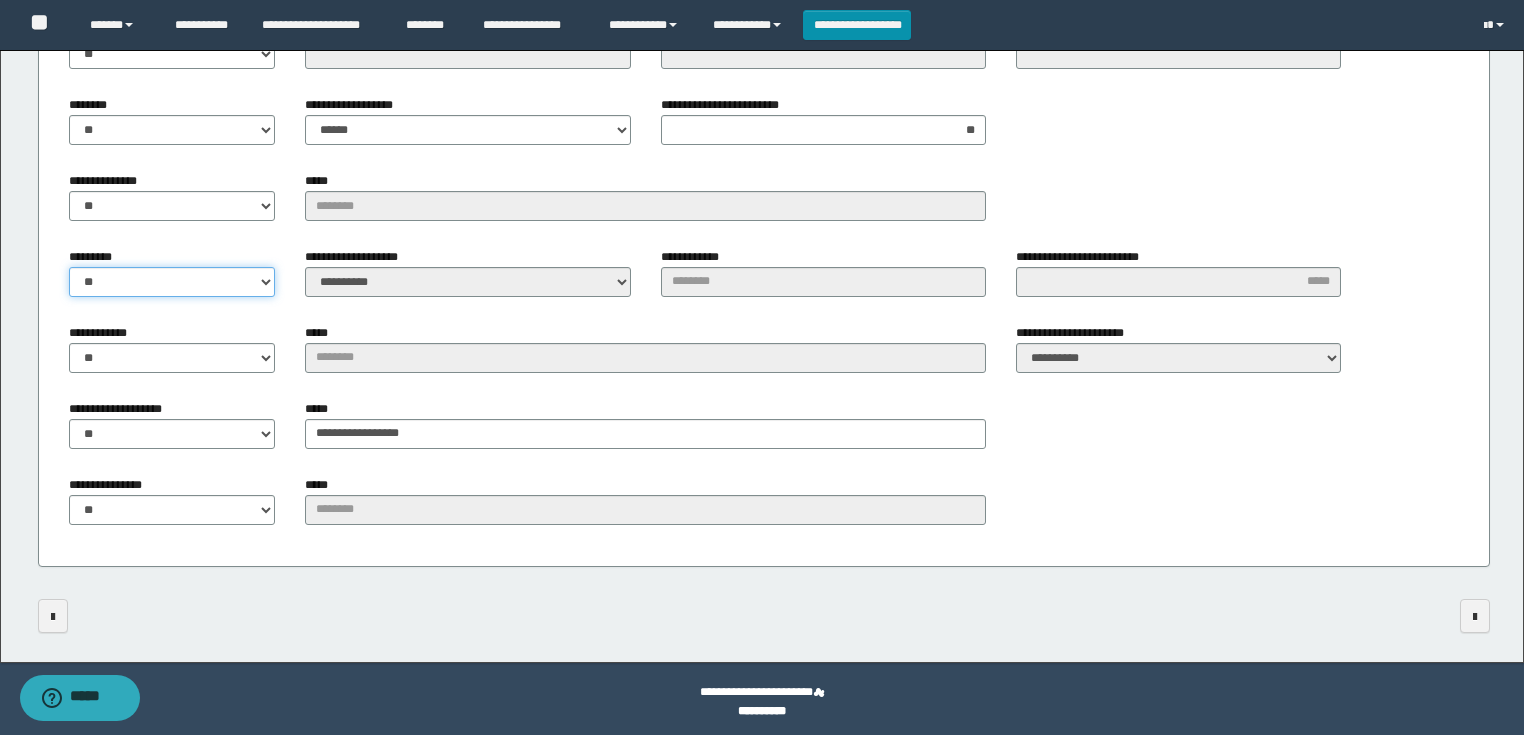 click on "**
**" at bounding box center [172, 282] 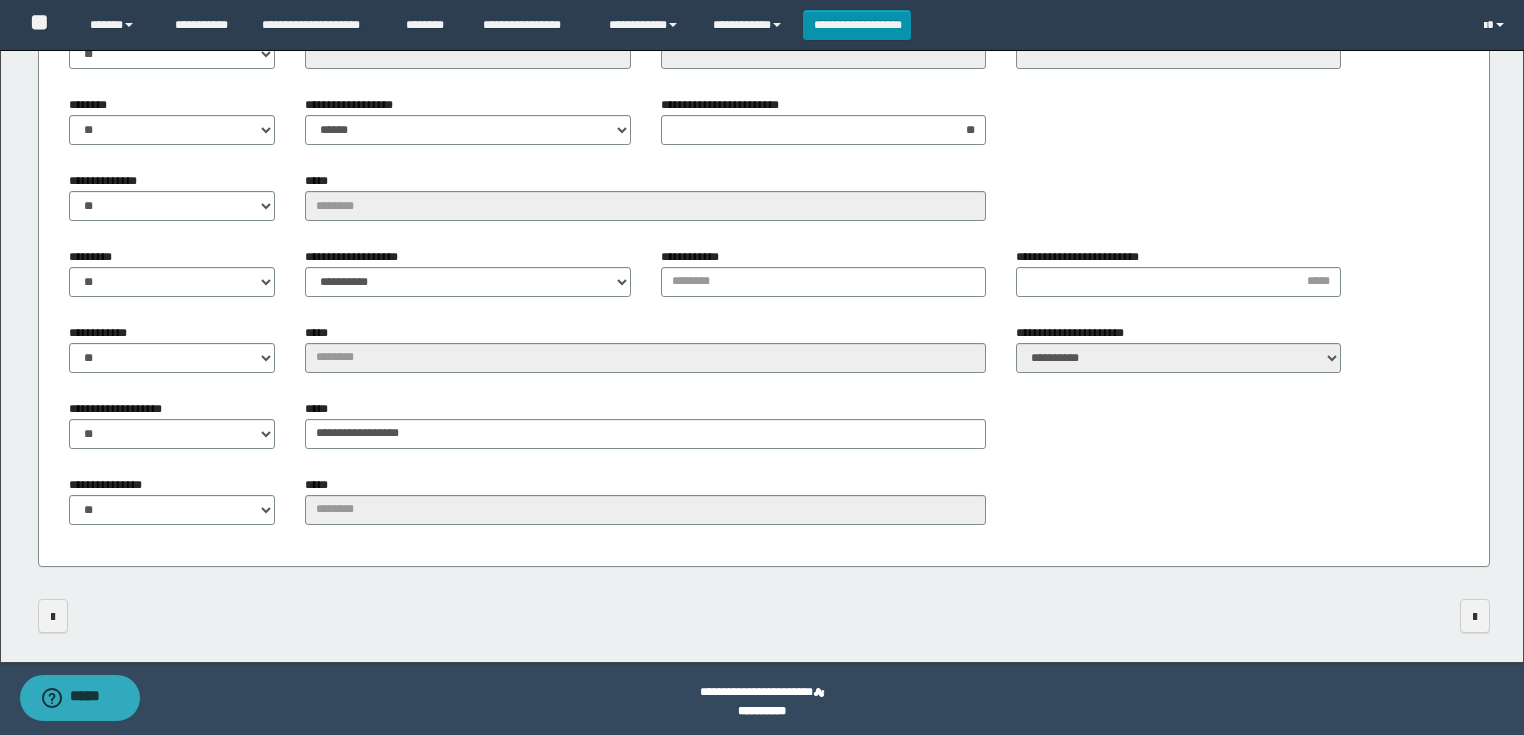 click on "**********" at bounding box center [467, 280] 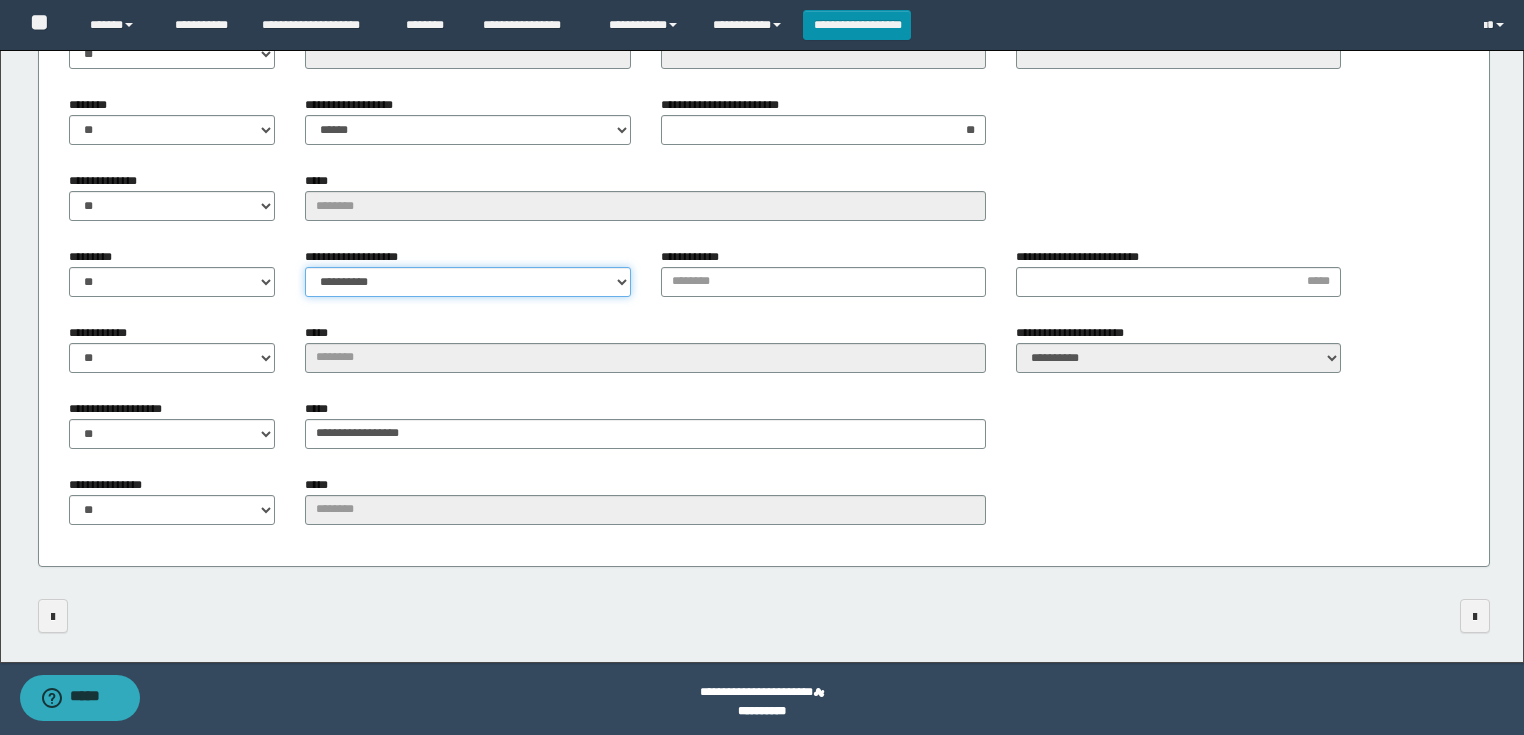 drag, startPoint x: 379, startPoint y: 277, endPoint x: 380, endPoint y: 296, distance: 19.026299 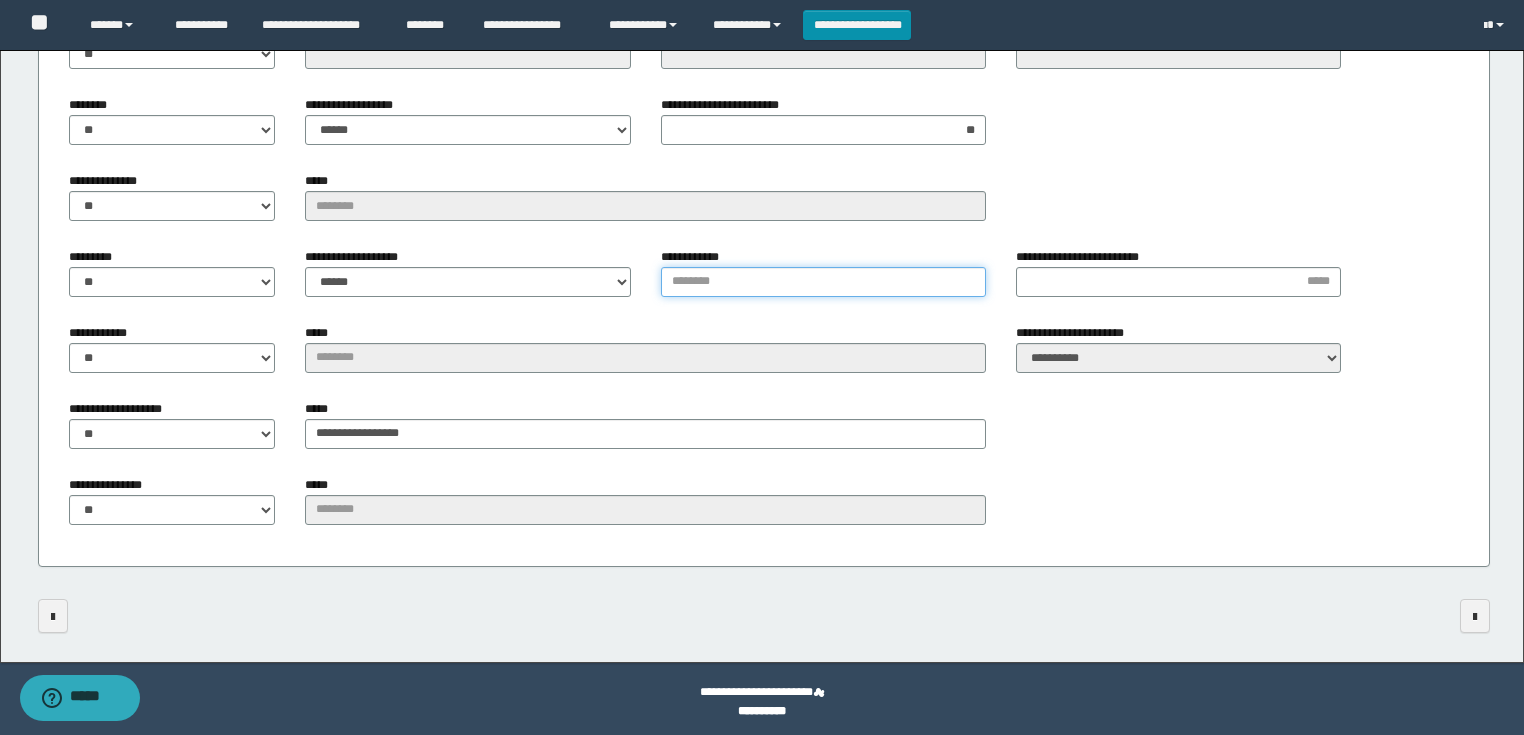 click on "**********" at bounding box center [823, 282] 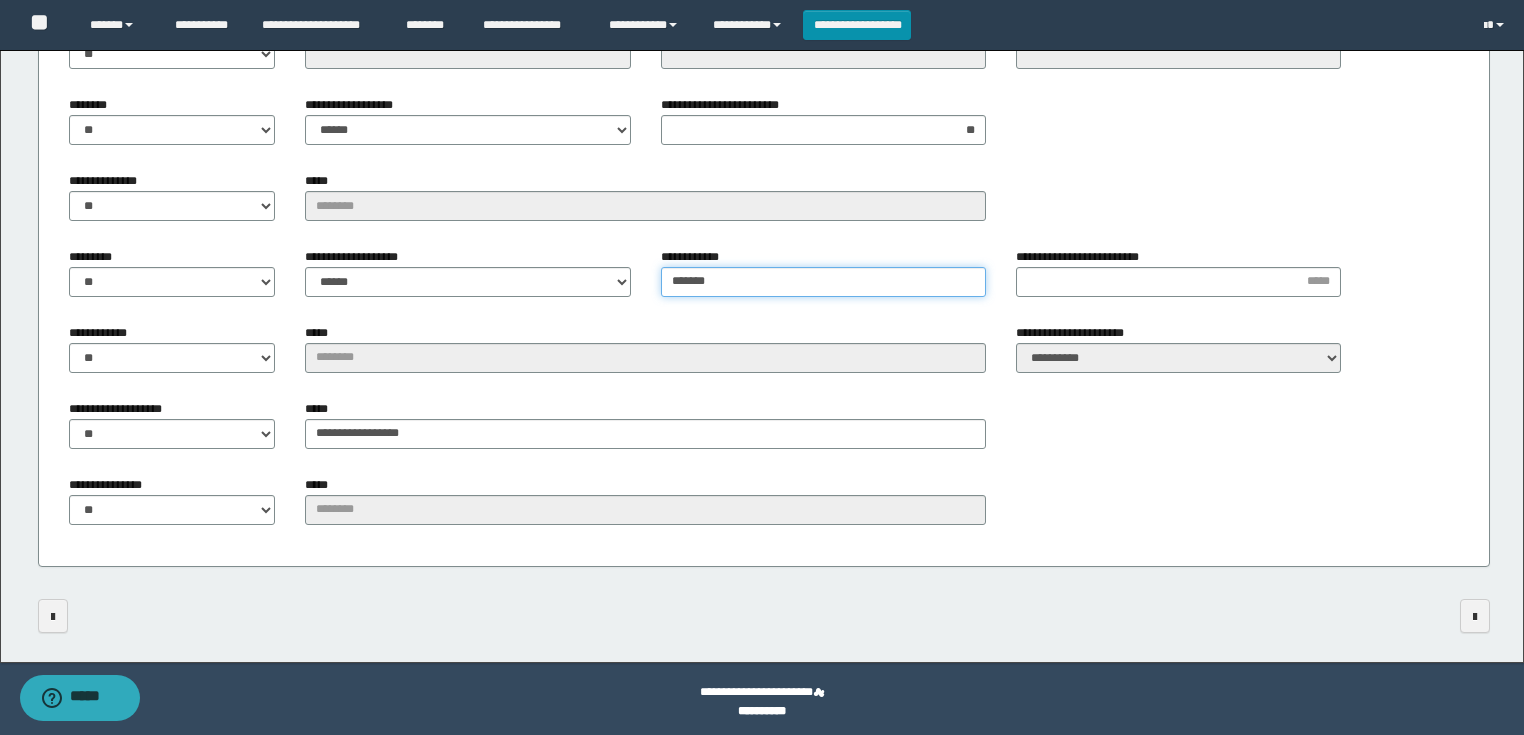 type on "******" 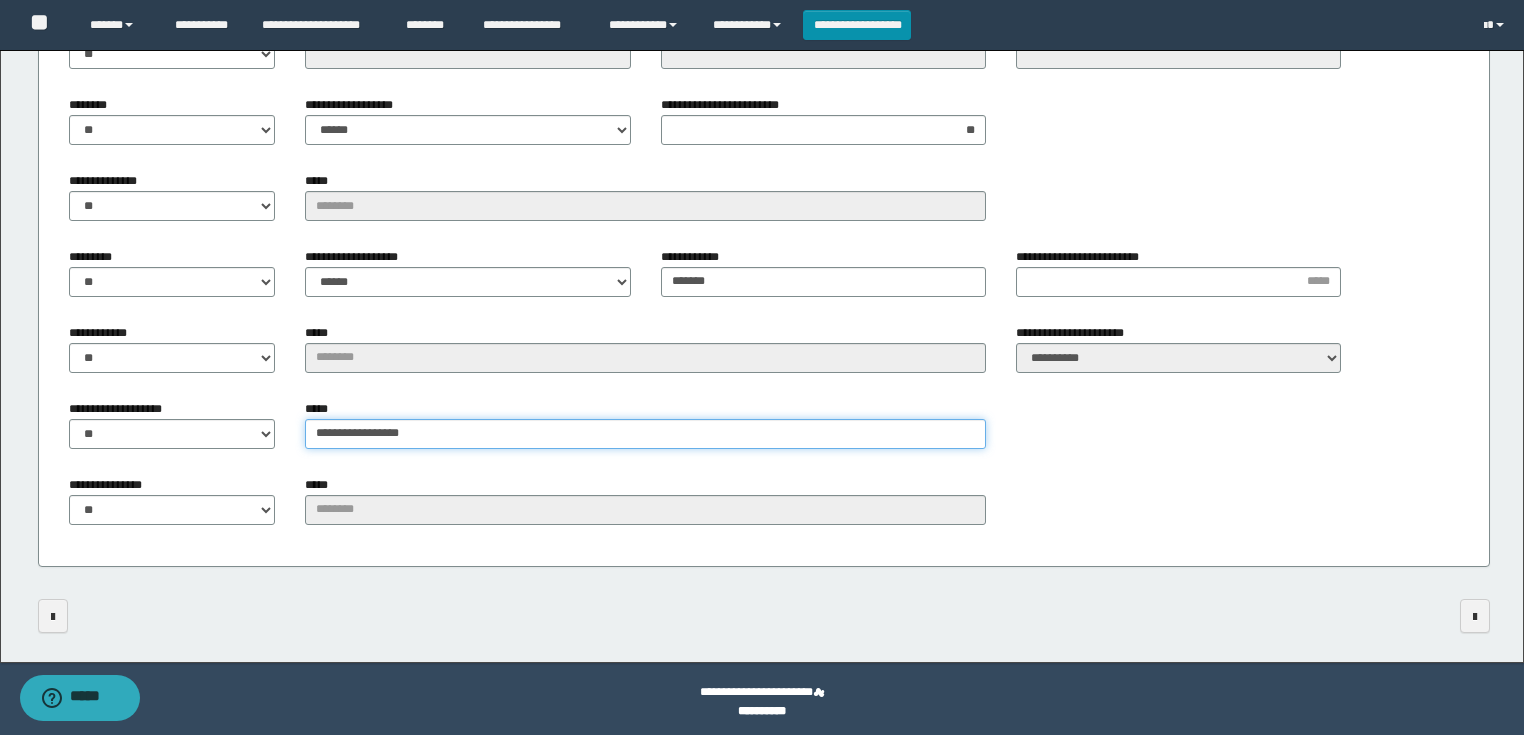 drag, startPoint x: 512, startPoint y: 440, endPoint x: 499, endPoint y: 438, distance: 13.152946 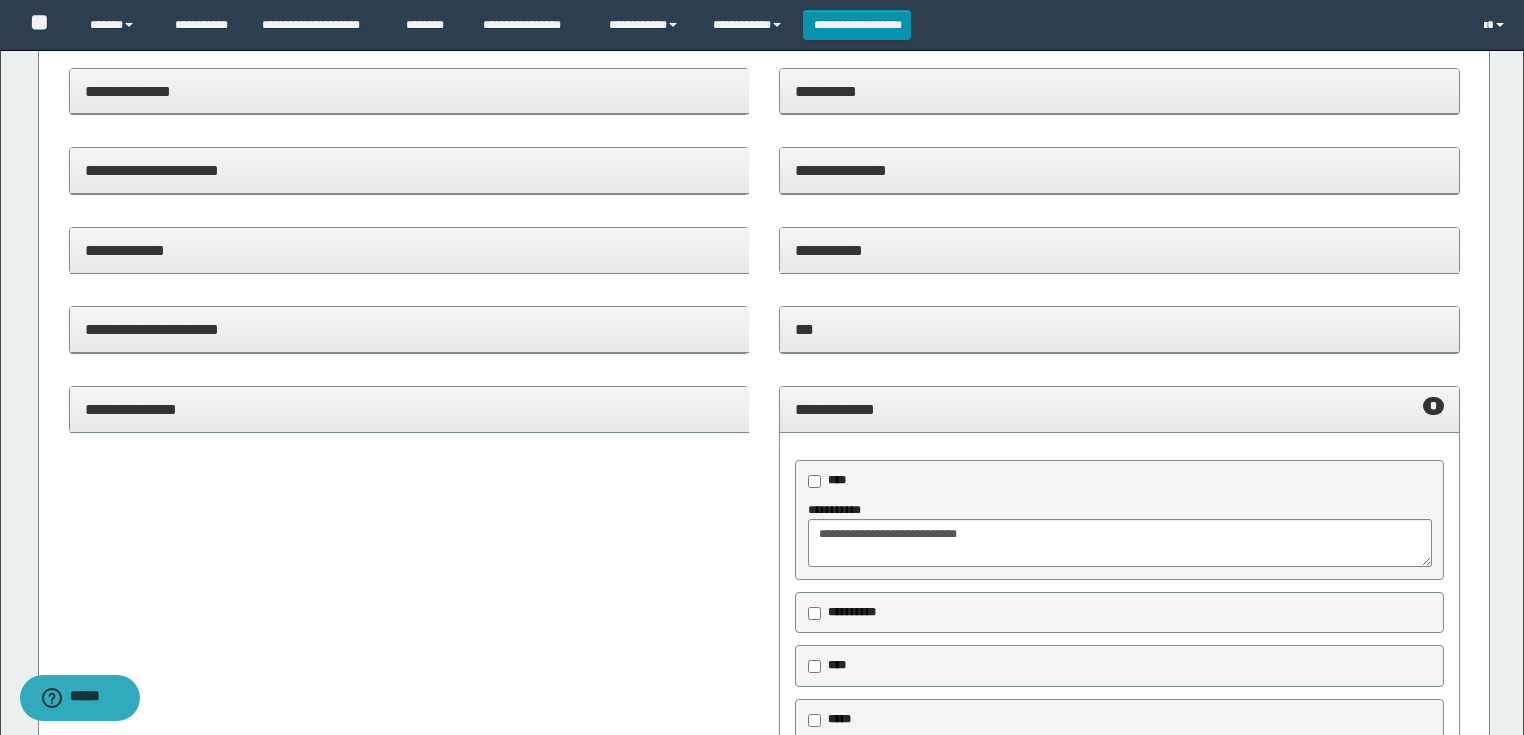 scroll, scrollTop: 0, scrollLeft: 0, axis: both 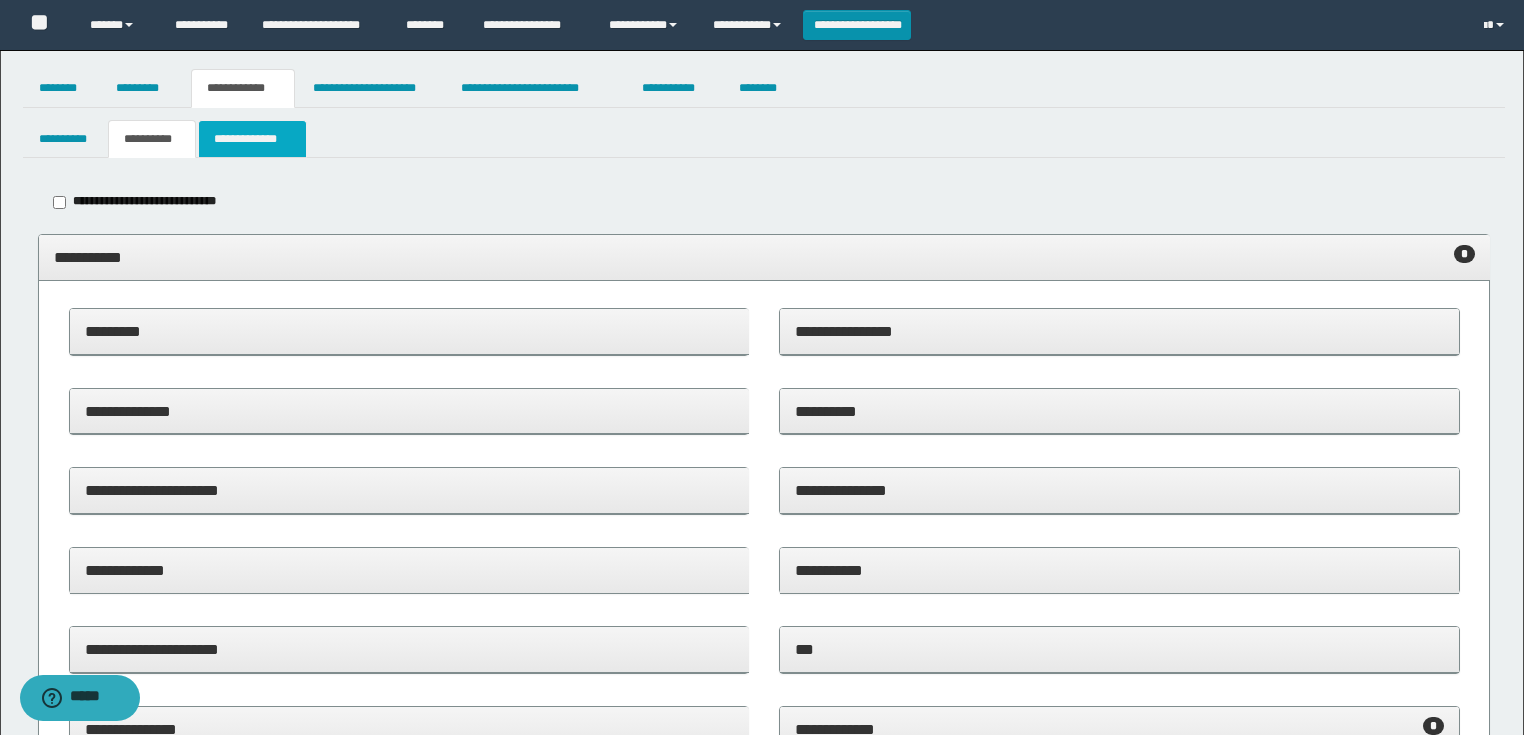type on "**********" 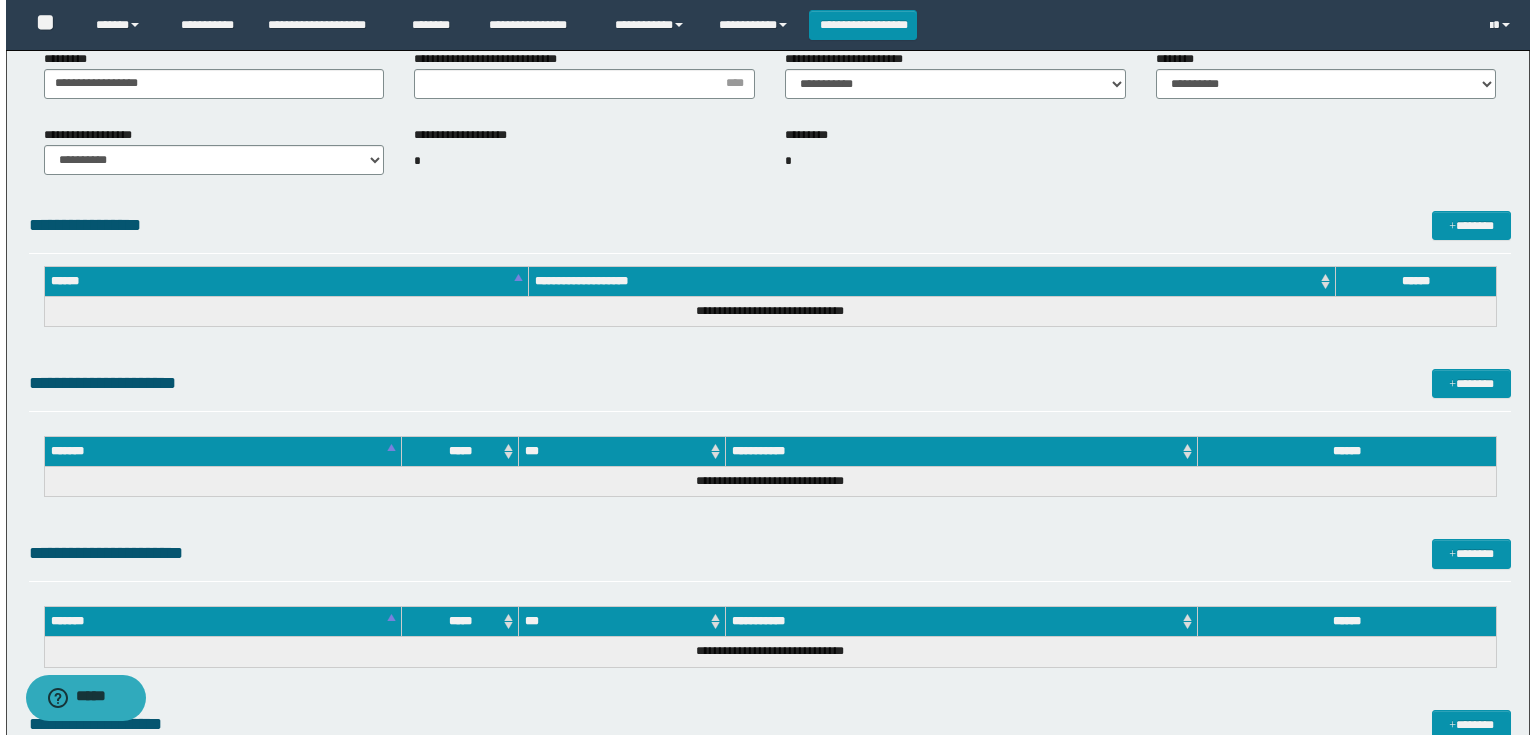 scroll, scrollTop: 720, scrollLeft: 0, axis: vertical 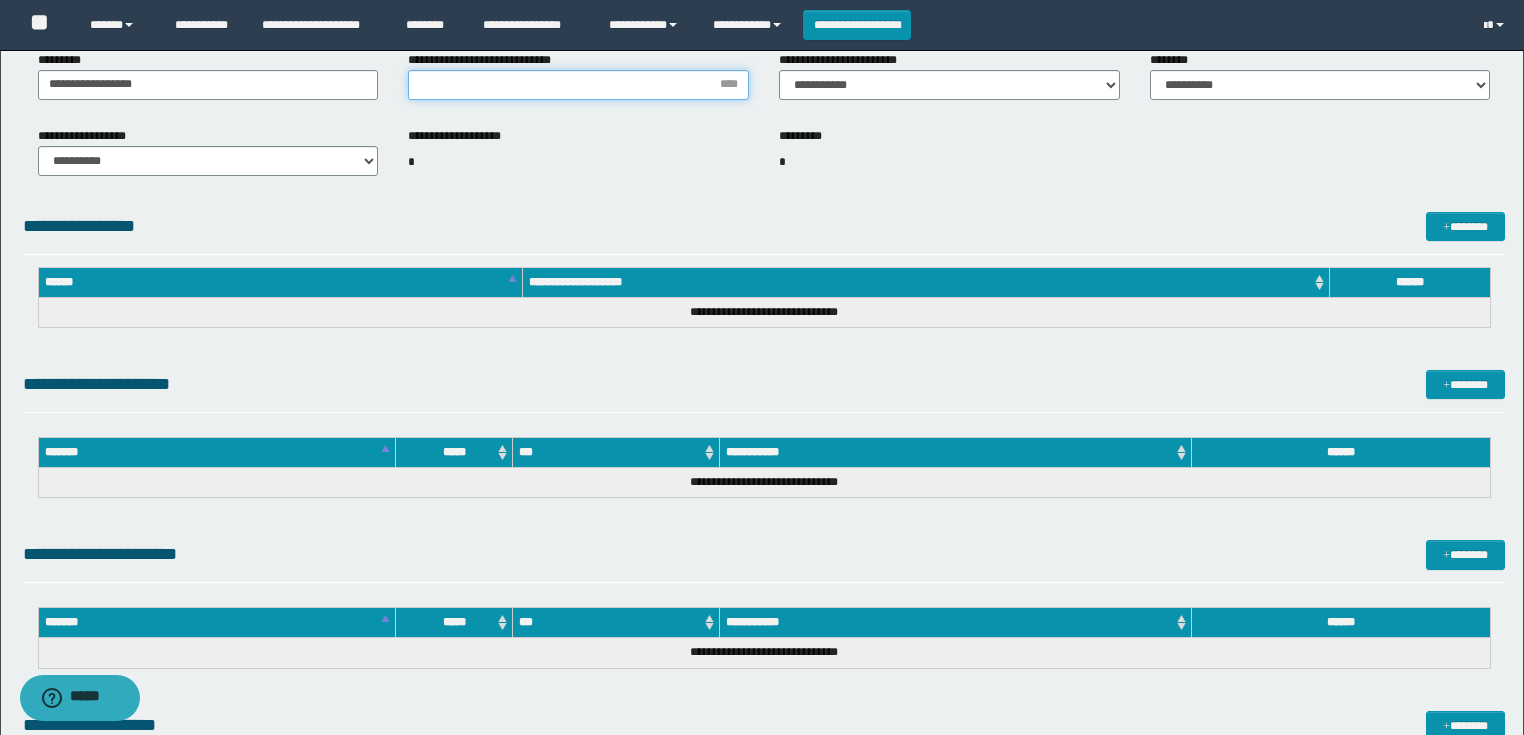 click on "**********" at bounding box center (578, 85) 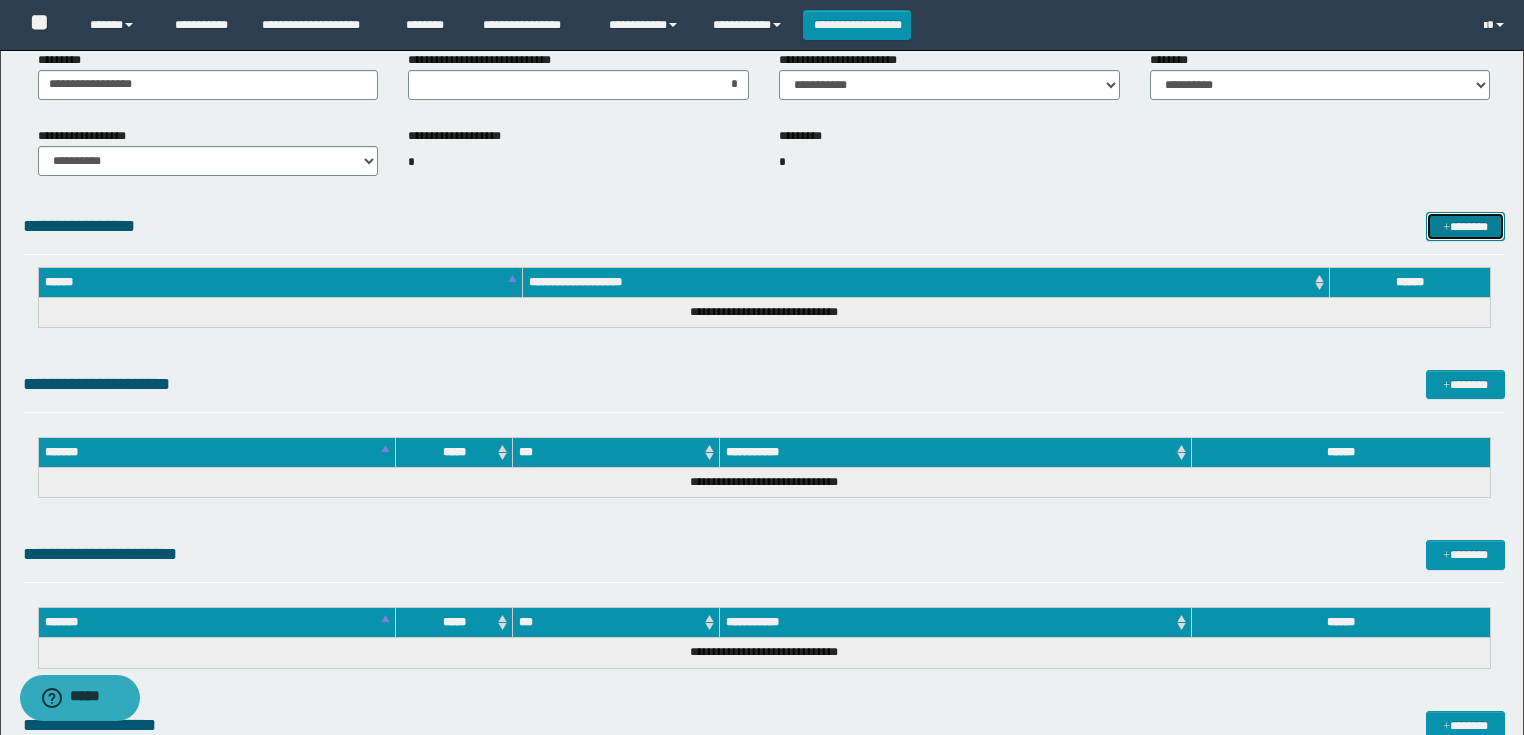 click on "*******" at bounding box center [1465, 227] 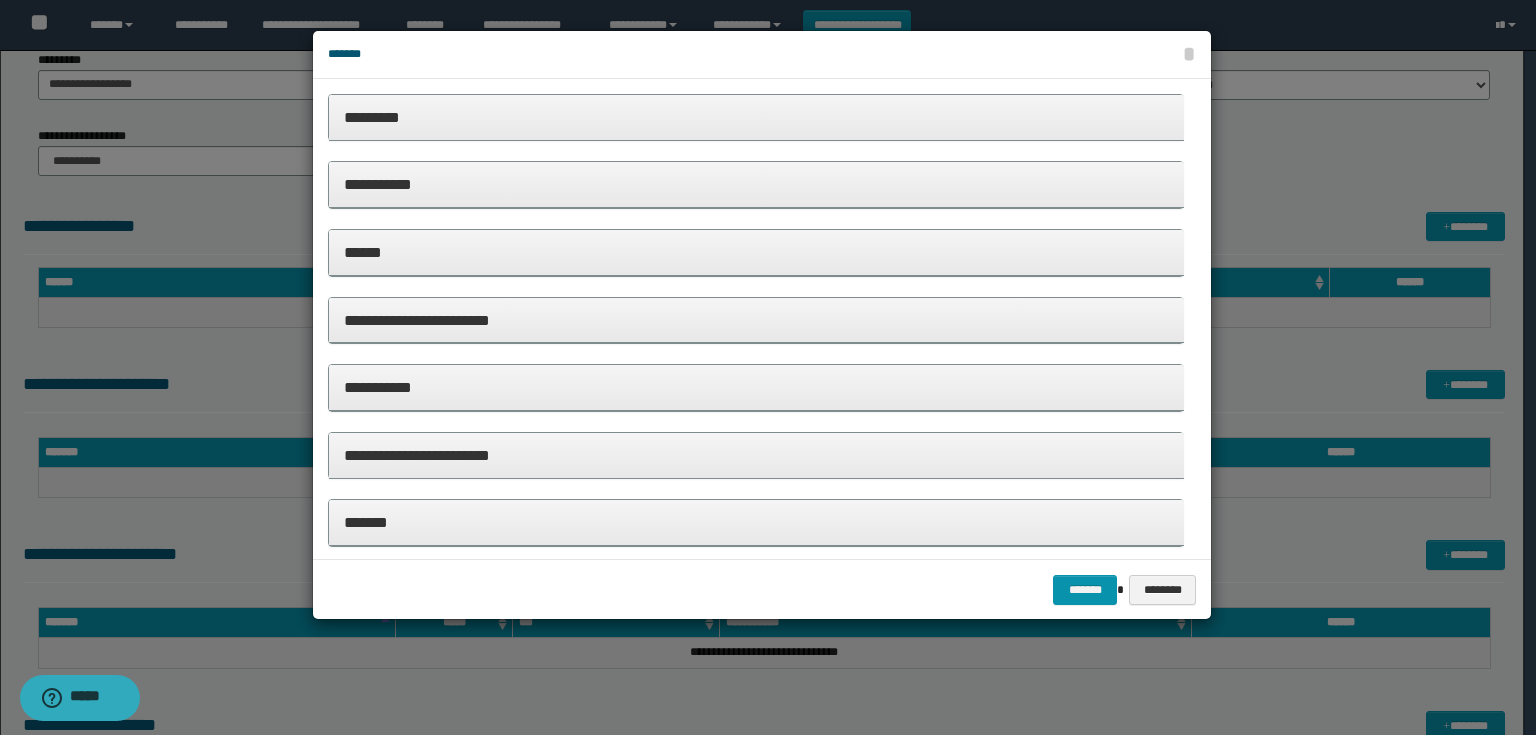 drag, startPoint x: 417, startPoint y: 194, endPoint x: 418, endPoint y: 216, distance: 22.022715 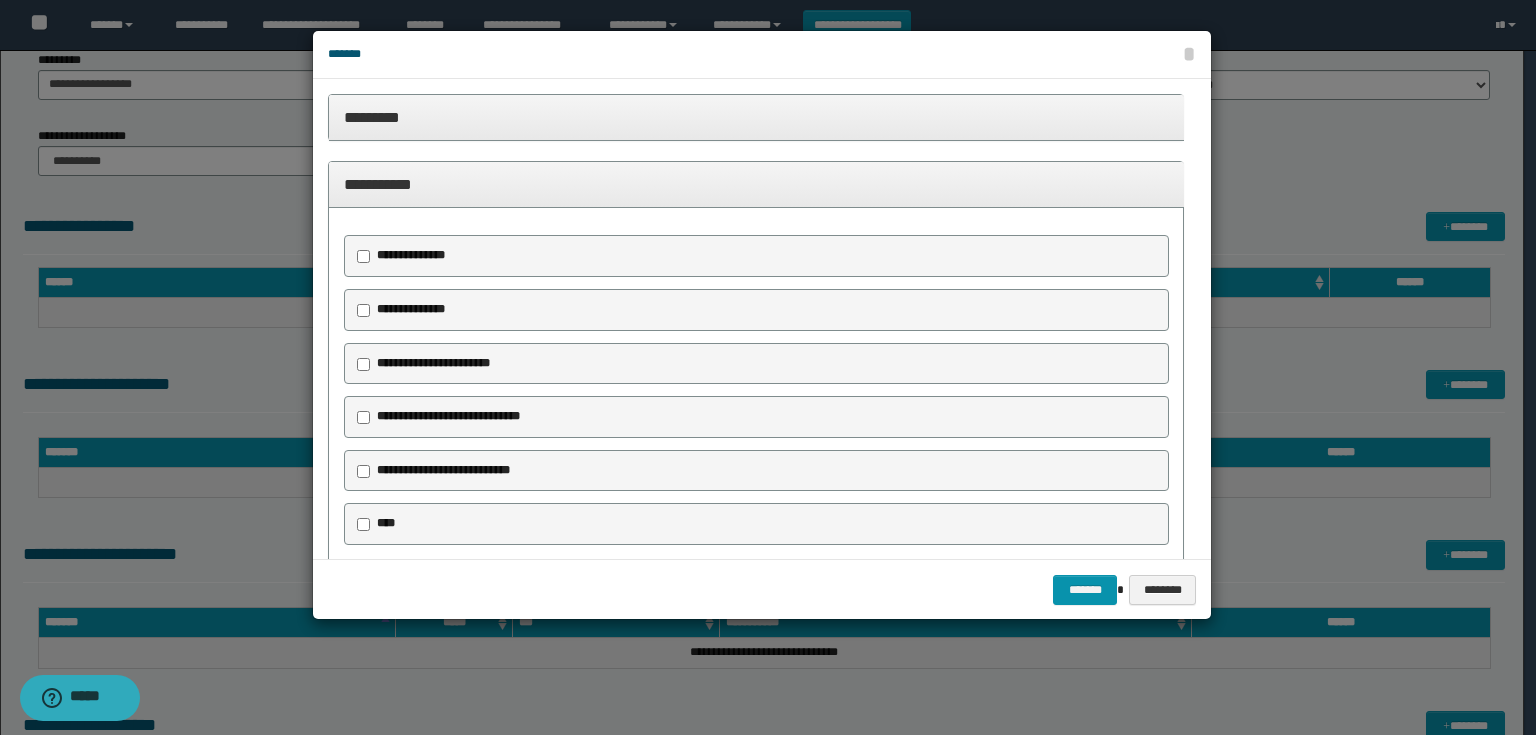 click on "**********" at bounding box center (433, 363) 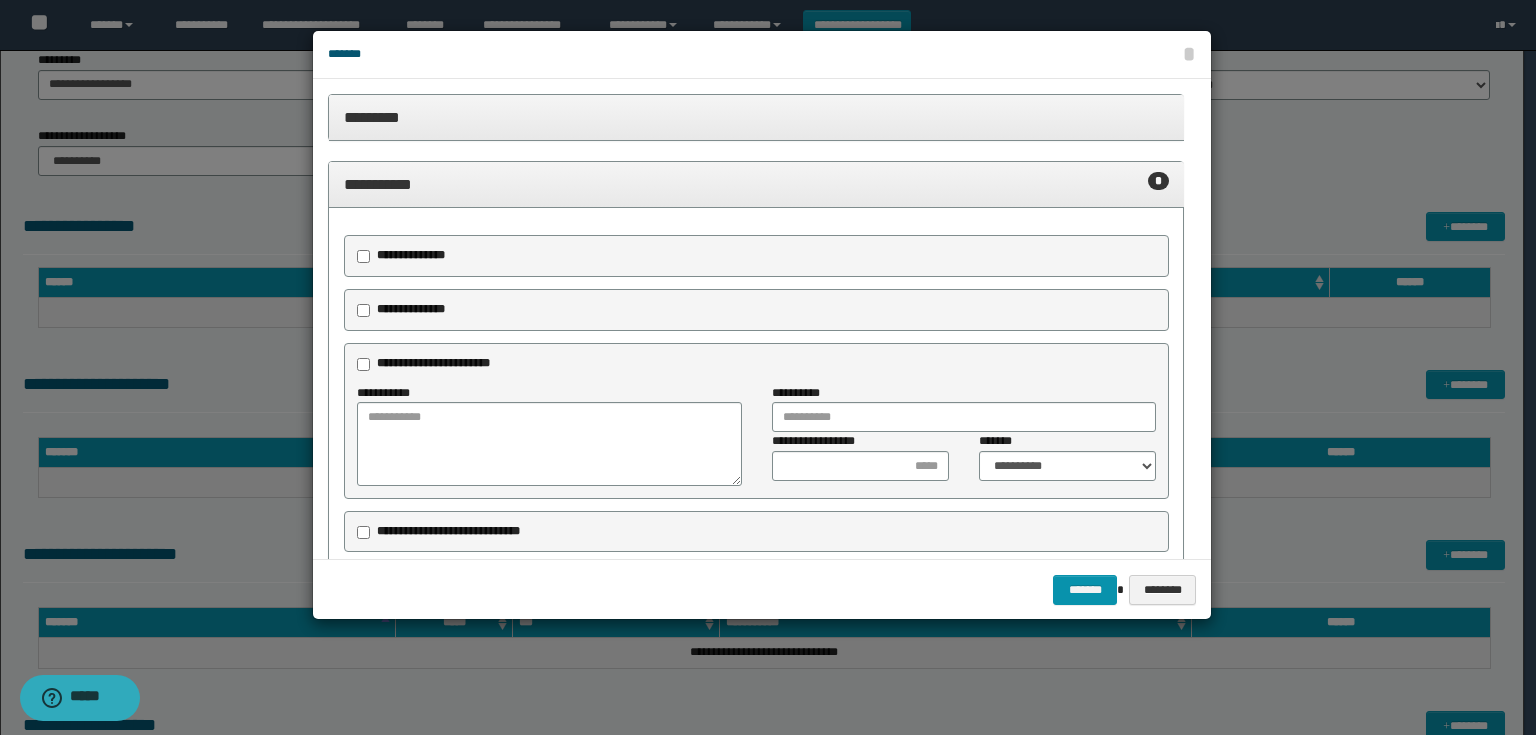 click on "**********" at bounding box center (411, 255) 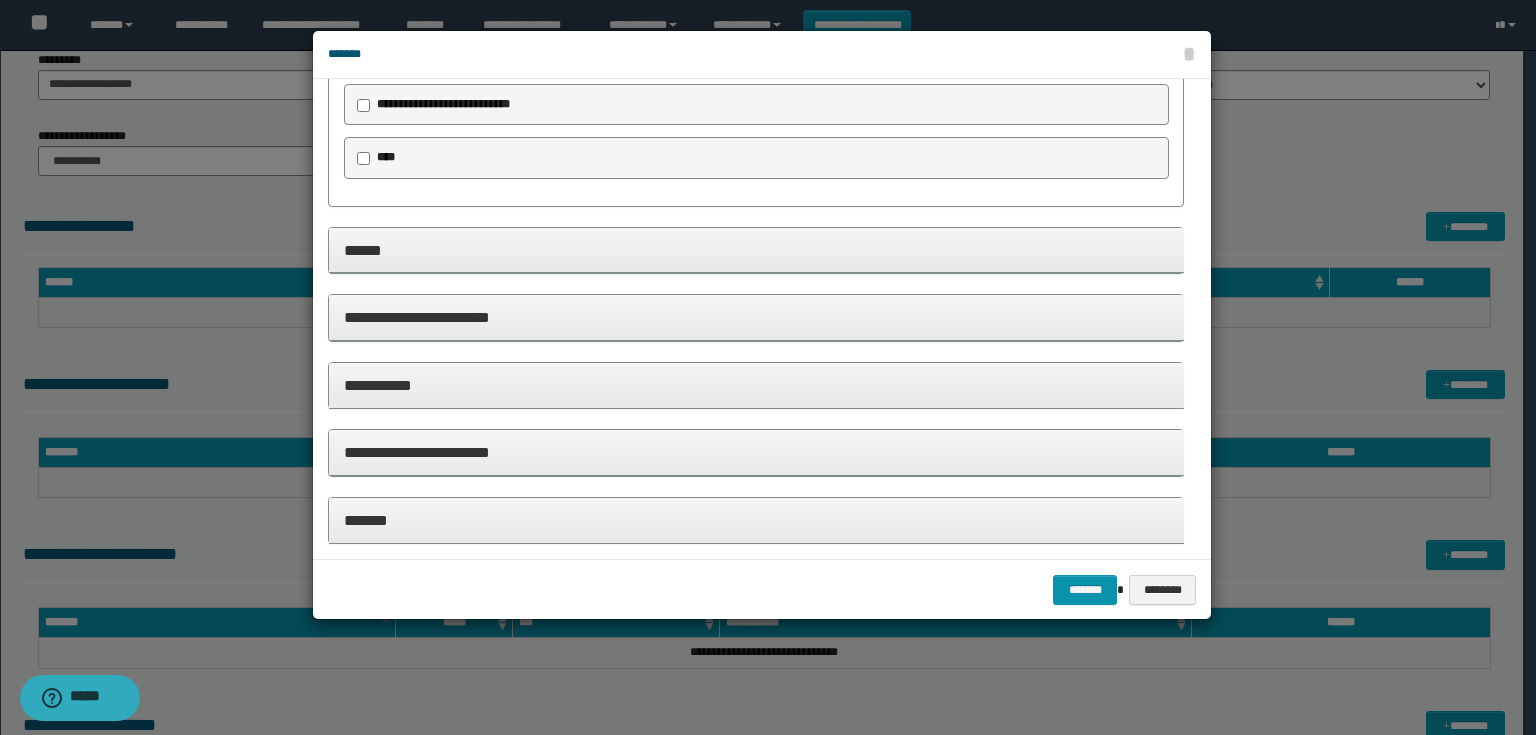 click on "**********" at bounding box center [756, 317] 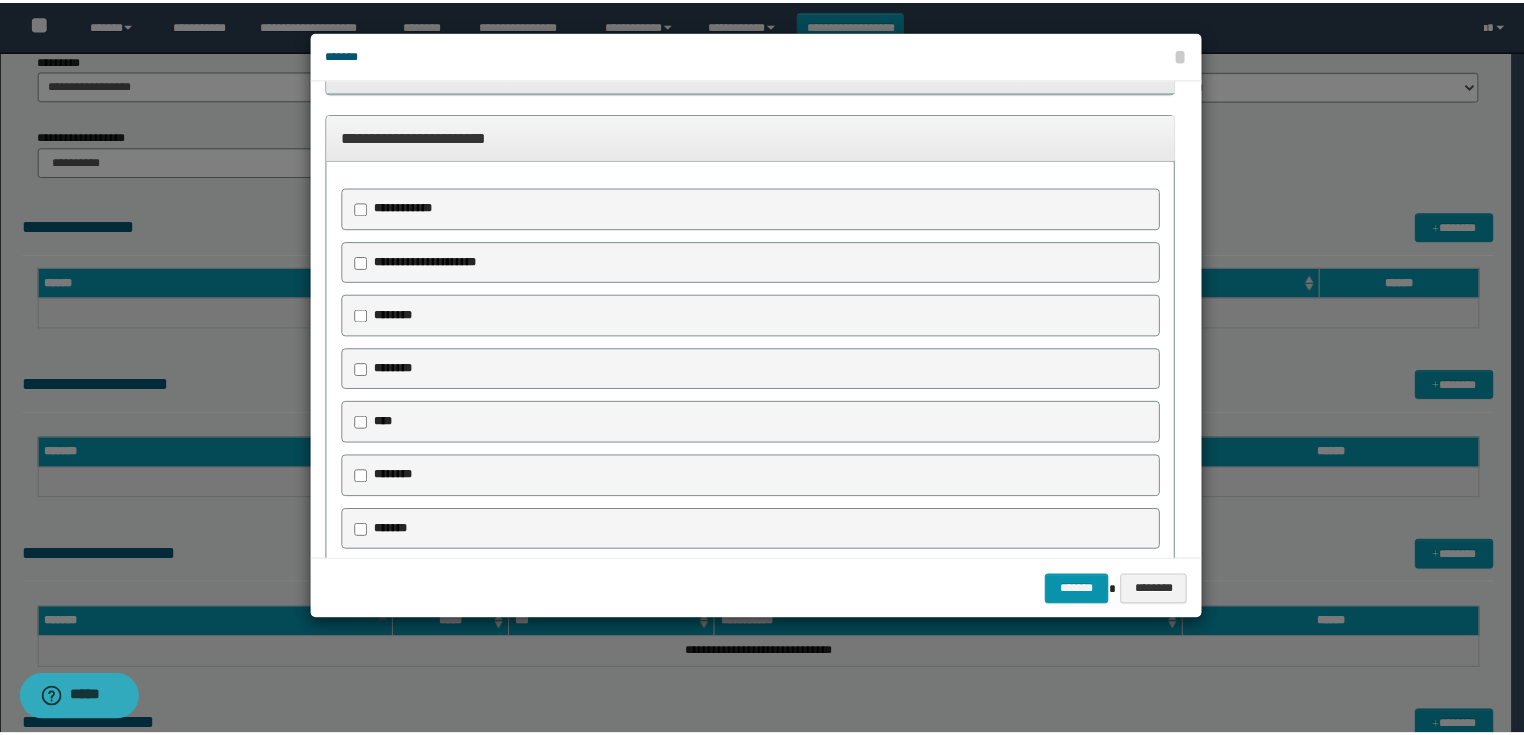 scroll, scrollTop: 1015, scrollLeft: 0, axis: vertical 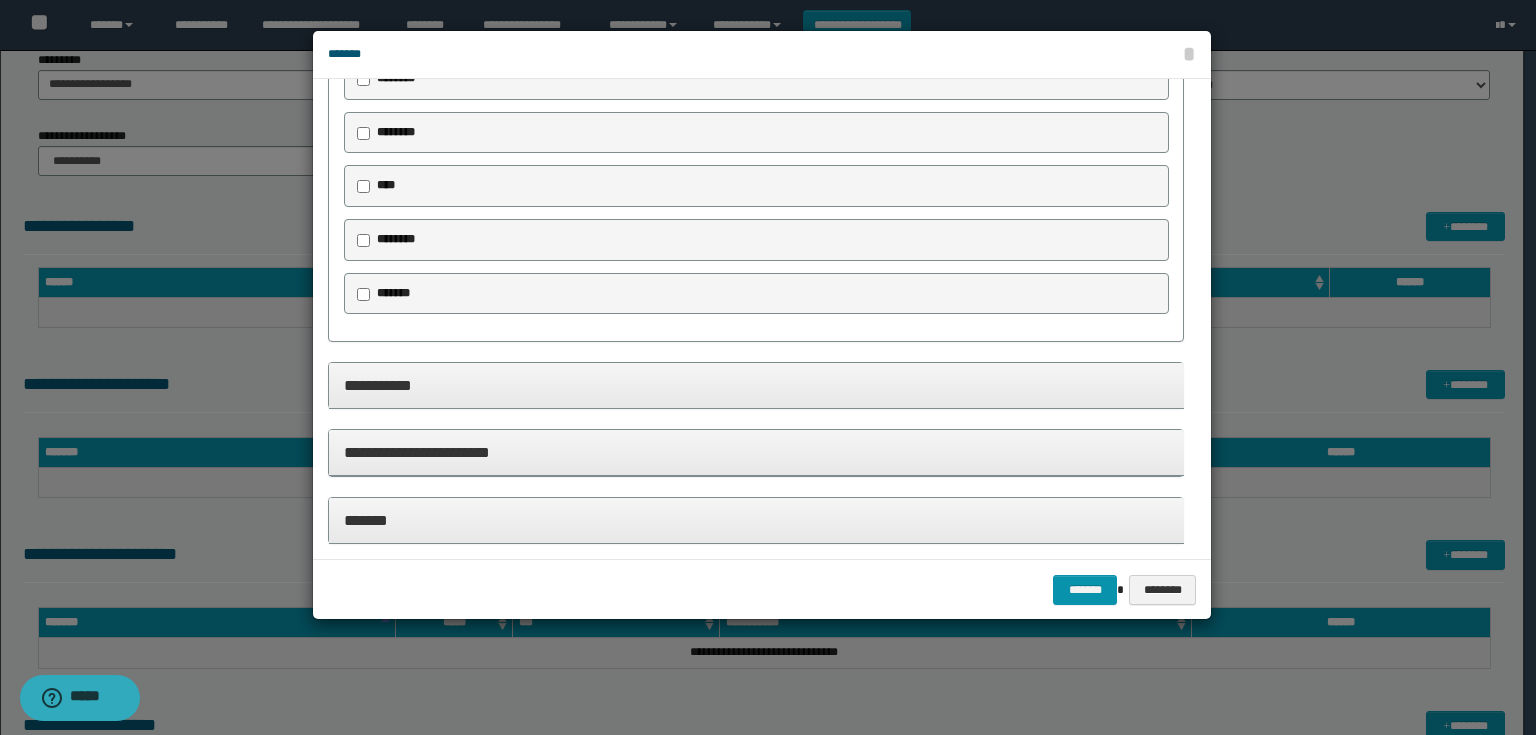 click on "*******" at bounding box center [393, 293] 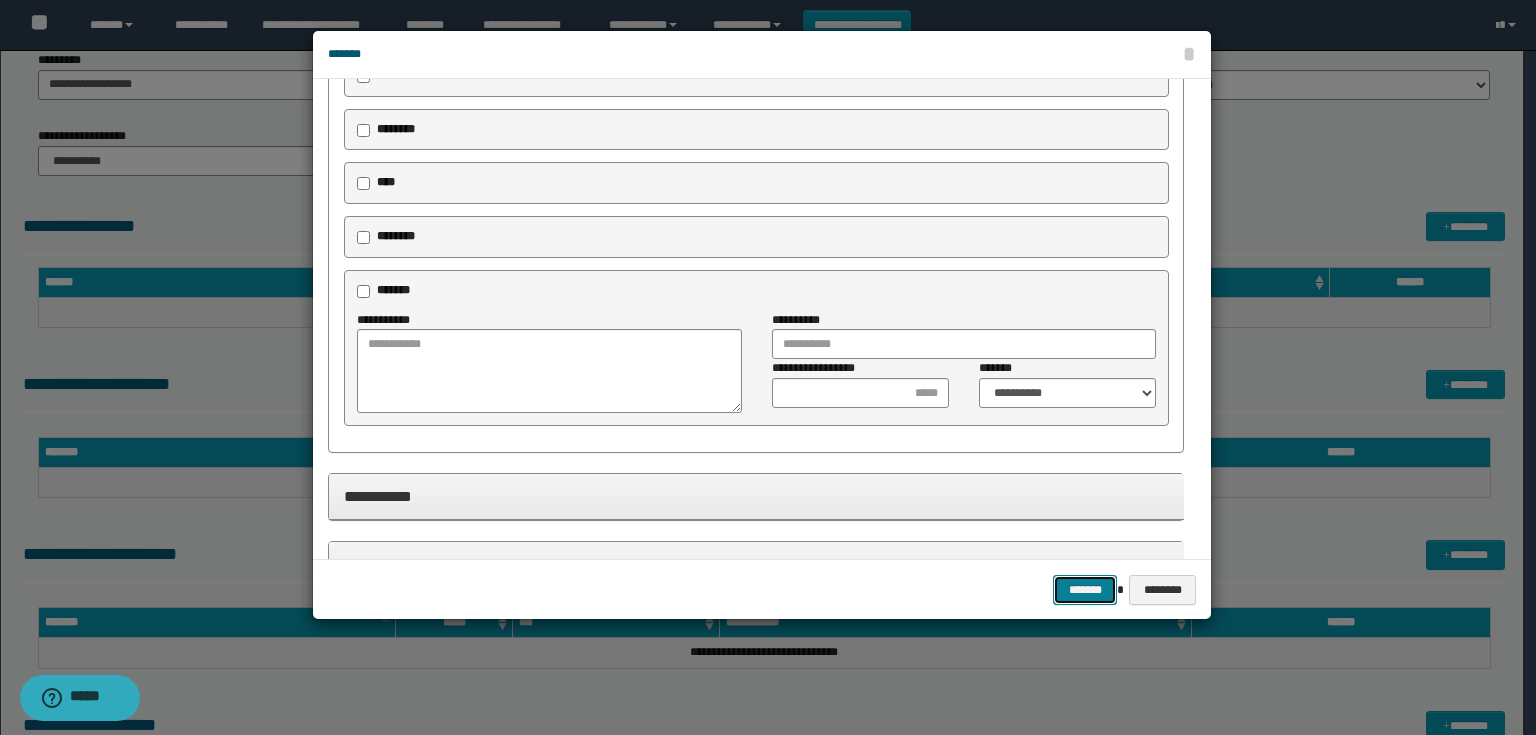 click on "*******" at bounding box center [1085, 590] 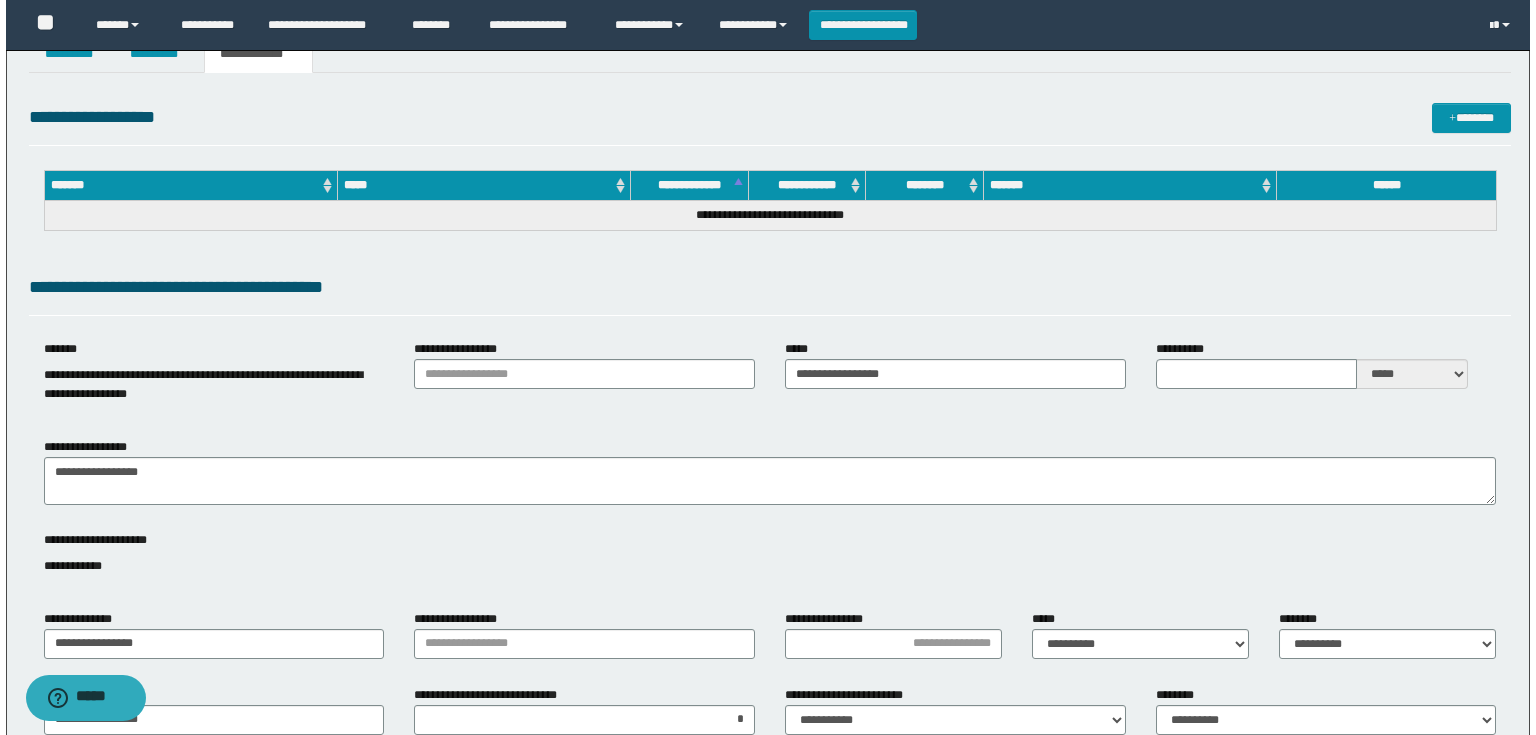 scroll, scrollTop: 0, scrollLeft: 0, axis: both 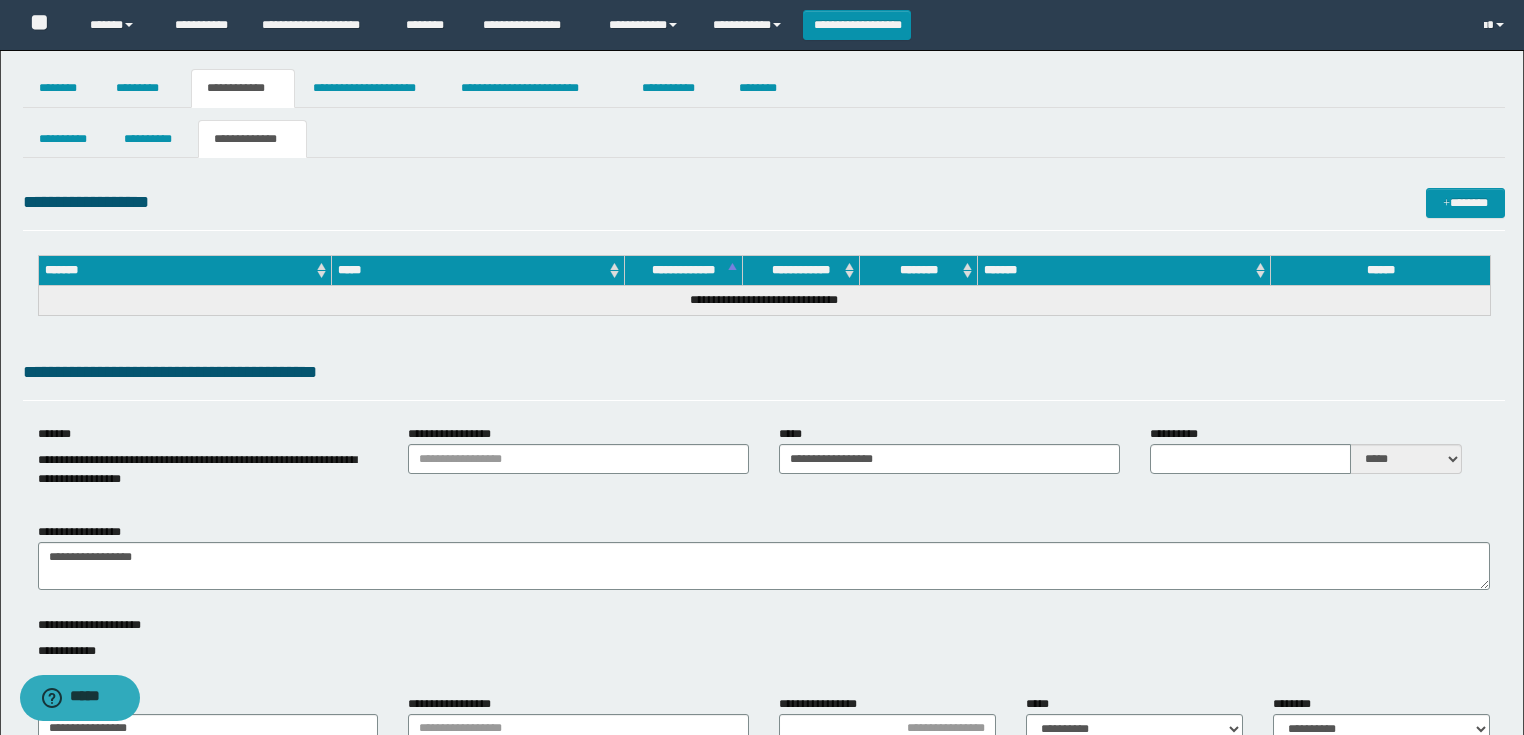 click on "**********" at bounding box center (762, 868) 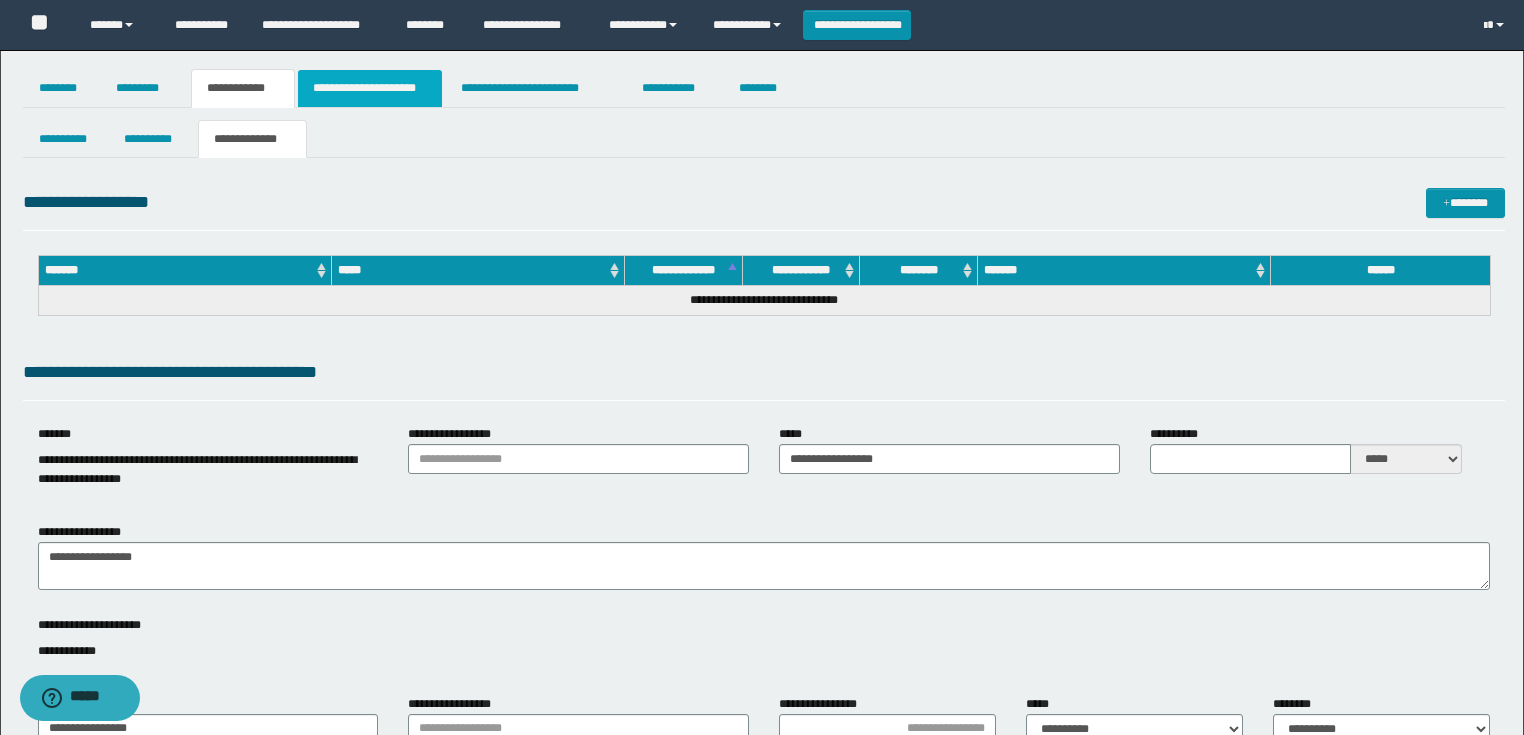 click on "**********" at bounding box center [370, 88] 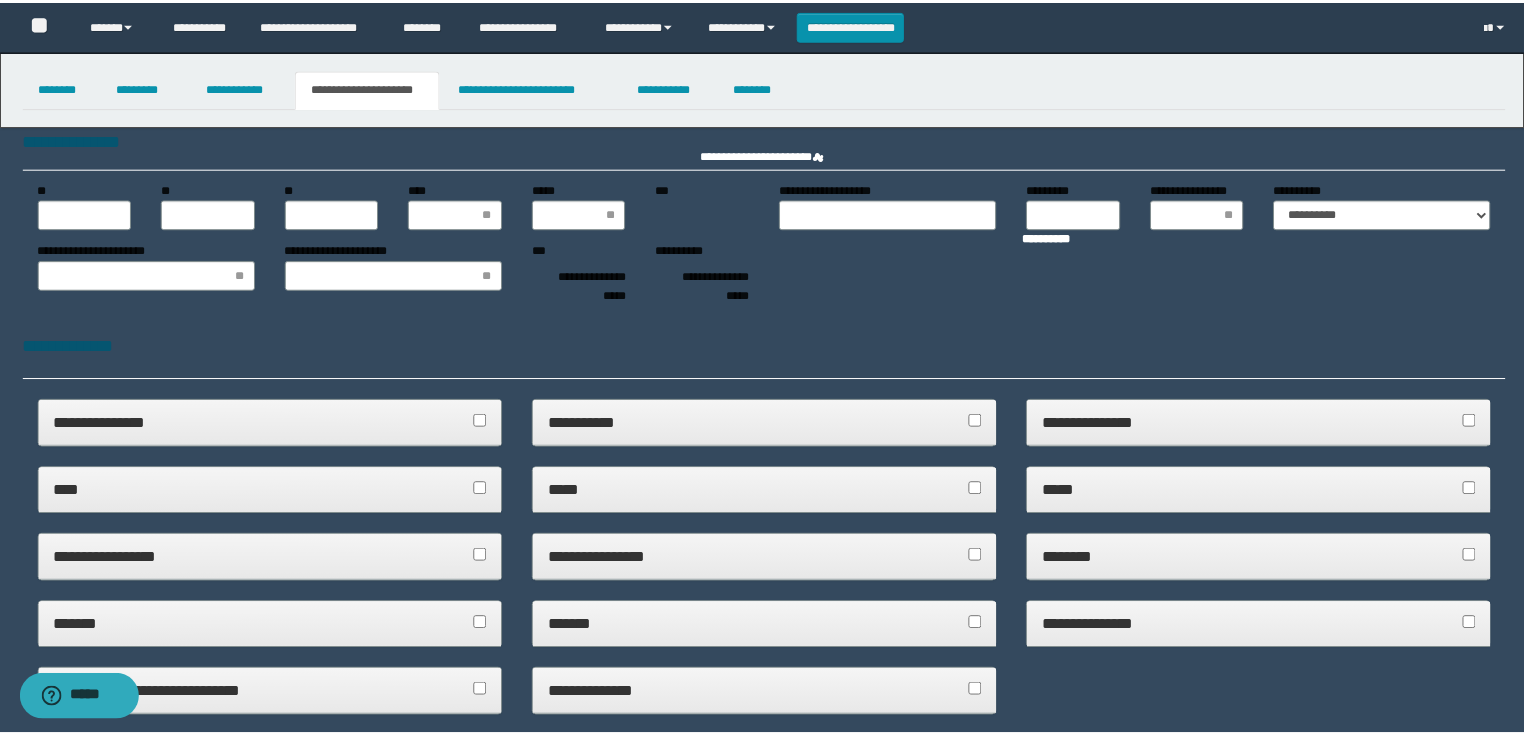scroll, scrollTop: 0, scrollLeft: 0, axis: both 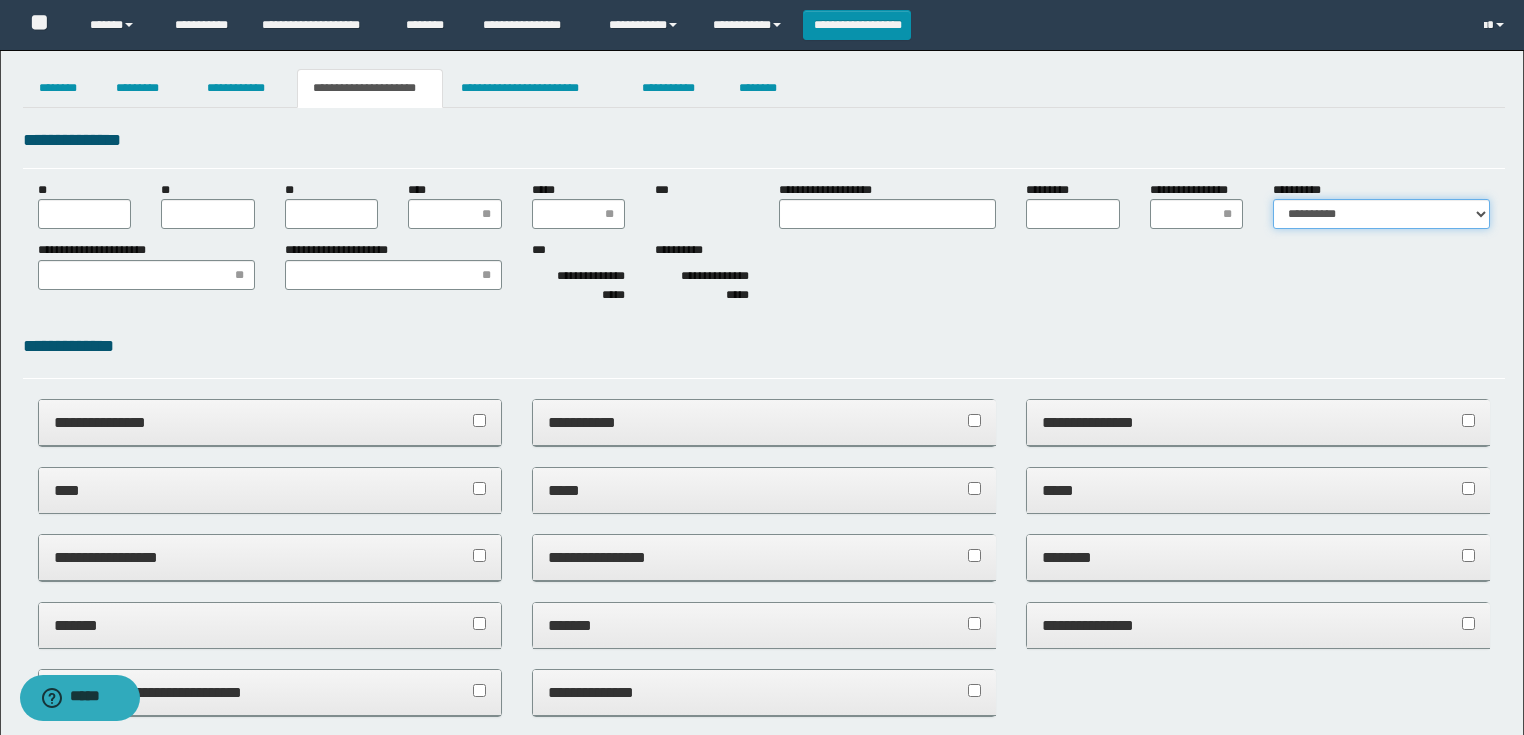 click on "**********" at bounding box center (1381, 214) 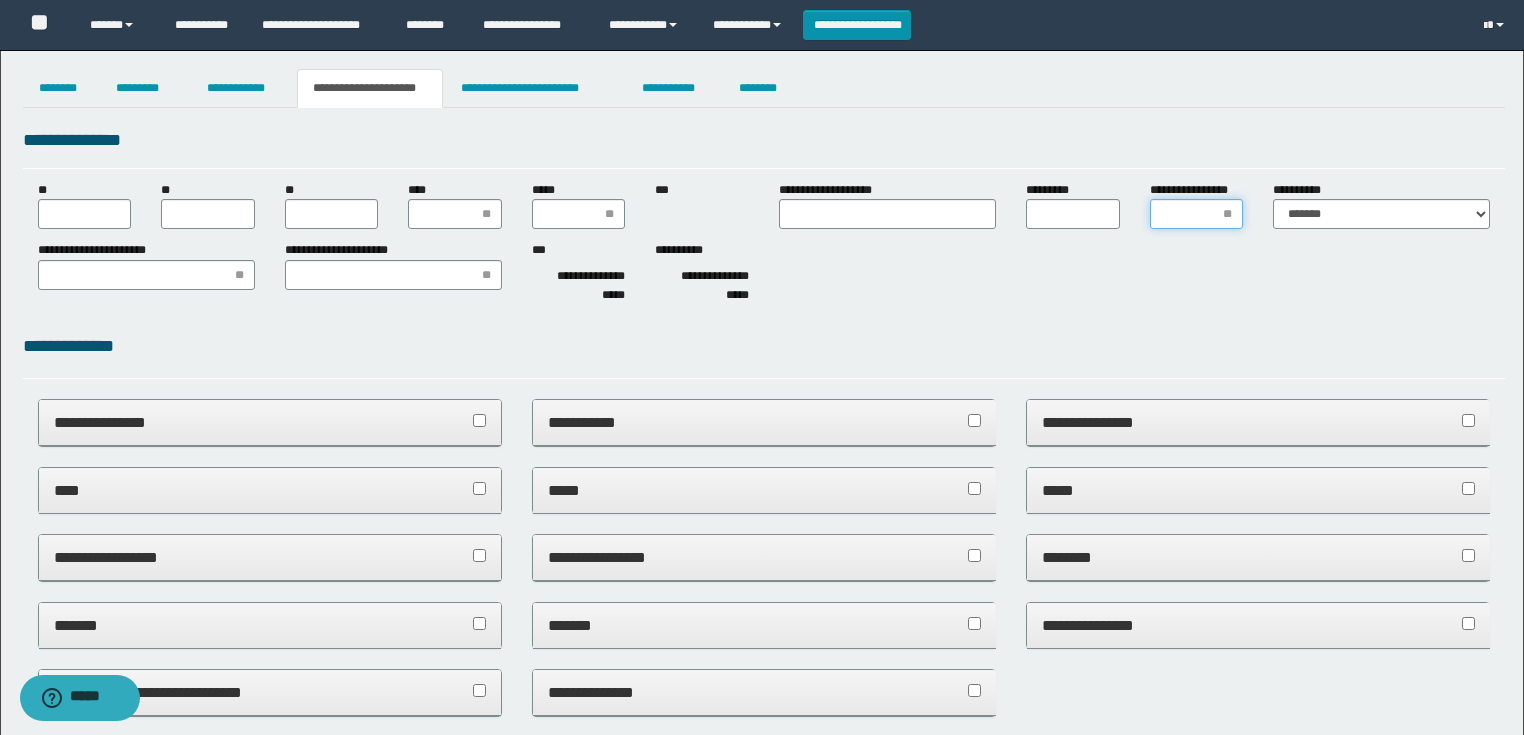 click on "**********" at bounding box center (1197, 214) 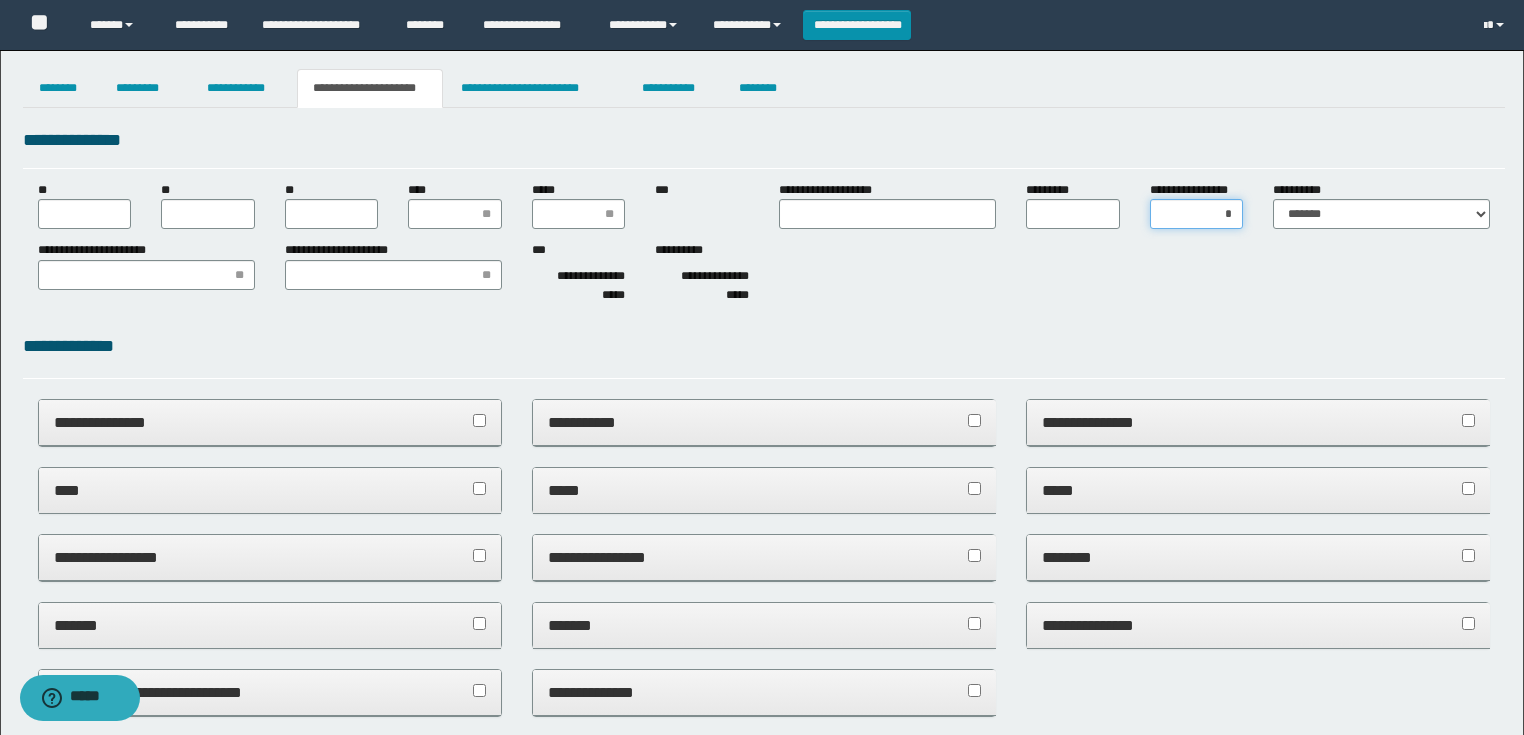 type on "**" 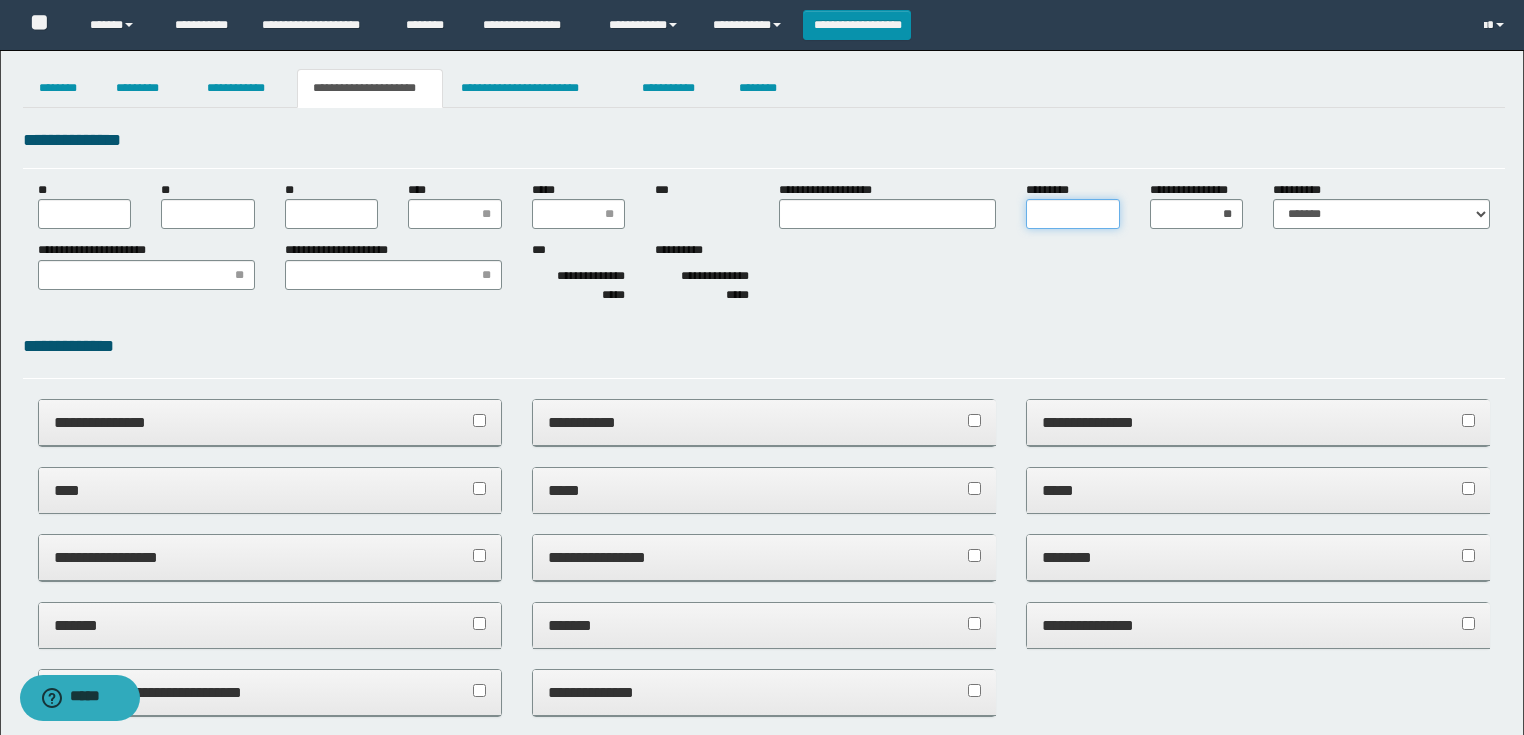 click on "*********" at bounding box center [1073, 214] 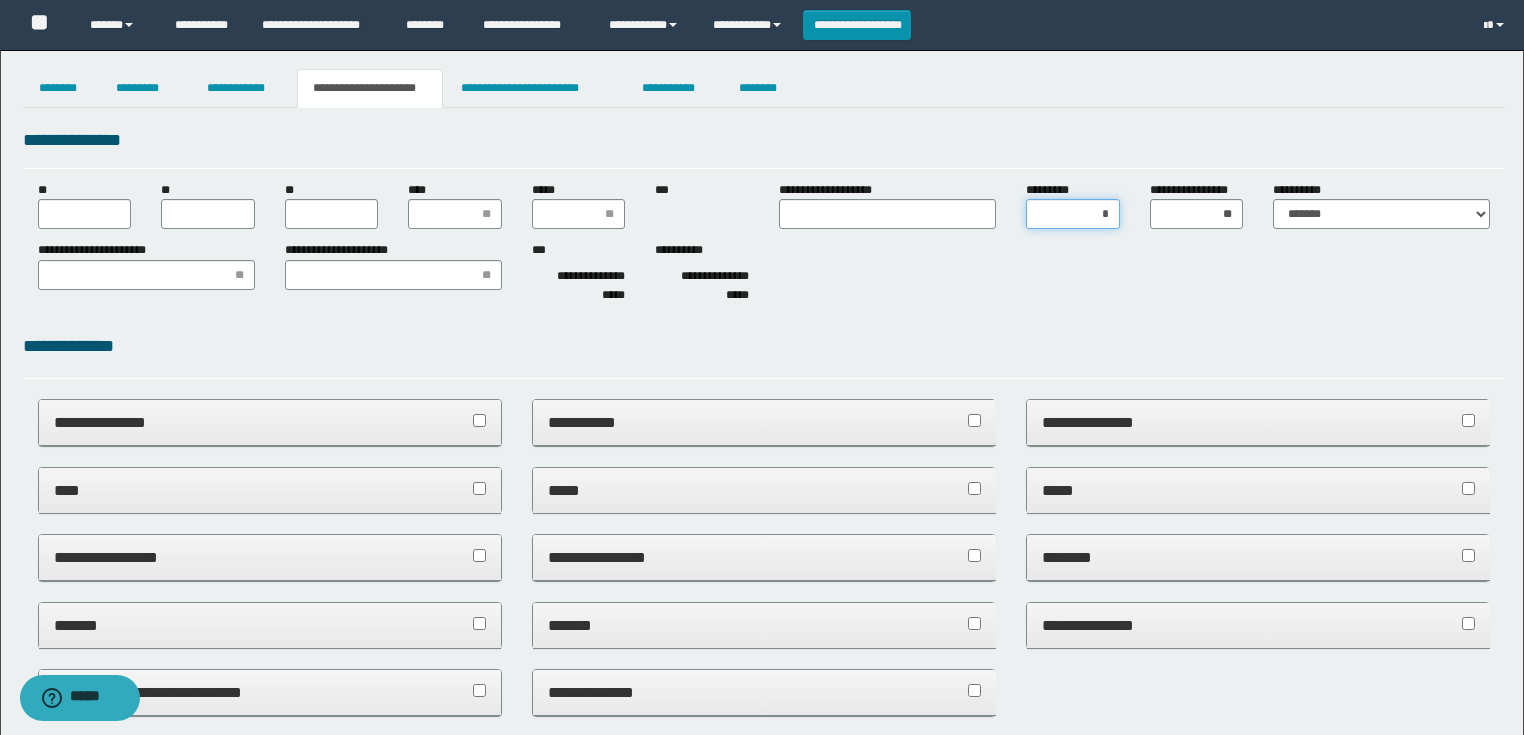 type on "**" 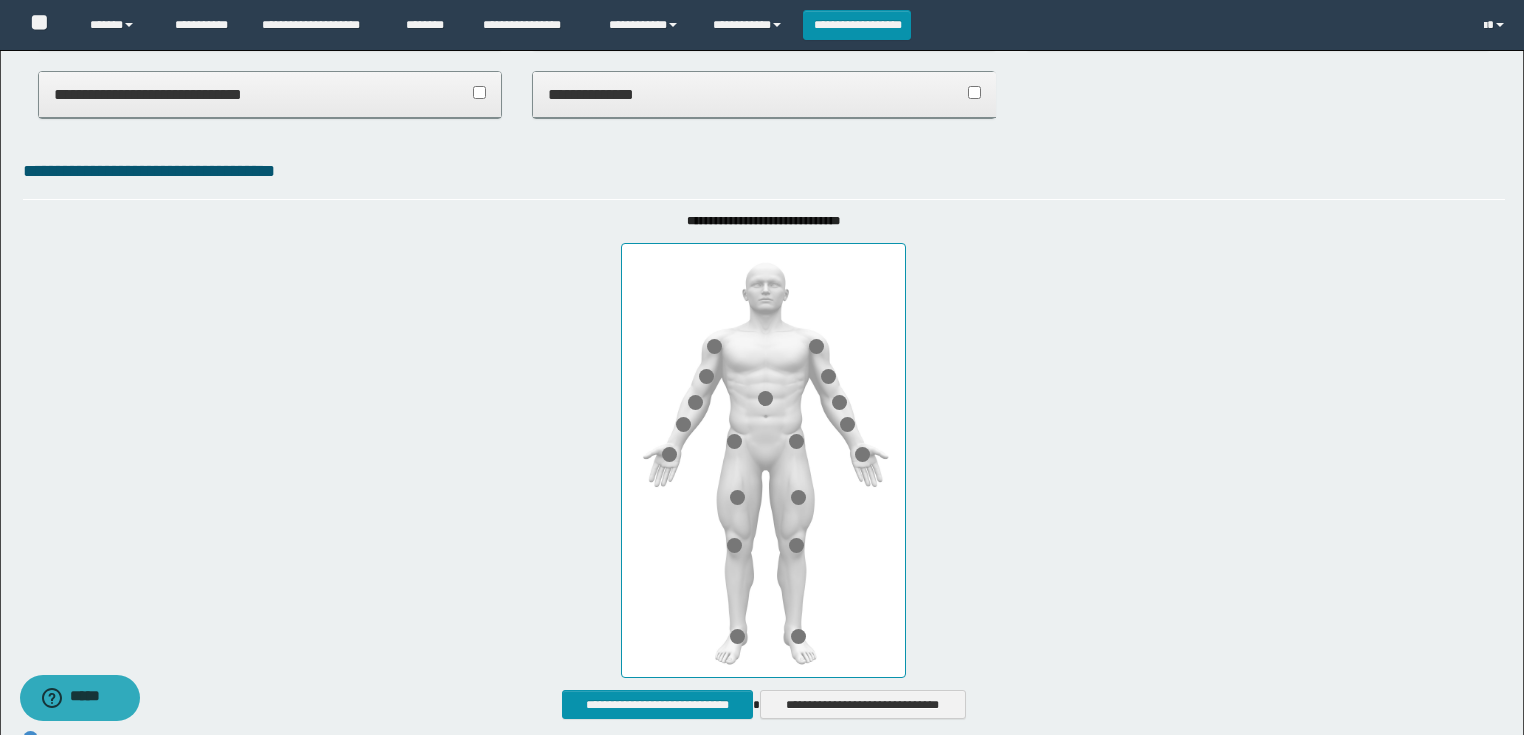 scroll, scrollTop: 720, scrollLeft: 0, axis: vertical 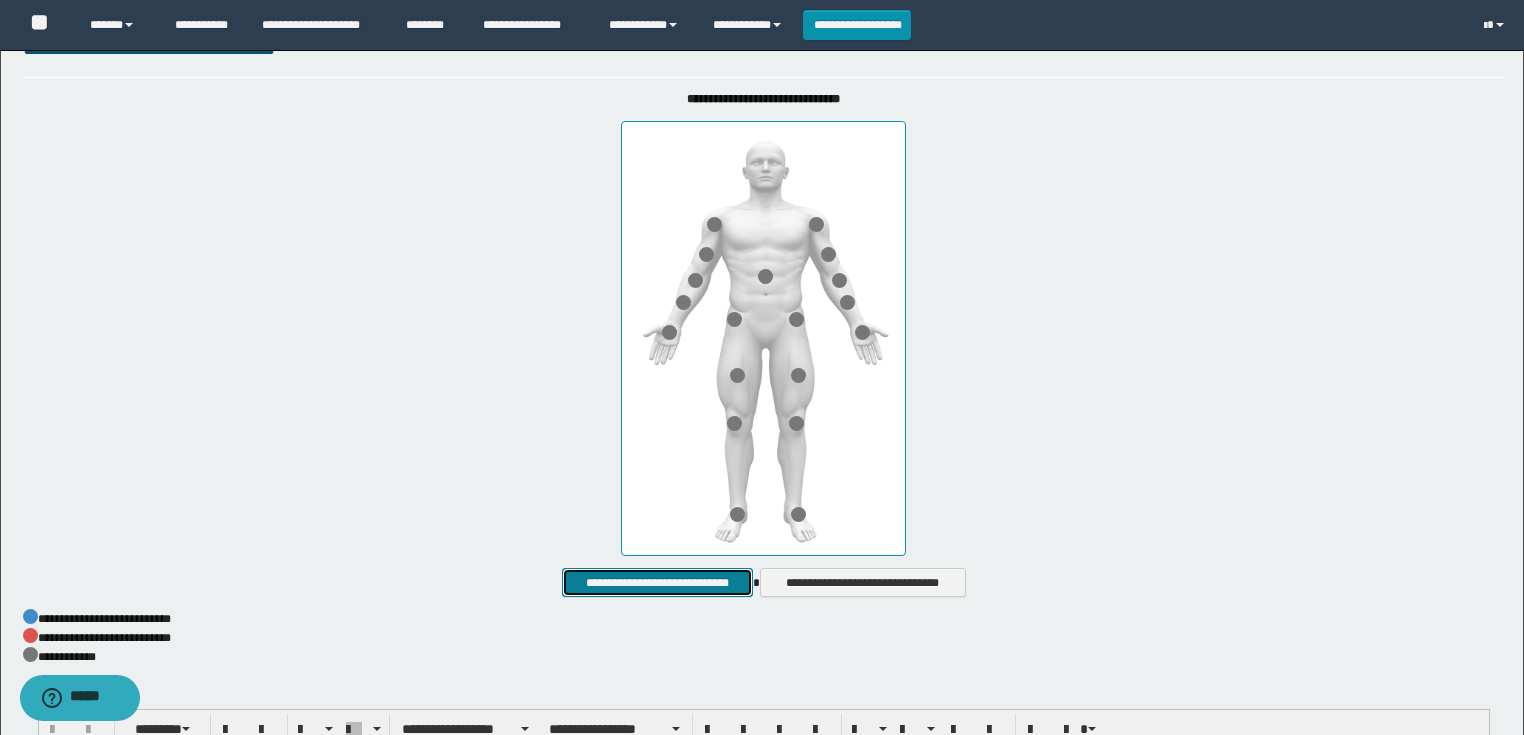 drag, startPoint x: 640, startPoint y: 592, endPoint x: 626, endPoint y: 578, distance: 19.79899 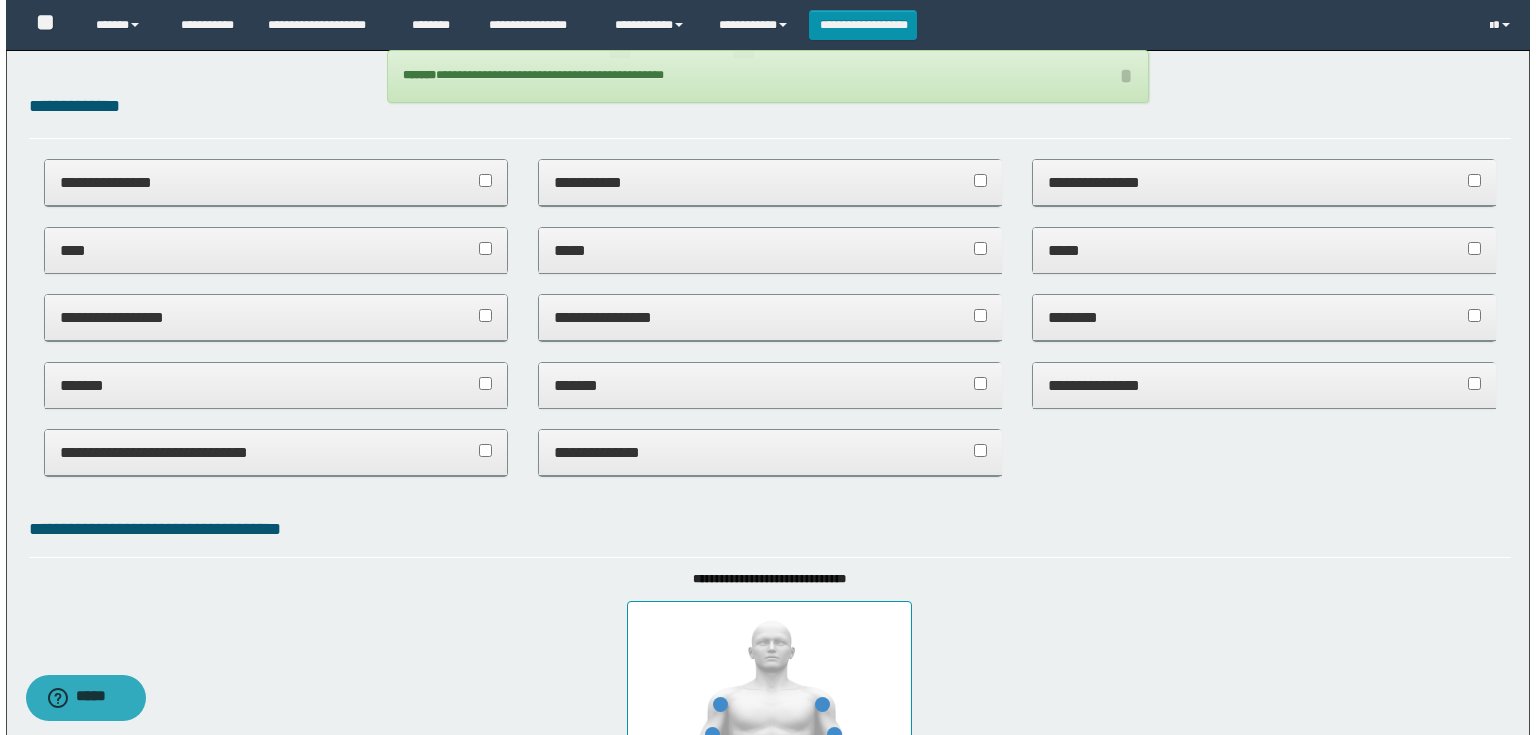 scroll, scrollTop: 0, scrollLeft: 0, axis: both 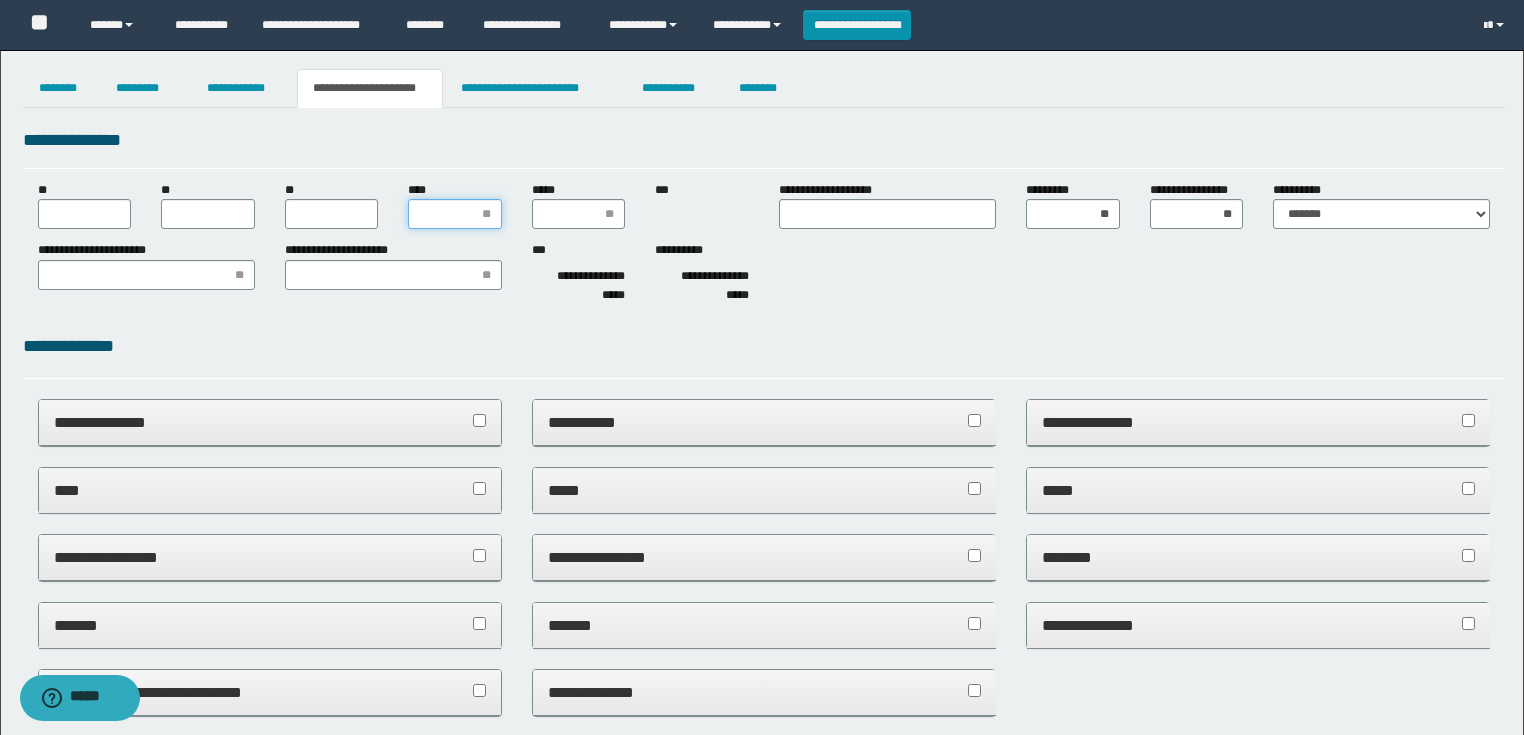click on "****" at bounding box center [455, 214] 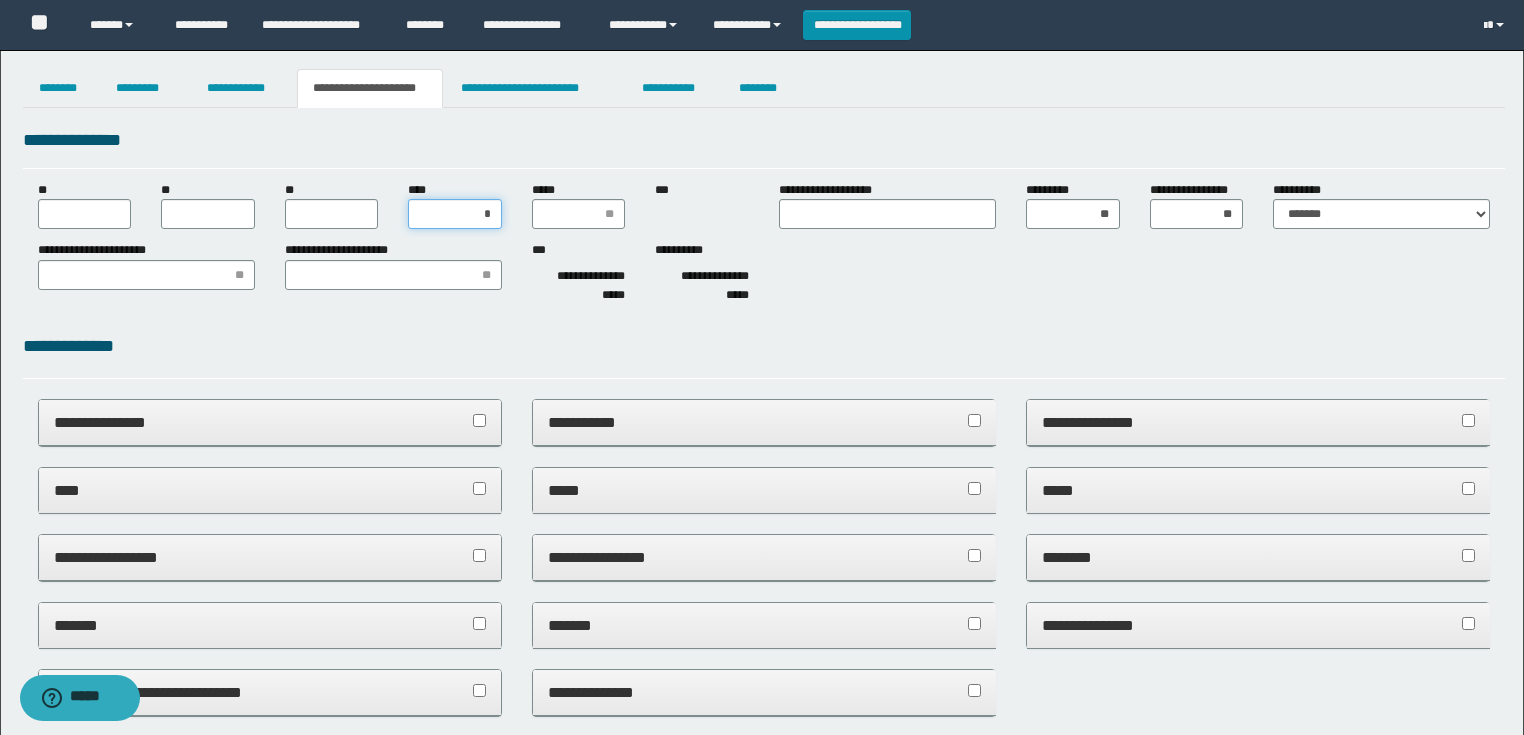 type on "**" 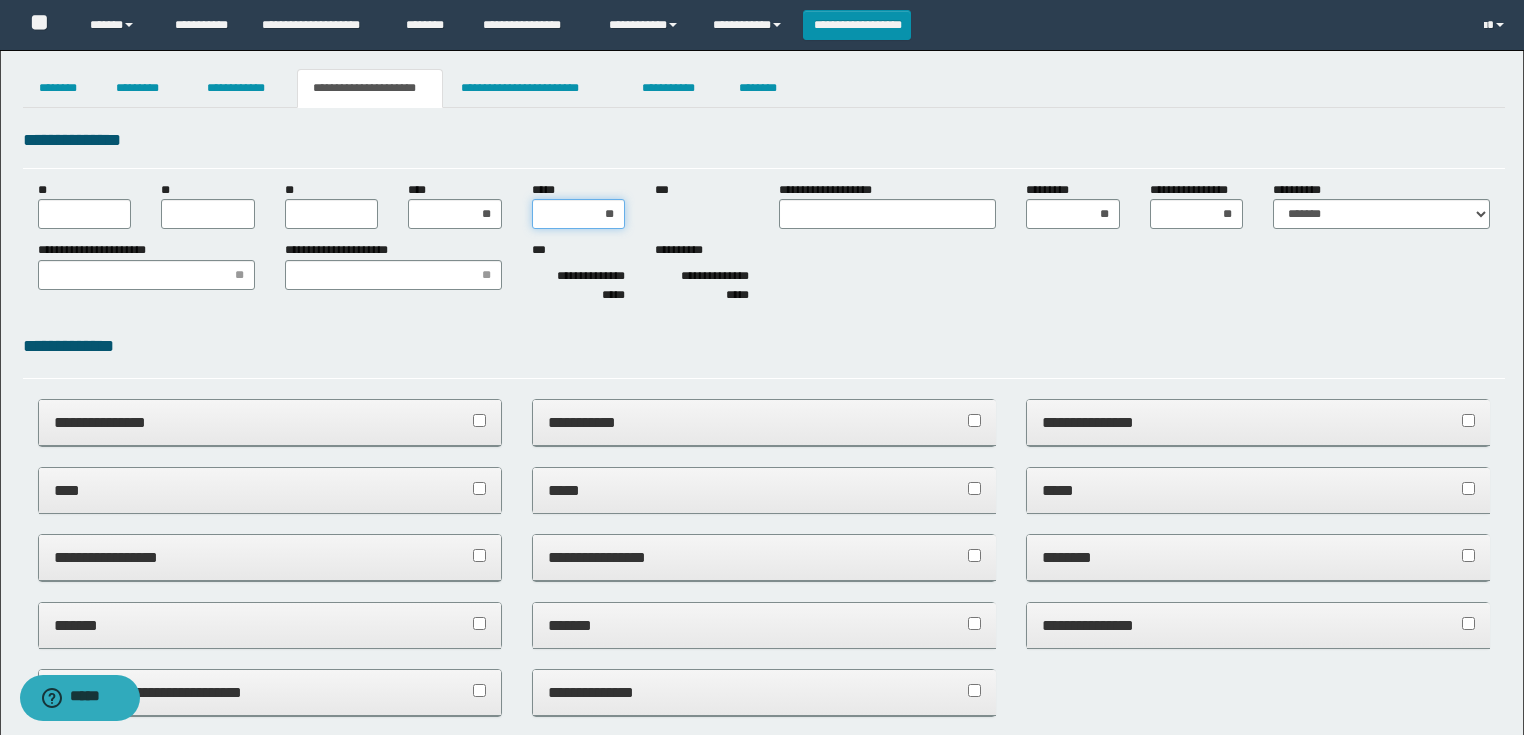 type on "***" 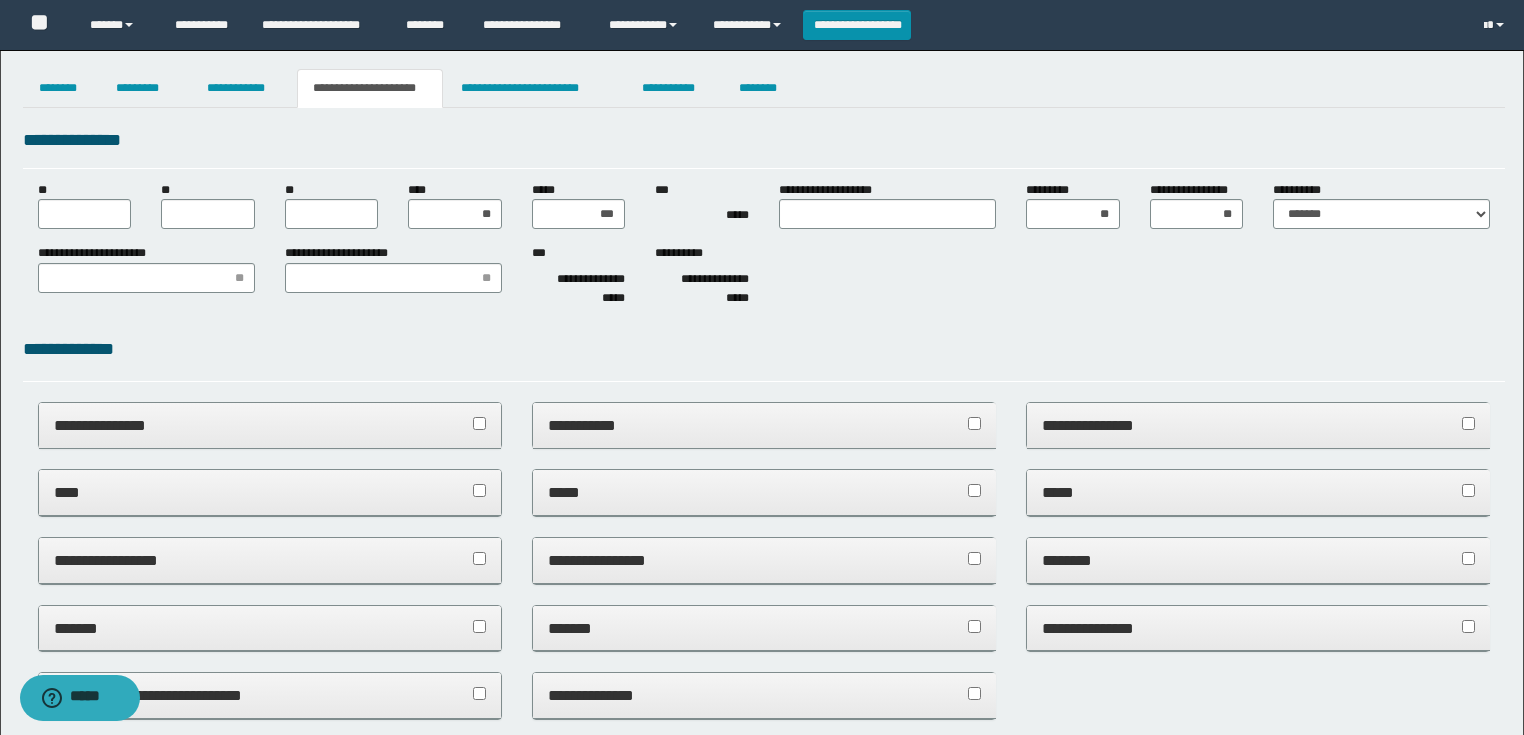 click on "**********" at bounding box center (764, 349) 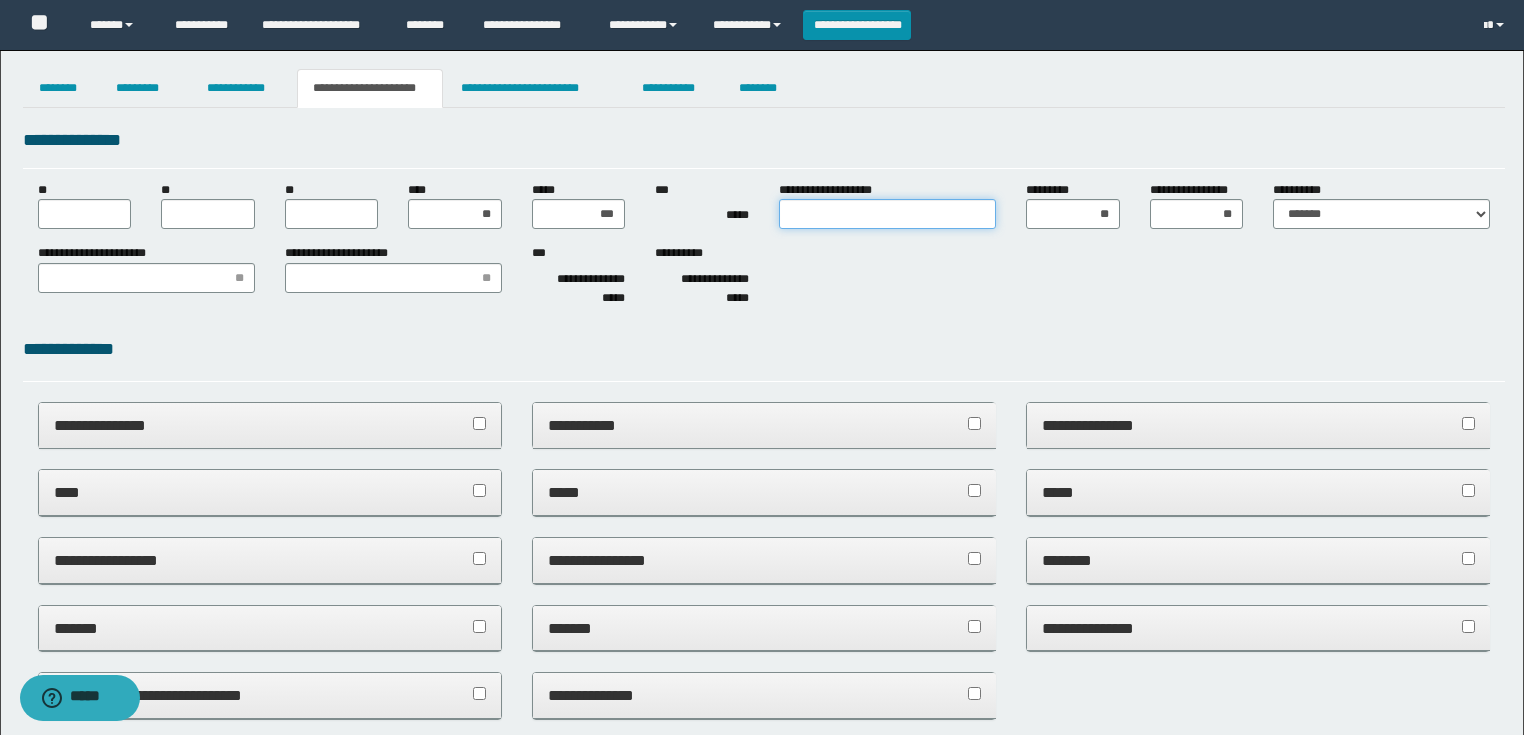 click on "**********" at bounding box center (887, 214) 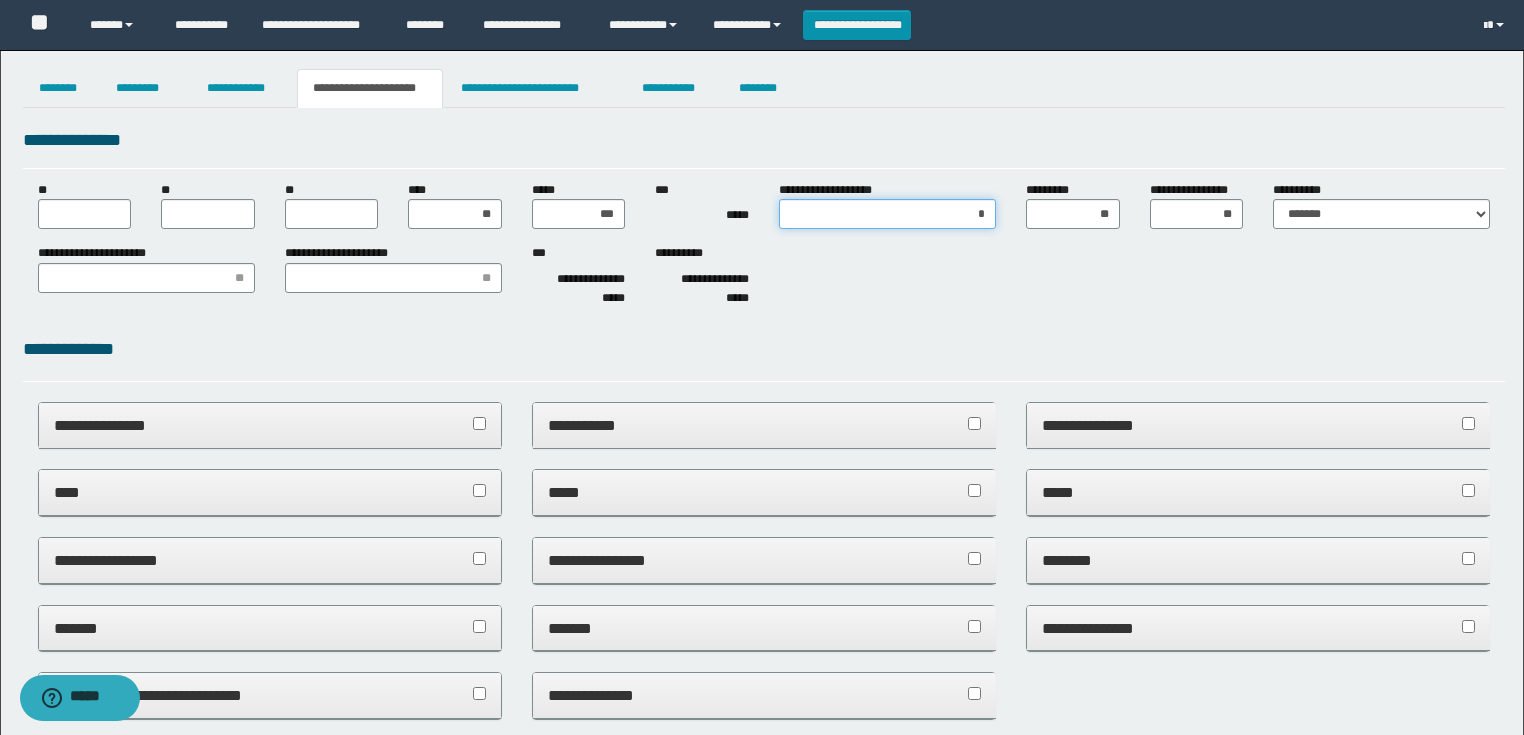 type on "**" 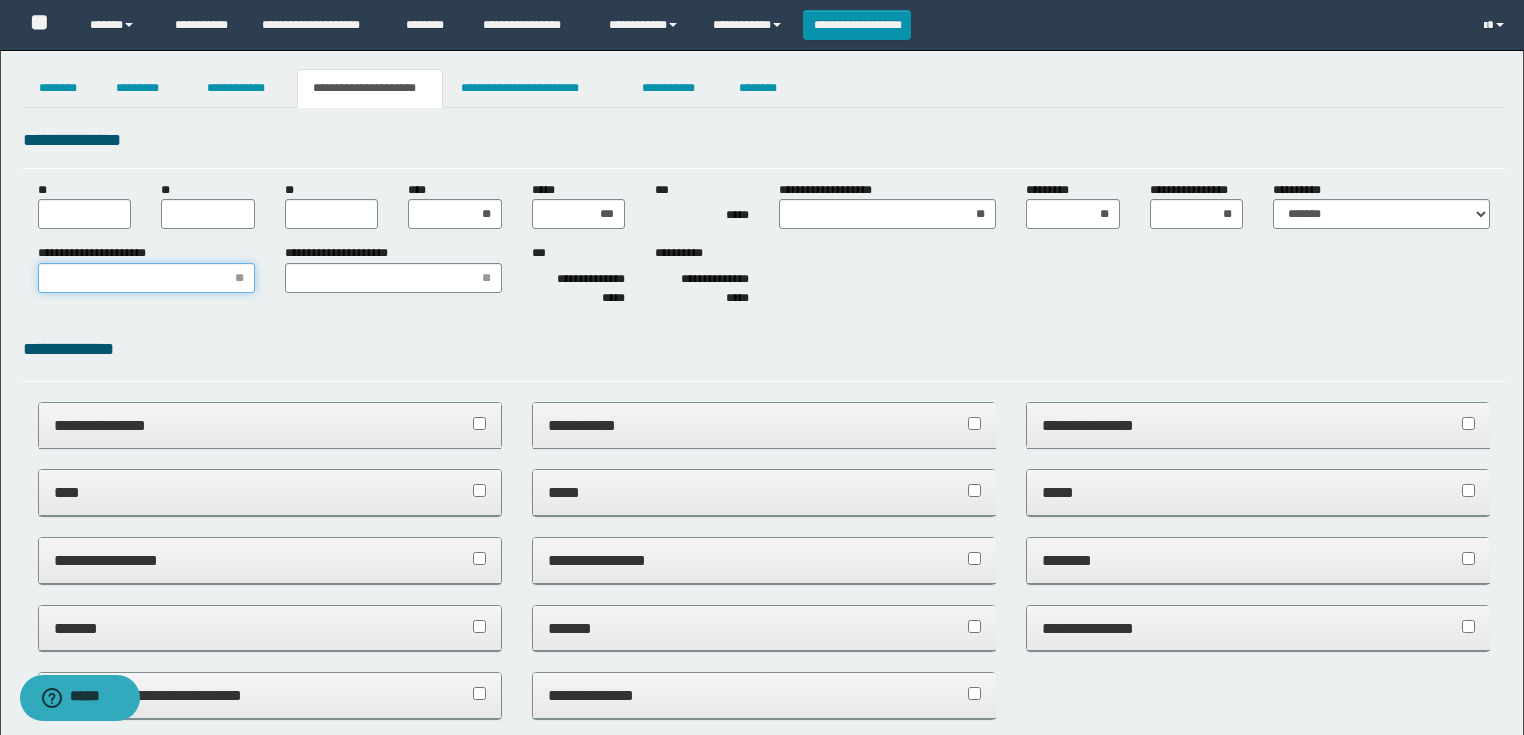 click on "**********" at bounding box center (146, 278) 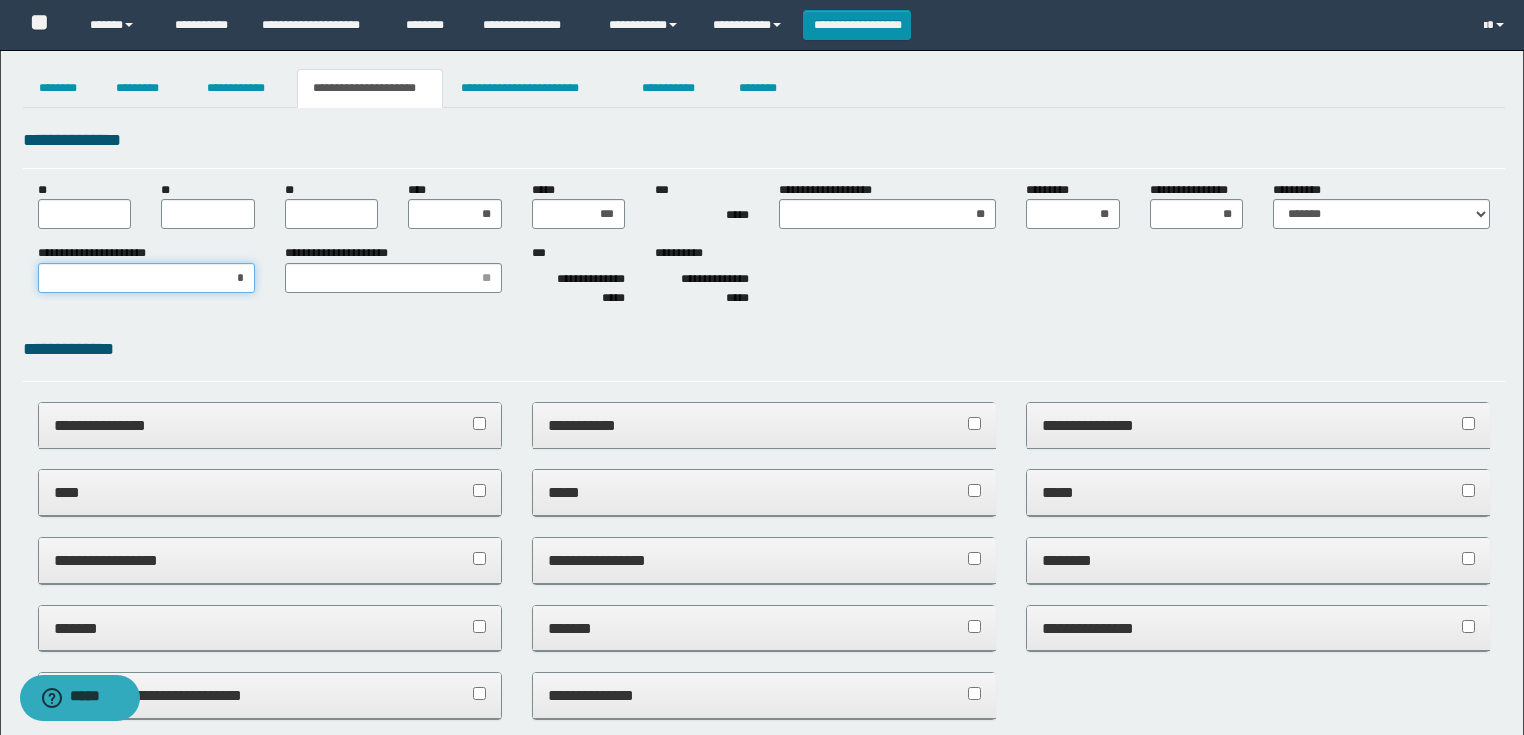 type on "**" 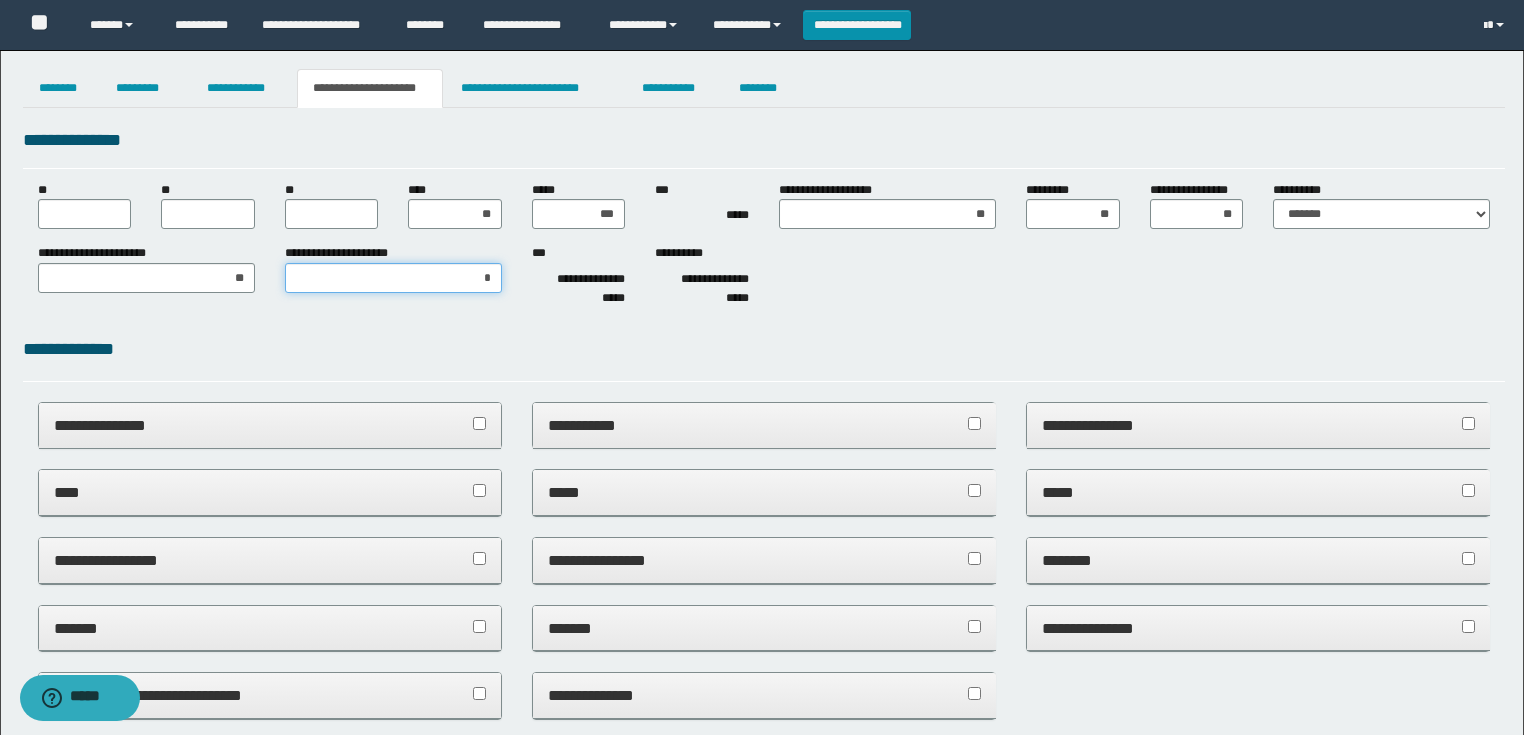 type on "**" 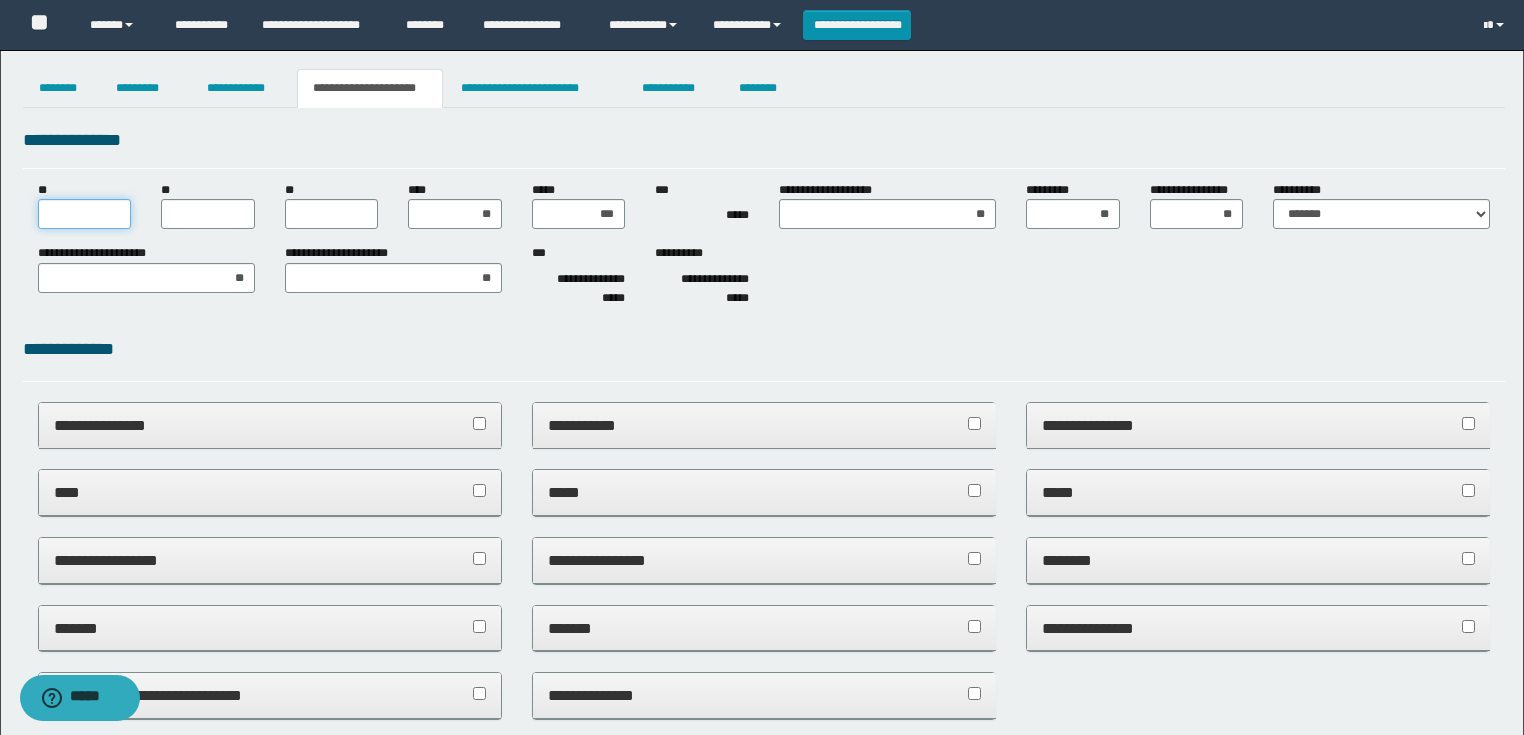 click on "**" at bounding box center [85, 214] 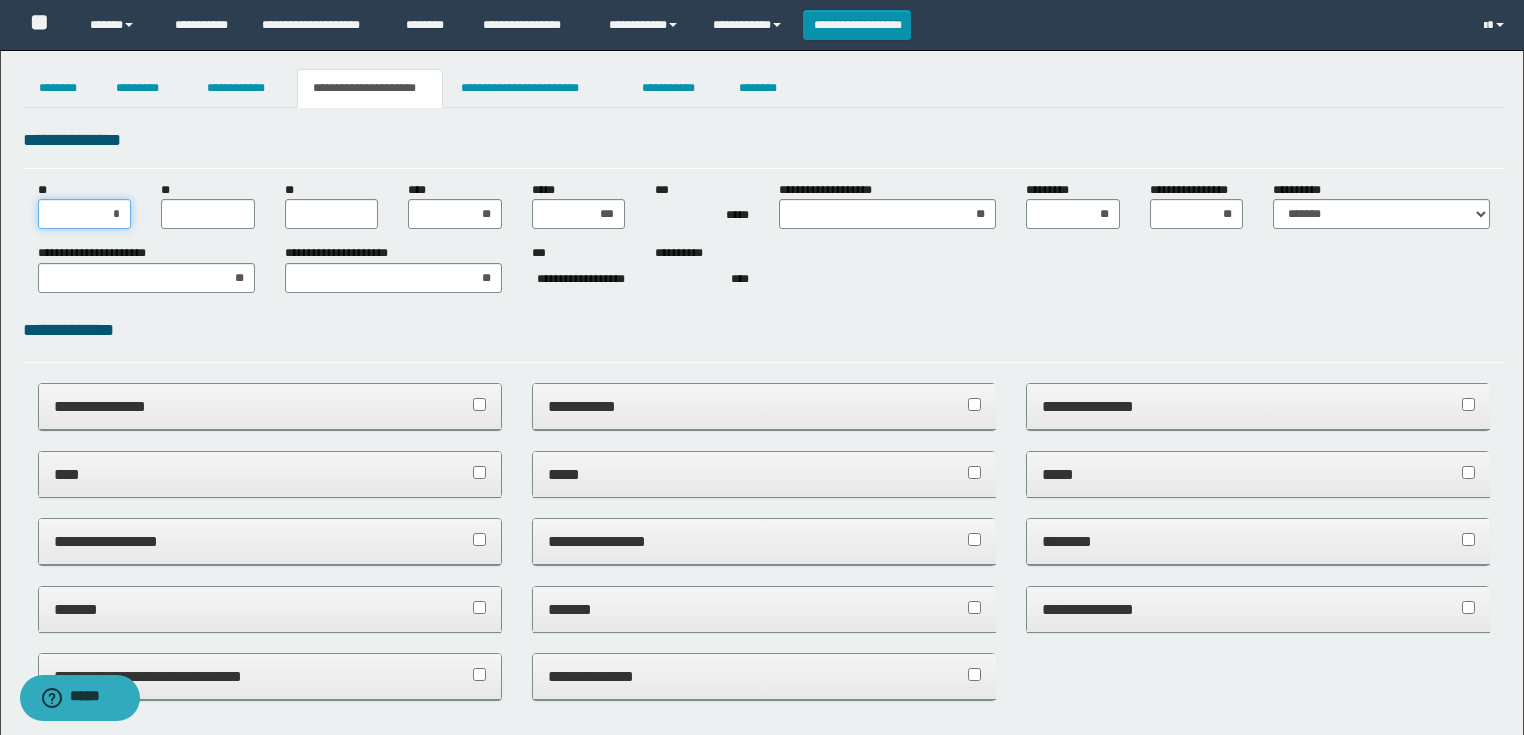 type on "**" 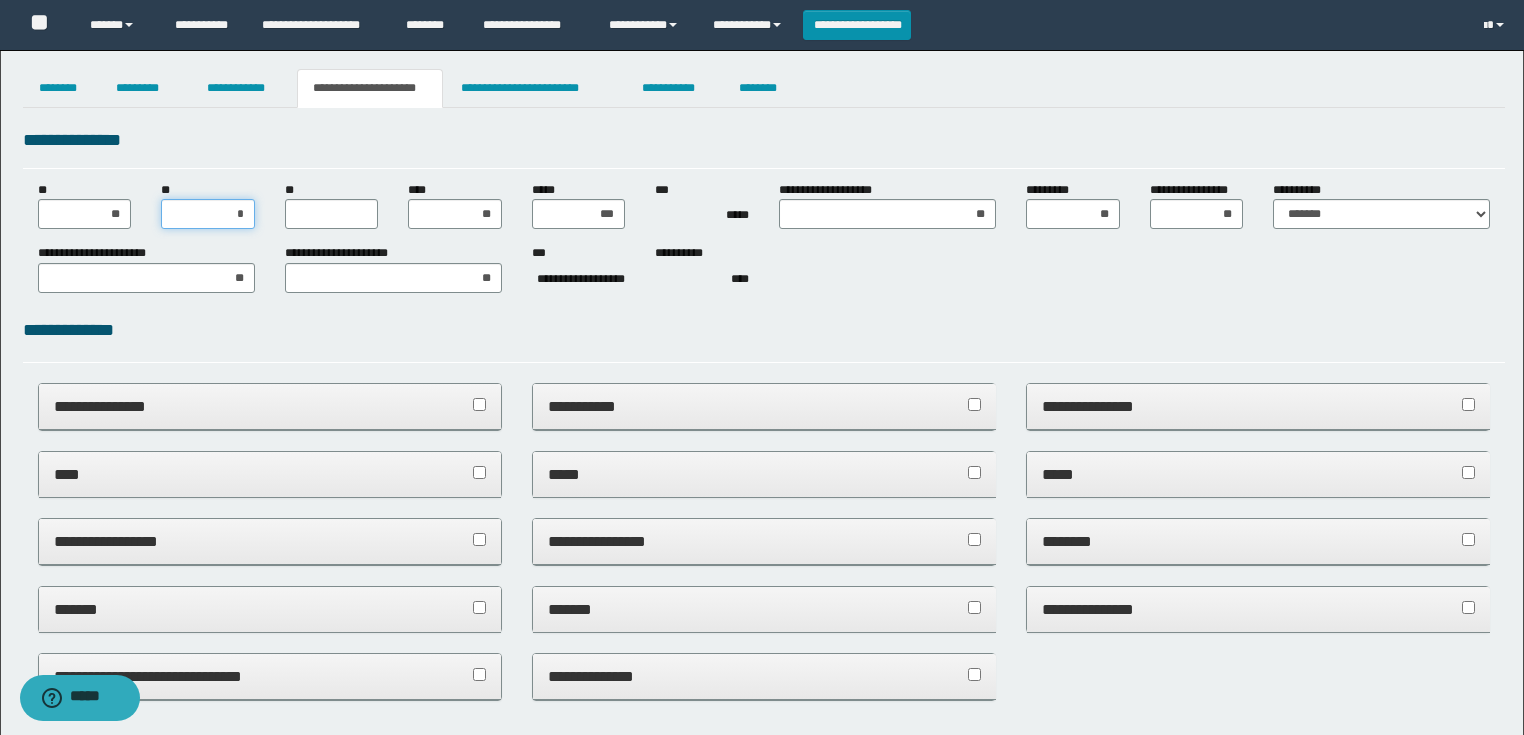 type on "**" 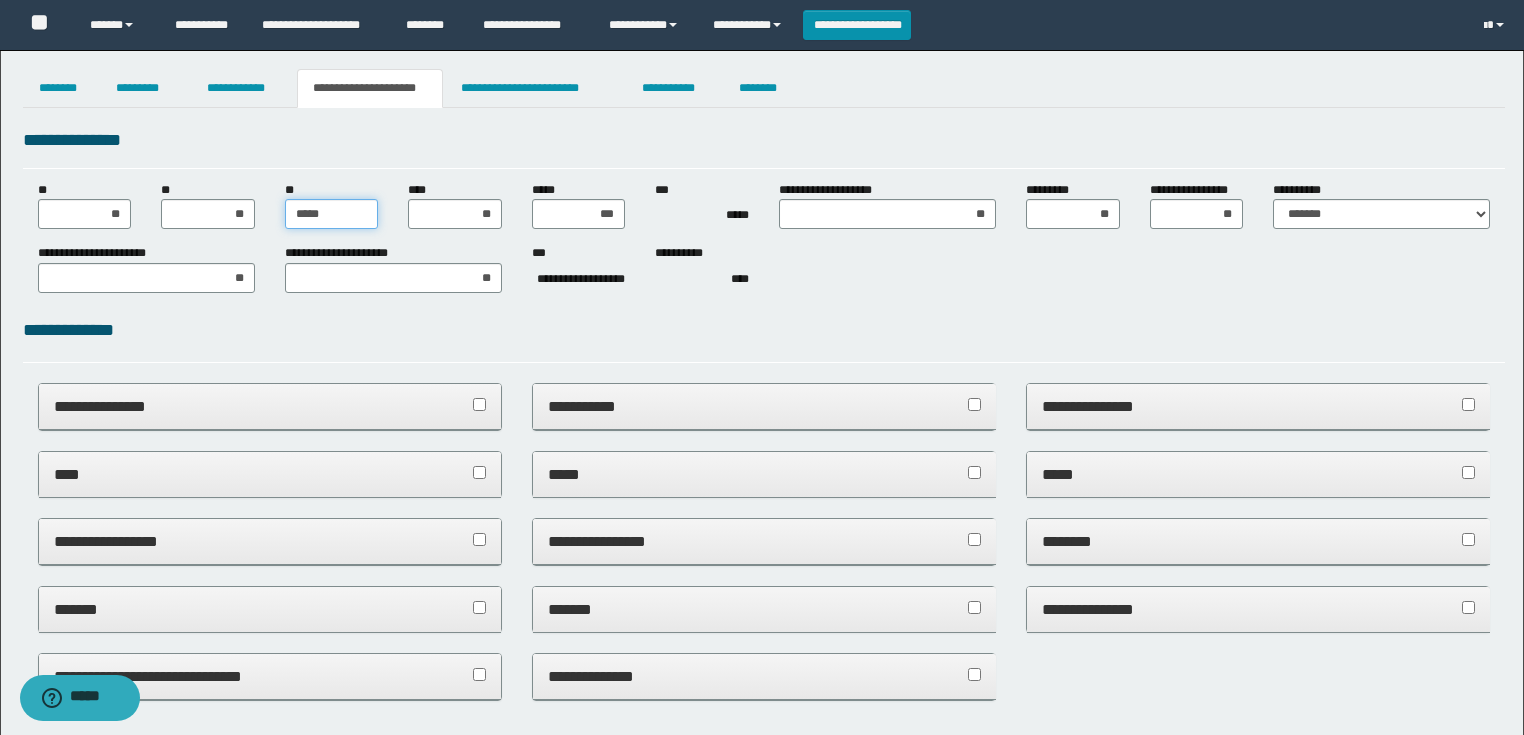 type on "******" 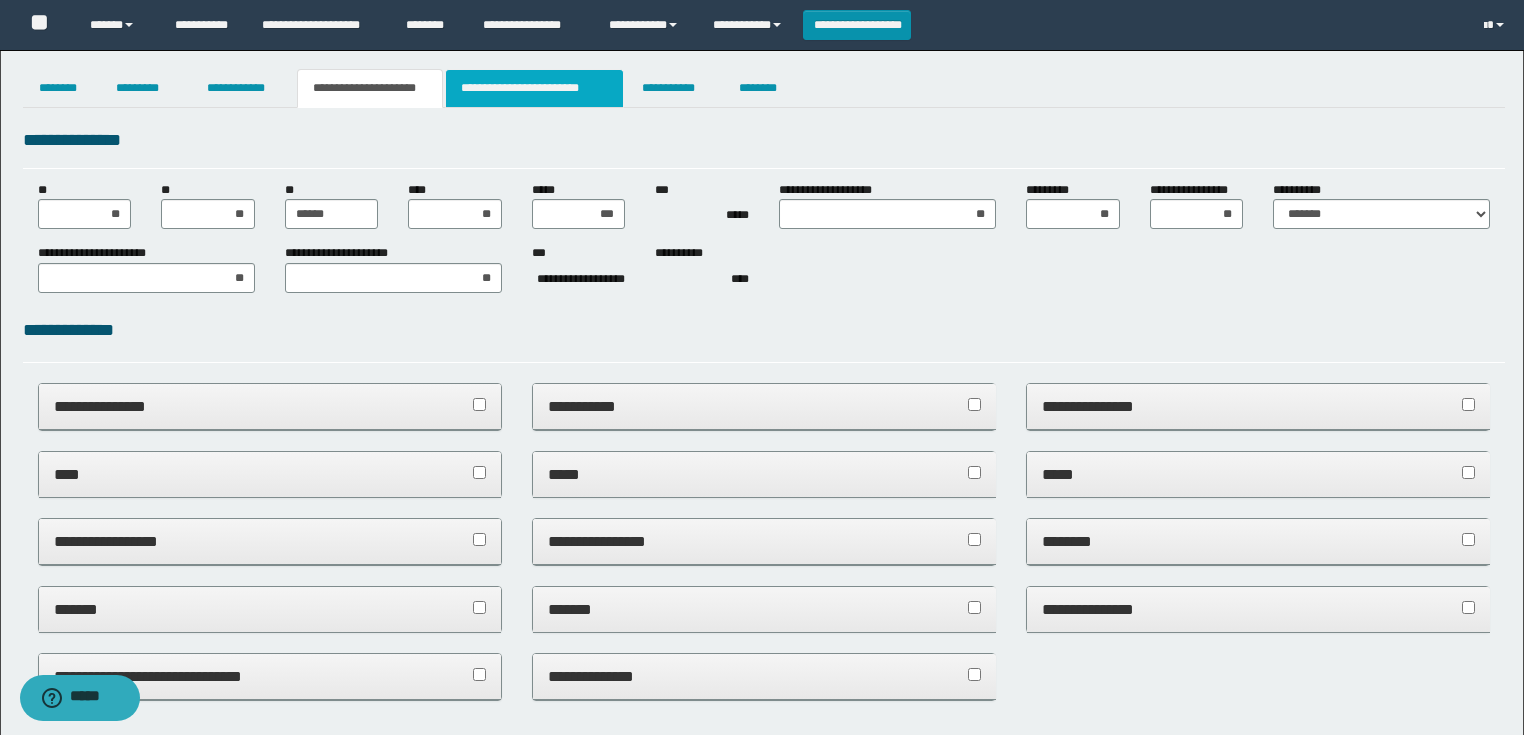 click on "**********" at bounding box center (534, 88) 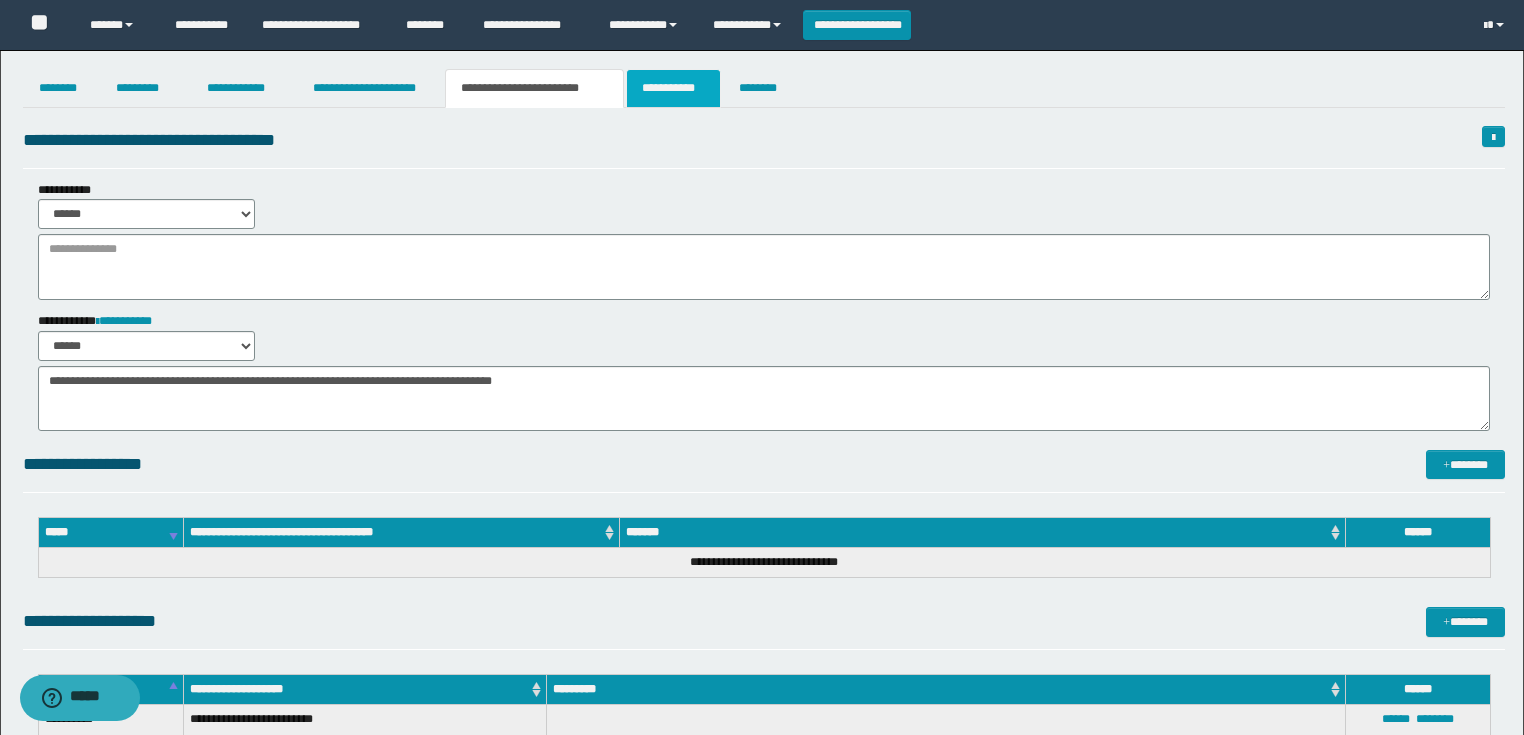 click on "**********" at bounding box center [673, 88] 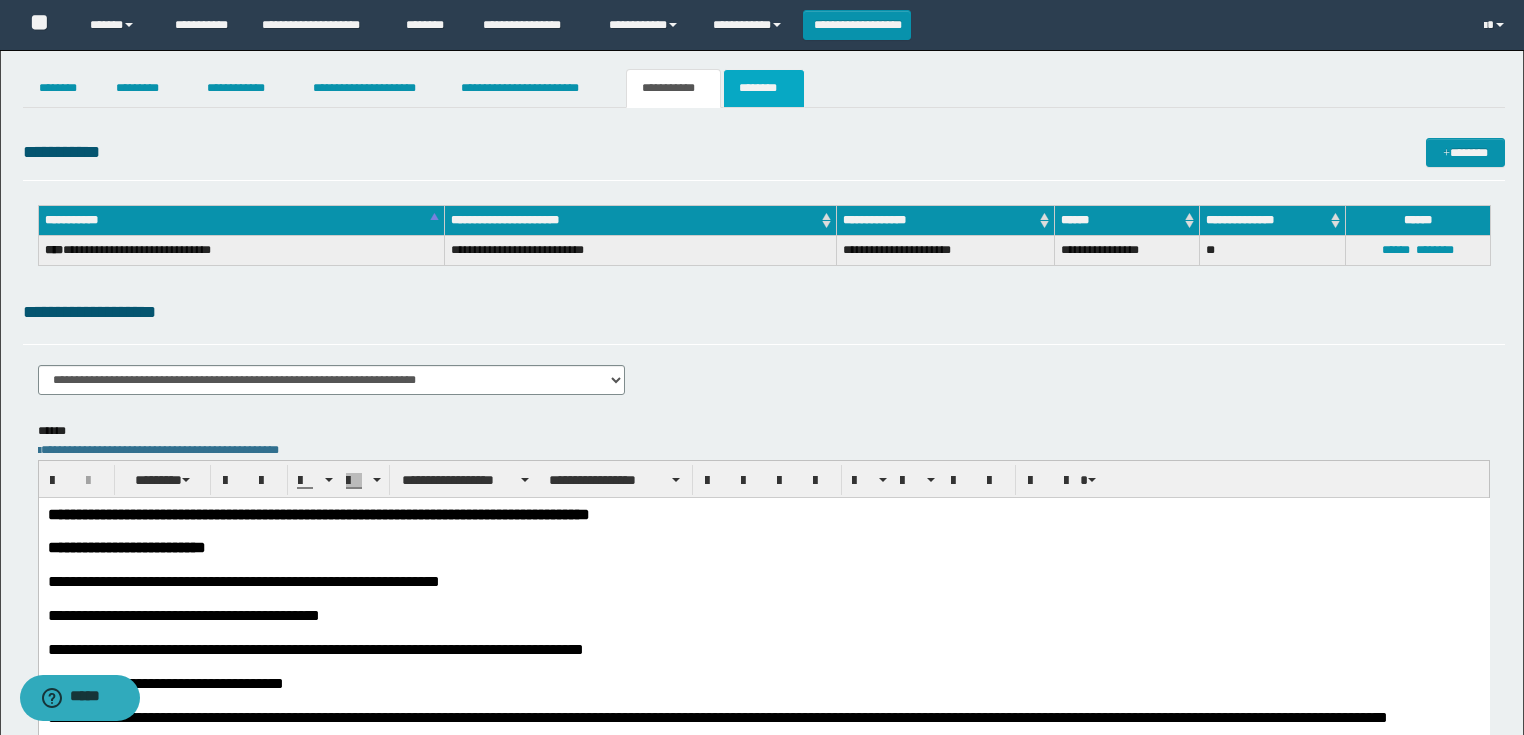 click on "********" at bounding box center (764, 88) 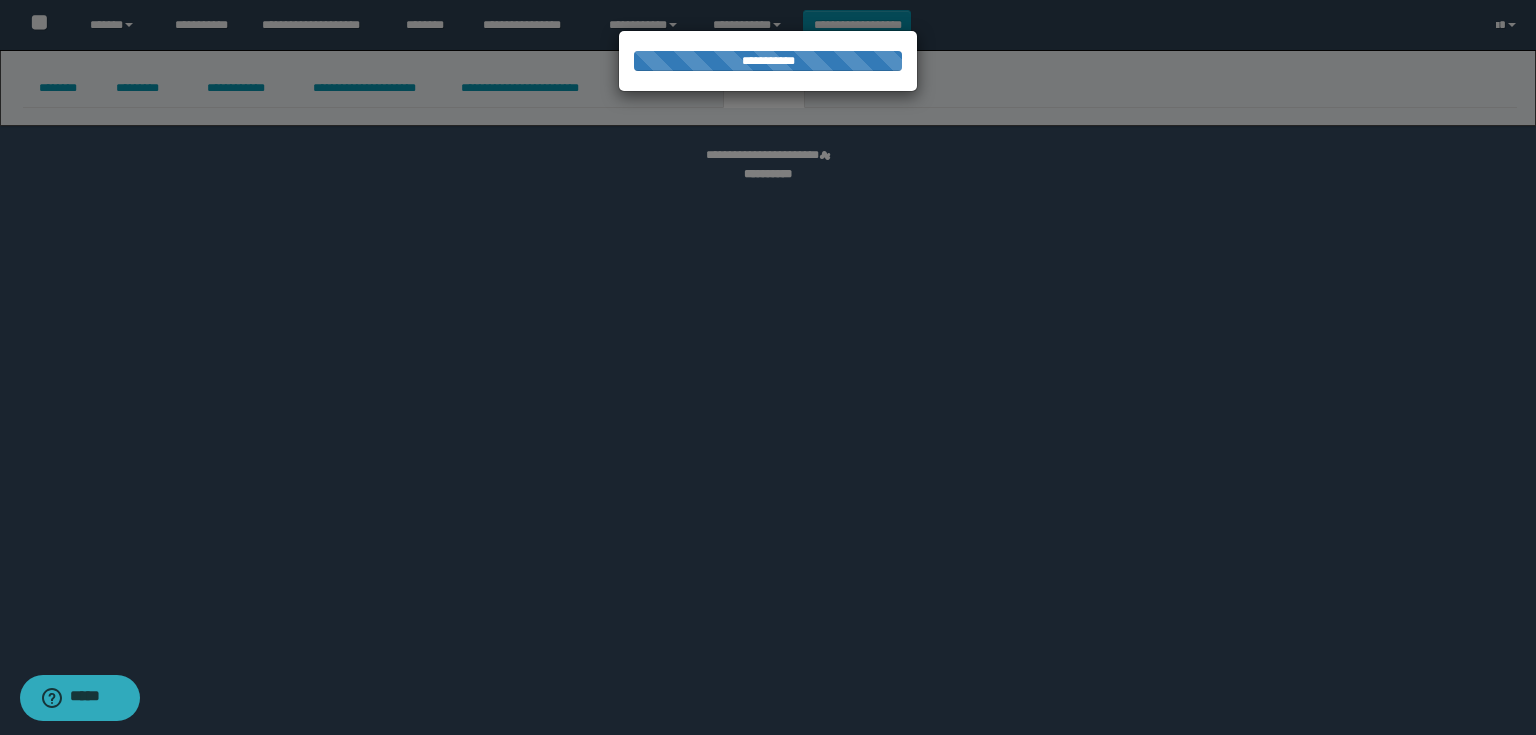 select 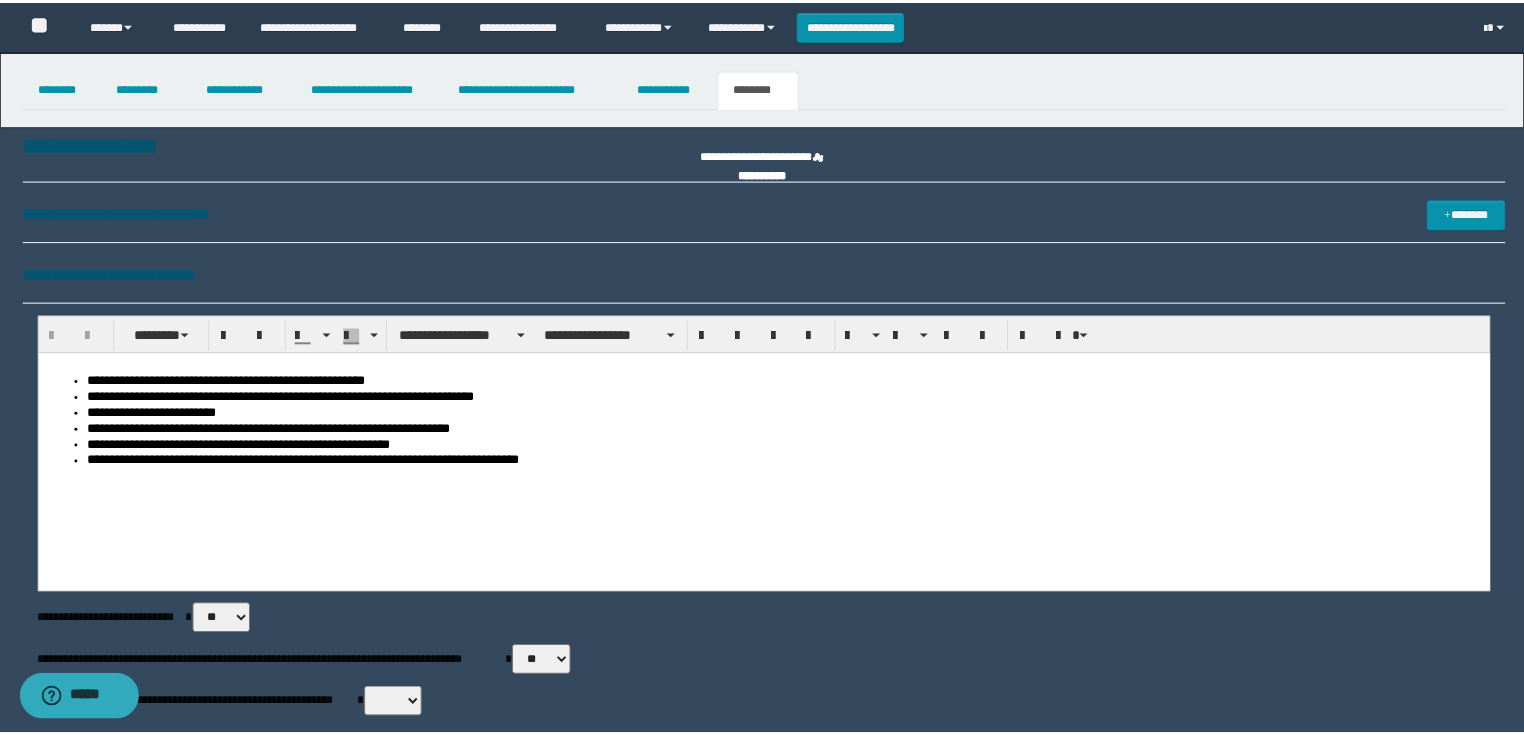 scroll, scrollTop: 0, scrollLeft: 0, axis: both 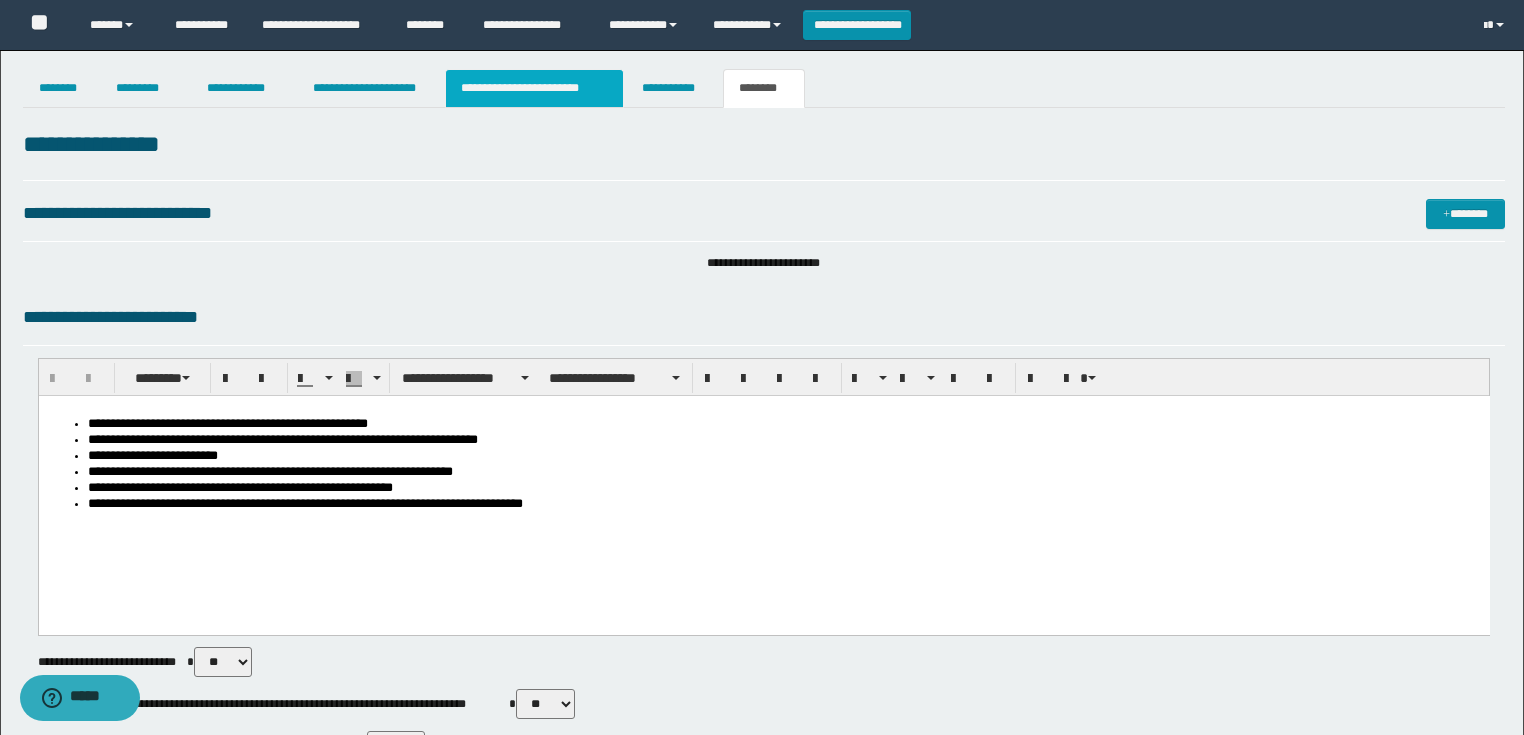 click on "**********" at bounding box center [534, 88] 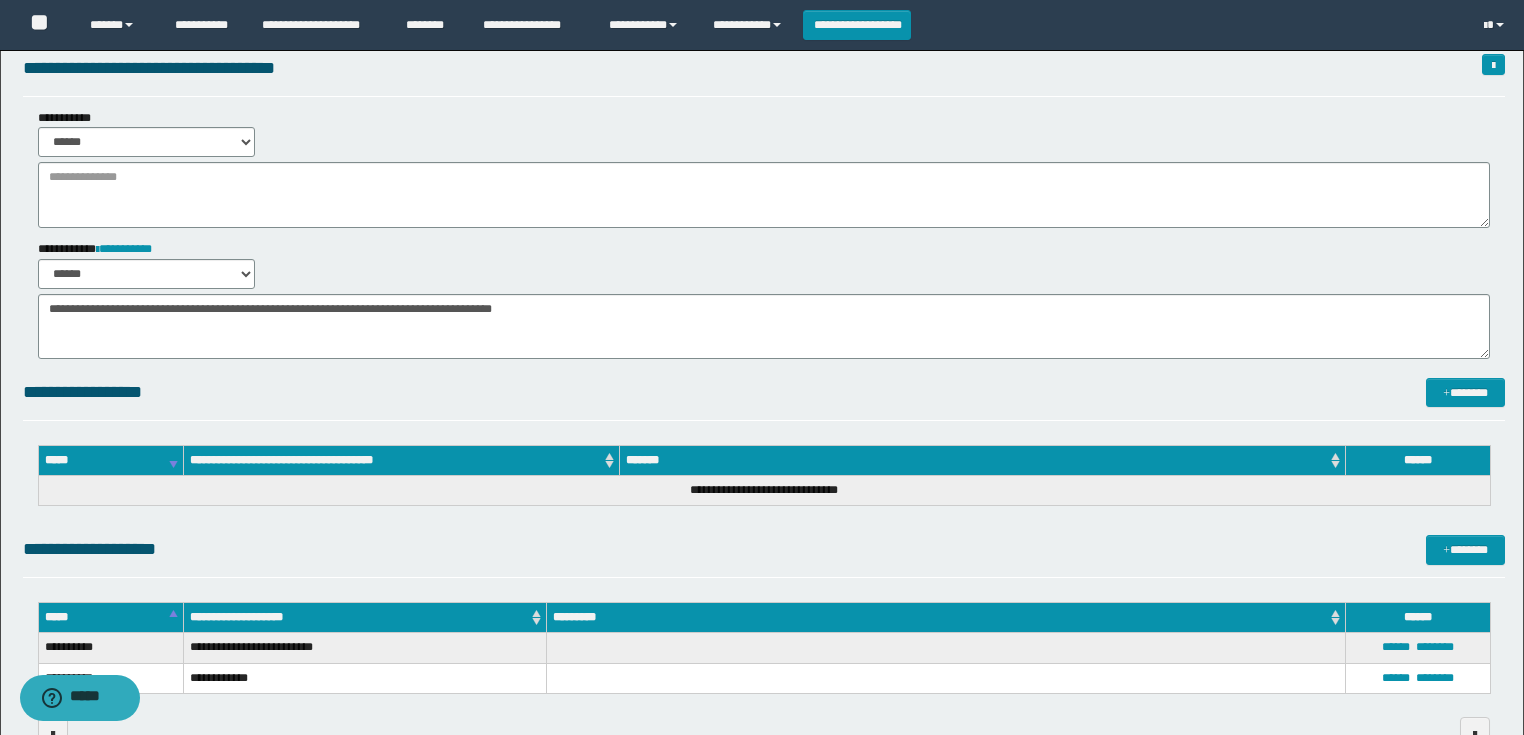scroll, scrollTop: 0, scrollLeft: 0, axis: both 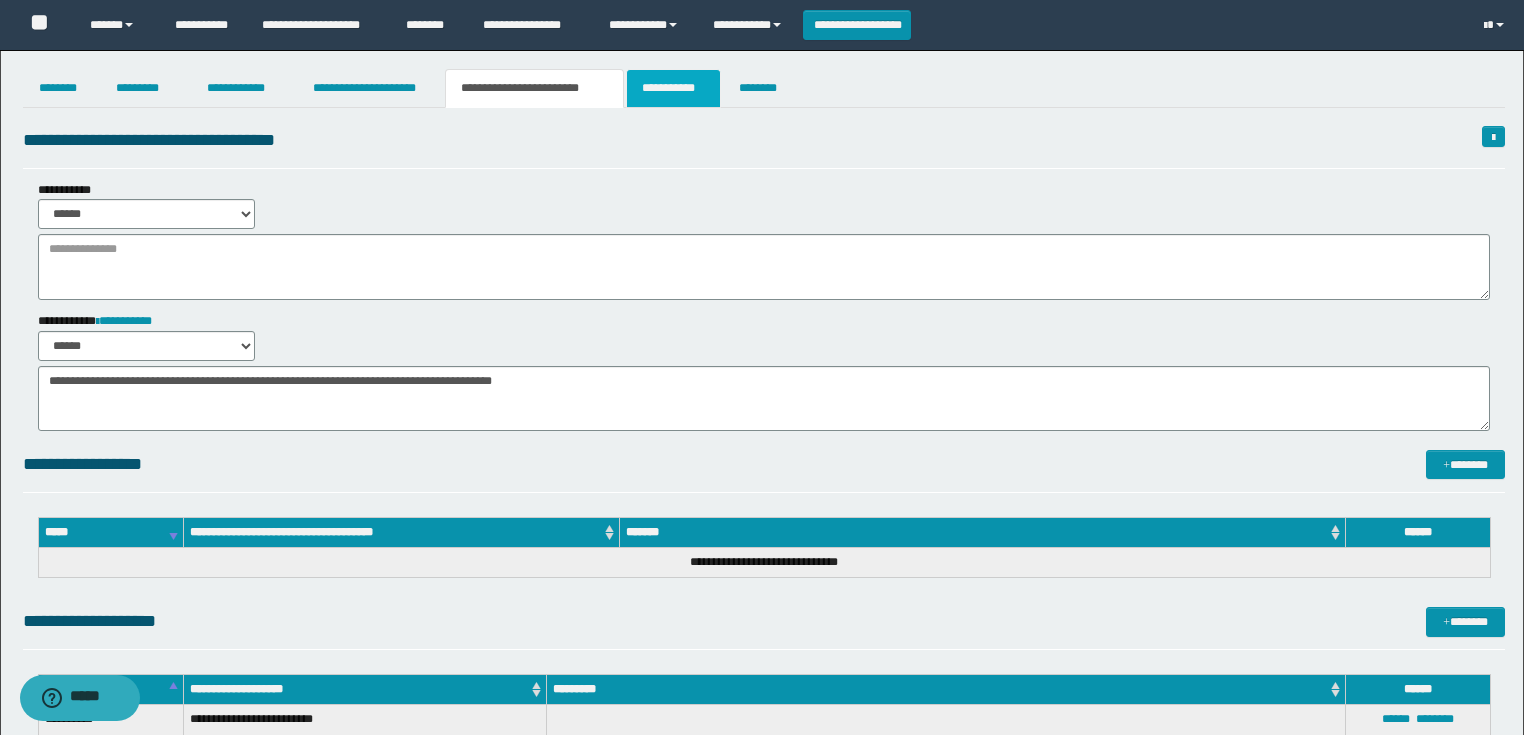 drag, startPoint x: 662, startPoint y: 93, endPoint x: 677, endPoint y: 95, distance: 15.132746 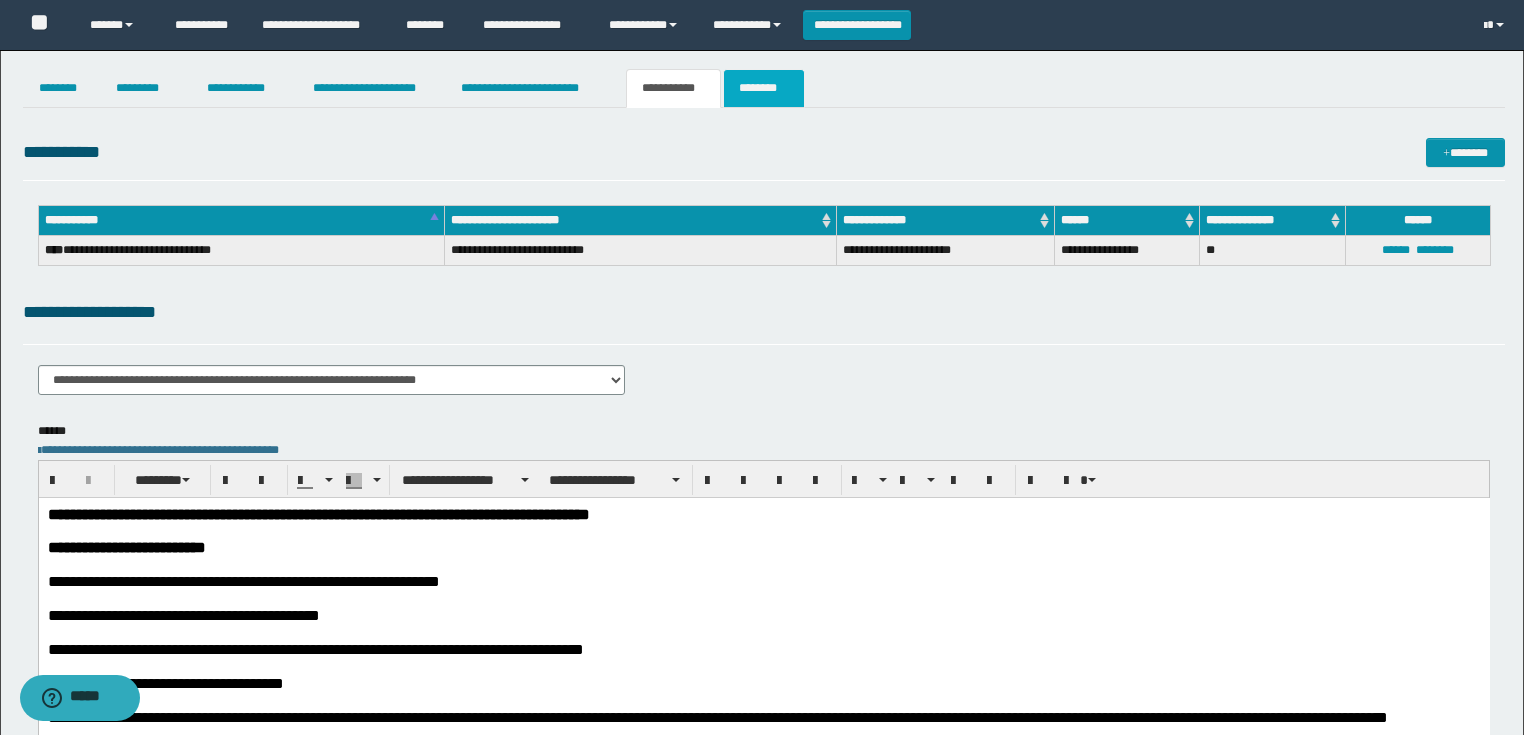 click on "********" at bounding box center [764, 88] 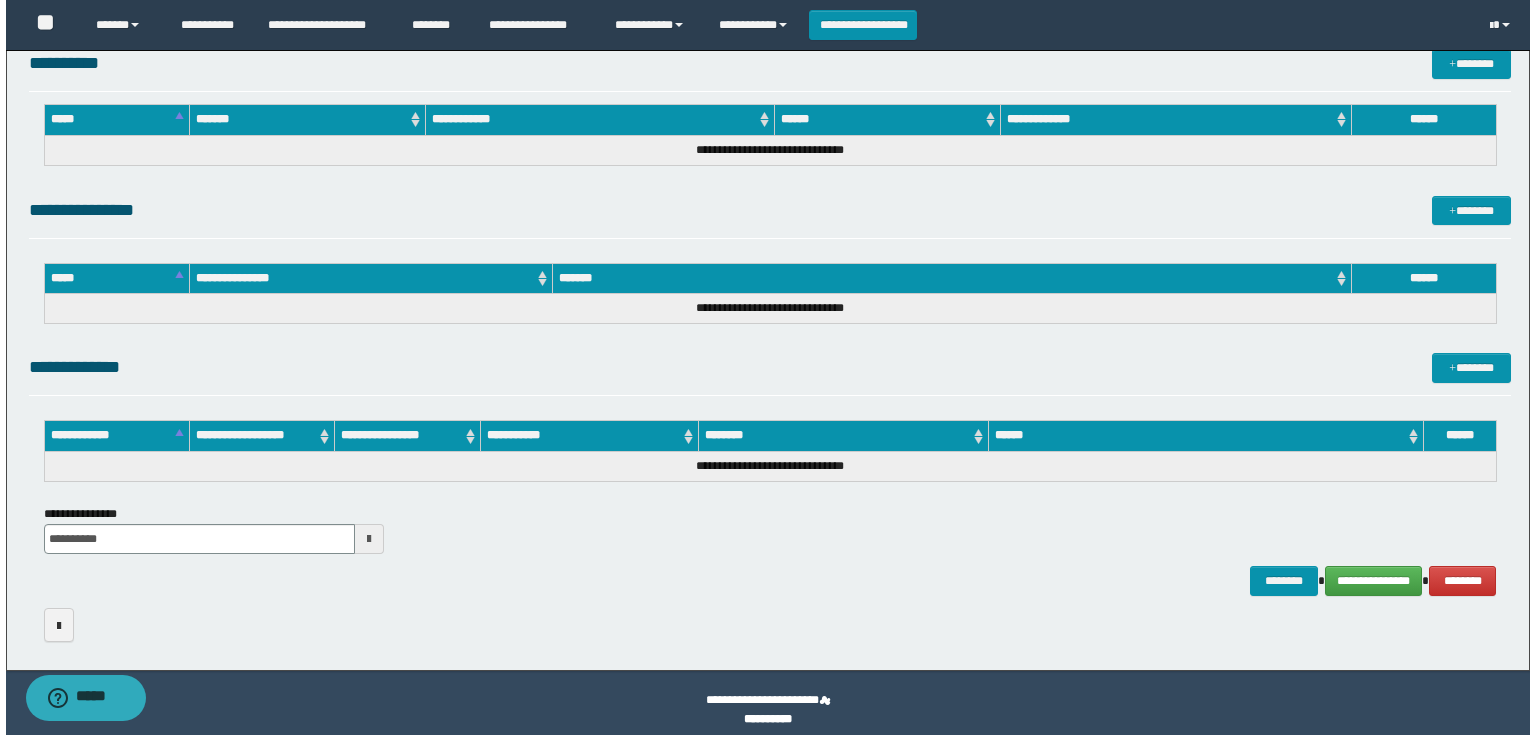 scroll, scrollTop: 889, scrollLeft: 0, axis: vertical 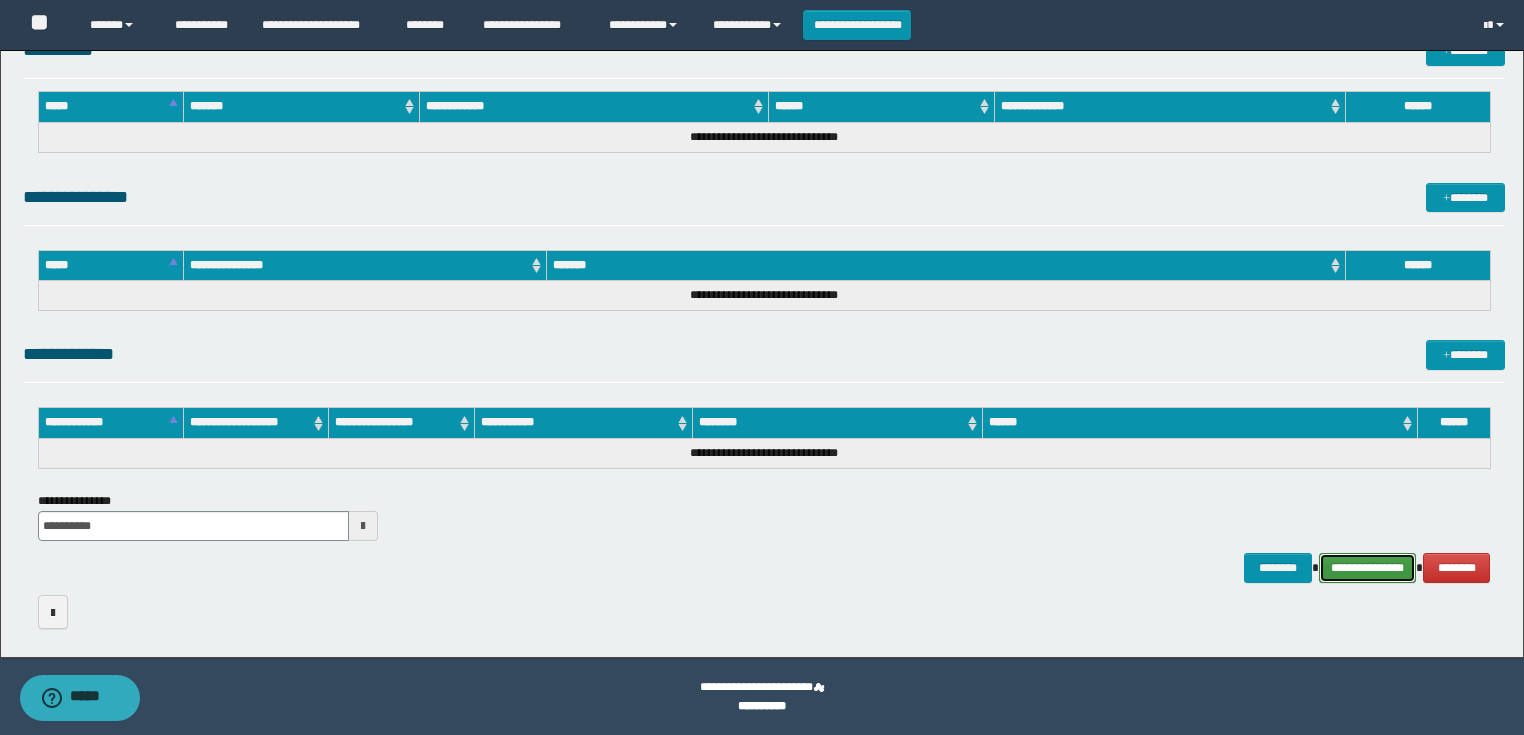 click on "**********" at bounding box center (1368, 568) 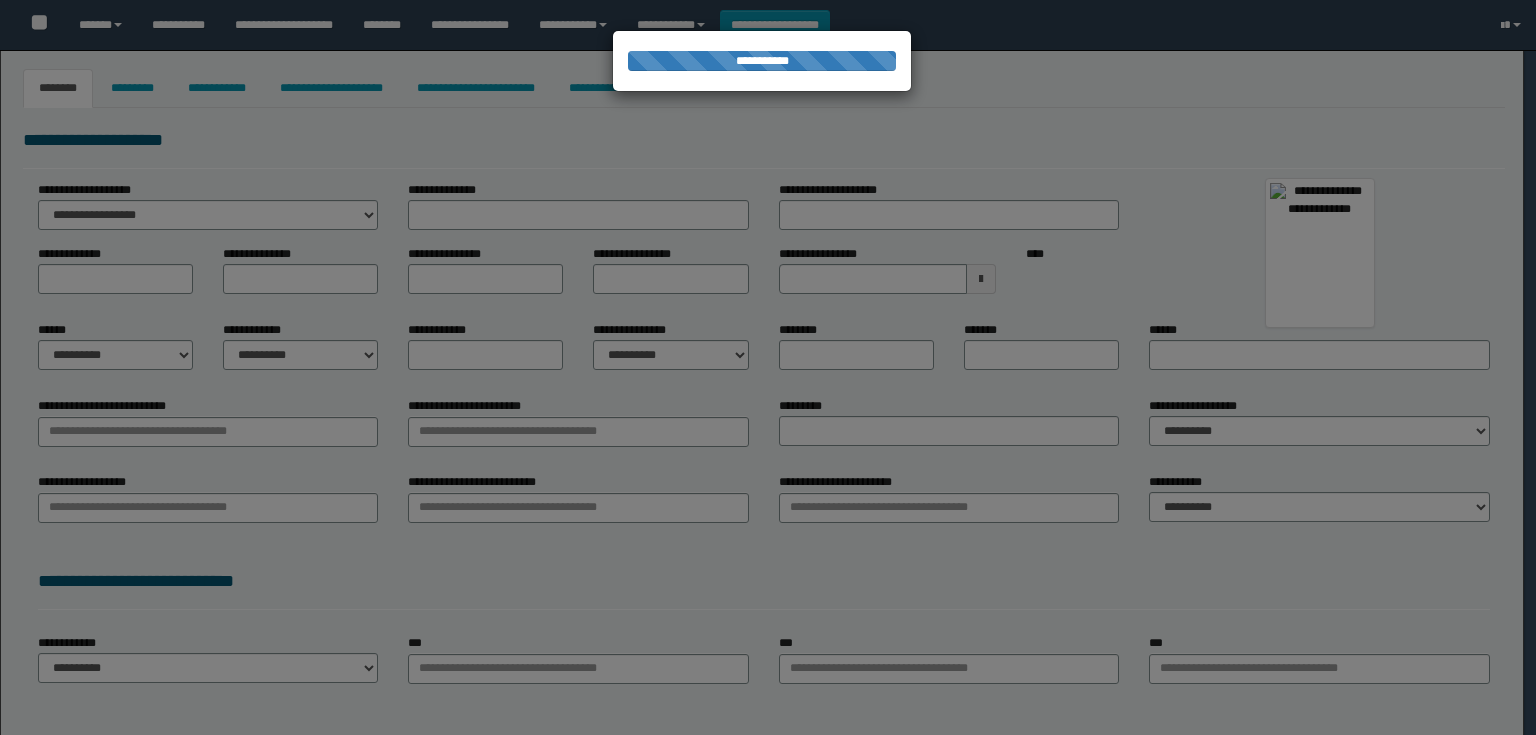 scroll, scrollTop: 0, scrollLeft: 0, axis: both 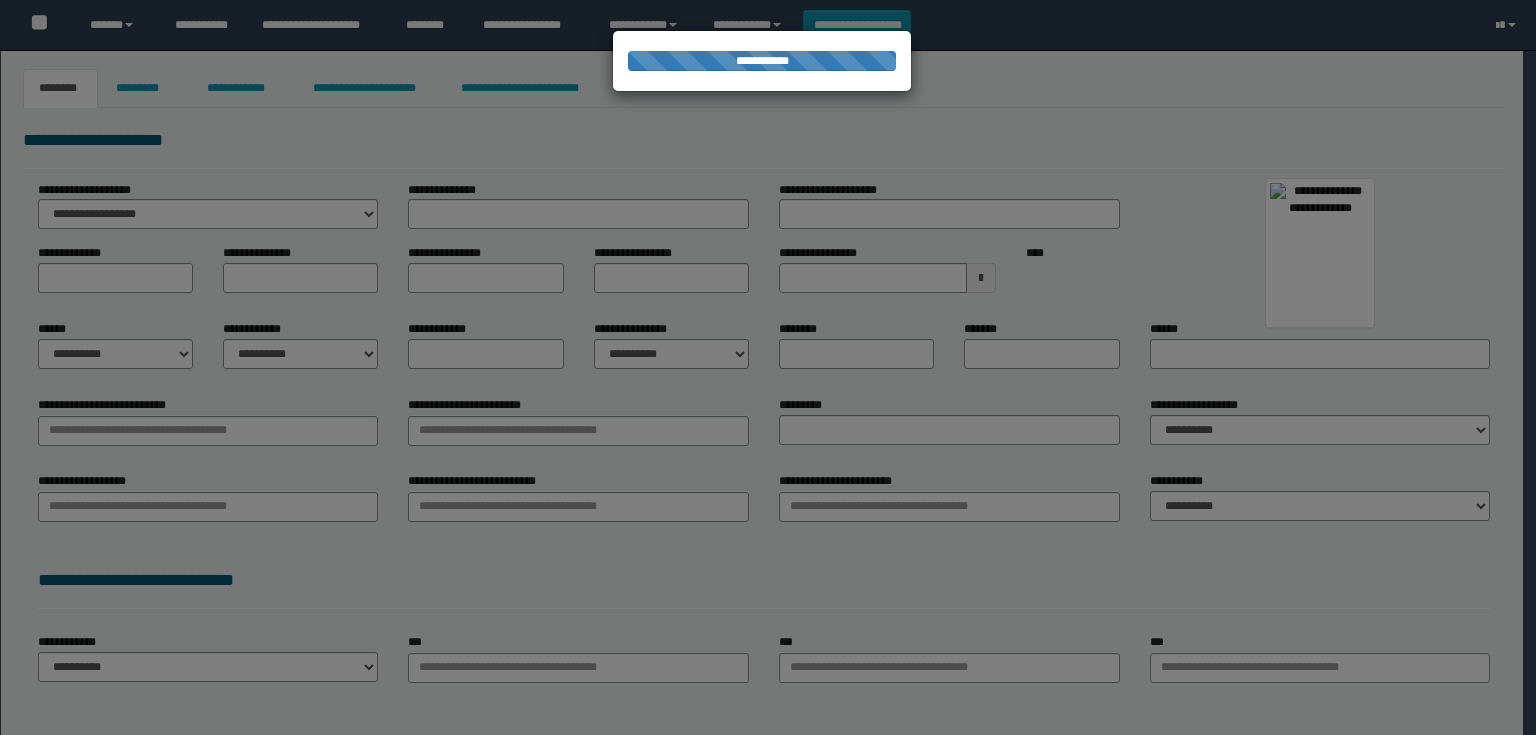 type on "********" 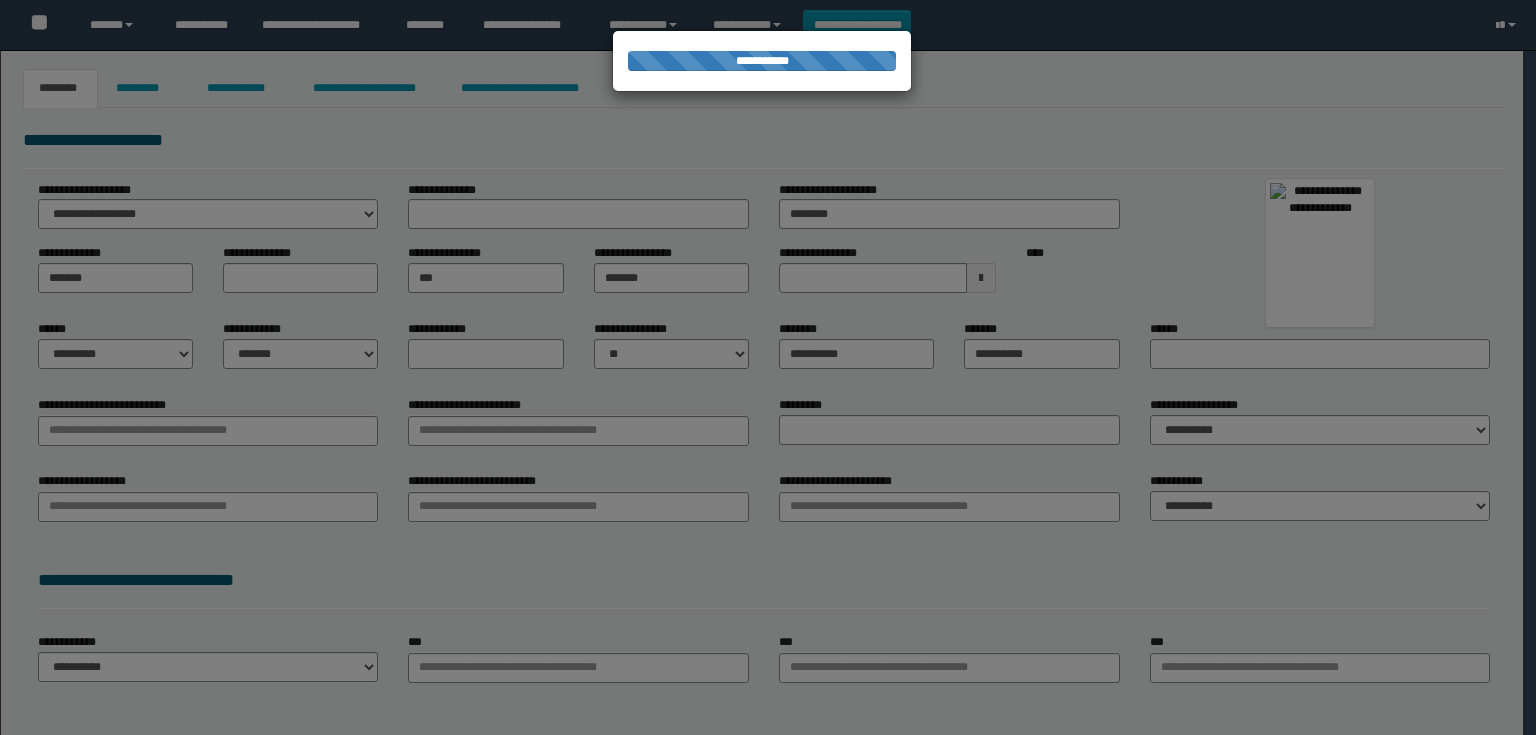 type on "**********" 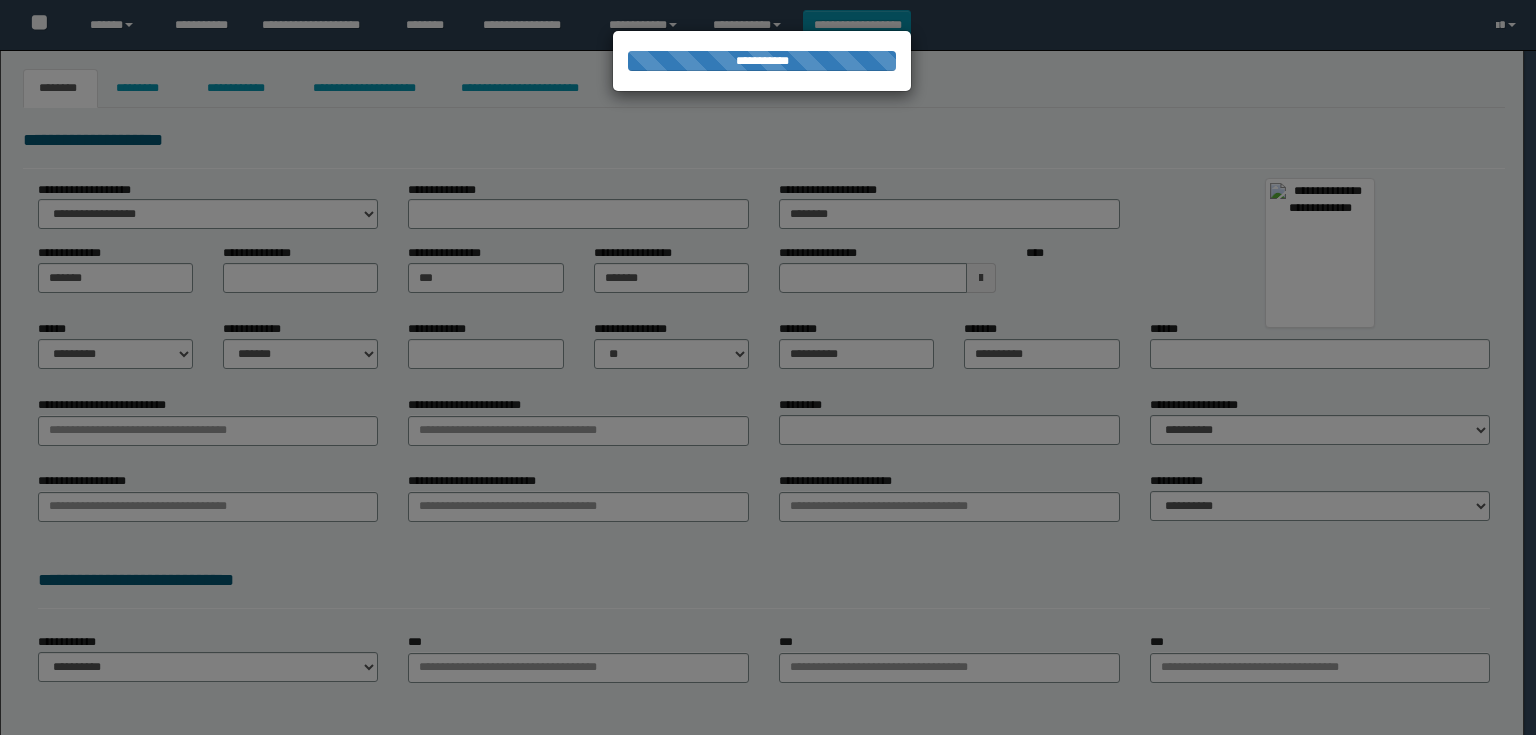 type on "*********" 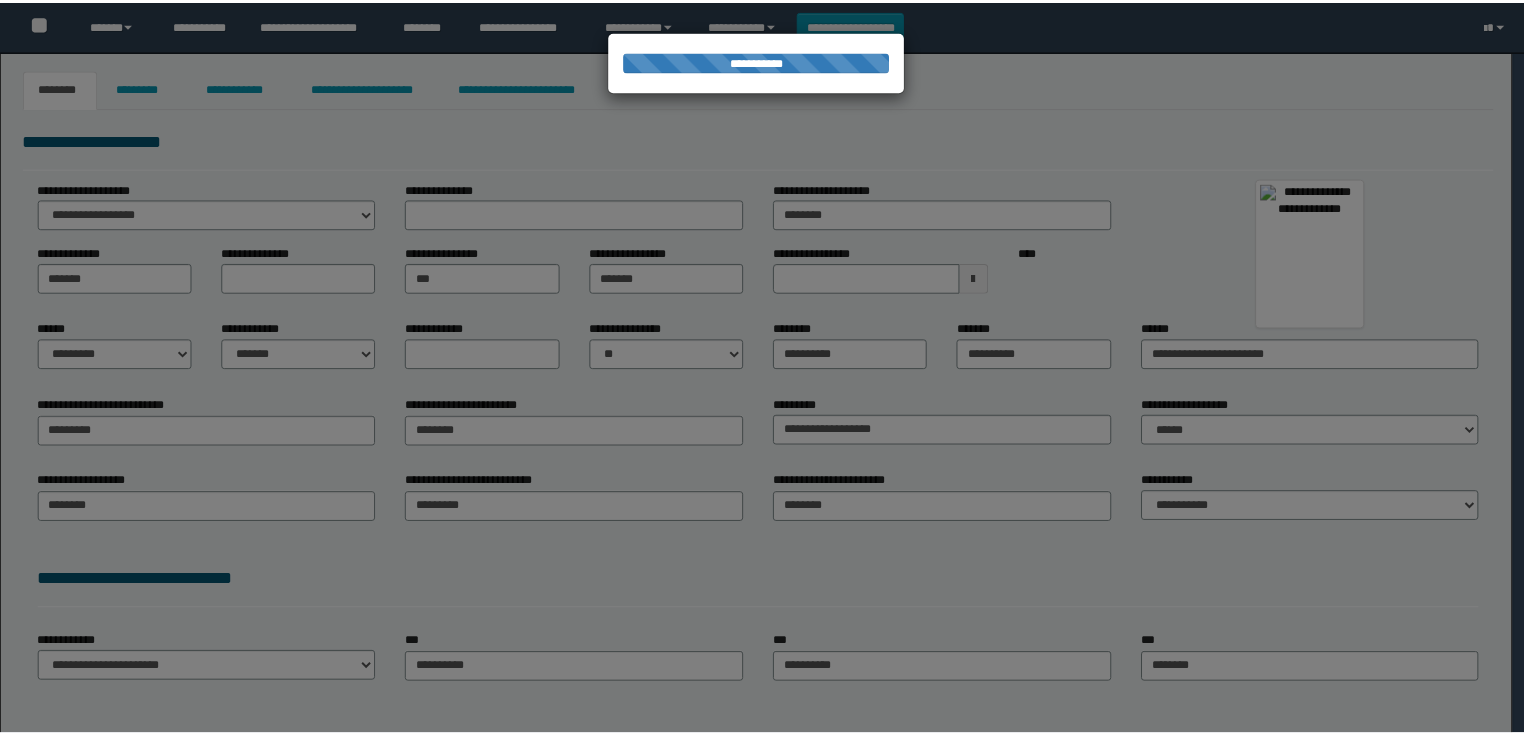 scroll, scrollTop: 0, scrollLeft: 0, axis: both 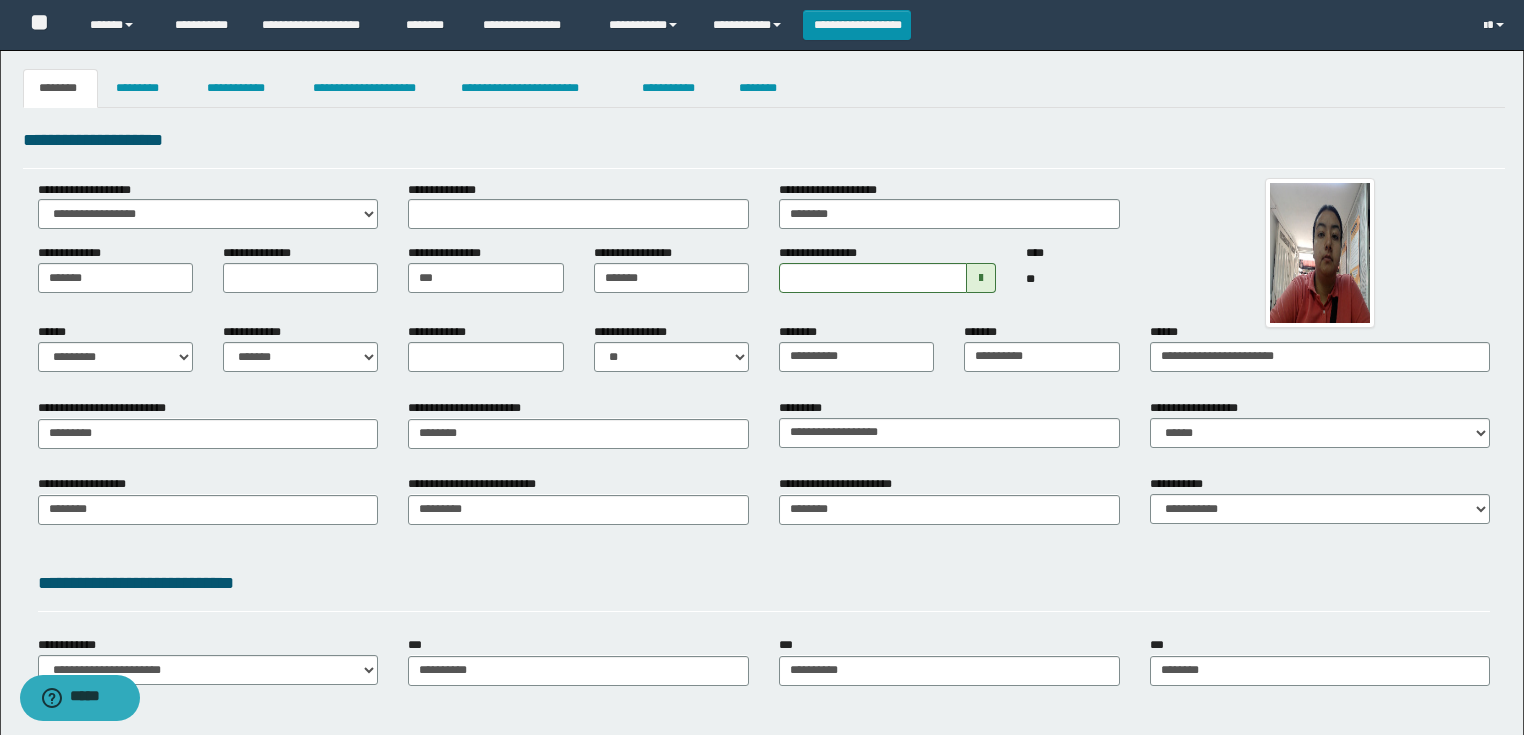 click on "**********" at bounding box center [762, 493] 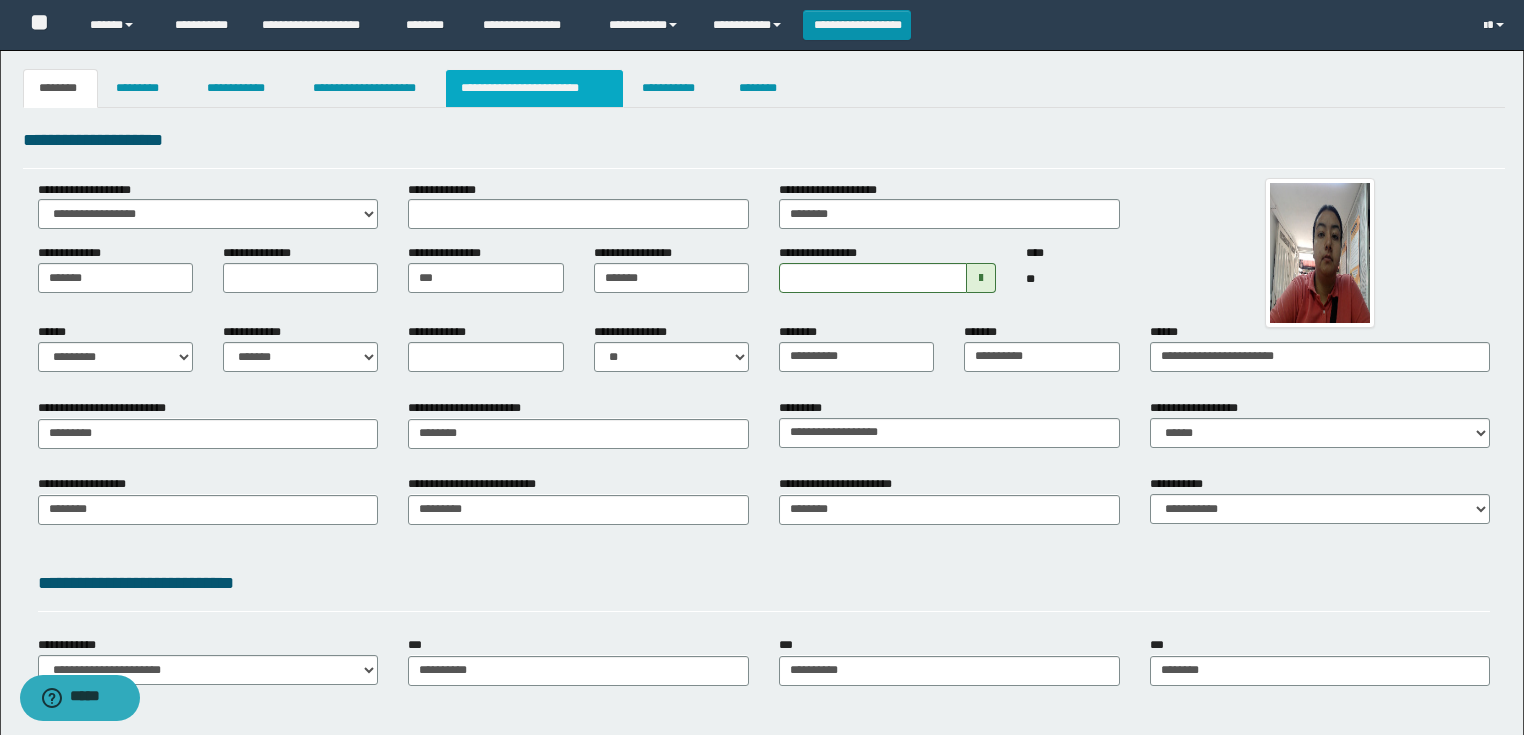 click on "**********" at bounding box center [534, 88] 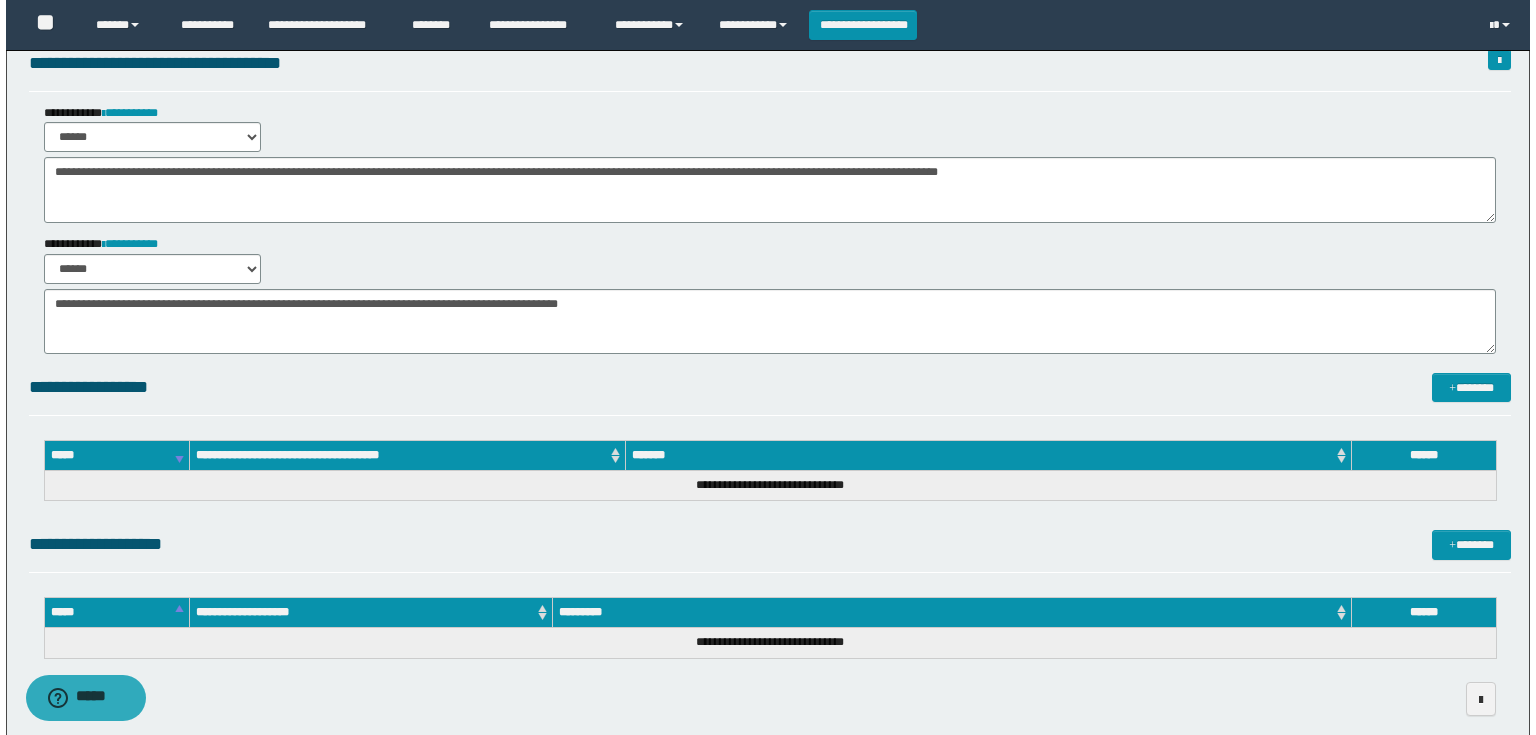 scroll, scrollTop: 0, scrollLeft: 0, axis: both 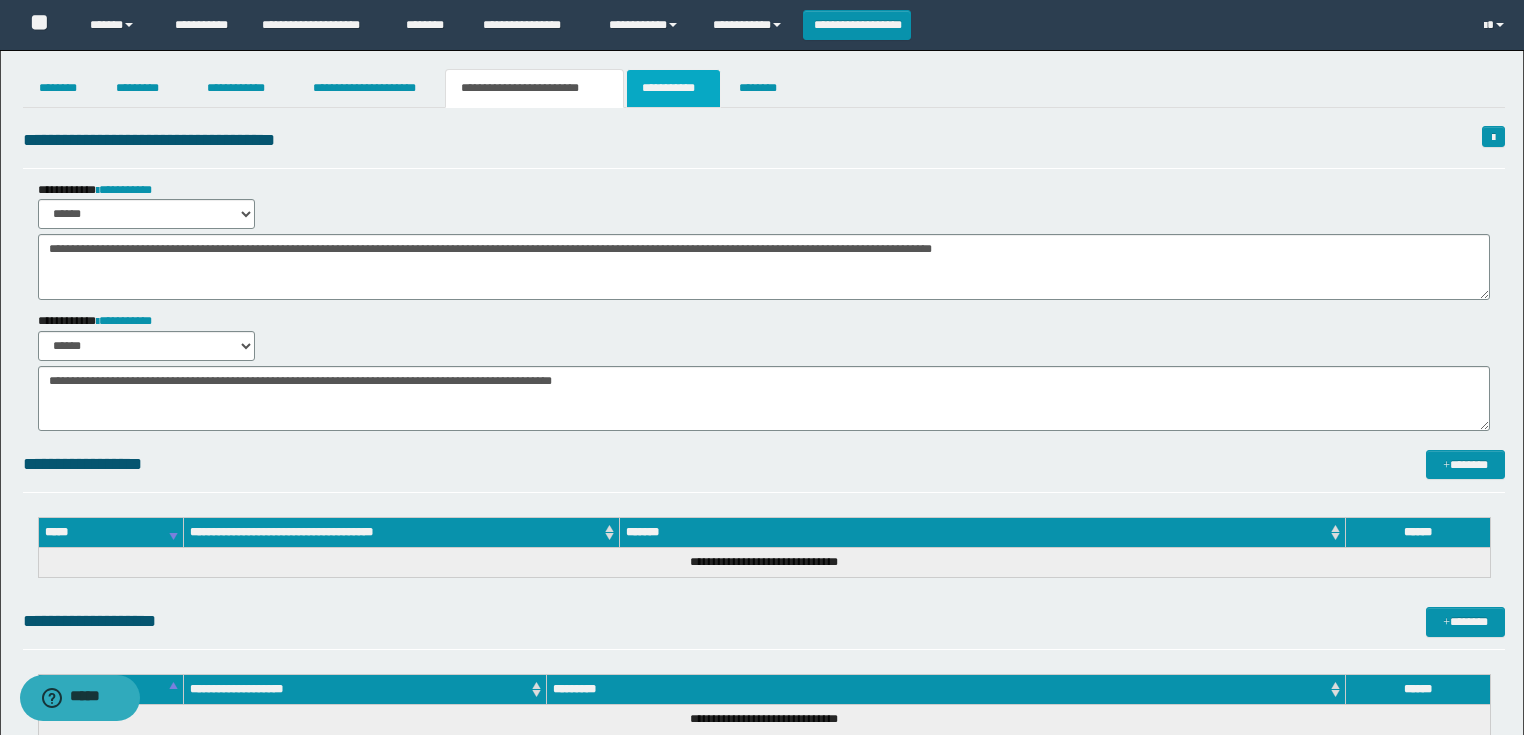 click on "**********" at bounding box center (673, 88) 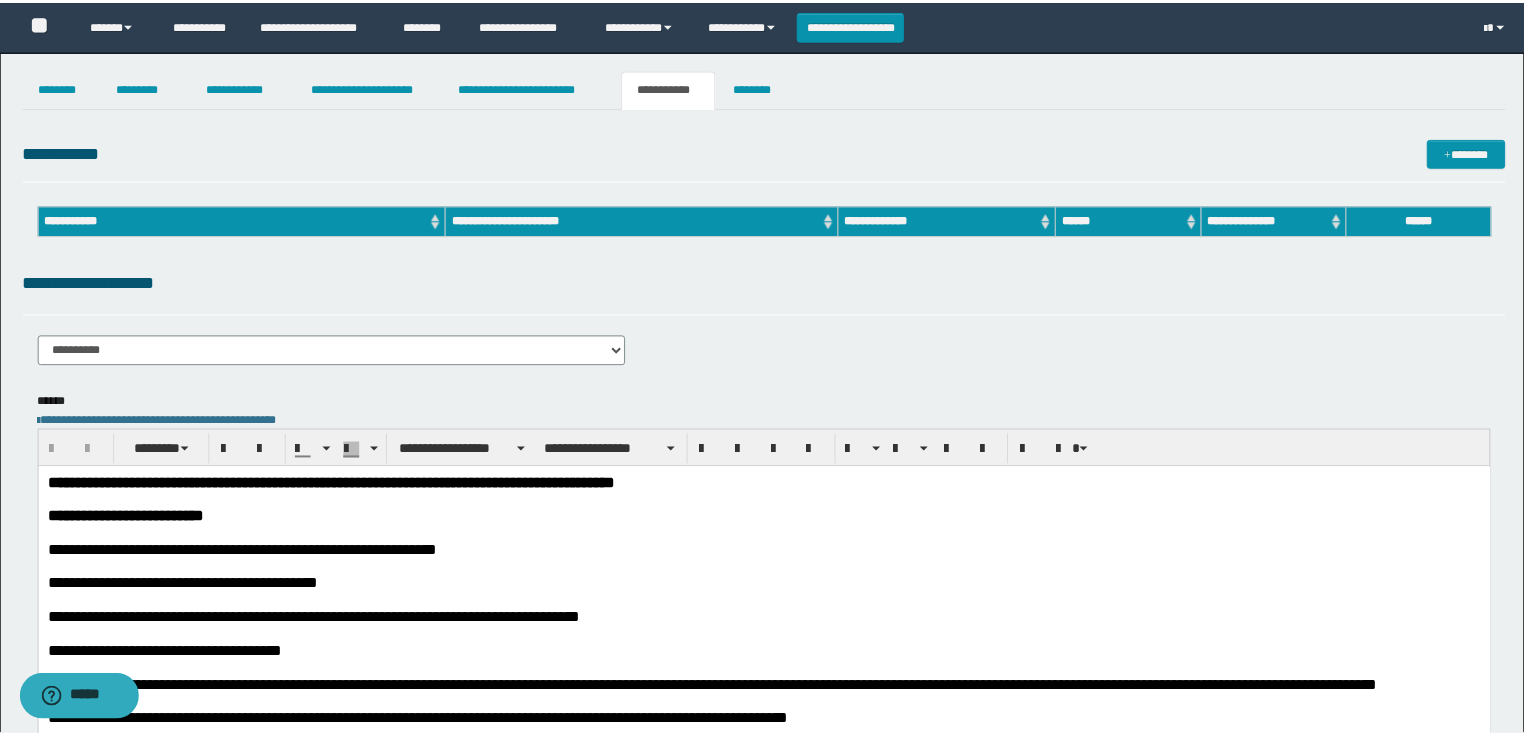 scroll, scrollTop: 0, scrollLeft: 0, axis: both 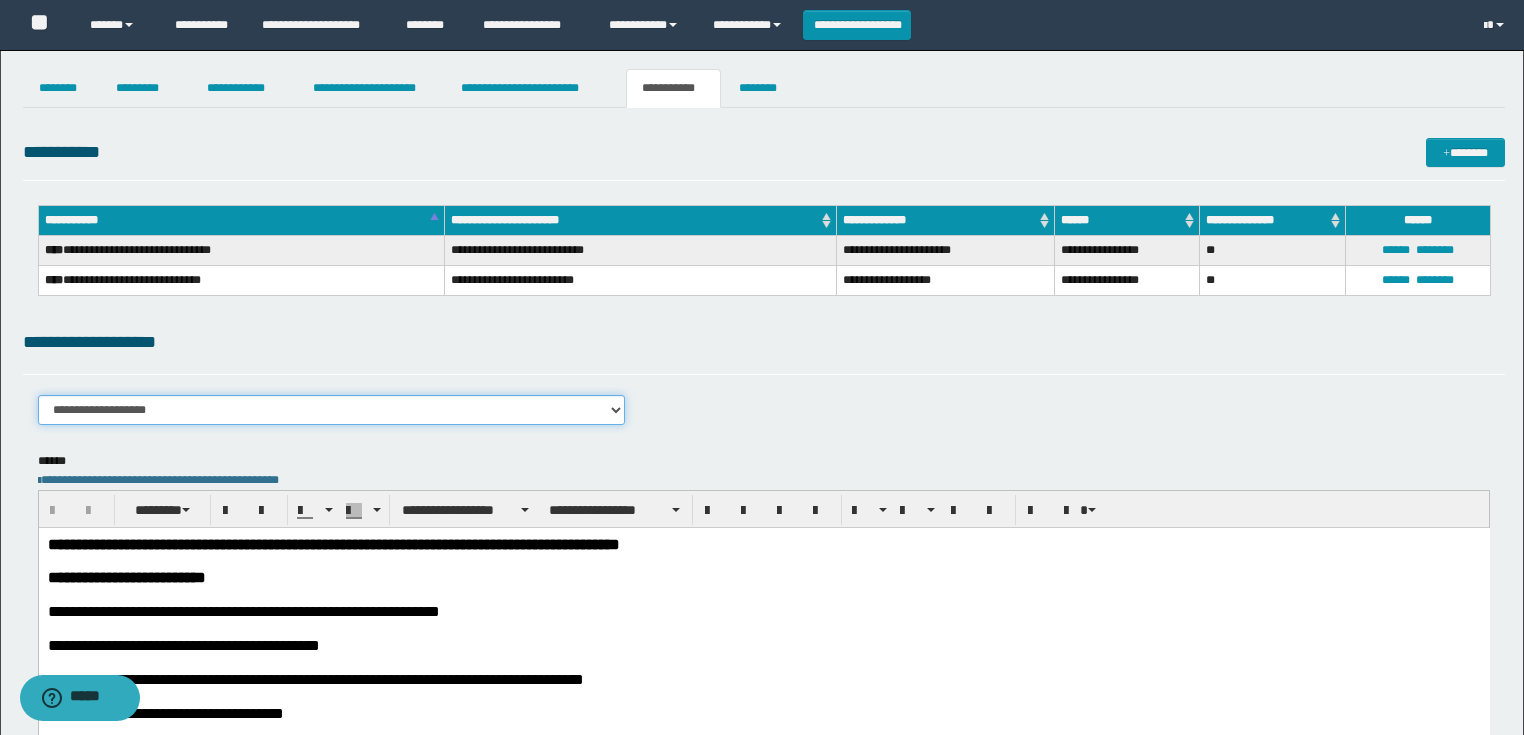click on "**********" at bounding box center [332, 410] 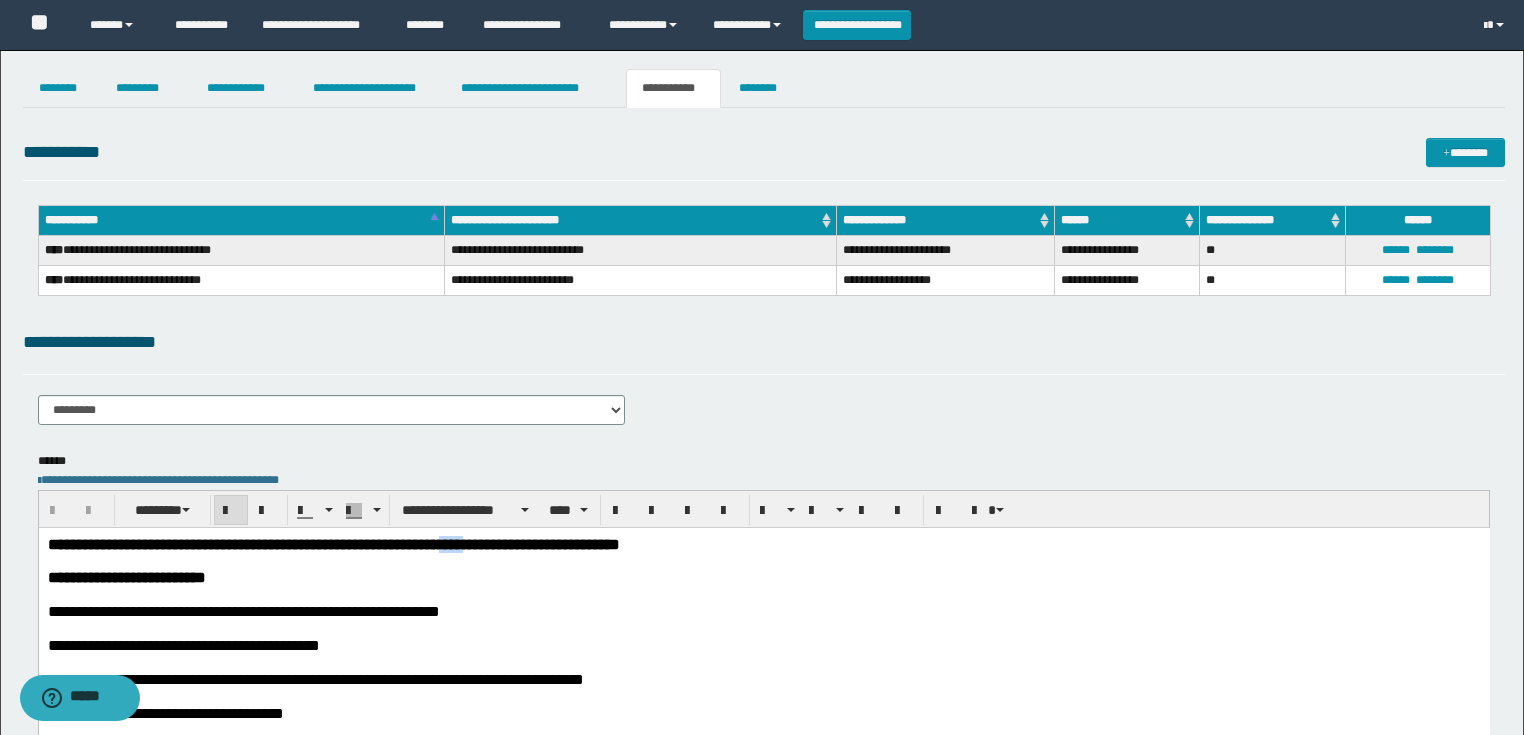 drag, startPoint x: 735, startPoint y: 550, endPoint x: 700, endPoint y: 545, distance: 35.35534 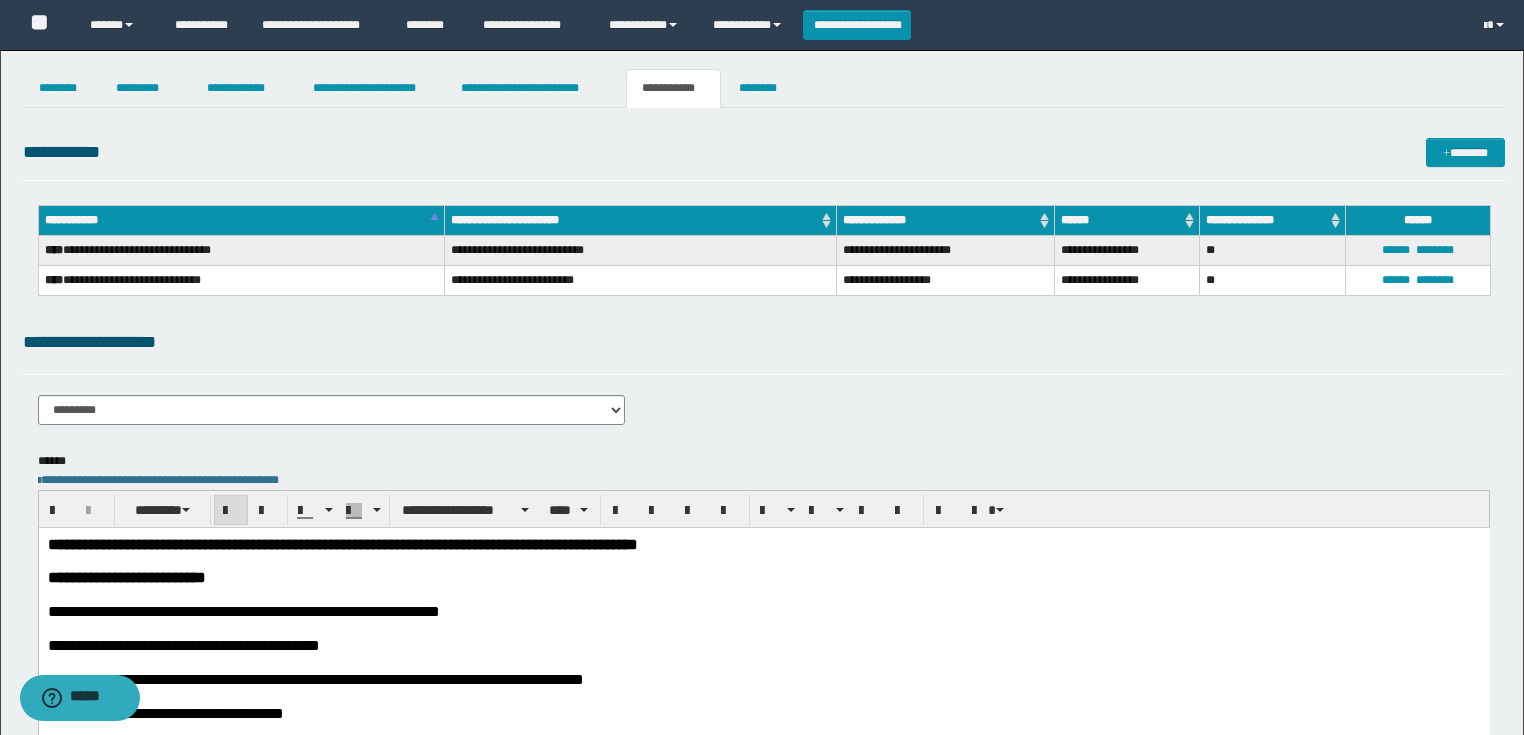 click at bounding box center (763, 560) 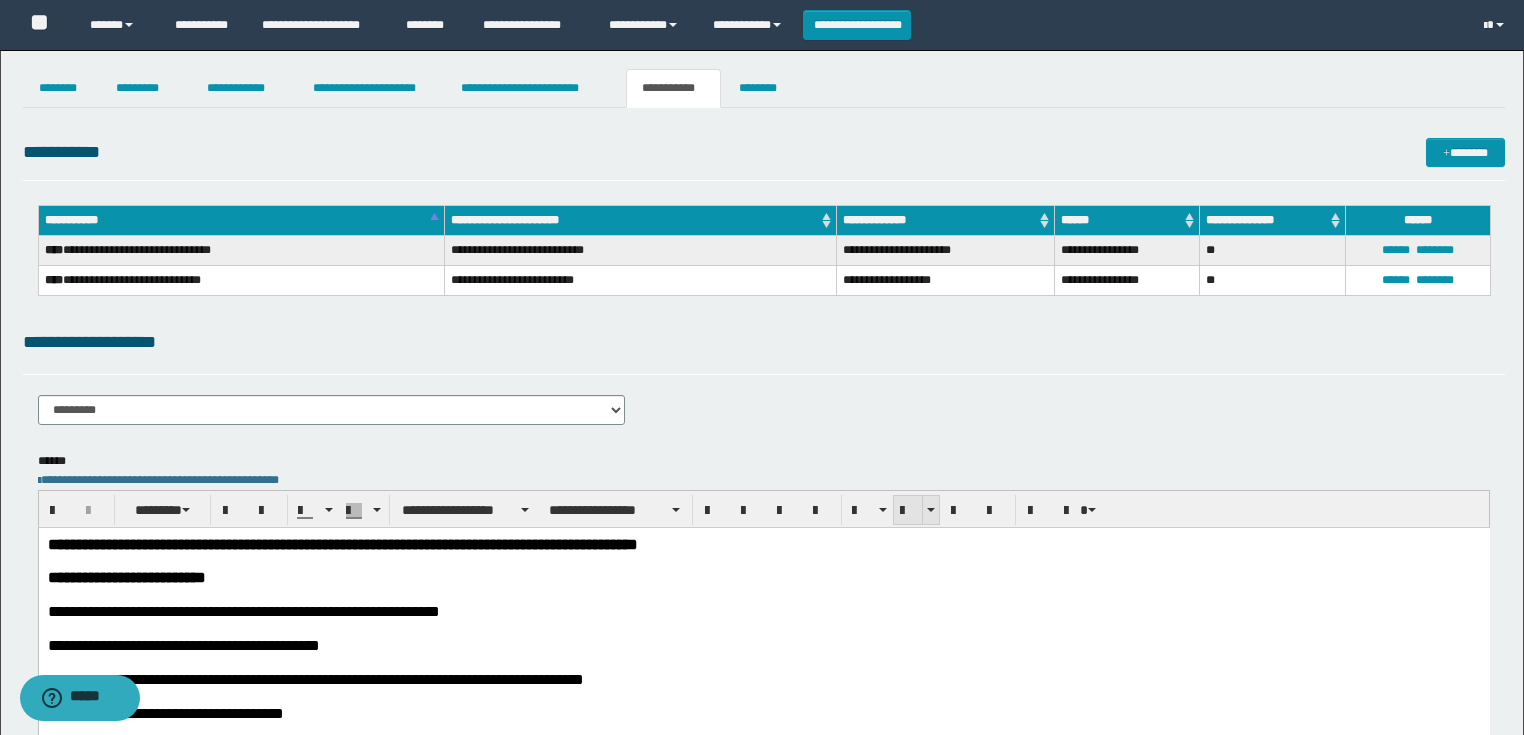click at bounding box center (908, 511) 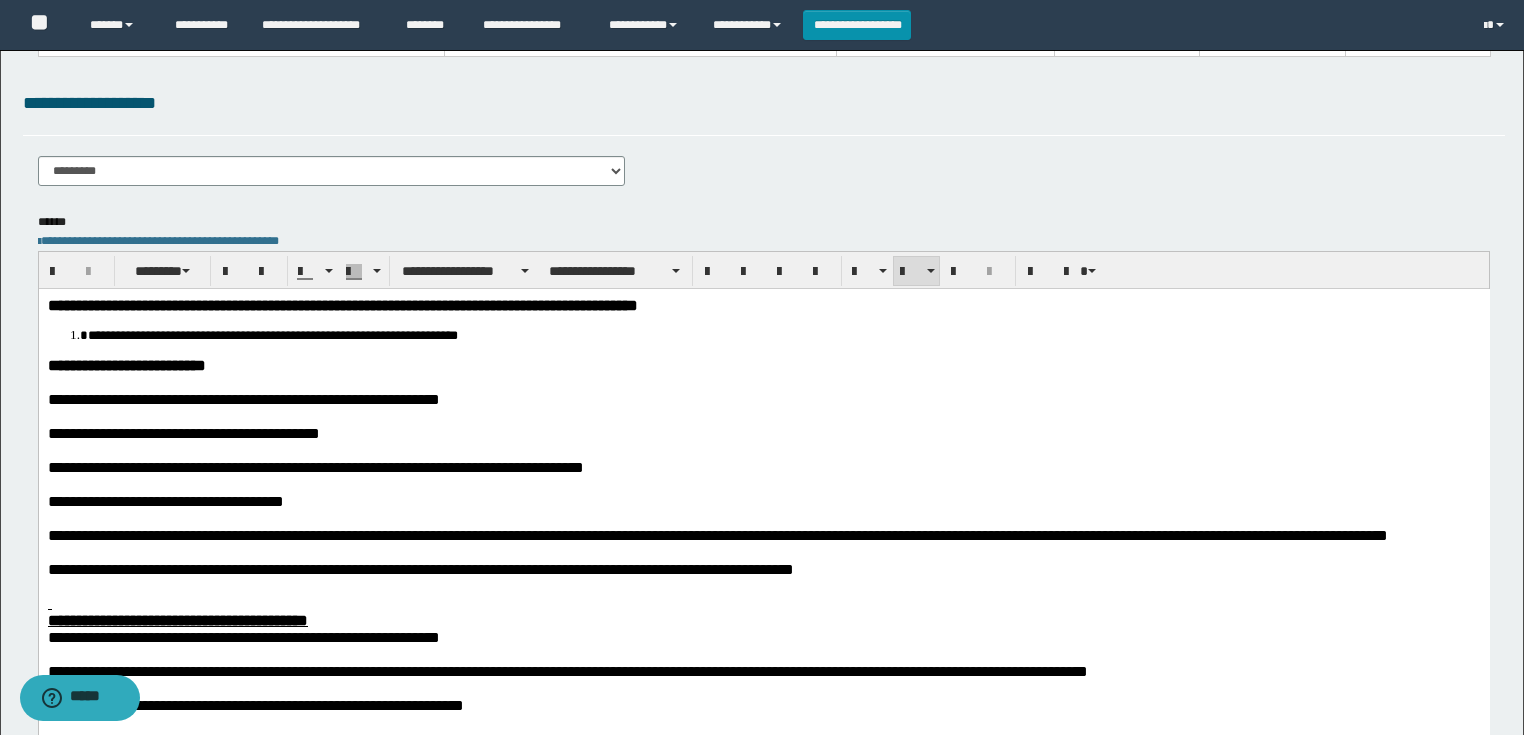 scroll, scrollTop: 240, scrollLeft: 0, axis: vertical 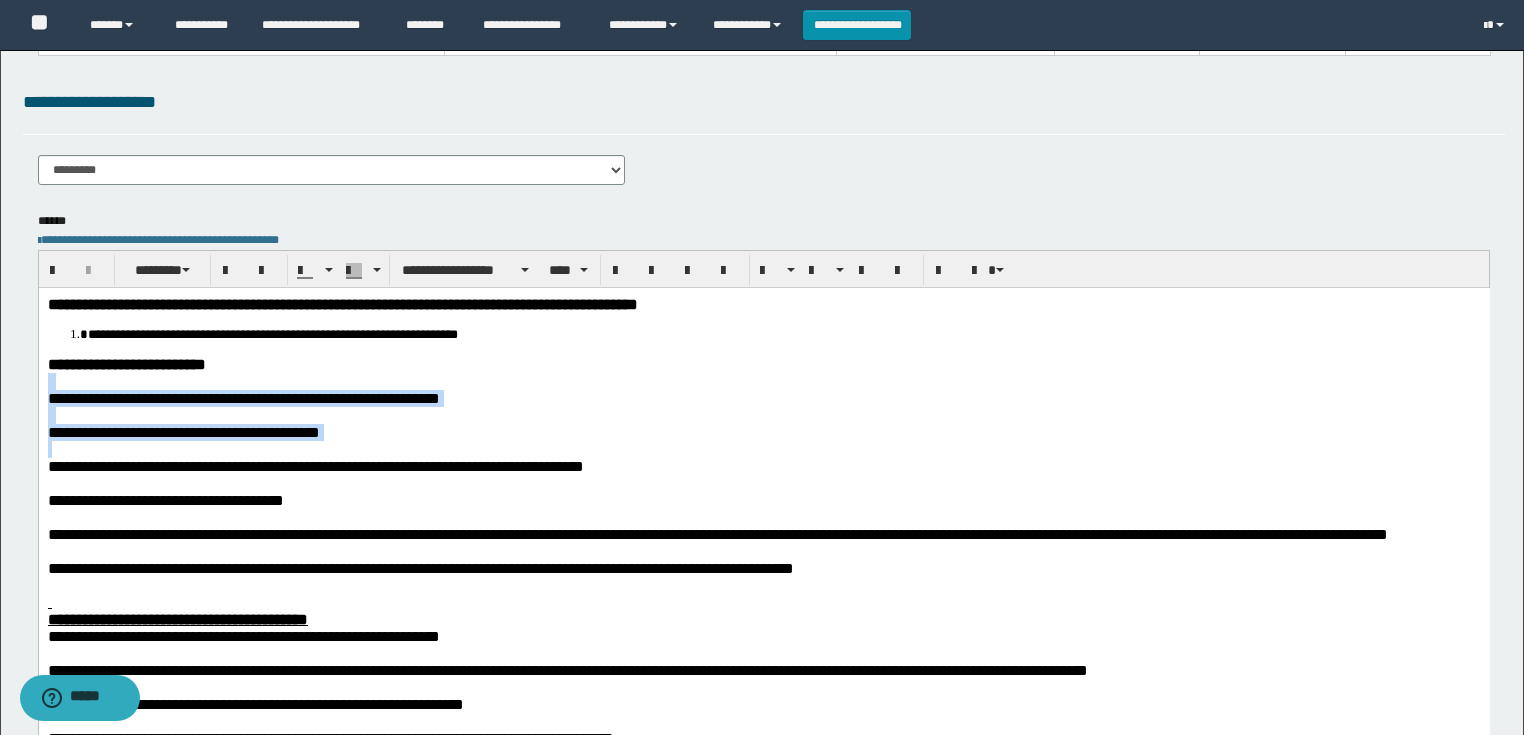 drag, startPoint x: 75, startPoint y: 453, endPoint x: 74, endPoint y: 687, distance: 234.00214 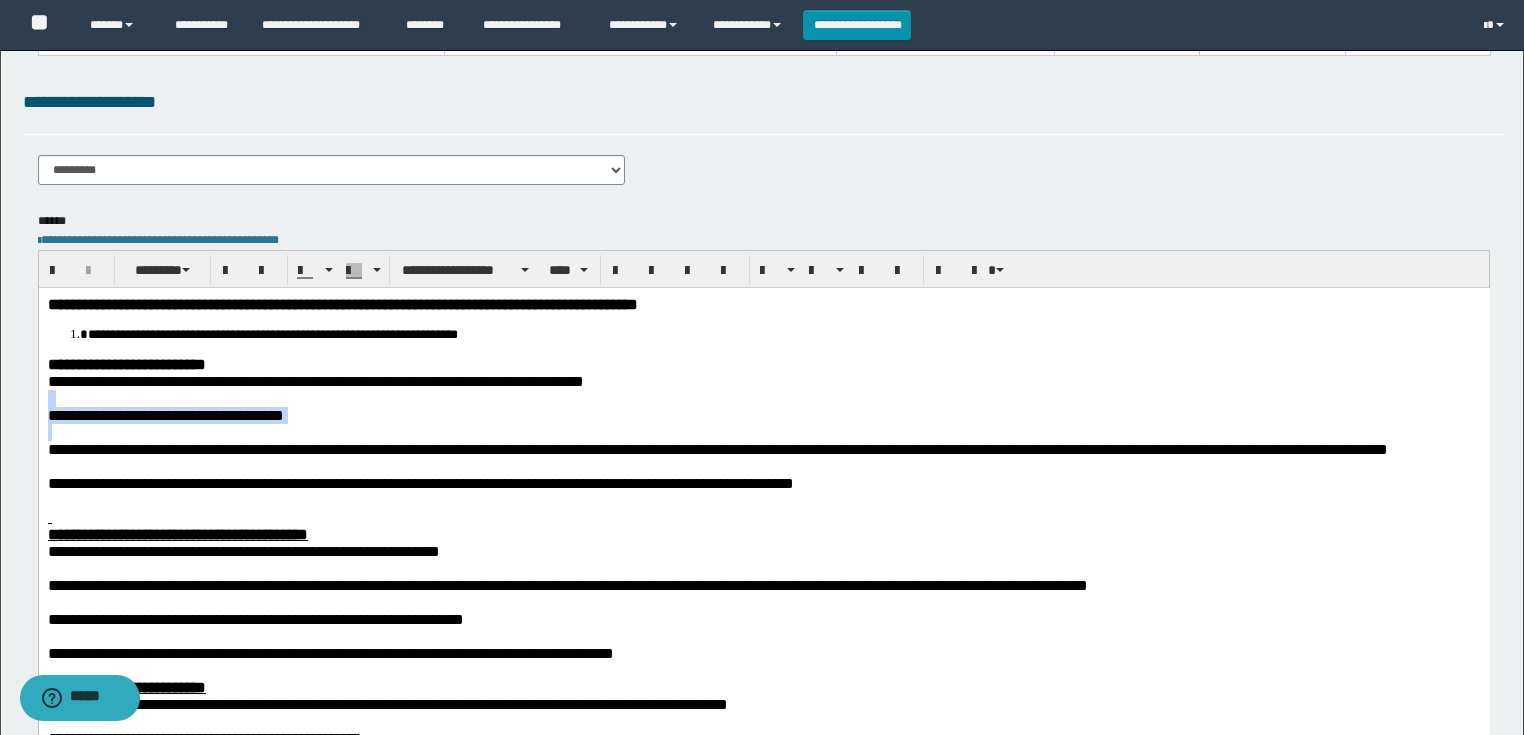 drag, startPoint x: 52, startPoint y: 441, endPoint x: 35, endPoint y: 409, distance: 36.23534 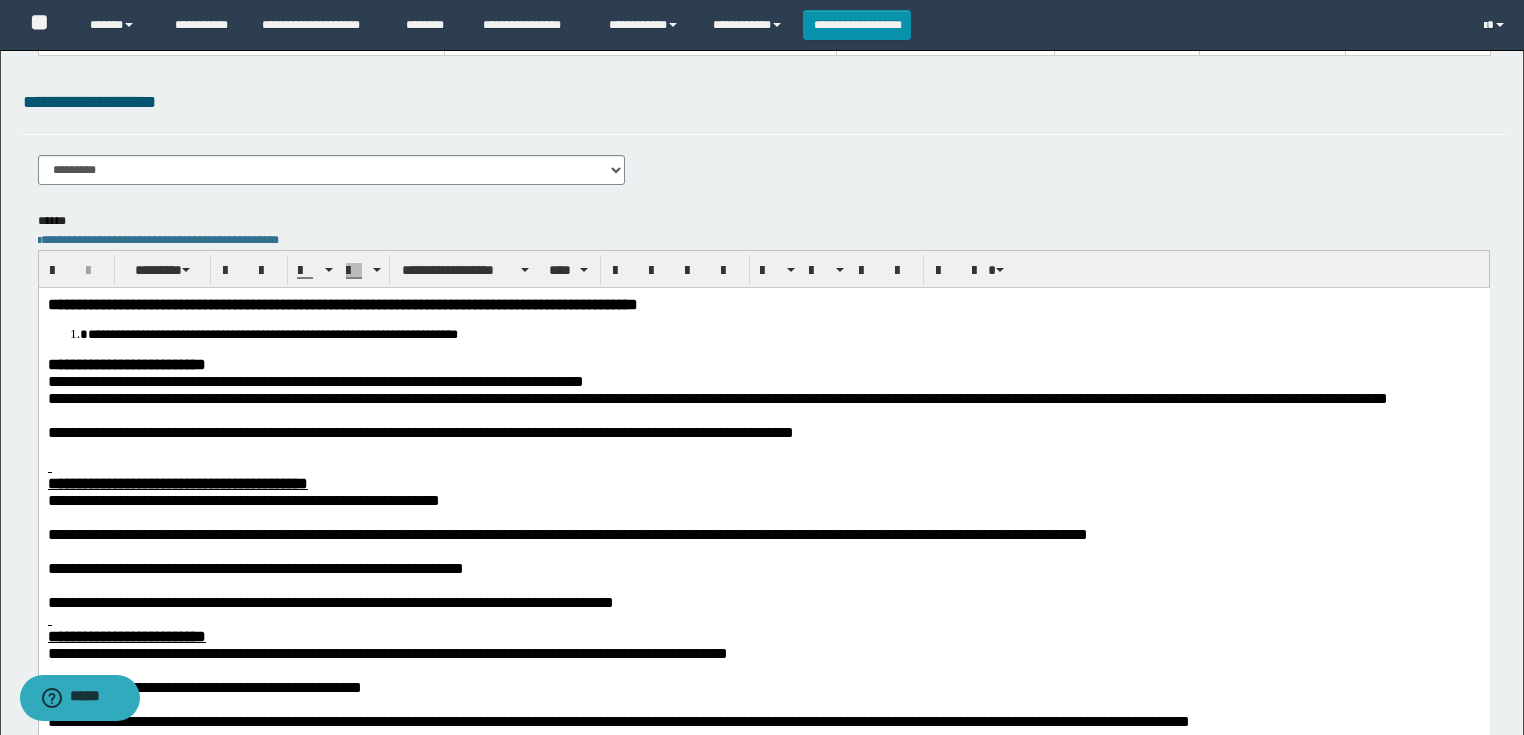 click at bounding box center (763, 414) 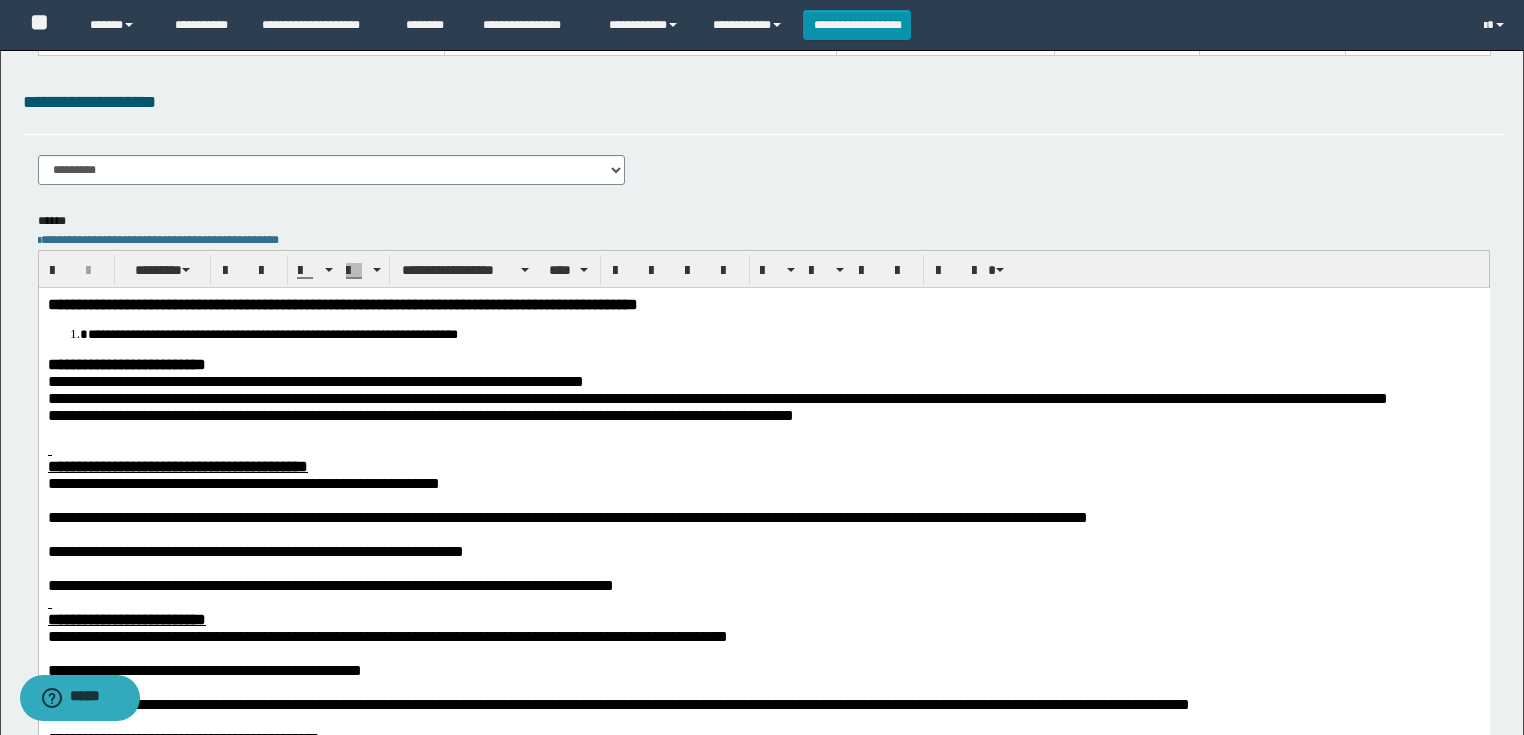 click at bounding box center (763, 448) 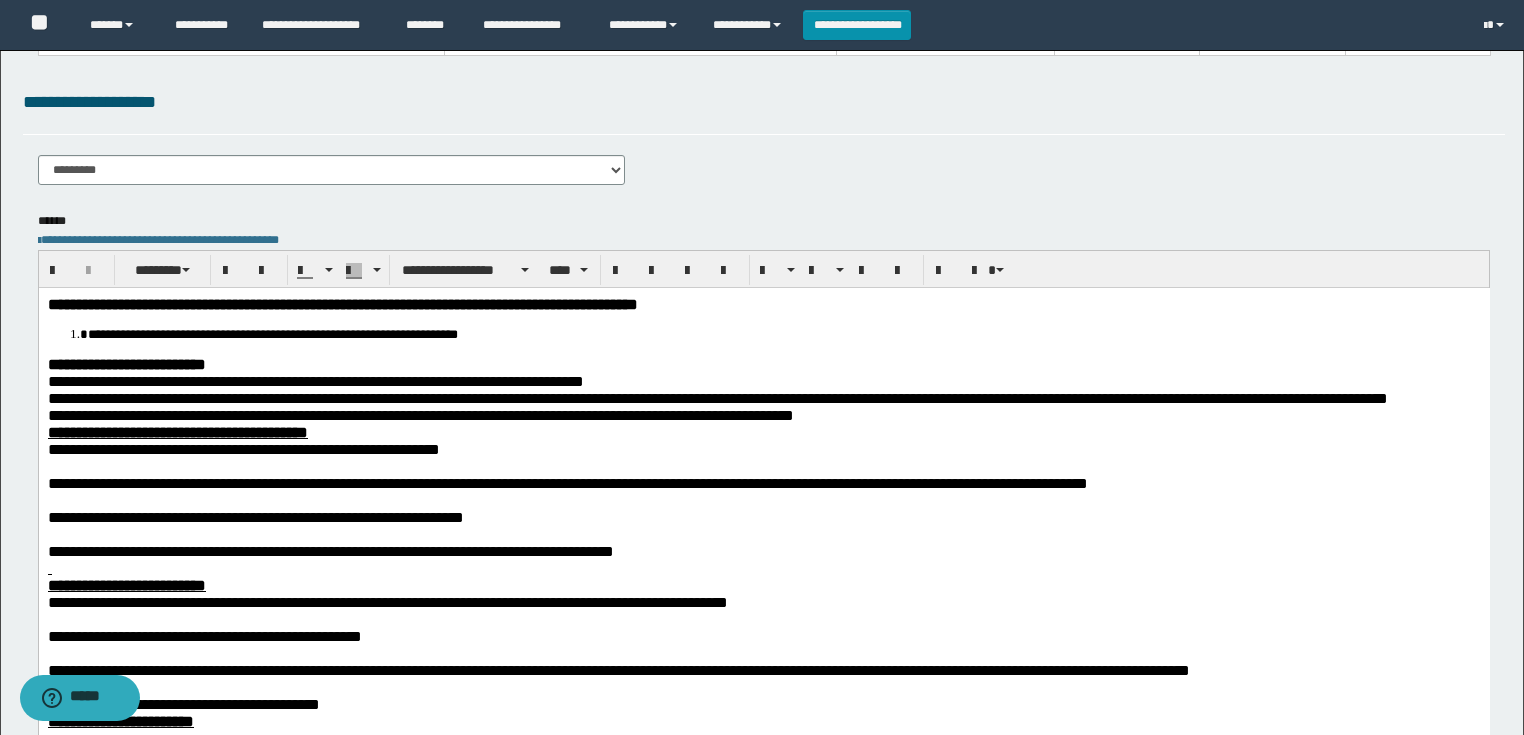 click at bounding box center (763, 465) 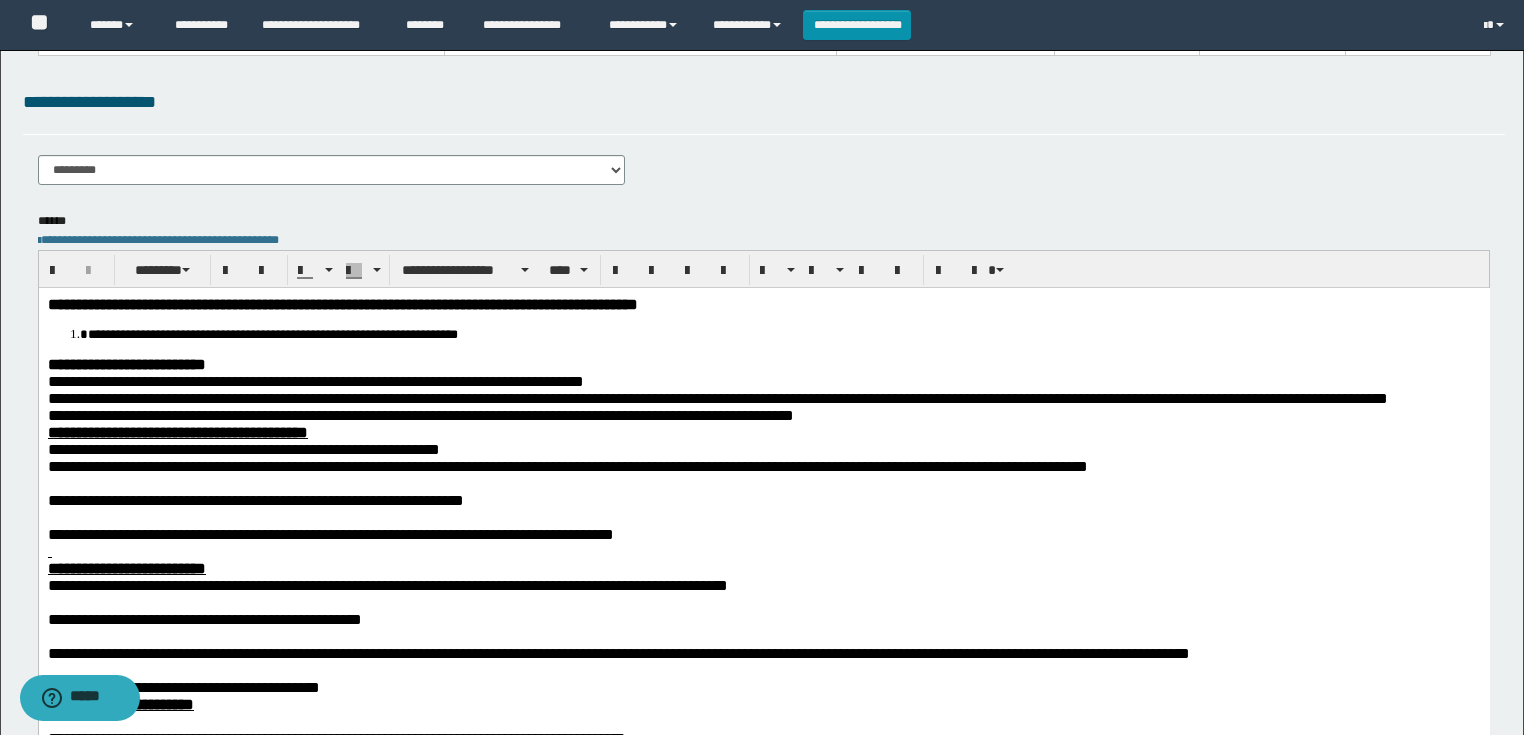 click at bounding box center [763, 482] 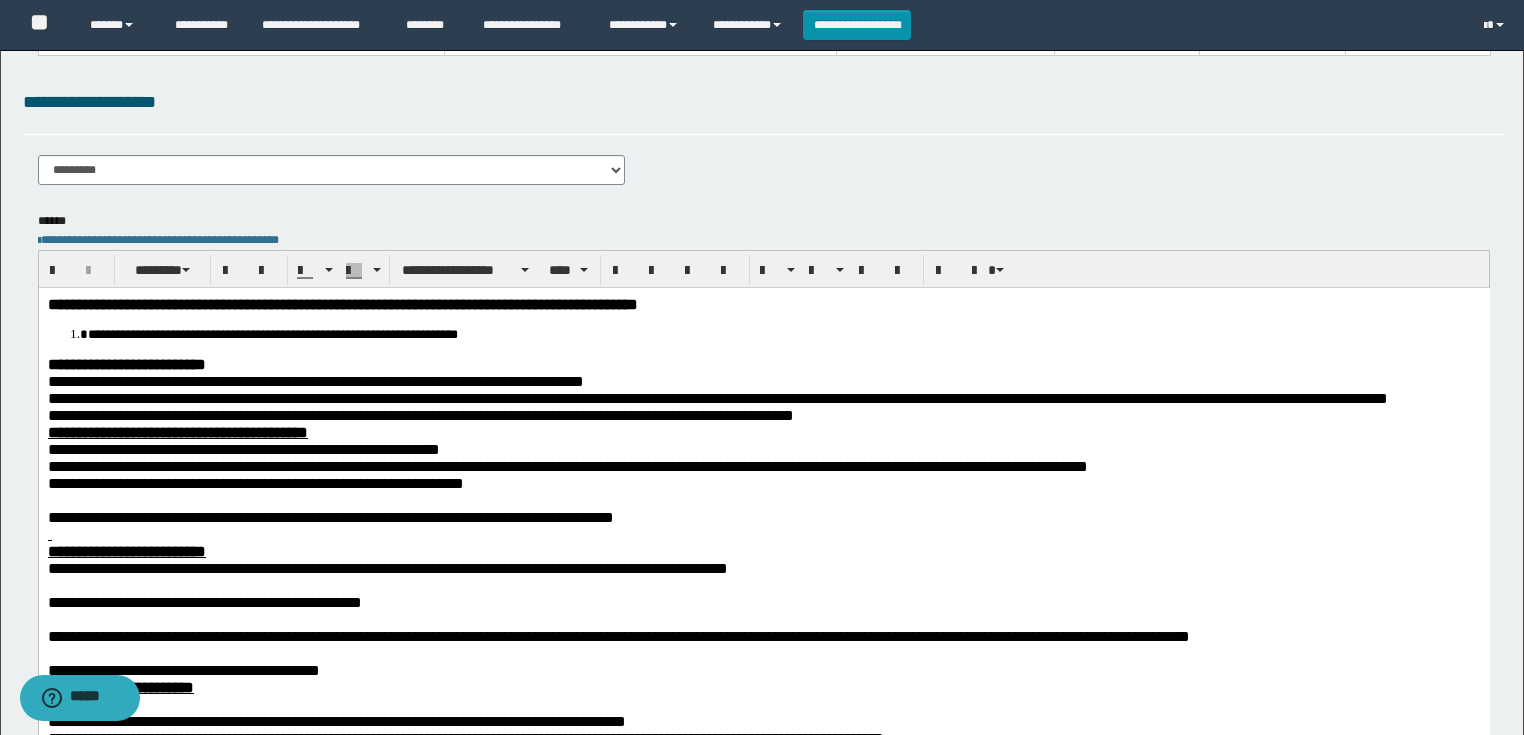 click at bounding box center (763, 499) 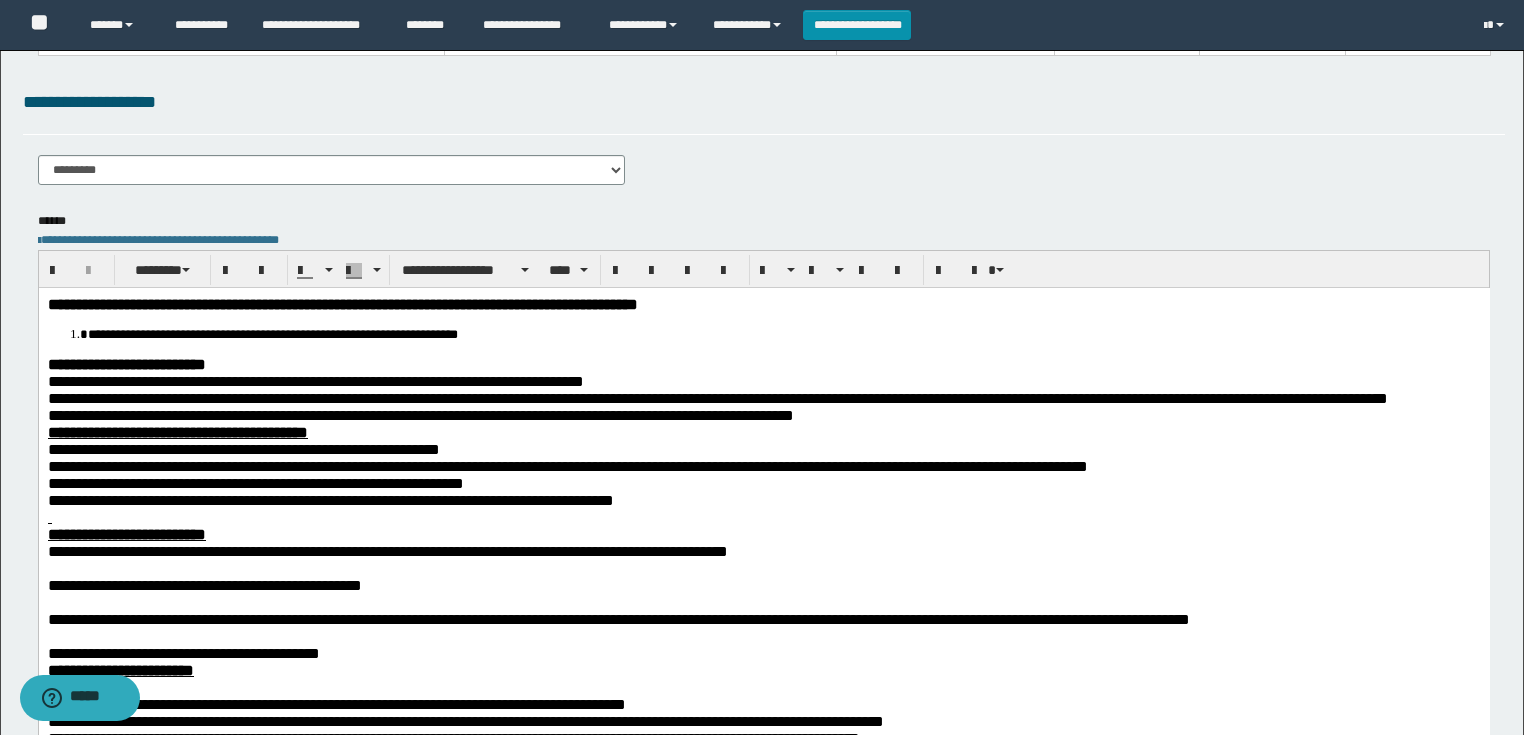 click at bounding box center [763, 516] 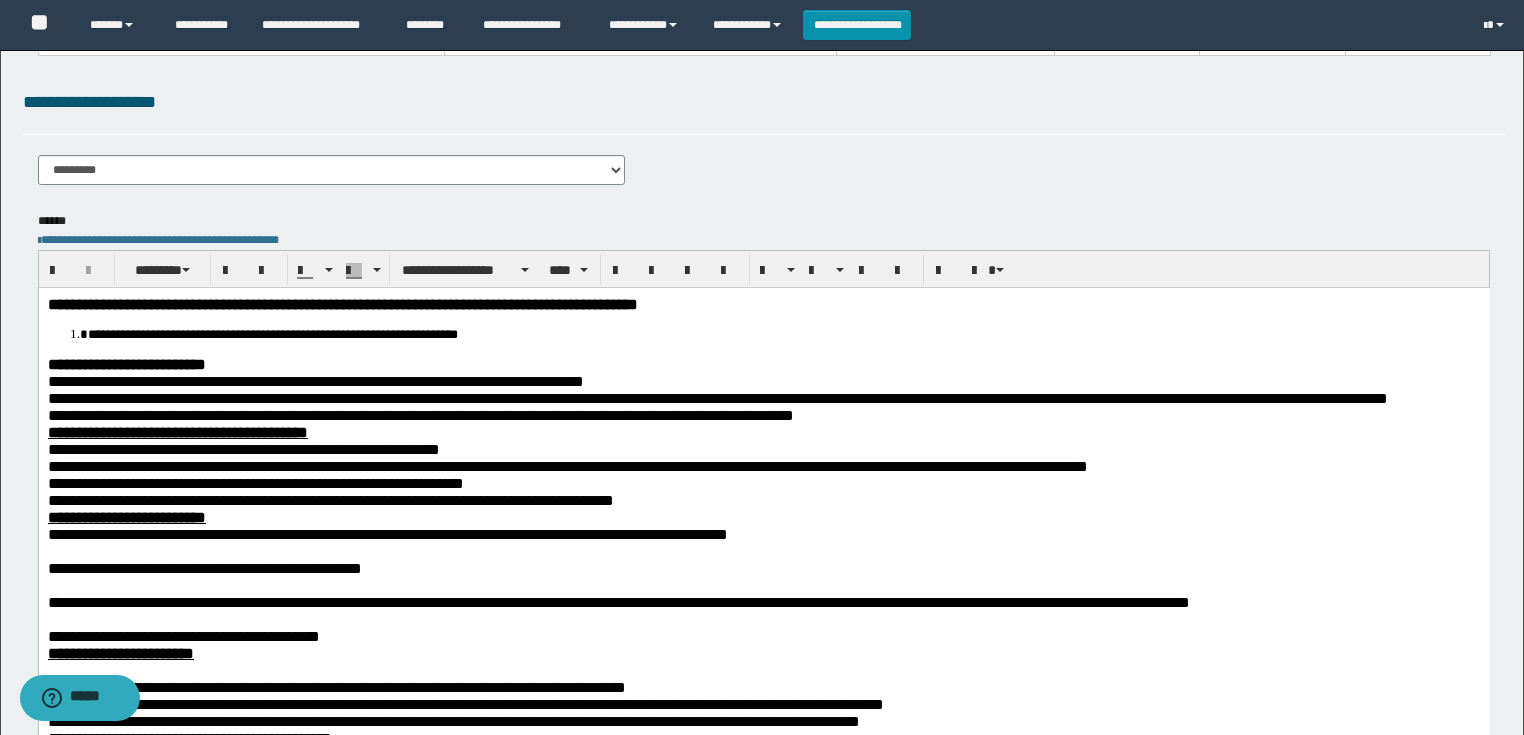 click at bounding box center [763, 550] 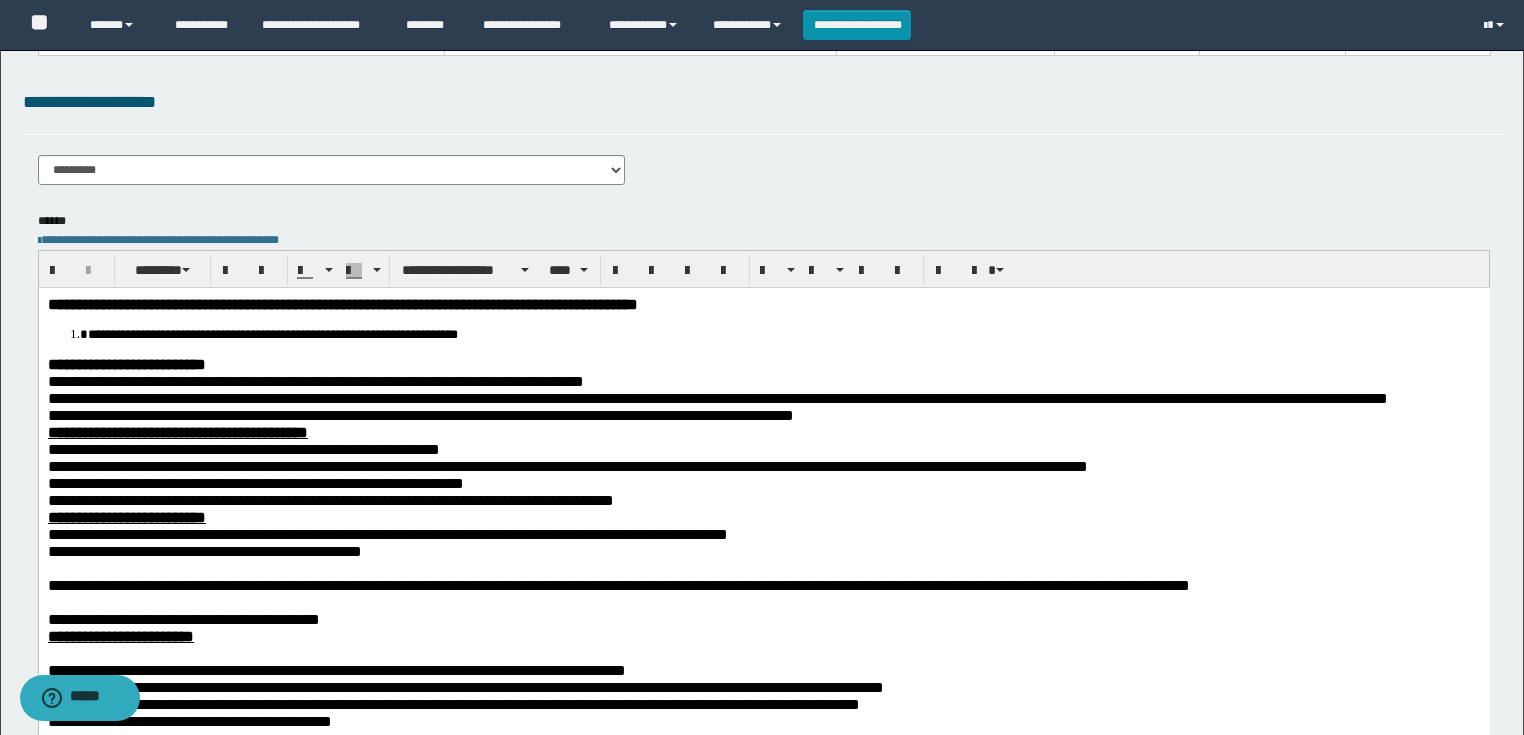 click at bounding box center [763, 567] 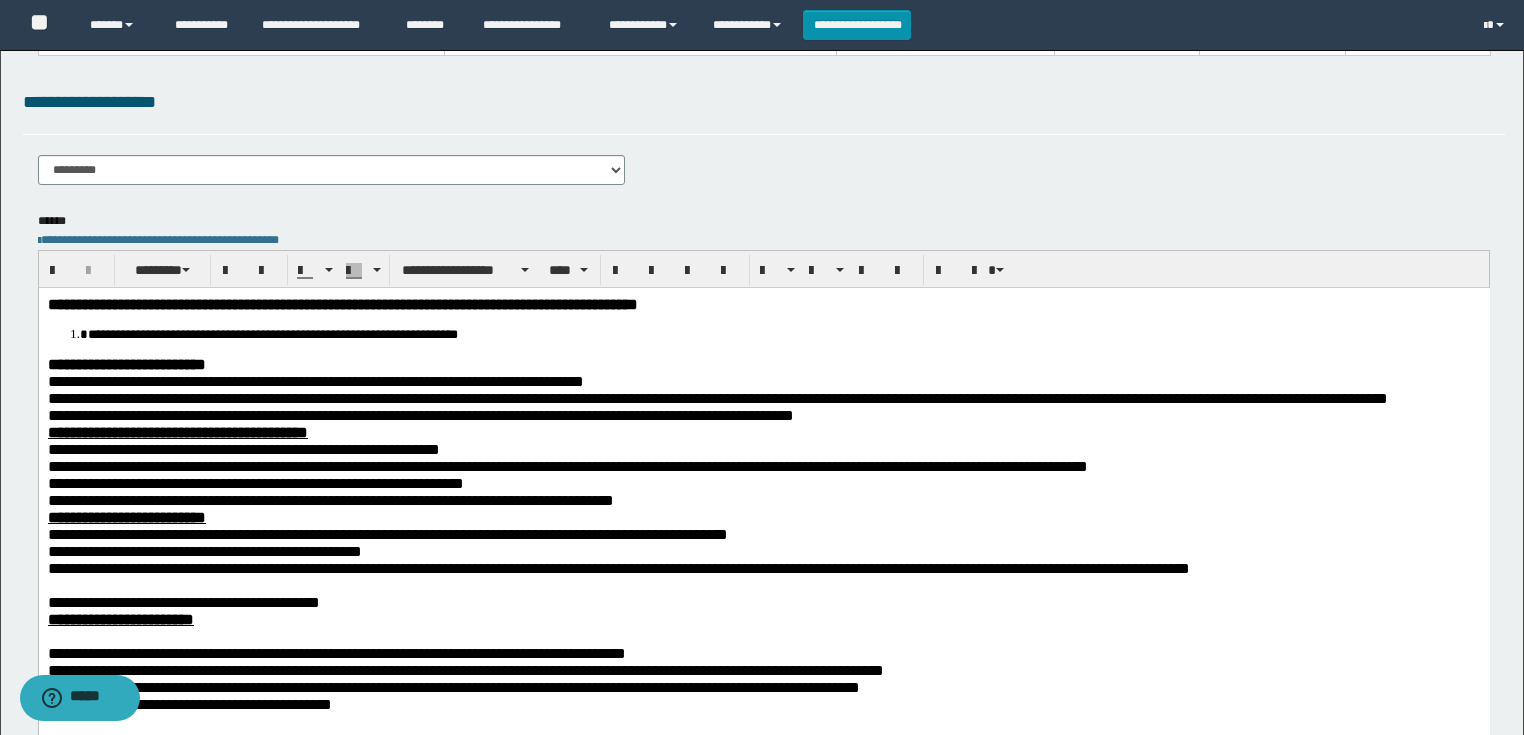 click at bounding box center (763, 584) 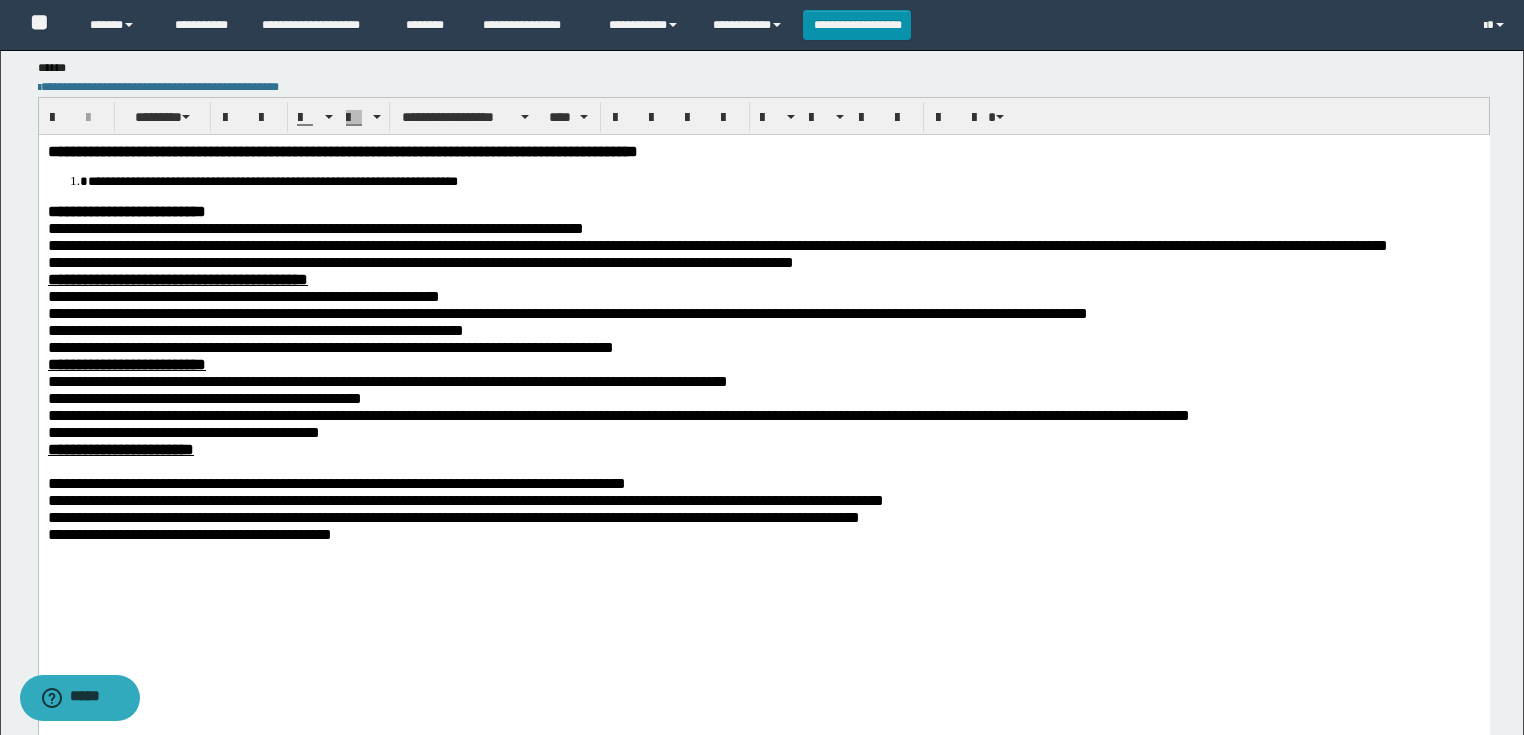 scroll, scrollTop: 400, scrollLeft: 0, axis: vertical 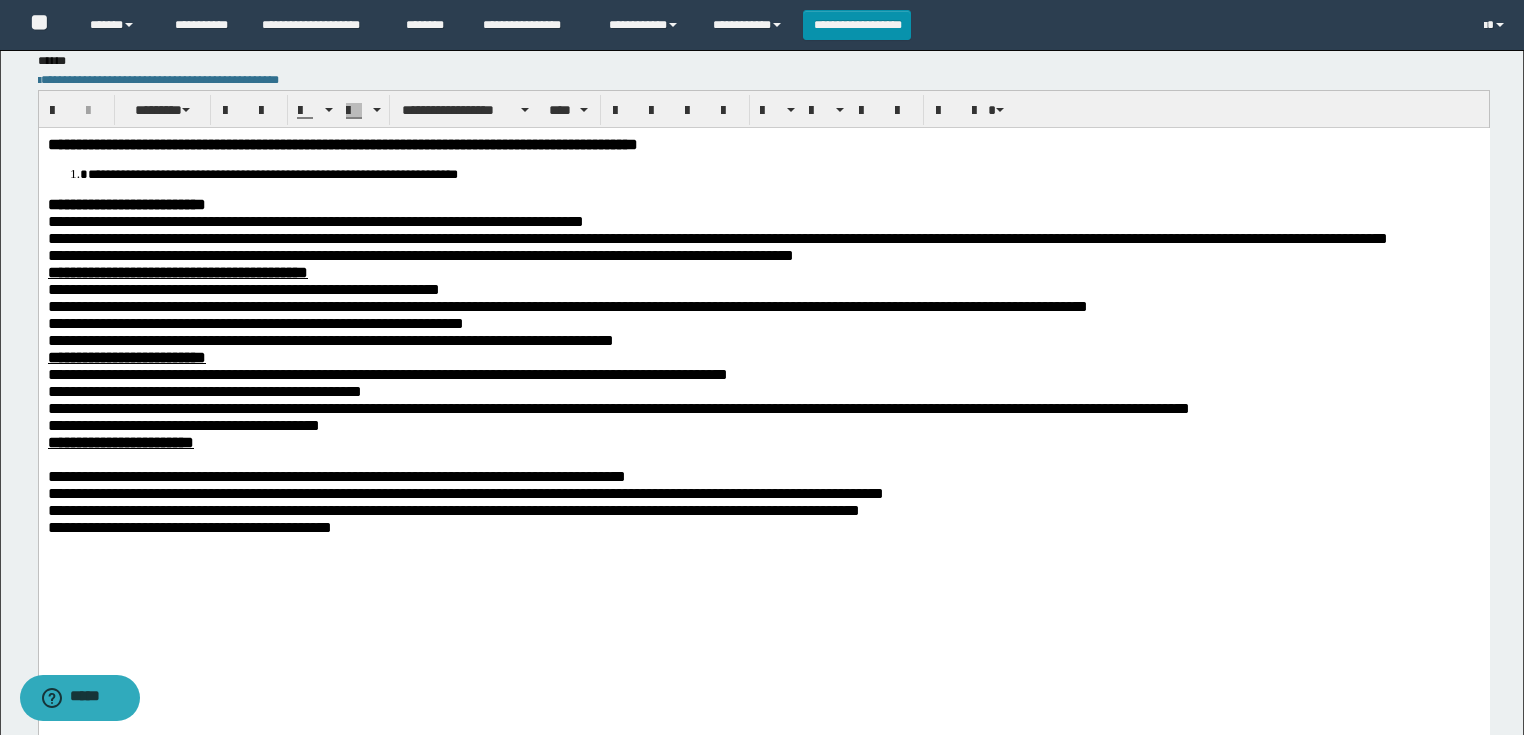 click at bounding box center (763, 458) 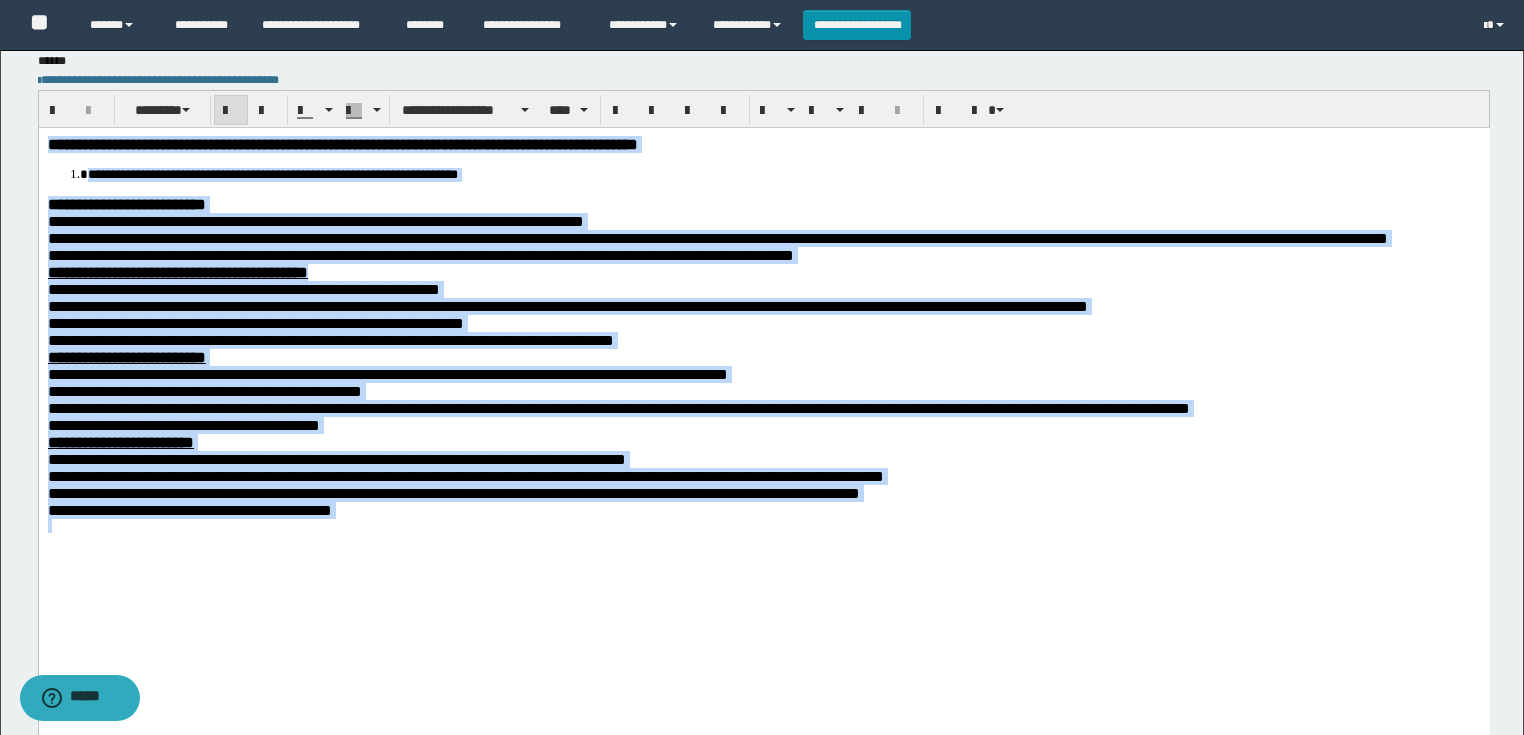 drag, startPoint x: 541, startPoint y: 607, endPoint x: 51, endPoint y: 258, distance: 601.5821 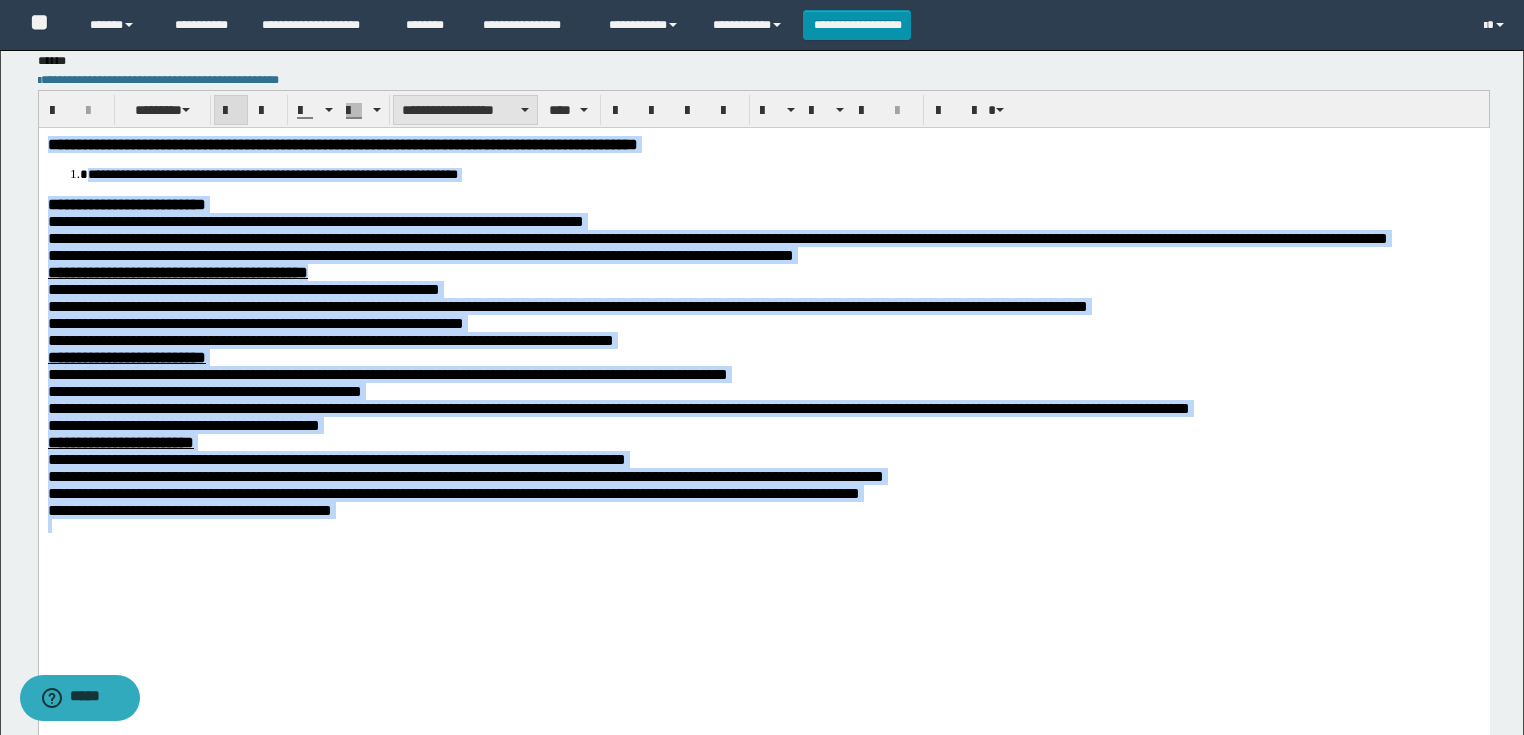 click on "**********" at bounding box center (465, 110) 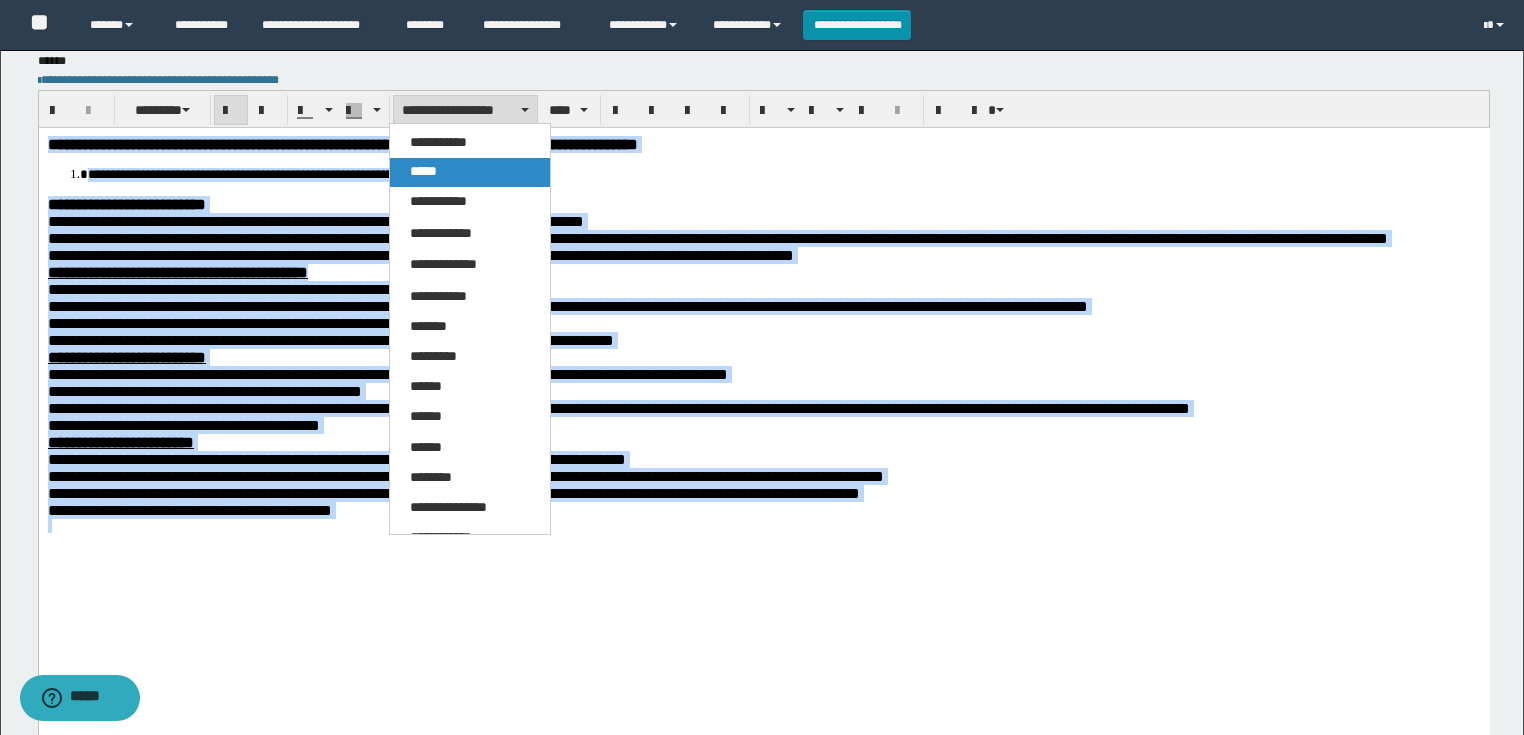 click on "*****" at bounding box center (423, 171) 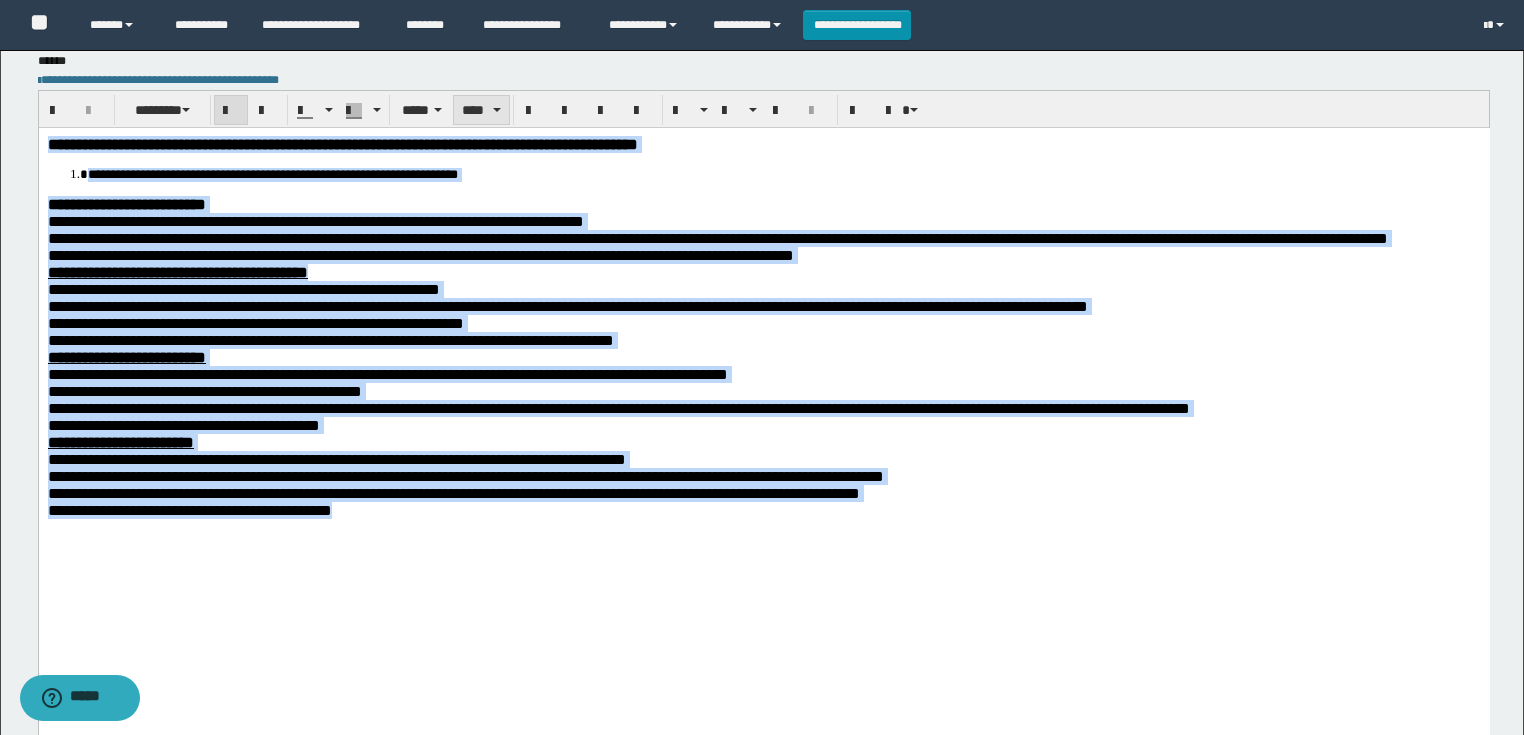 click on "****" at bounding box center [481, 110] 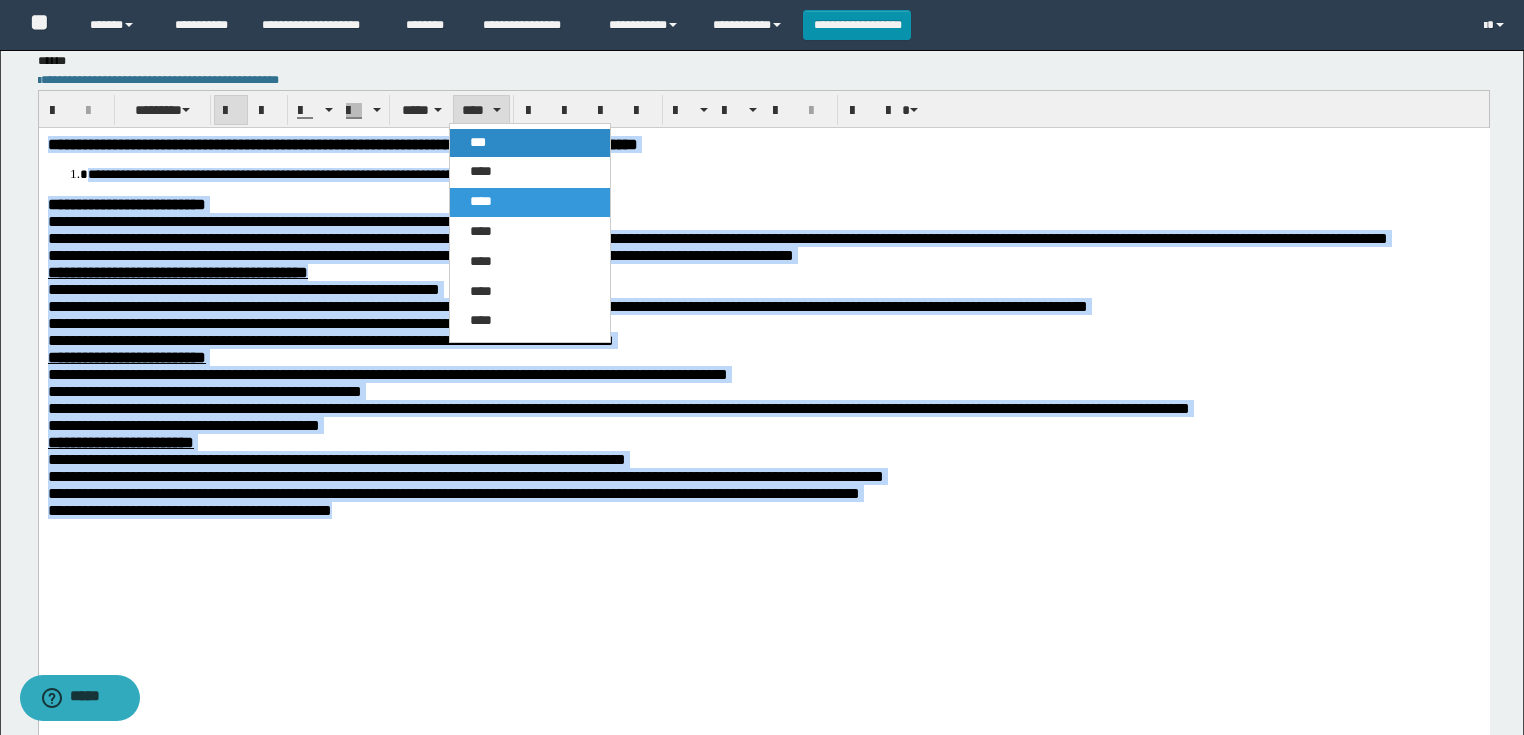 click on "***" at bounding box center [530, 143] 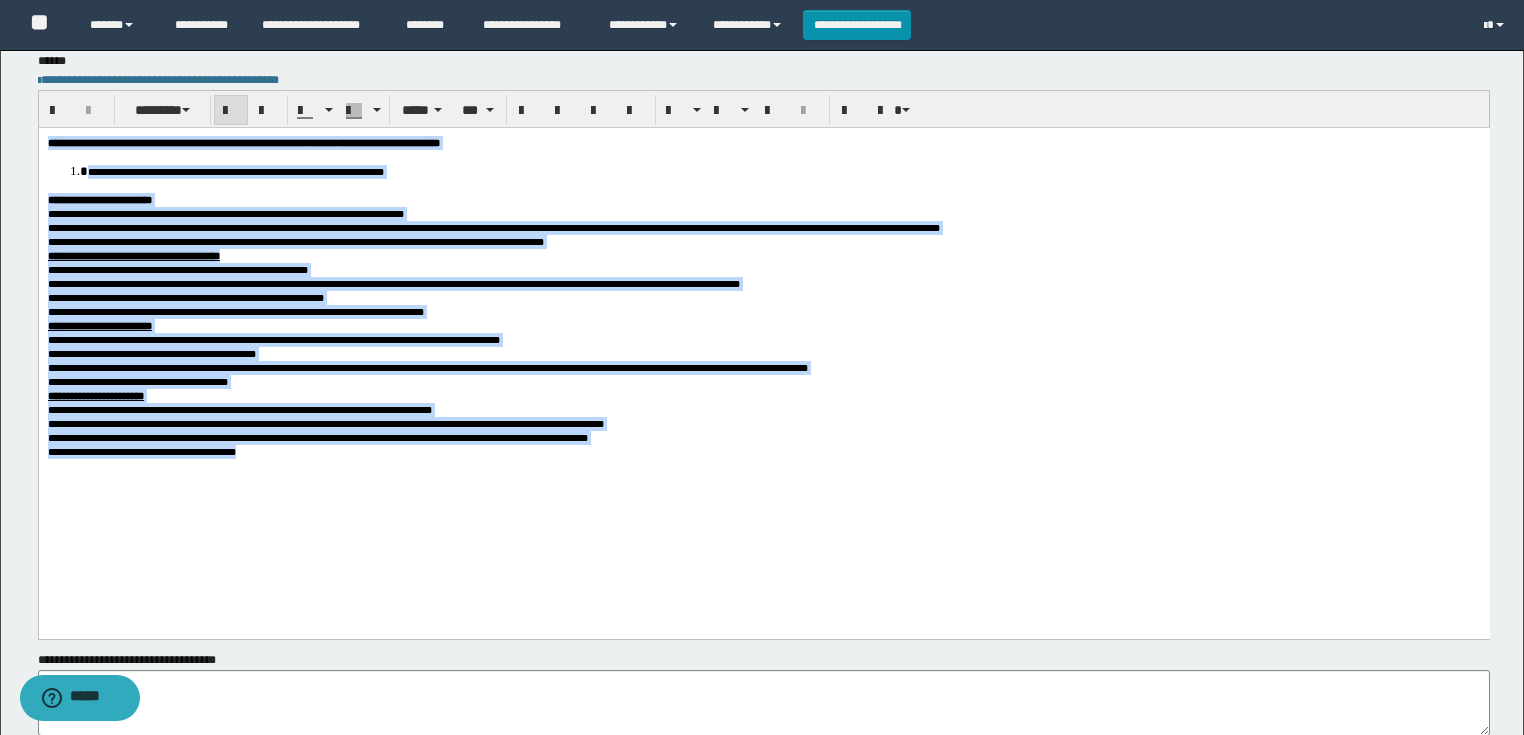 click on "**********" at bounding box center [763, 335] 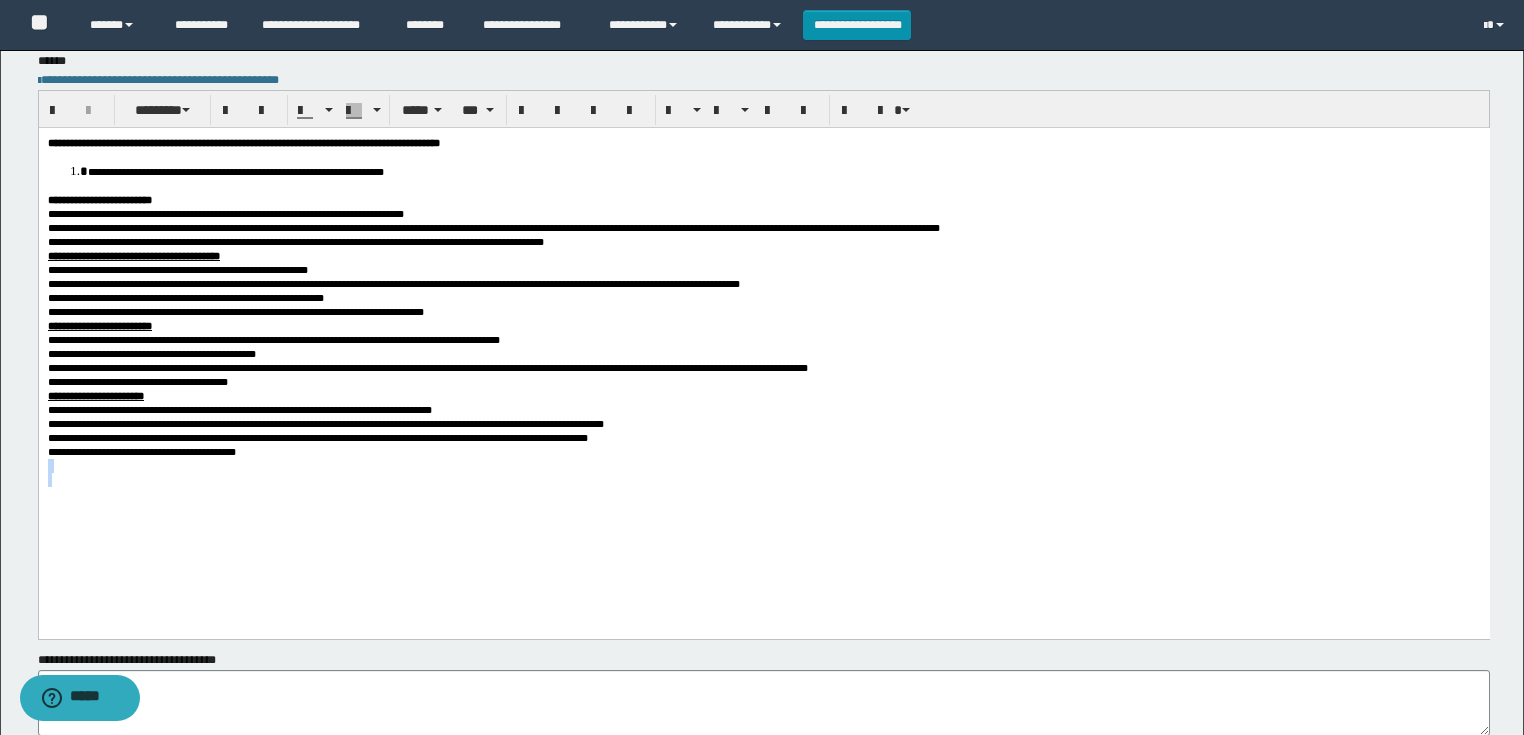drag, startPoint x: 179, startPoint y: 560, endPoint x: 41, endPoint y: 509, distance: 147.12239 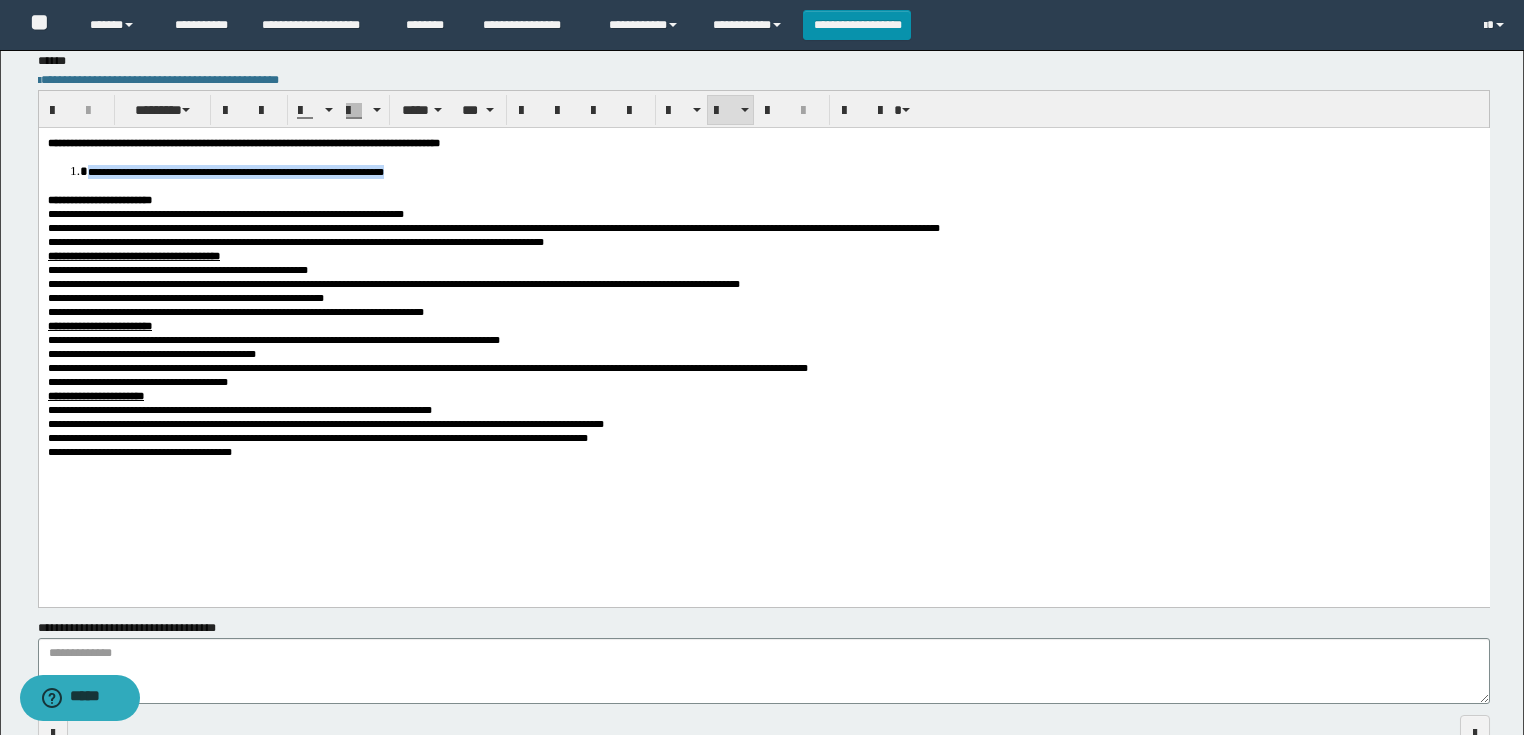 drag, startPoint x: 620, startPoint y: 168, endPoint x: 91, endPoint y: 173, distance: 529.0236 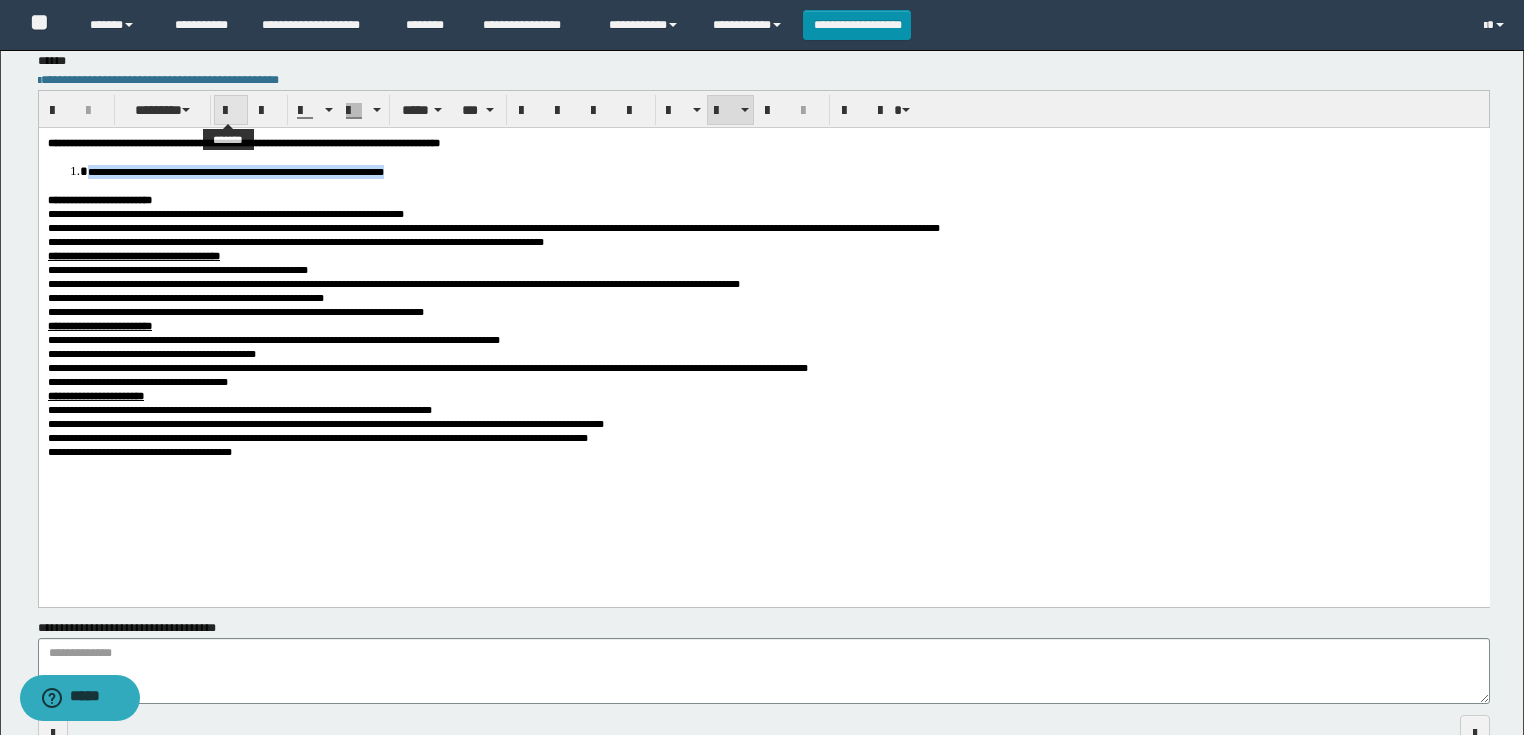 click at bounding box center [231, 111] 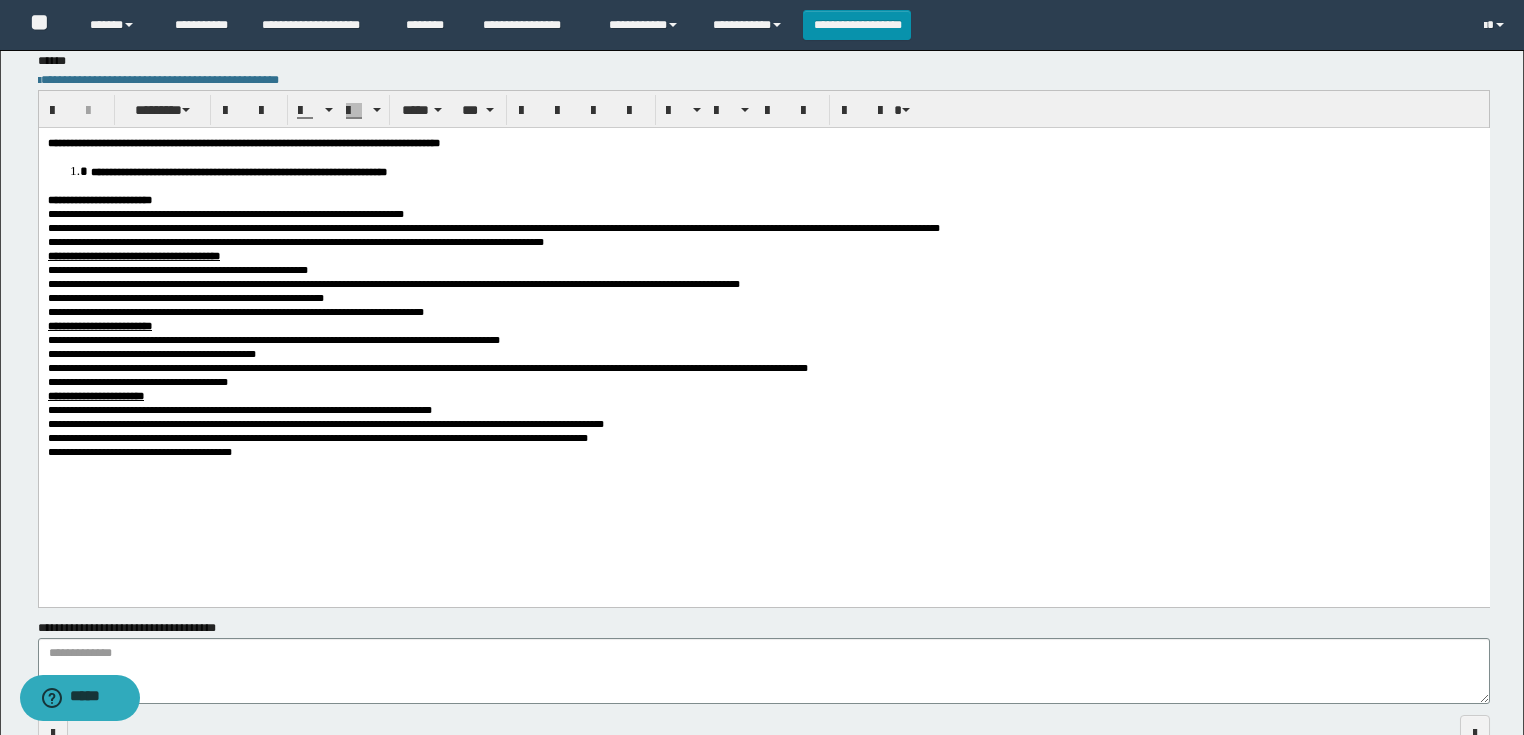 click on "**********" at bounding box center (763, 321) 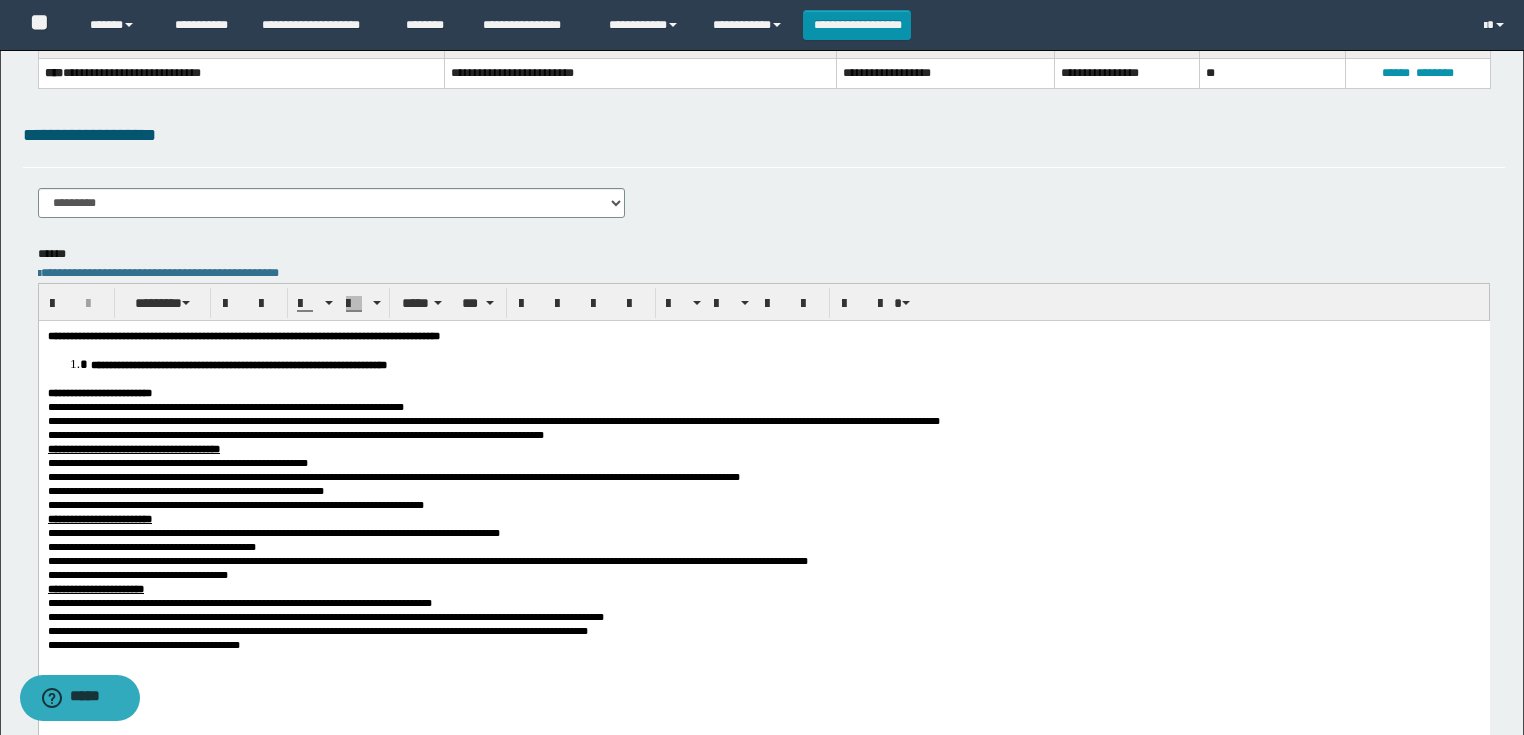 scroll, scrollTop: 0, scrollLeft: 0, axis: both 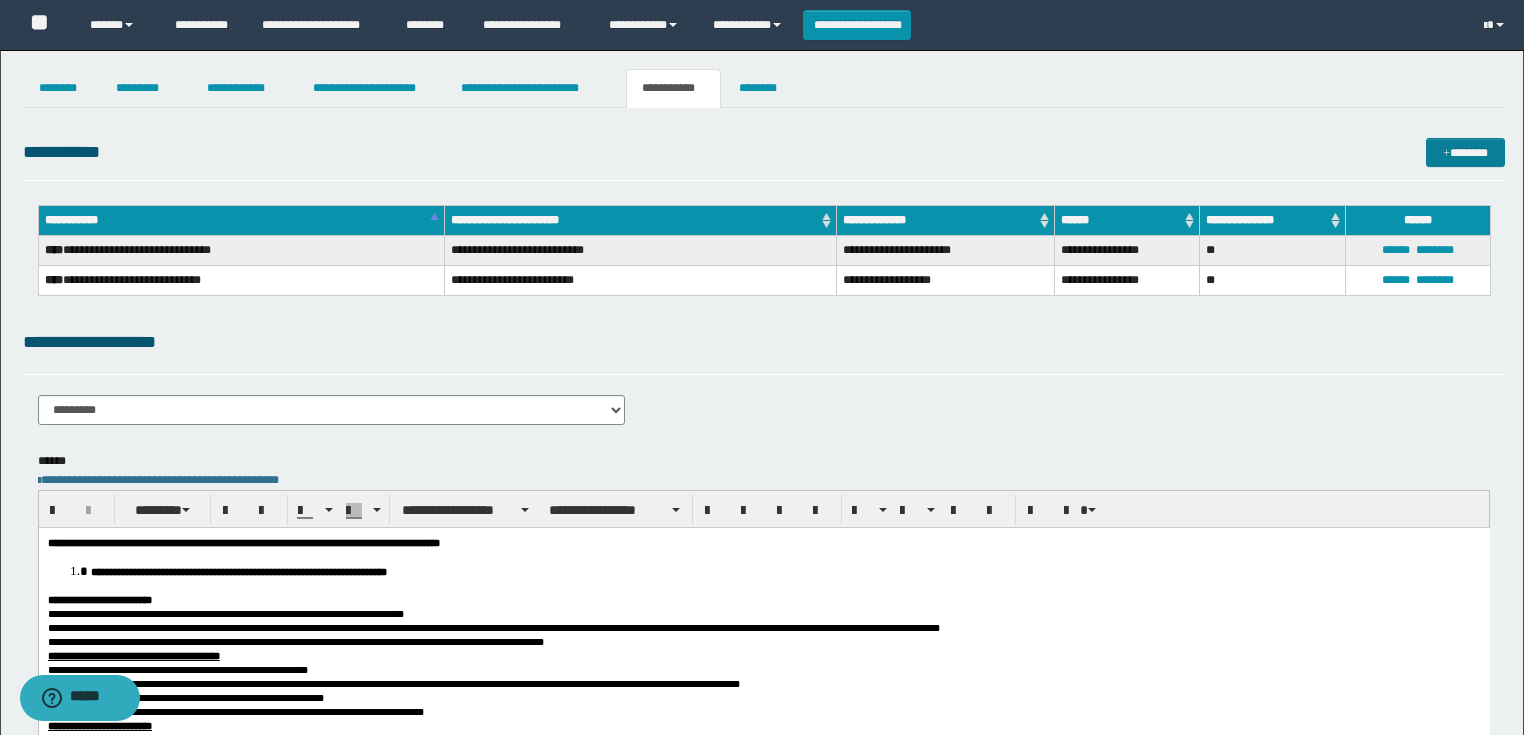 click on "*******" at bounding box center (1465, 153) 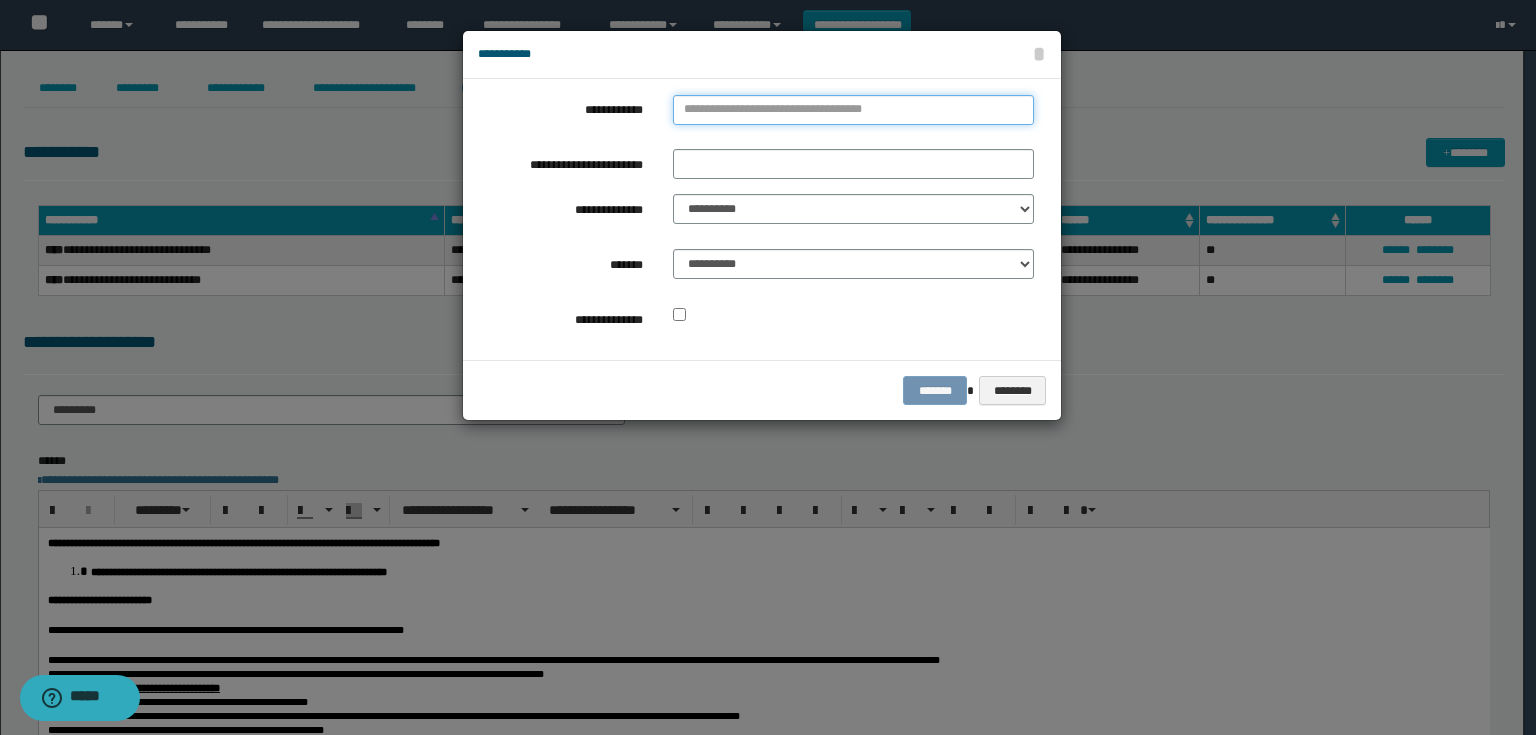 click on "**********" at bounding box center (853, 110) 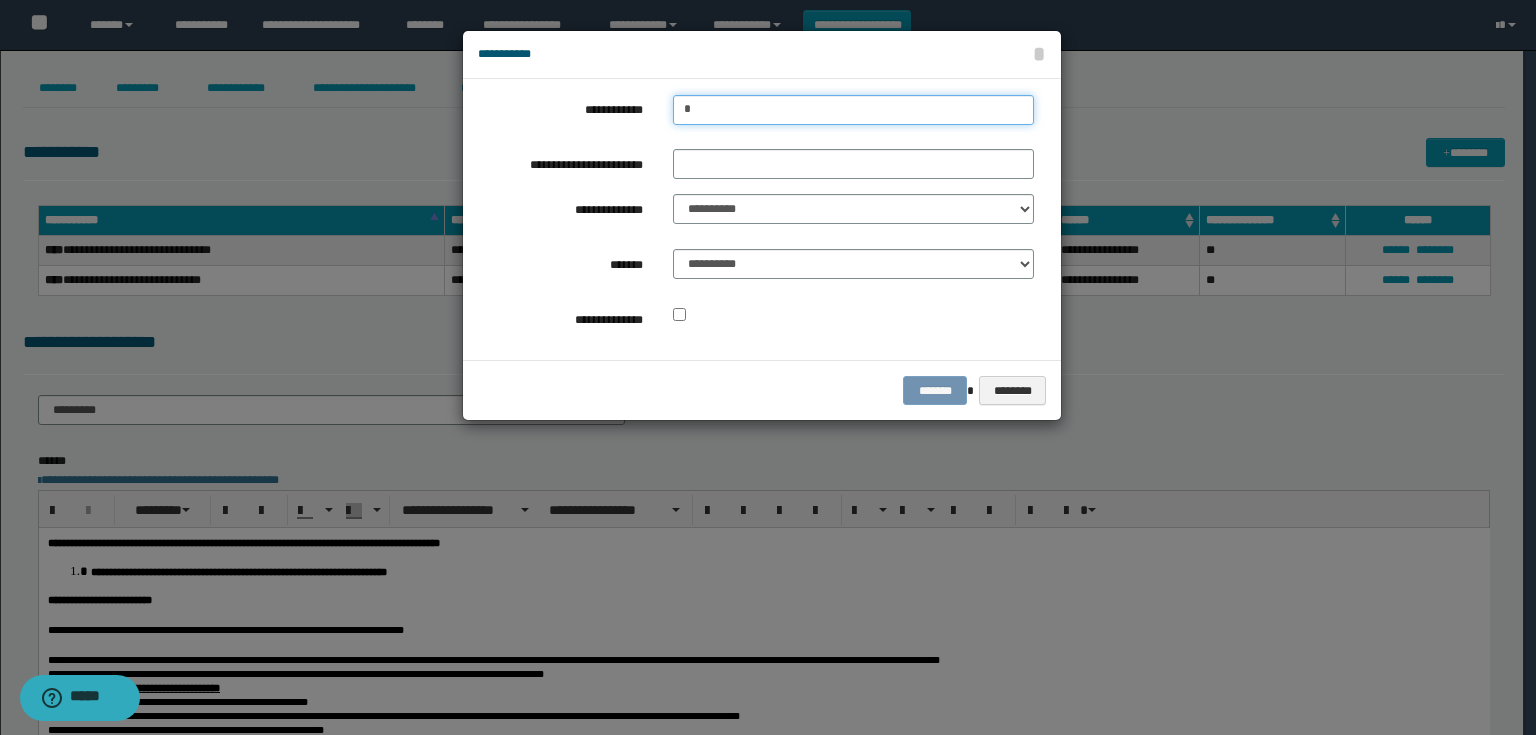type on "**" 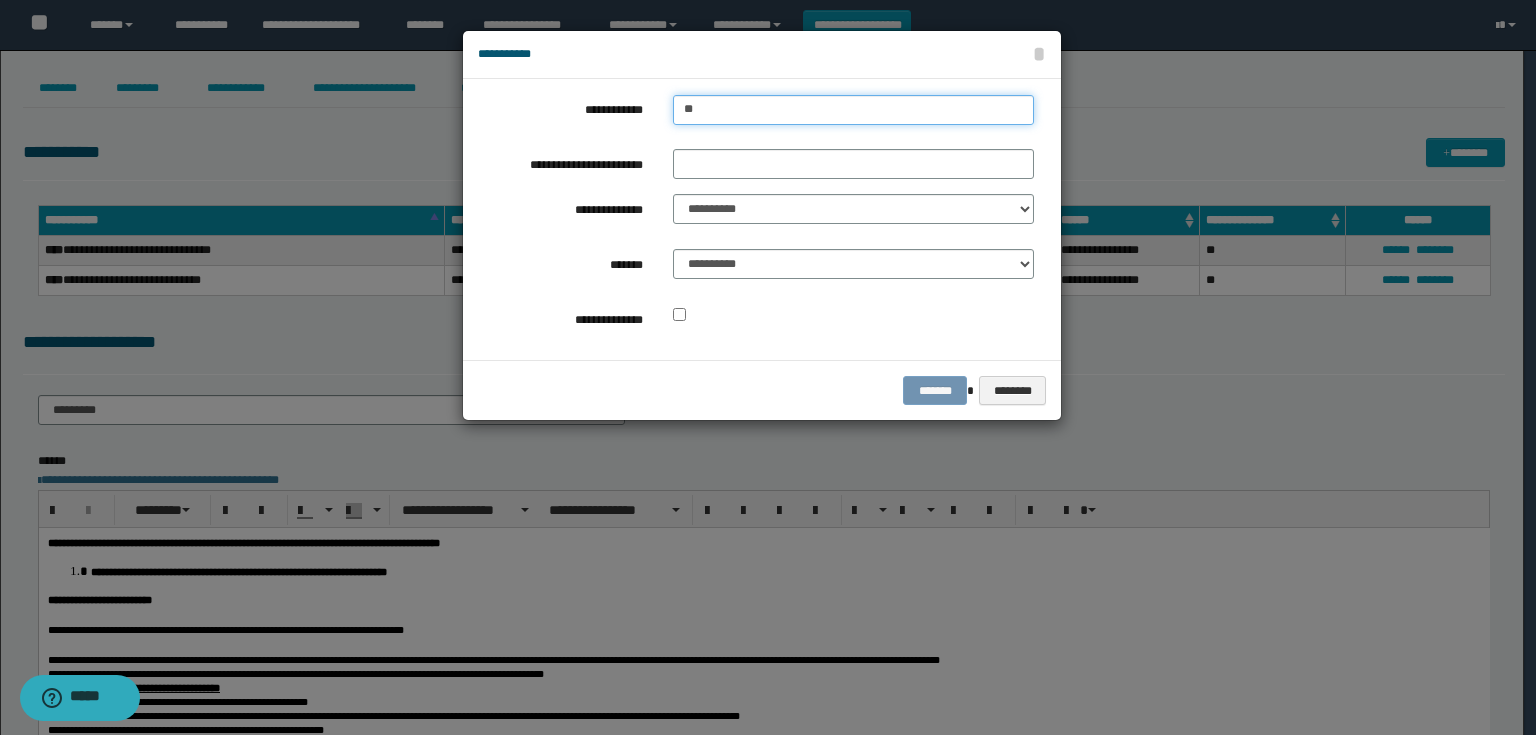 type on "**" 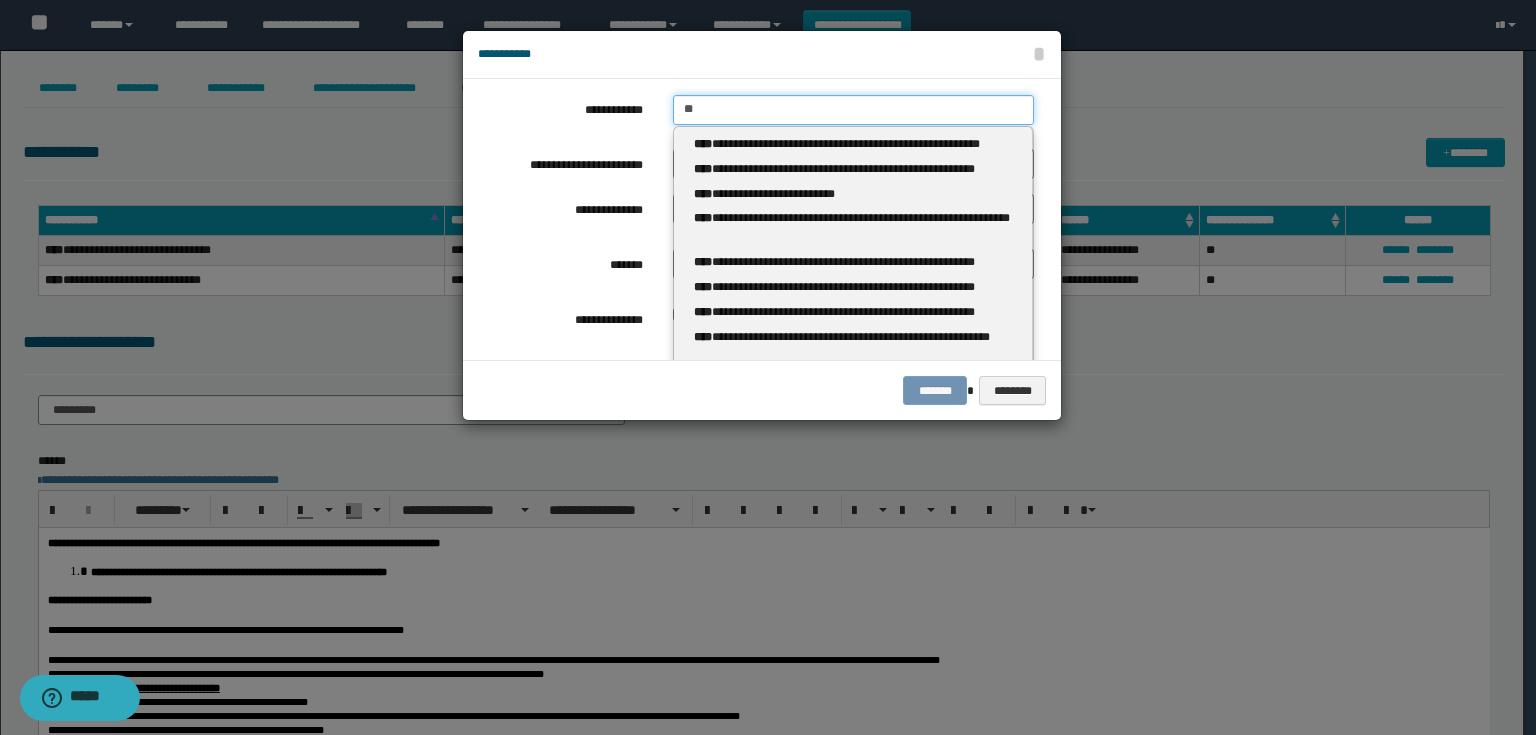 type 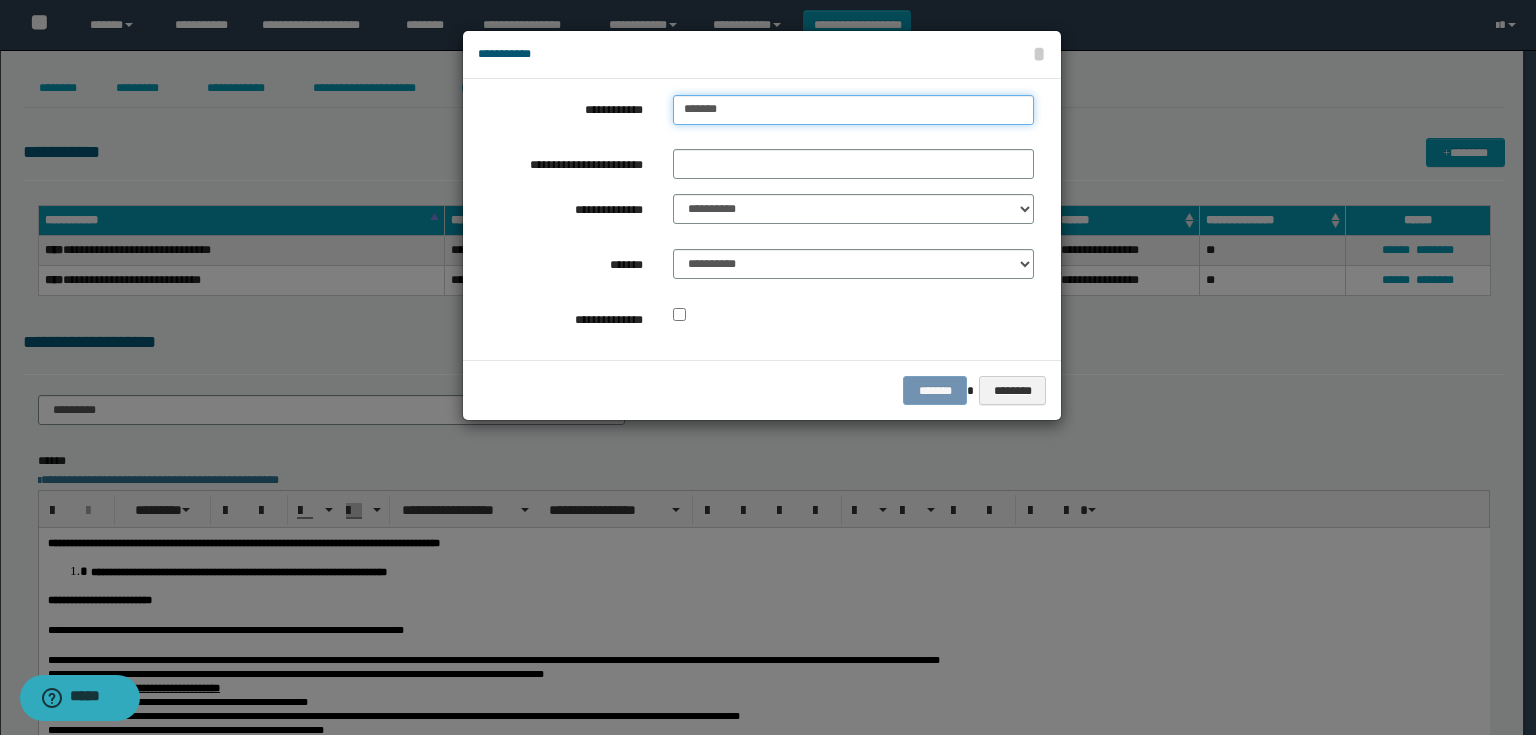 drag, startPoint x: 752, startPoint y: 112, endPoint x: 570, endPoint y: 132, distance: 183.0956 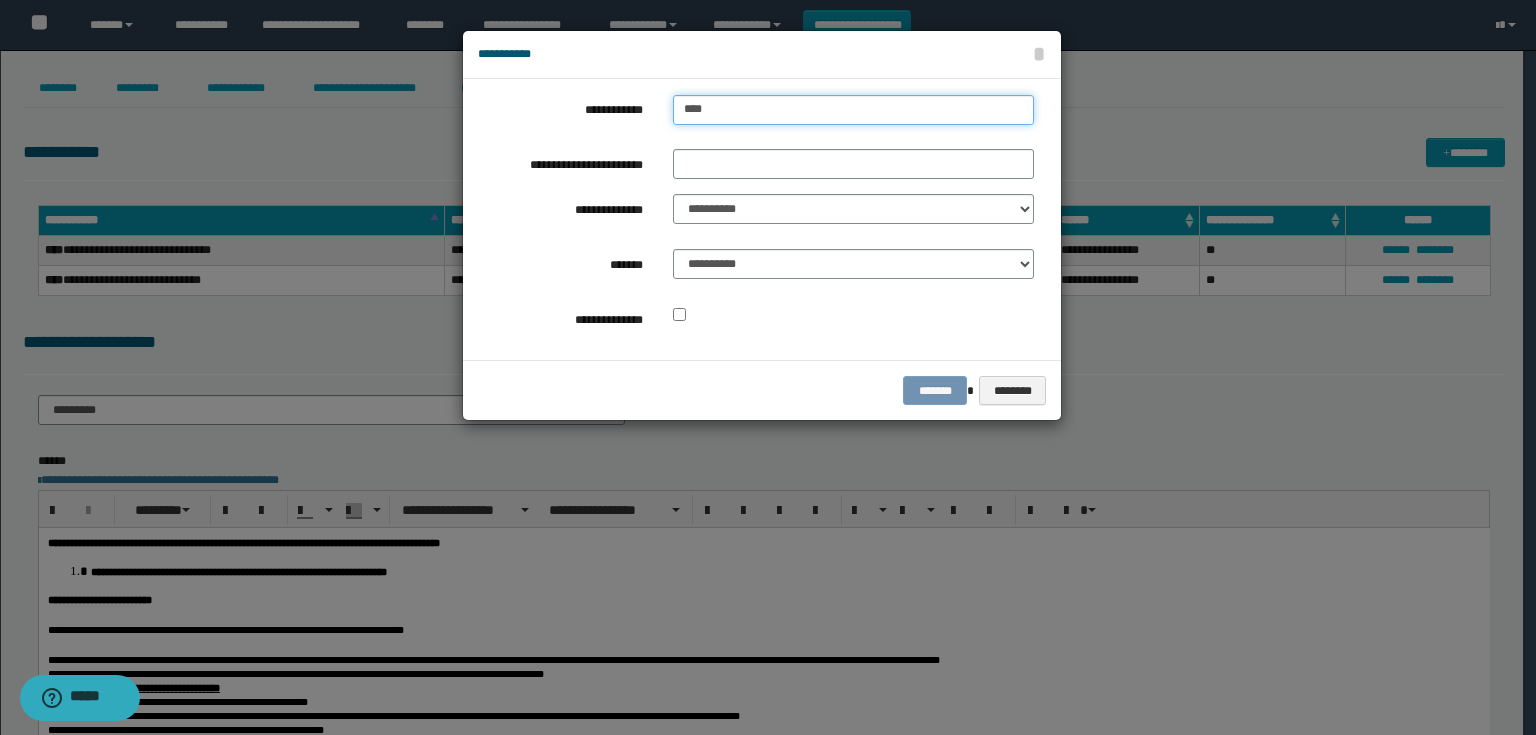 type on "*****" 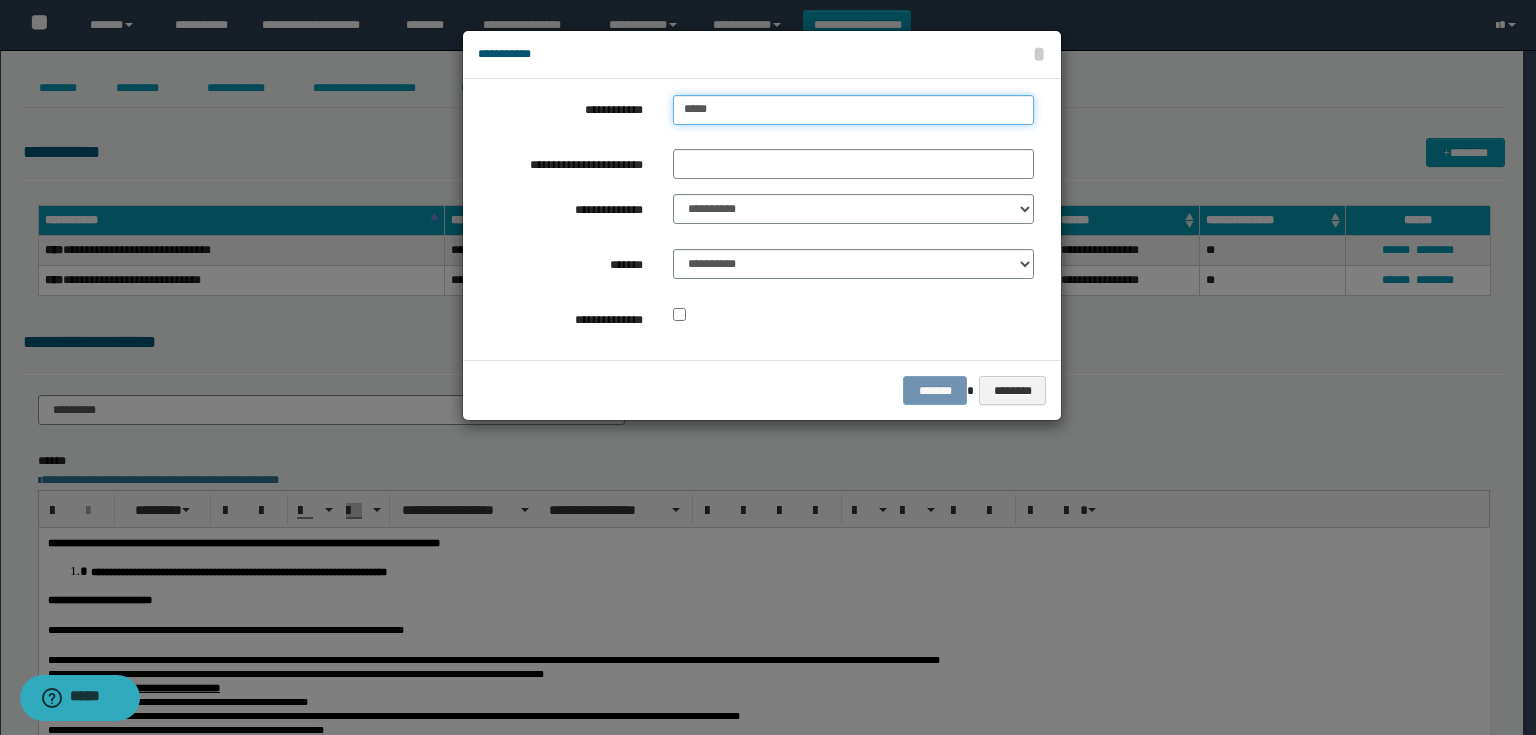 type on "*****" 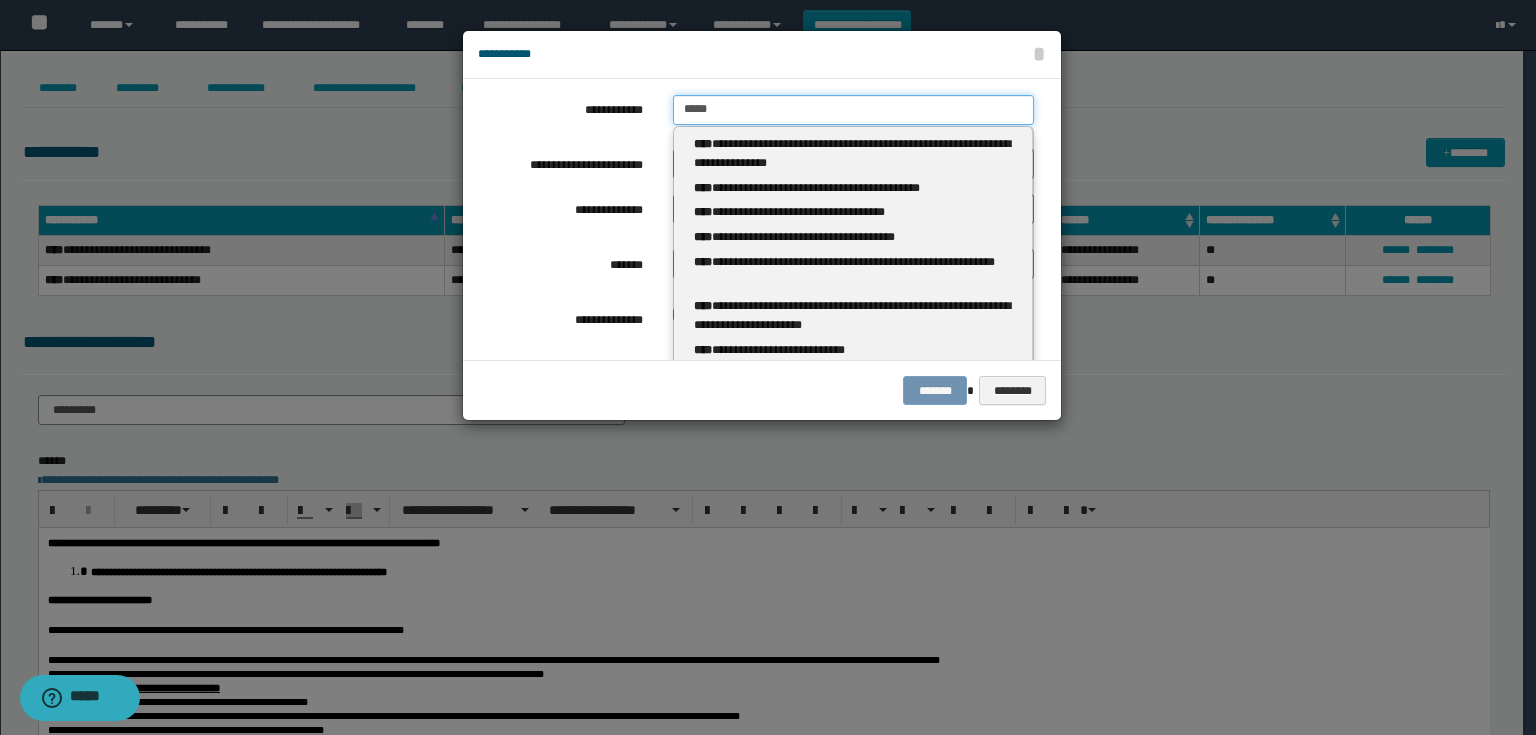 type 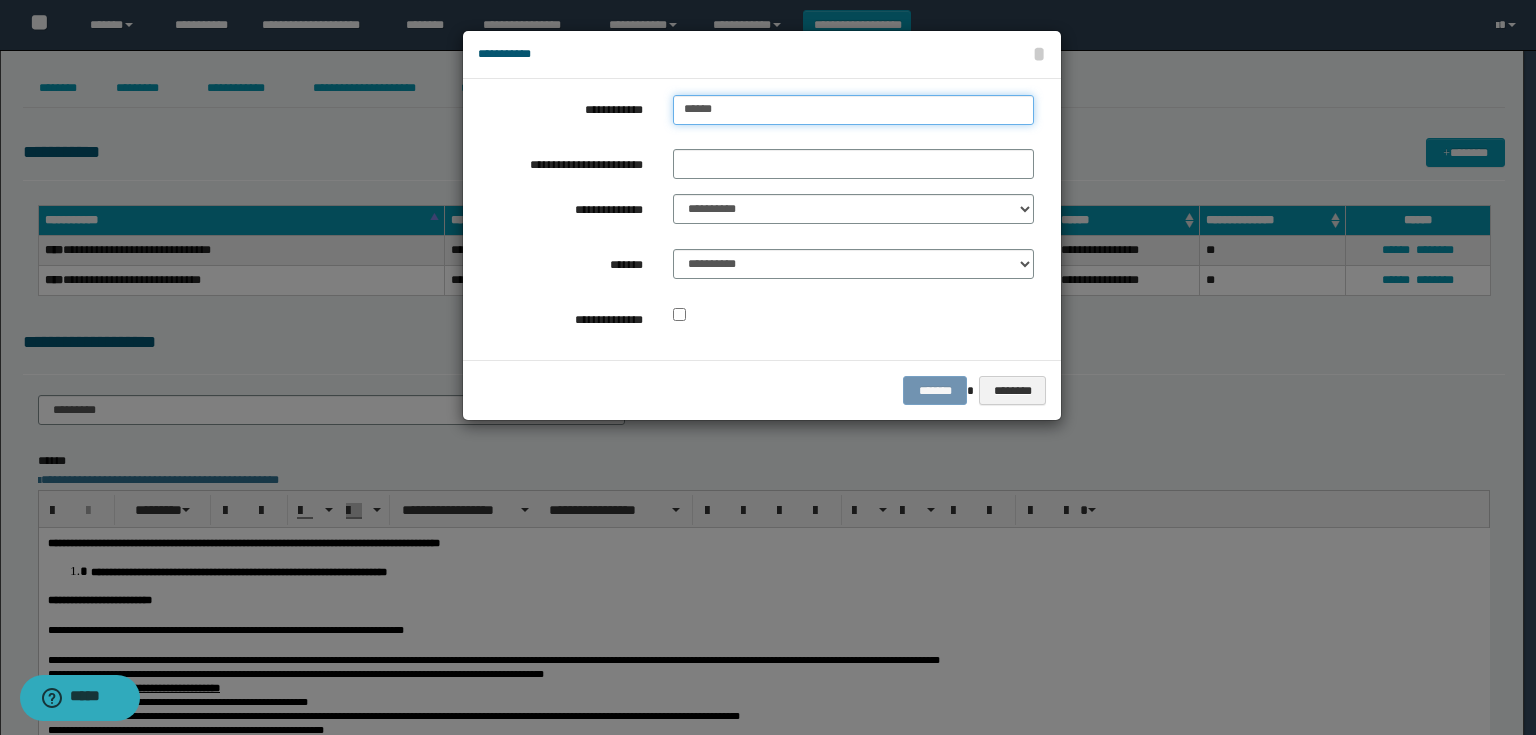 type on "*******" 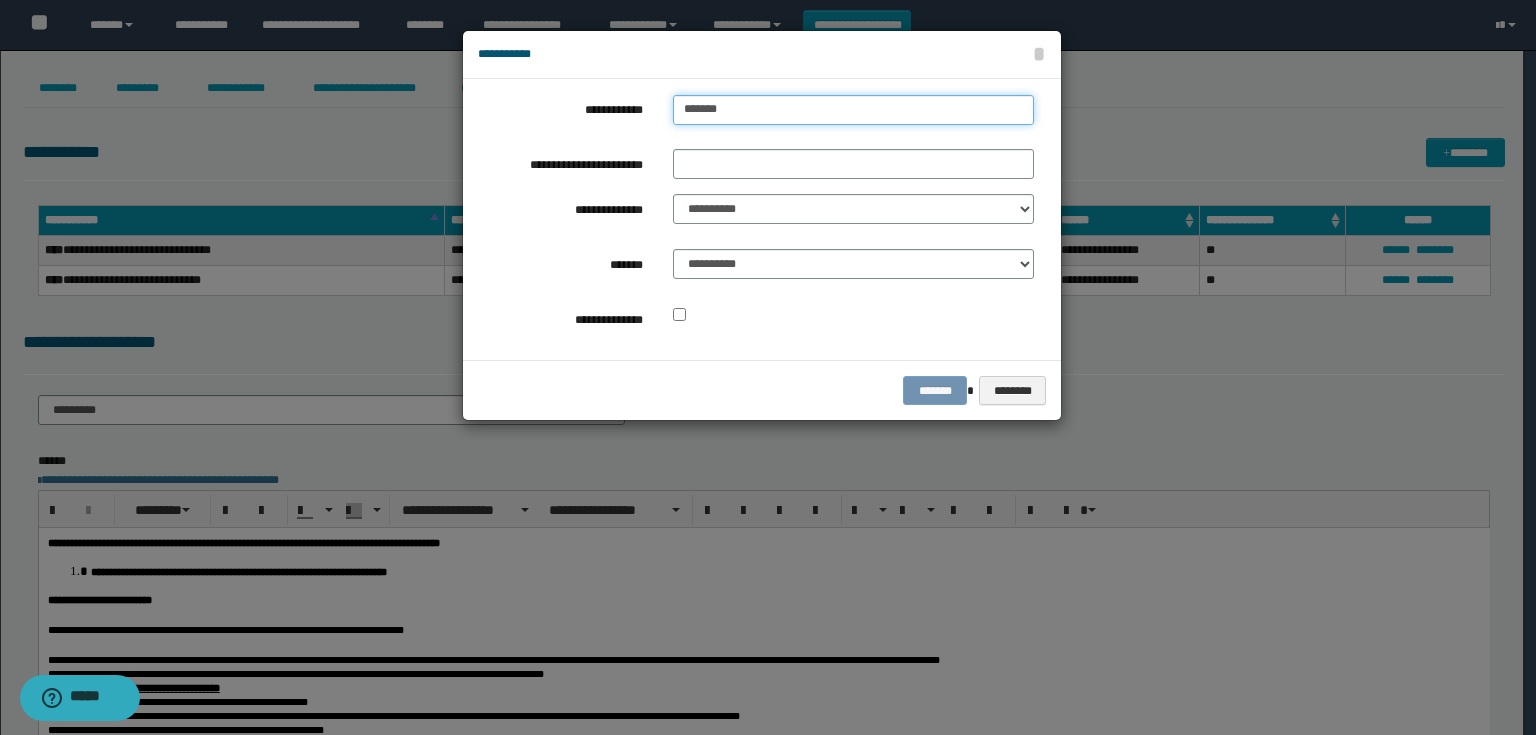 type on "*******" 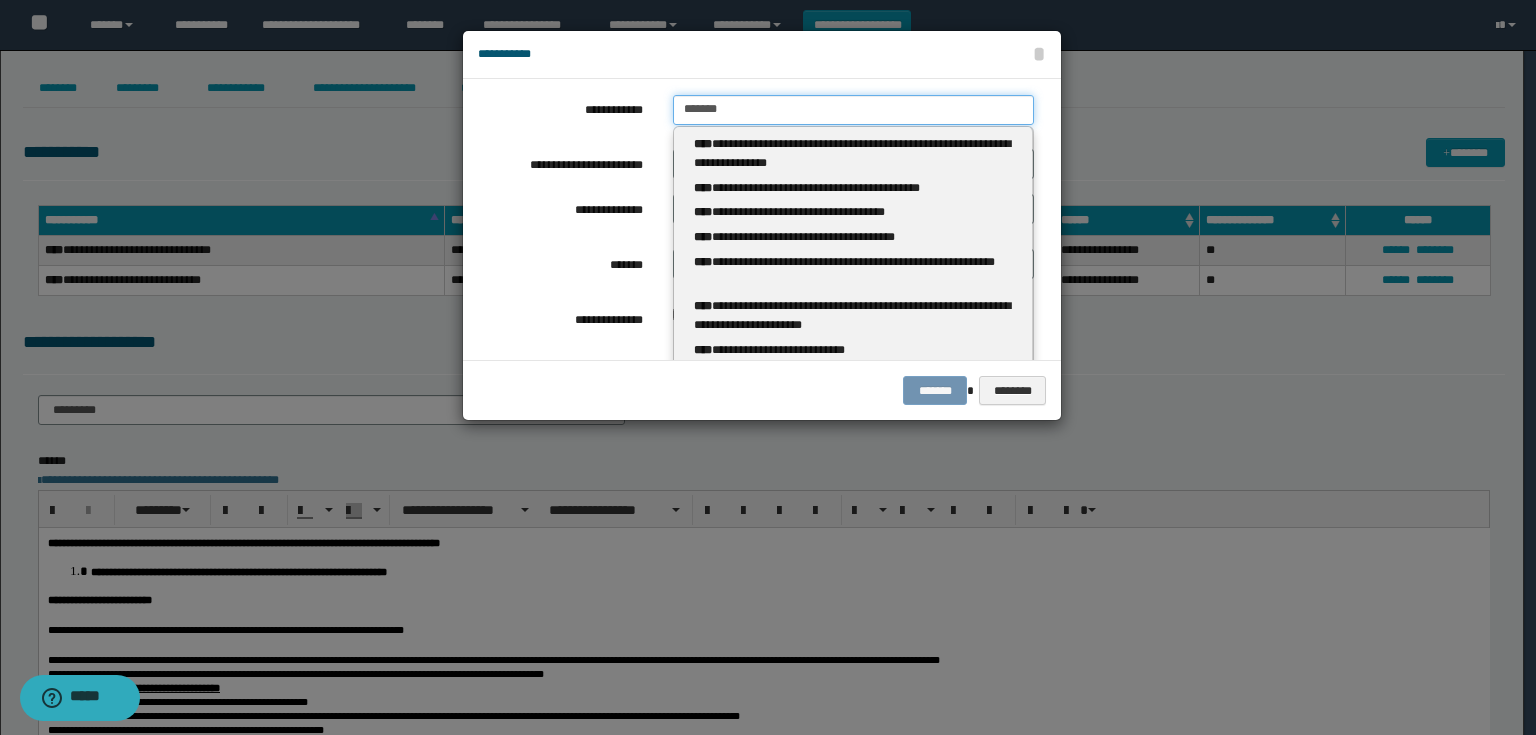 type 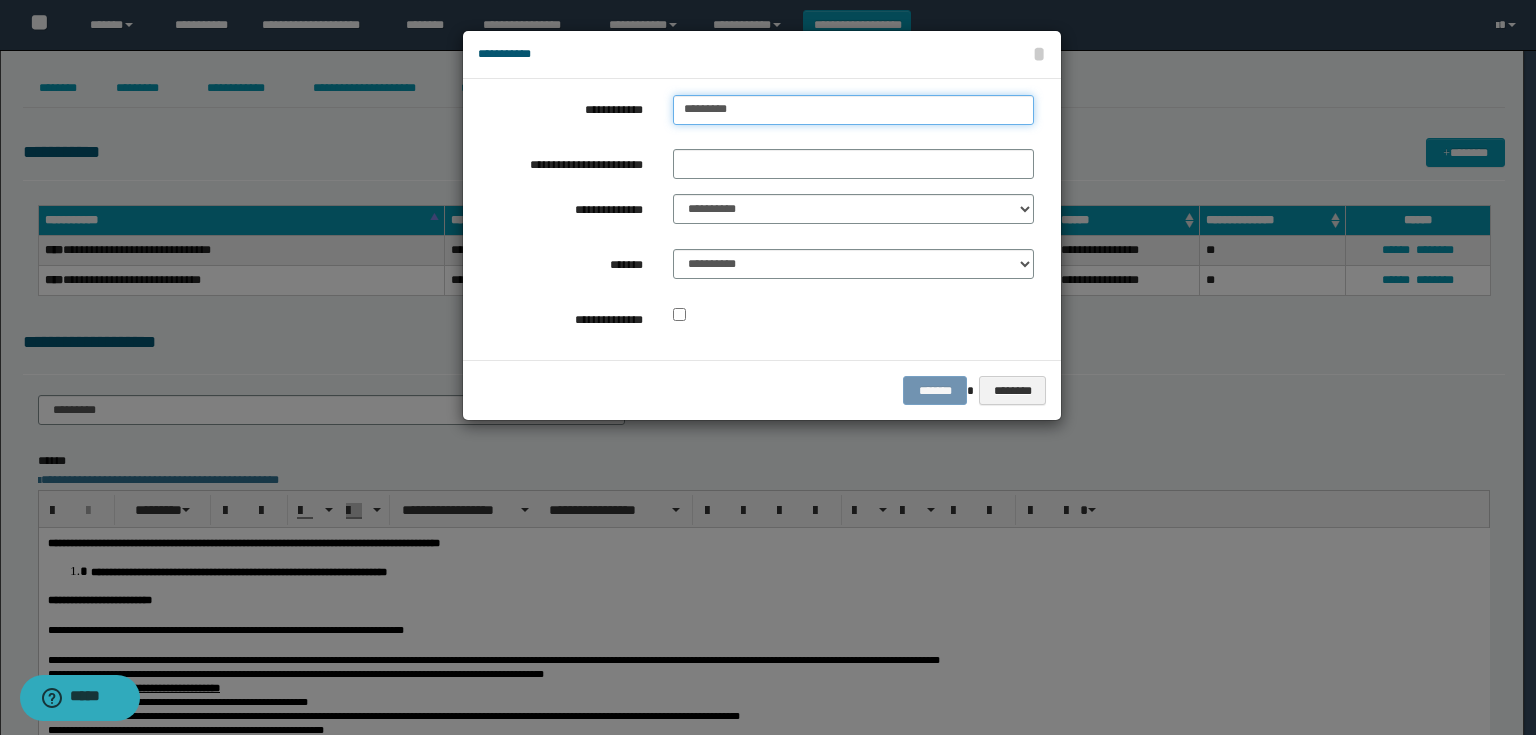 type on "**********" 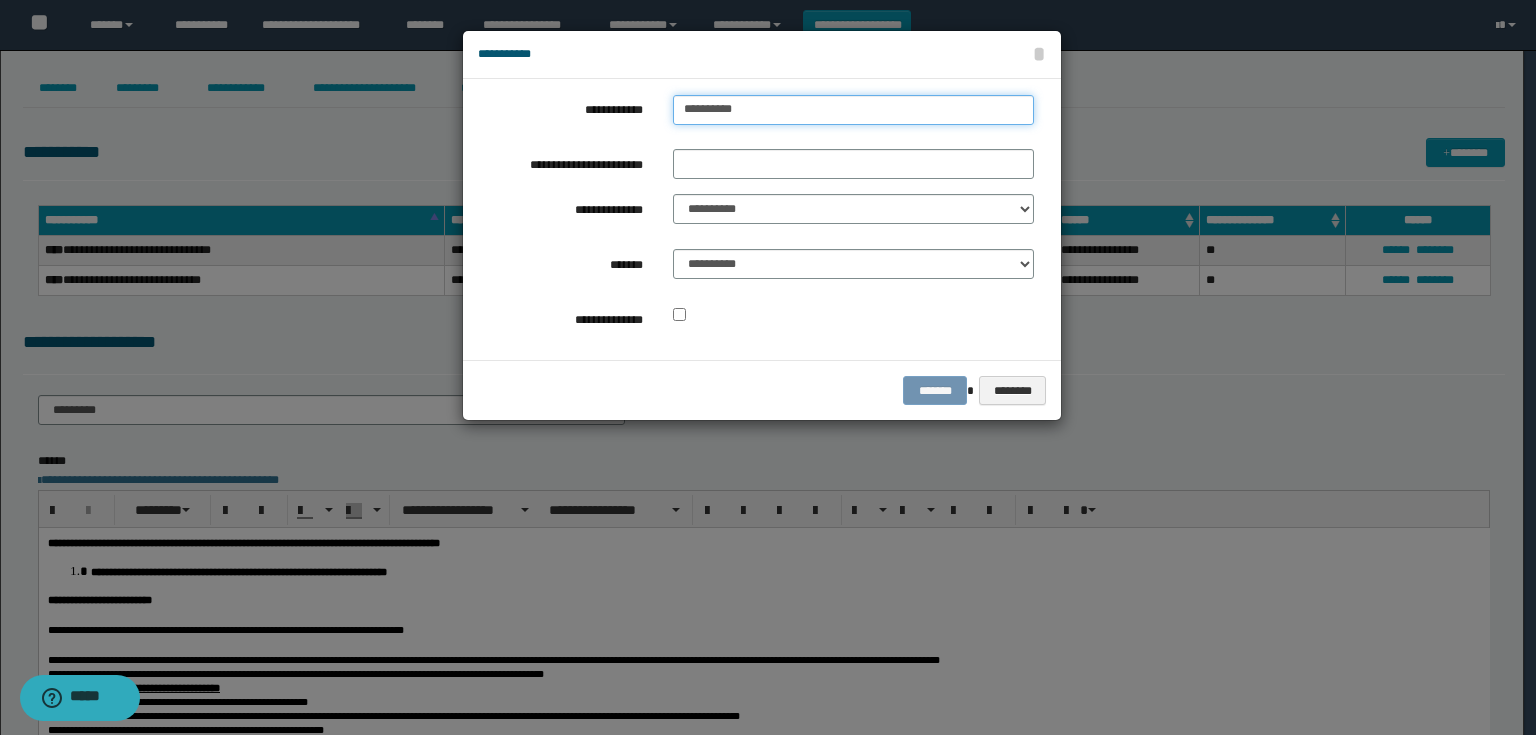type on "**********" 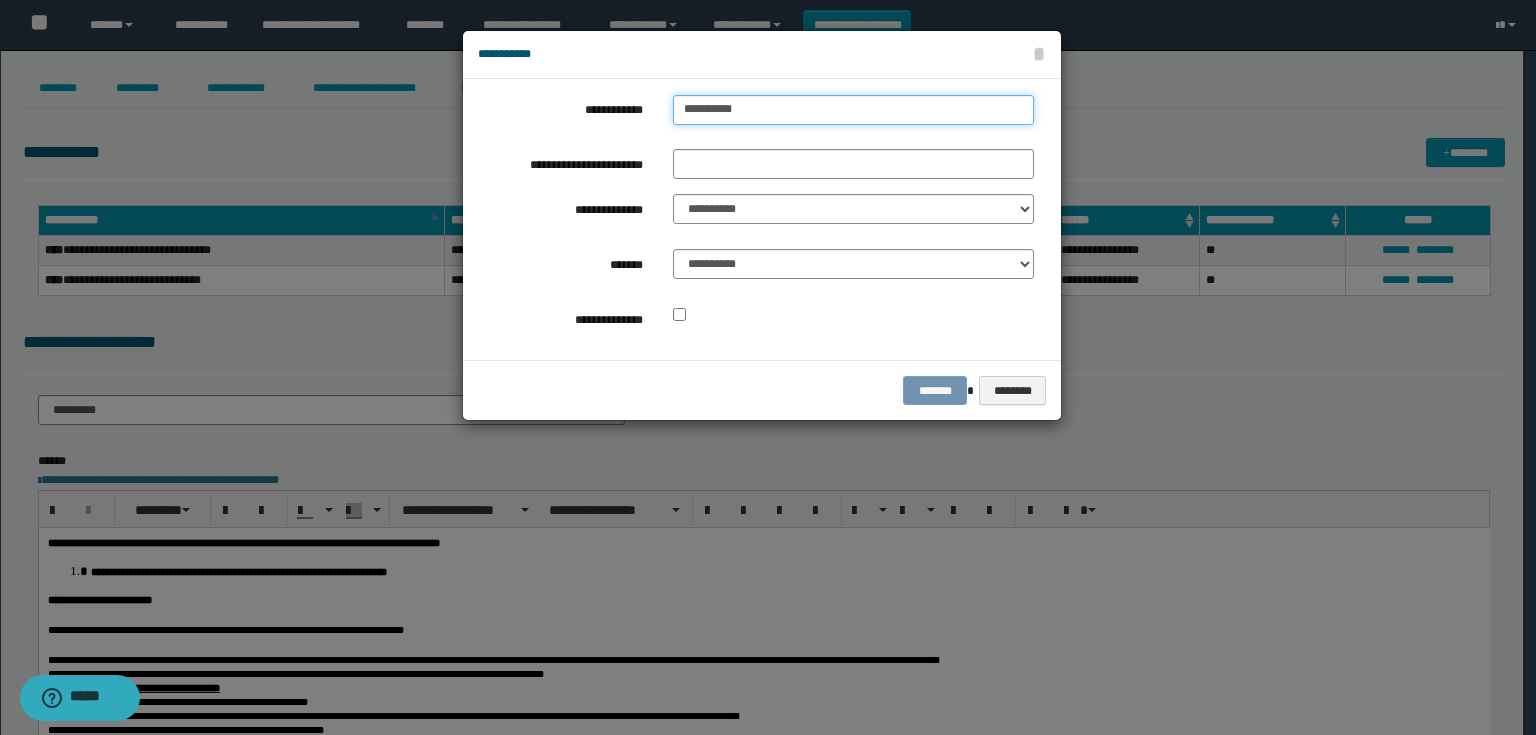 type 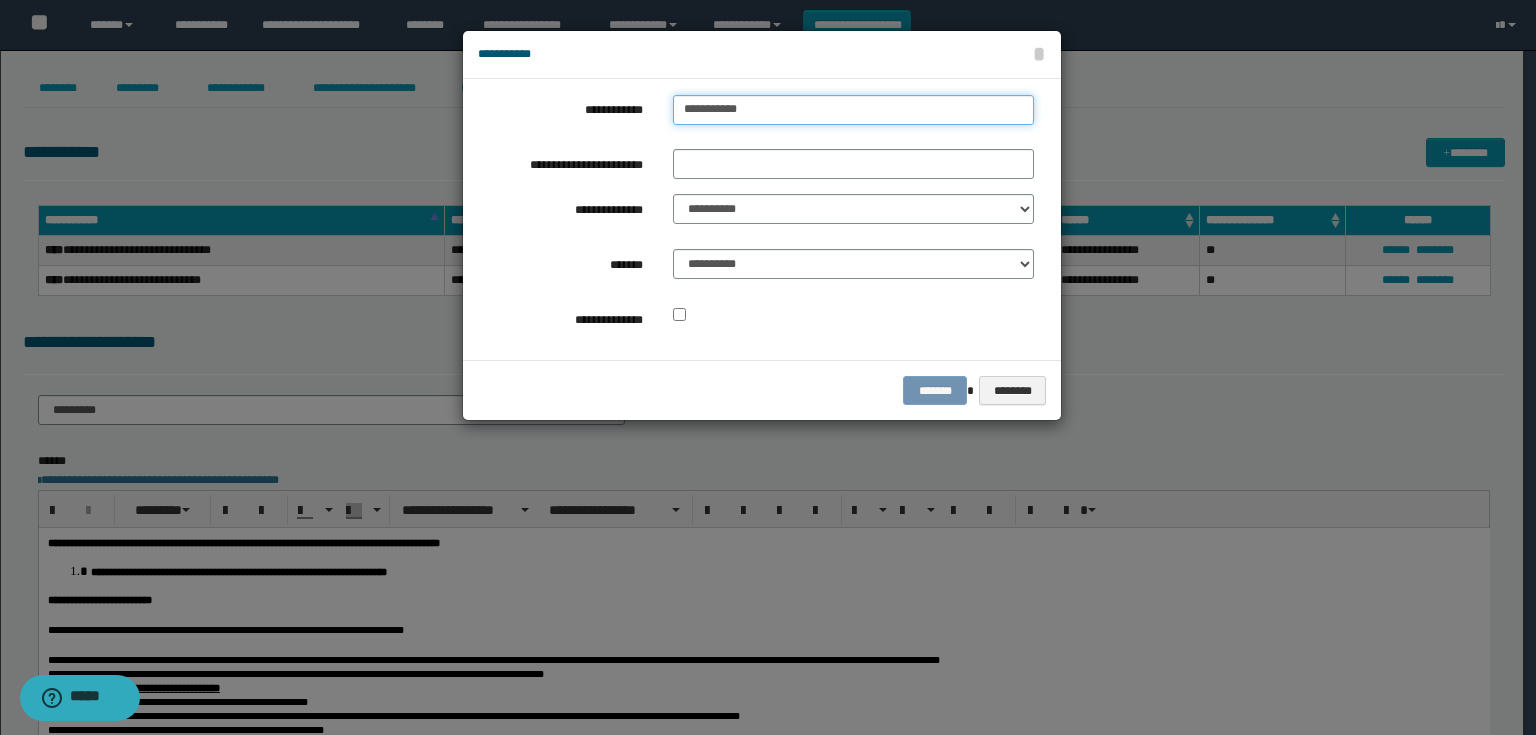 type on "**********" 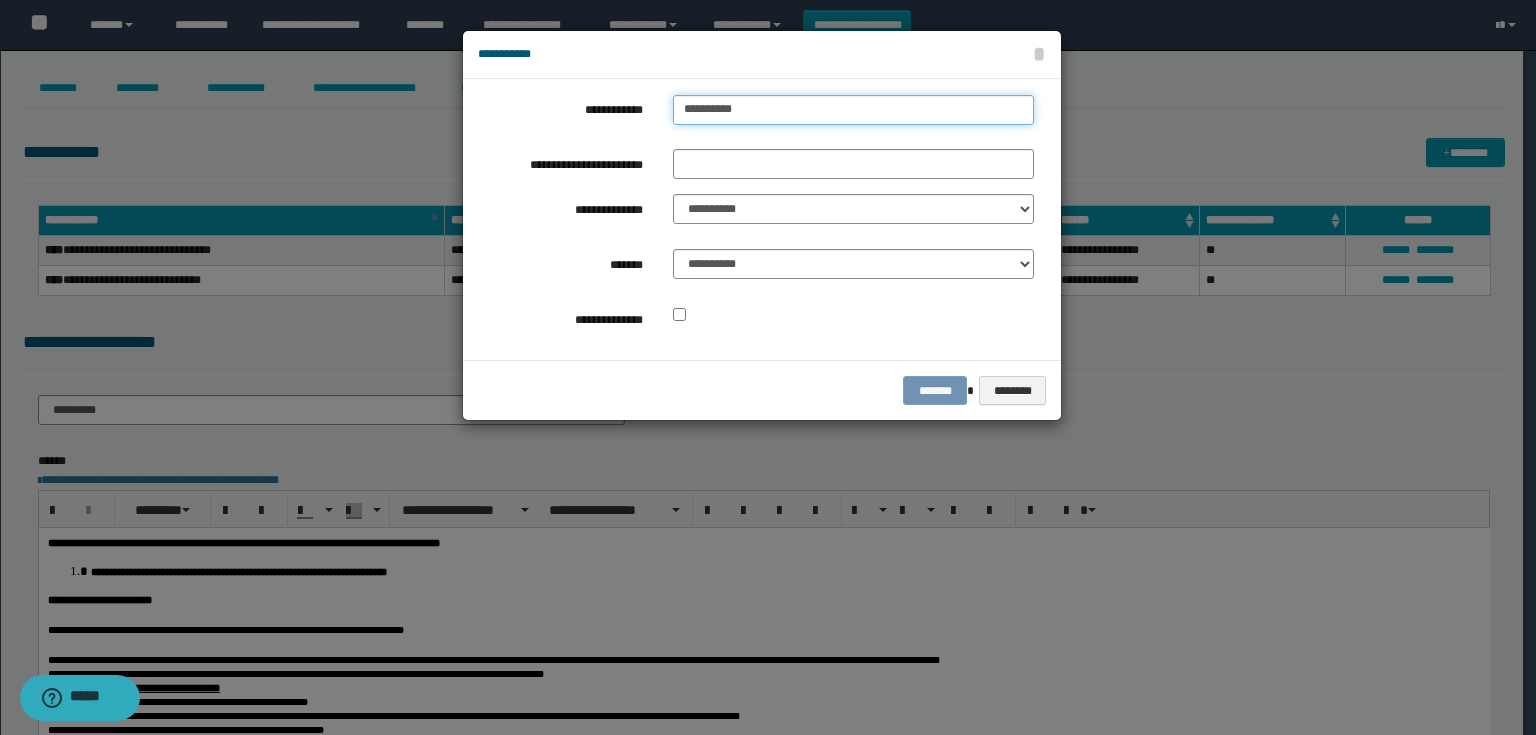 type on "**********" 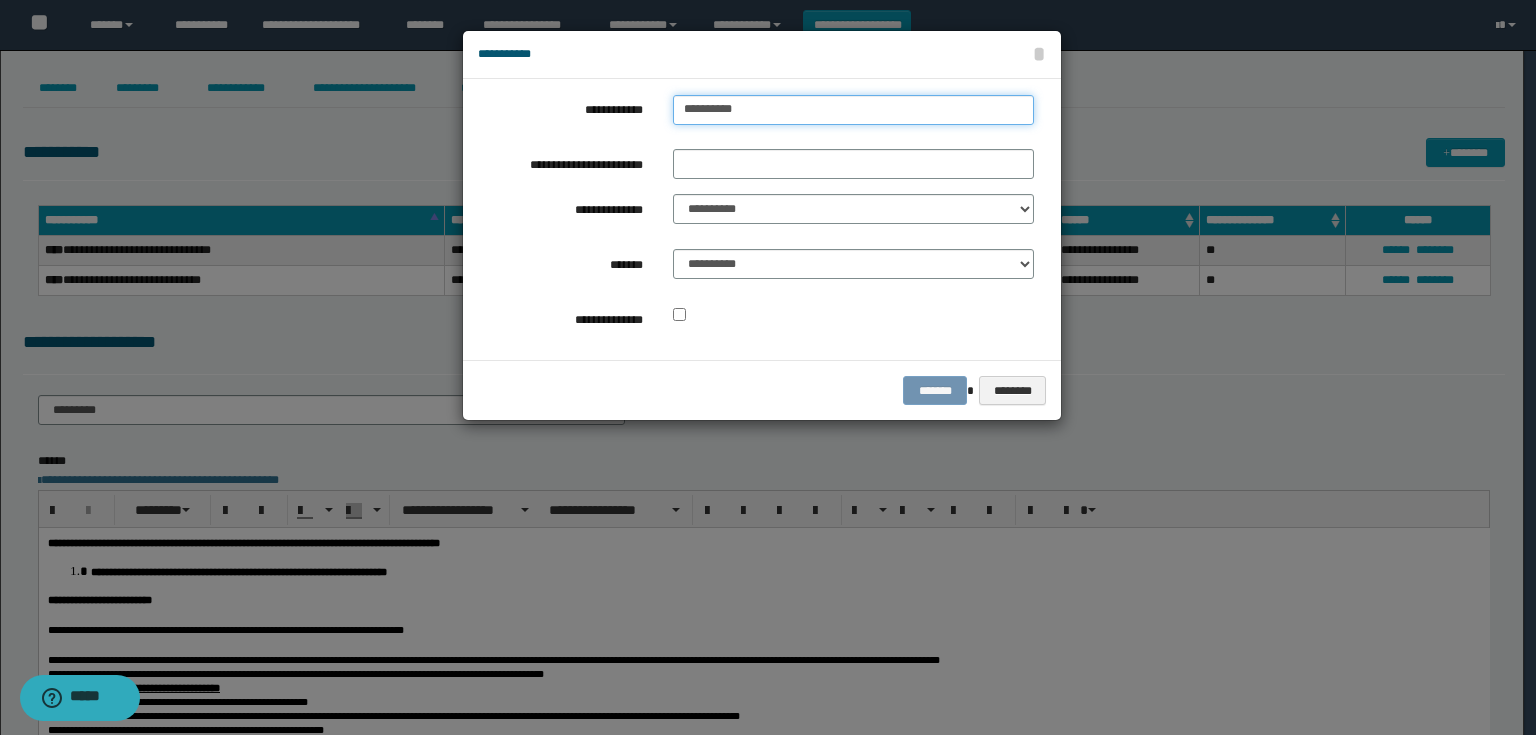 type 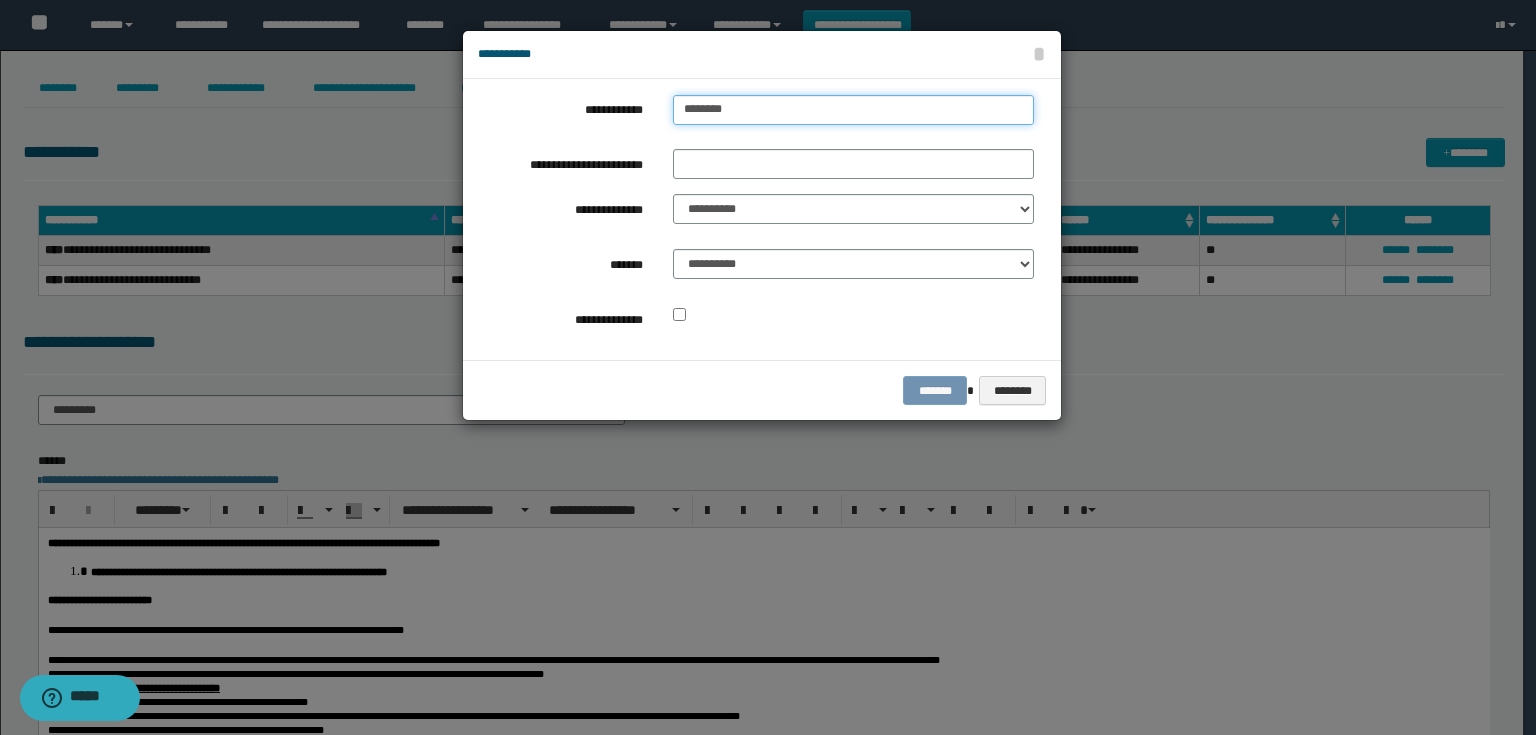 type on "*******" 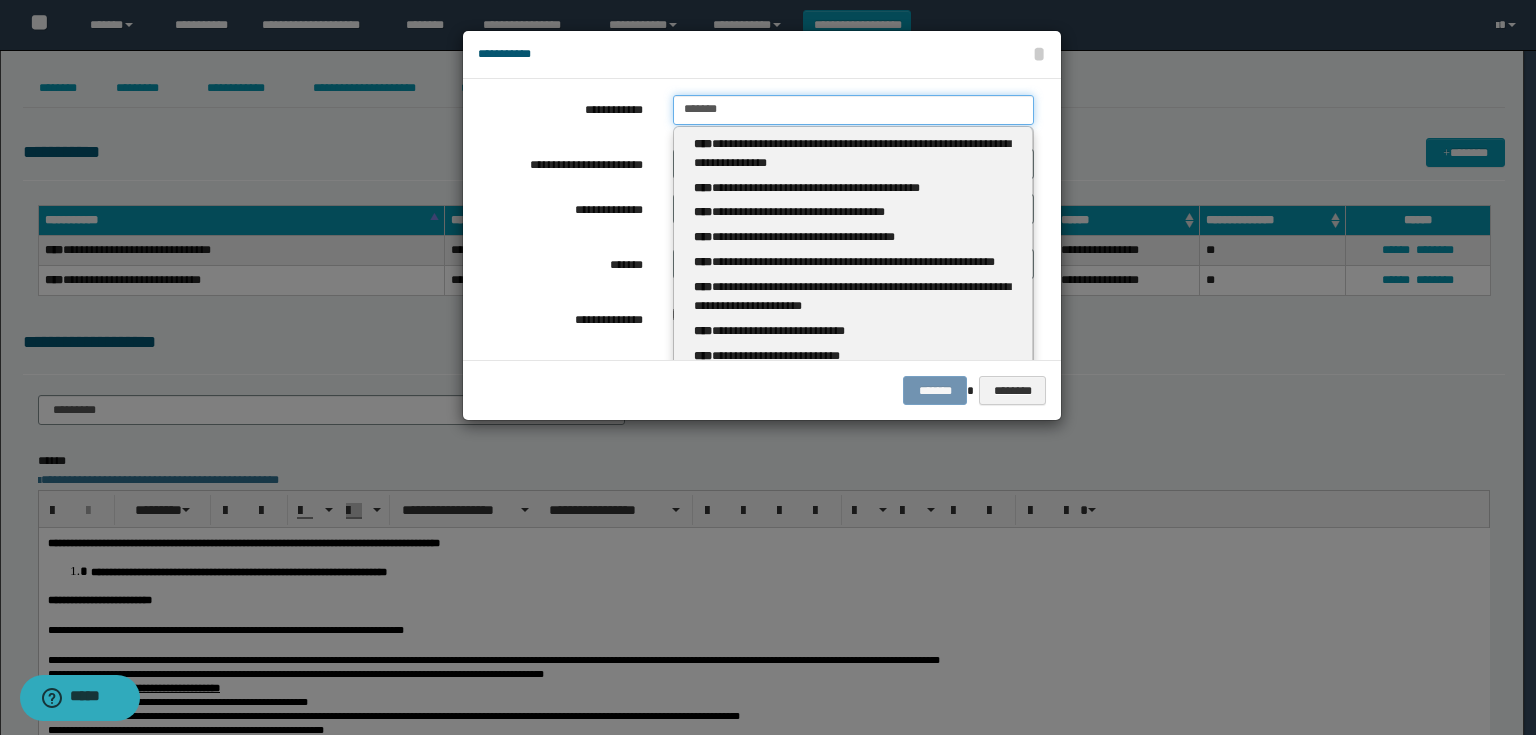 type on "*******" 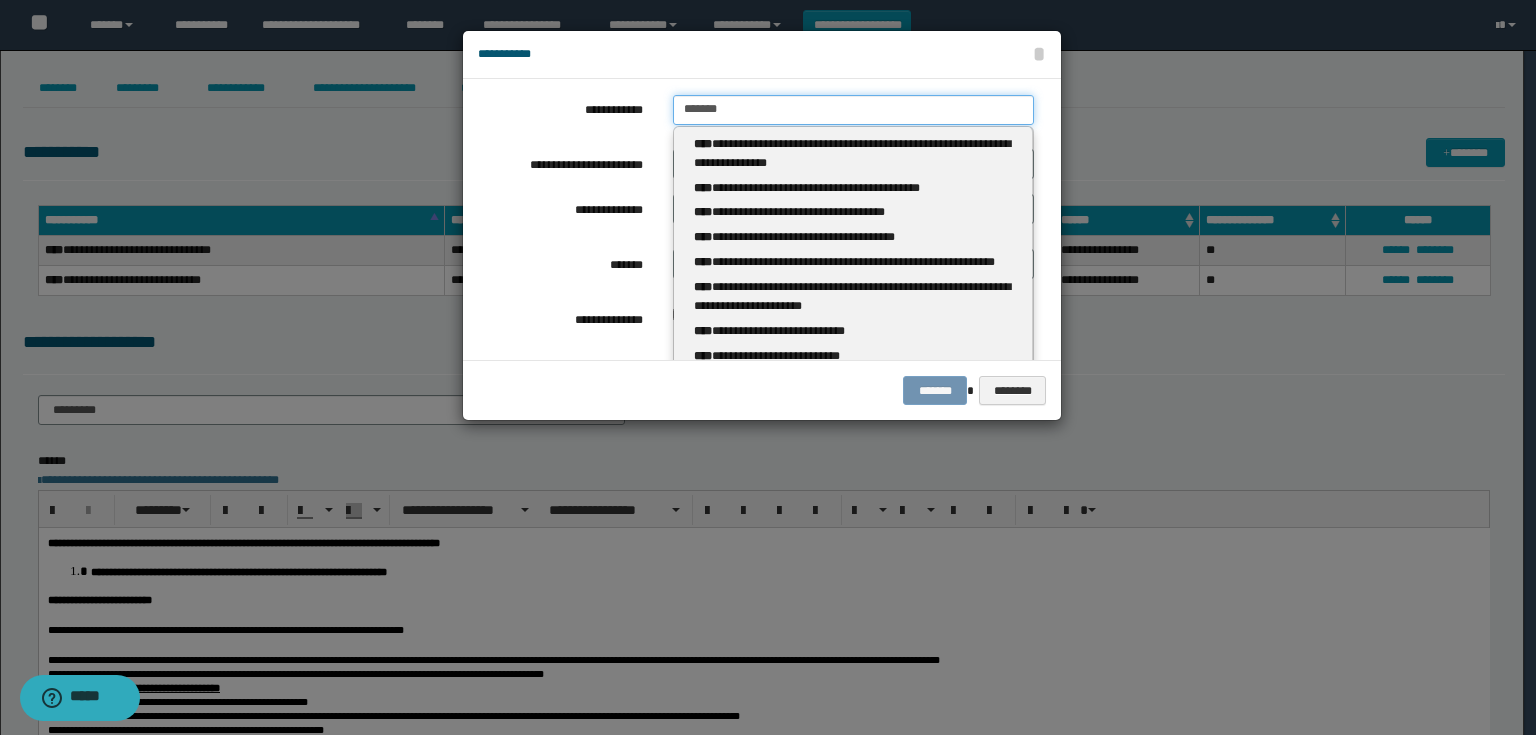 type 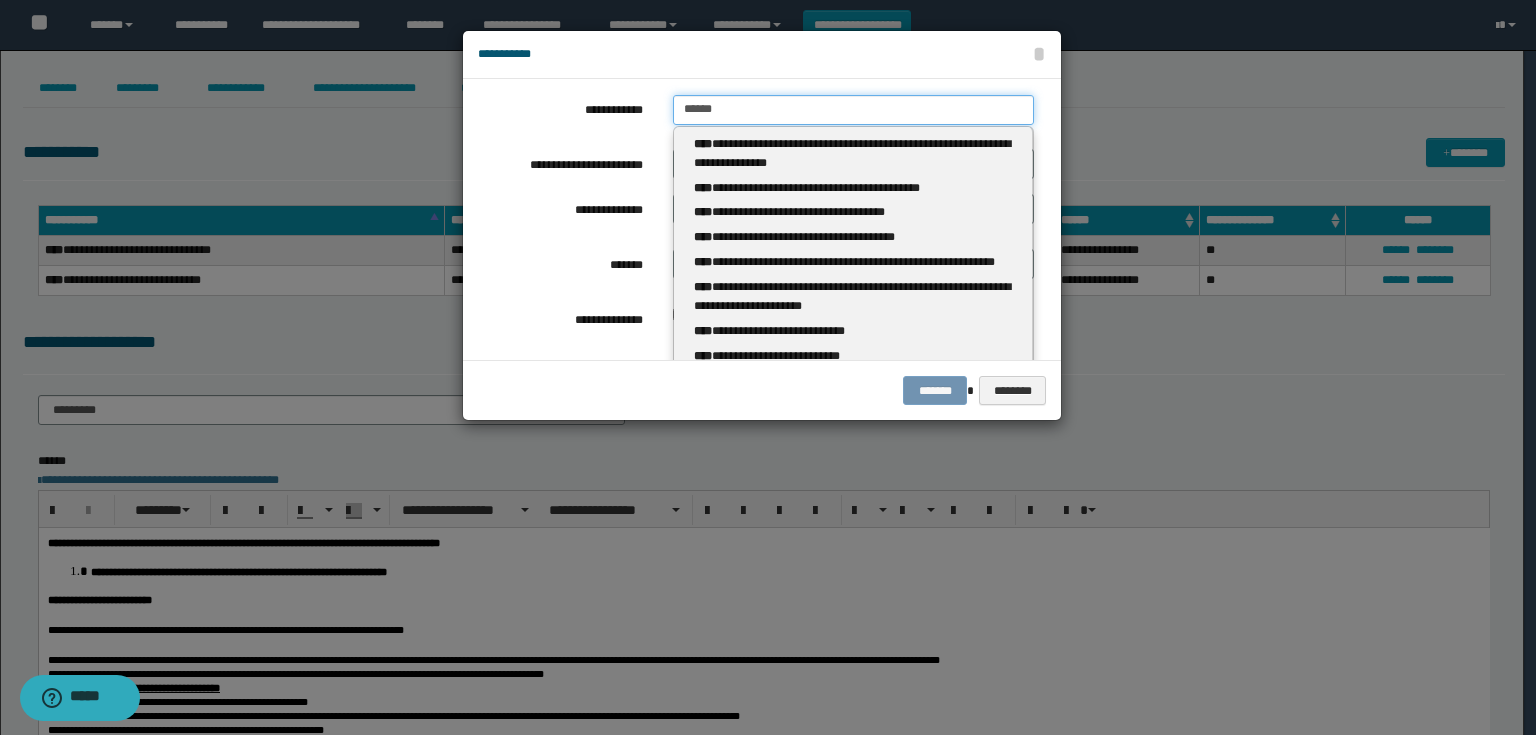 type on "*****" 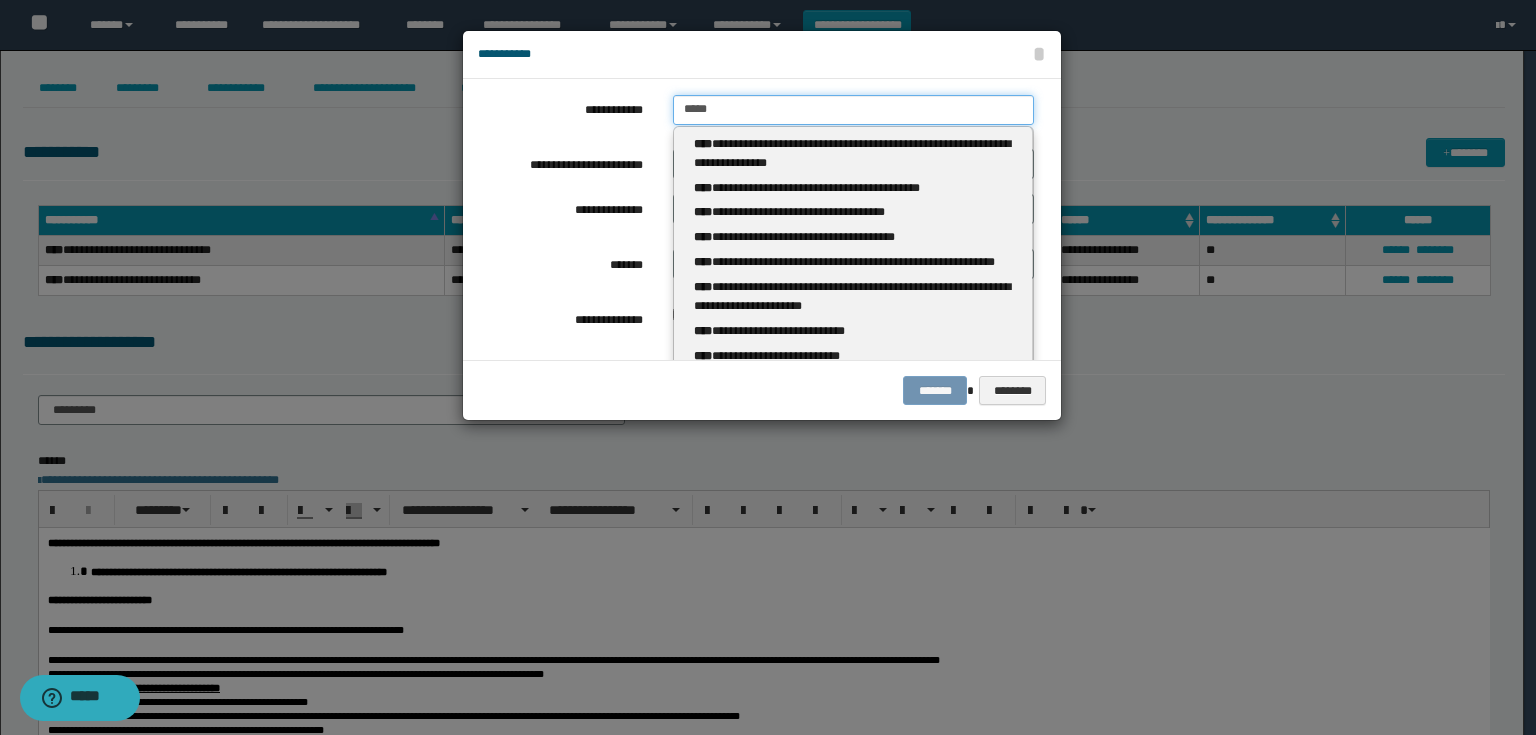 type on "*****" 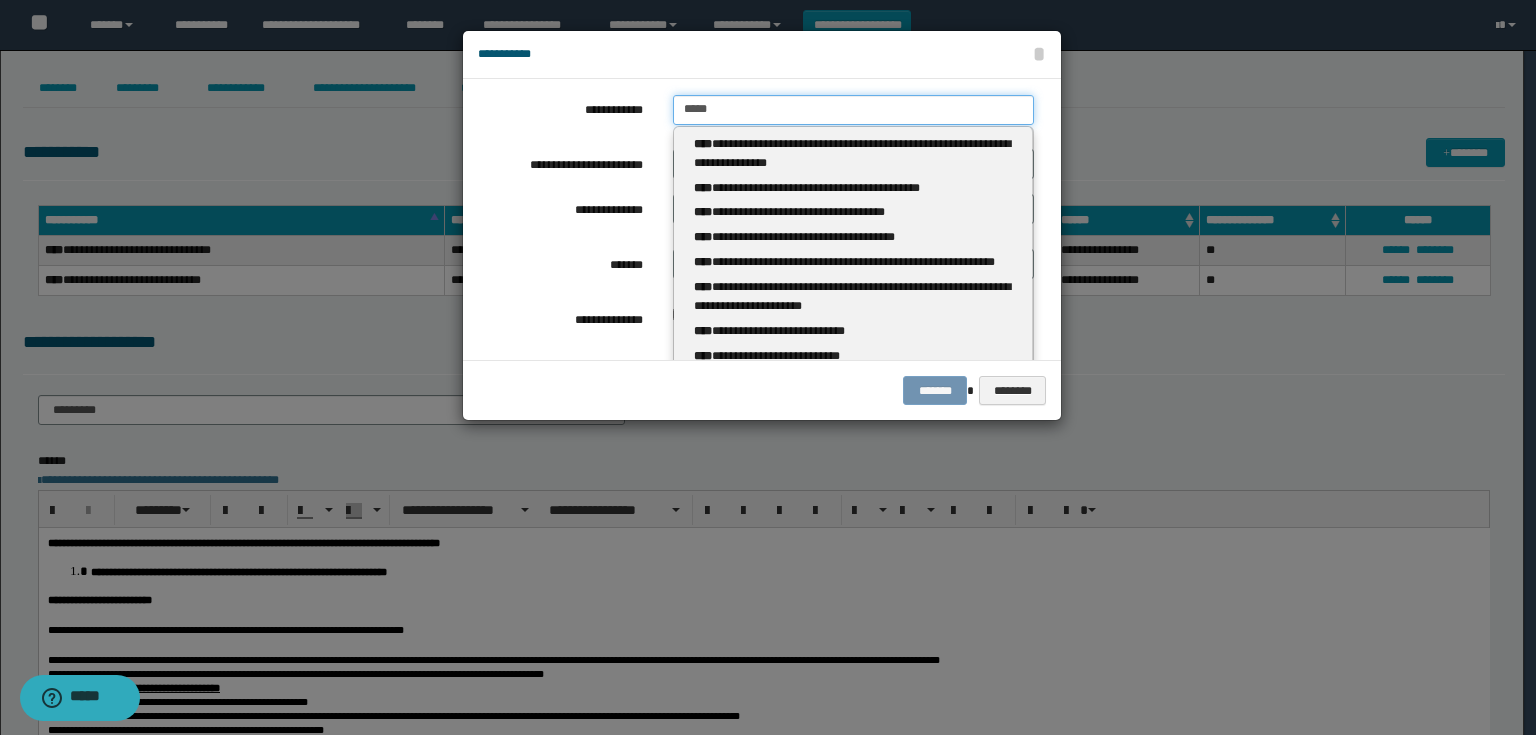 type 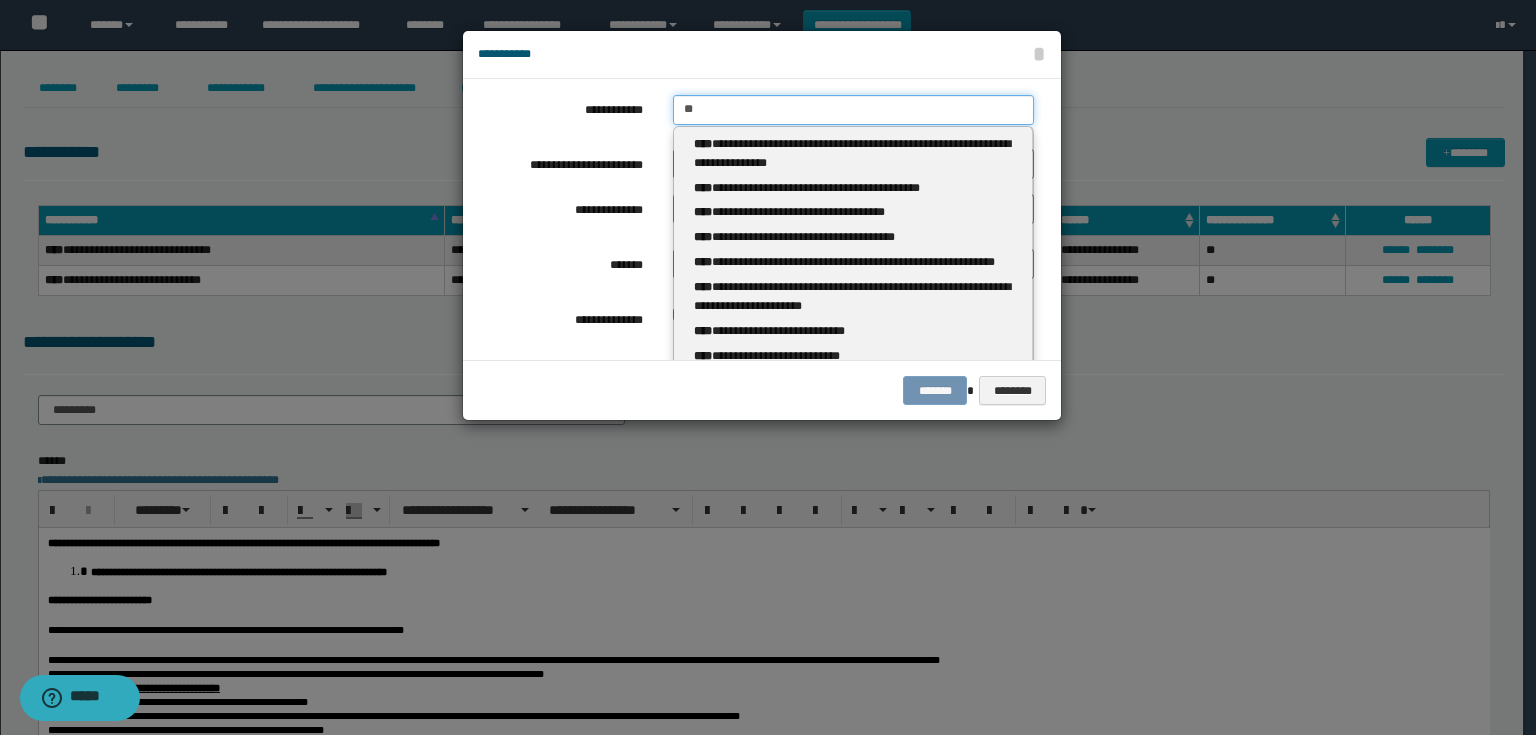 type on "*" 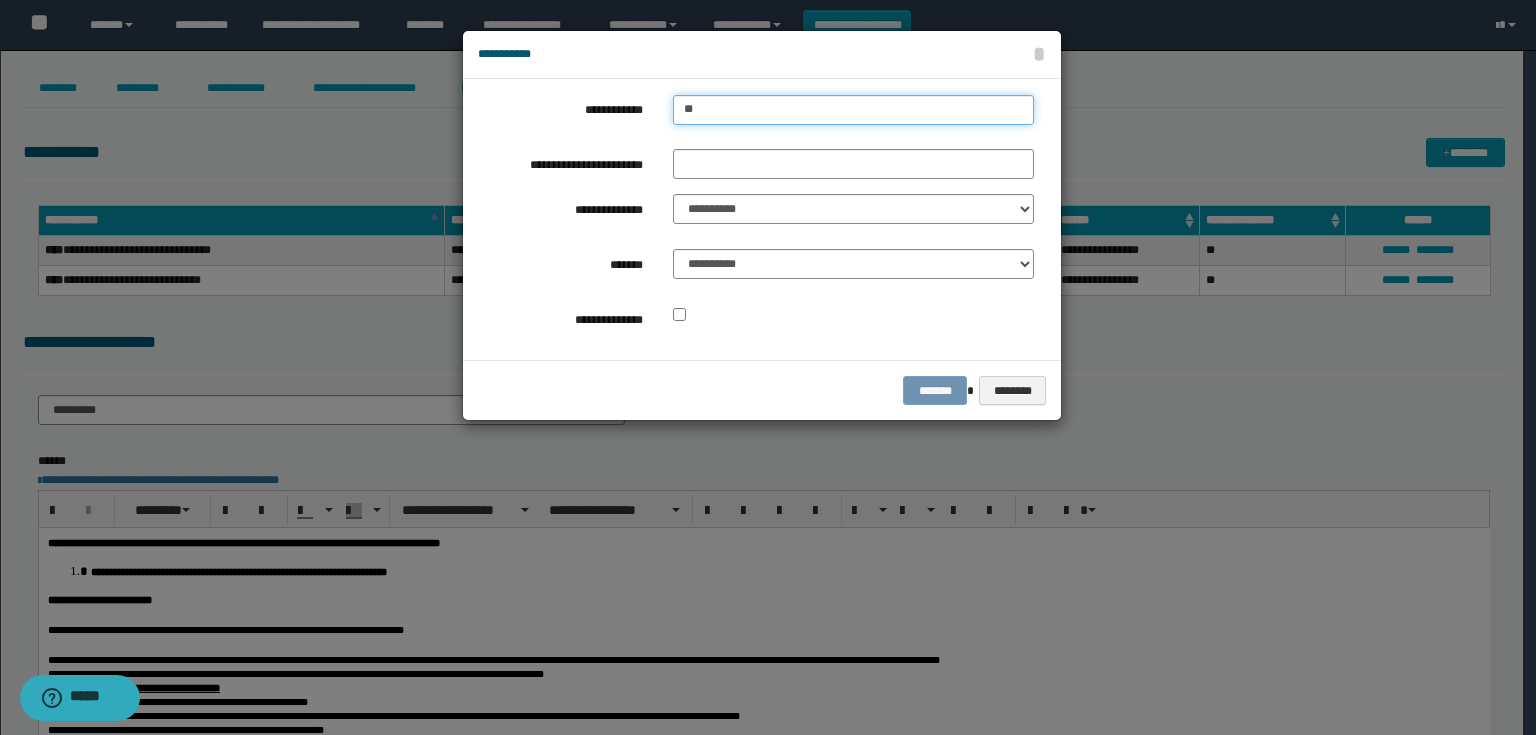 type on "***" 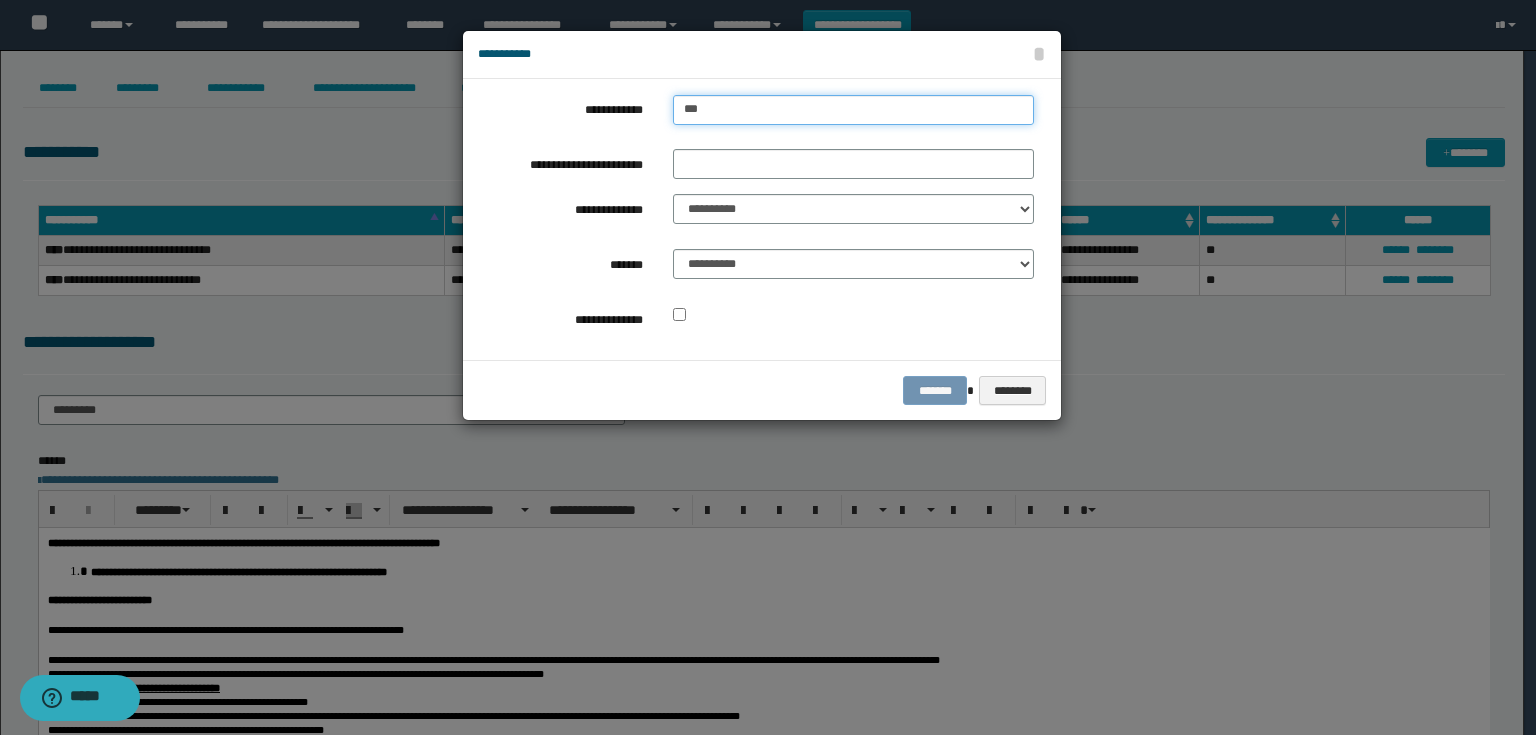 type on "***" 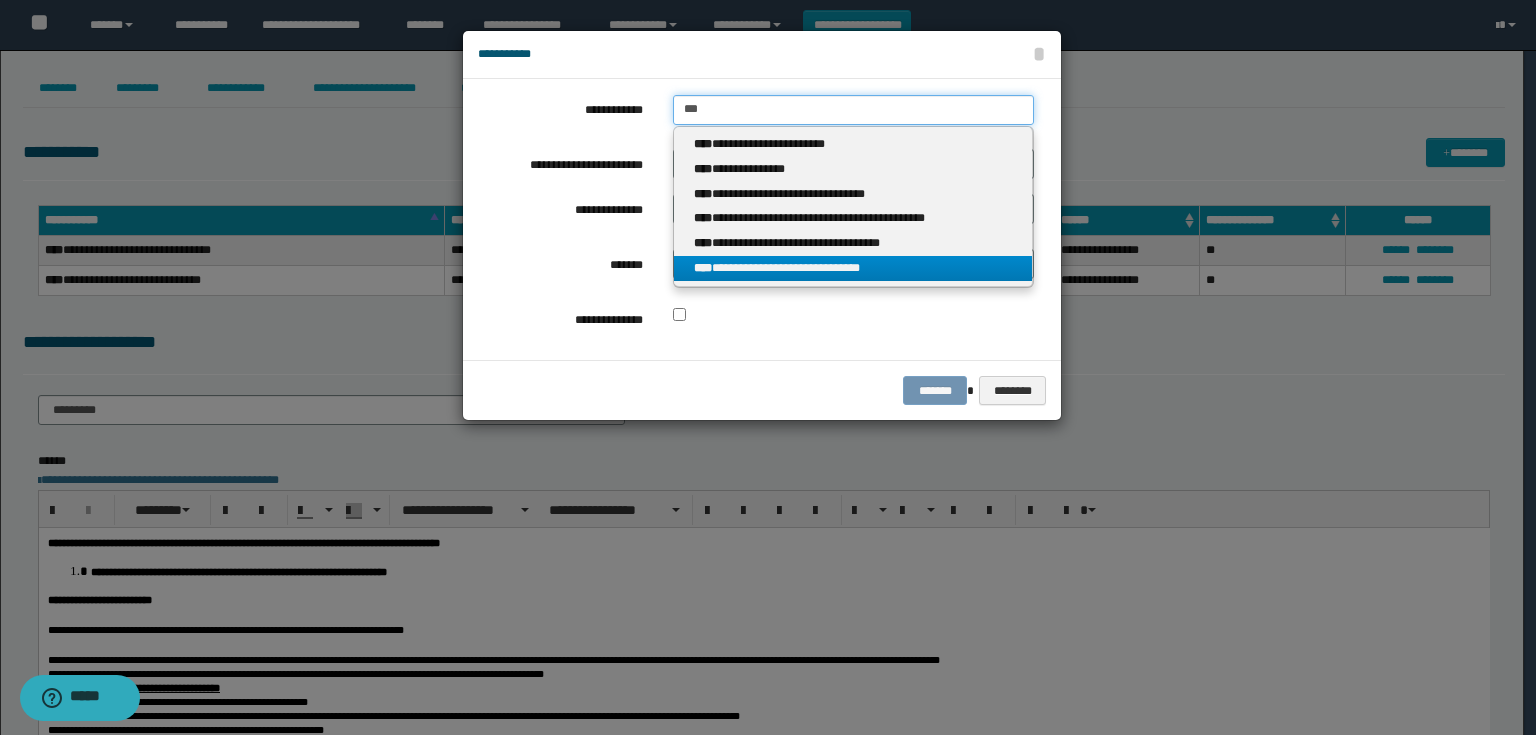 type on "***" 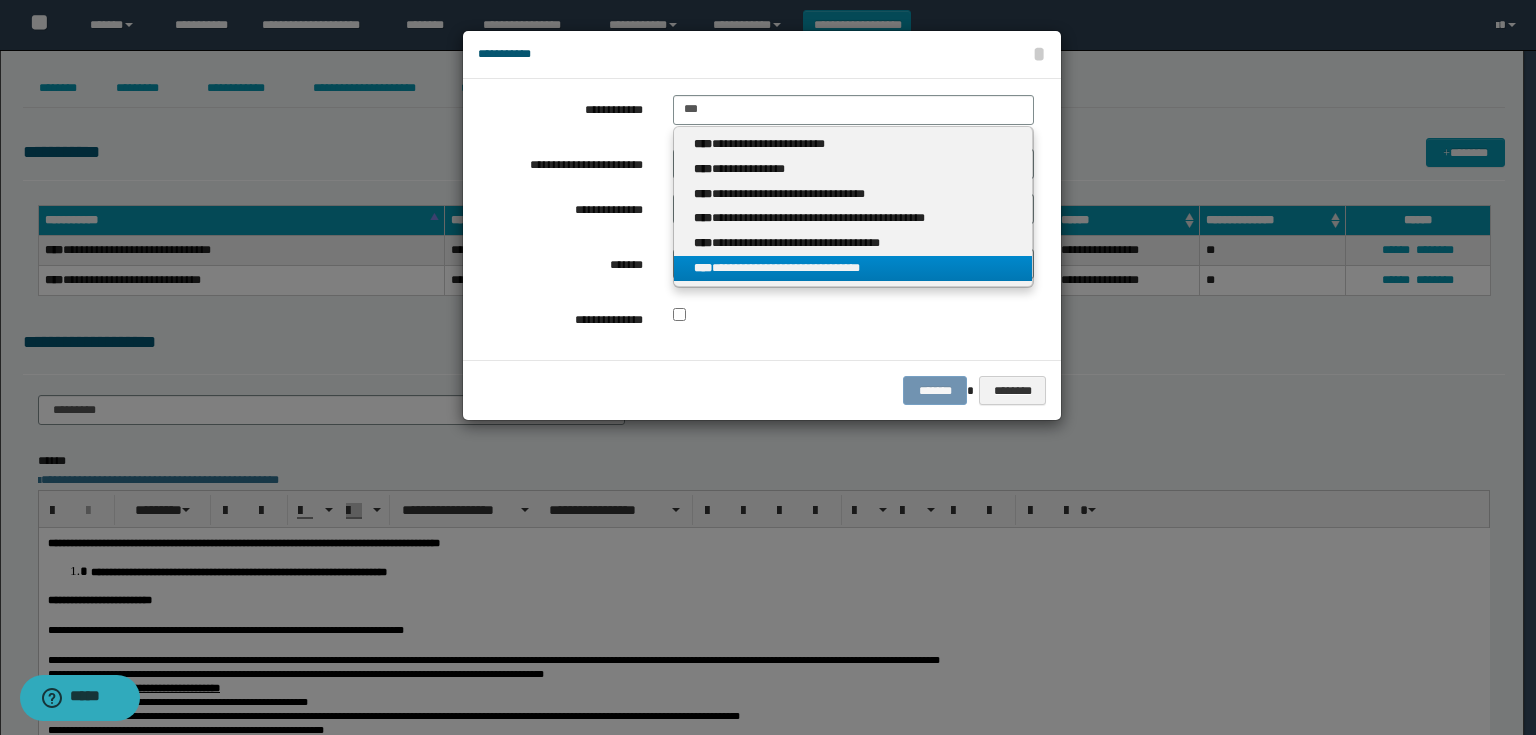 click on "**********" at bounding box center [853, 268] 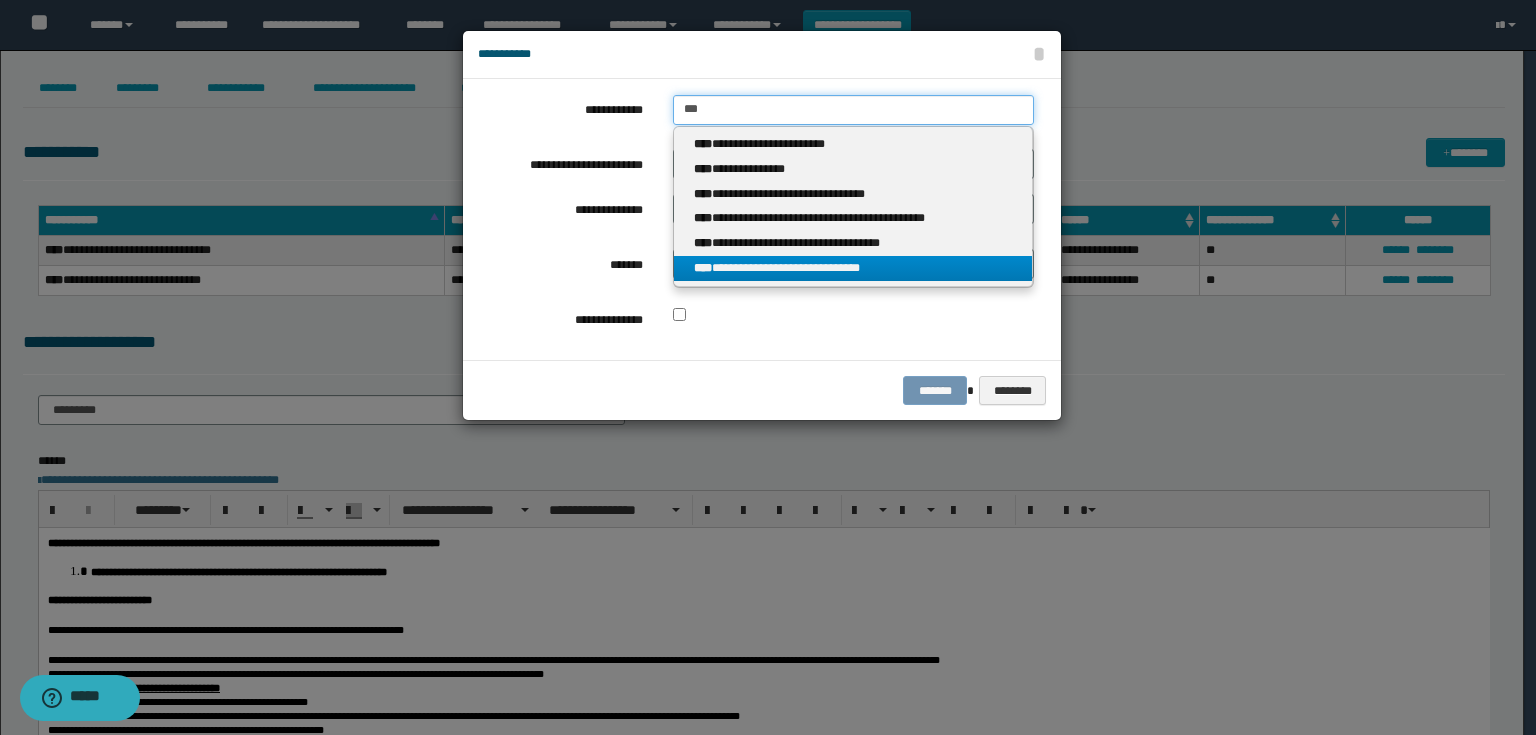 type 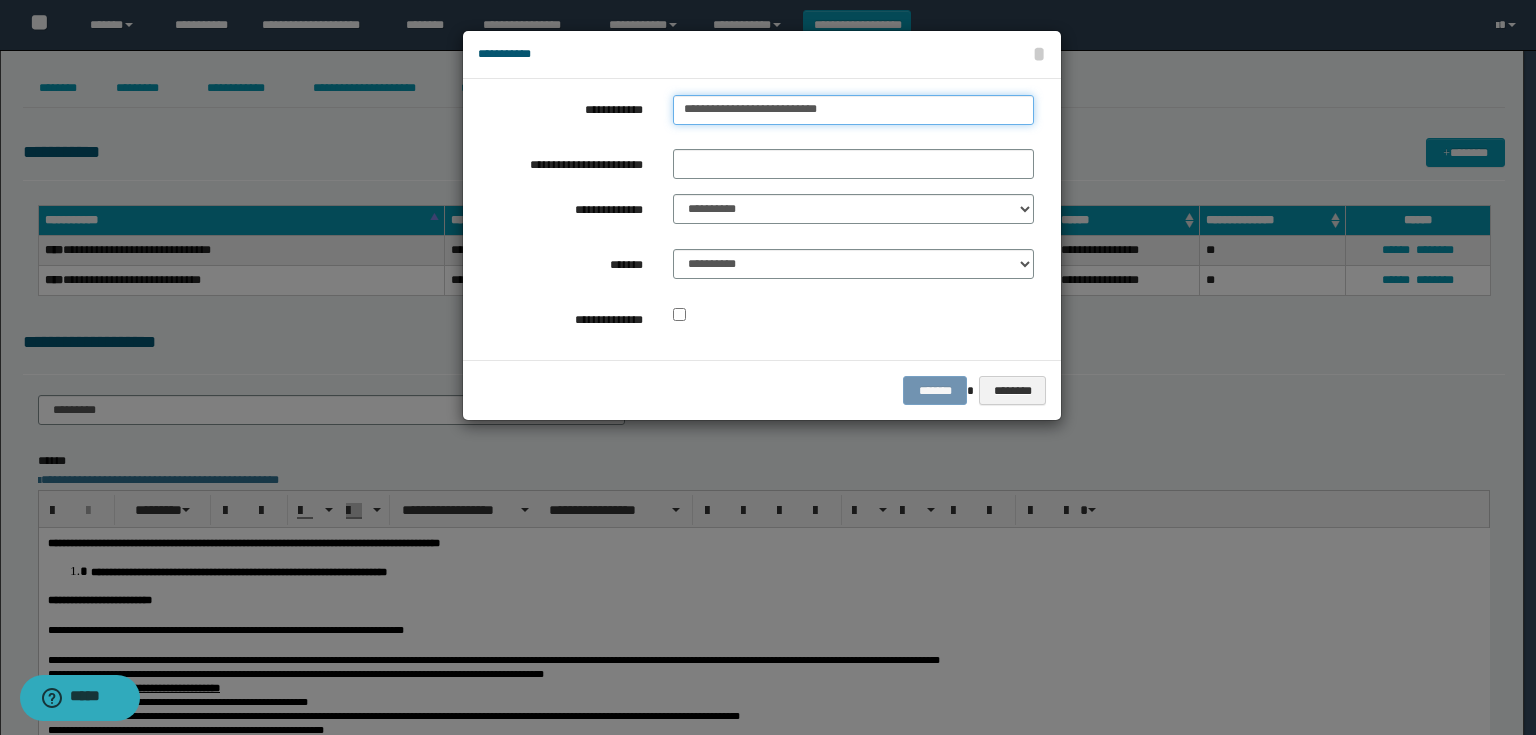 drag, startPoint x: 870, startPoint y: 117, endPoint x: 606, endPoint y: 148, distance: 265.81384 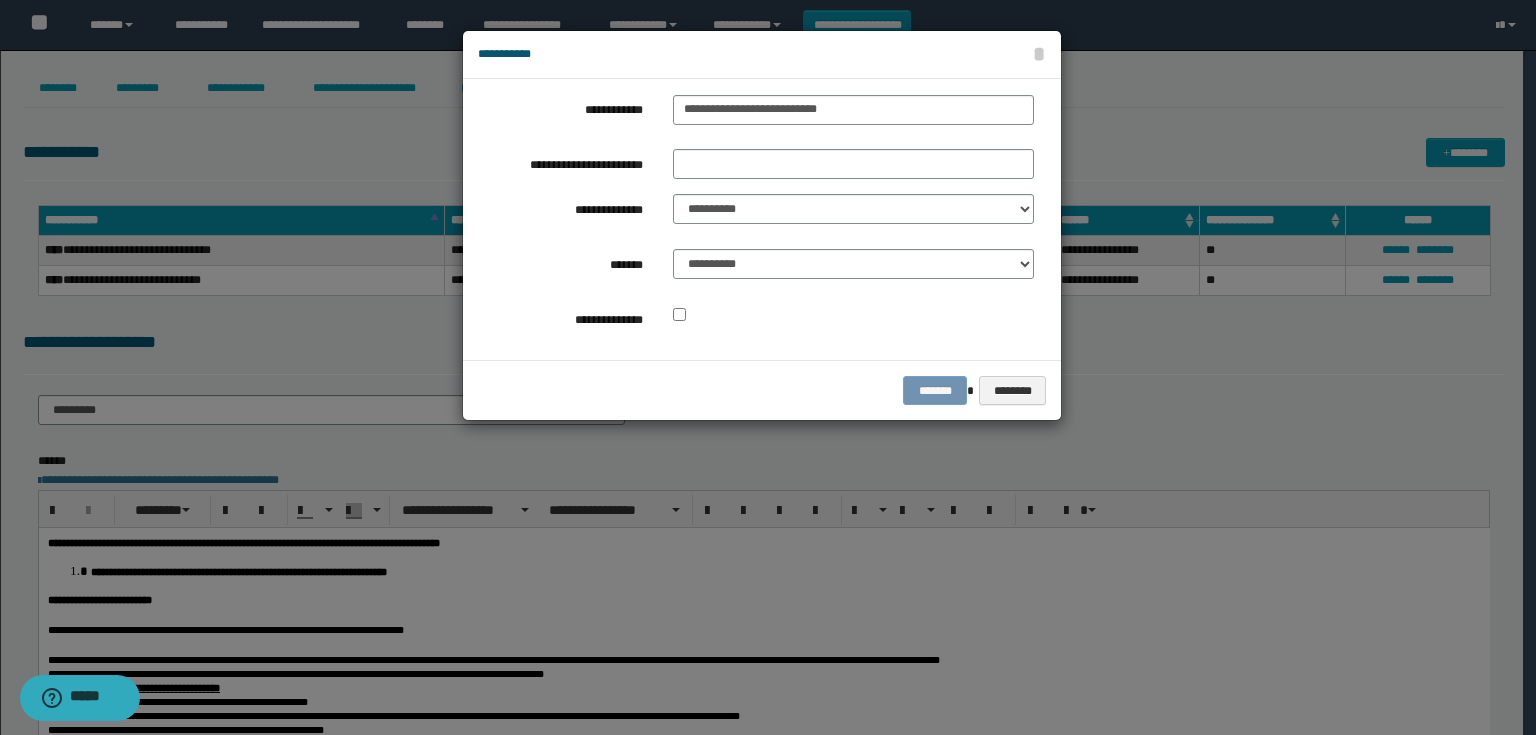 click on "**********" at bounding box center [756, 219] 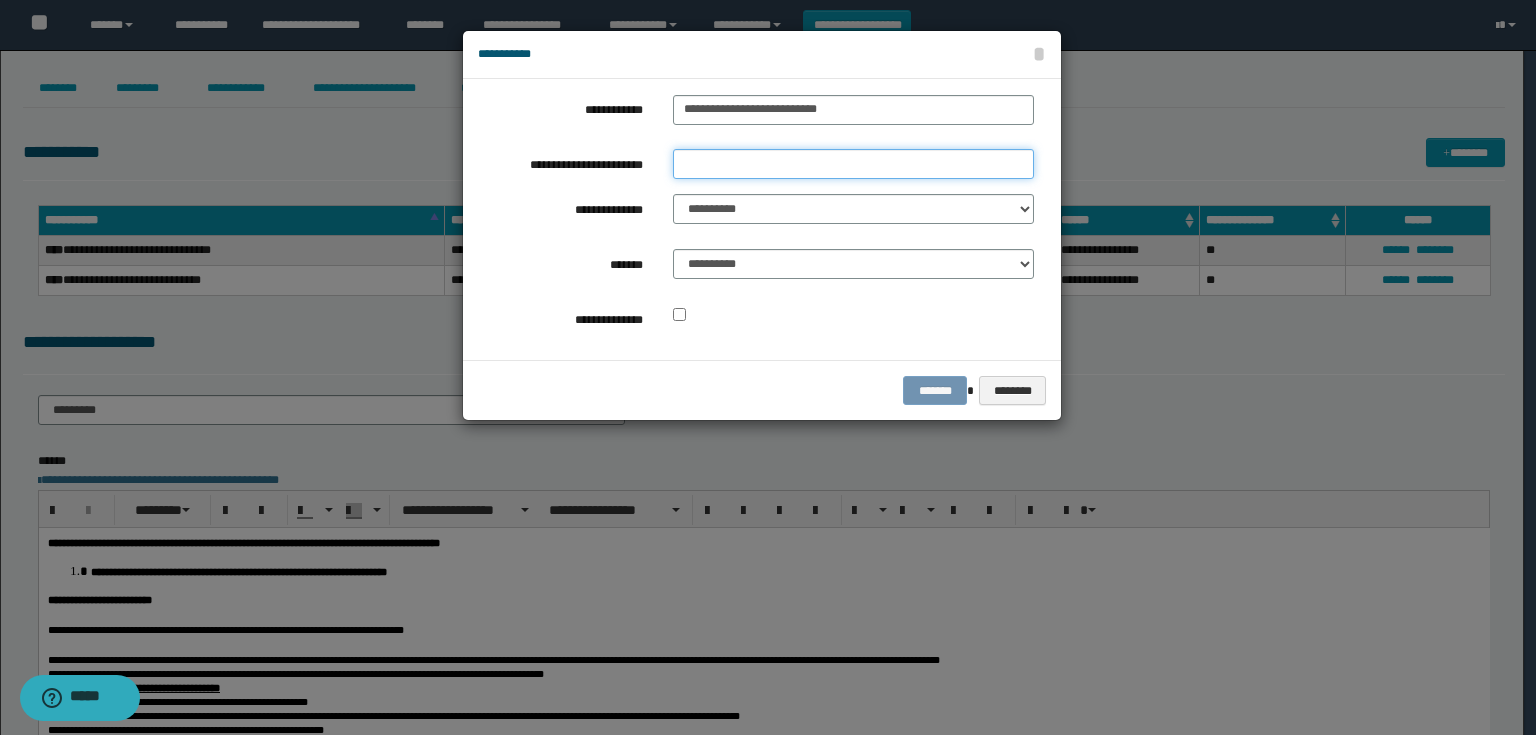 click on "**********" at bounding box center [853, 164] 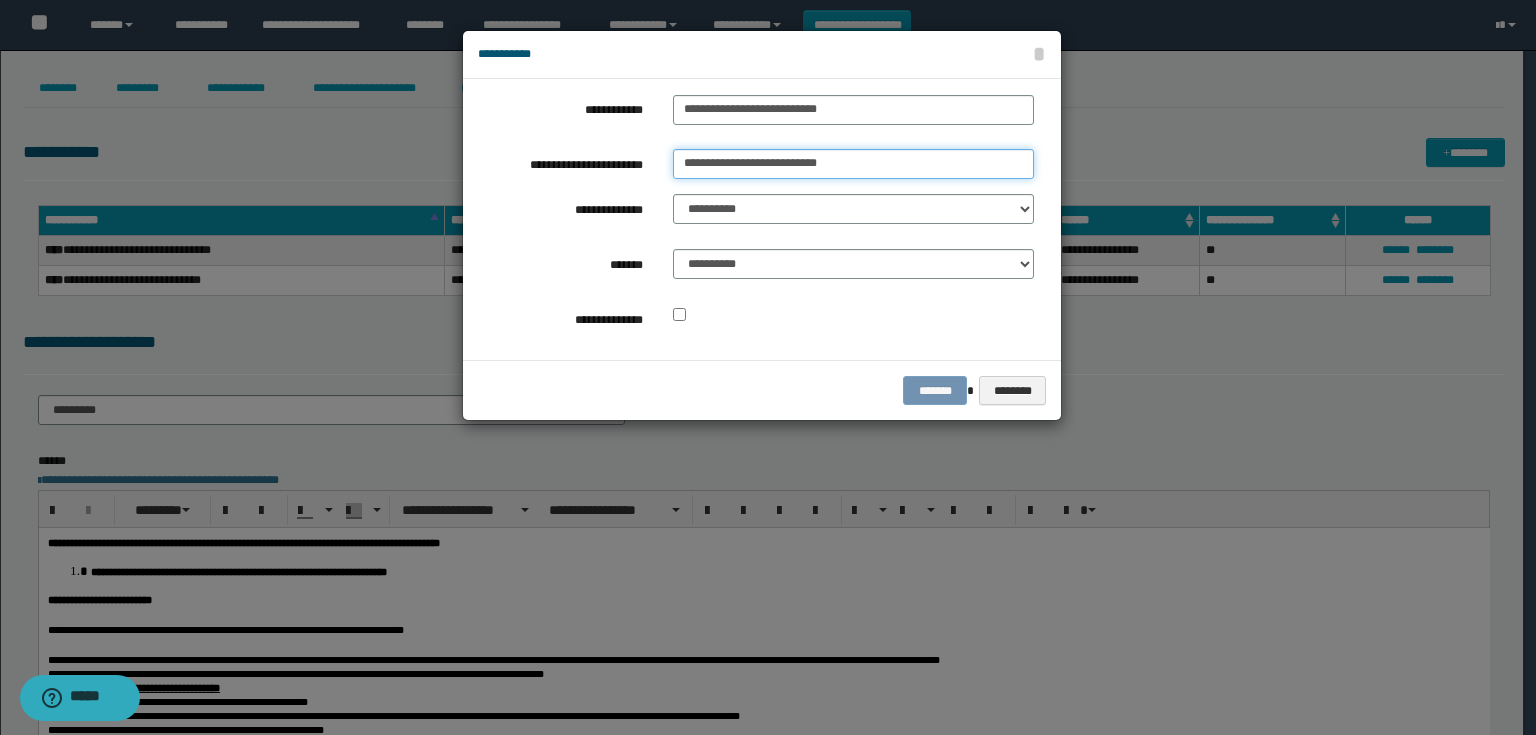 type on "**********" 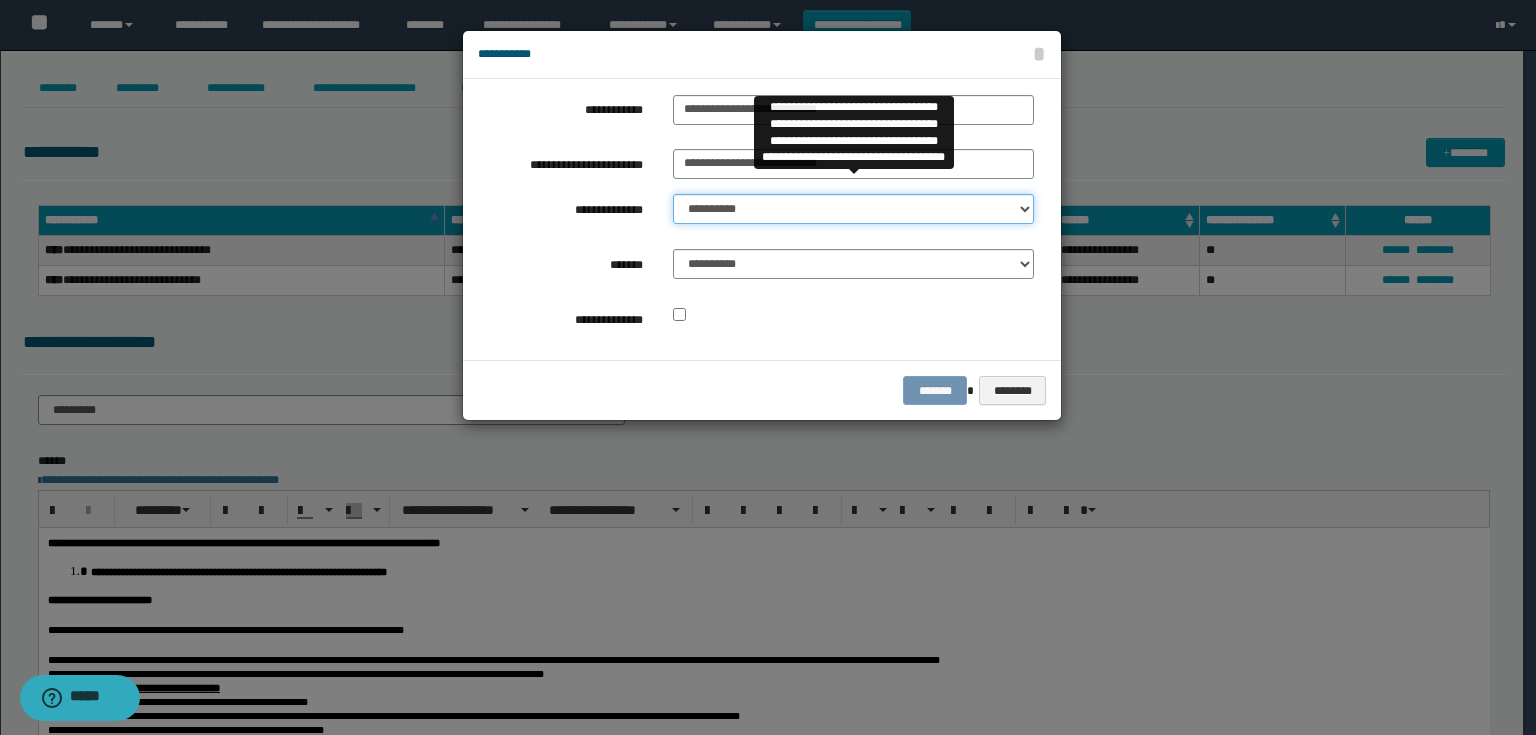 click on "**********" at bounding box center (853, 209) 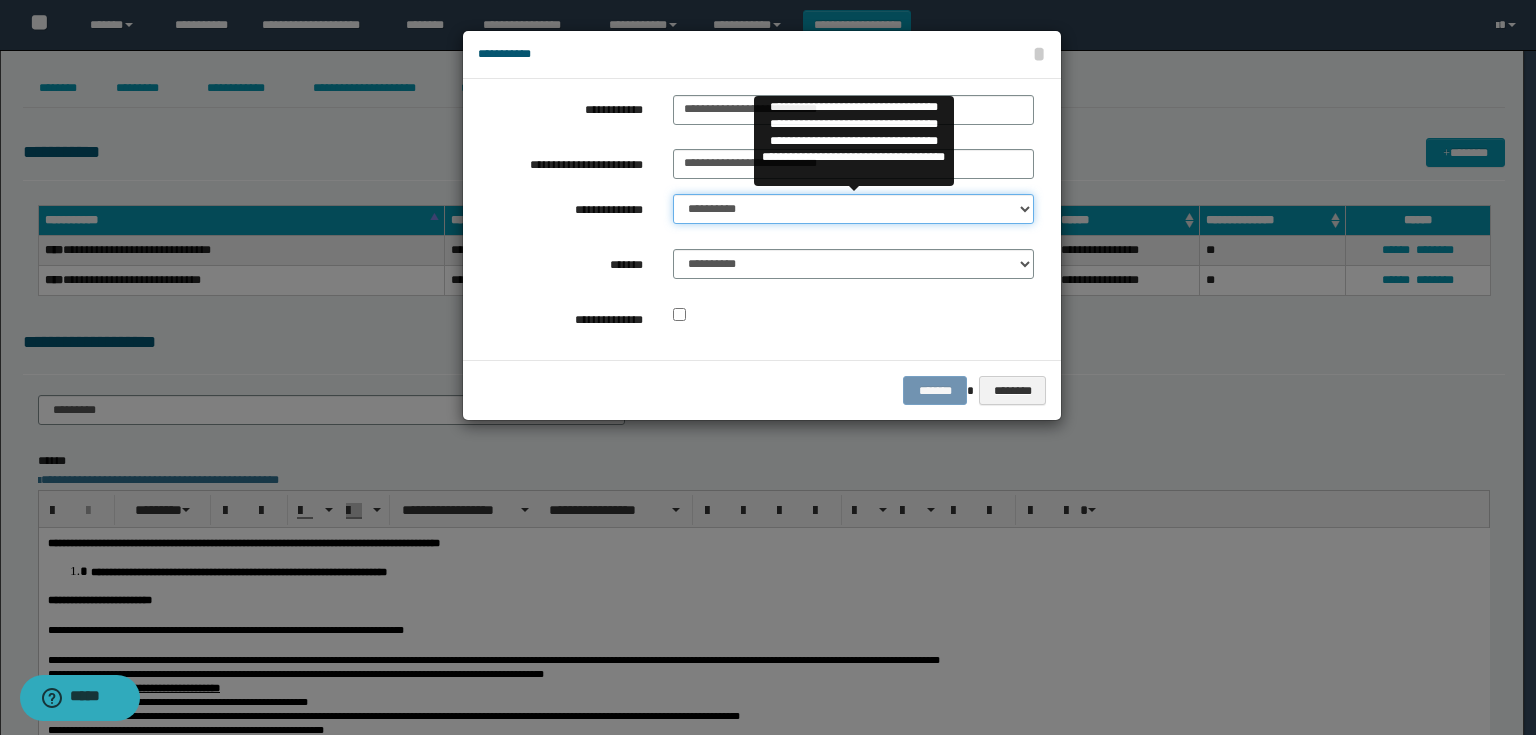 select on "**" 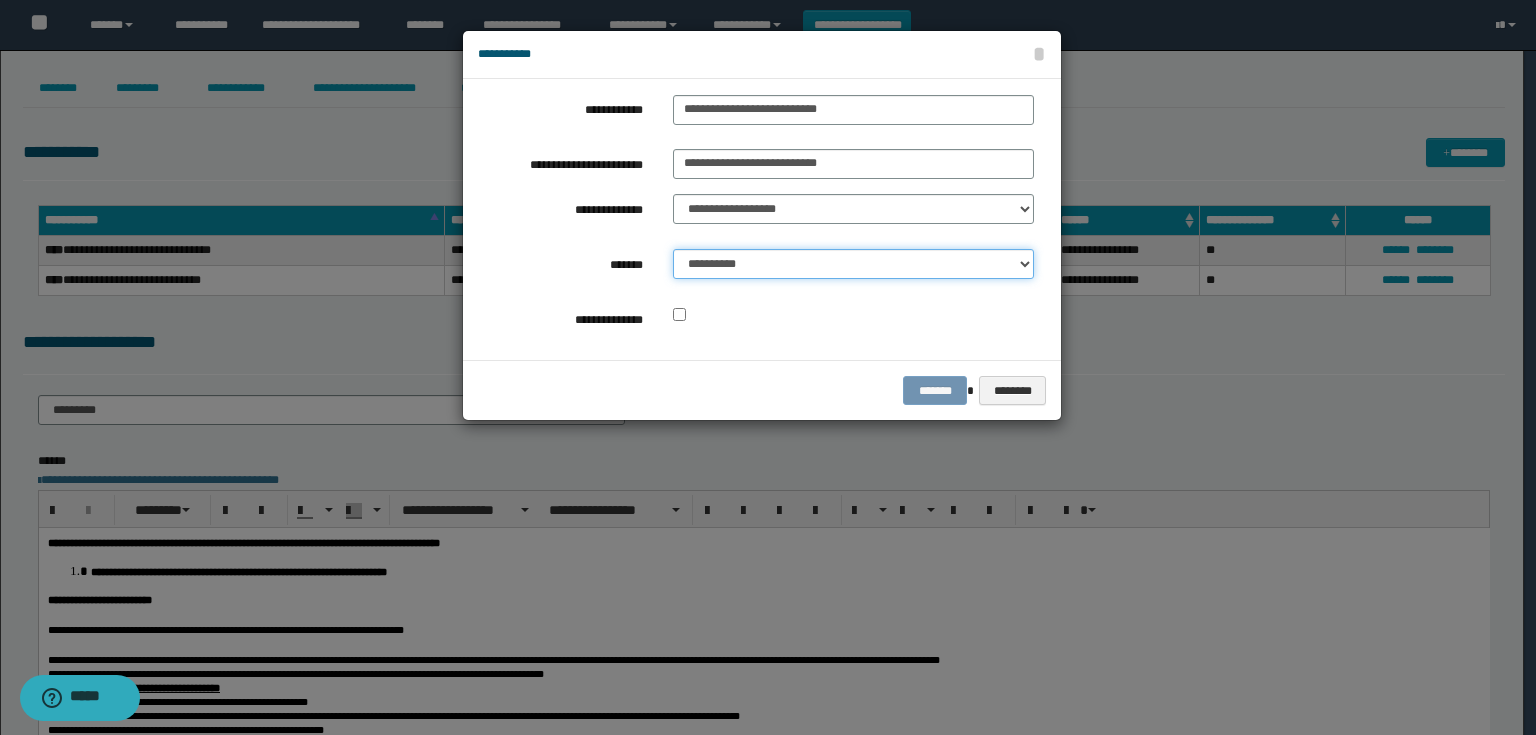 click on "**********" at bounding box center (853, 264) 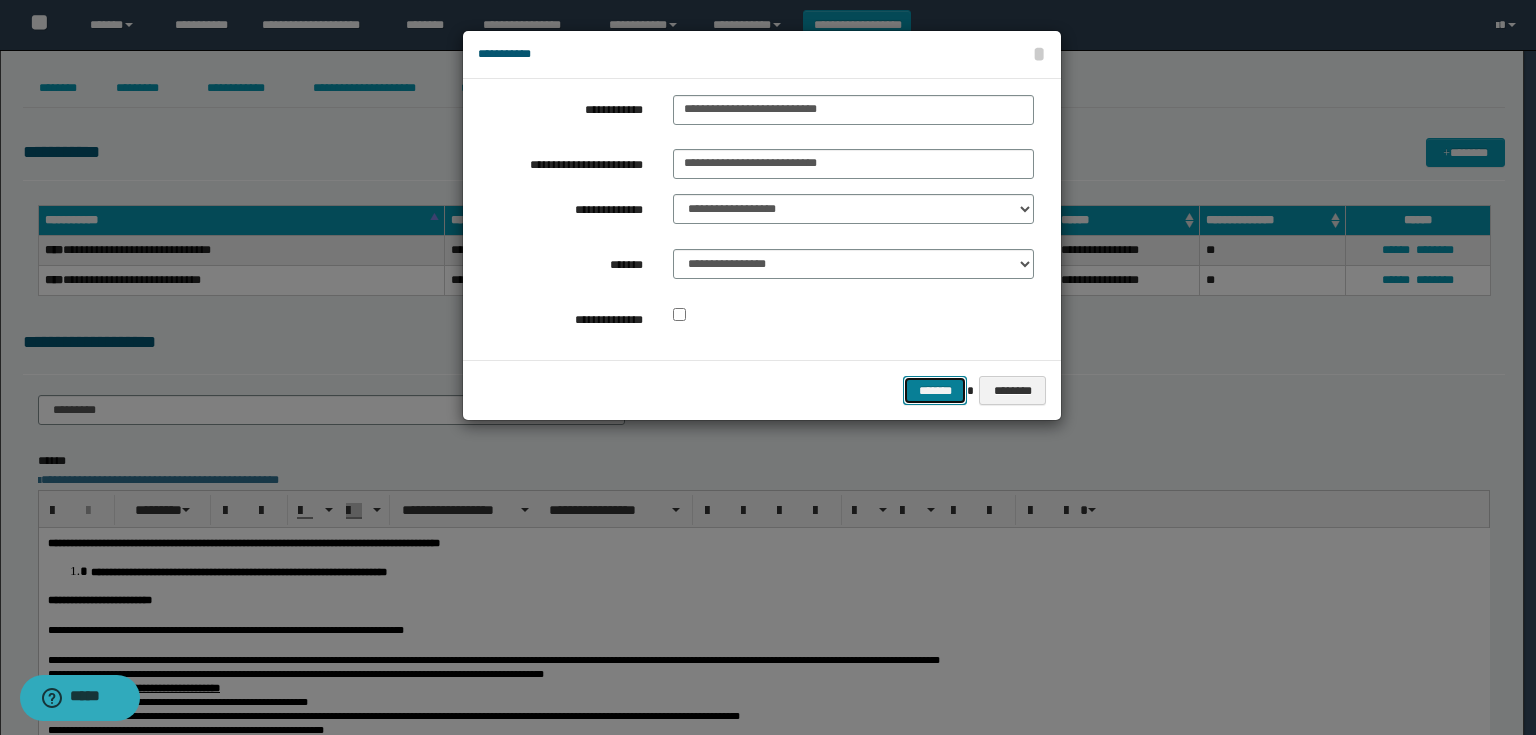 click on "*******" at bounding box center [935, 391] 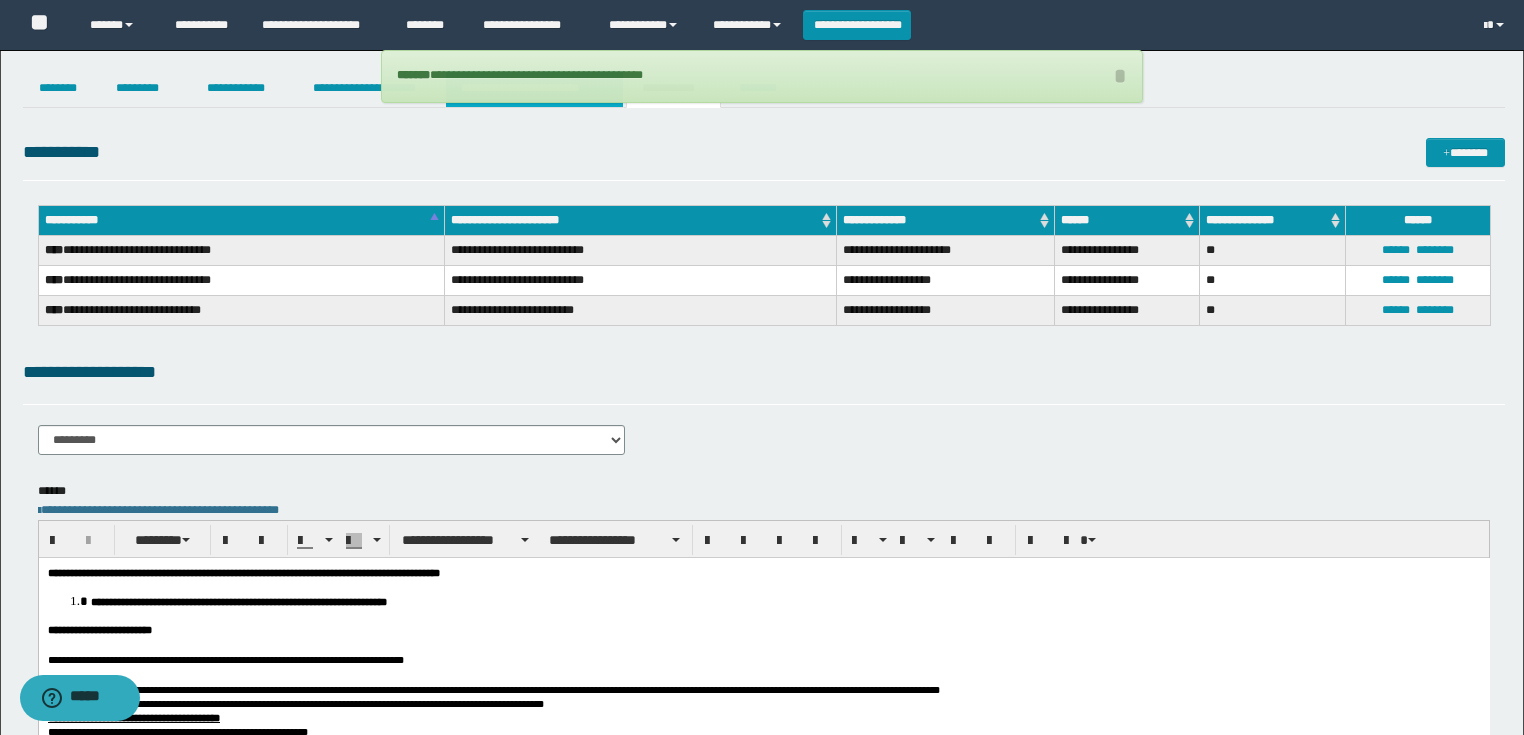 click on "**********" at bounding box center (534, 88) 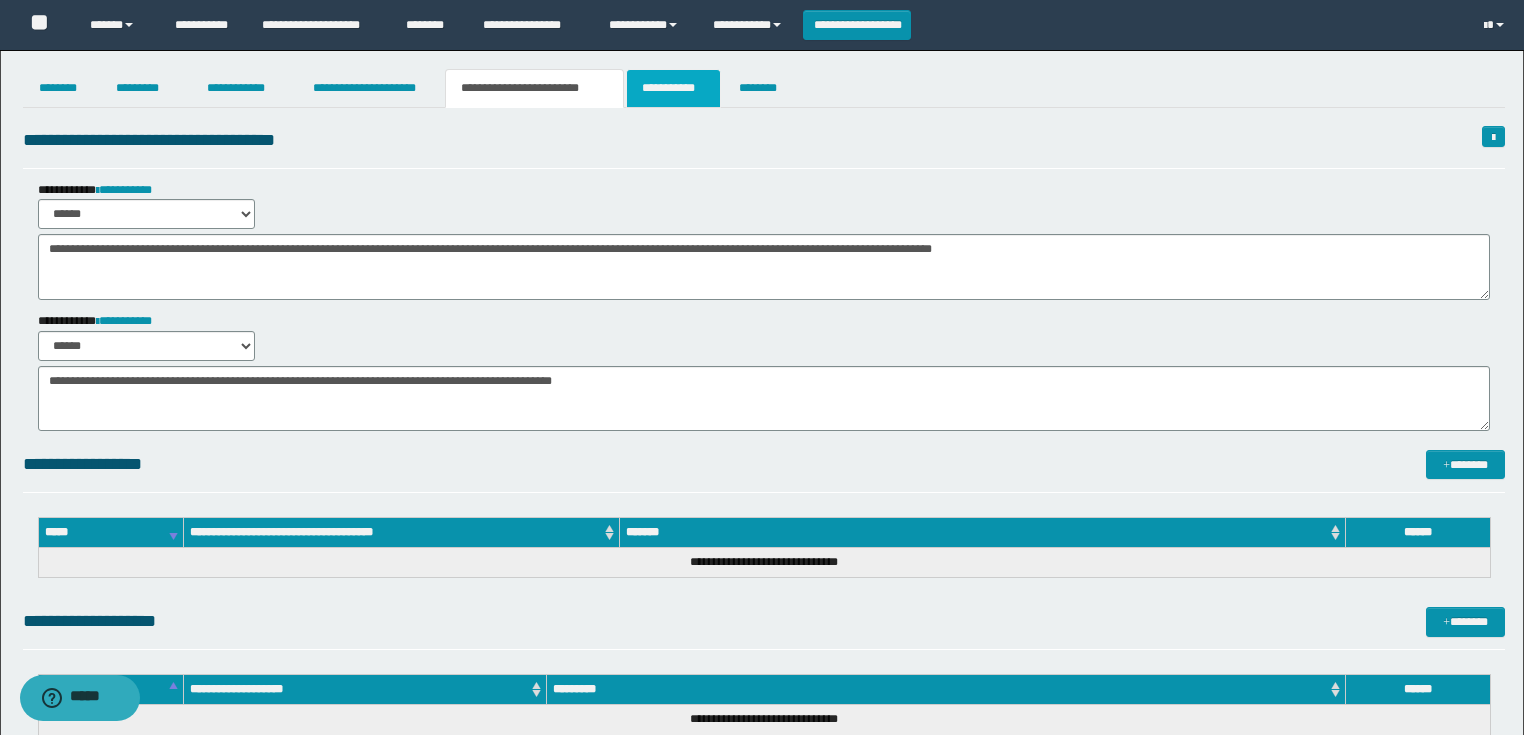click on "**********" at bounding box center (673, 88) 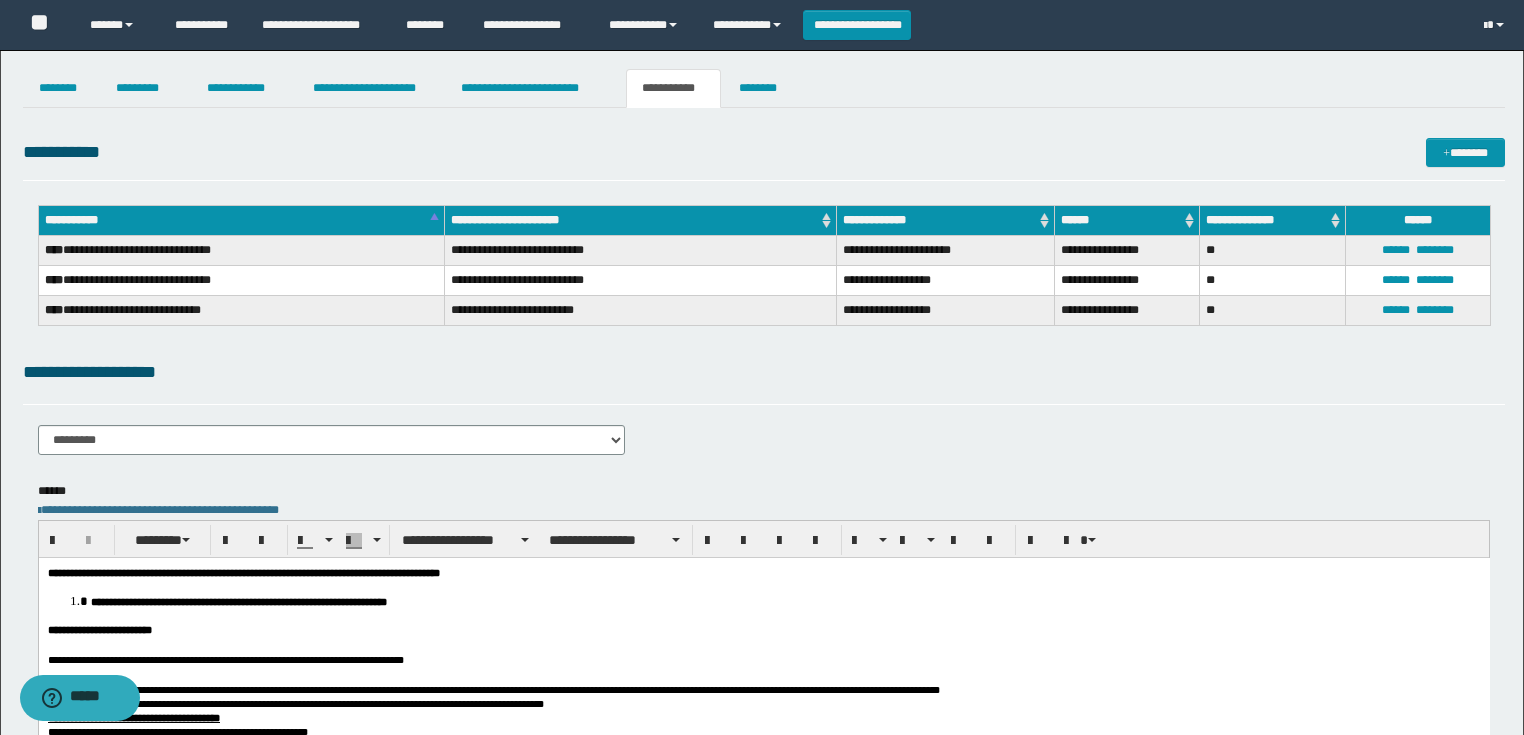 click at bounding box center (763, 644) 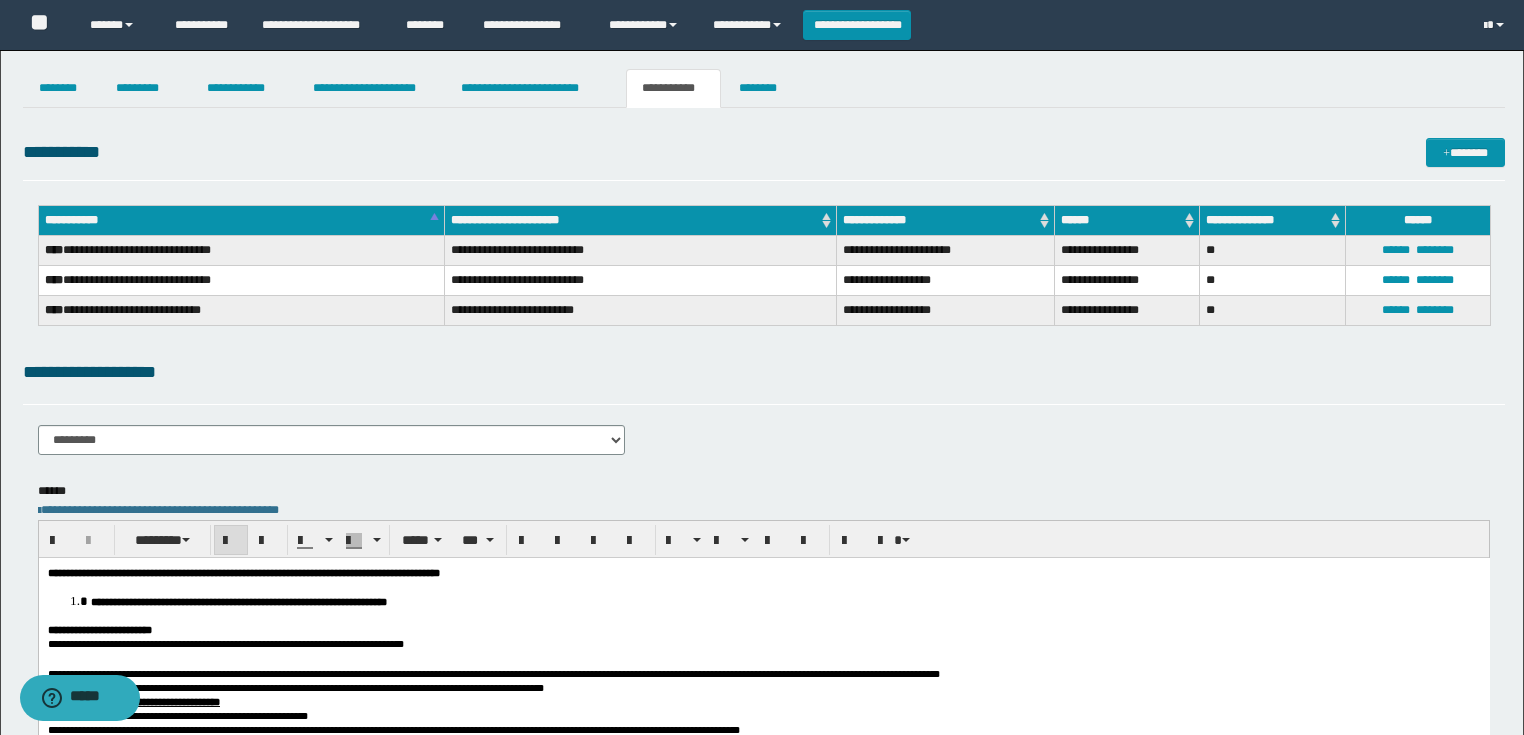 click at bounding box center [763, 658] 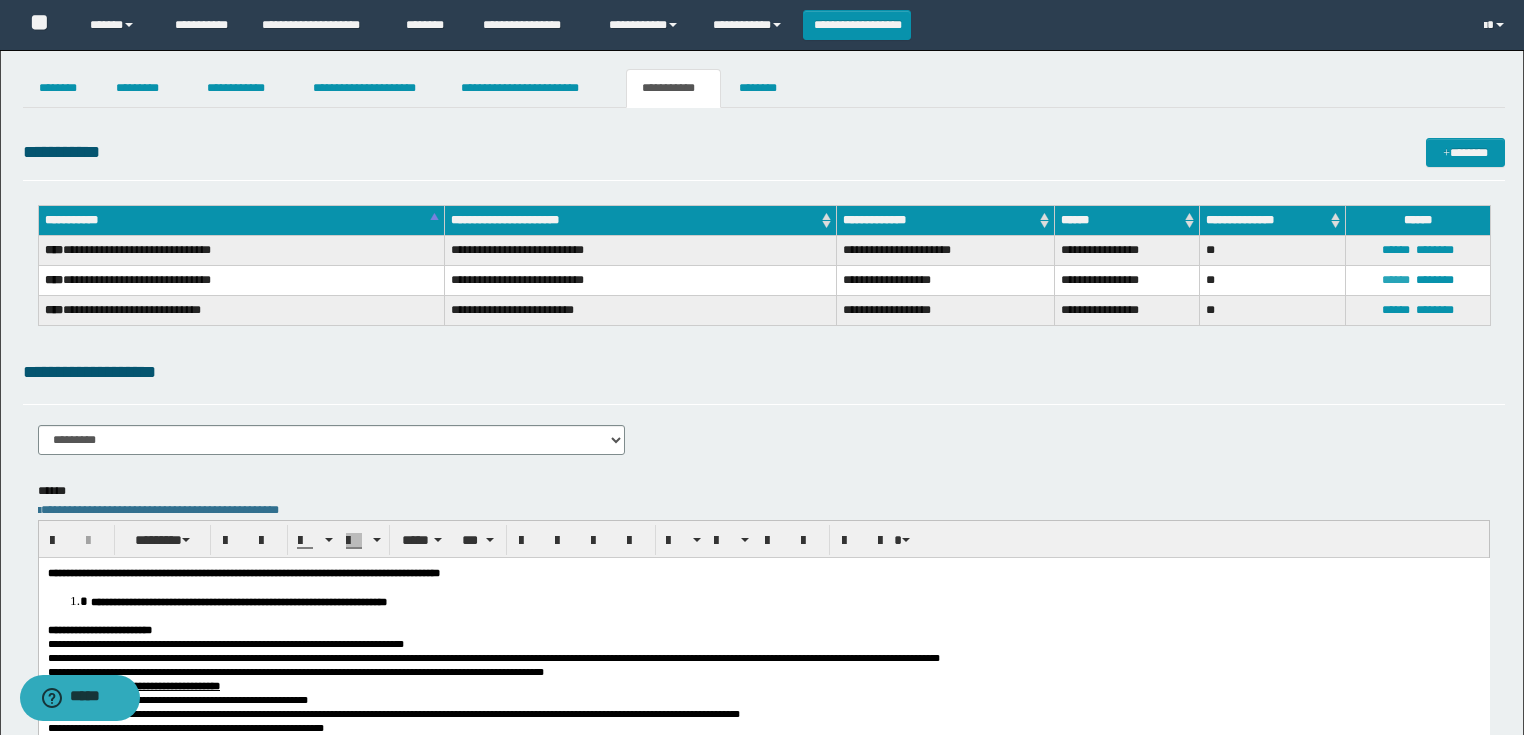 click on "******" at bounding box center [1396, 280] 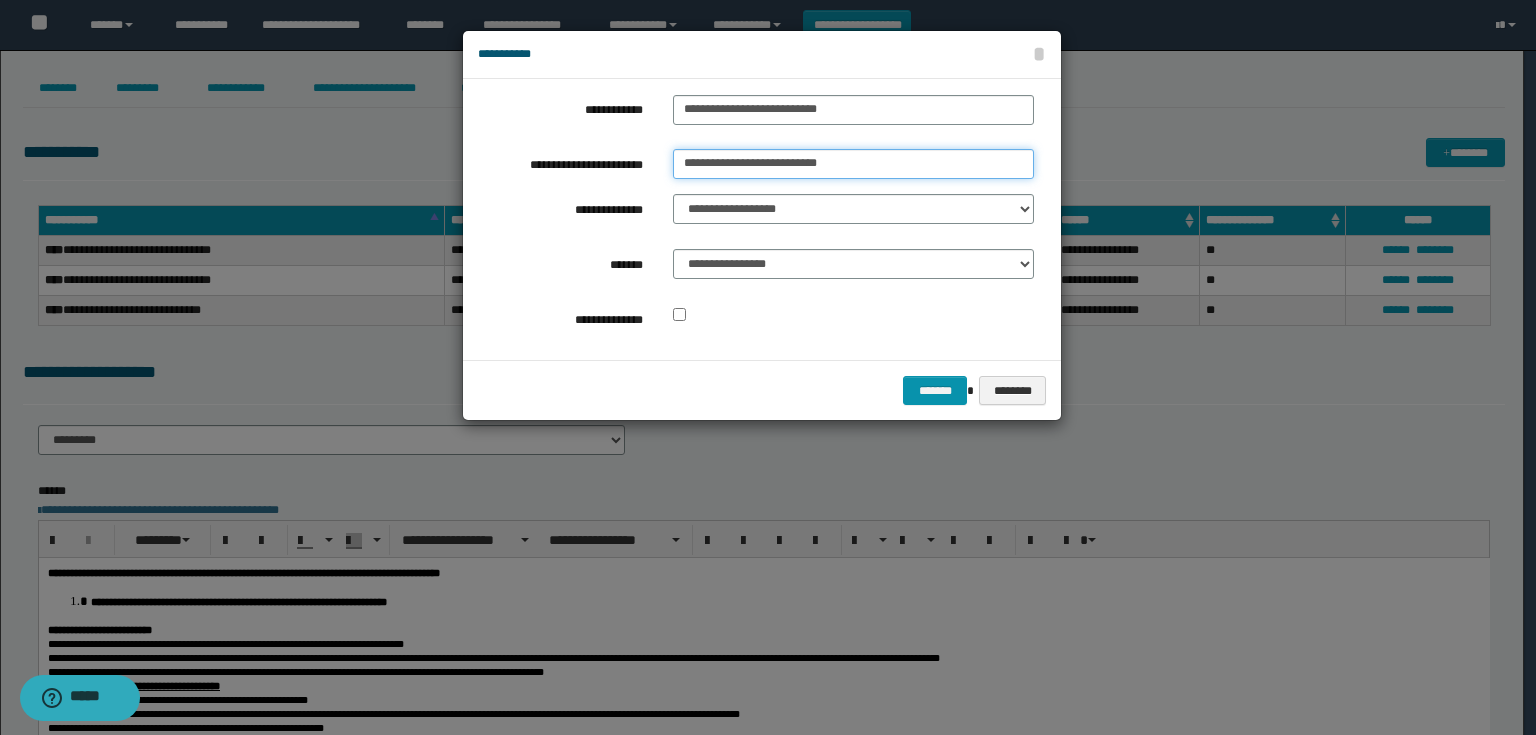 drag, startPoint x: 880, startPoint y: 165, endPoint x: 667, endPoint y: 172, distance: 213.11499 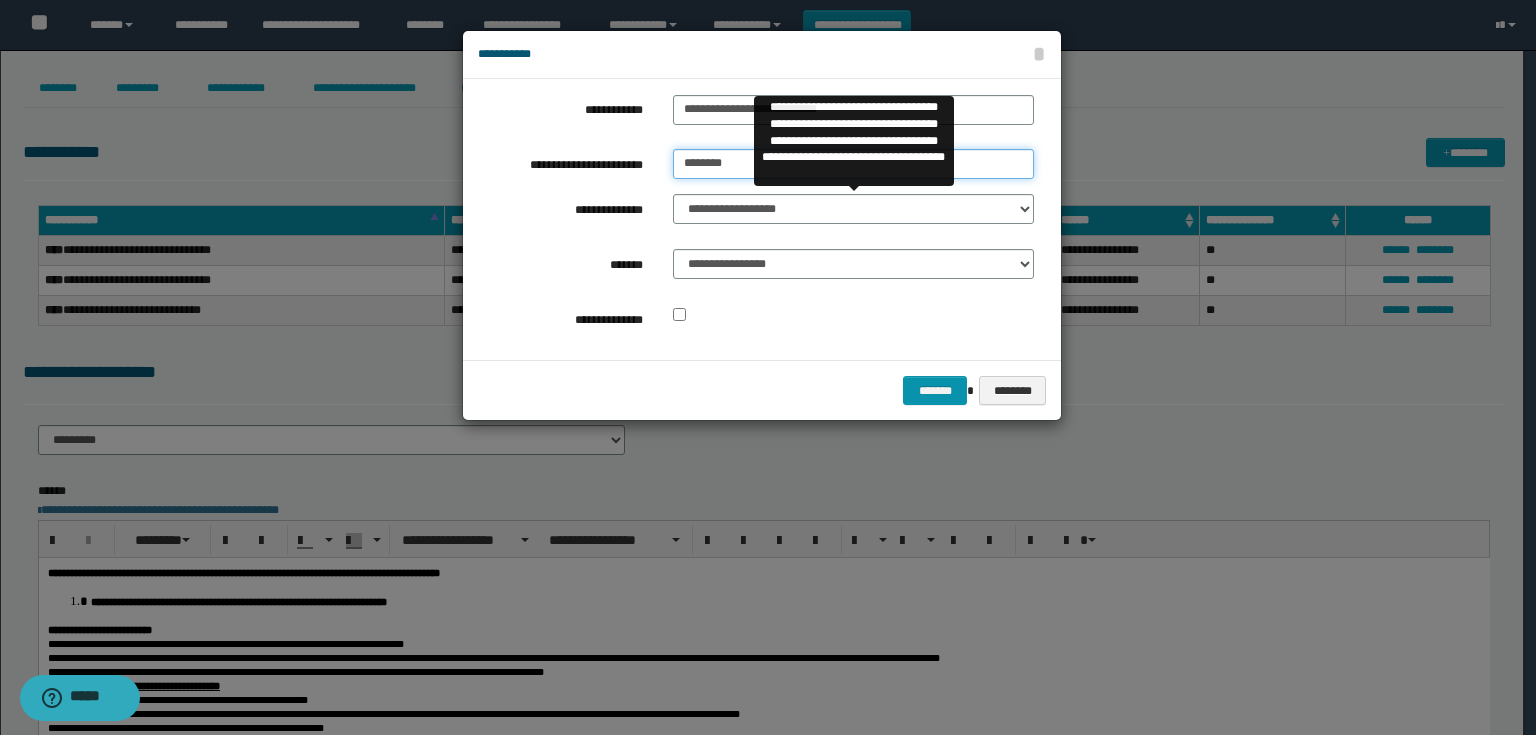 type on "********" 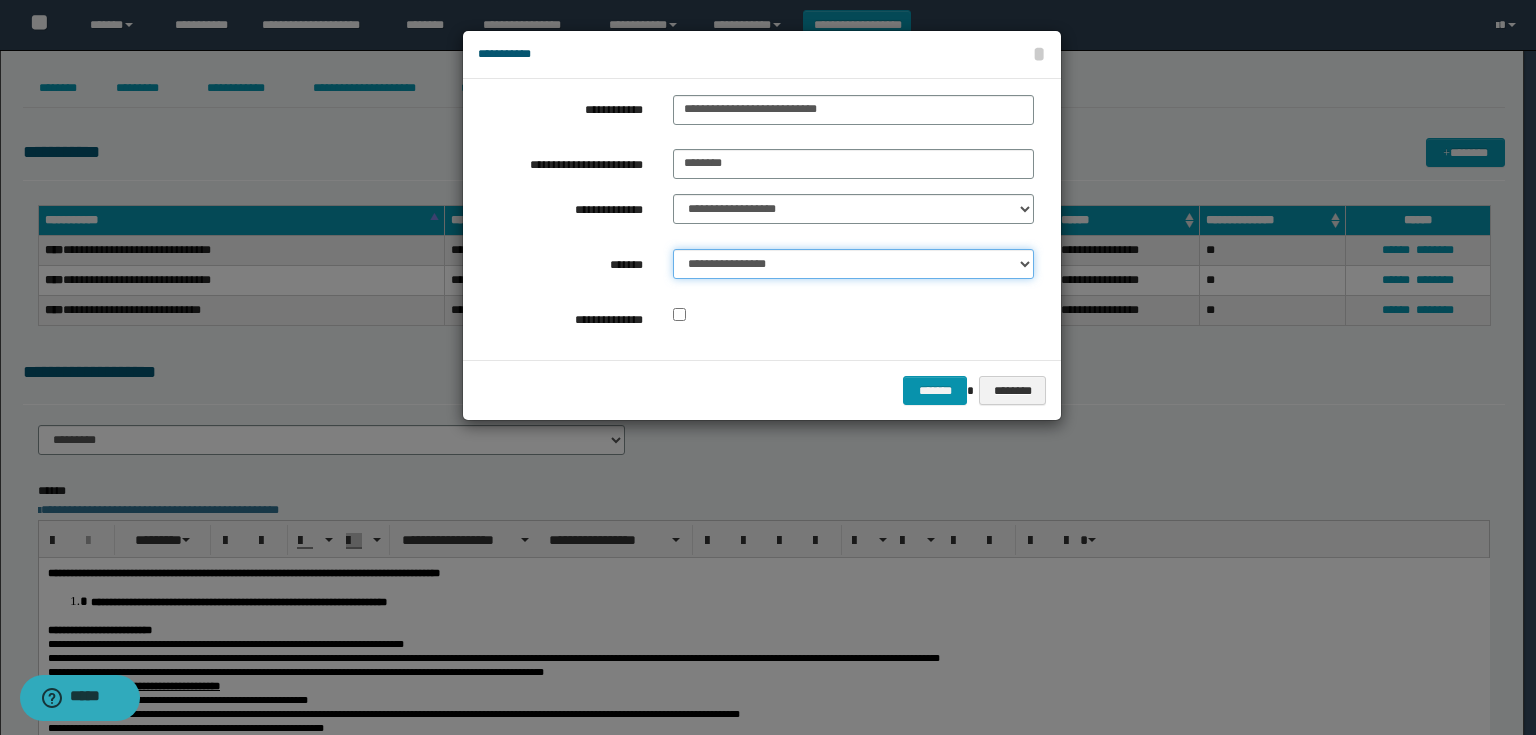 click on "**********" at bounding box center (853, 264) 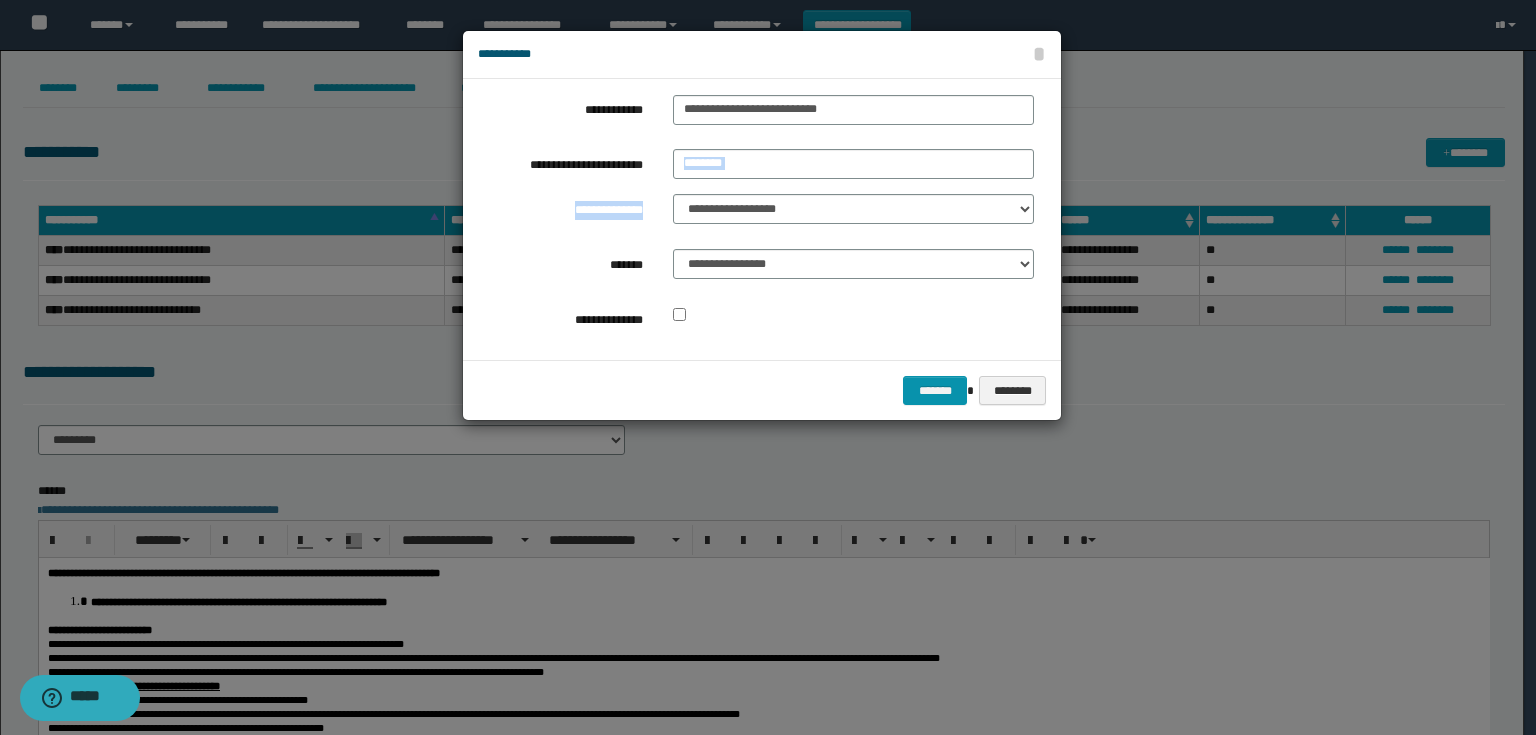 drag, startPoint x: 758, startPoint y: 168, endPoint x: 712, endPoint y: 166, distance: 46.043457 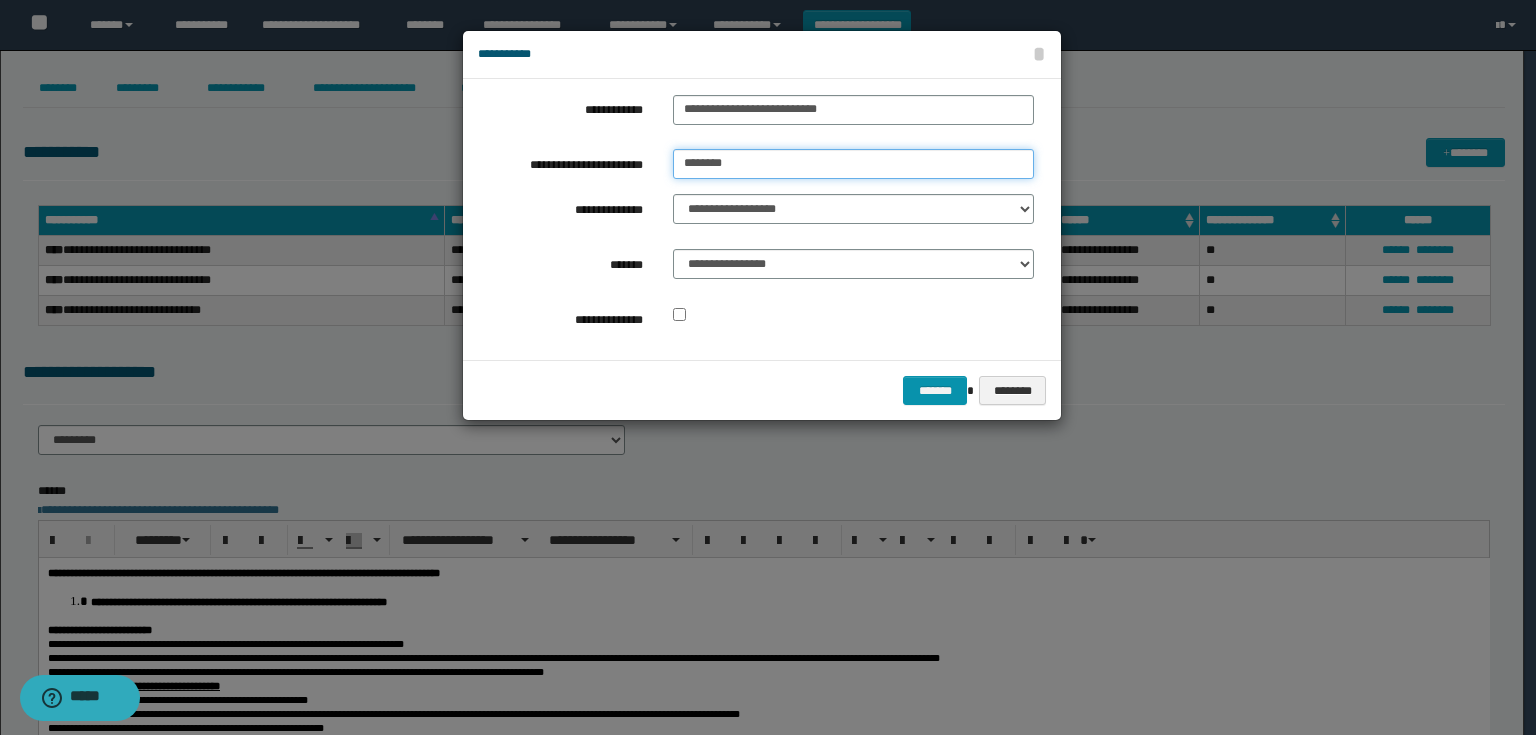 drag, startPoint x: 740, startPoint y: 158, endPoint x: 583, endPoint y: 160, distance: 157.01274 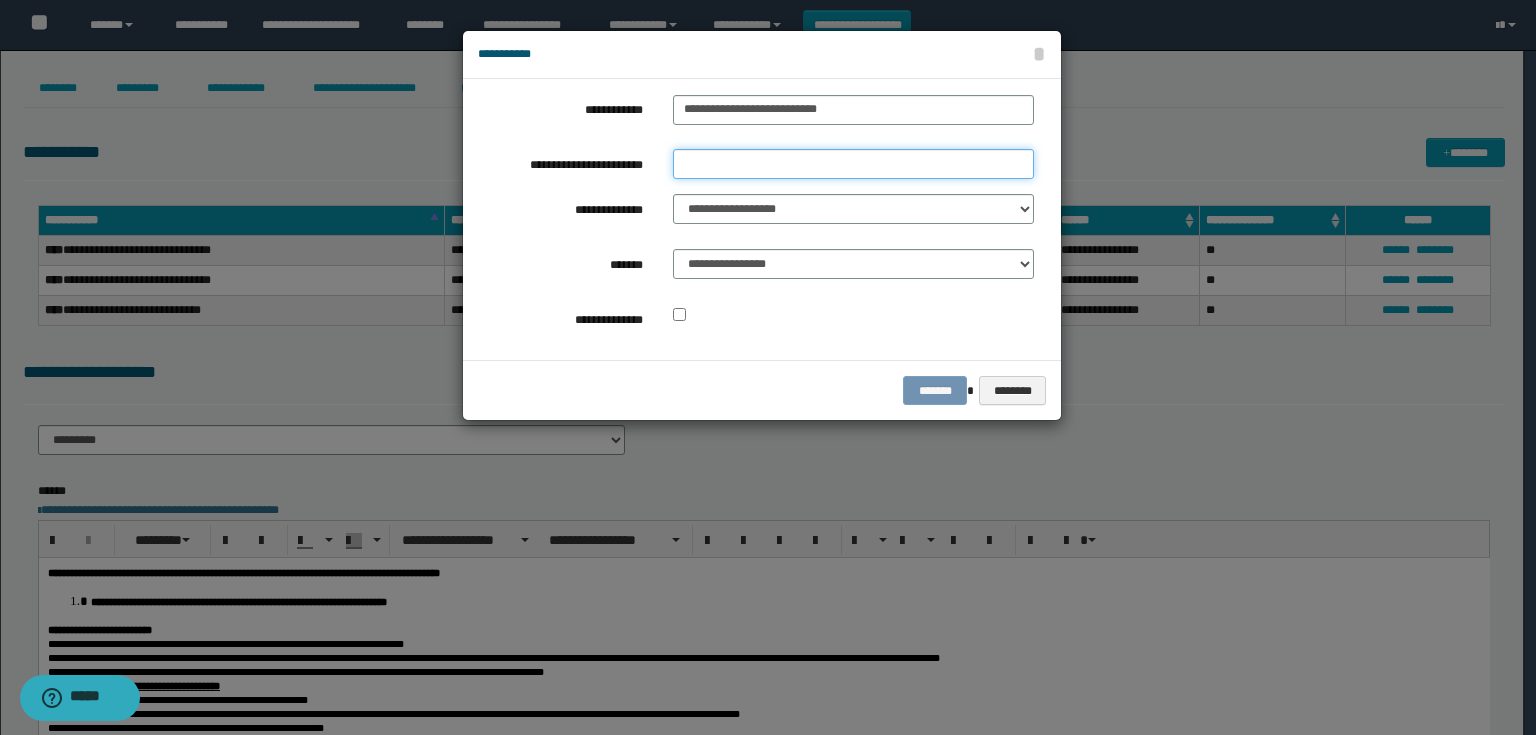 type on "*" 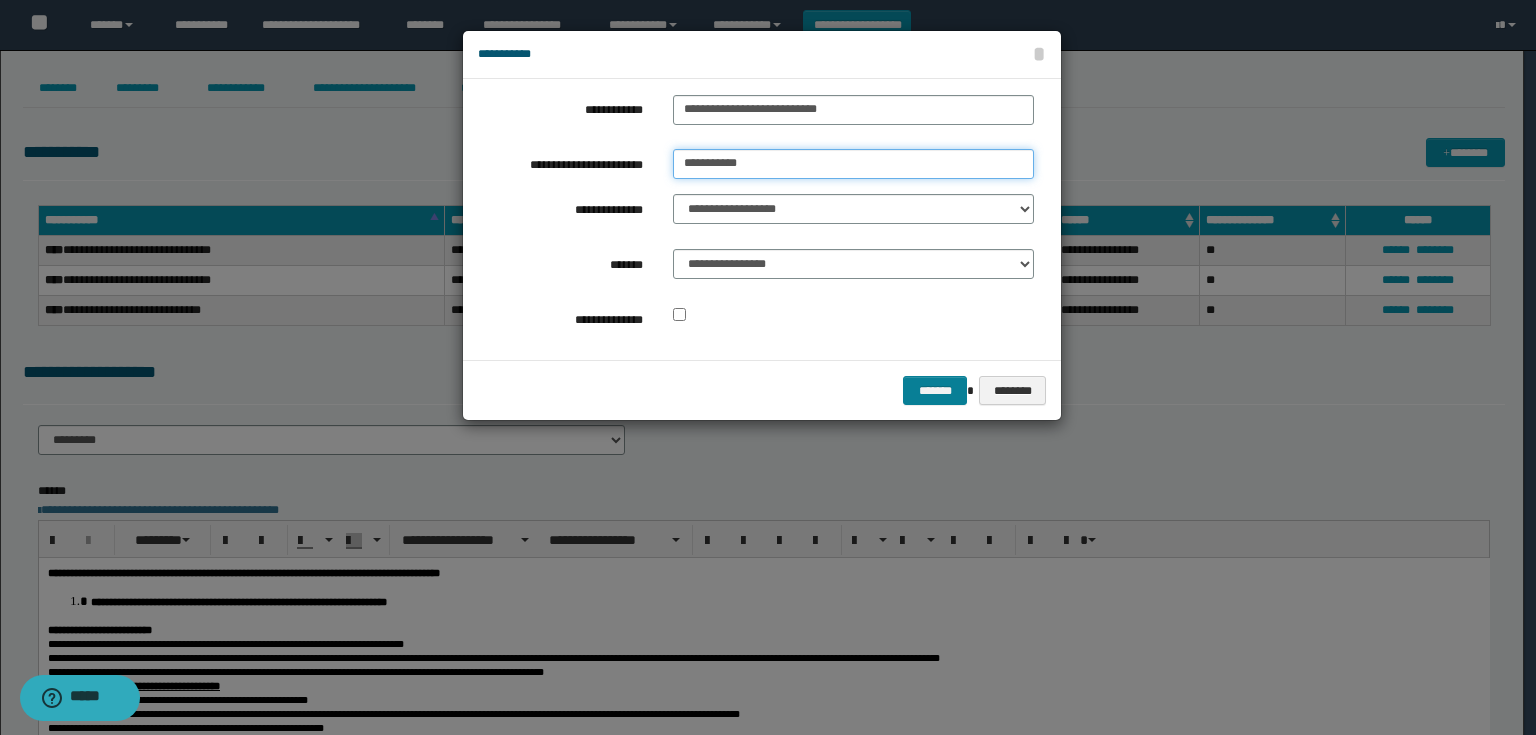 type on "**********" 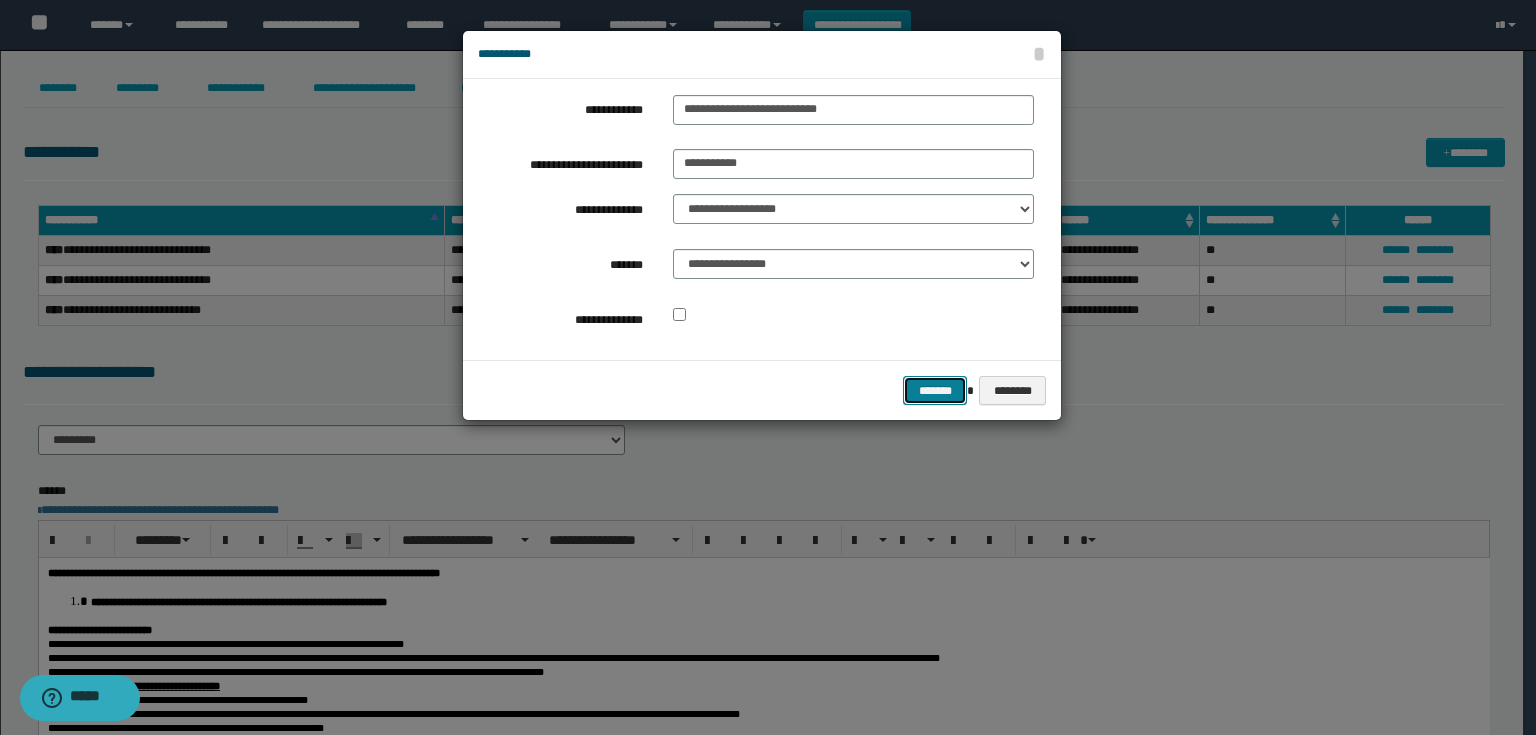 click on "*******" at bounding box center (935, 391) 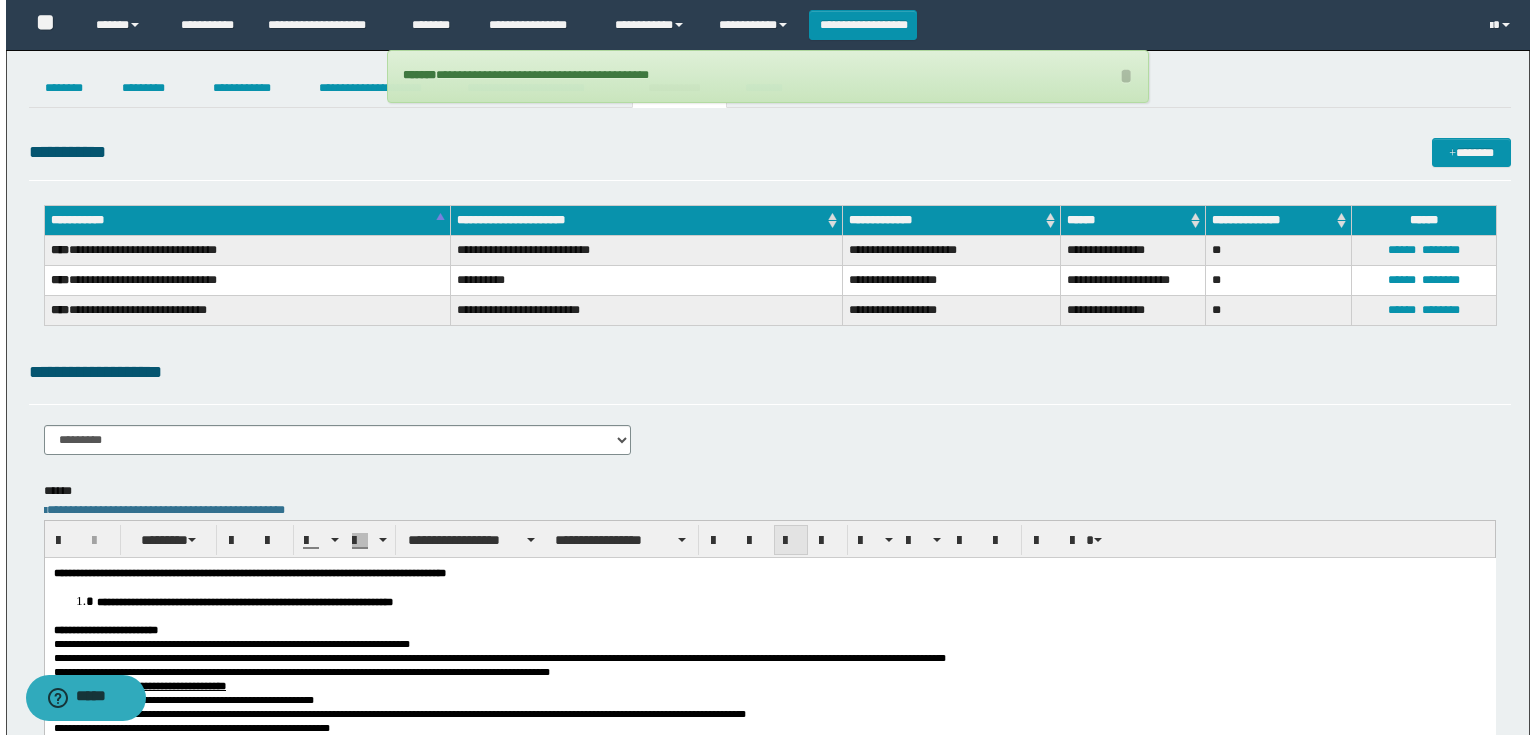 scroll, scrollTop: 0, scrollLeft: 0, axis: both 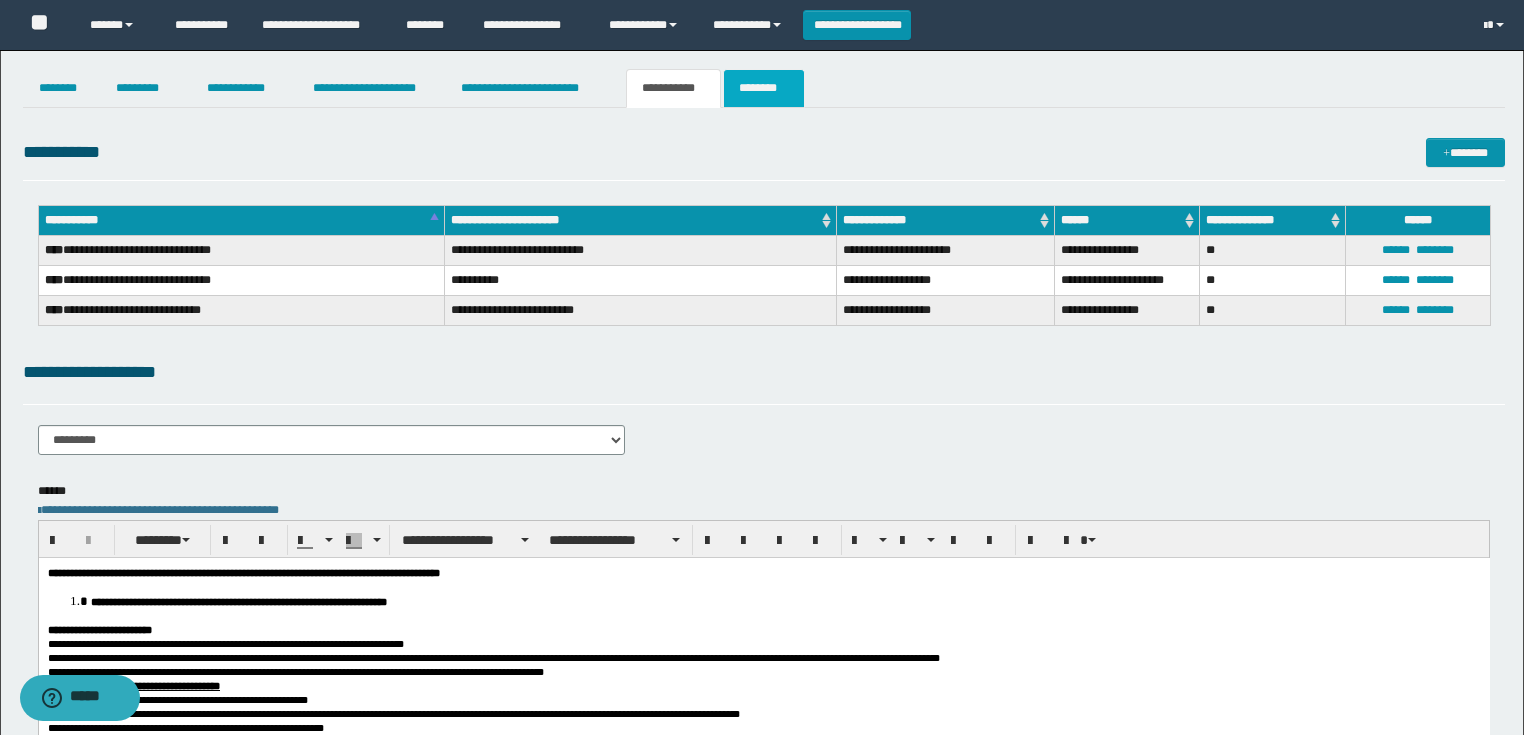 click on "********" at bounding box center [764, 88] 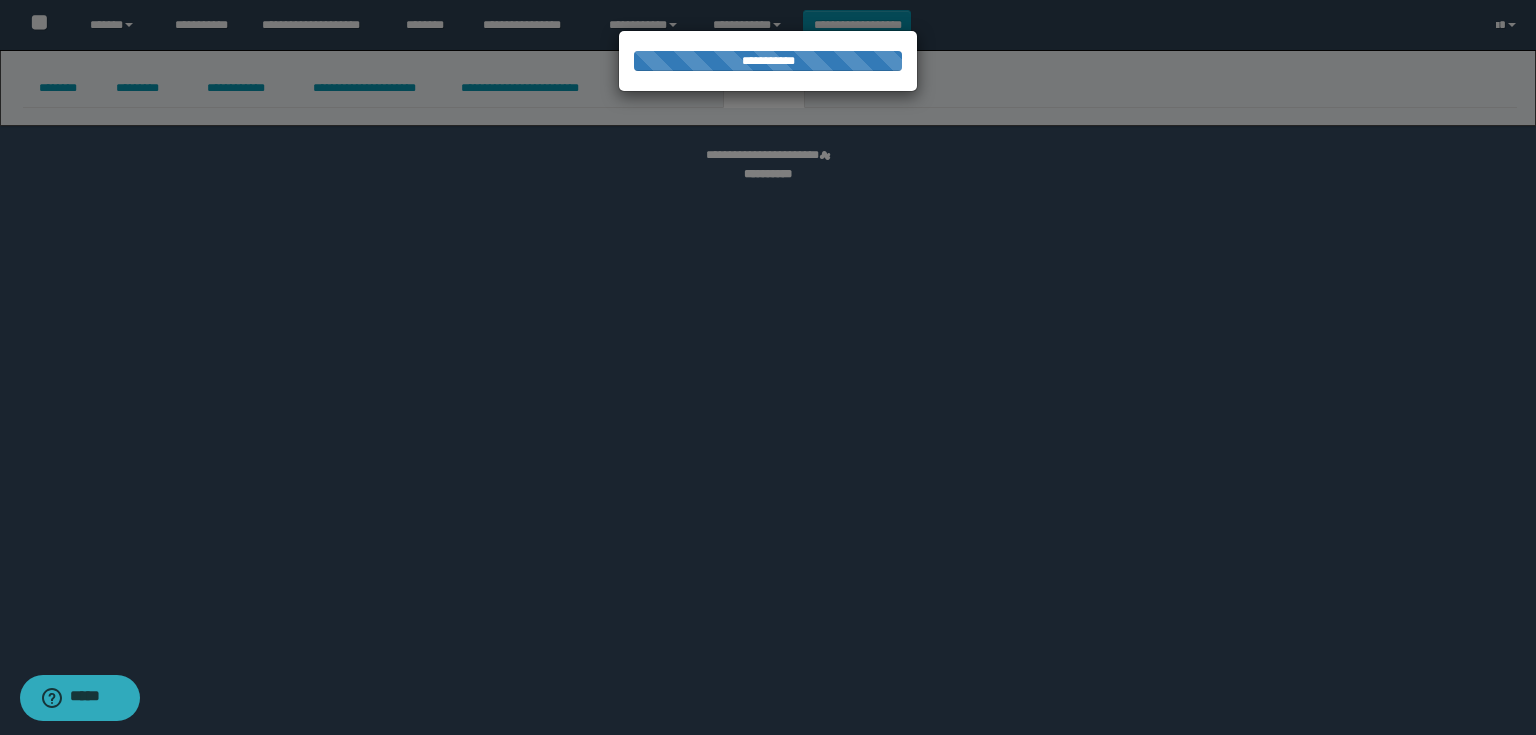 select 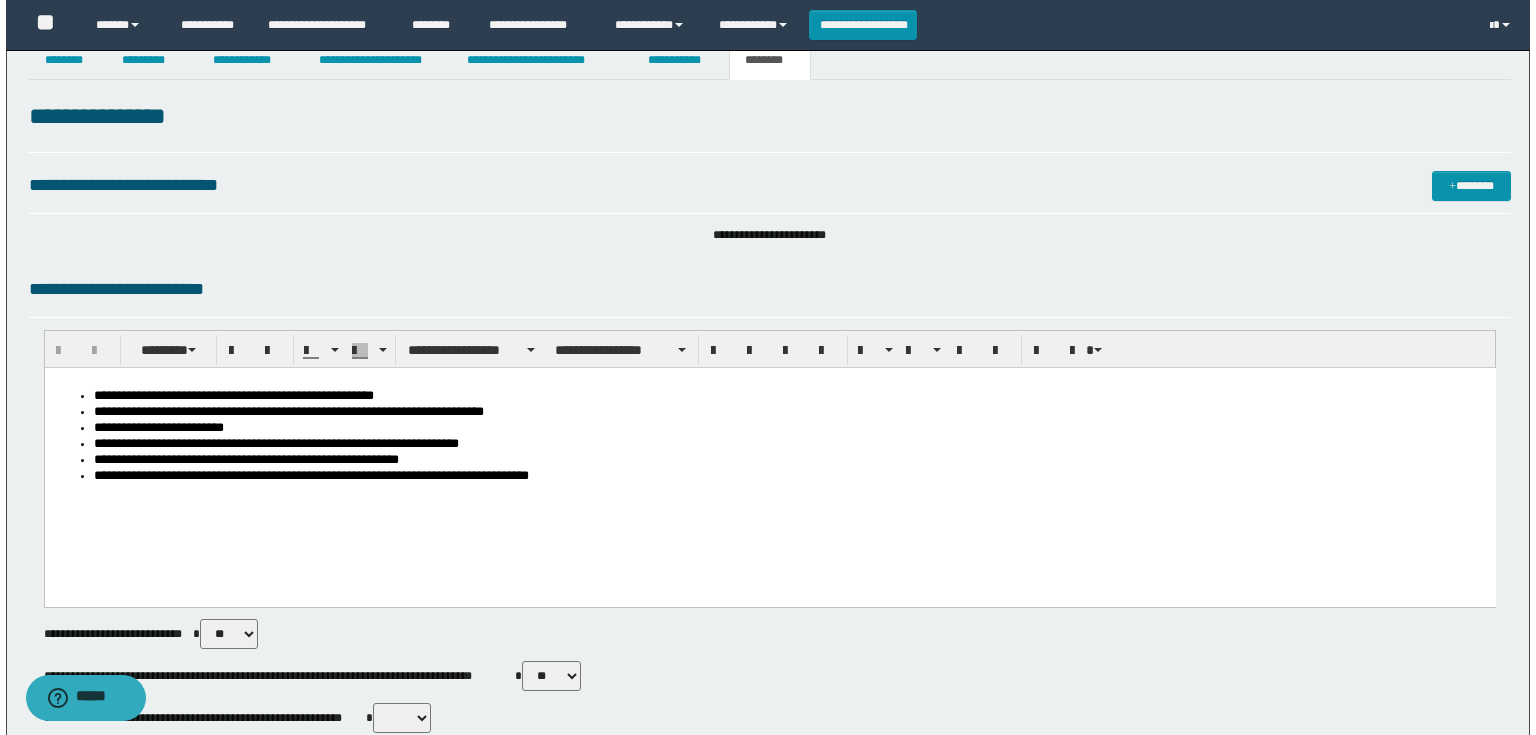 scroll, scrollTop: 0, scrollLeft: 0, axis: both 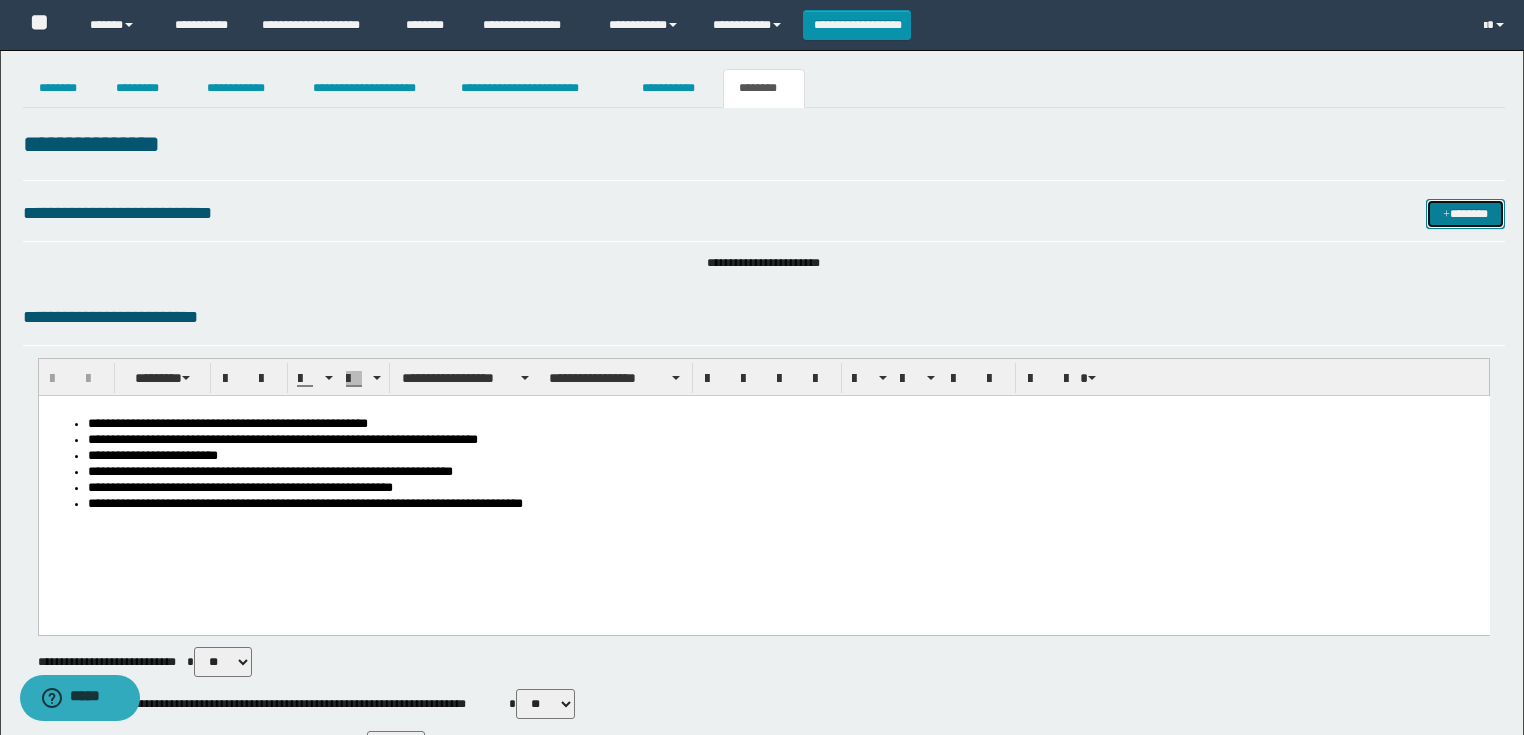 click on "*******" at bounding box center (1465, 214) 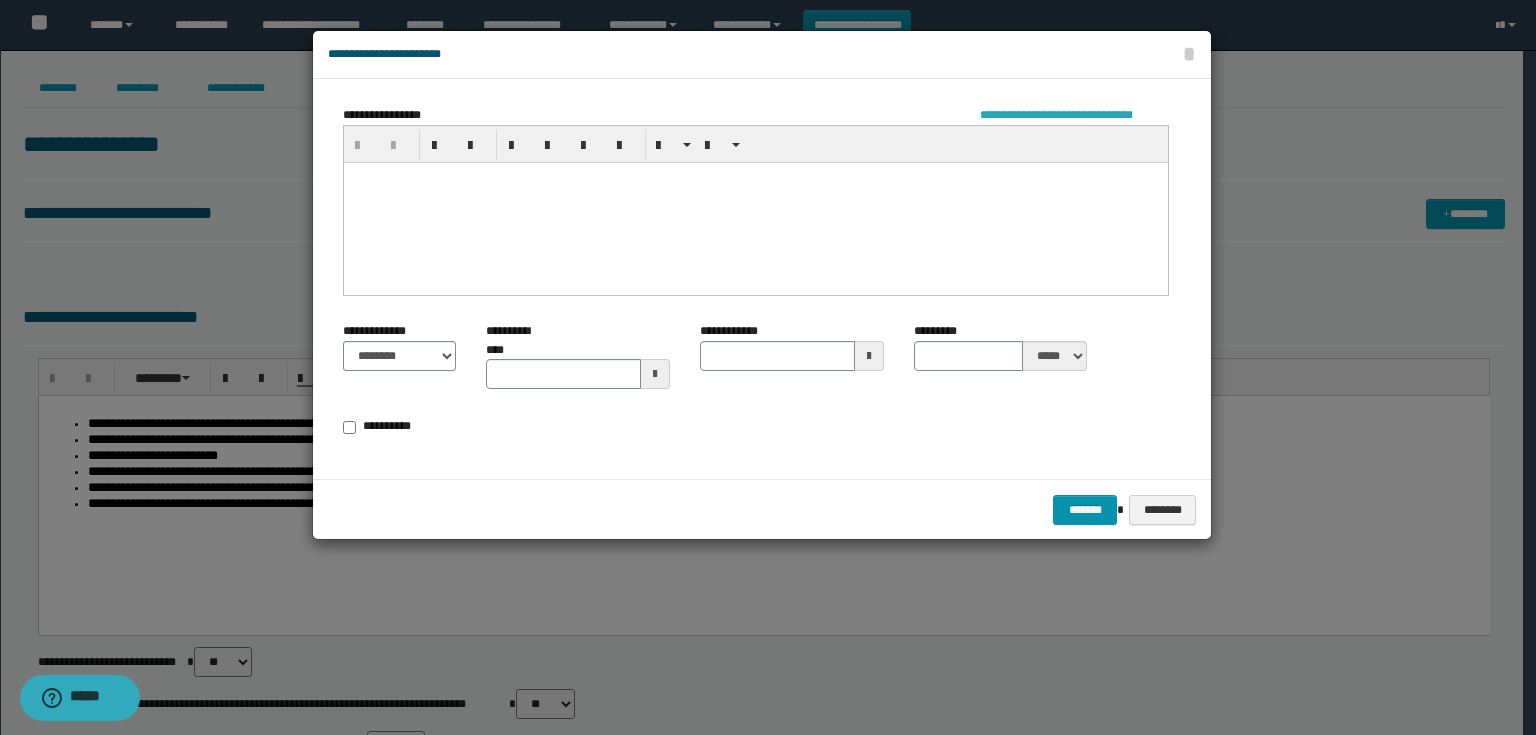 click on "**********" at bounding box center (1074, 115) 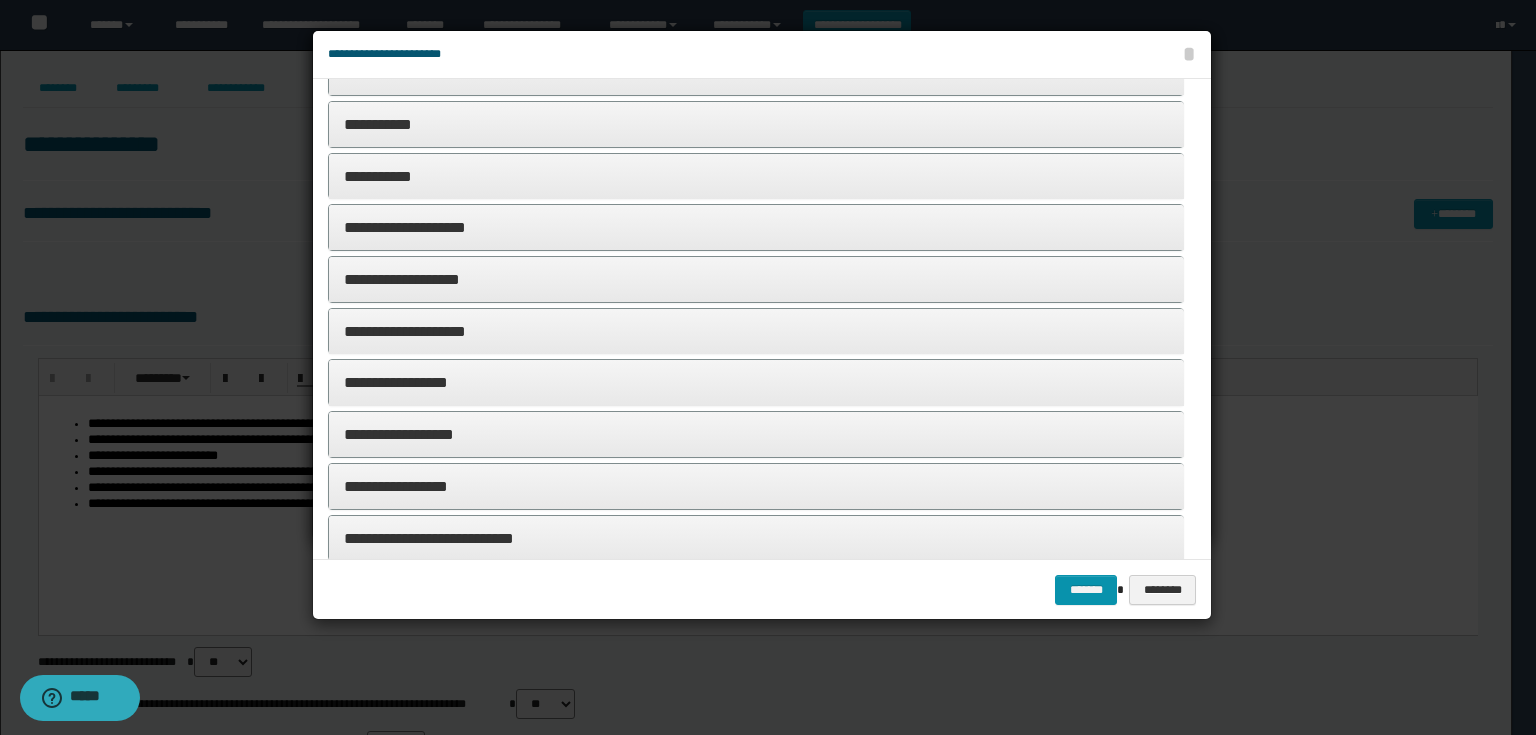 scroll, scrollTop: 228, scrollLeft: 0, axis: vertical 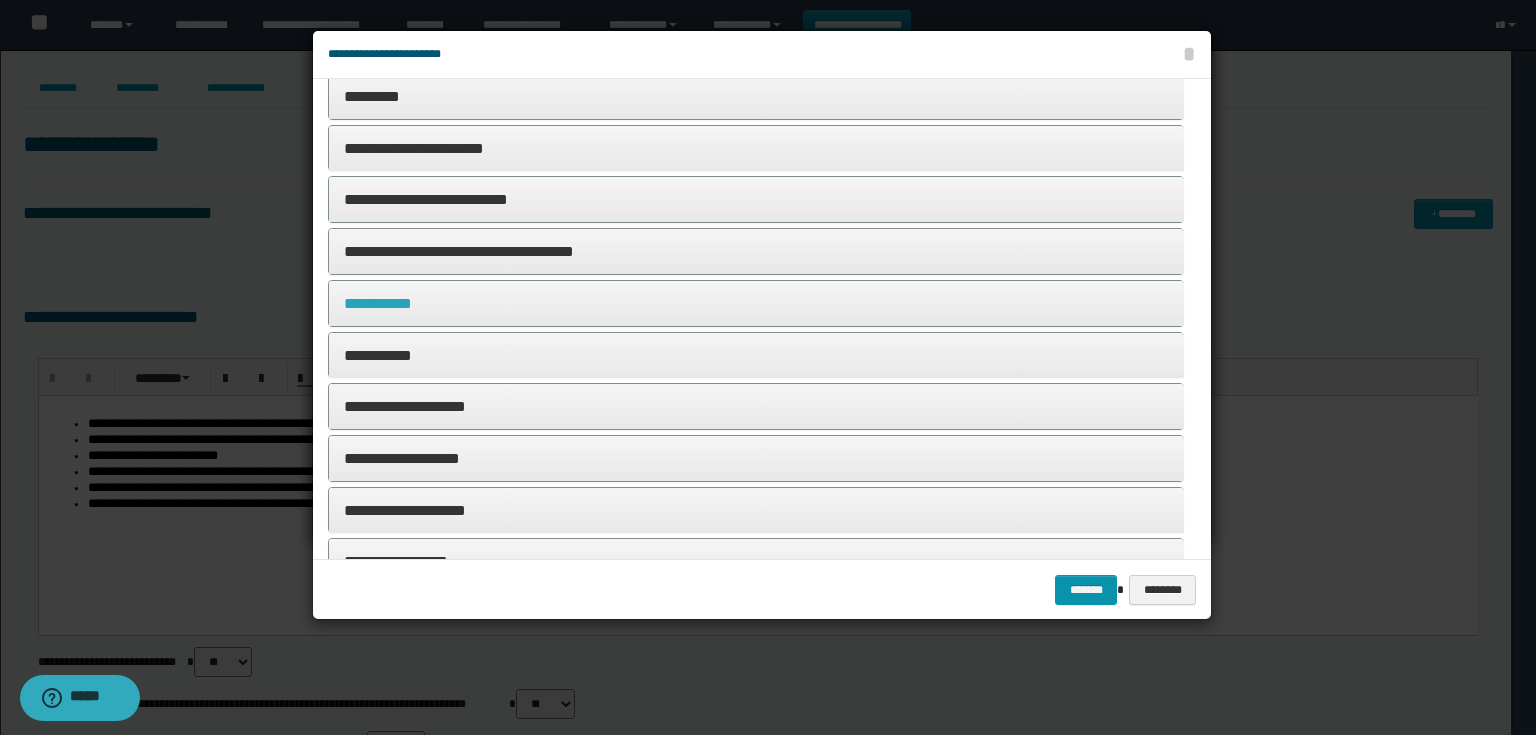 click on "**********" at bounding box center [378, 303] 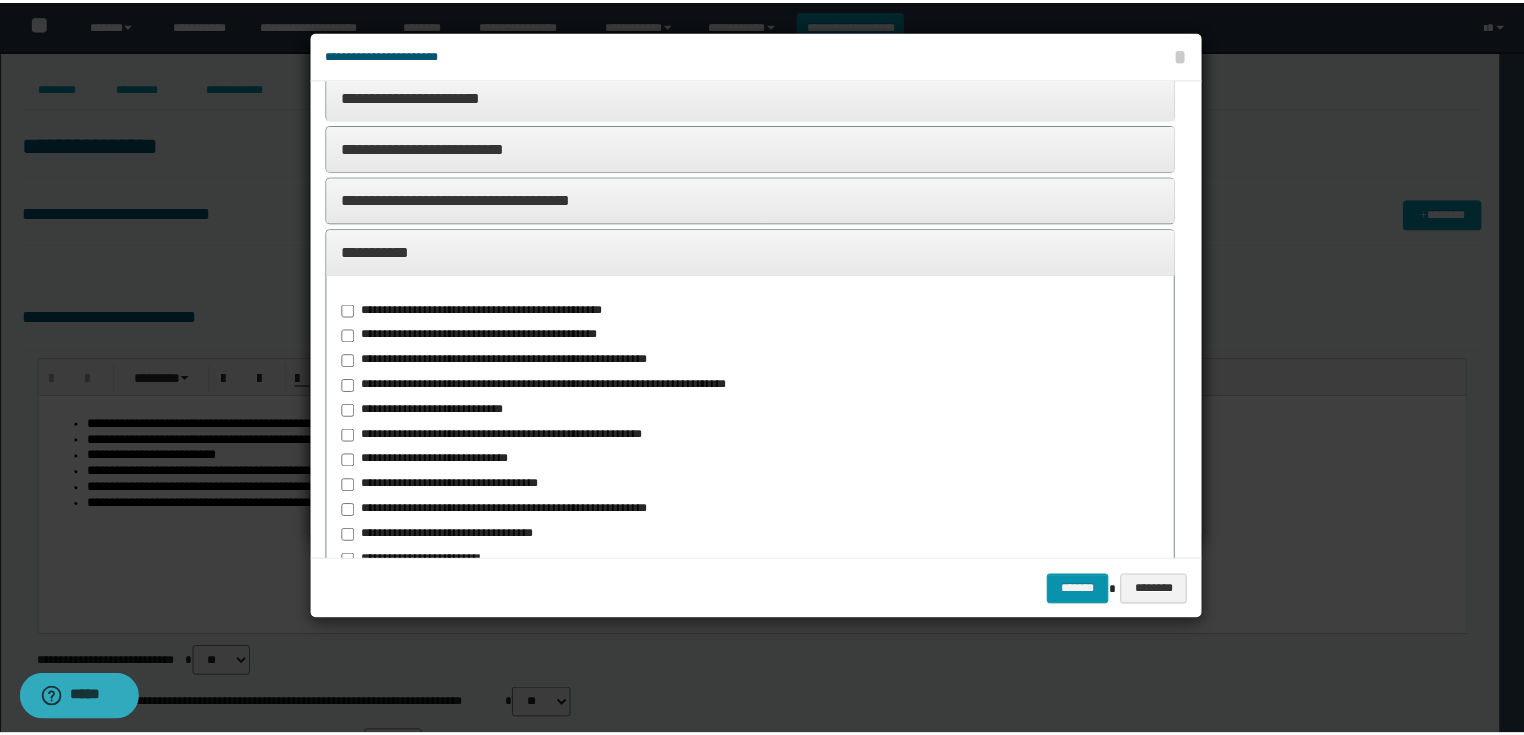 scroll, scrollTop: 388, scrollLeft: 0, axis: vertical 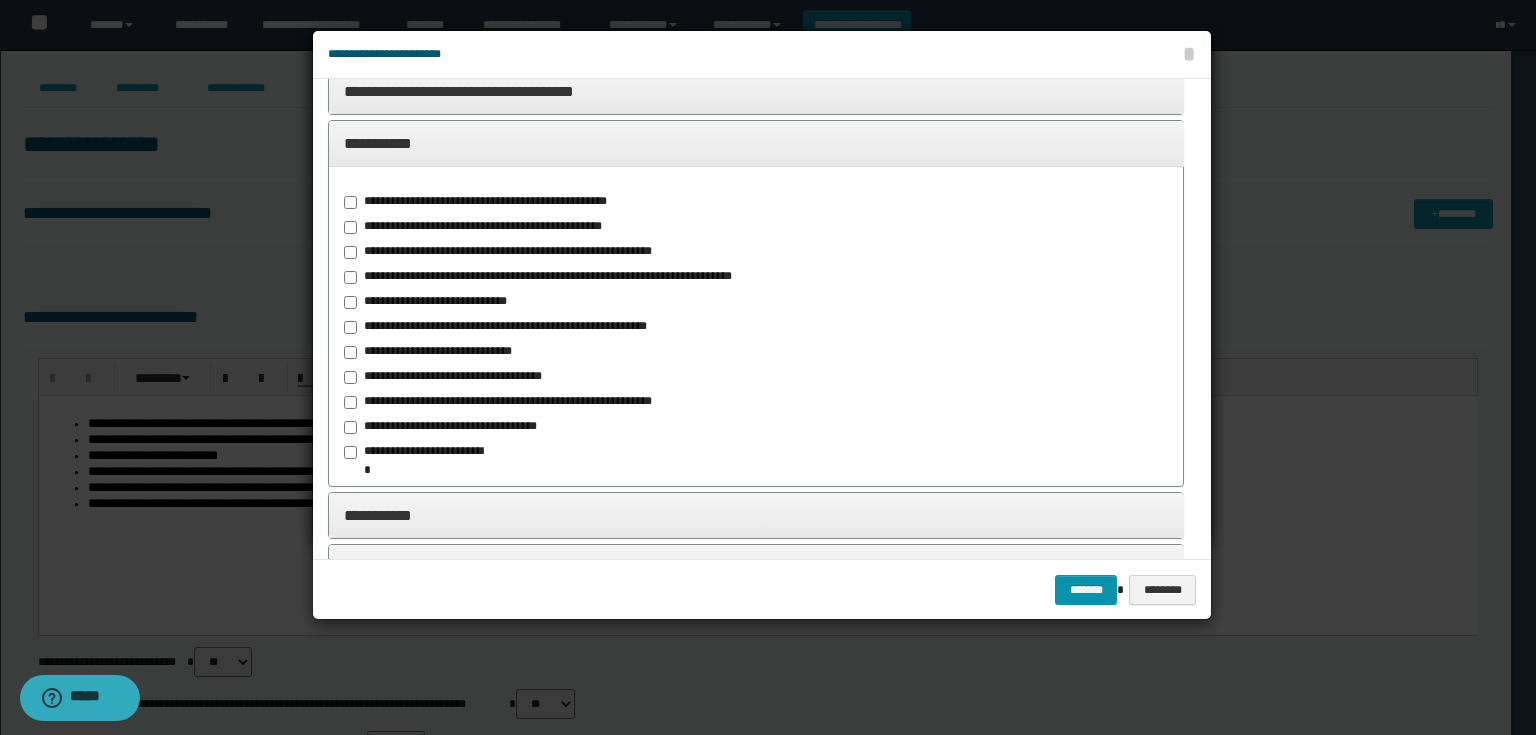 click on "**********" at bounding box center (504, 327) 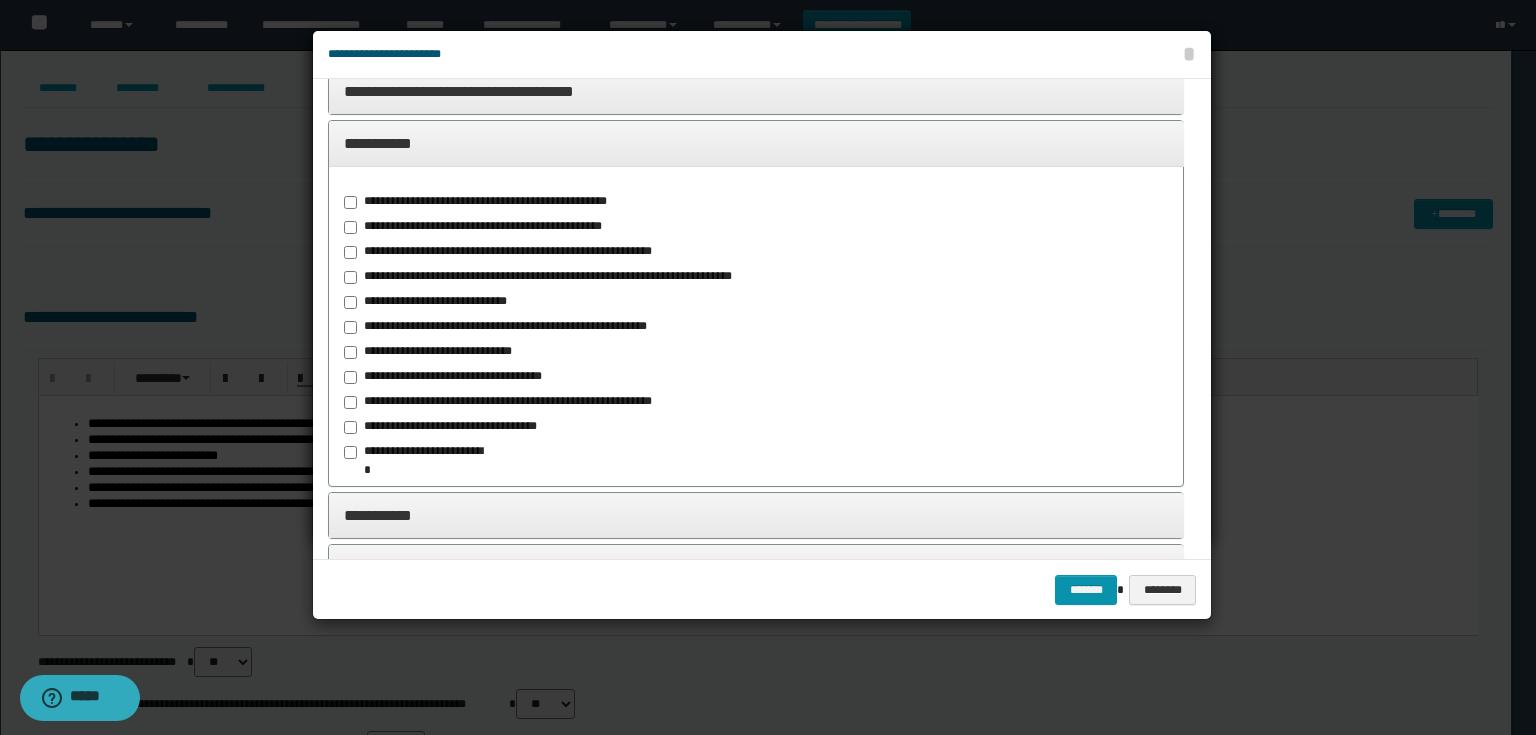 click on "**********" at bounding box center (450, 377) 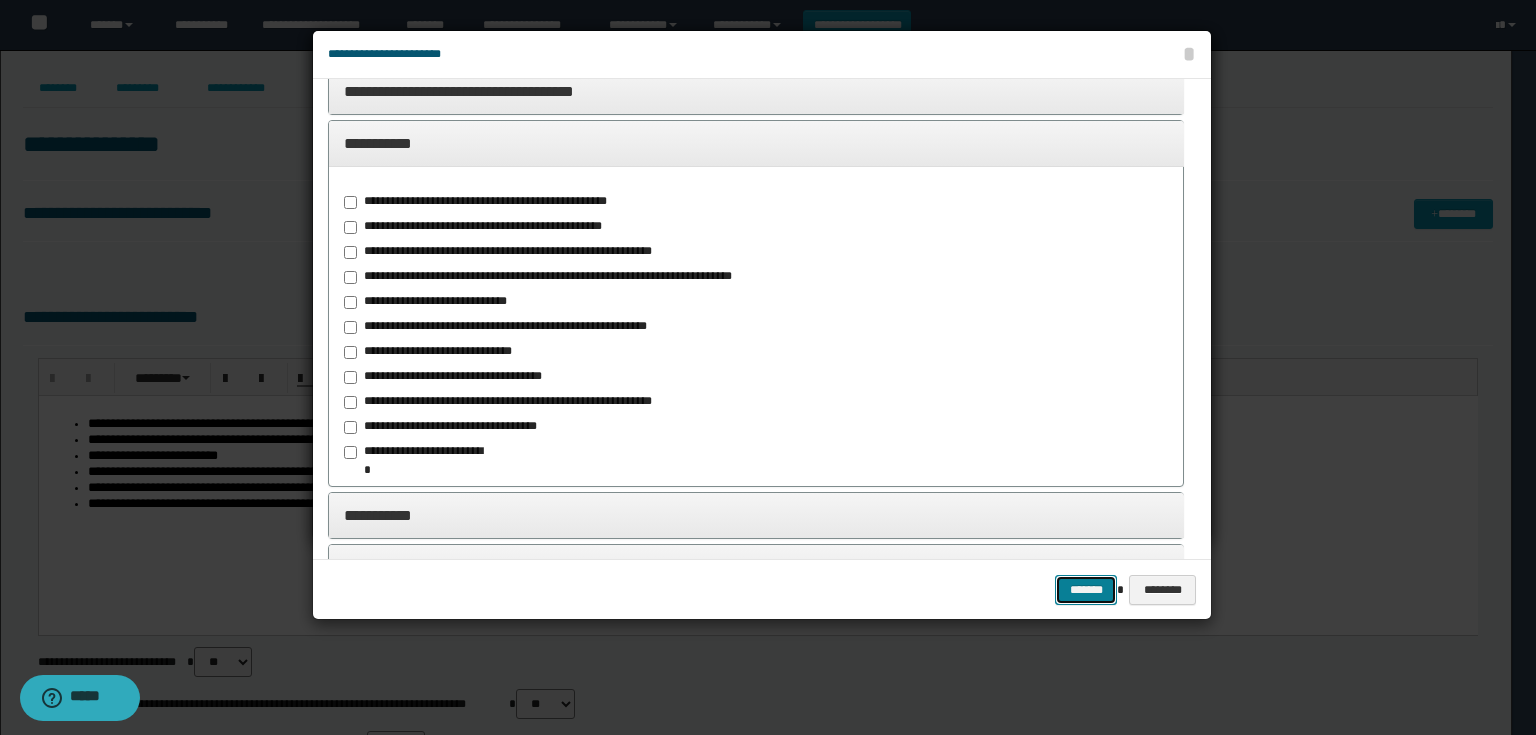 click on "*******" at bounding box center (1086, 590) 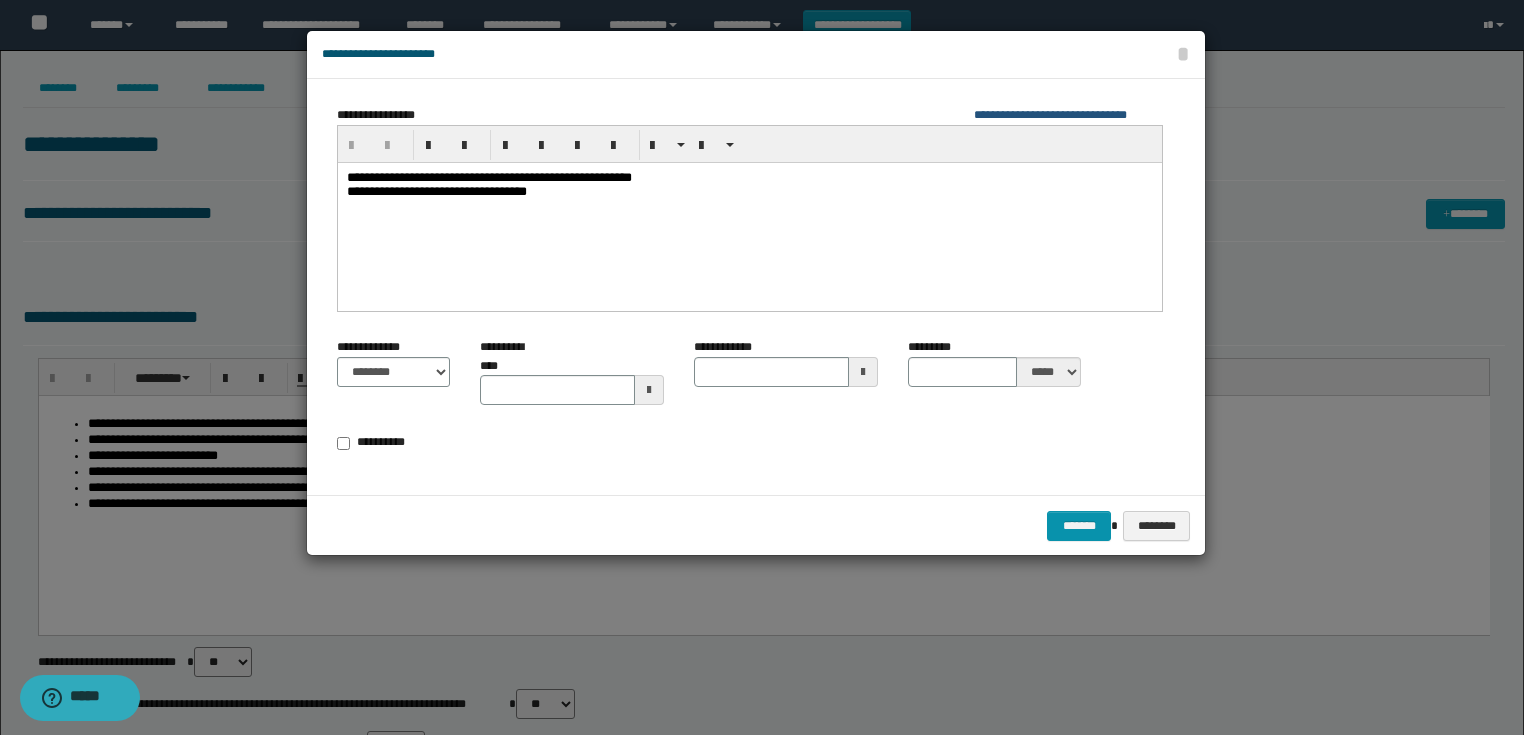 type 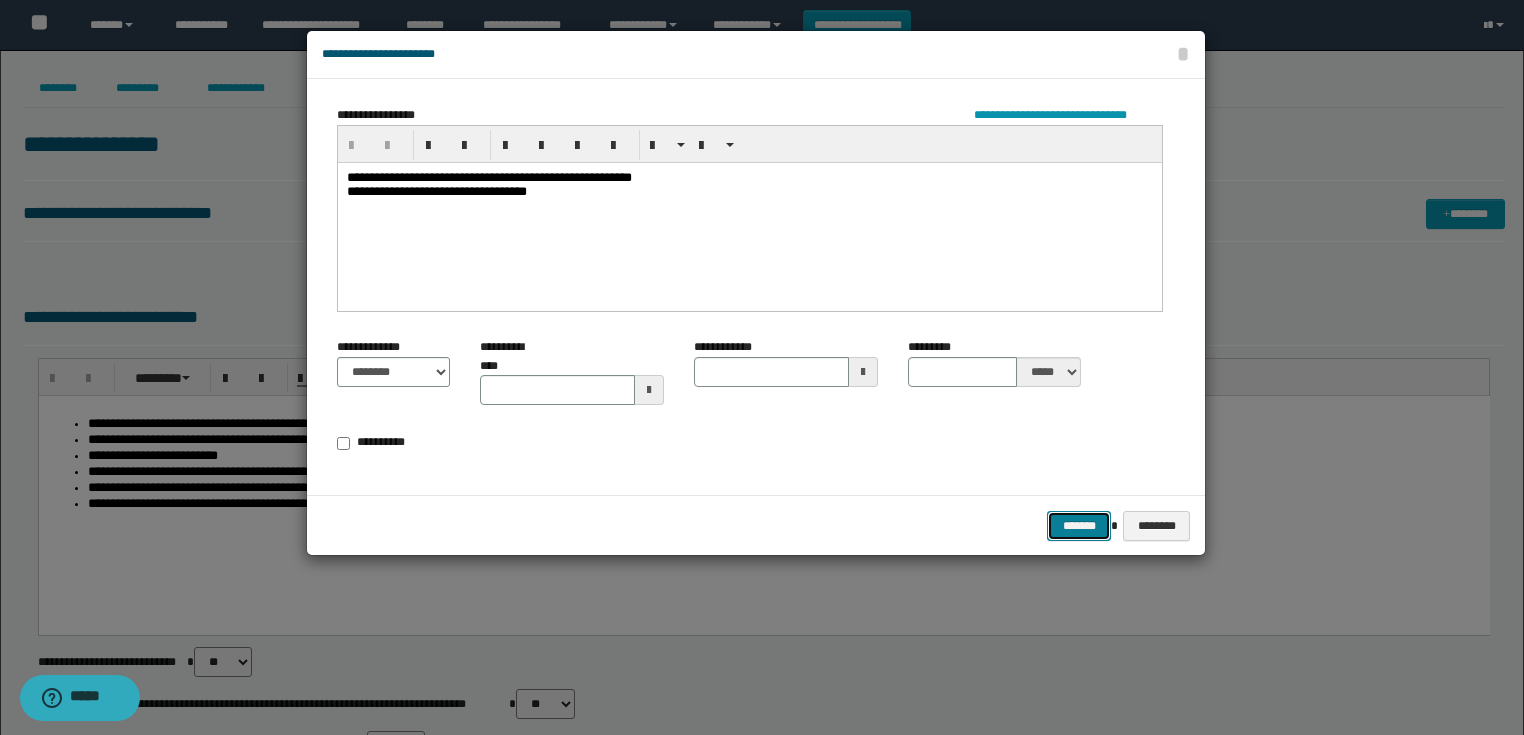 click on "*******" at bounding box center (1079, 526) 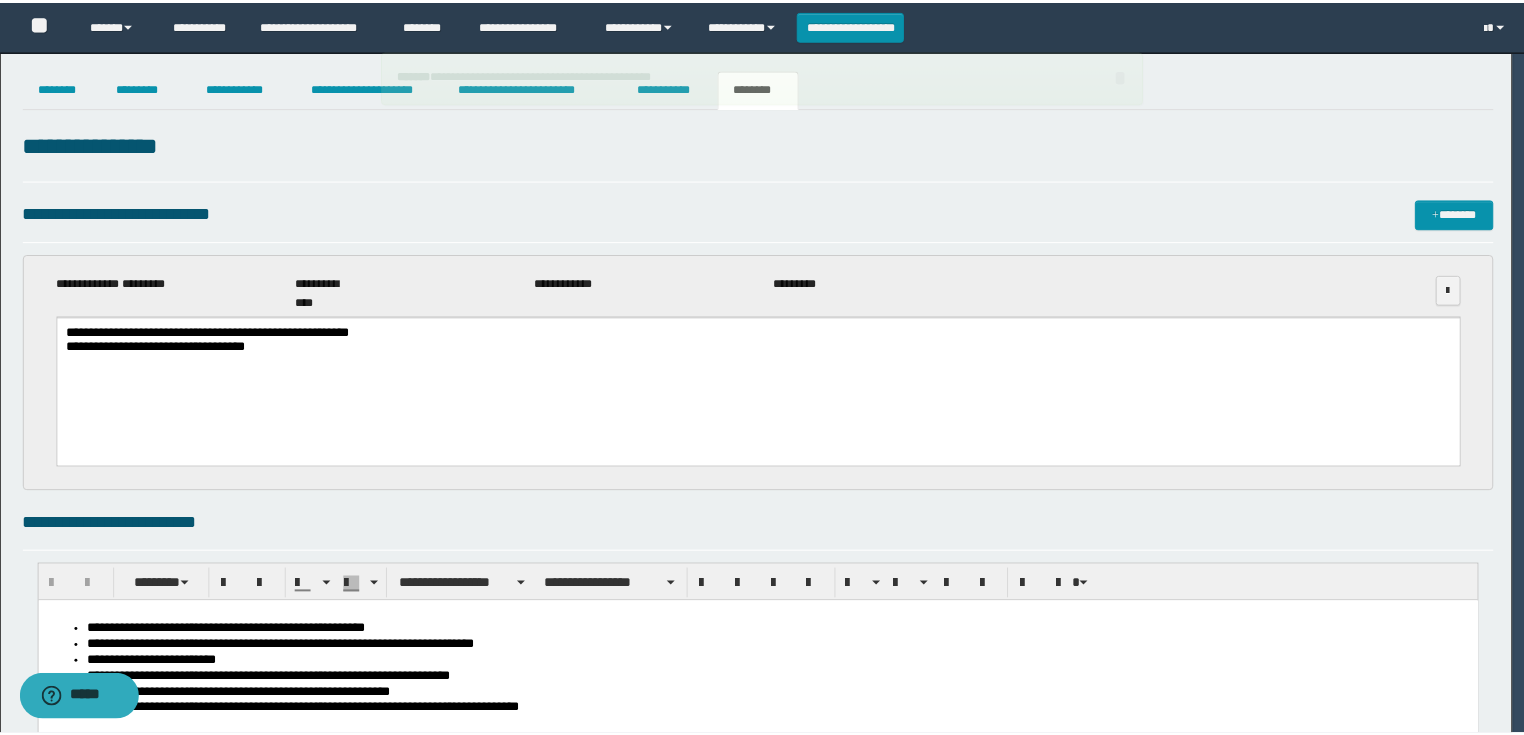 scroll, scrollTop: 0, scrollLeft: 0, axis: both 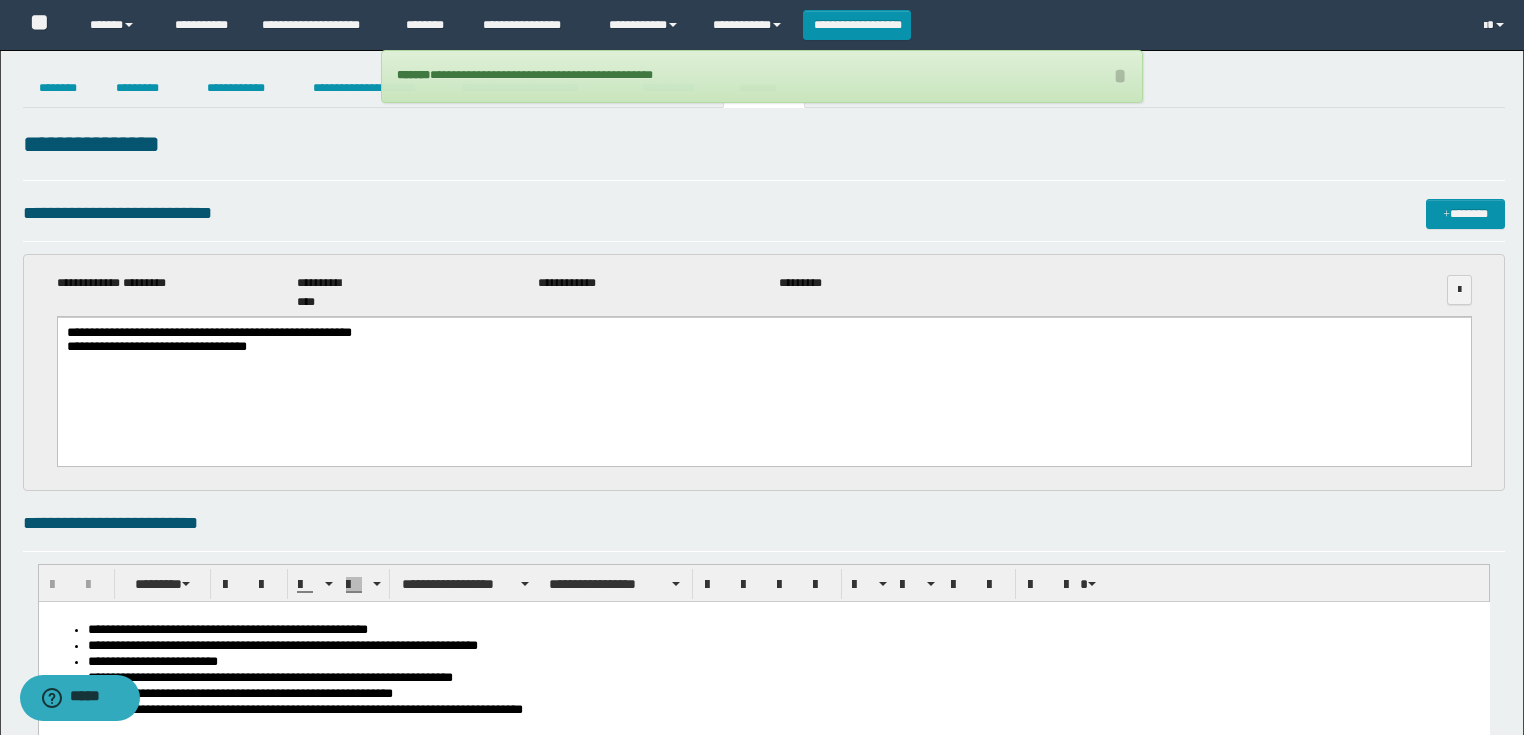 click on "**********" at bounding box center (762, 901) 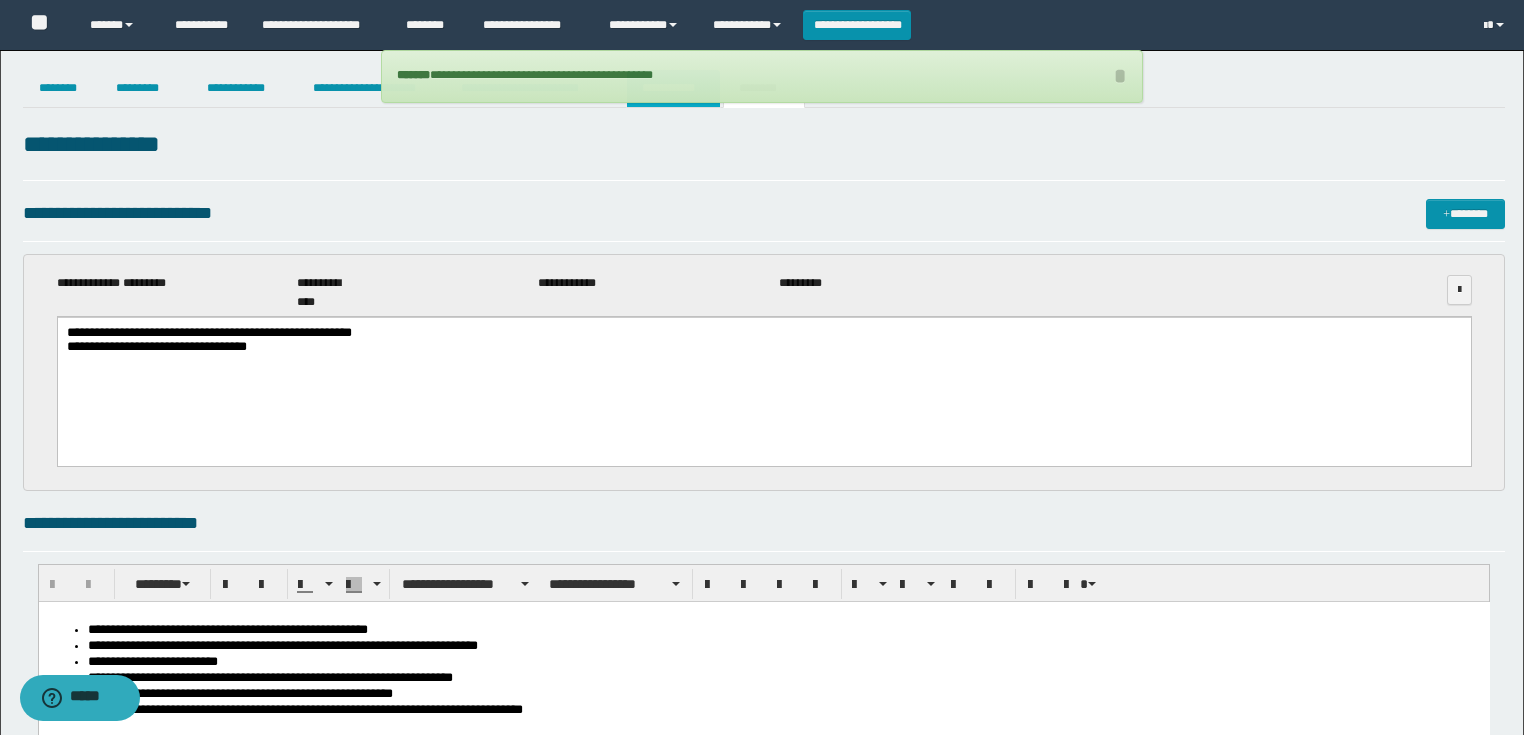 click on "**********" at bounding box center [673, 88] 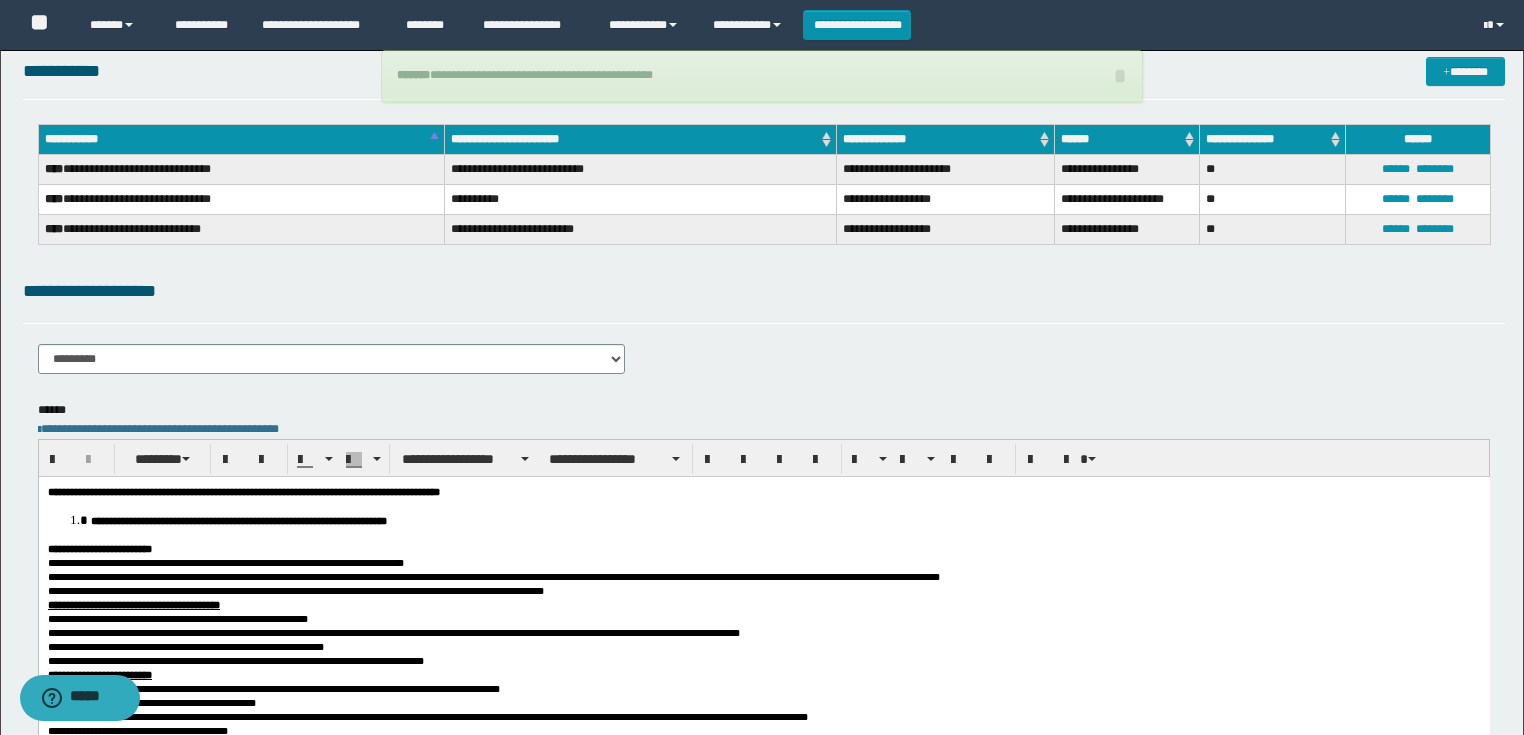 scroll, scrollTop: 160, scrollLeft: 0, axis: vertical 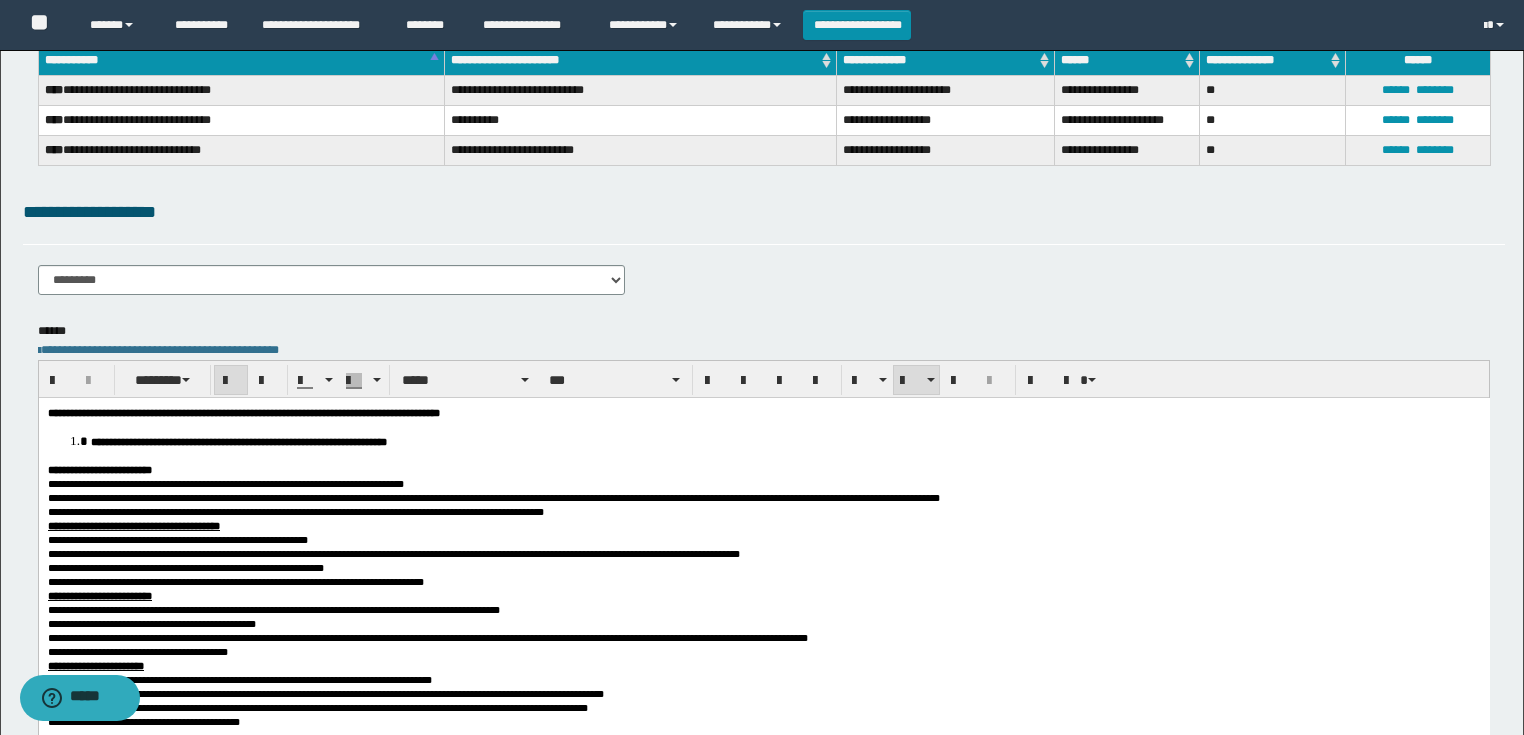 click on "**********" at bounding box center (238, 441) 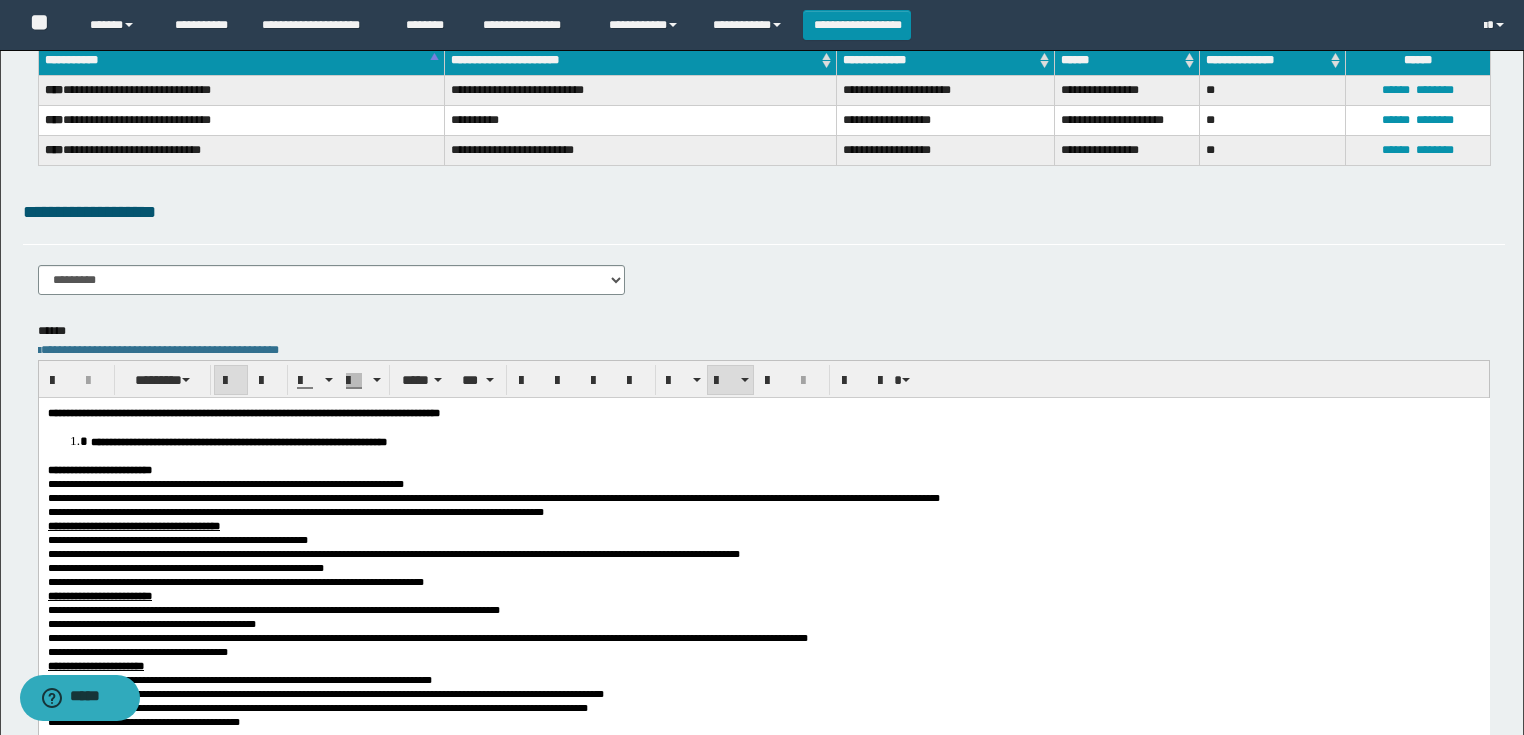 click on "**********" at bounding box center [238, 441] 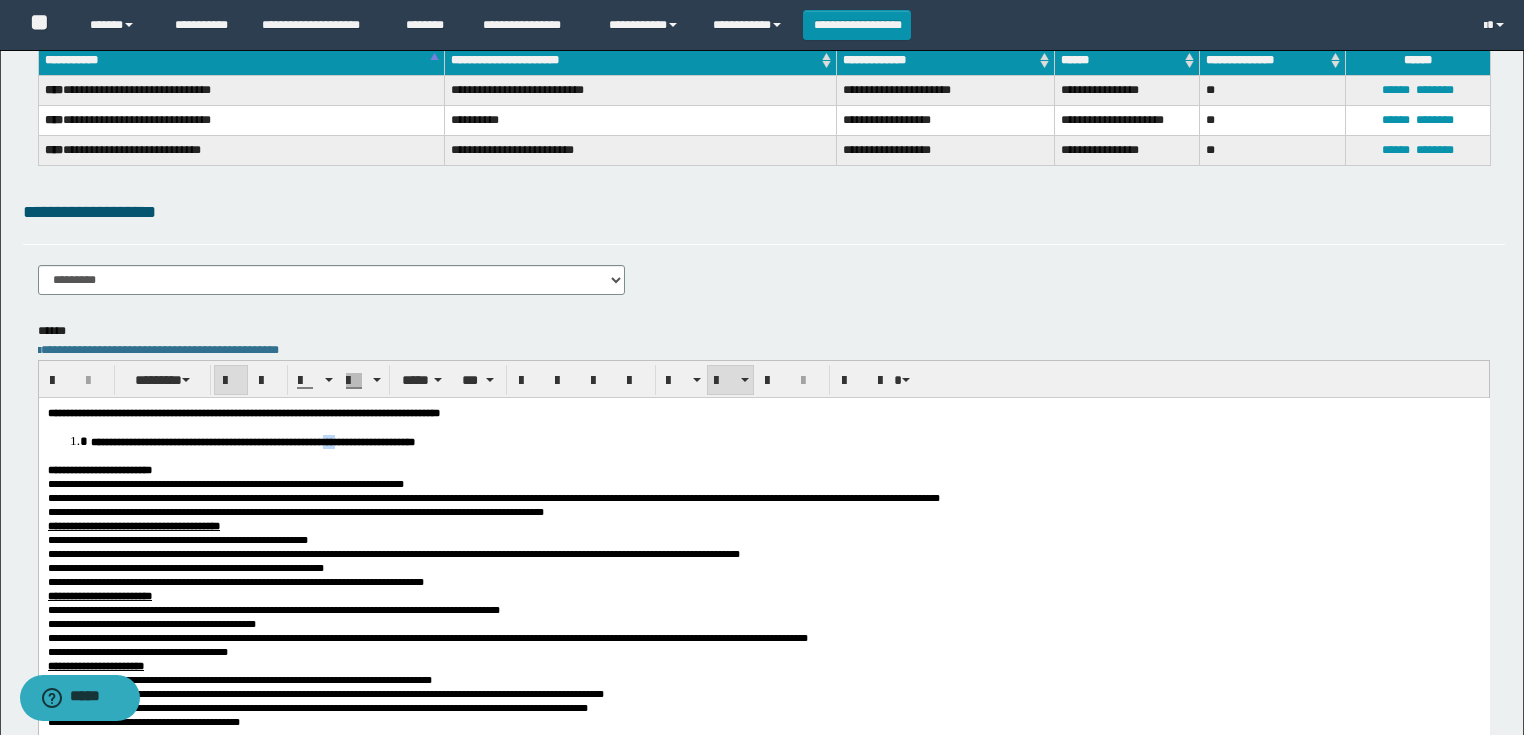 drag, startPoint x: 493, startPoint y: 442, endPoint x: 476, endPoint y: 441, distance: 17.029387 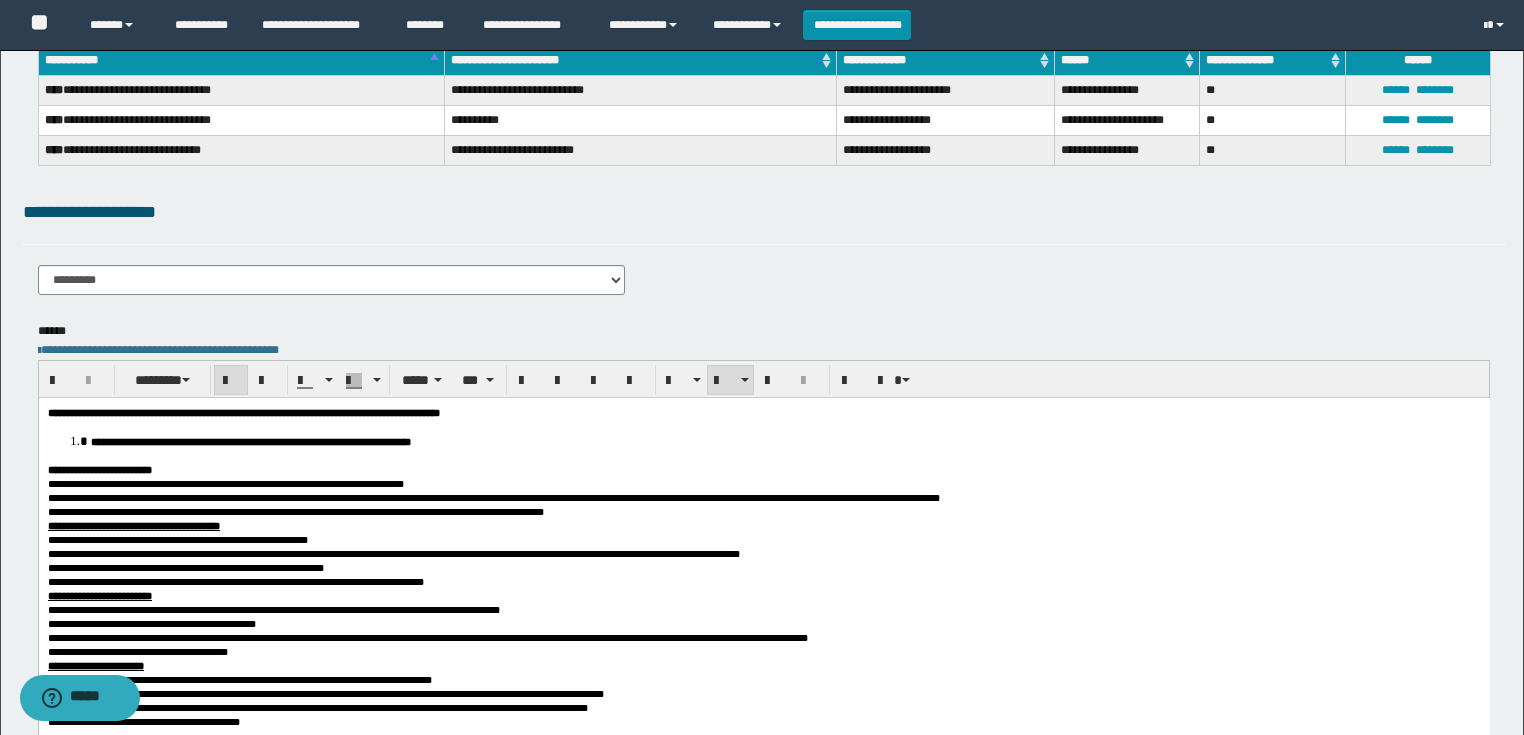 click on "**********" at bounding box center (783, 440) 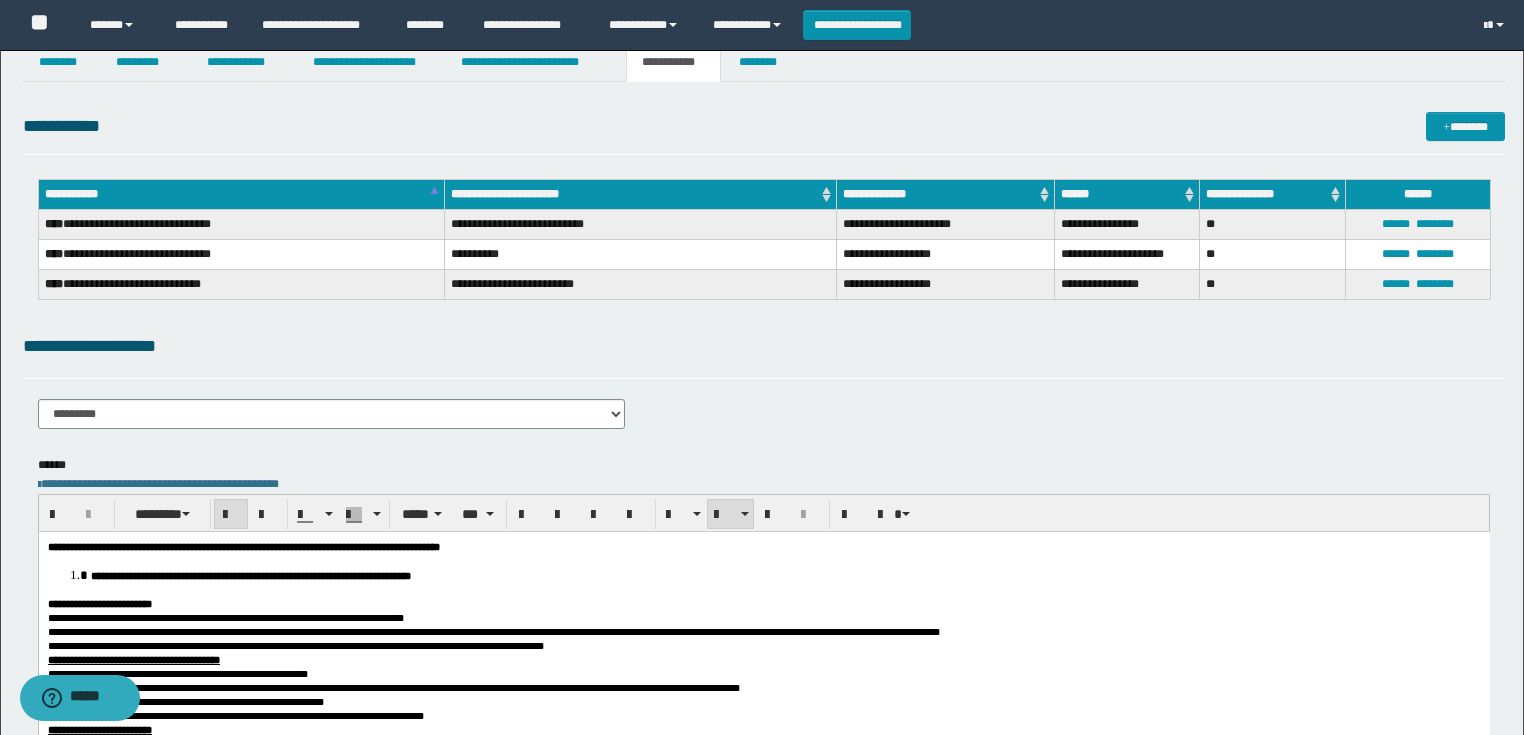 scroll, scrollTop: 0, scrollLeft: 0, axis: both 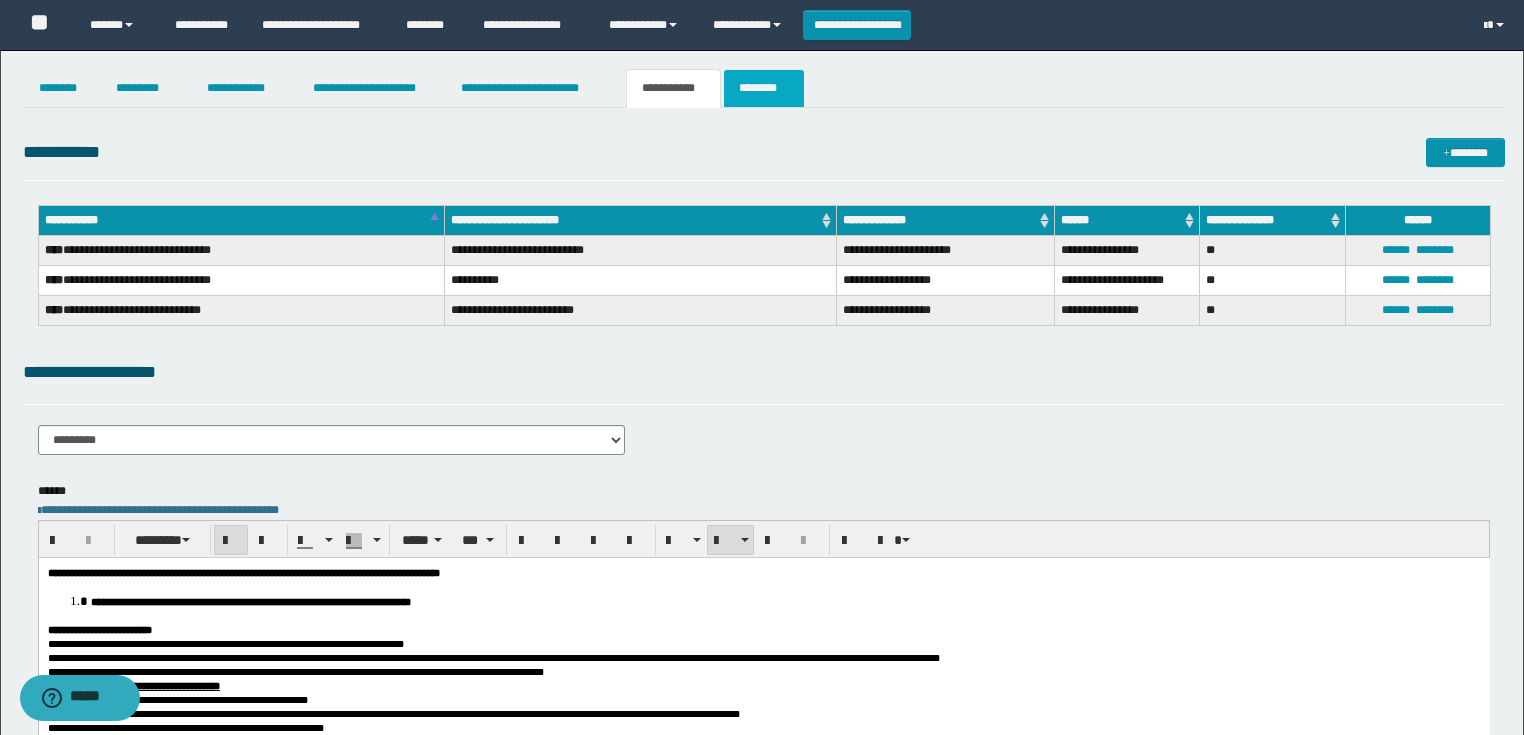 click on "********" at bounding box center [764, 88] 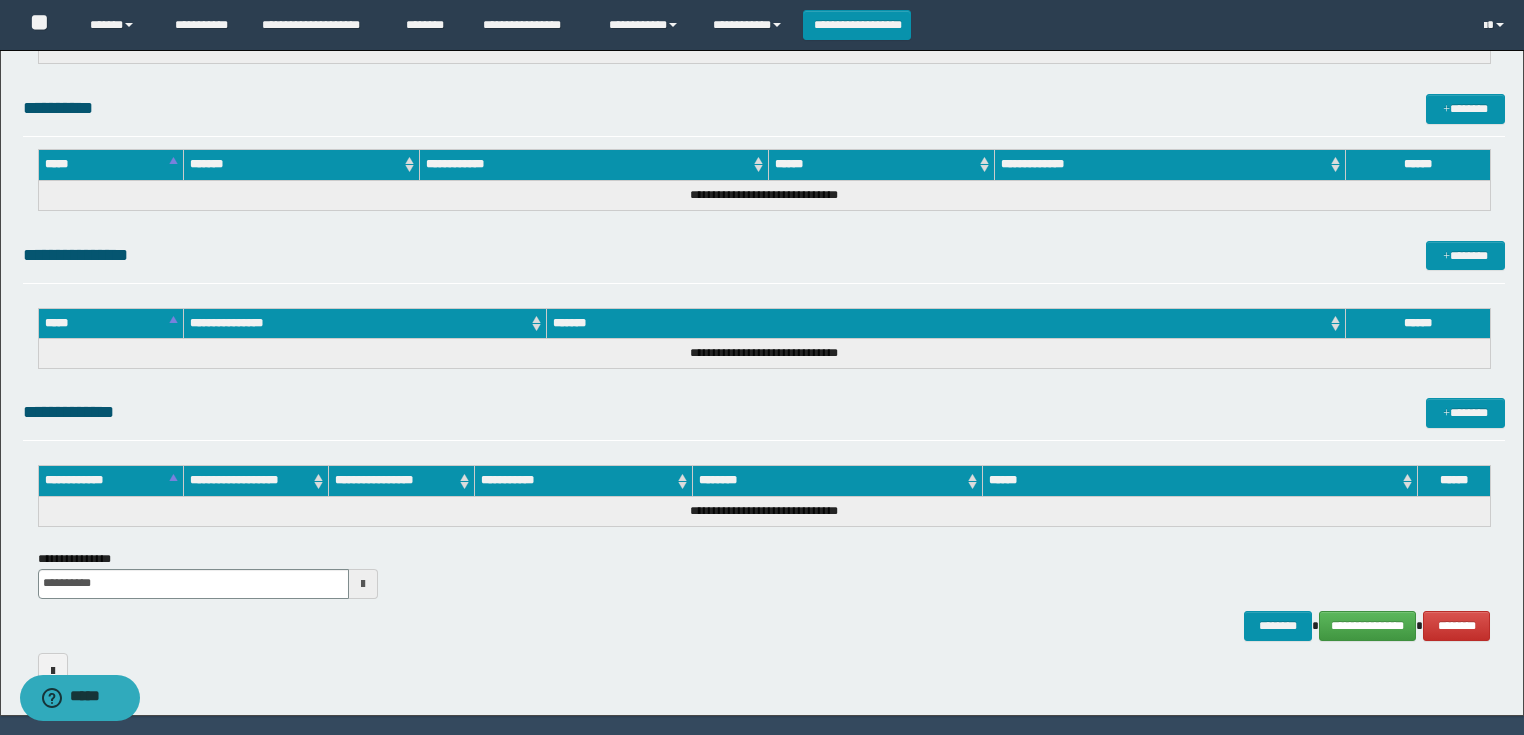 scroll, scrollTop: 1012, scrollLeft: 0, axis: vertical 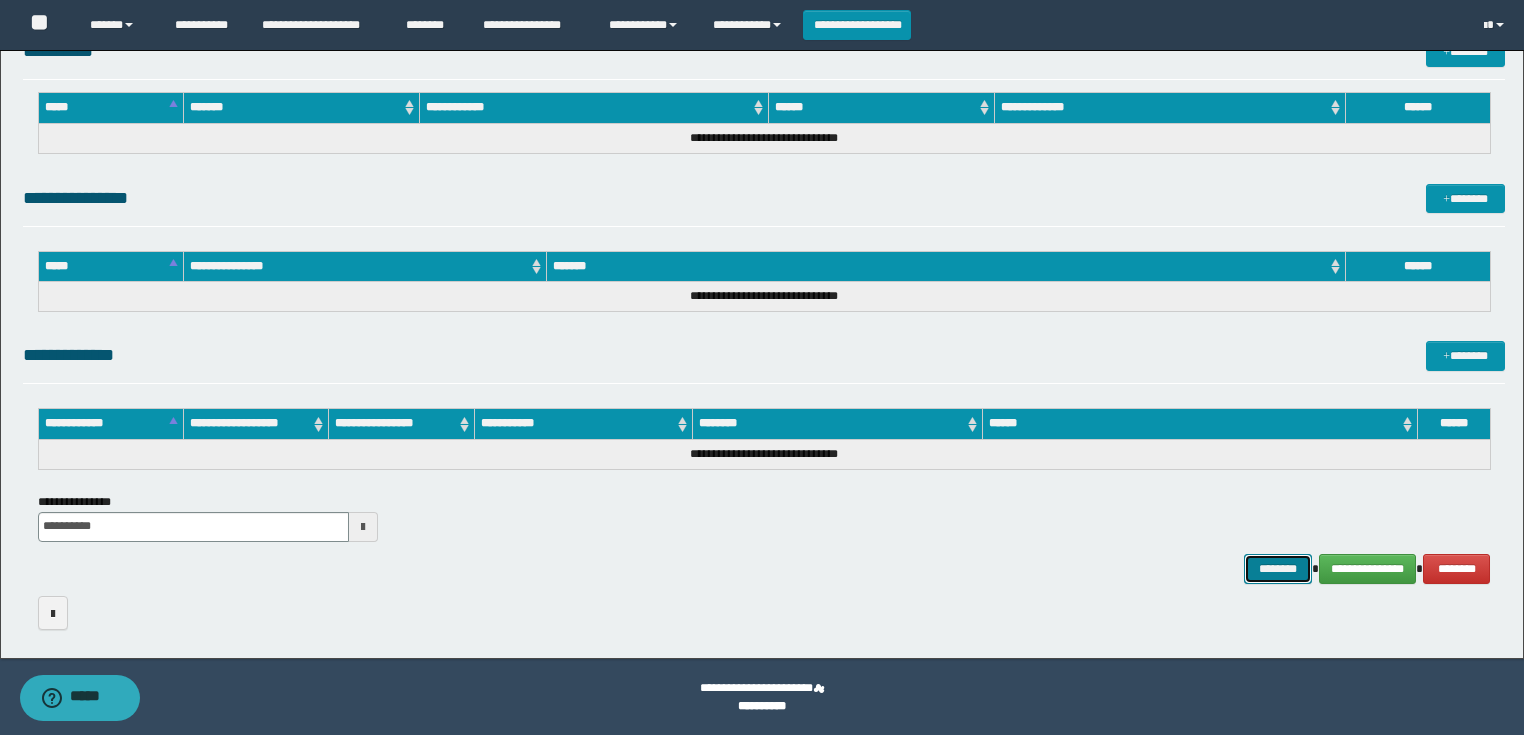 click on "********" at bounding box center [1277, 569] 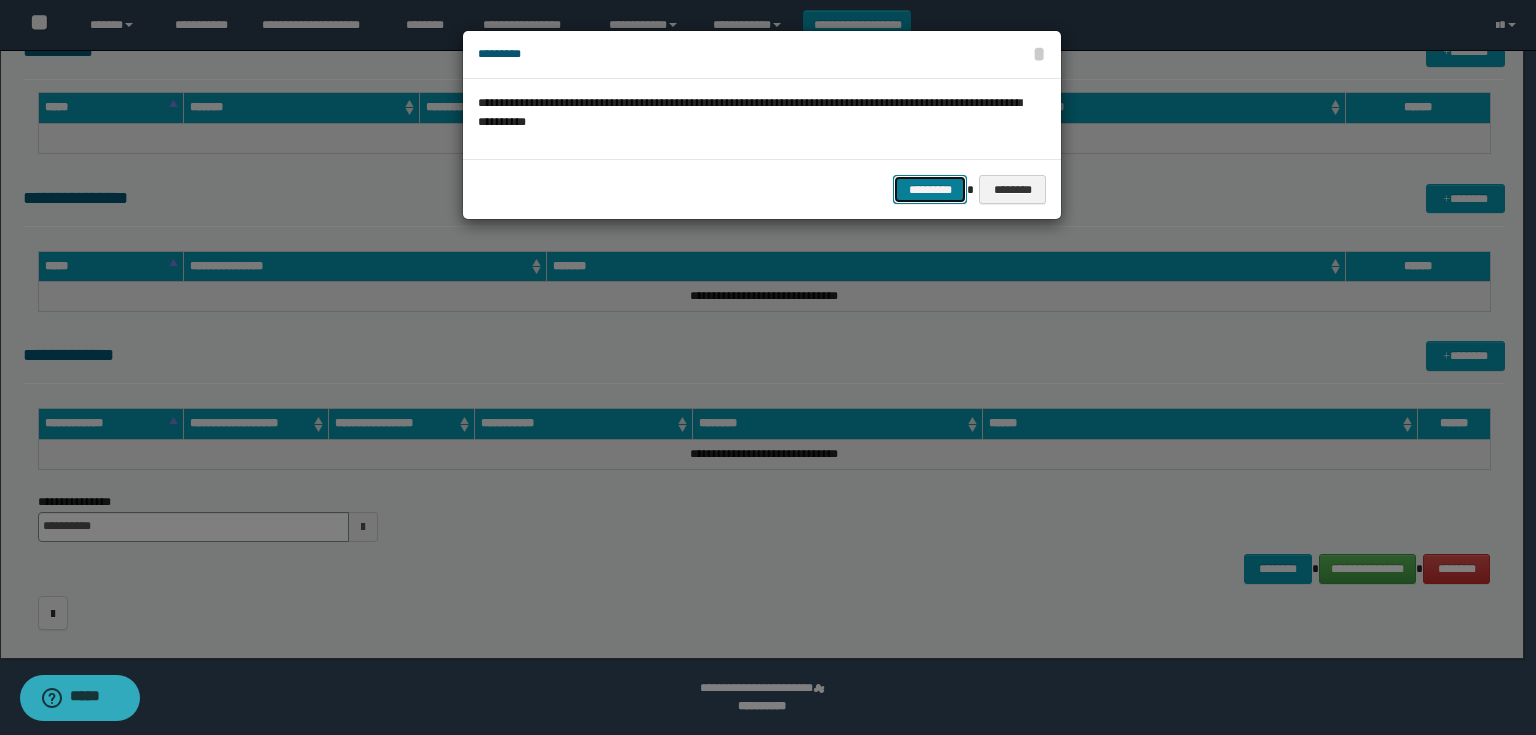 click on "*********" at bounding box center (930, 190) 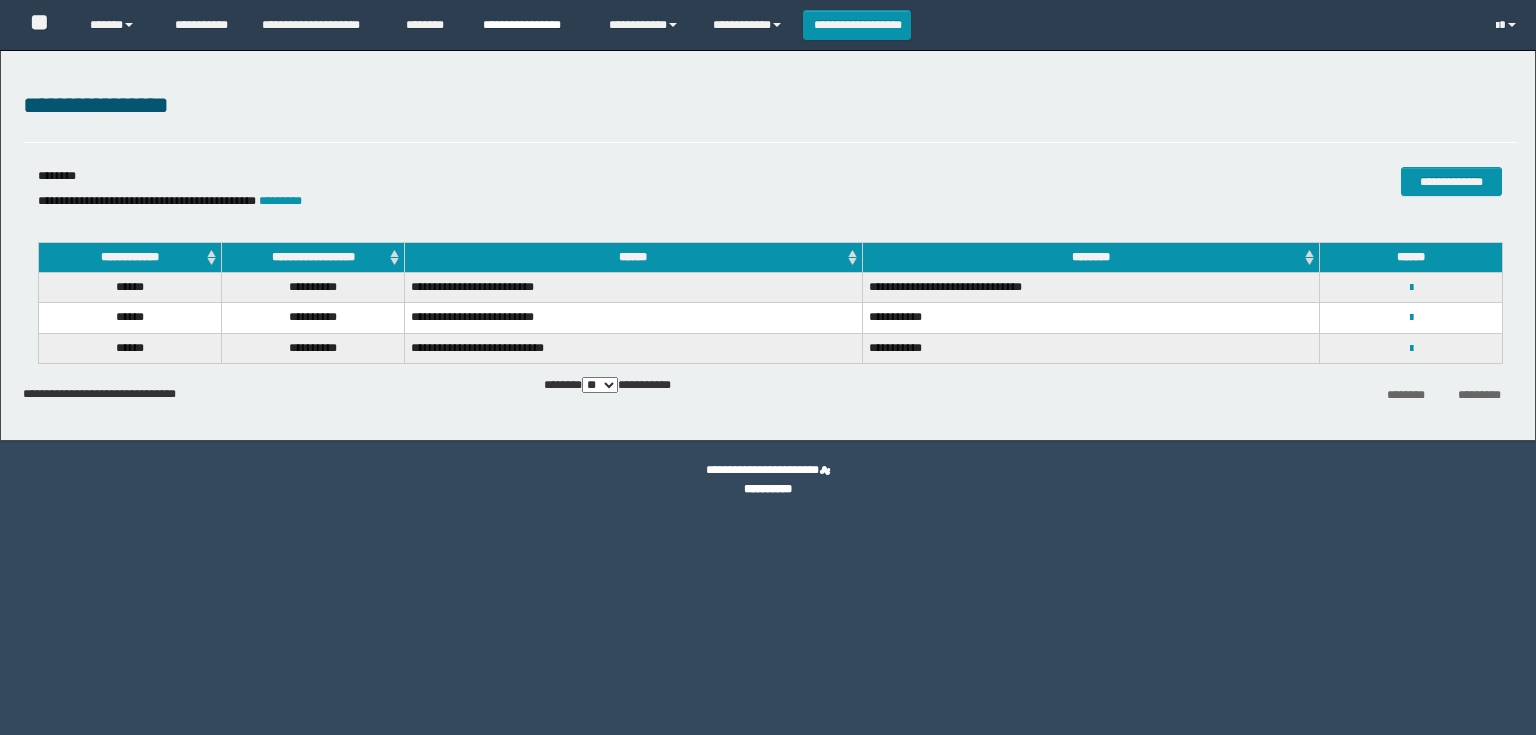 scroll, scrollTop: 0, scrollLeft: 0, axis: both 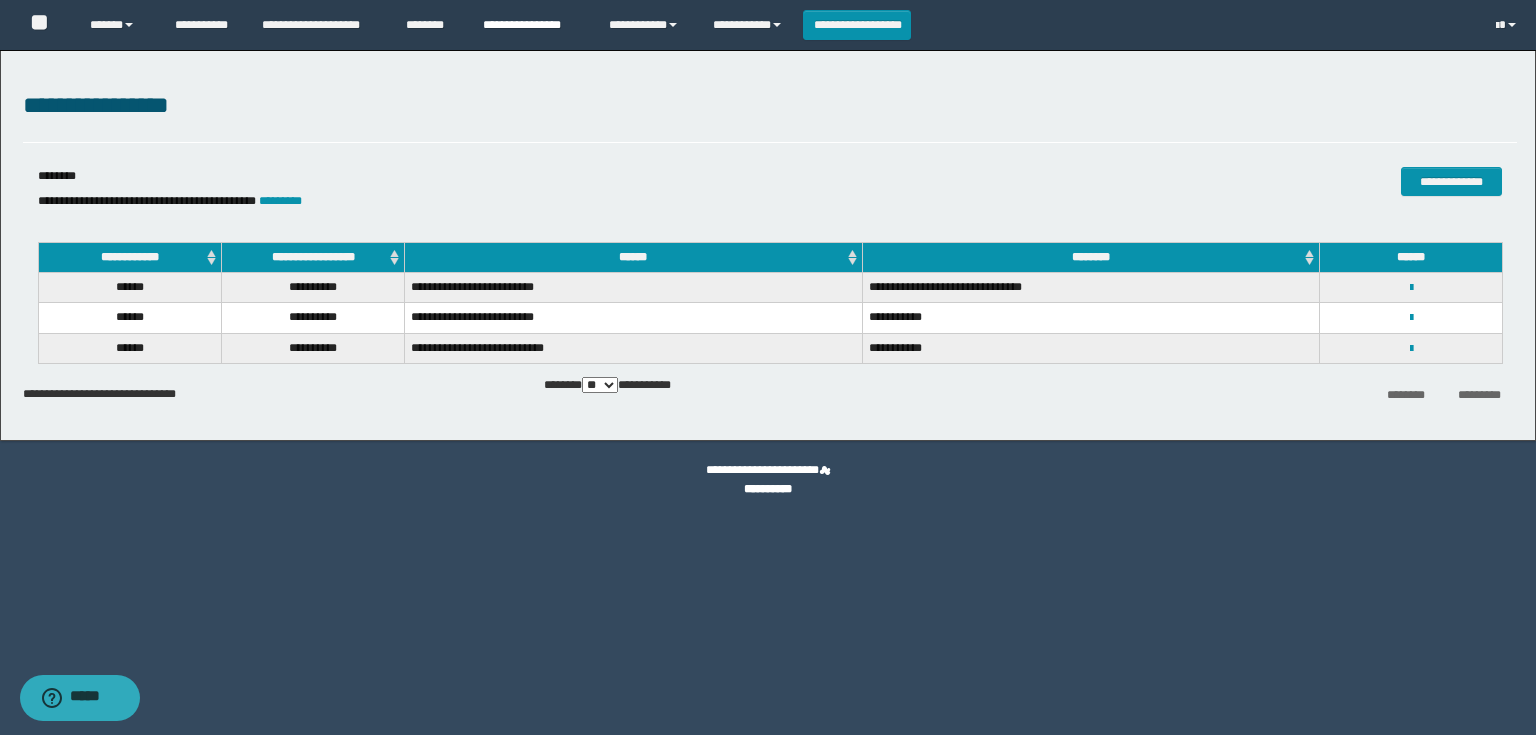 click on "**********" at bounding box center [531, 25] 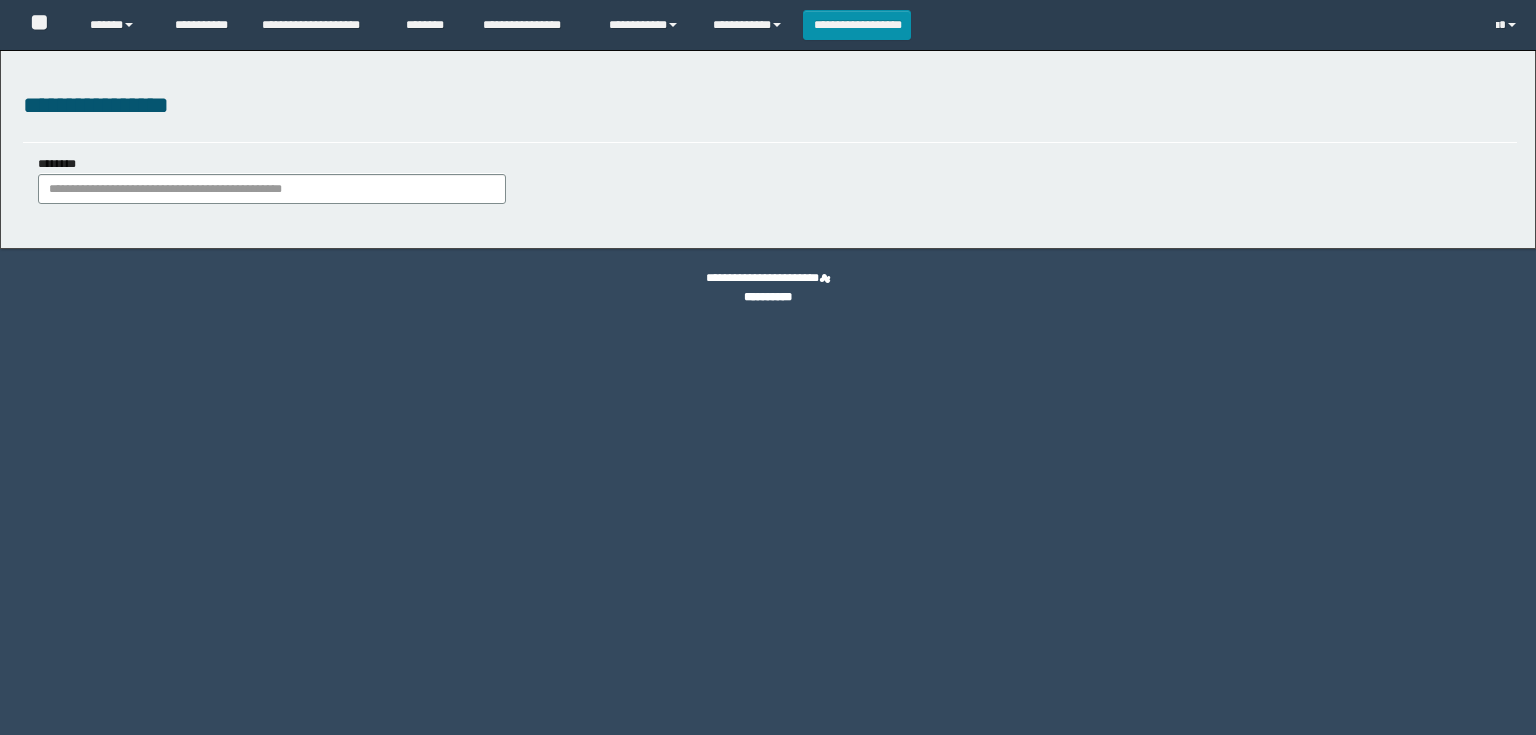 scroll, scrollTop: 0, scrollLeft: 0, axis: both 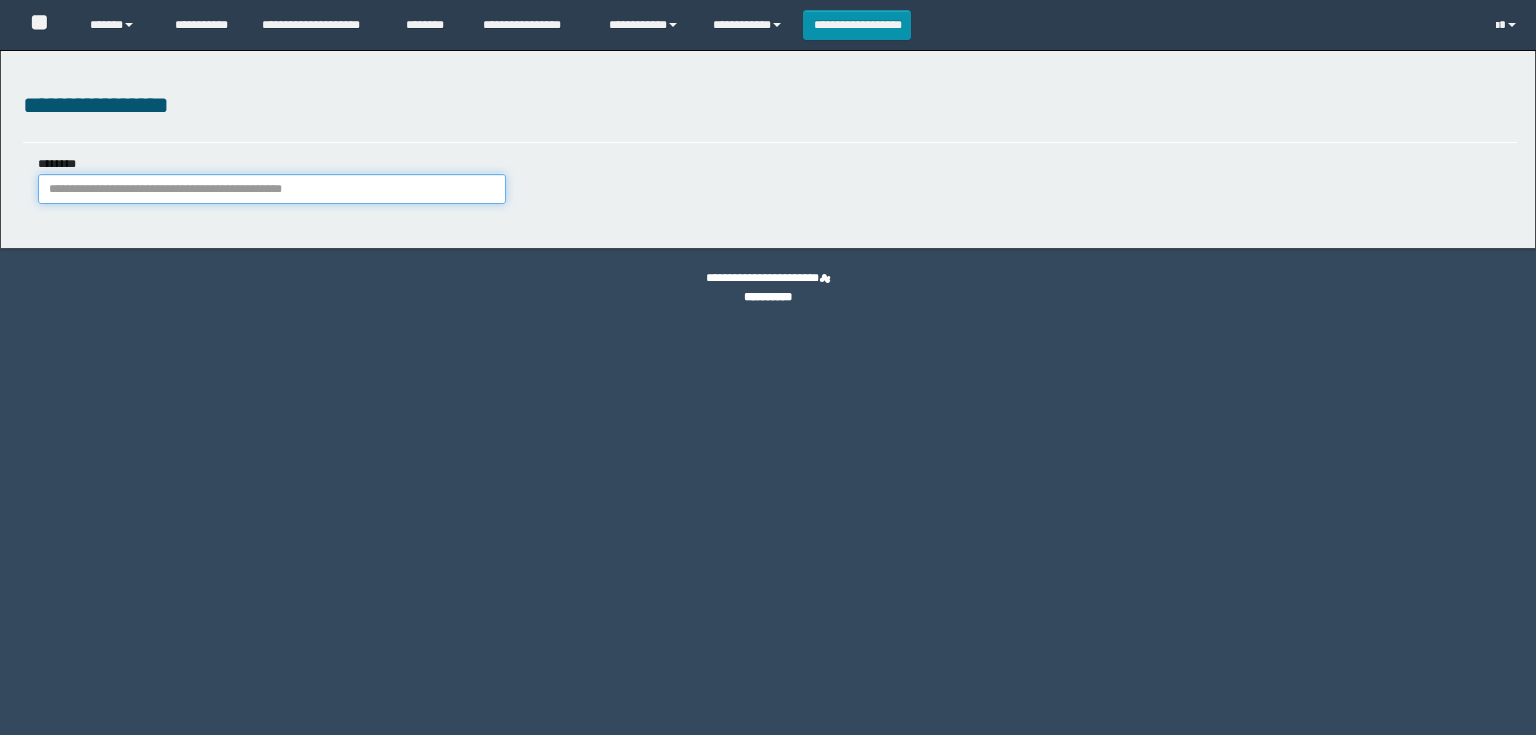 click on "********" at bounding box center (272, 189) 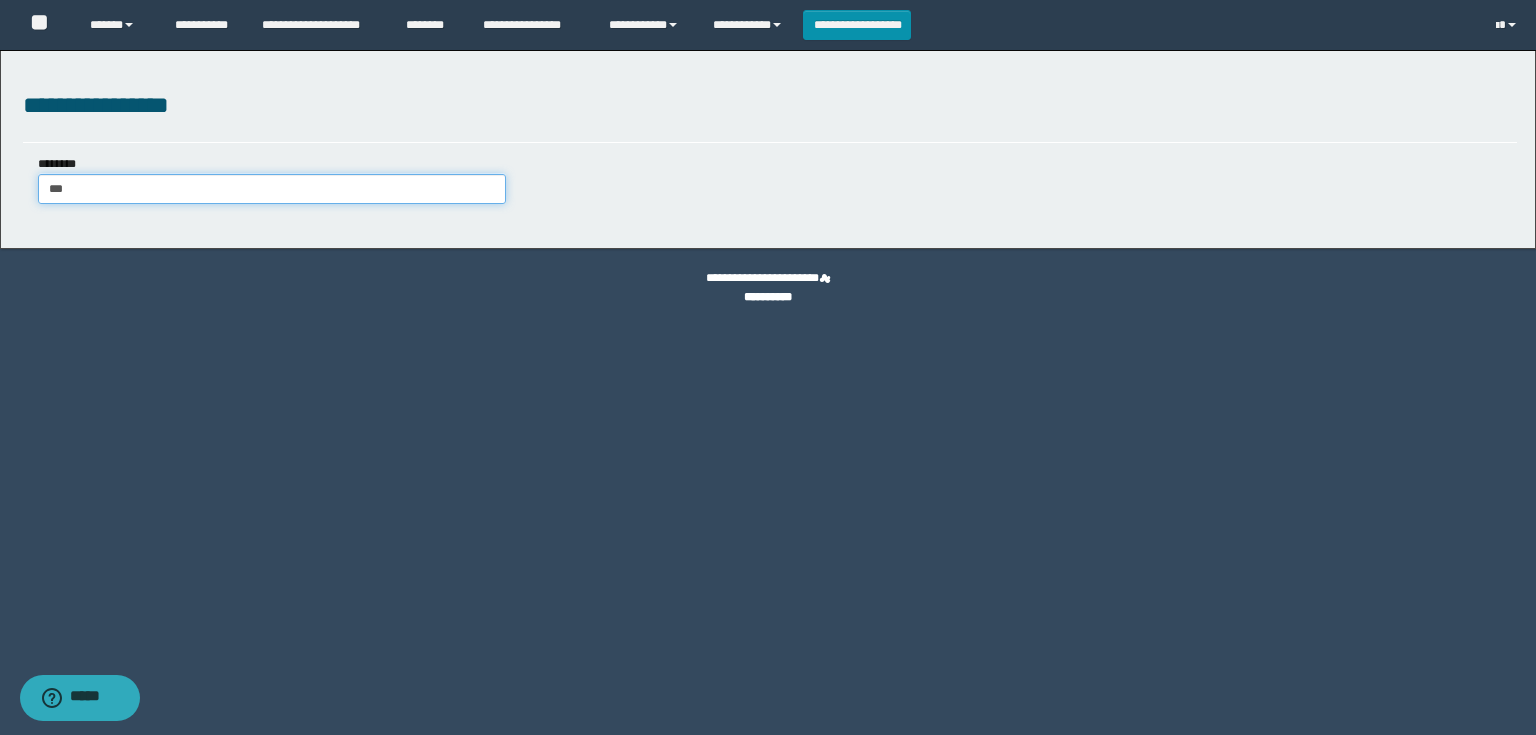 type on "****" 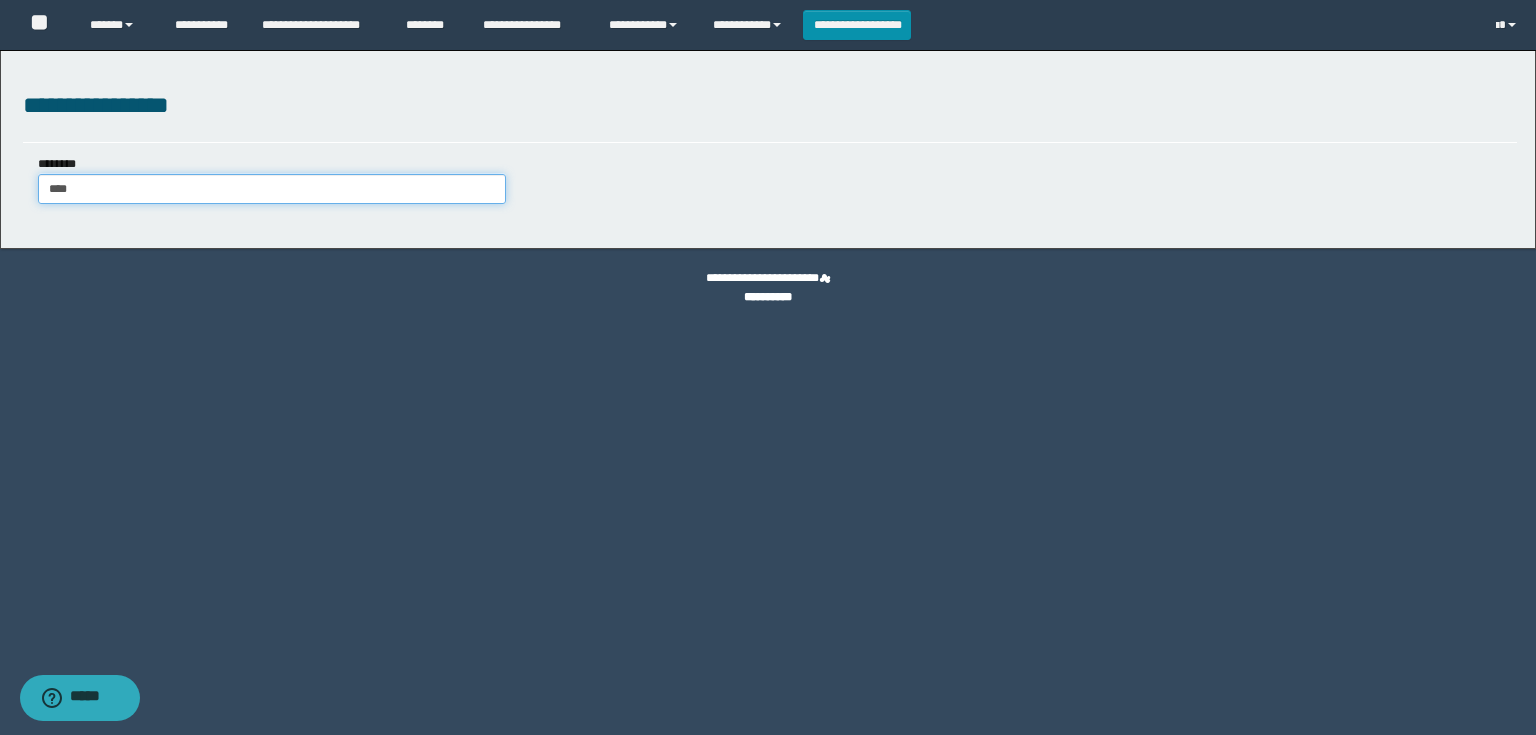type on "****" 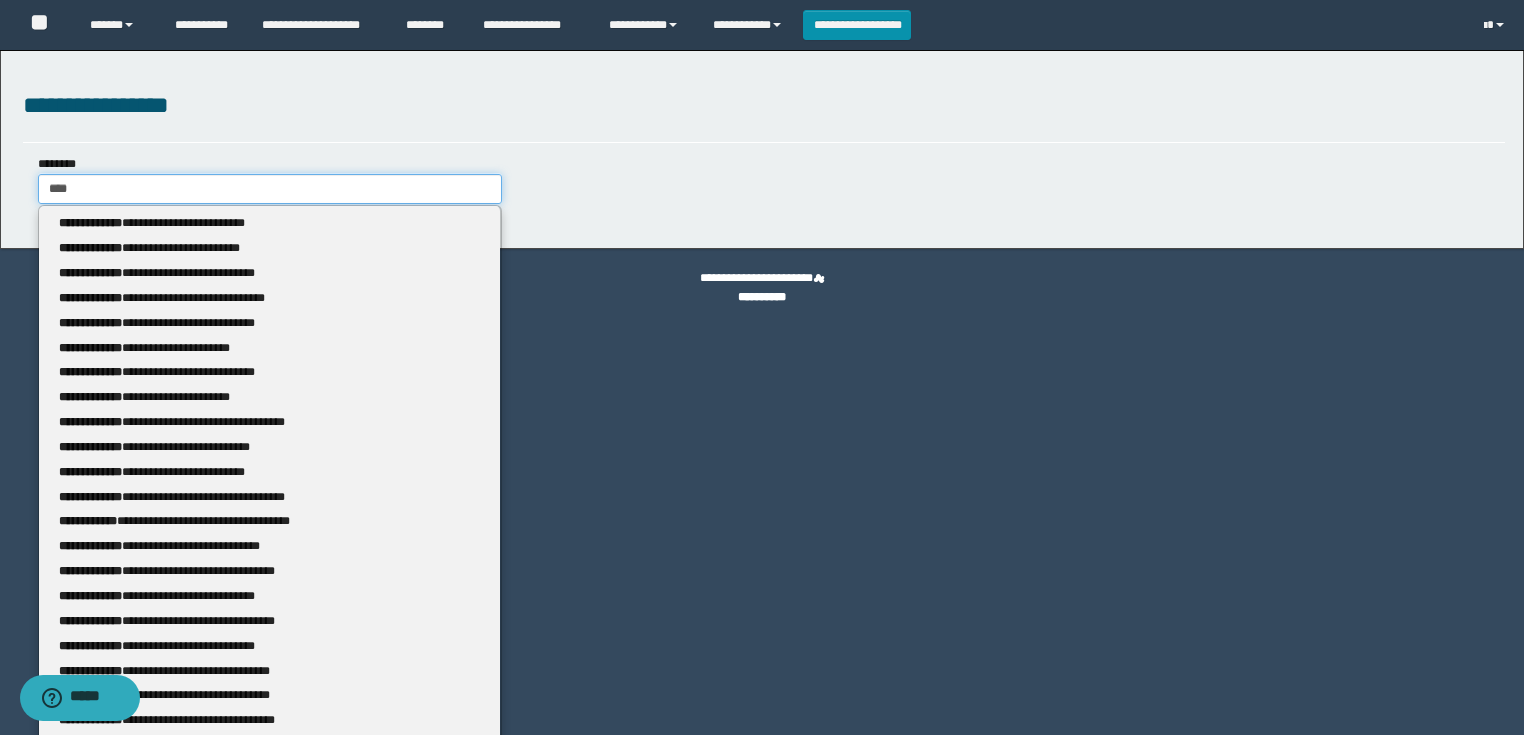 type 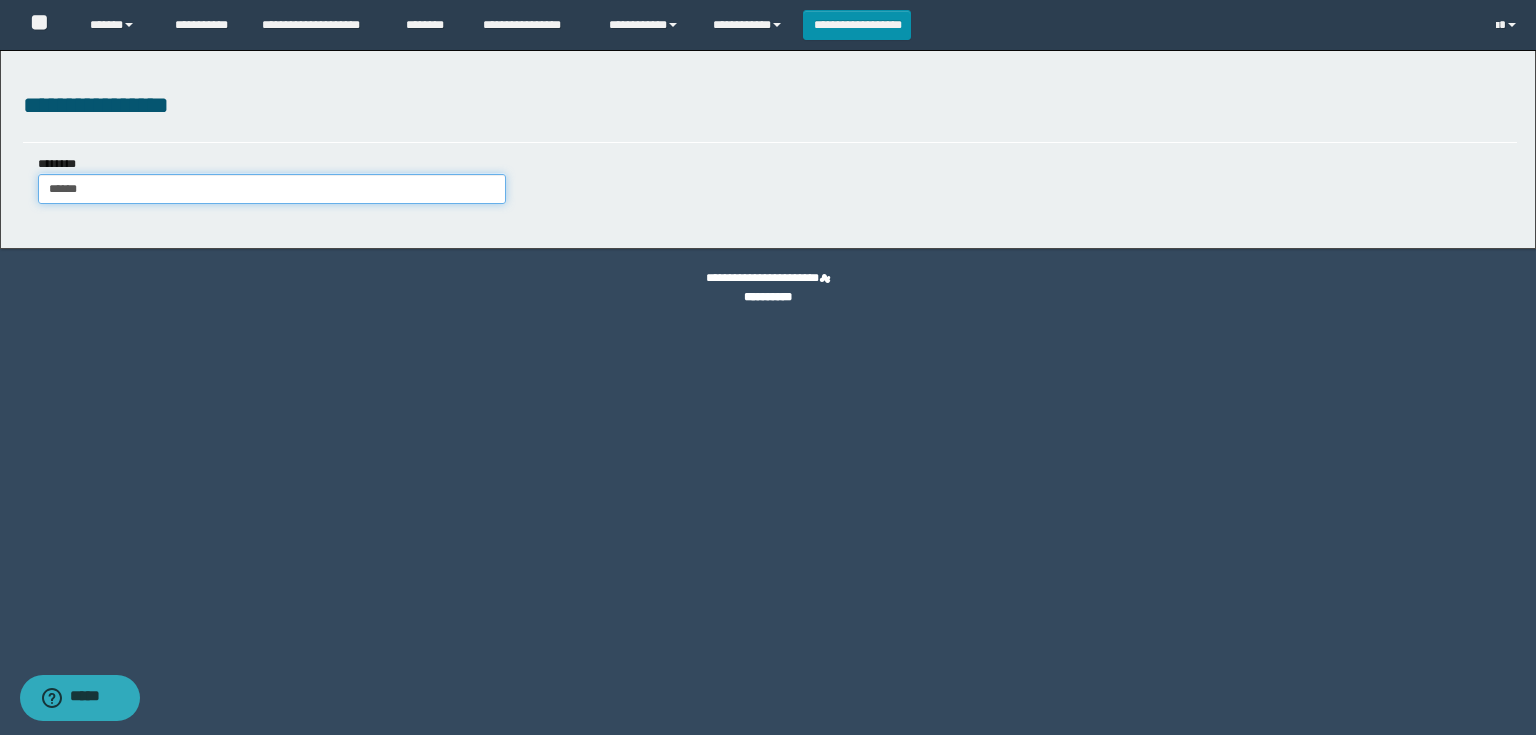 type on "*******" 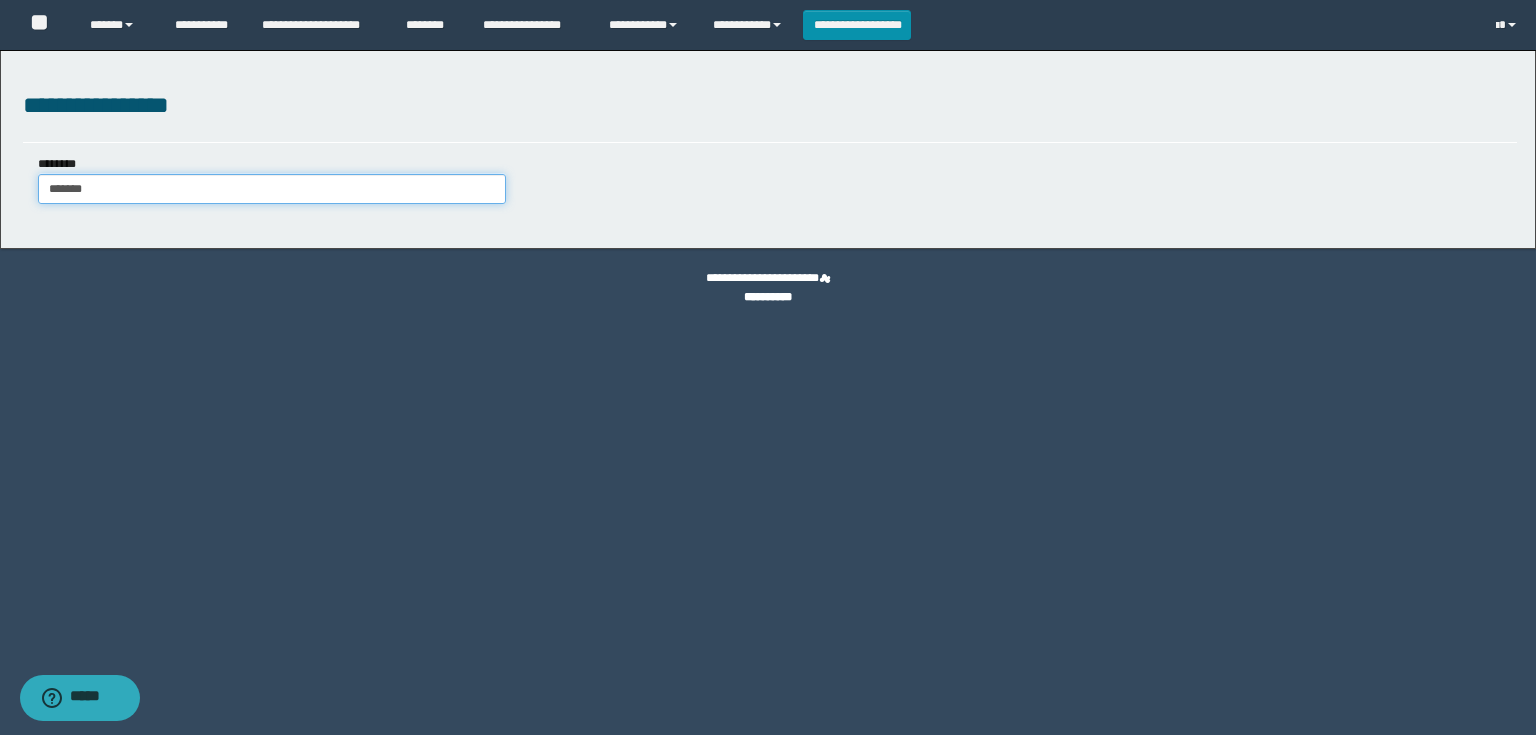 type on "*******" 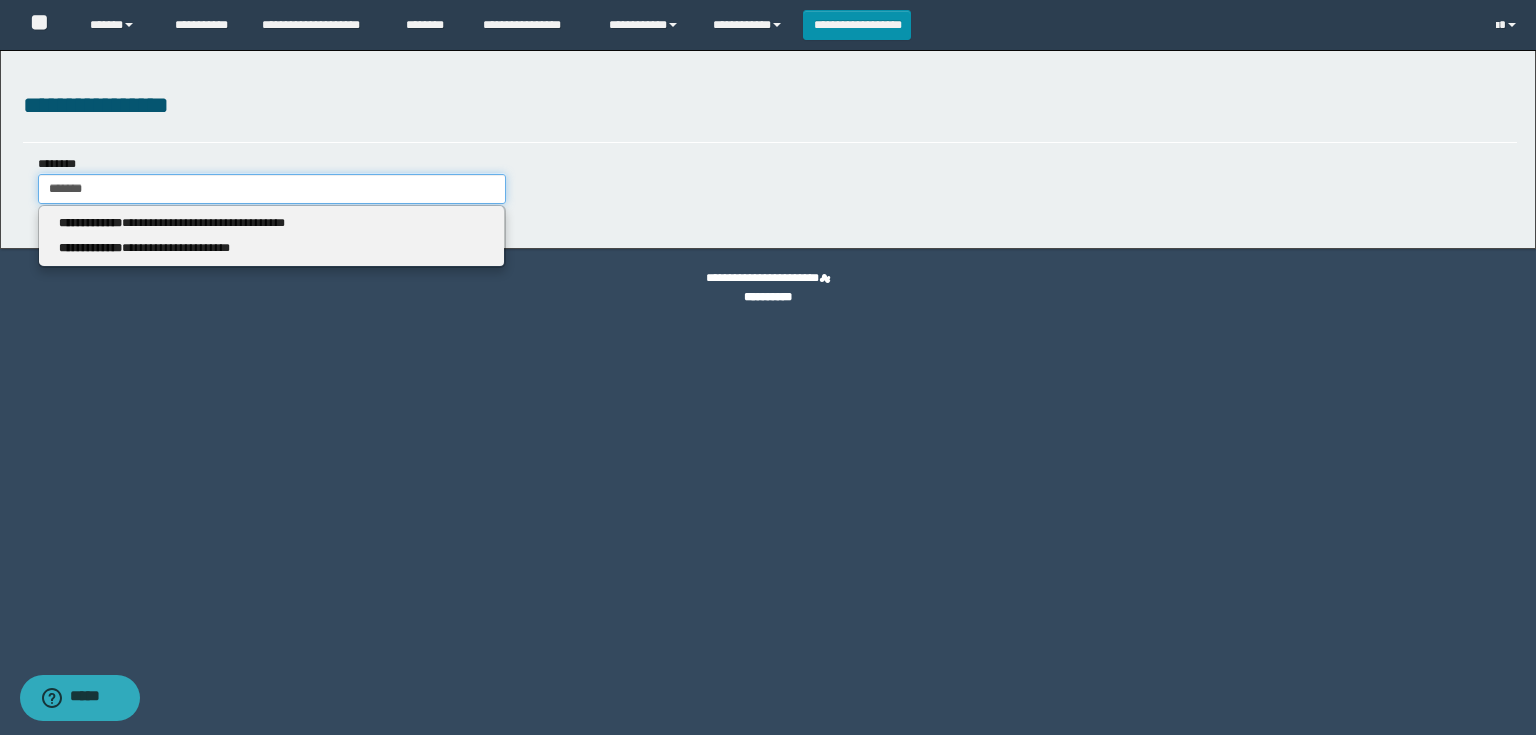 type 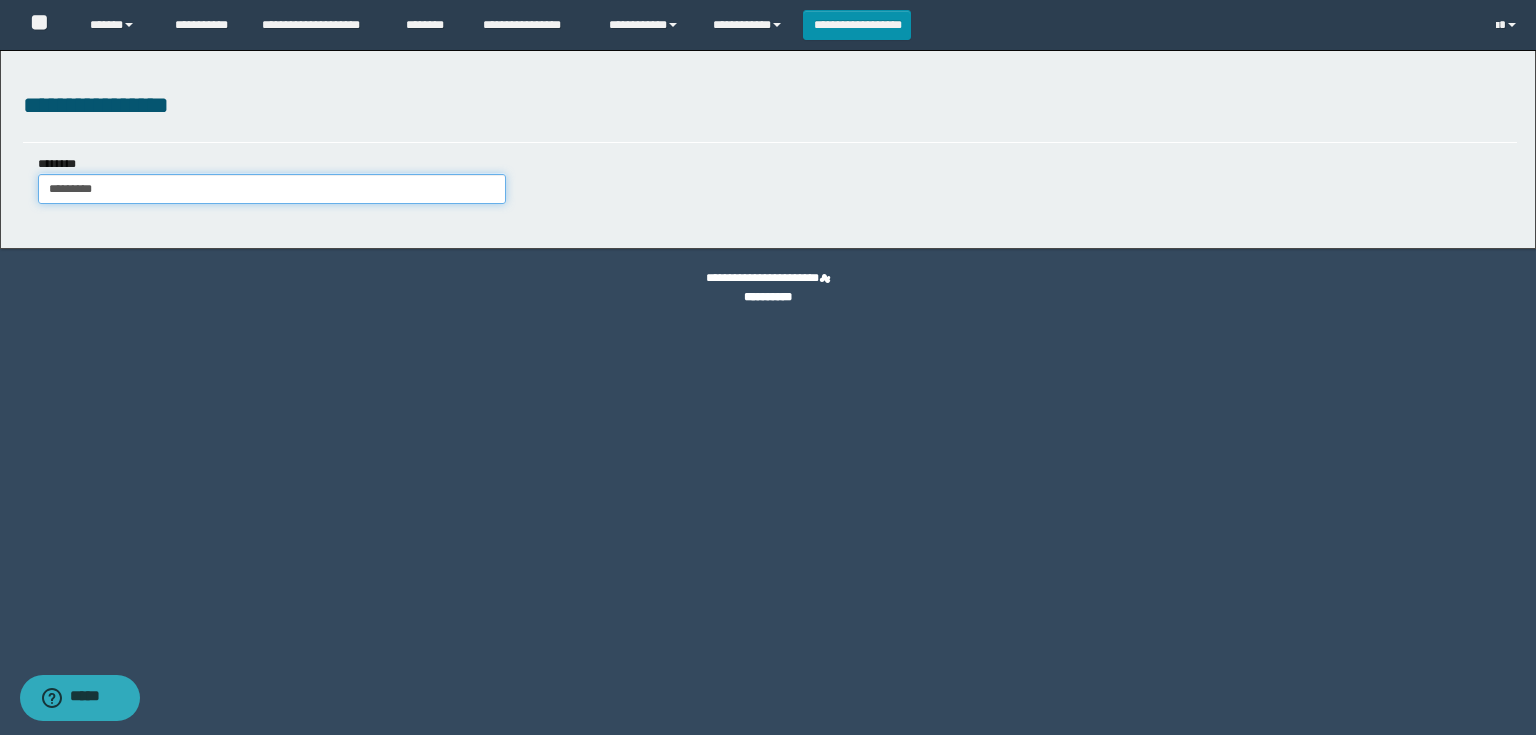 type on "**********" 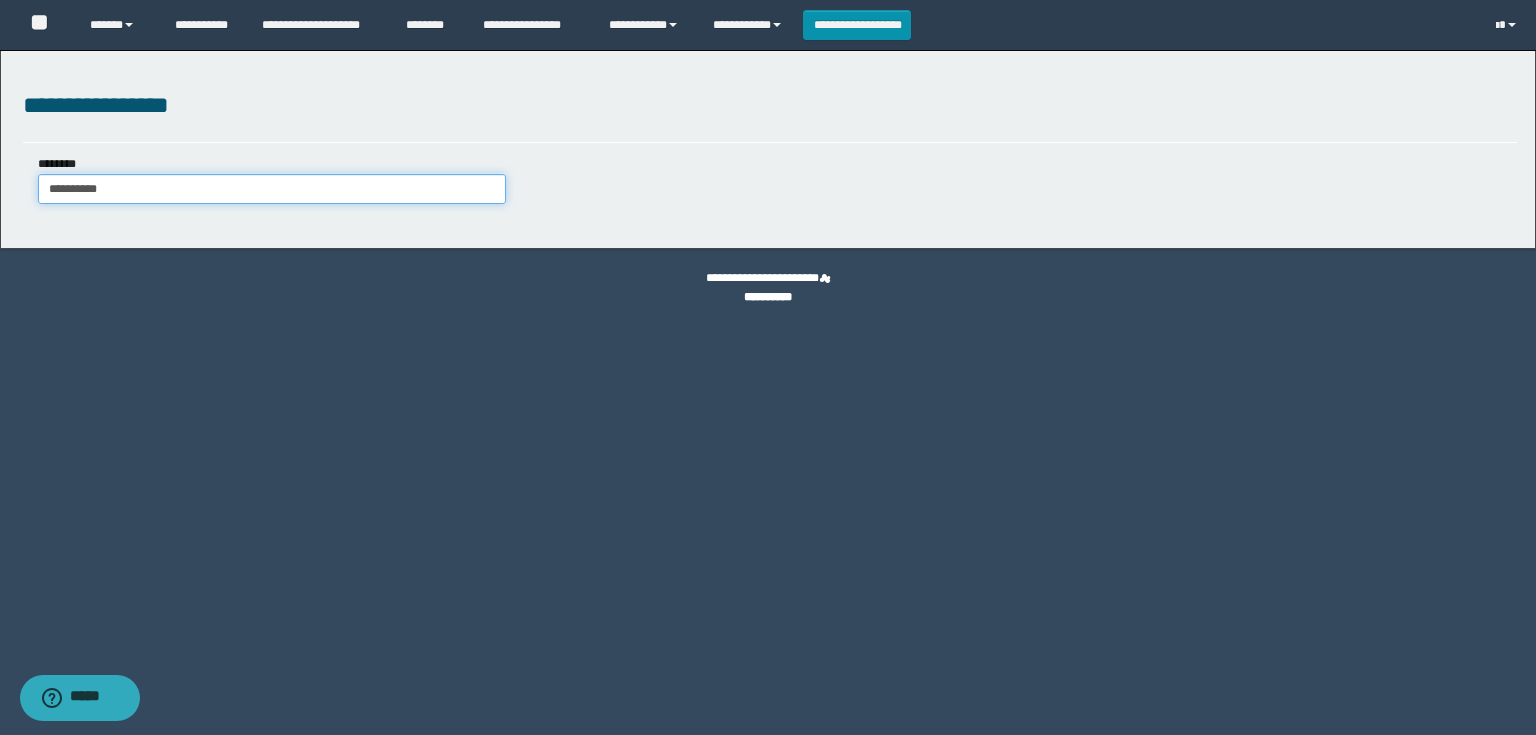 type on "**********" 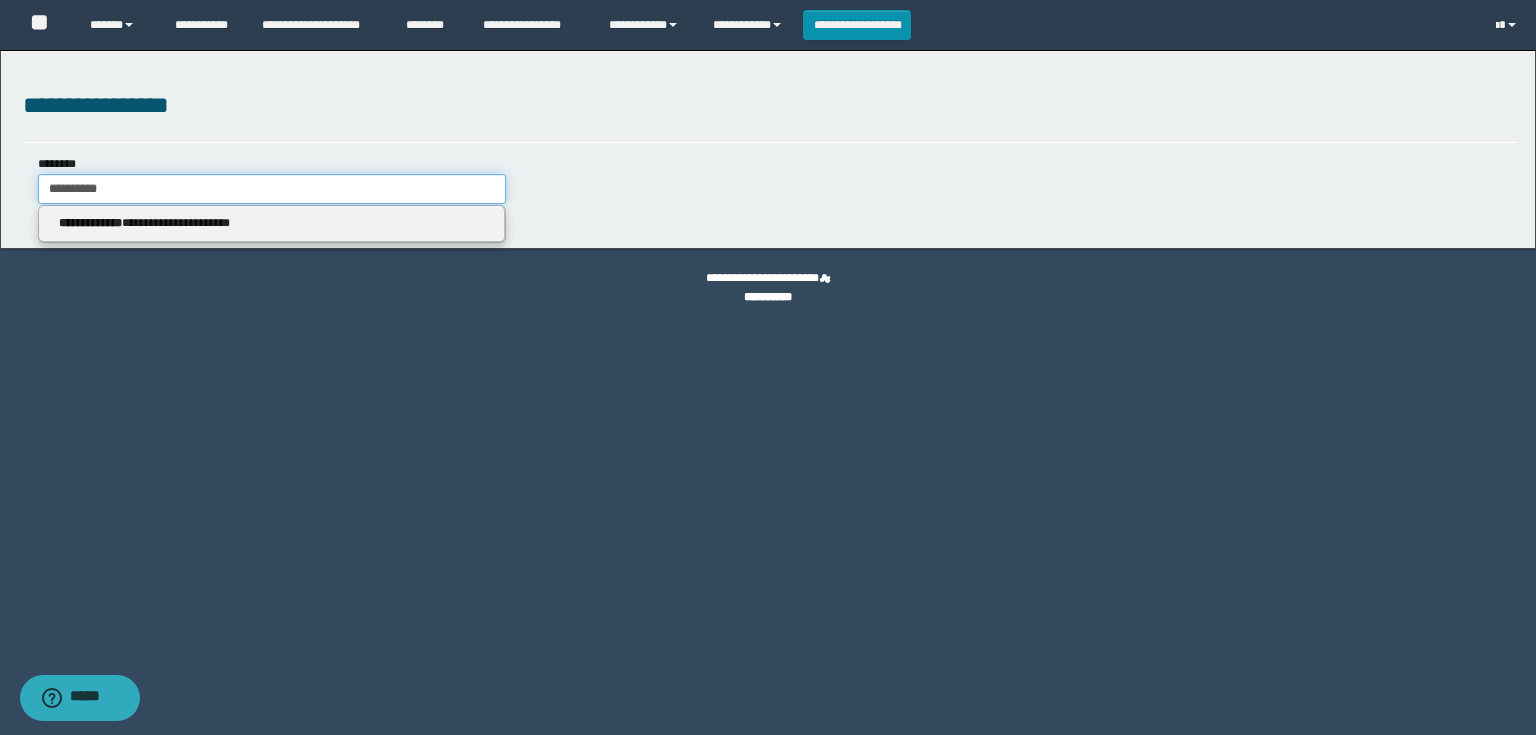 type on "**********" 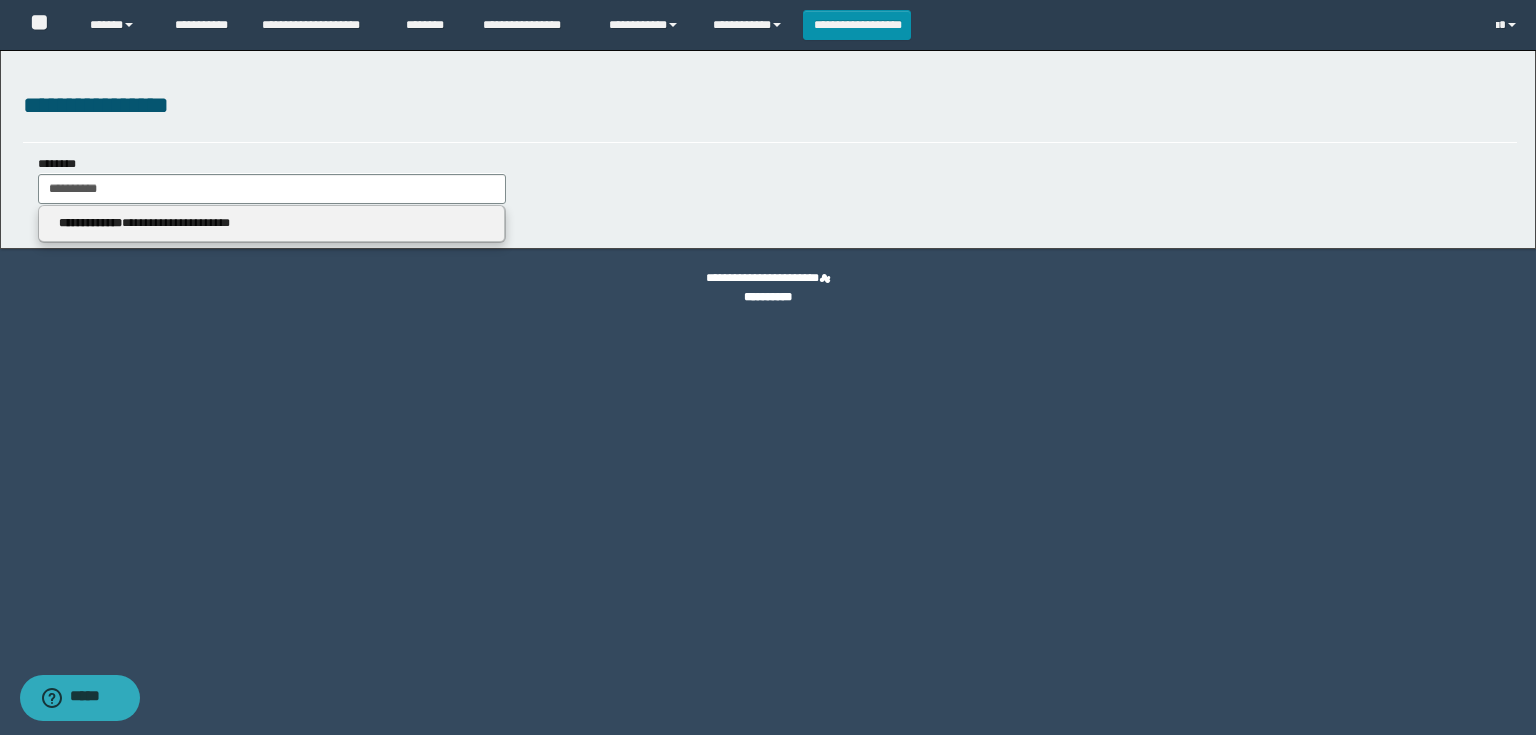 click on "**********" at bounding box center [272, 224] 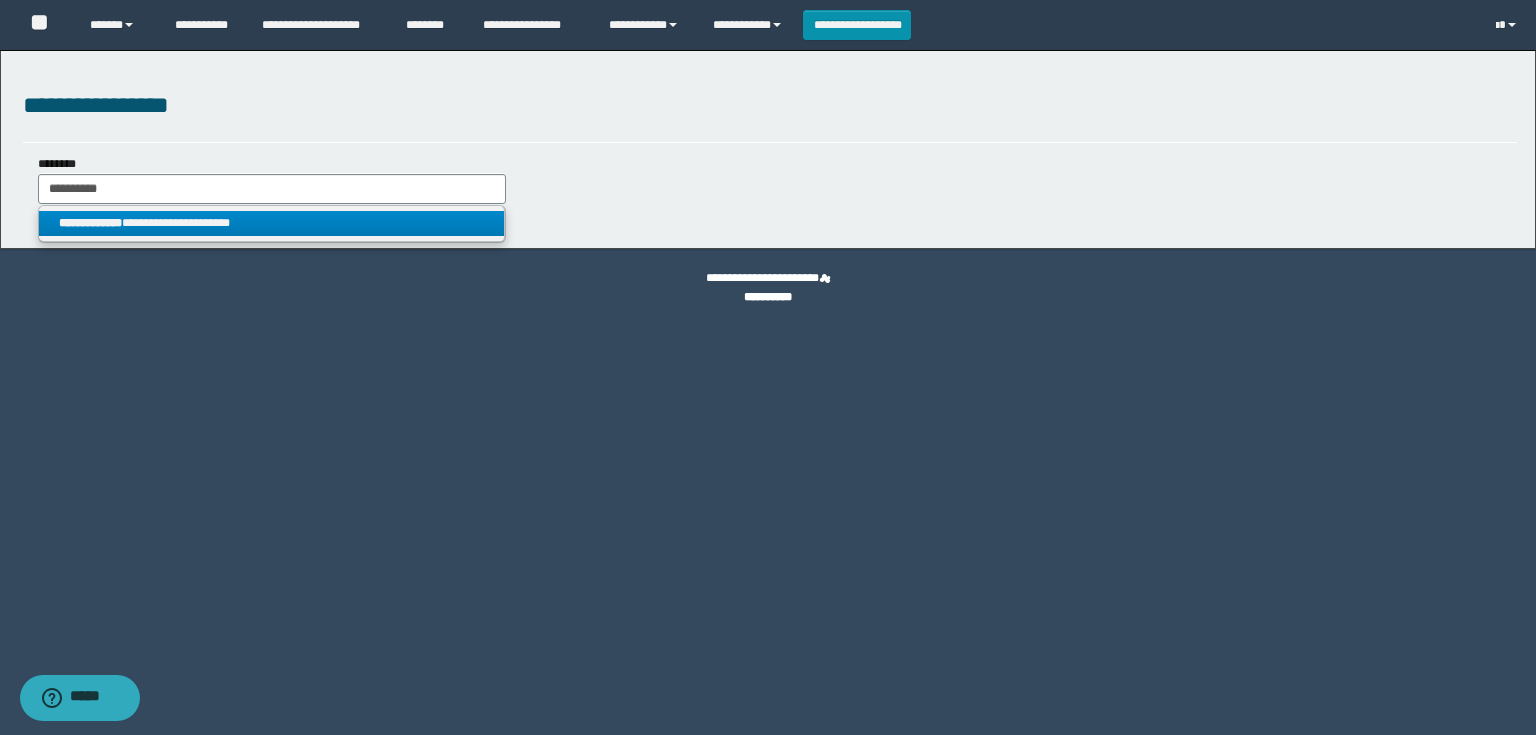 click on "**********" at bounding box center (272, 223) 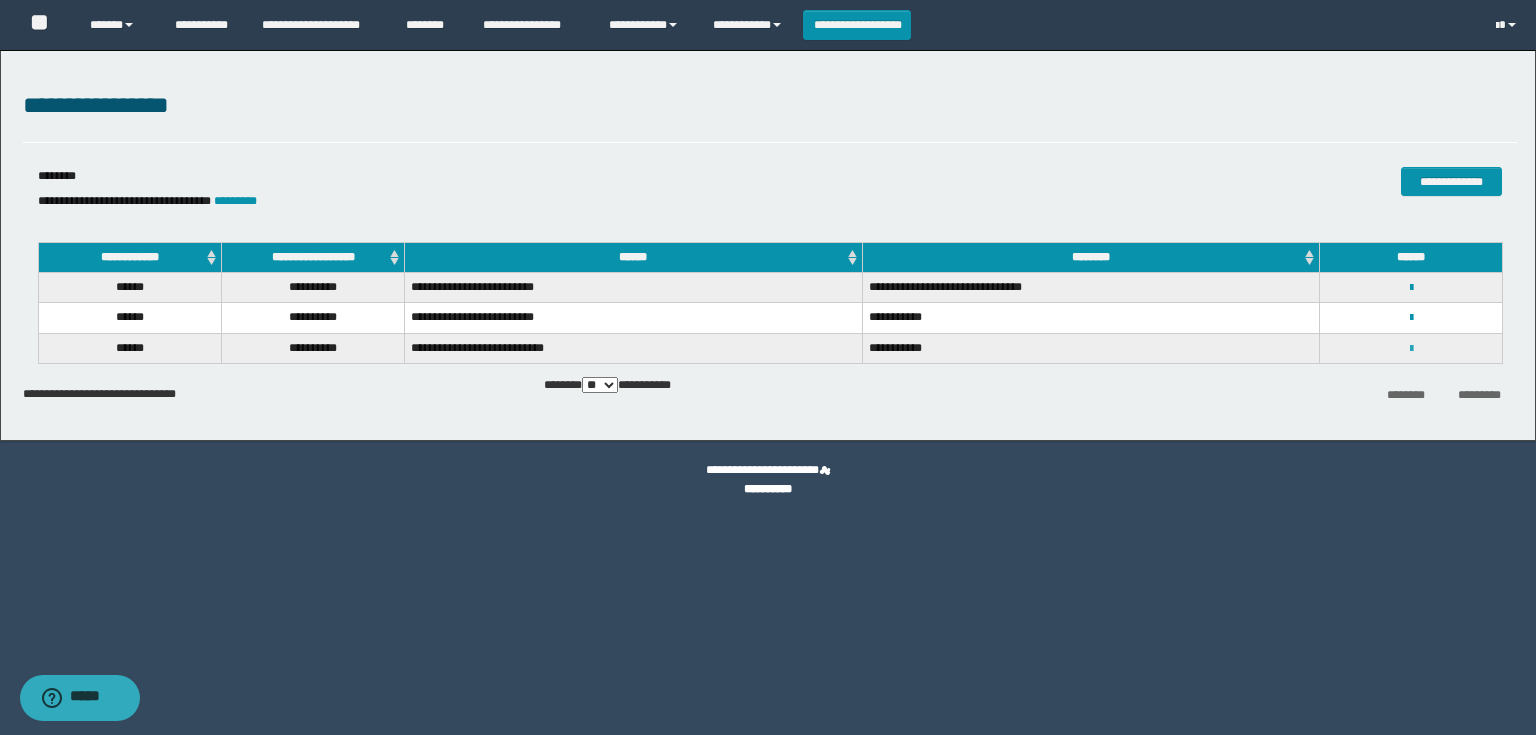 click at bounding box center (1411, 349) 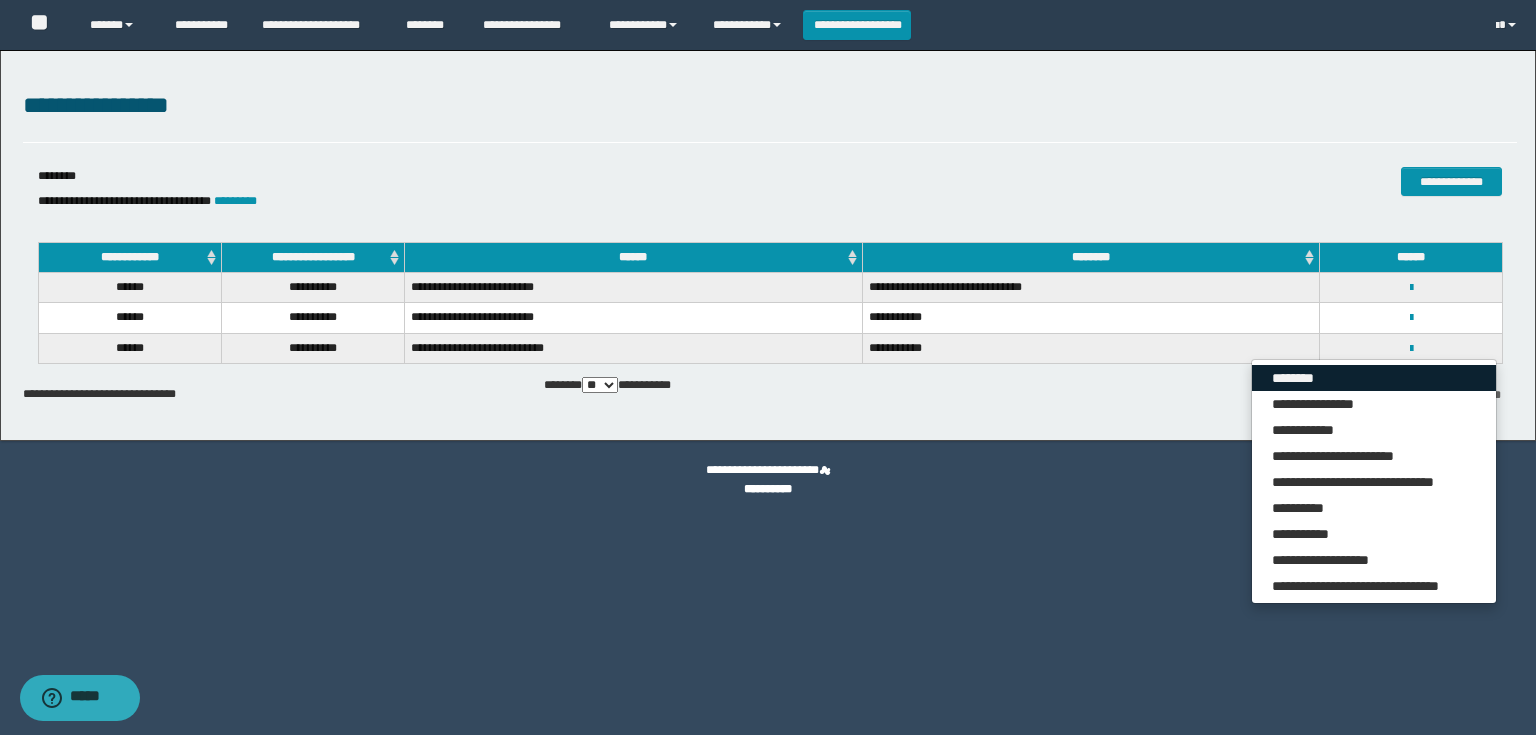 click on "********" at bounding box center (1374, 378) 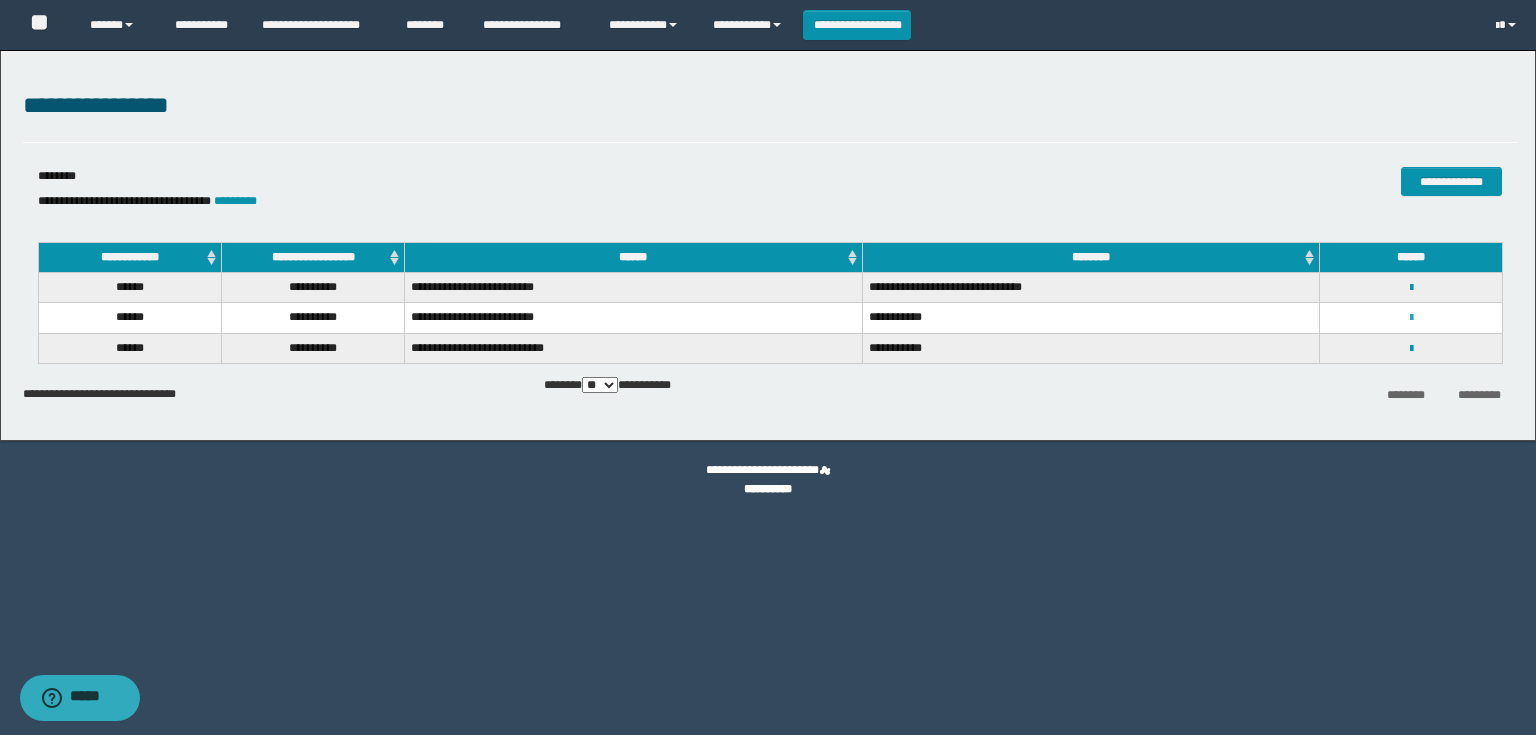click at bounding box center (1411, 318) 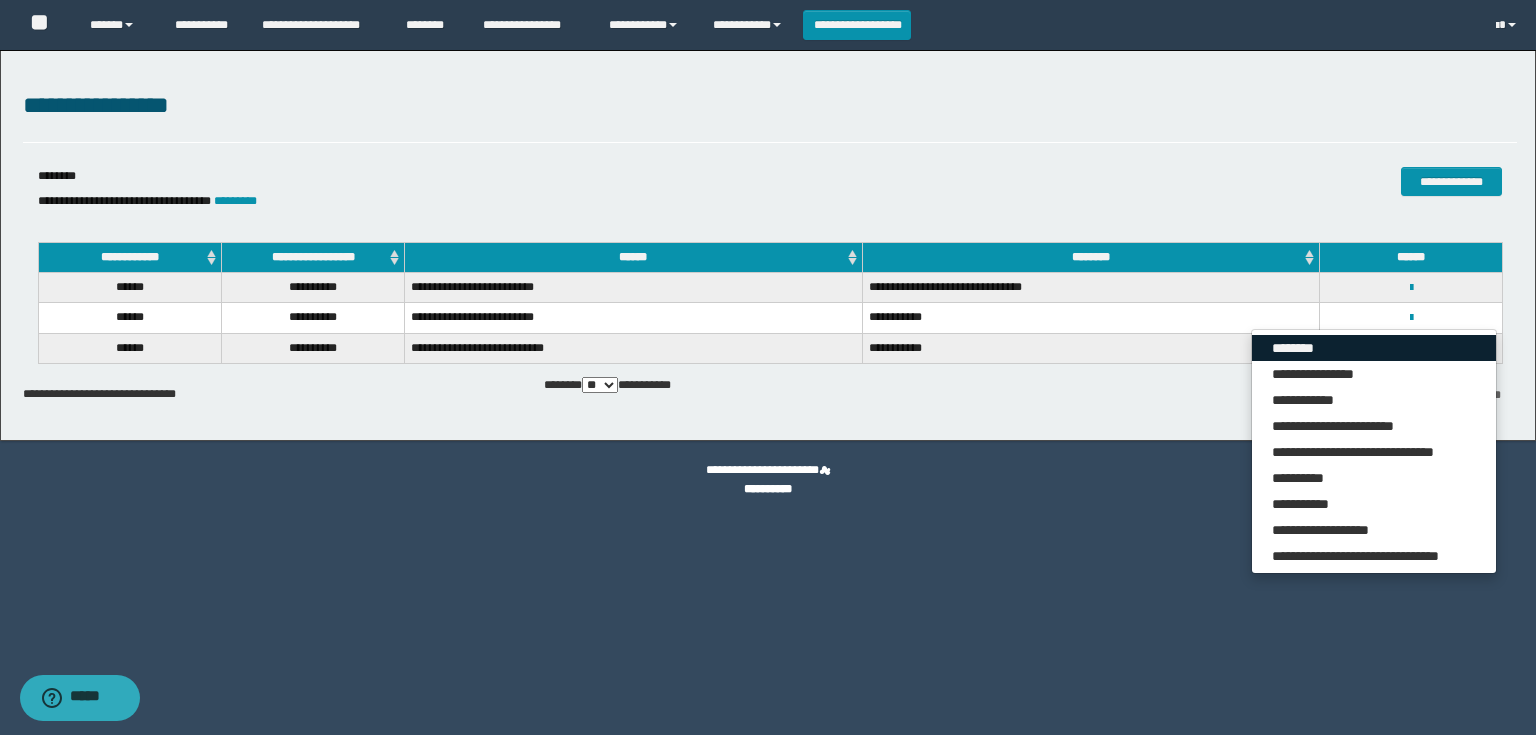 click on "********" at bounding box center (1374, 348) 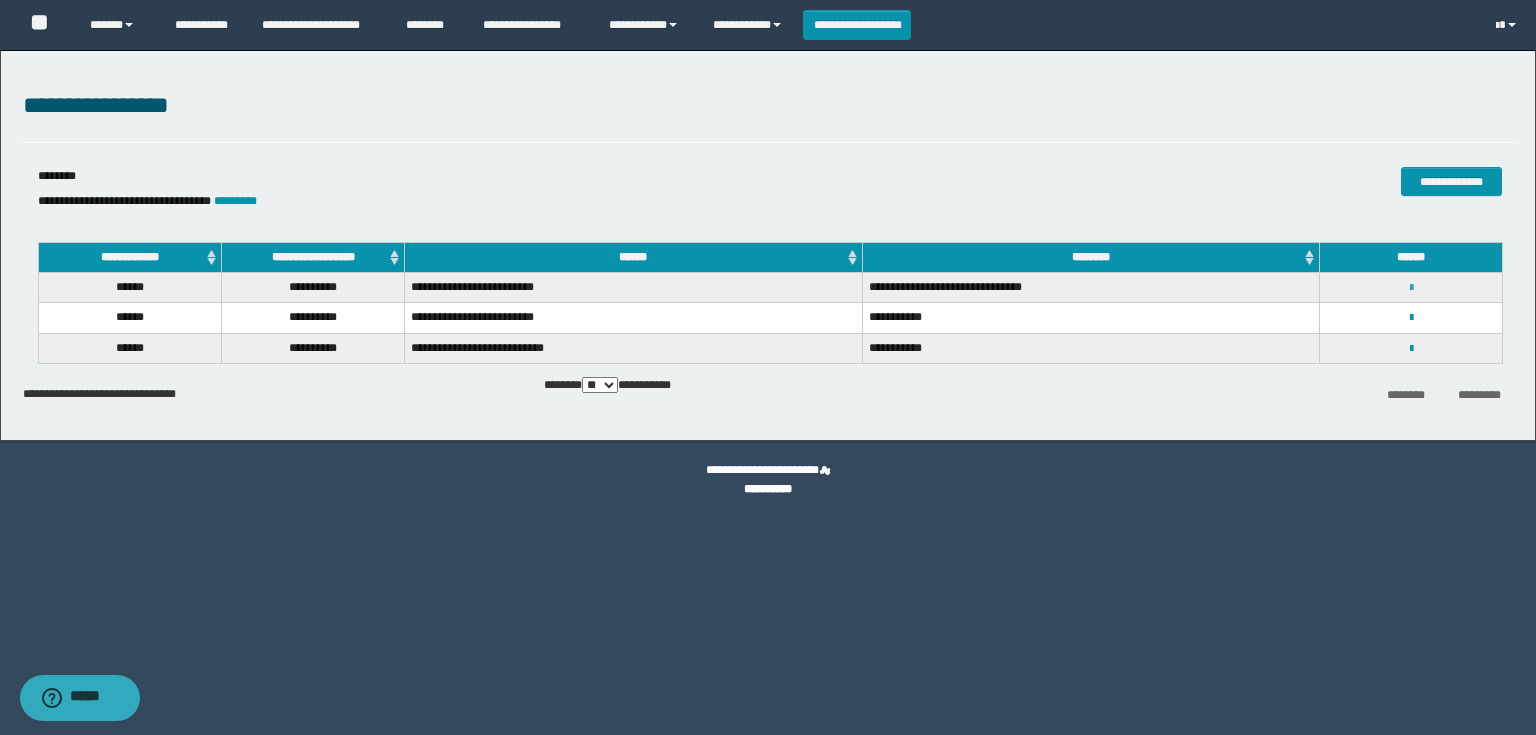 click at bounding box center [1411, 288] 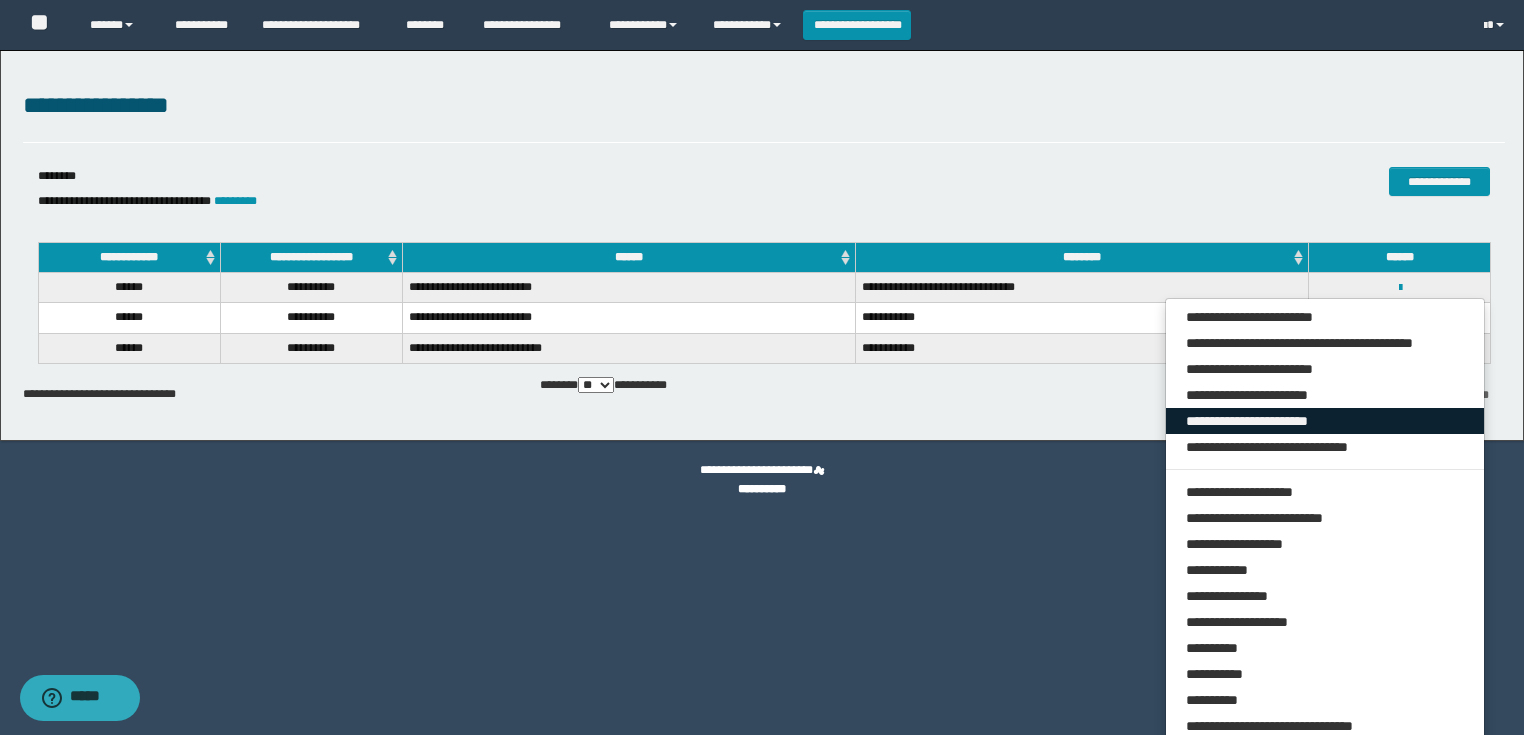 click on "**********" at bounding box center [1325, 421] 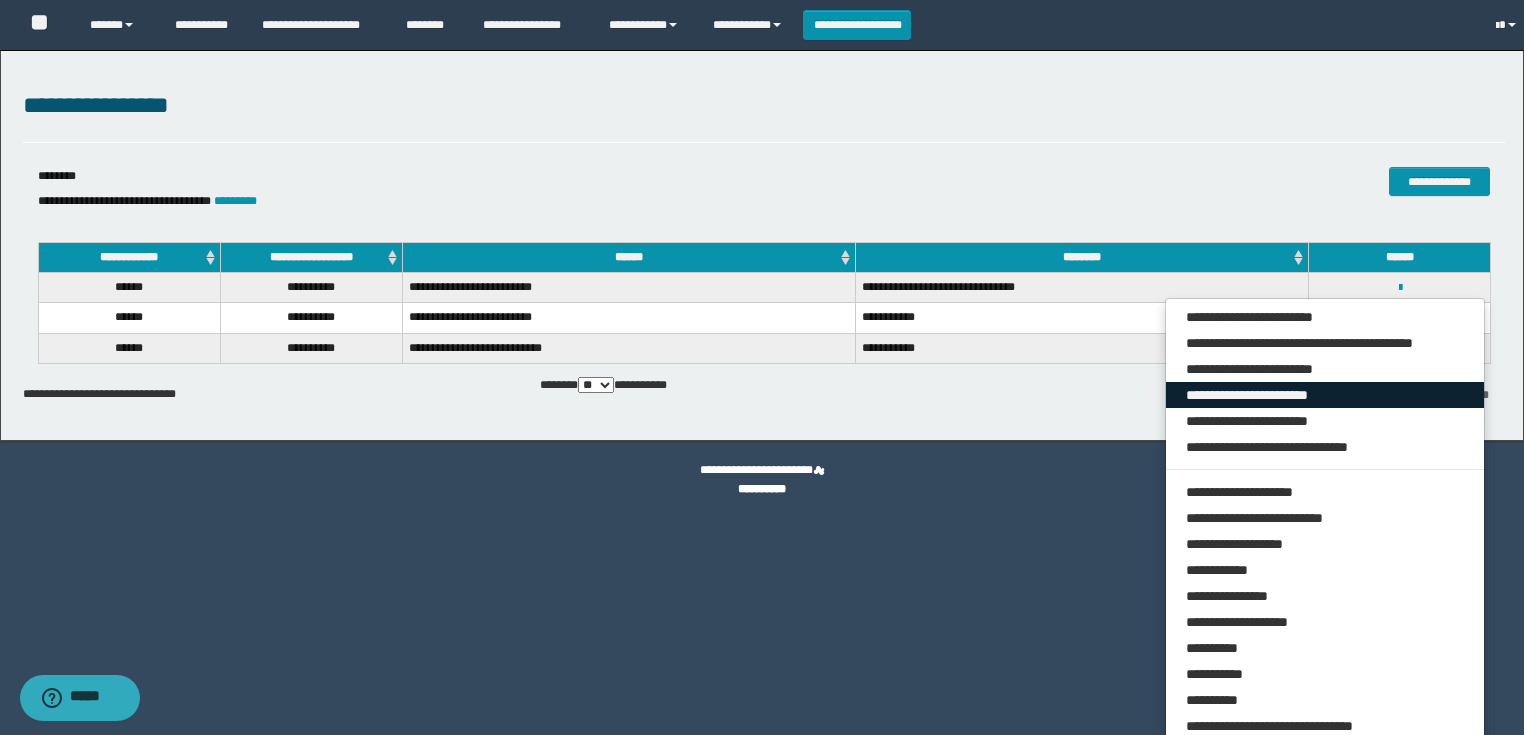 click on "**********" at bounding box center (1325, 395) 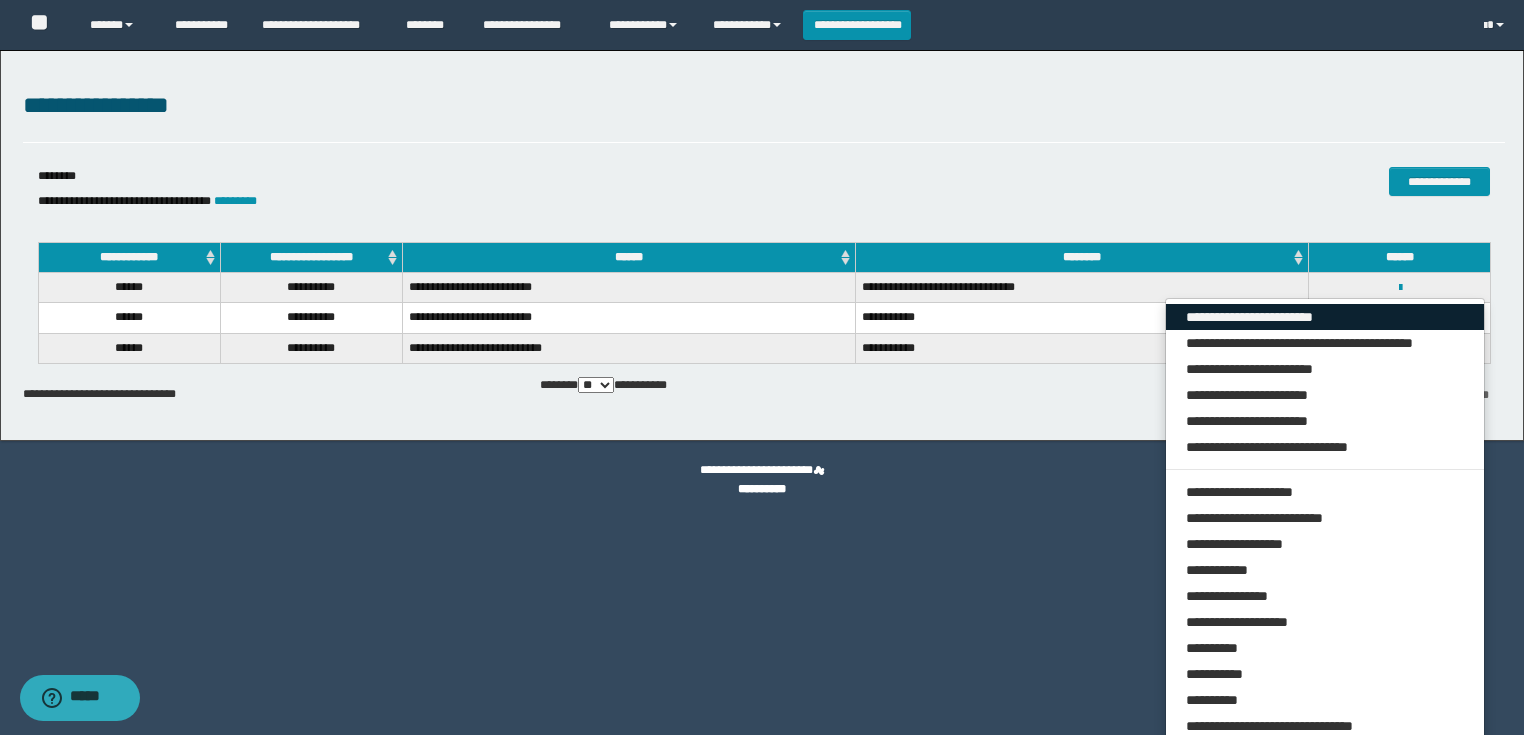 click on "**********" at bounding box center (1325, 317) 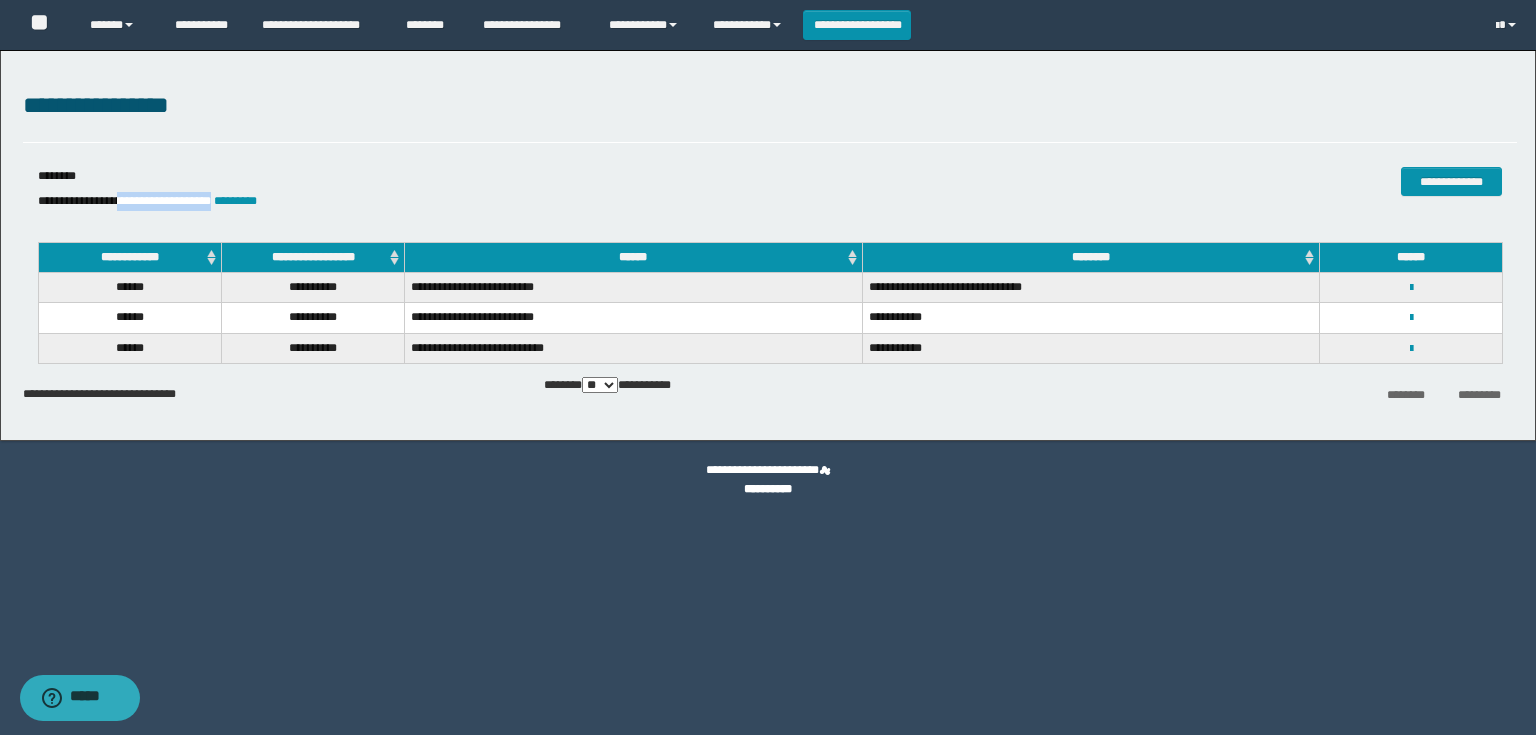 drag, startPoint x: 264, startPoint y: 204, endPoint x: 136, endPoint y: 202, distance: 128.01562 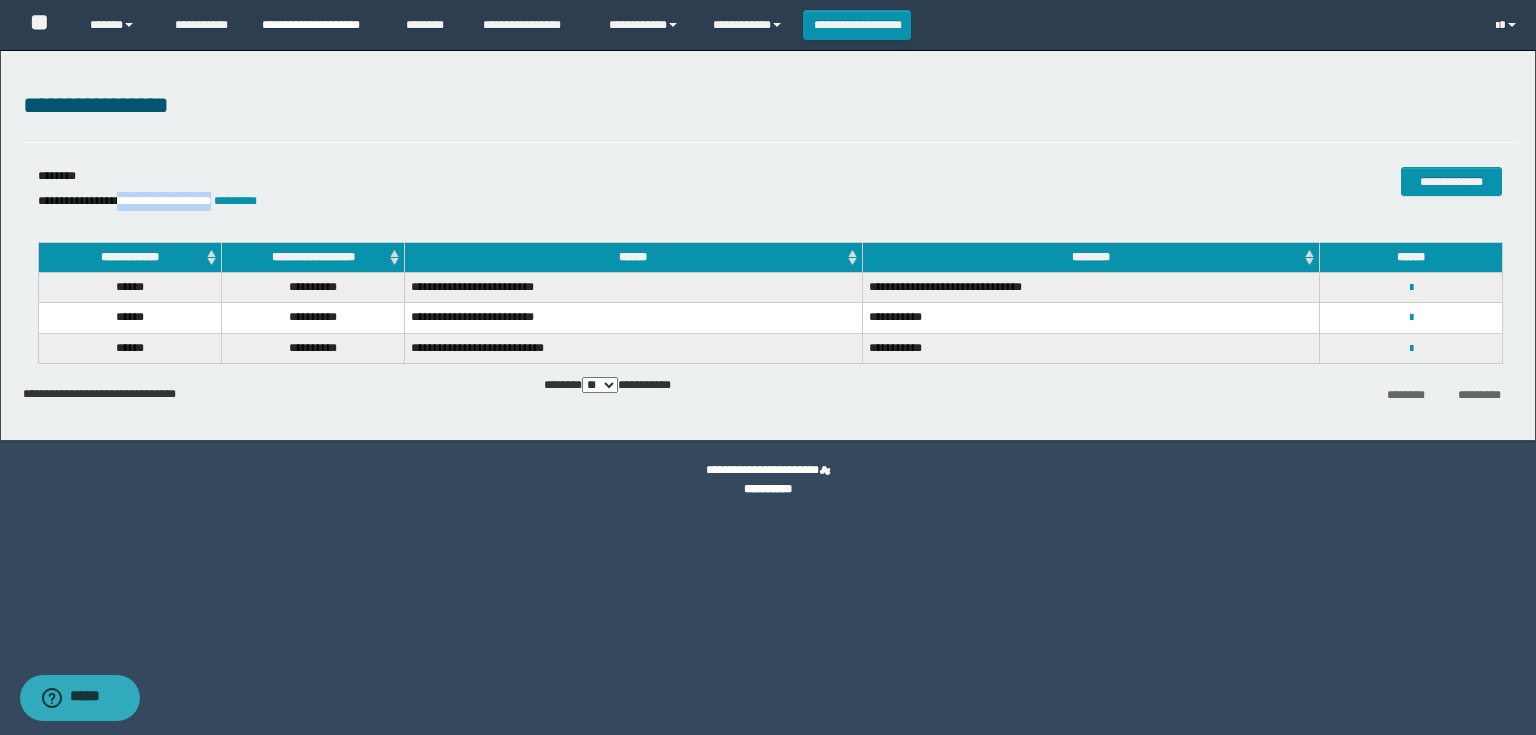 copy on "**********" 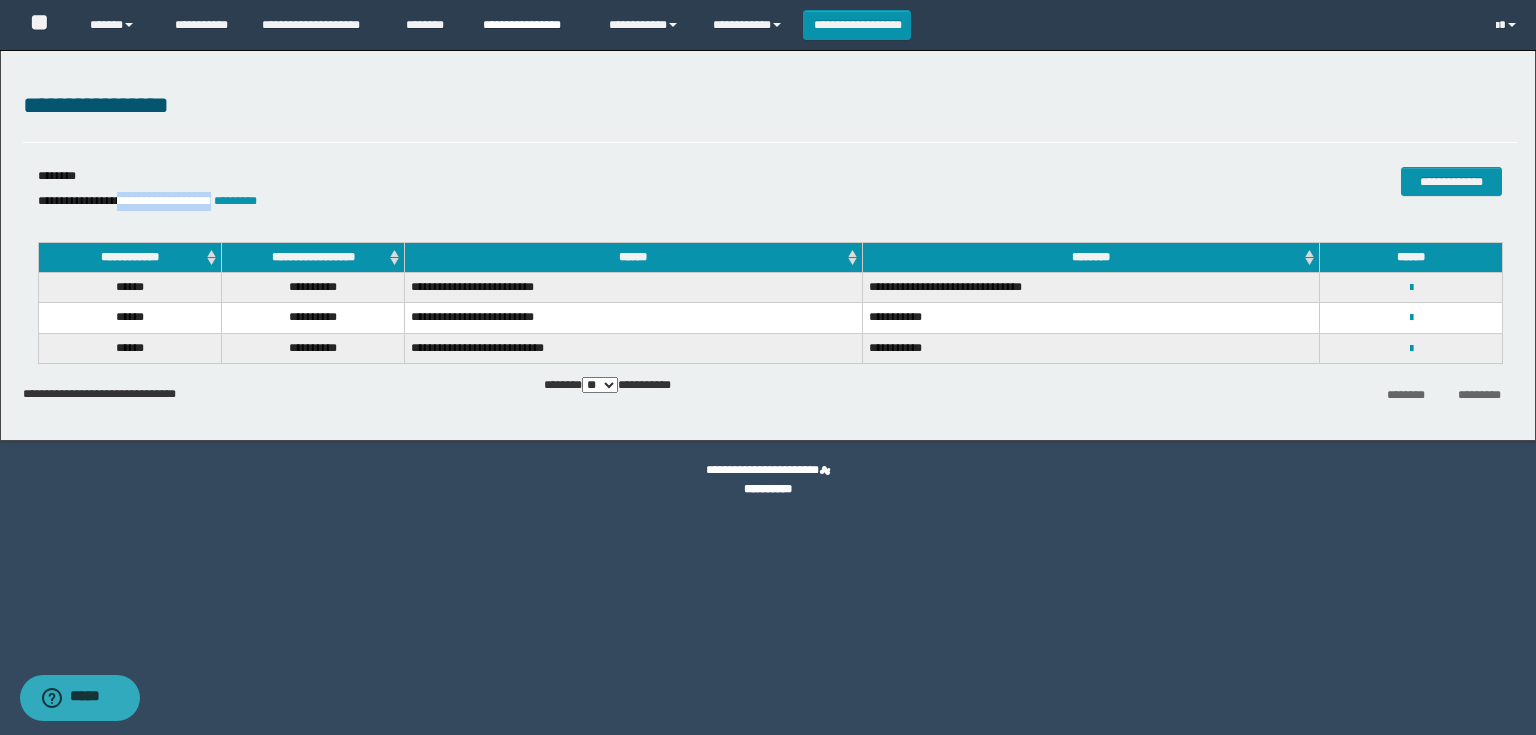 click on "**********" at bounding box center (531, 25) 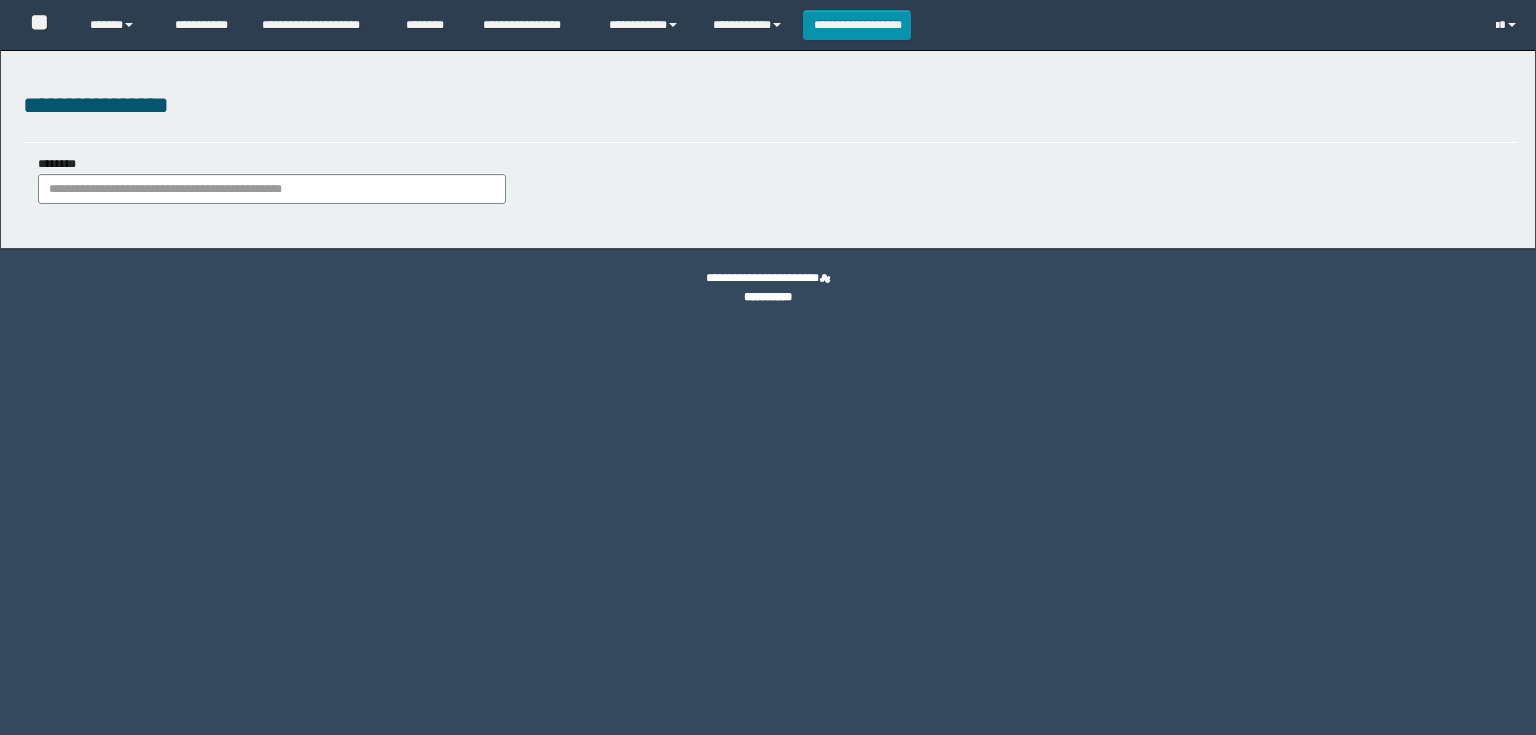 scroll, scrollTop: 0, scrollLeft: 0, axis: both 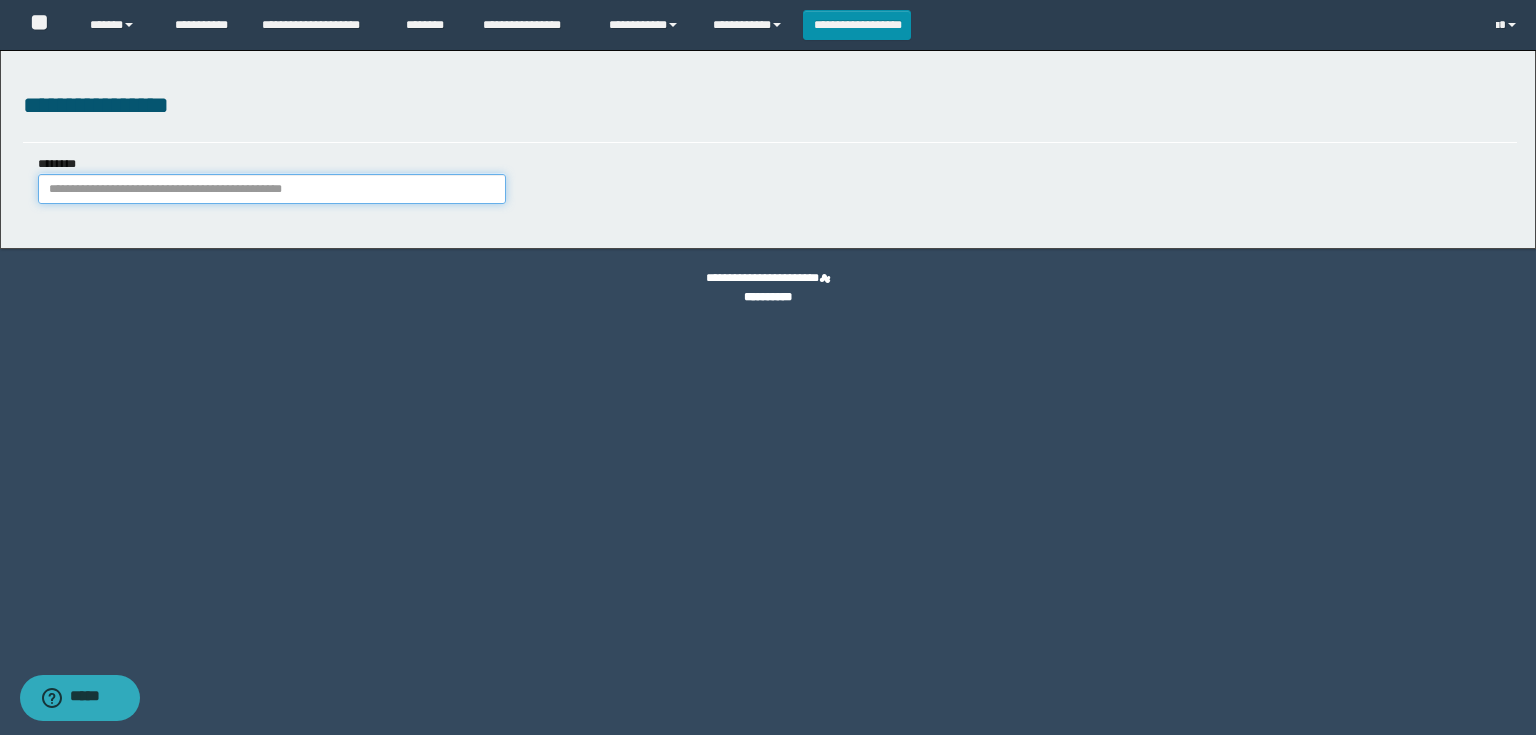 click on "********" at bounding box center [272, 189] 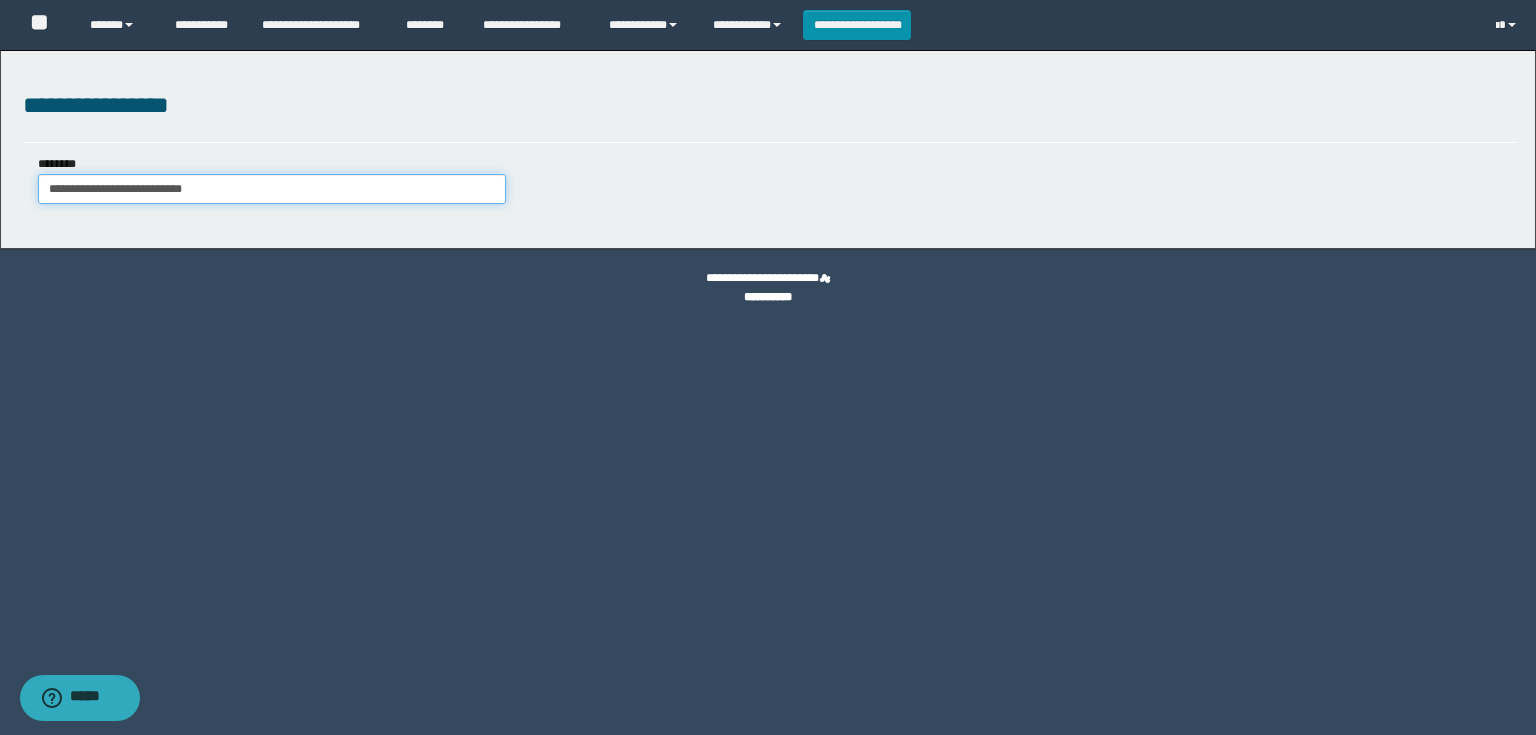 type on "**********" 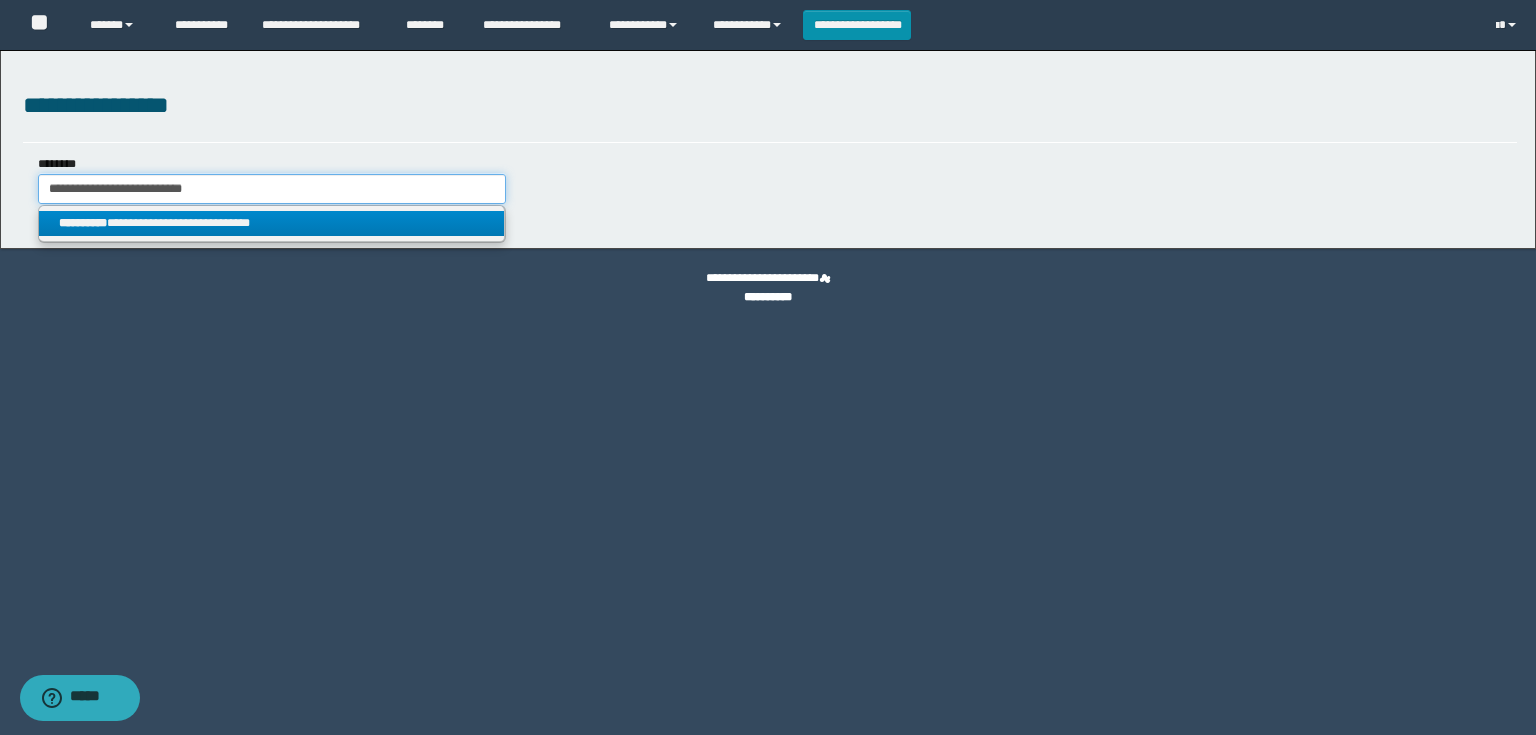 type on "**********" 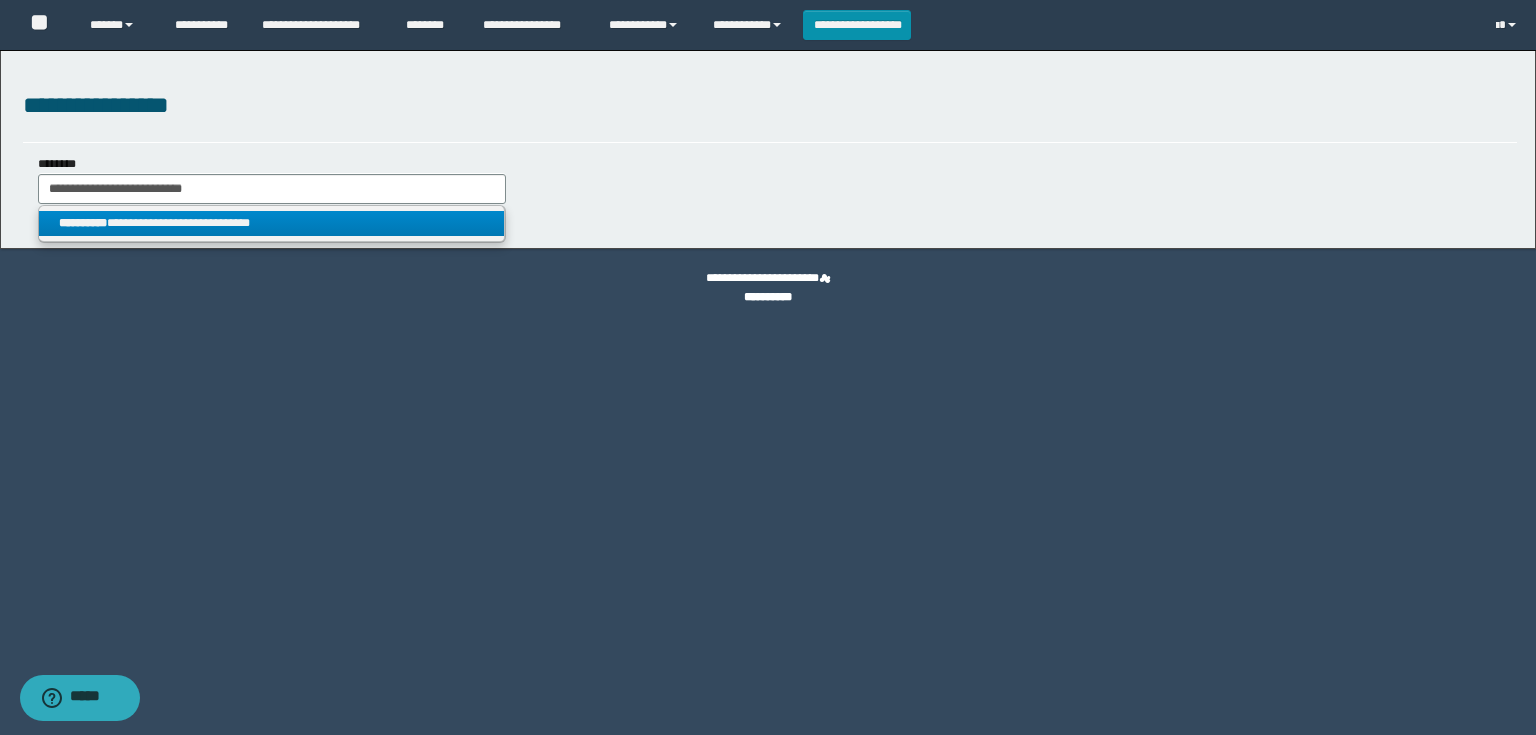 click on "**********" at bounding box center [272, 223] 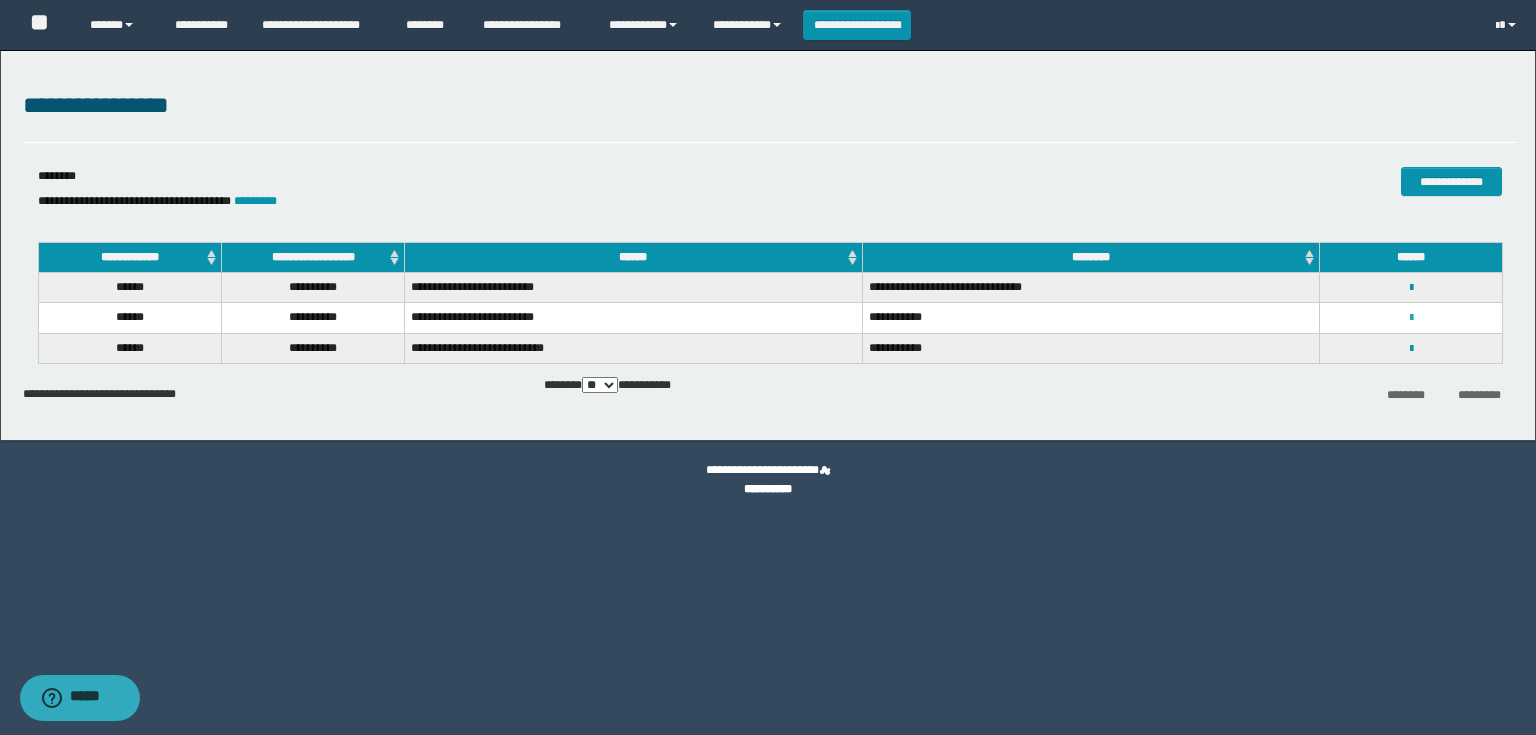 click at bounding box center [1411, 318] 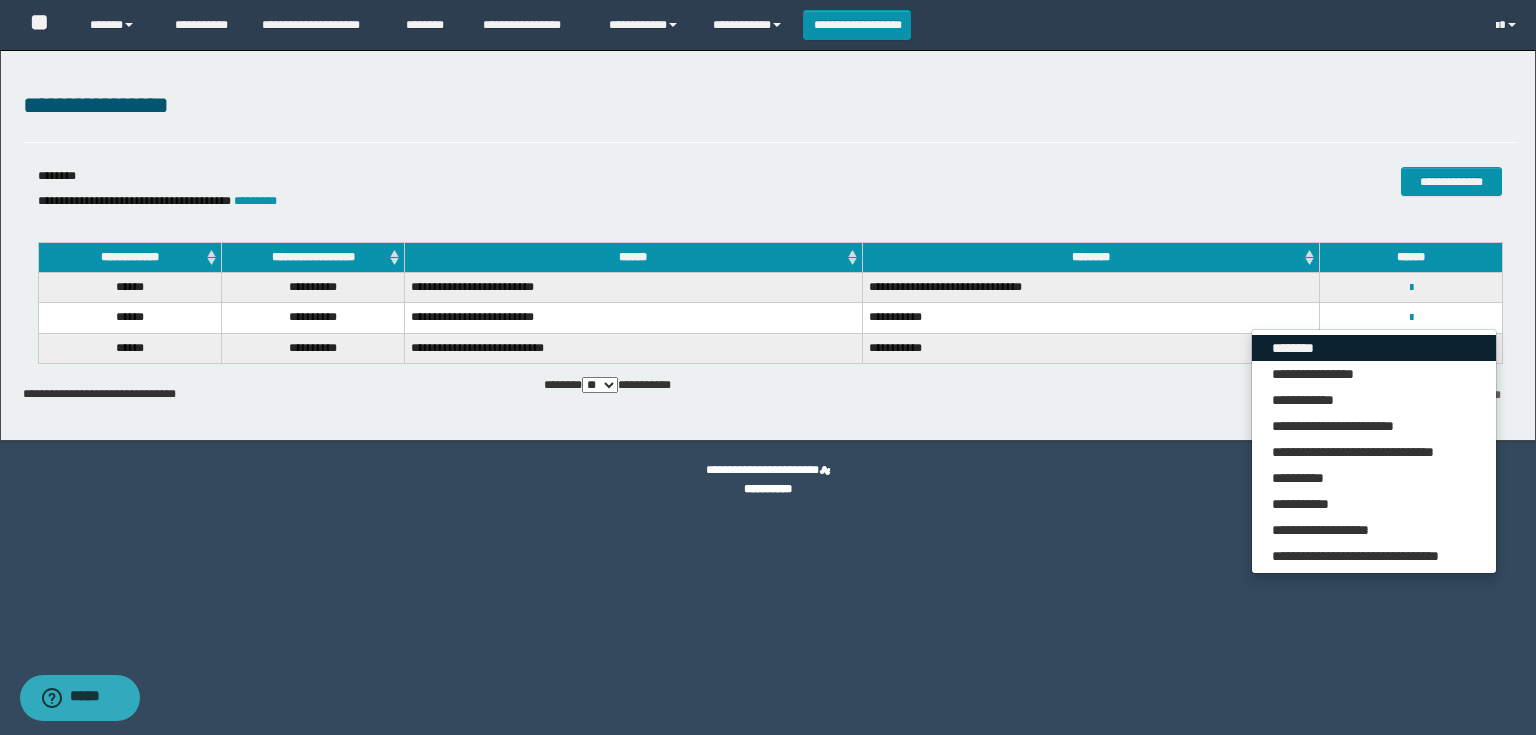click on "********" at bounding box center [1374, 348] 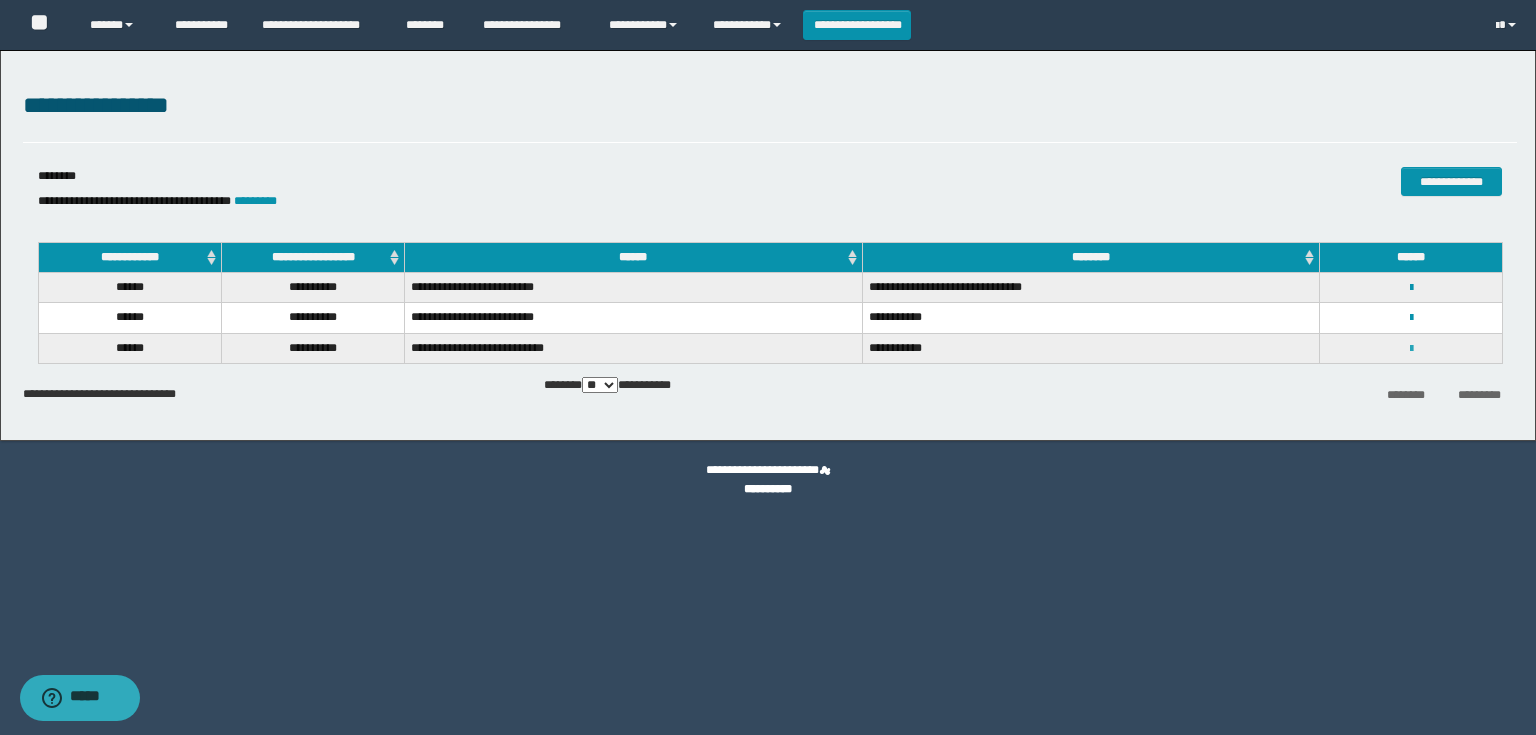 click at bounding box center (1411, 349) 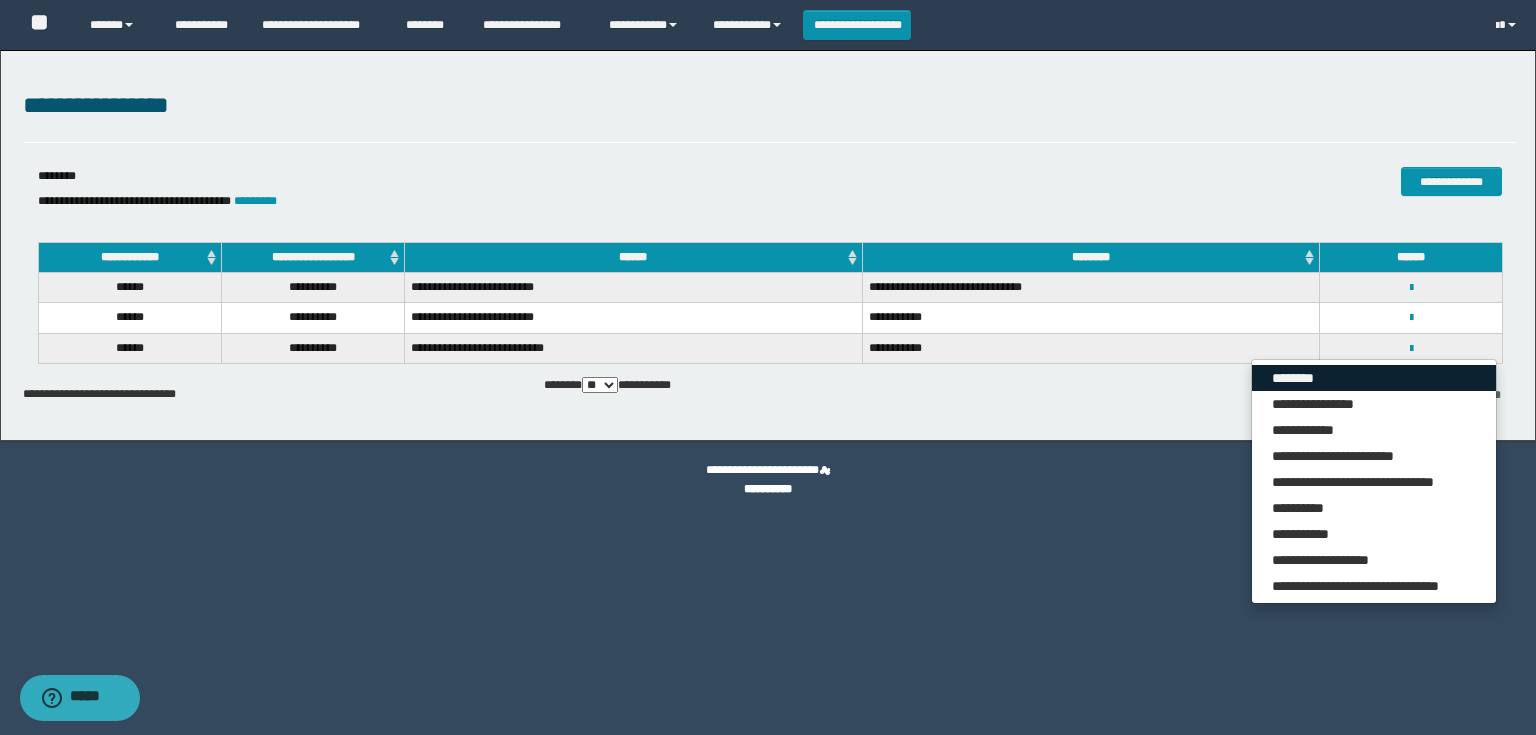 click on "********" at bounding box center [1374, 378] 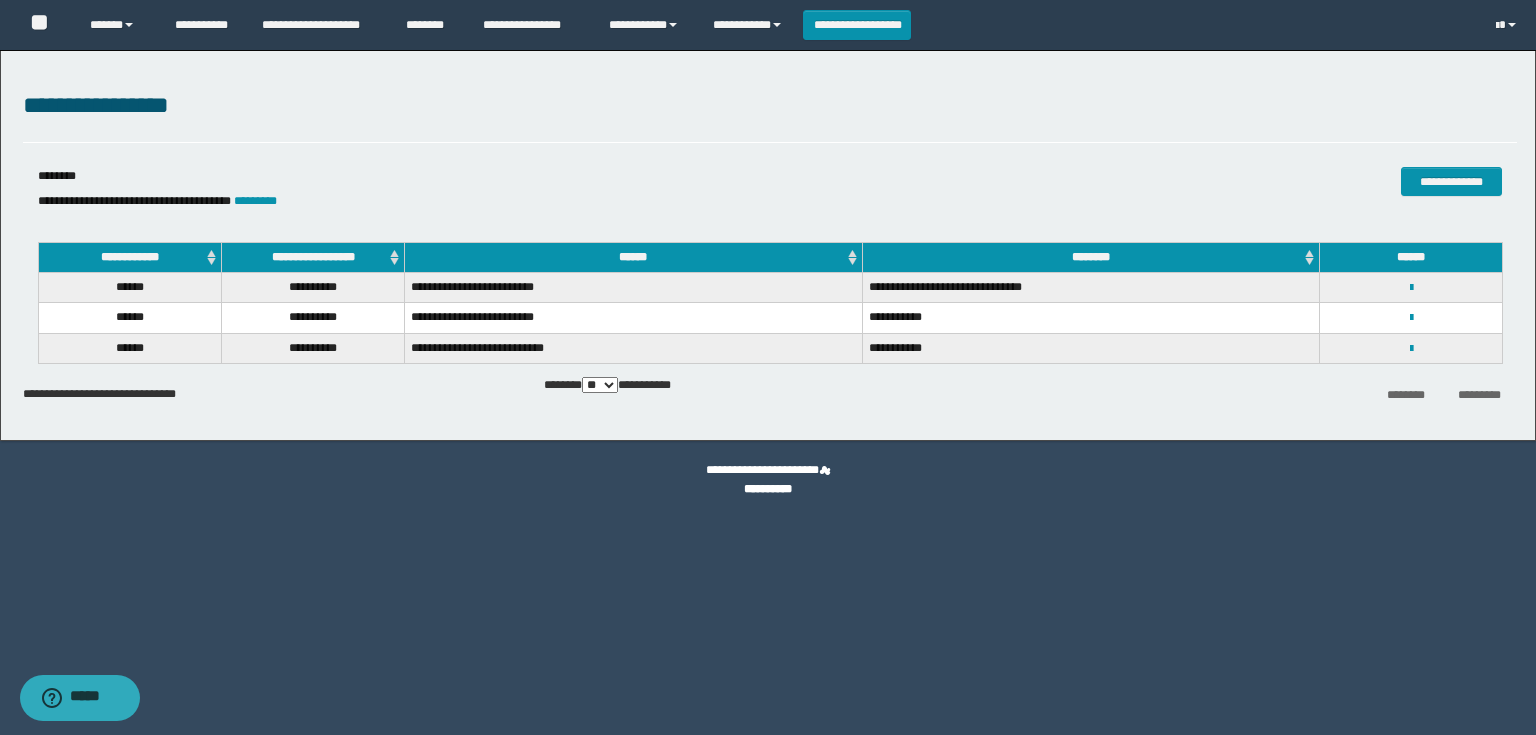 click on "**********" at bounding box center (1411, 287) 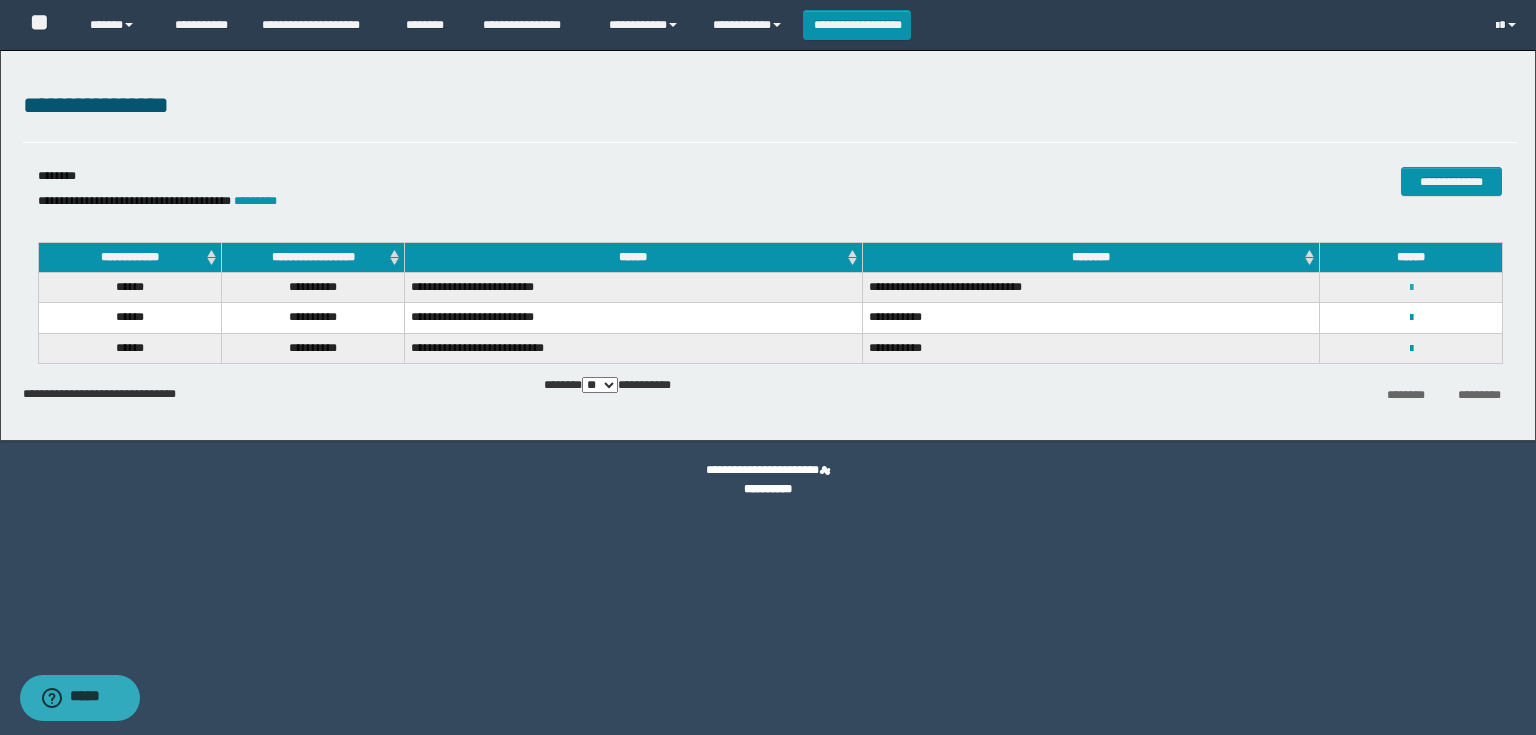 click at bounding box center [1411, 288] 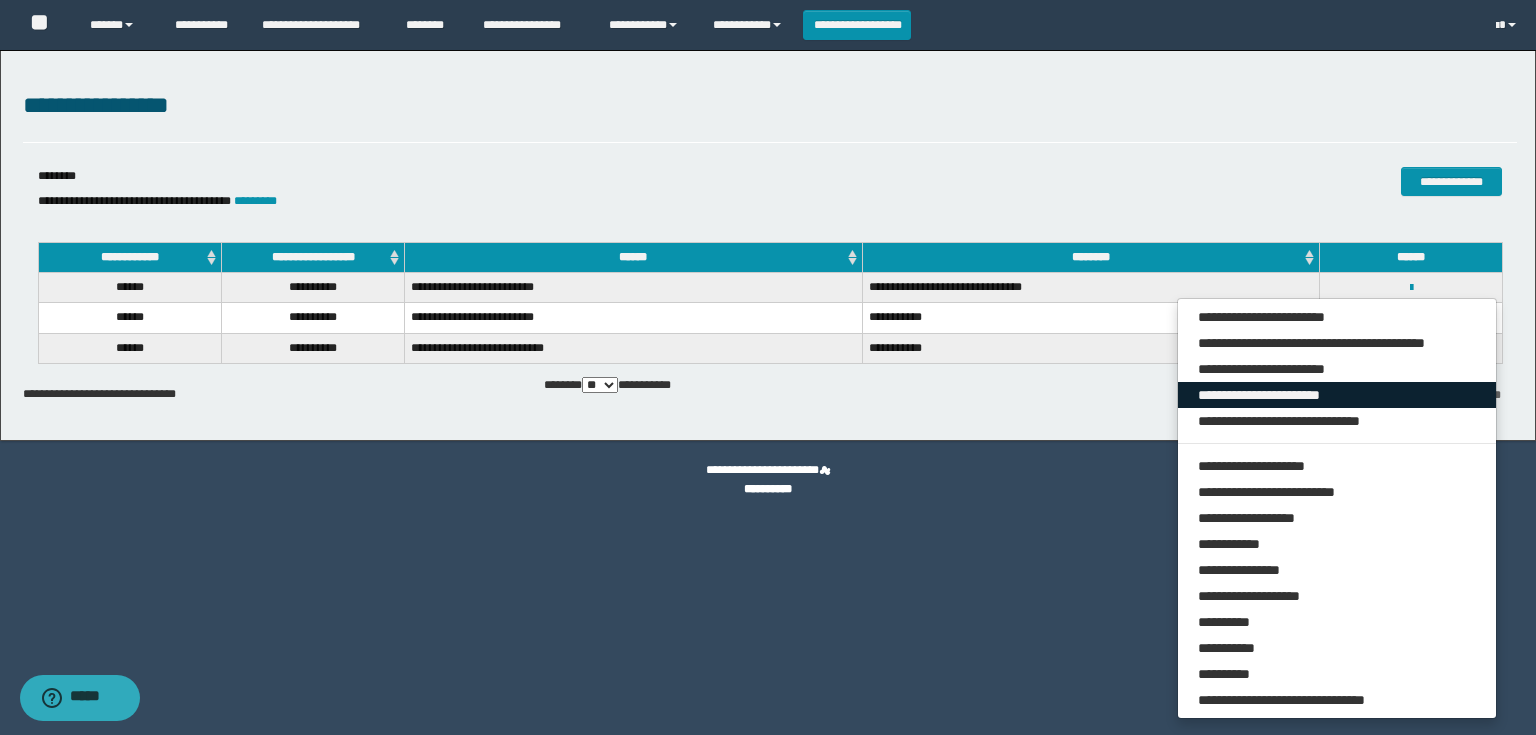 click on "**********" at bounding box center (1337, 395) 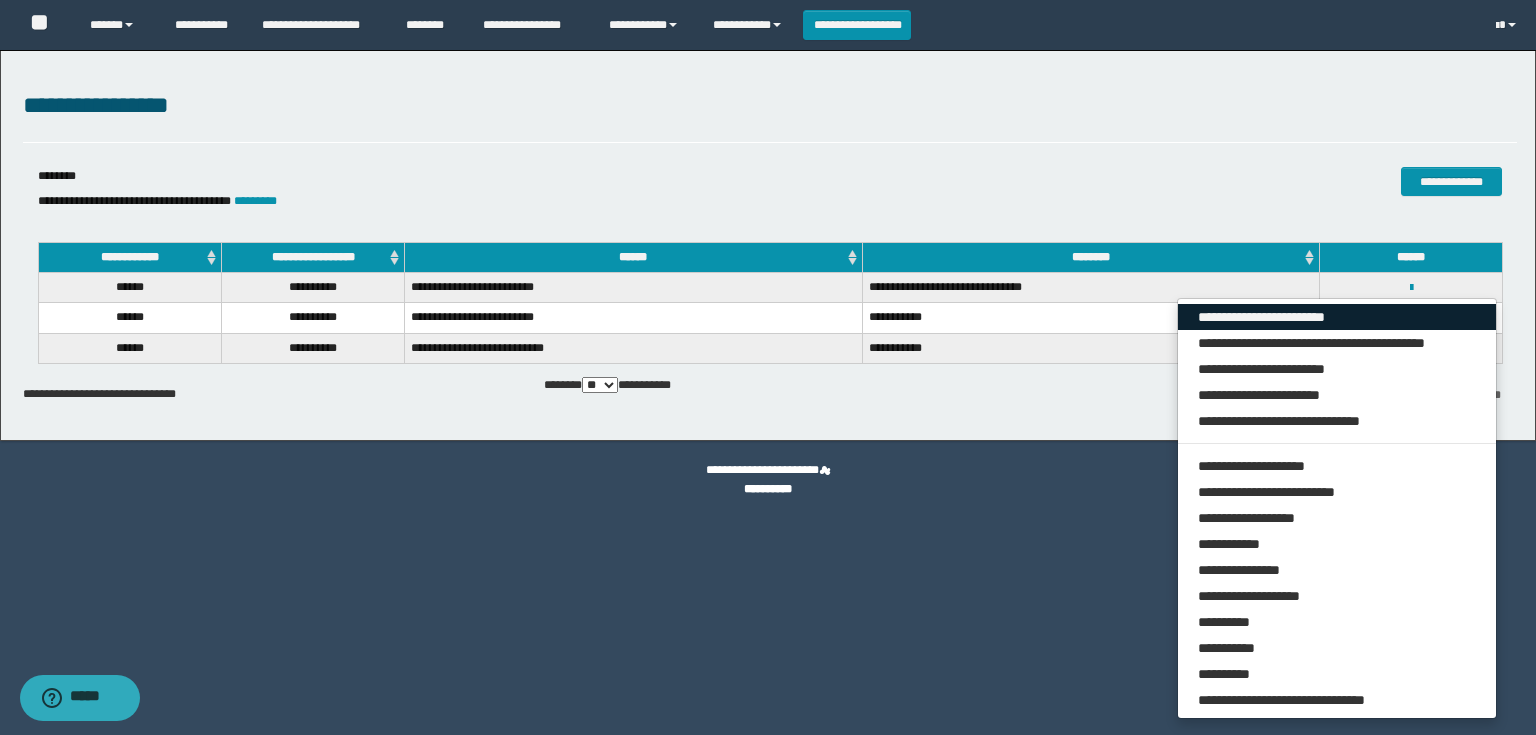 click on "**********" at bounding box center (1337, 317) 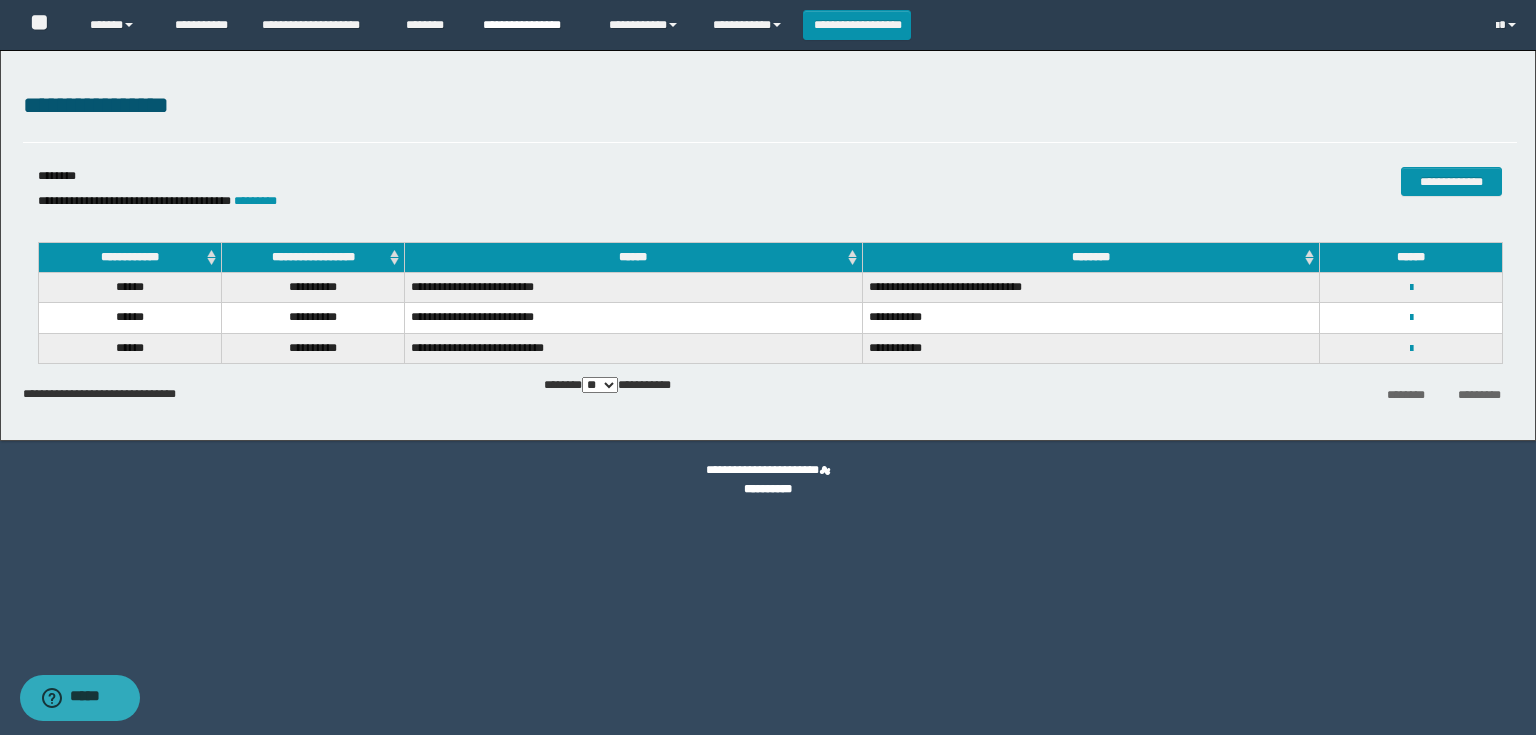 click on "**********" at bounding box center (531, 25) 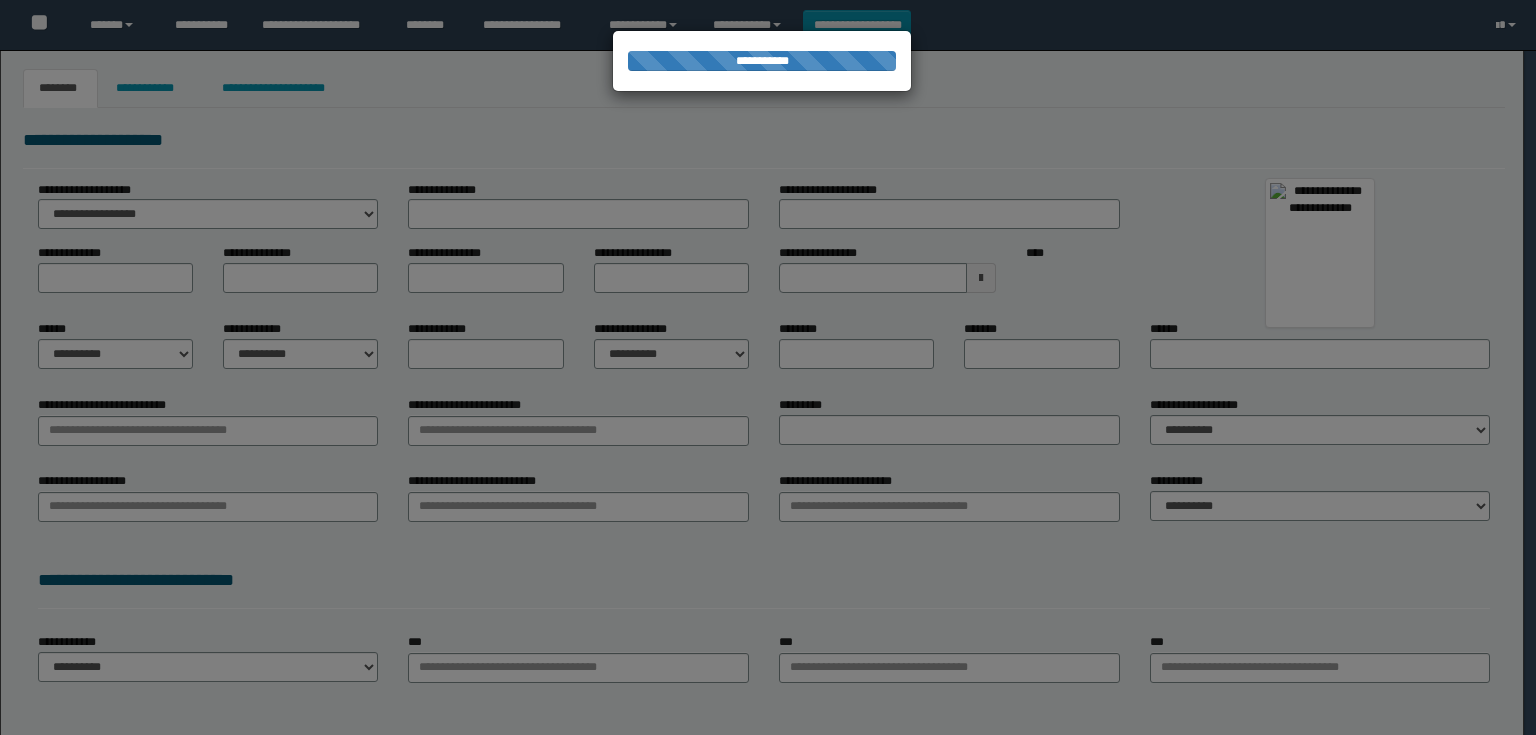 scroll, scrollTop: 0, scrollLeft: 0, axis: both 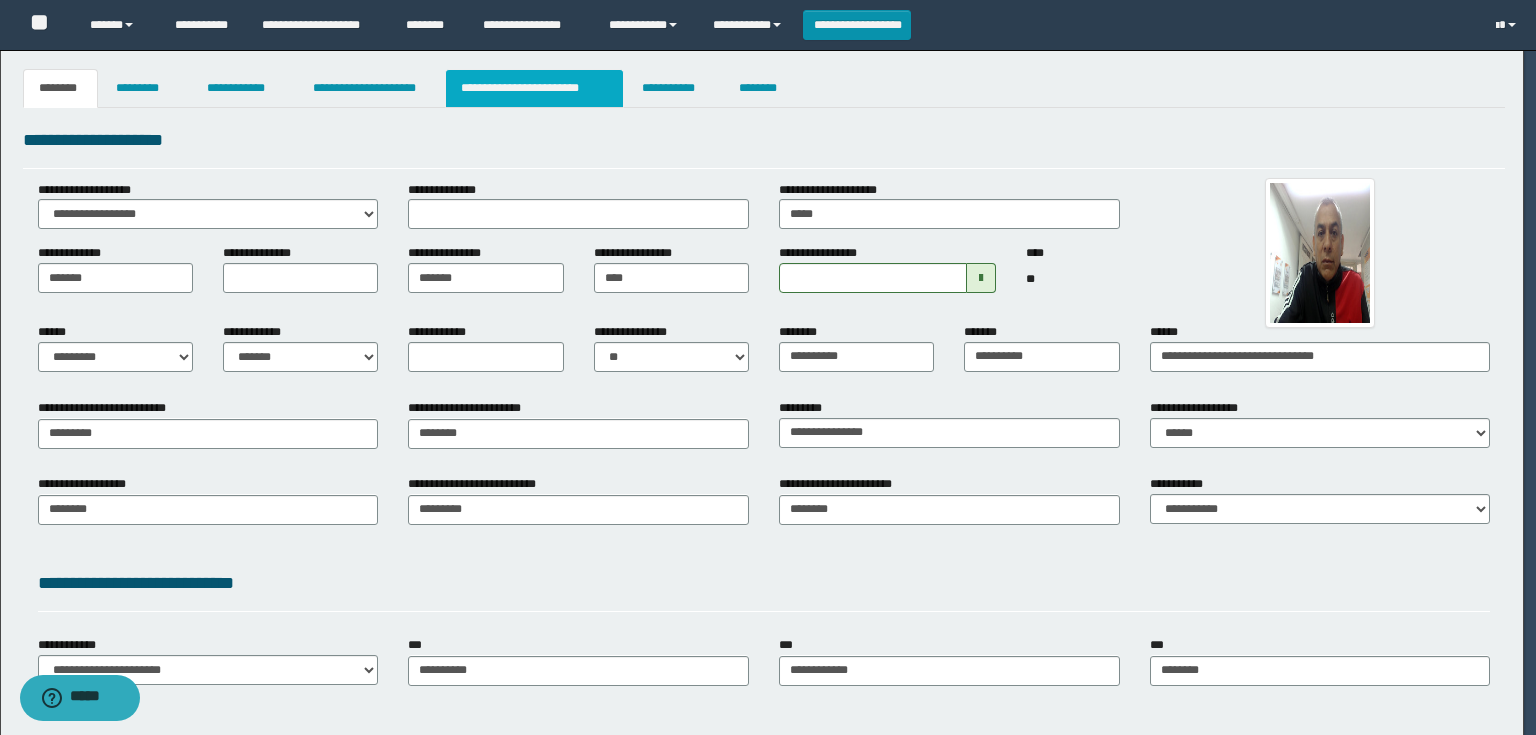 click on "**********" at bounding box center [534, 88] 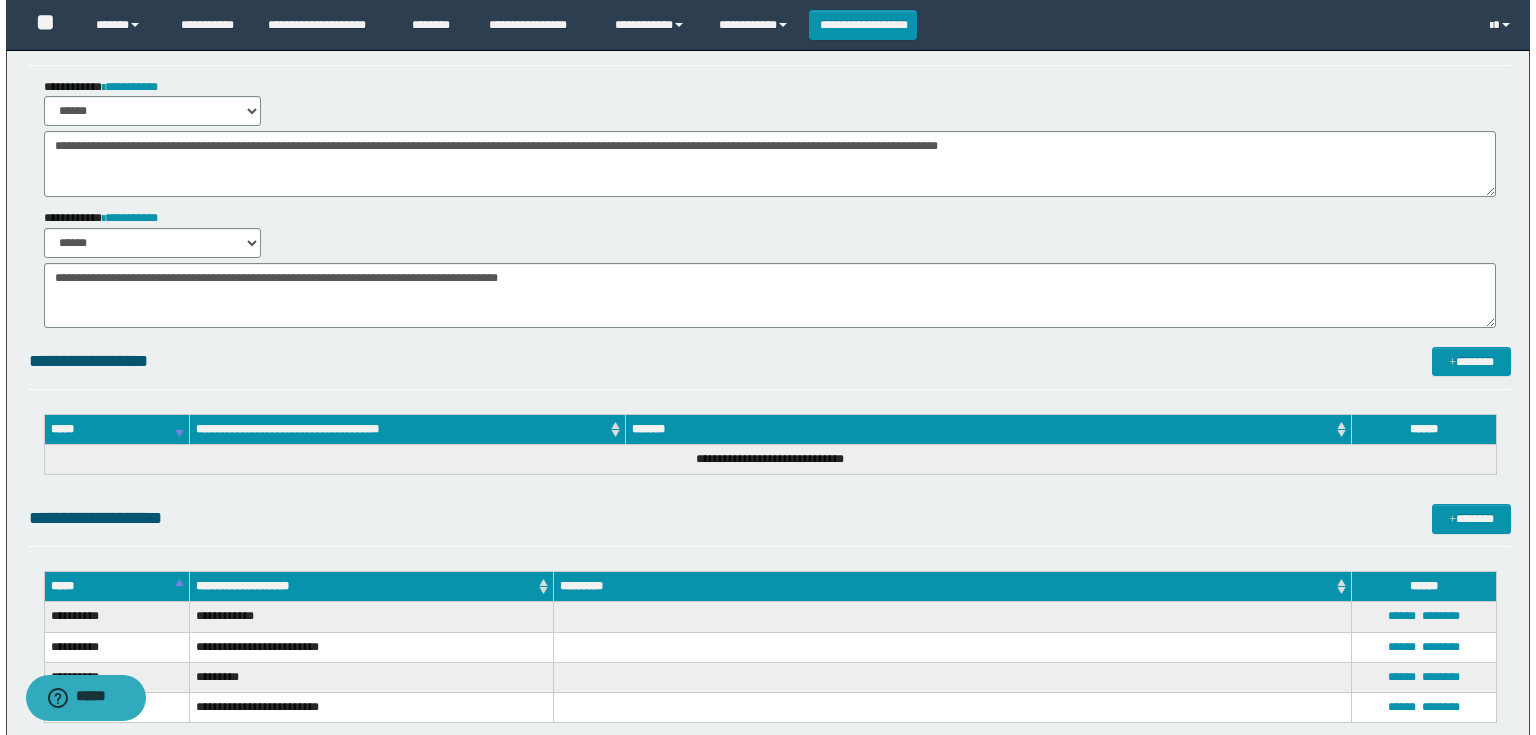 scroll, scrollTop: 255, scrollLeft: 0, axis: vertical 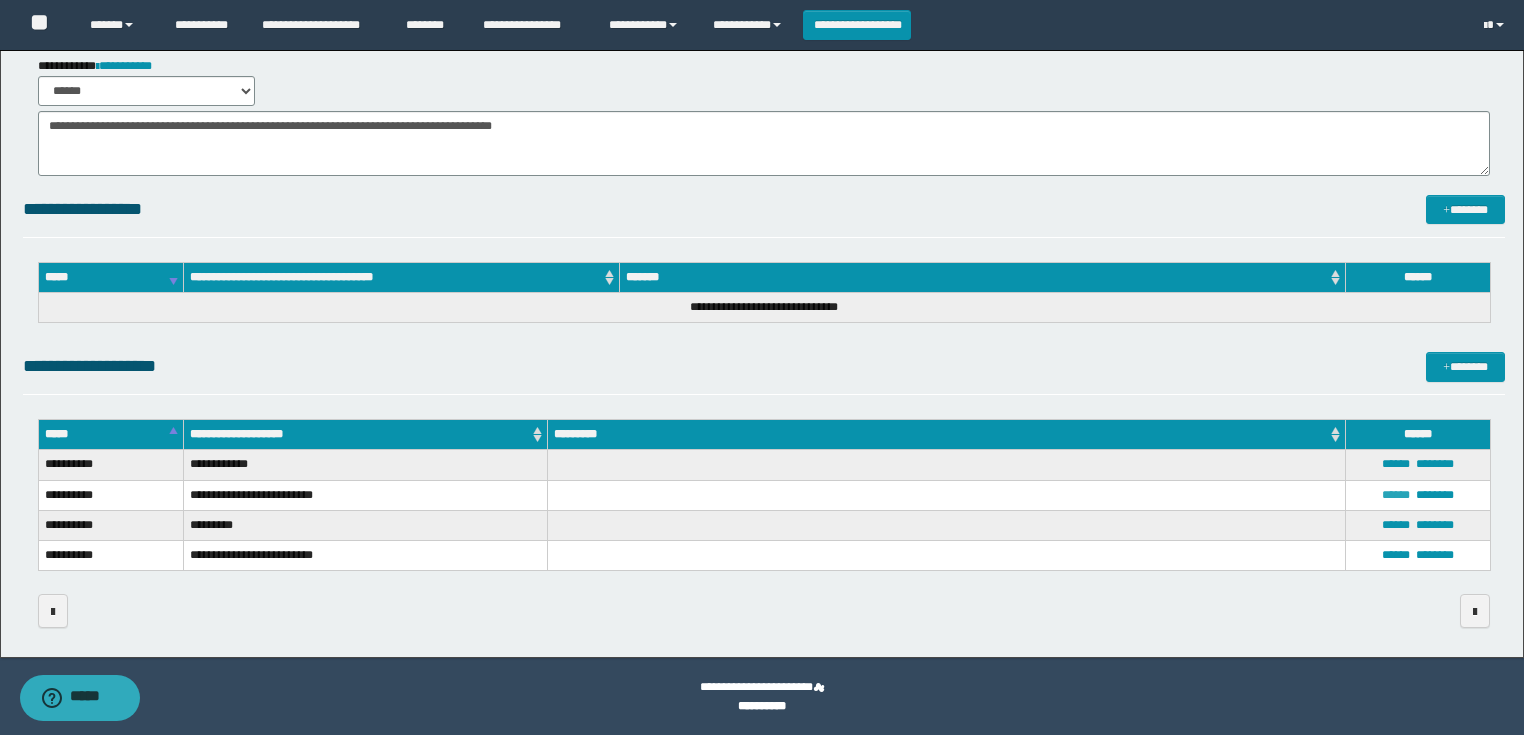 click on "******" at bounding box center (1396, 495) 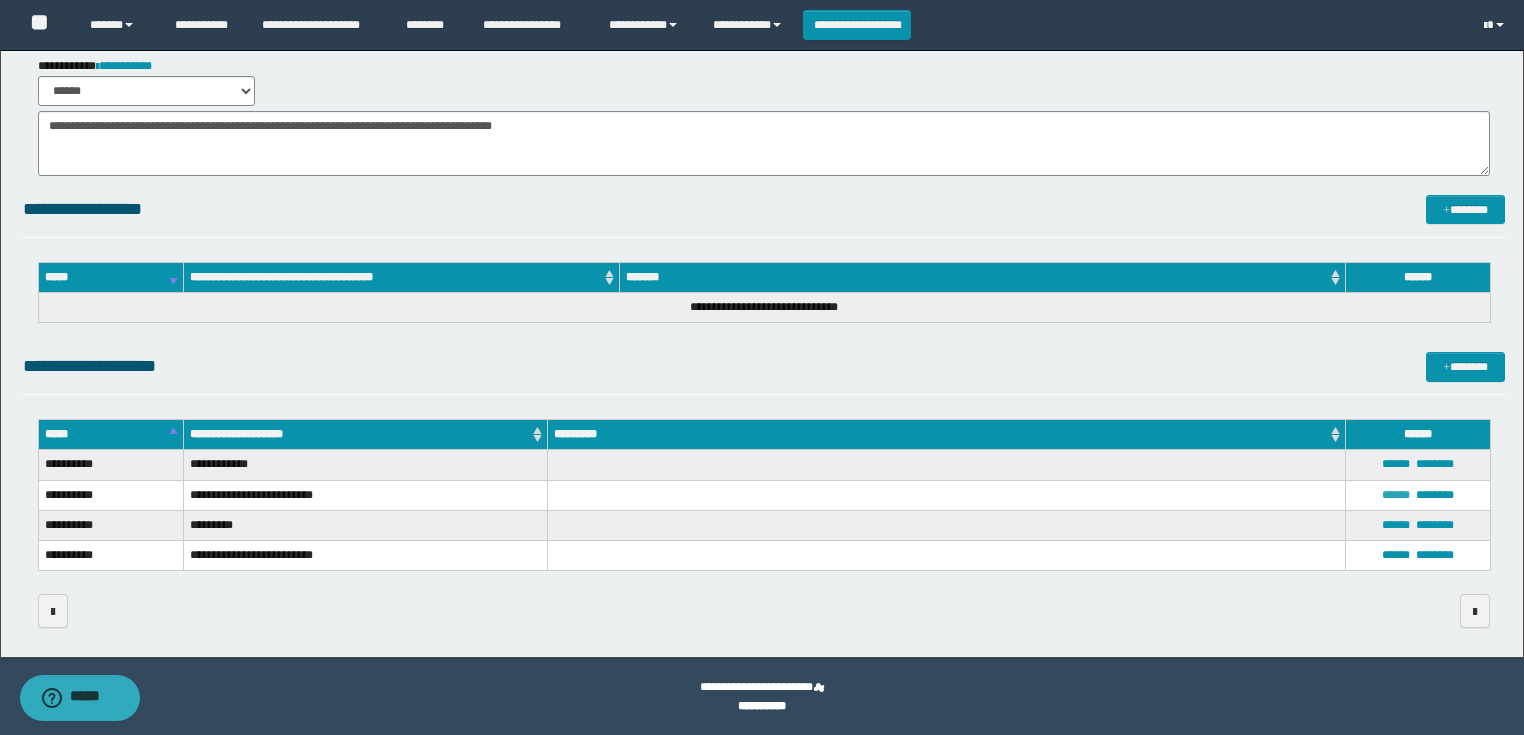type on "**********" 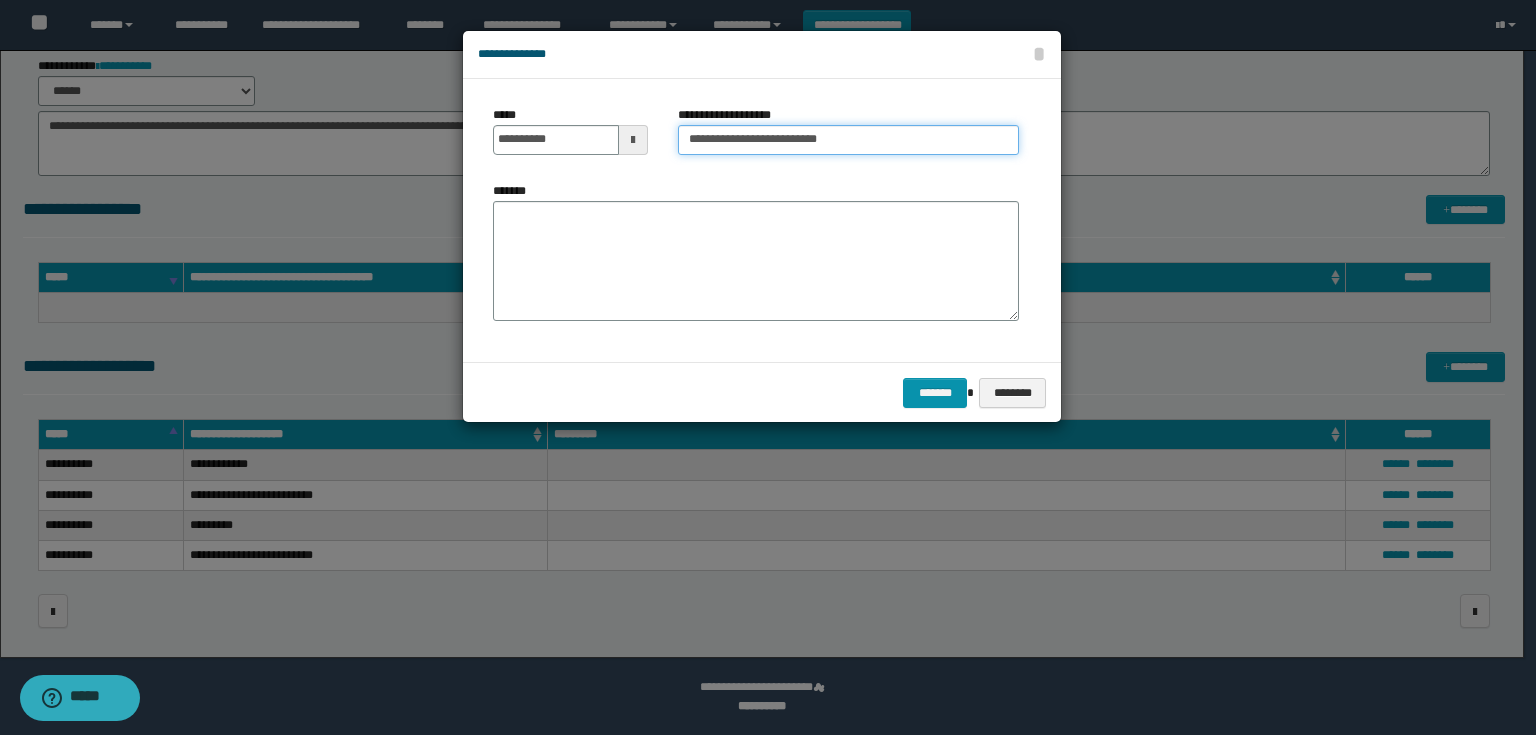 click on "**********" at bounding box center (848, 140) 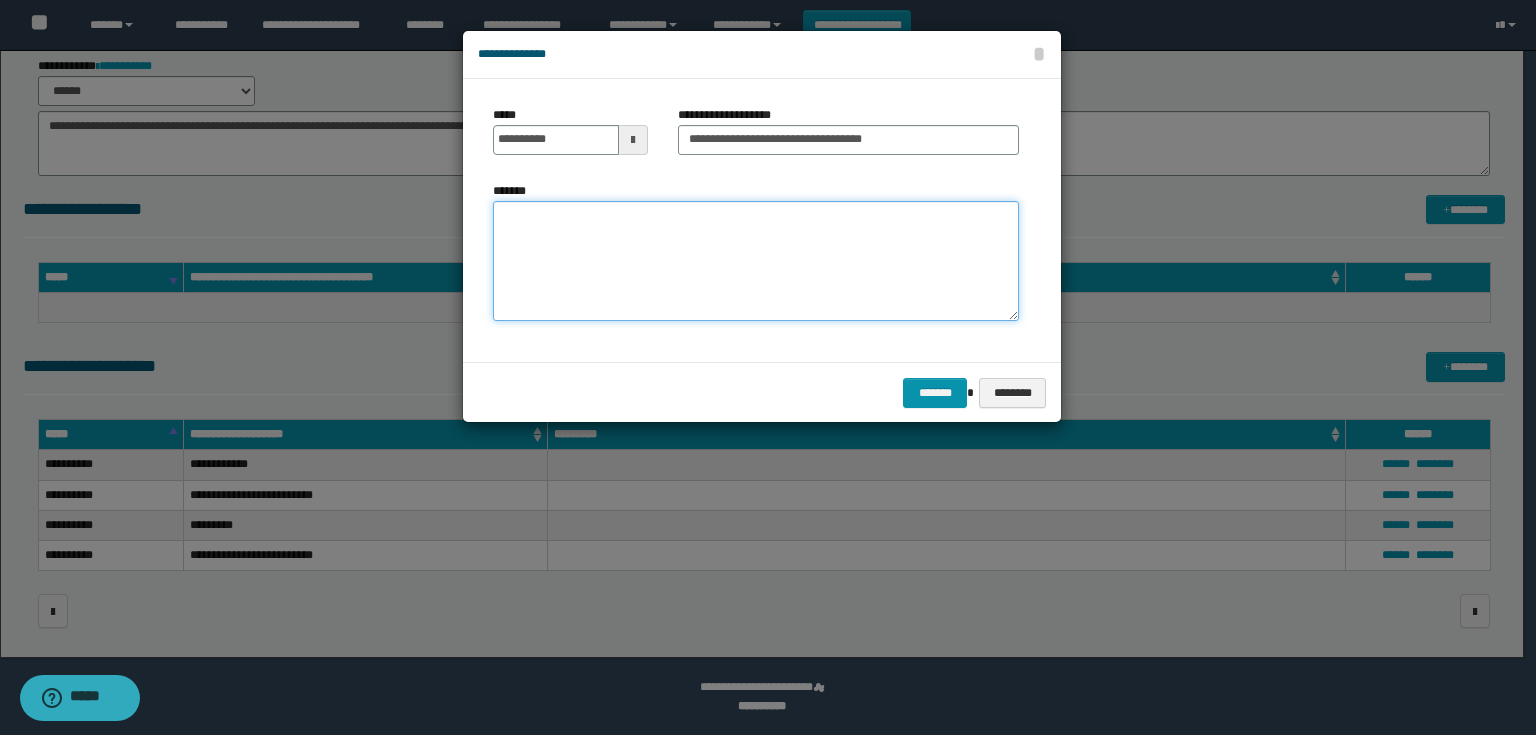 drag, startPoint x: 880, startPoint y: 155, endPoint x: 807, endPoint y: 224, distance: 100.44899 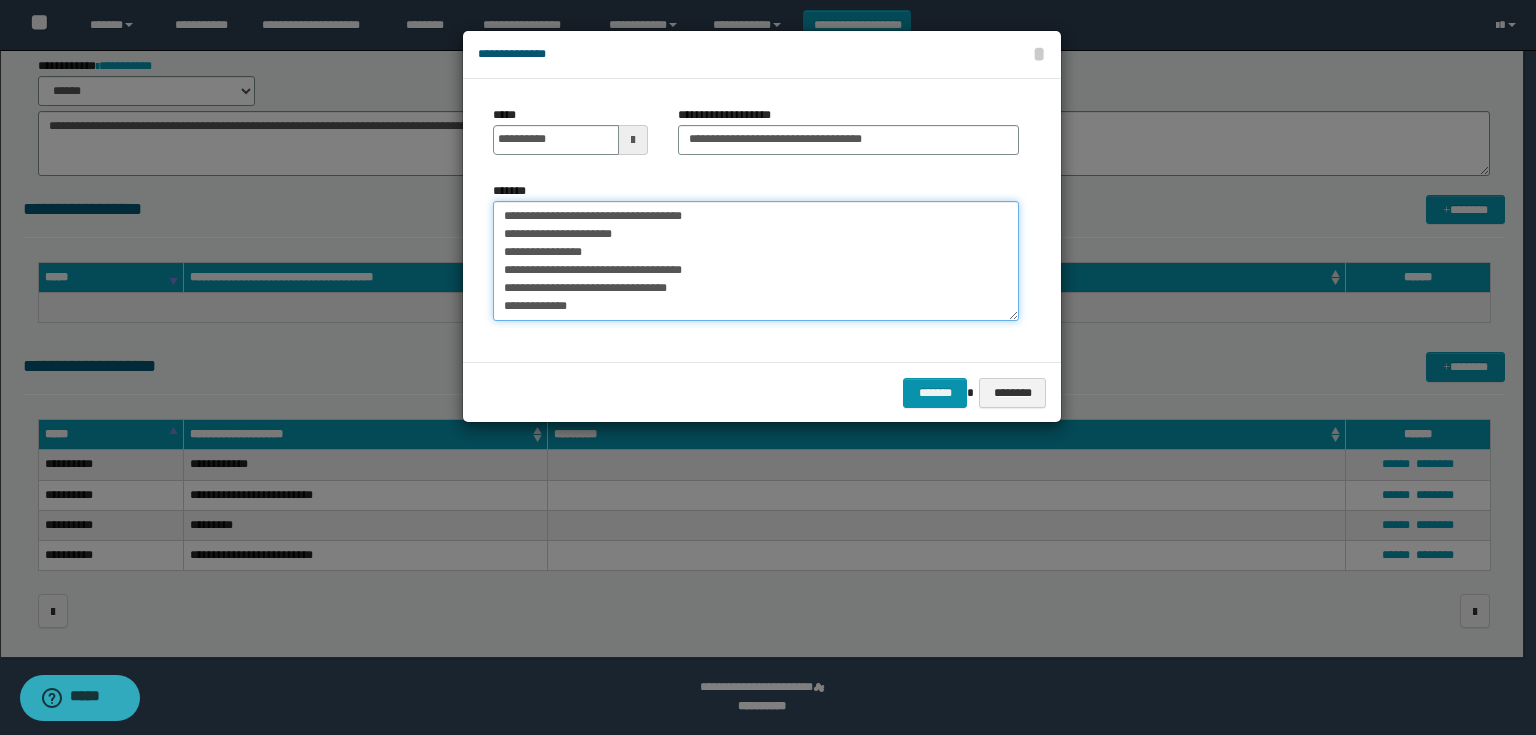 scroll, scrollTop: 120, scrollLeft: 0, axis: vertical 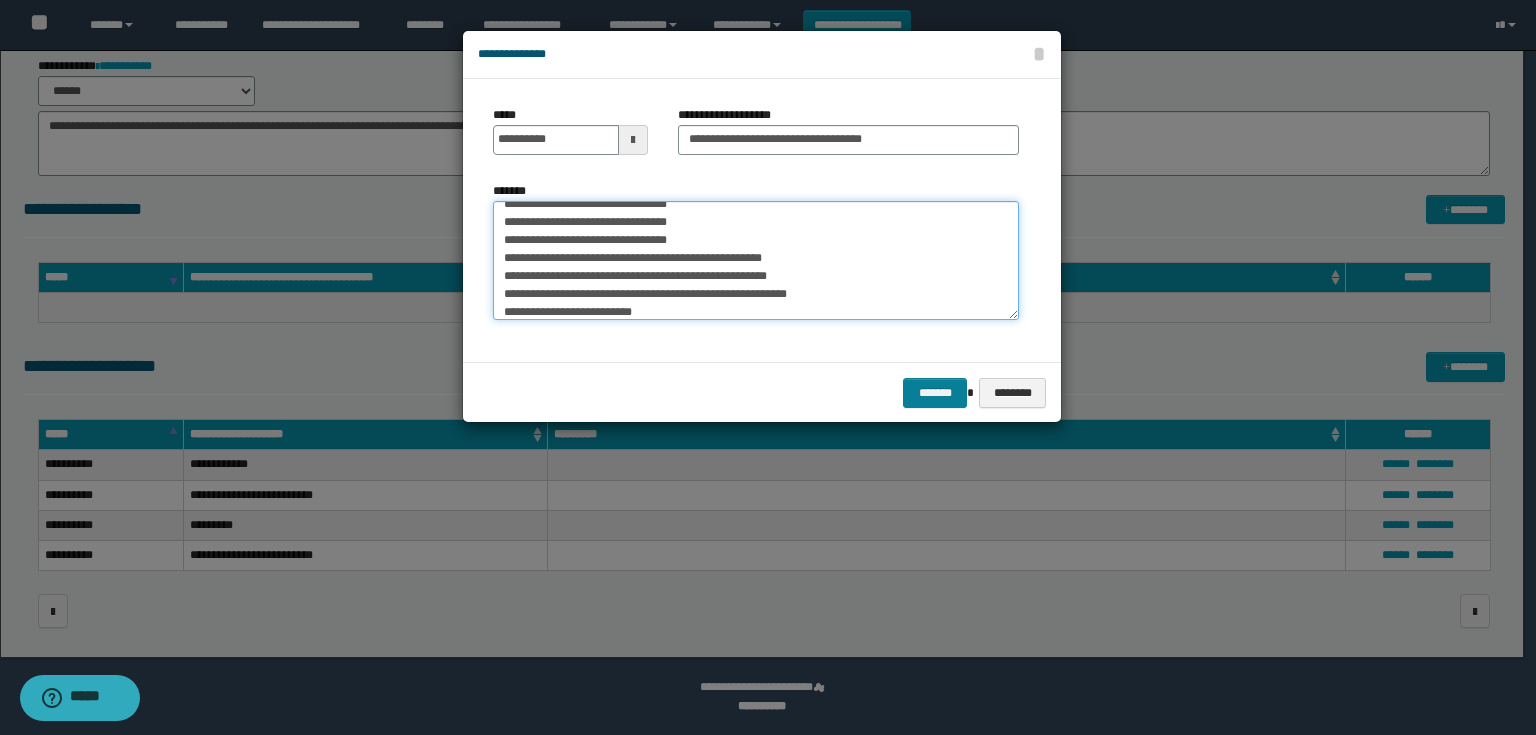 type on "**********" 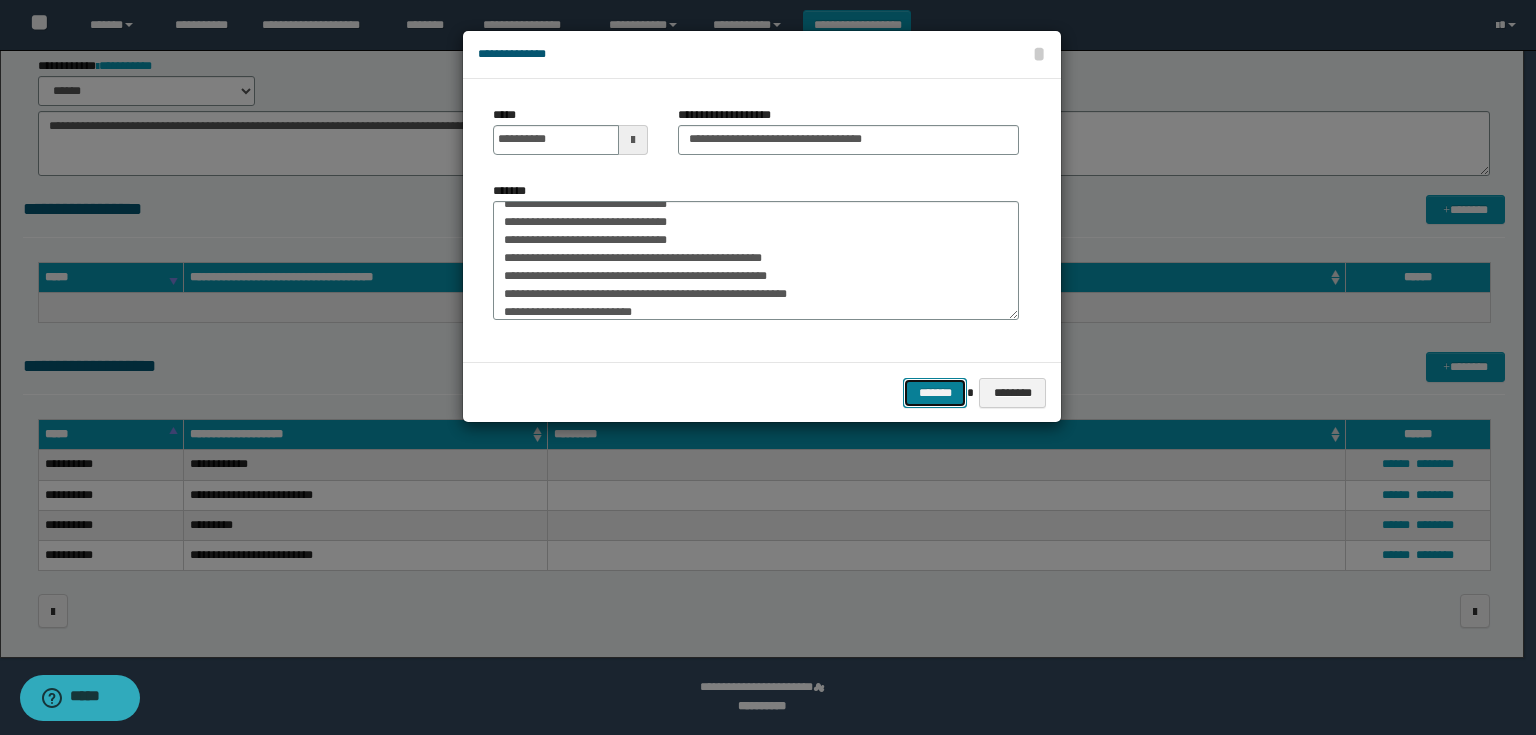 click on "*******" at bounding box center (935, 393) 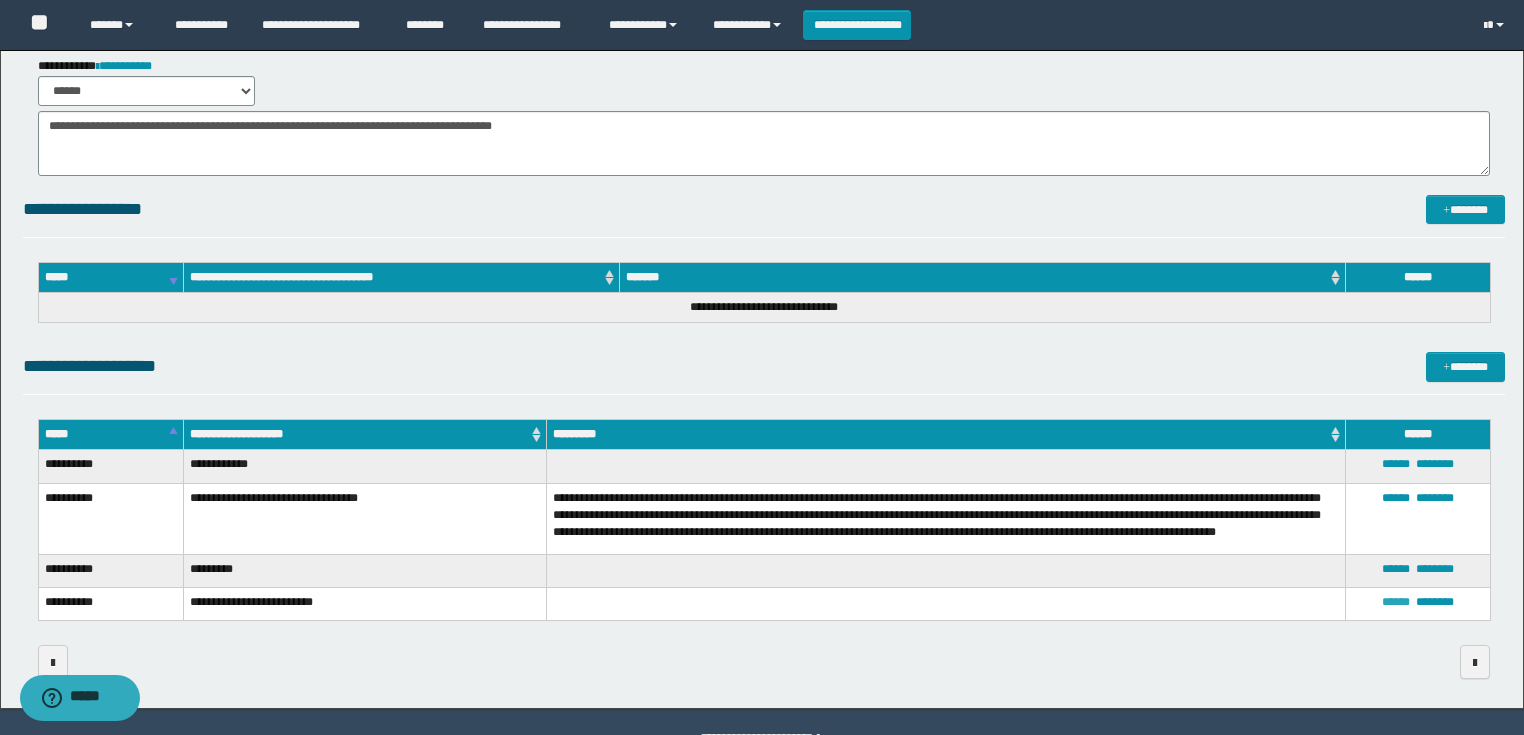 click on "******" at bounding box center (1396, 602) 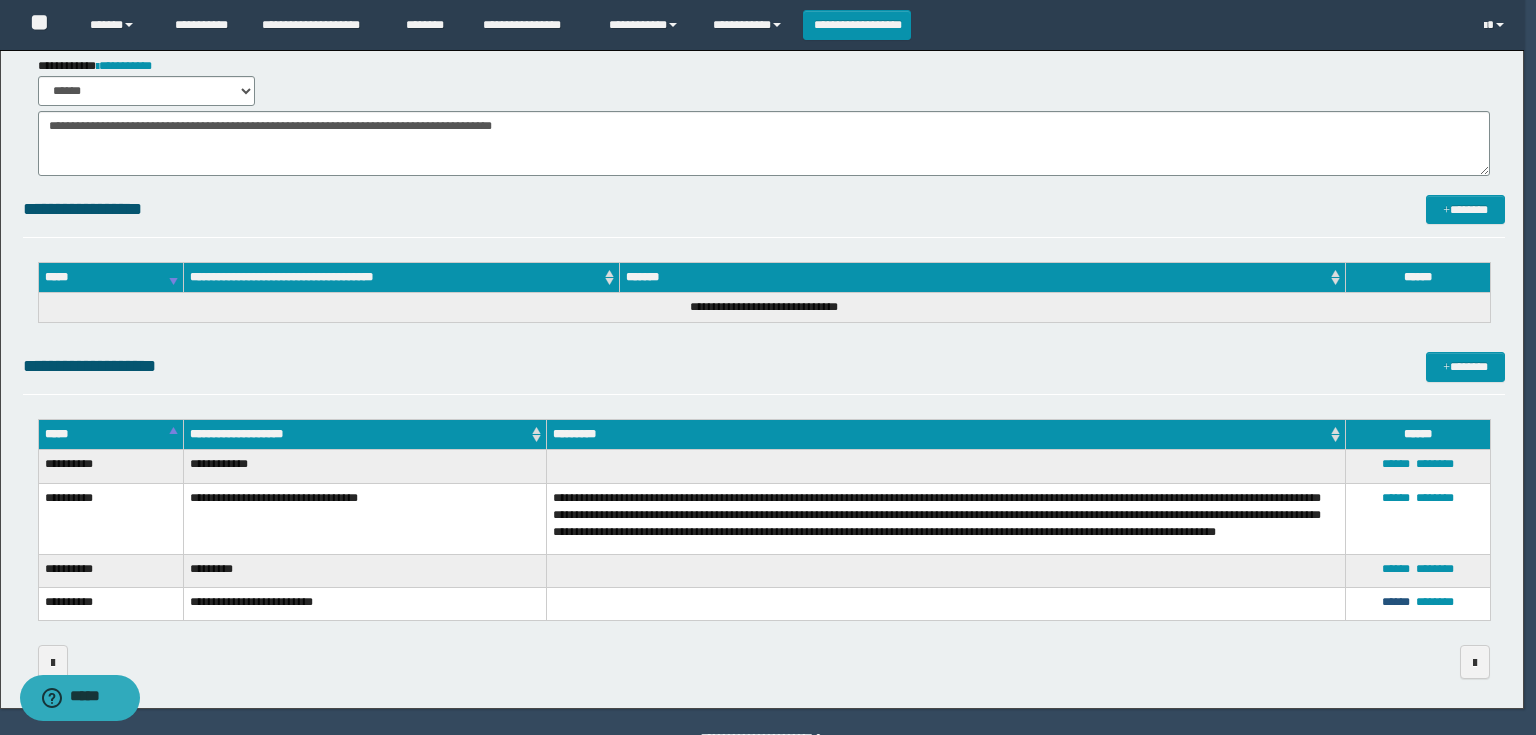 scroll, scrollTop: 0, scrollLeft: 0, axis: both 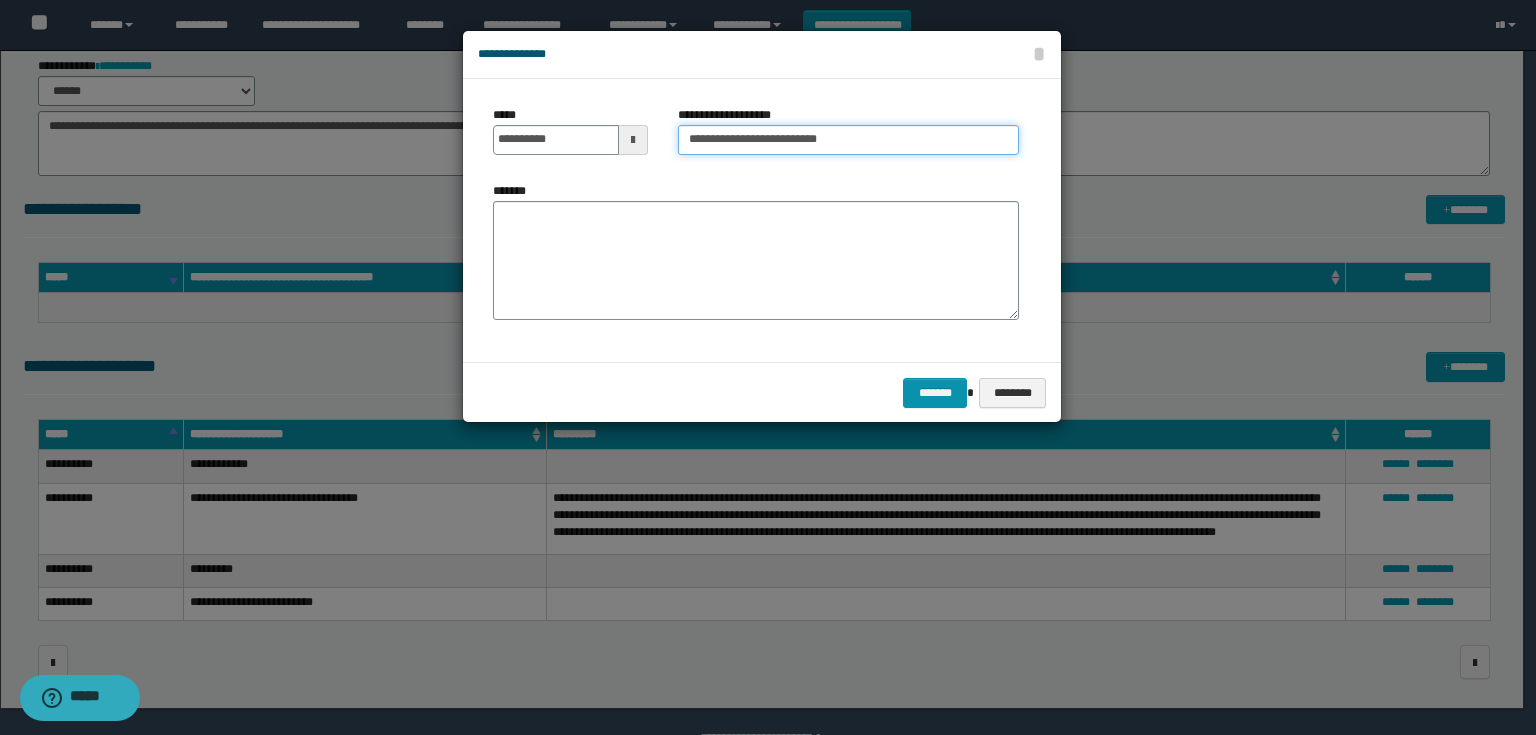 drag, startPoint x: 892, startPoint y: 136, endPoint x: 892, endPoint y: 149, distance: 13 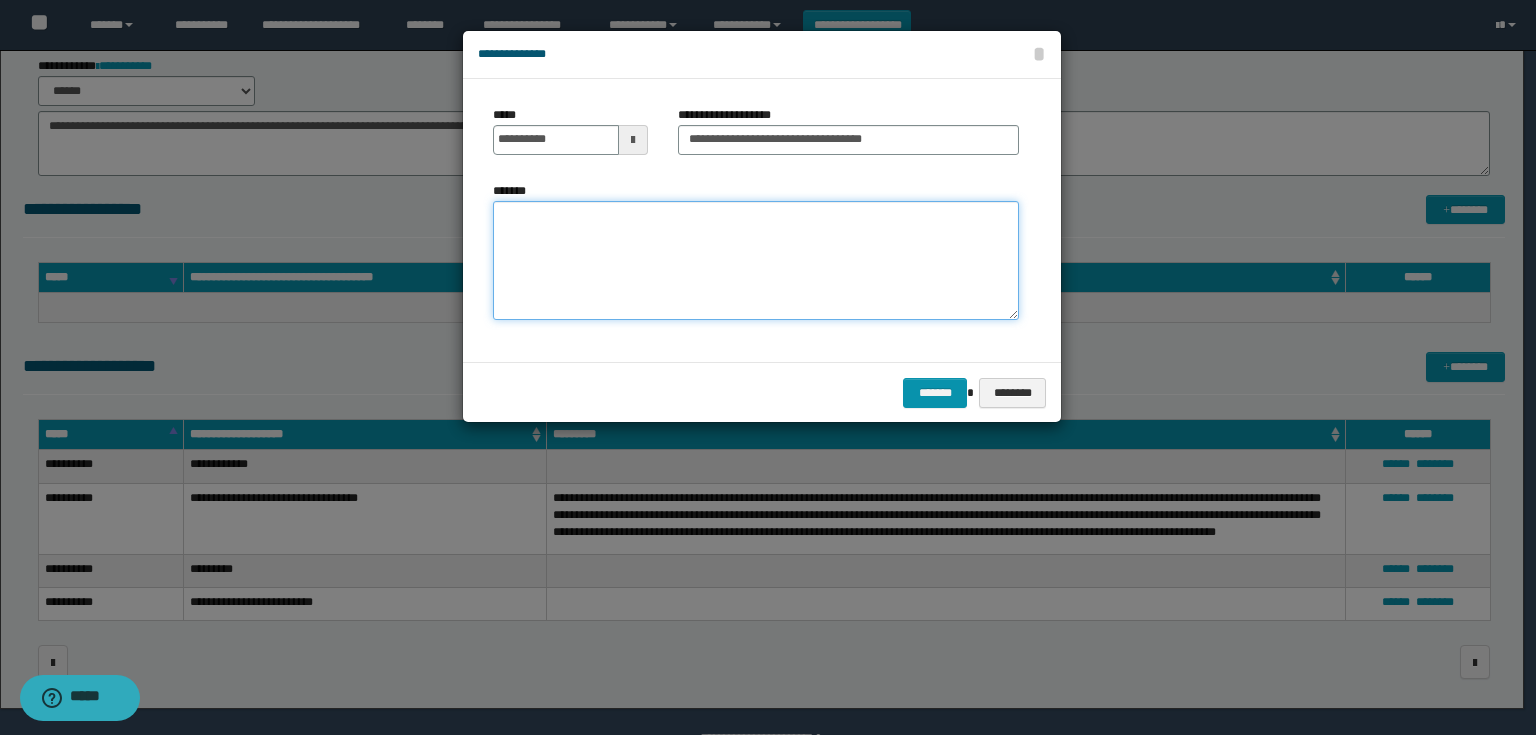 click on "*******" at bounding box center (756, 261) 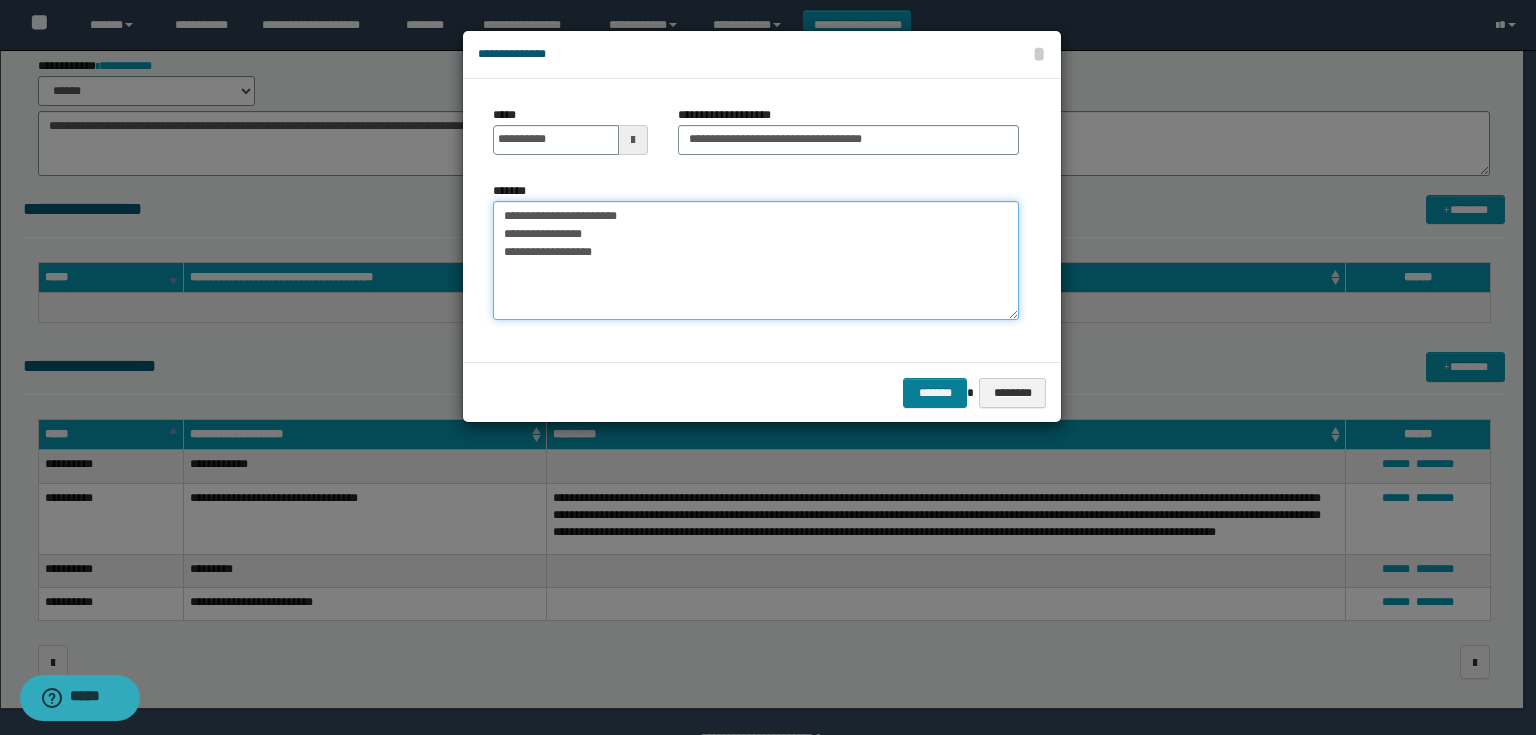 type on "**********" 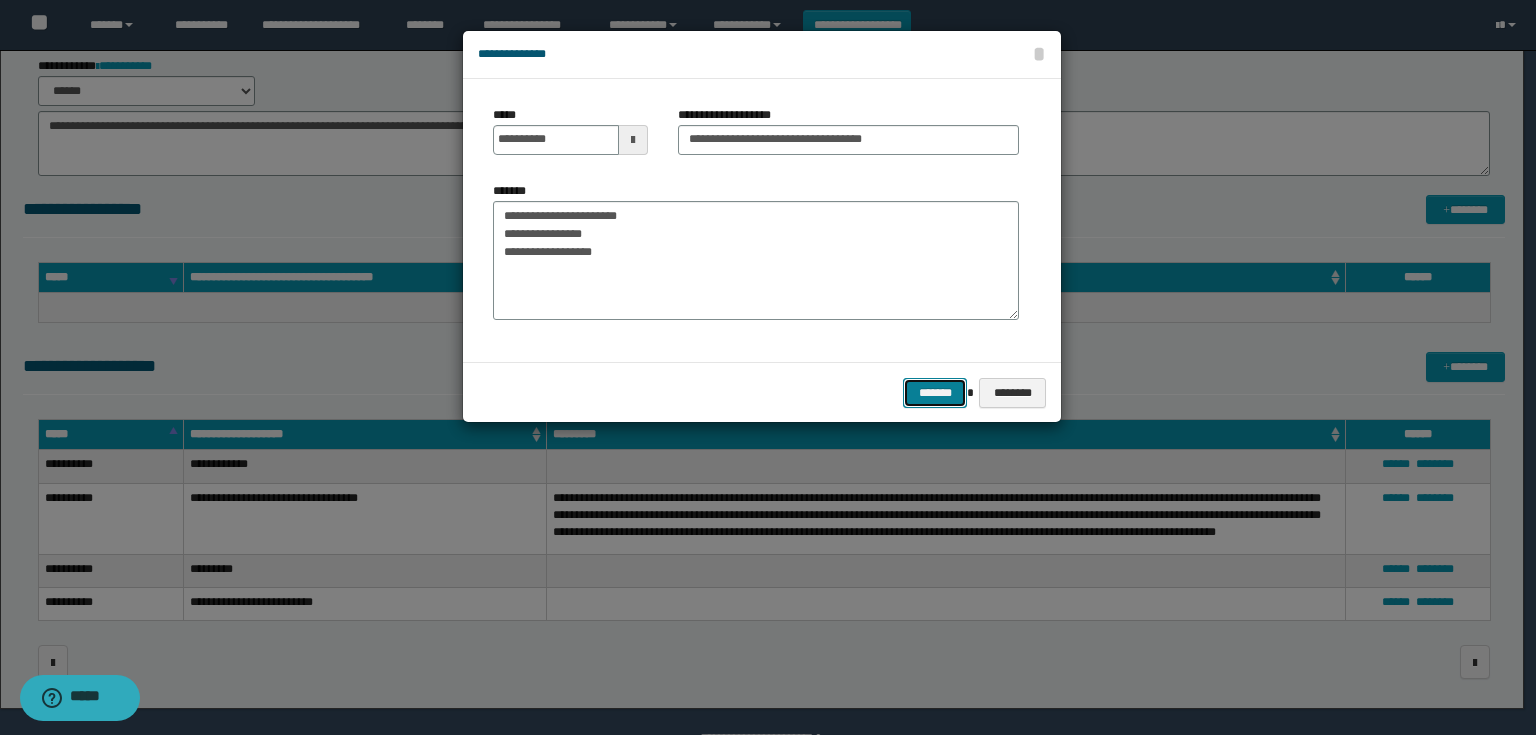 click on "*******" at bounding box center (935, 393) 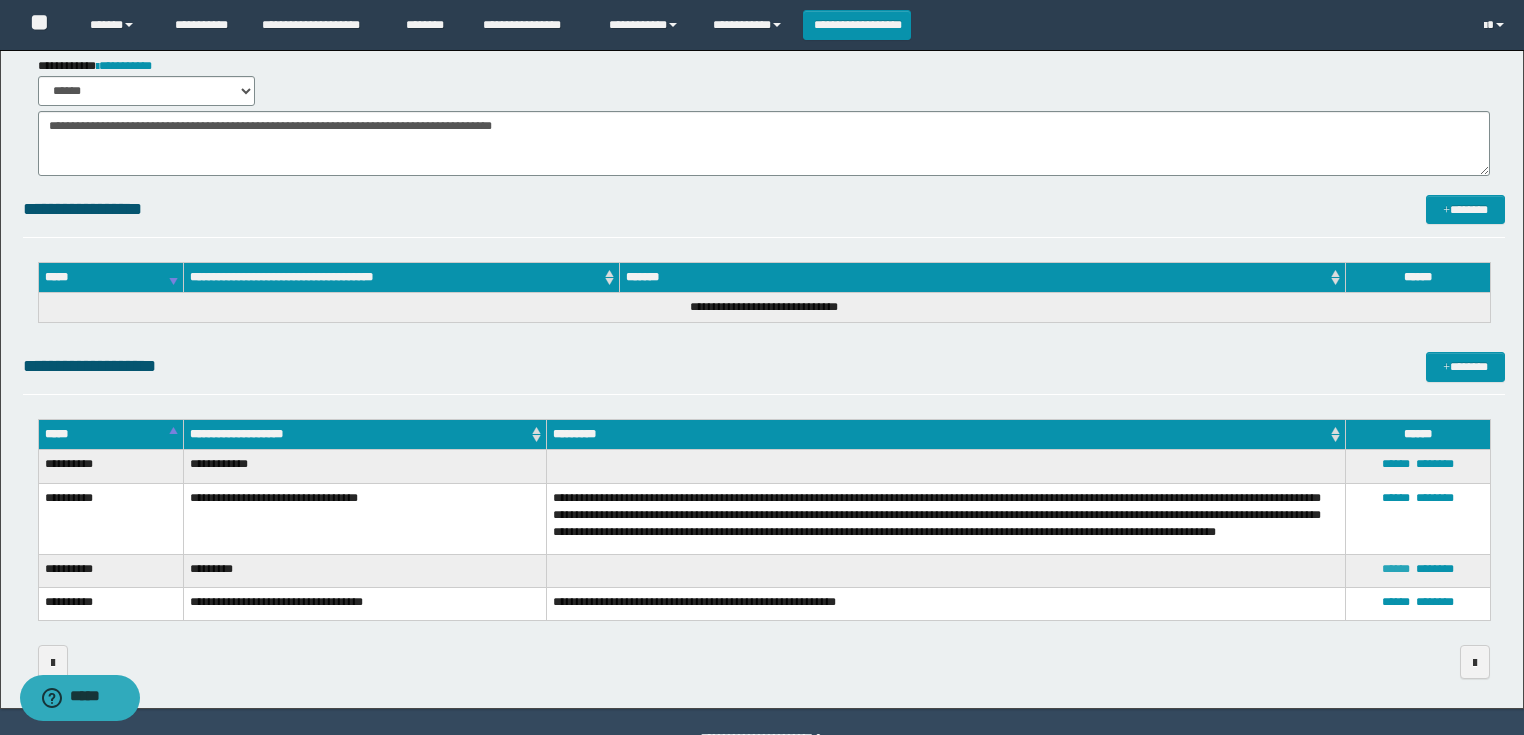 click on "******" at bounding box center (1396, 569) 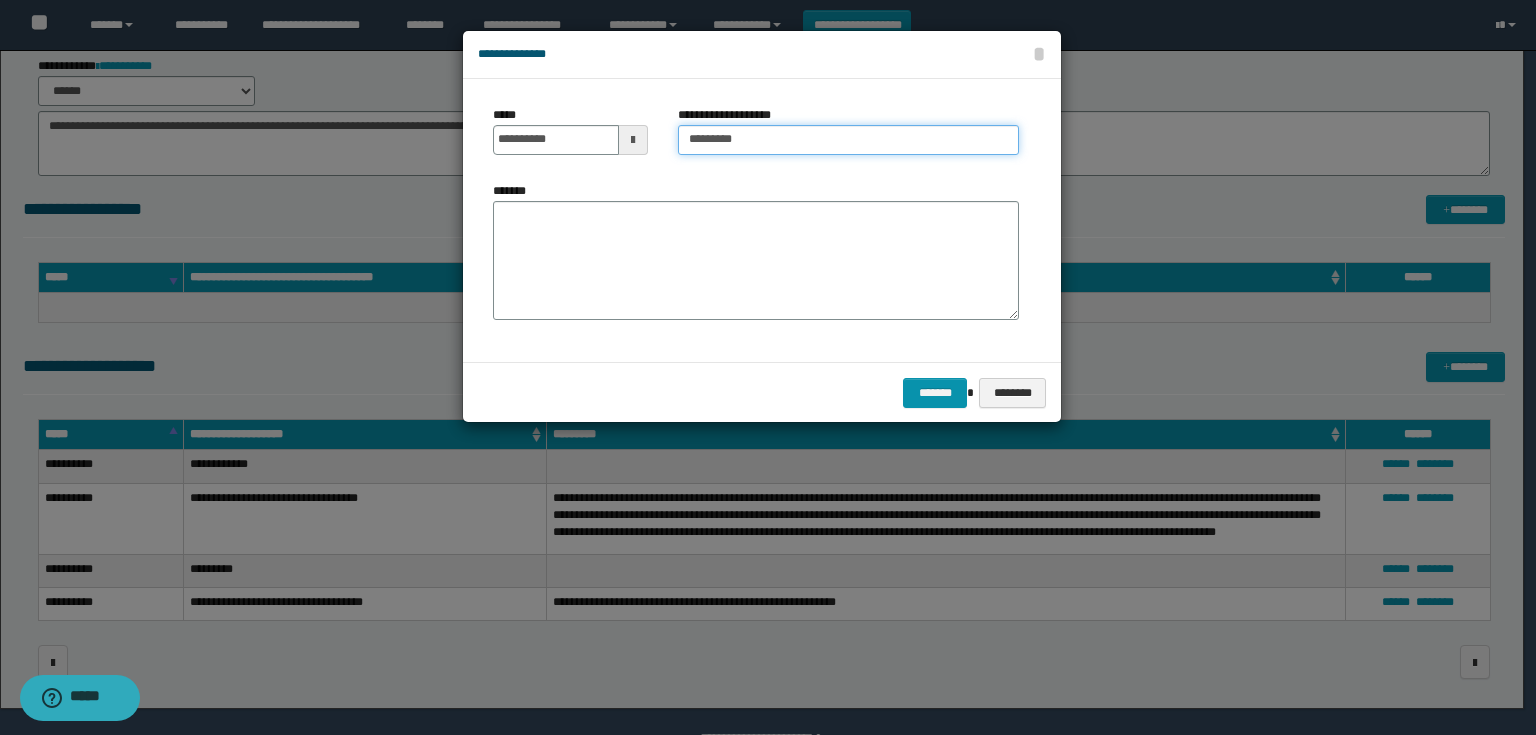 click on "*********" at bounding box center [848, 140] 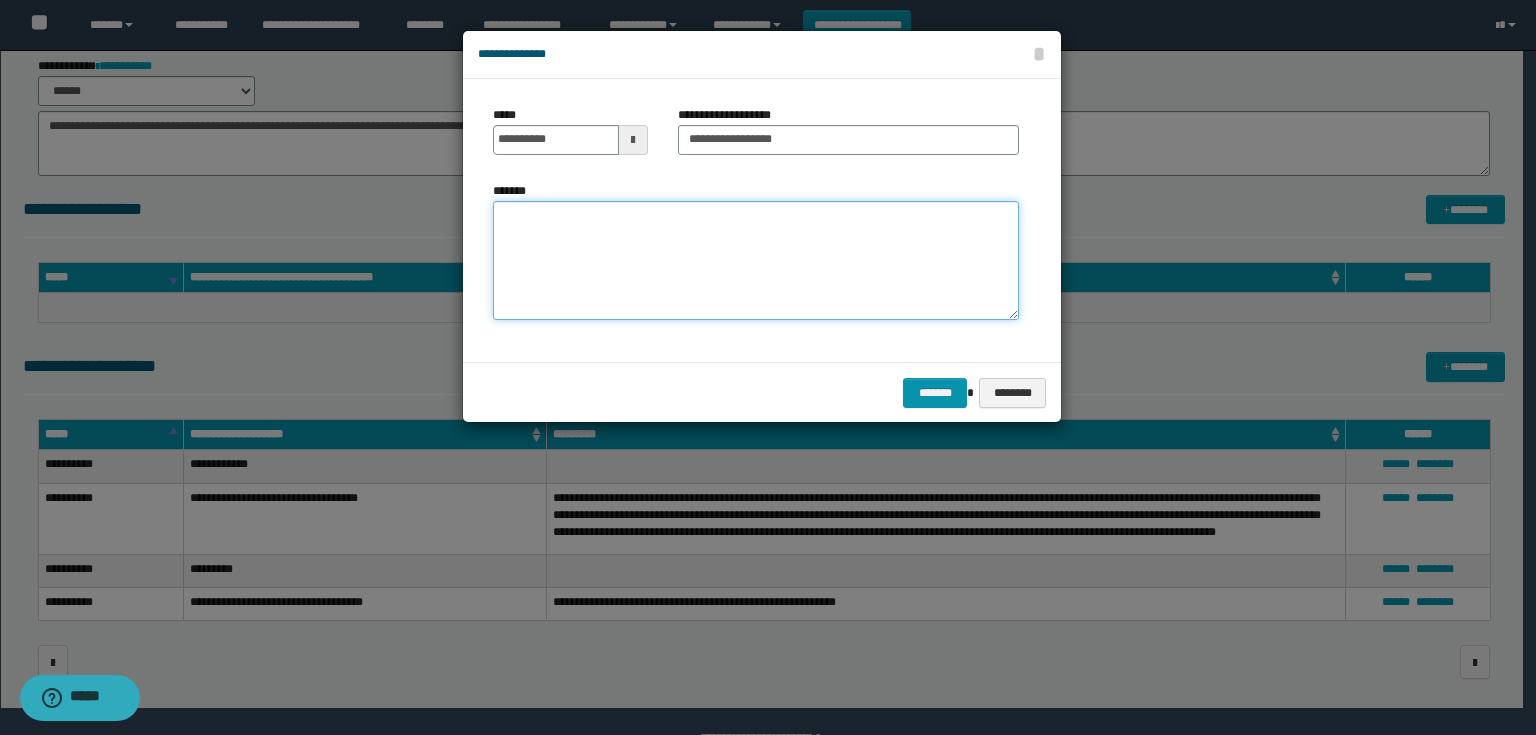 drag, startPoint x: 857, startPoint y: 155, endPoint x: 784, endPoint y: 244, distance: 115.10864 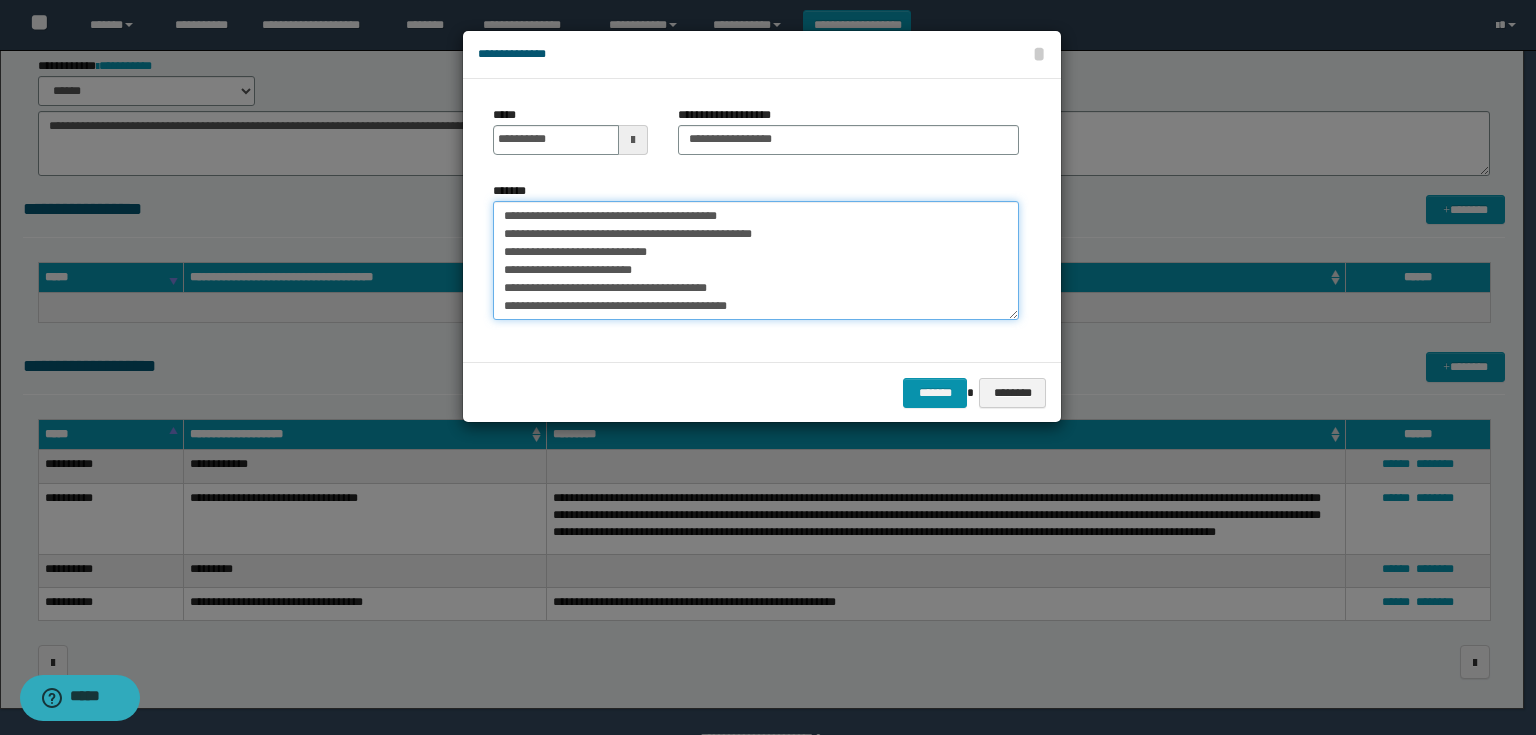 scroll, scrollTop: 246, scrollLeft: 0, axis: vertical 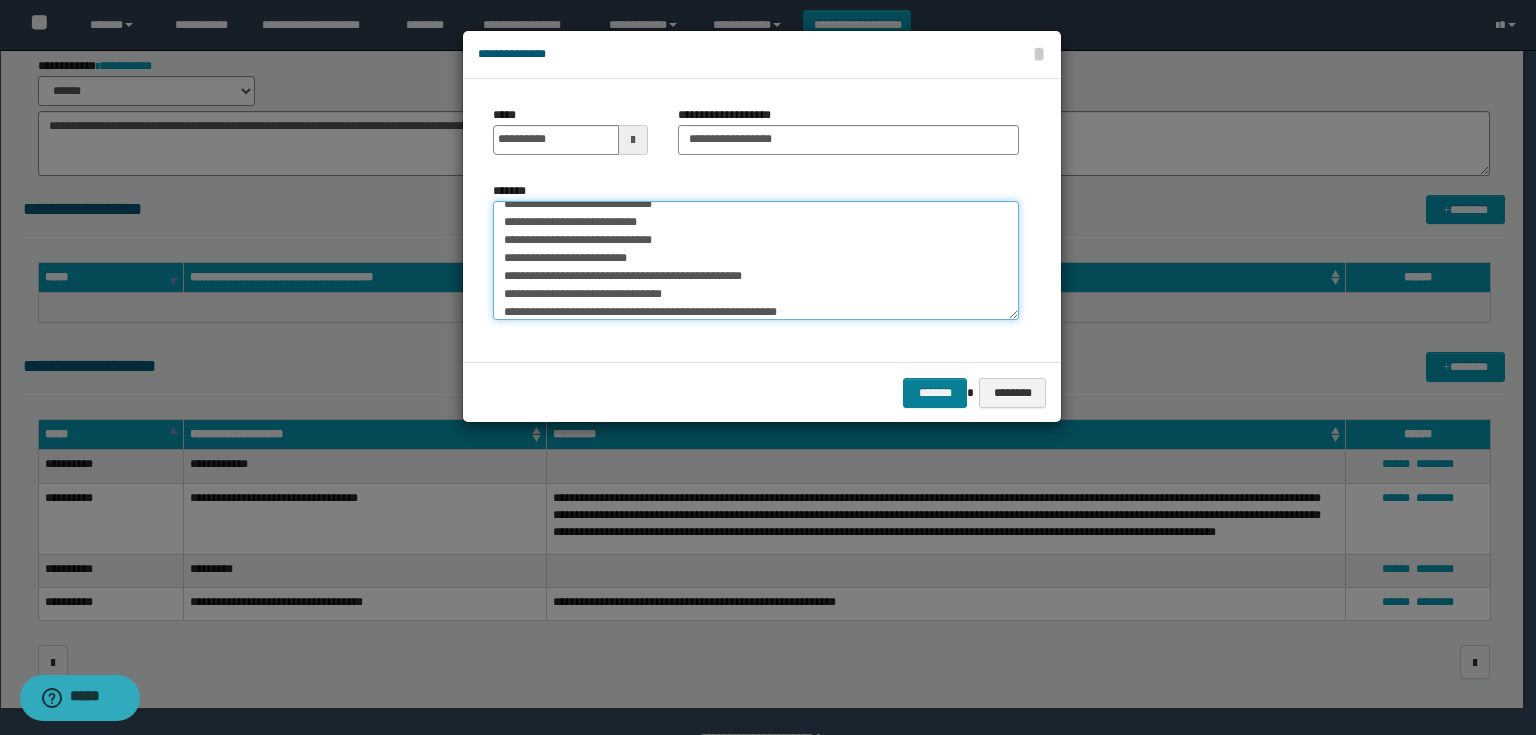 type on "**********" 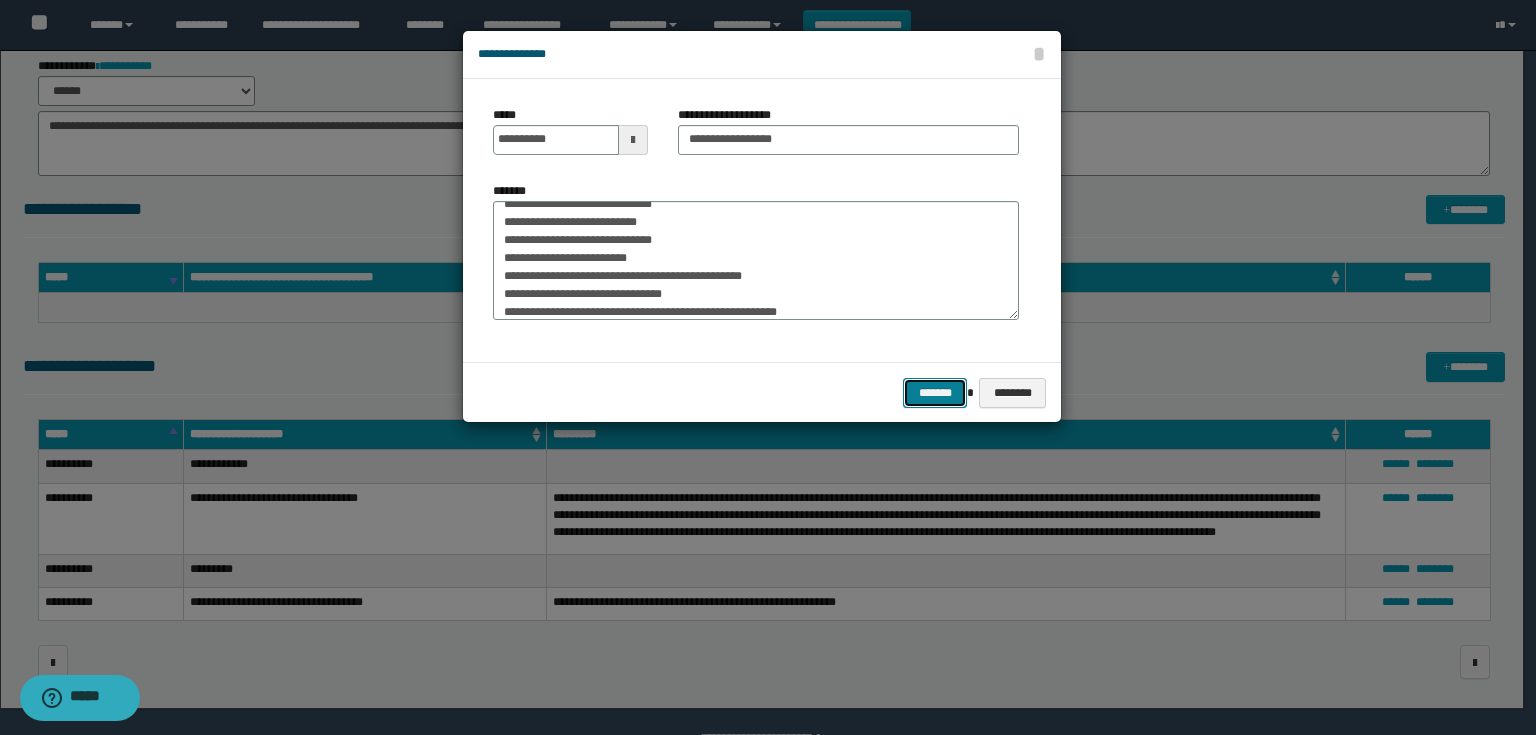 click on "*******" at bounding box center [935, 393] 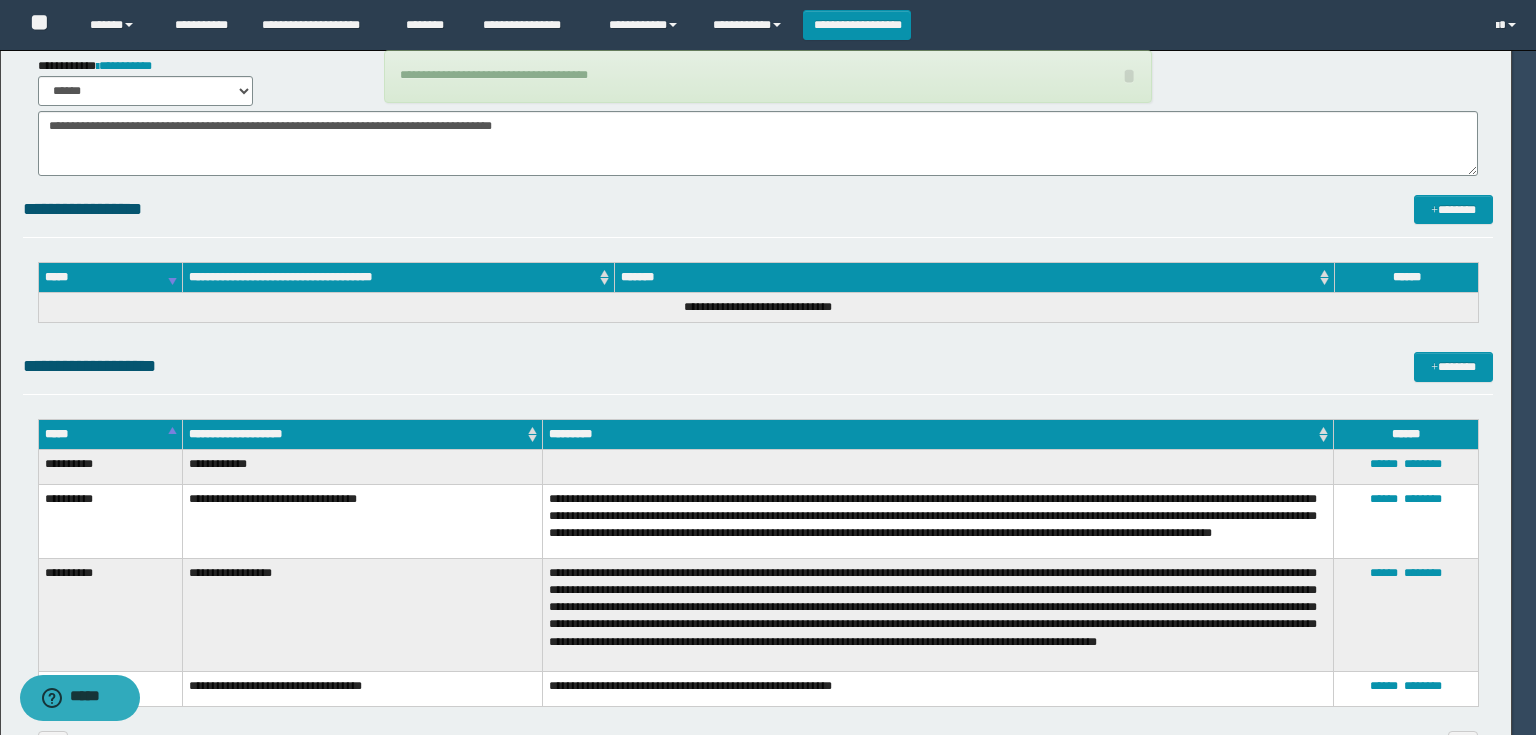 type 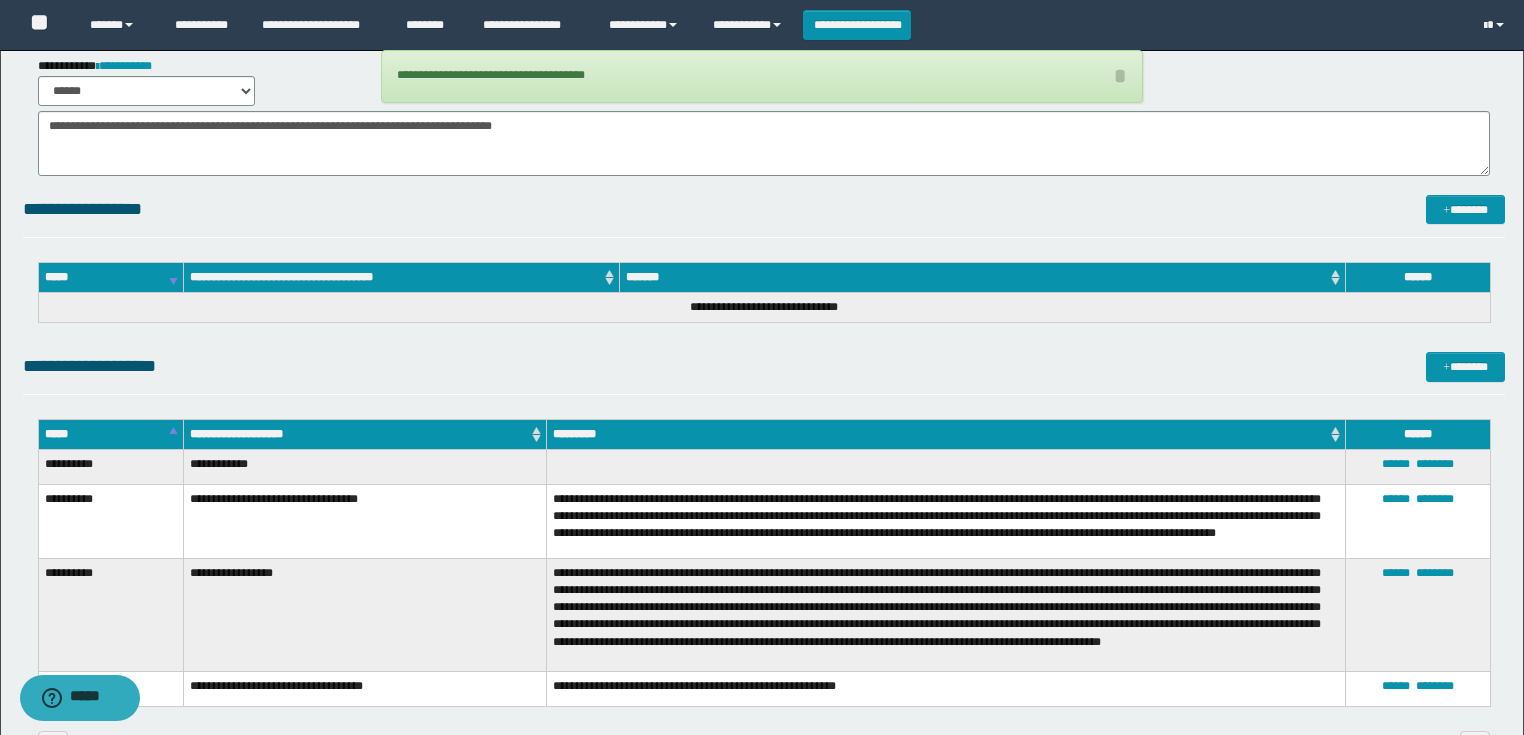 click on "**********" at bounding box center [764, 366] 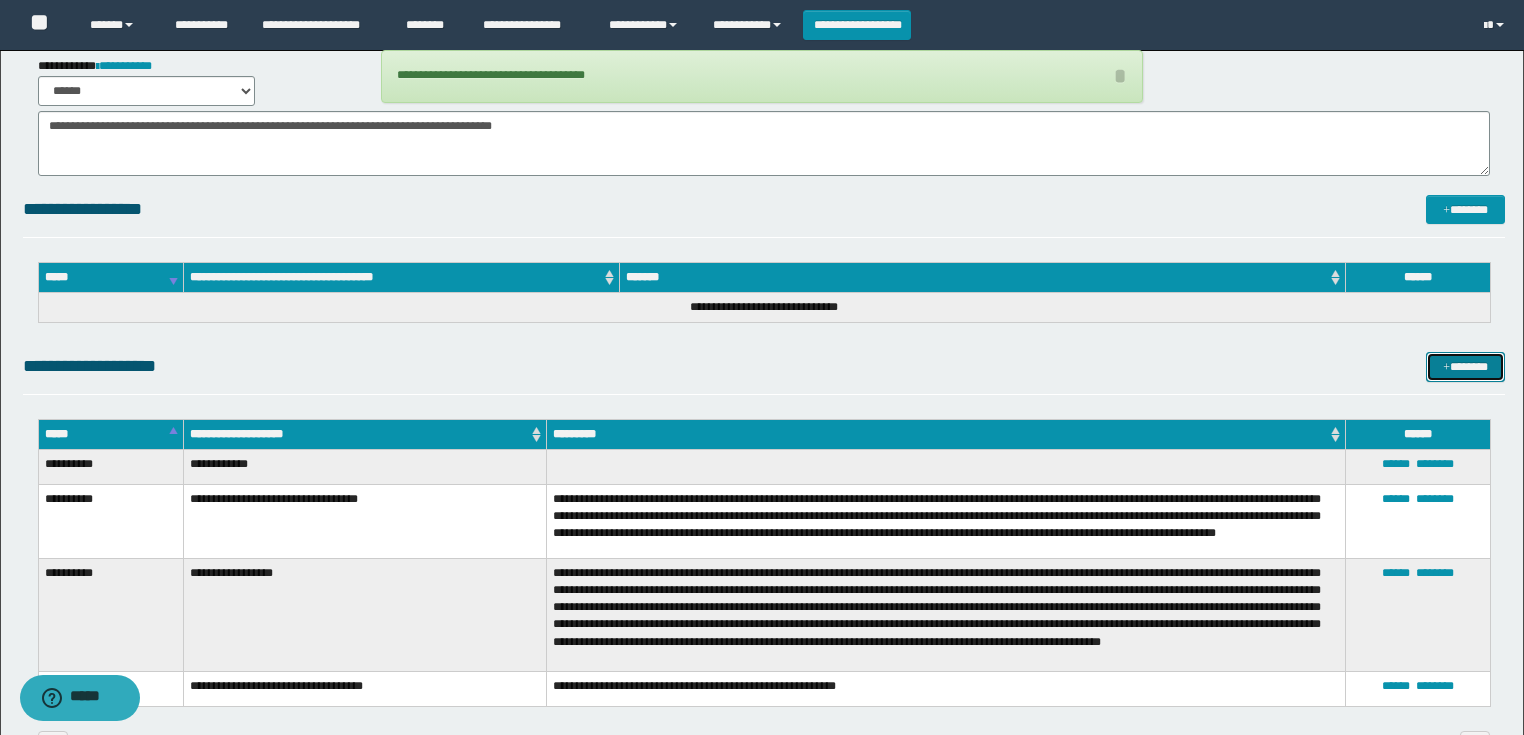 click at bounding box center [1446, 368] 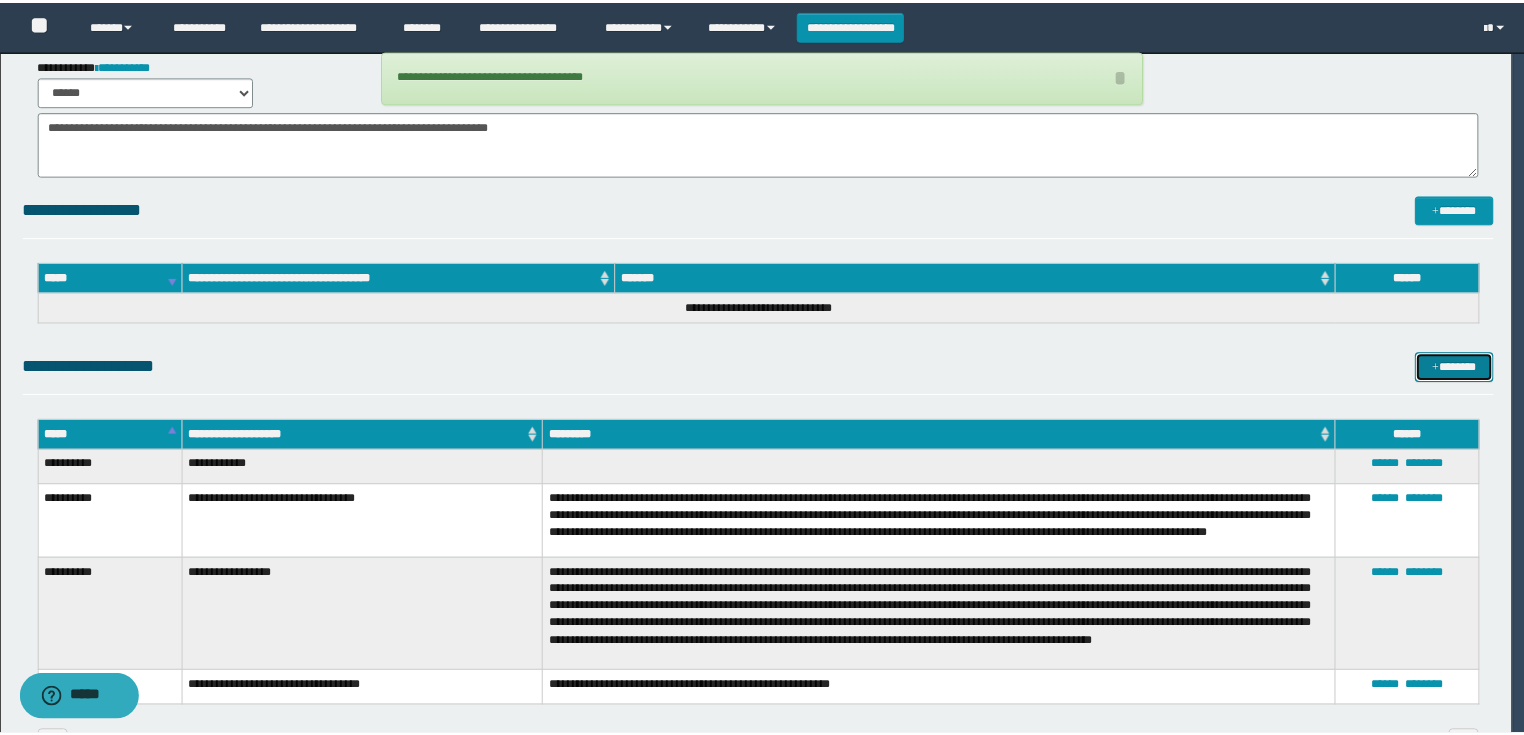 scroll, scrollTop: 0, scrollLeft: 0, axis: both 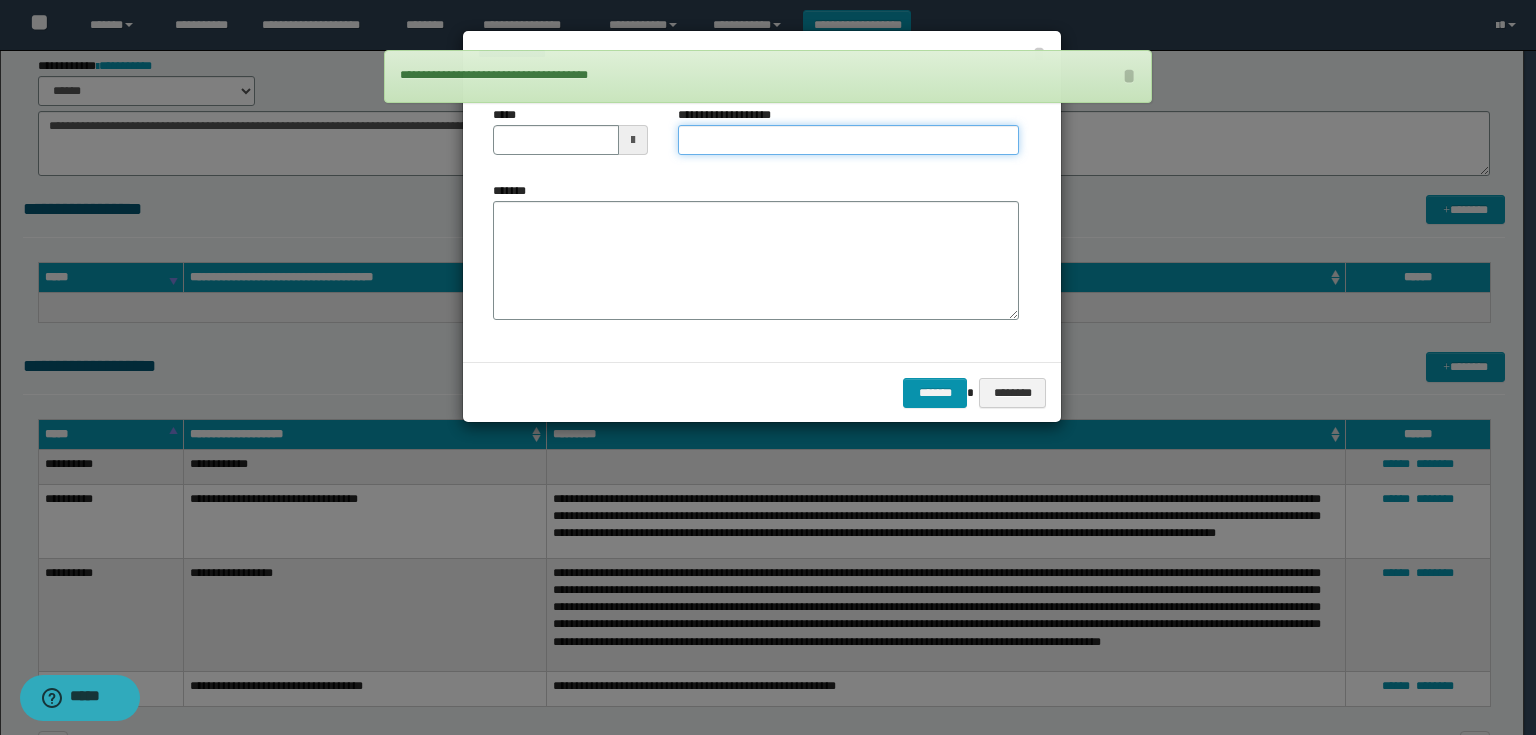 click on "**********" at bounding box center (848, 140) 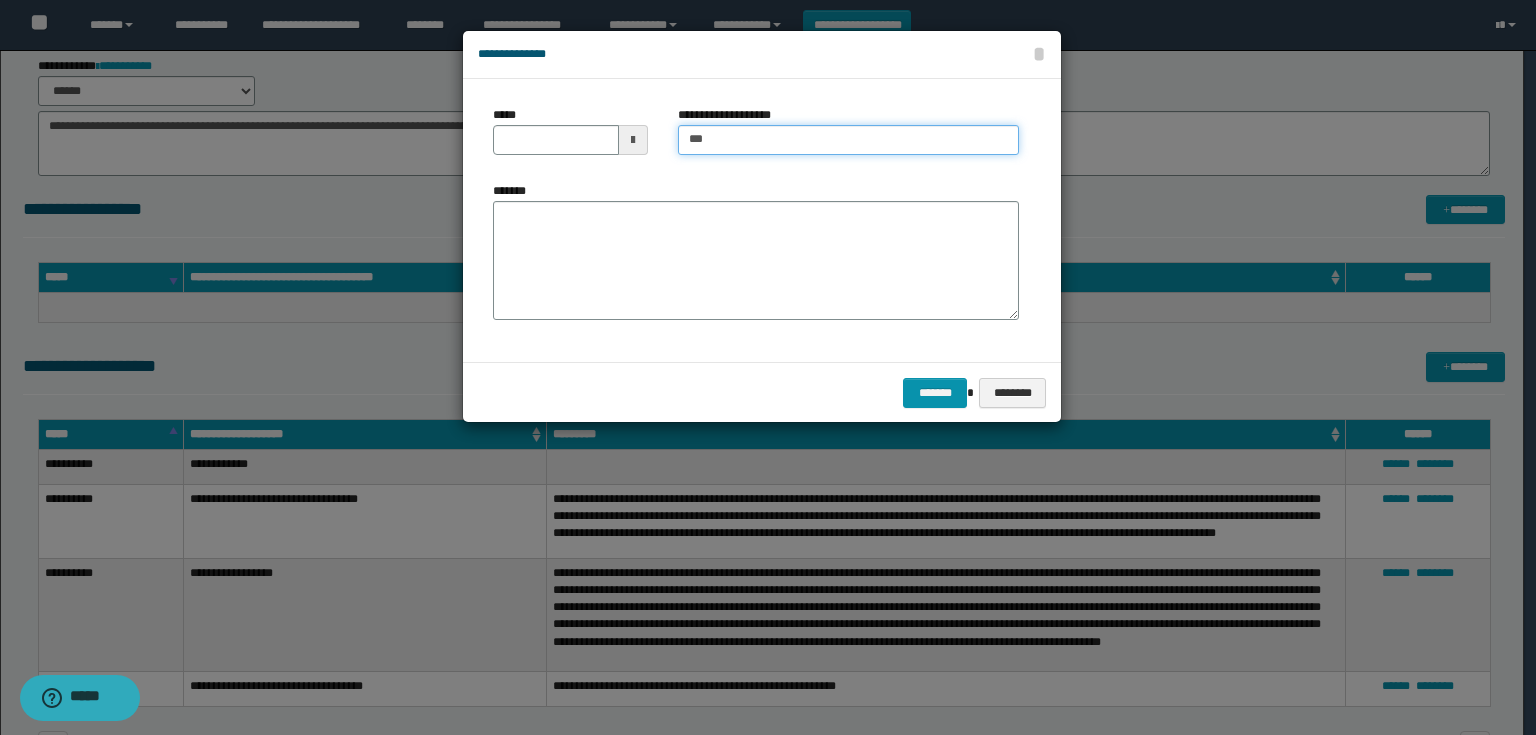 type on "**********" 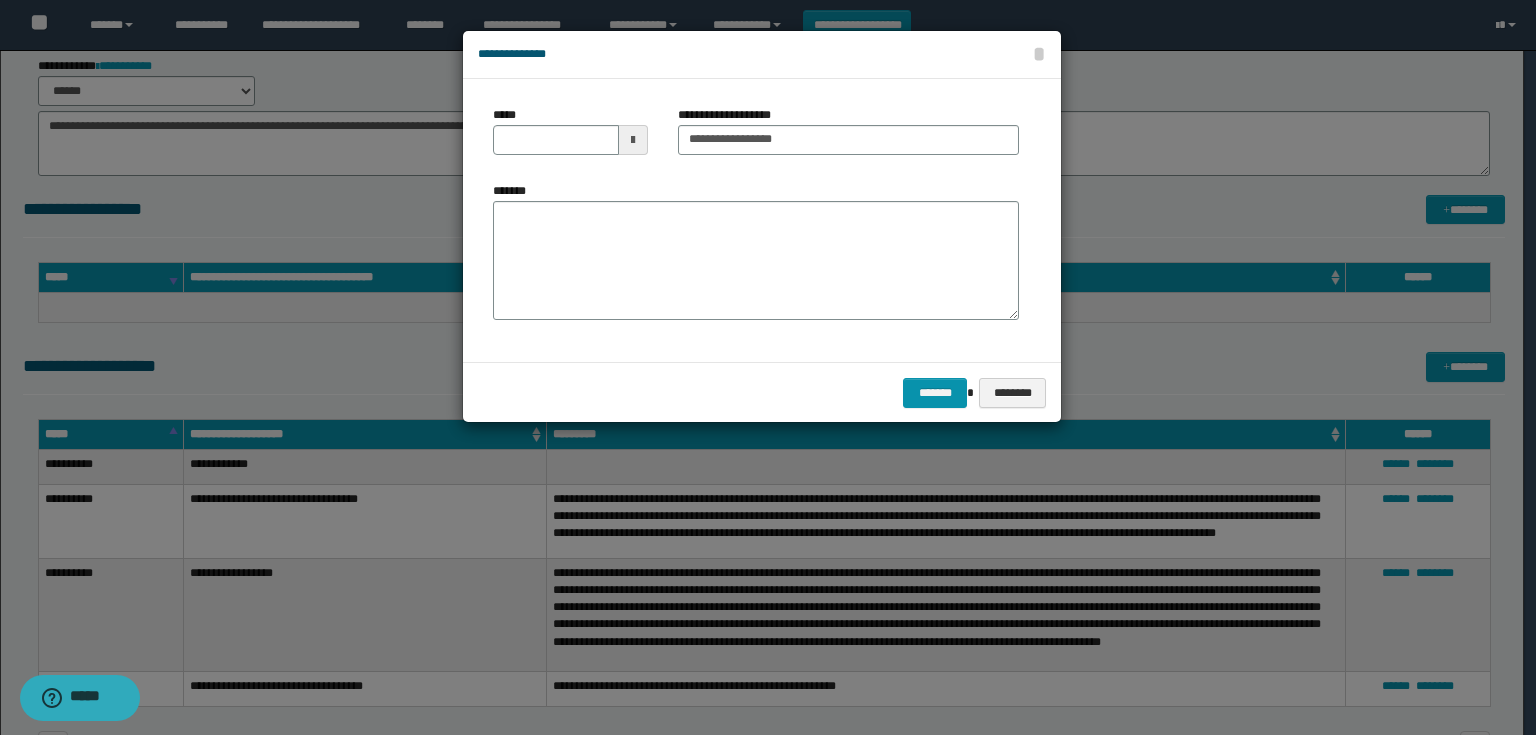 click on "*****" at bounding box center (570, 138) 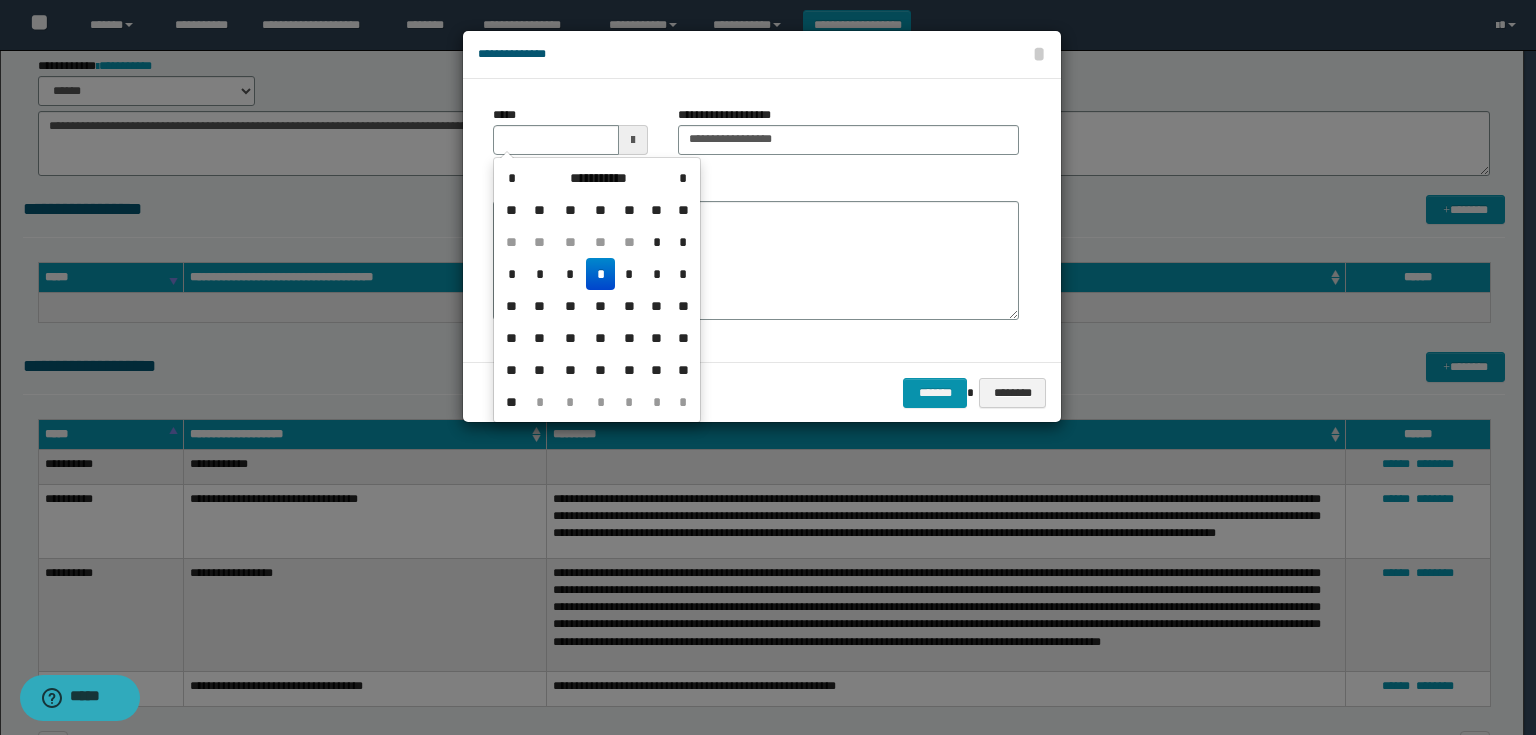 click on "*" at bounding box center [600, 274] 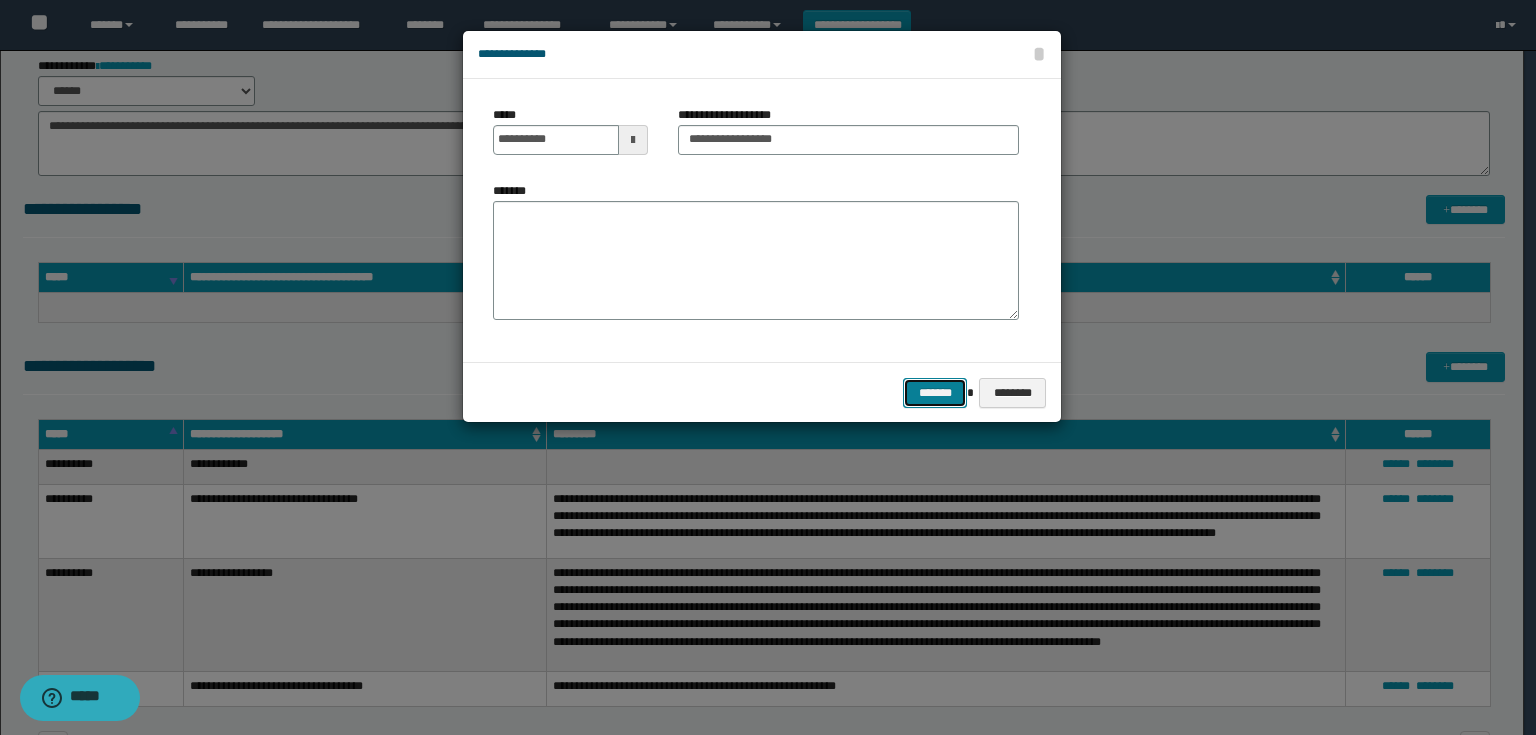 click on "*******" at bounding box center (935, 393) 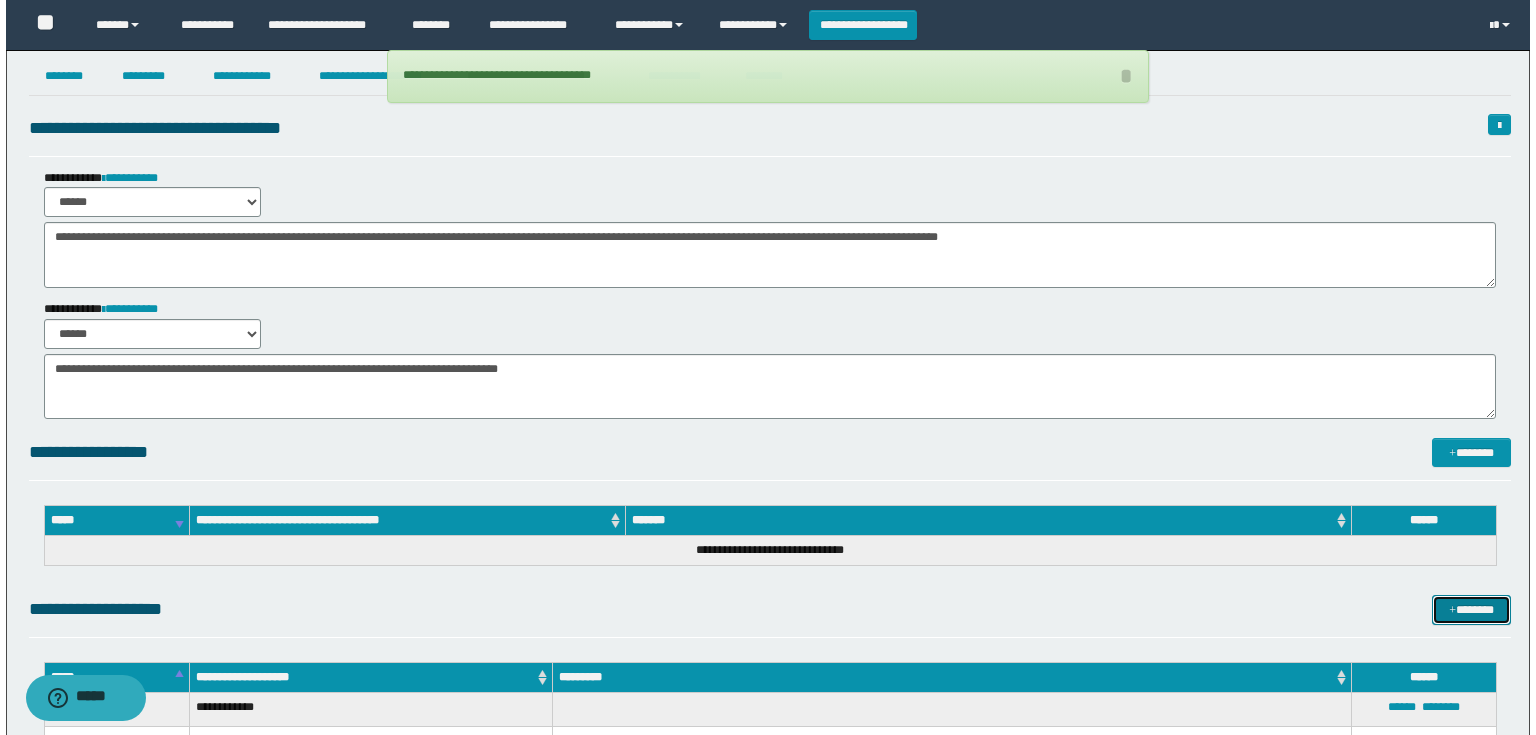 scroll, scrollTop: 0, scrollLeft: 0, axis: both 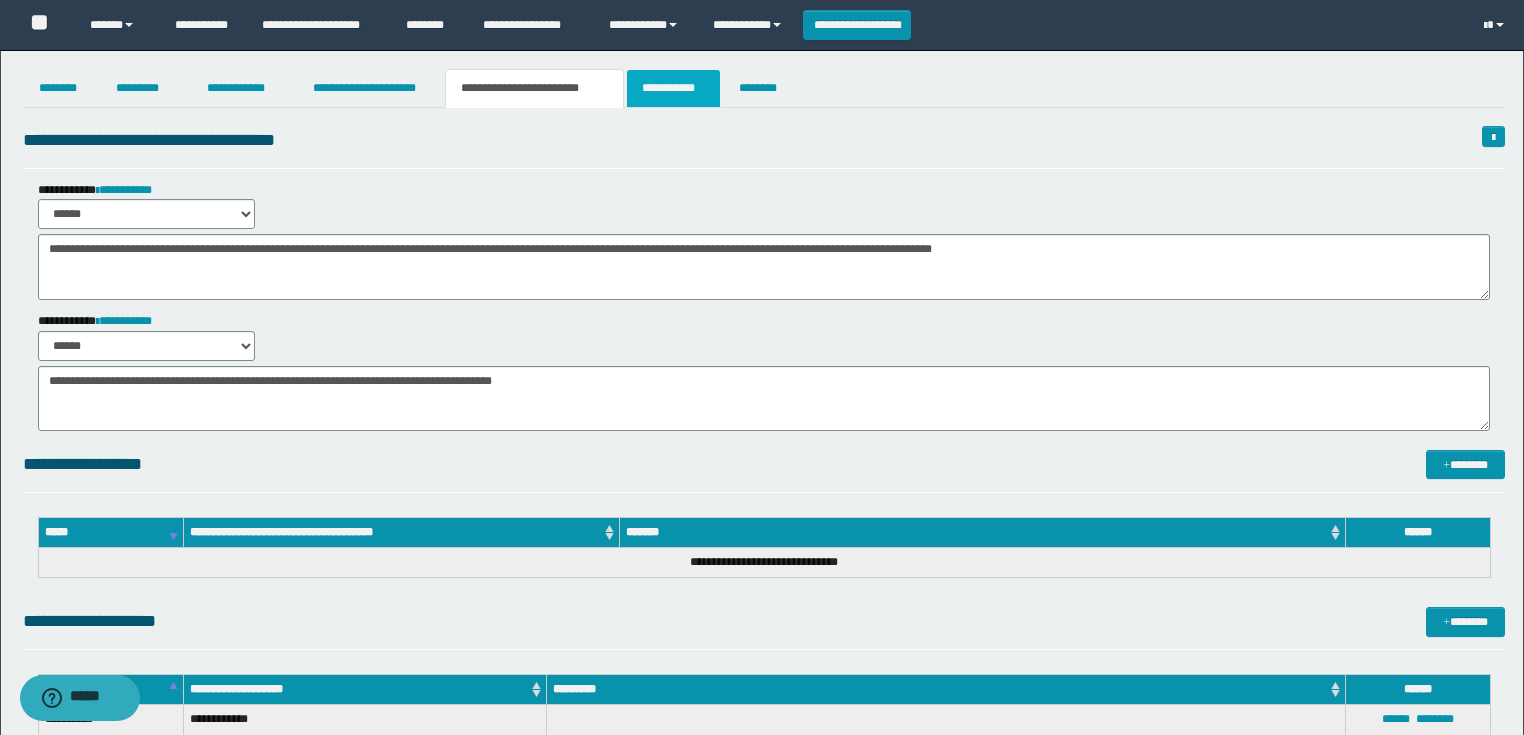 click on "**********" at bounding box center [673, 88] 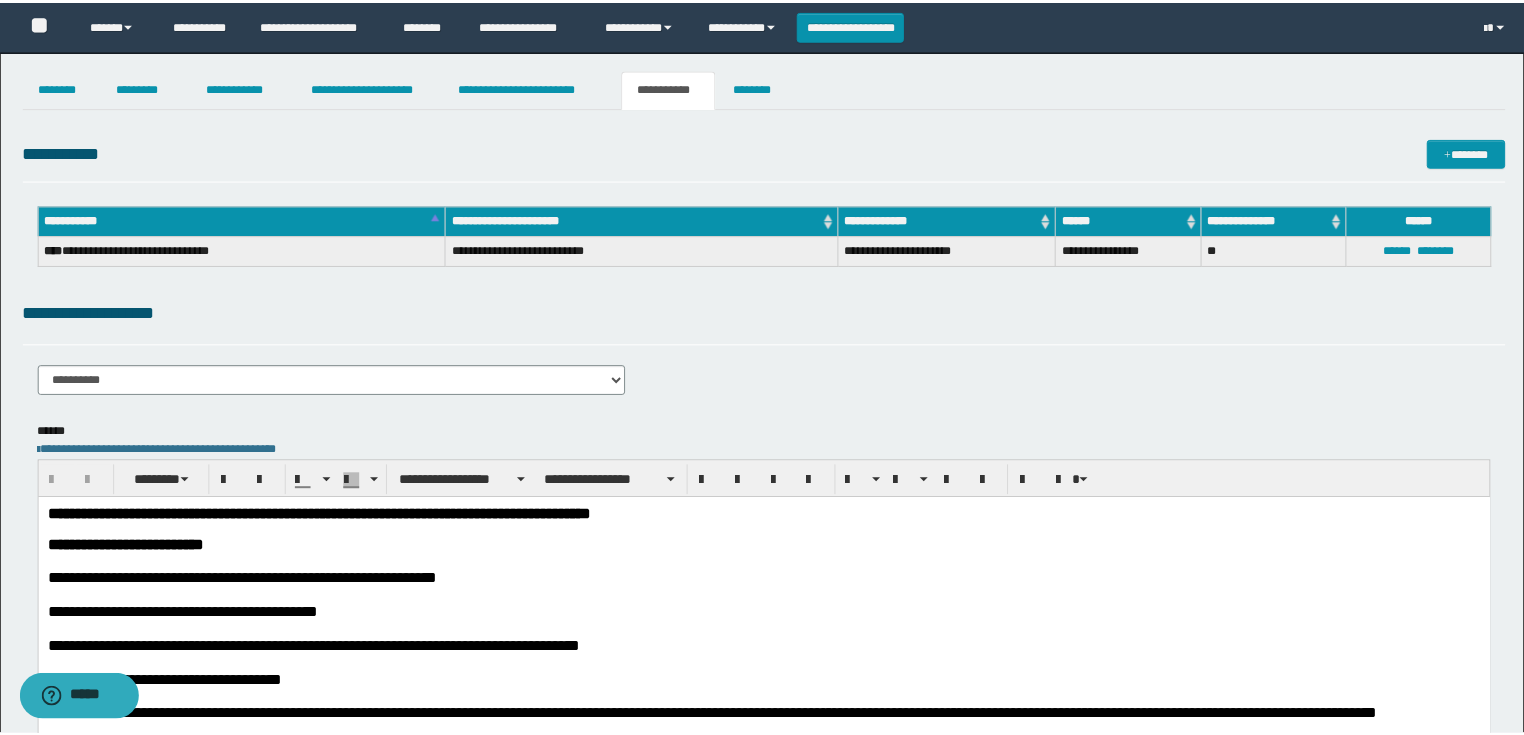 scroll, scrollTop: 0, scrollLeft: 0, axis: both 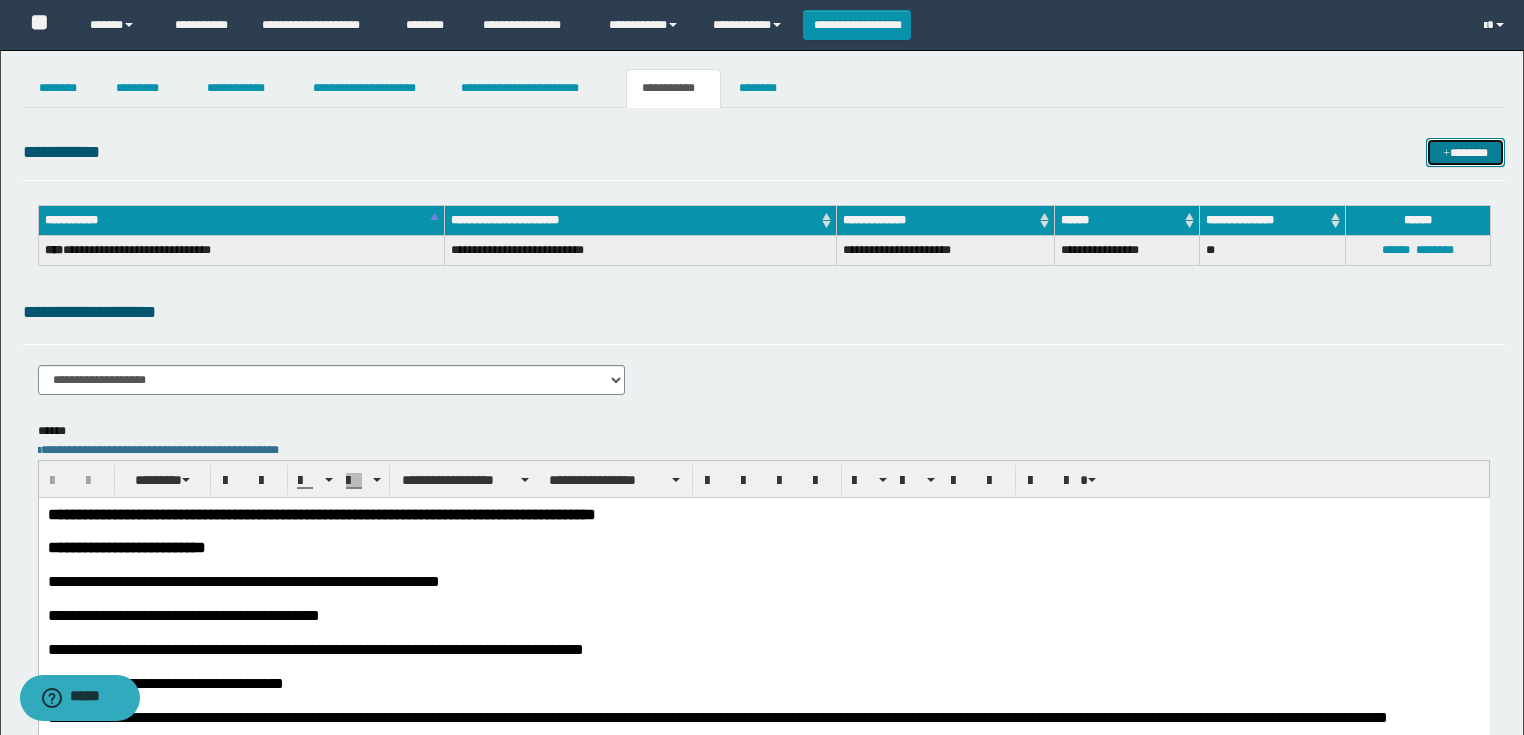 click on "*******" at bounding box center [1465, 153] 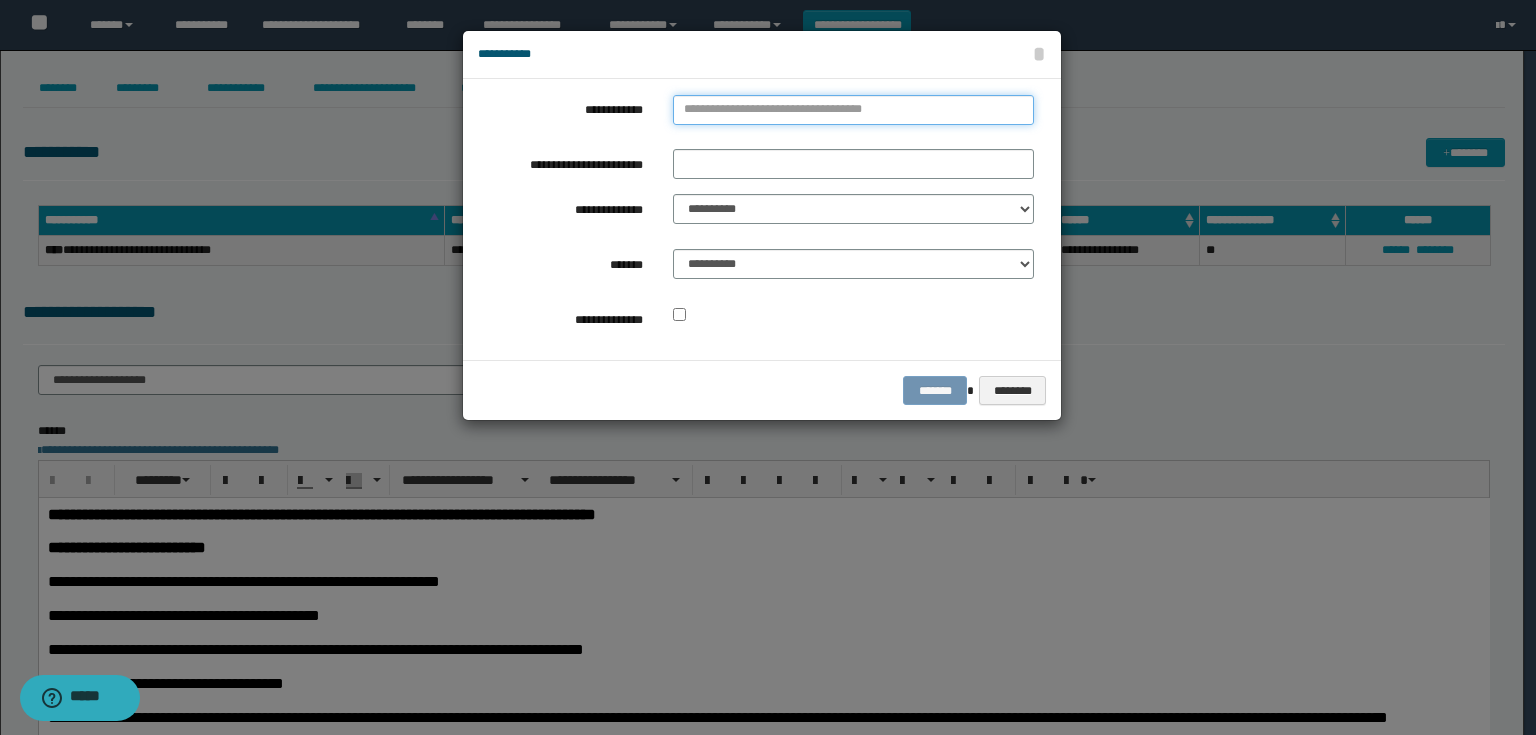click on "**********" at bounding box center (853, 110) 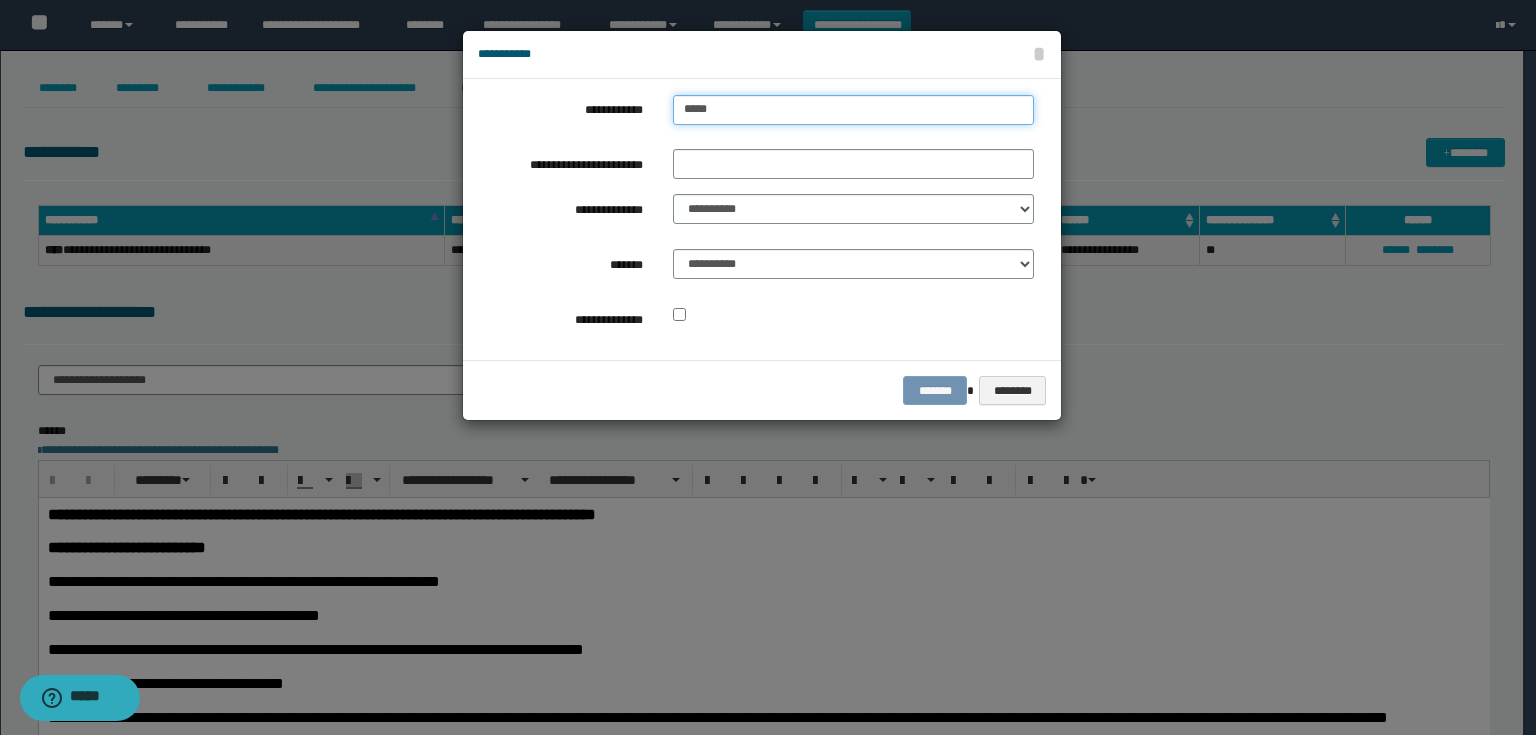 type on "******" 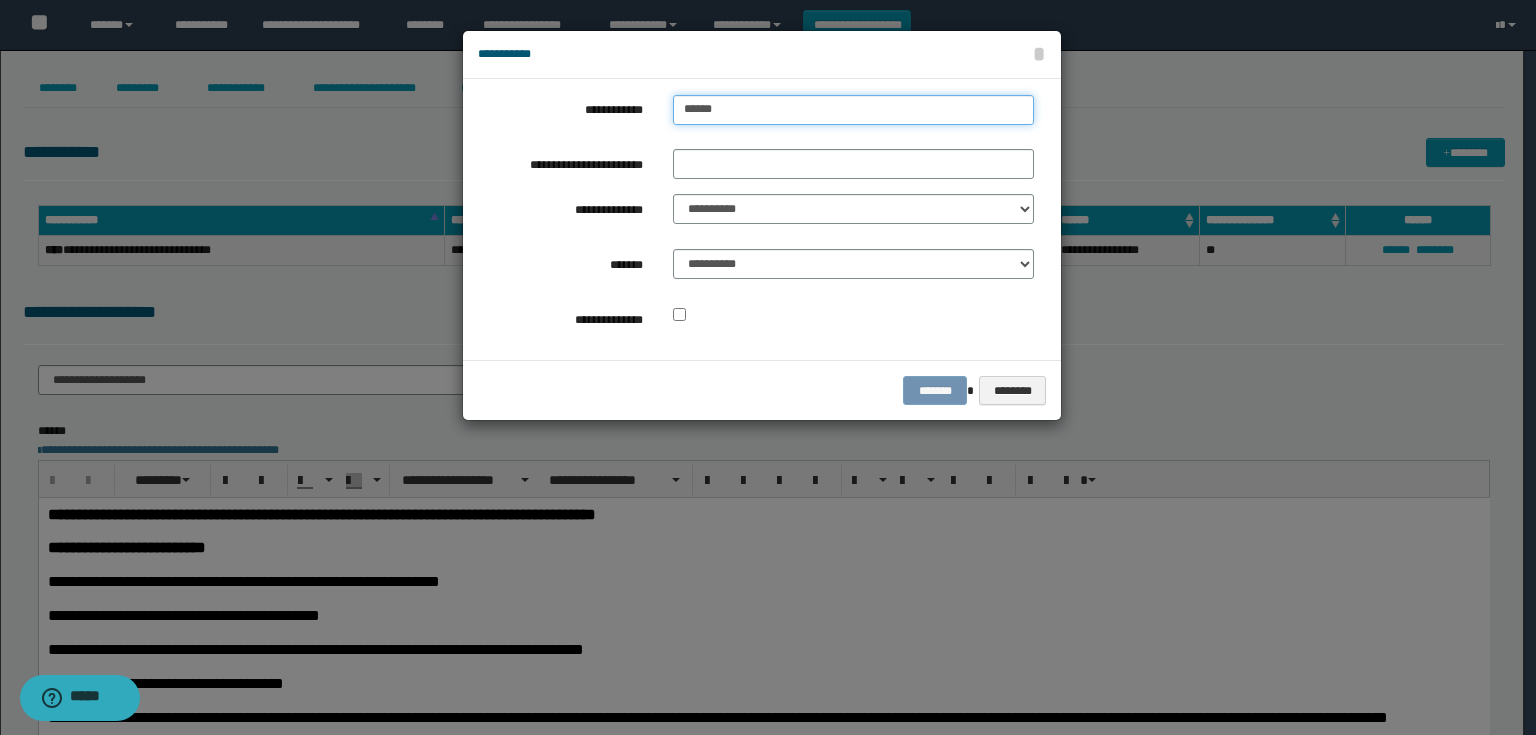 type on "******" 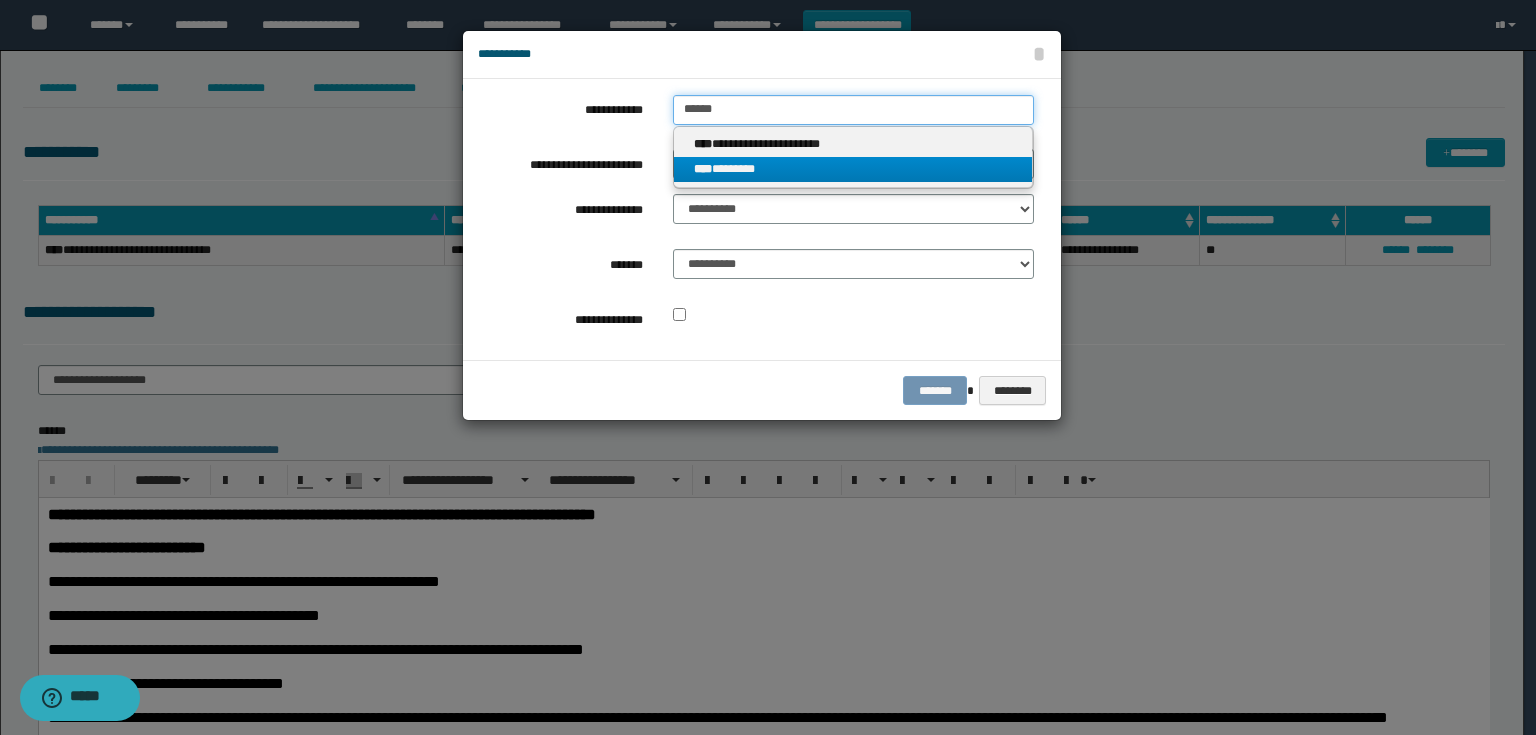 type on "******" 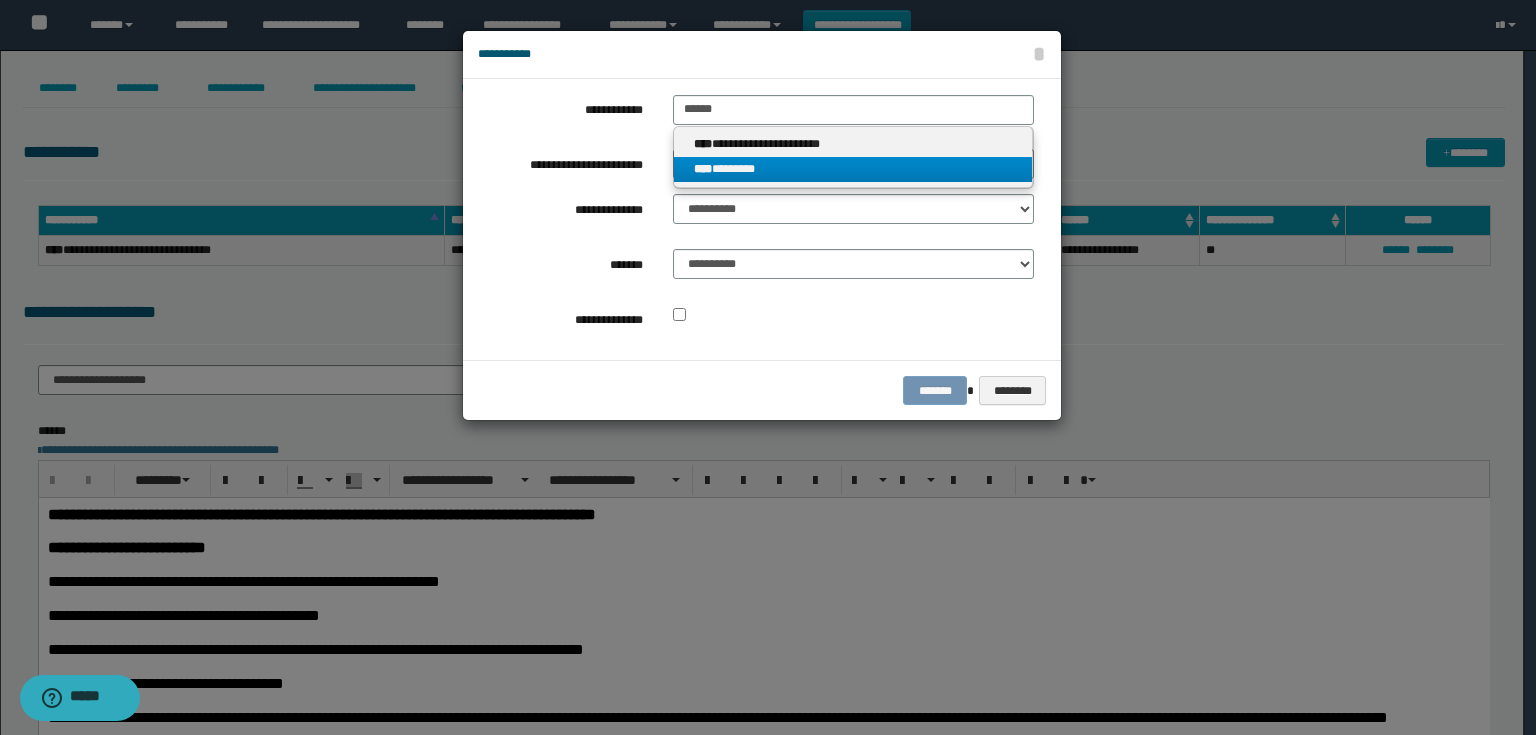 click on "****" at bounding box center [703, 169] 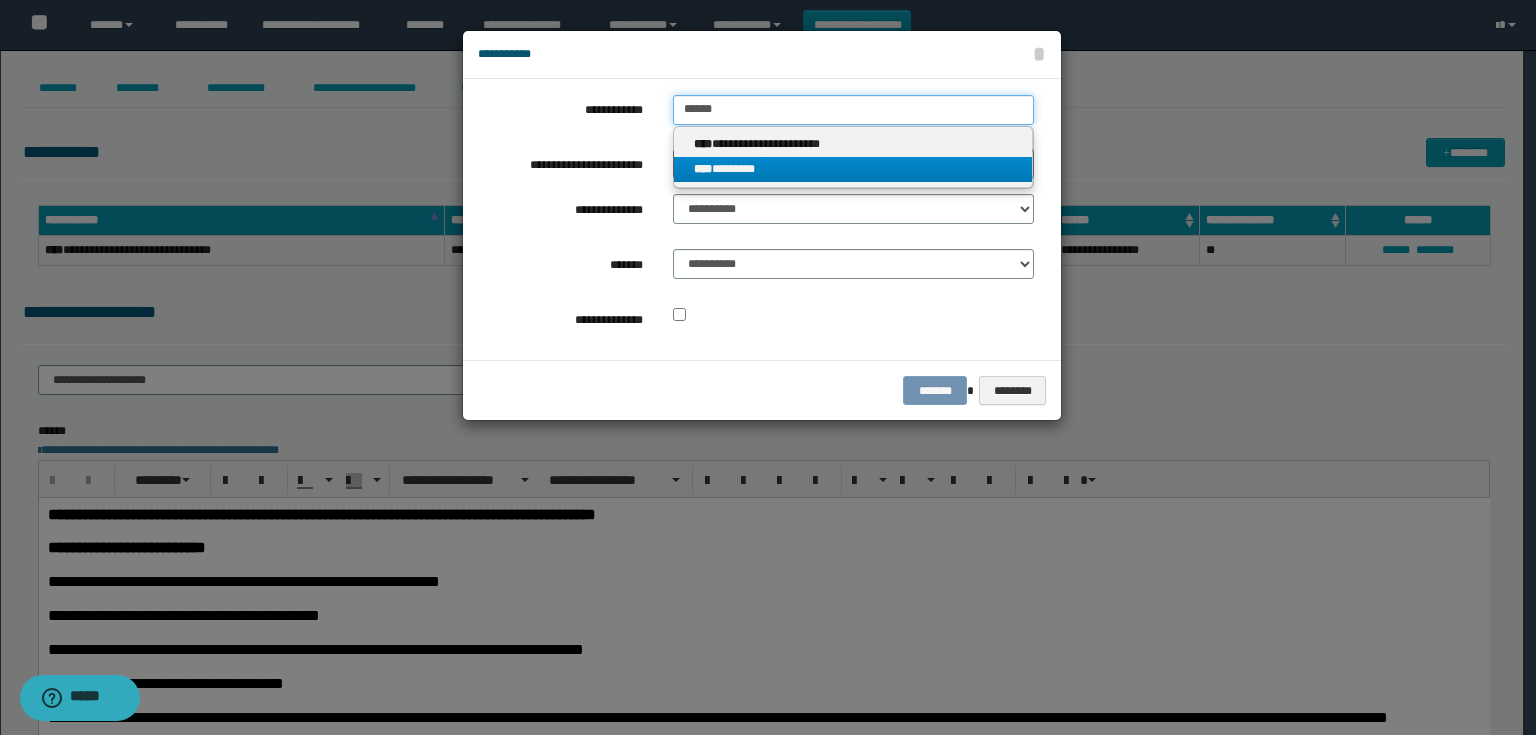 type 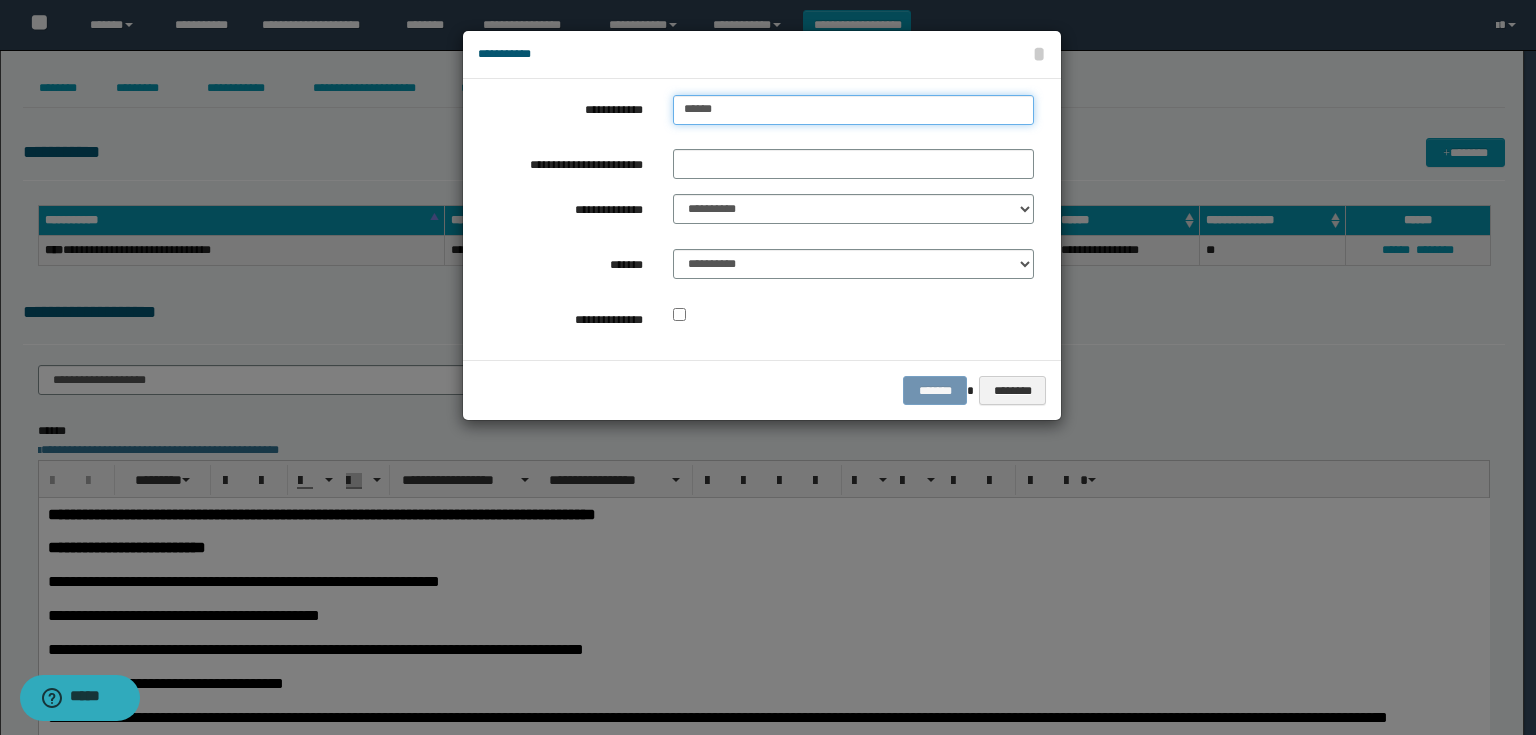 drag, startPoint x: 744, startPoint y: 109, endPoint x: 636, endPoint y: 111, distance: 108.01852 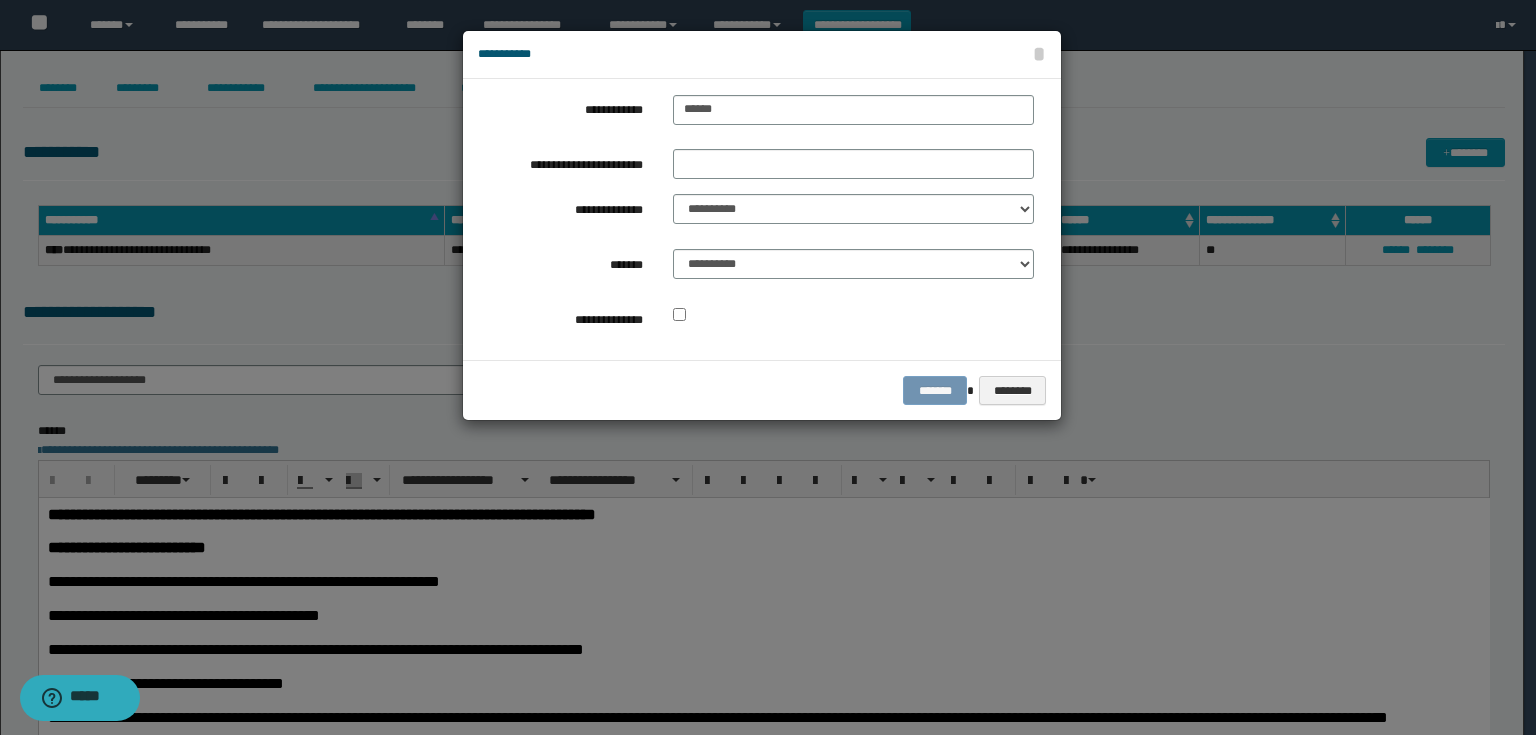 click on "**********" at bounding box center (756, 219) 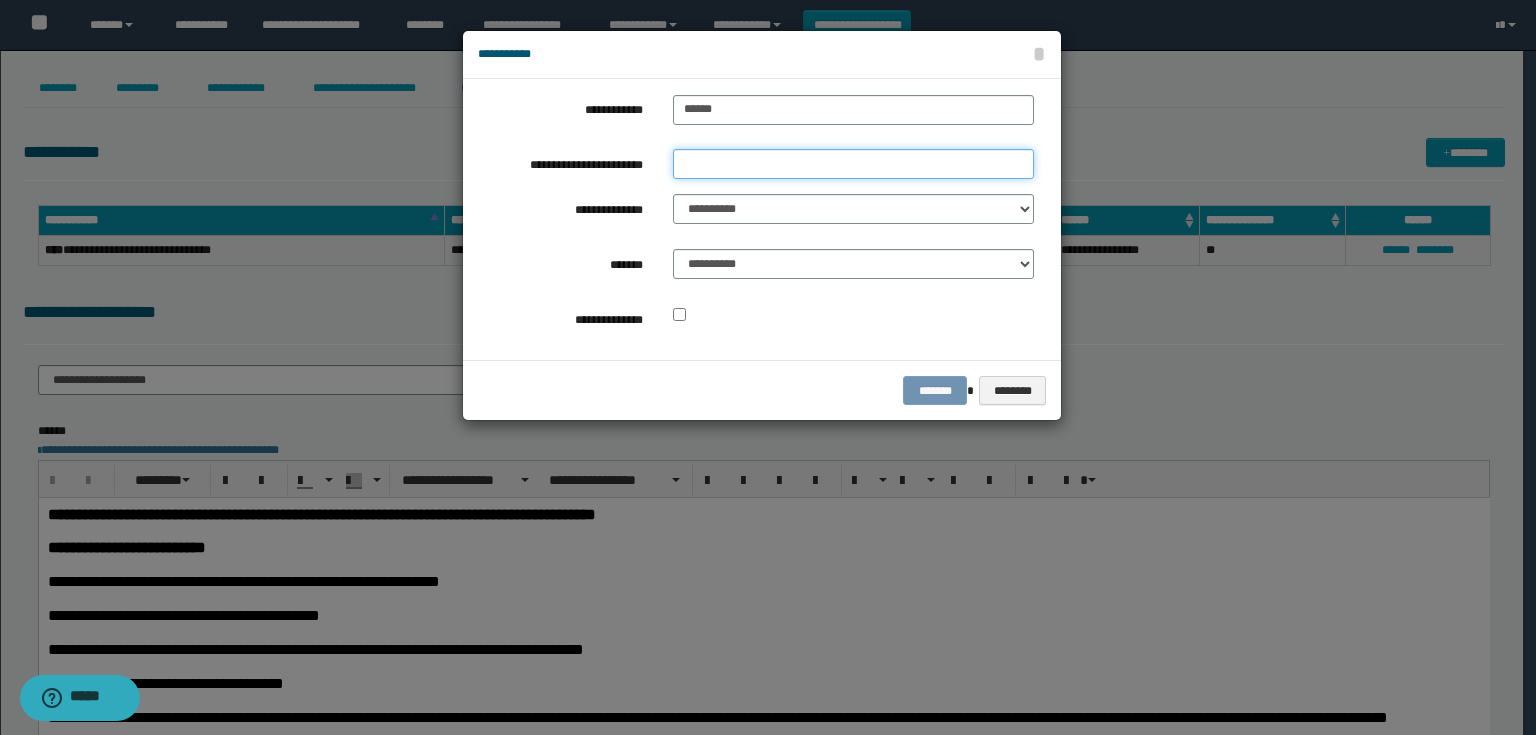click on "**********" at bounding box center (853, 164) 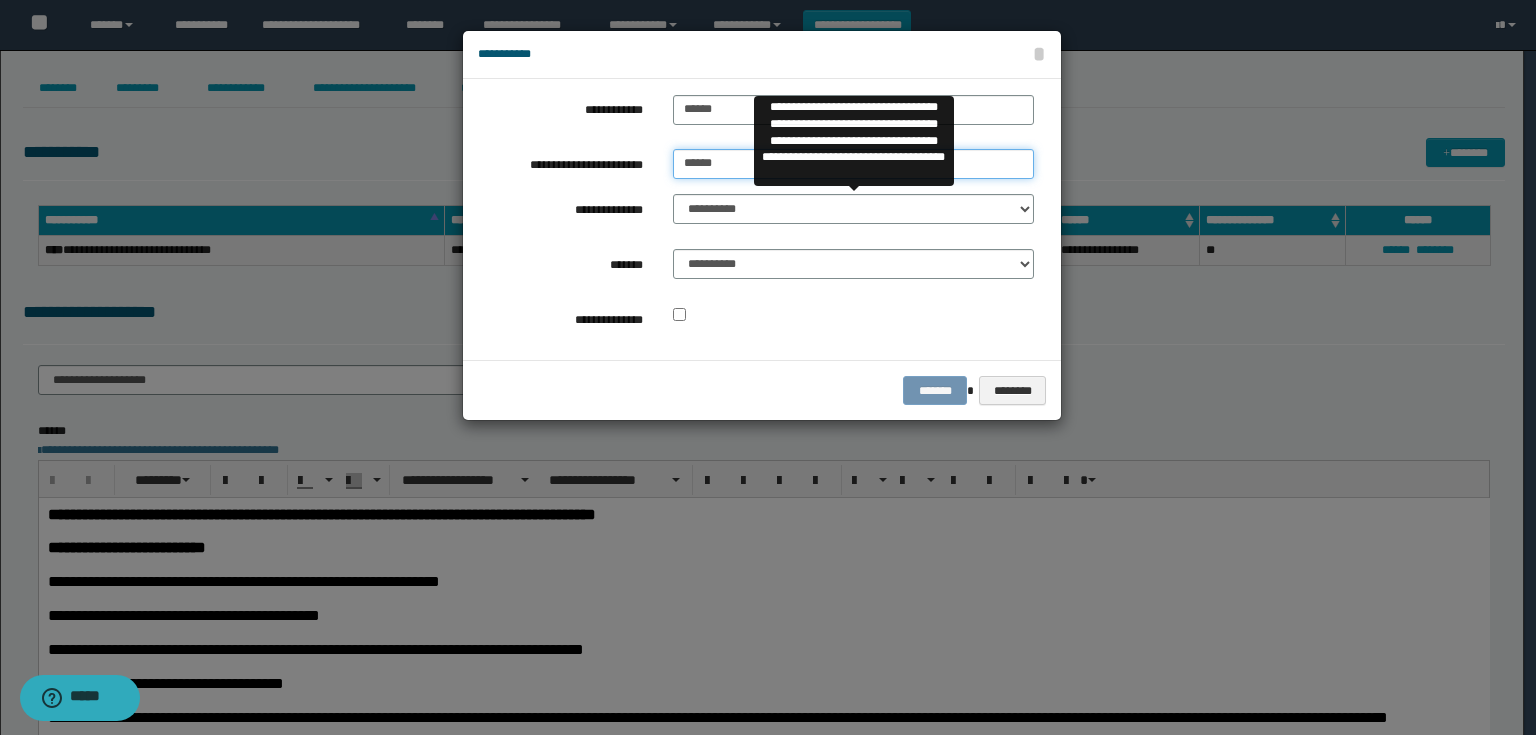 type on "******" 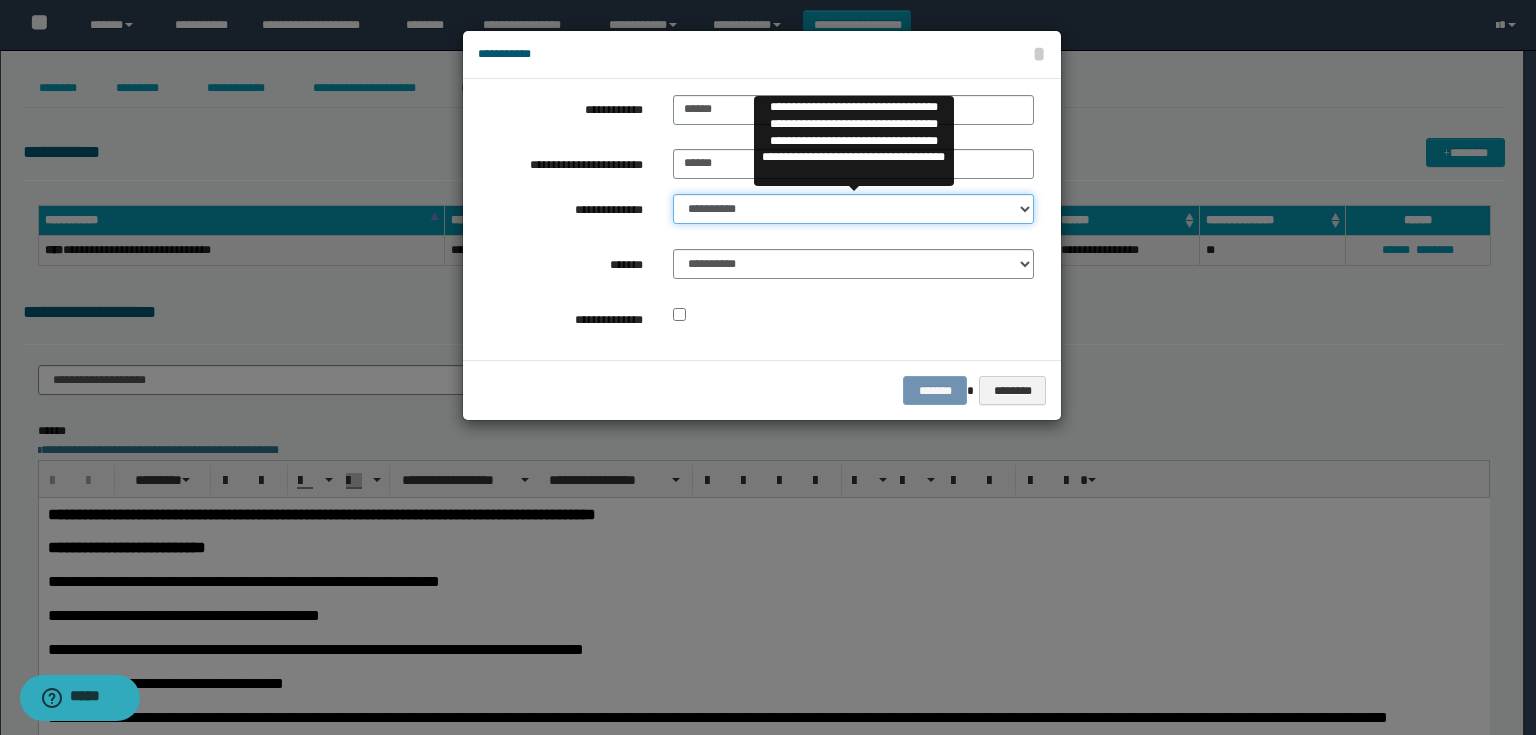 click on "**********" at bounding box center (853, 209) 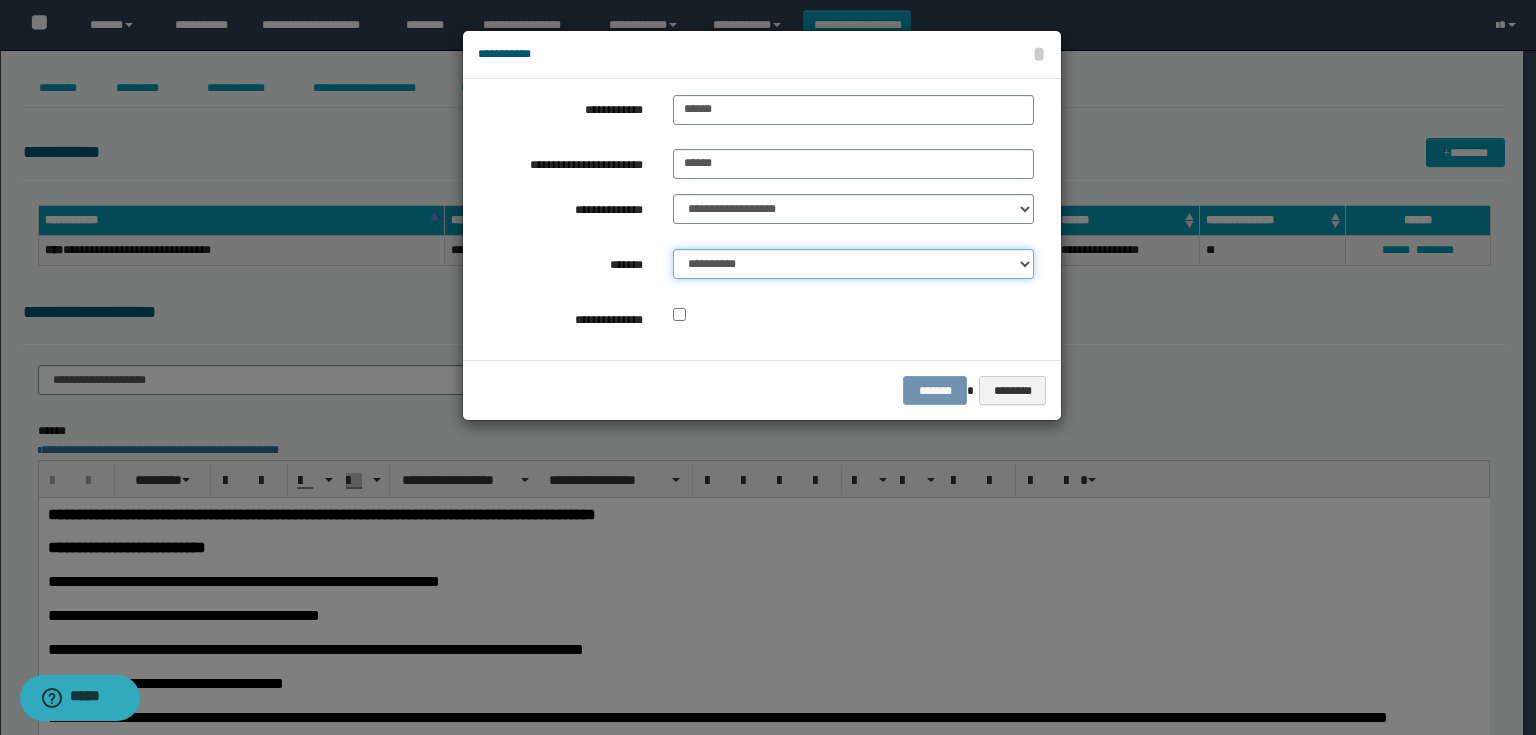 click on "**********" at bounding box center (853, 264) 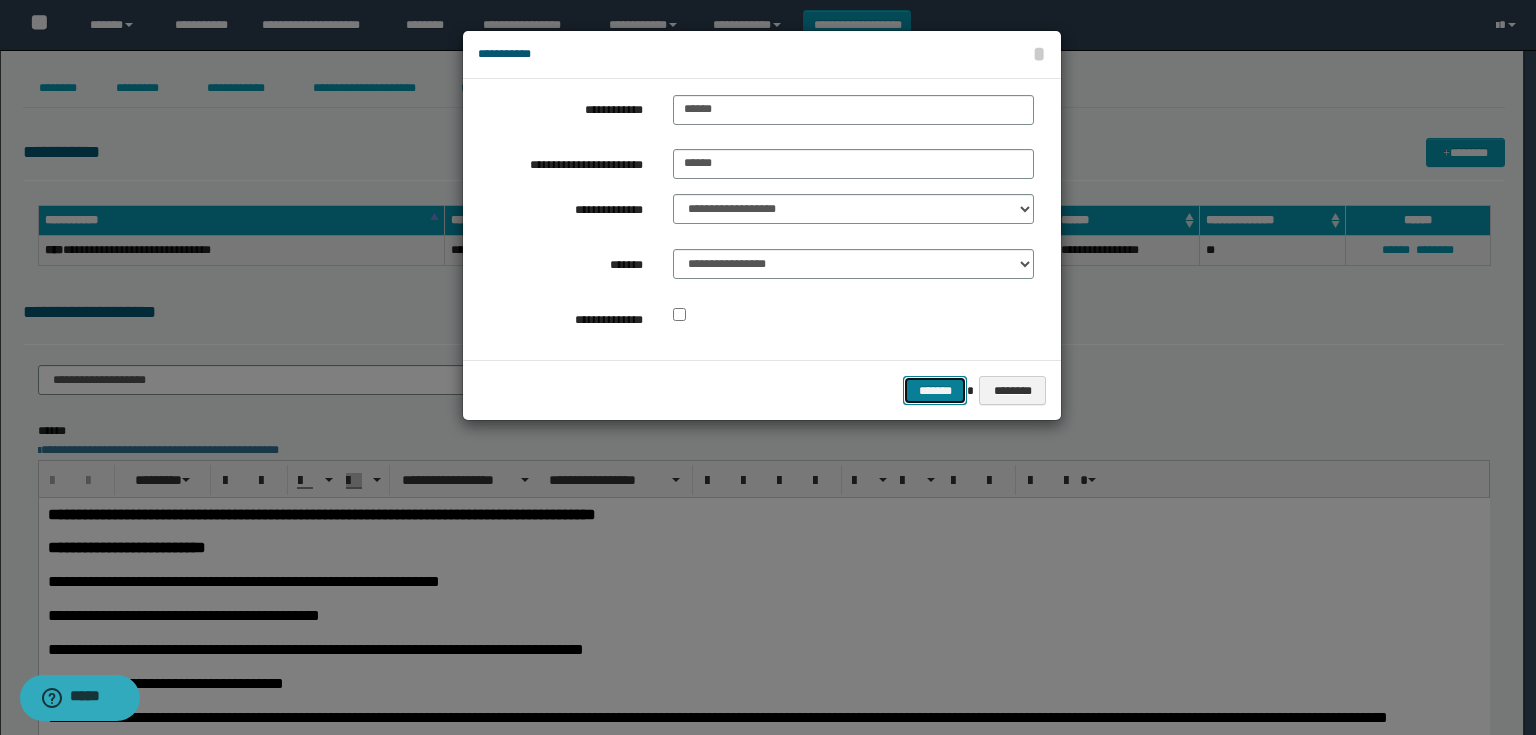 click on "*******" at bounding box center [935, 391] 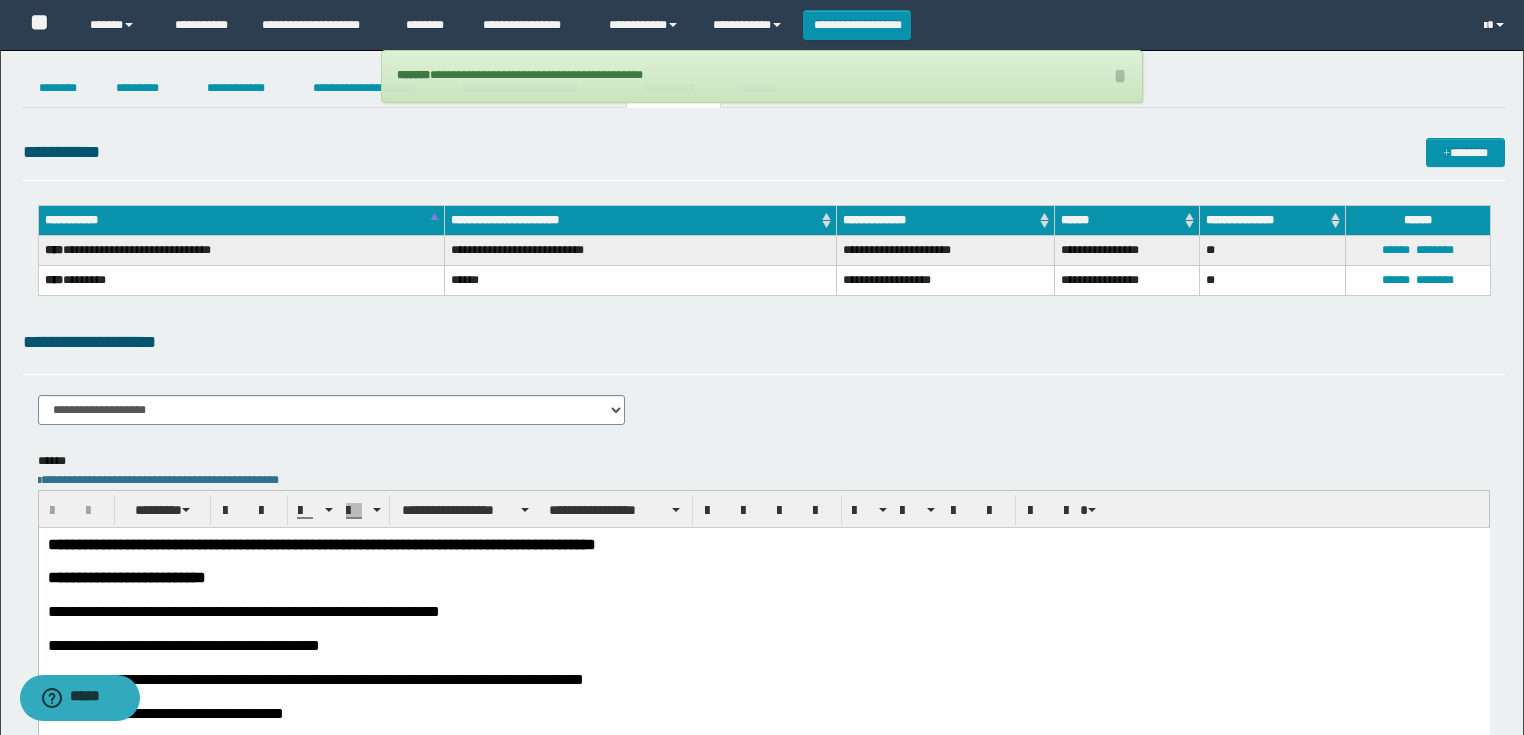 click on "**********" at bounding box center [762, 867] 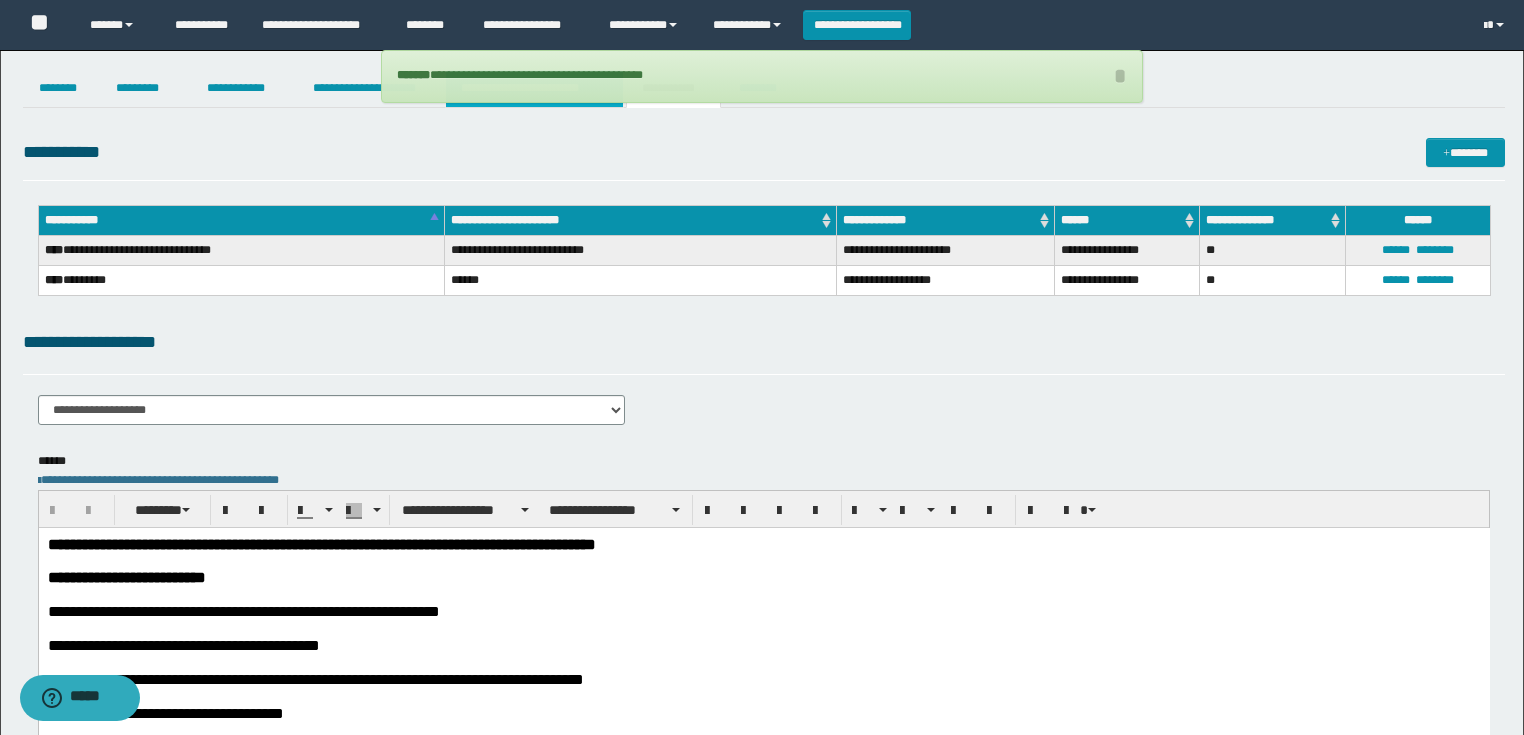 click on "**********" at bounding box center [534, 88] 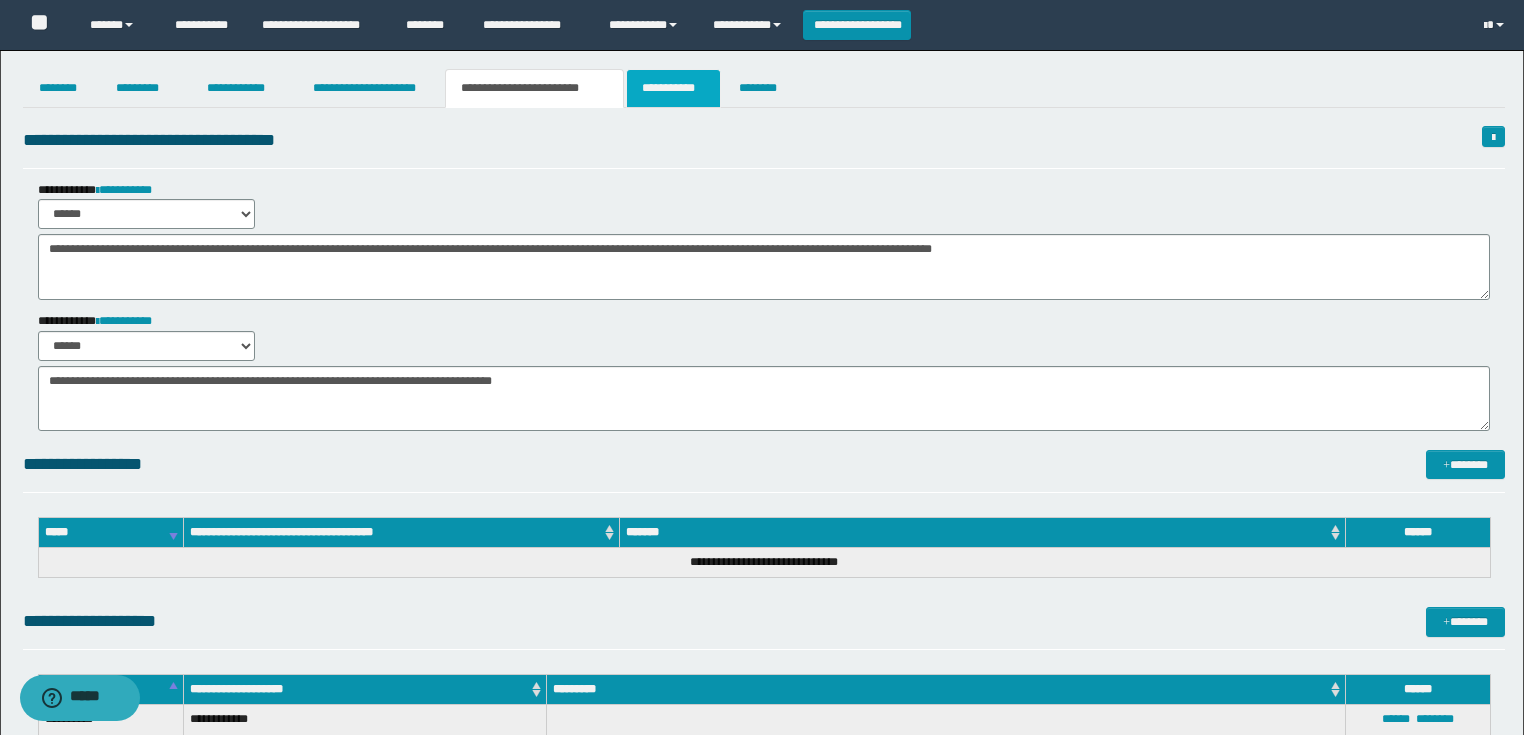 click on "**********" at bounding box center [673, 88] 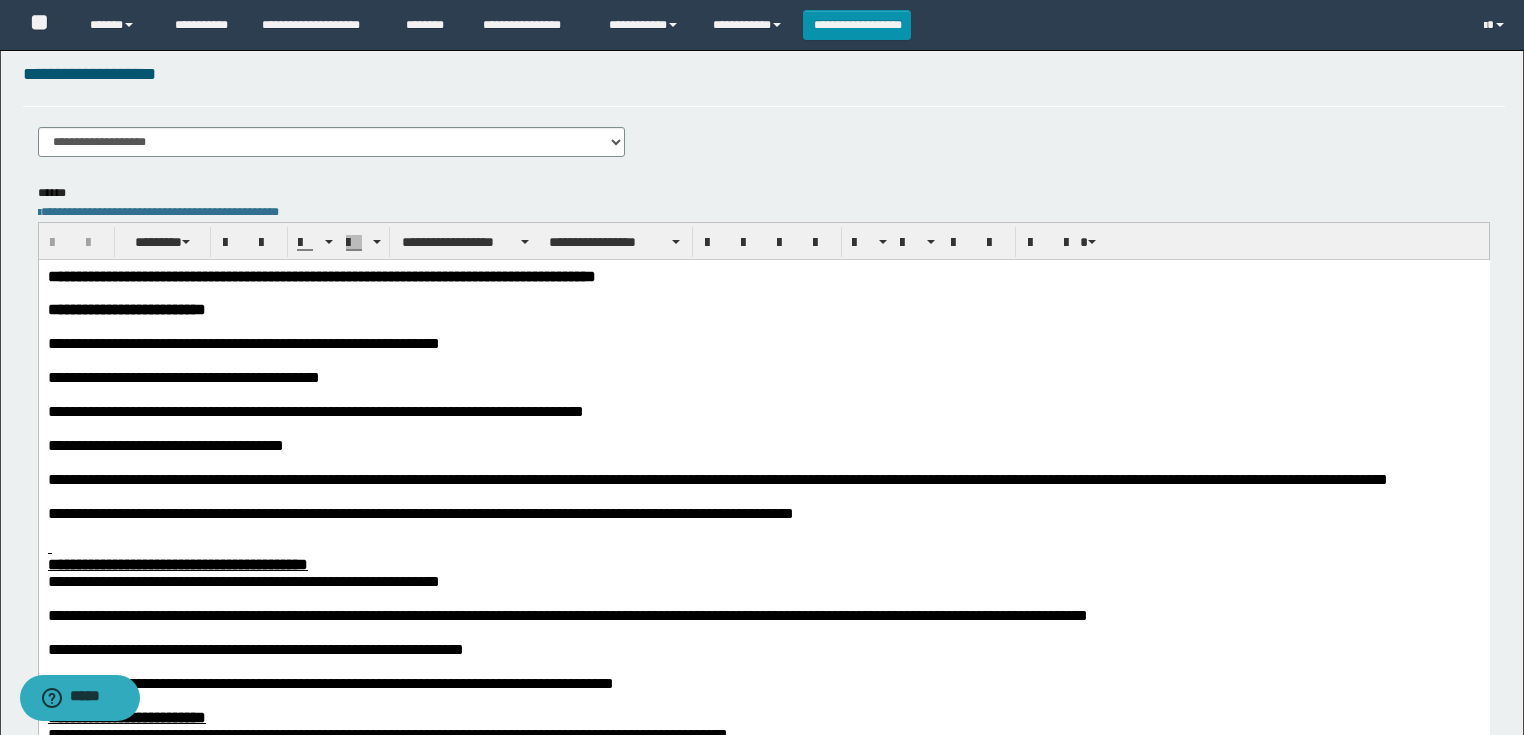 scroll, scrollTop: 0, scrollLeft: 0, axis: both 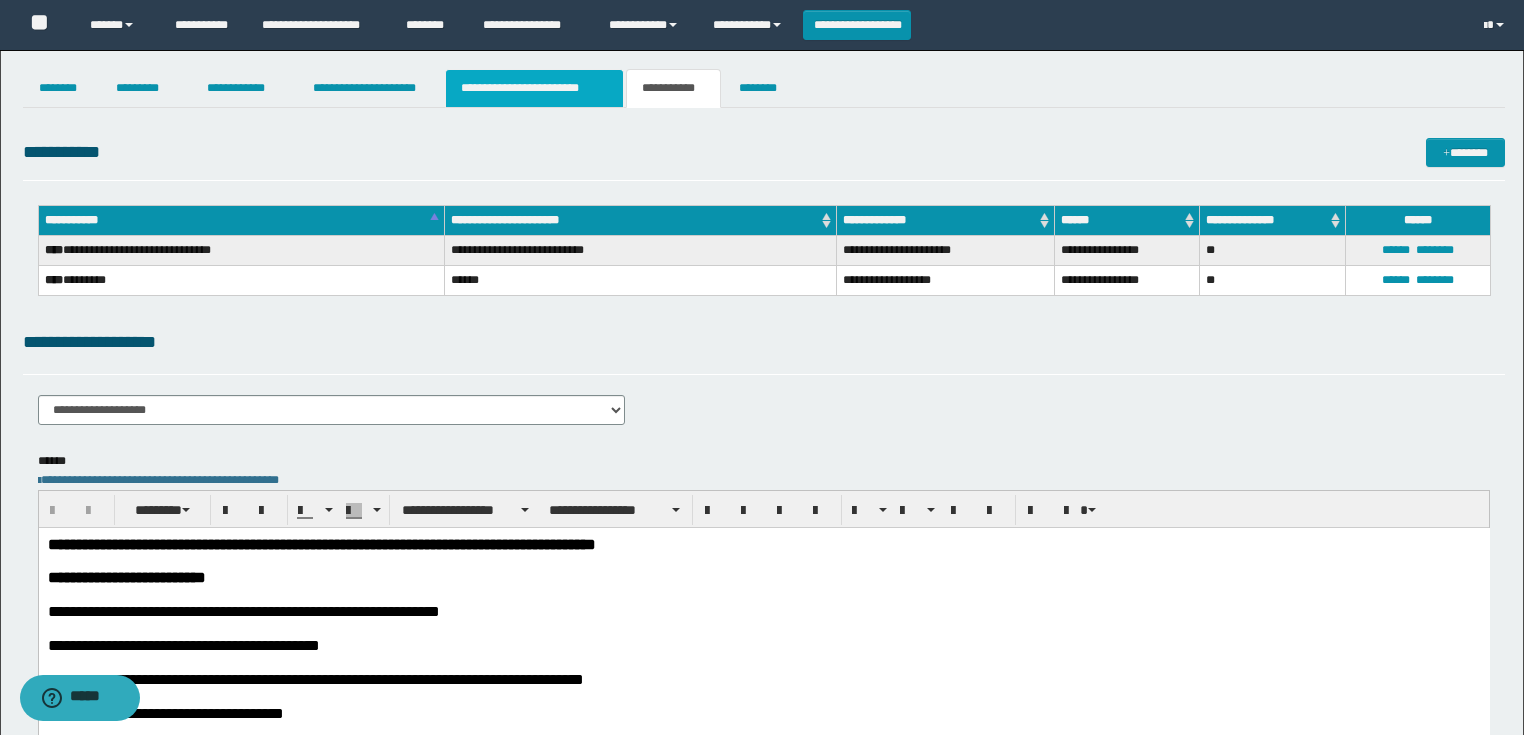 click on "**********" at bounding box center [534, 88] 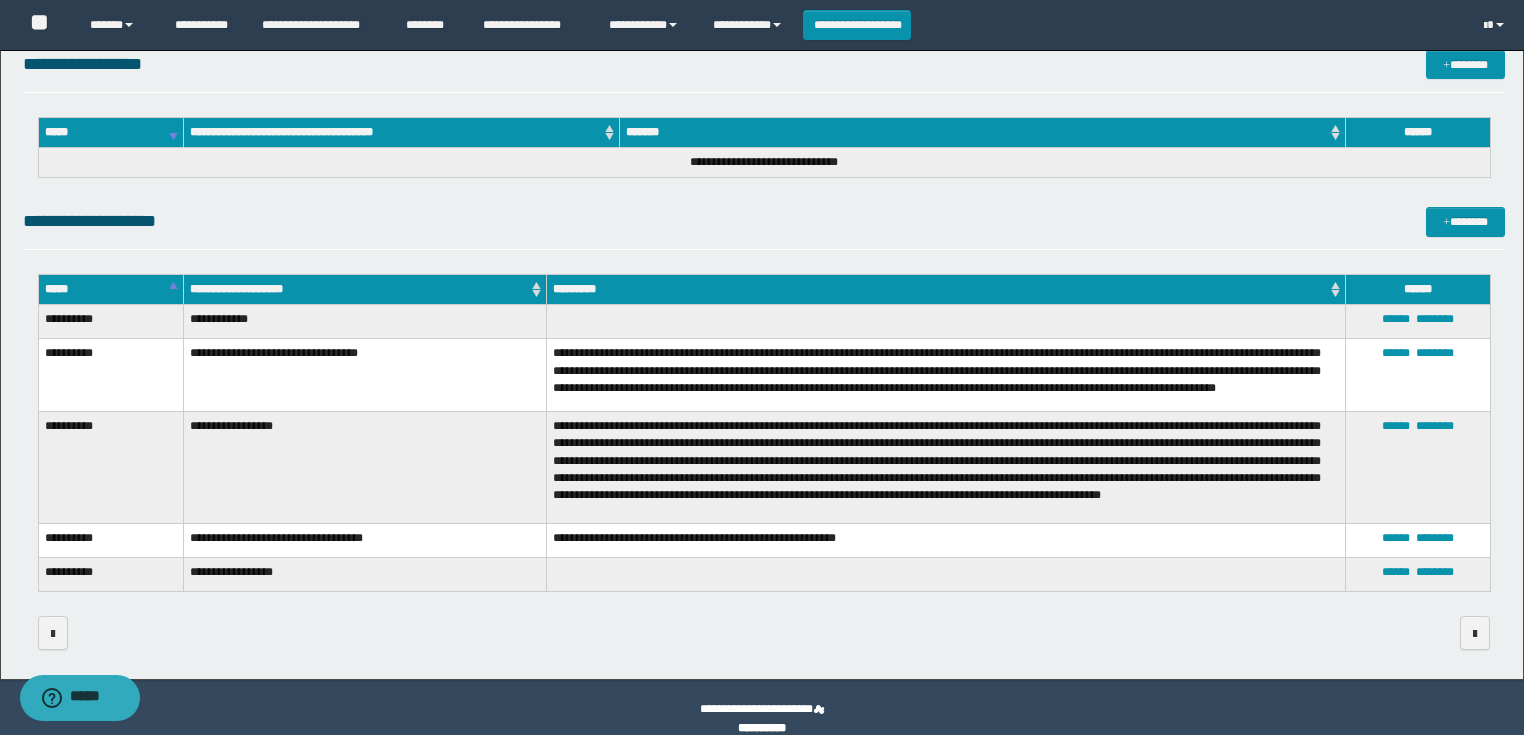 scroll, scrollTop: 422, scrollLeft: 0, axis: vertical 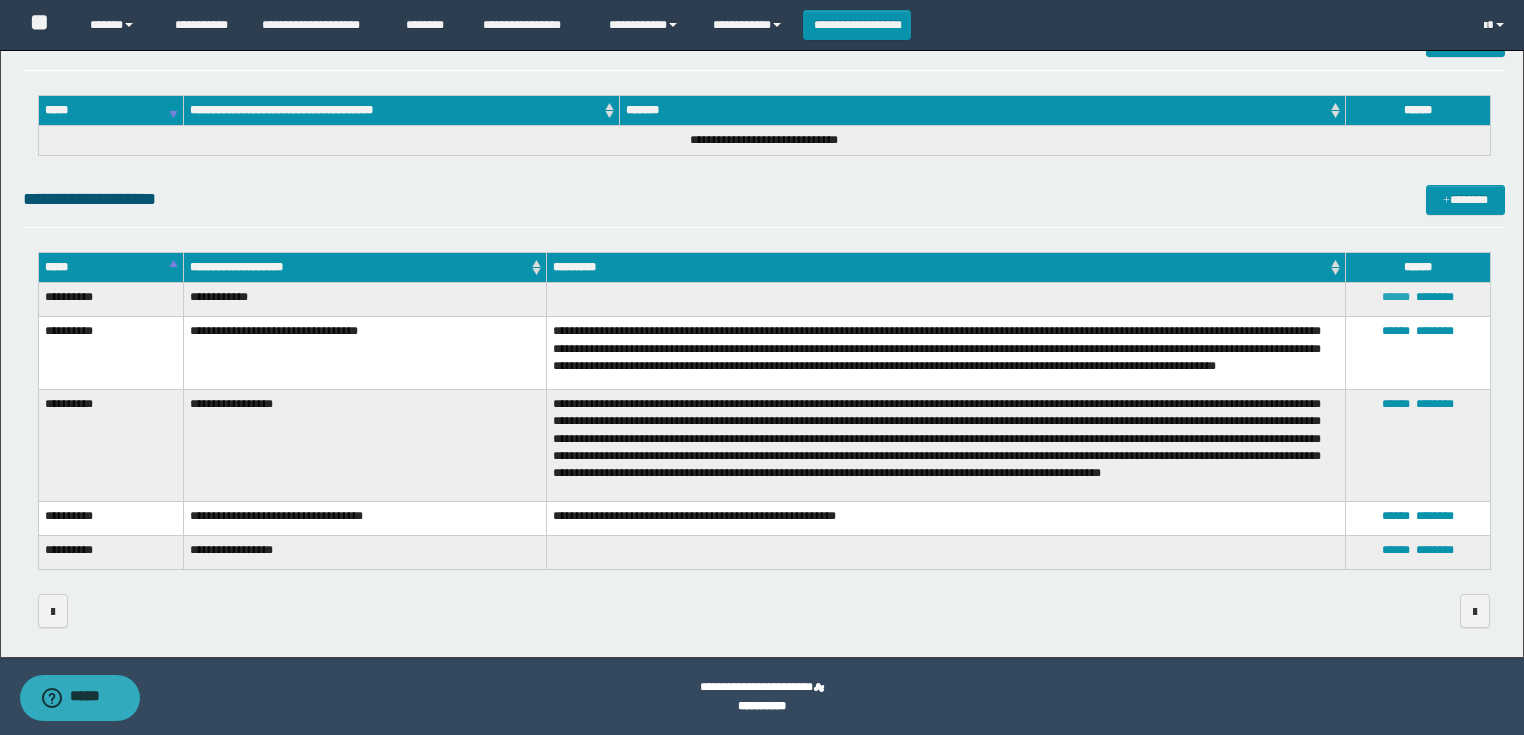 click on "******" at bounding box center [1396, 297] 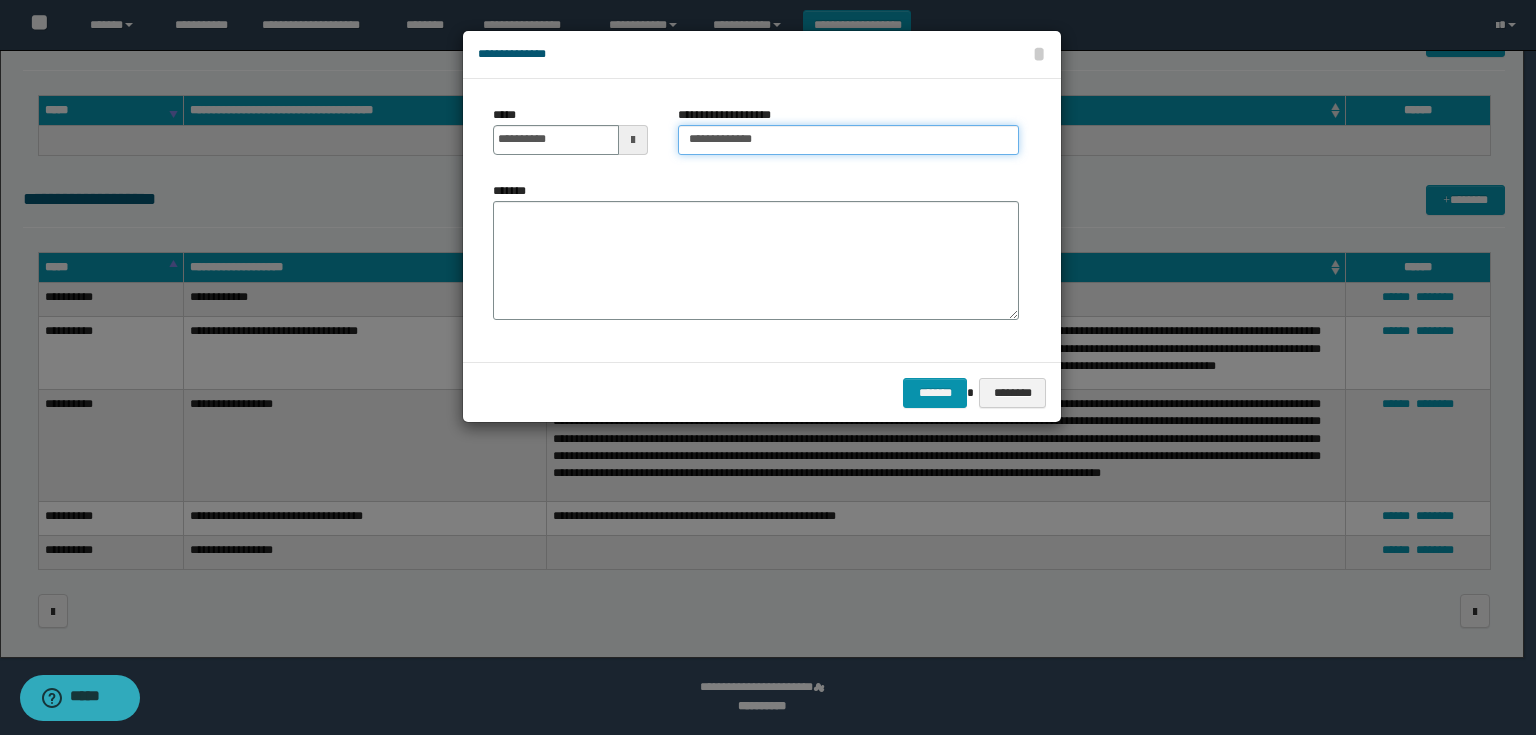 click on "**********" at bounding box center (848, 140) 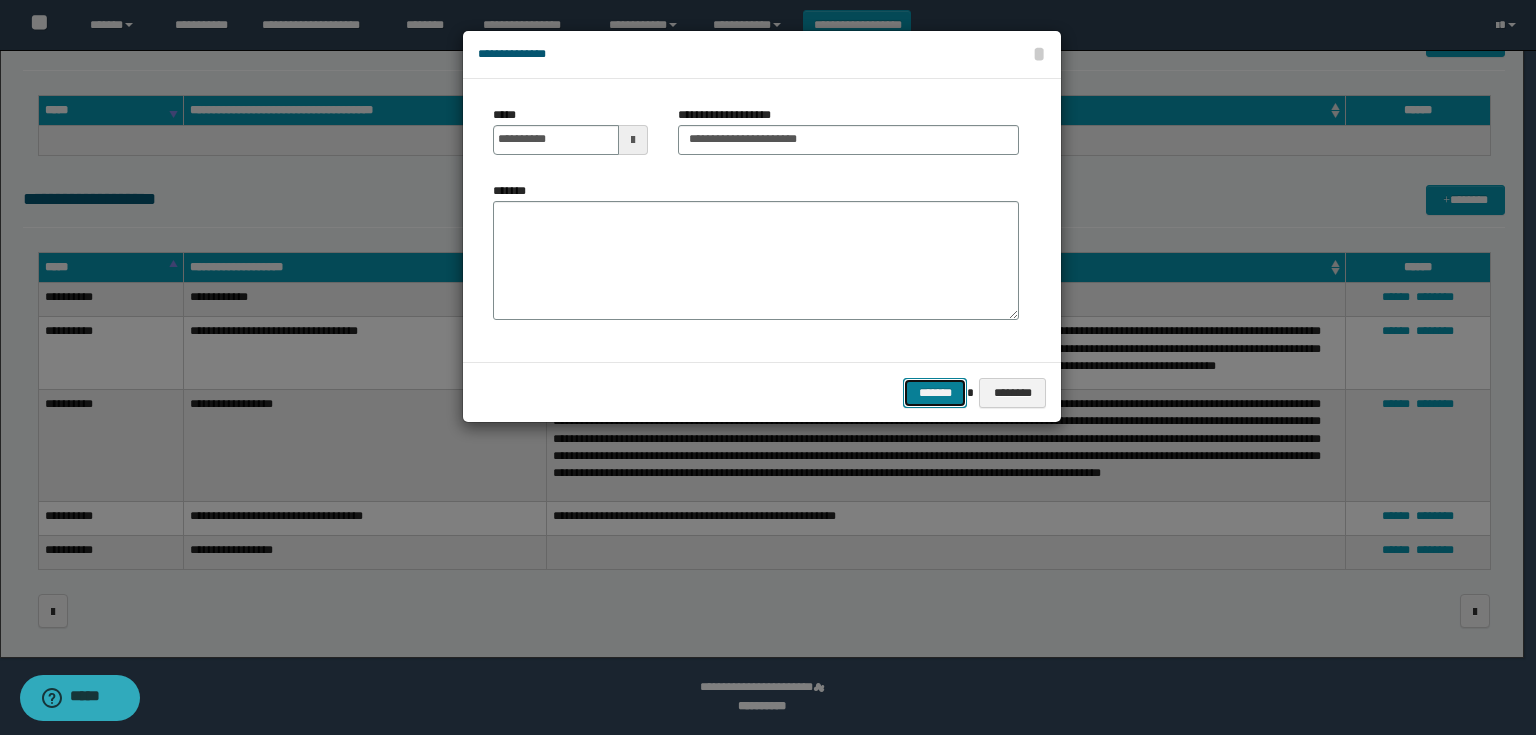 click on "*******" at bounding box center [935, 393] 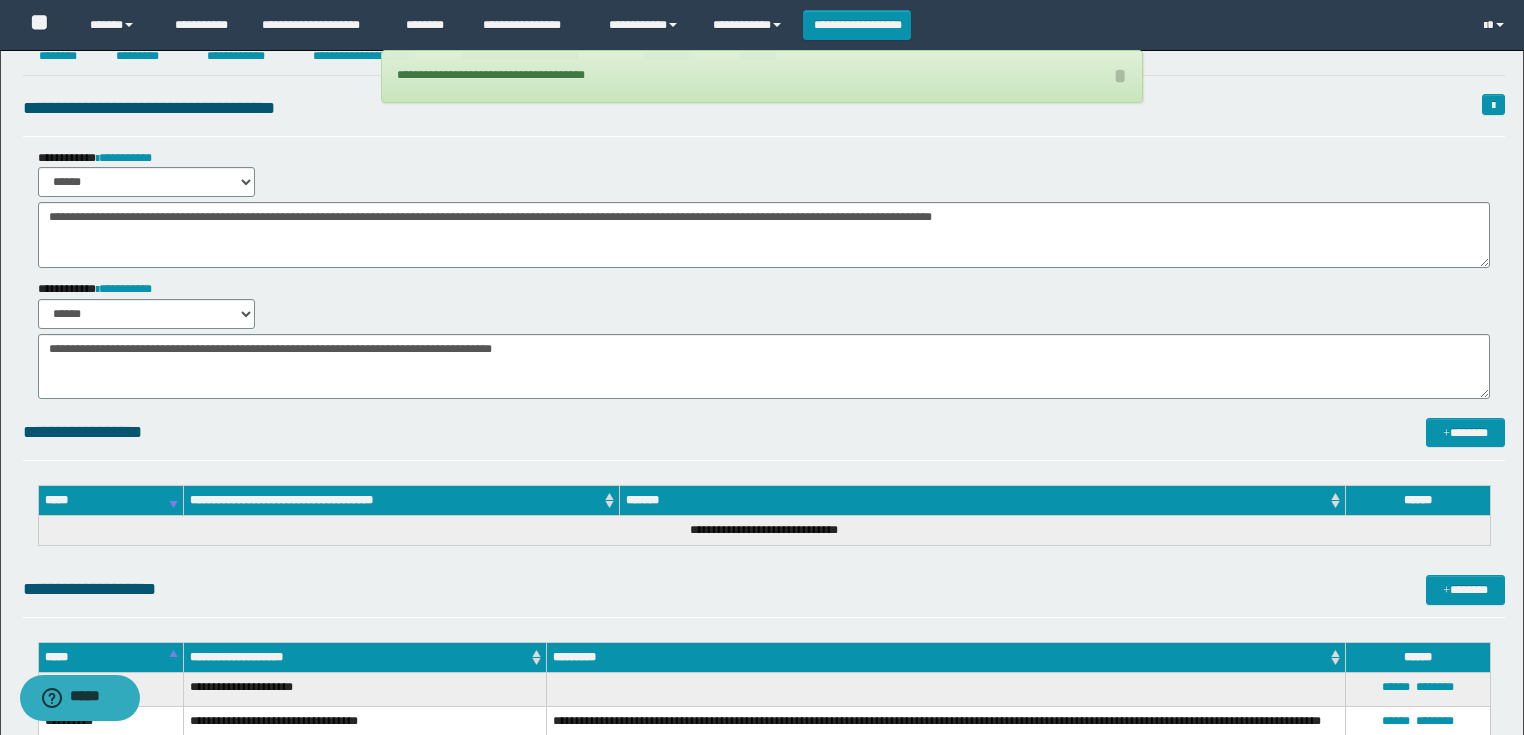 scroll, scrollTop: 0, scrollLeft: 0, axis: both 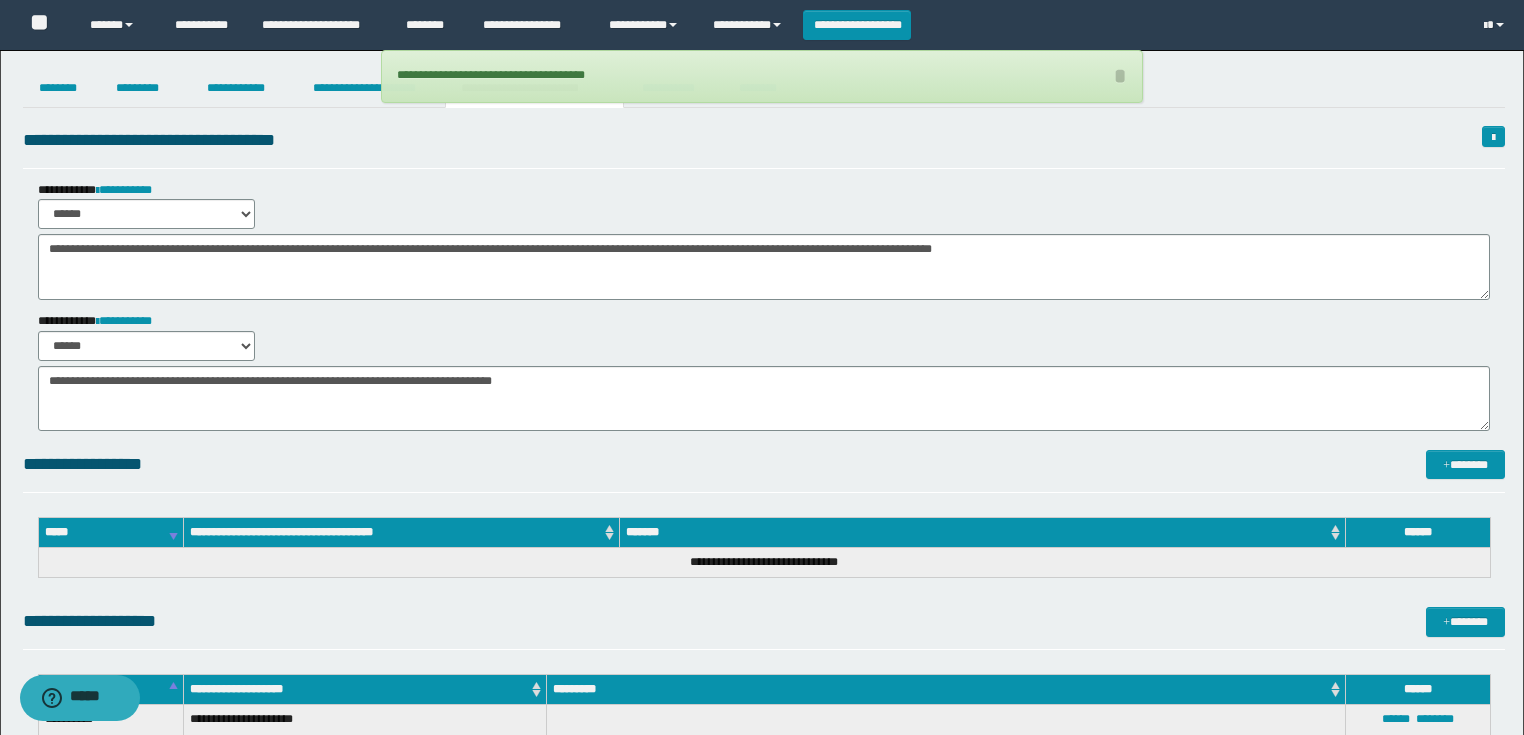 click on "**********" at bounding box center (762, 565) 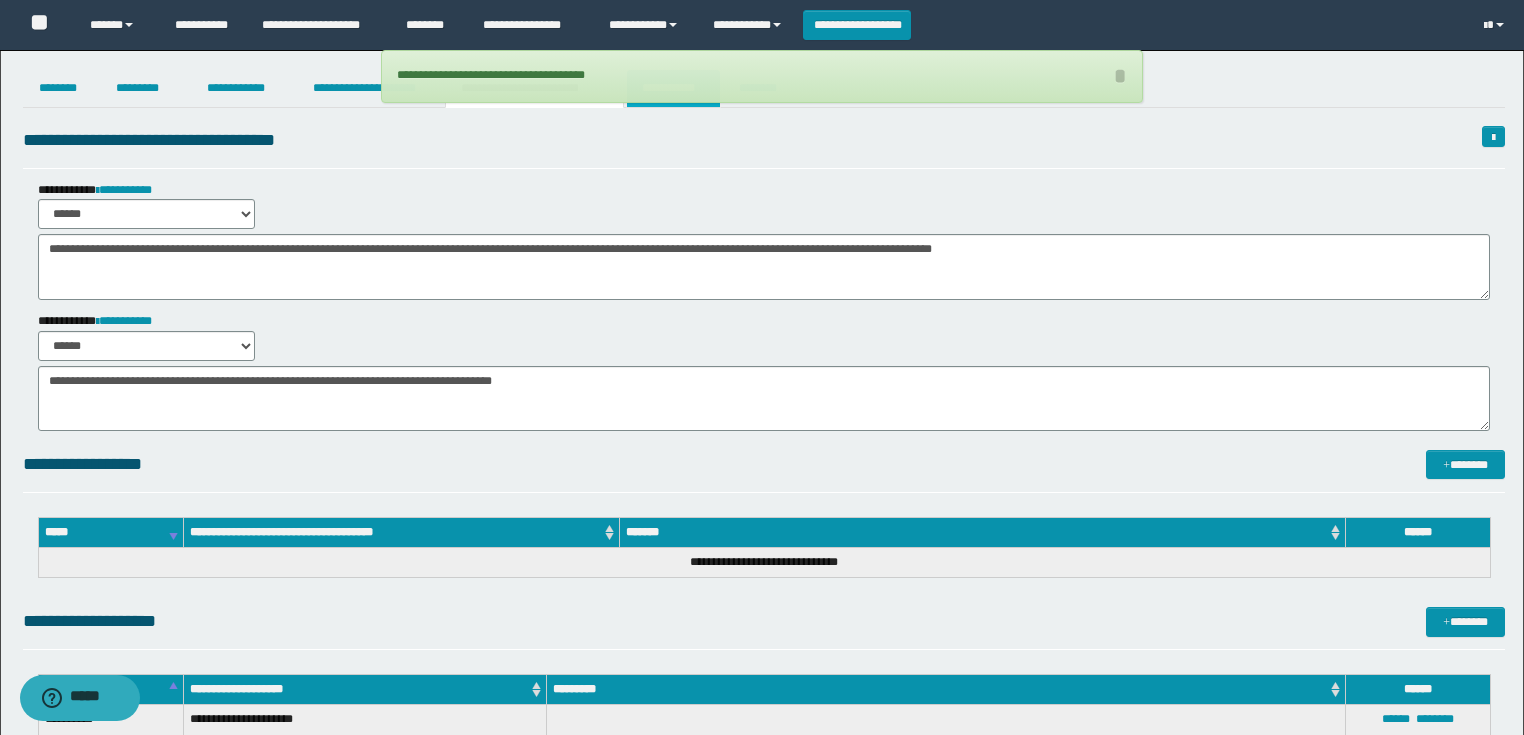 click on "**********" at bounding box center [673, 88] 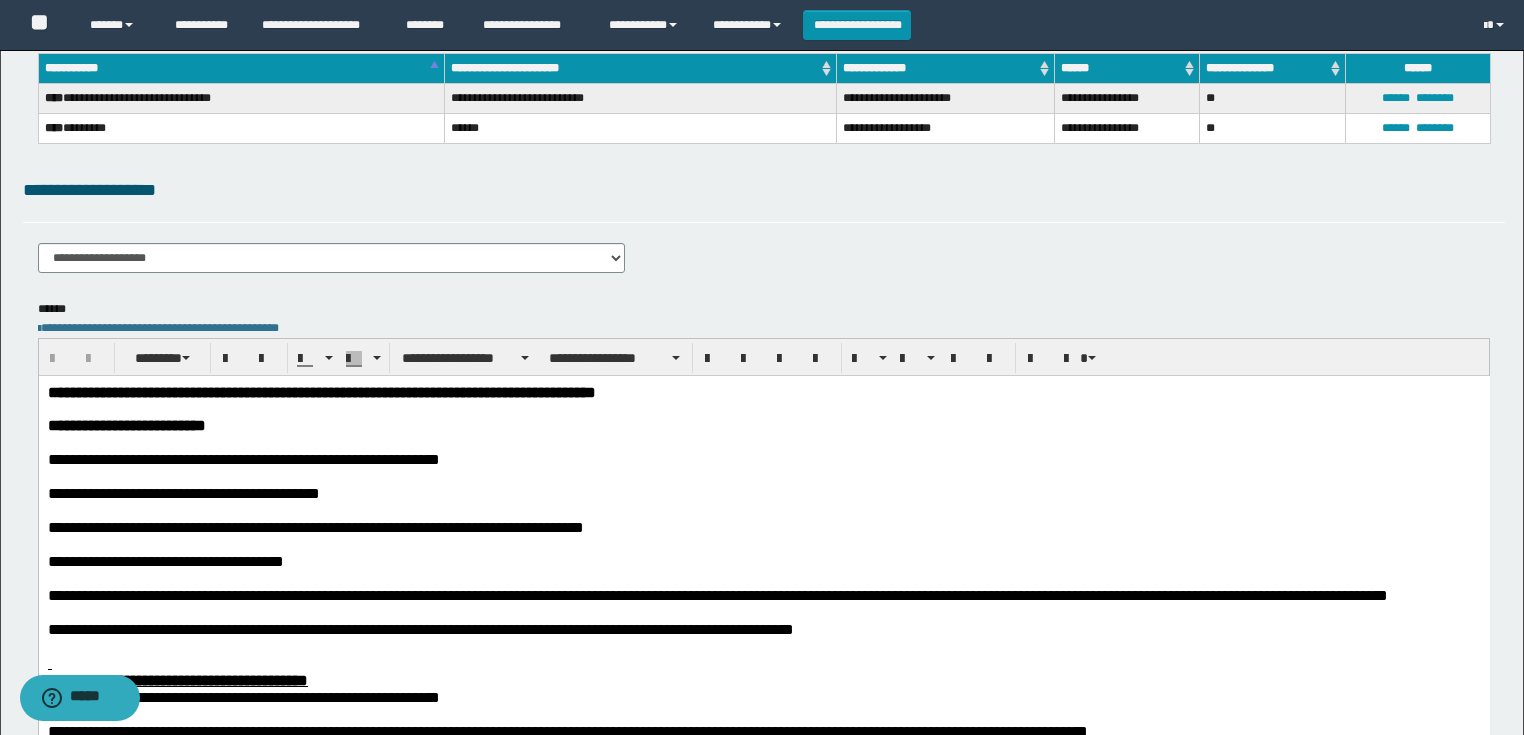 scroll, scrollTop: 320, scrollLeft: 0, axis: vertical 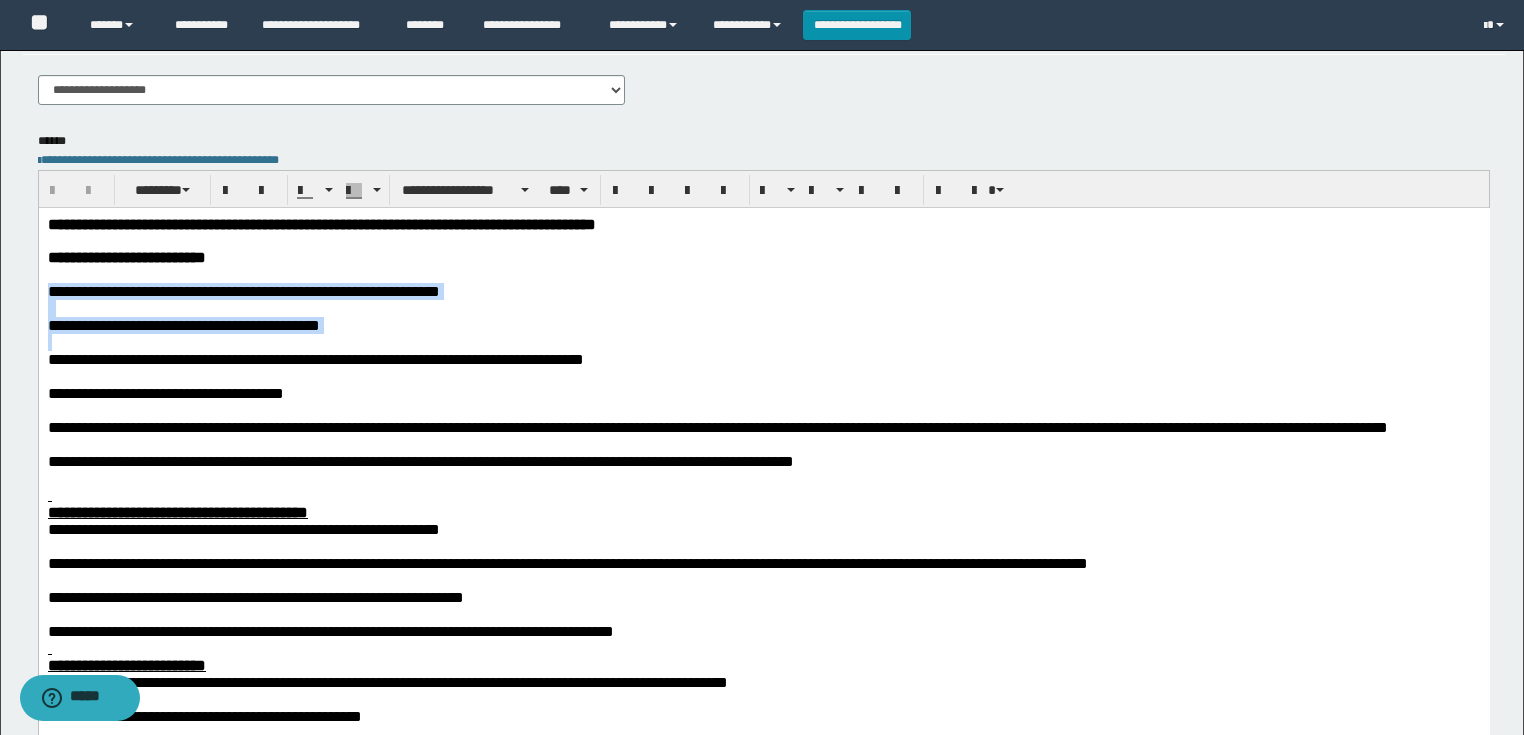 drag, startPoint x: 504, startPoint y: 345, endPoint x: 0, endPoint y: 302, distance: 505.831 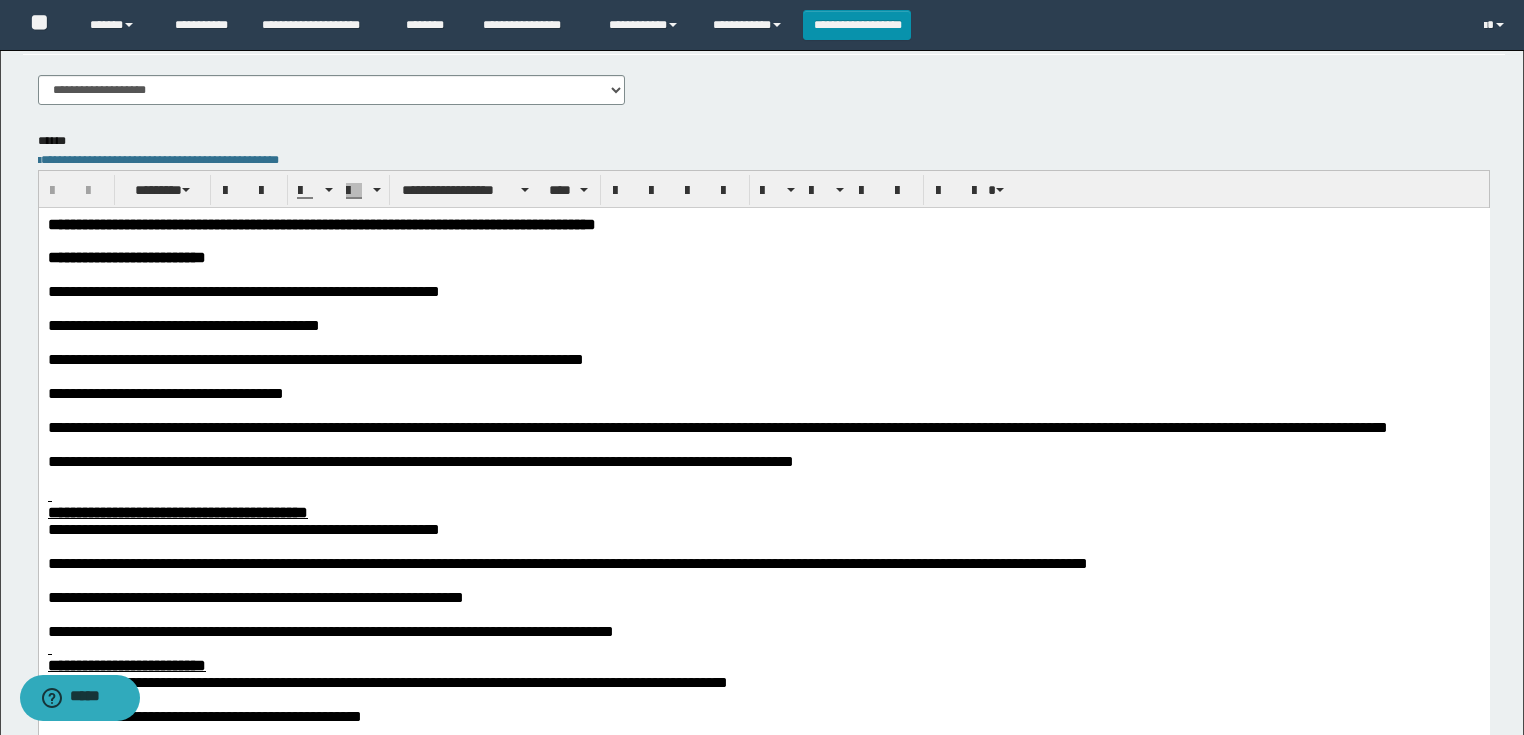click at bounding box center [763, 240] 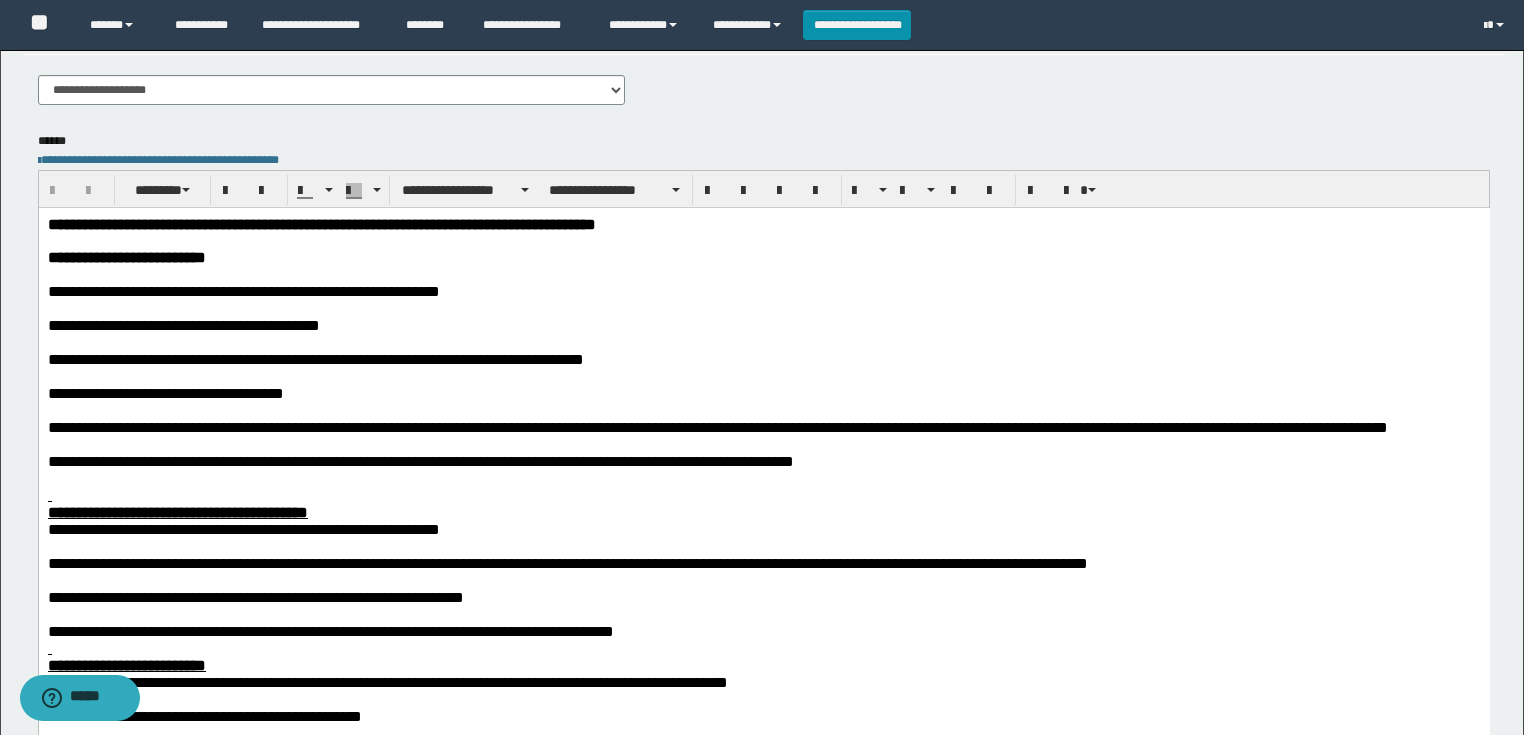 paste 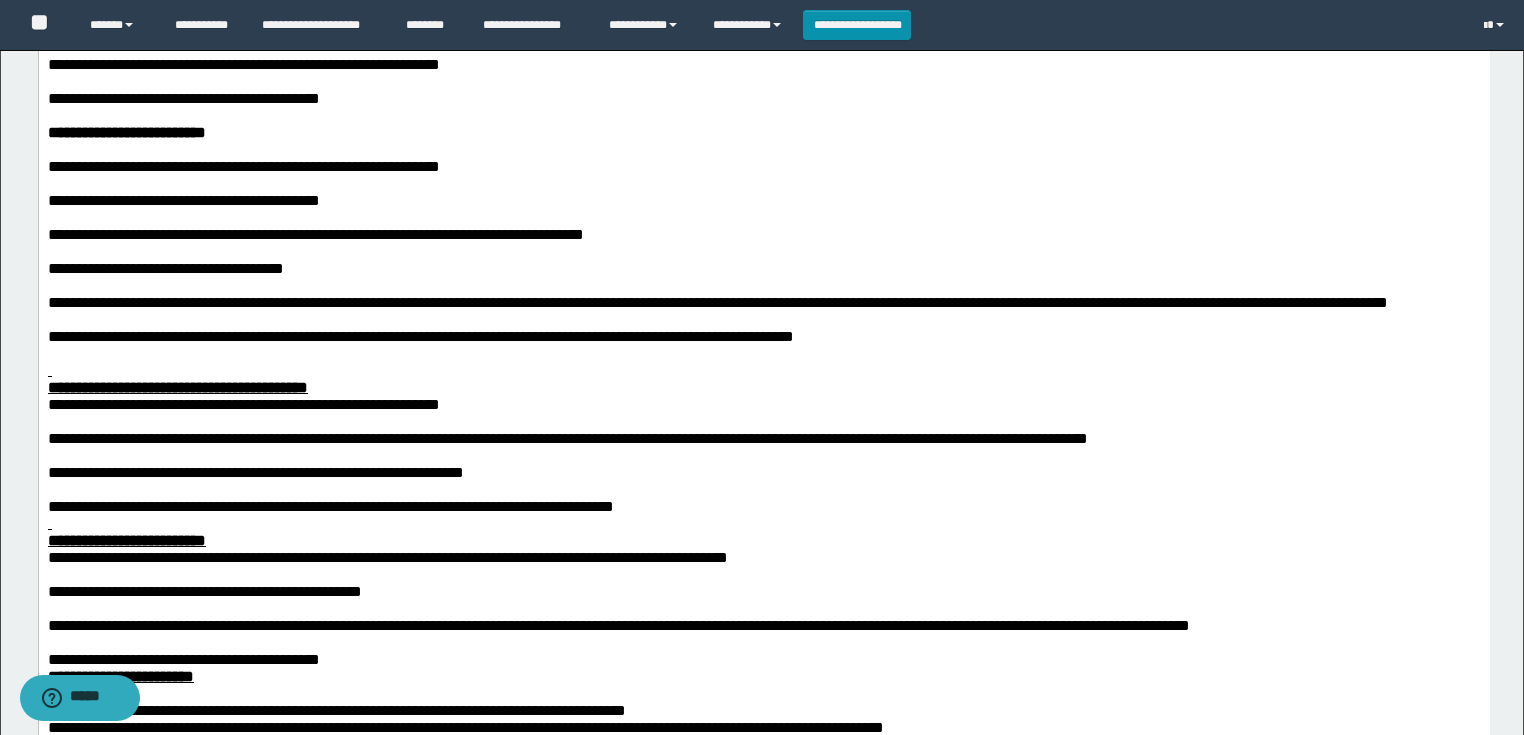 scroll, scrollTop: 560, scrollLeft: 0, axis: vertical 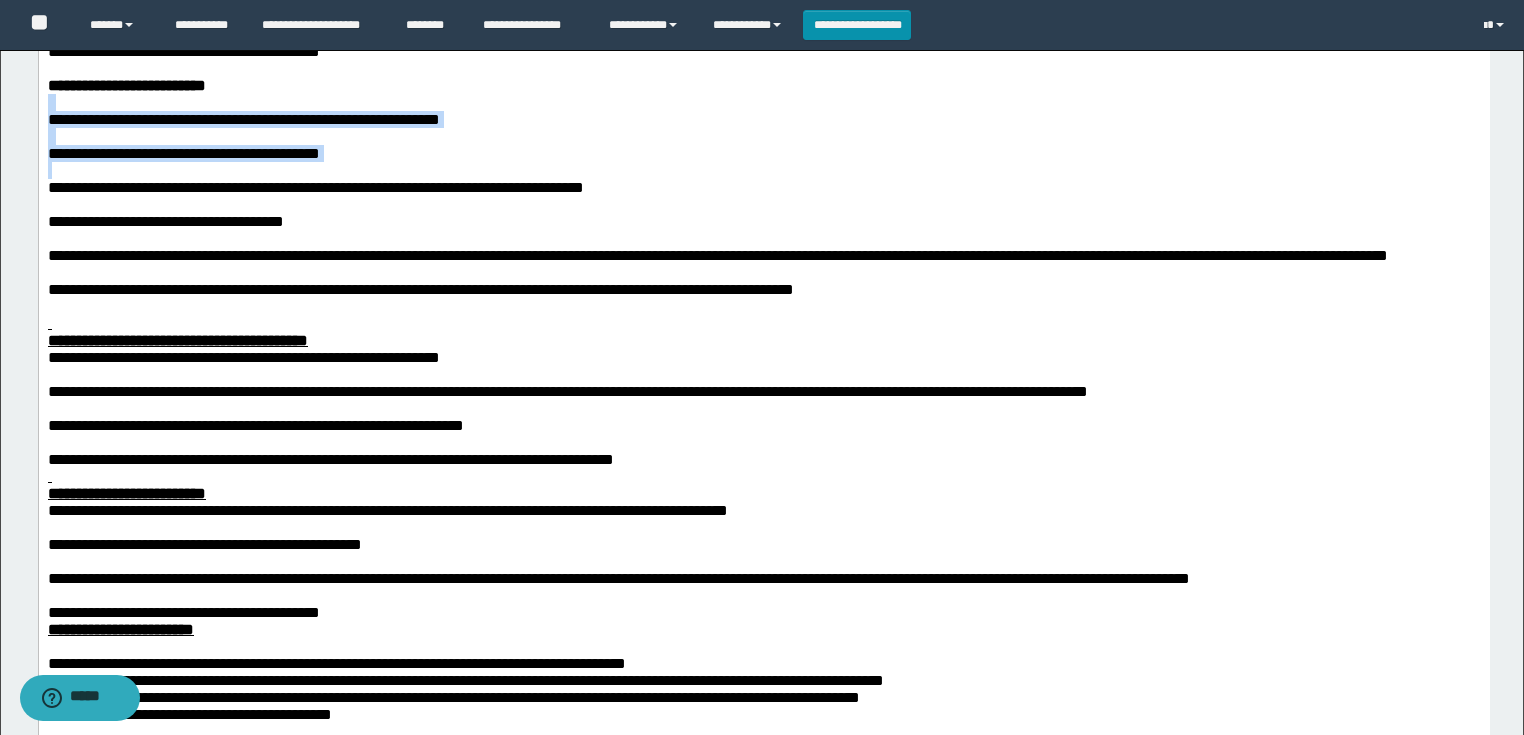 drag, startPoint x: 52, startPoint y: 184, endPoint x: 74, endPoint y: 84, distance: 102.3914 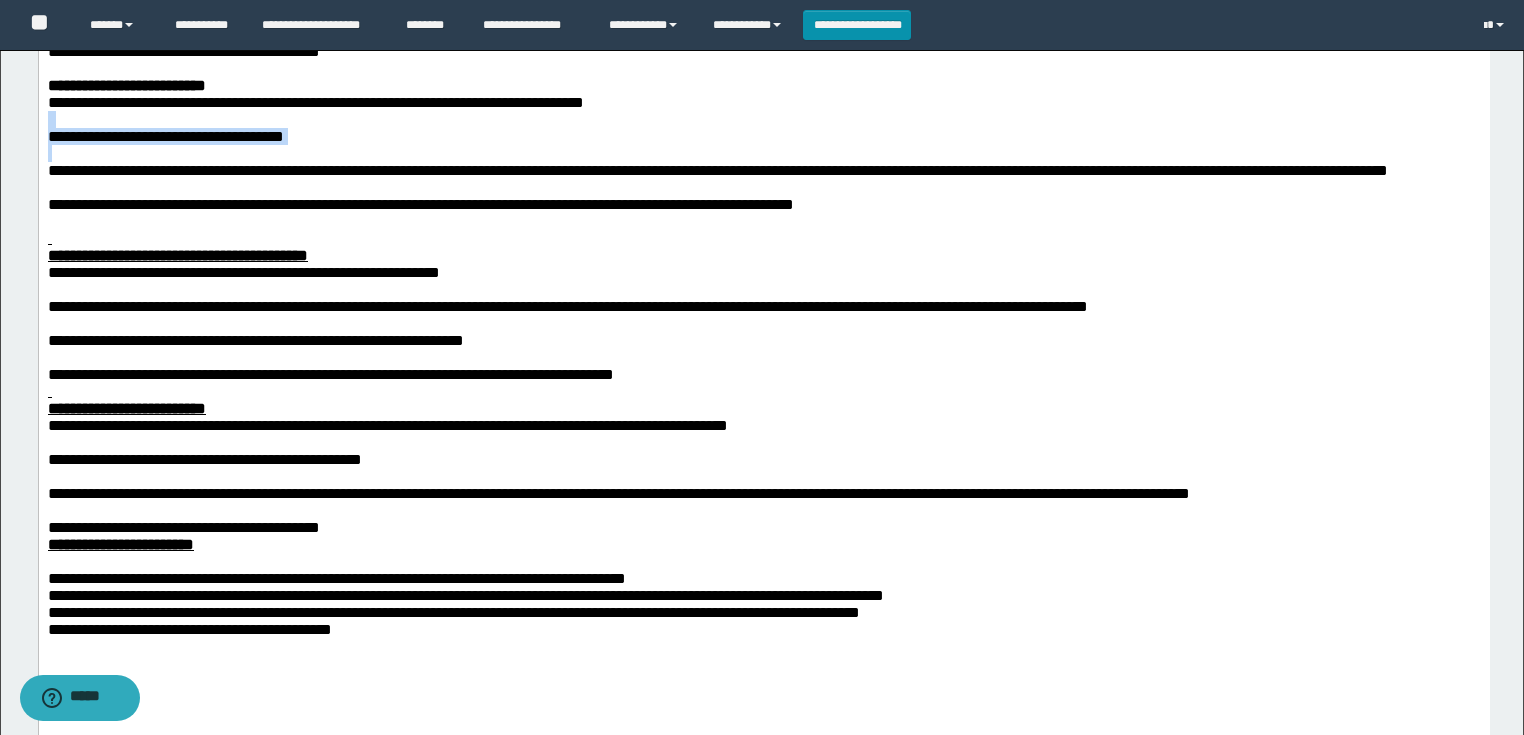 drag, startPoint x: 71, startPoint y: 166, endPoint x: 71, endPoint y: 96, distance: 70 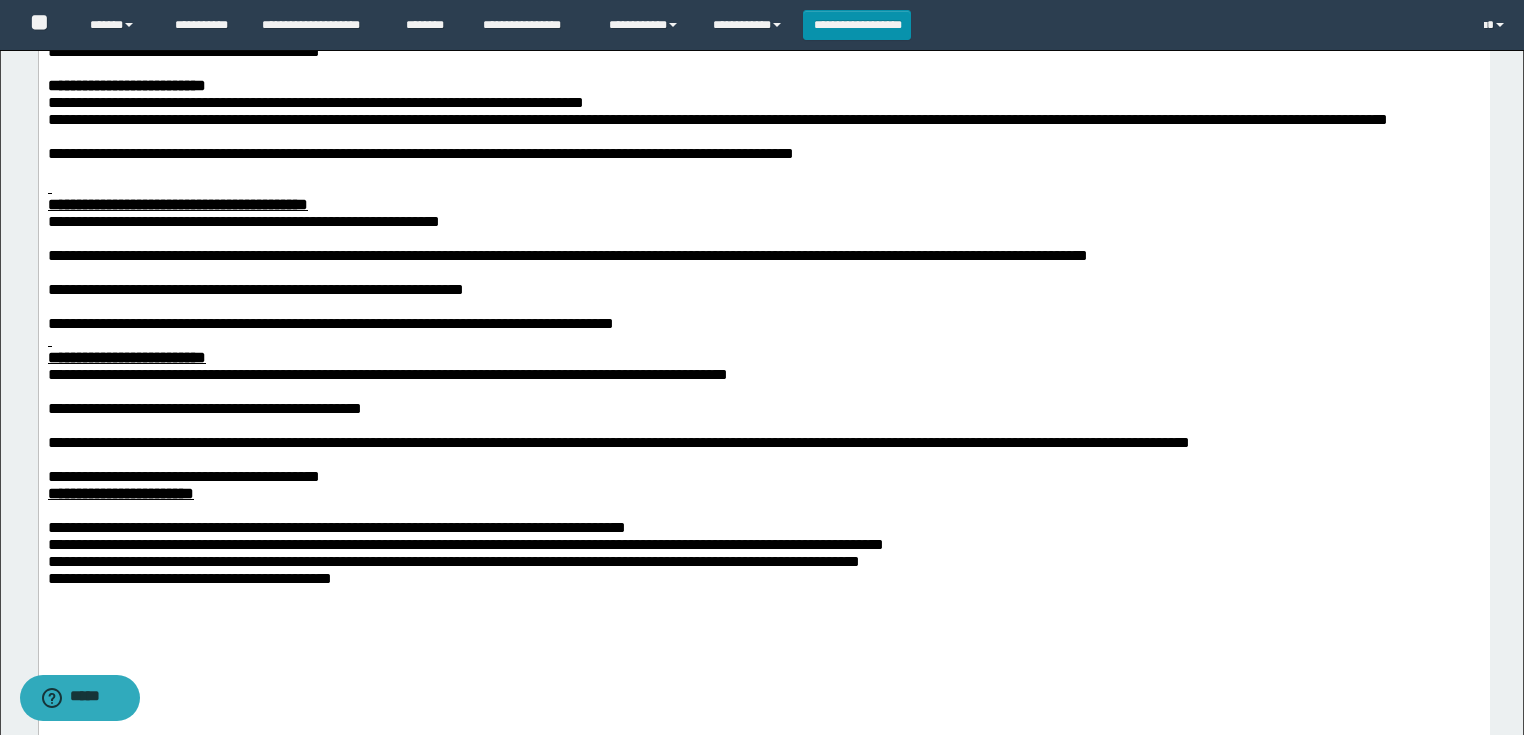 click at bounding box center (763, 136) 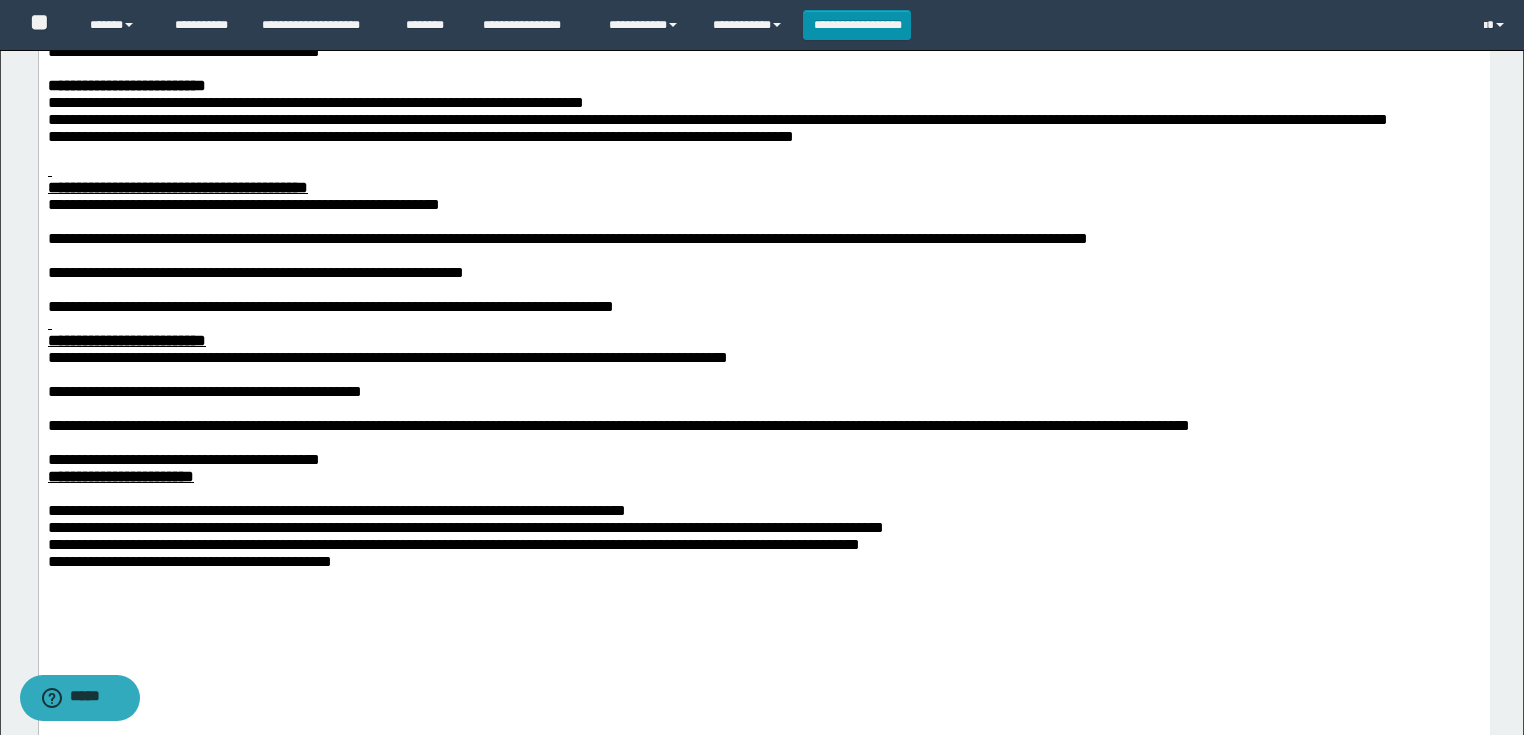 click at bounding box center [763, 170] 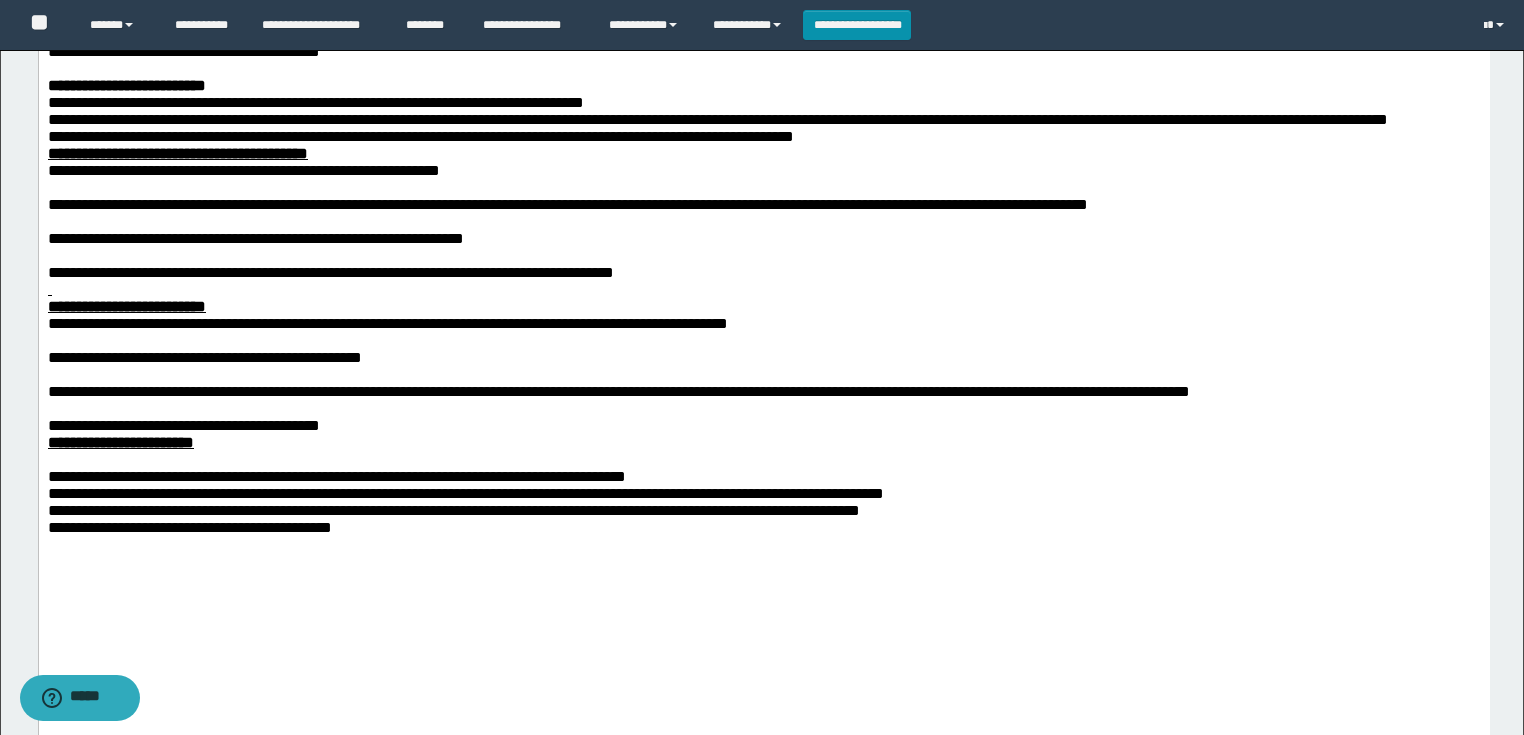 click on "**********" at bounding box center [243, 170] 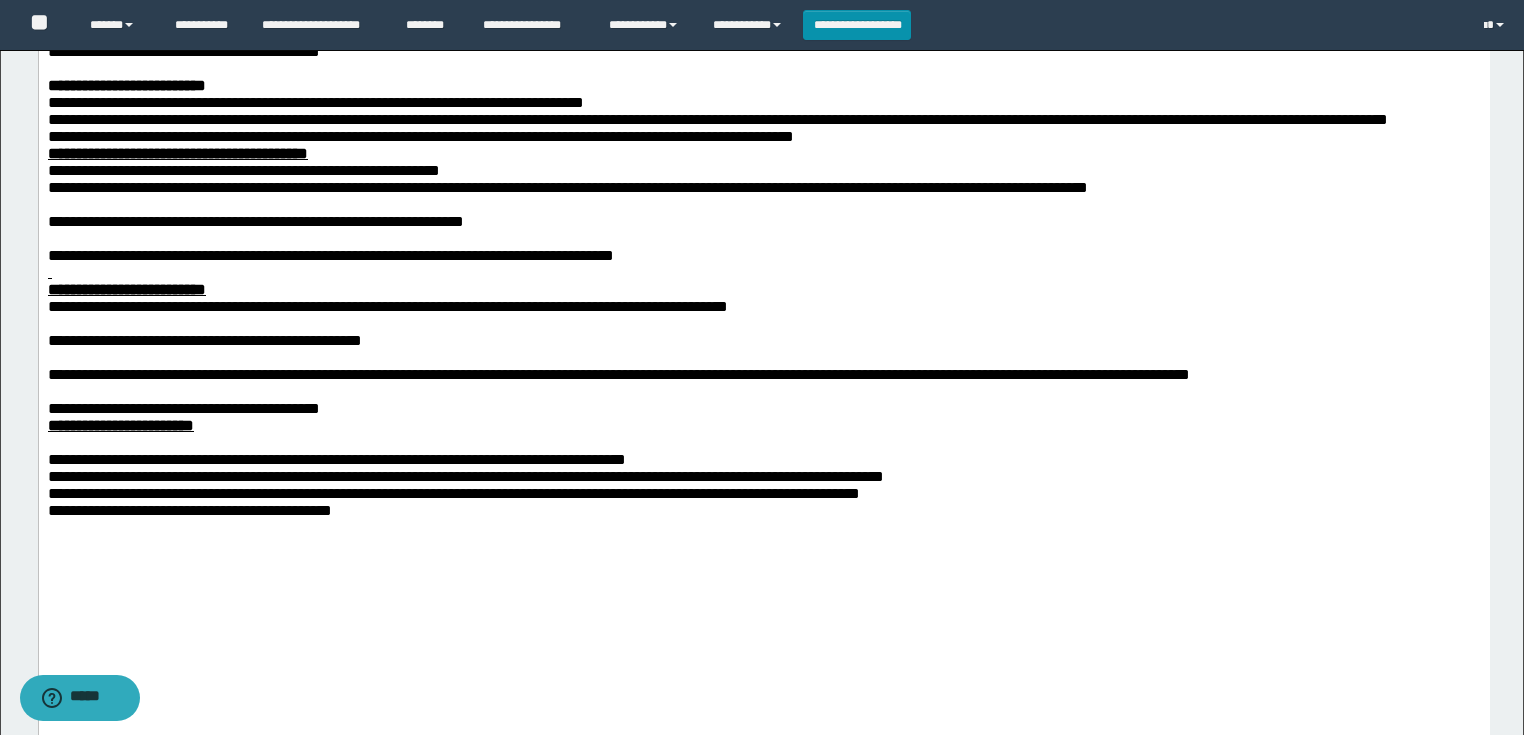 click at bounding box center (763, 204) 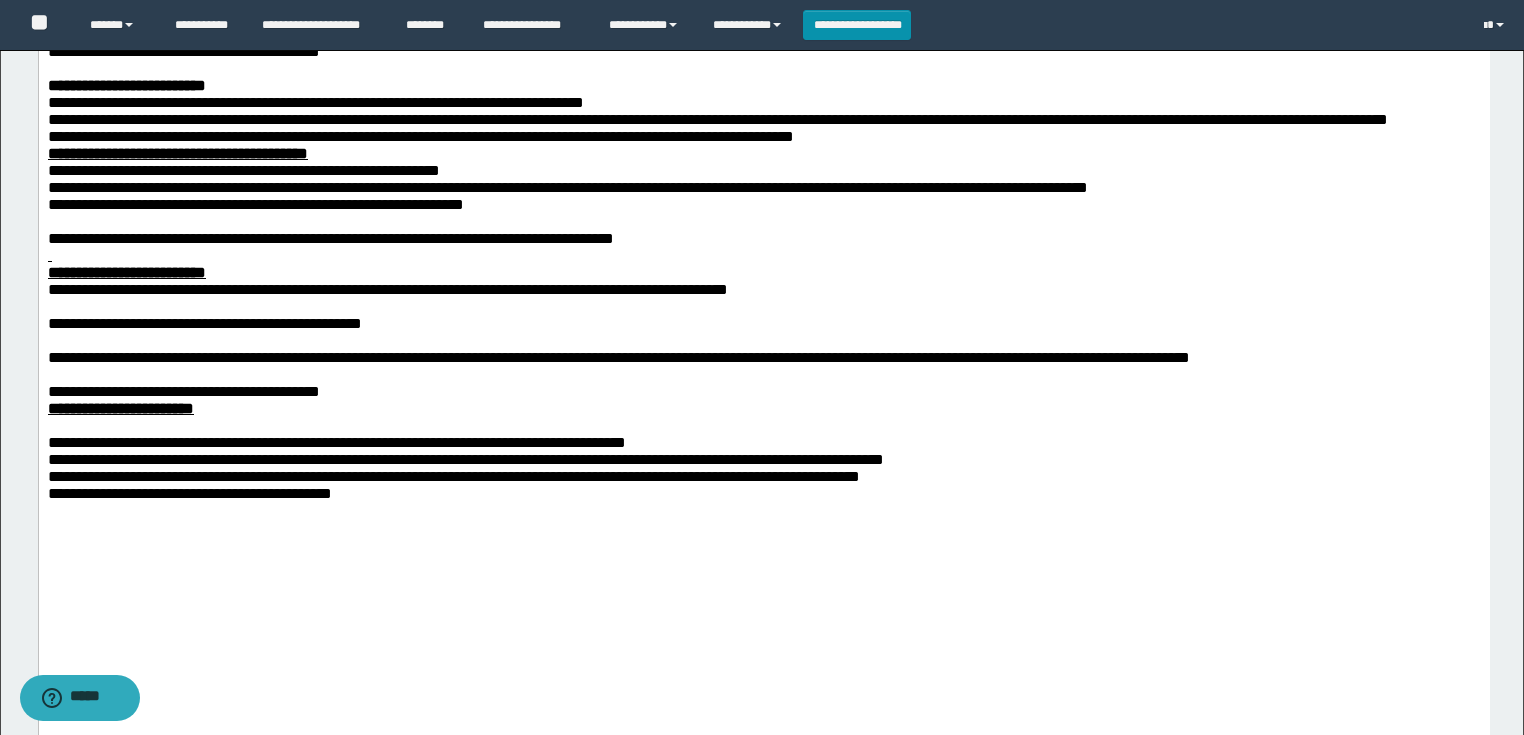 click at bounding box center (763, 221) 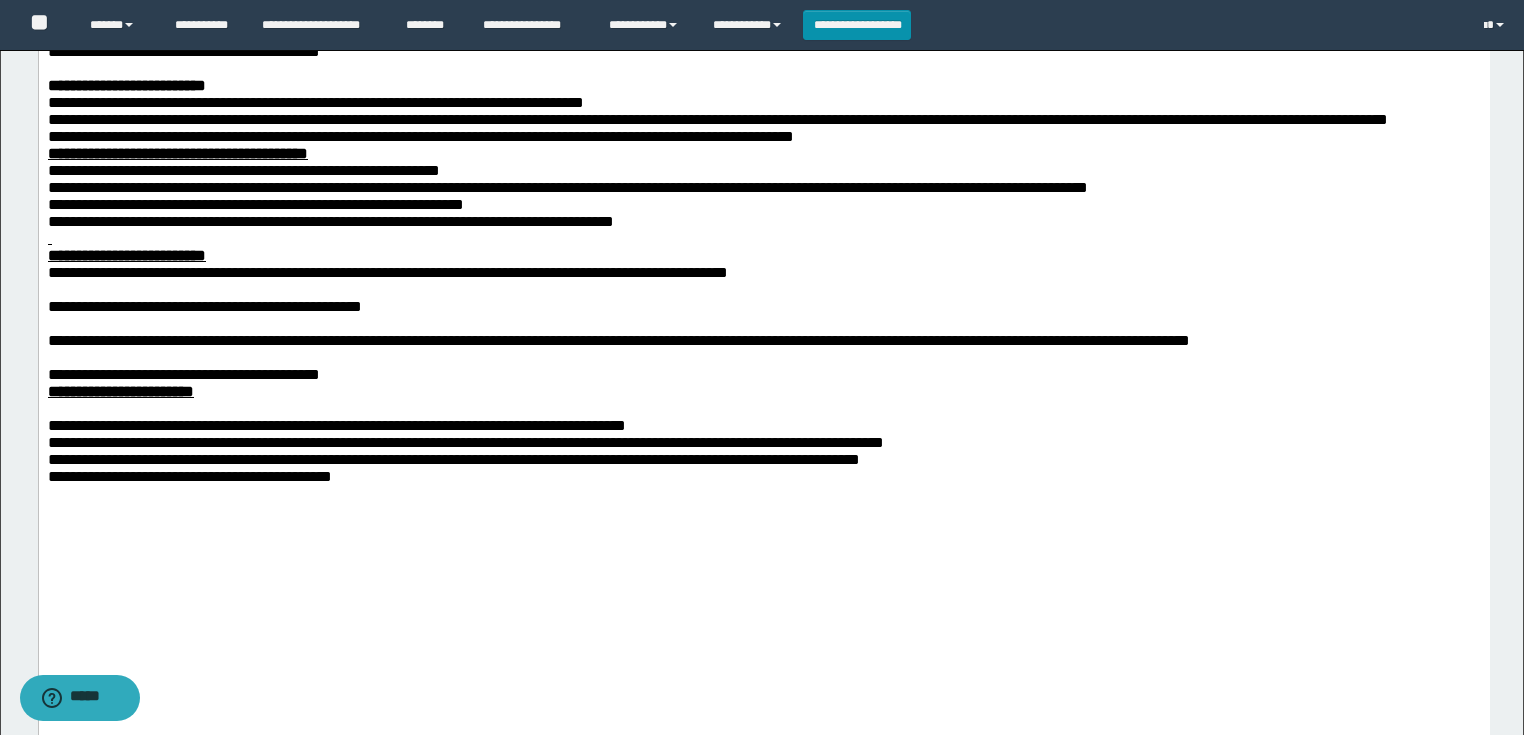 click at bounding box center [763, 238] 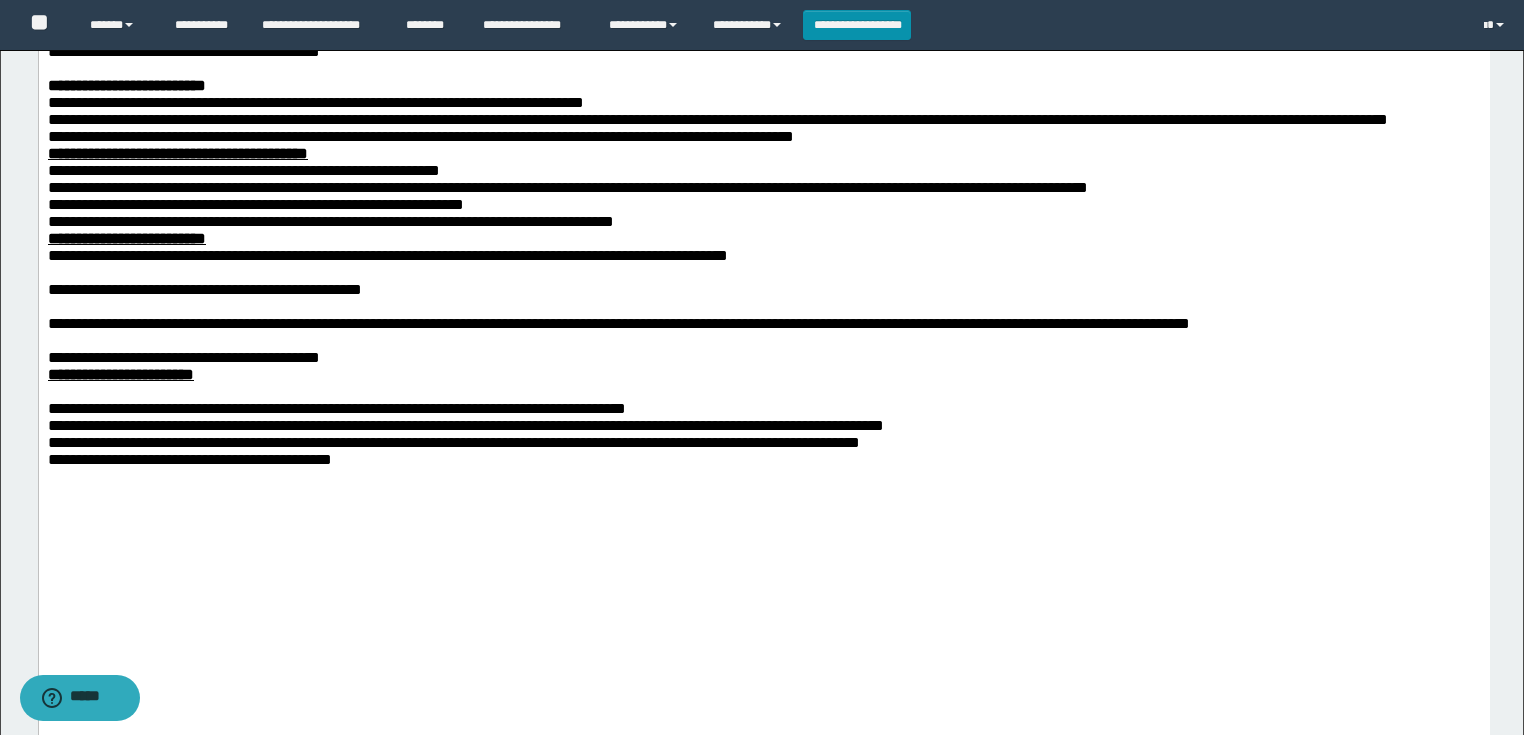 click at bounding box center (763, 272) 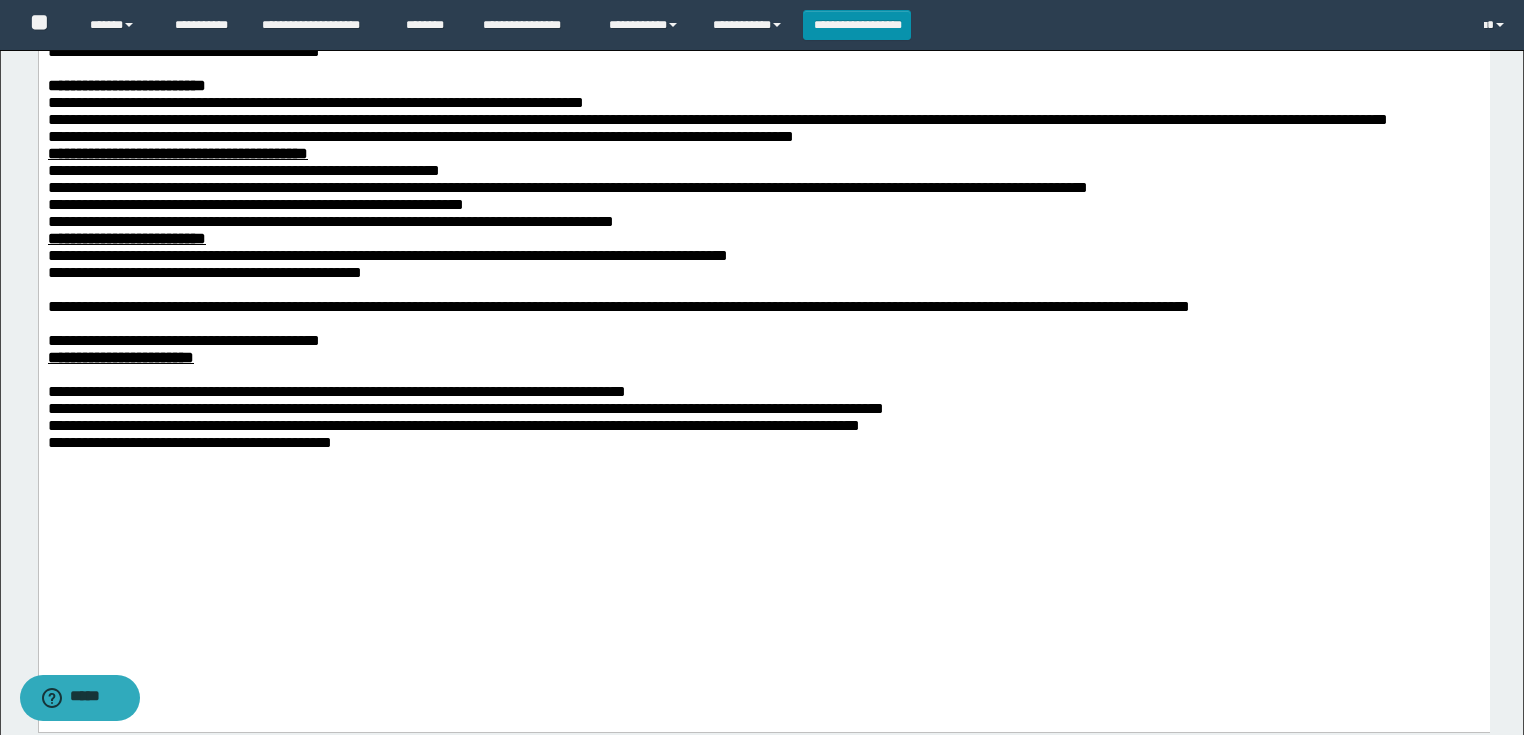 click at bounding box center [763, 289] 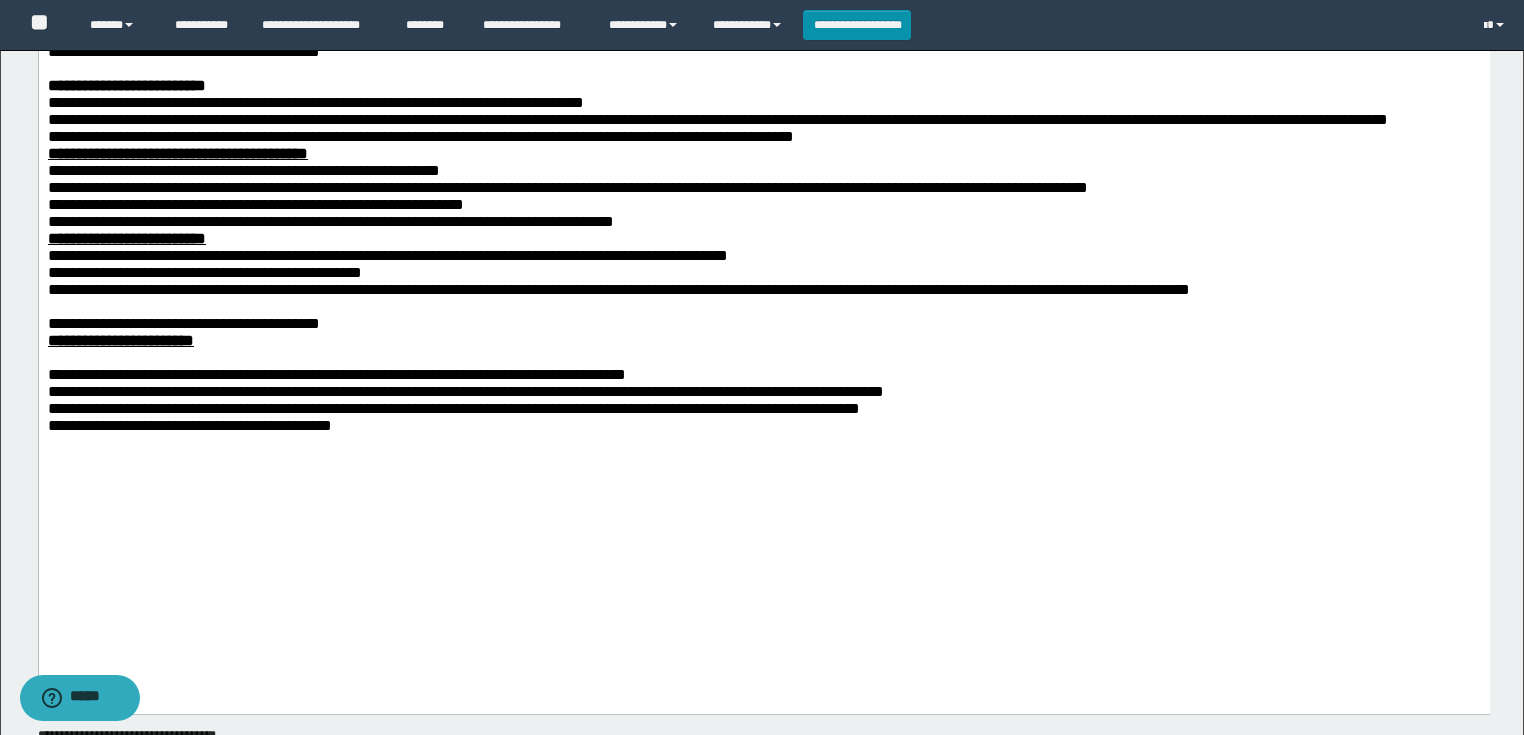 click at bounding box center [763, 306] 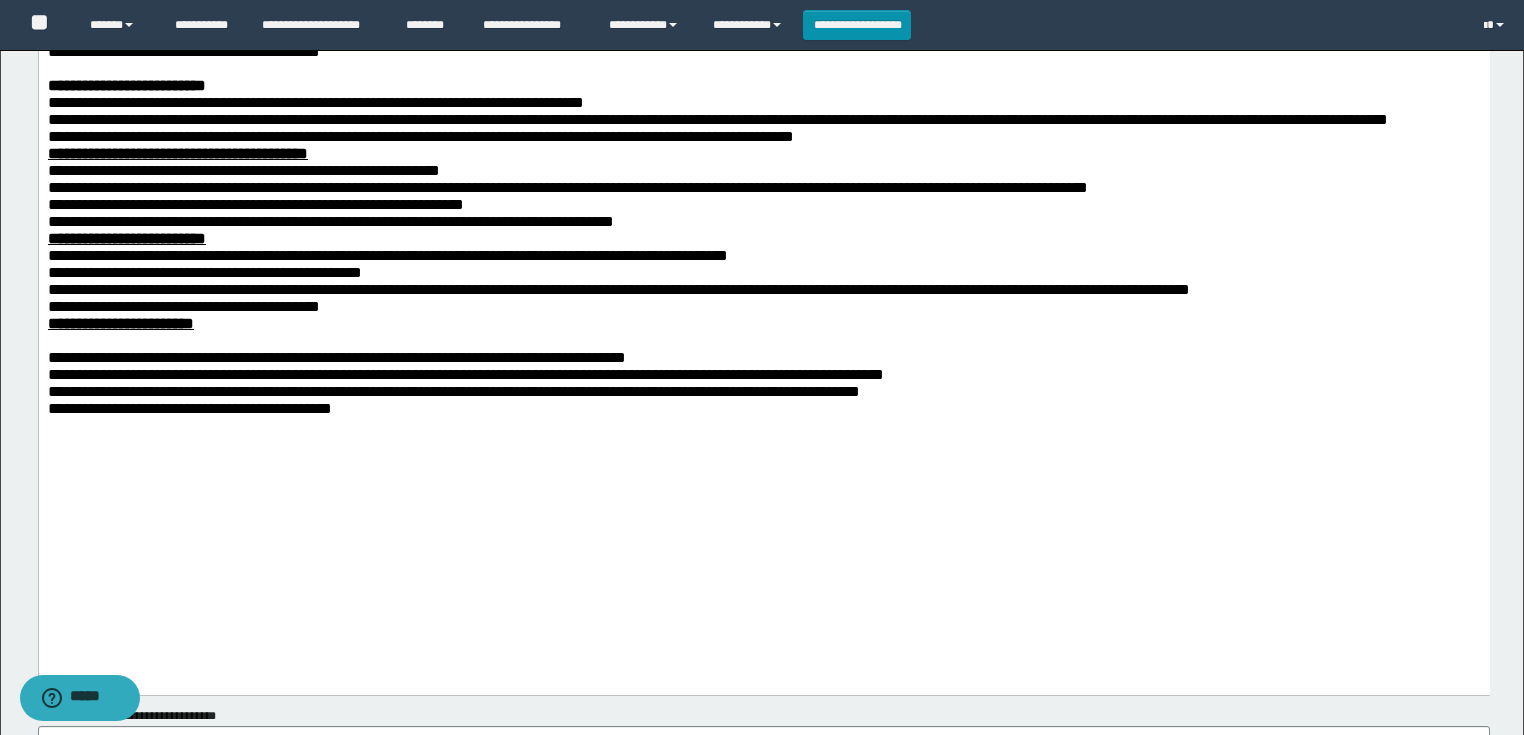 click at bounding box center [763, 340] 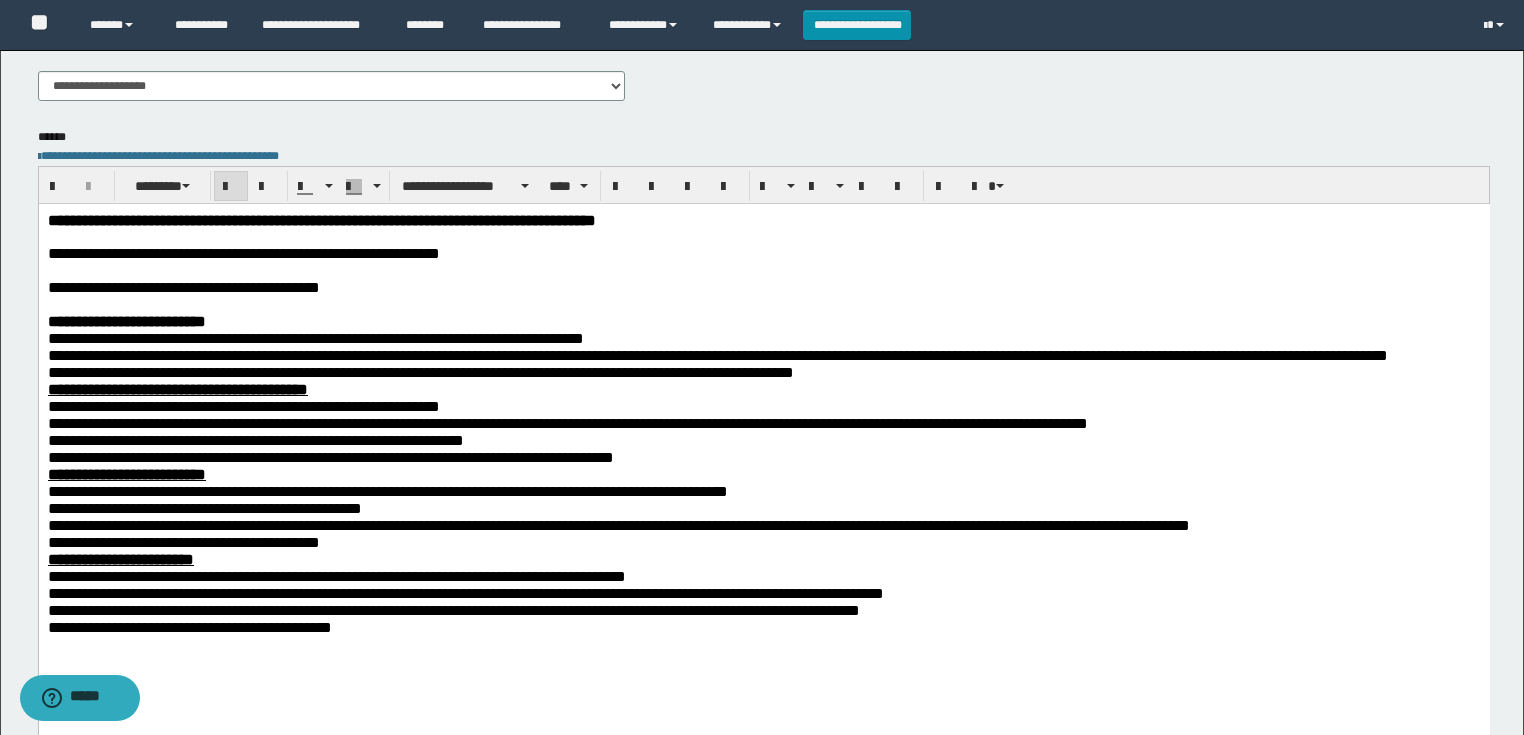 scroll, scrollTop: 320, scrollLeft: 0, axis: vertical 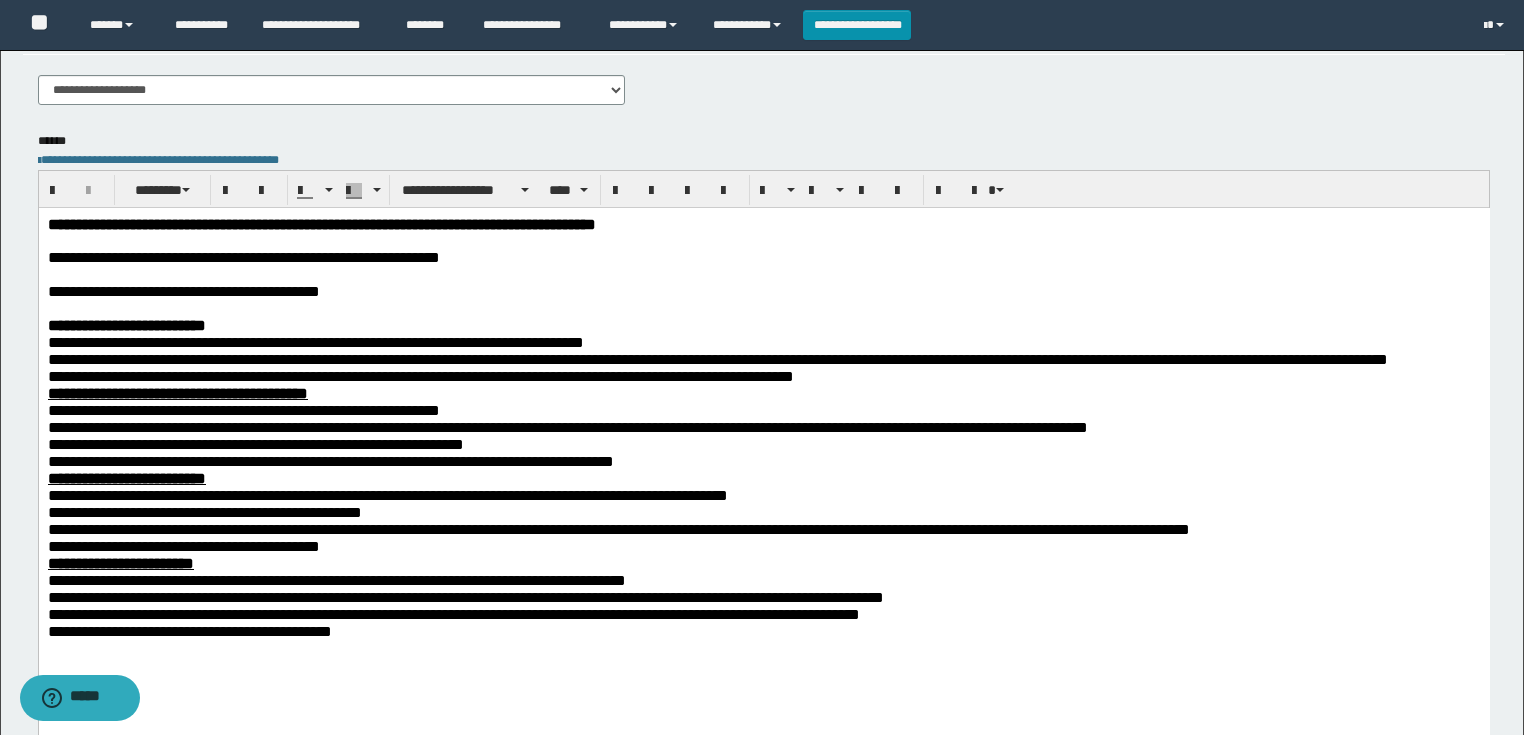 click on "**********" at bounding box center [183, 290] 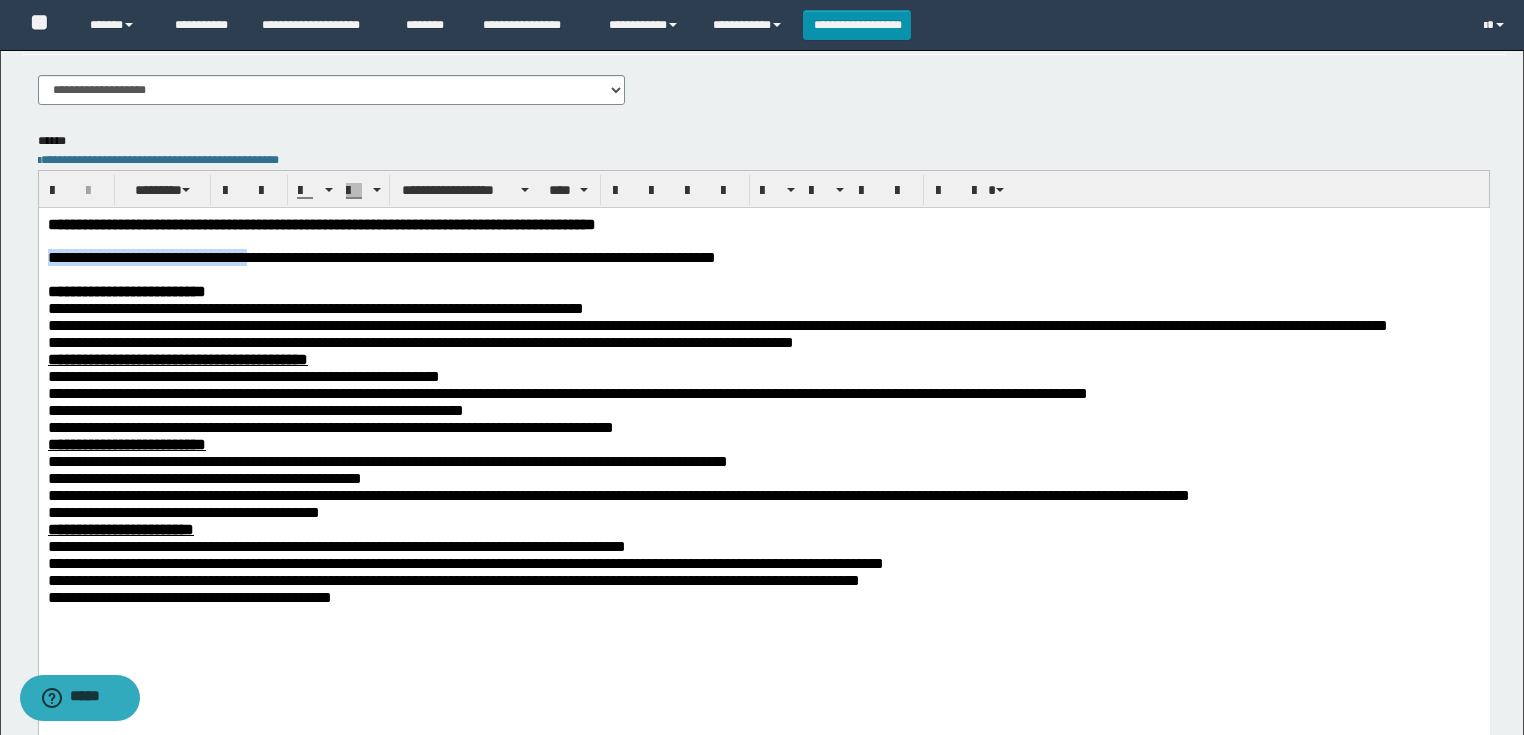 drag, startPoint x: 350, startPoint y: 258, endPoint x: 38, endPoint y: 257, distance: 312.00162 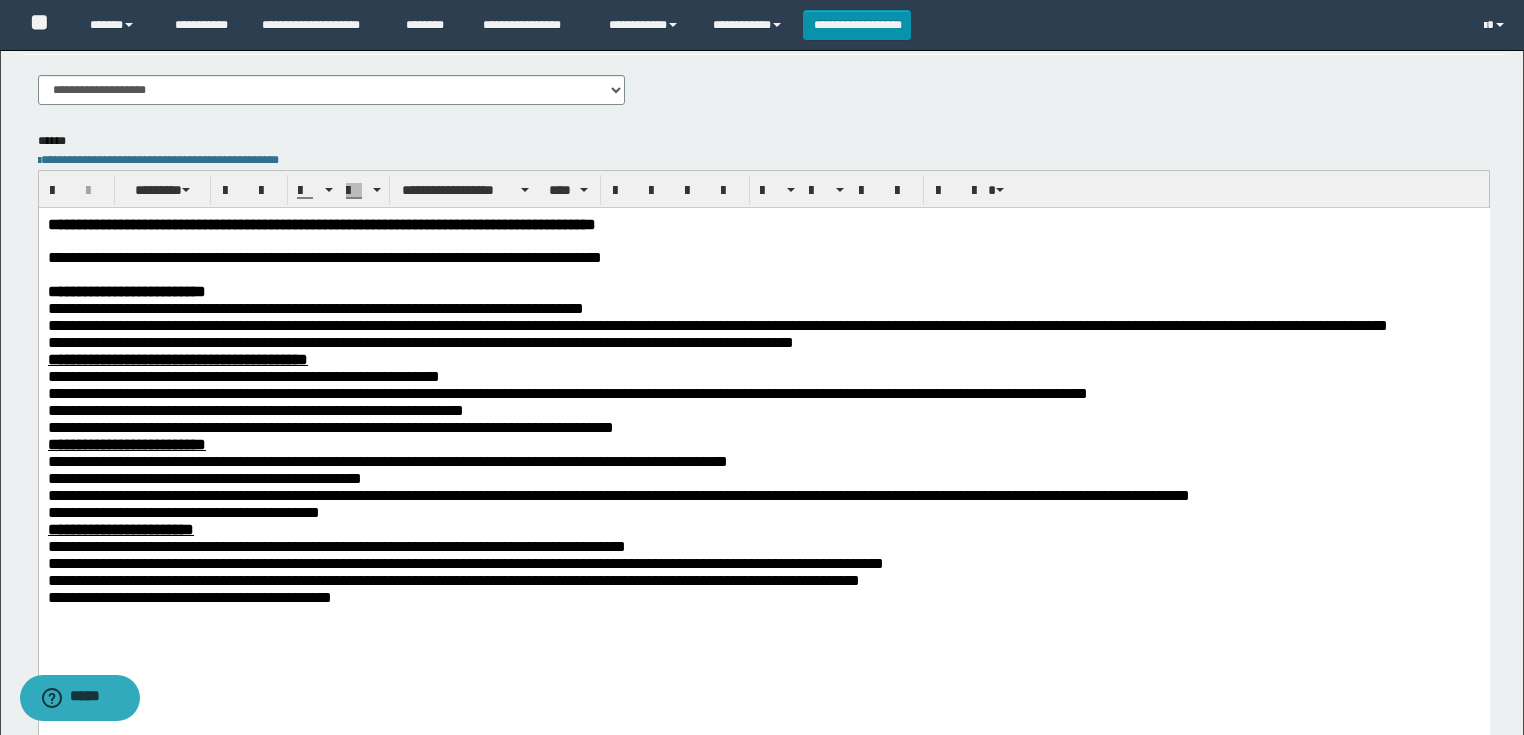 click on "**********" at bounding box center [188, 256] 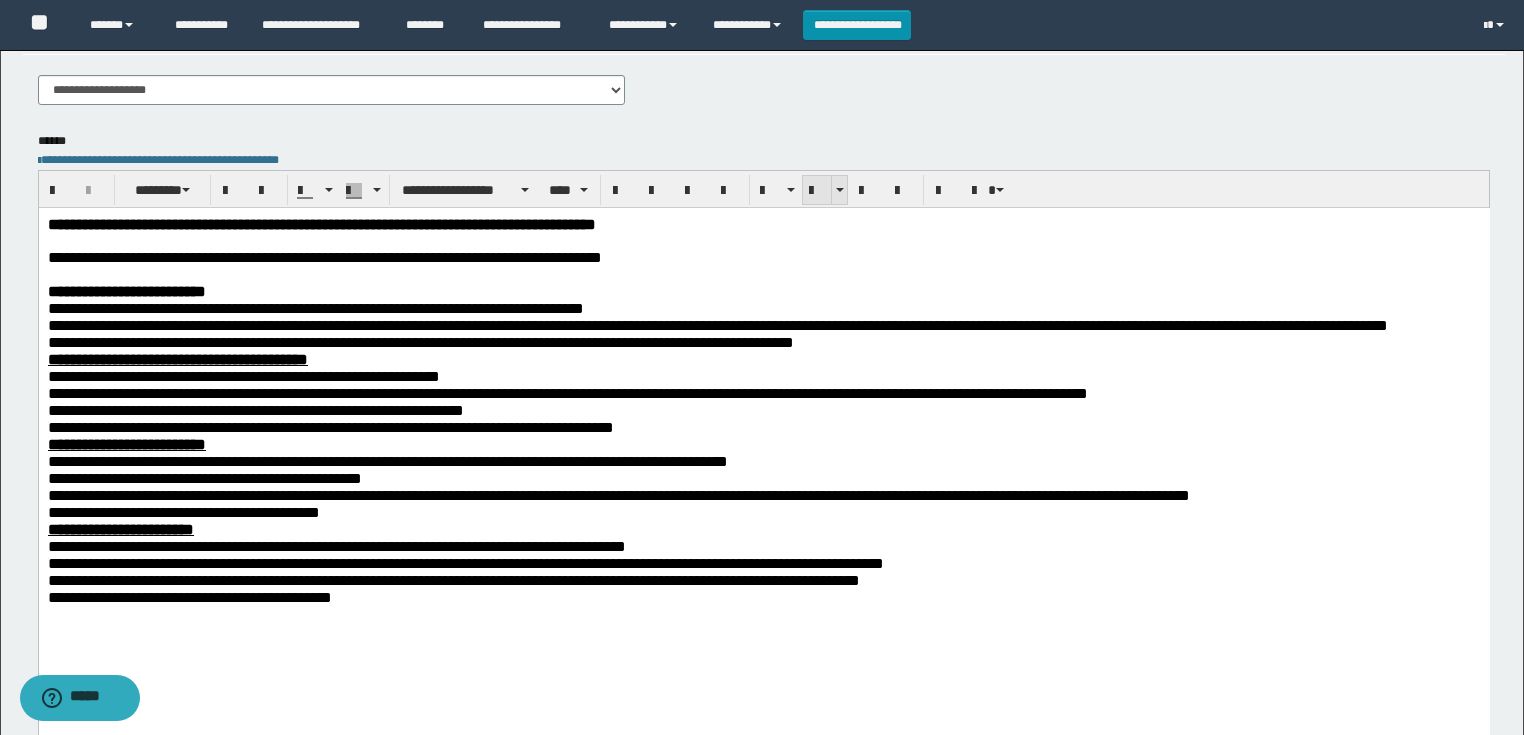 click at bounding box center [817, 191] 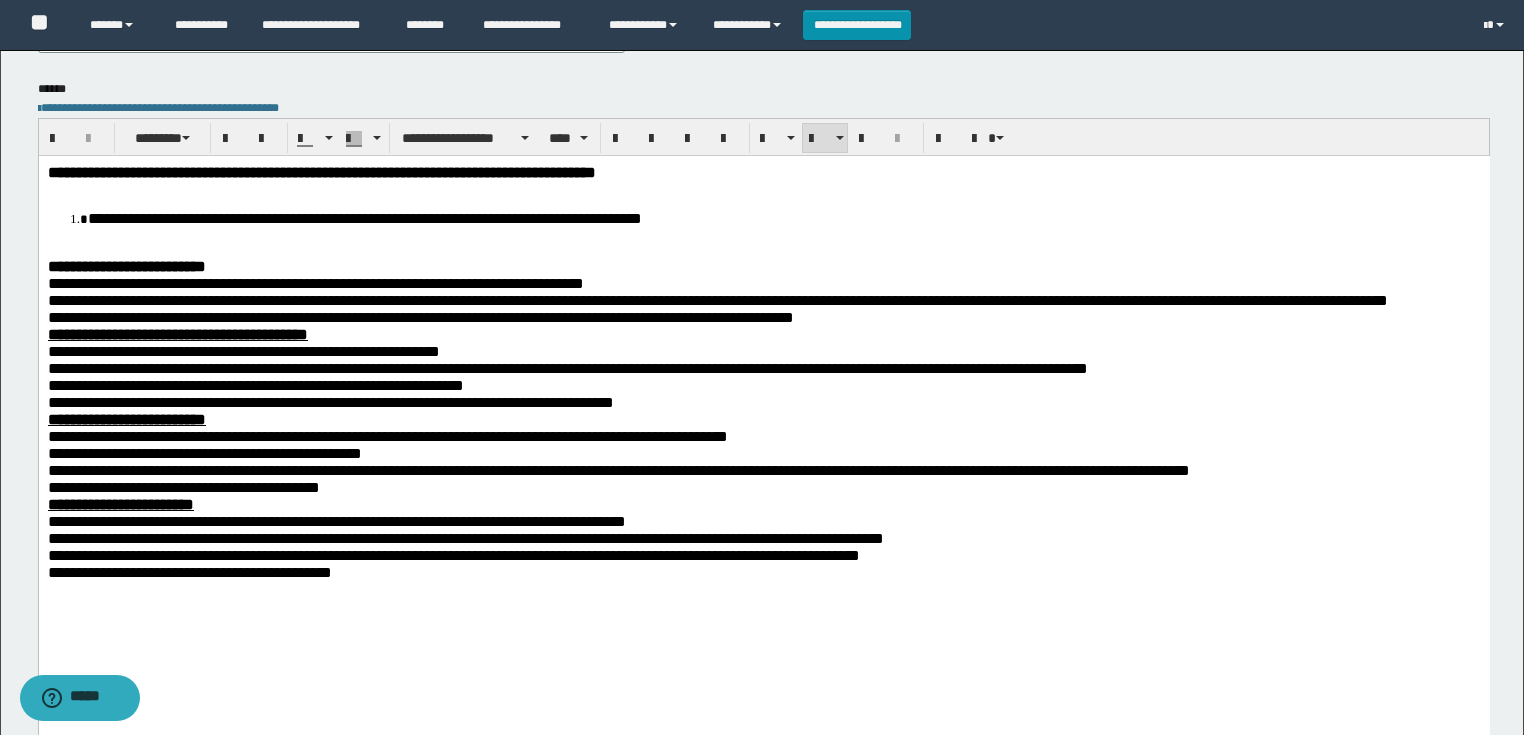 scroll, scrollTop: 400, scrollLeft: 0, axis: vertical 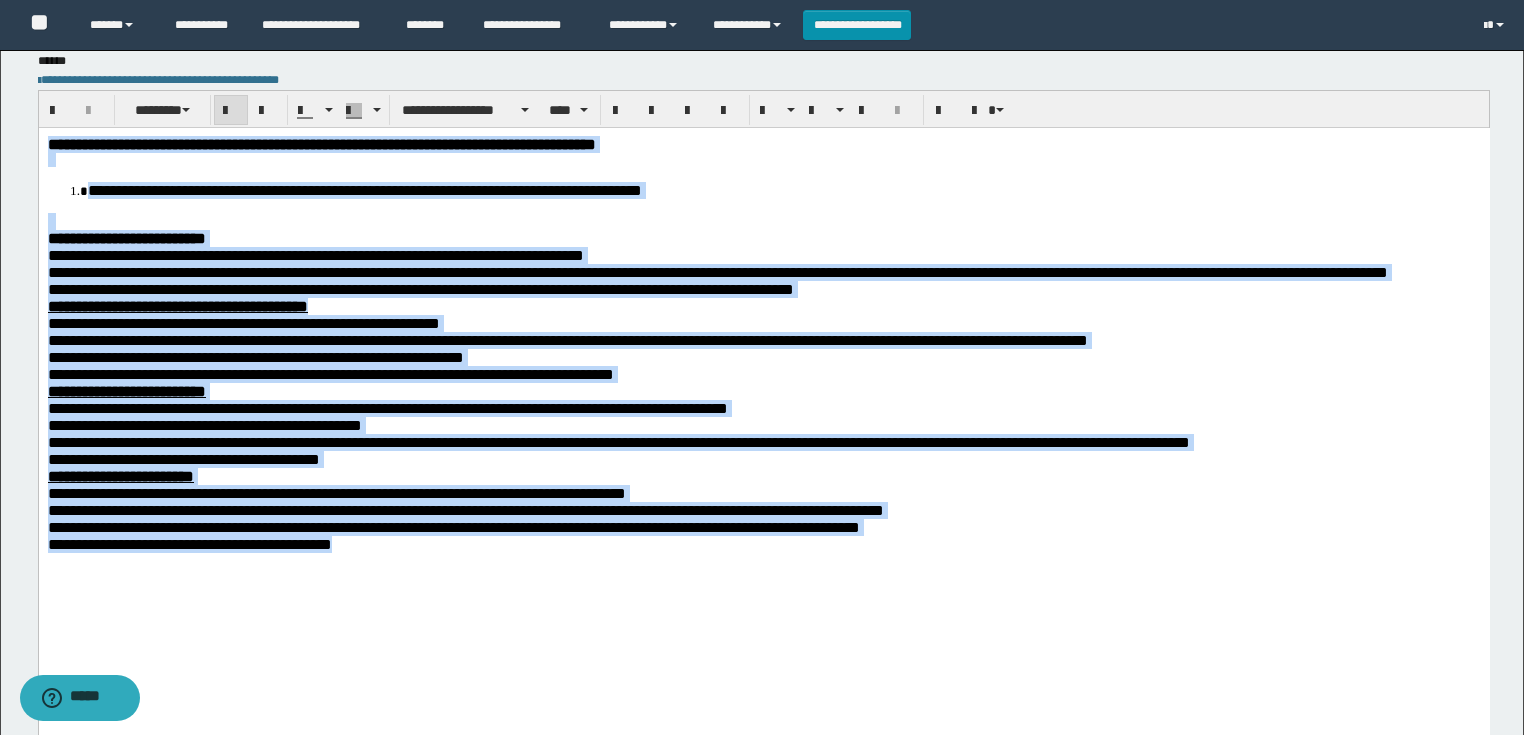 drag, startPoint x: 539, startPoint y: 631, endPoint x: 41, endPoint y: 145, distance: 695.8448 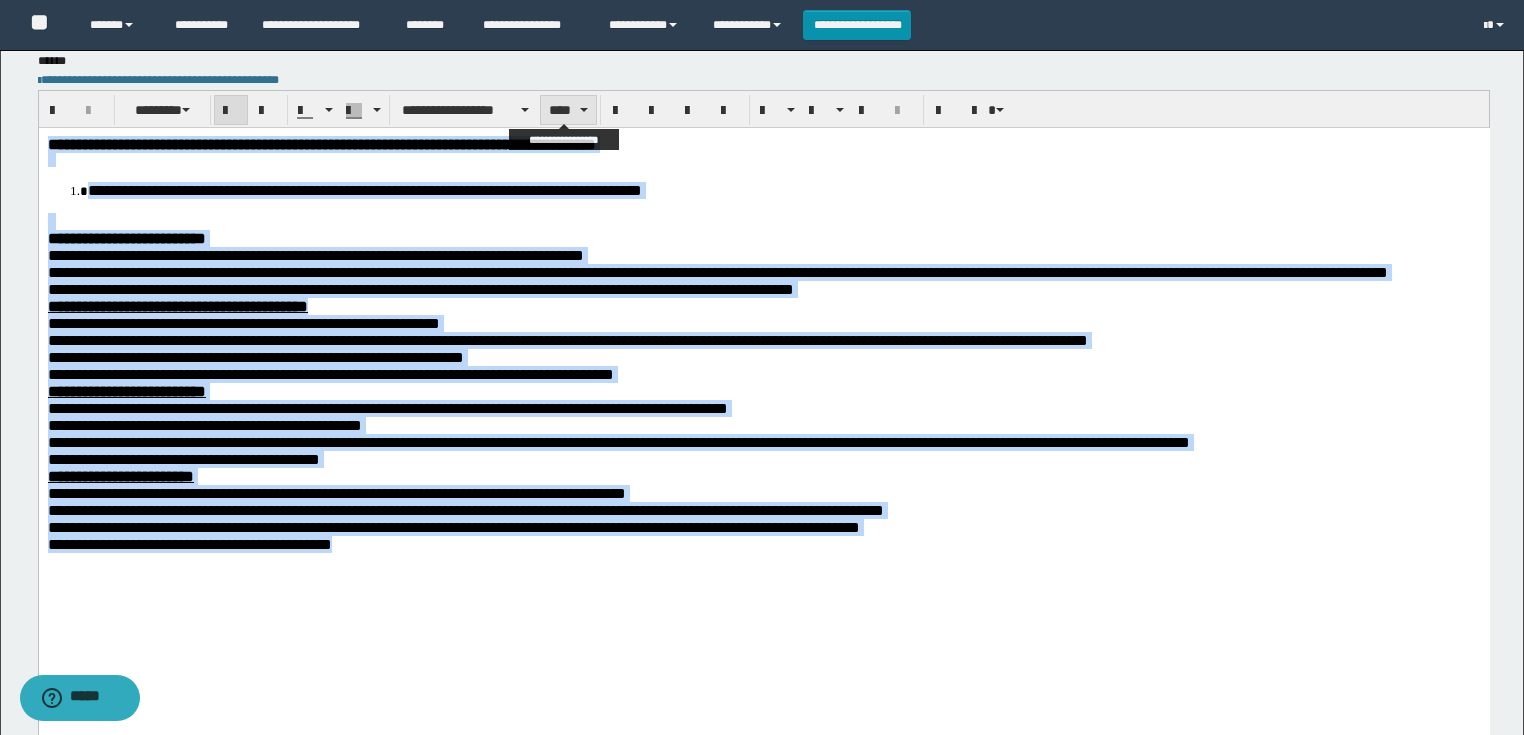 click on "****" at bounding box center (568, 110) 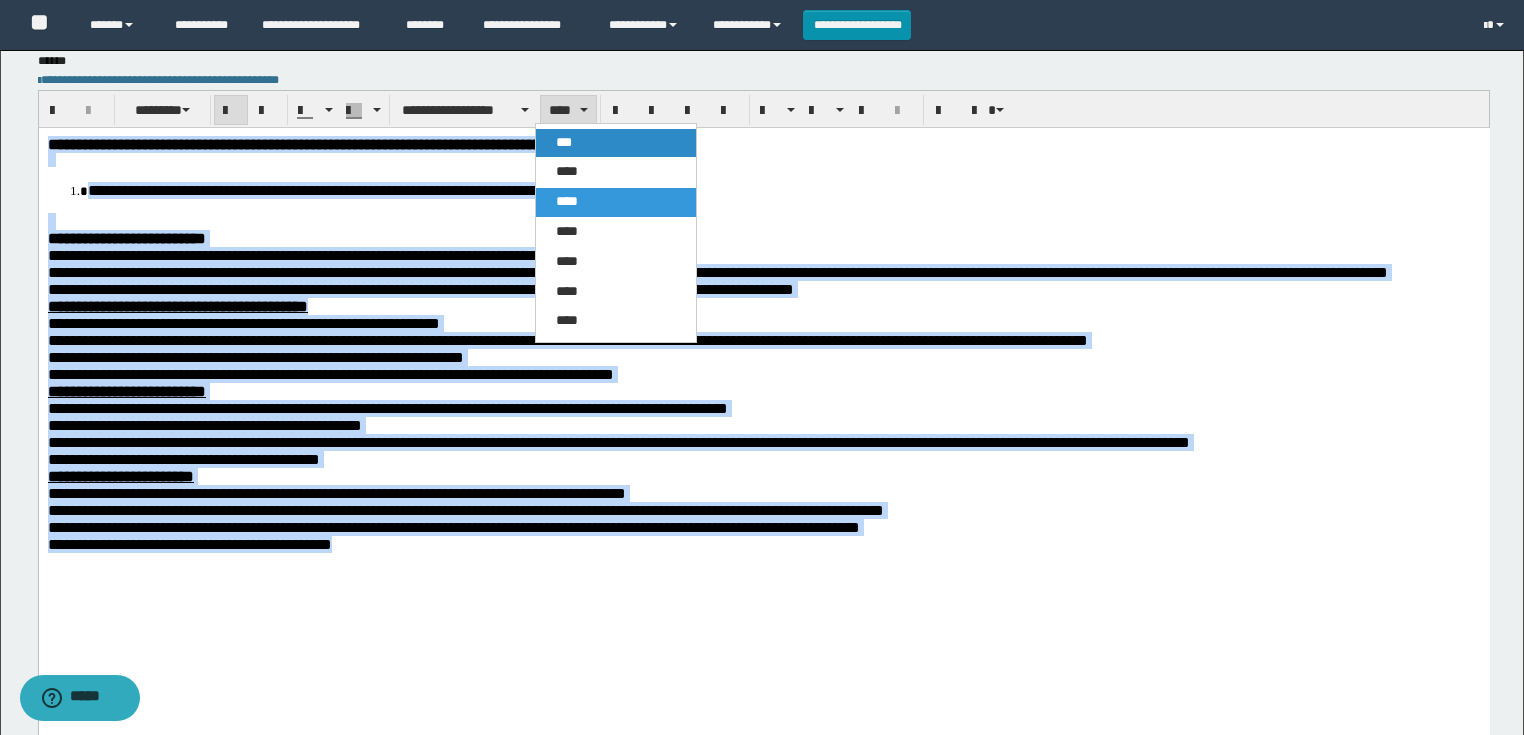 click on "***" at bounding box center [564, 142] 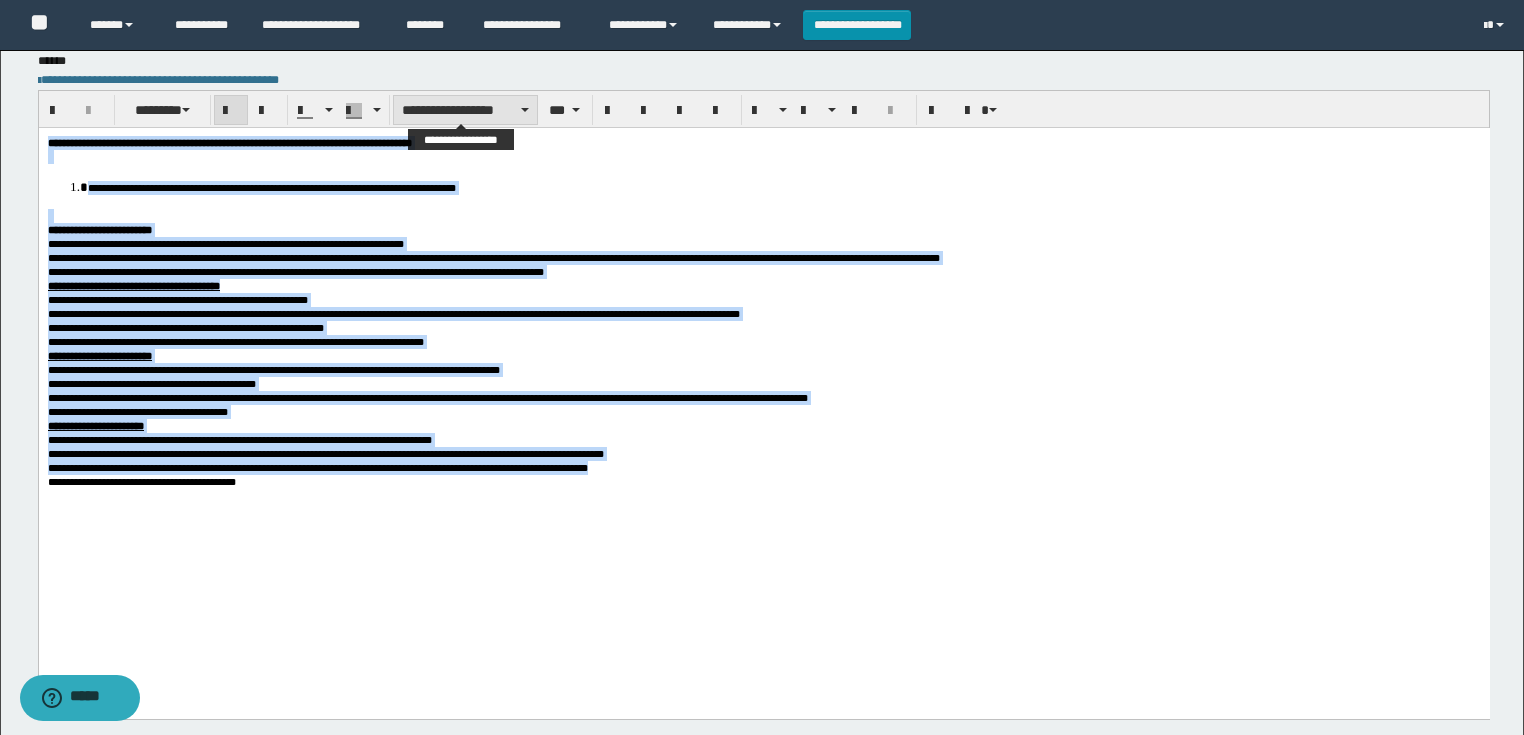 click on "**********" at bounding box center [465, 110] 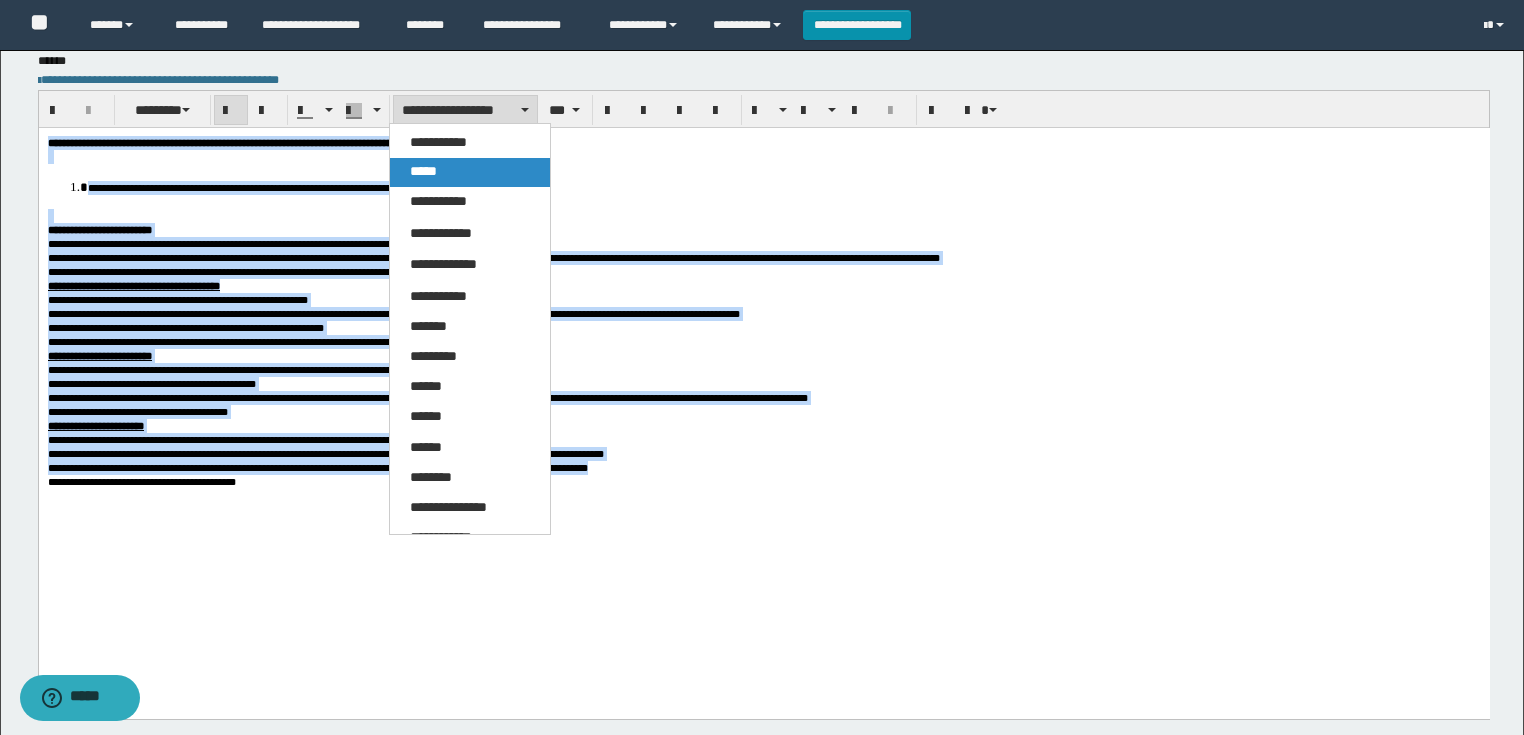 click on "*****" at bounding box center (470, 172) 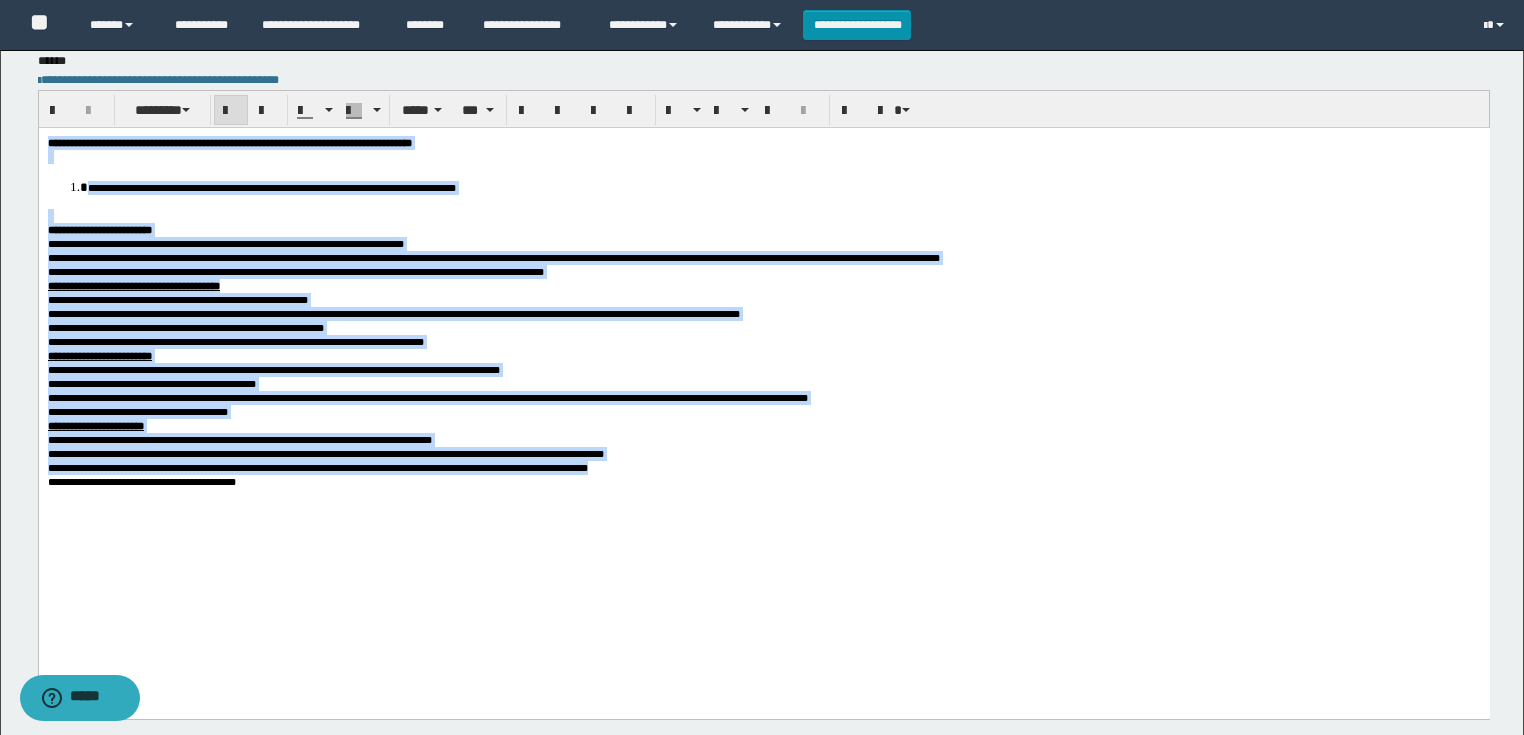 click on "**********" at bounding box center (271, 187) 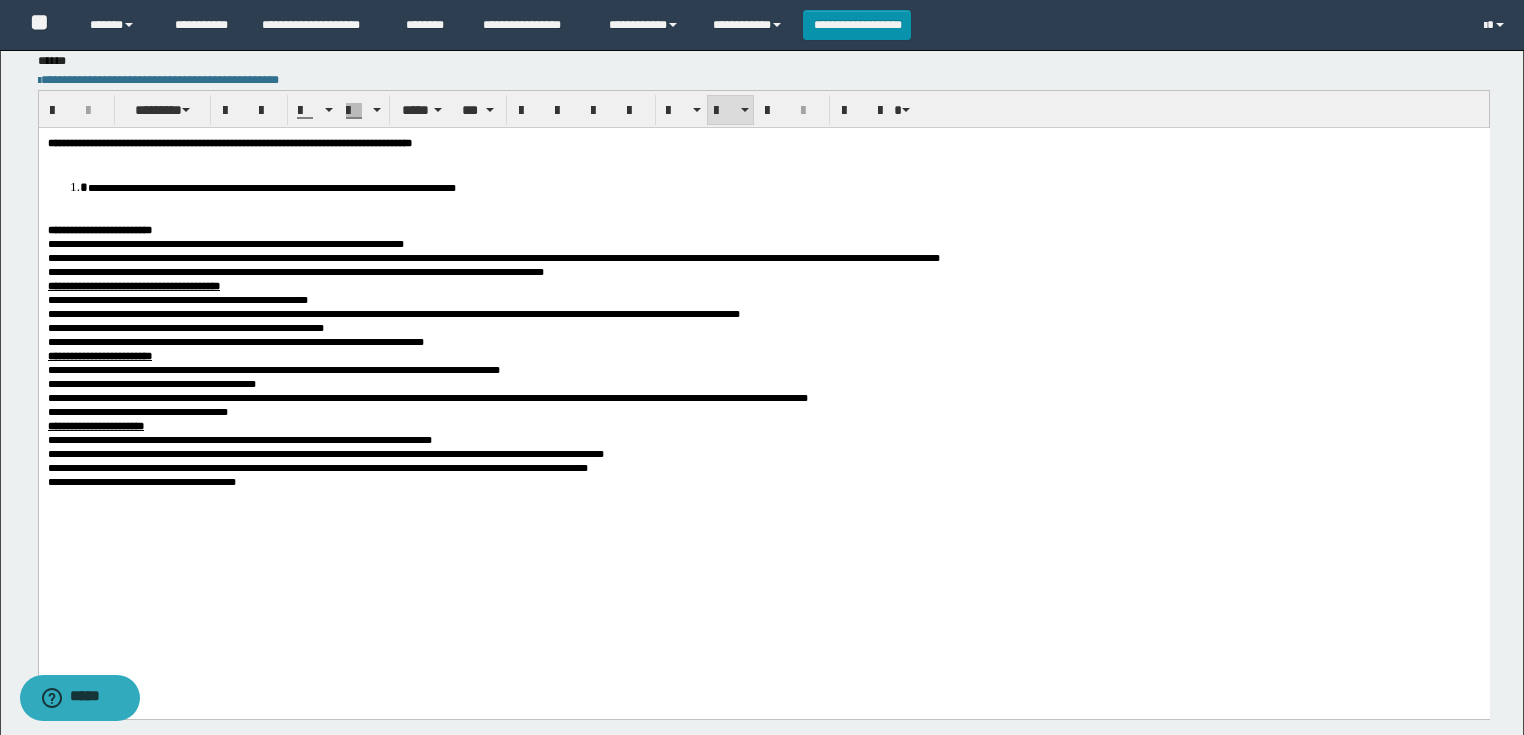 click at bounding box center [763, 215] 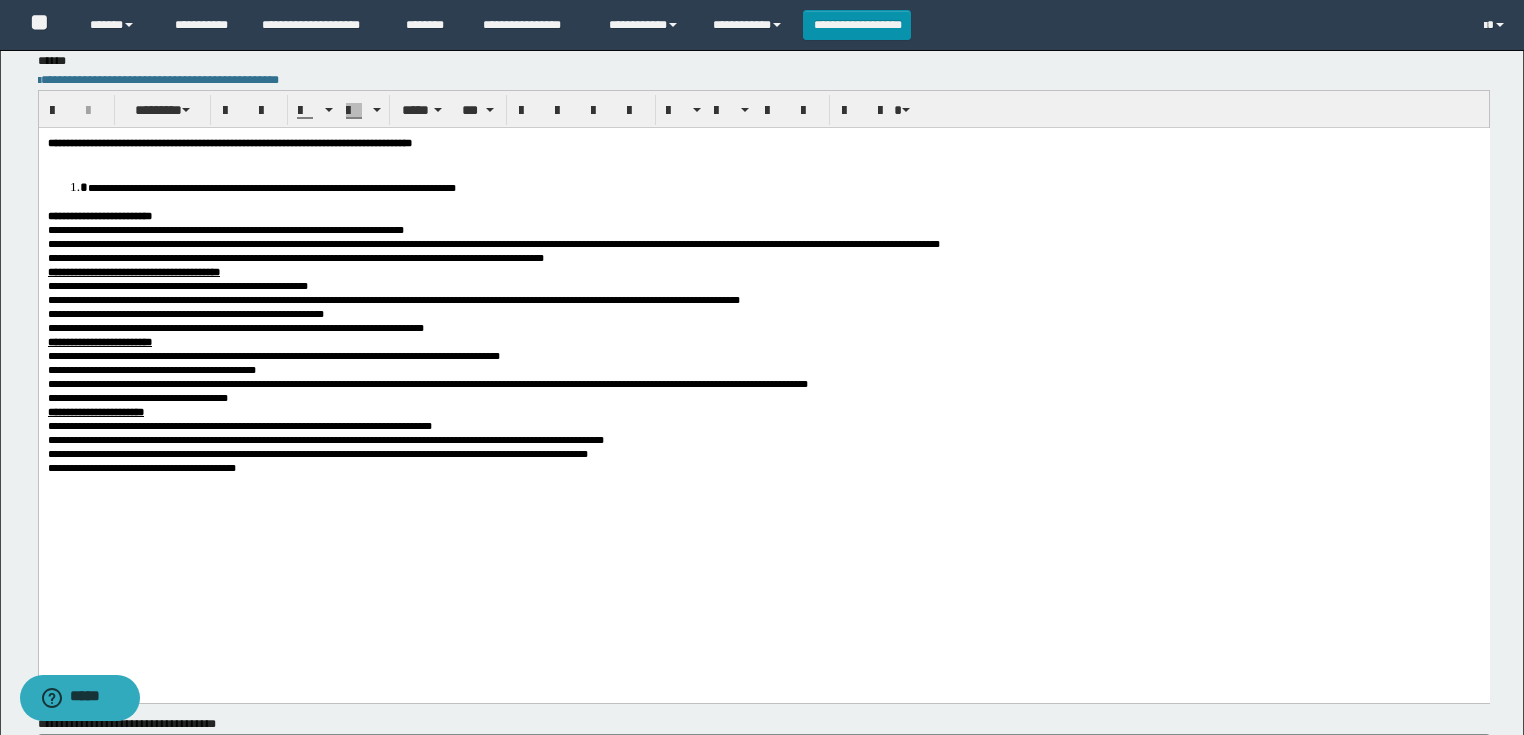 click at bounding box center (763, 157) 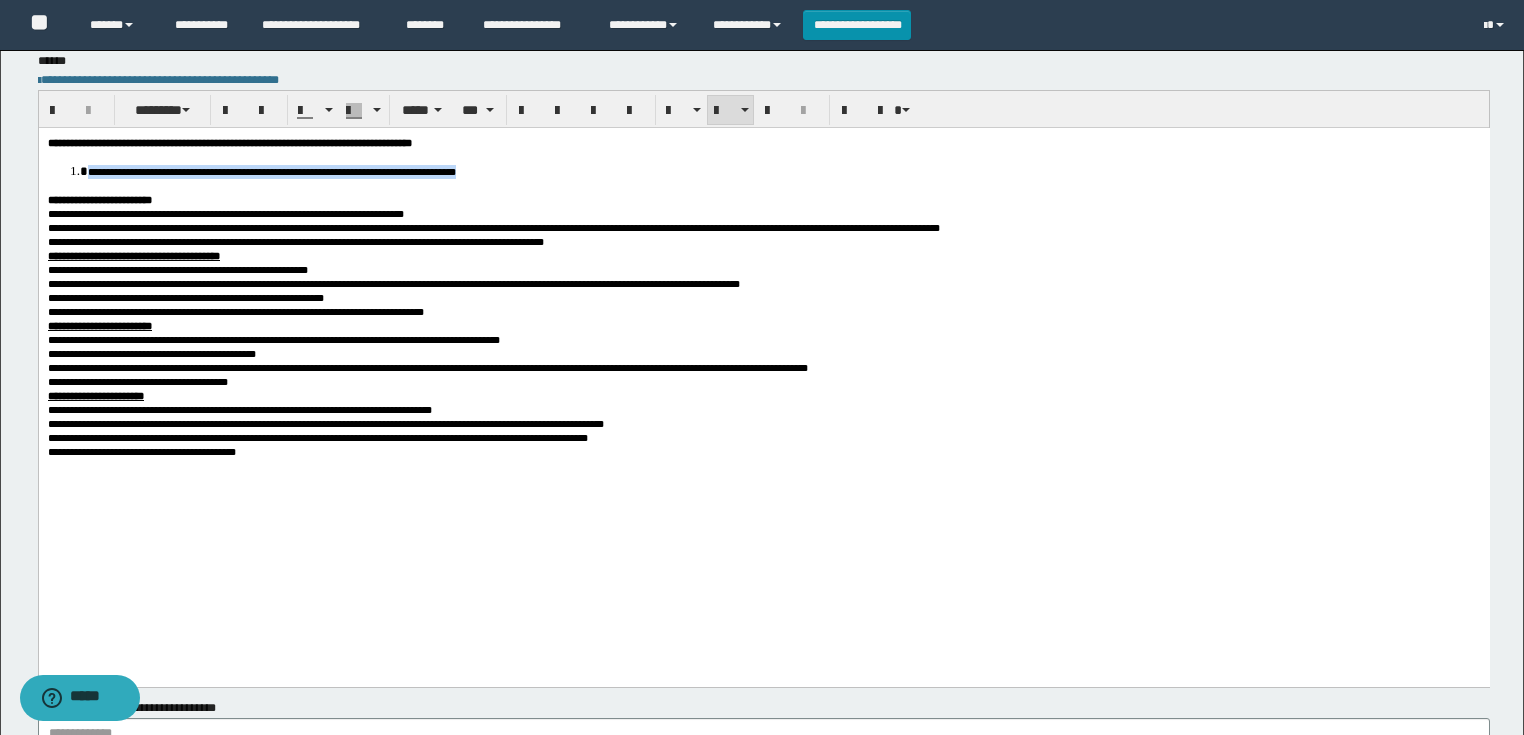 drag, startPoint x: 678, startPoint y: 169, endPoint x: 88, endPoint y: 172, distance: 590.0076 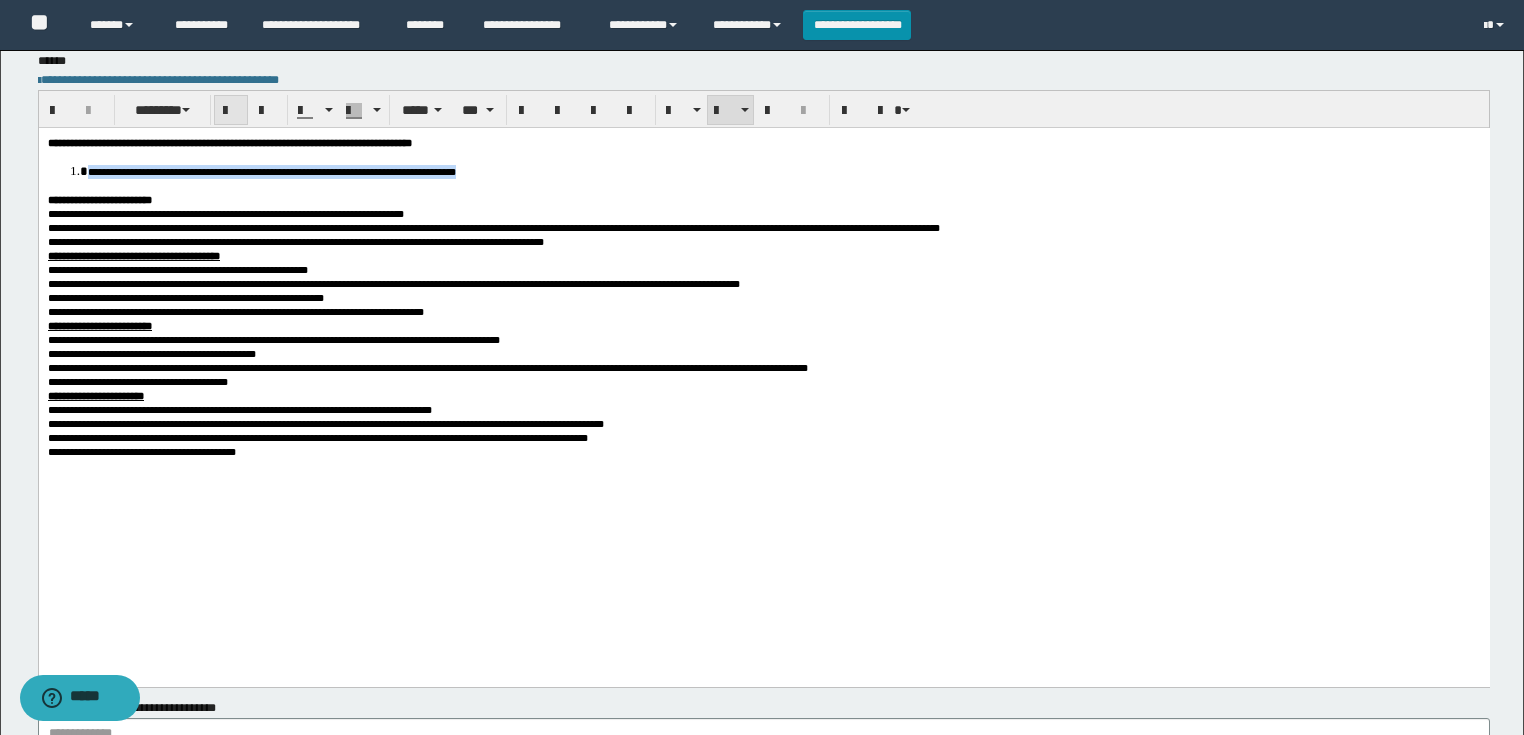 click at bounding box center (231, 110) 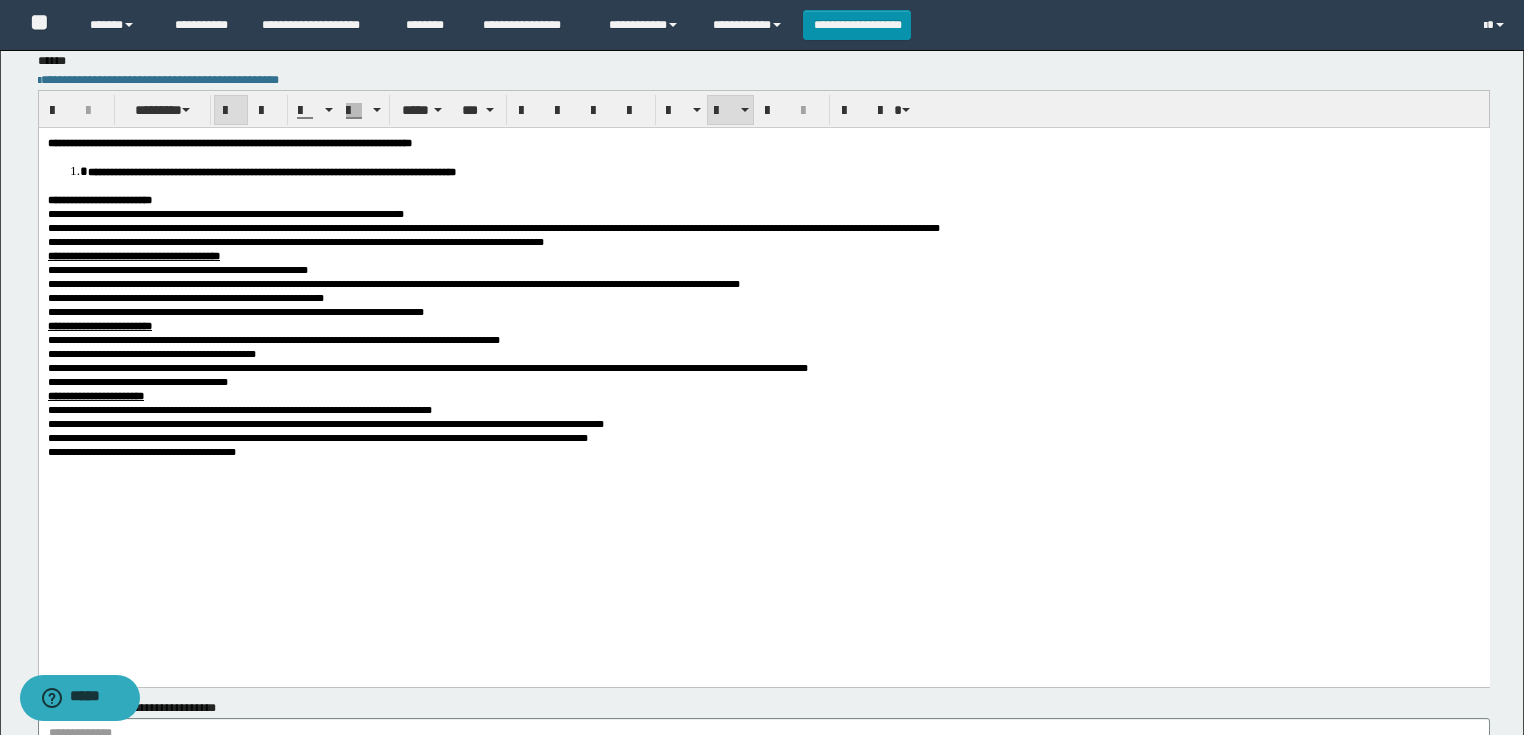 click at bounding box center (763, 465) 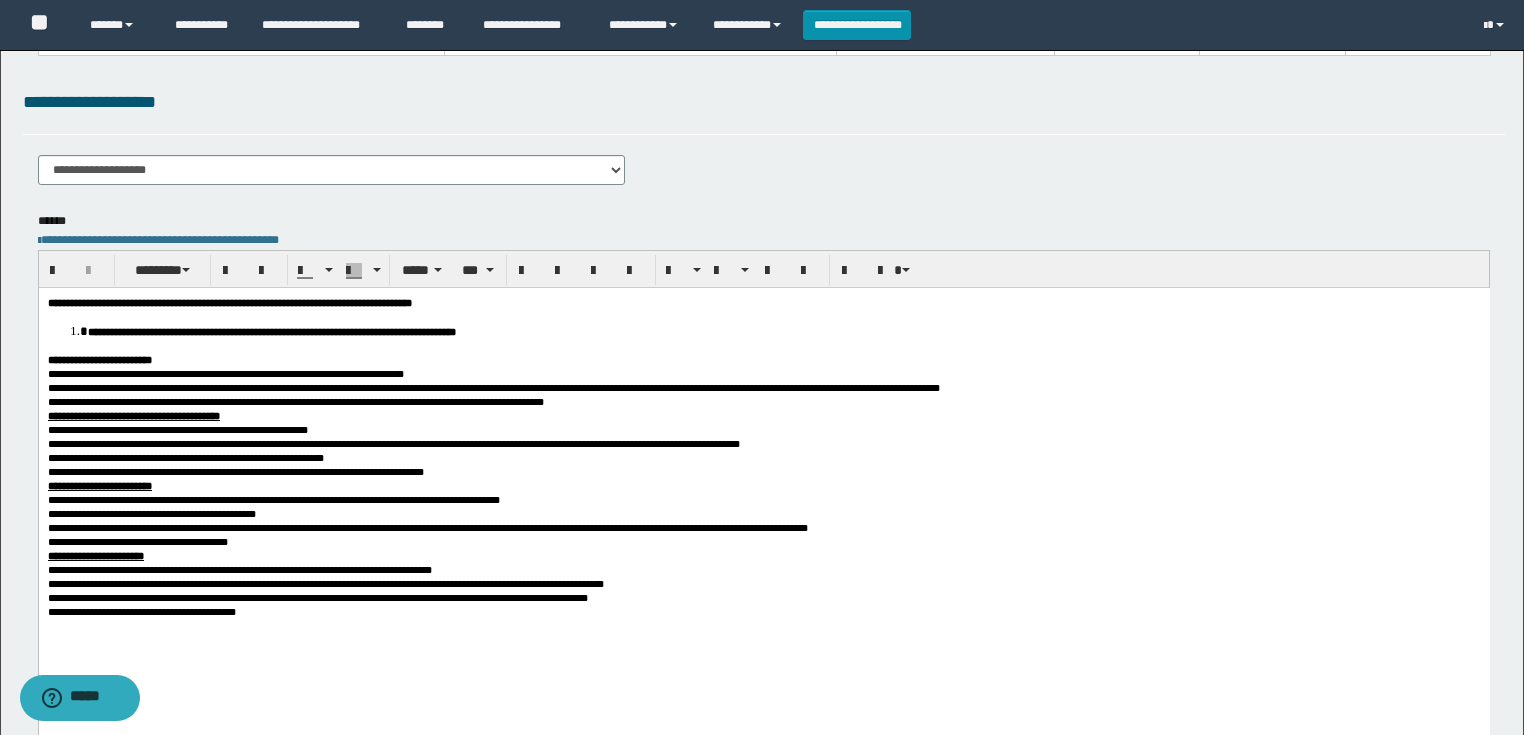 scroll, scrollTop: 480, scrollLeft: 0, axis: vertical 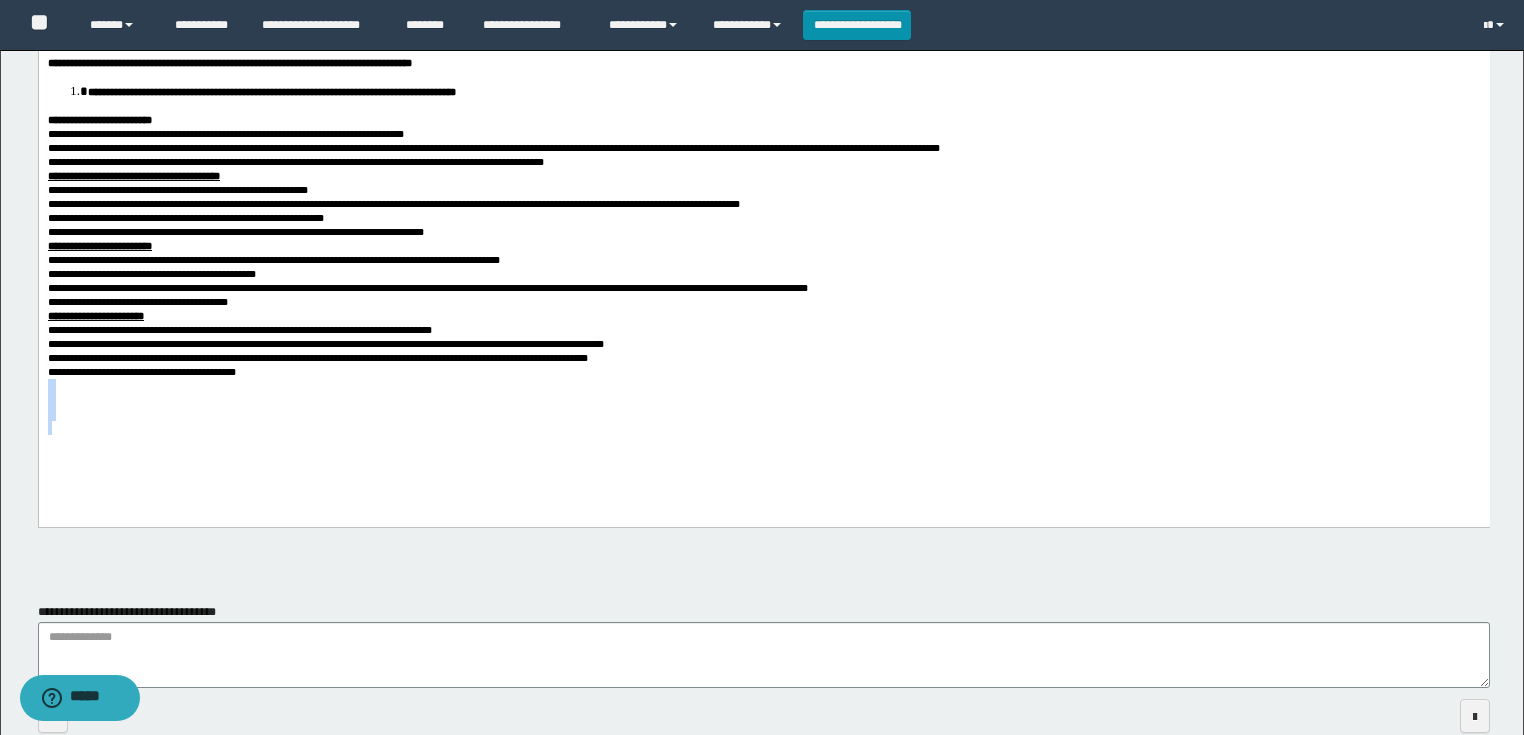 drag, startPoint x: 219, startPoint y: 521, endPoint x: 14, endPoint y: 425, distance: 226.36475 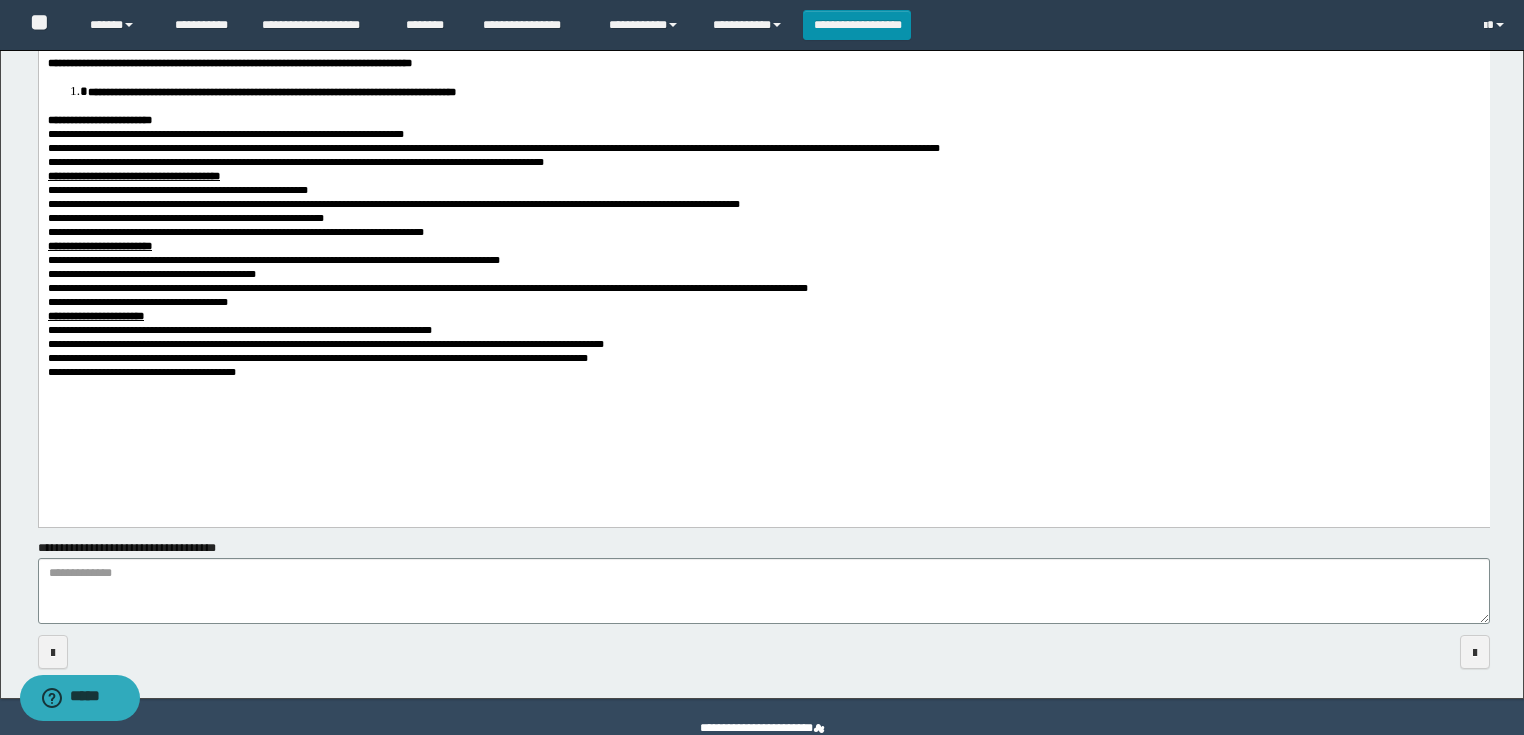 click on "**********" at bounding box center (763, 241) 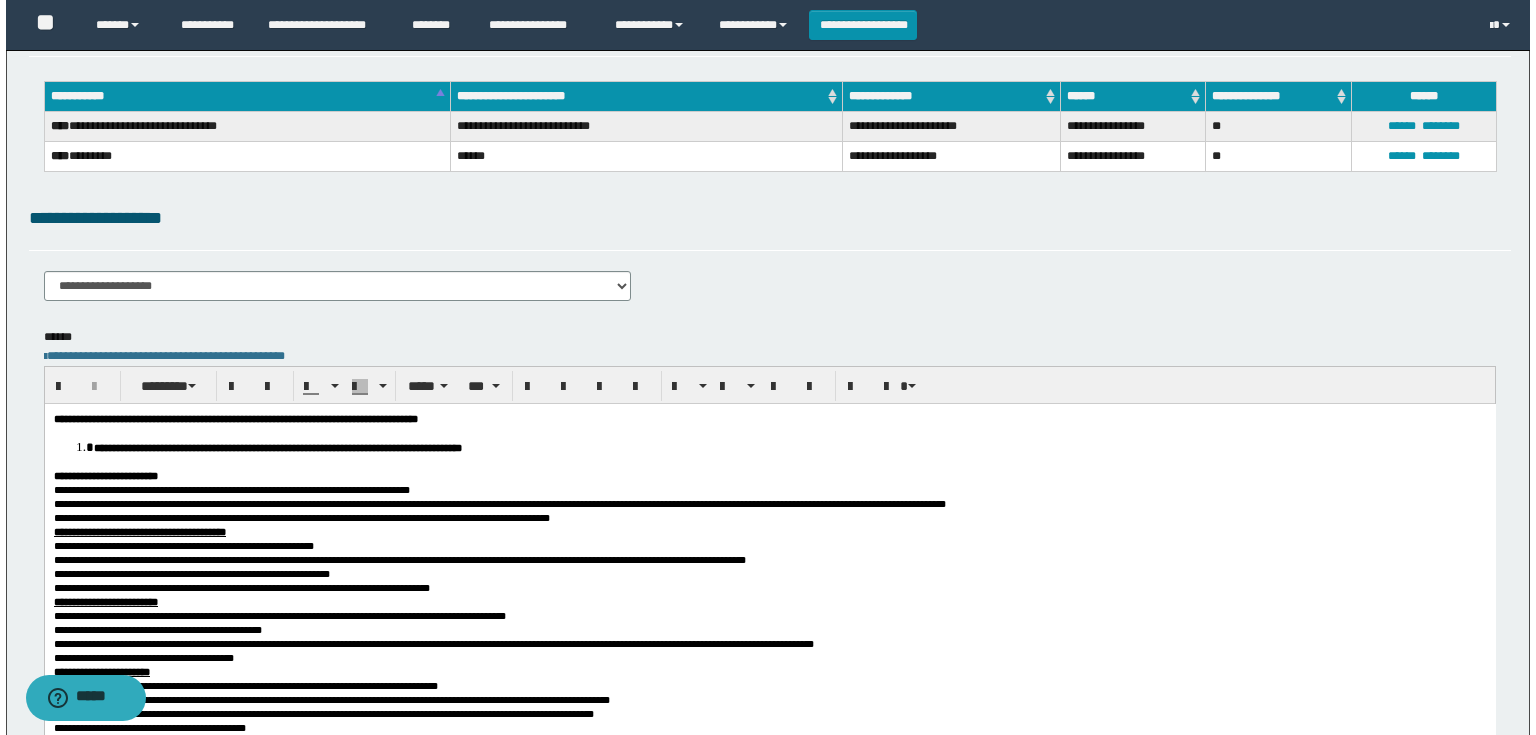 scroll, scrollTop: 0, scrollLeft: 0, axis: both 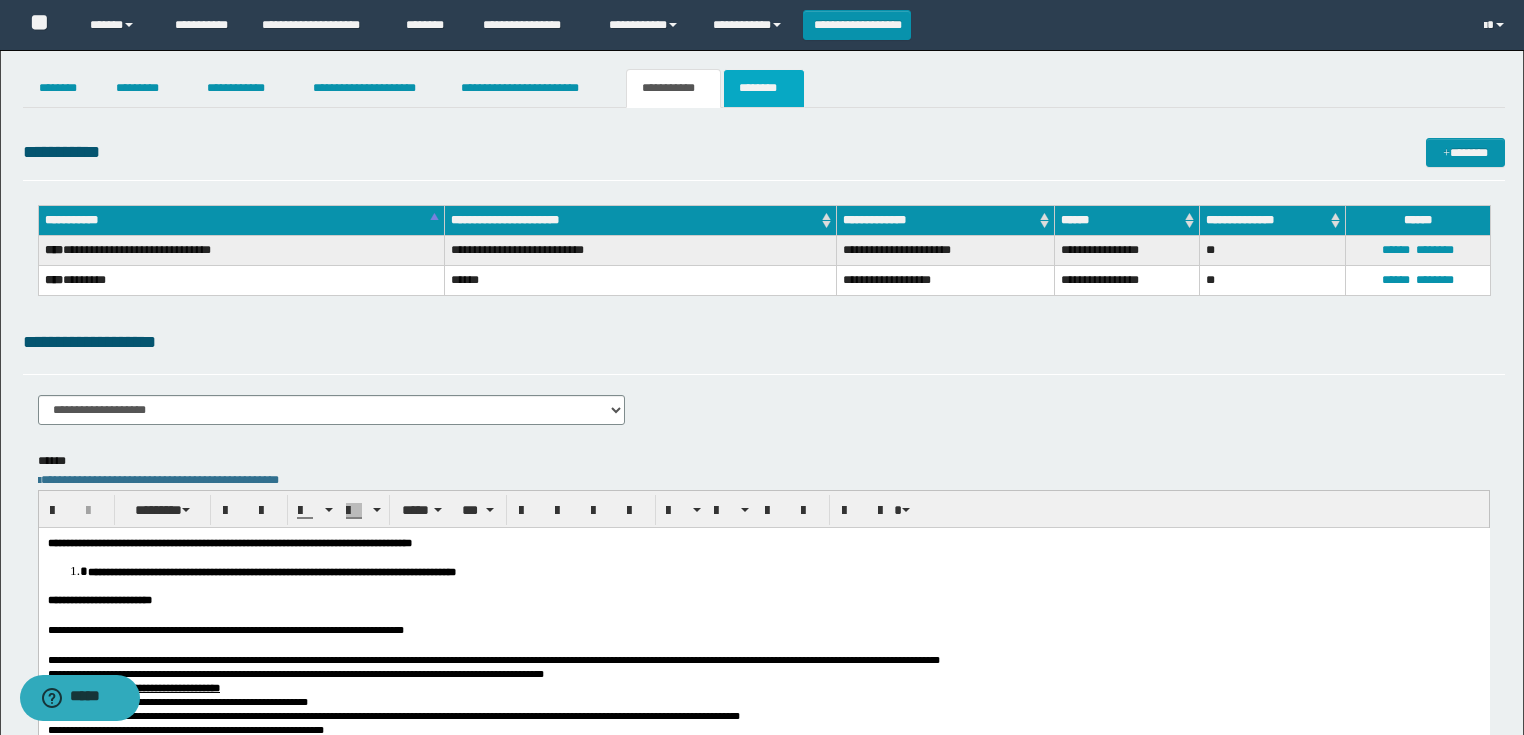 click on "********" at bounding box center [764, 88] 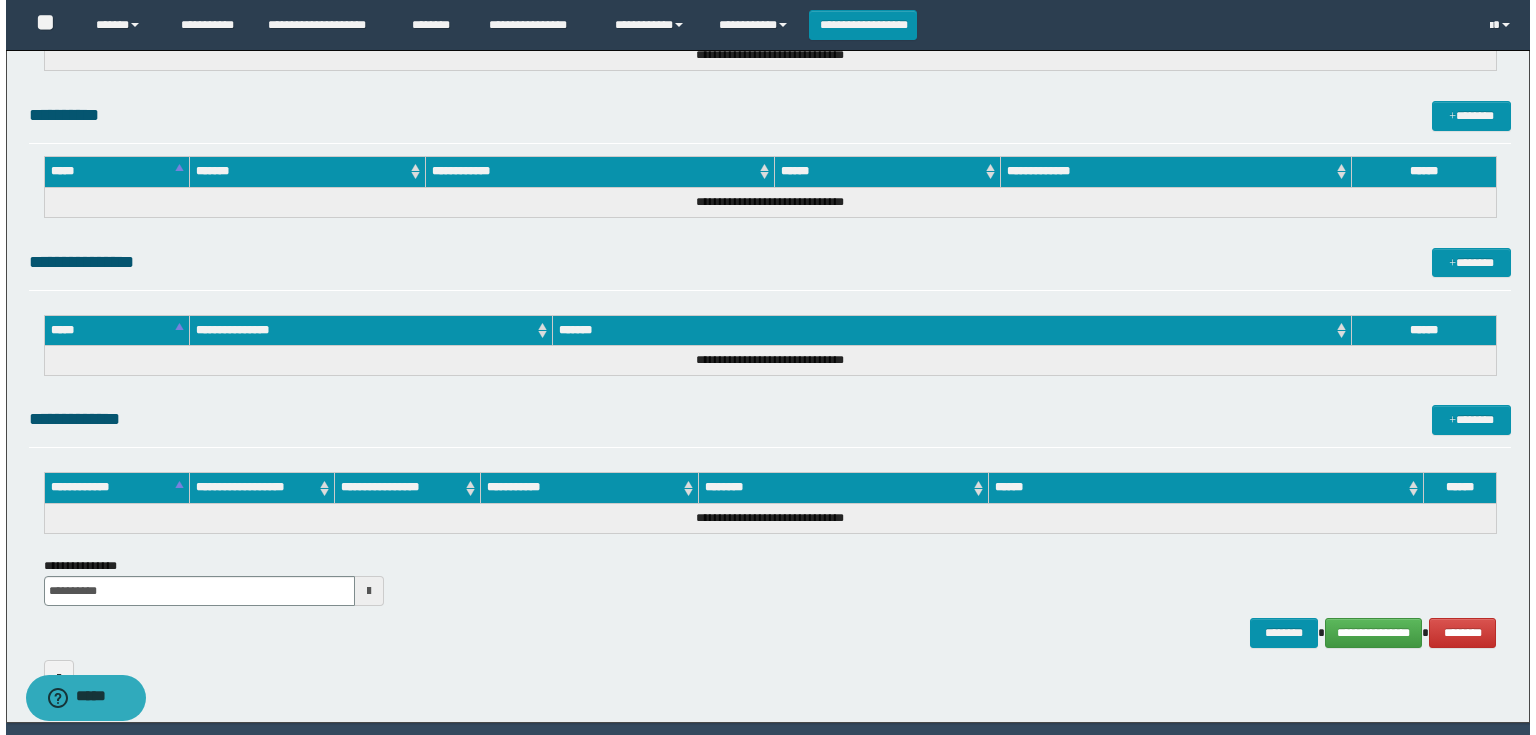 scroll, scrollTop: 889, scrollLeft: 0, axis: vertical 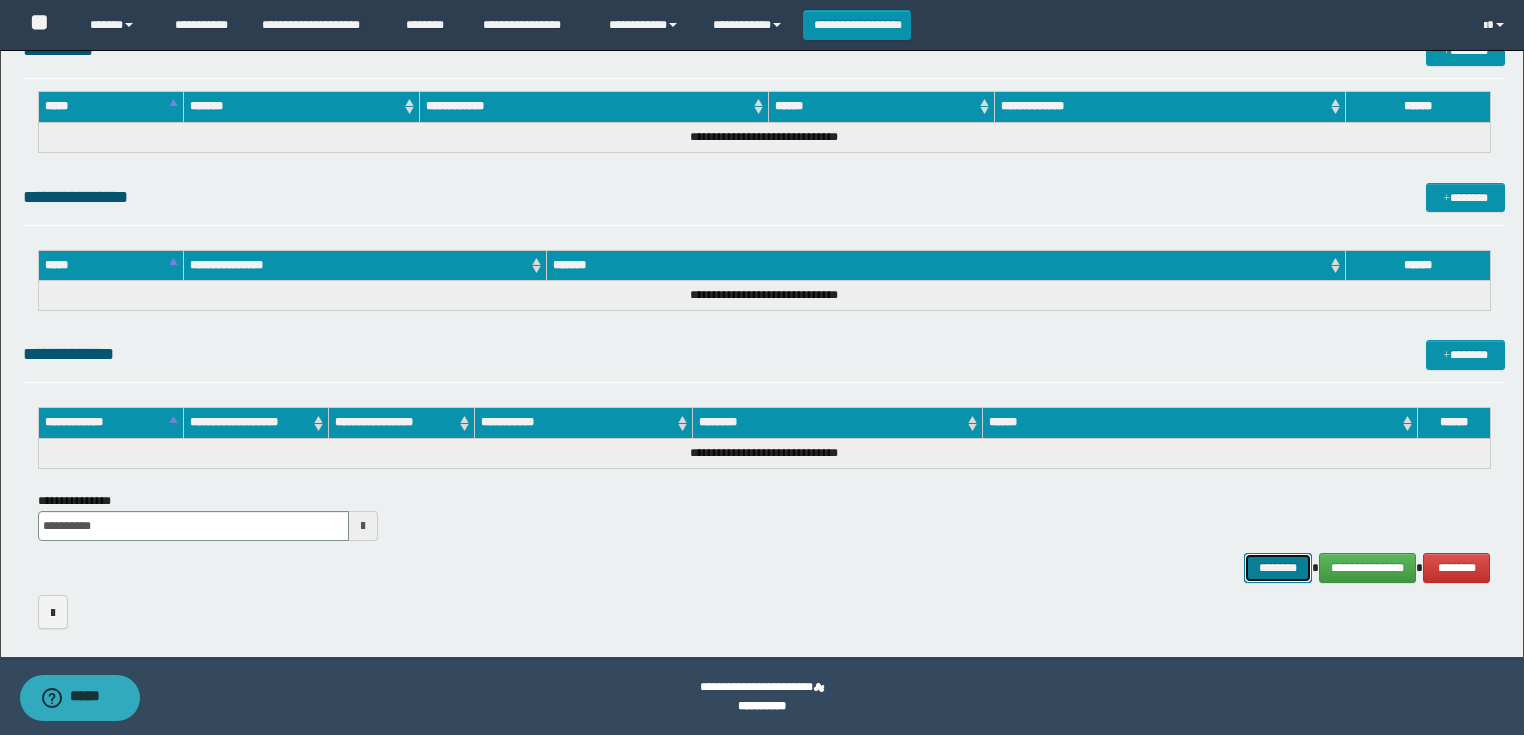 click on "********" at bounding box center (1277, 568) 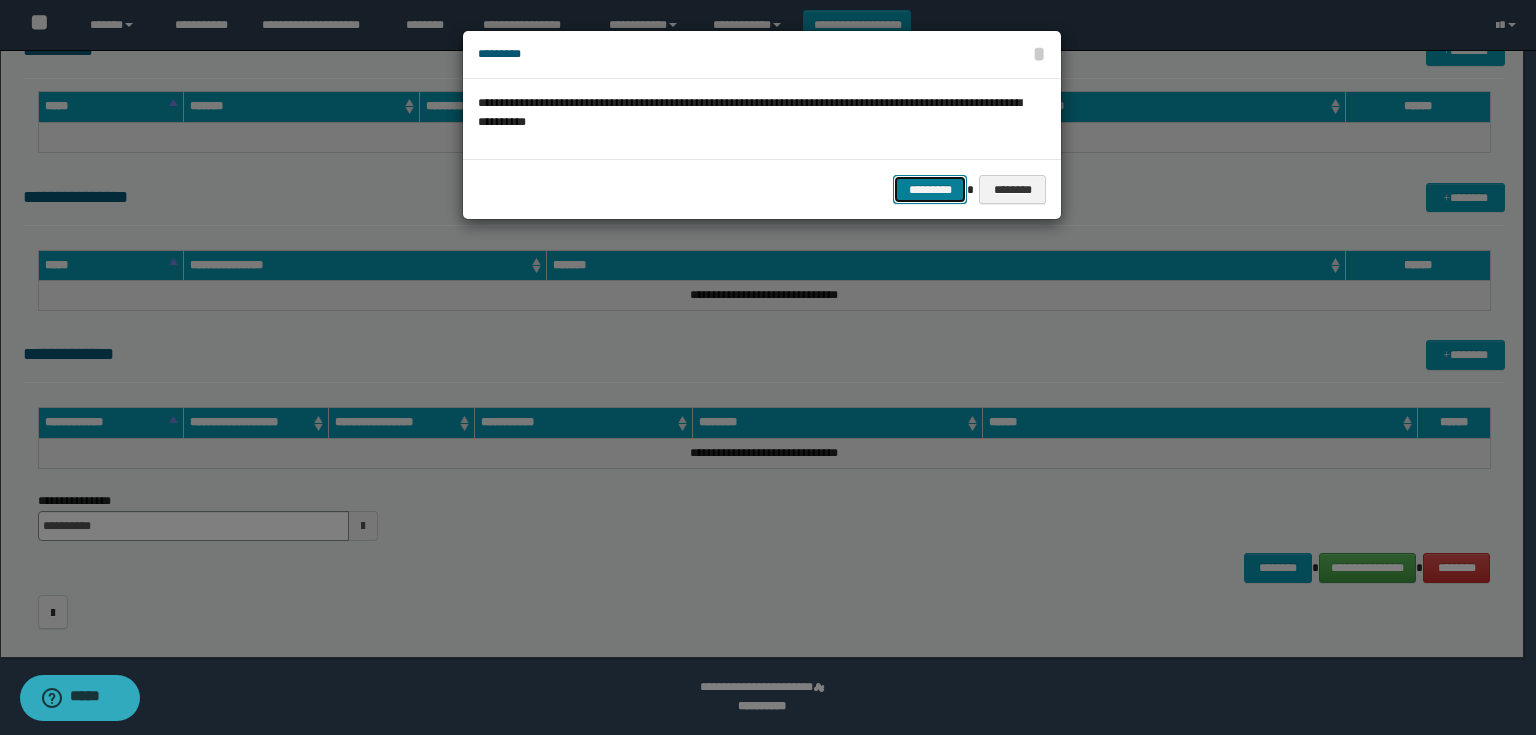 click on "*********" at bounding box center (930, 190) 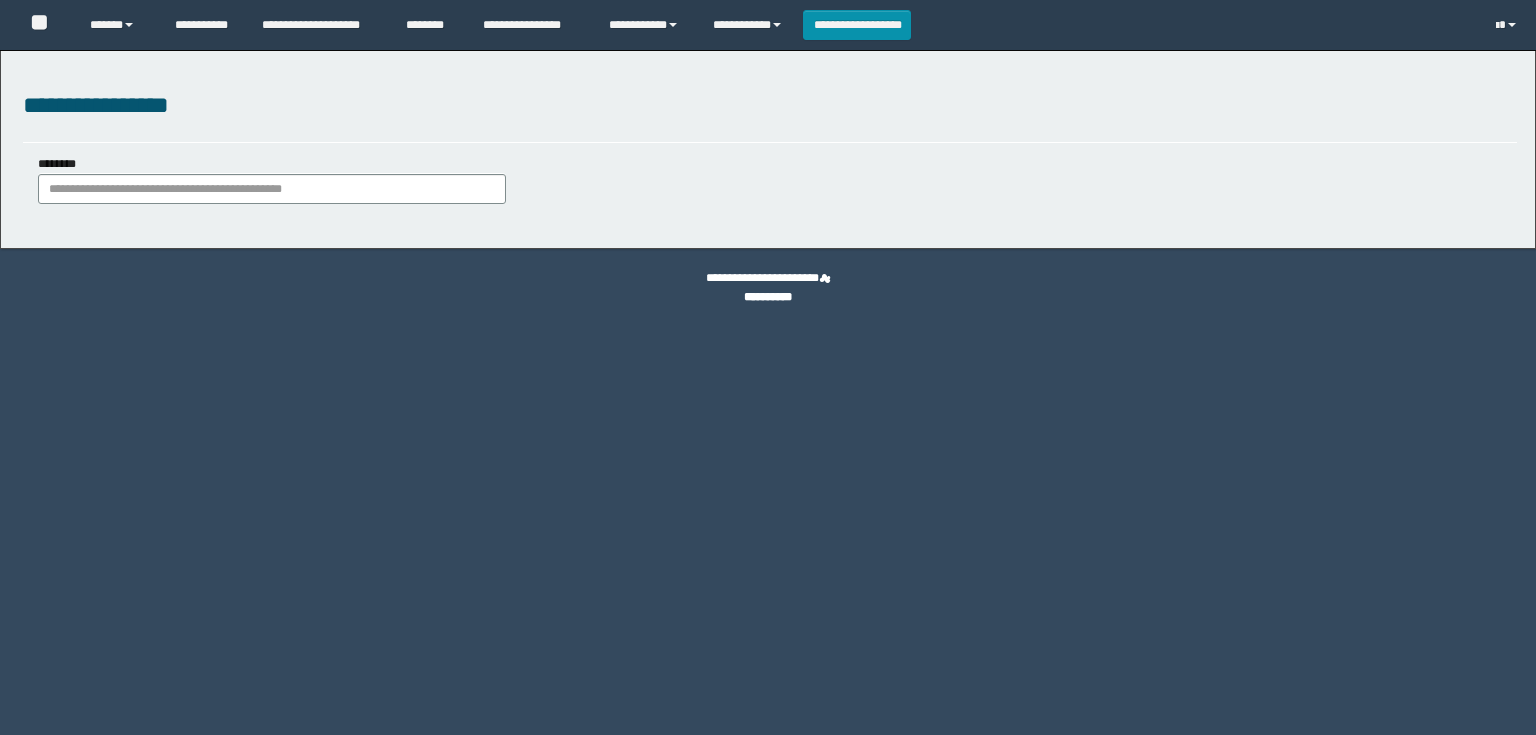 scroll, scrollTop: 0, scrollLeft: 0, axis: both 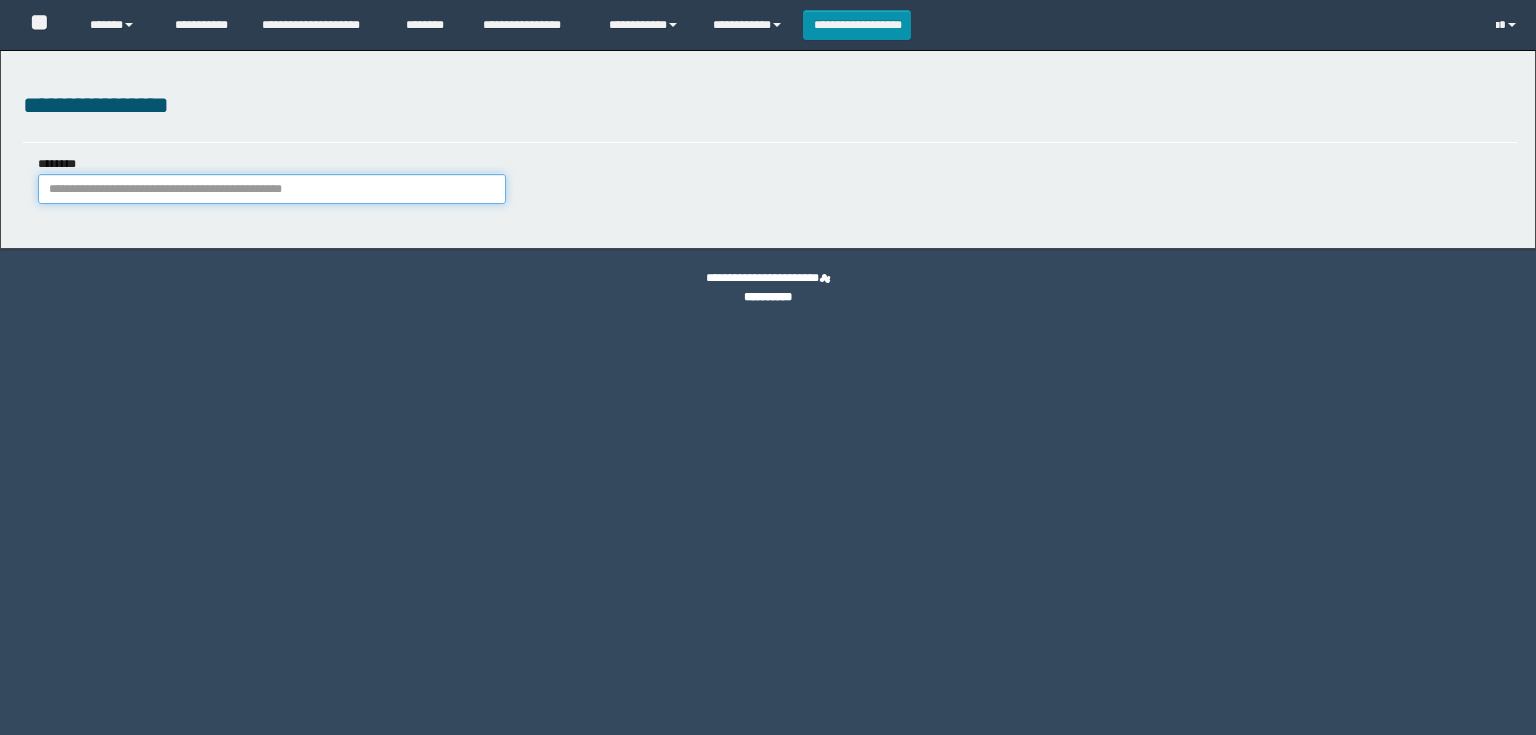click on "********" at bounding box center (272, 189) 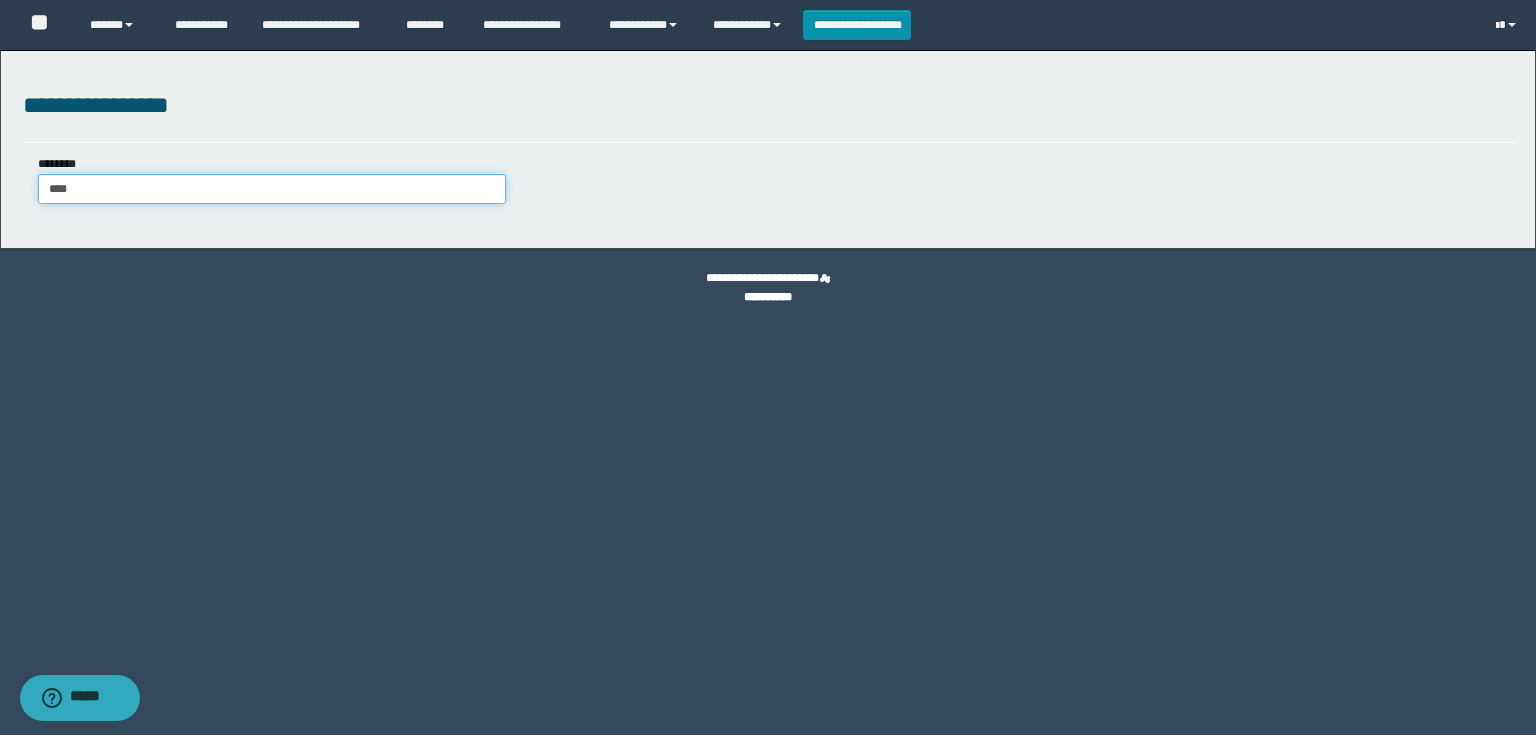 type on "*****" 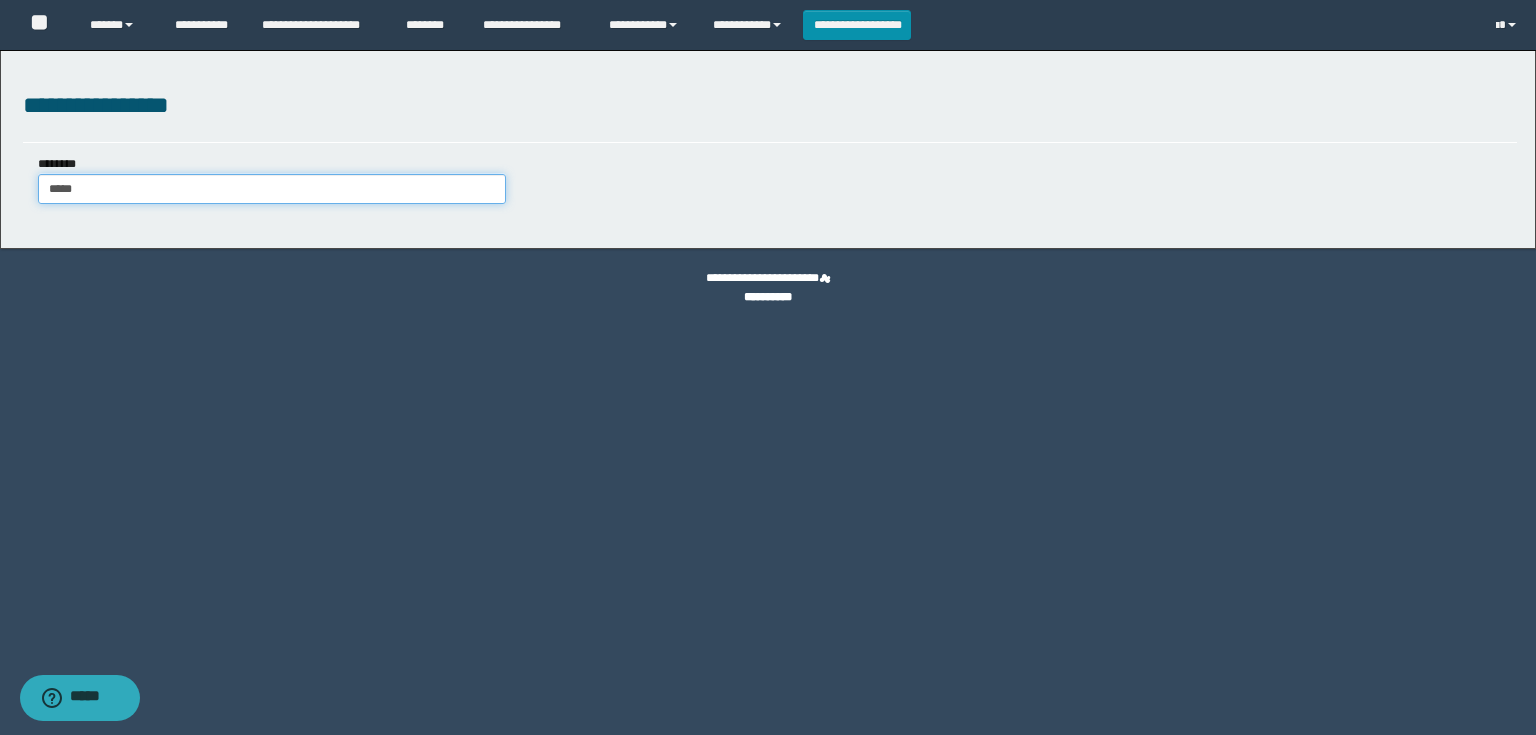 type on "*****" 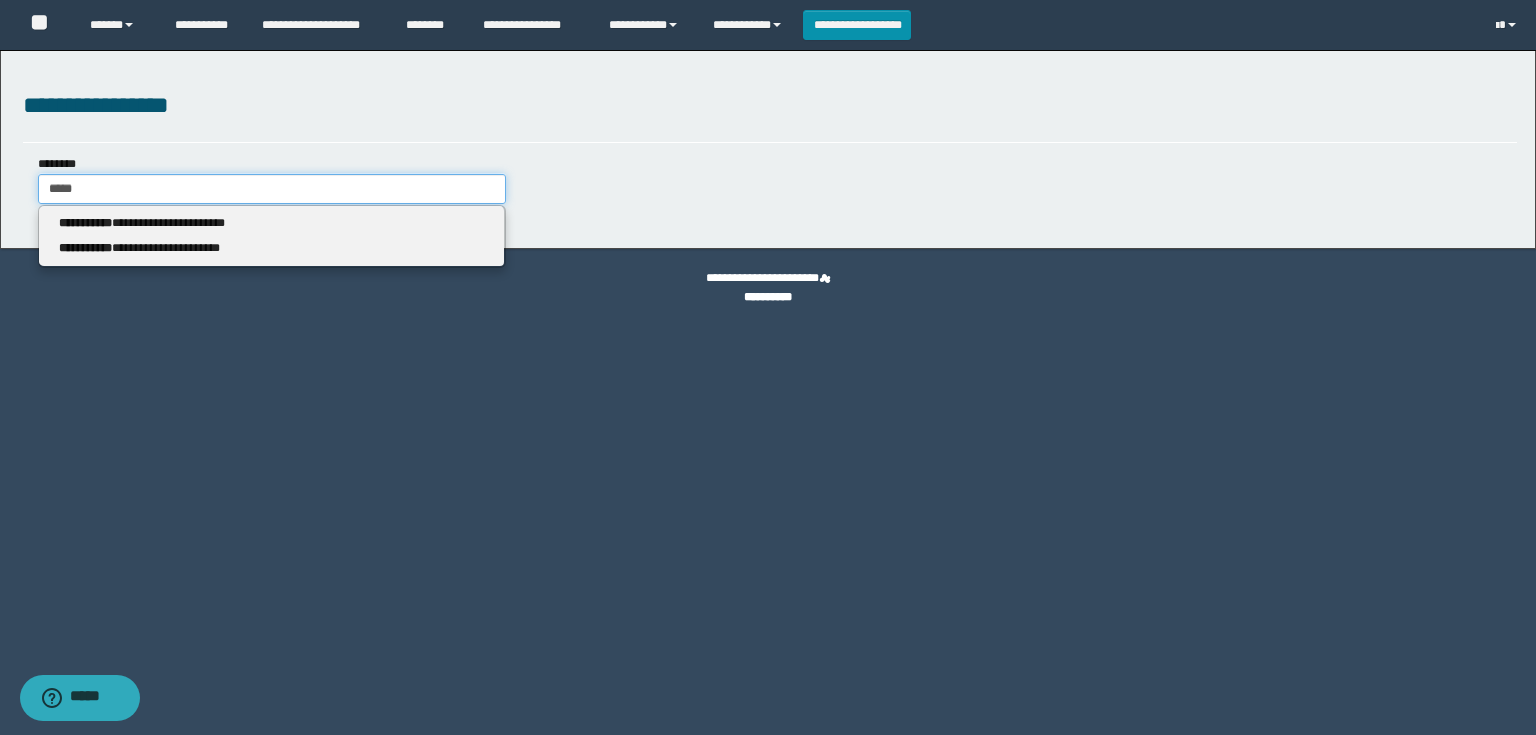 type 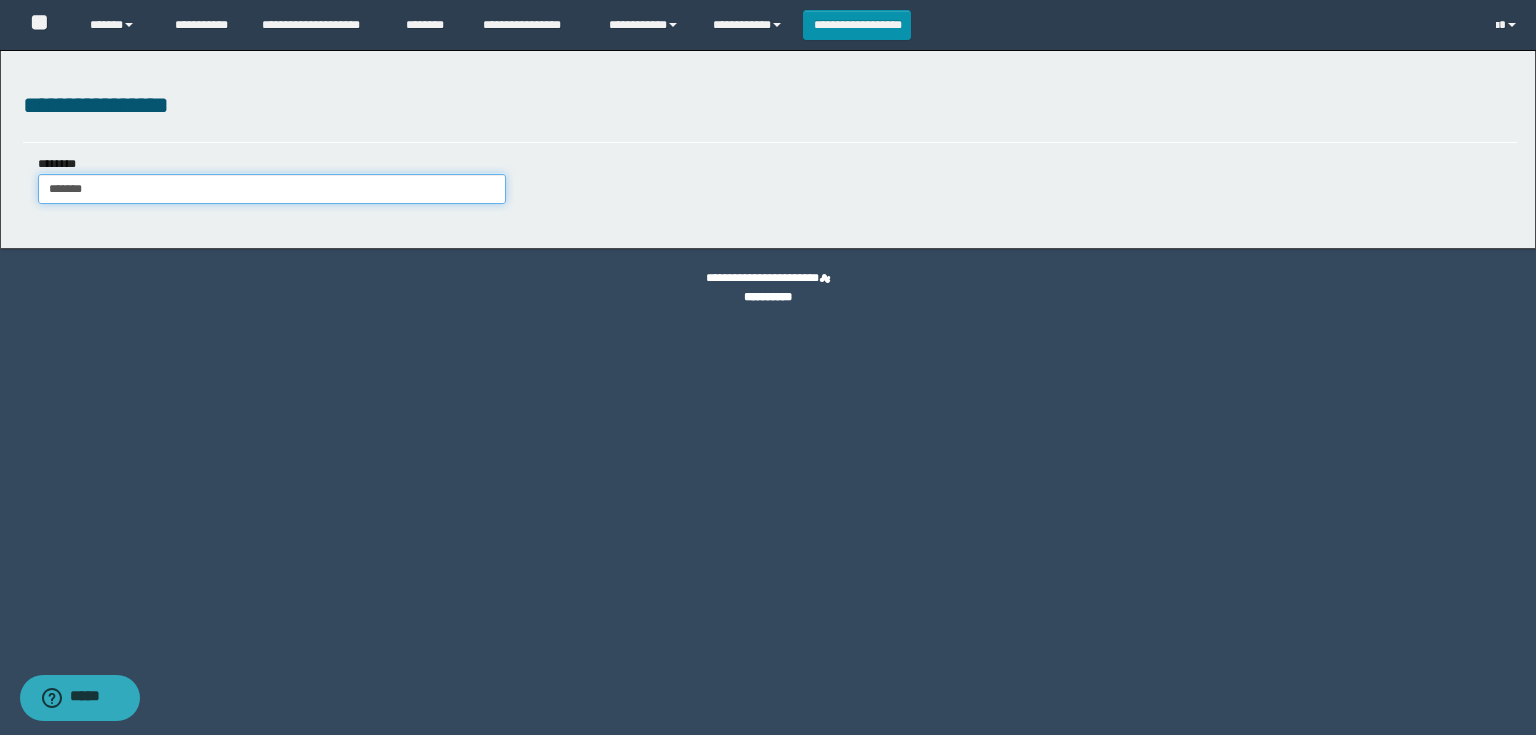 type on "********" 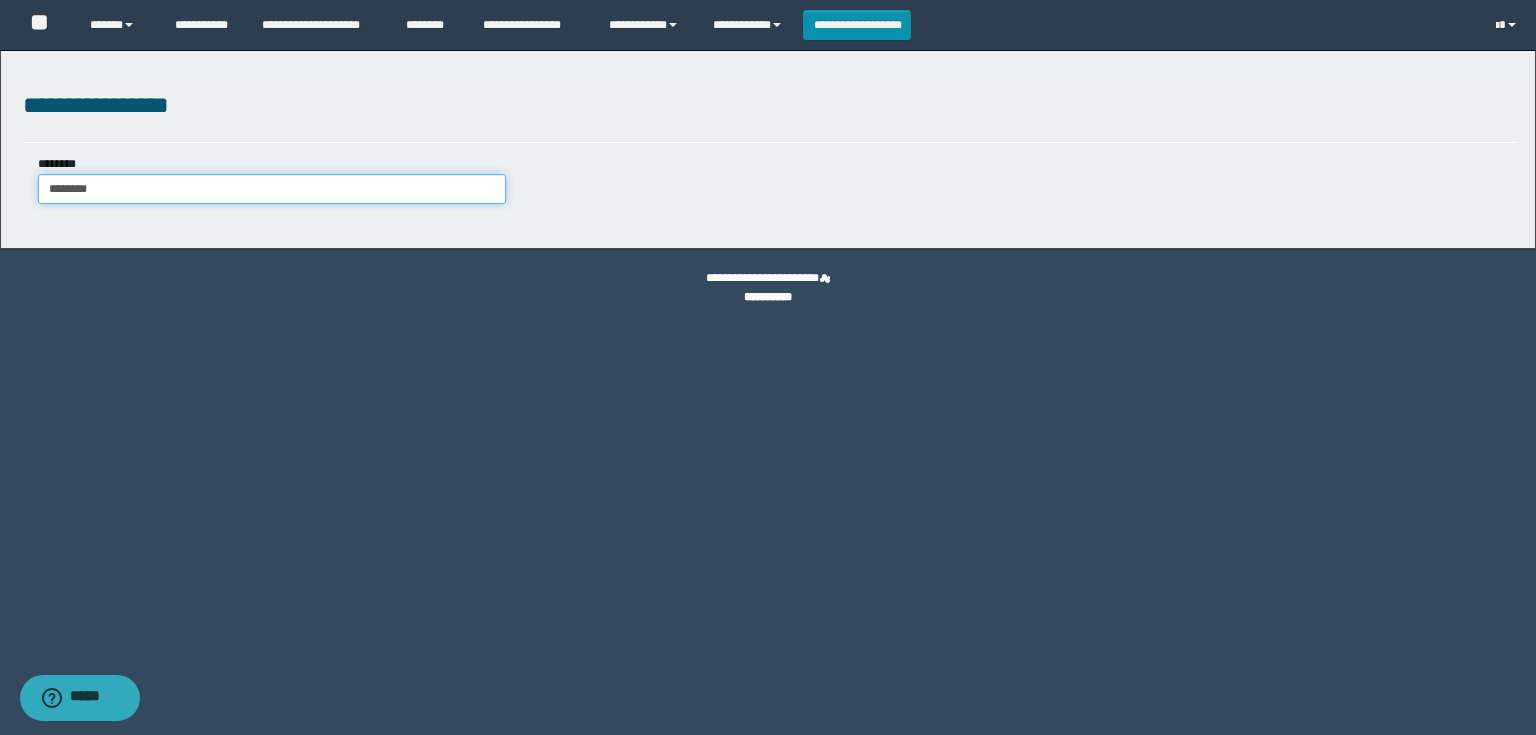 type on "********" 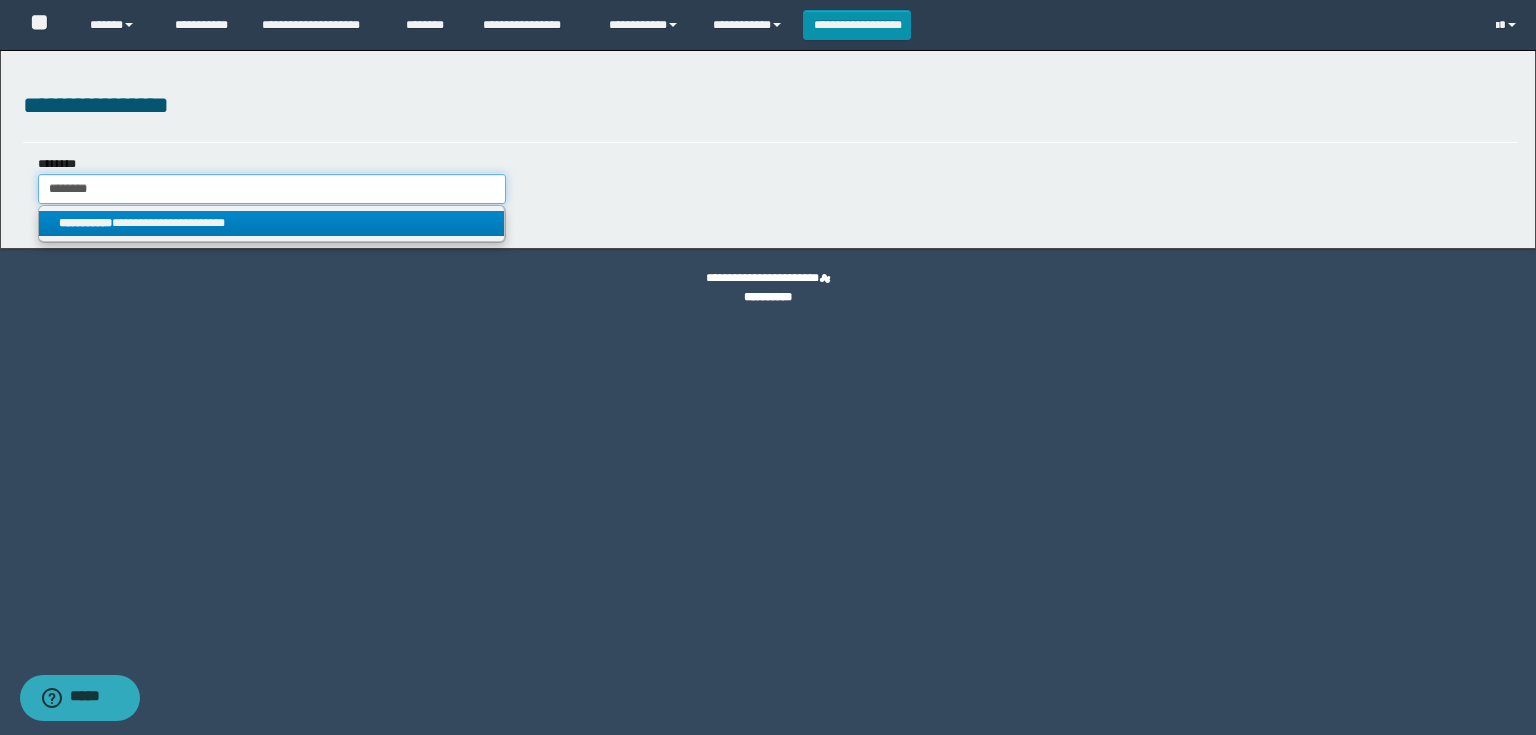 type on "********" 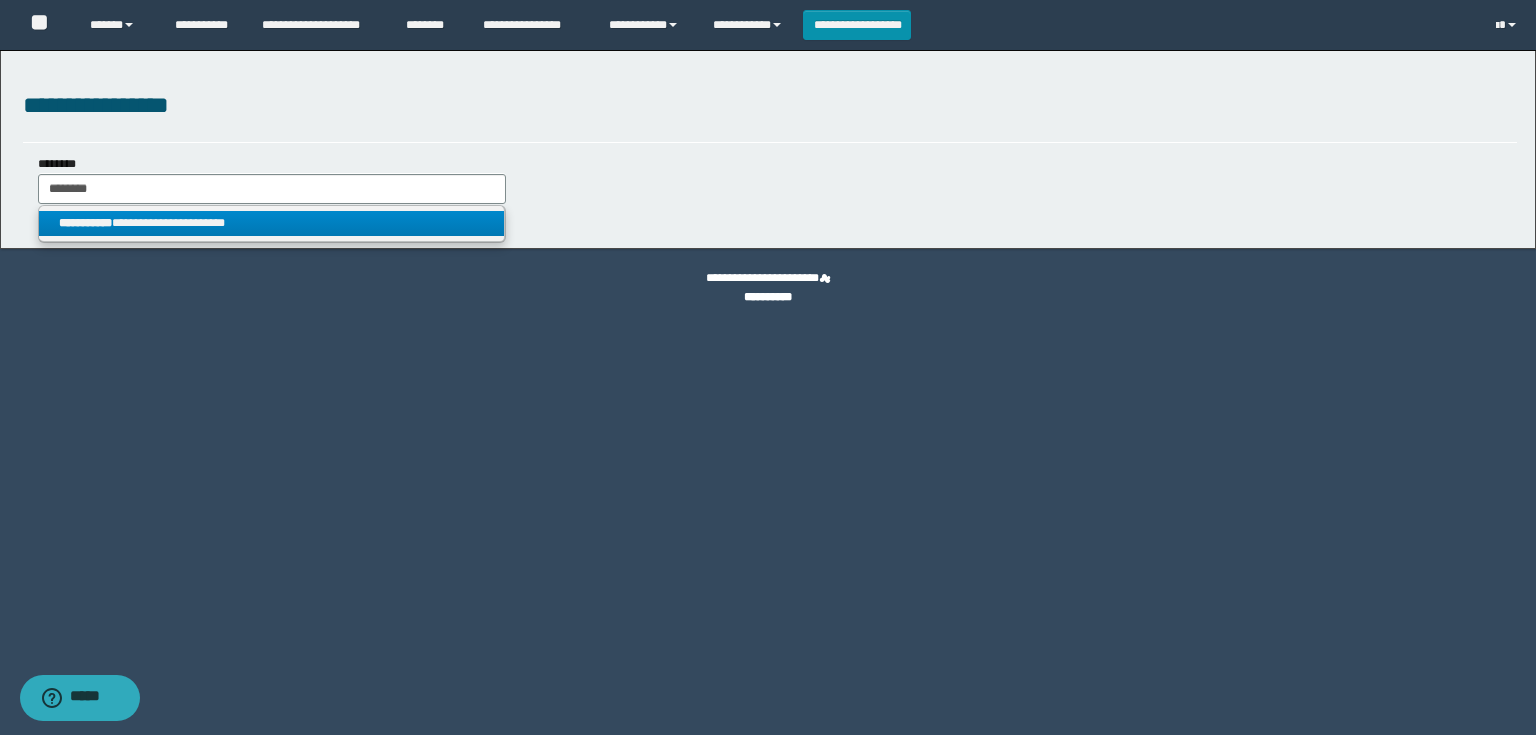 click on "**********" at bounding box center [272, 223] 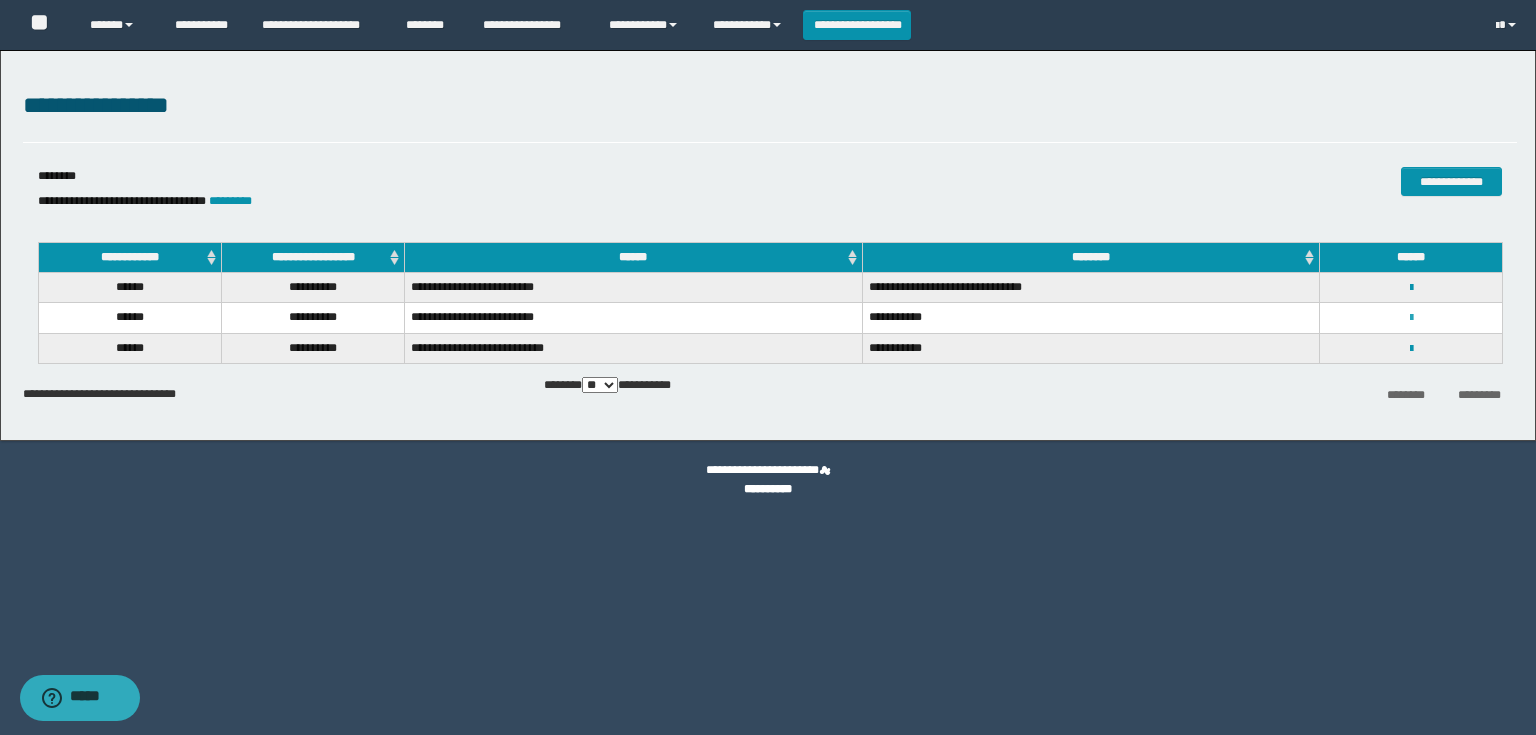 click at bounding box center (1411, 318) 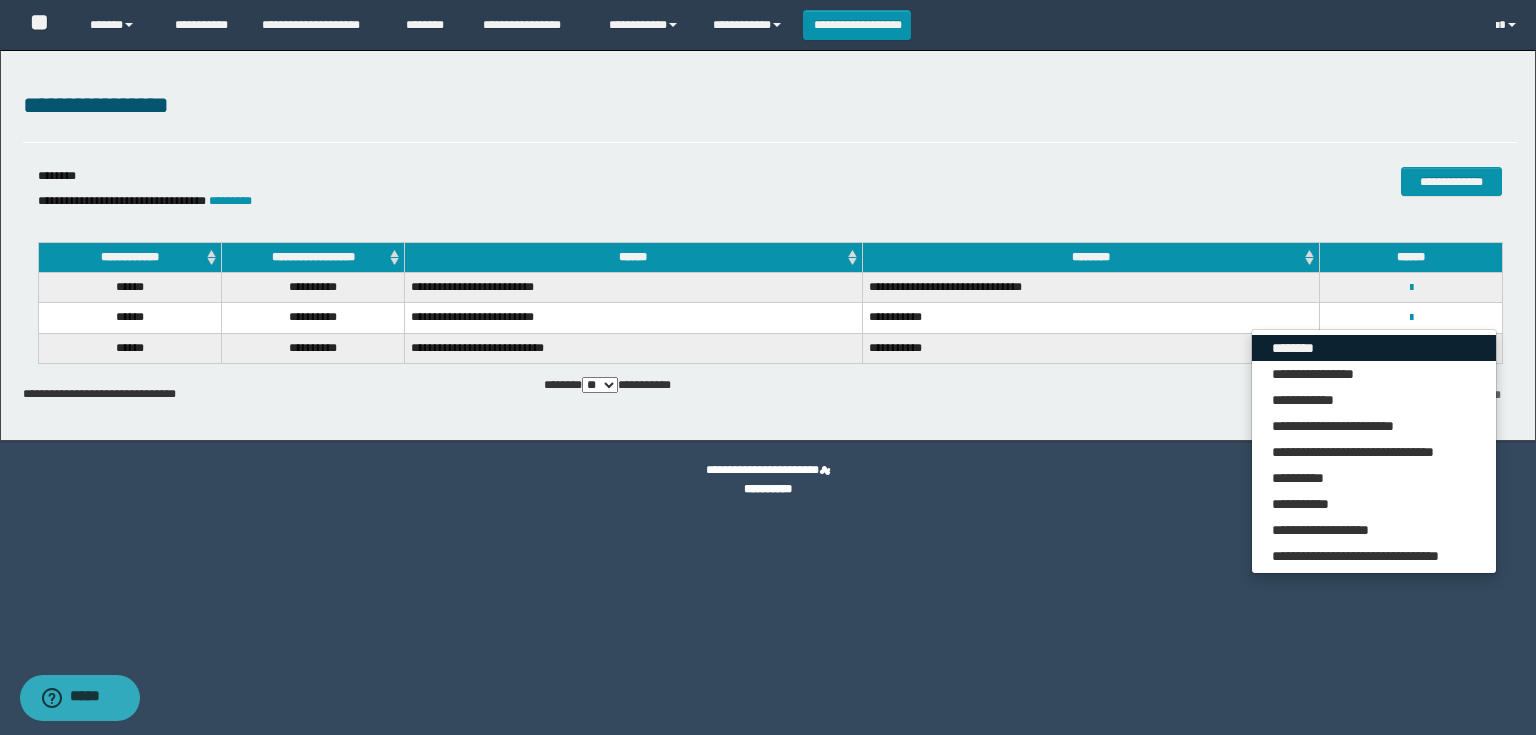 click on "********" at bounding box center (1374, 348) 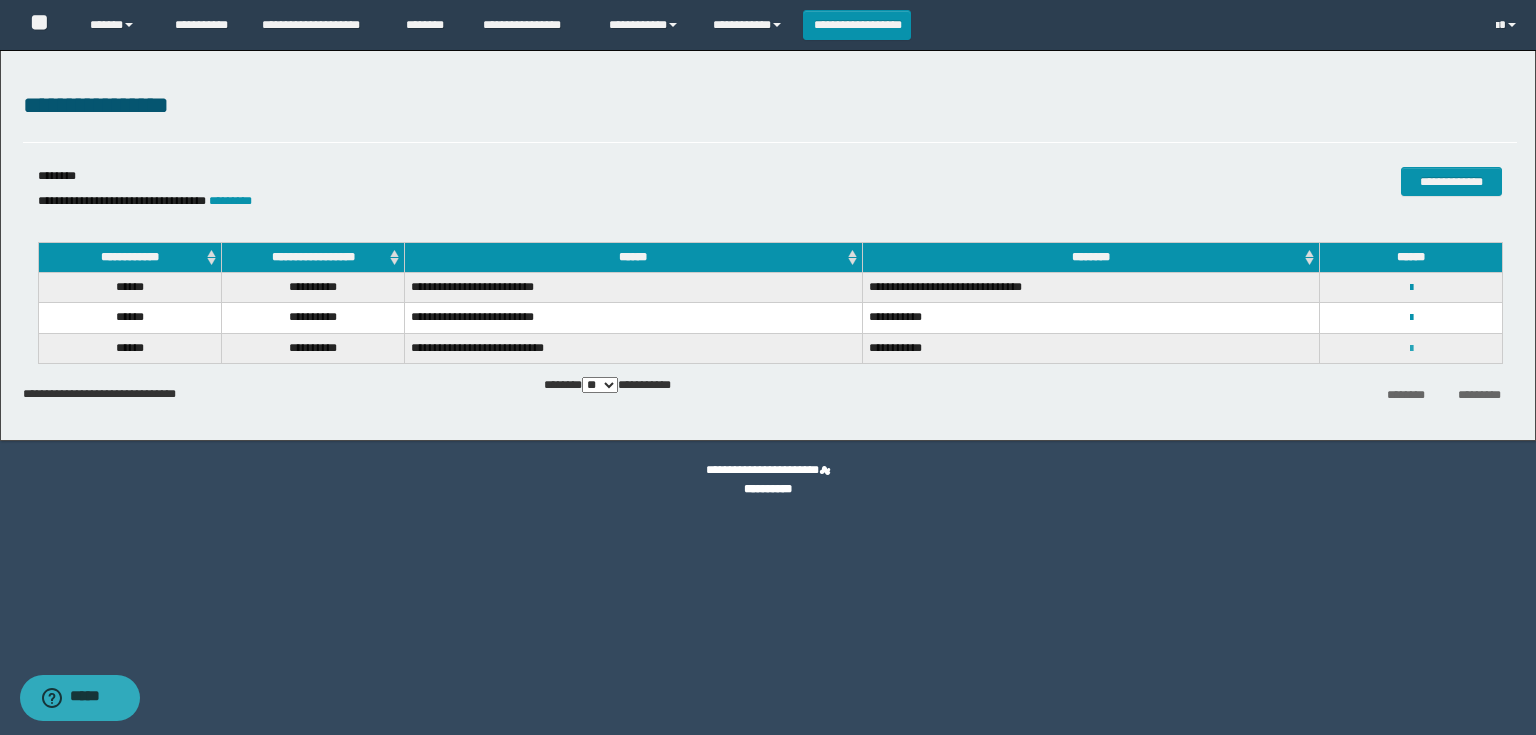click at bounding box center (1411, 349) 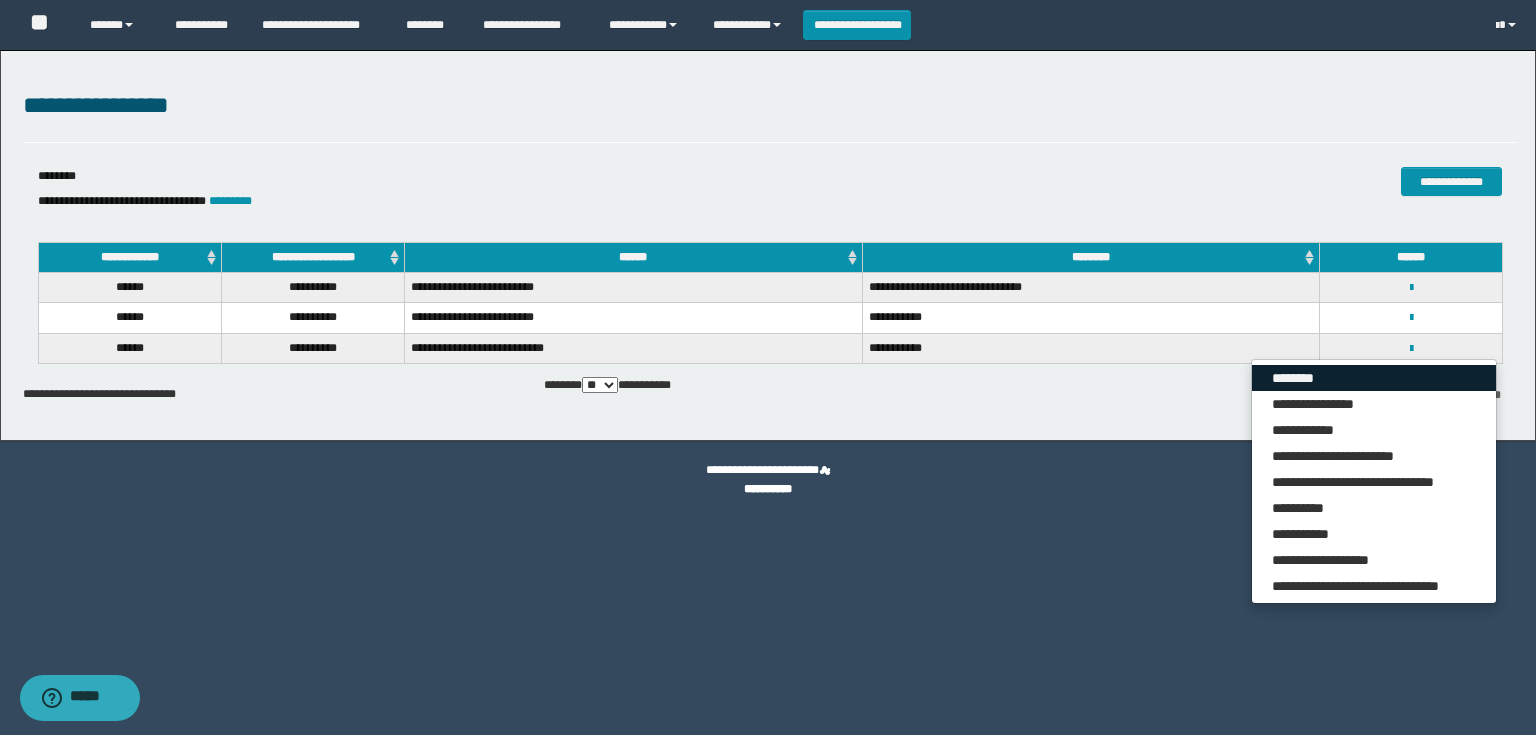 click on "********" at bounding box center [1374, 378] 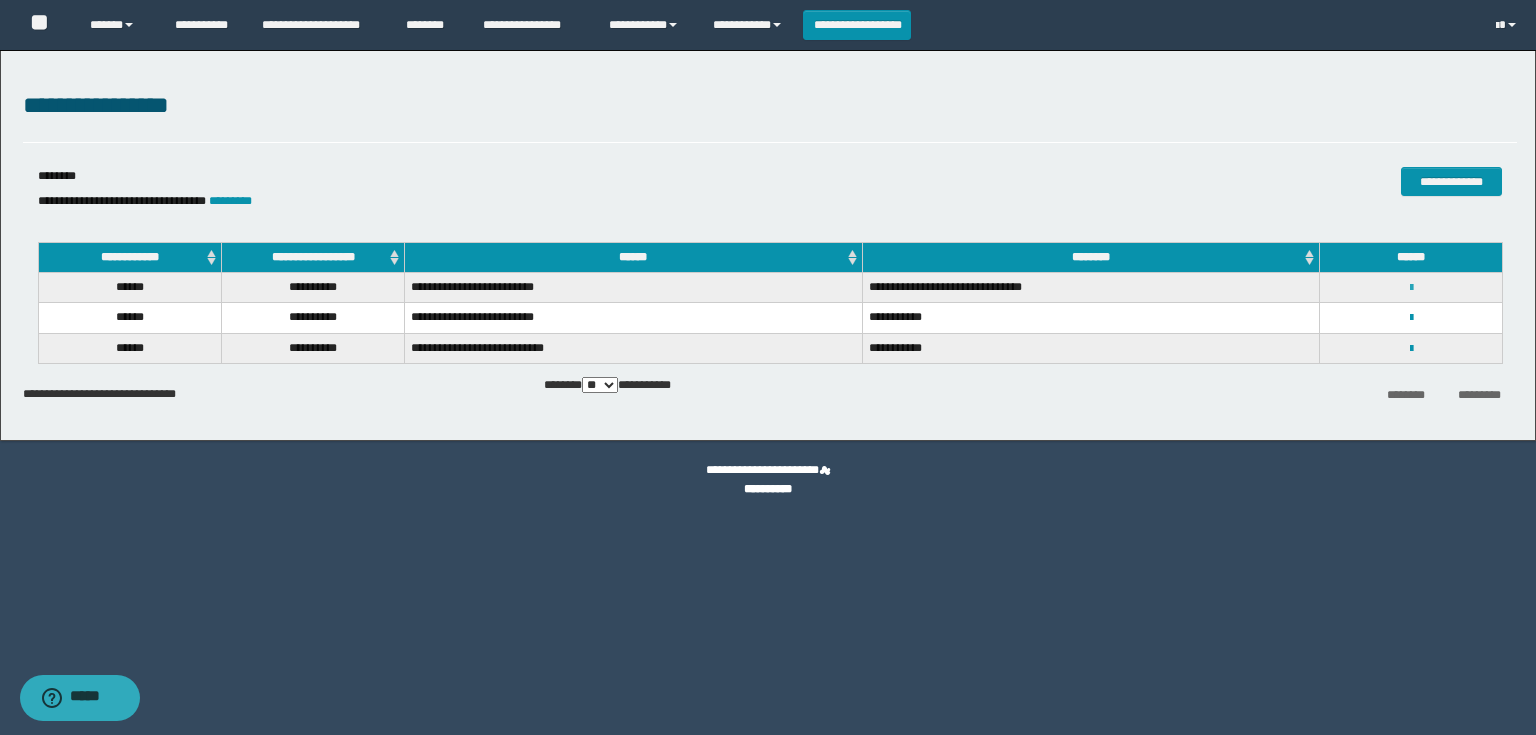 click at bounding box center [1411, 288] 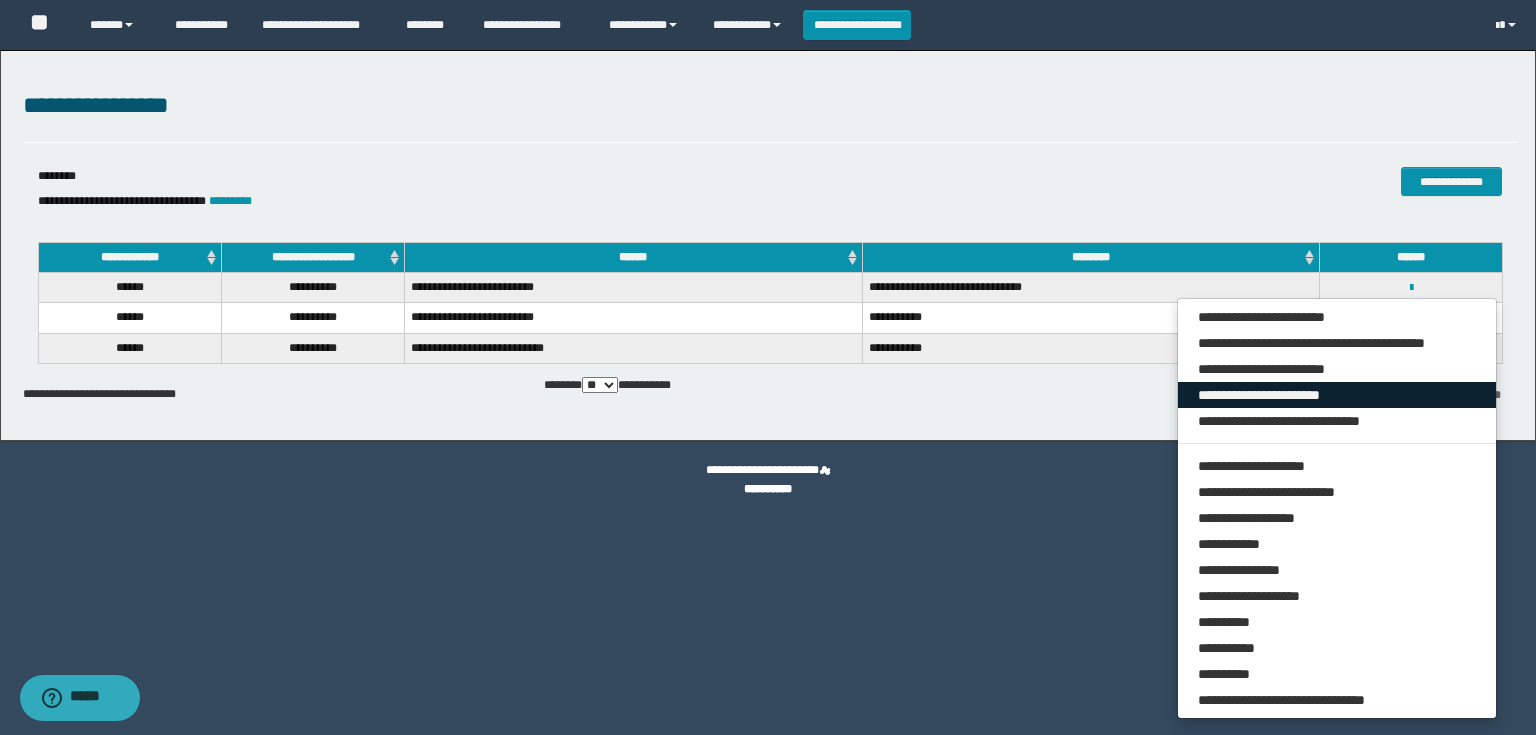 click on "**********" at bounding box center [1337, 395] 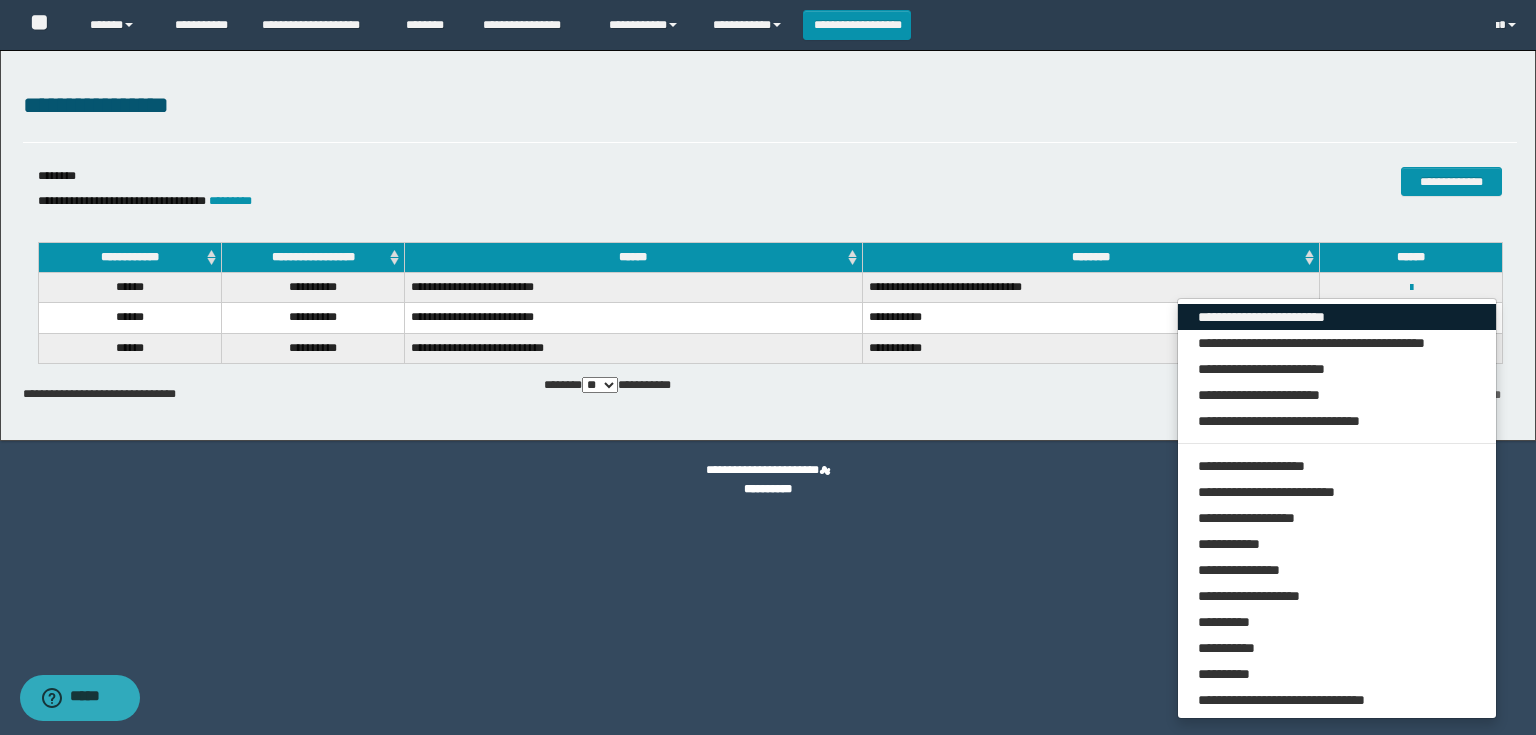 click on "**********" at bounding box center [1337, 317] 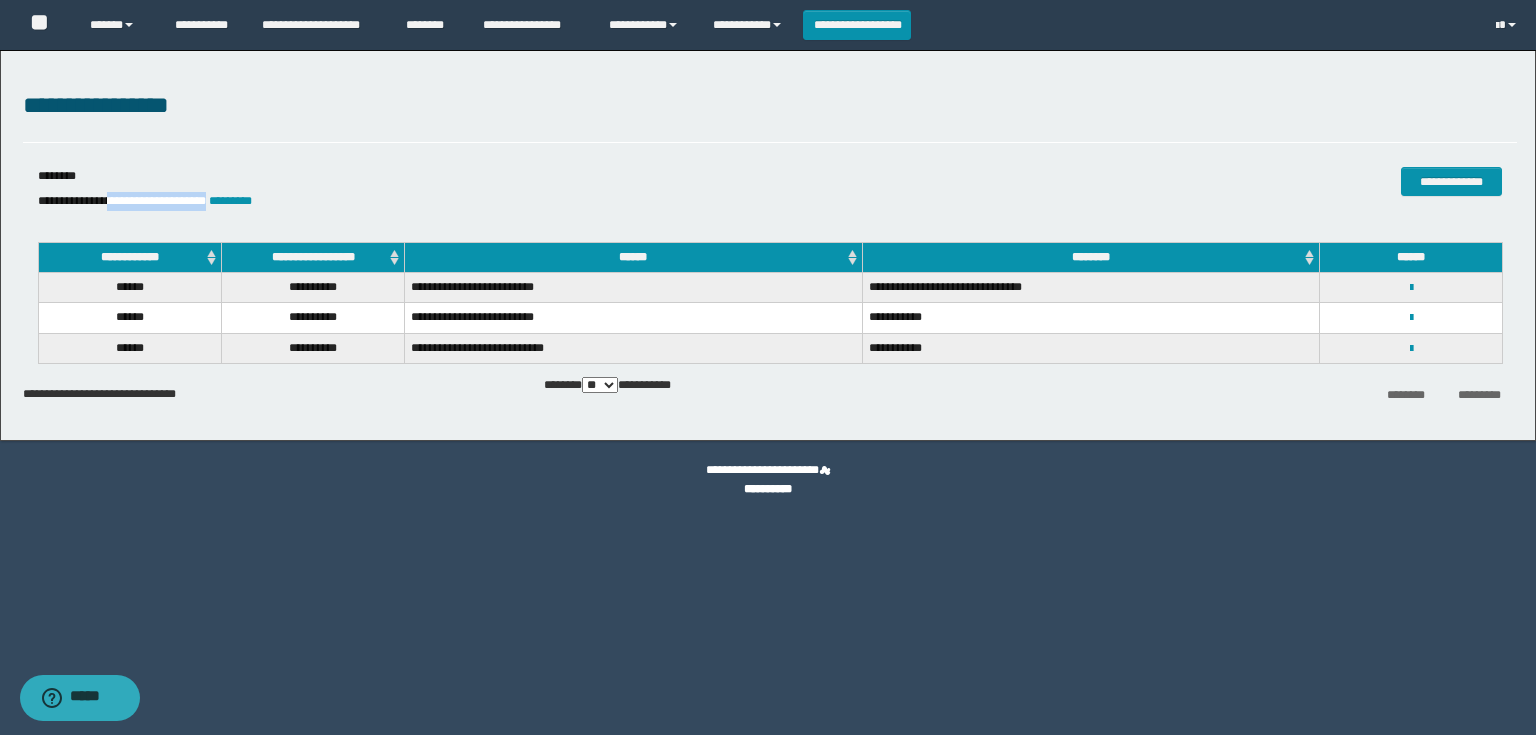 drag, startPoint x: 256, startPoint y: 202, endPoint x: 118, endPoint y: 201, distance: 138.00362 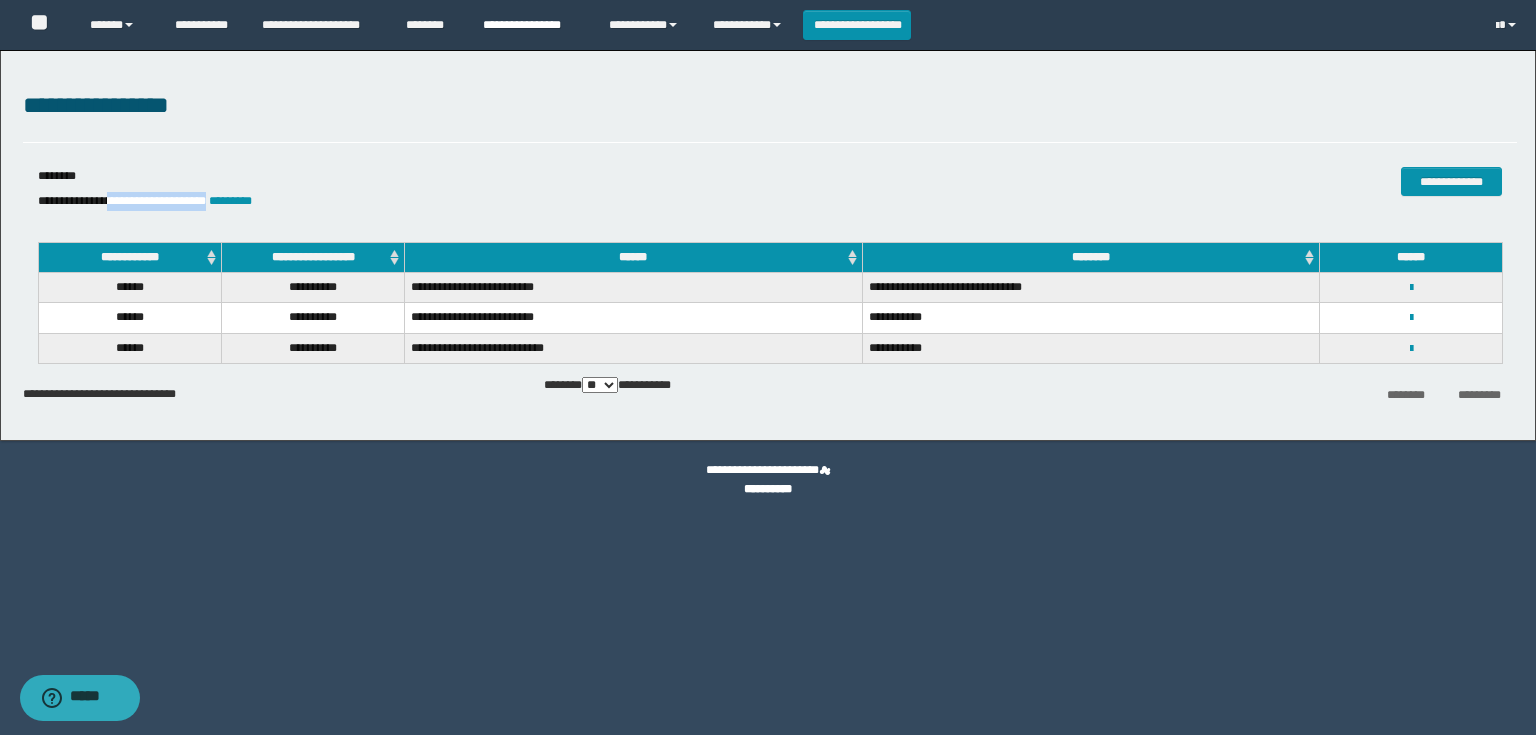 click on "**********" at bounding box center [531, 25] 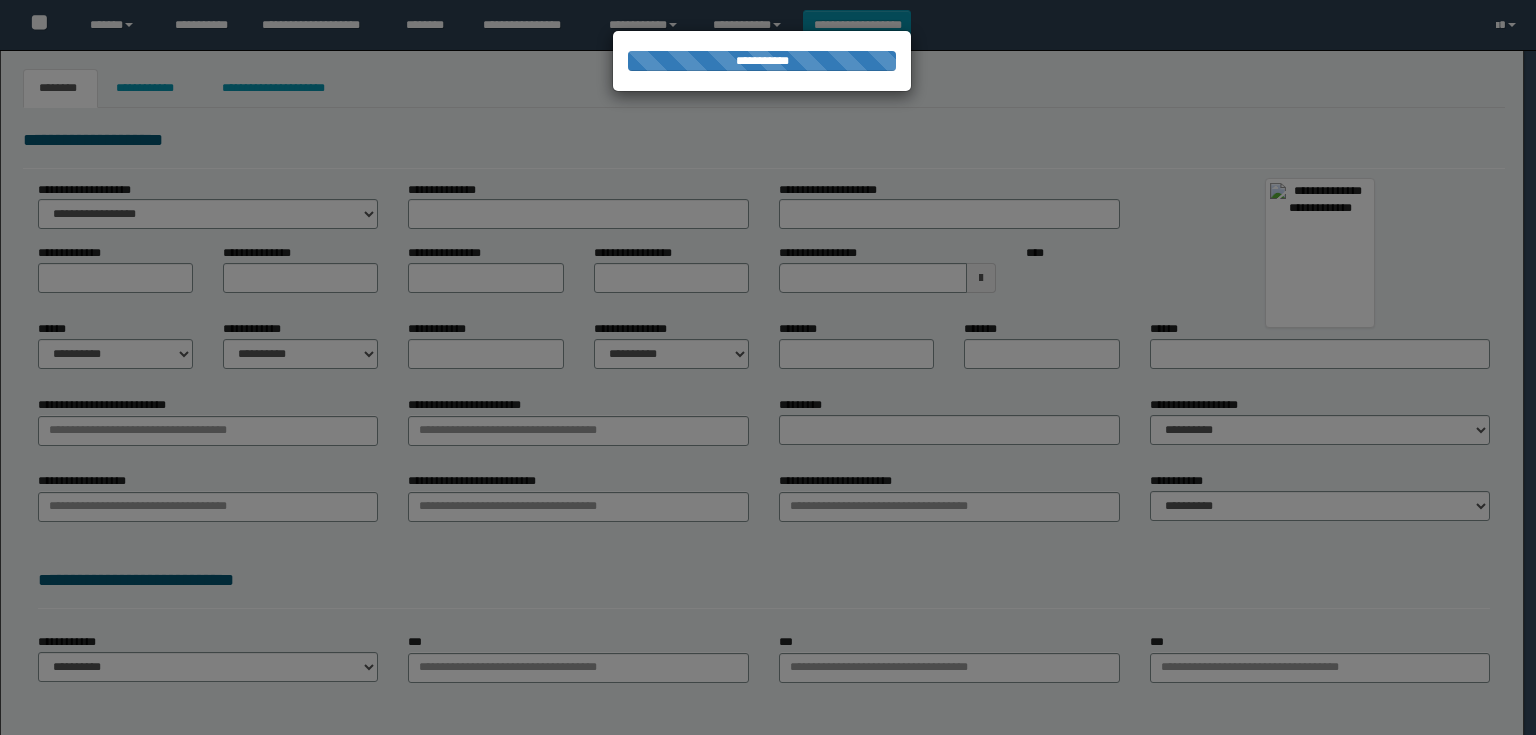 scroll, scrollTop: 0, scrollLeft: 0, axis: both 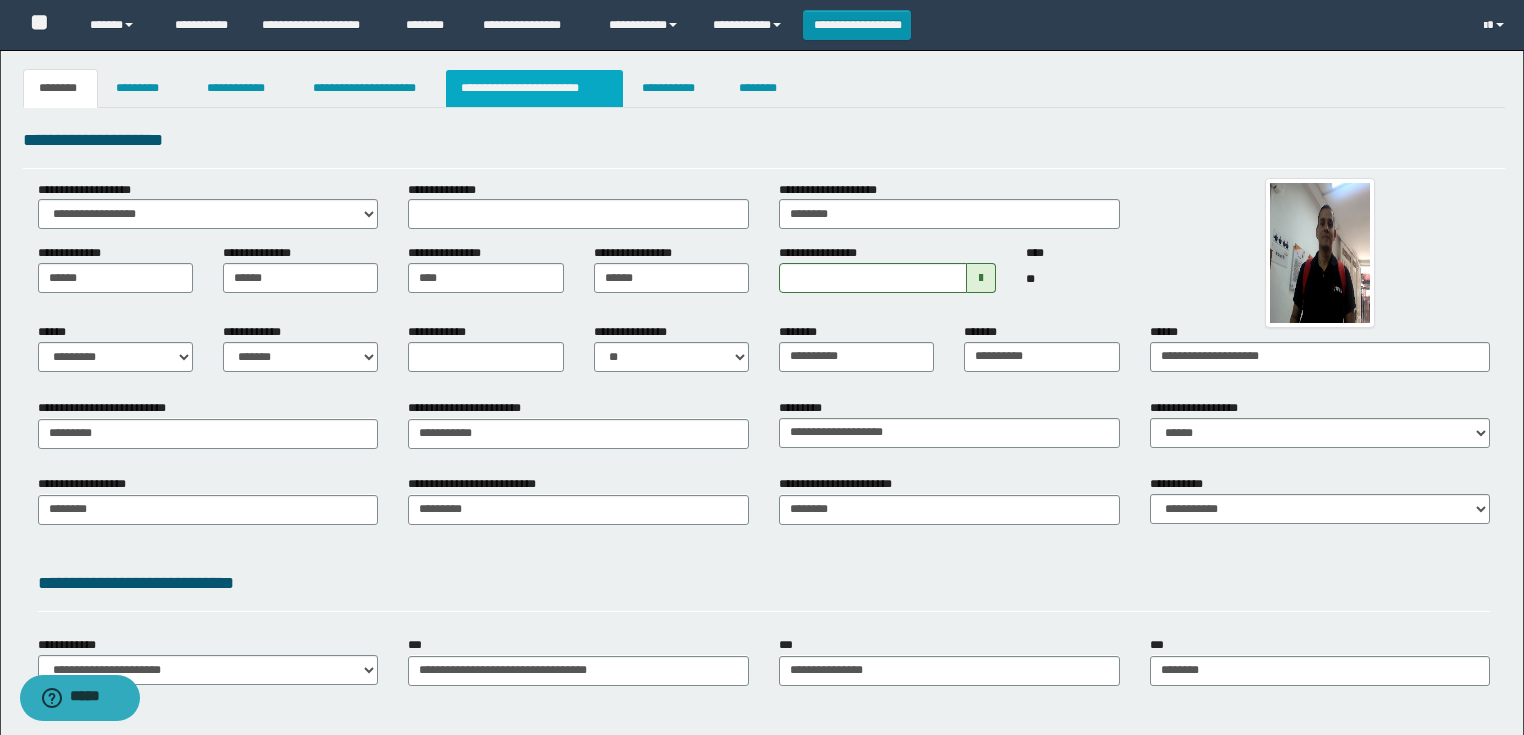 click on "**********" at bounding box center [534, 88] 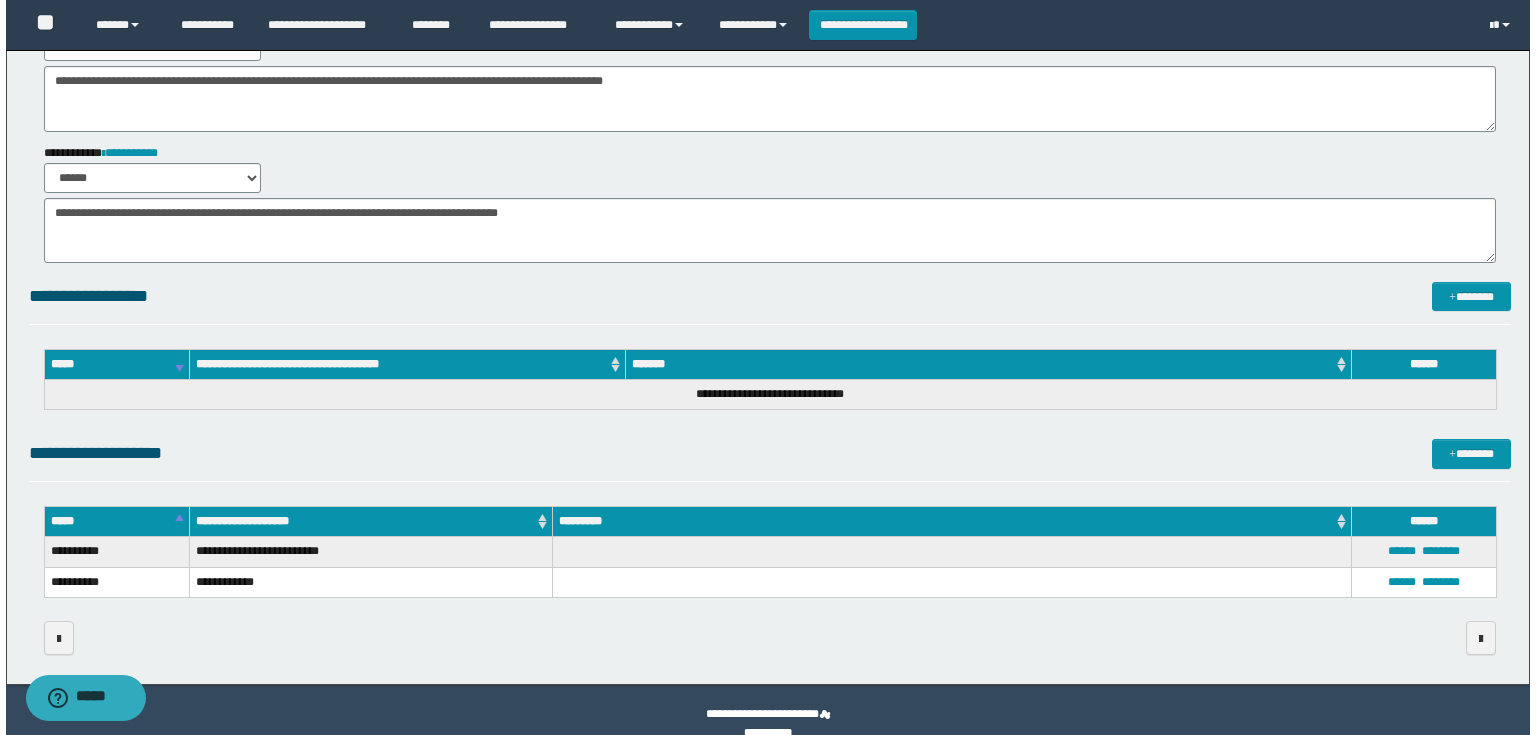 scroll, scrollTop: 196, scrollLeft: 0, axis: vertical 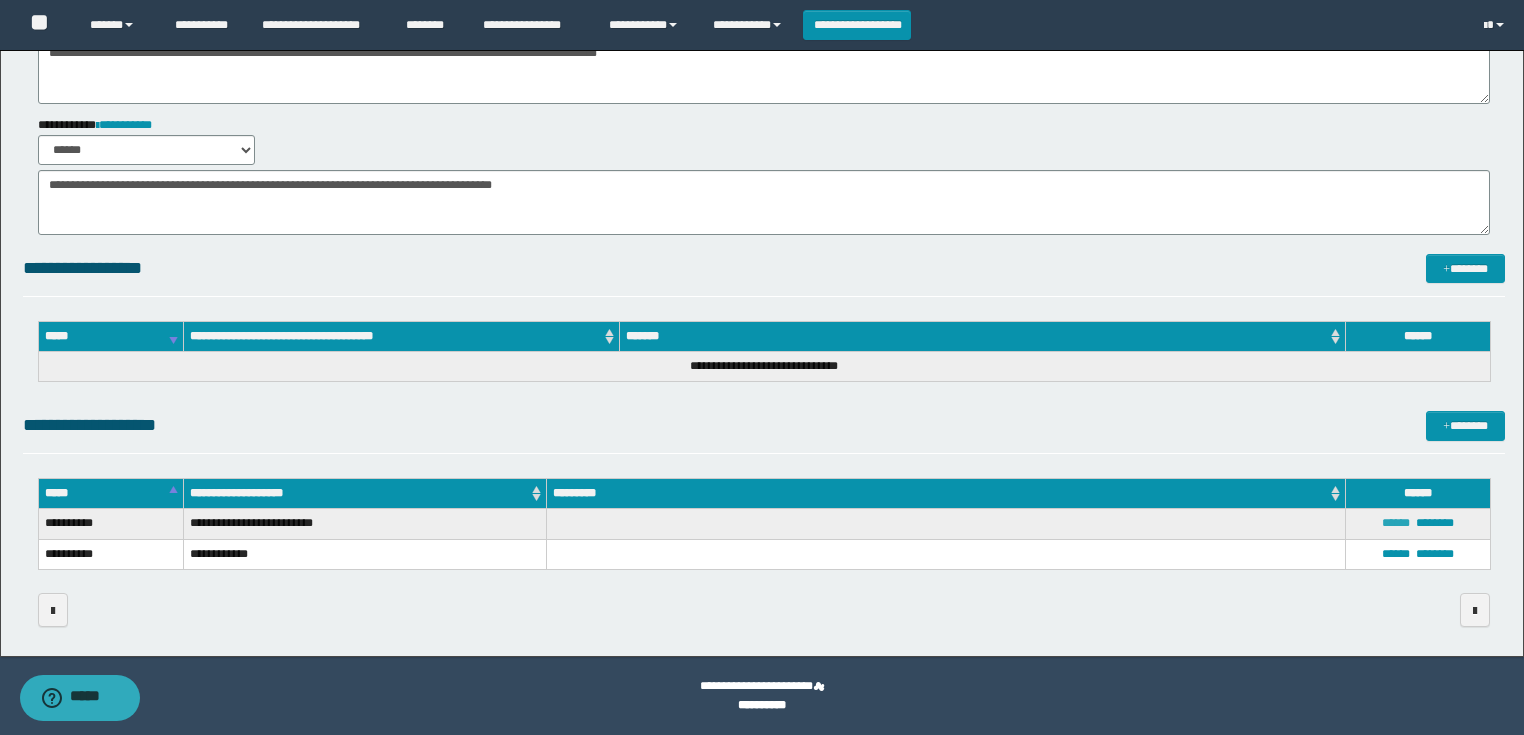 click on "******" at bounding box center [1396, 523] 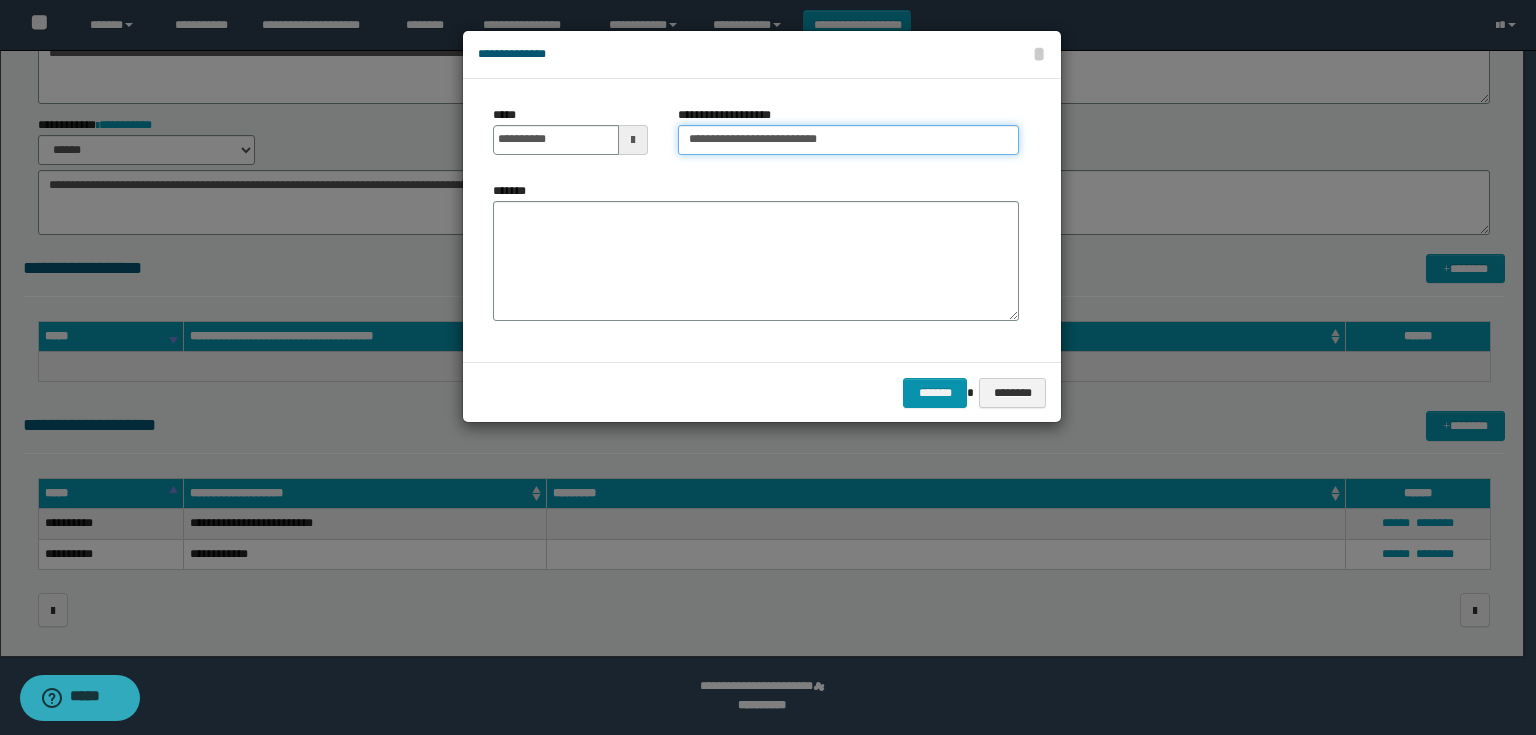 click on "**********" at bounding box center [848, 140] 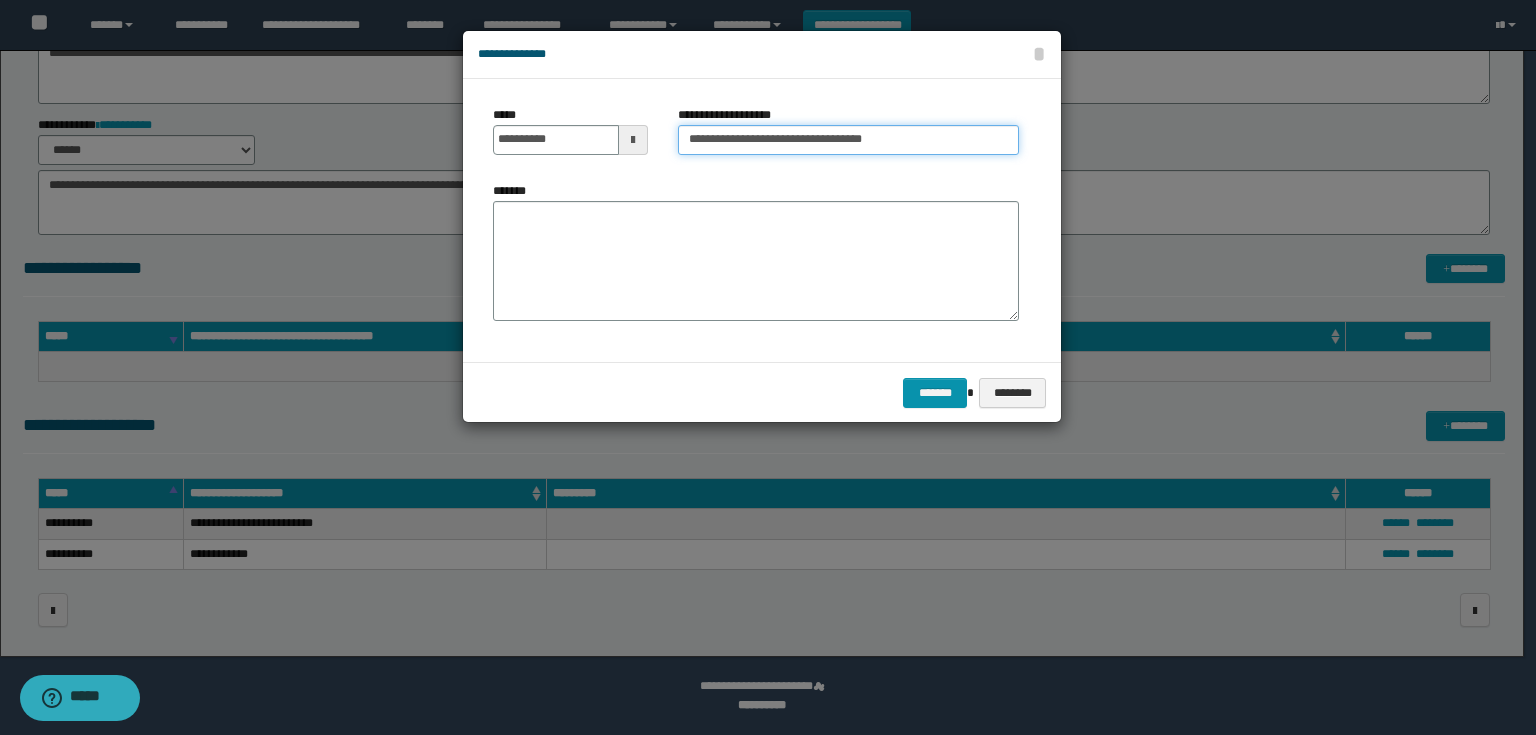 paste on "**********" 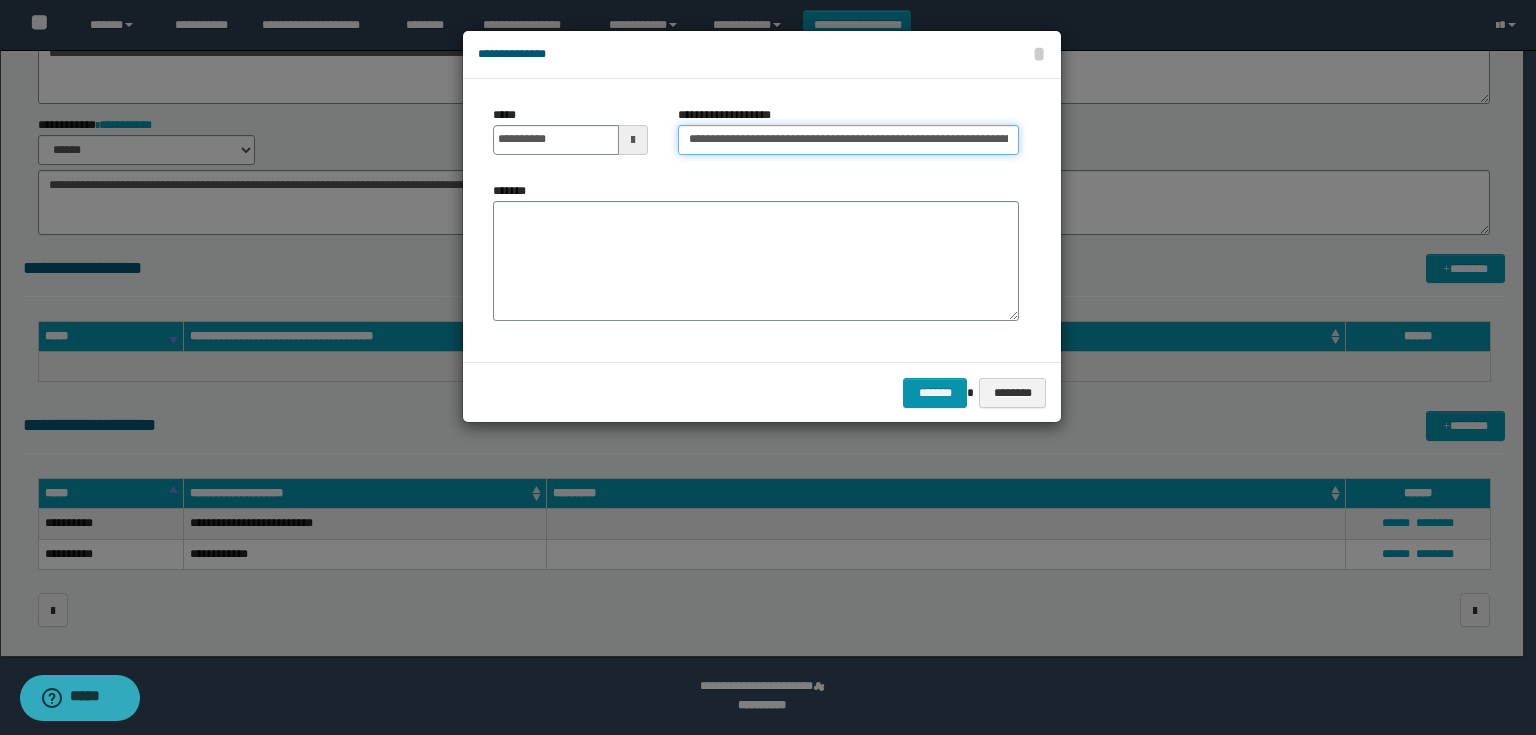 scroll, scrollTop: 0, scrollLeft: 1136, axis: horizontal 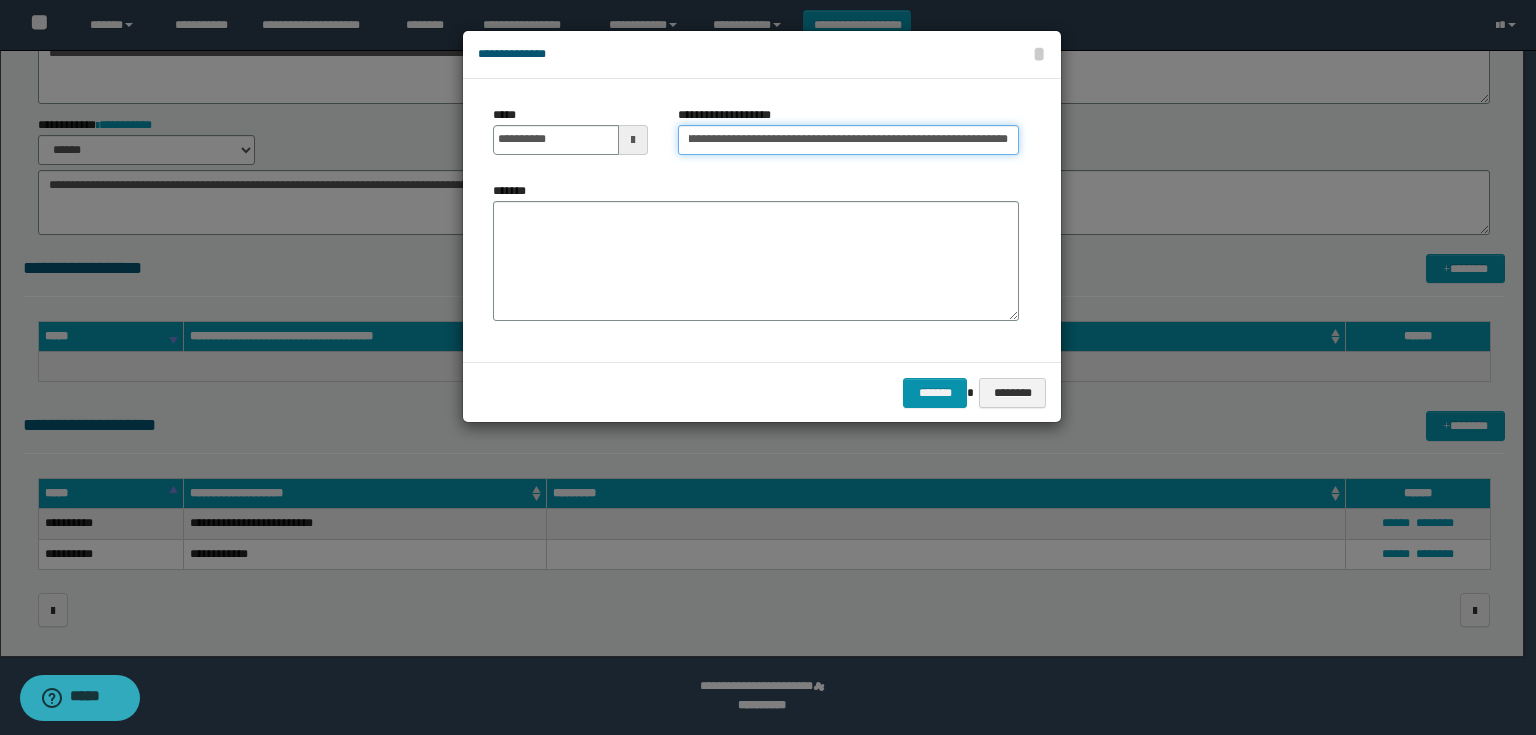 type on "**********" 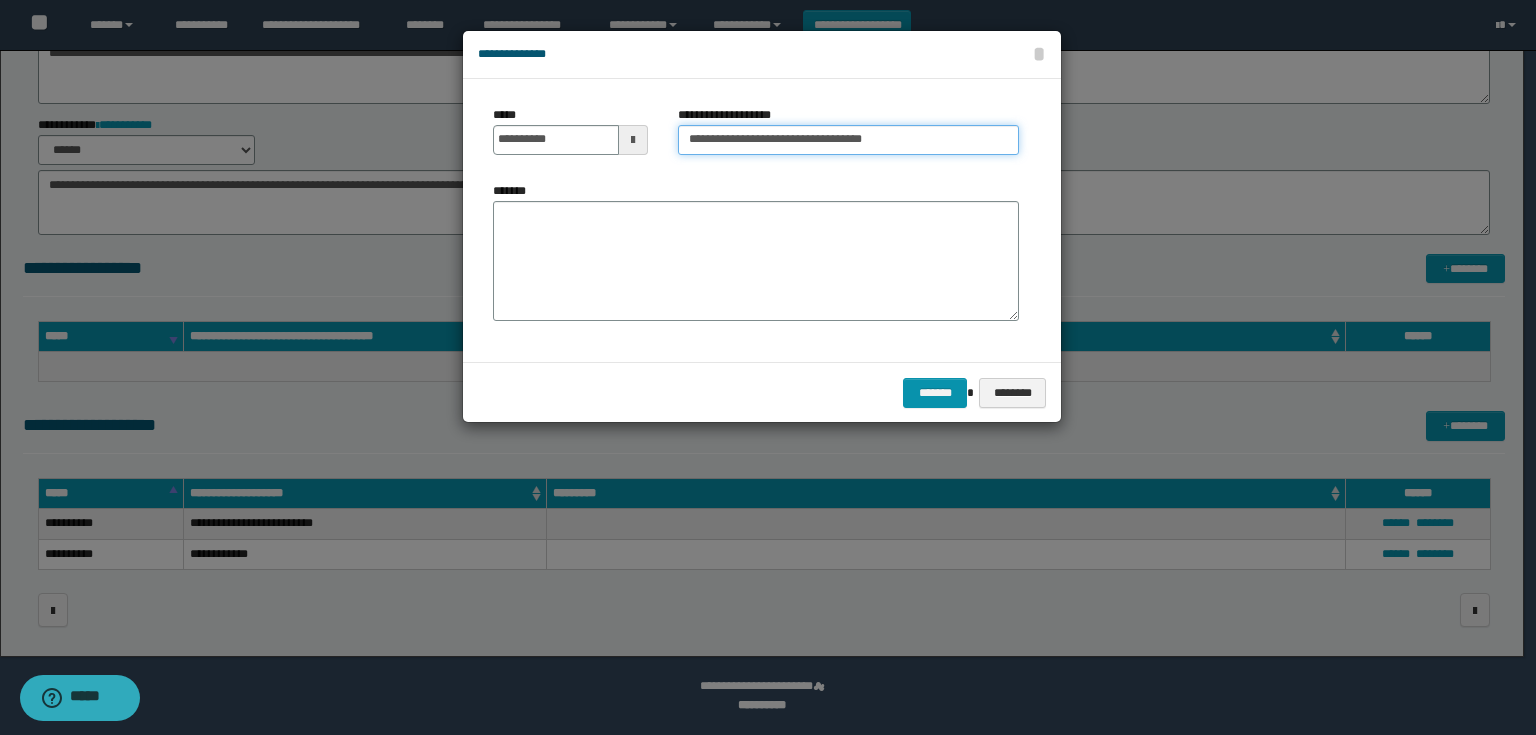 scroll, scrollTop: 0, scrollLeft: 0, axis: both 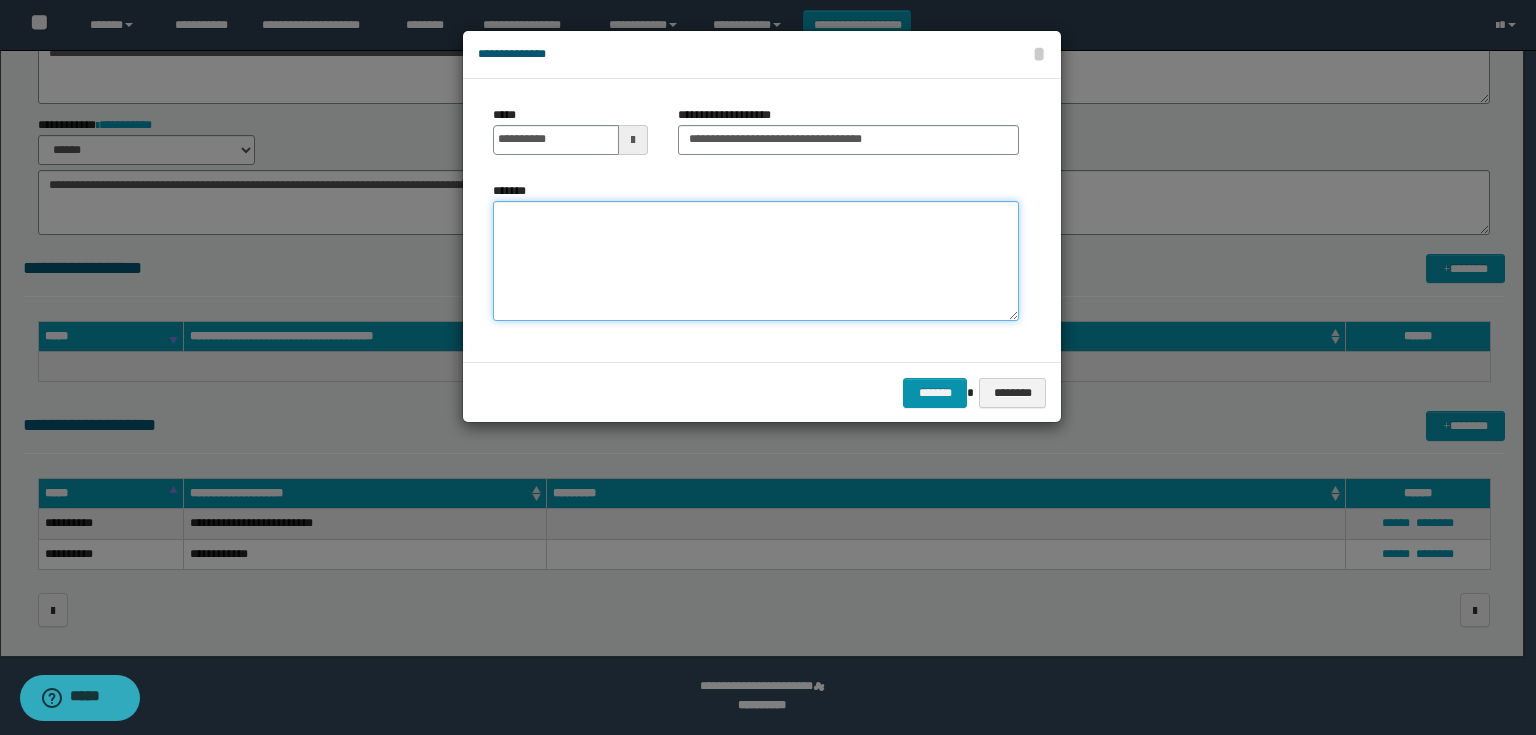 click on "*******" at bounding box center (756, 261) 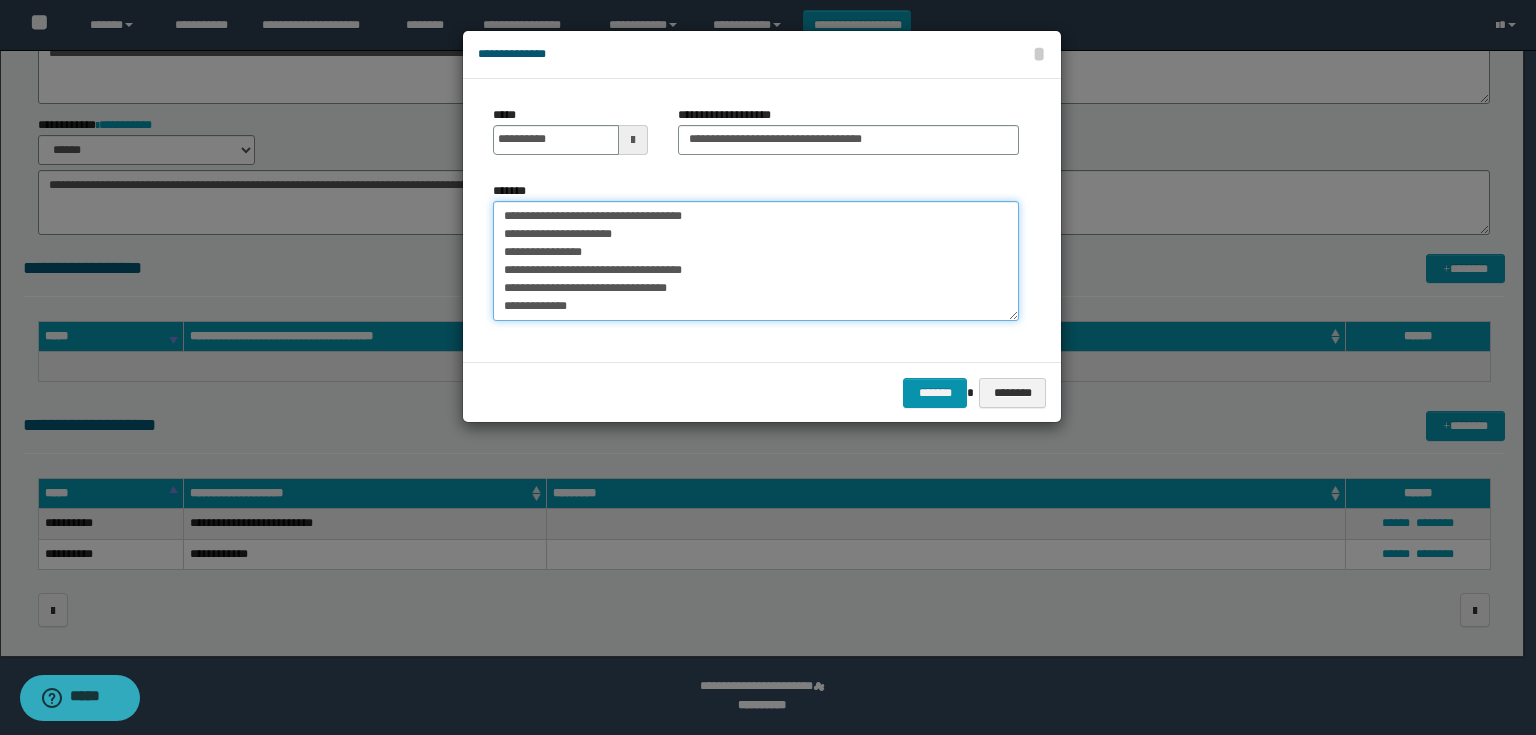 scroll, scrollTop: 120, scrollLeft: 0, axis: vertical 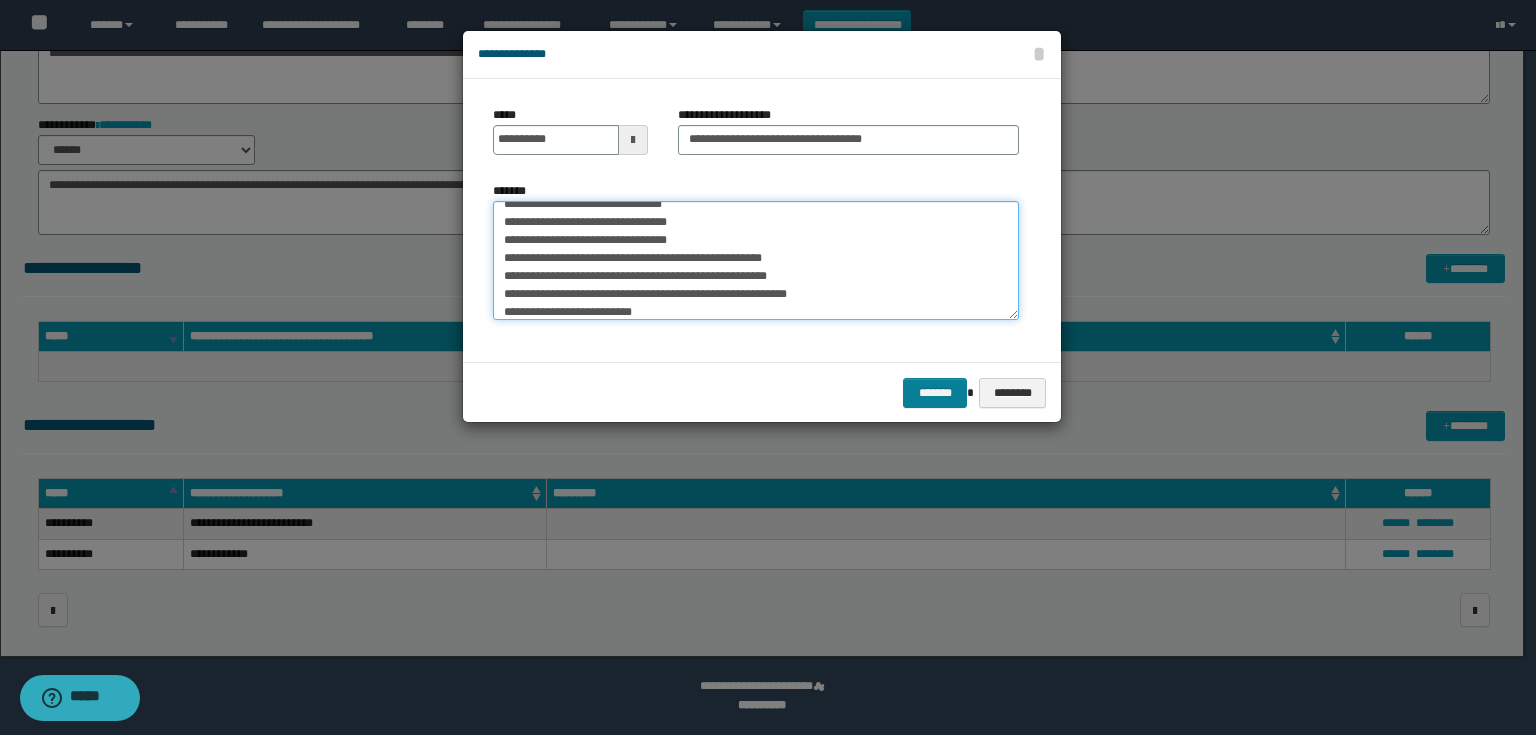 type on "**********" 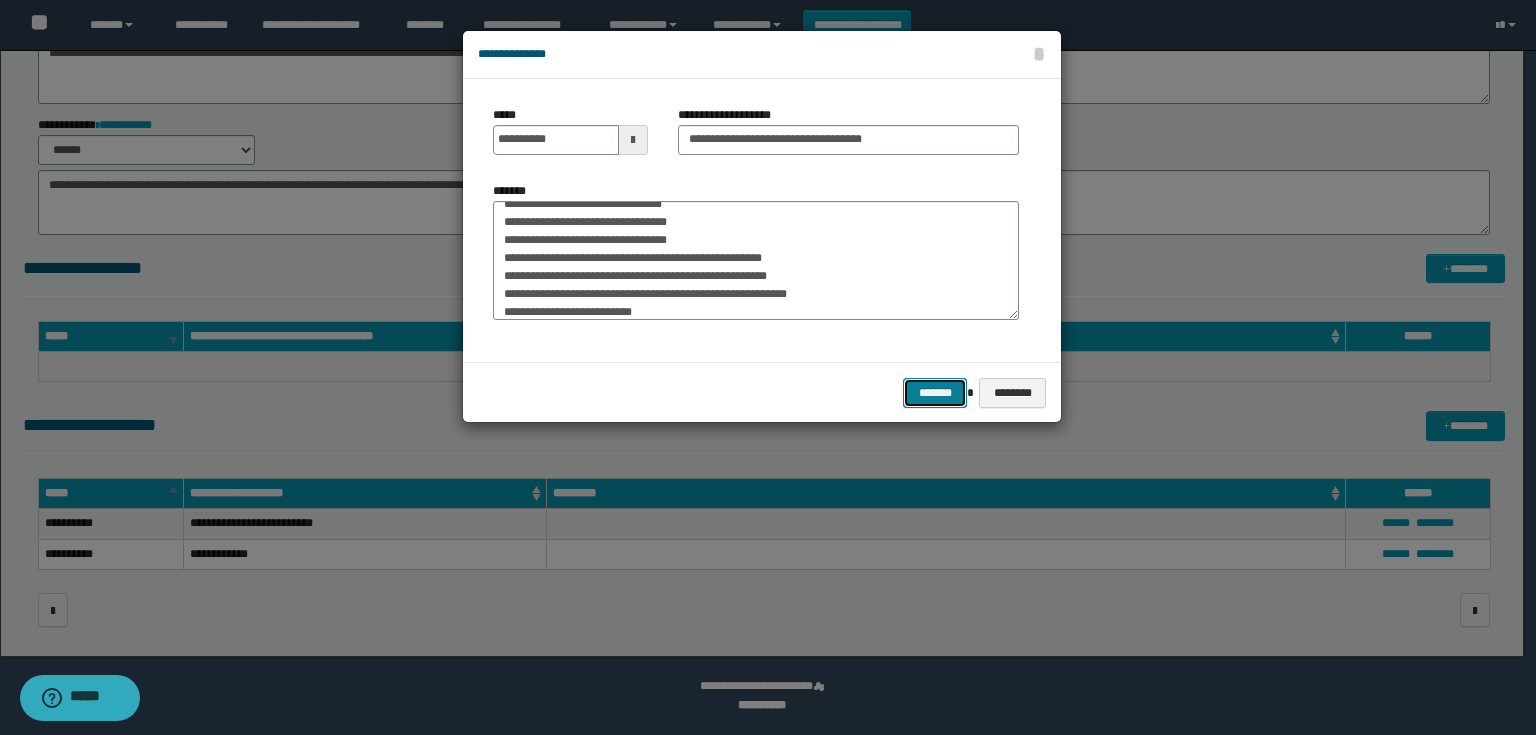 click on "*******" at bounding box center (935, 393) 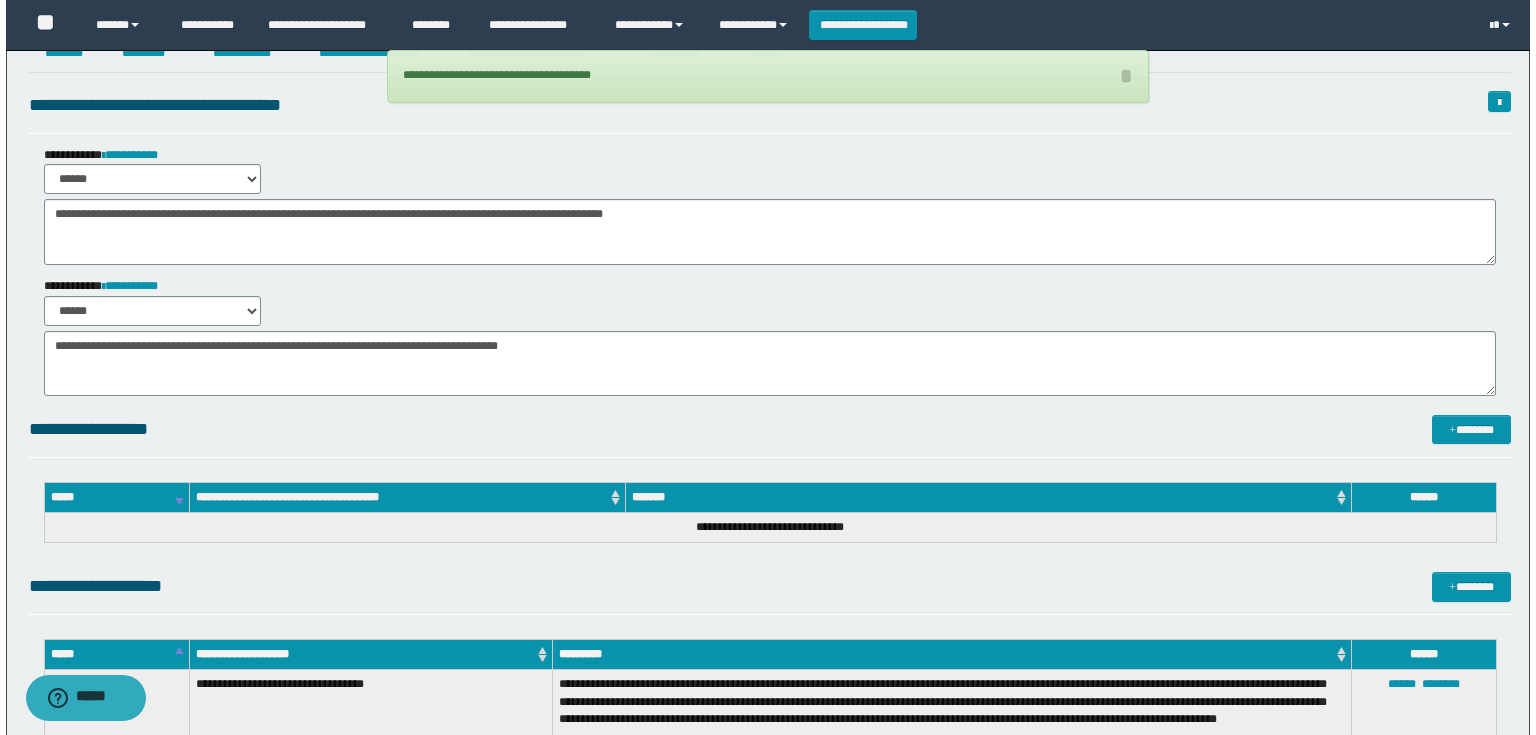scroll, scrollTop: 0, scrollLeft: 0, axis: both 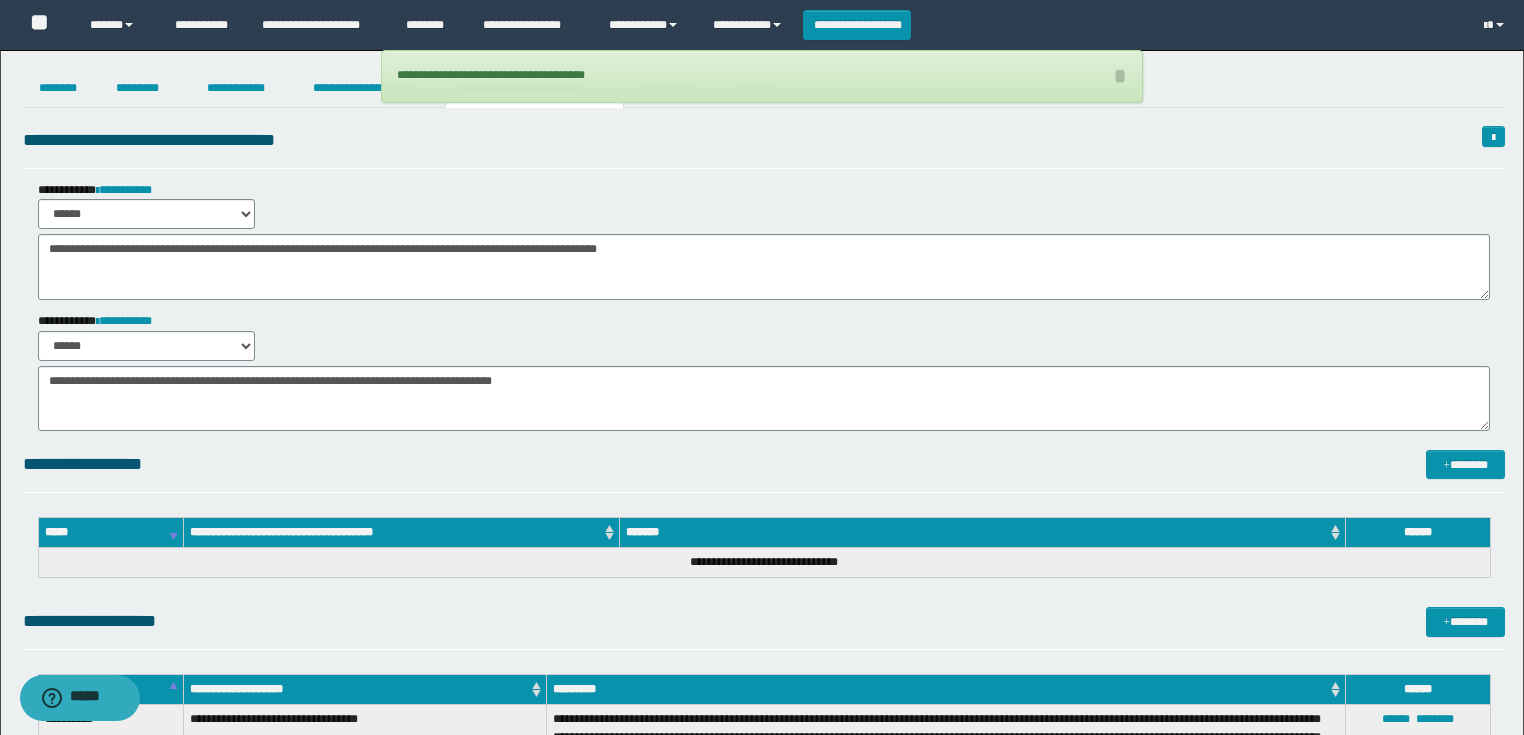 click on "**********" at bounding box center (762, 477) 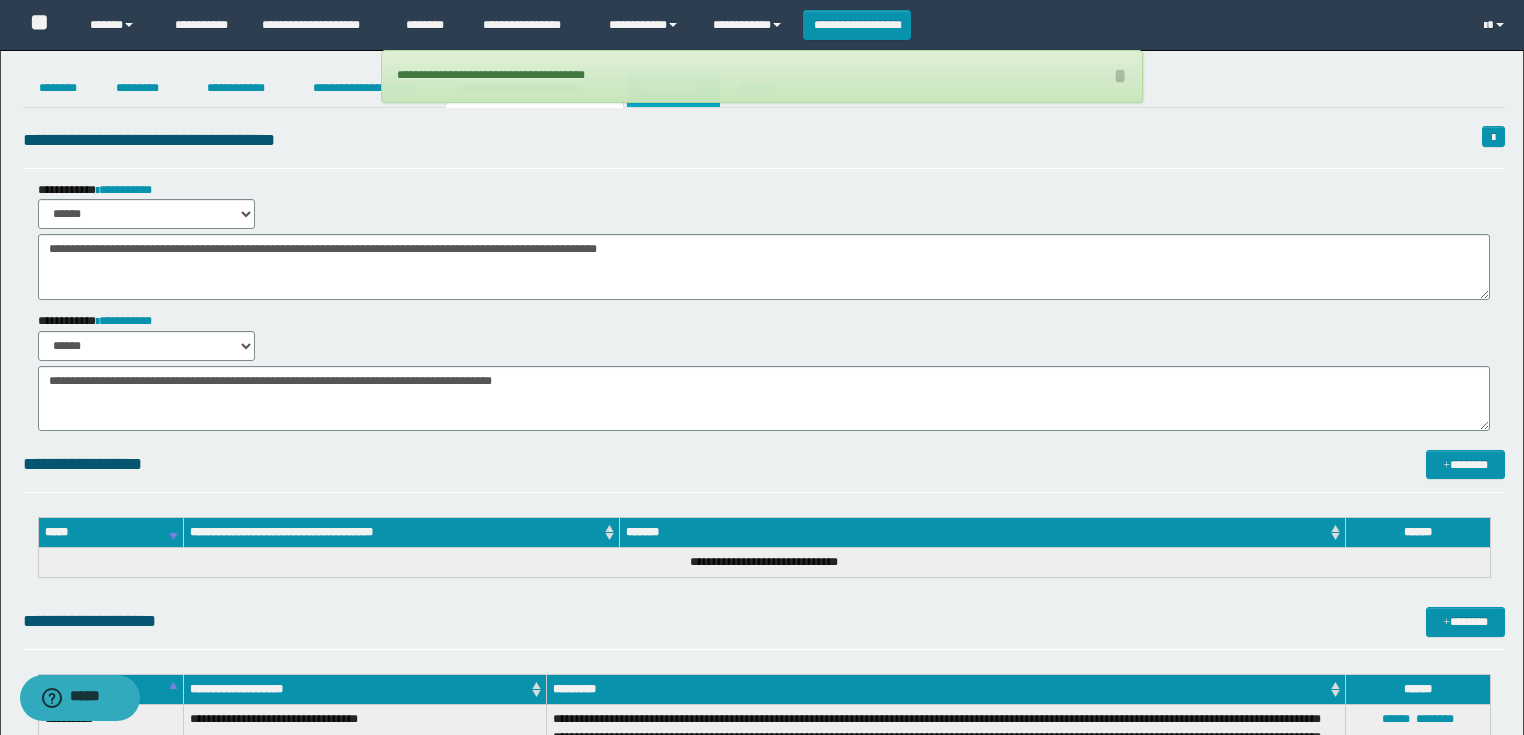 click on "**********" at bounding box center [673, 88] 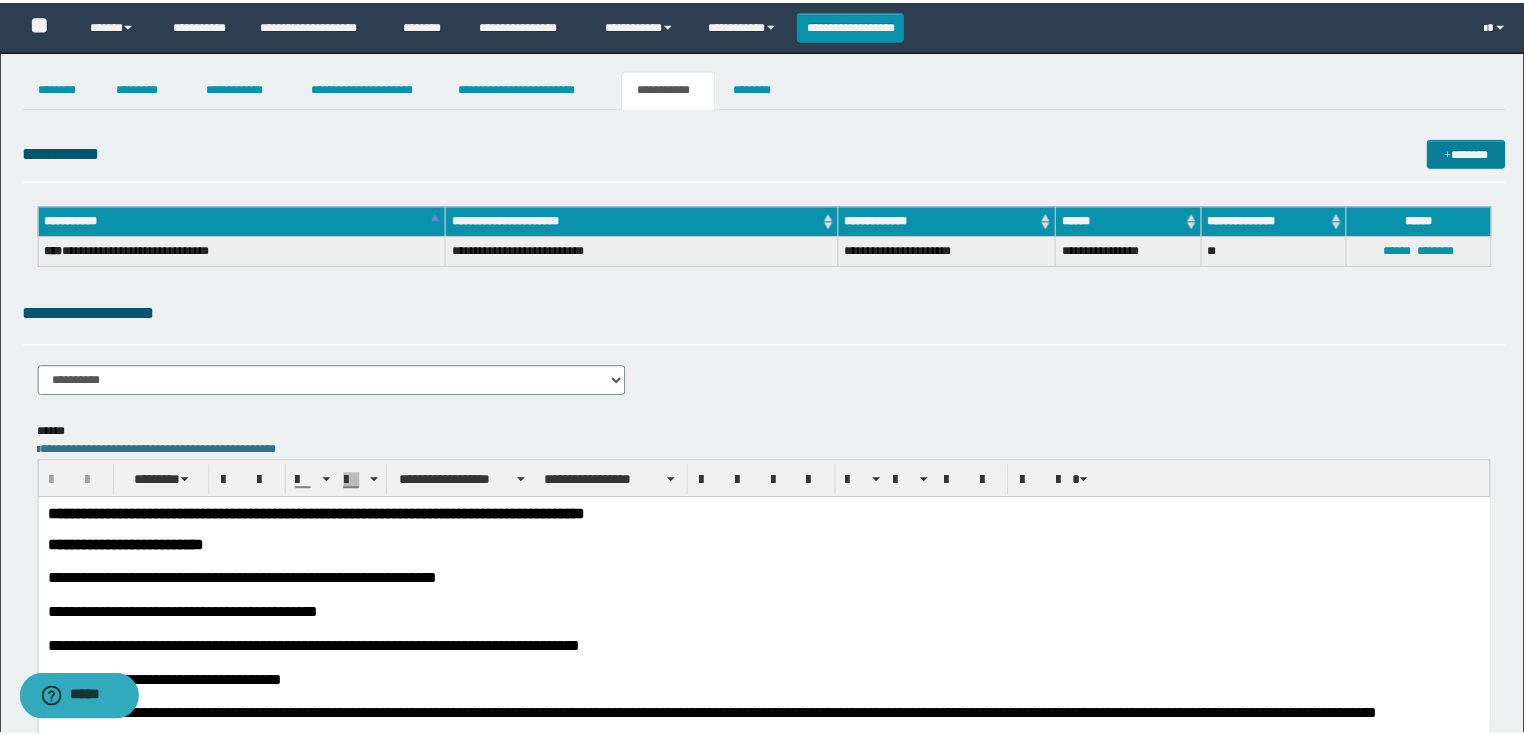 scroll, scrollTop: 0, scrollLeft: 0, axis: both 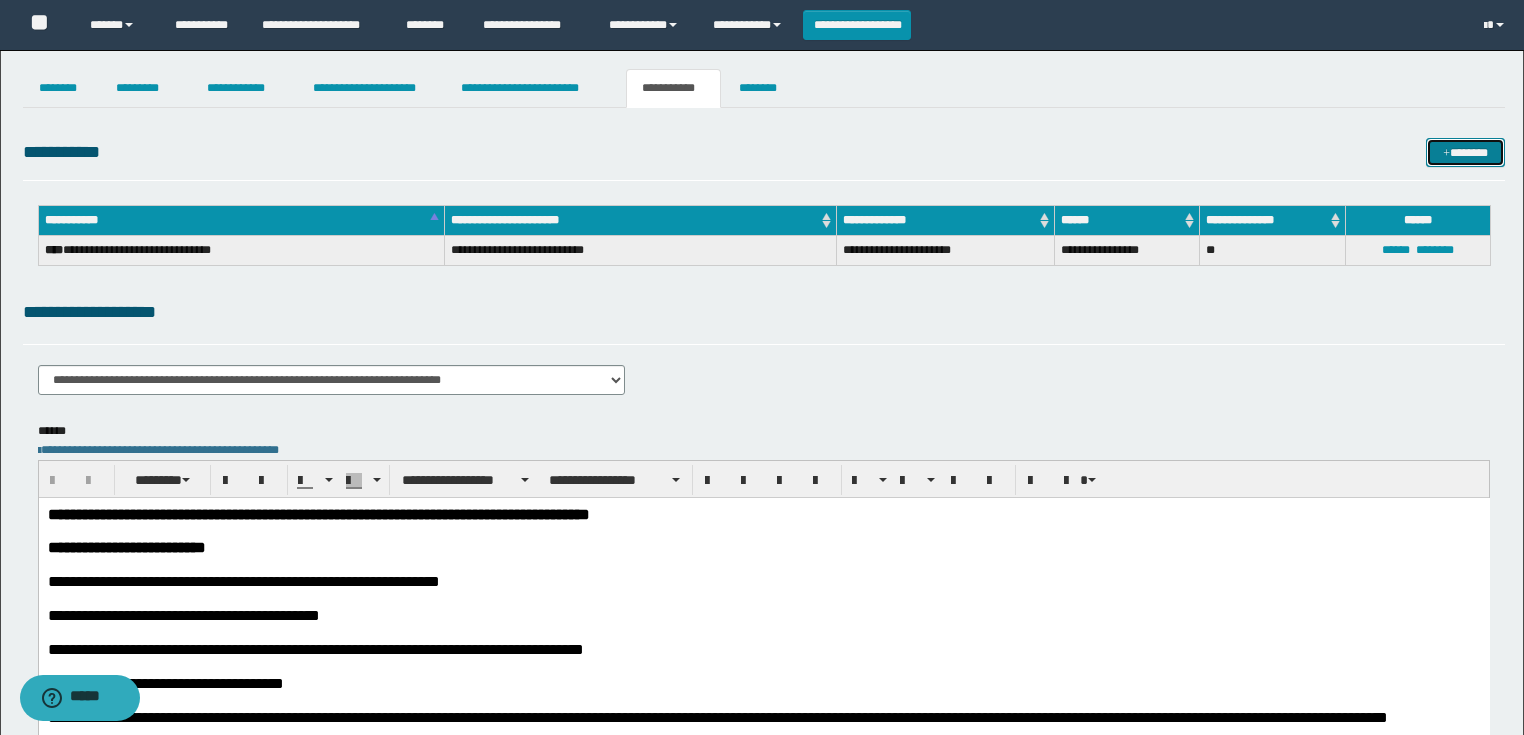 click on "*******" at bounding box center [1465, 153] 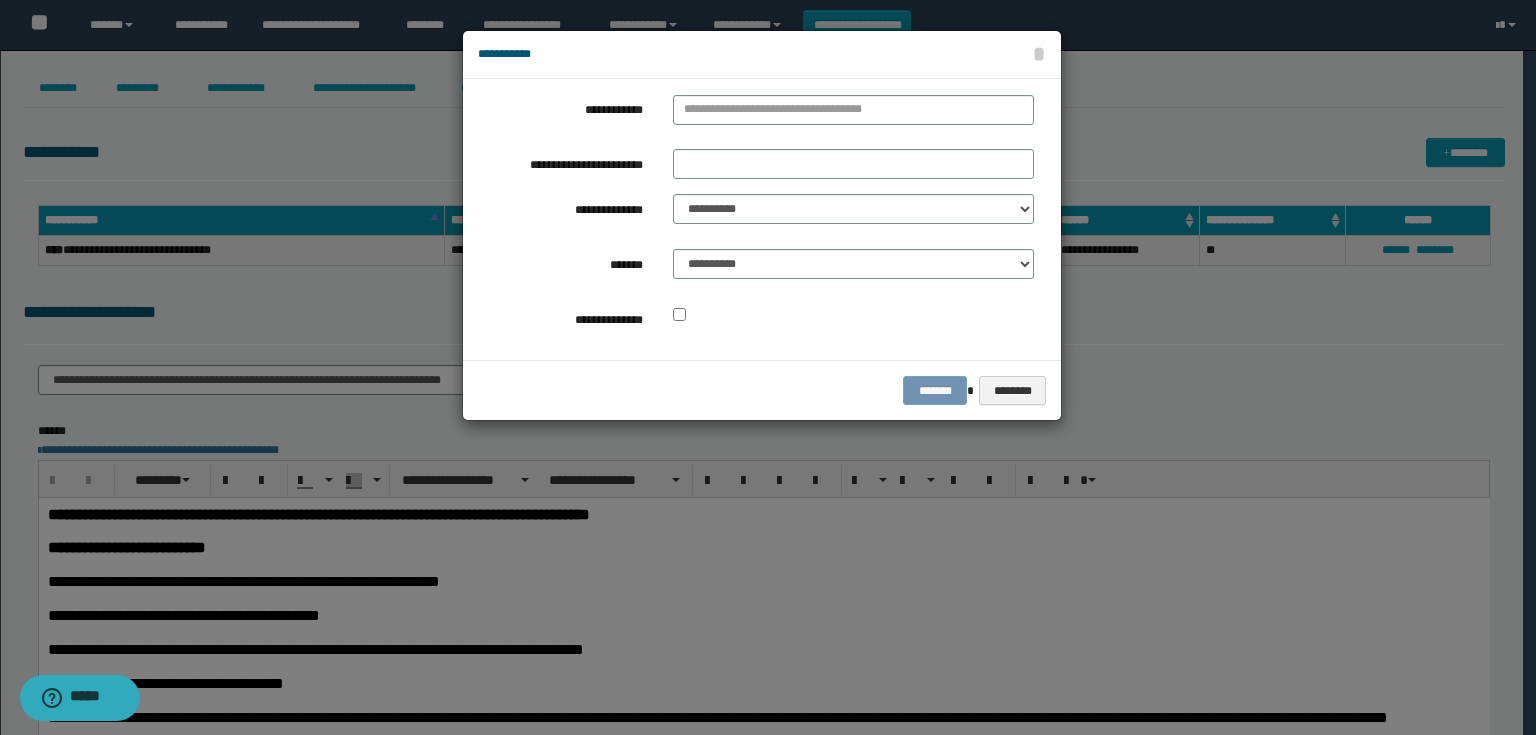 drag, startPoint x: 710, startPoint y: 125, endPoint x: 698, endPoint y: 129, distance: 12.649111 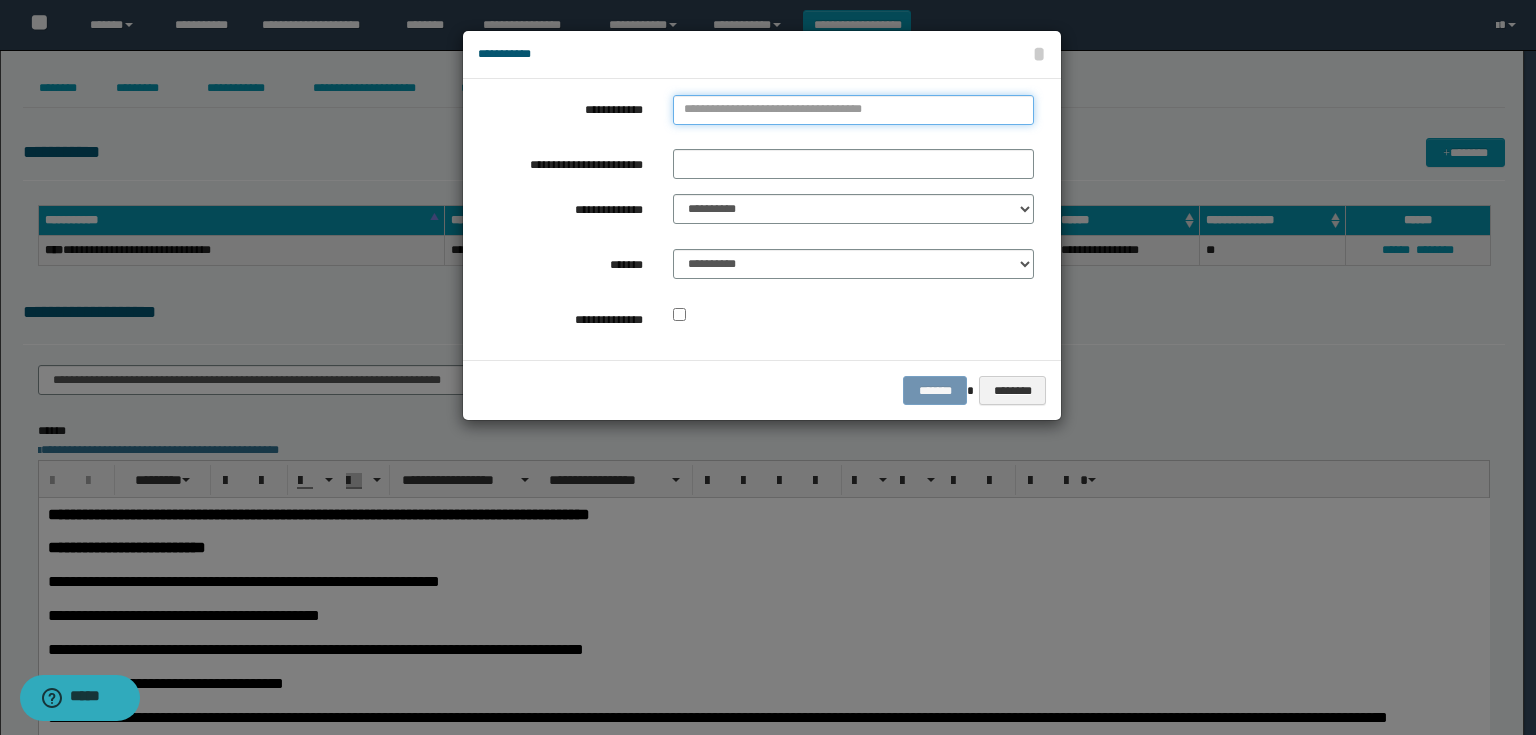 click on "**********" at bounding box center [853, 110] 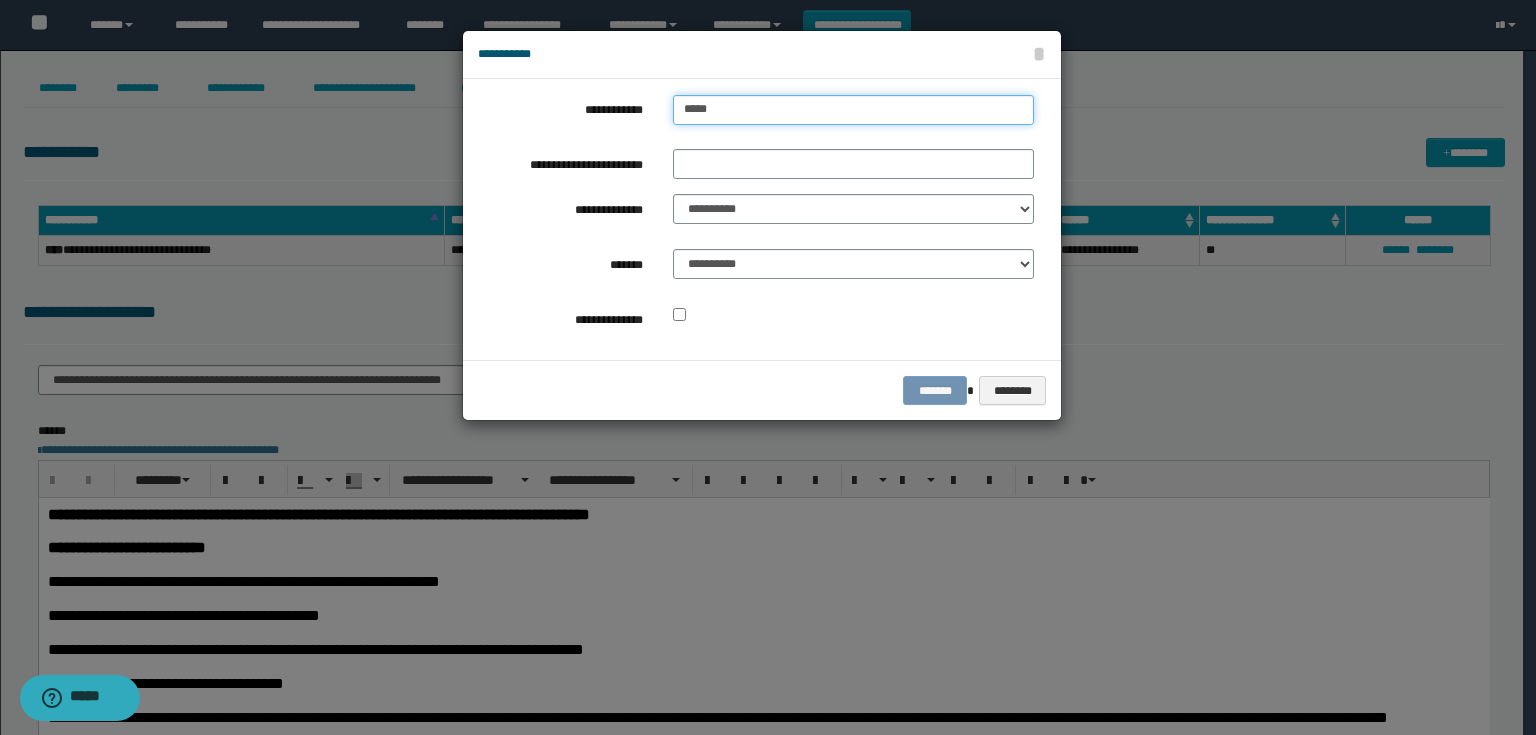 type on "******" 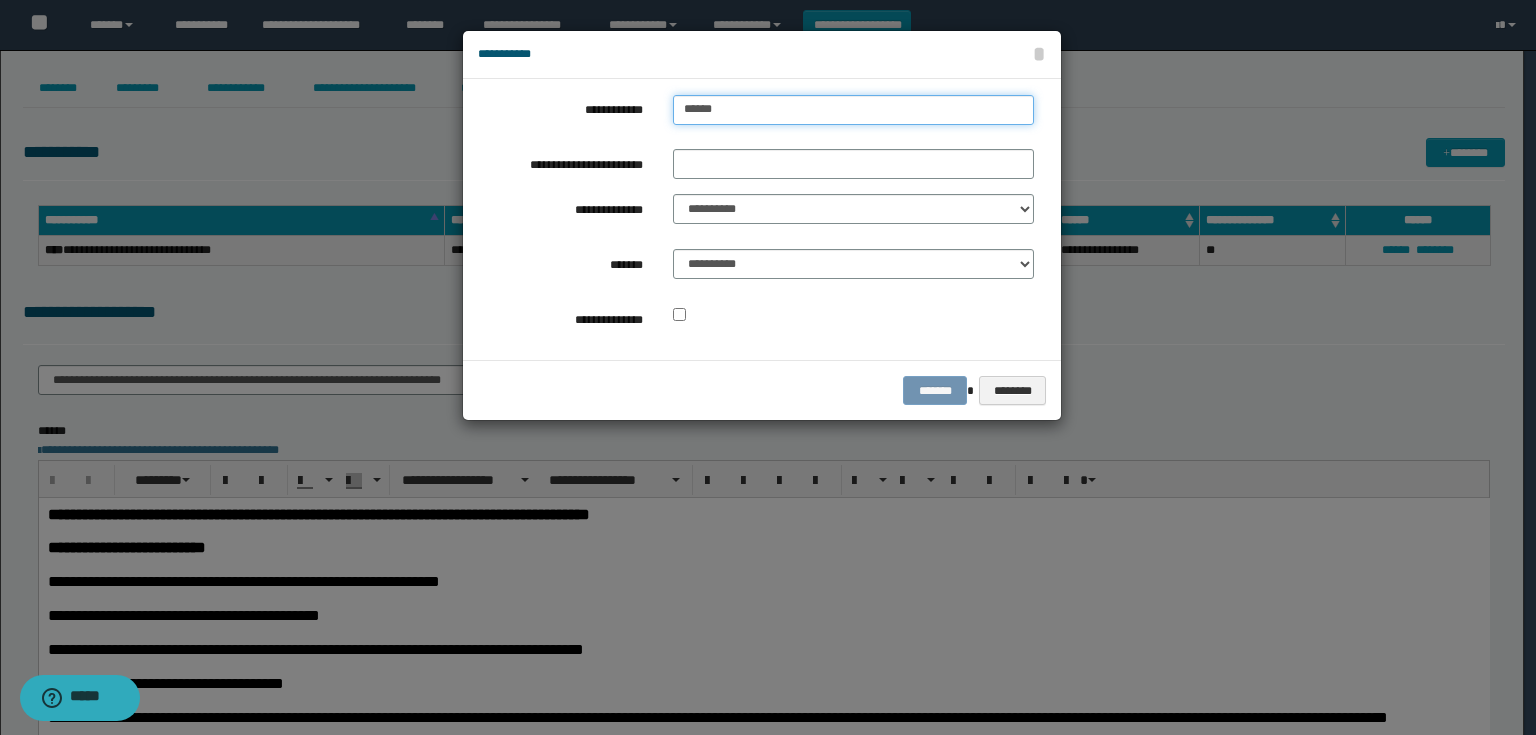 type on "******" 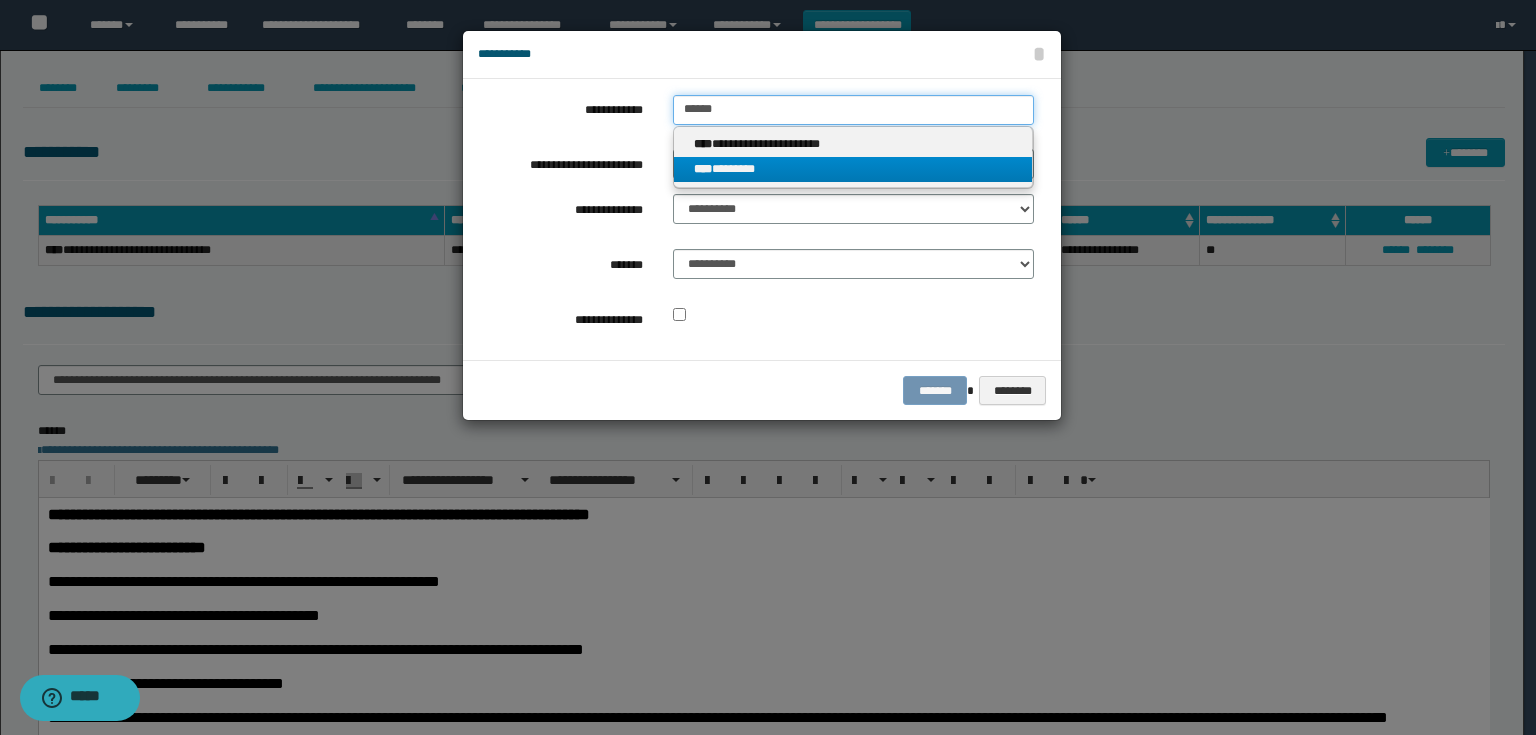 type on "******" 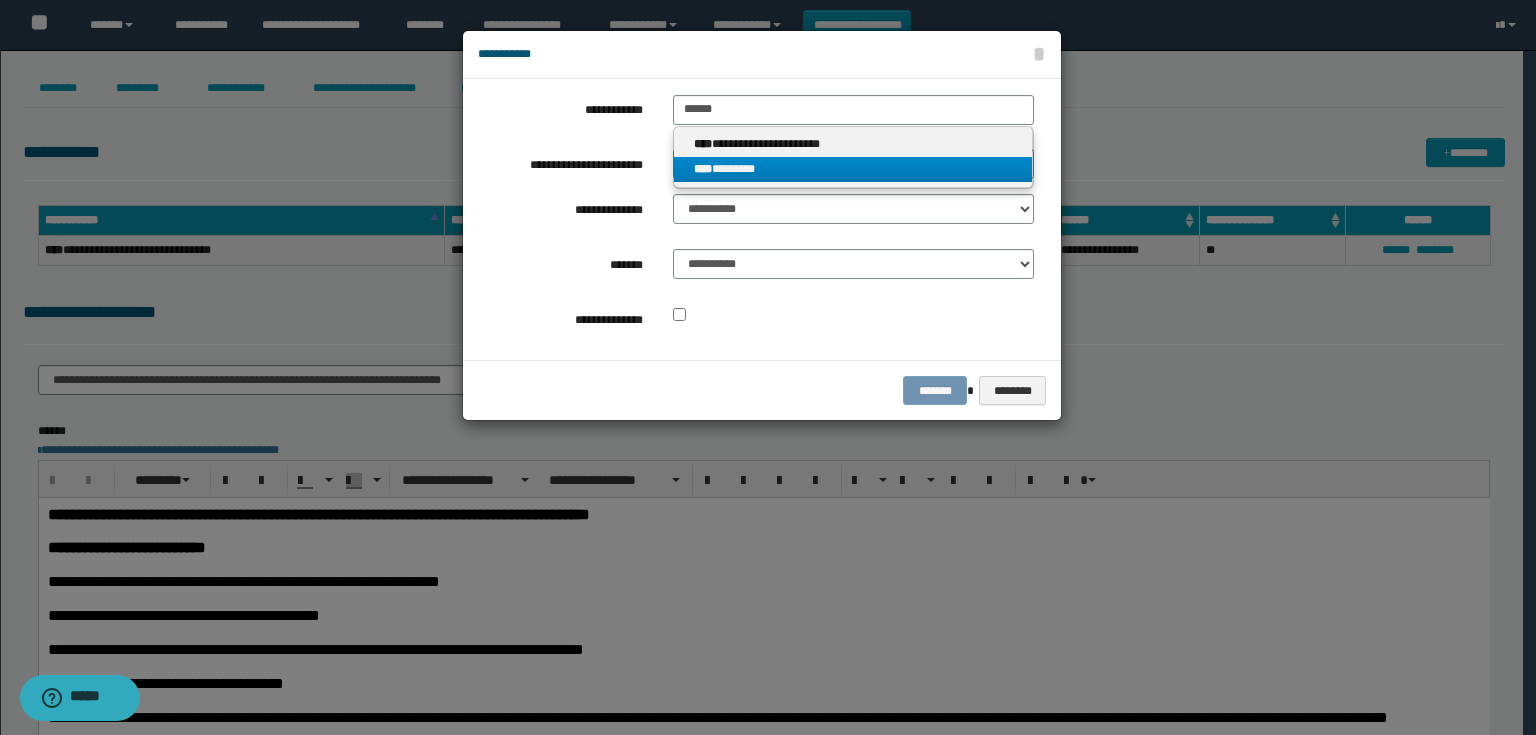 click on "**** ********" at bounding box center (853, 169) 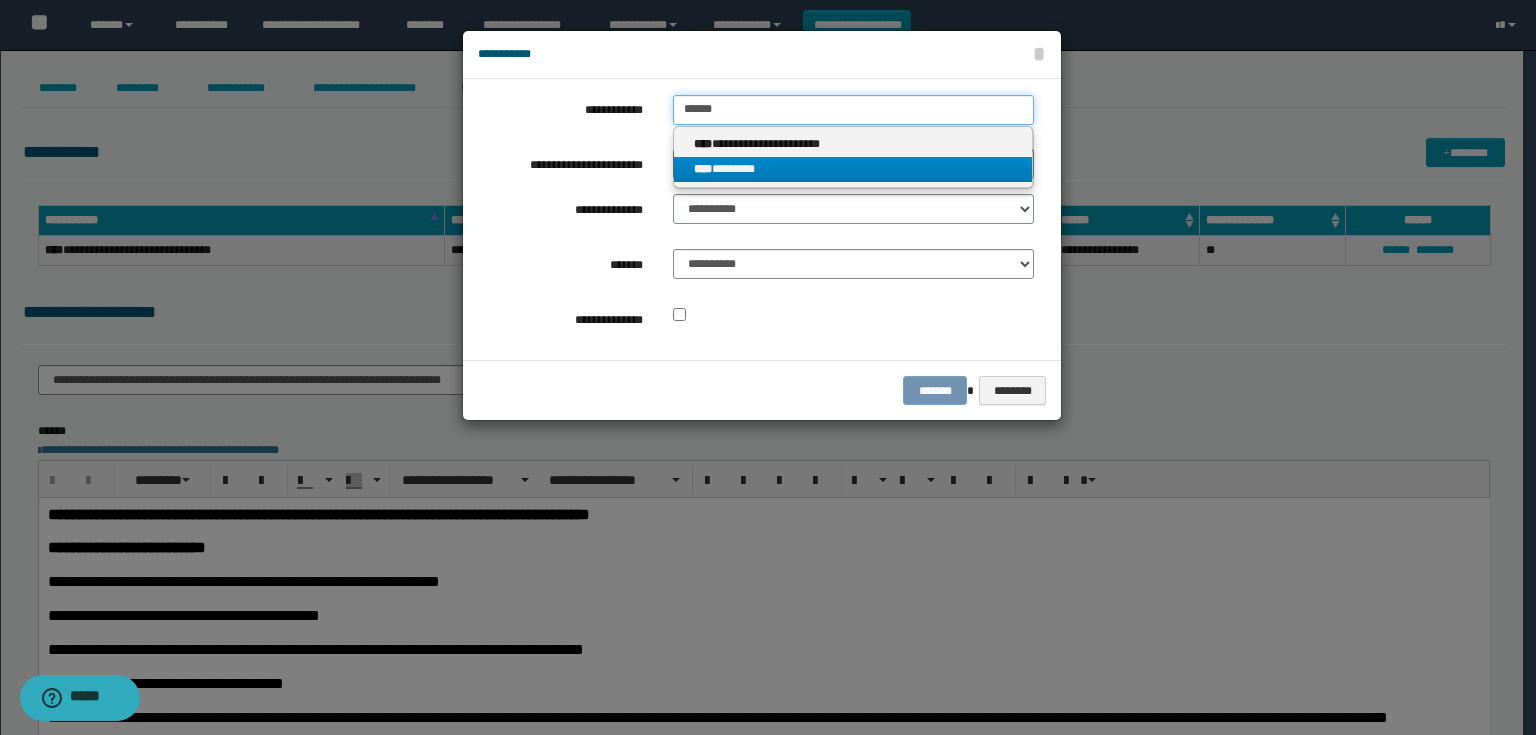type 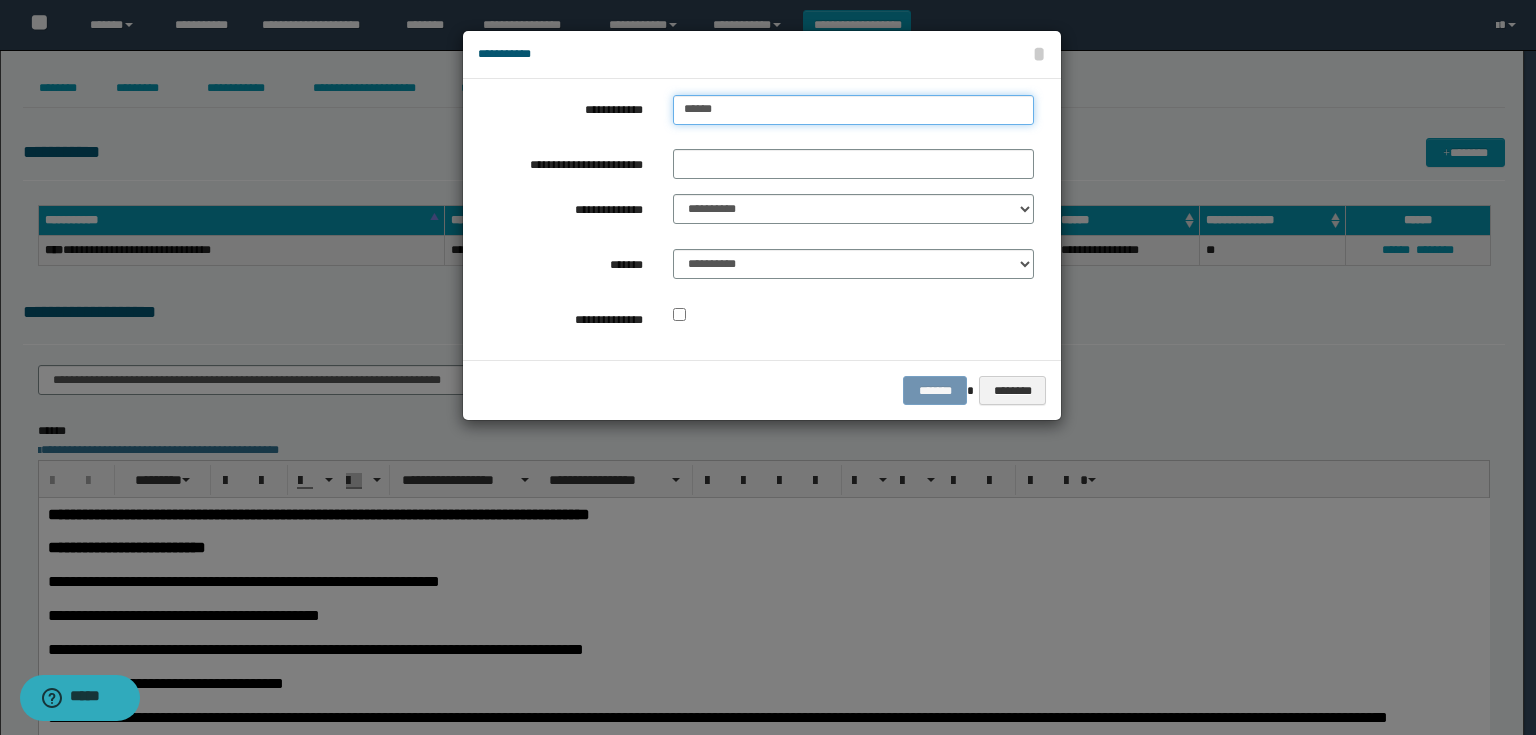 drag, startPoint x: 756, startPoint y: 102, endPoint x: 646, endPoint y: 112, distance: 110.45361 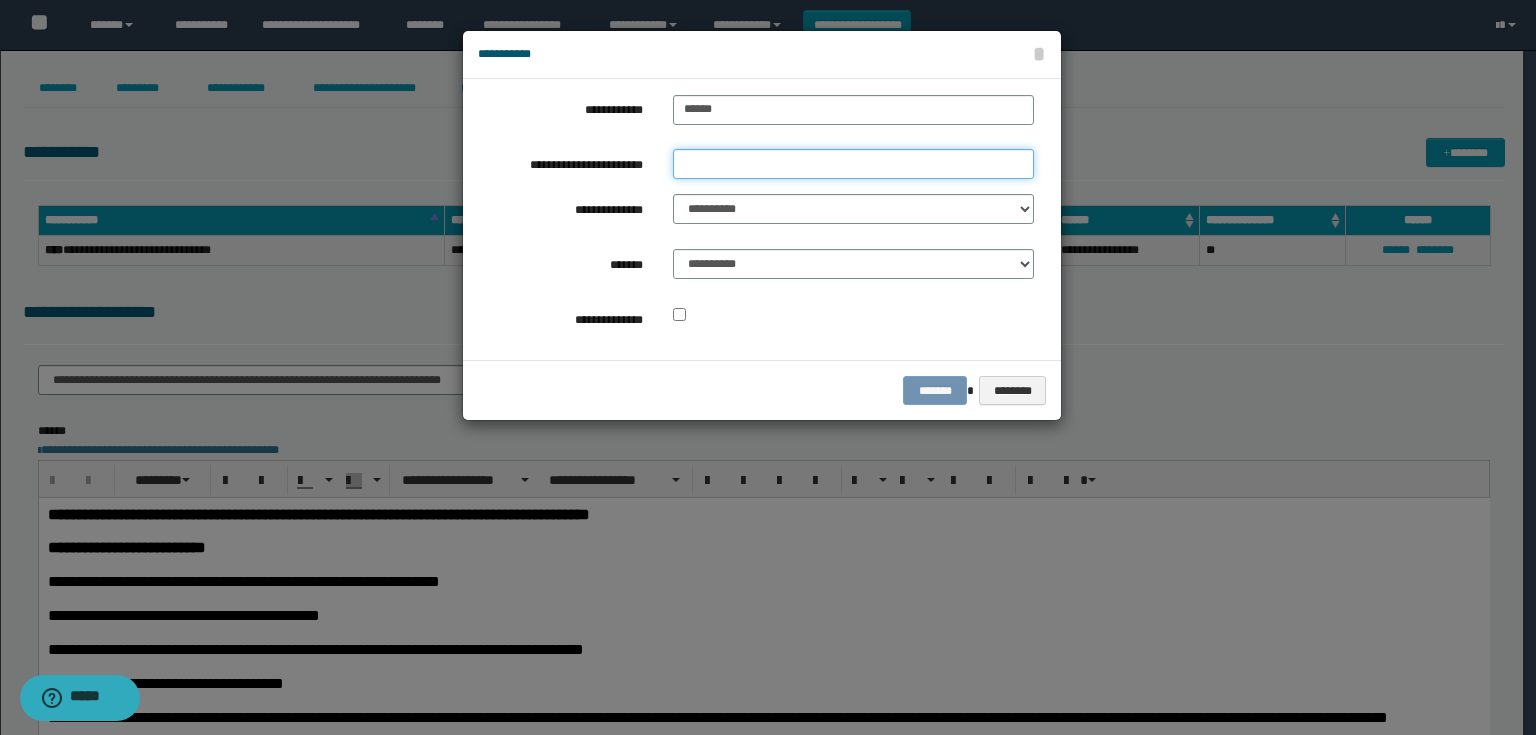 click on "**********" at bounding box center [853, 164] 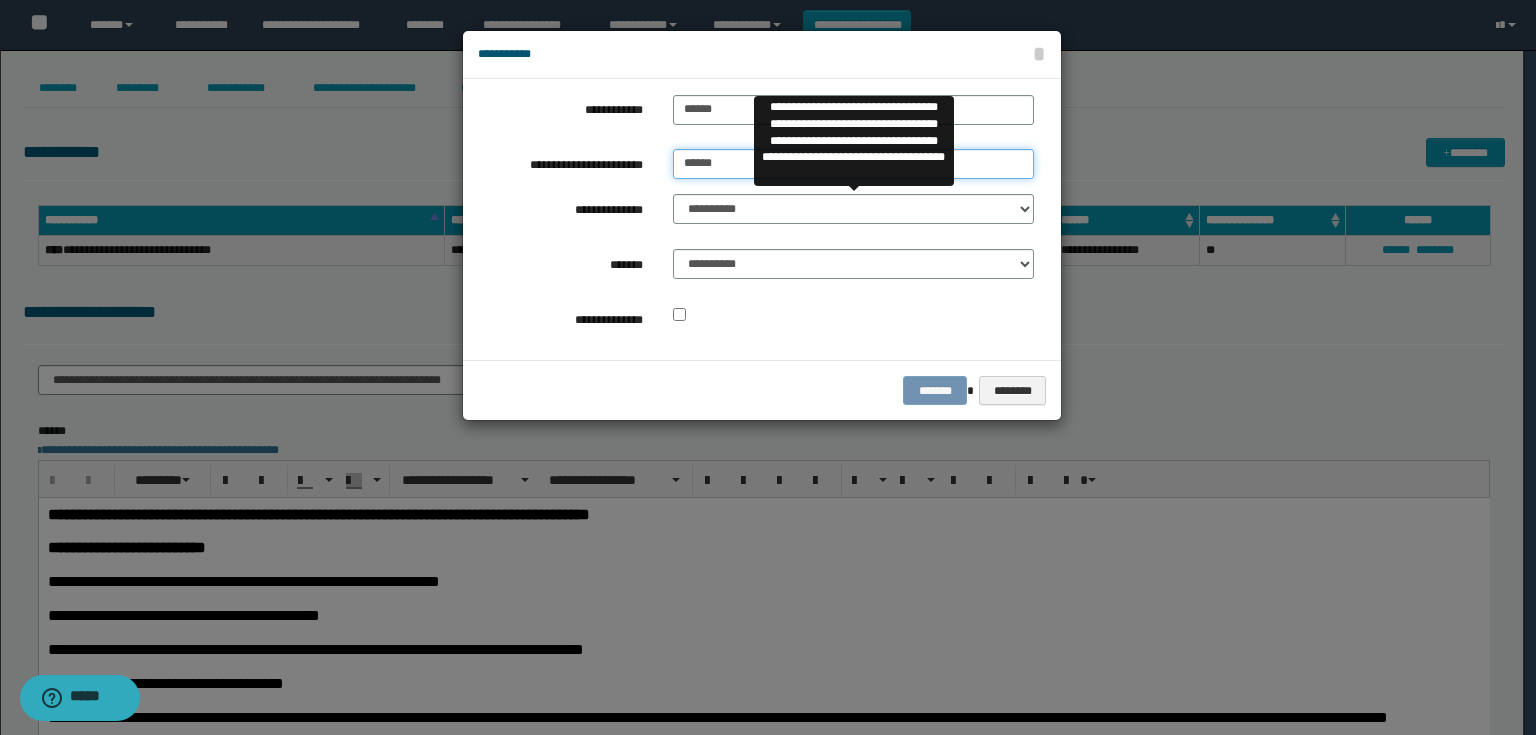 type on "******" 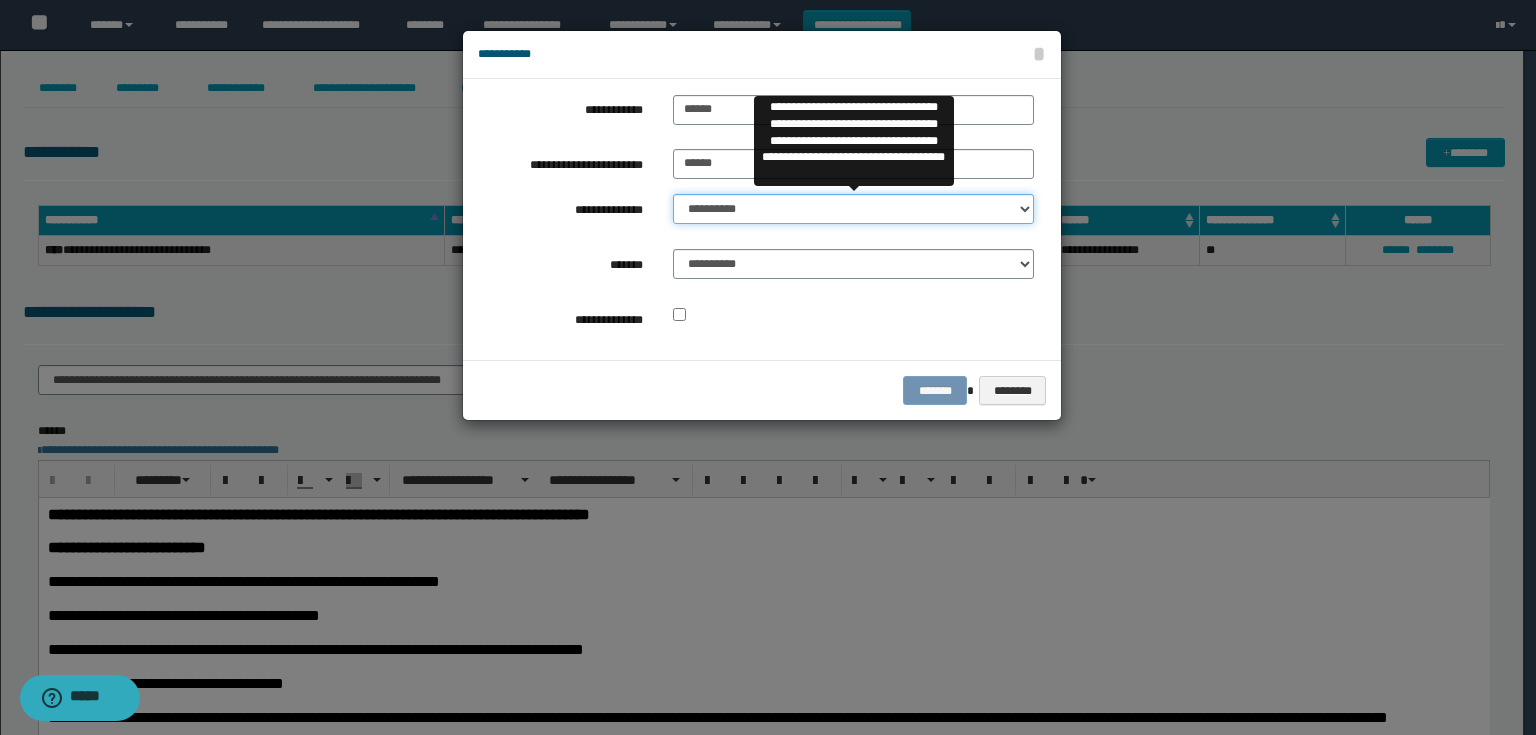 click on "**********" at bounding box center (853, 209) 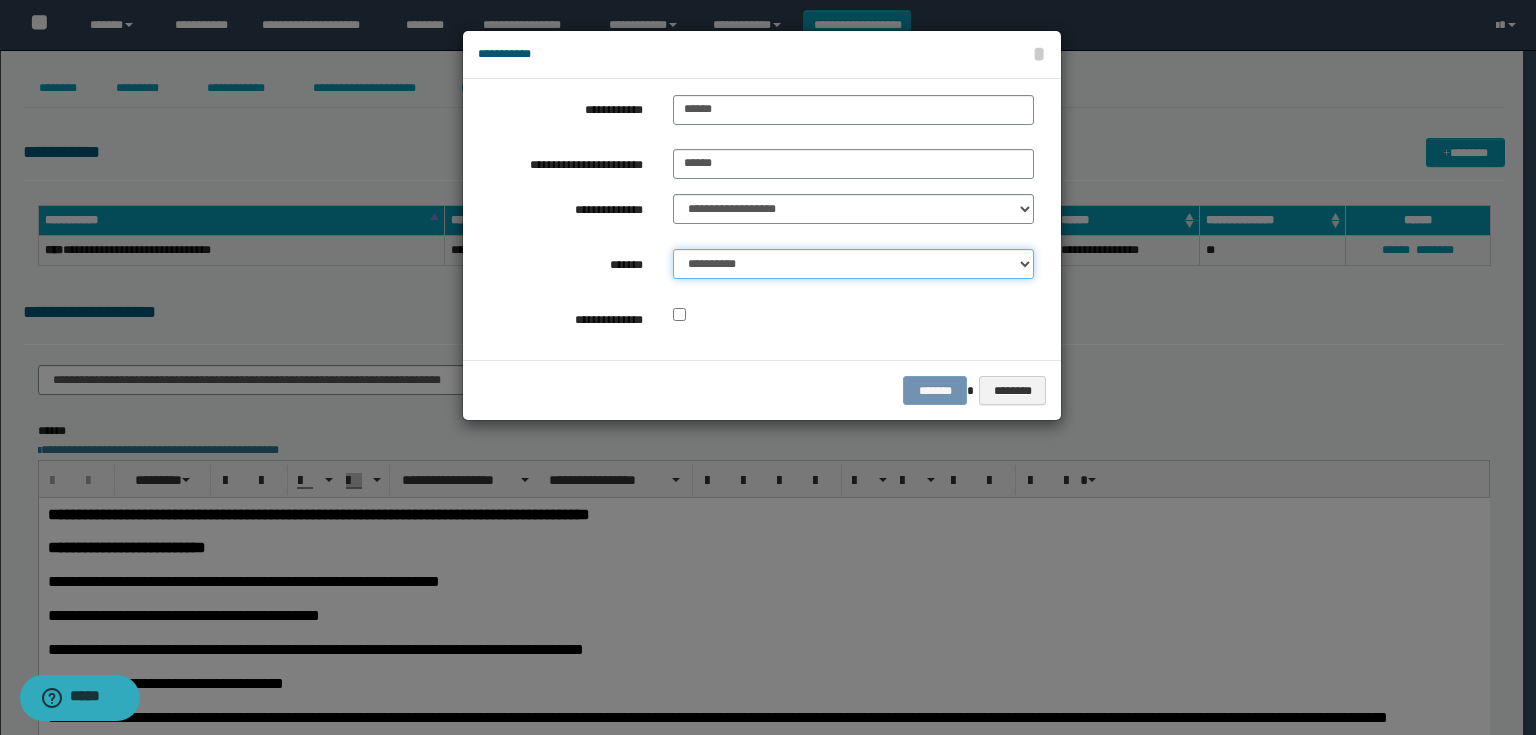 click on "**********" at bounding box center [853, 264] 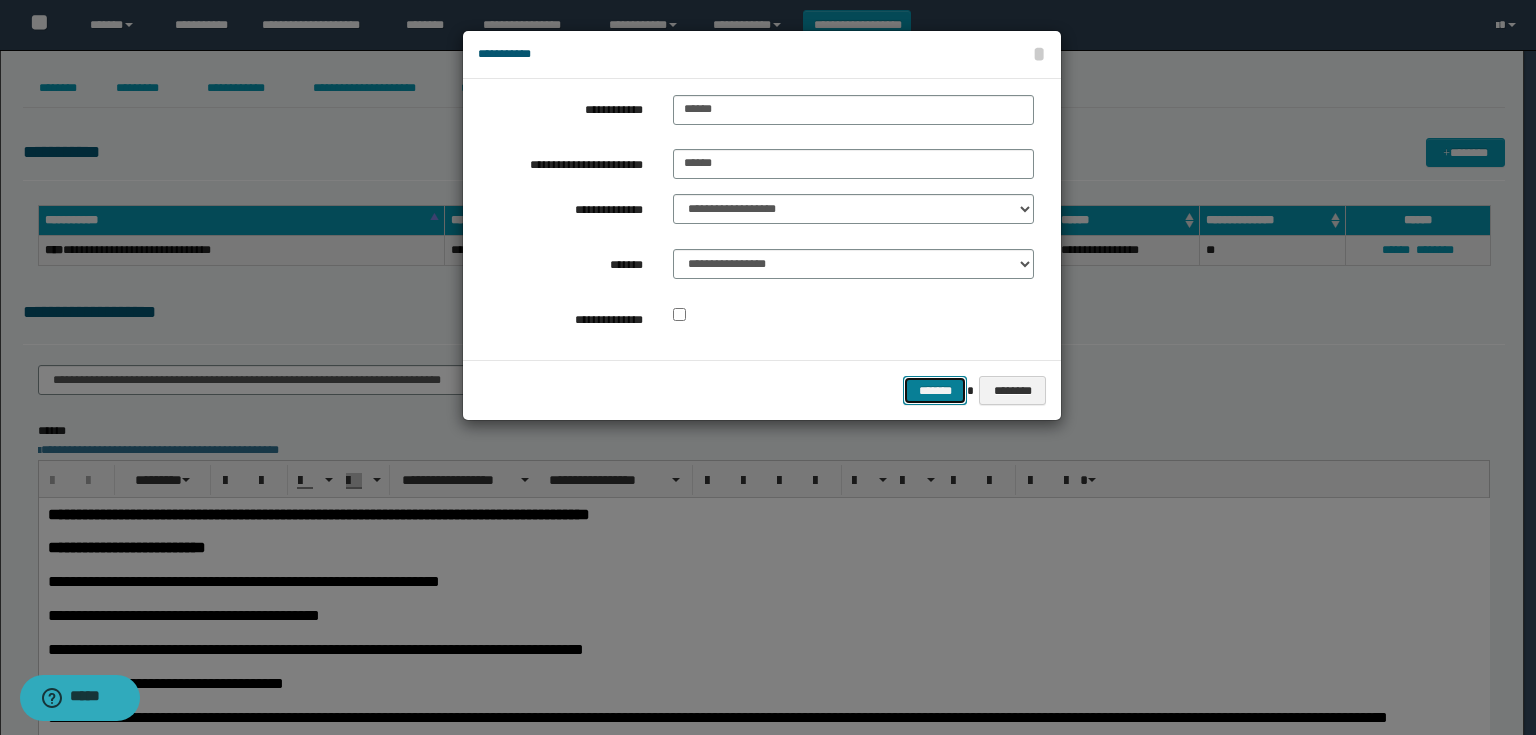 click on "*******" at bounding box center (935, 391) 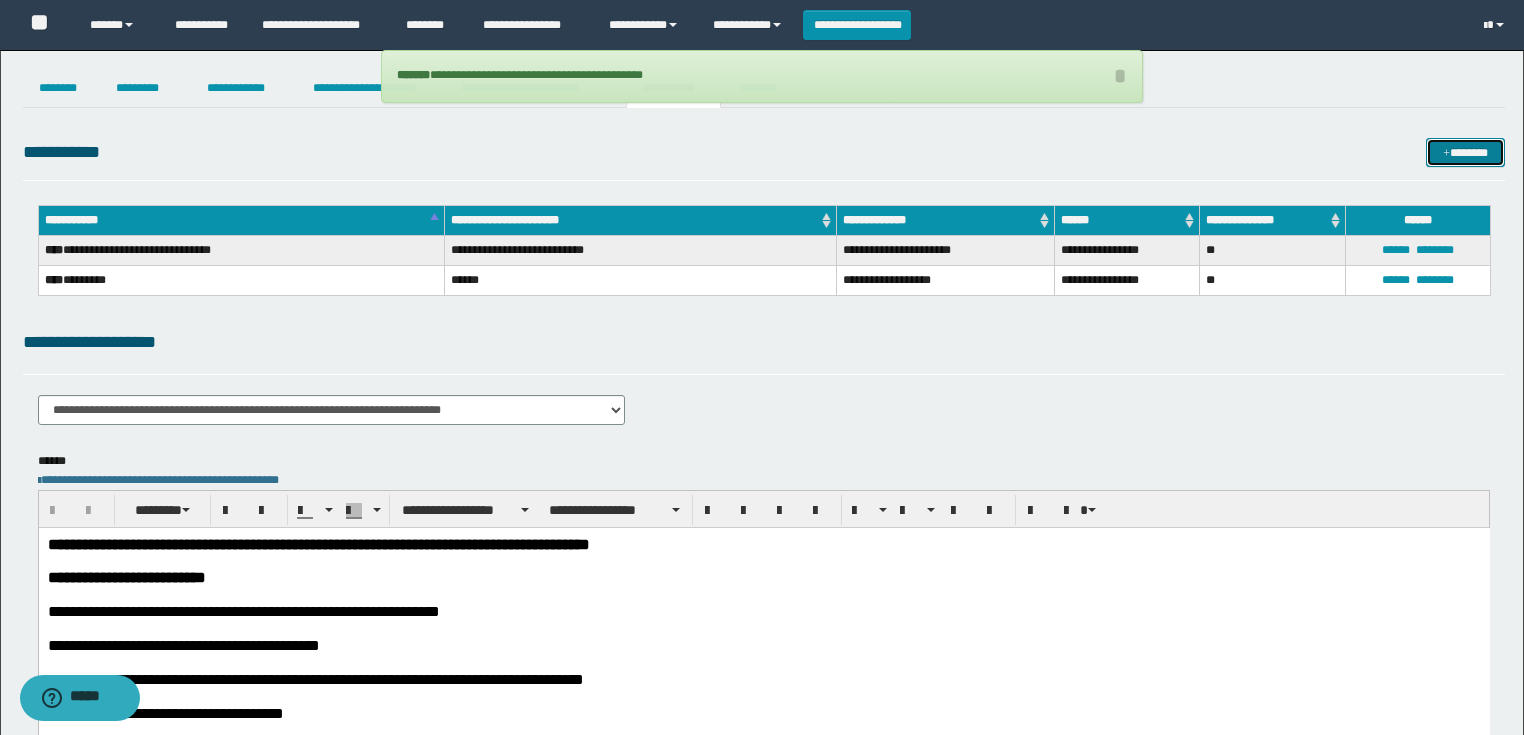 scroll, scrollTop: 240, scrollLeft: 0, axis: vertical 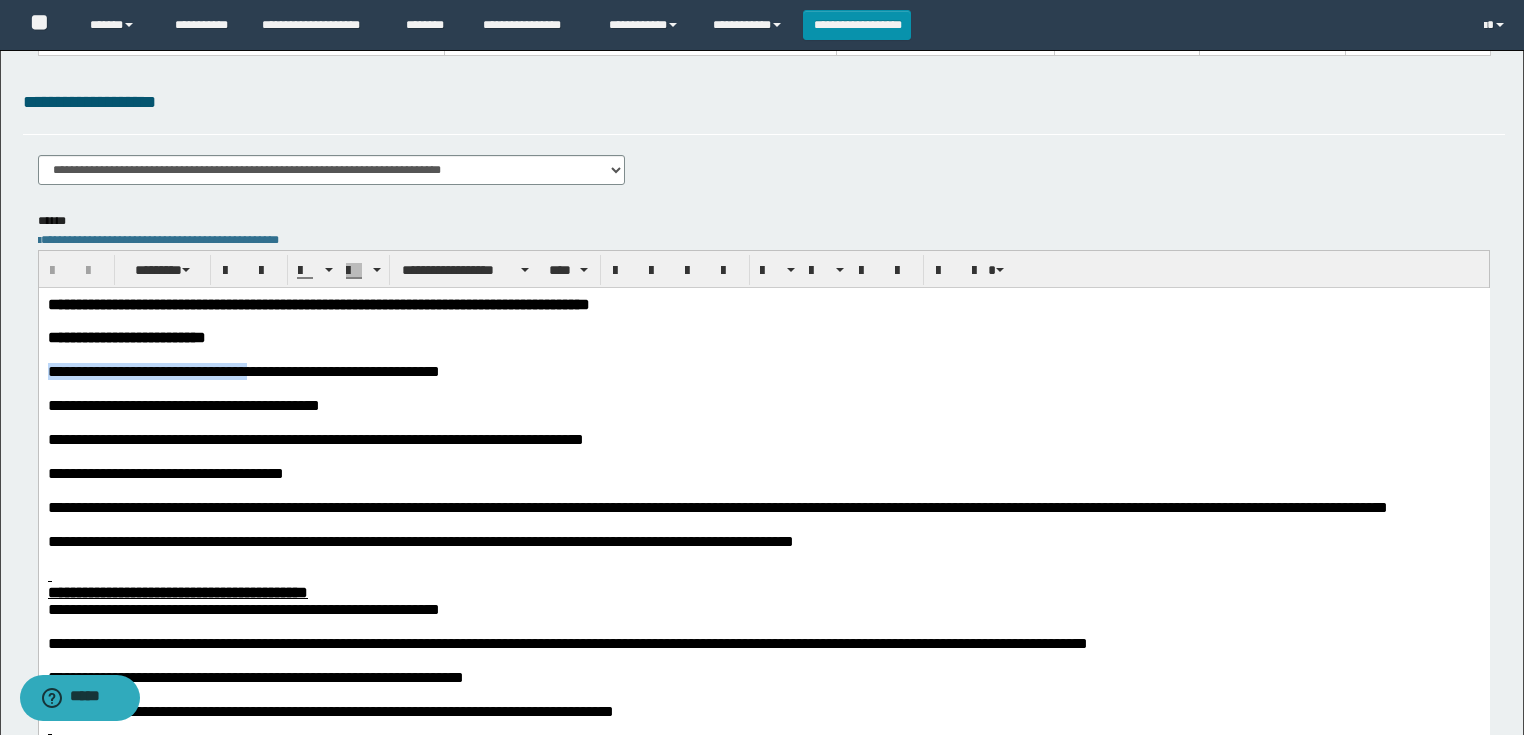 drag, startPoint x: 352, startPoint y: 376, endPoint x: 8, endPoint y: 373, distance: 344.0131 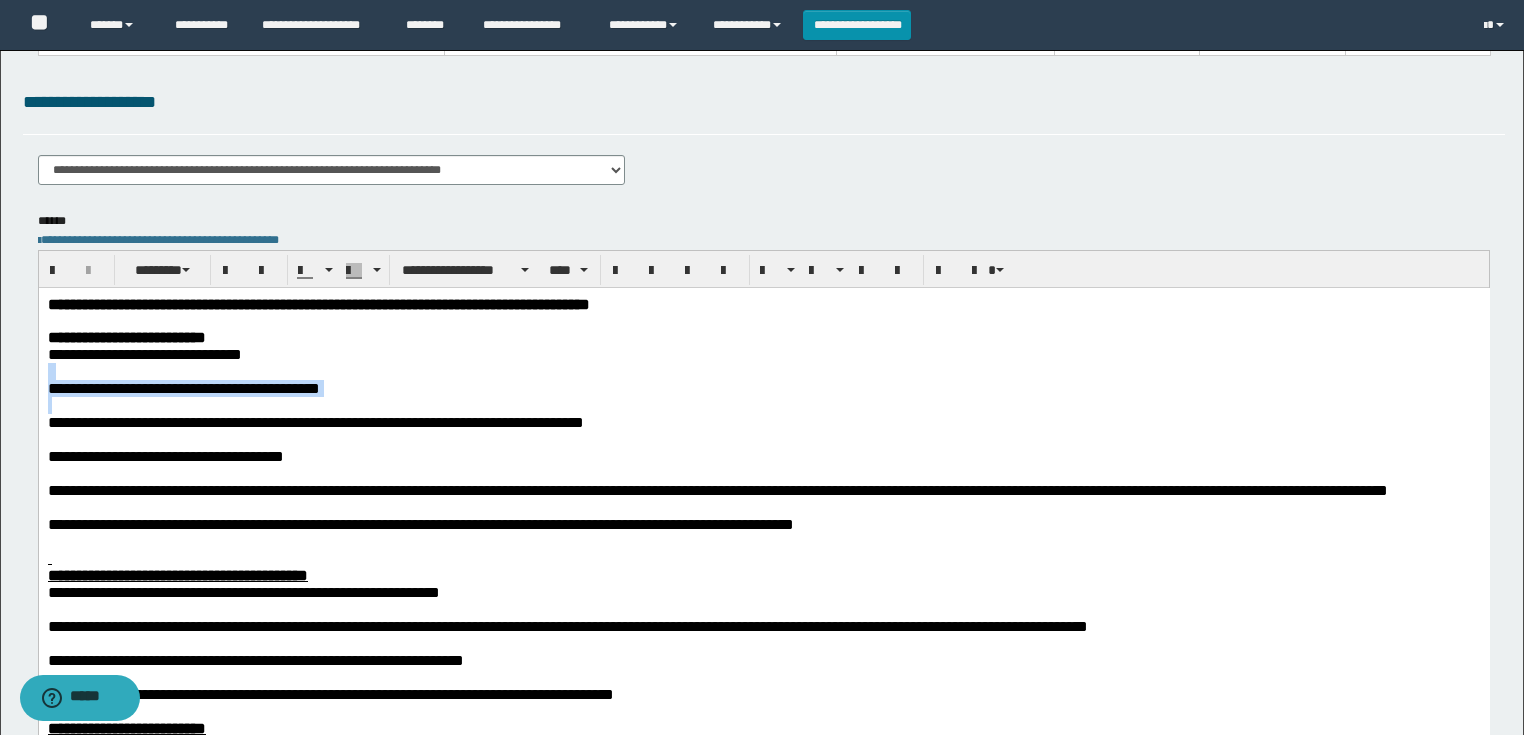 drag, startPoint x: 112, startPoint y: 413, endPoint x: 44, endPoint y: 378, distance: 76.47875 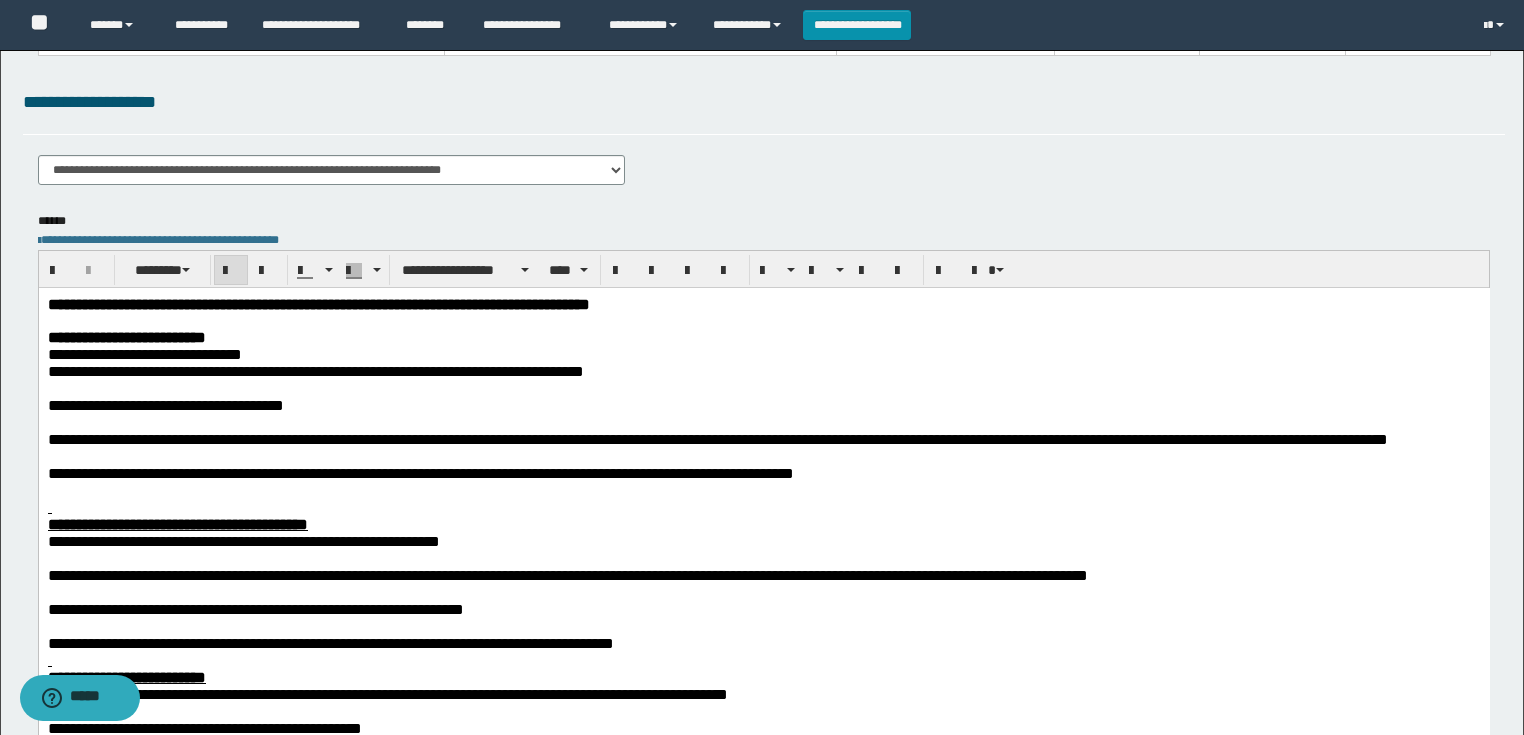 click on "**********" at bounding box center (126, 336) 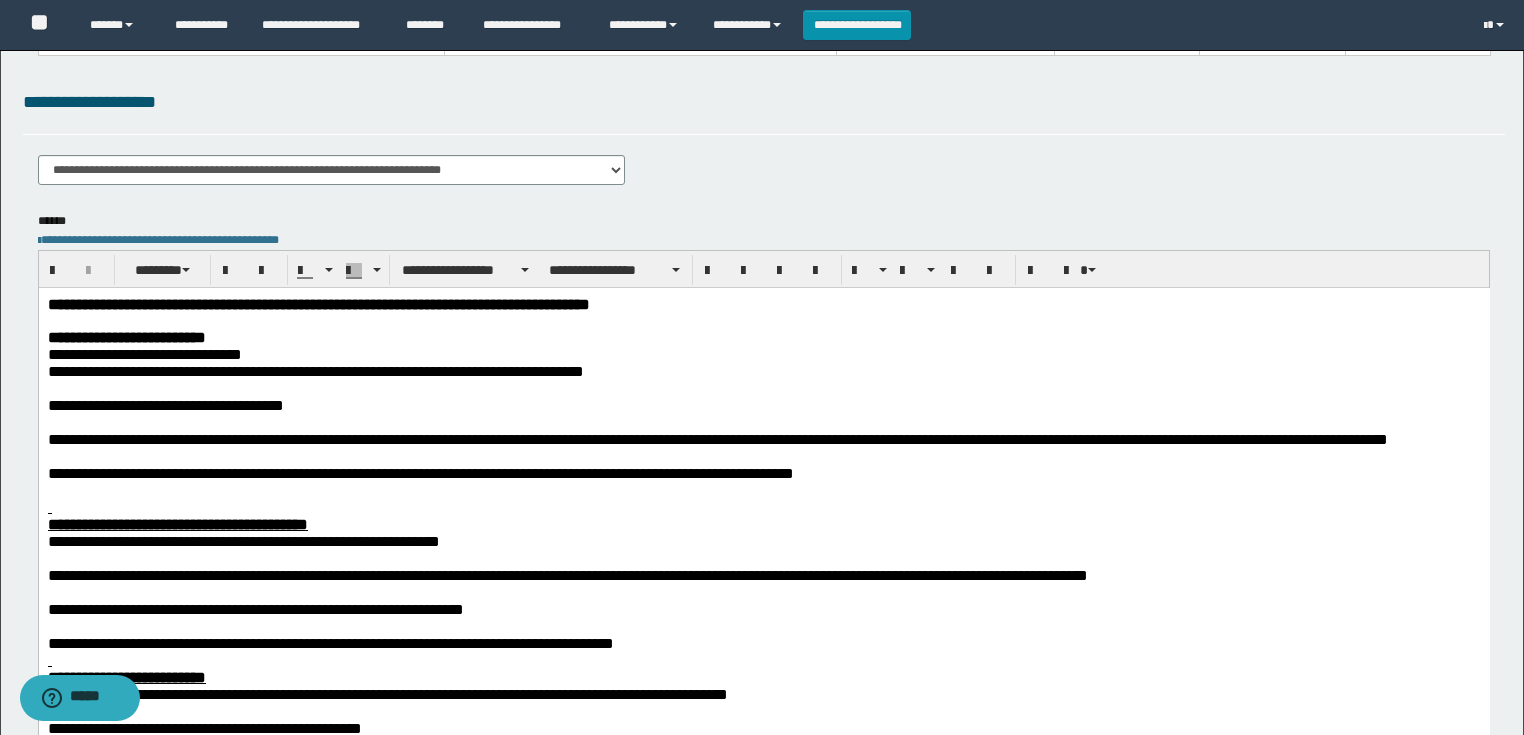 click at bounding box center [763, 320] 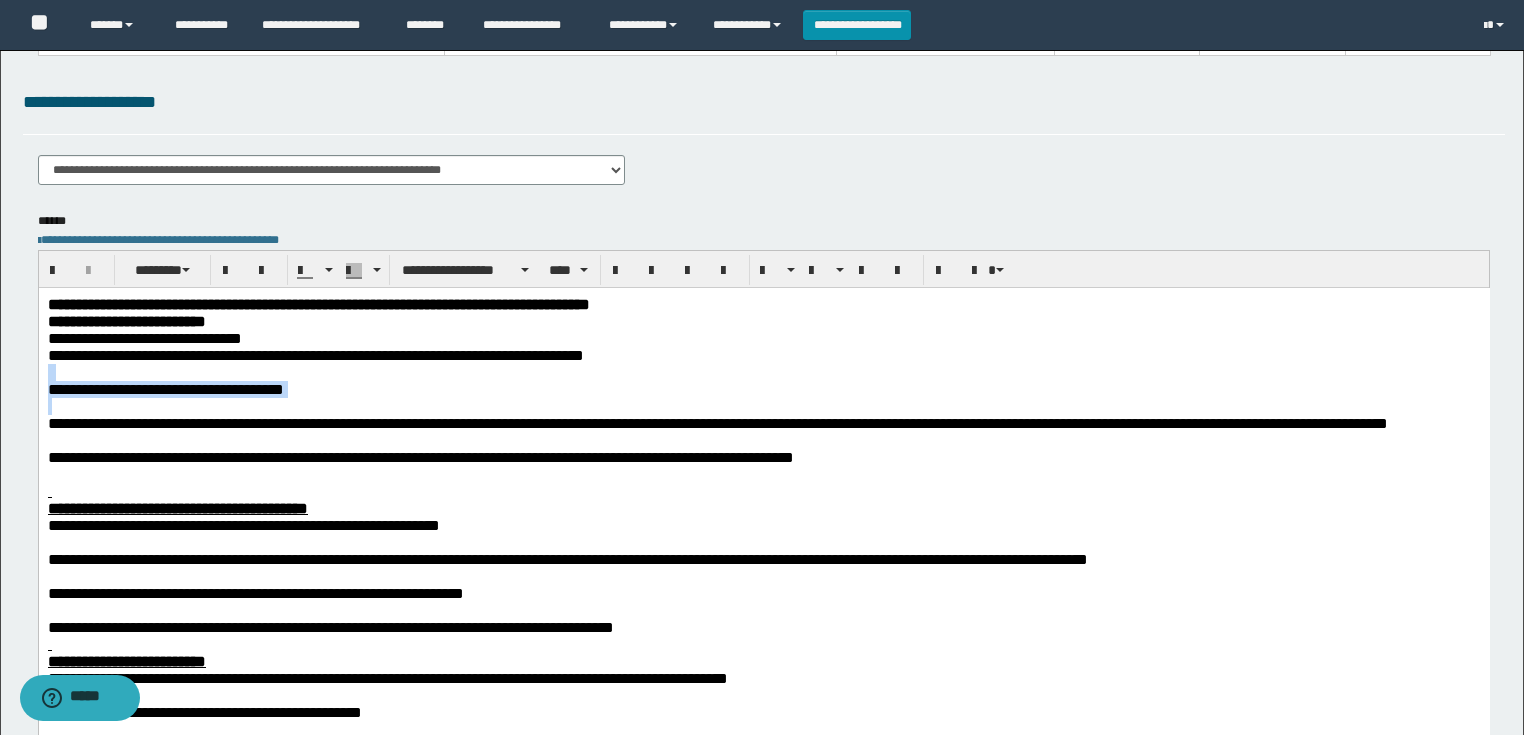drag, startPoint x: 83, startPoint y: 413, endPoint x: 66, endPoint y: 660, distance: 247.58434 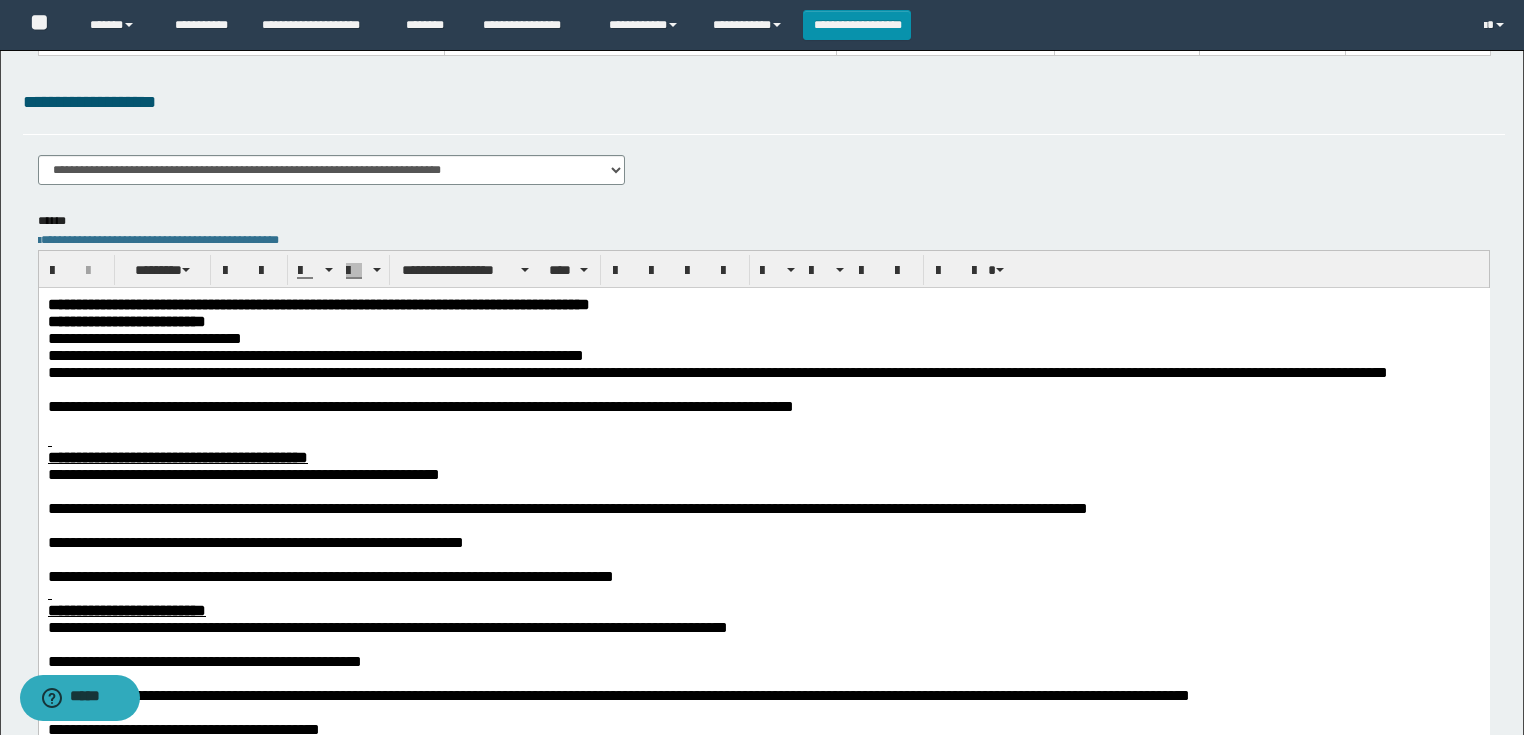 click at bounding box center [763, 388] 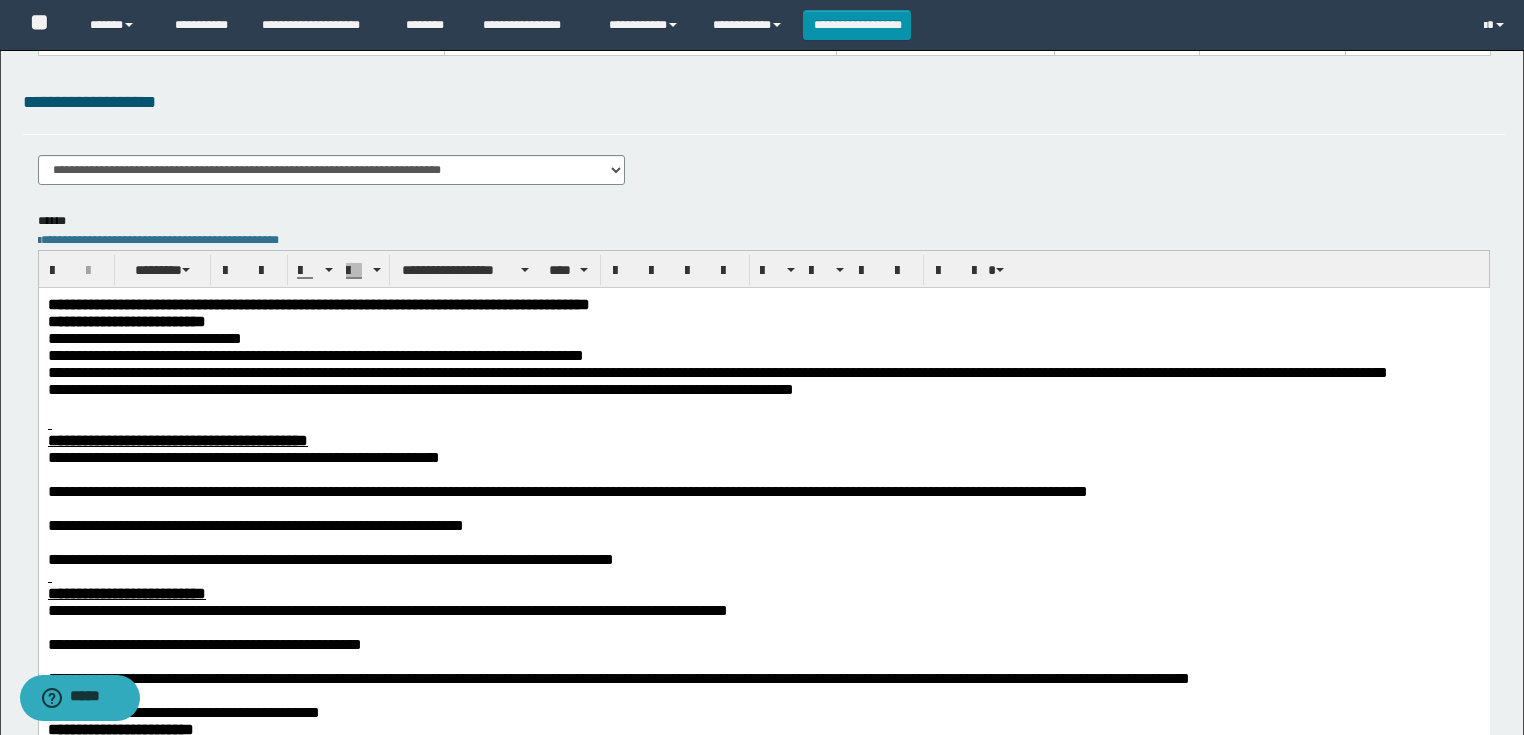 click at bounding box center (763, 422) 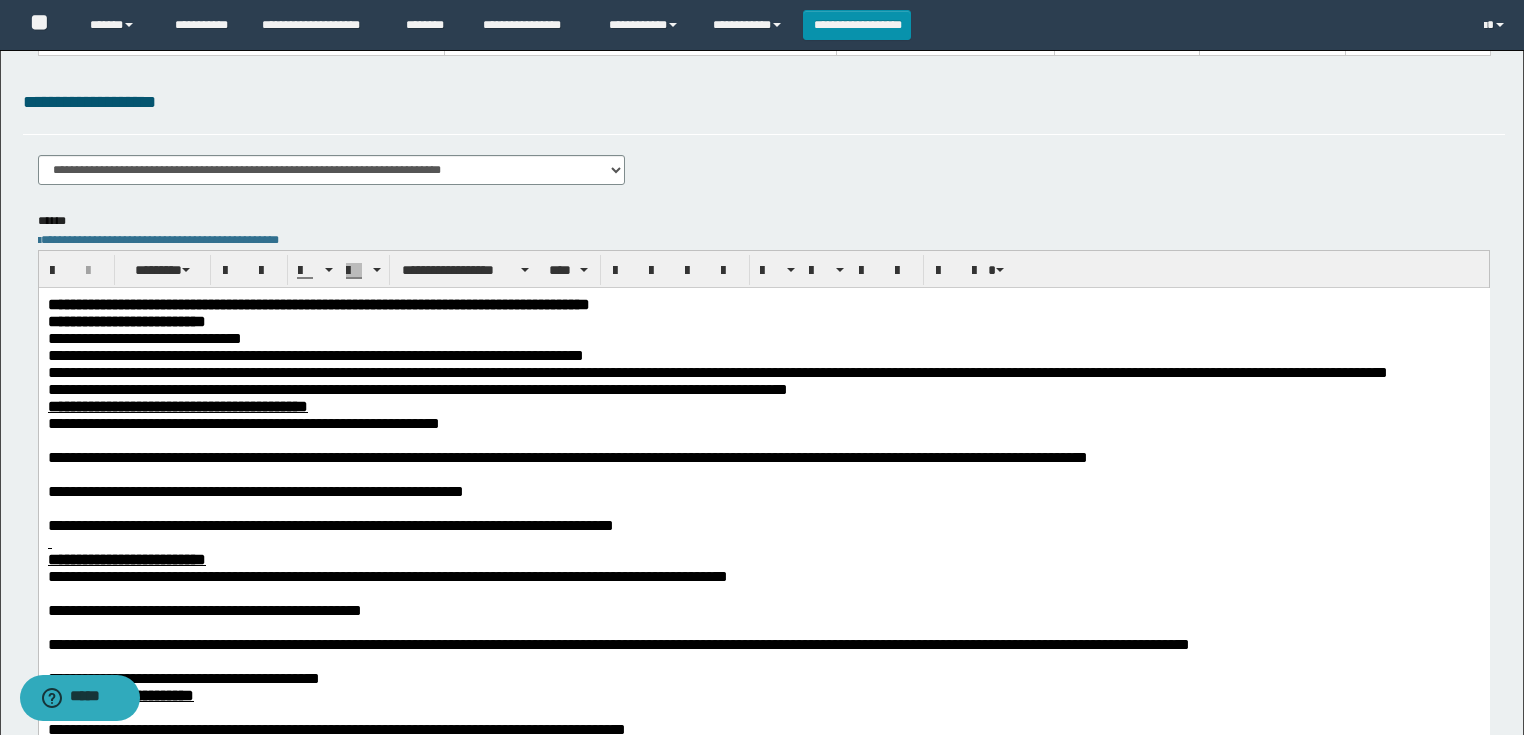 click at bounding box center [763, 439] 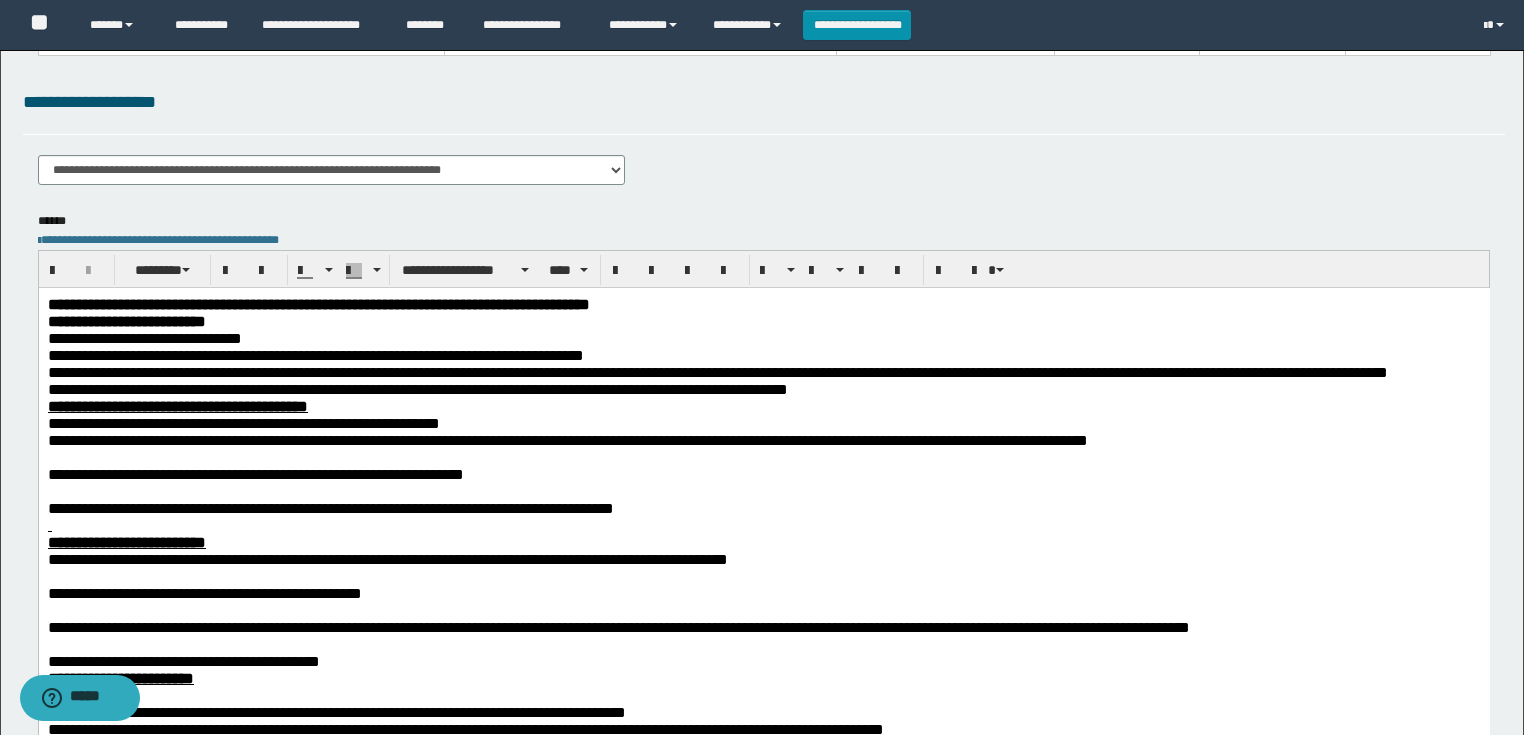 click at bounding box center (763, 456) 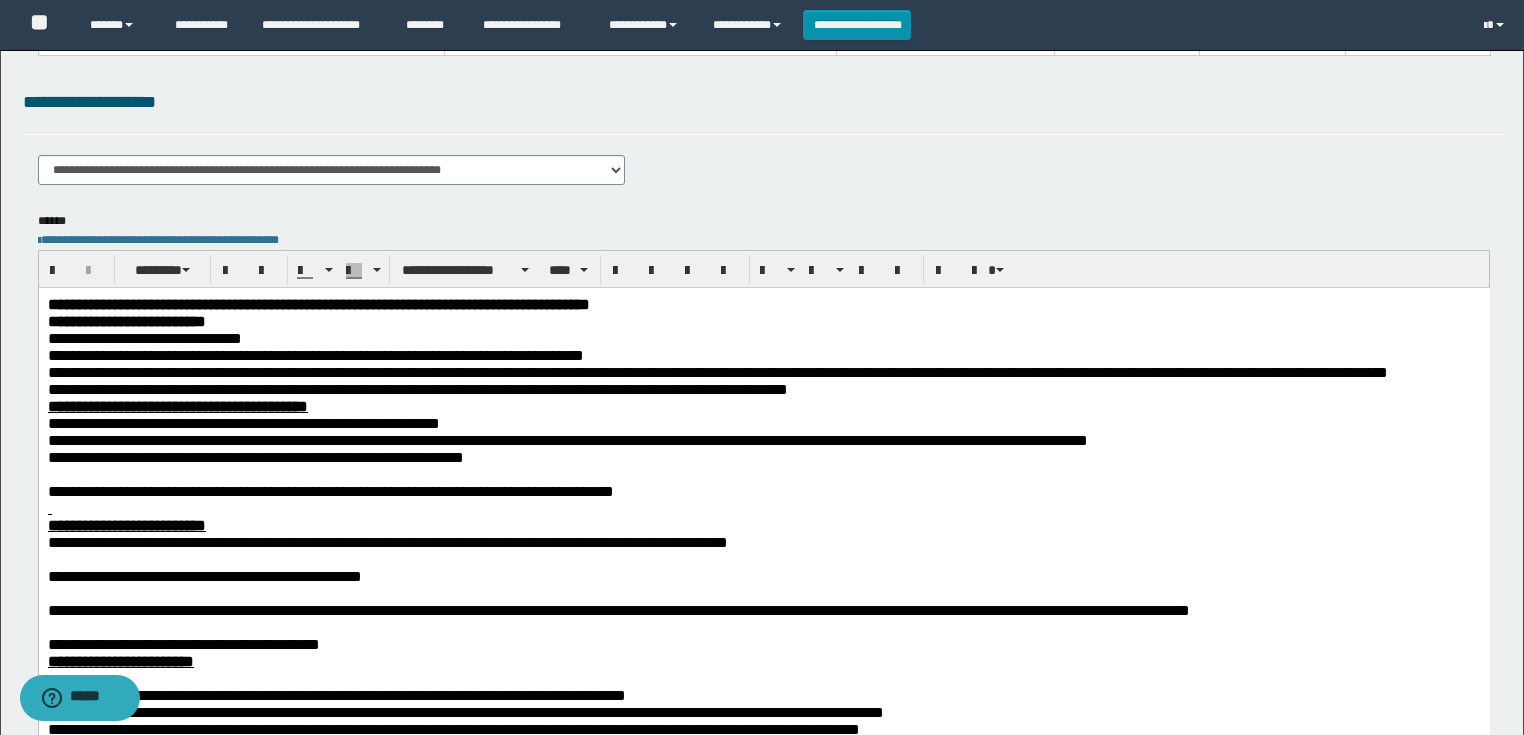 click at bounding box center [763, 473] 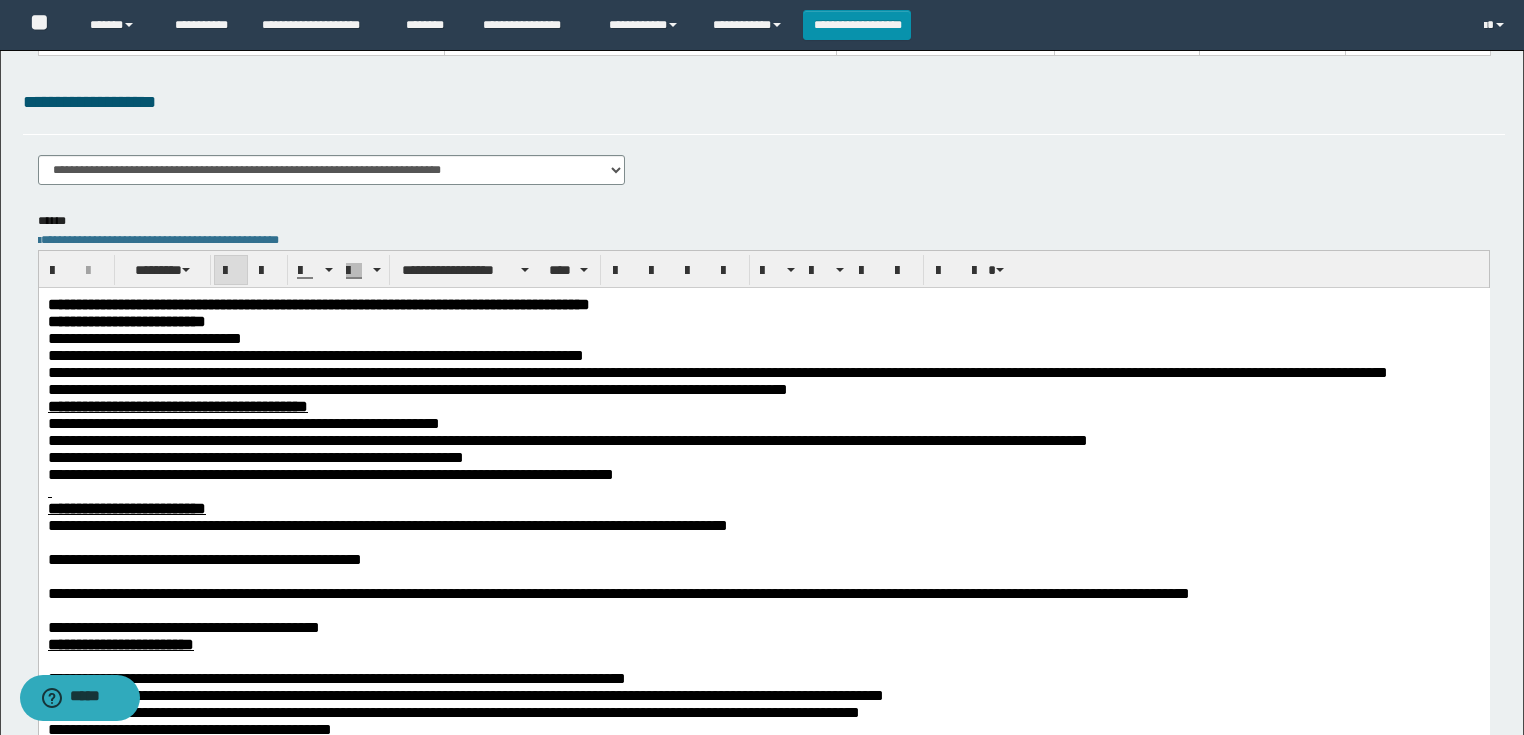 click at bounding box center (763, 490) 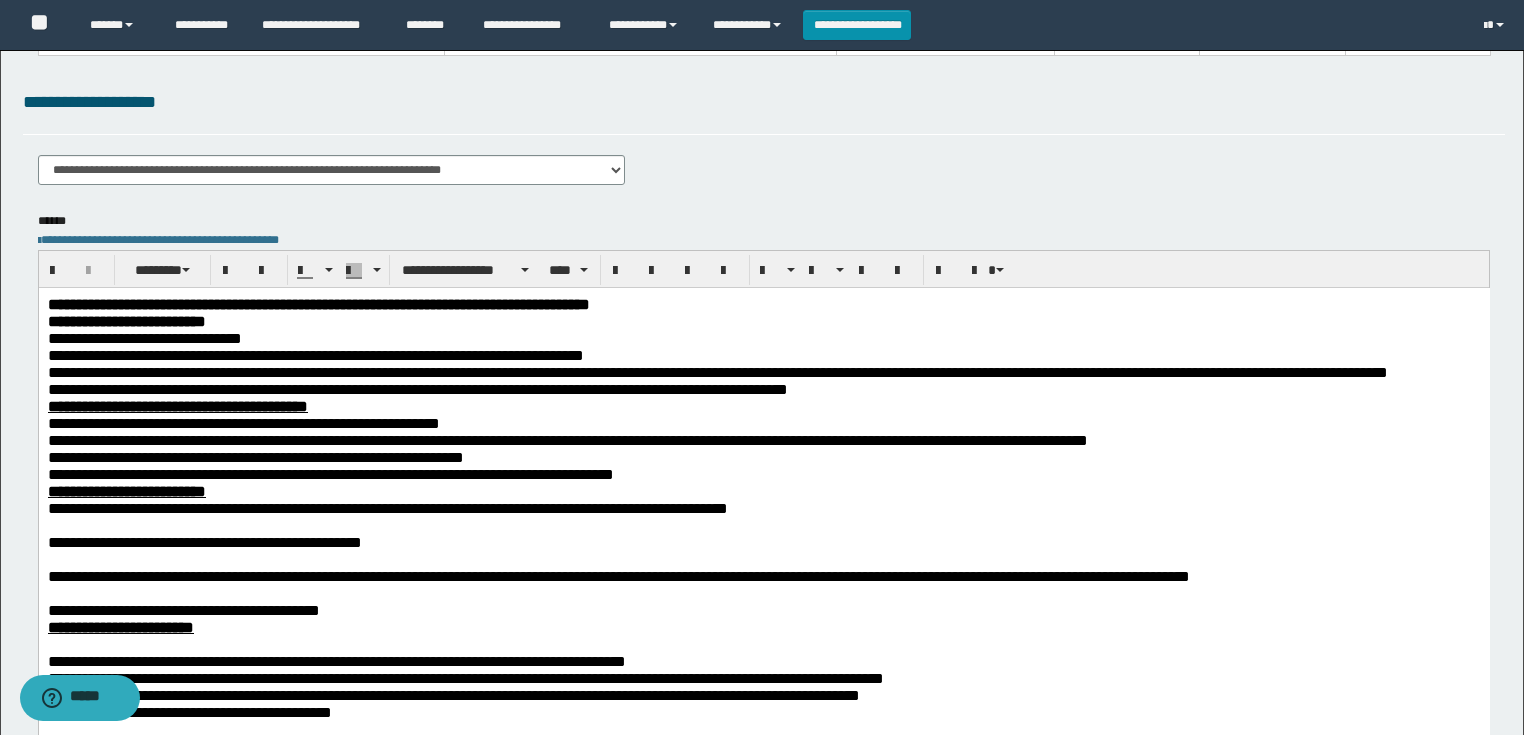 click at bounding box center (763, 524) 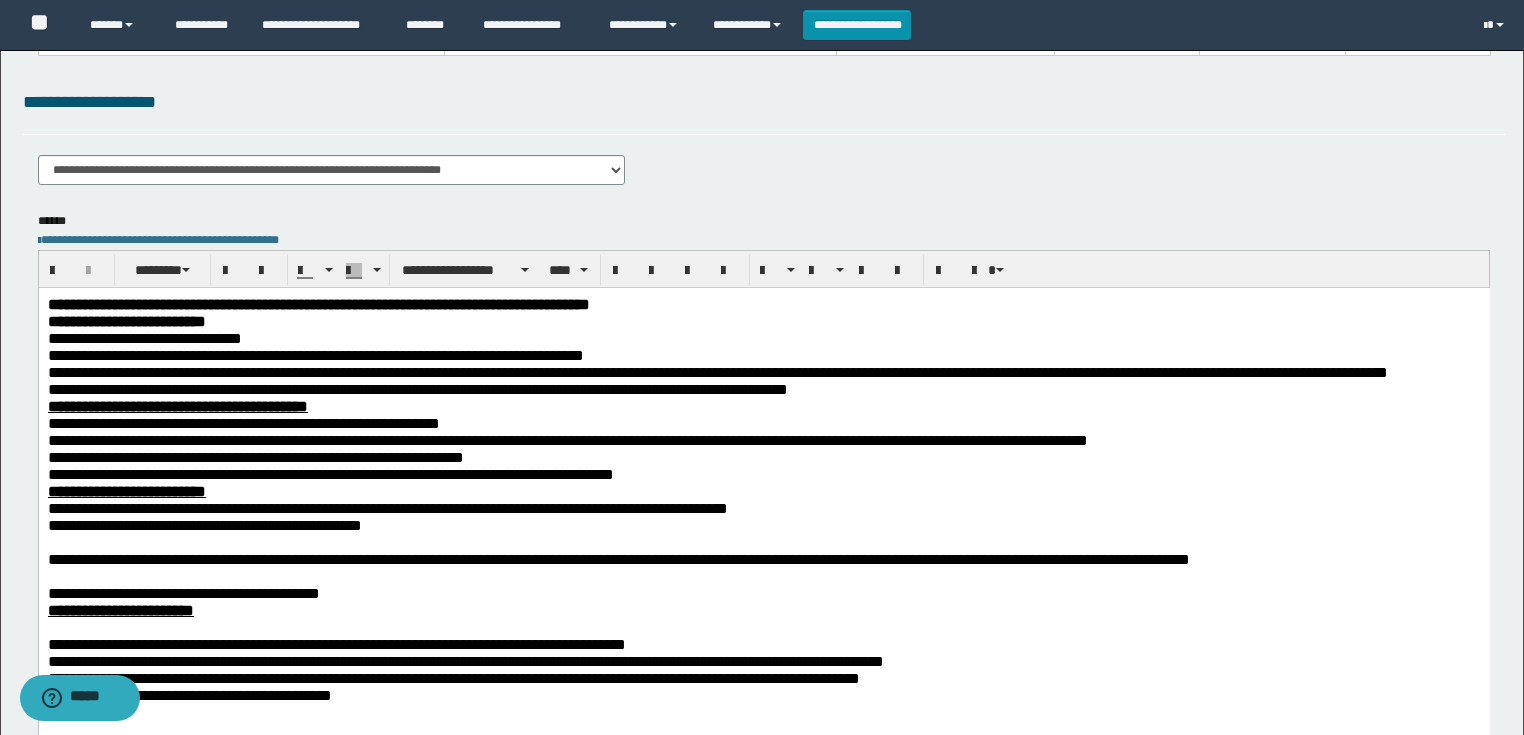 click at bounding box center [763, 541] 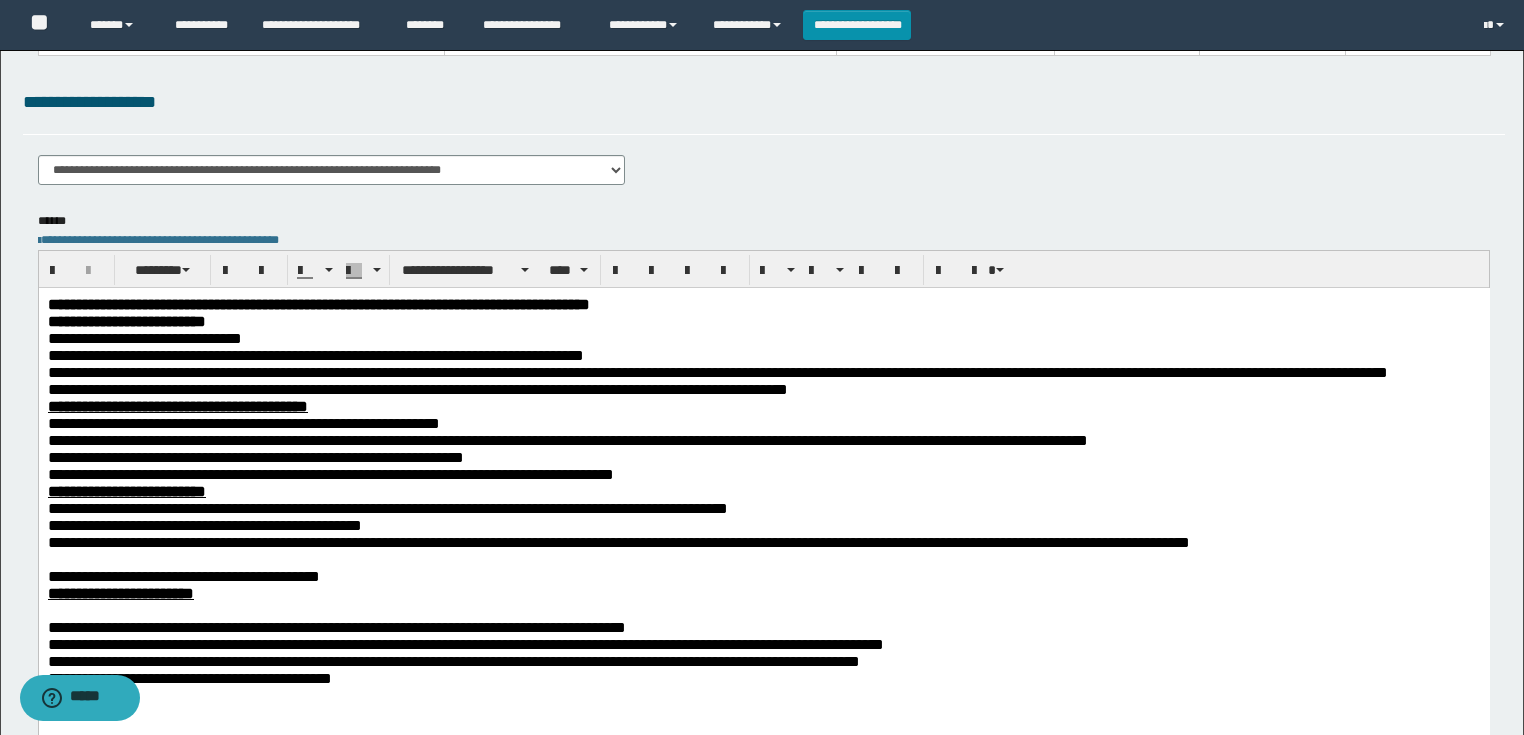 click at bounding box center [763, 558] 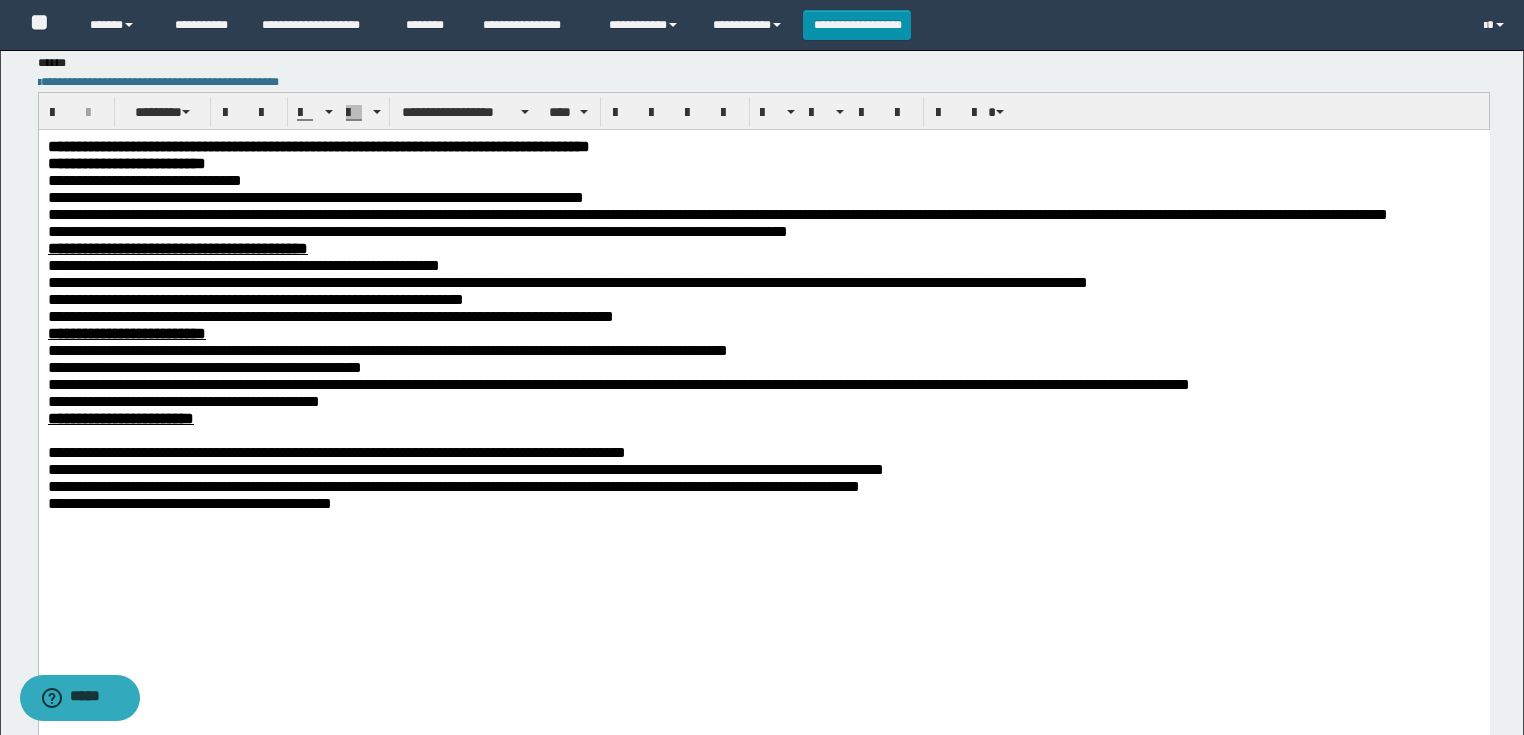 scroll, scrollTop: 400, scrollLeft: 0, axis: vertical 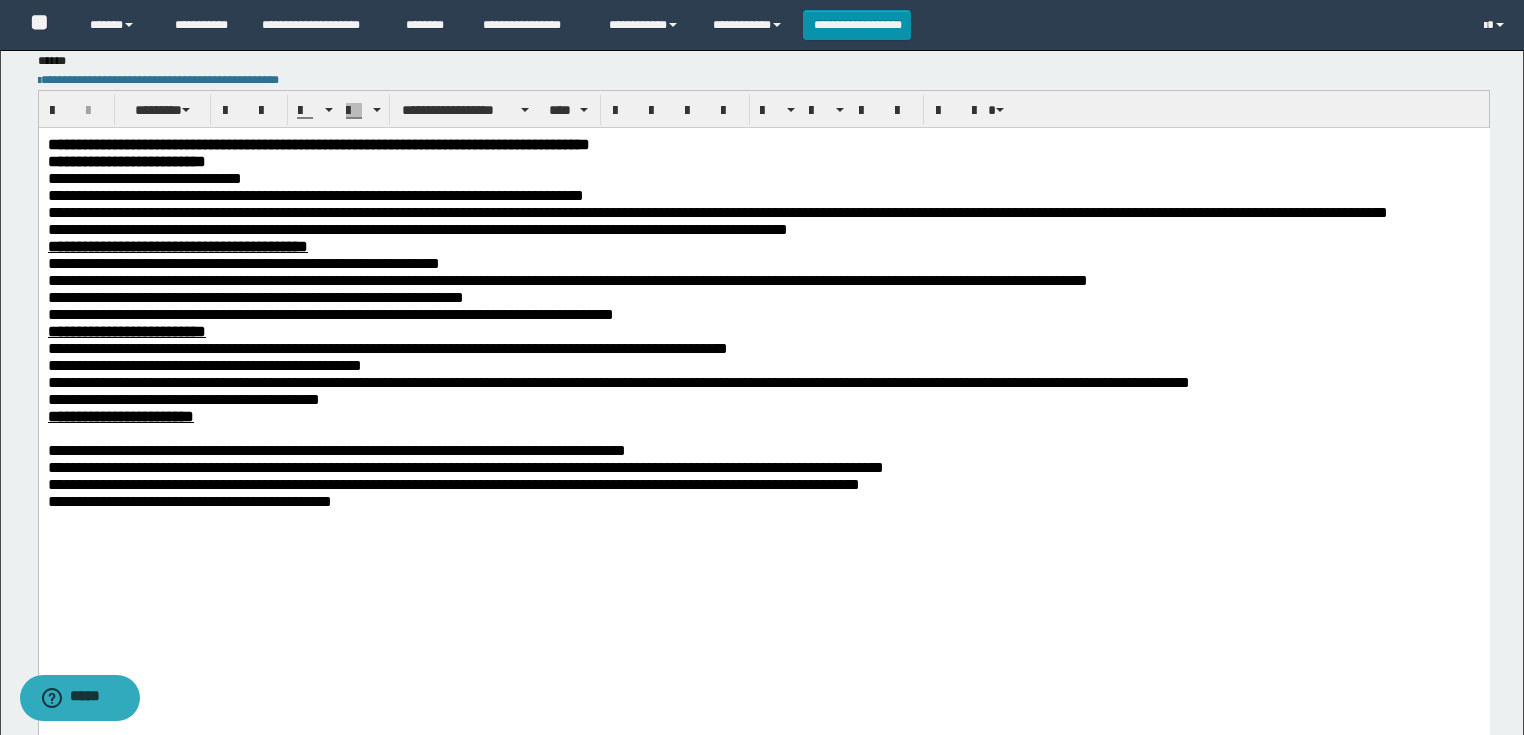 click at bounding box center [763, 432] 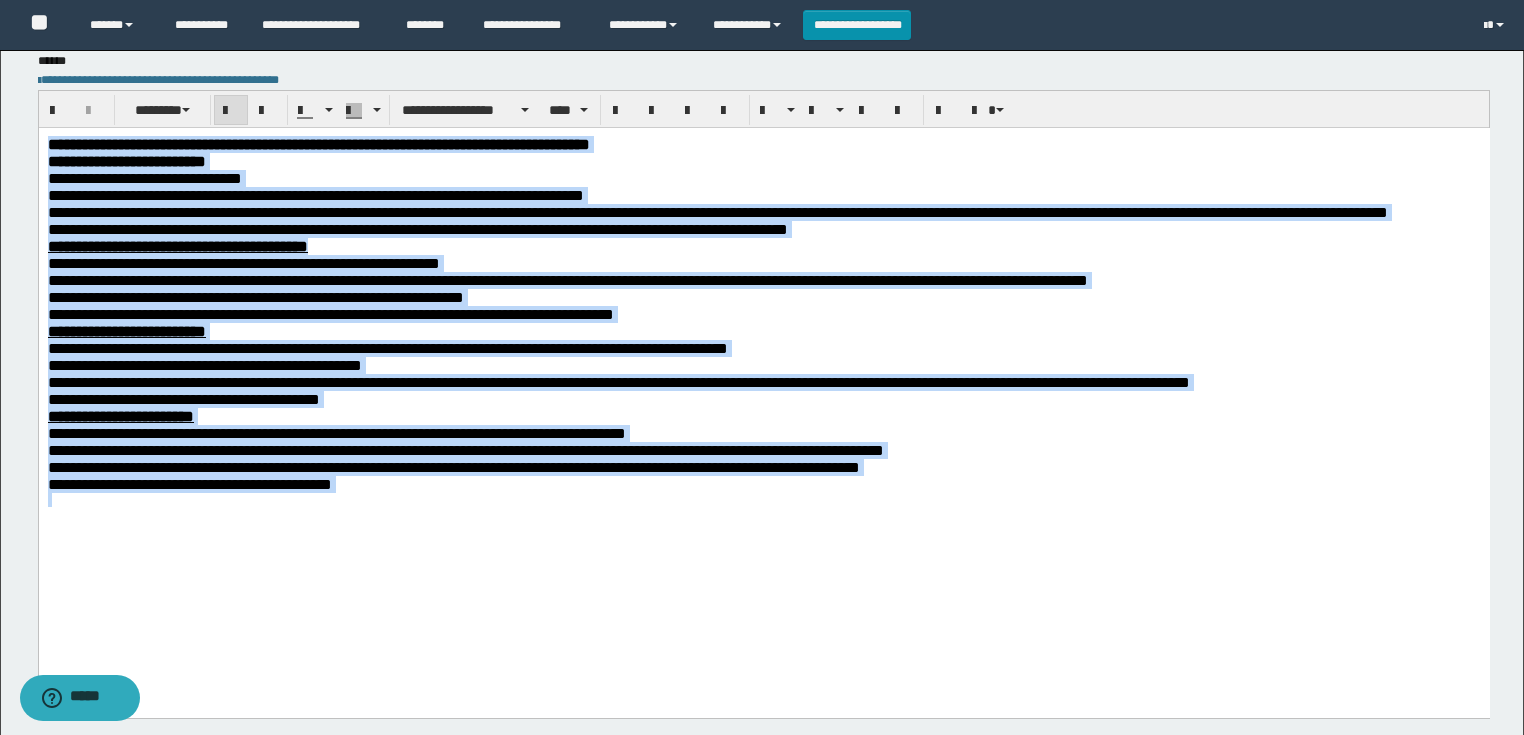 drag, startPoint x: 595, startPoint y: 587, endPoint x: 2, endPoint y: 127, distance: 750.49915 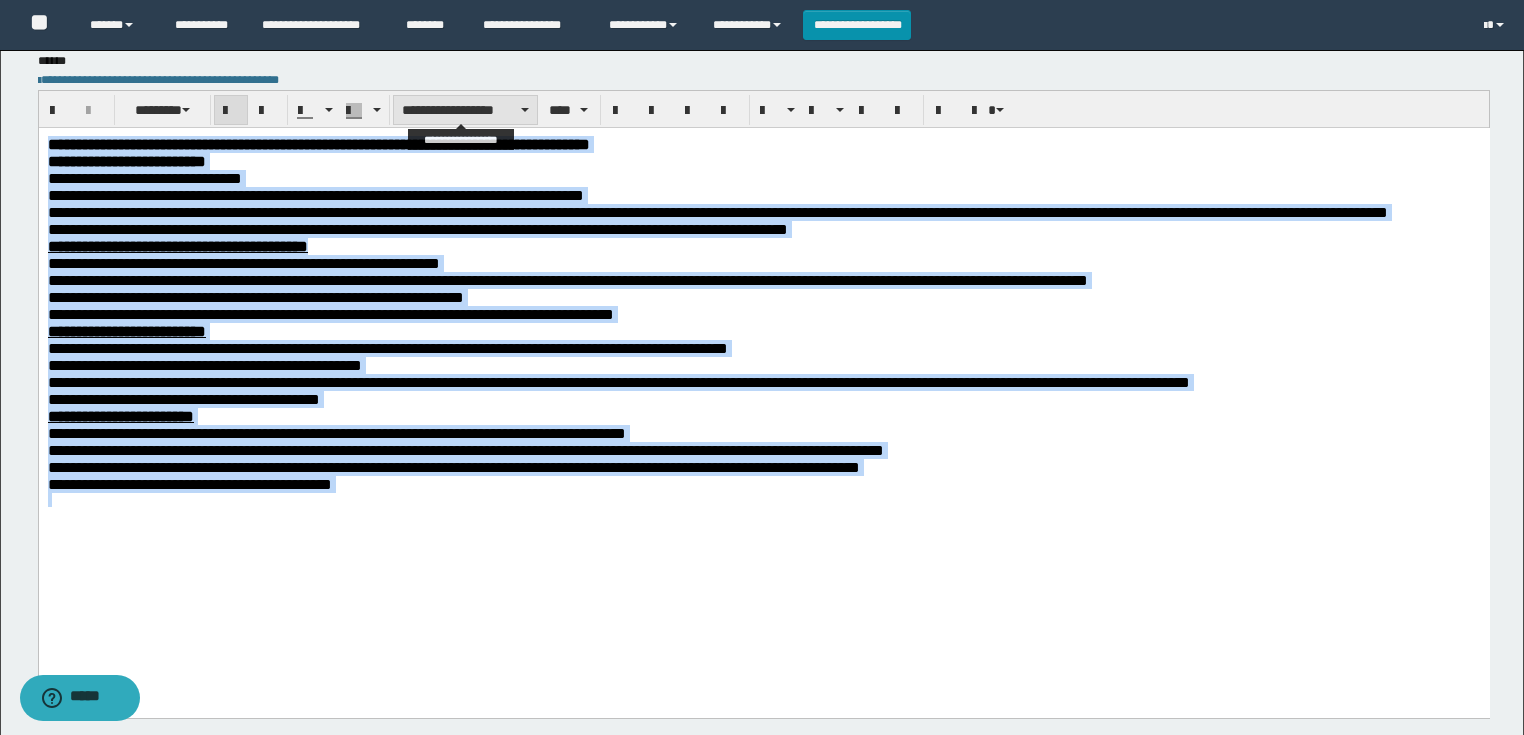 drag, startPoint x: 437, startPoint y: 100, endPoint x: 438, endPoint y: 110, distance: 10.049875 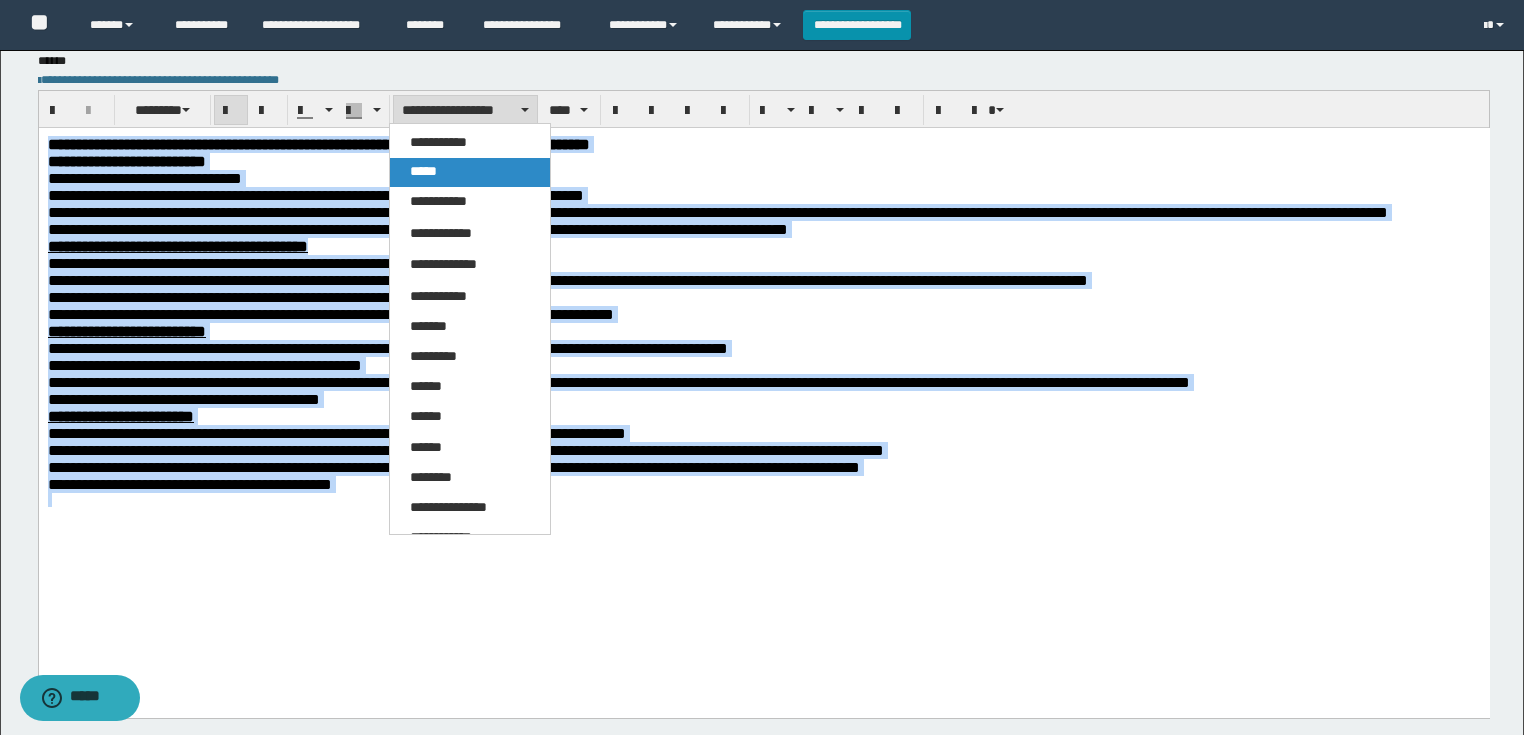 click on "*****" at bounding box center [470, 172] 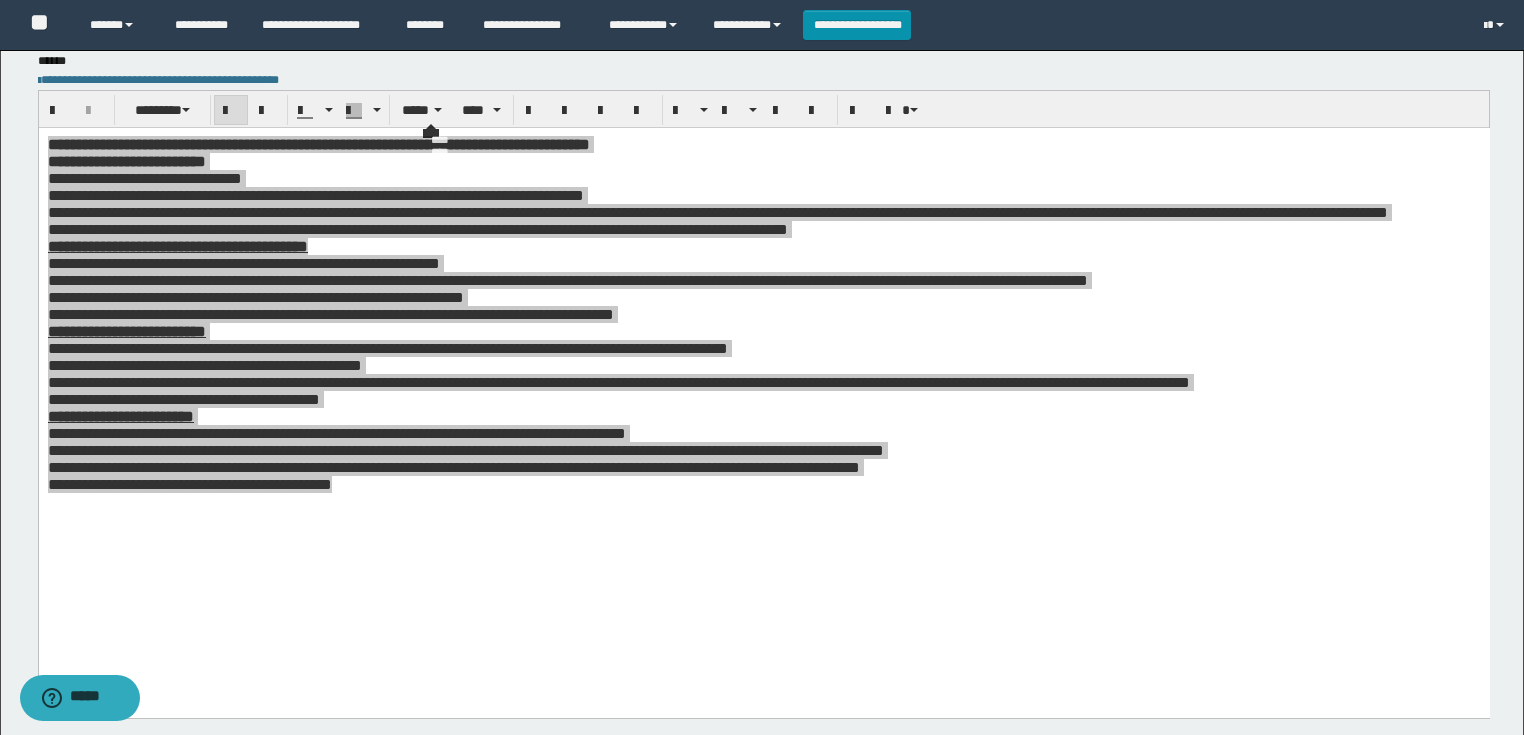 click at bounding box center (586, 110) 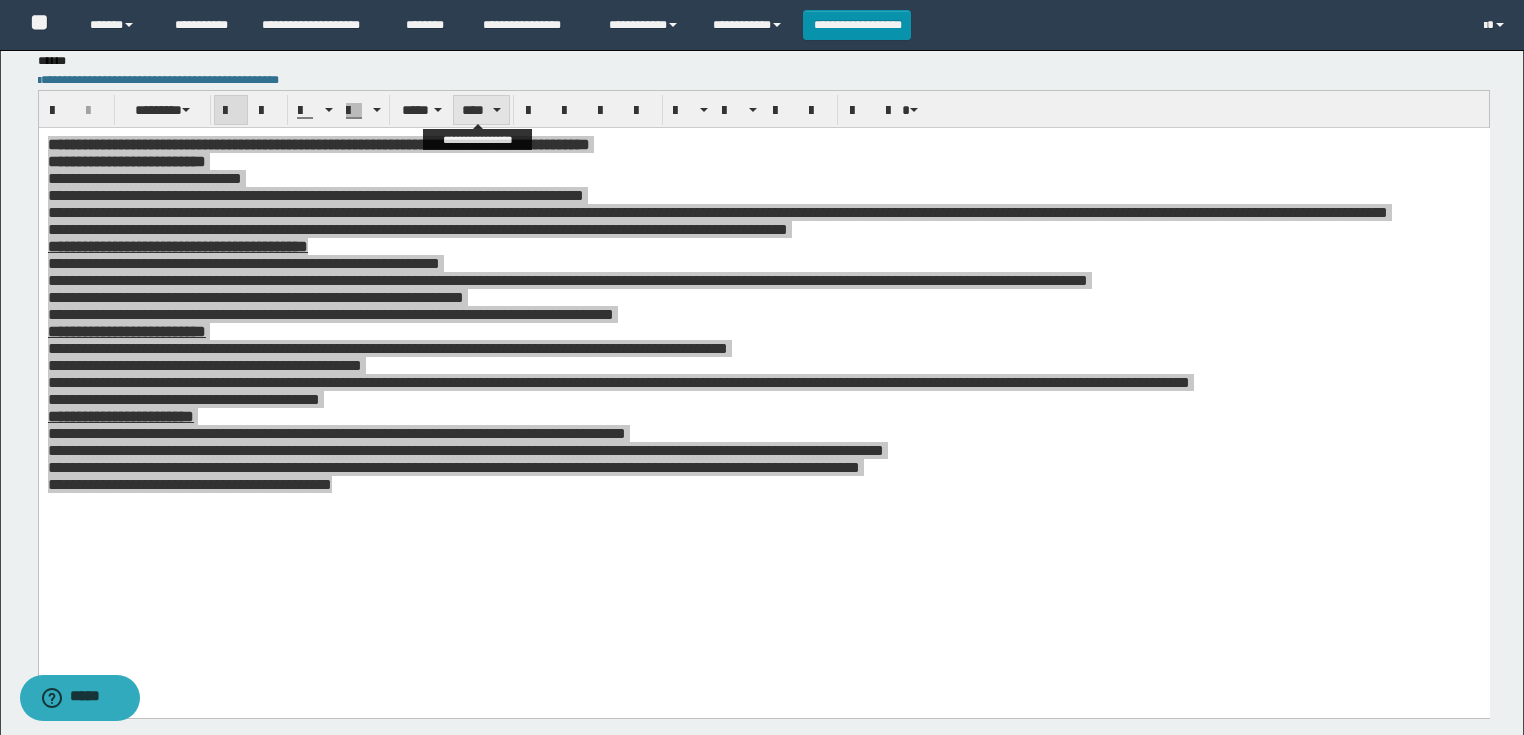 click on "****" at bounding box center (481, 110) 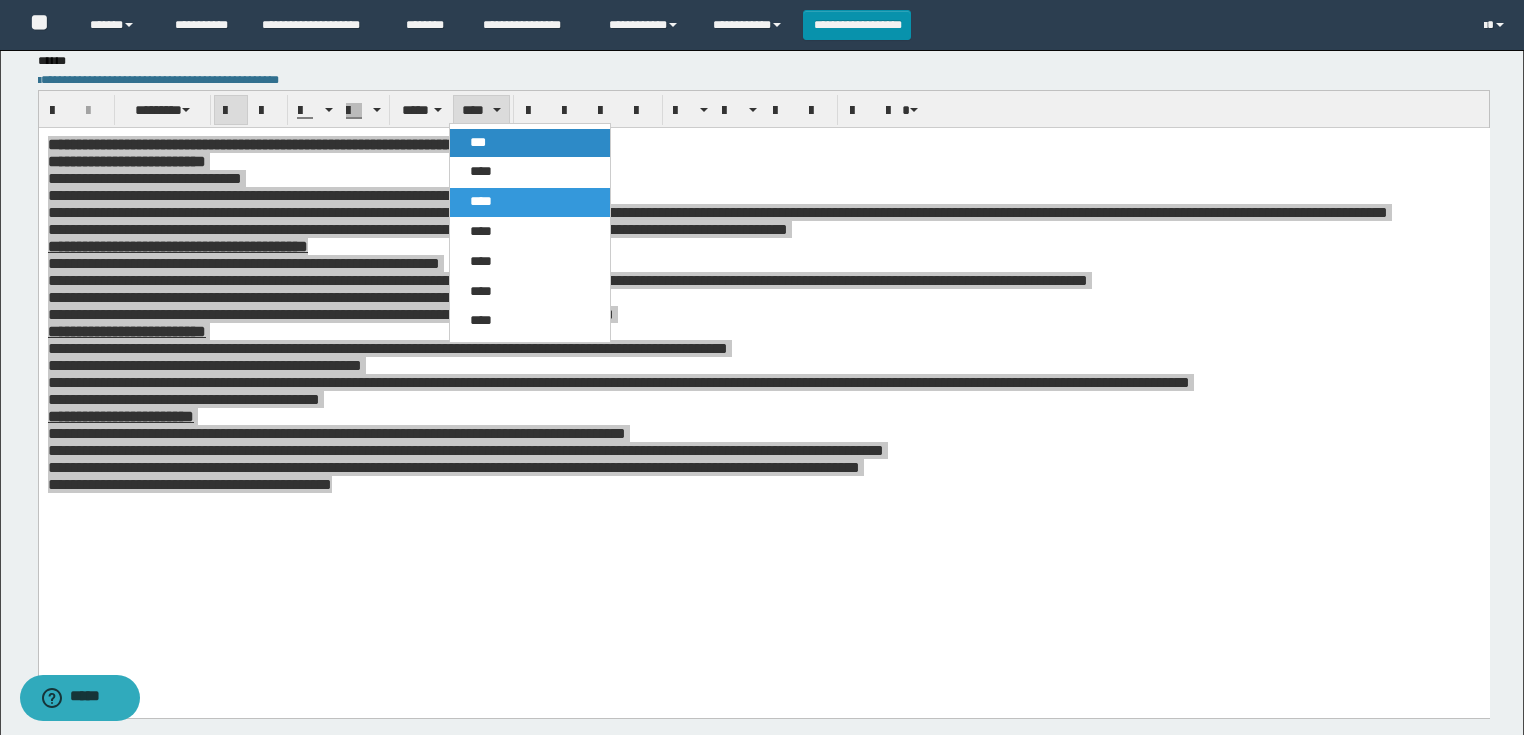 click on "***" at bounding box center (530, 143) 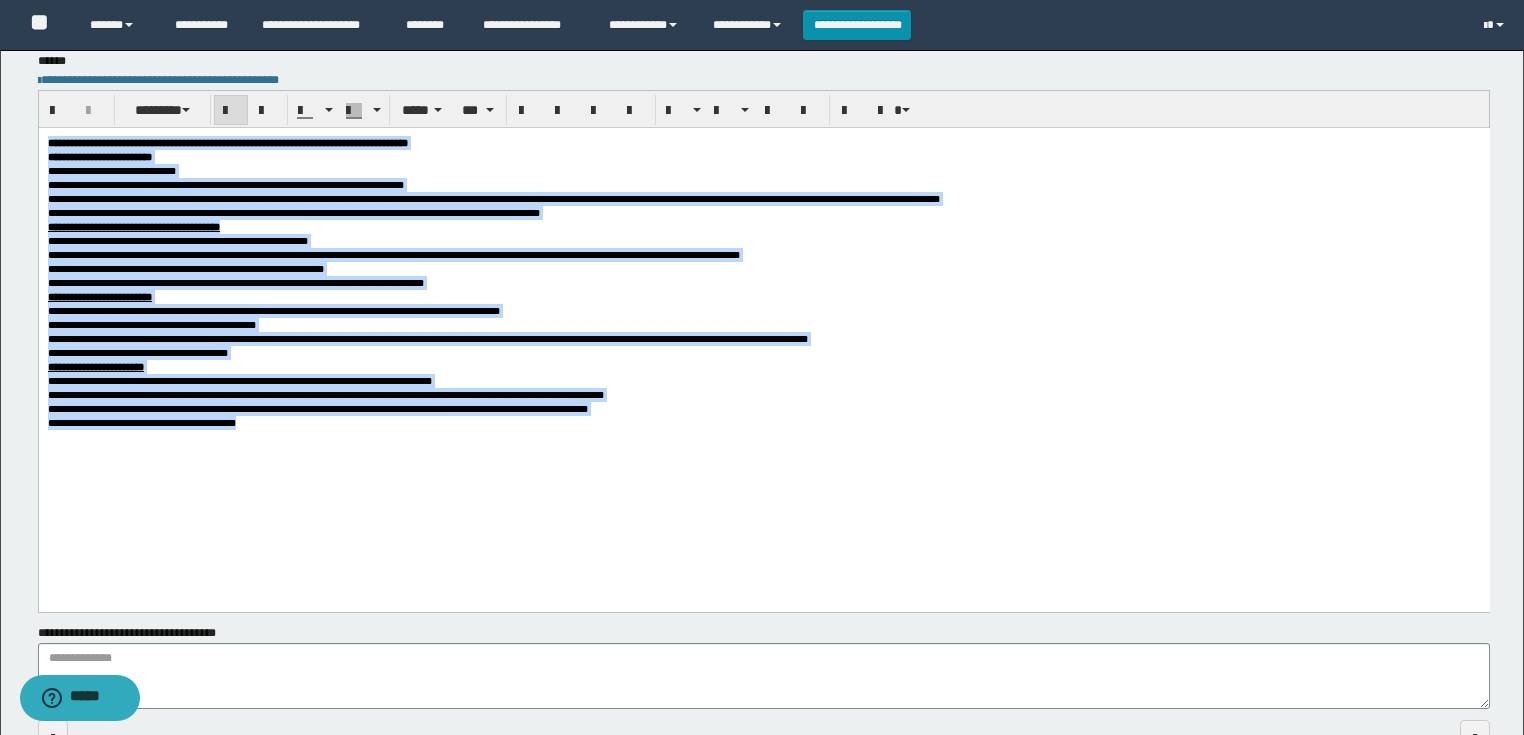 click on "**********" at bounding box center (763, 170) 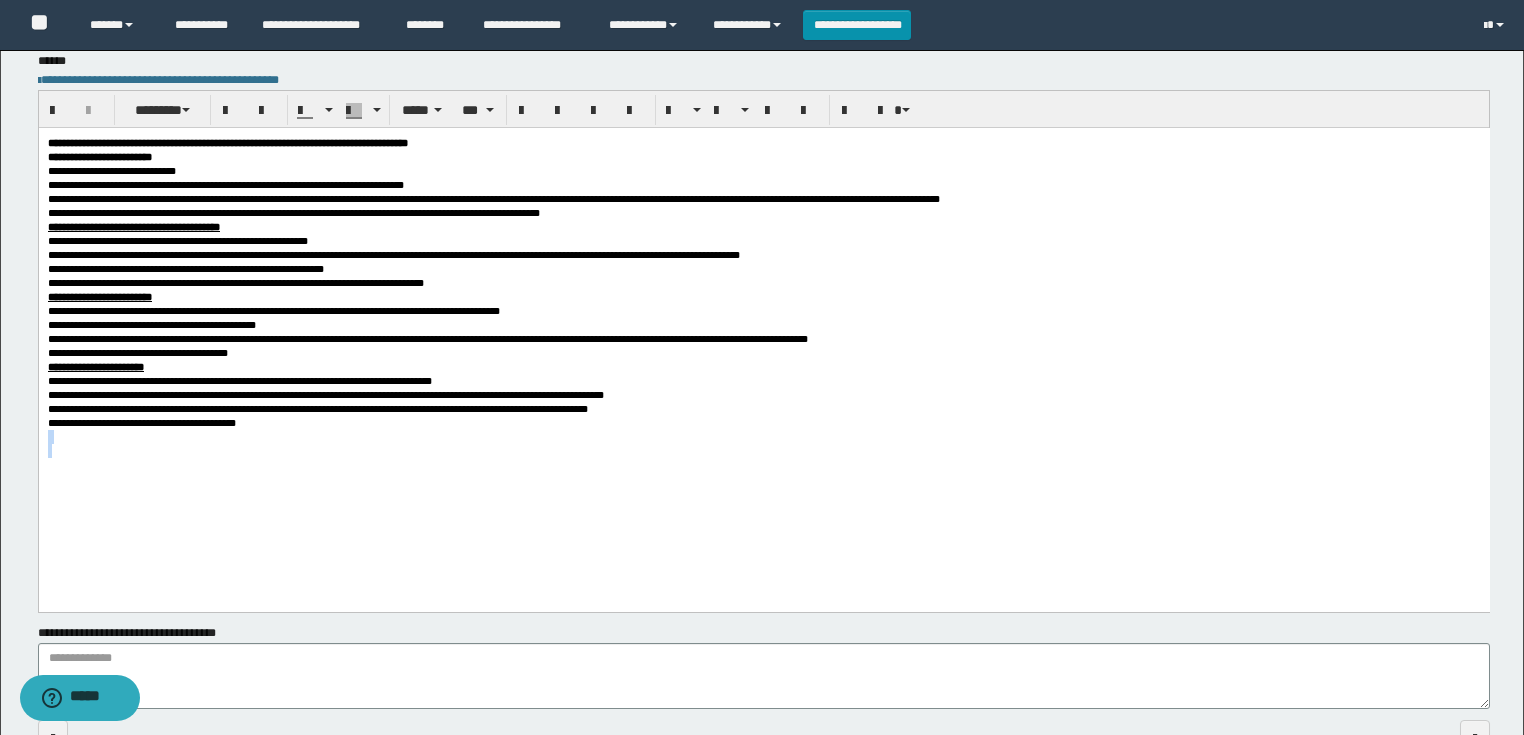 drag, startPoint x: 230, startPoint y: 519, endPoint x: 38, endPoint y: 607, distance: 211.20605 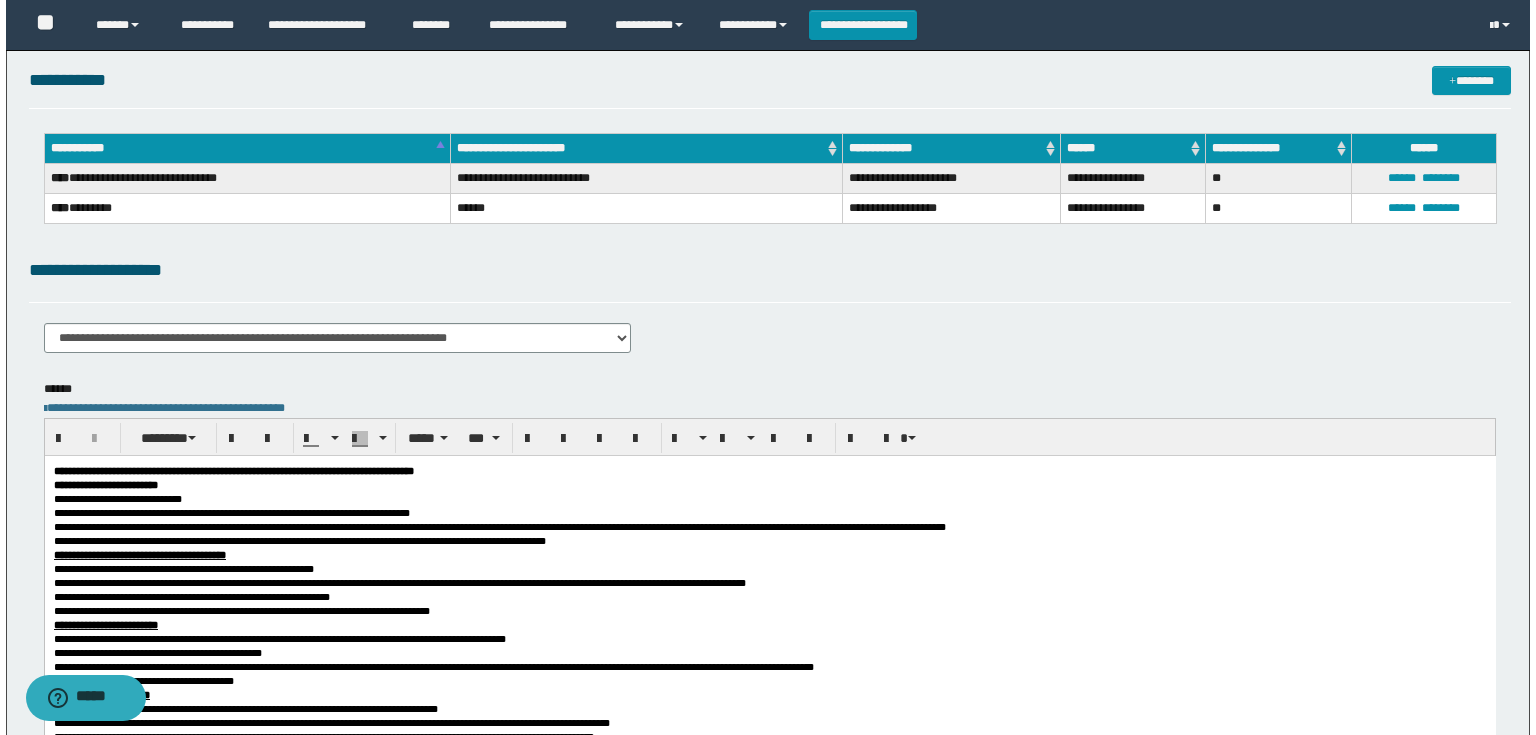 scroll, scrollTop: 0, scrollLeft: 0, axis: both 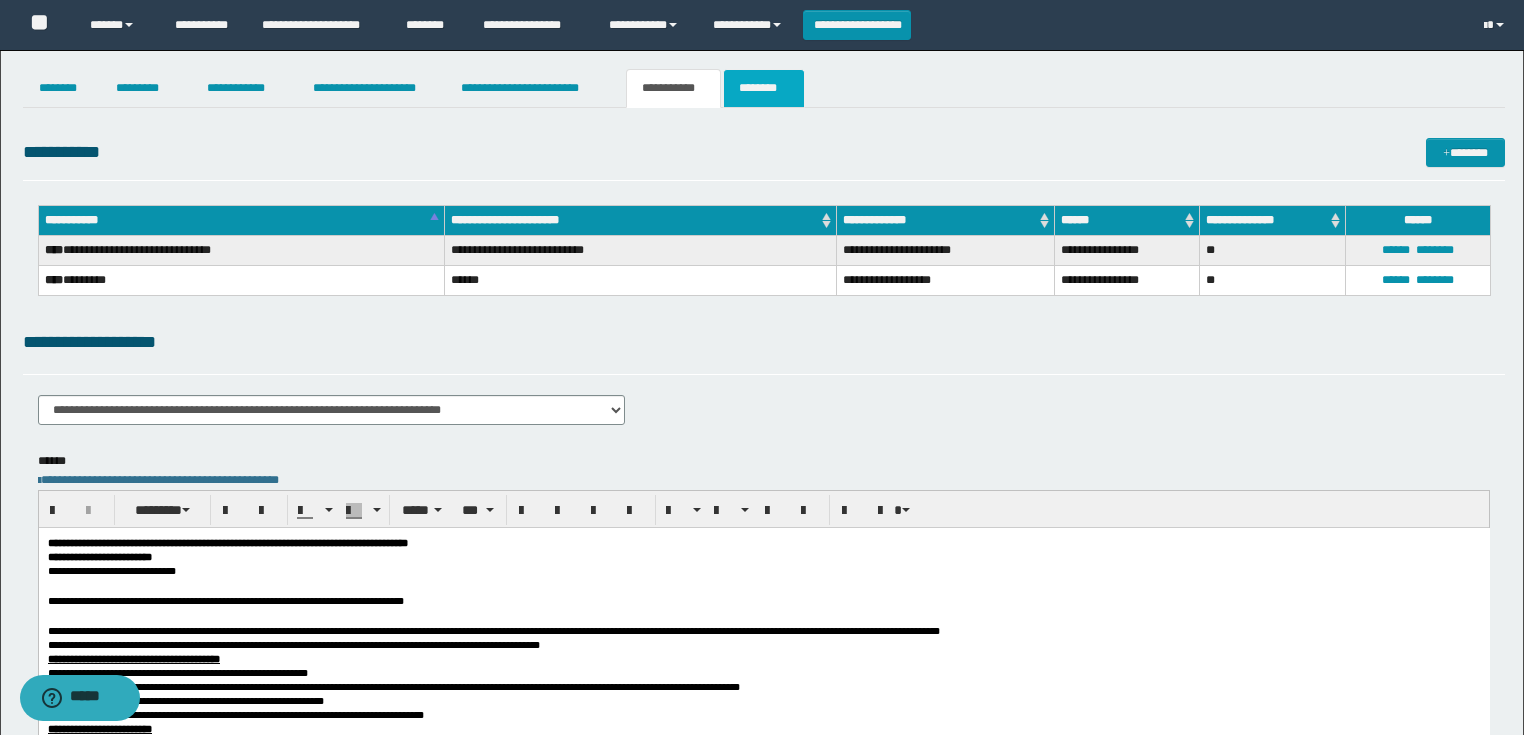 click on "********" at bounding box center (764, 88) 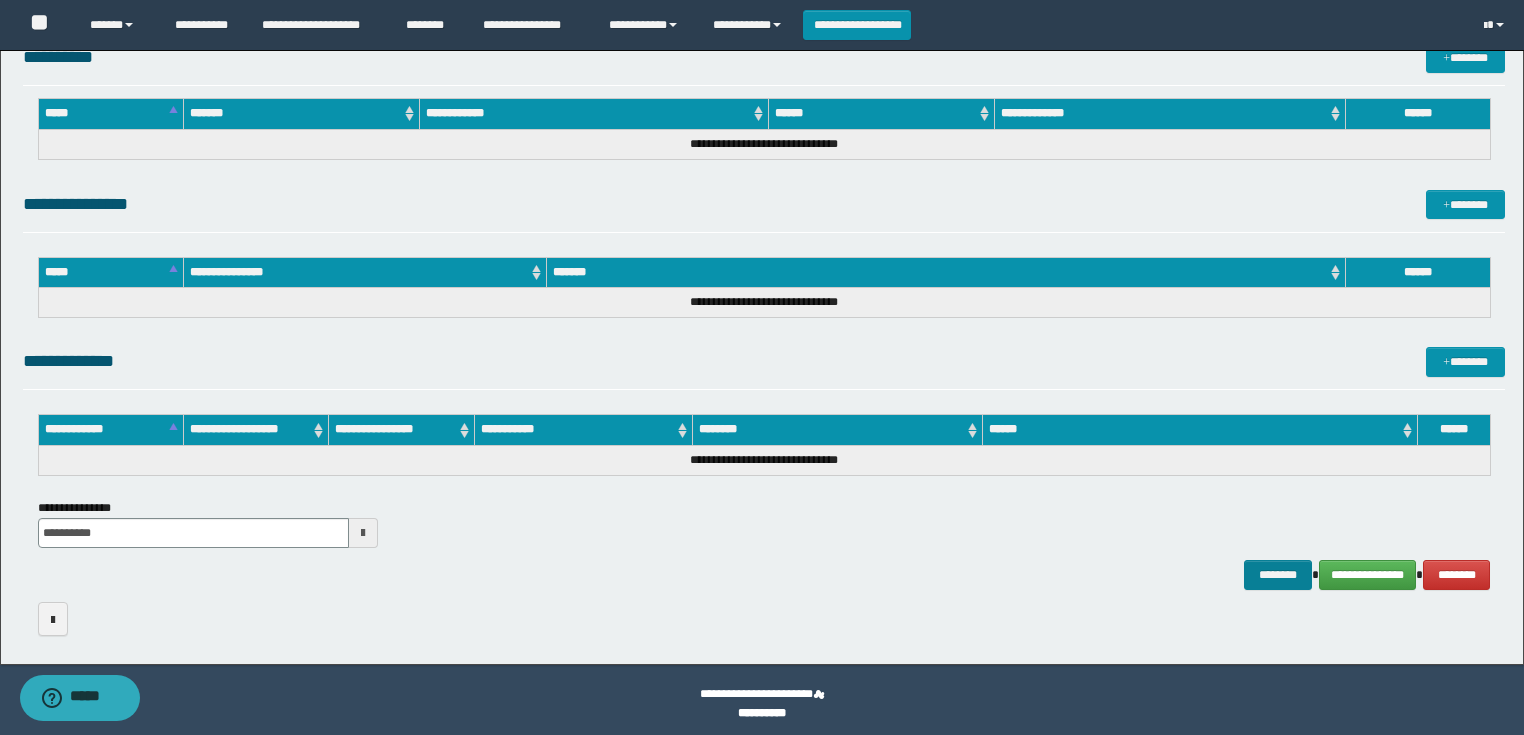 scroll, scrollTop: 889, scrollLeft: 0, axis: vertical 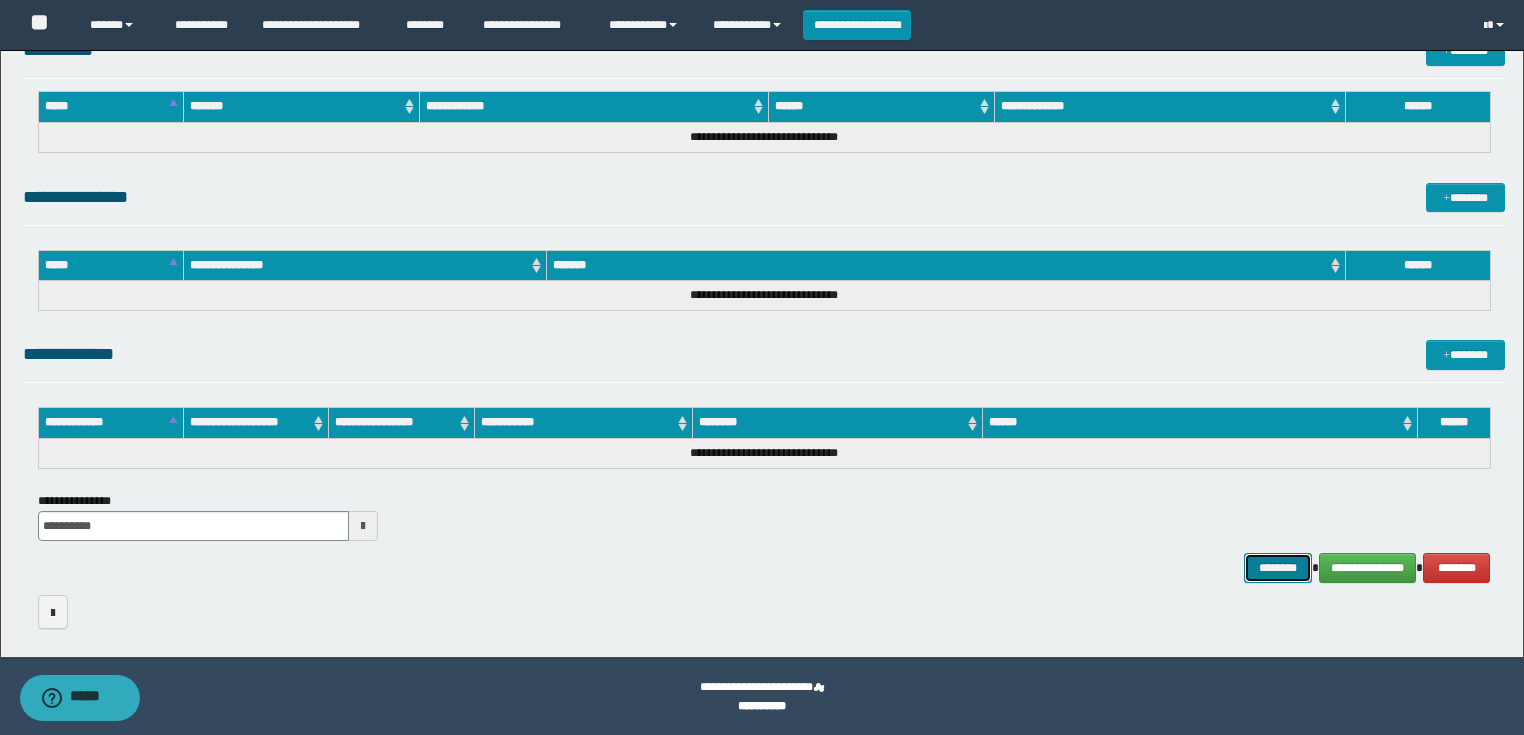 click on "********" at bounding box center (1277, 568) 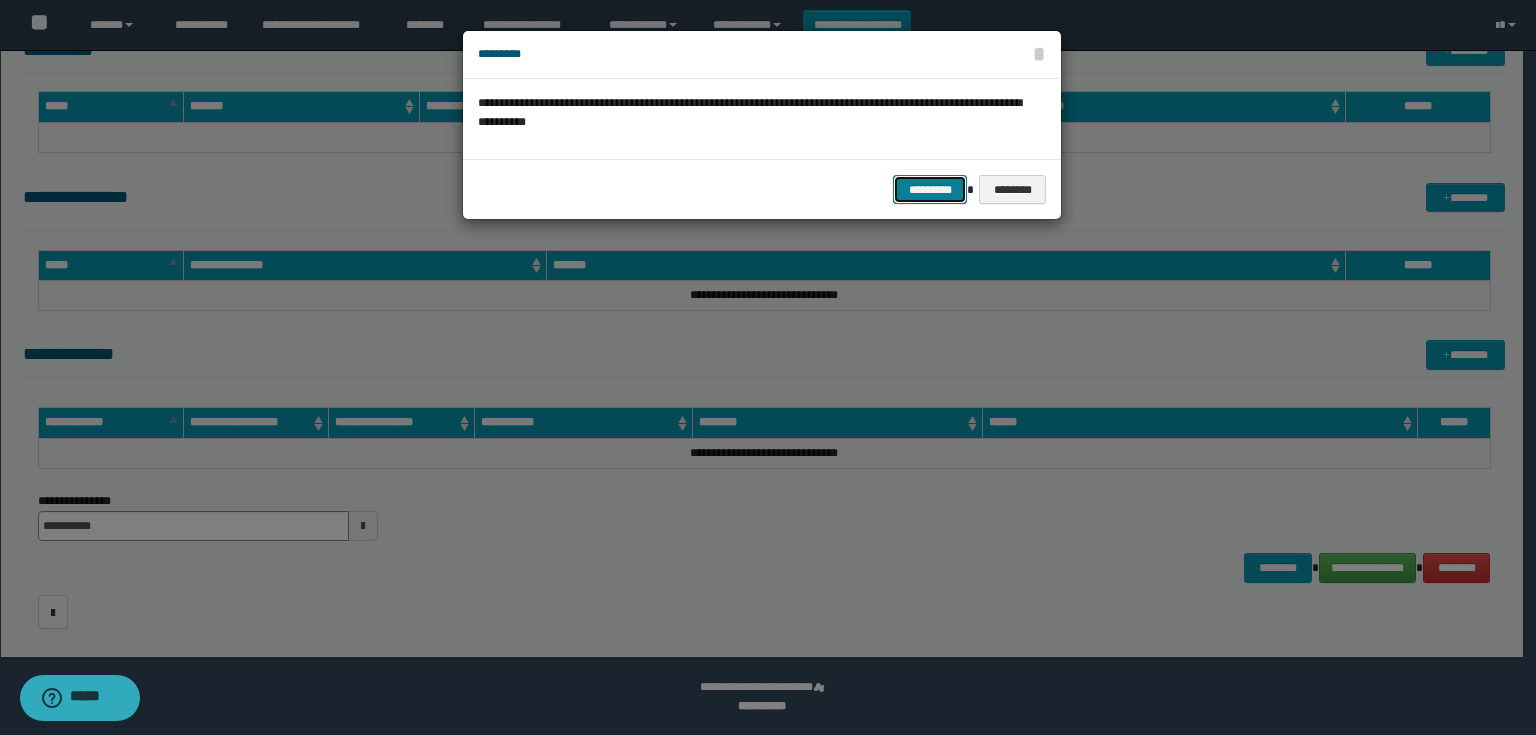 click on "*********" at bounding box center (930, 190) 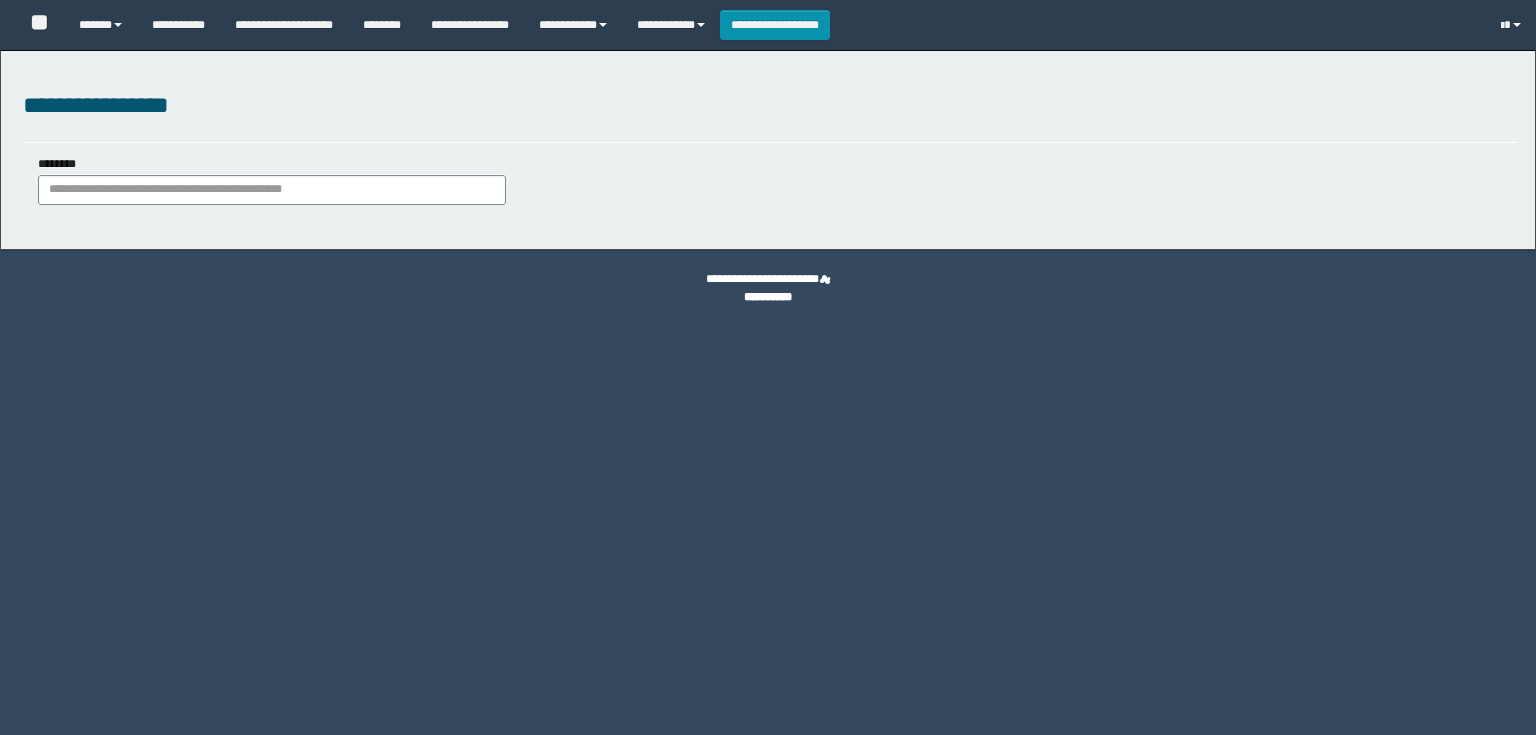 scroll, scrollTop: 0, scrollLeft: 0, axis: both 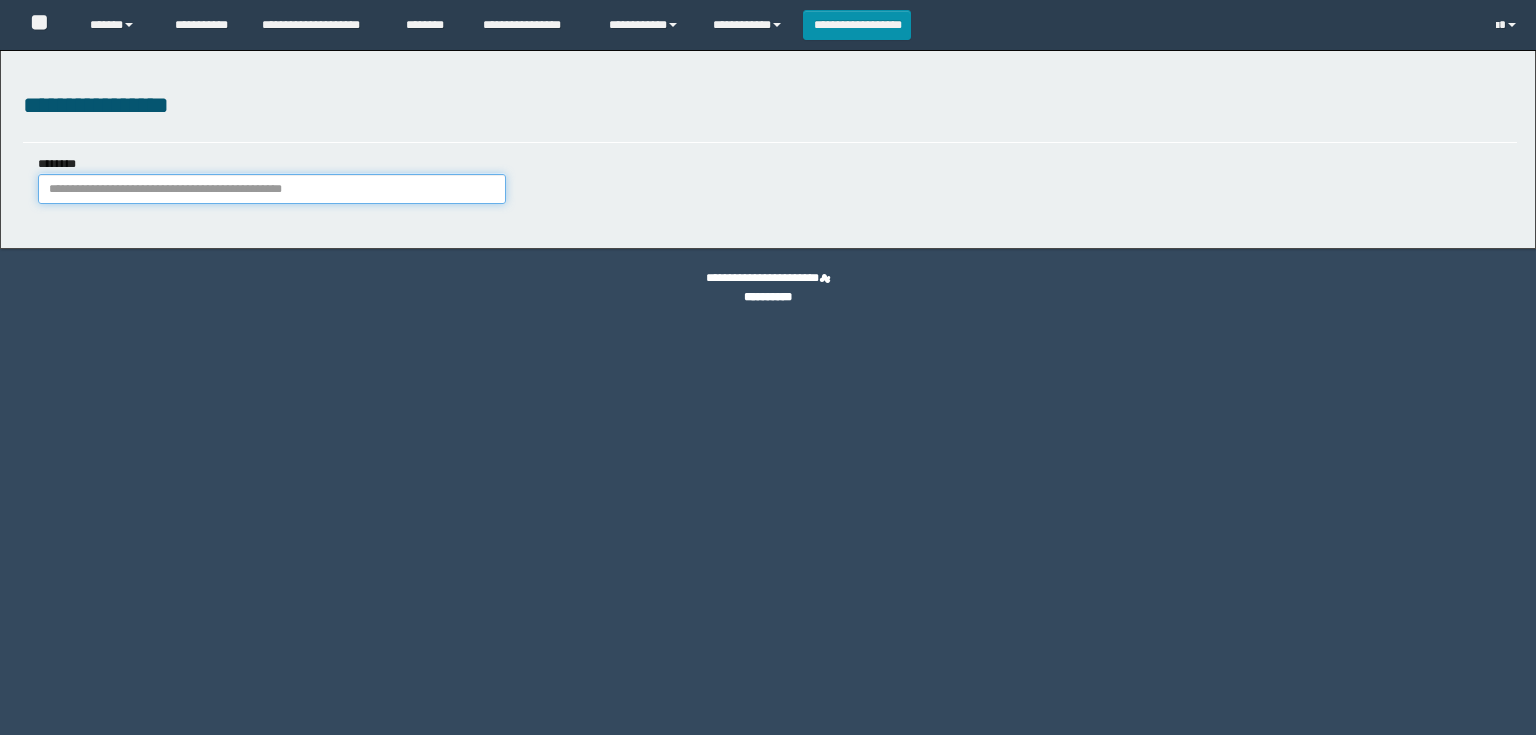 click on "********" at bounding box center [272, 189] 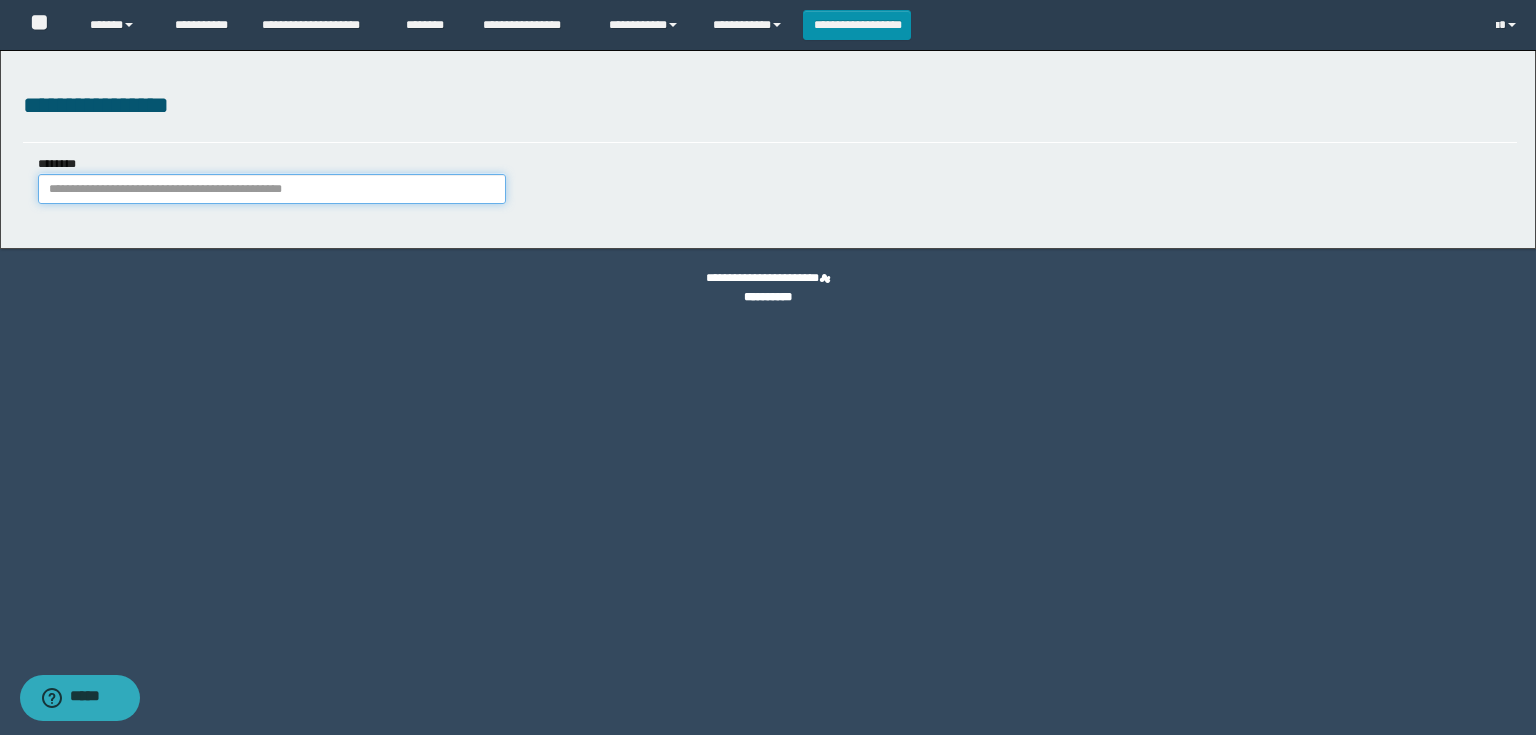 paste on "**********" 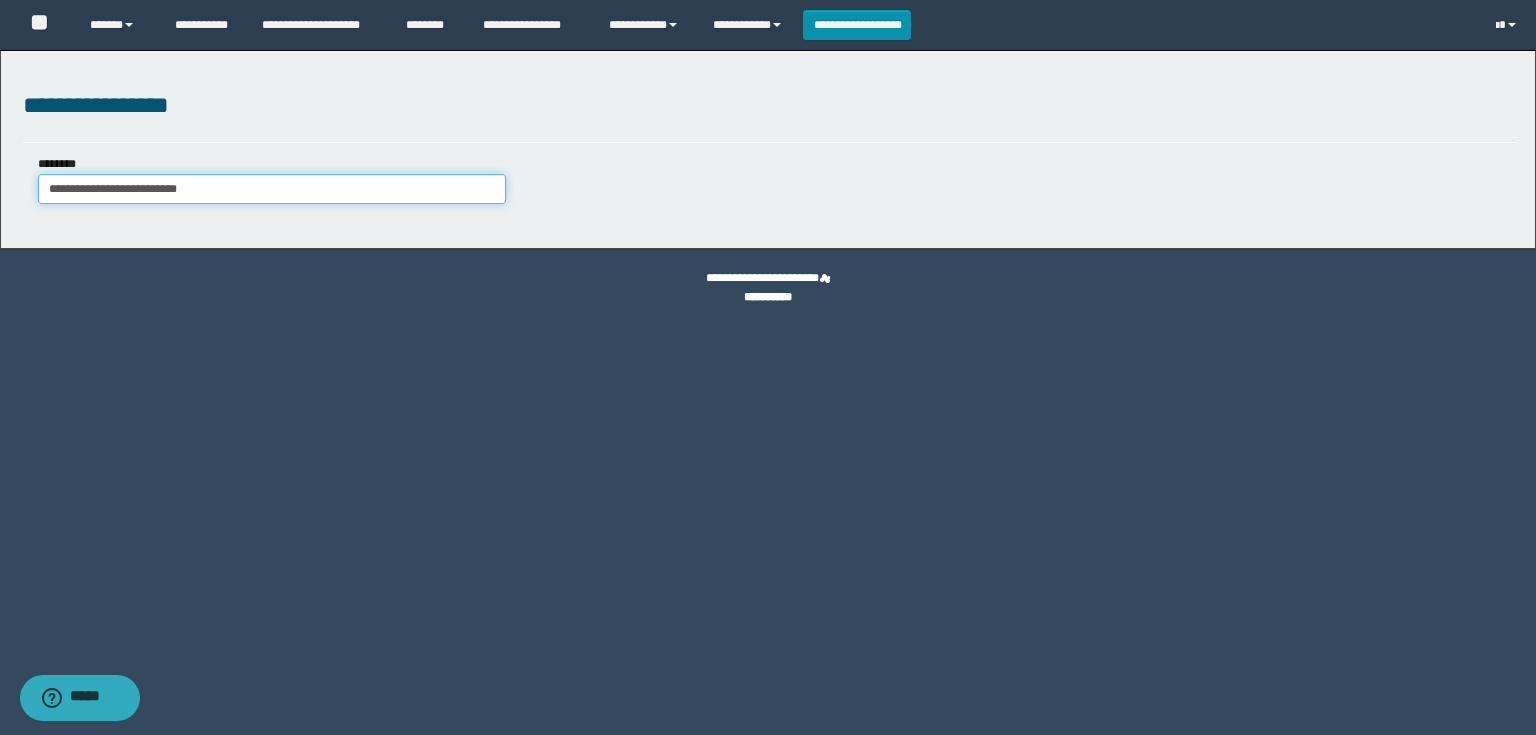 type on "**********" 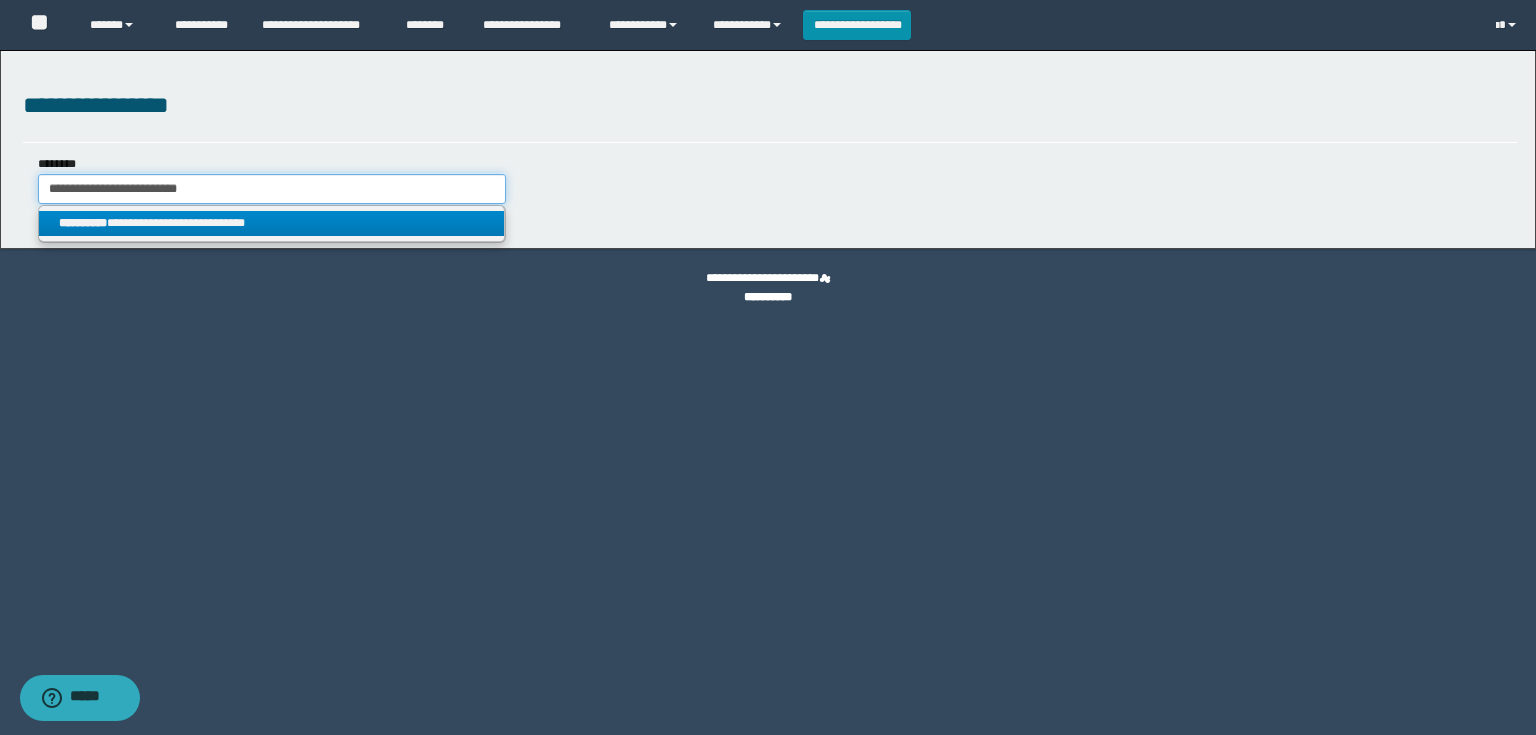 type on "**********" 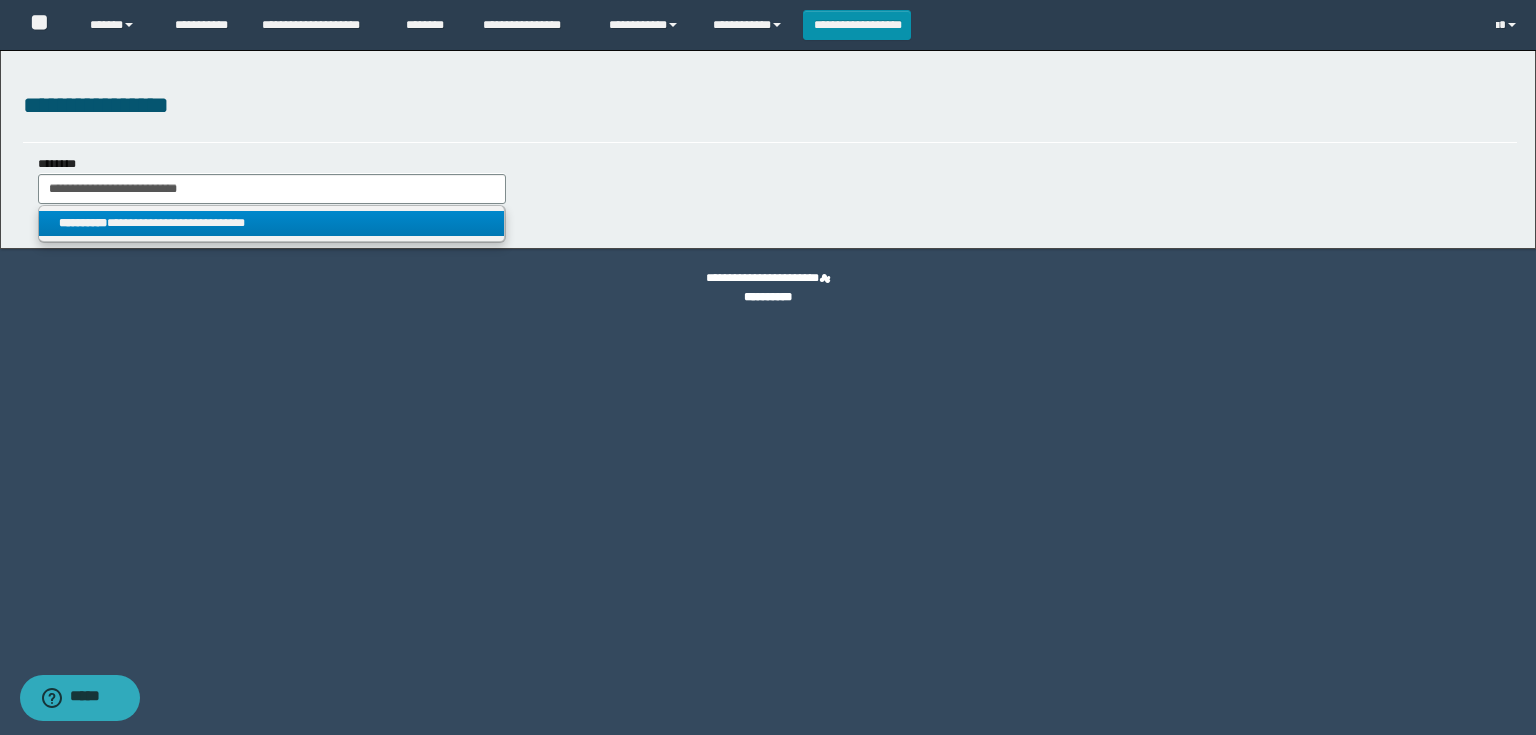 click on "**********" at bounding box center (272, 223) 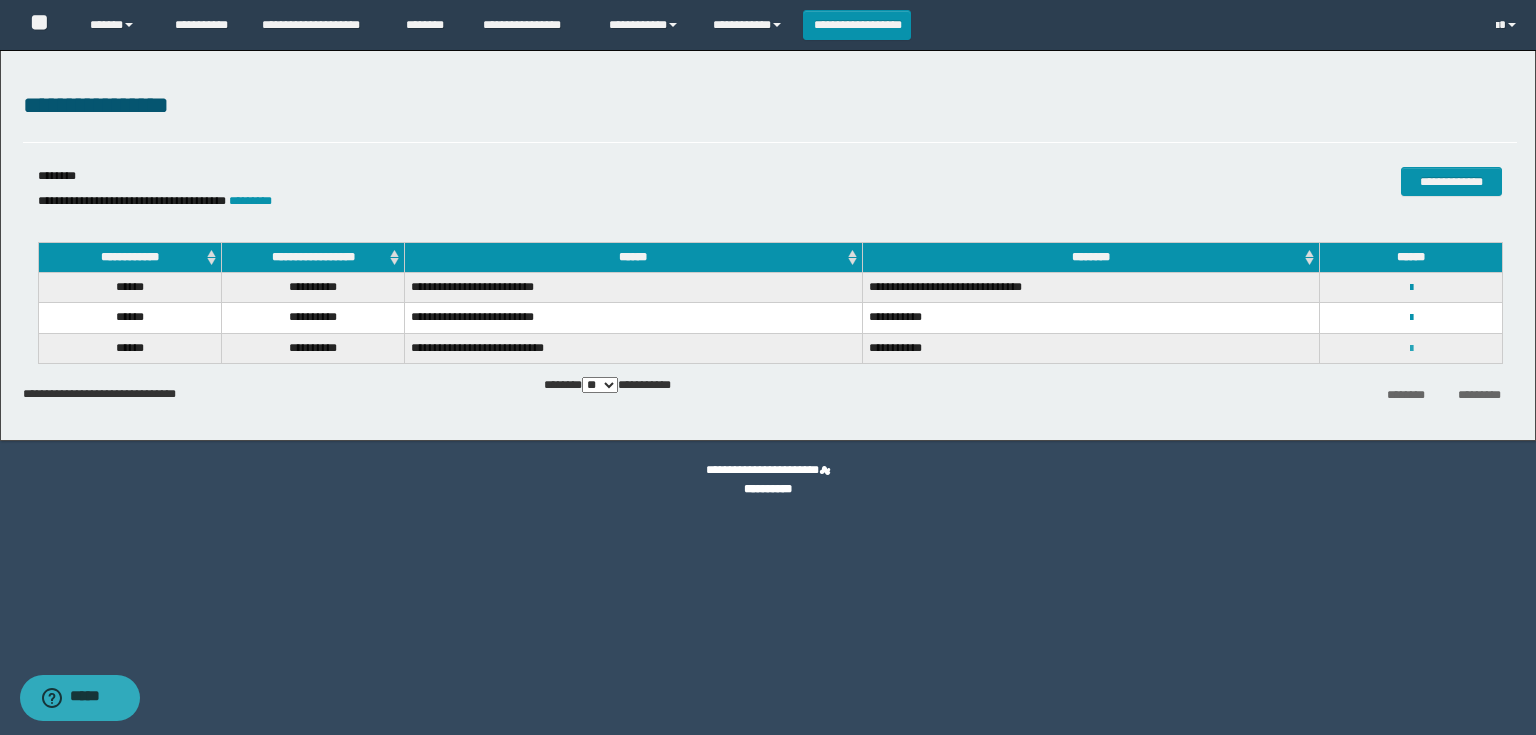 click at bounding box center [1411, 349] 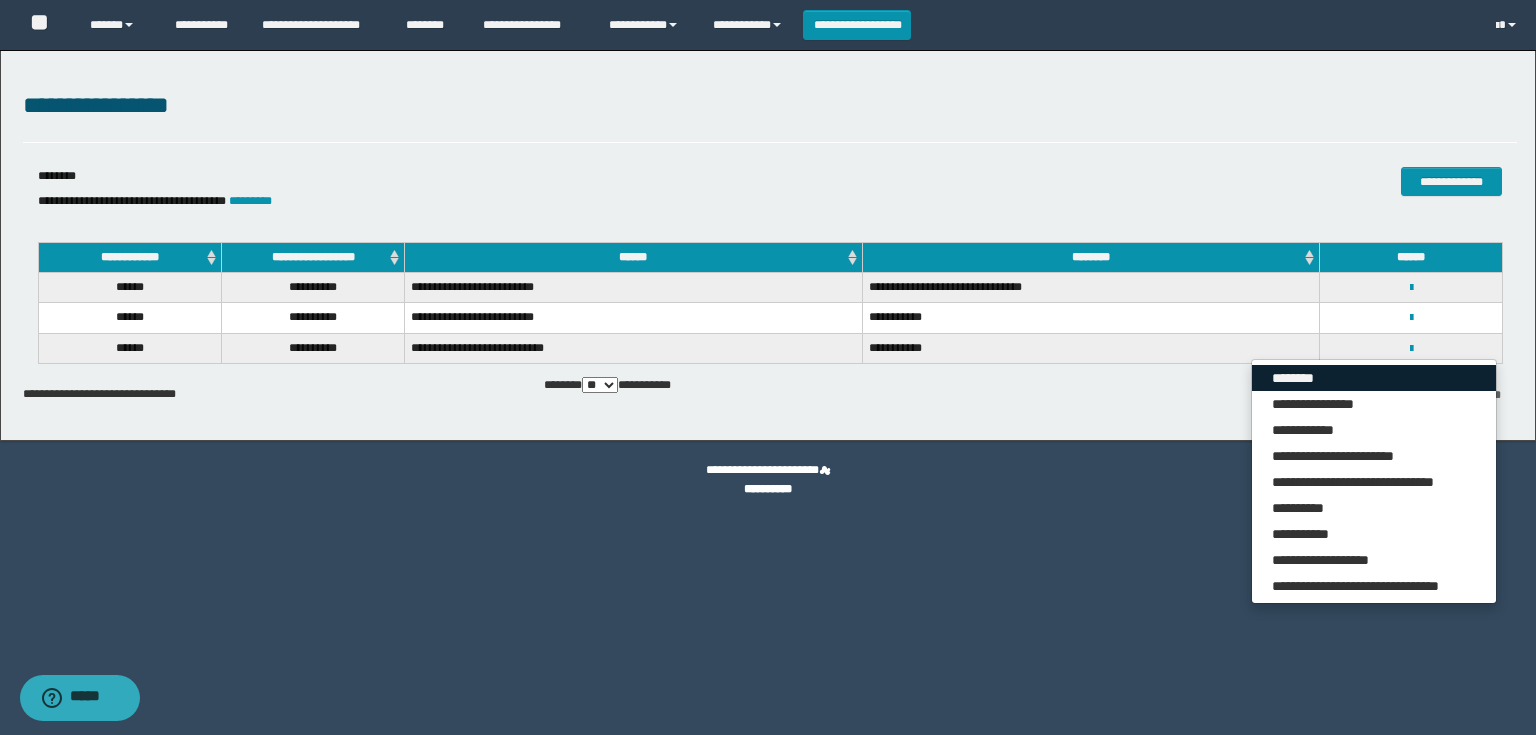 click on "********" at bounding box center (1374, 378) 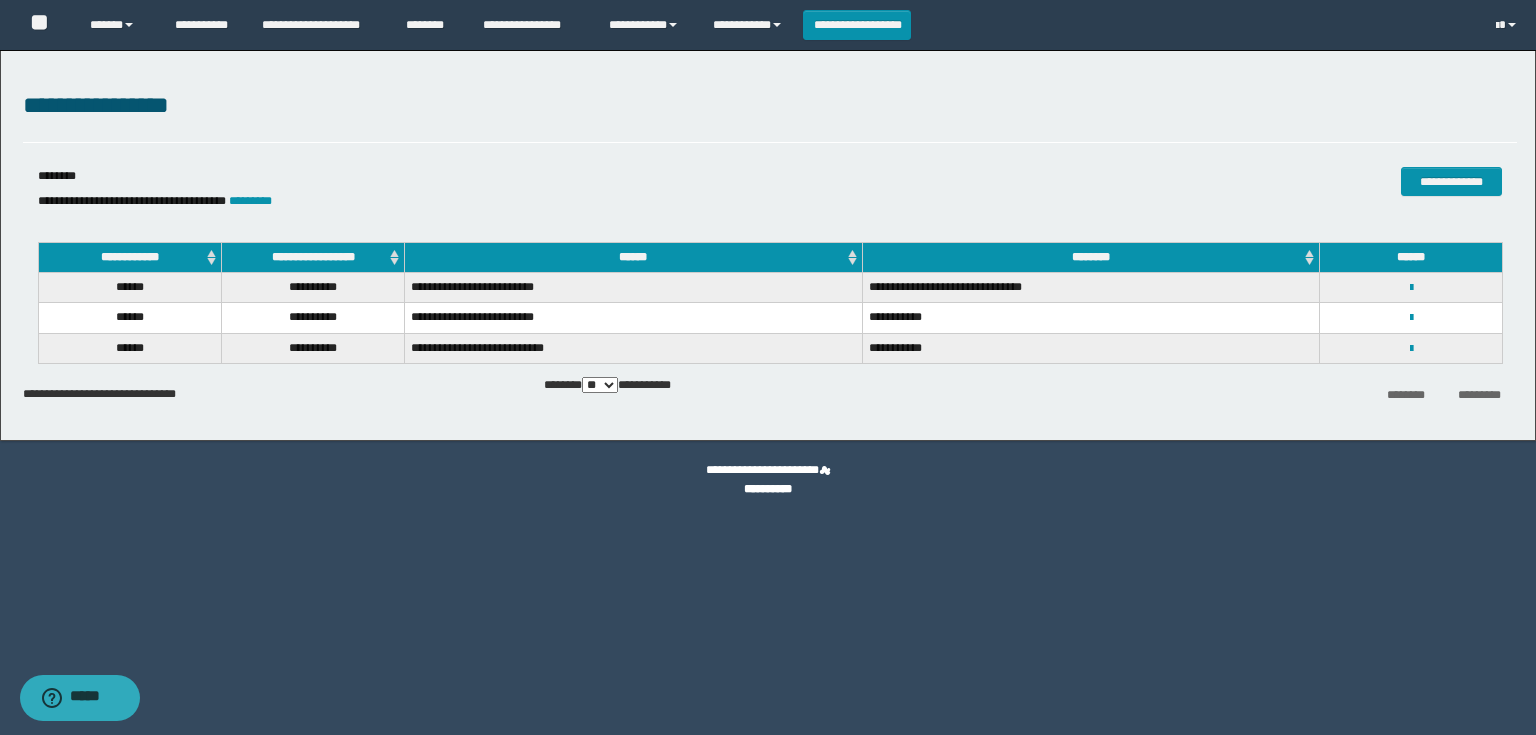 click on "**********" at bounding box center [770, 332] 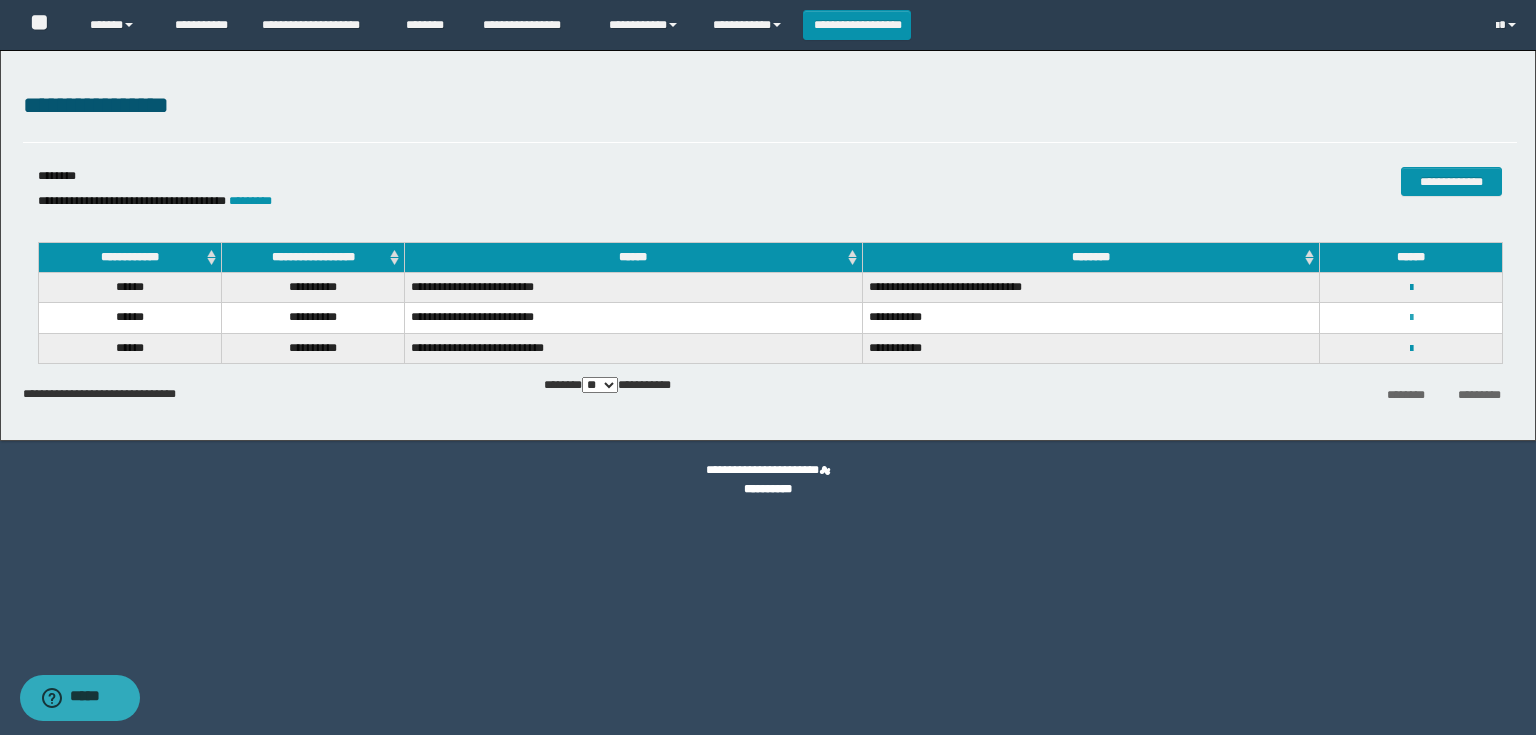 click at bounding box center (1411, 318) 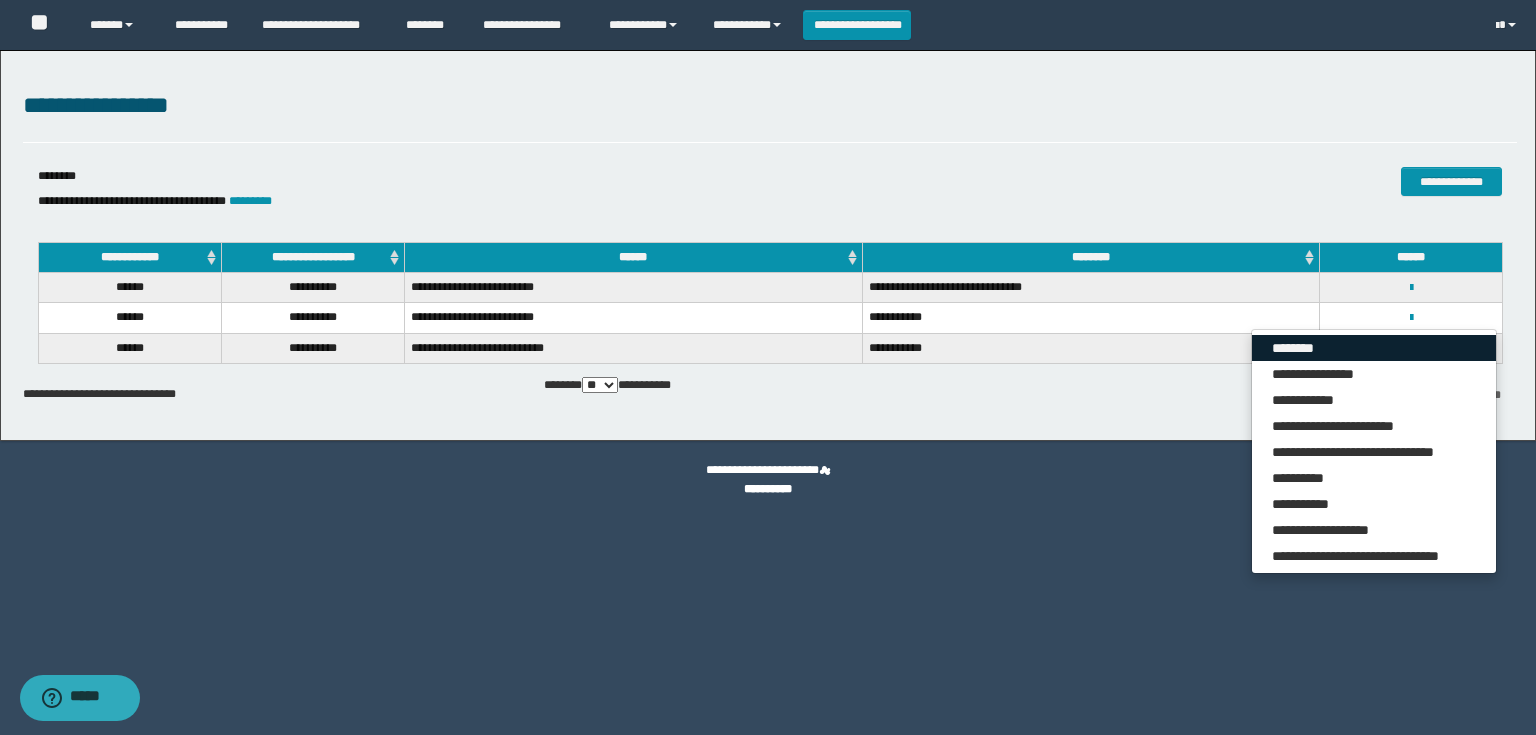 click on "********" at bounding box center (1374, 348) 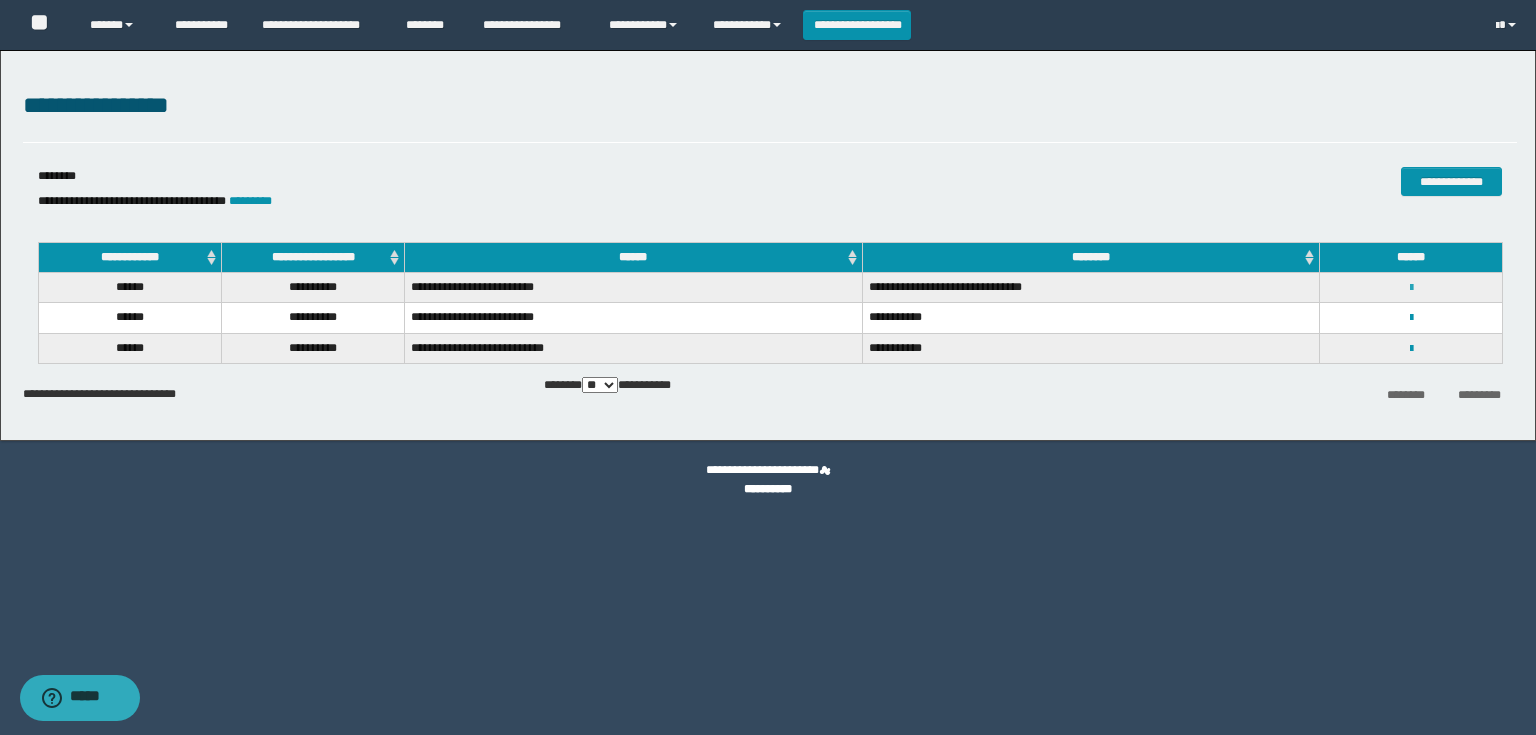 click at bounding box center (1411, 288) 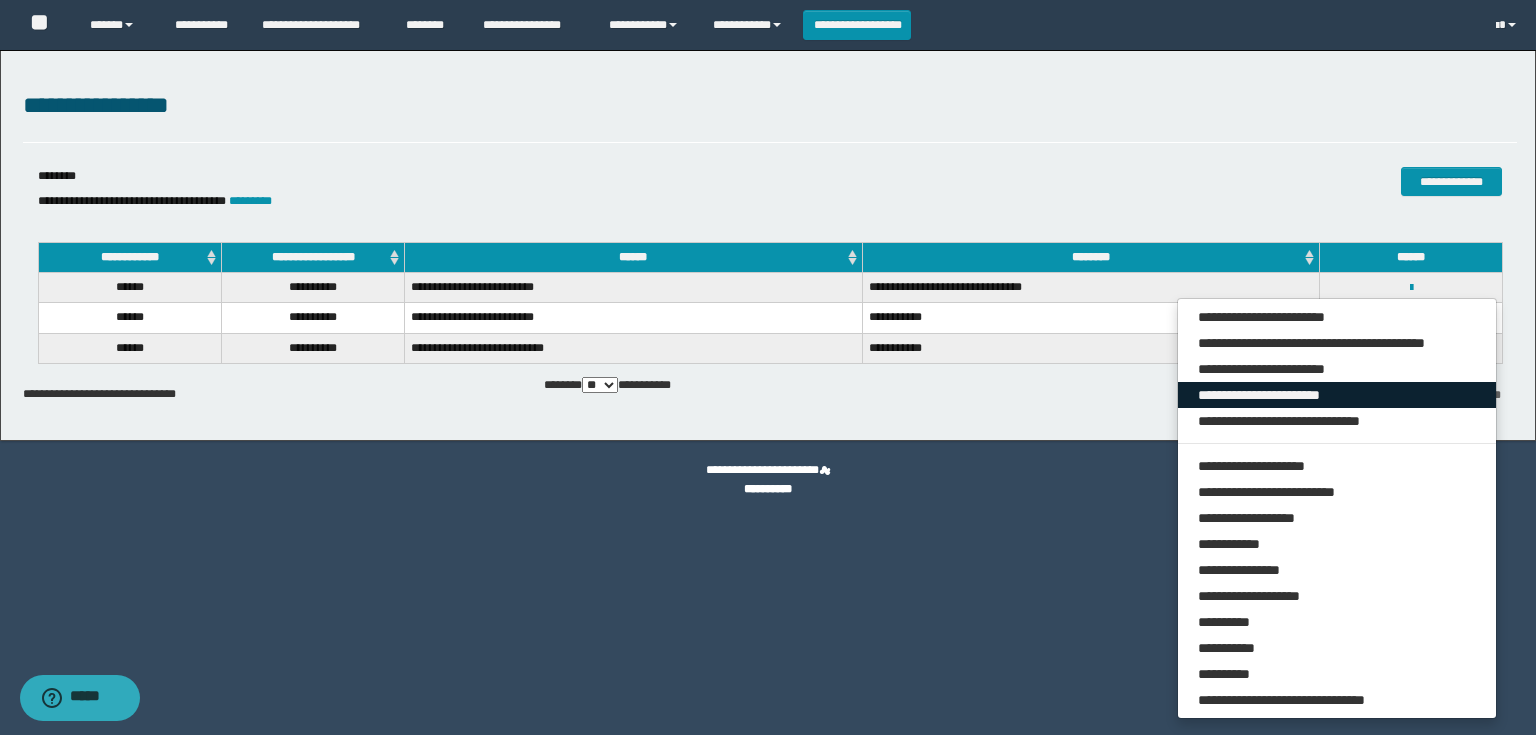 click on "**********" at bounding box center [1337, 395] 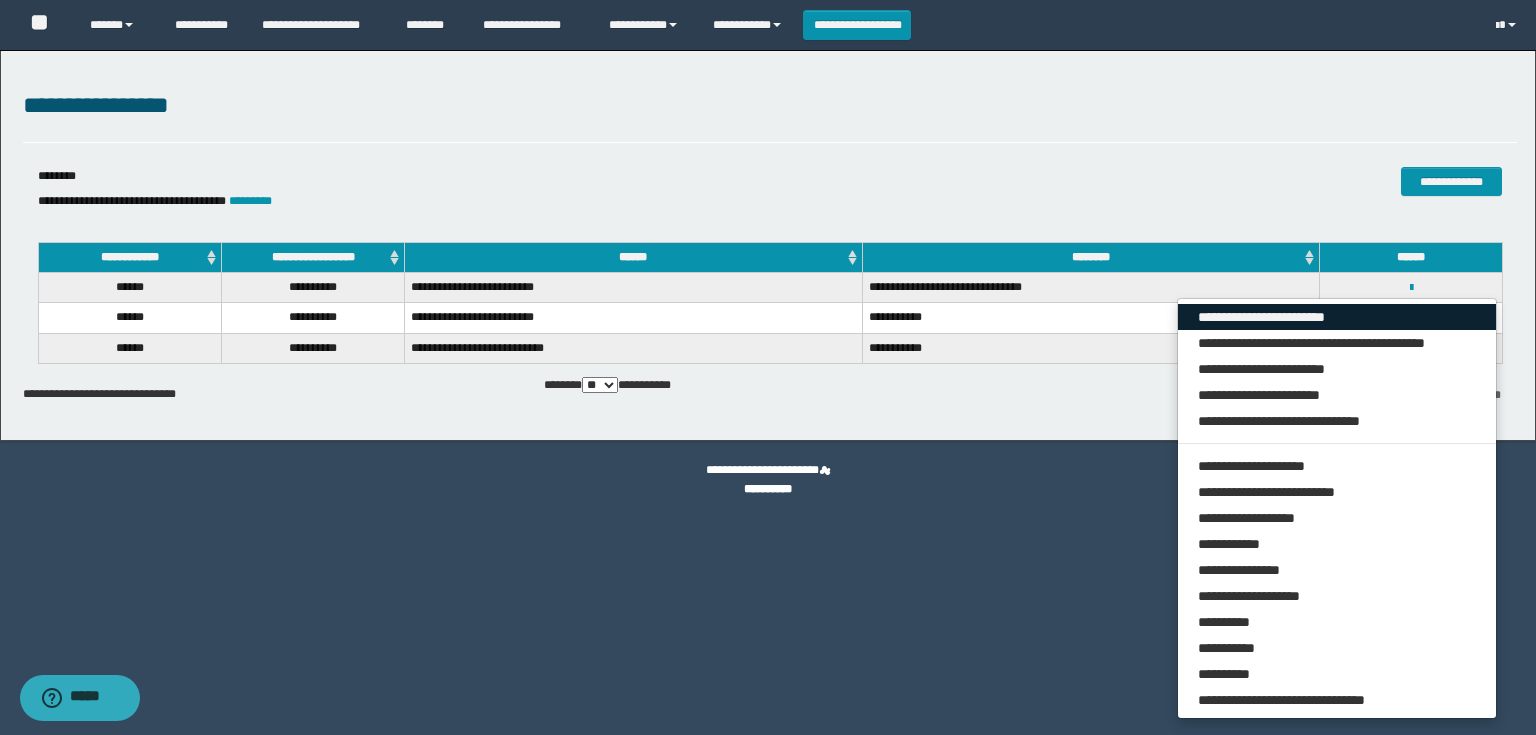 drag, startPoint x: 1221, startPoint y: 315, endPoint x: 1200, endPoint y: 301, distance: 25.23886 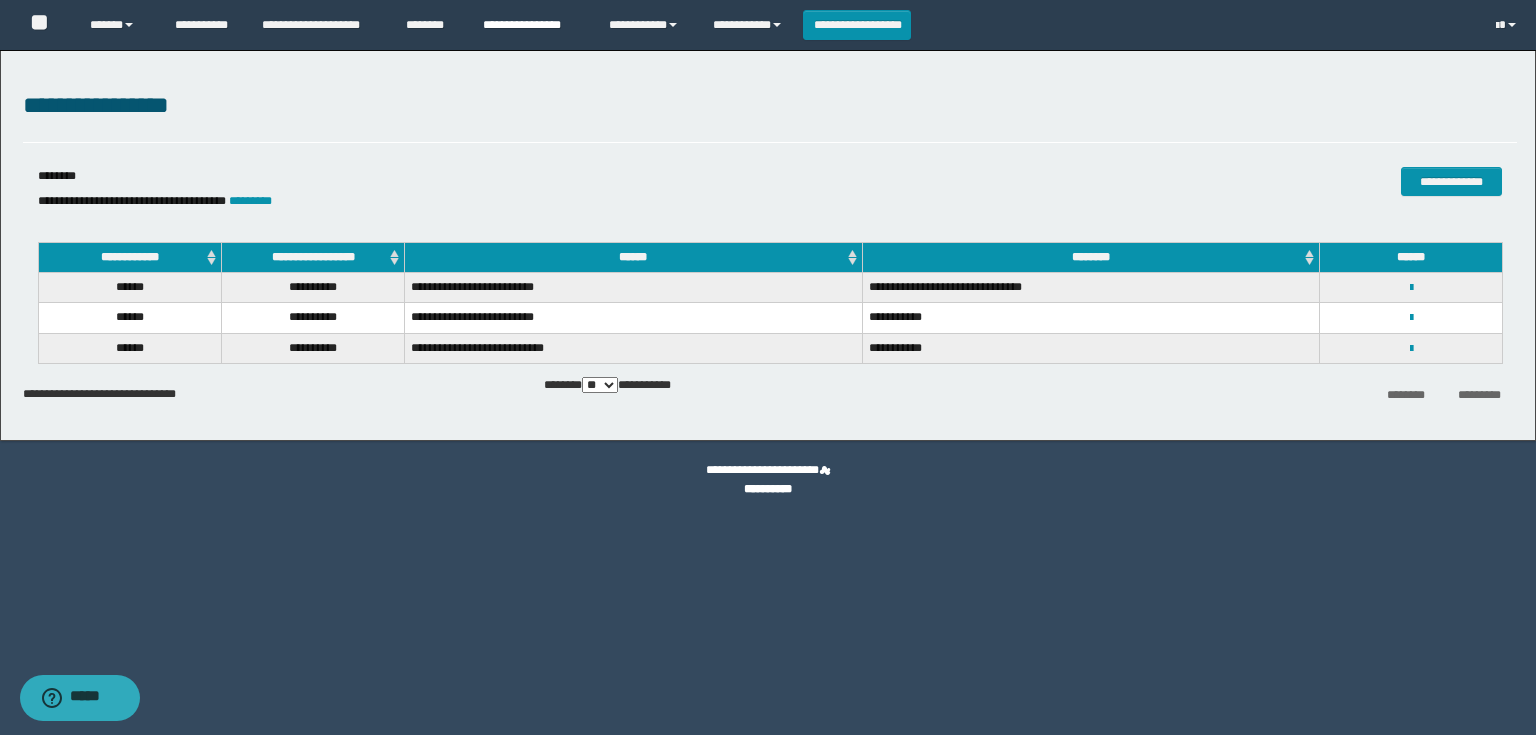 click on "**********" at bounding box center [531, 25] 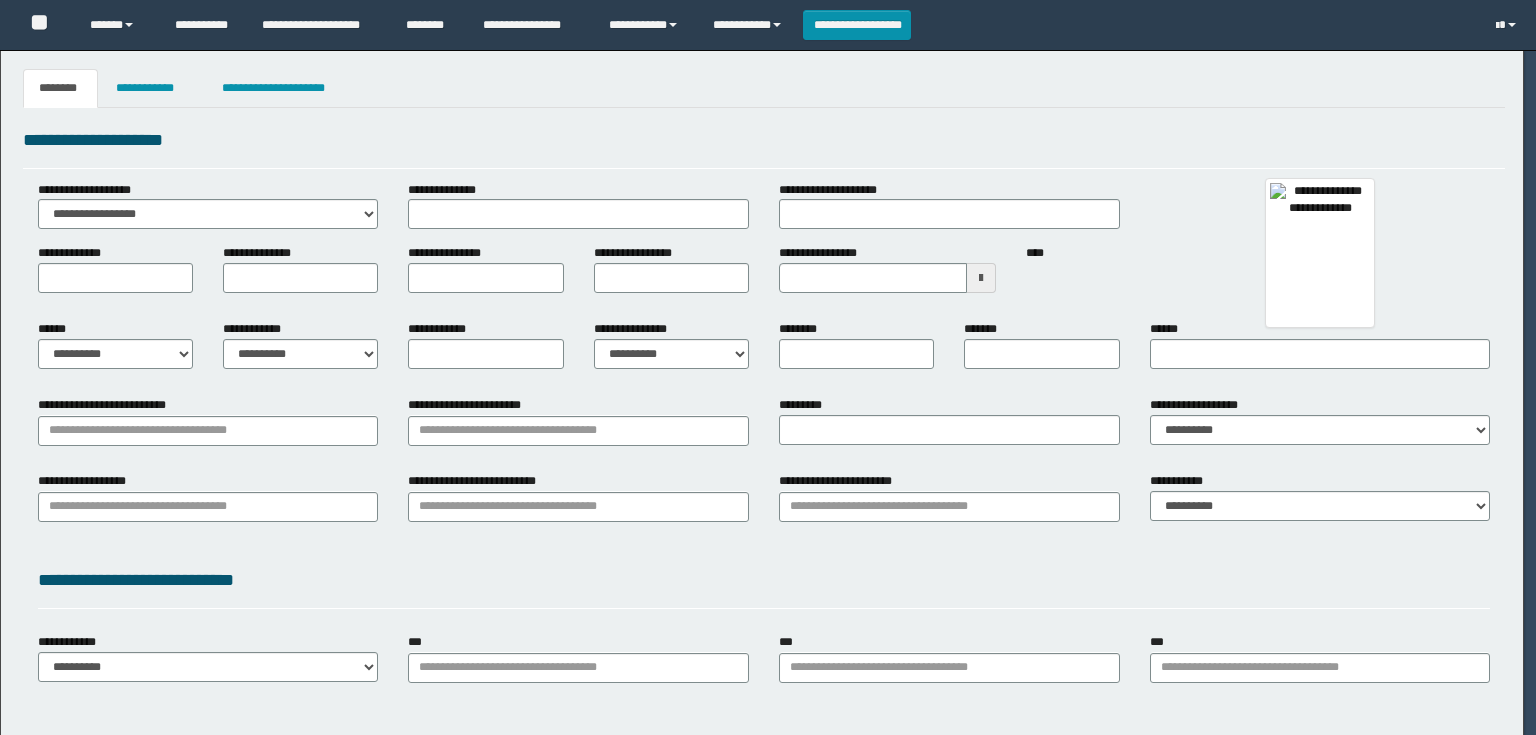 scroll, scrollTop: 0, scrollLeft: 0, axis: both 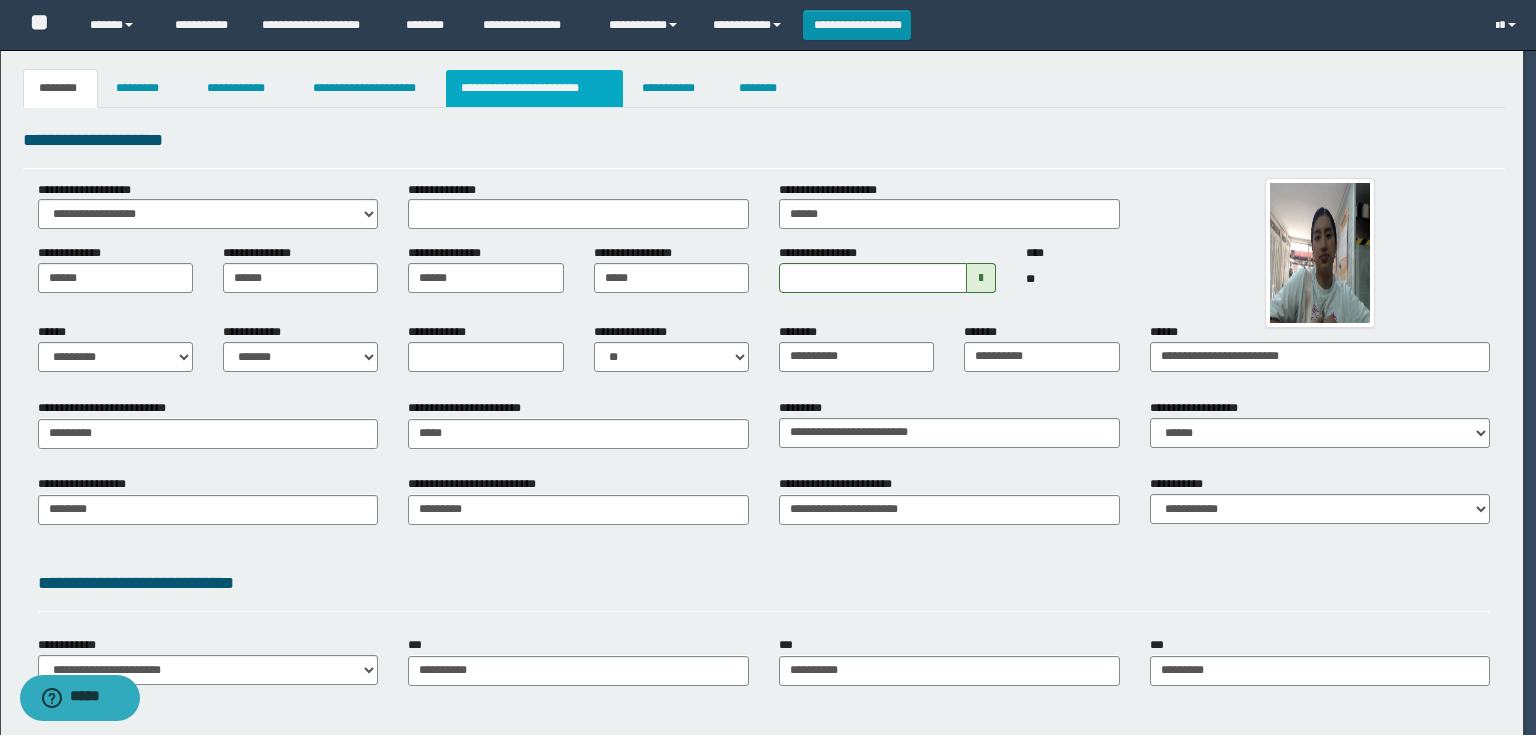 click on "**********" at bounding box center [534, 88] 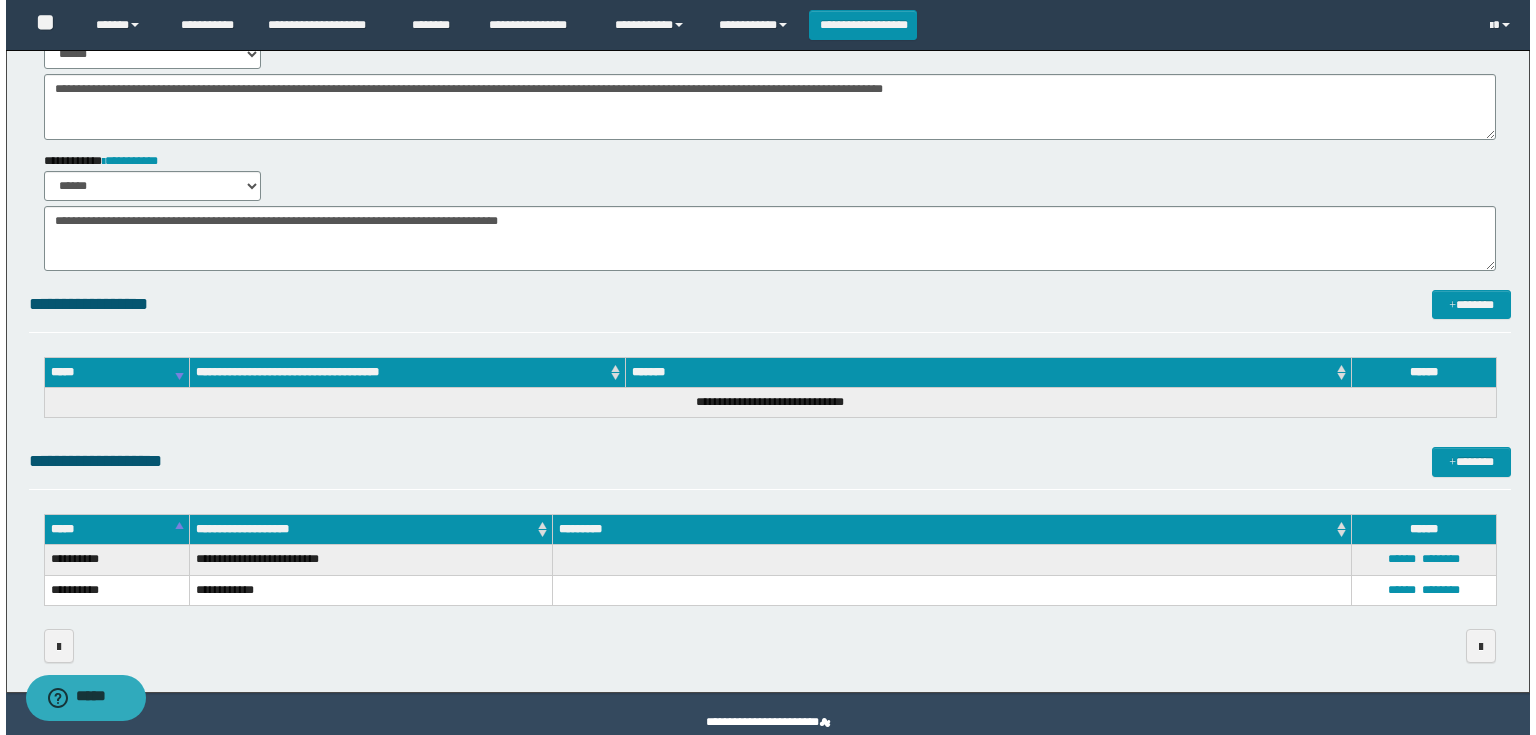 scroll, scrollTop: 196, scrollLeft: 0, axis: vertical 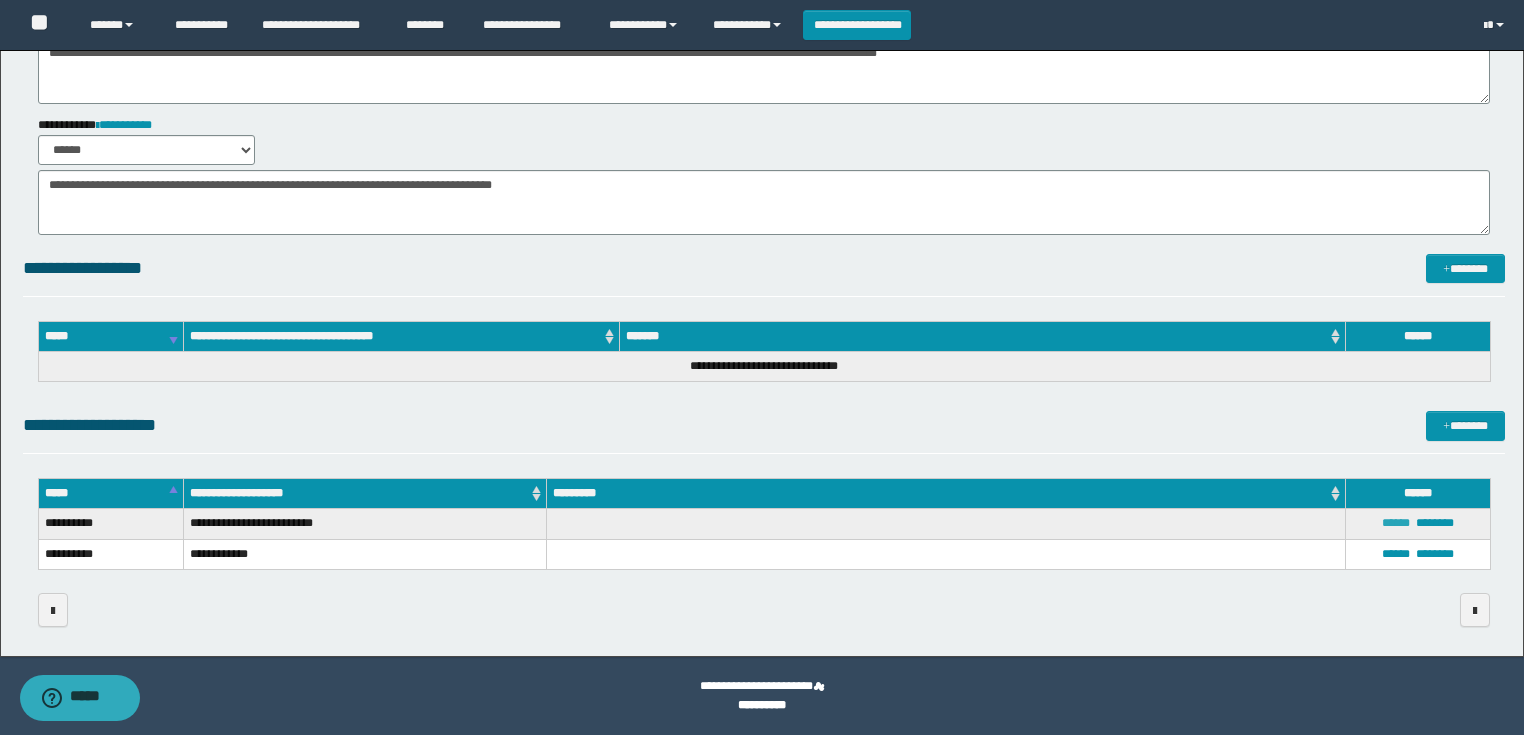 click on "******" at bounding box center [1396, 523] 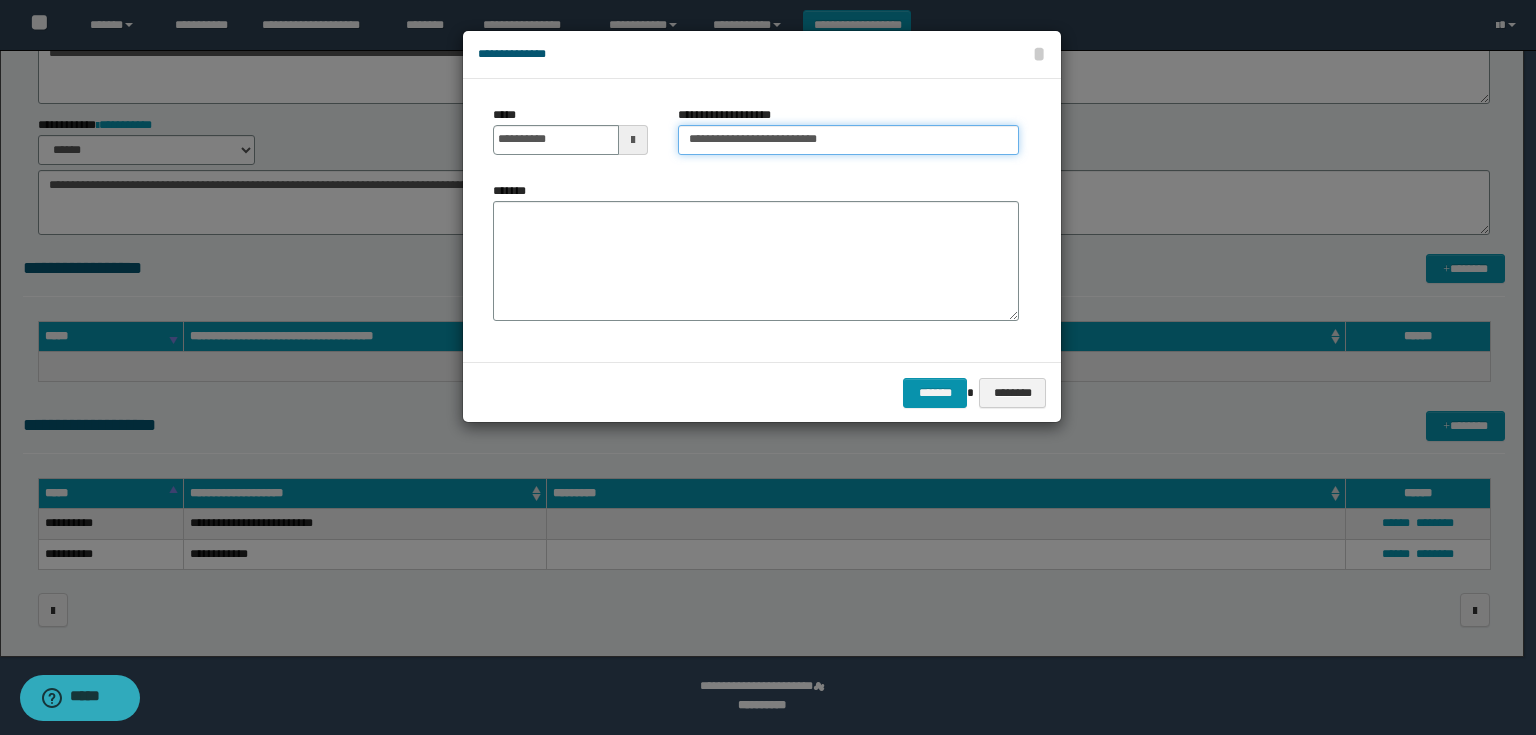 click on "**********" at bounding box center [848, 140] 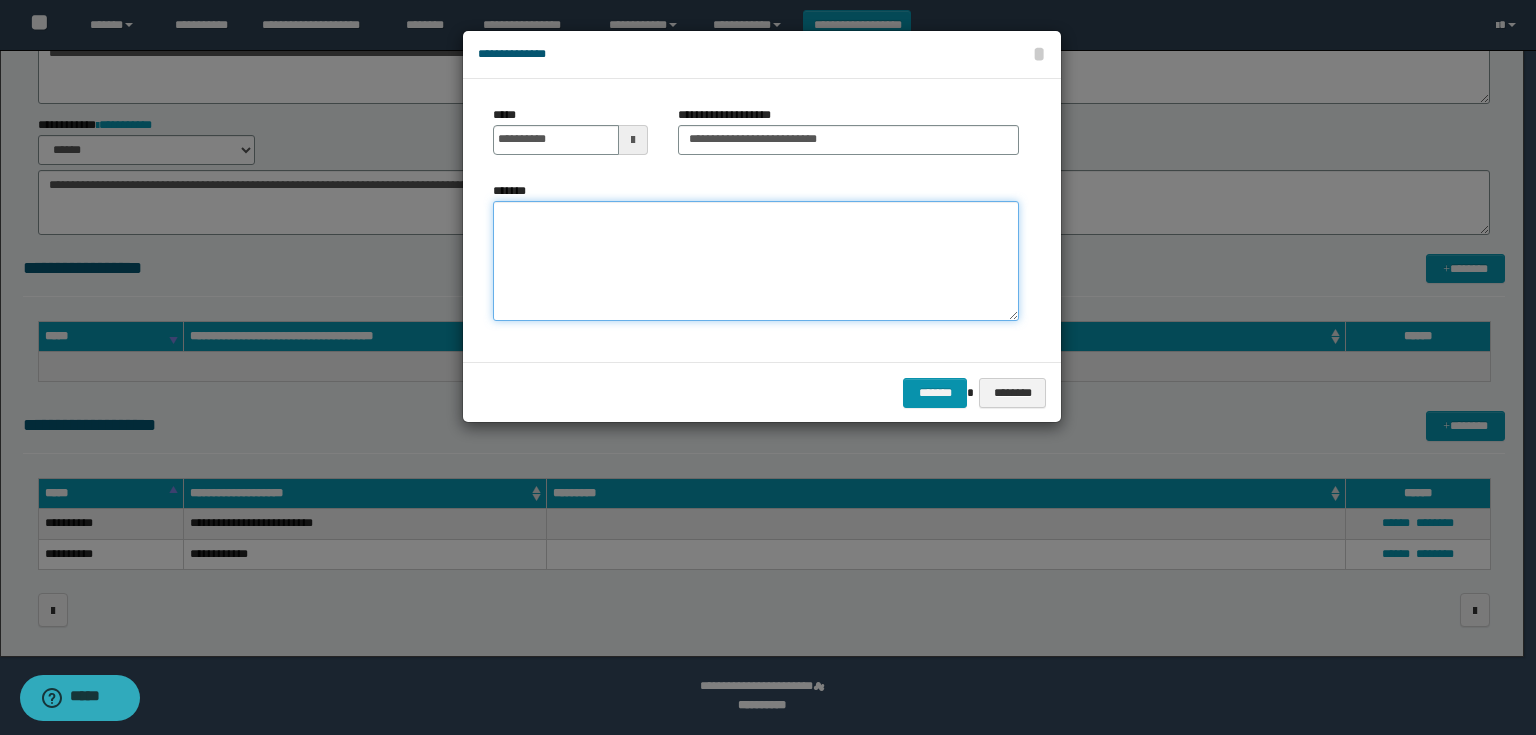 click on "*******" at bounding box center (756, 261) 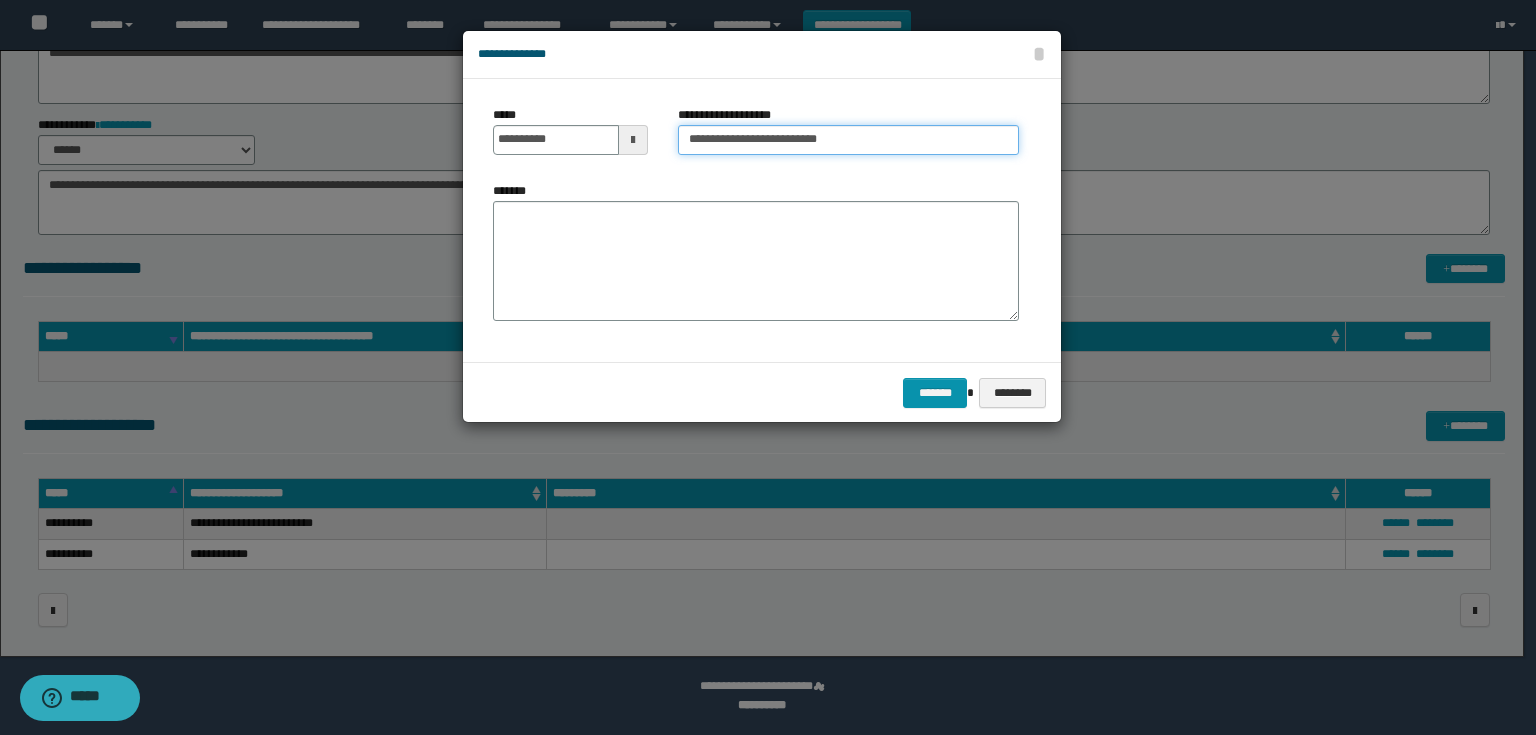 click on "**********" at bounding box center [848, 140] 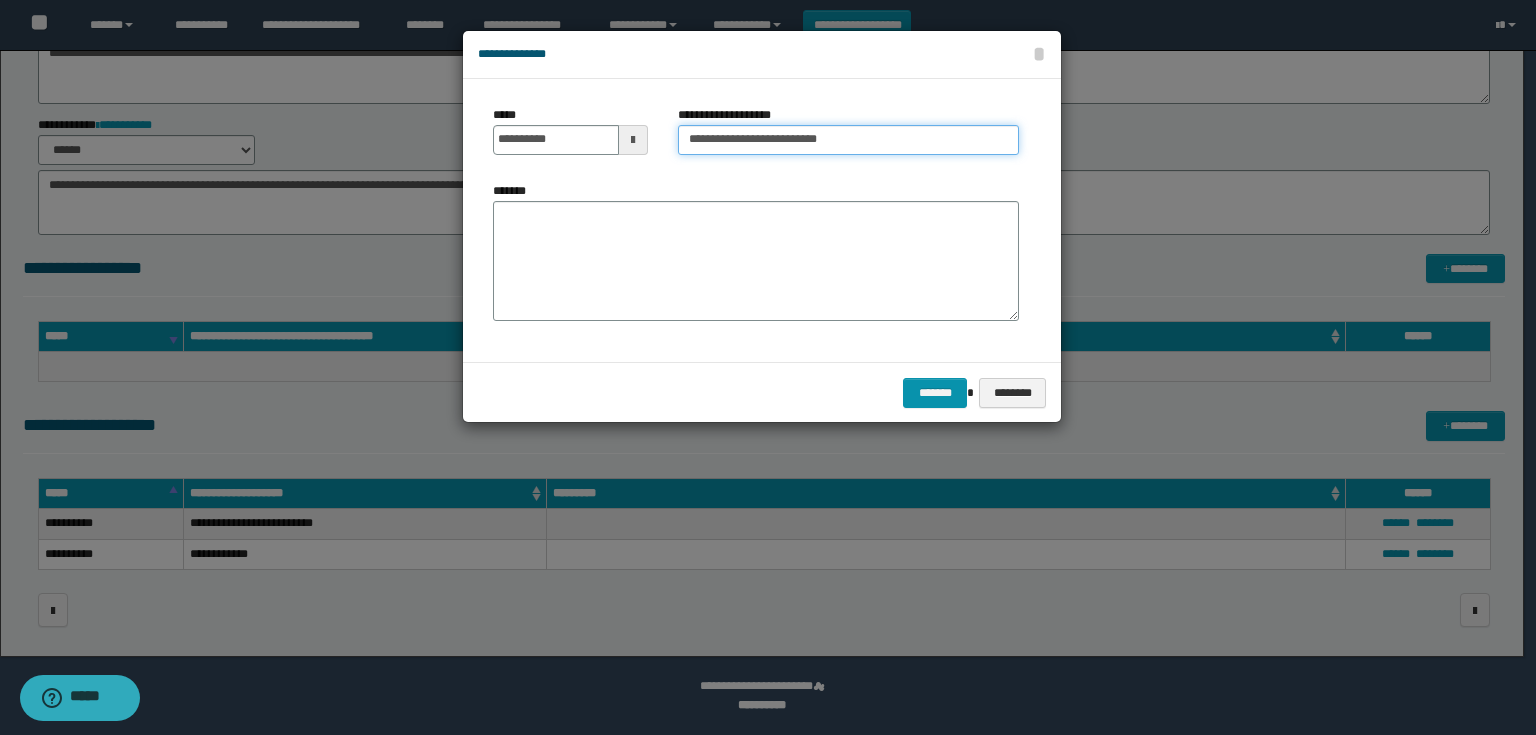 type on "**********" 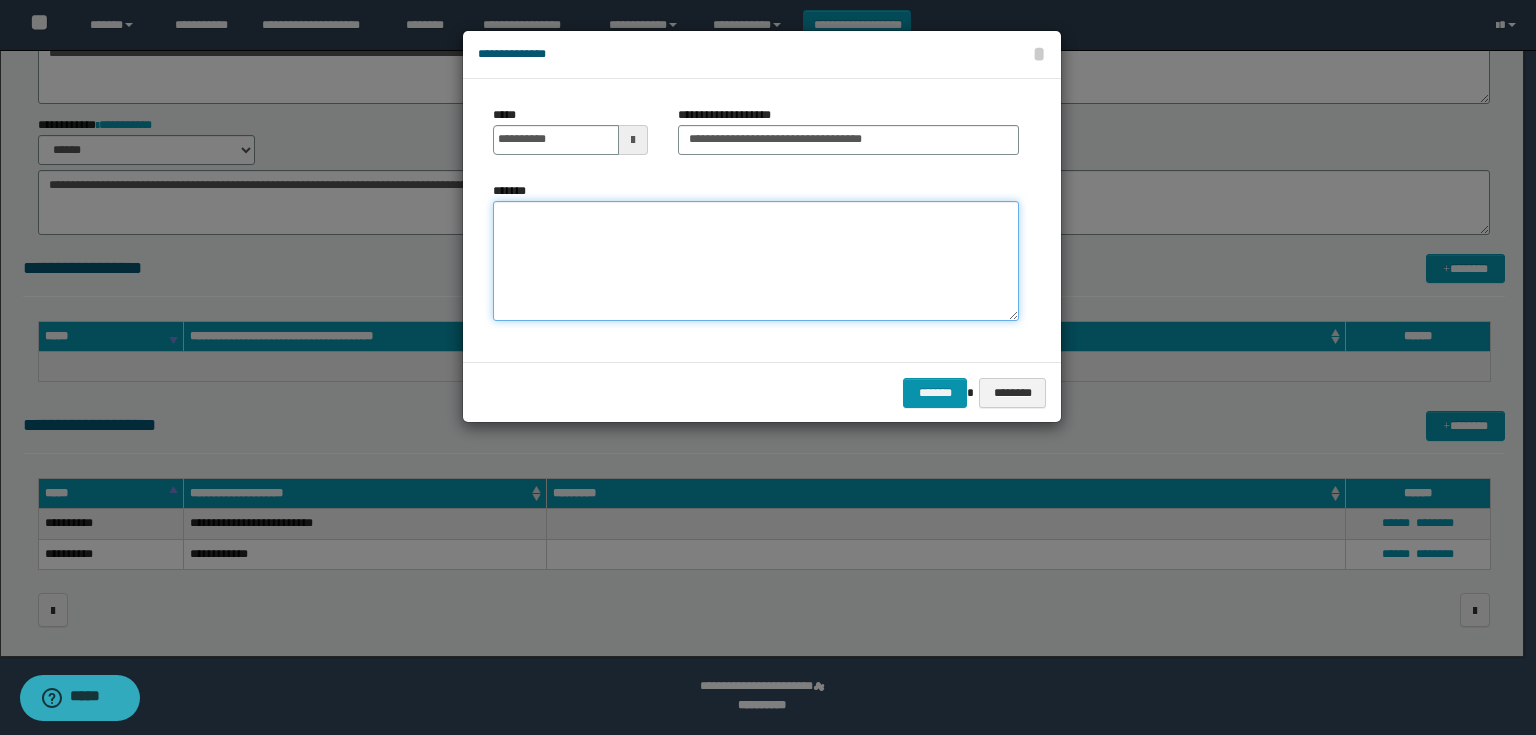 click on "*******" at bounding box center [756, 261] 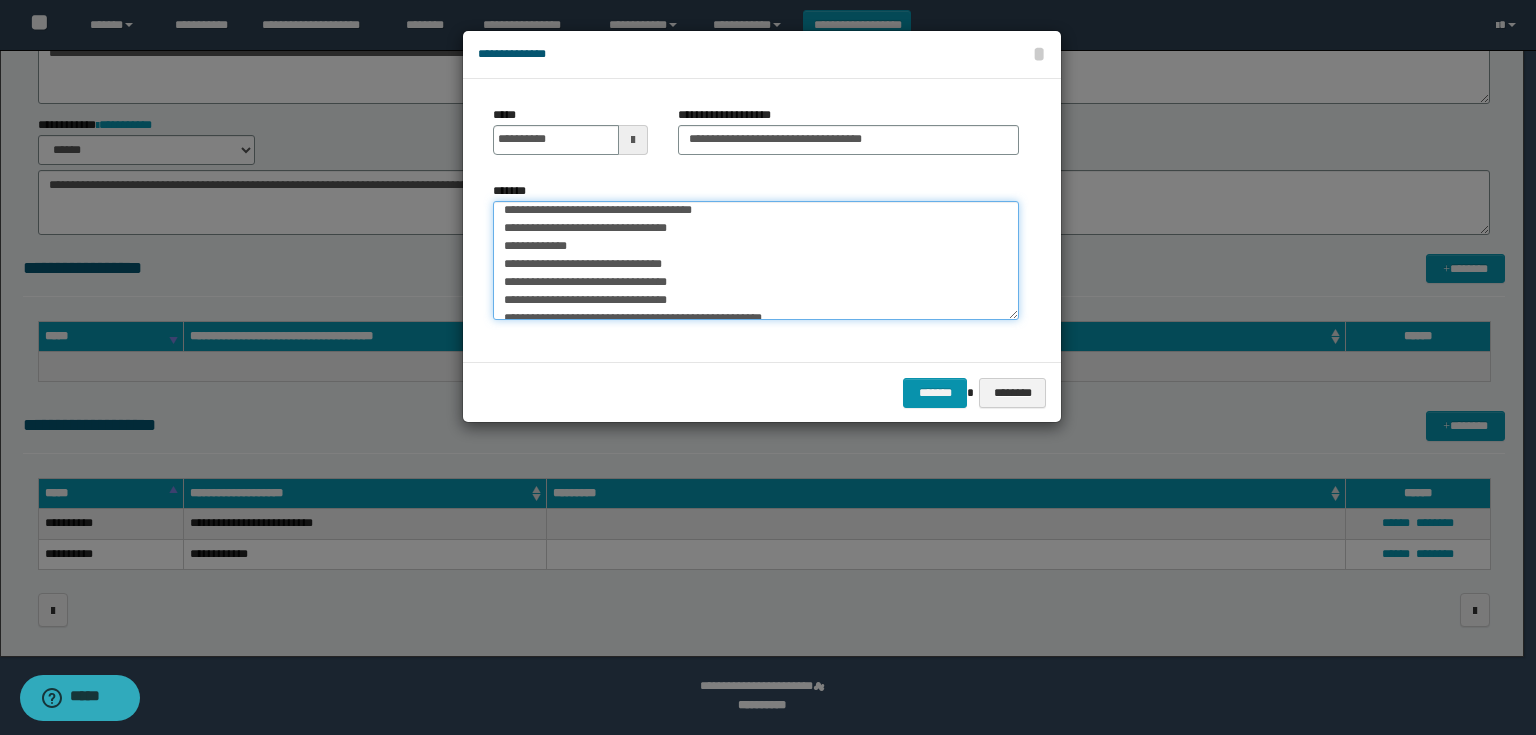 scroll, scrollTop: 0, scrollLeft: 0, axis: both 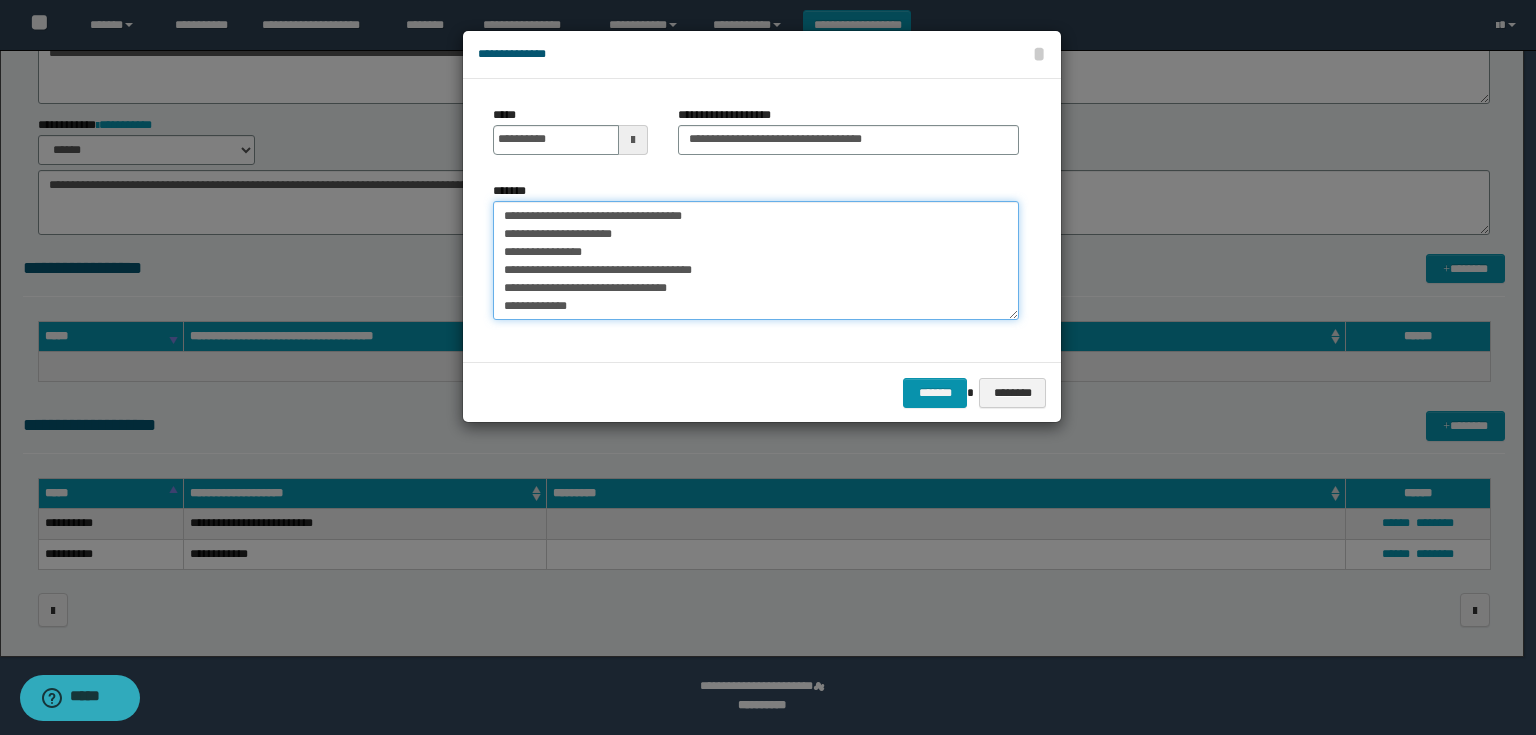 type on "**********" 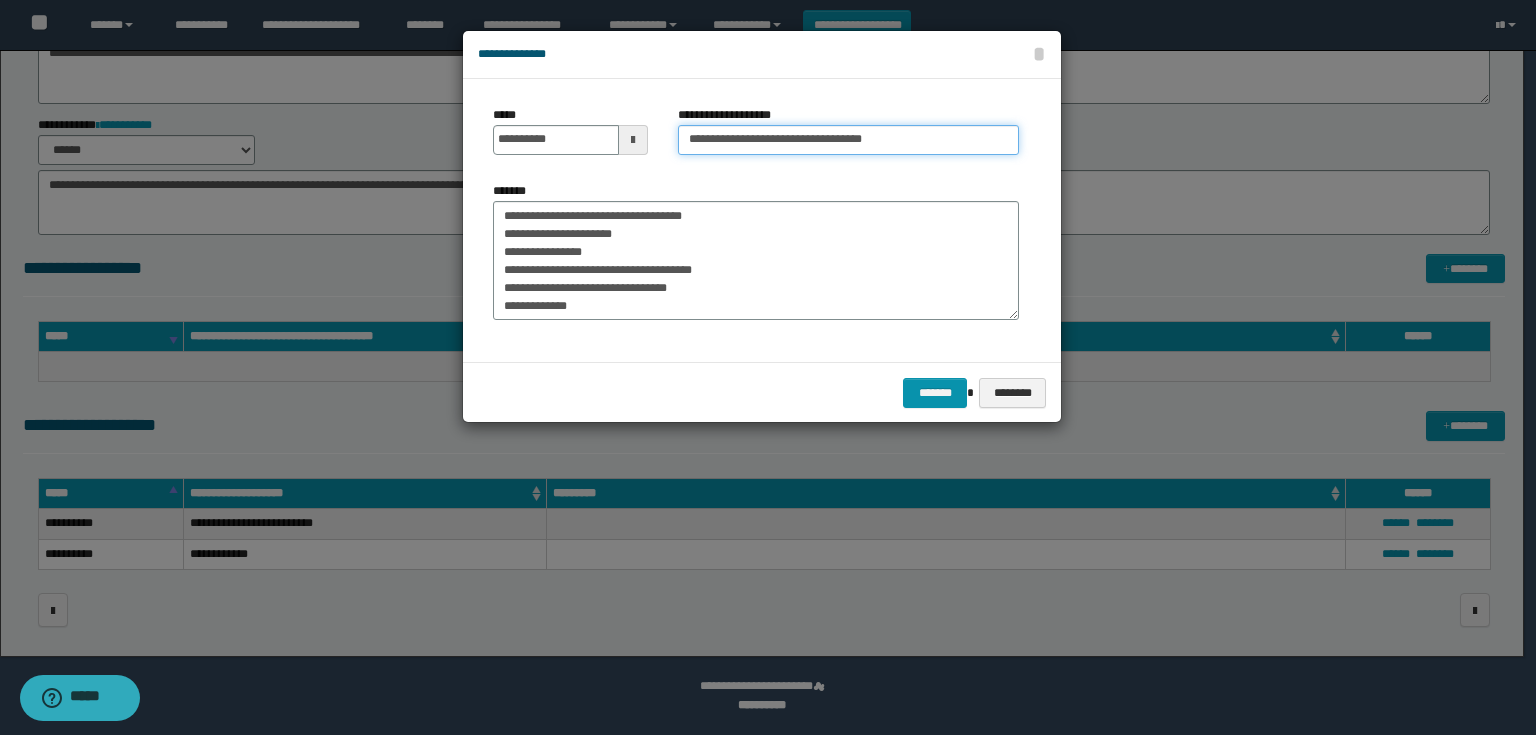 drag, startPoint x: 933, startPoint y: 140, endPoint x: 646, endPoint y: 138, distance: 287.00696 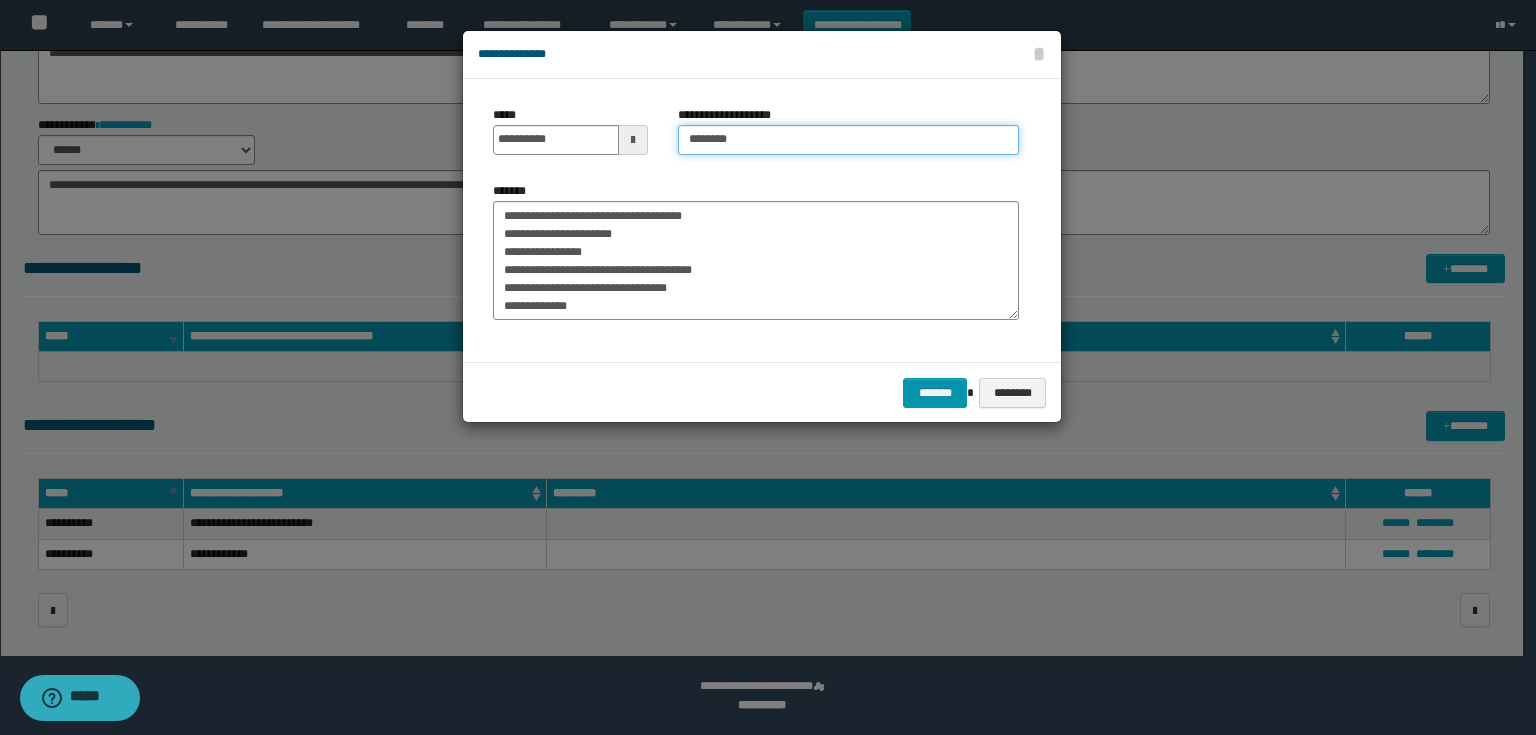 type on "**********" 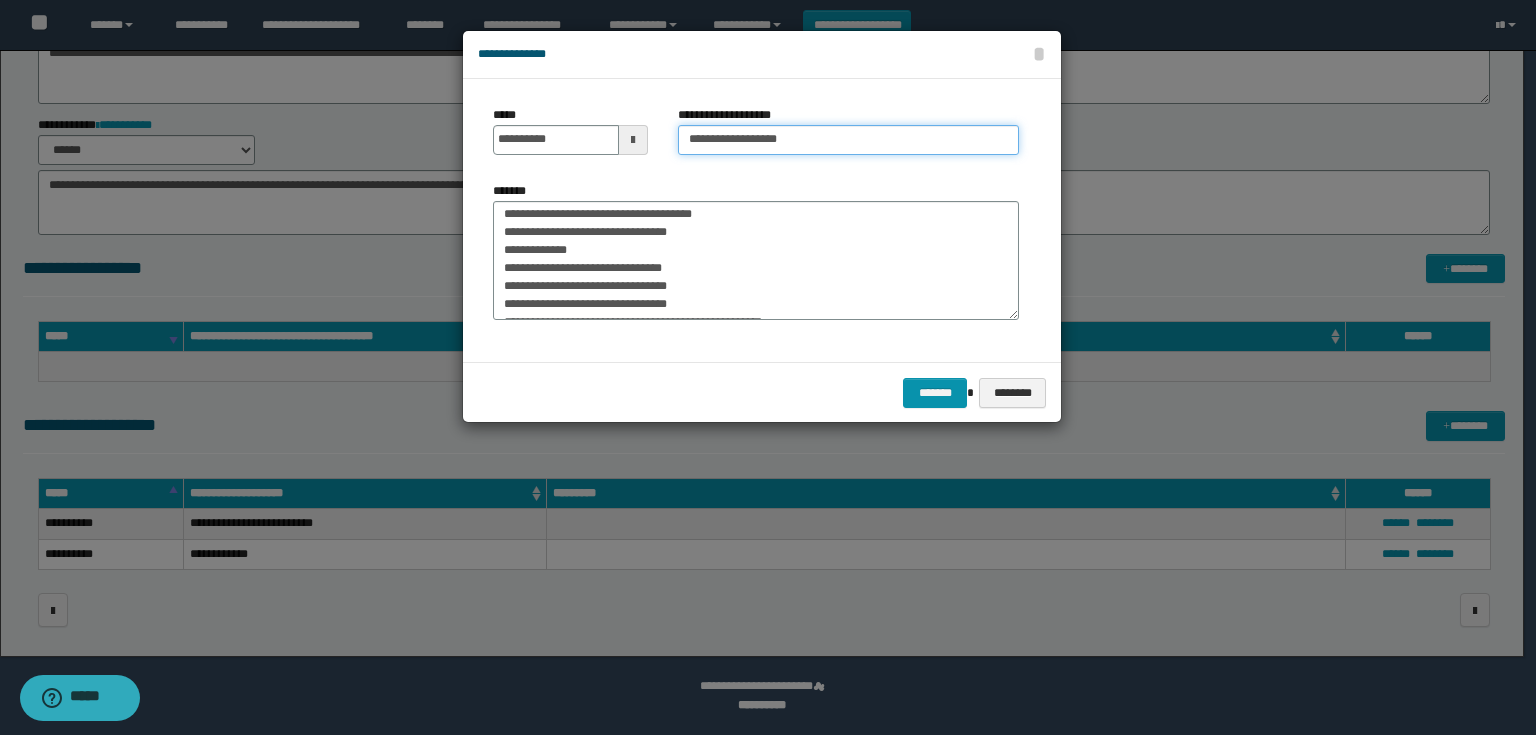 scroll, scrollTop: 125, scrollLeft: 0, axis: vertical 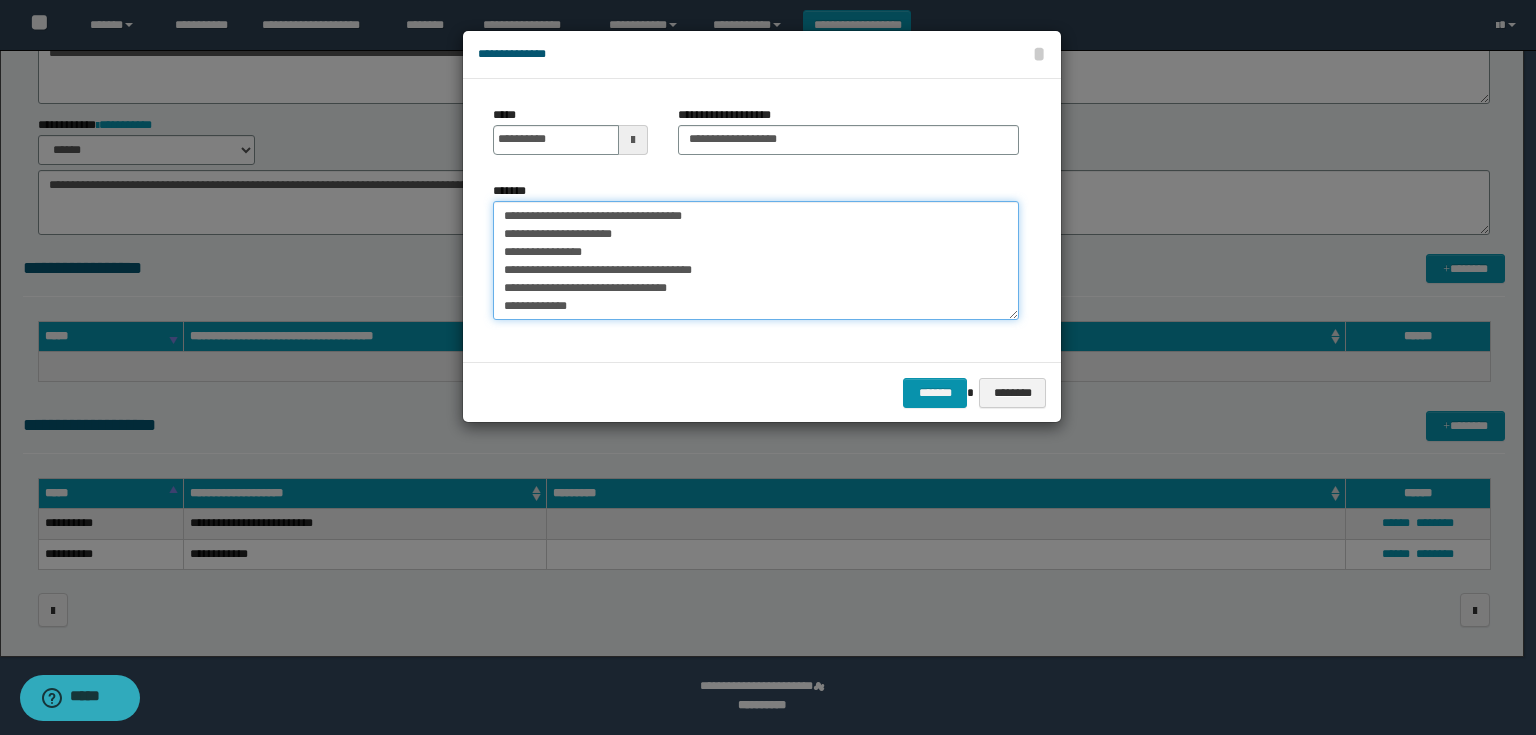 drag, startPoint x: 628, startPoint y: 304, endPoint x: 441, endPoint y: 233, distance: 200.025 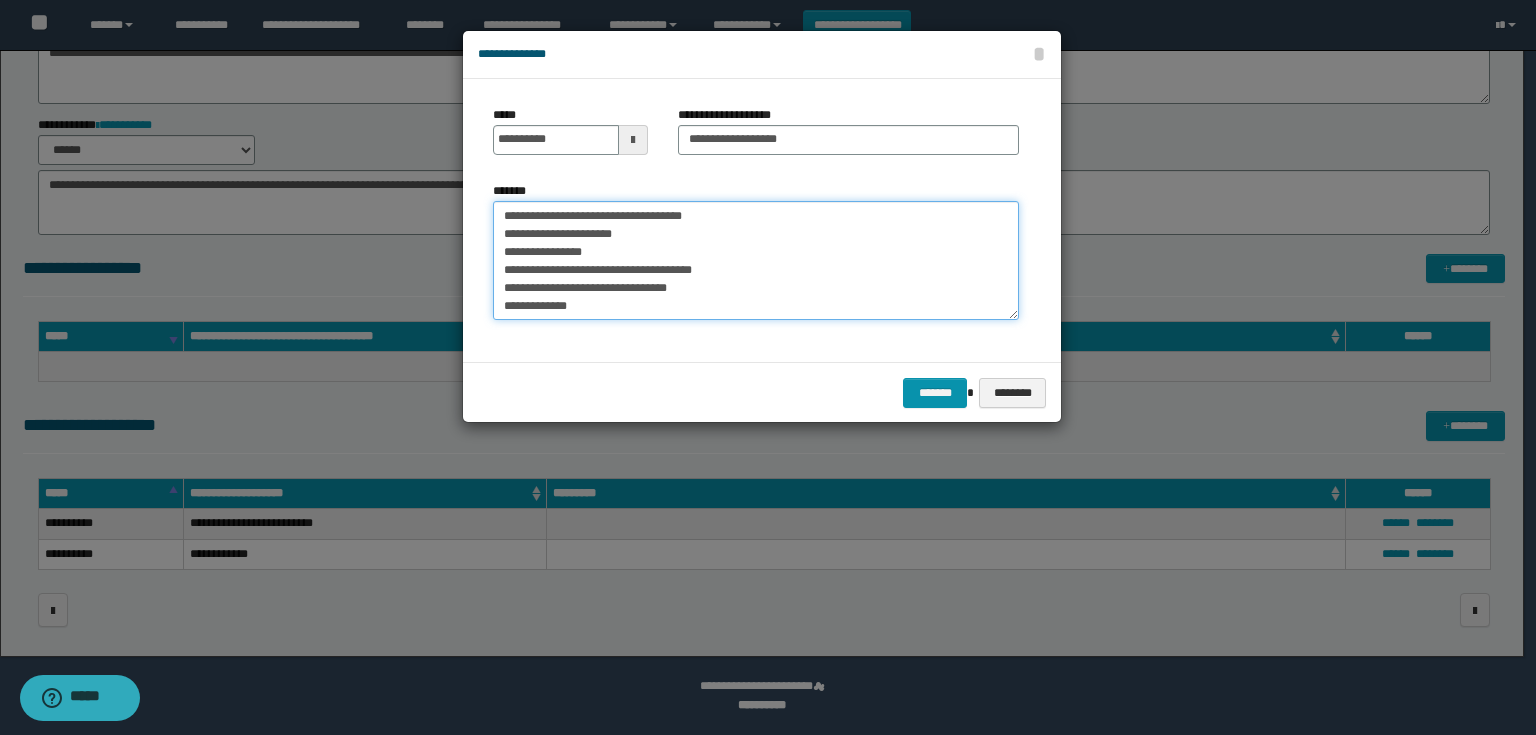 click on "**********" at bounding box center (768, 367) 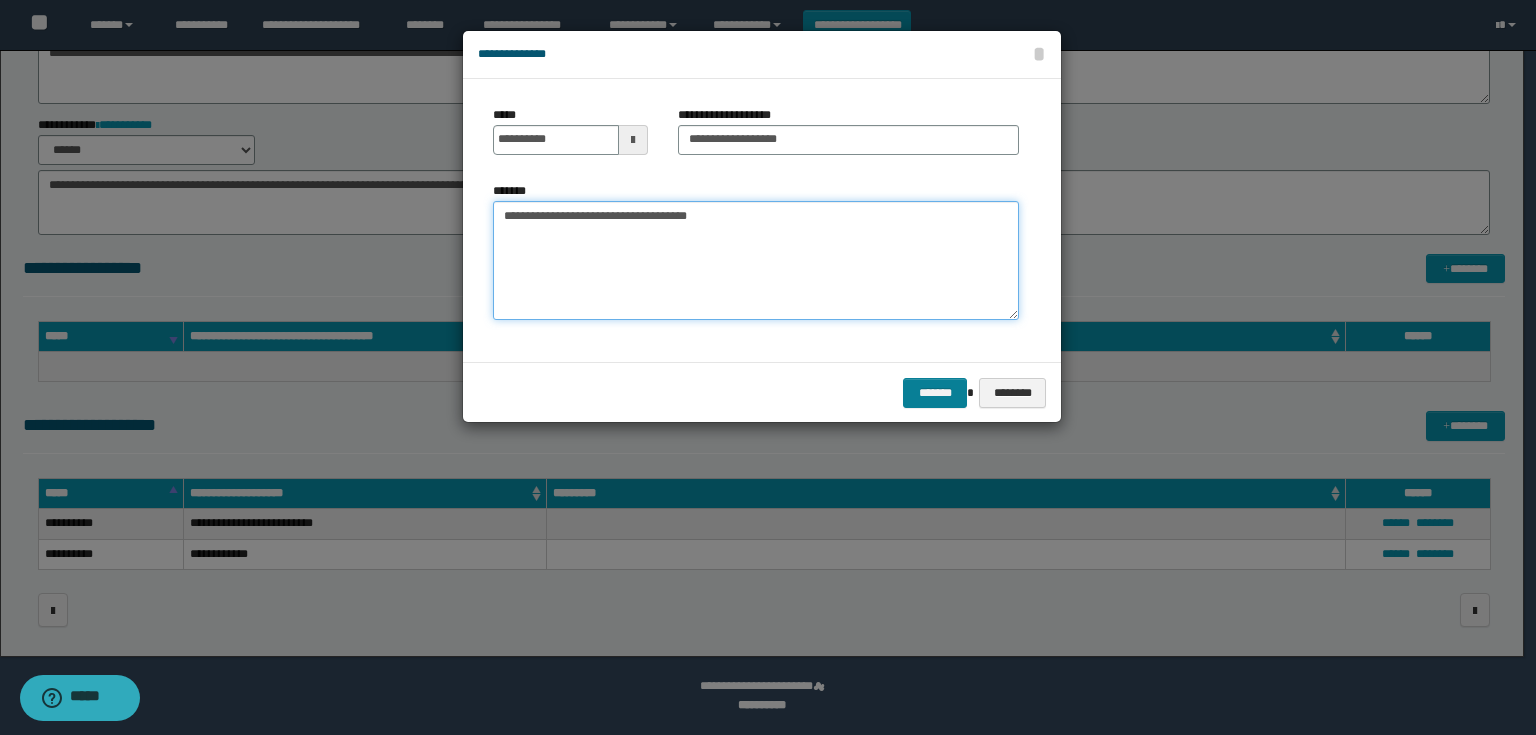 type on "**********" 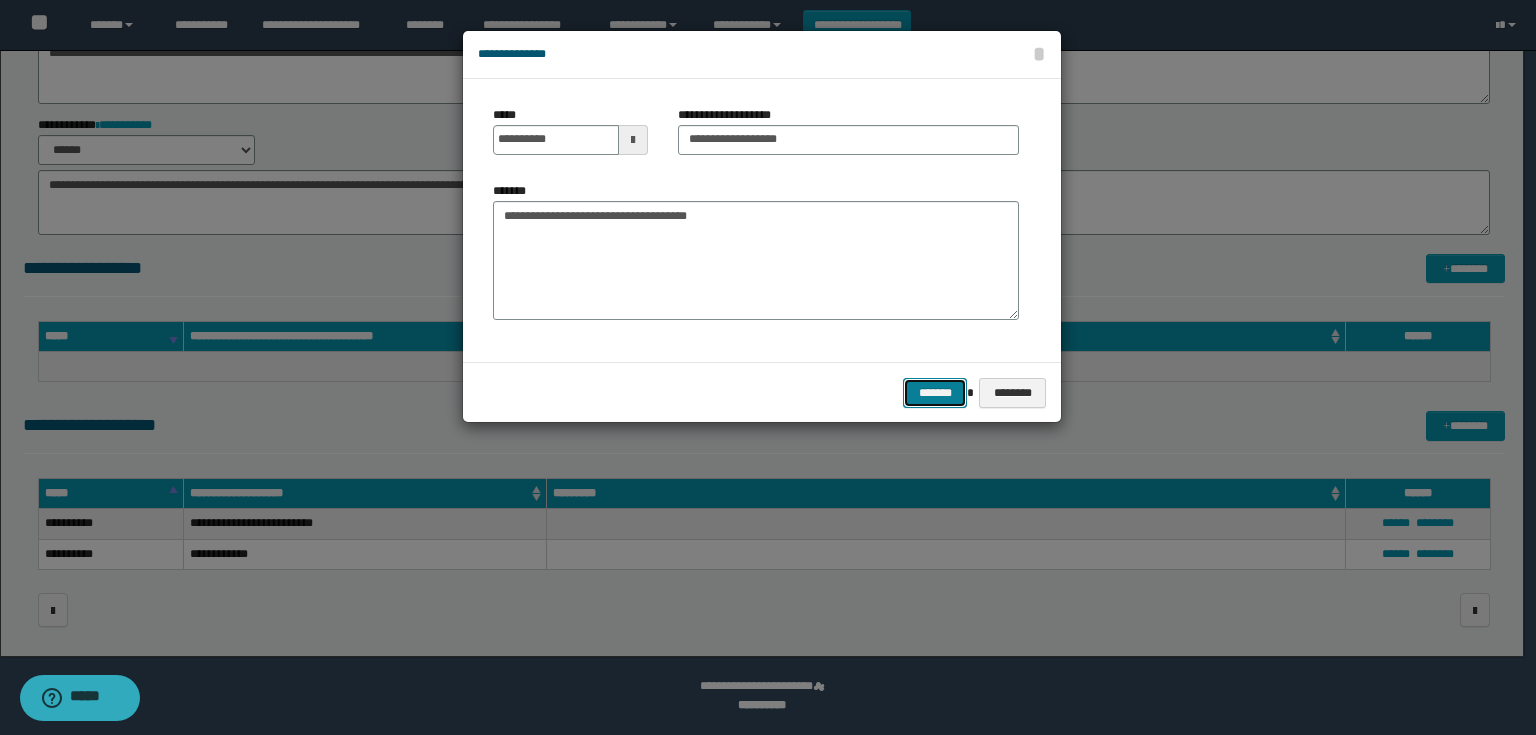 click on "*******" at bounding box center [935, 393] 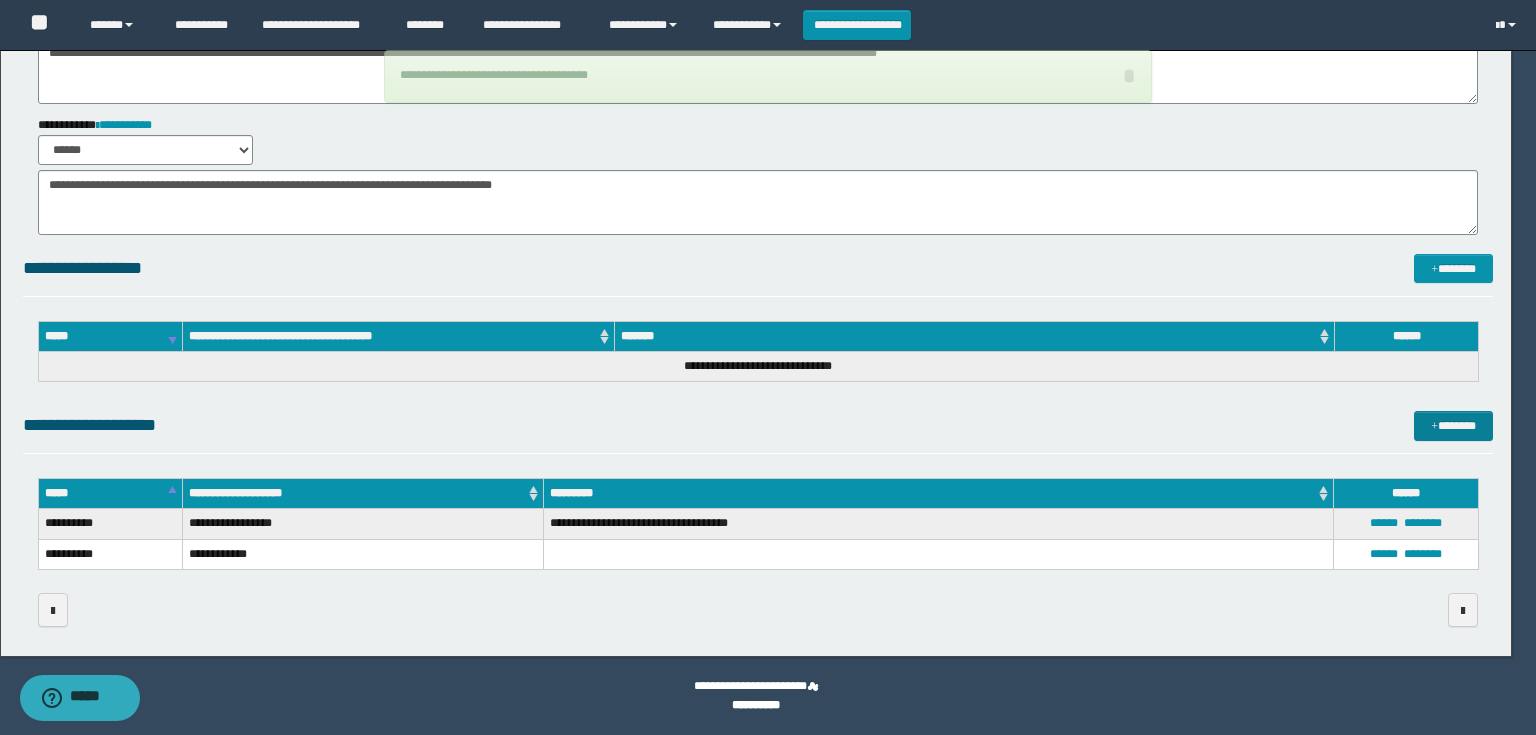 type 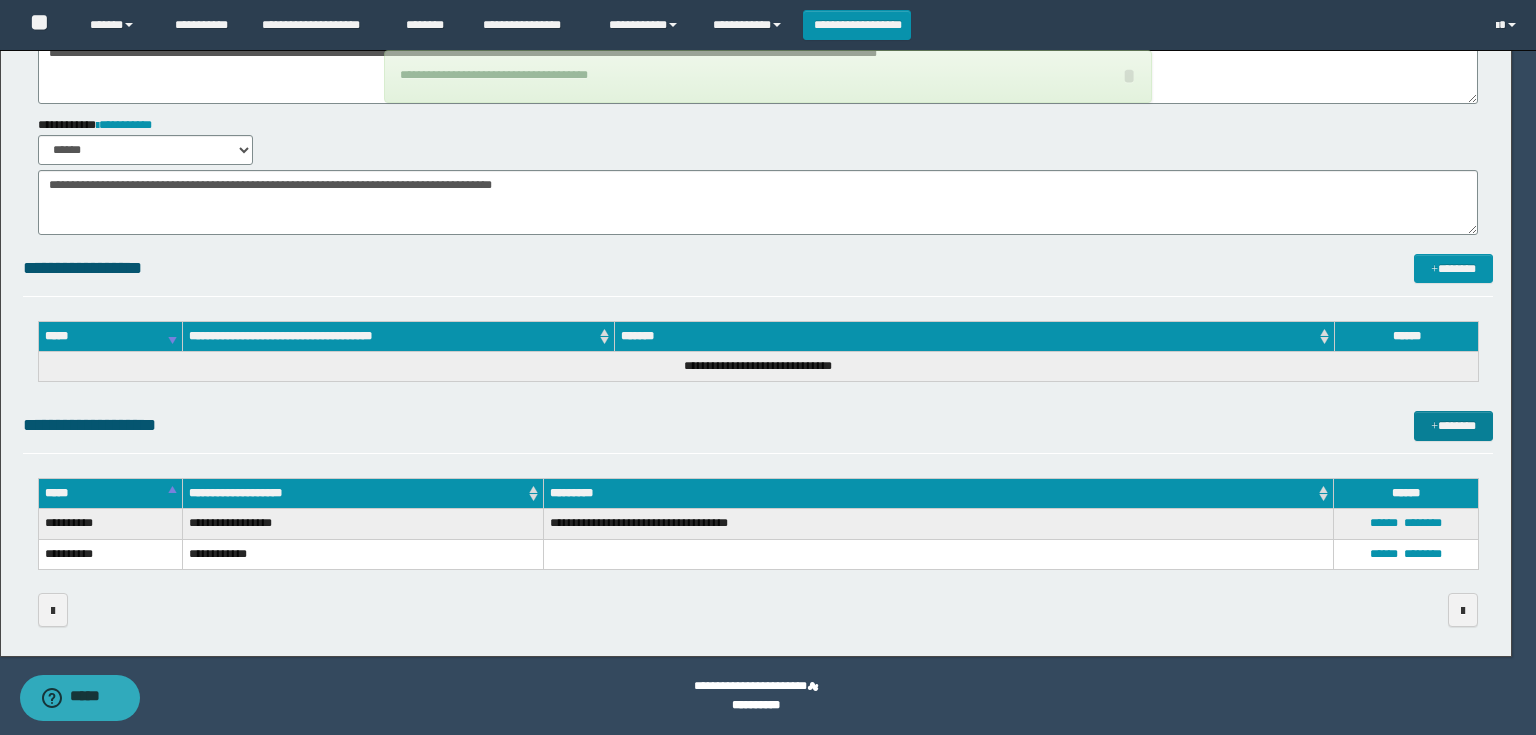 type 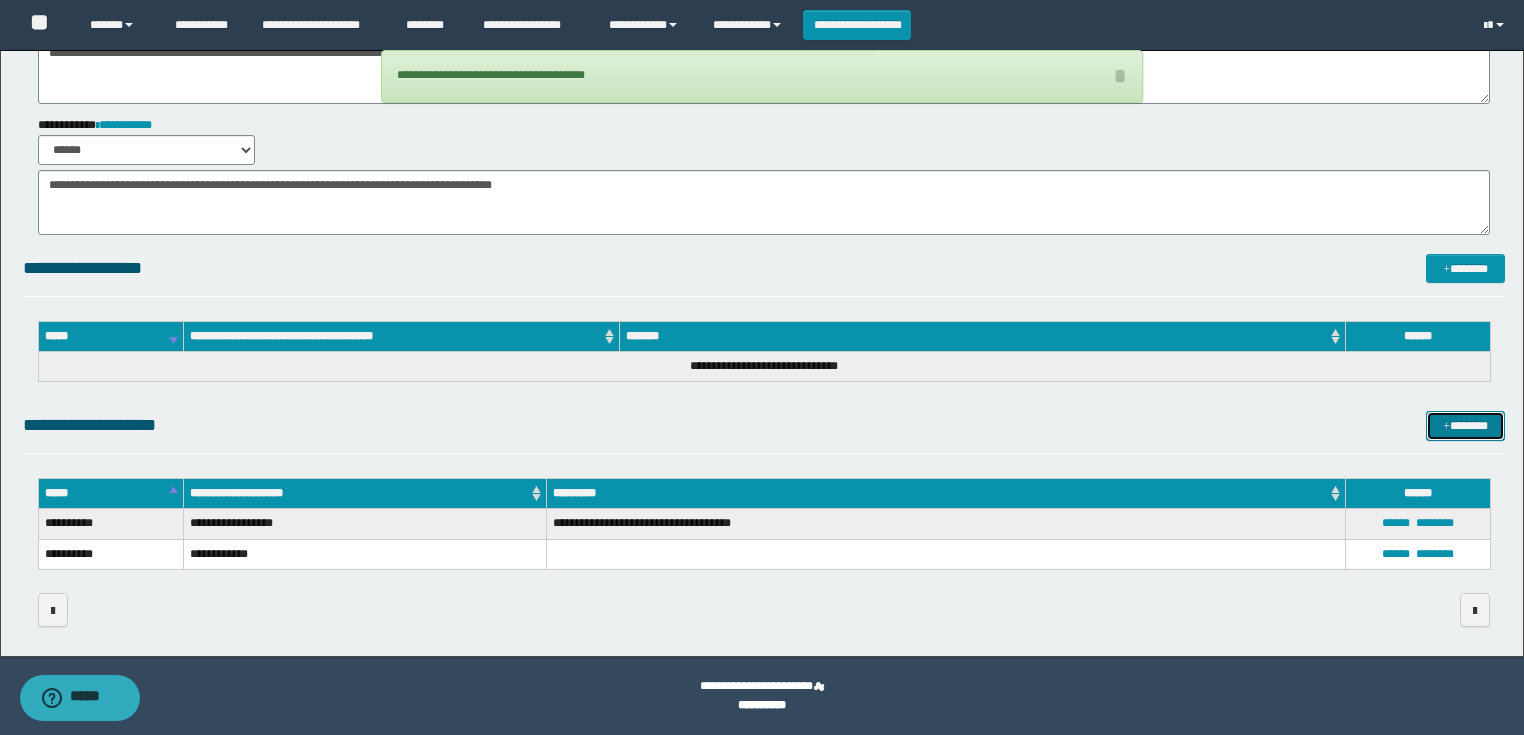 click on "*******" at bounding box center [1465, 426] 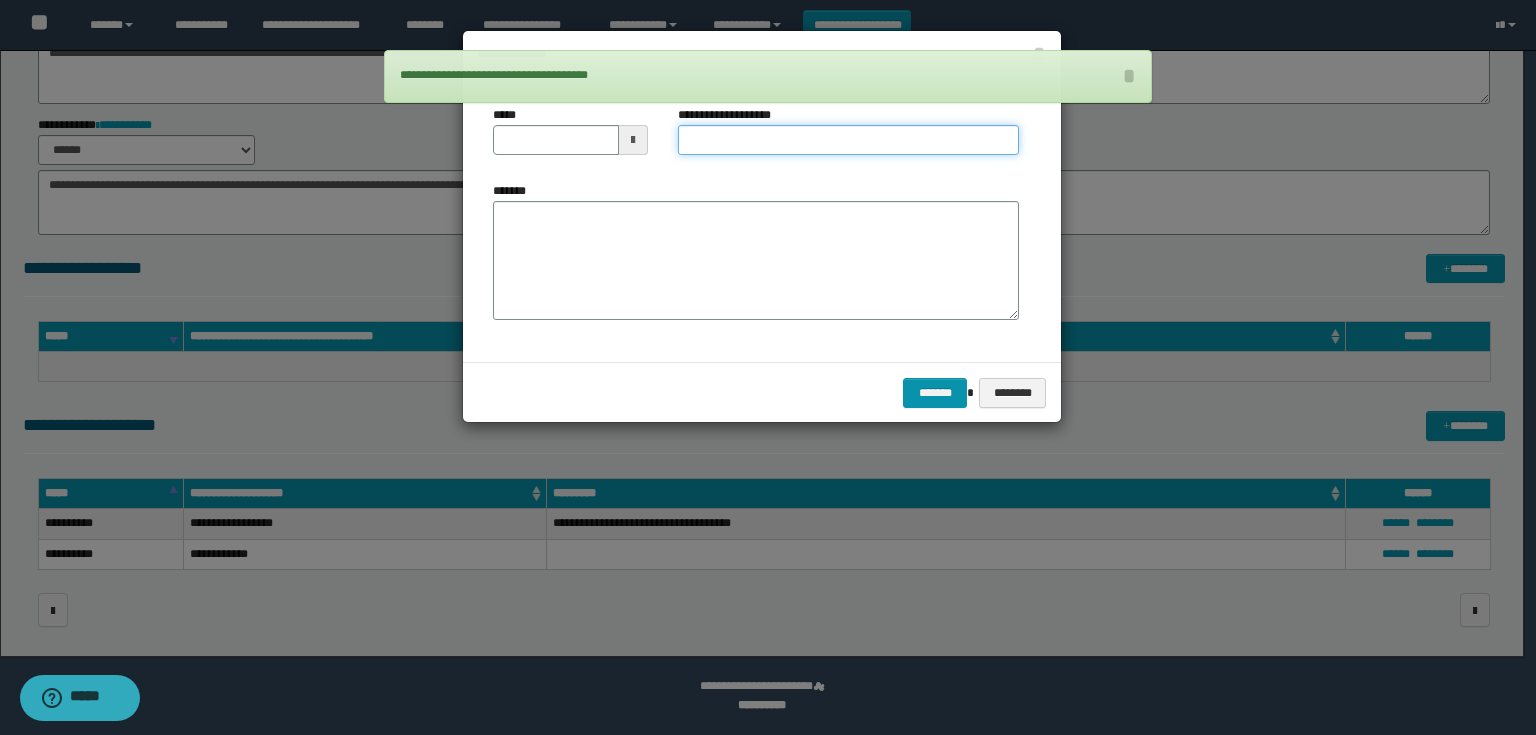 click on "**********" at bounding box center (848, 140) 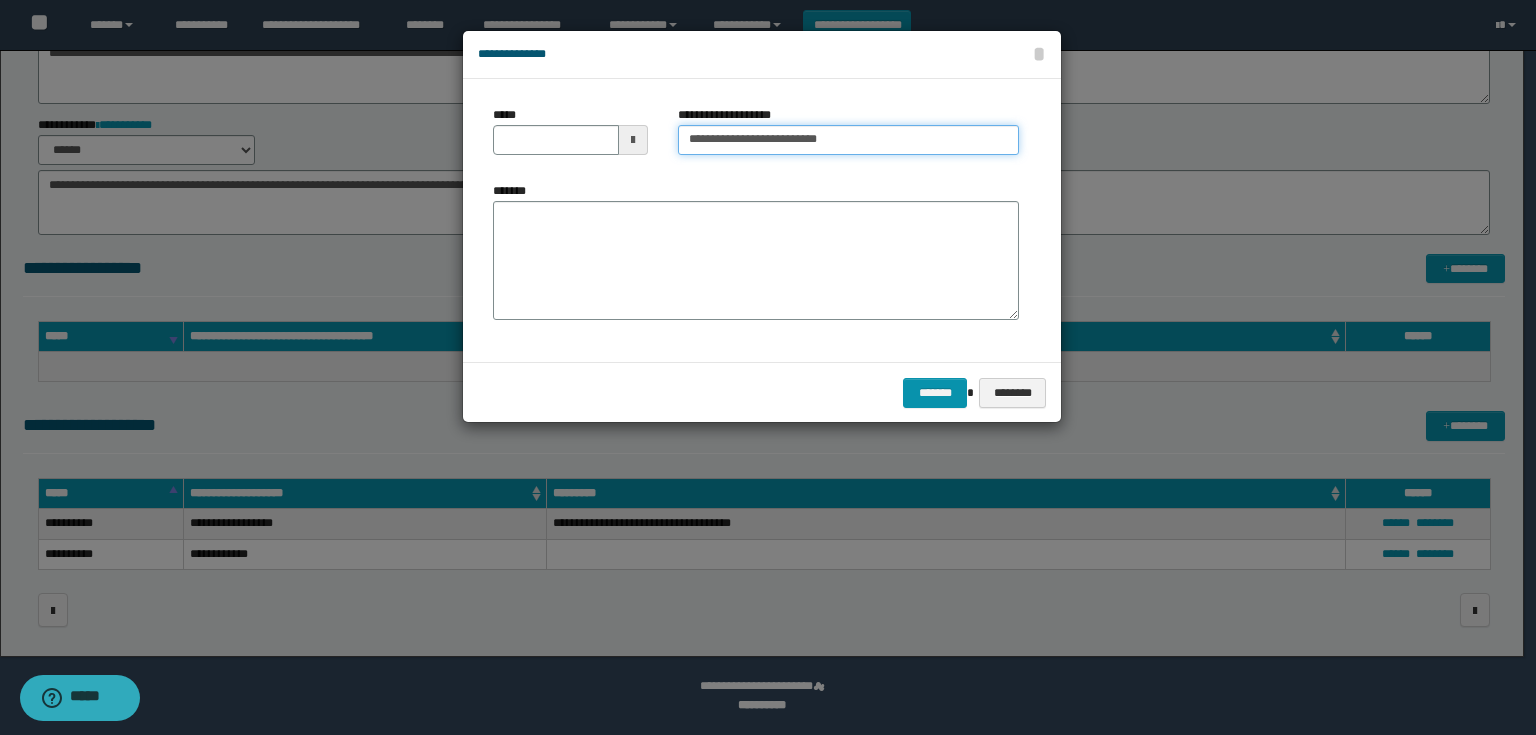 click on "**********" at bounding box center (848, 140) 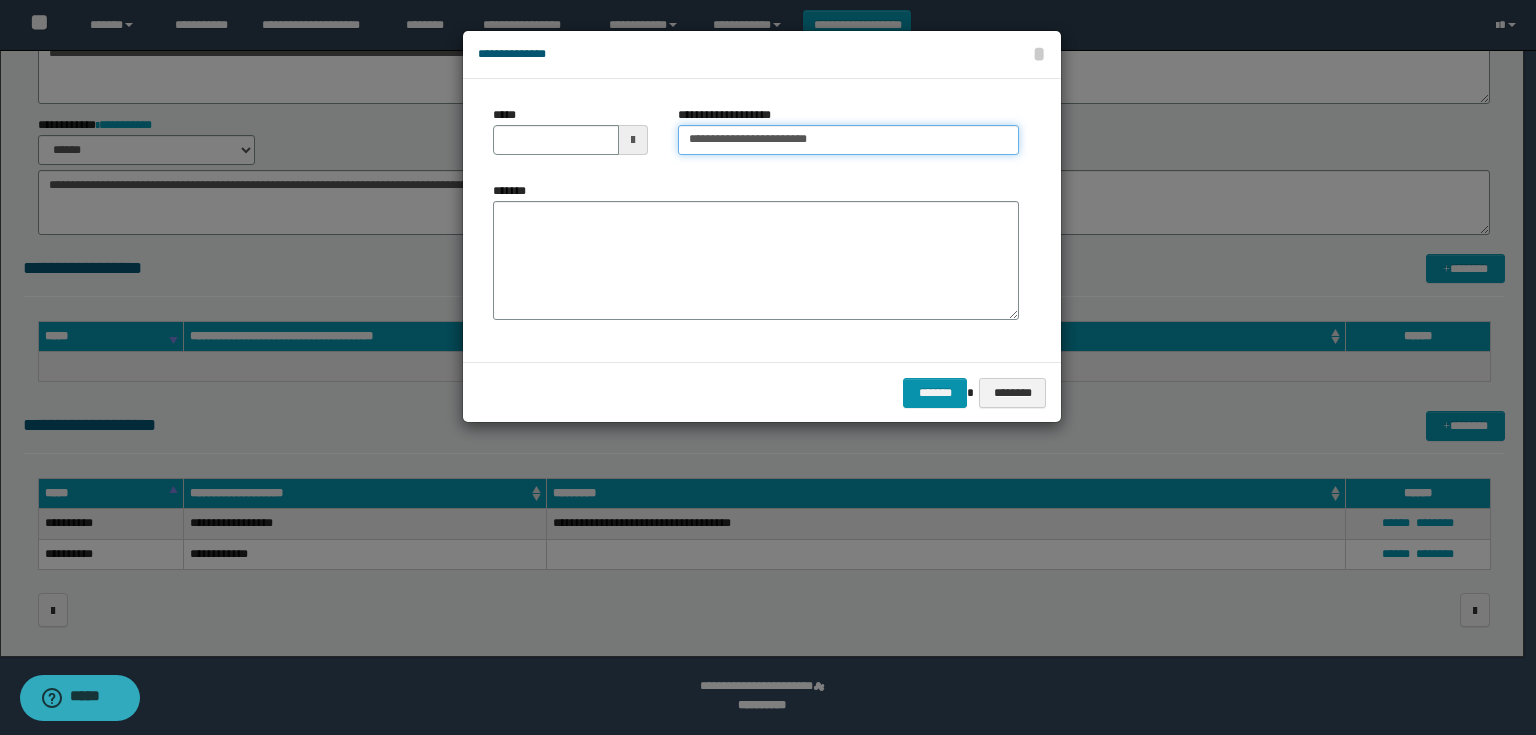 type on "**********" 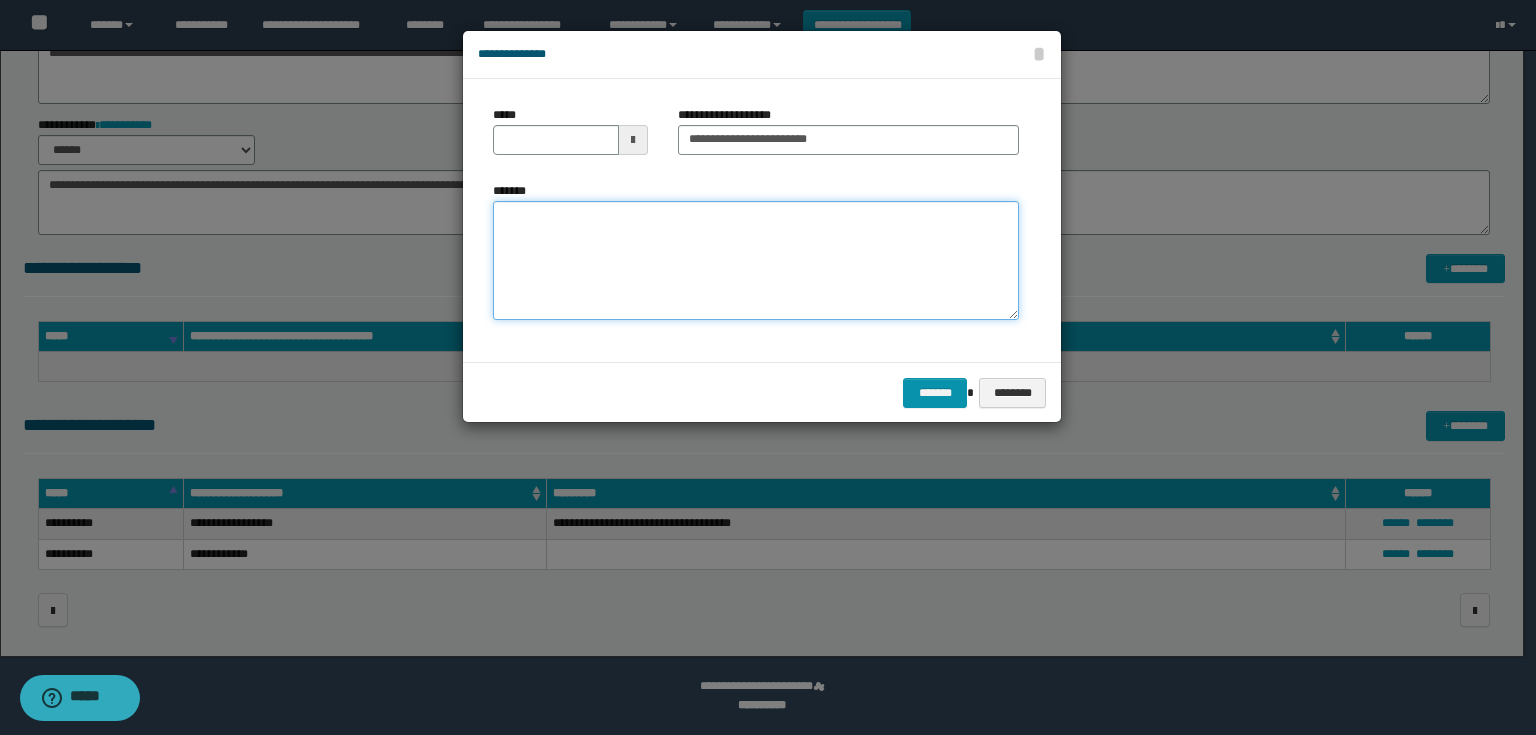 click on "*******" at bounding box center [756, 261] 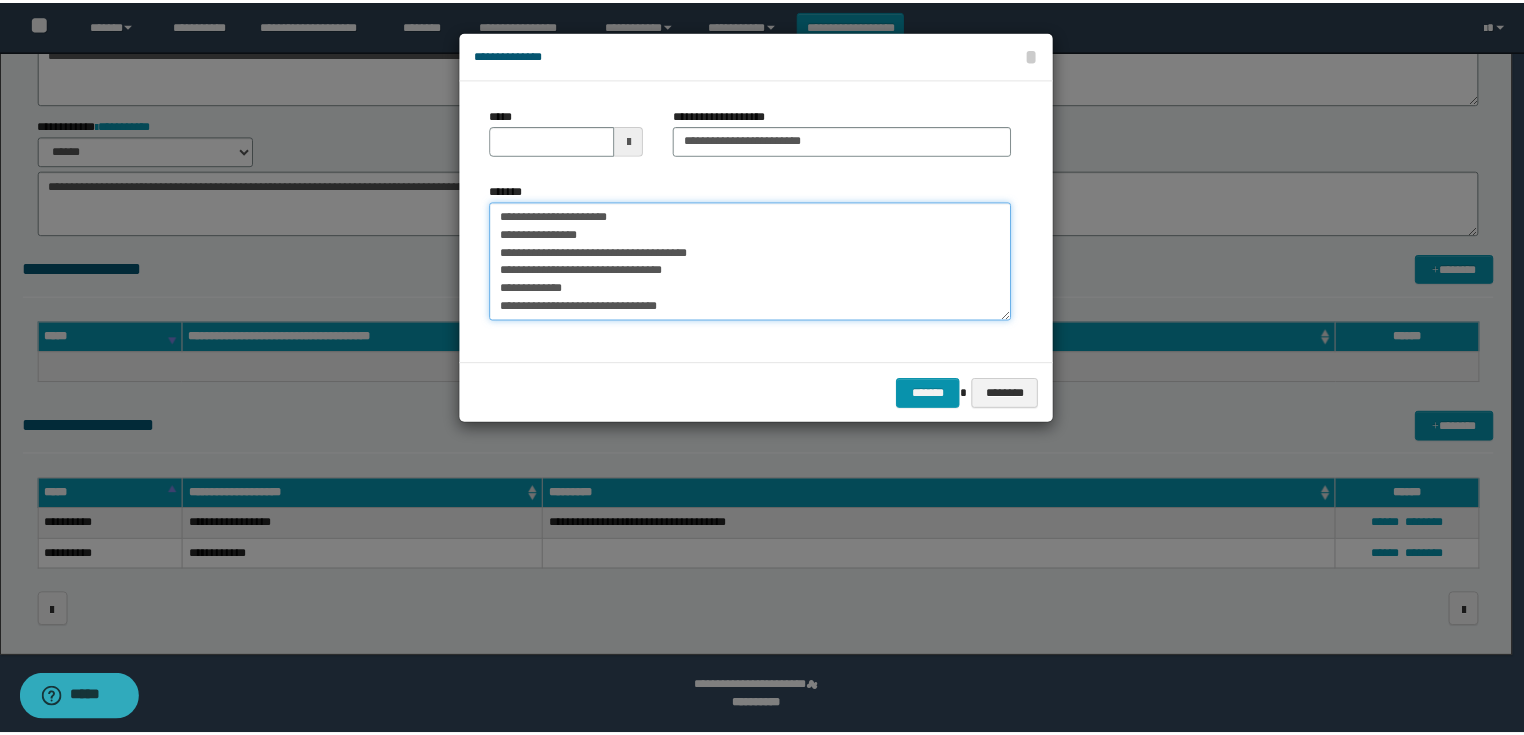 scroll, scrollTop: 102, scrollLeft: 0, axis: vertical 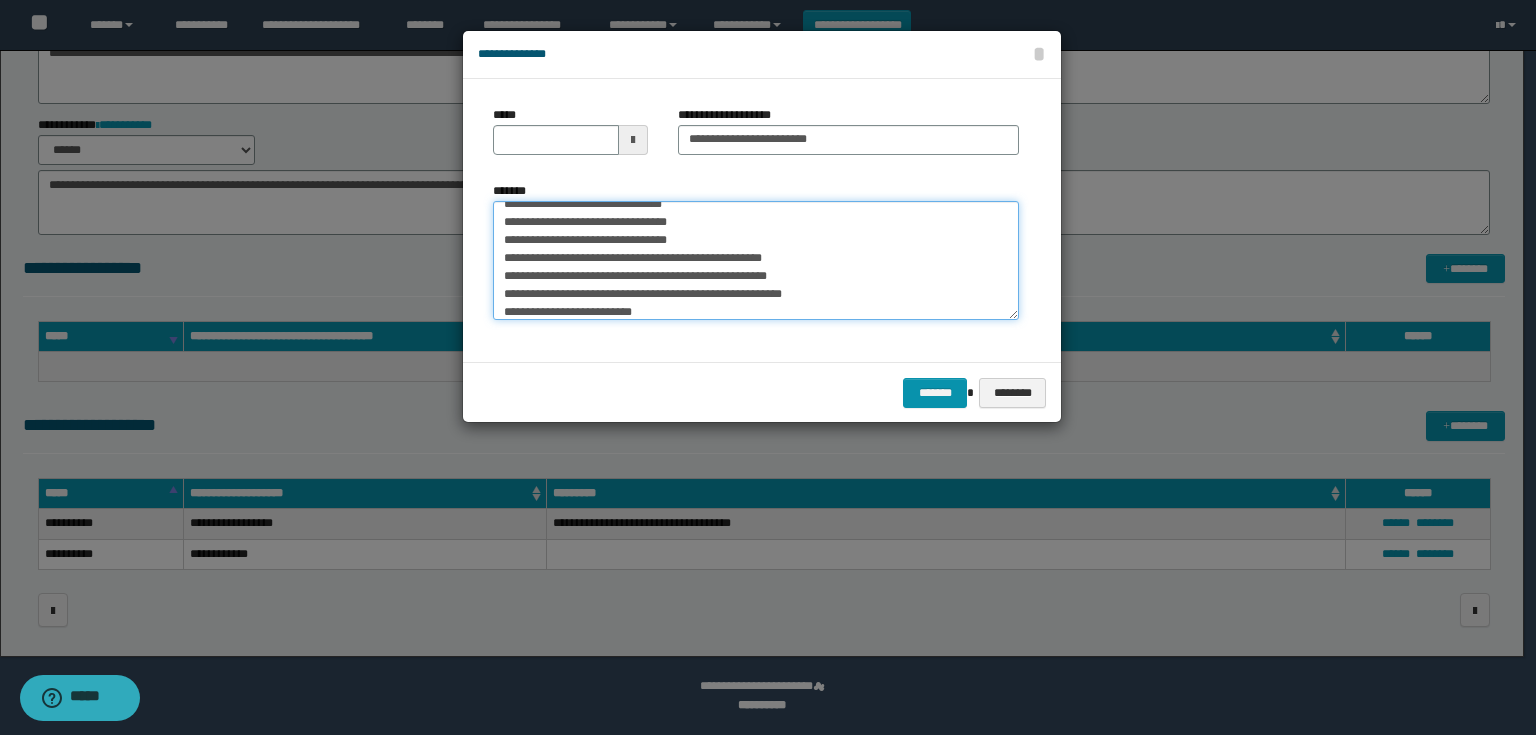 type on "**********" 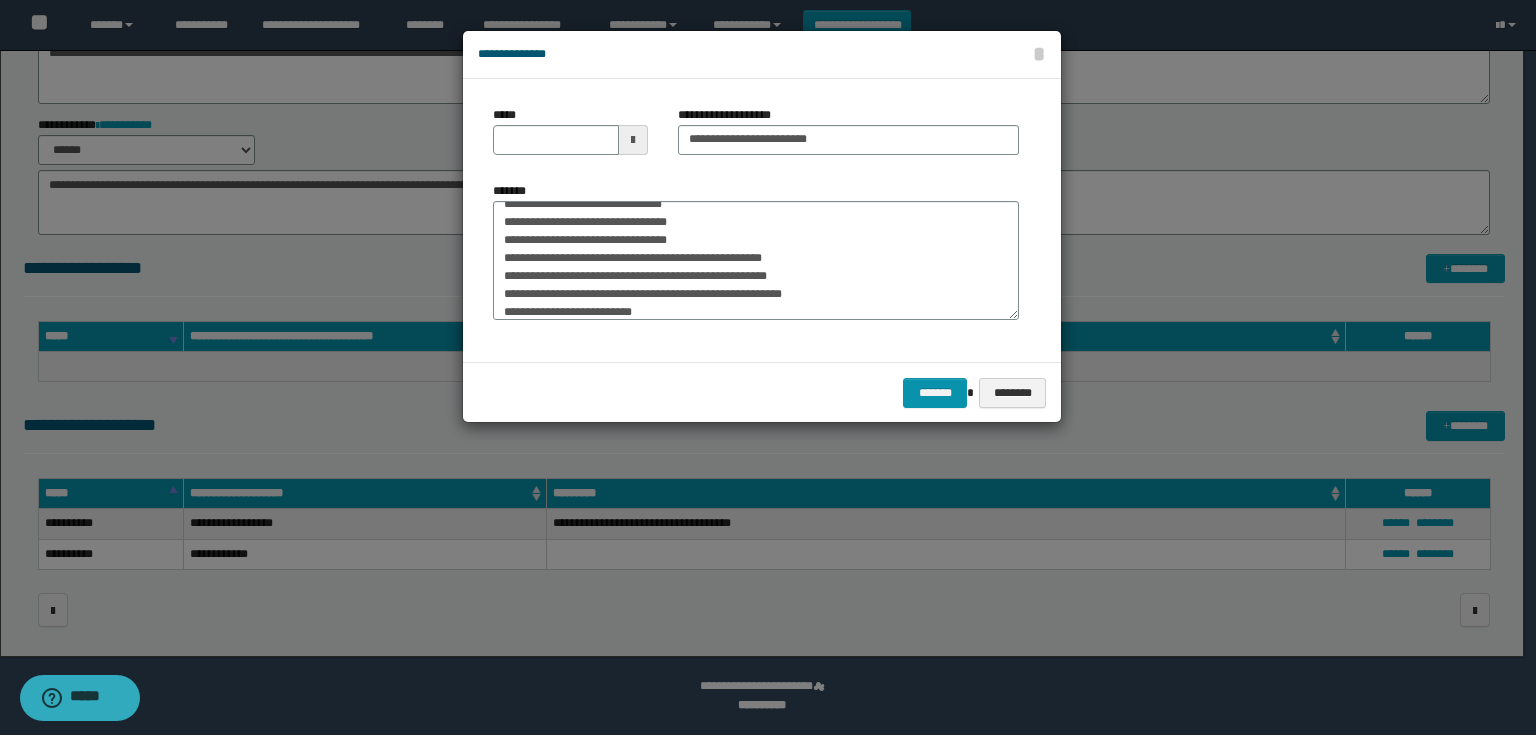 click at bounding box center [633, 140] 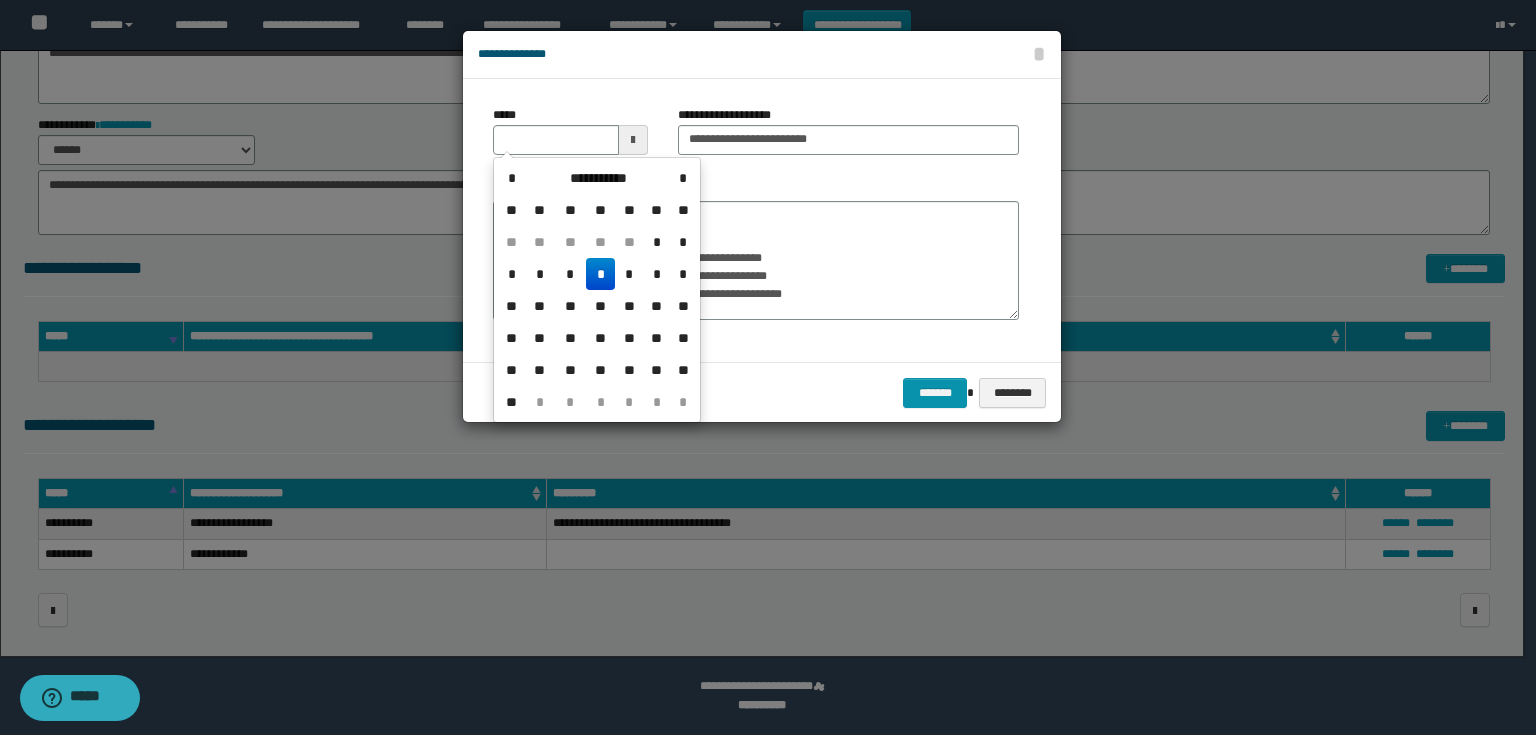click on "*" at bounding box center [600, 274] 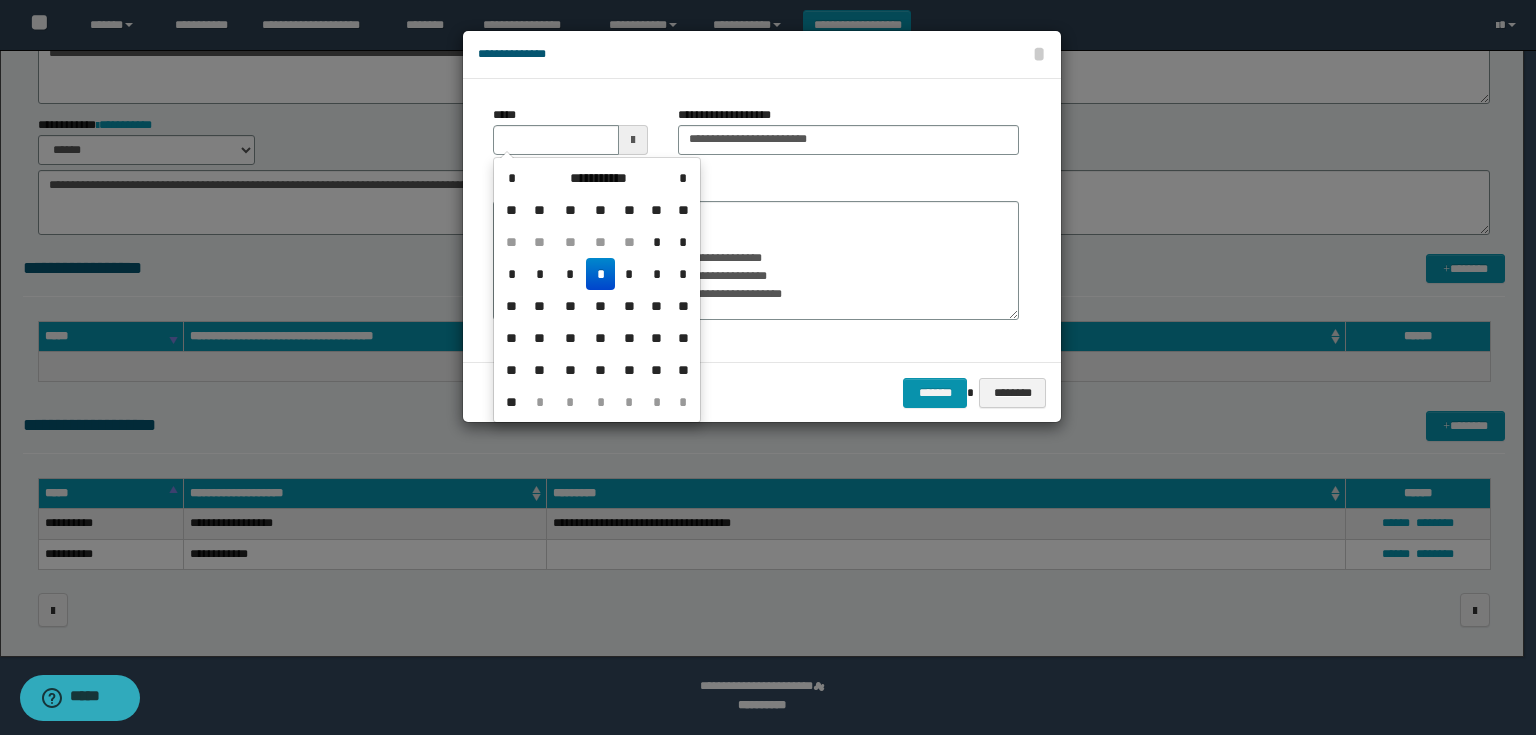 type on "**********" 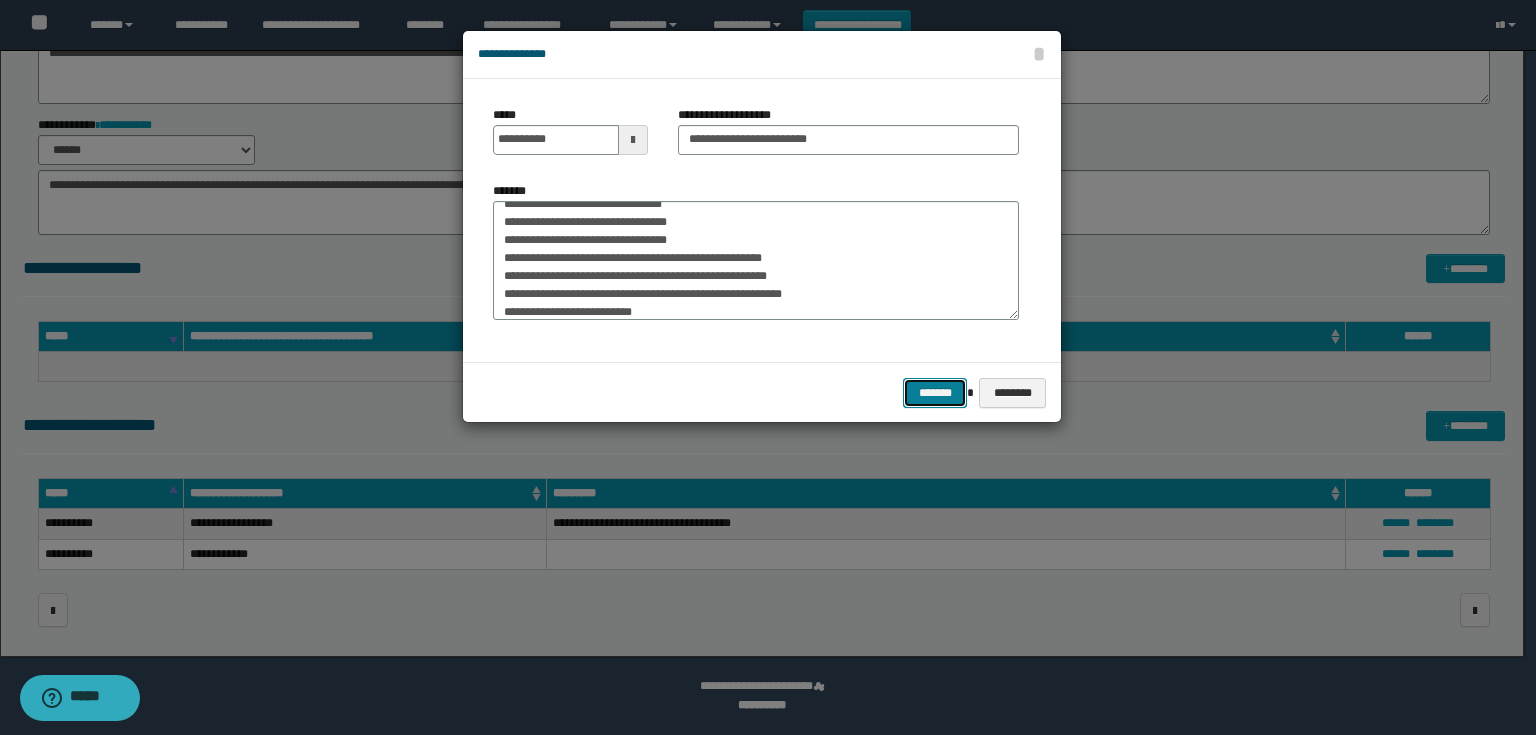 click on "*******" at bounding box center (935, 393) 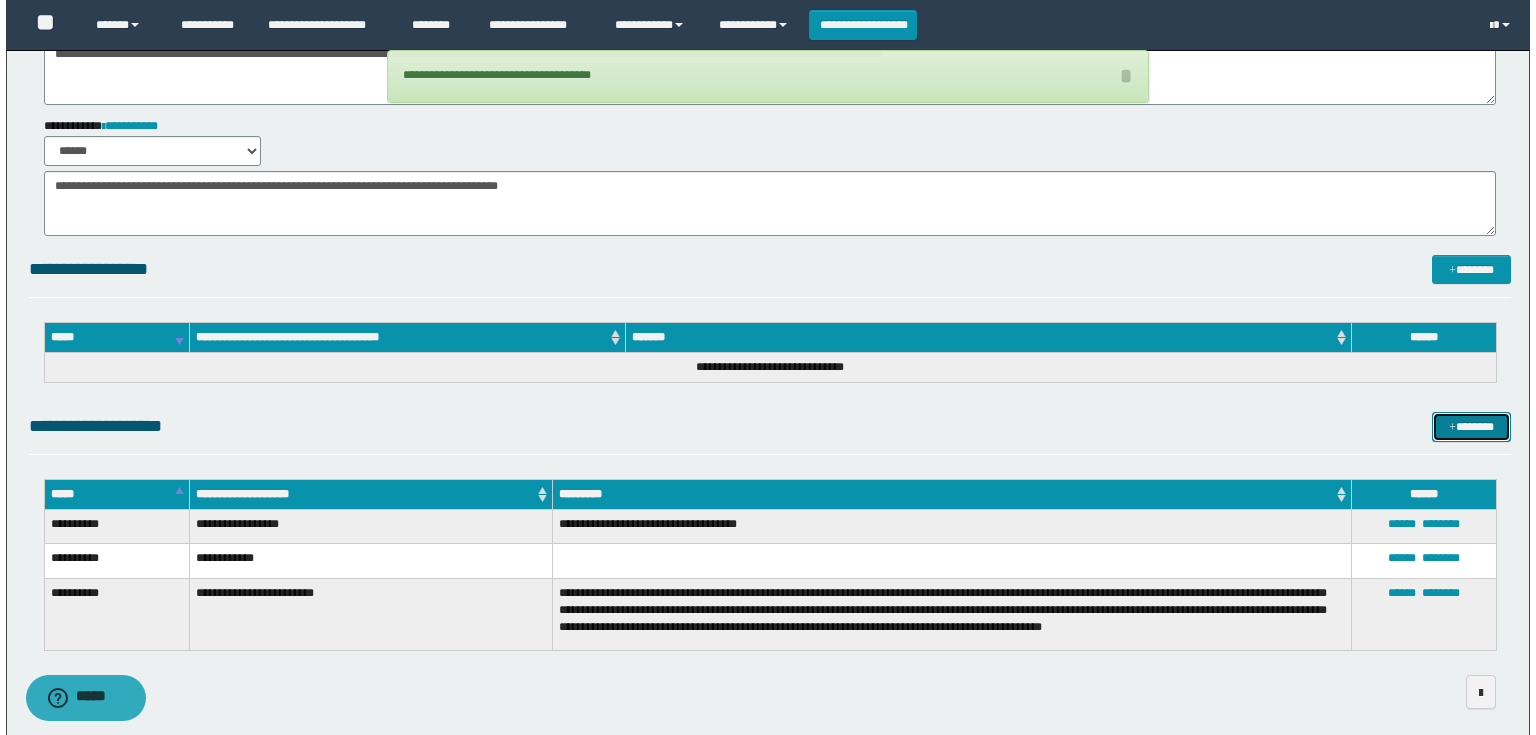 scroll, scrollTop: 0, scrollLeft: 0, axis: both 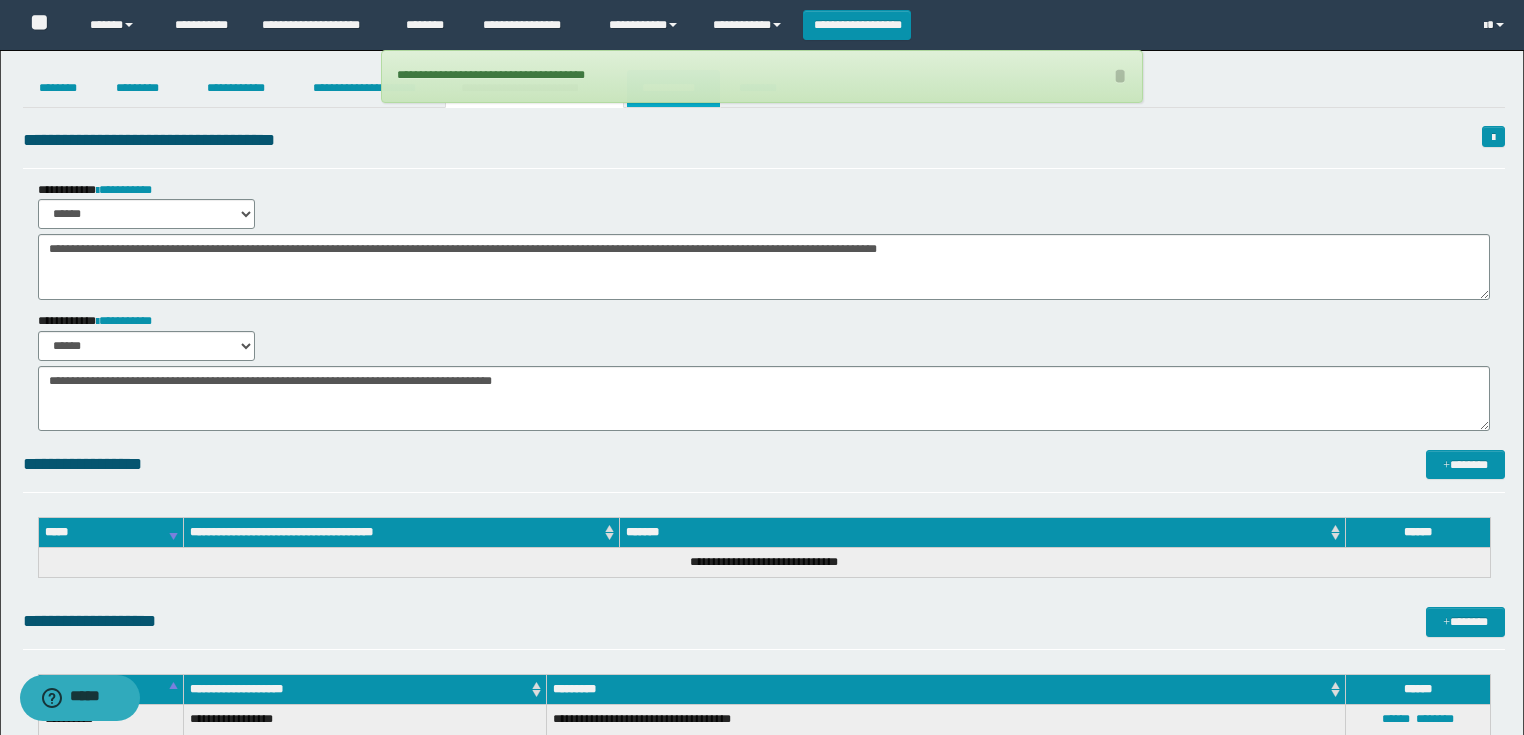 click on "**********" at bounding box center (673, 88) 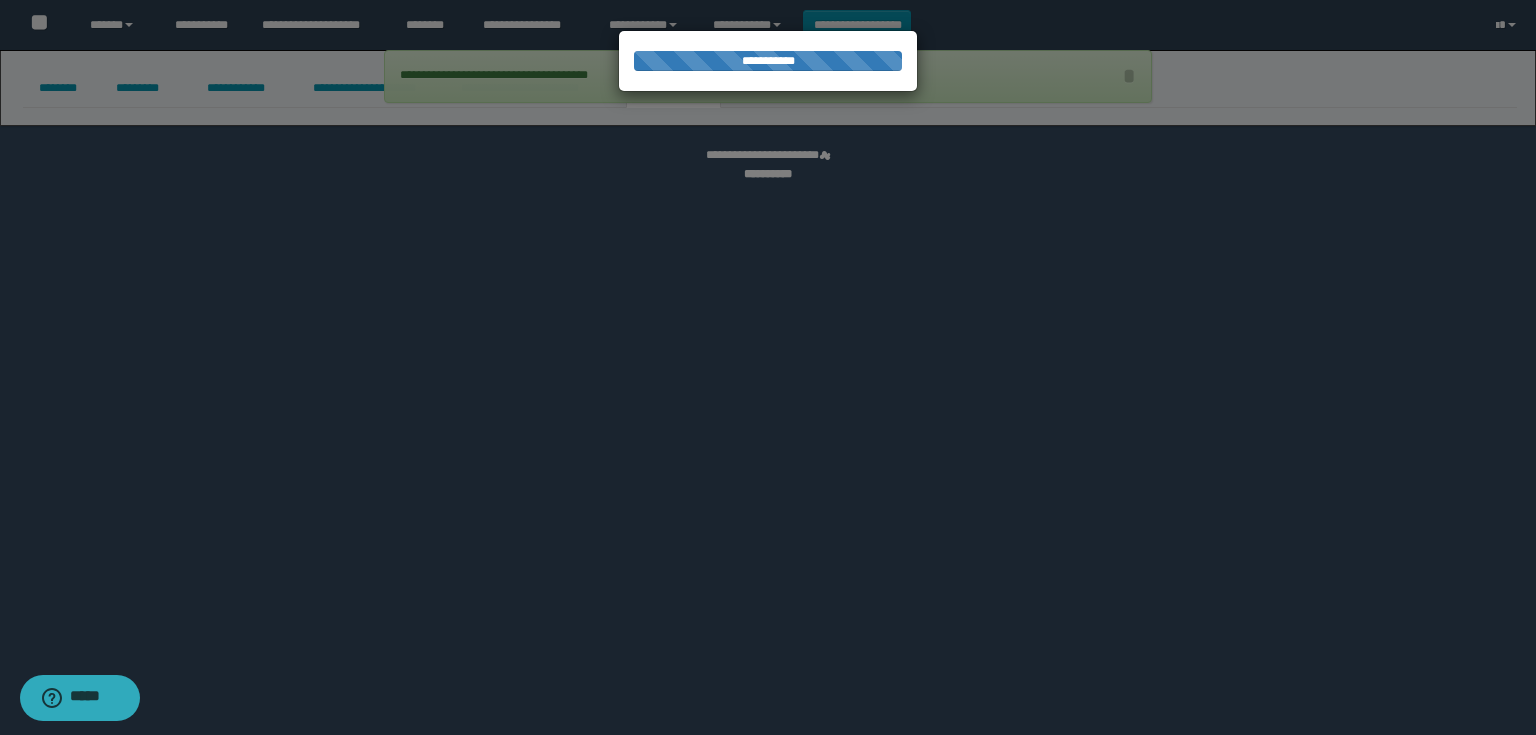 select on "****" 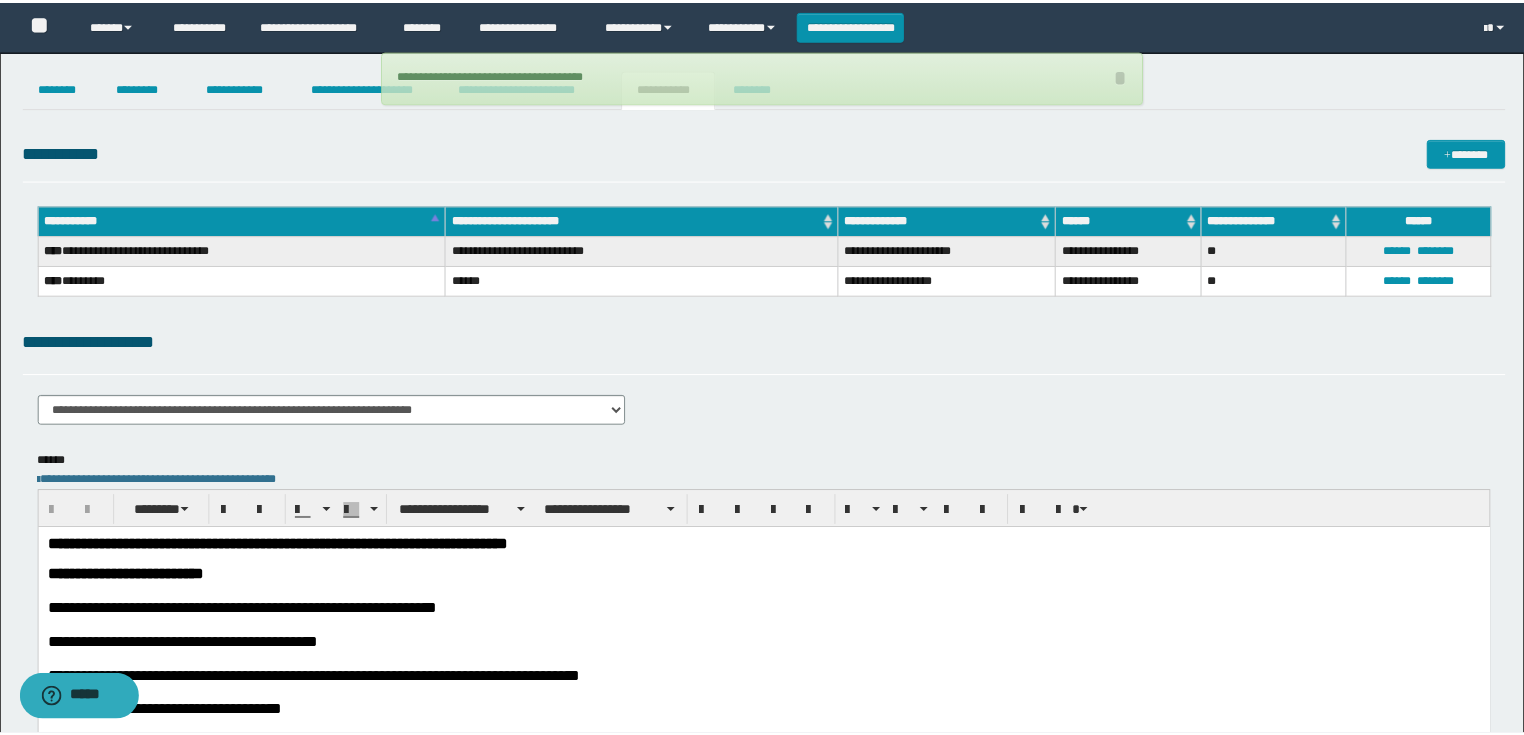 scroll, scrollTop: 0, scrollLeft: 0, axis: both 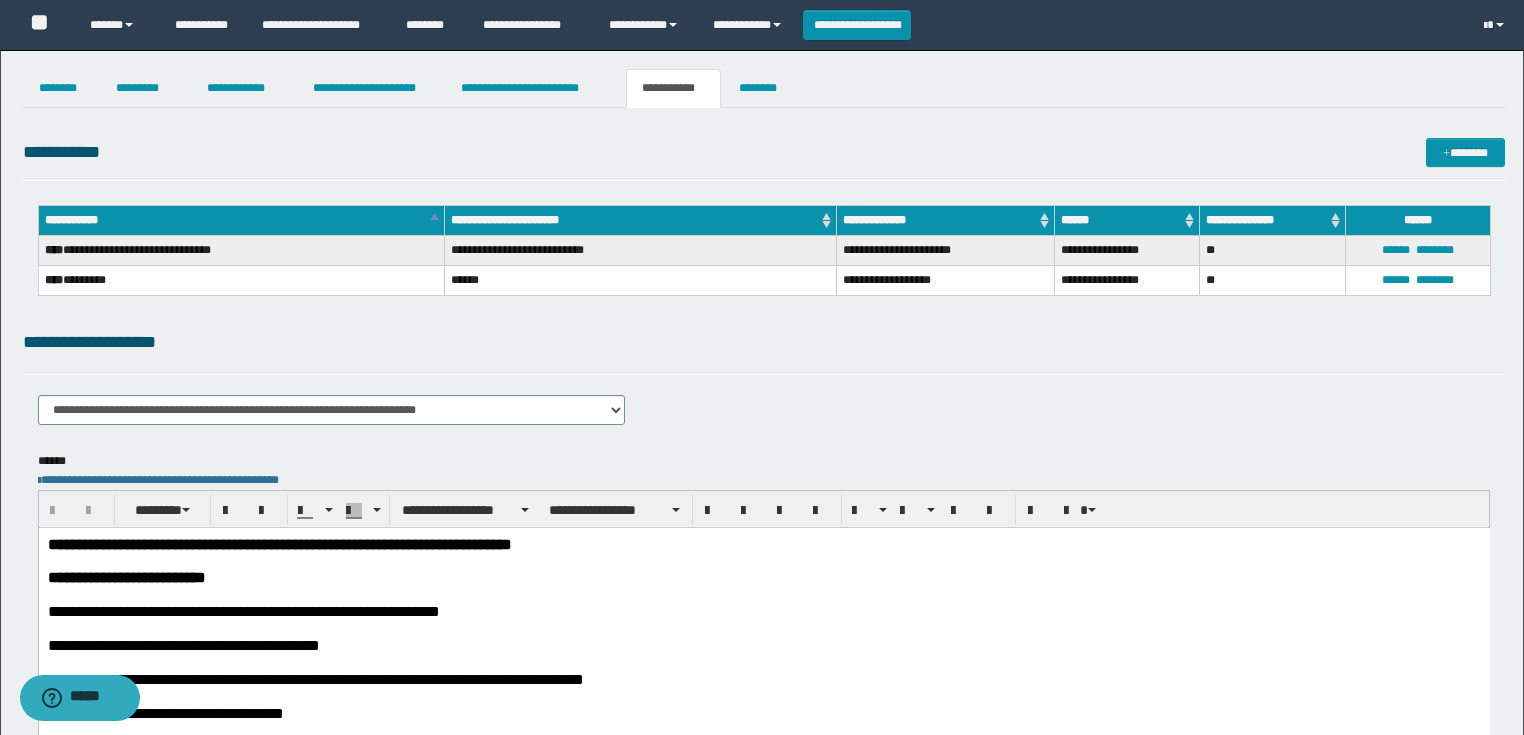 click on "**********" at bounding box center [764, 152] 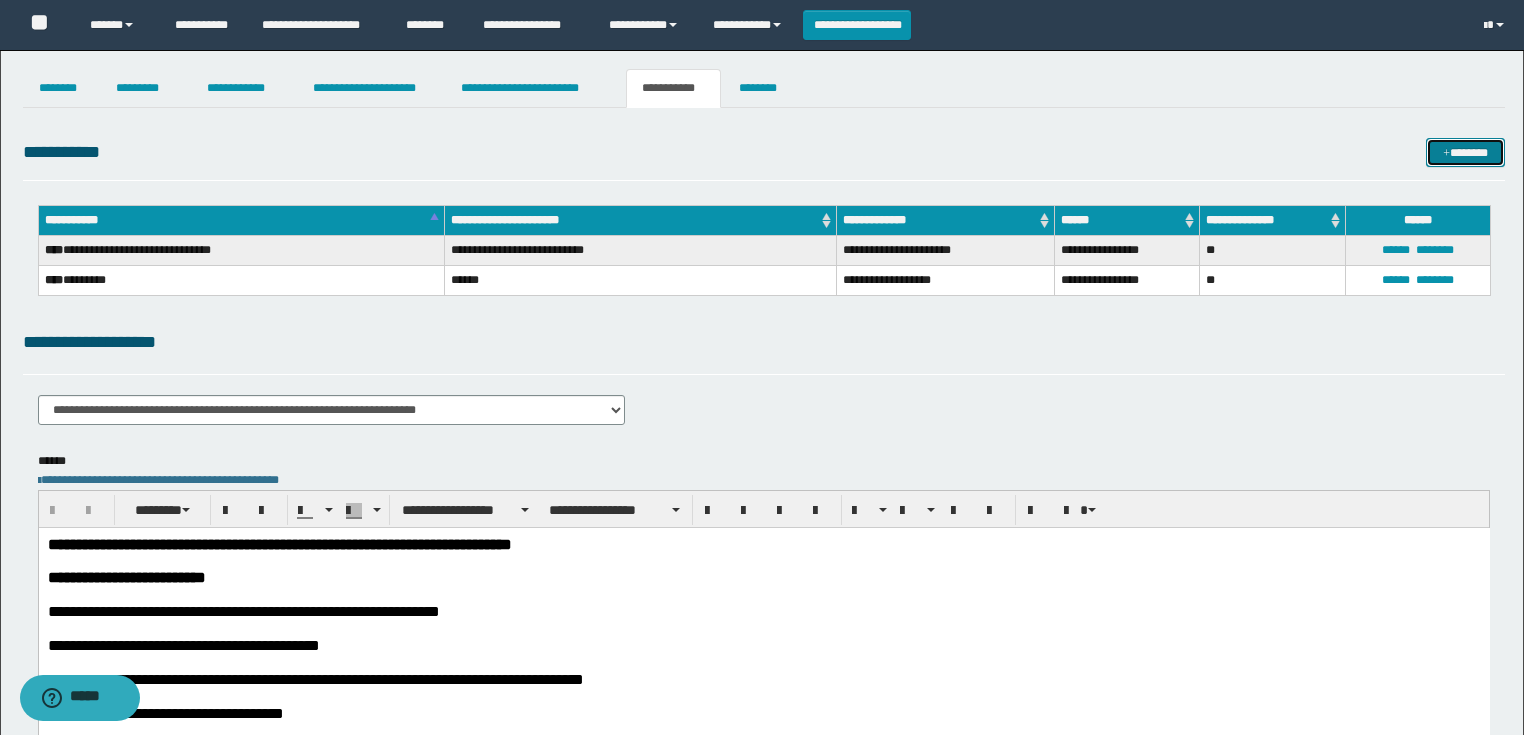 click at bounding box center (1446, 154) 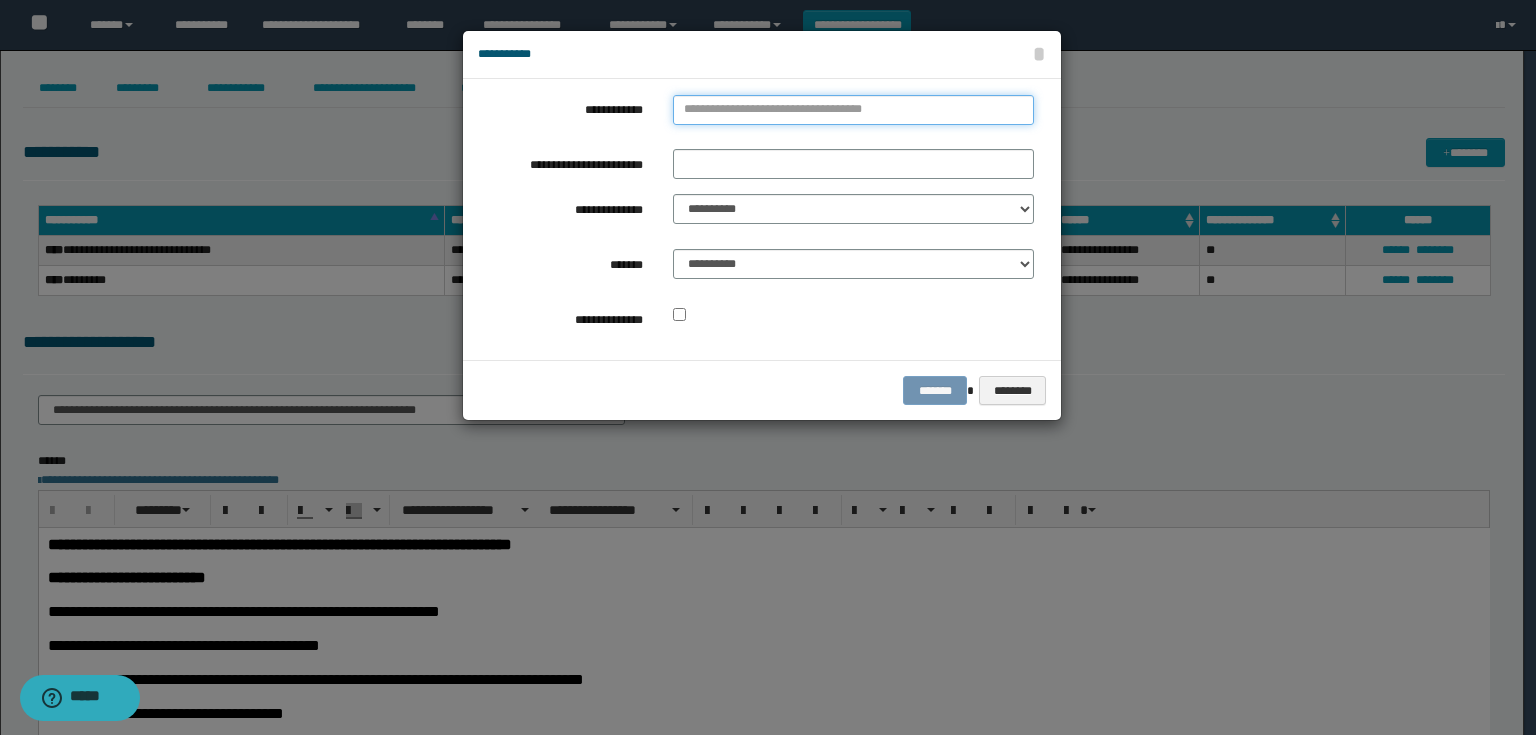 click on "**********" at bounding box center [853, 110] 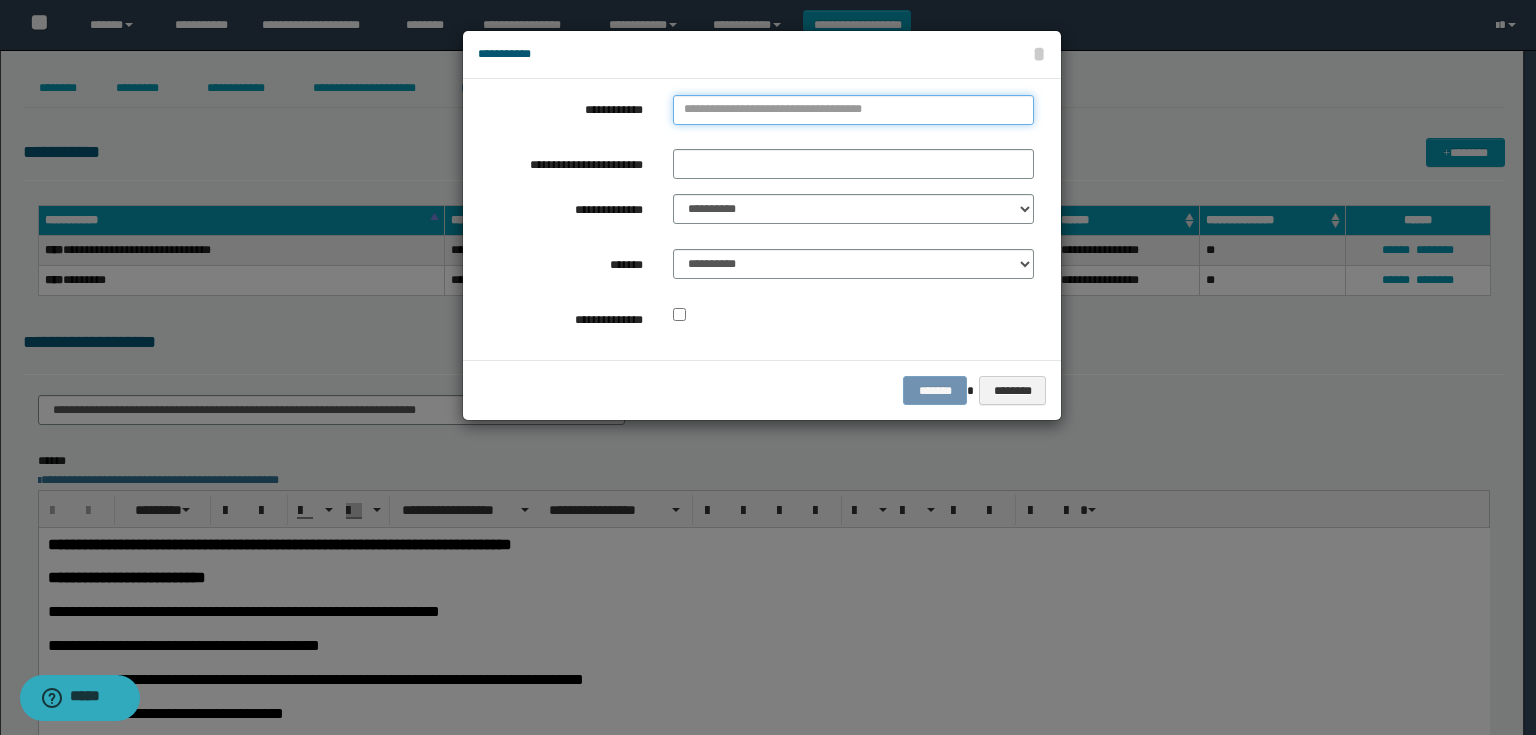 click on "**********" at bounding box center (853, 110) 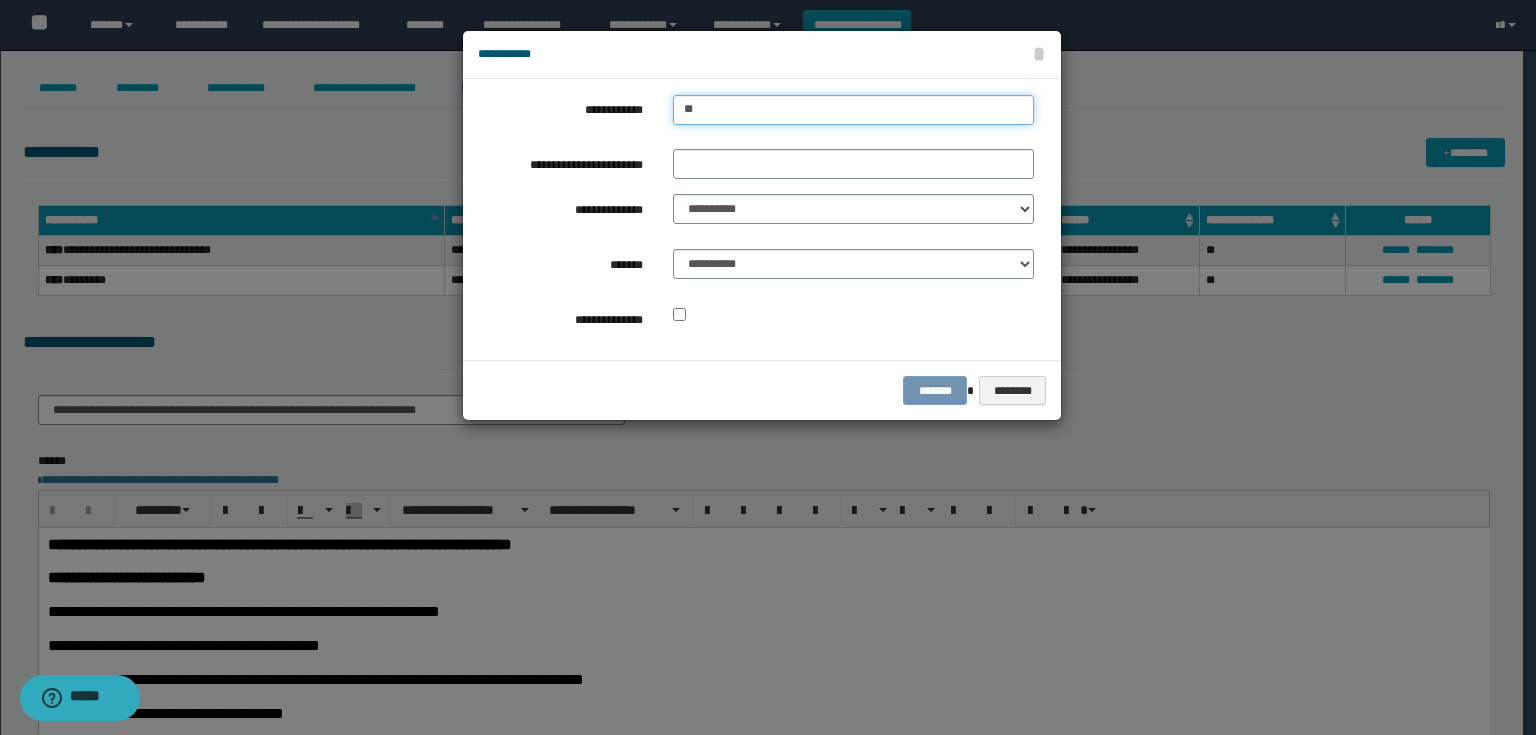 type on "***" 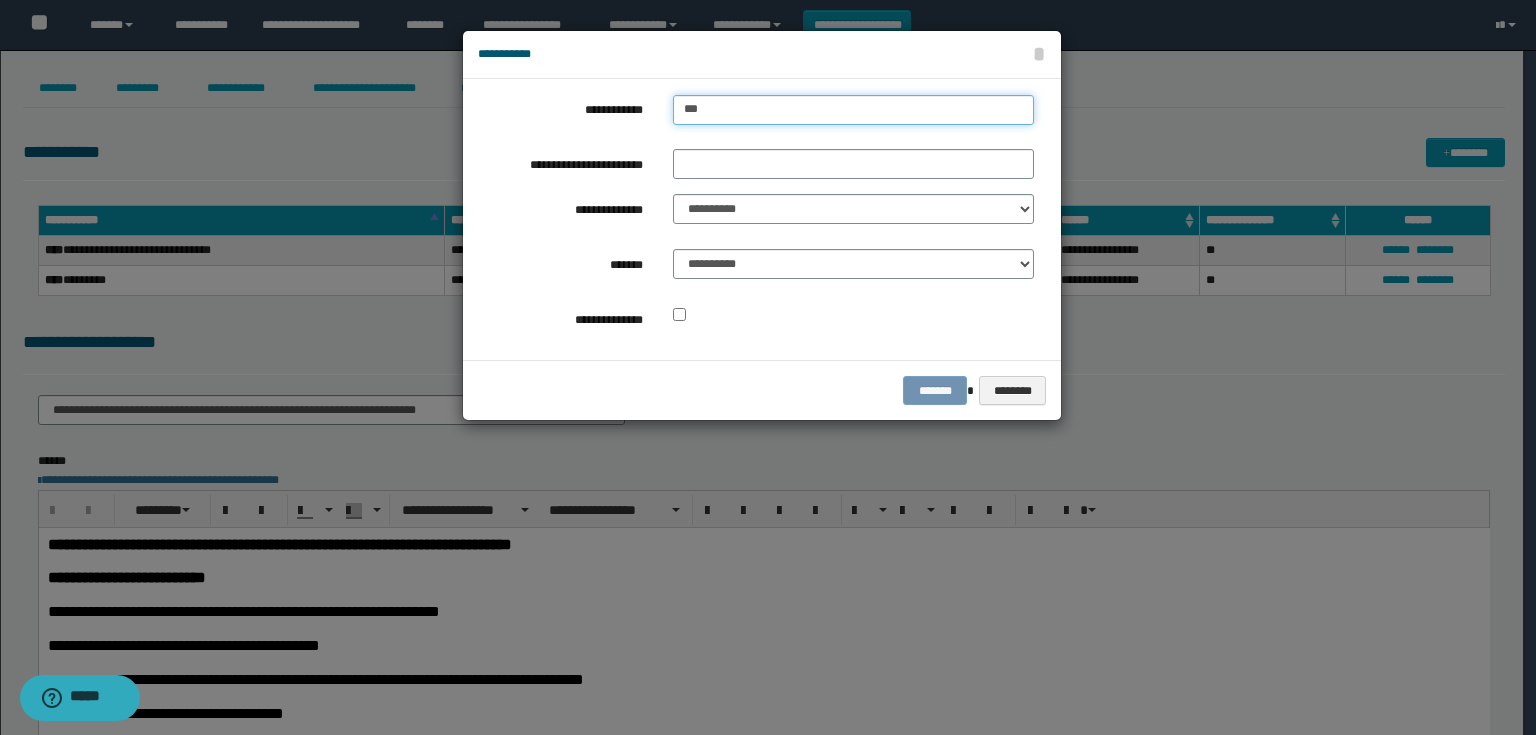 type on "**********" 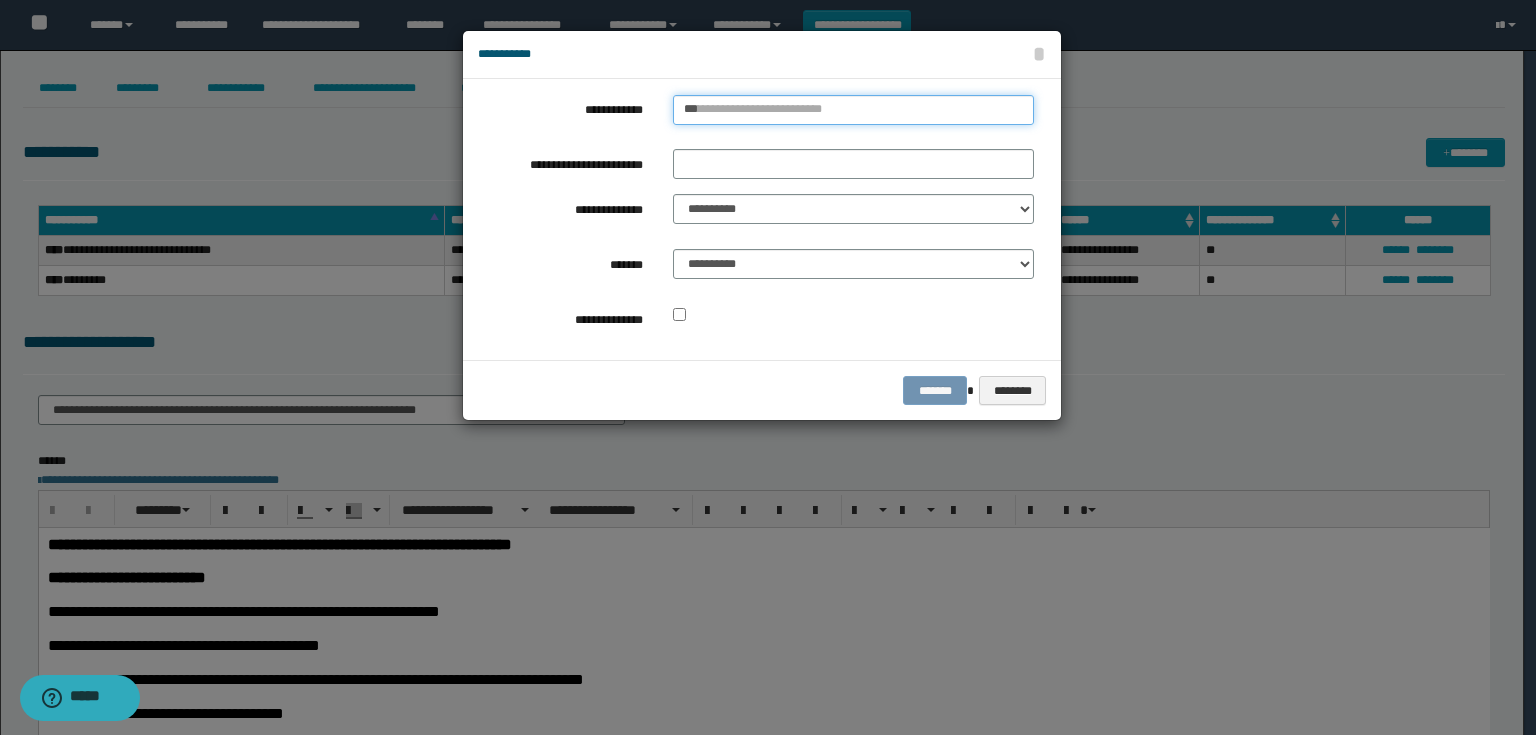 type 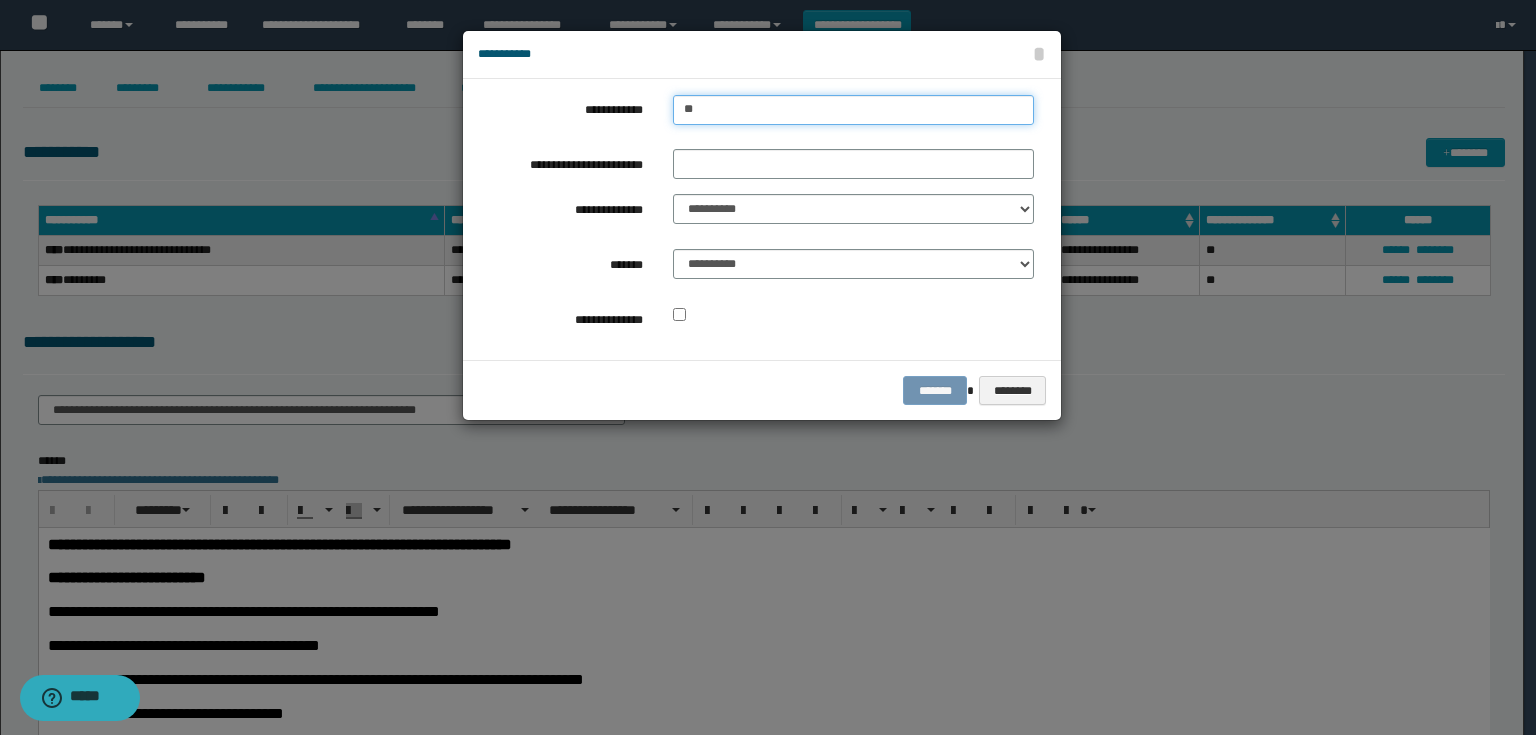 type on "*" 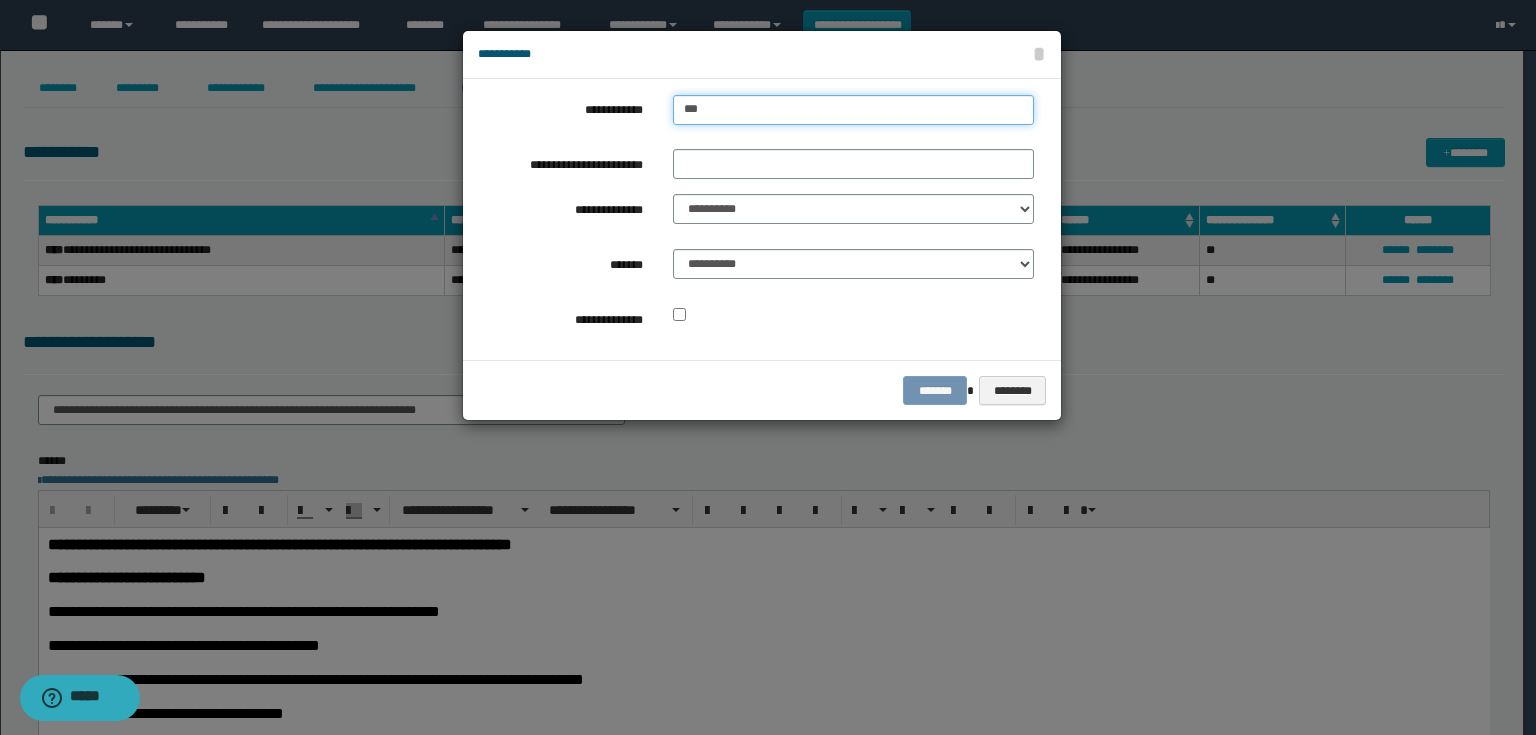 type on "****" 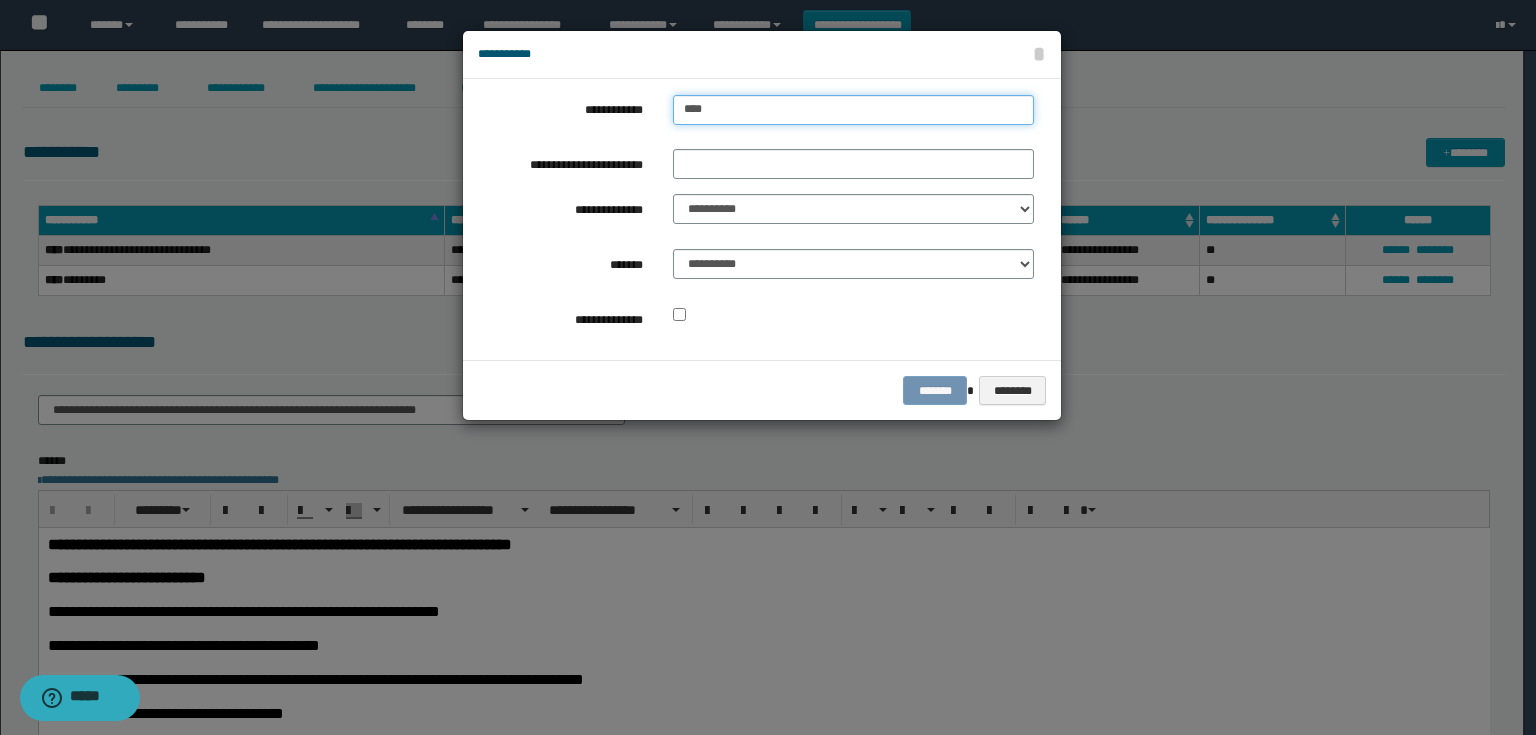 type on "****" 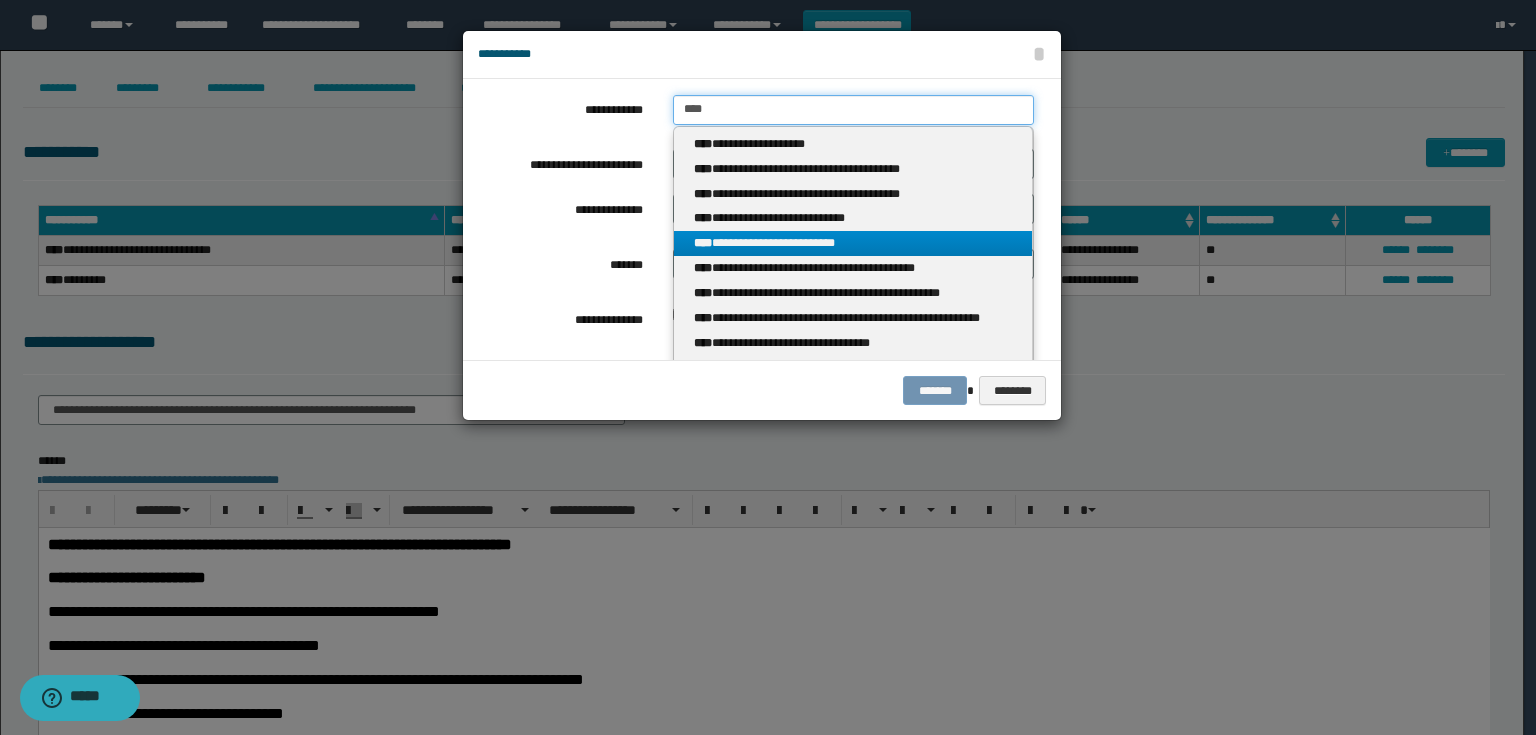 type on "****" 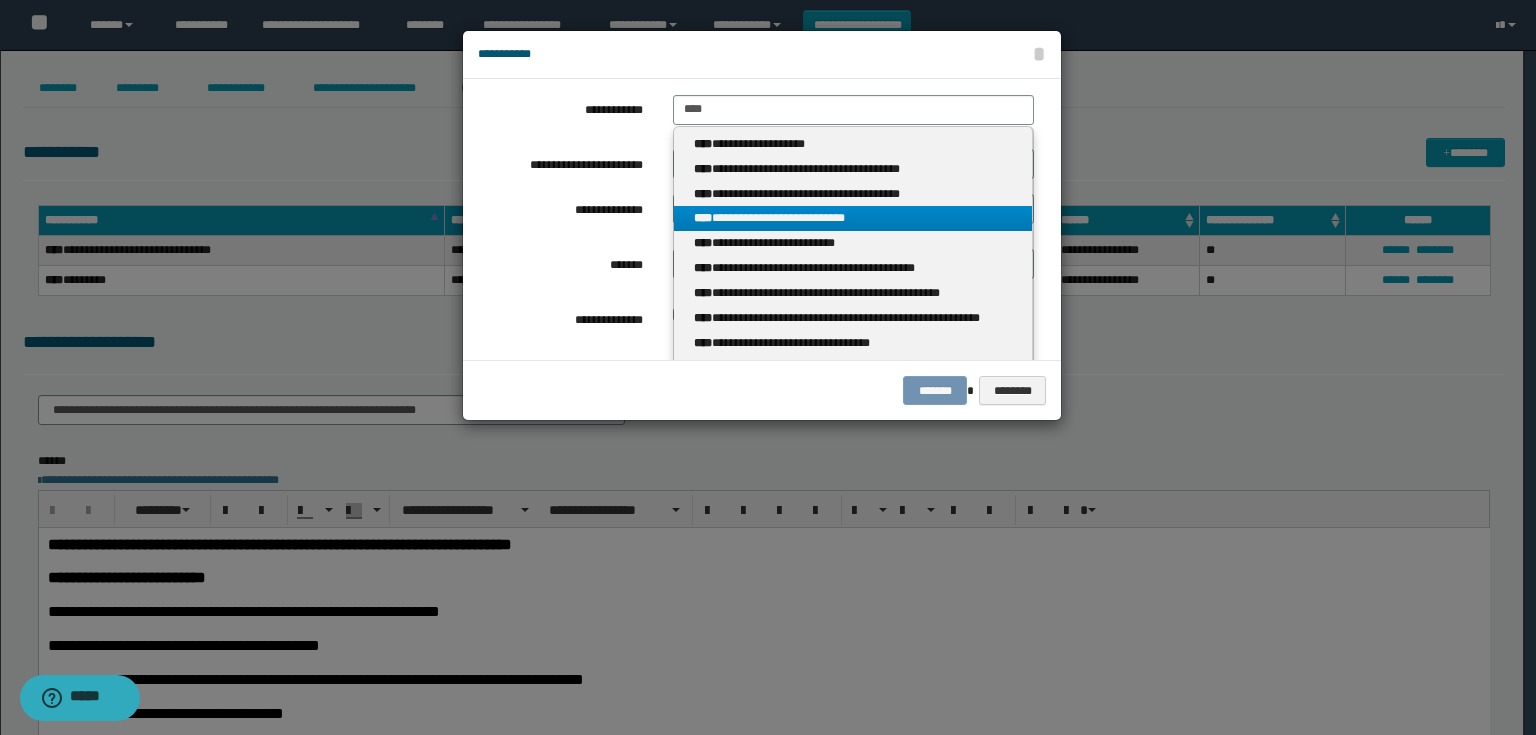 click on "**********" at bounding box center [853, 218] 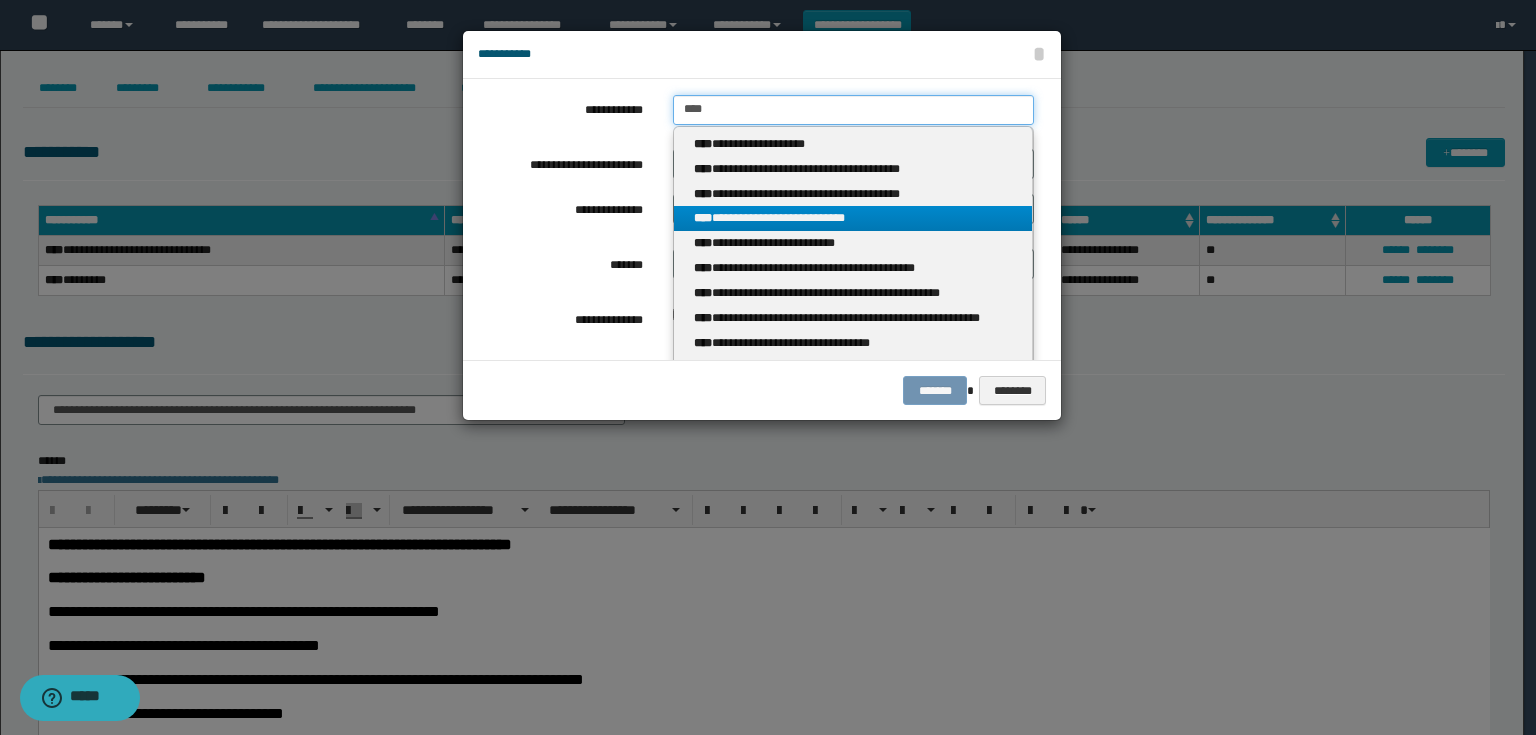 type 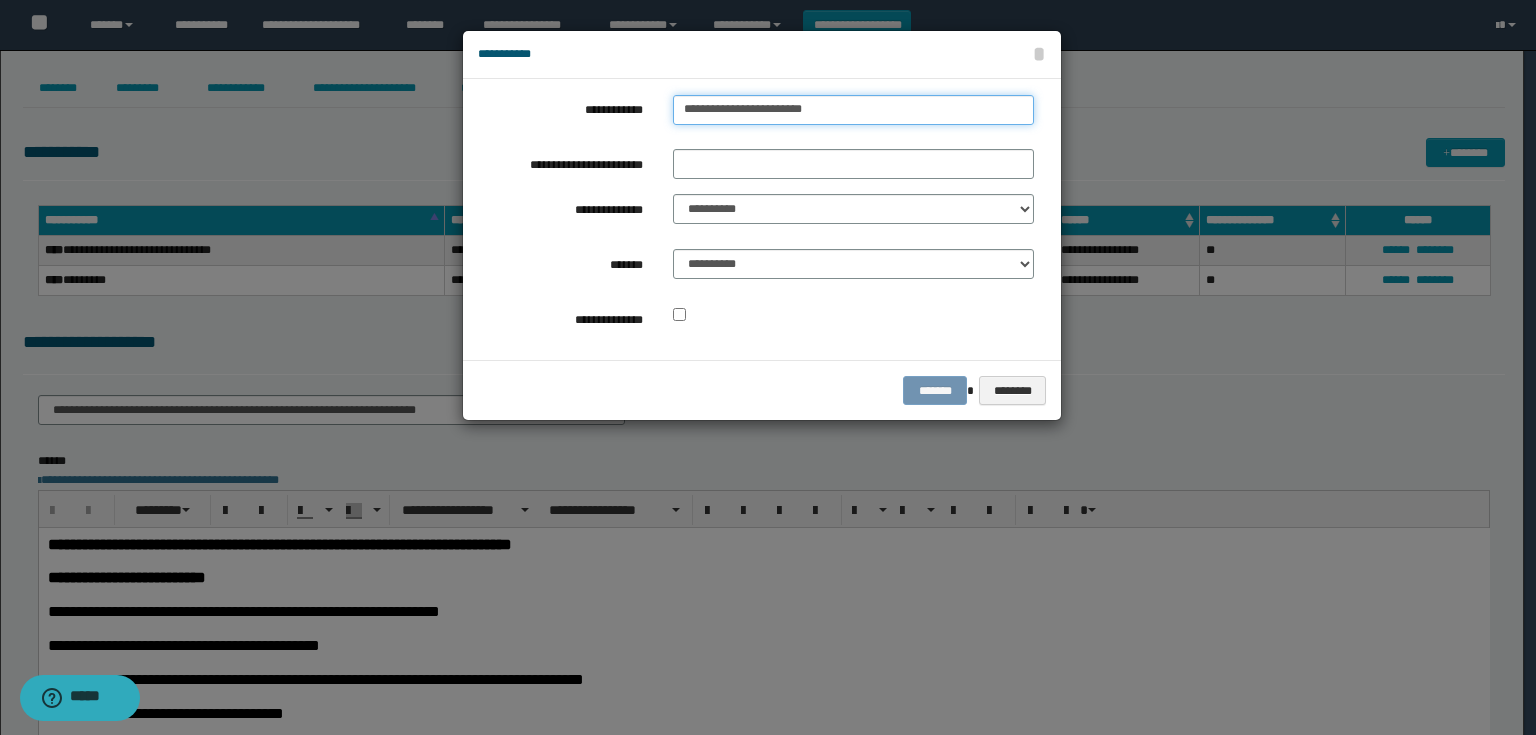 drag, startPoint x: 782, startPoint y: 104, endPoint x: 662, endPoint y: 100, distance: 120.06665 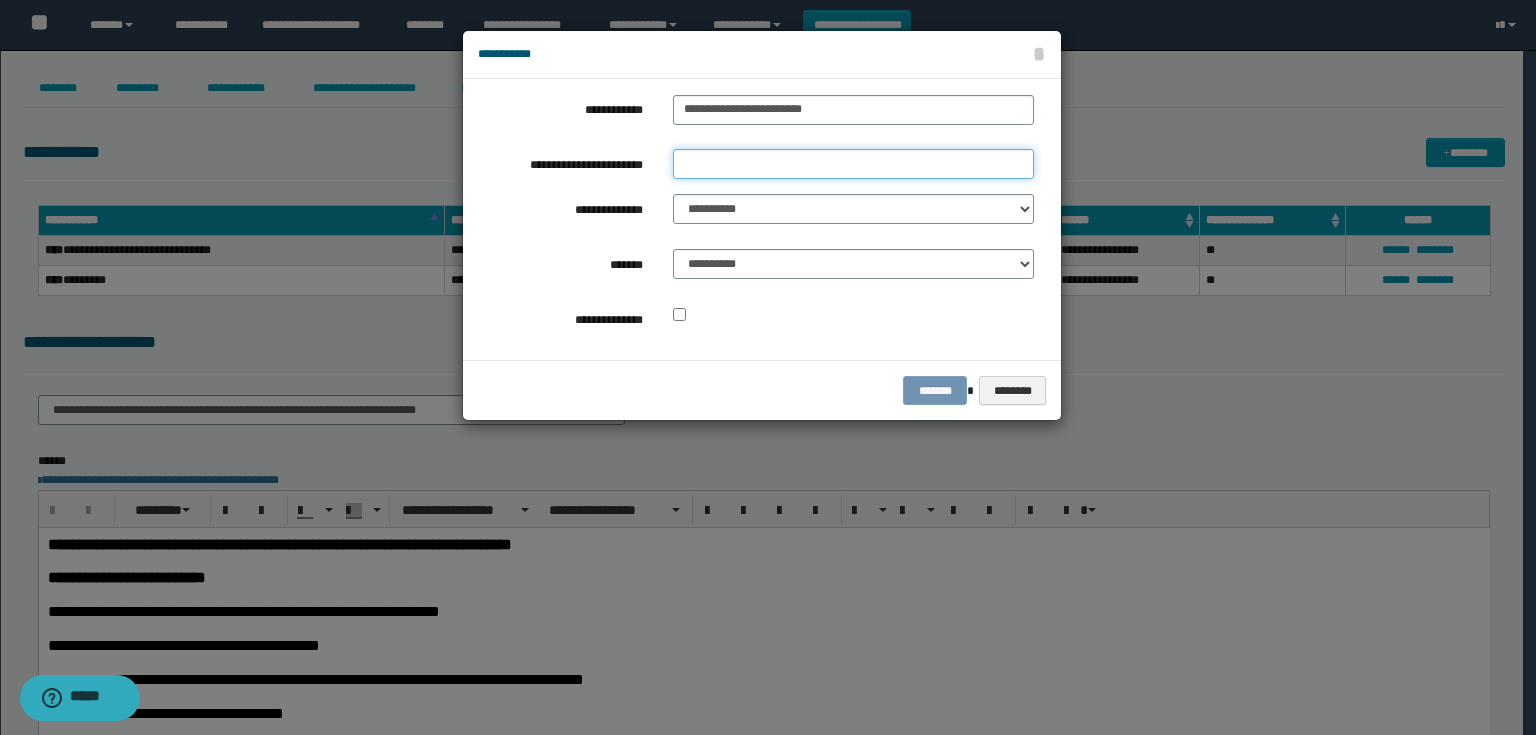 click on "**********" at bounding box center (853, 164) 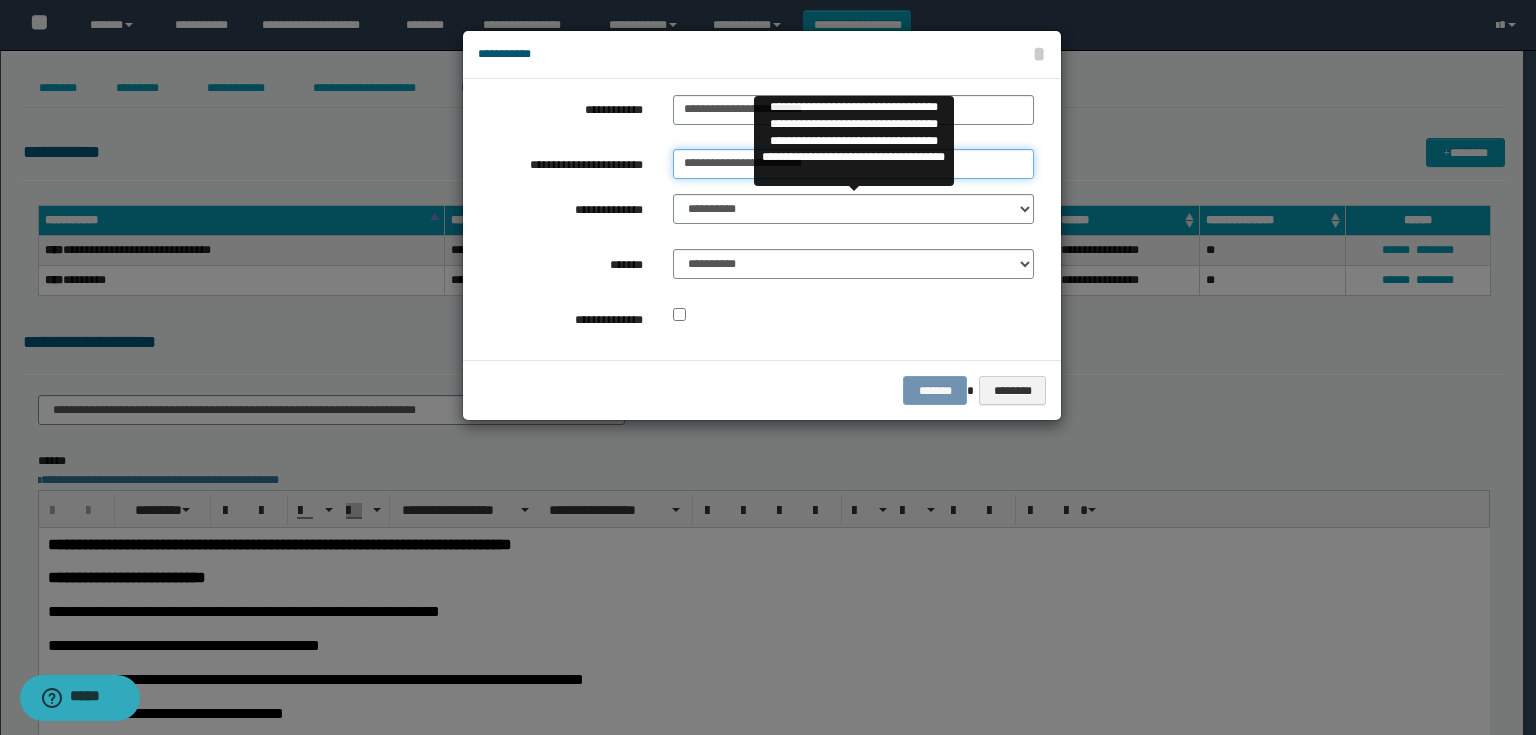 type on "**********" 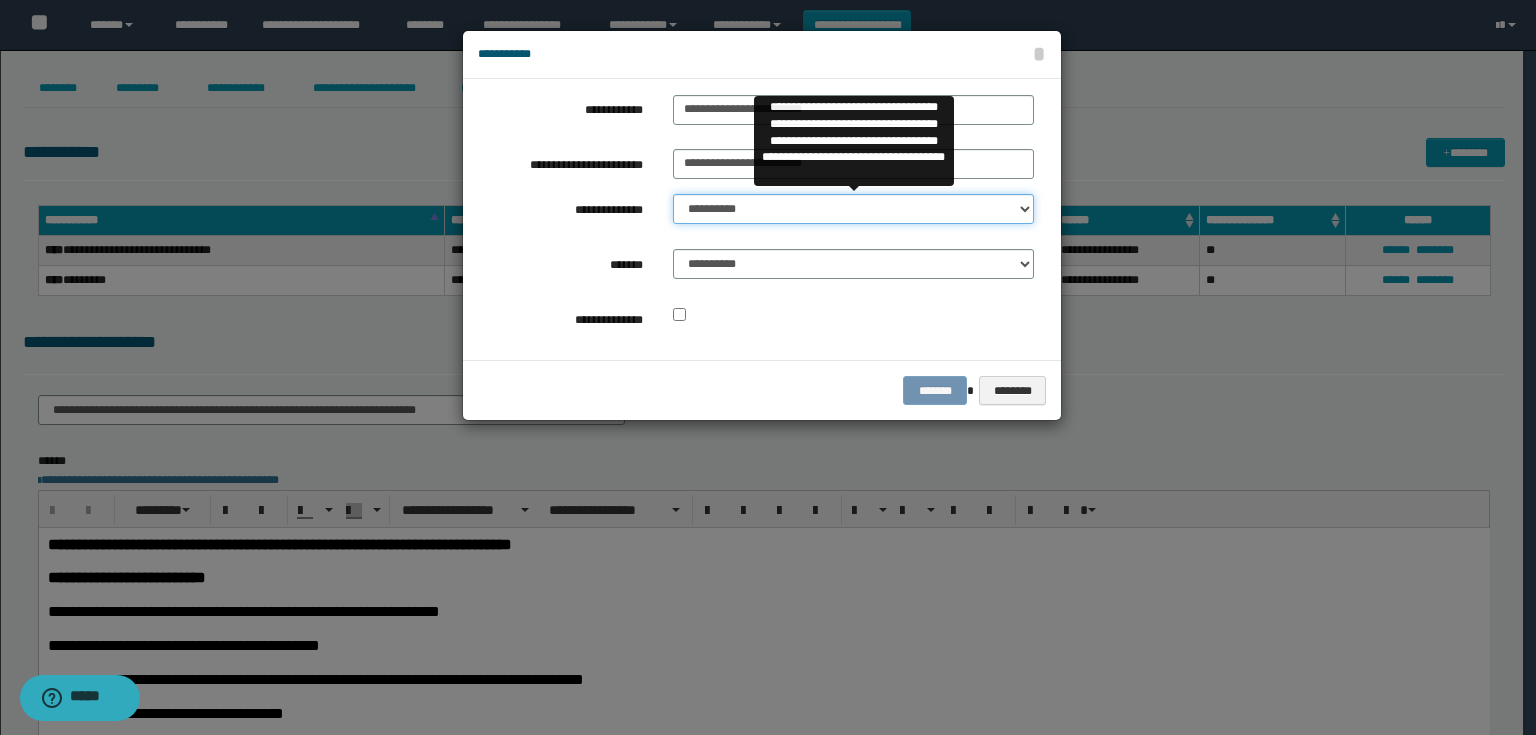 click on "**********" at bounding box center [853, 209] 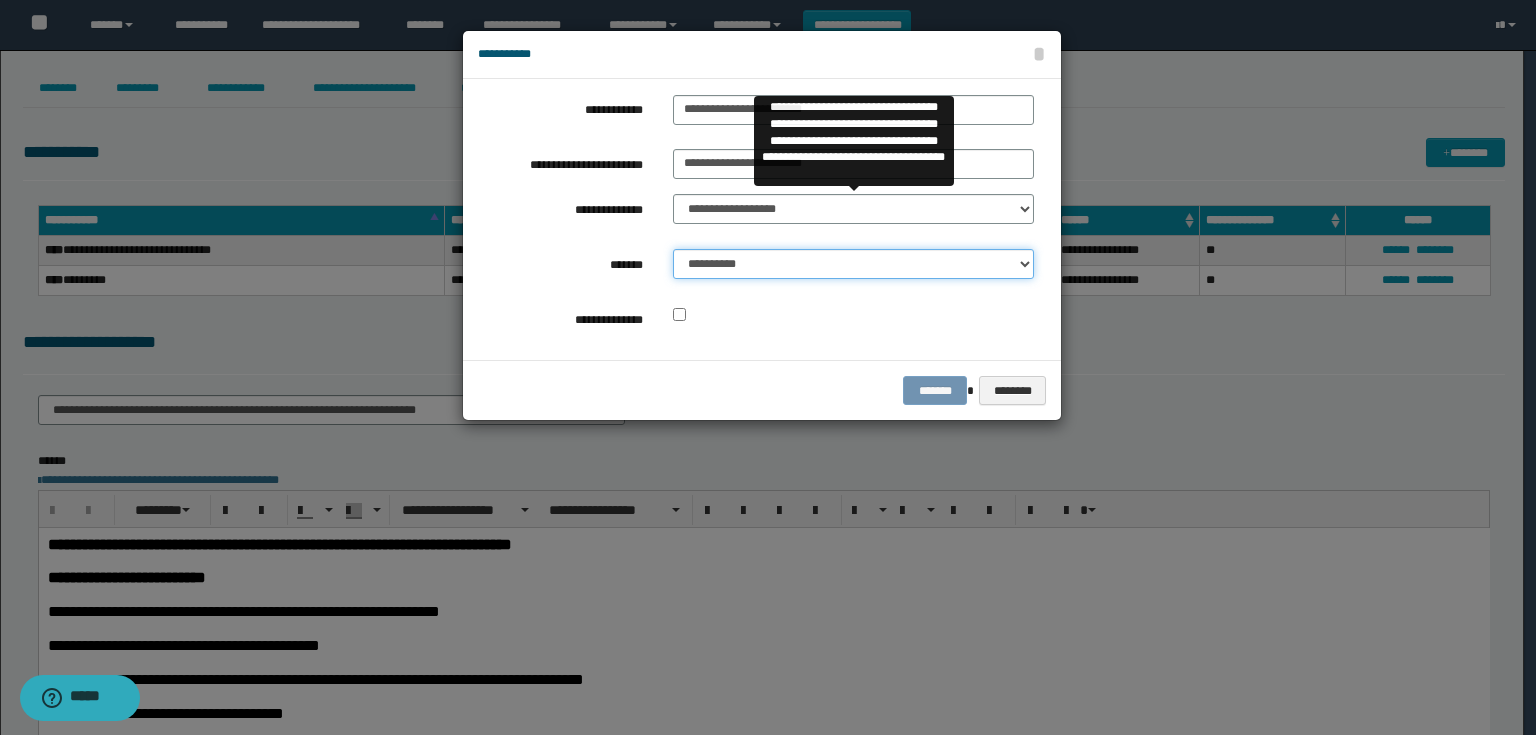 click on "**********" at bounding box center [853, 264] 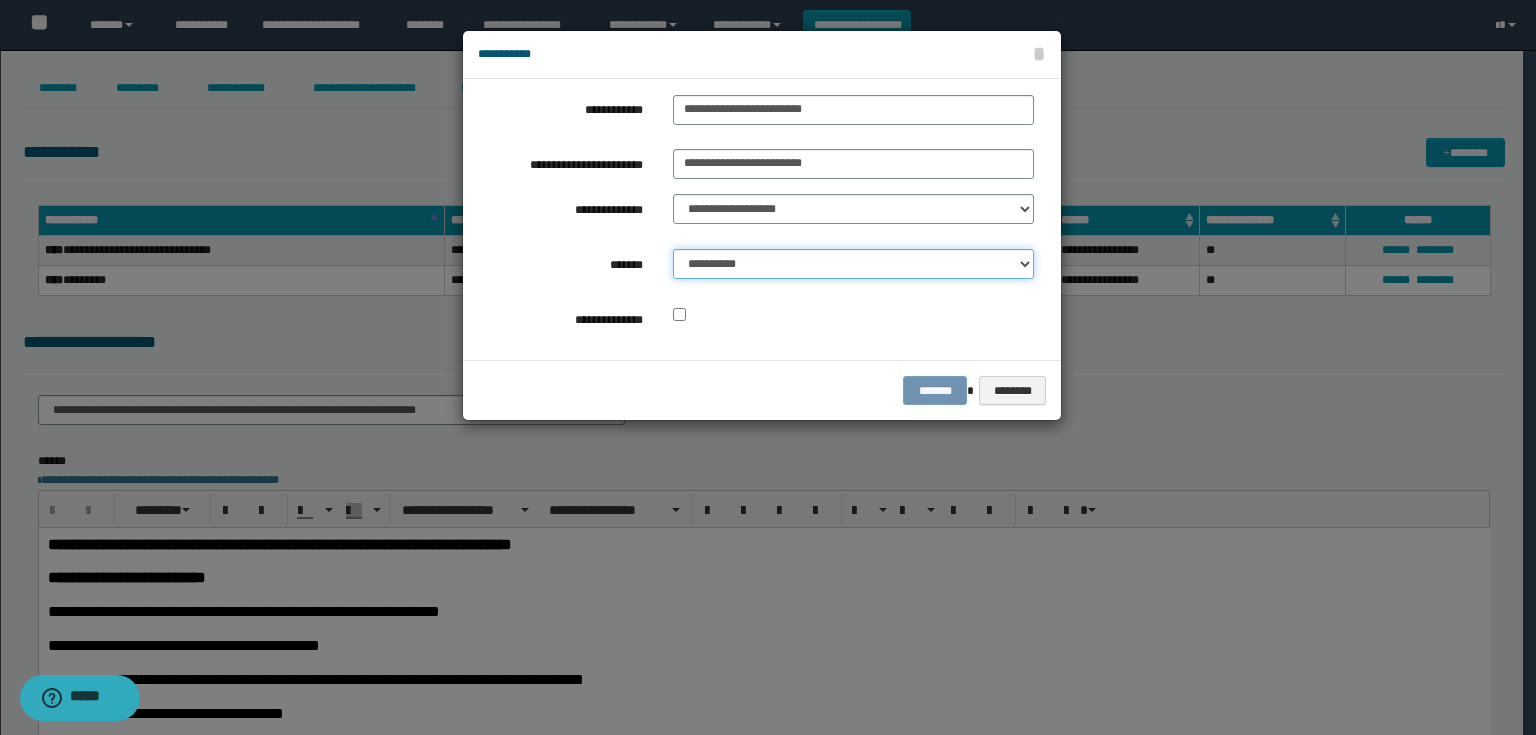 select on "*" 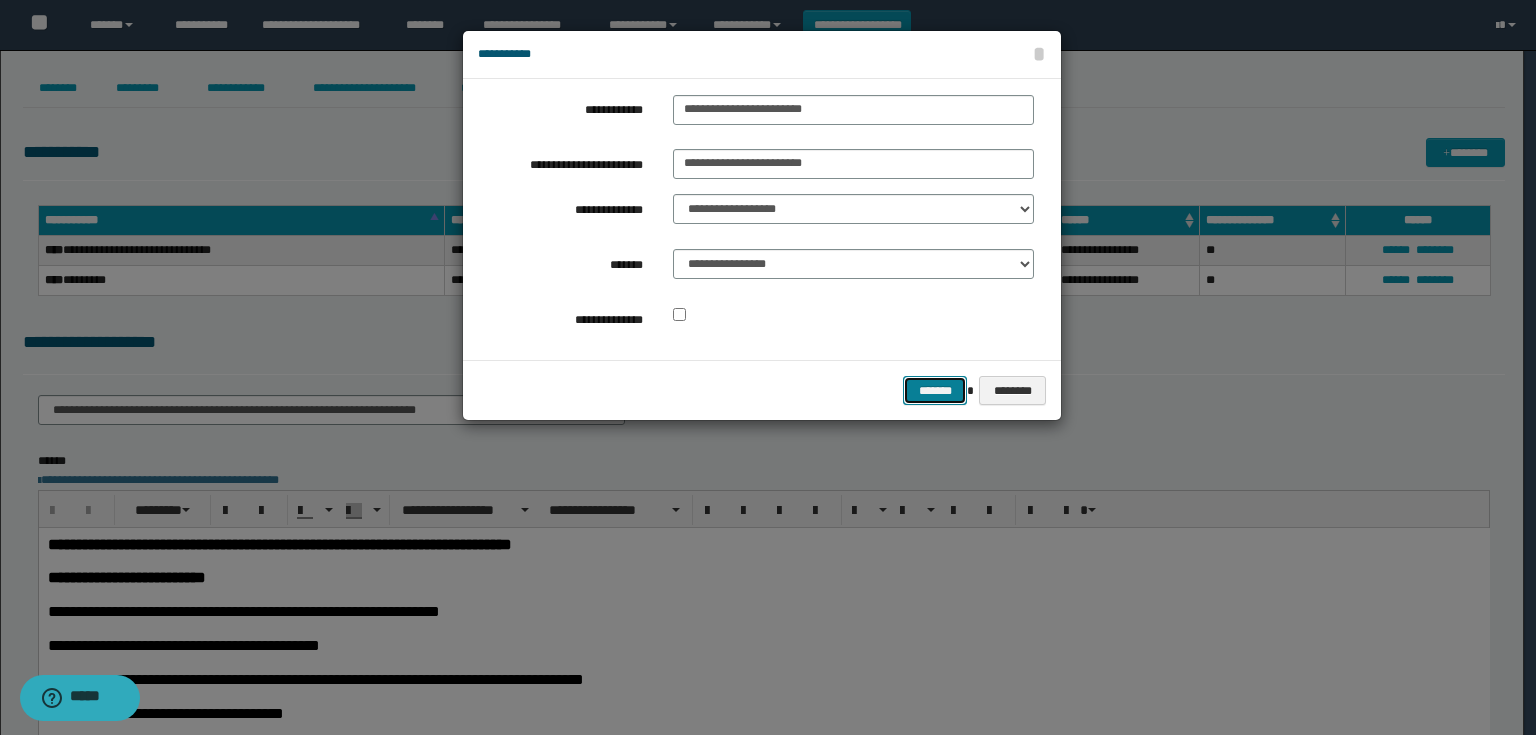 click on "*******" at bounding box center [935, 391] 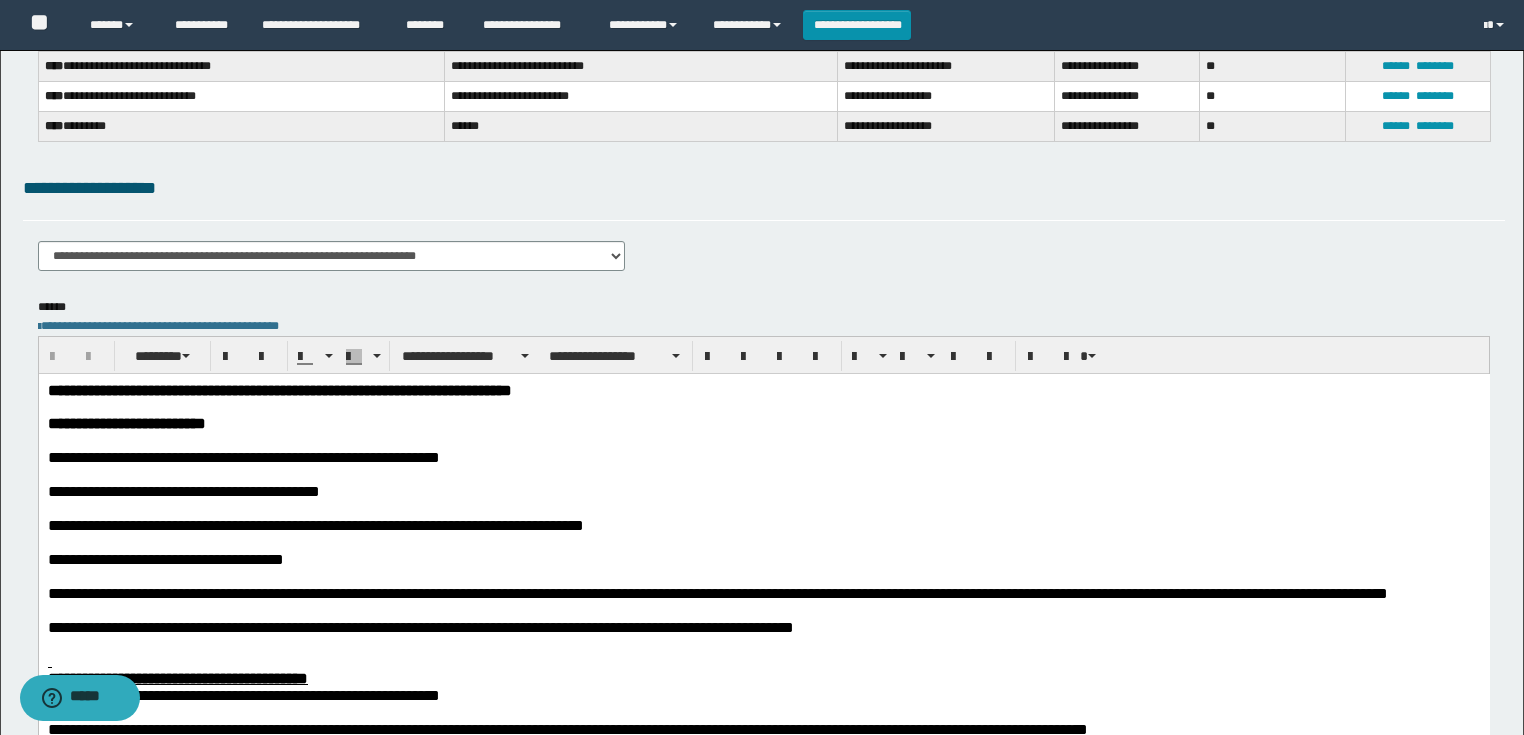 scroll, scrollTop: 240, scrollLeft: 0, axis: vertical 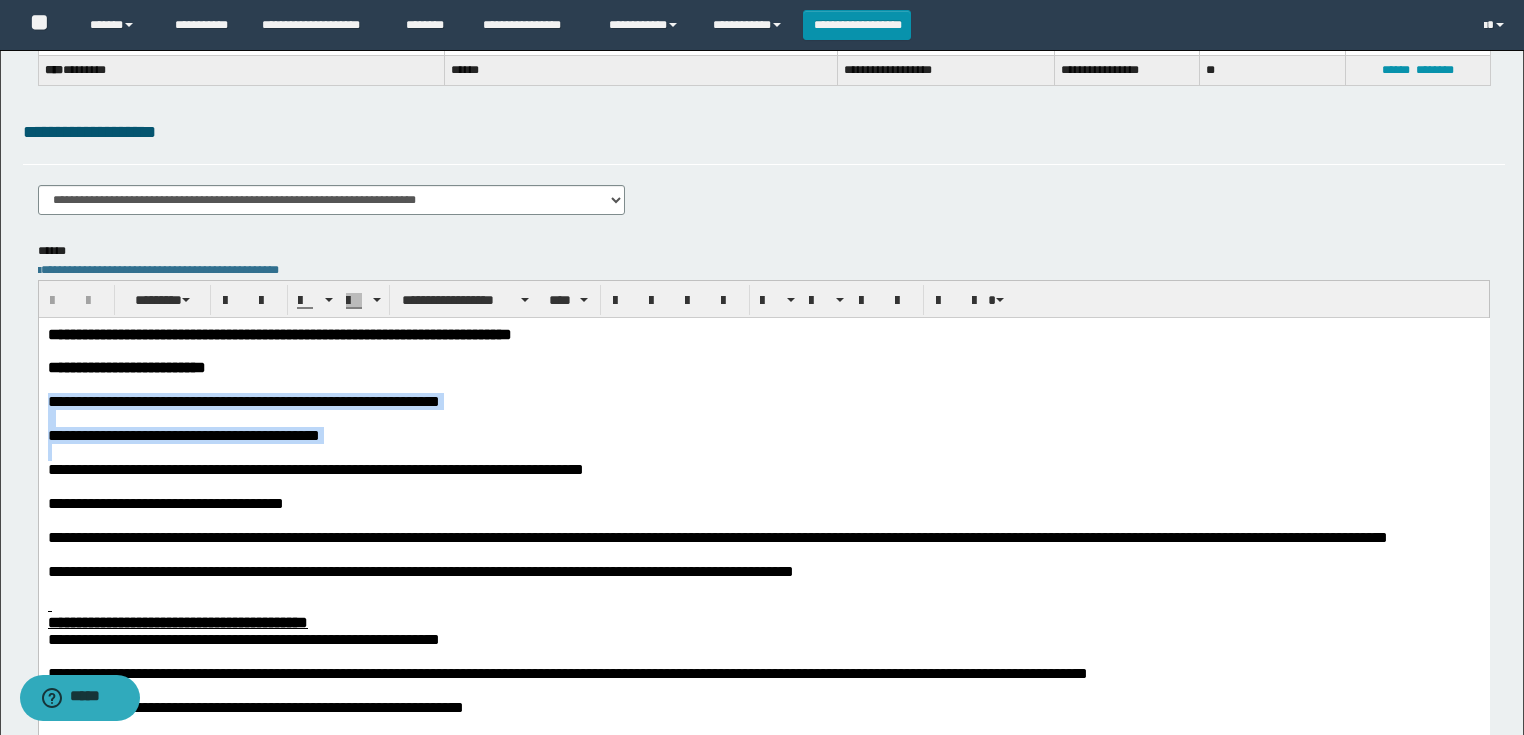 drag, startPoint x: 504, startPoint y: 452, endPoint x: 1, endPoint y: 405, distance: 505.19104 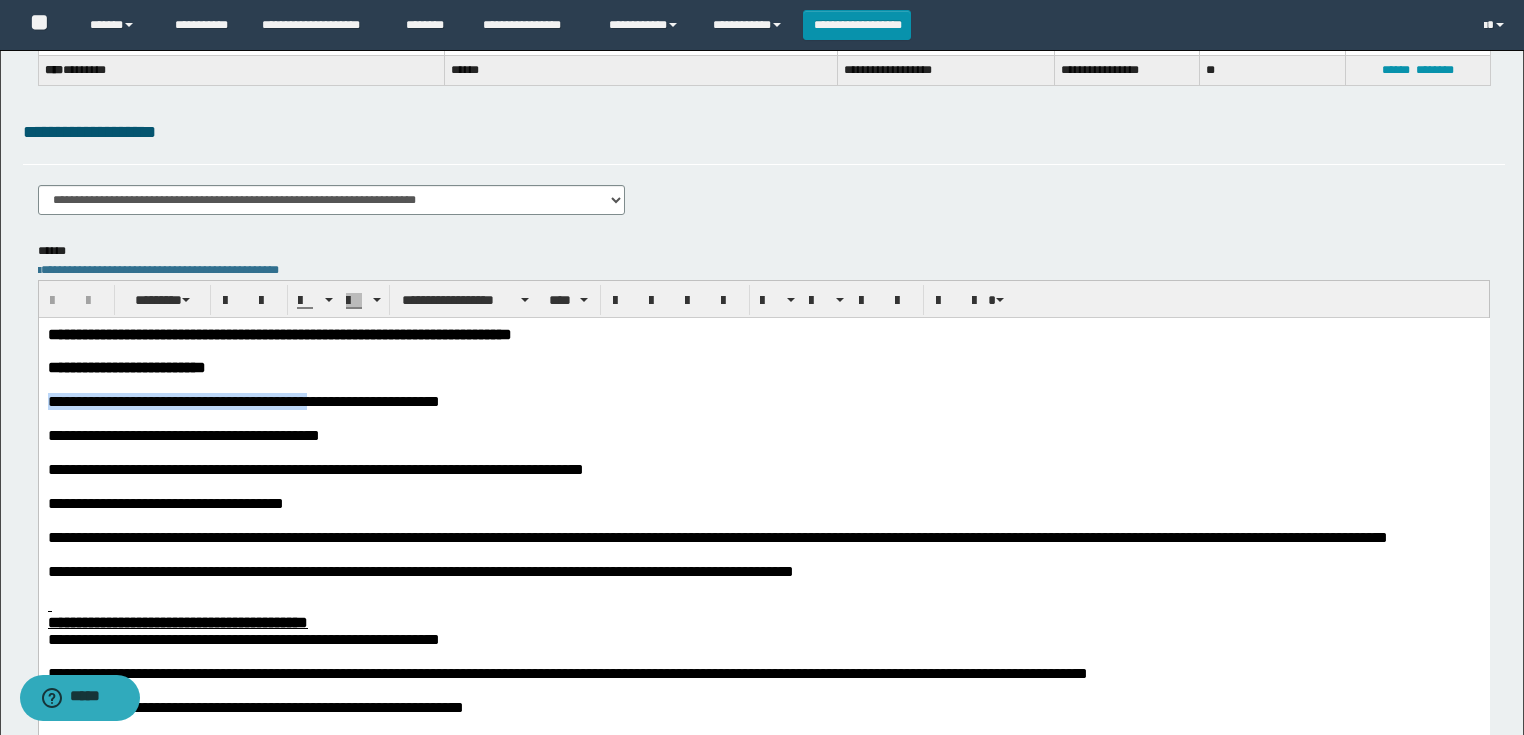 drag, startPoint x: 352, startPoint y: 407, endPoint x: 71, endPoint y: 410, distance: 281.01602 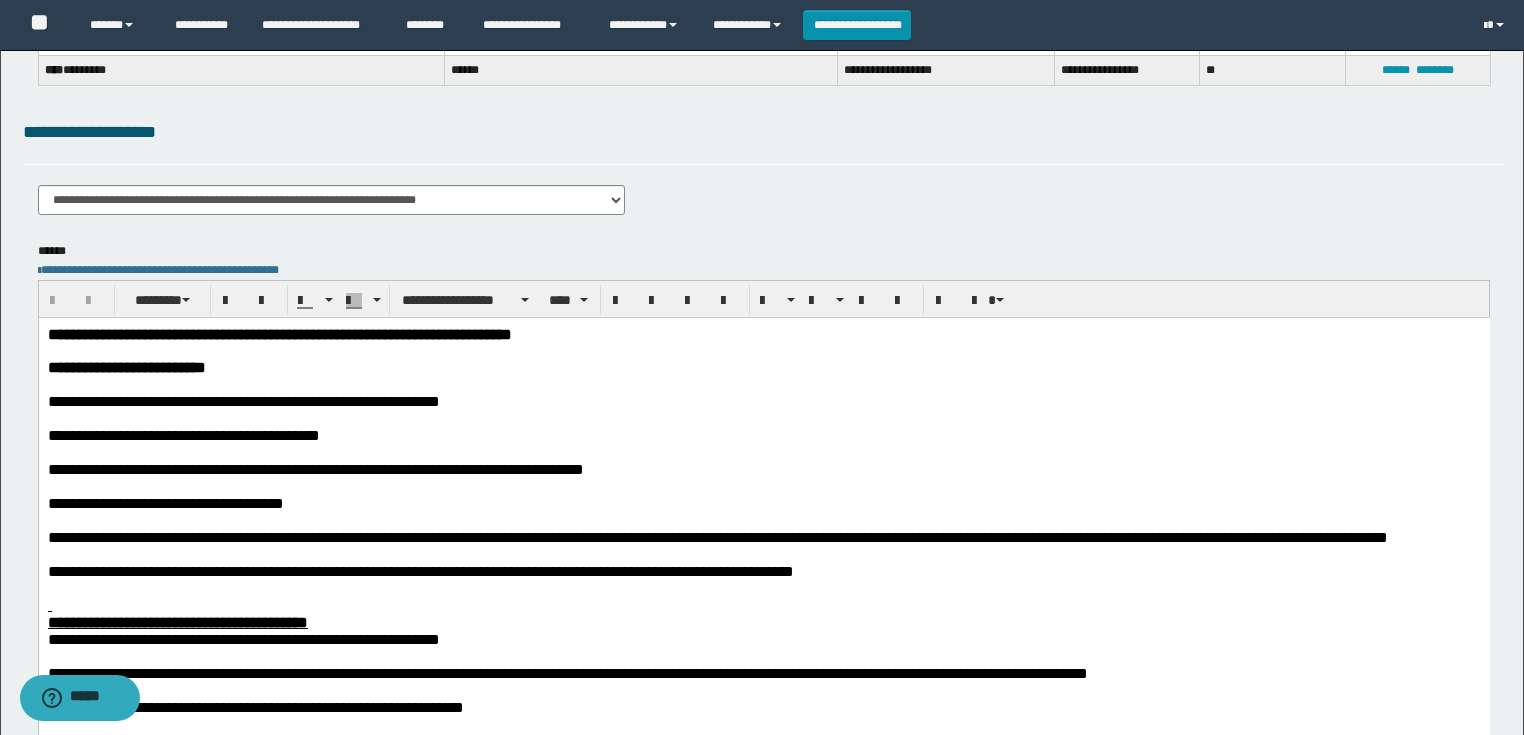 click at bounding box center (763, 451) 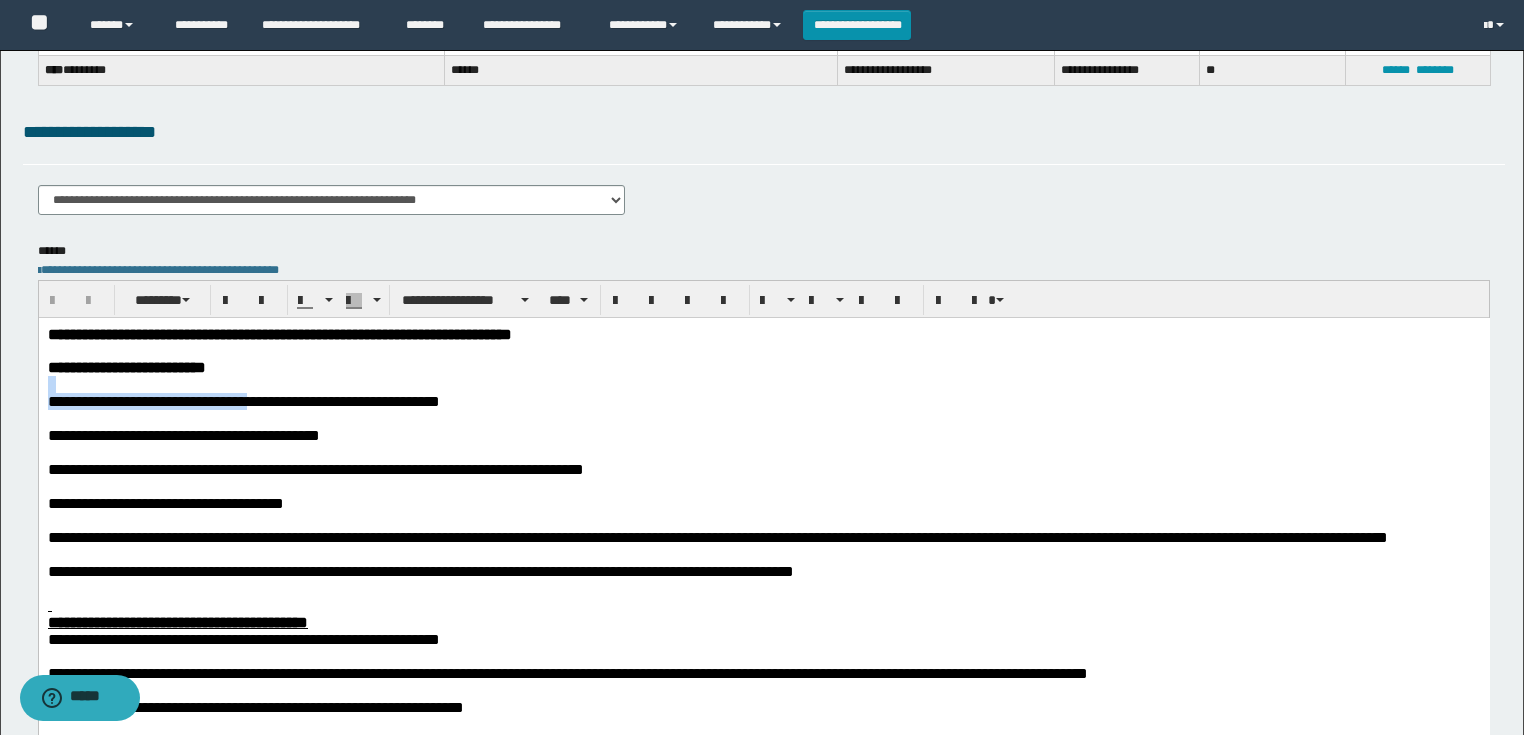 drag, startPoint x: 358, startPoint y: 403, endPoint x: 27, endPoint y: 394, distance: 331.12234 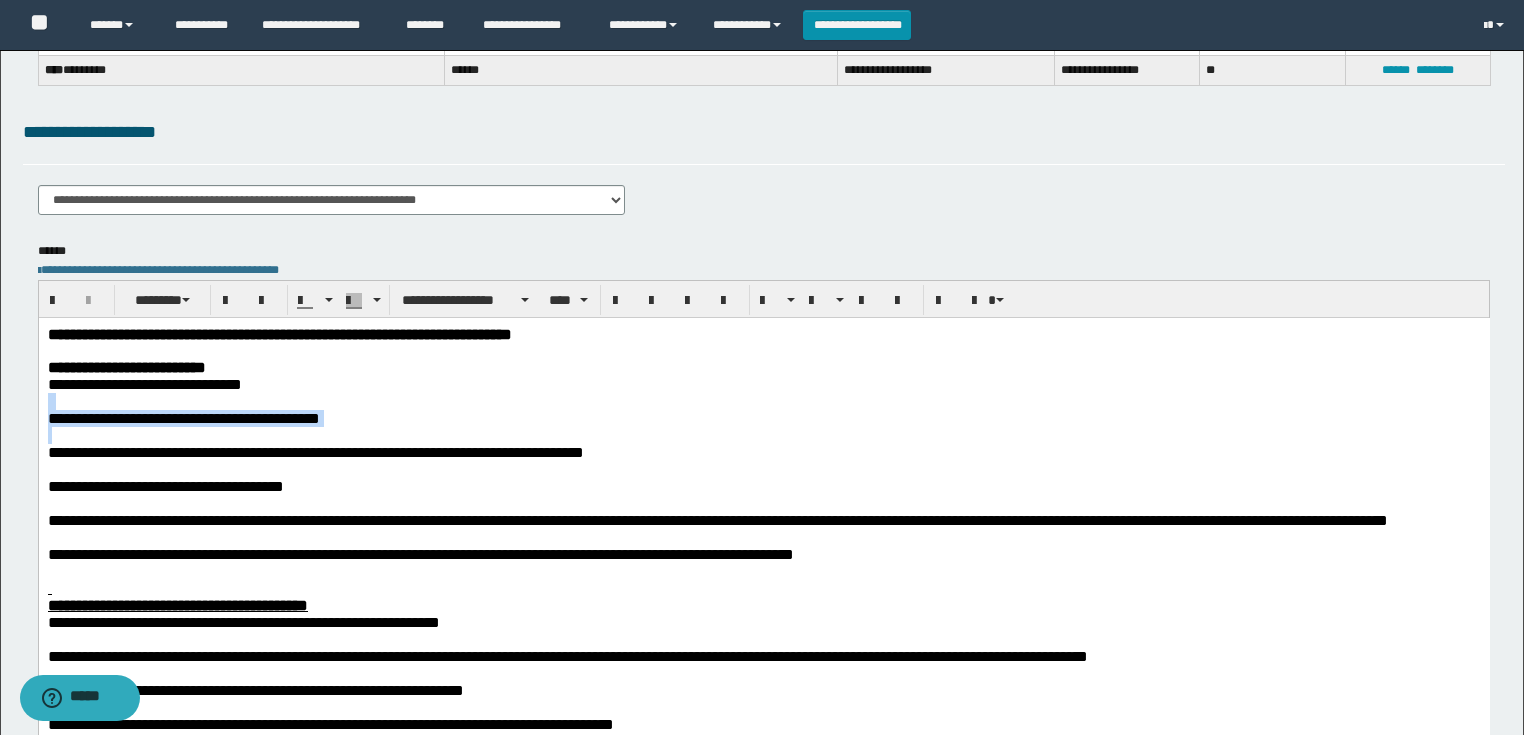 drag, startPoint x: 54, startPoint y: 441, endPoint x: 75, endPoint y: 730, distance: 289.76196 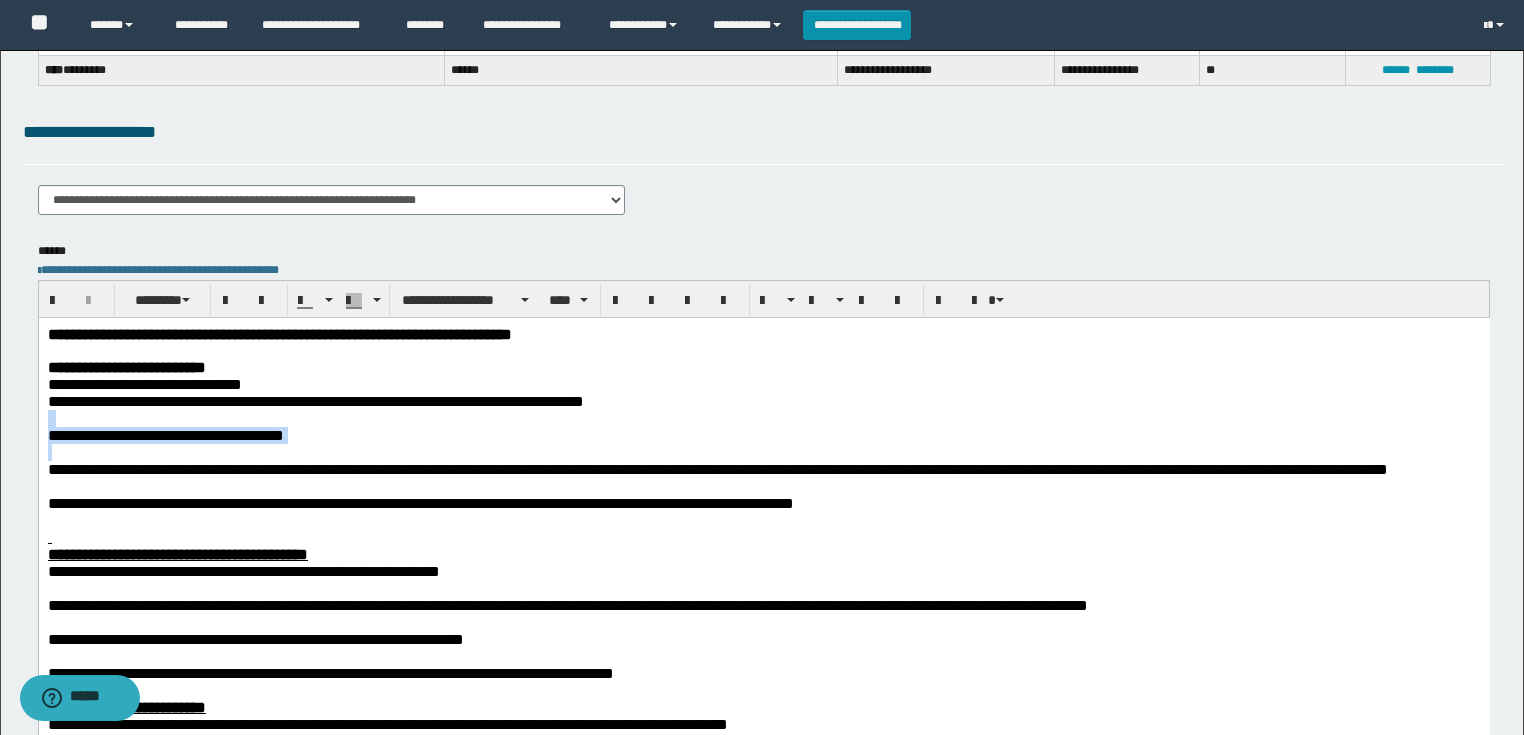 drag, startPoint x: 57, startPoint y: 458, endPoint x: 28, endPoint y: 429, distance: 41.01219 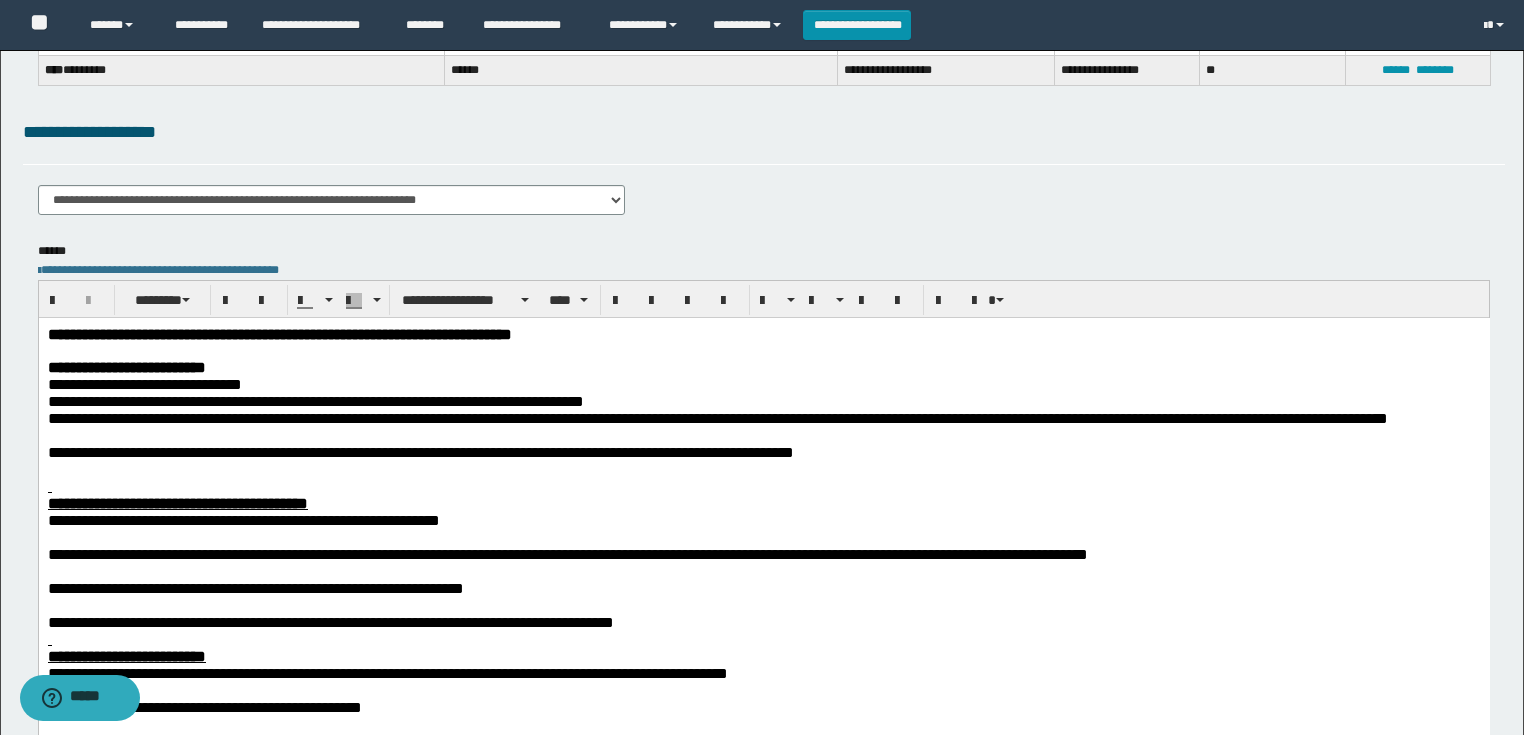 click on "**********" at bounding box center (717, 417) 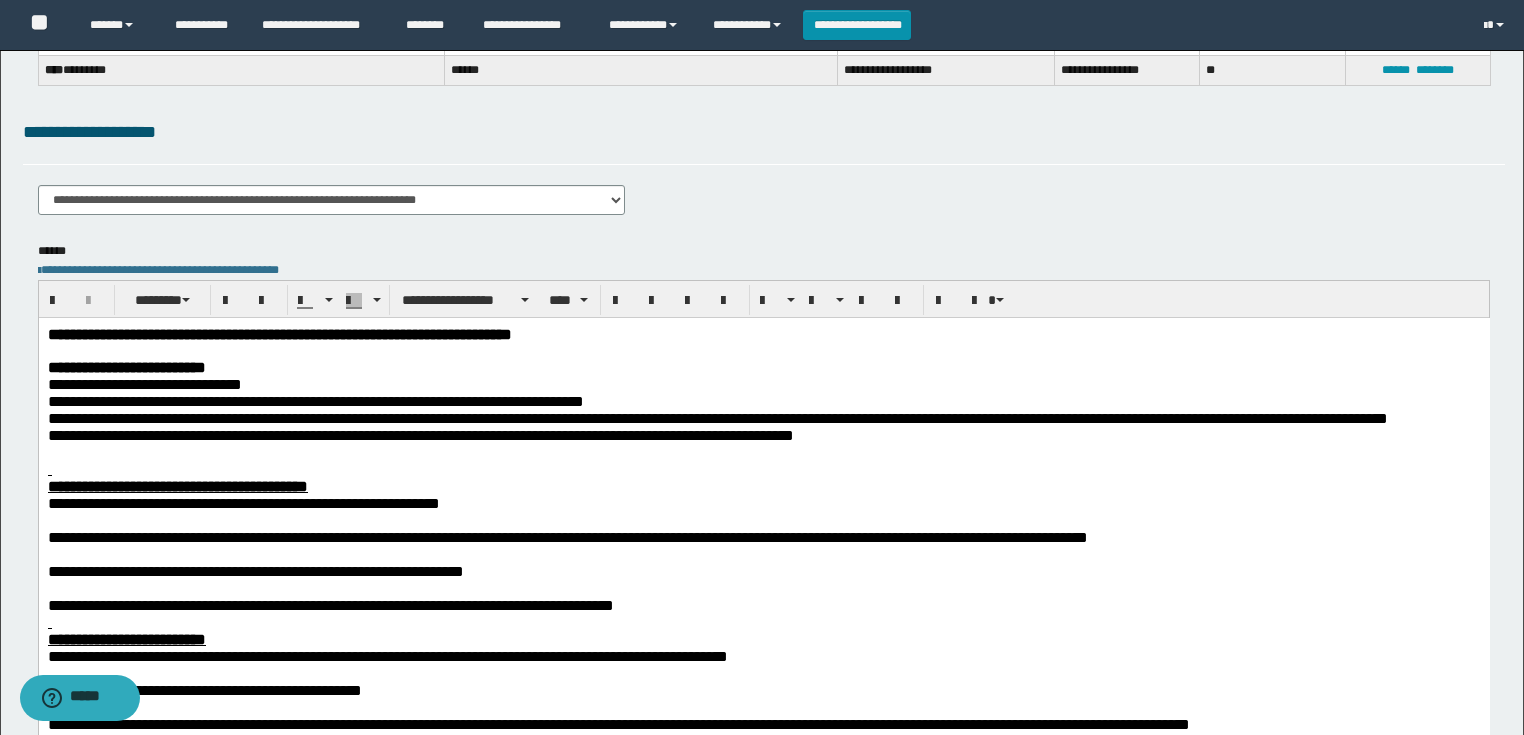 click at bounding box center (763, 468) 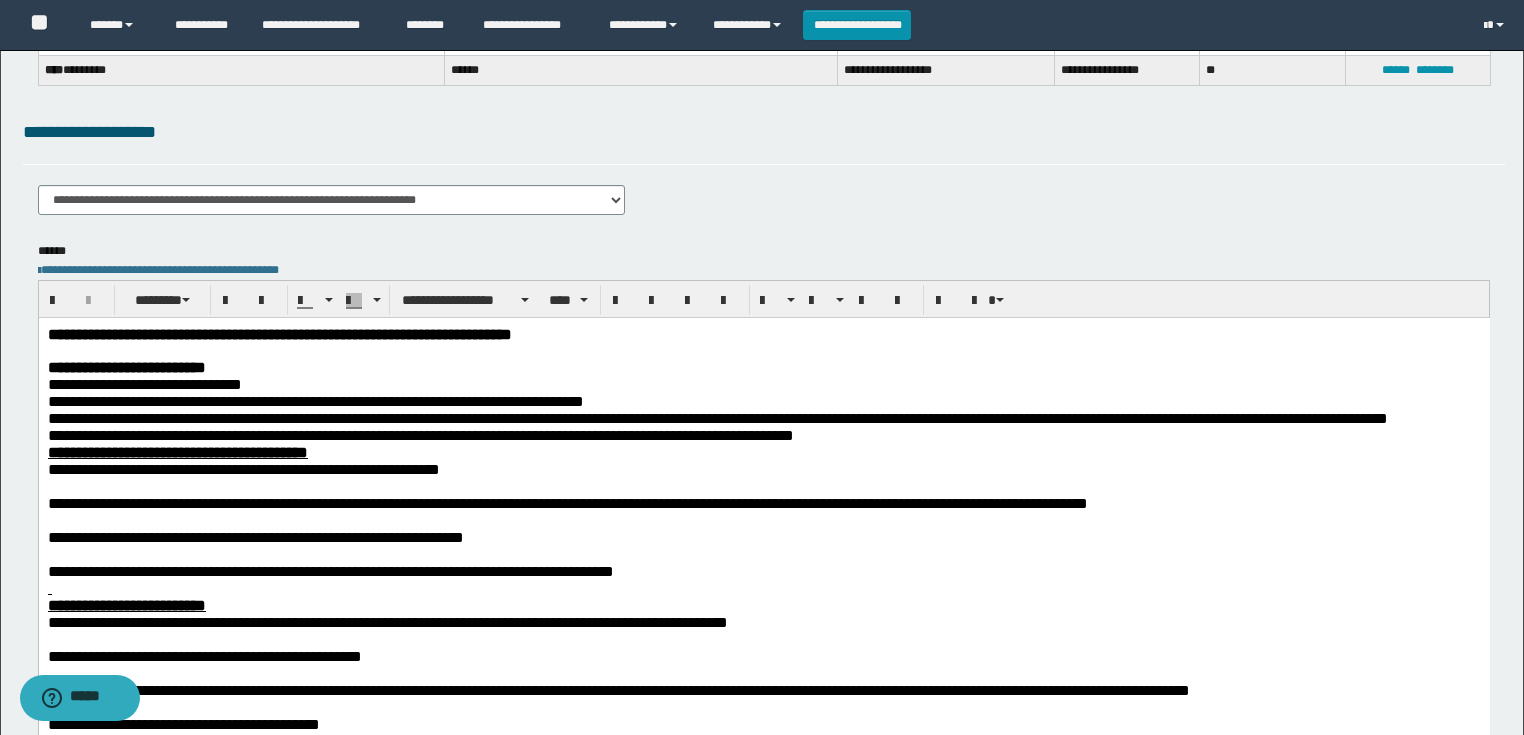 type 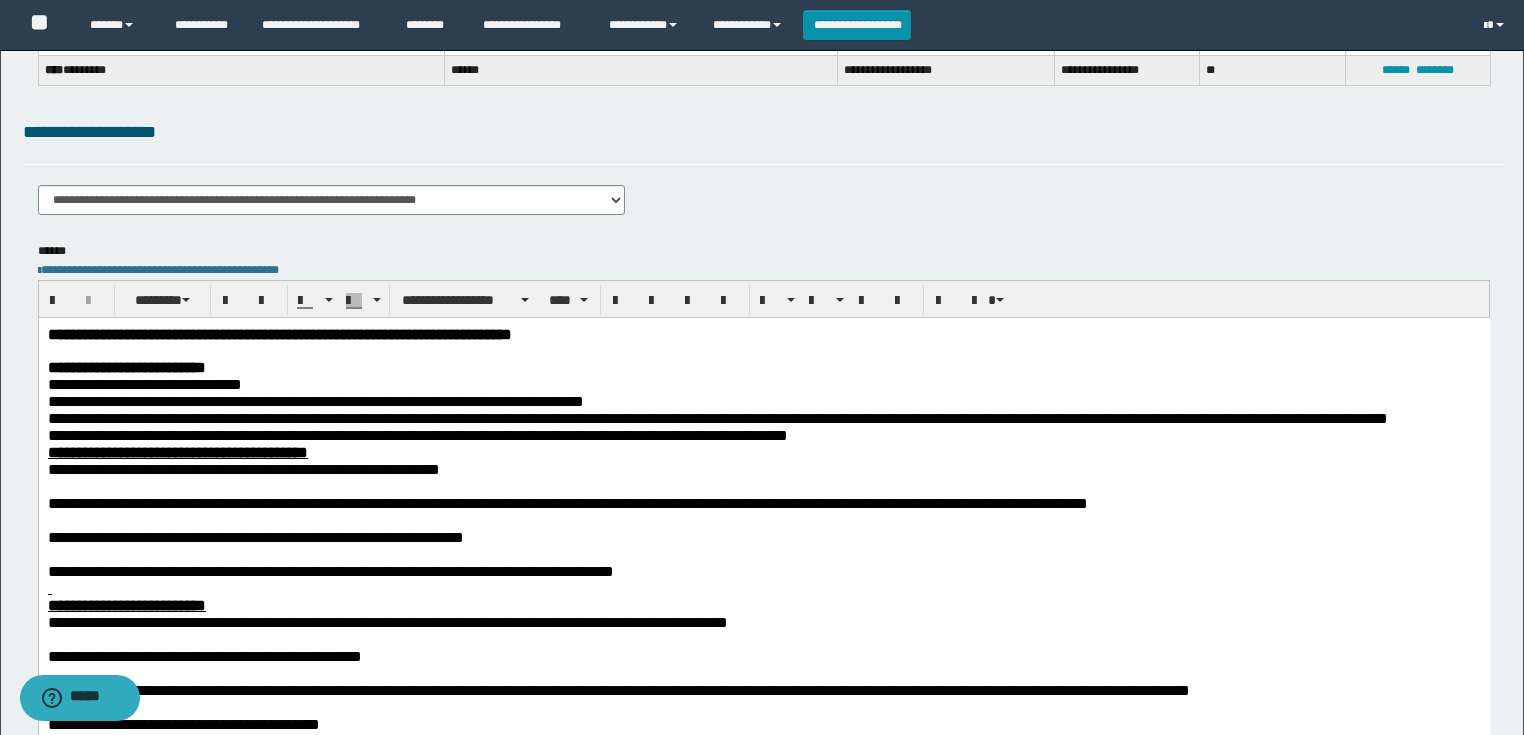 click at bounding box center (763, 485) 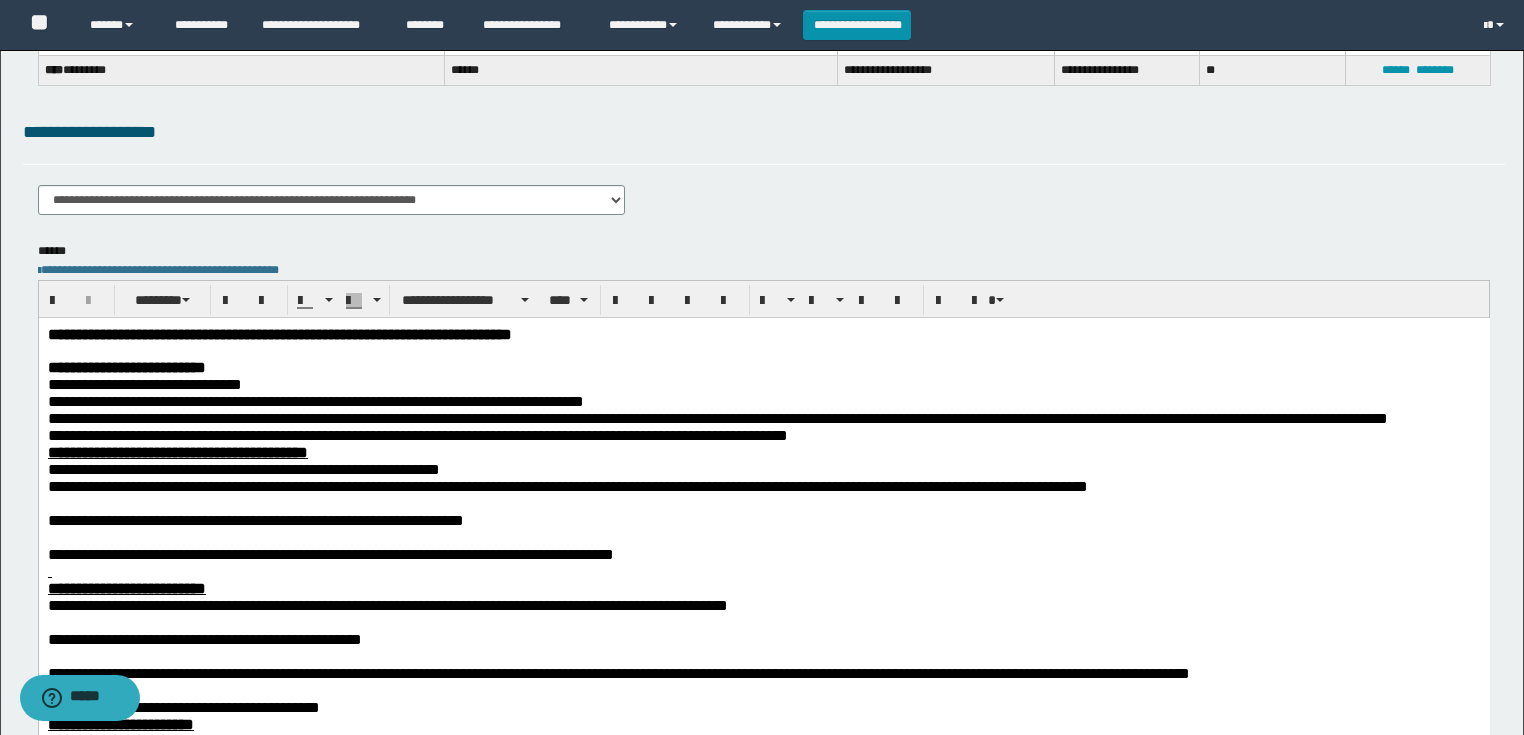 click at bounding box center [763, 502] 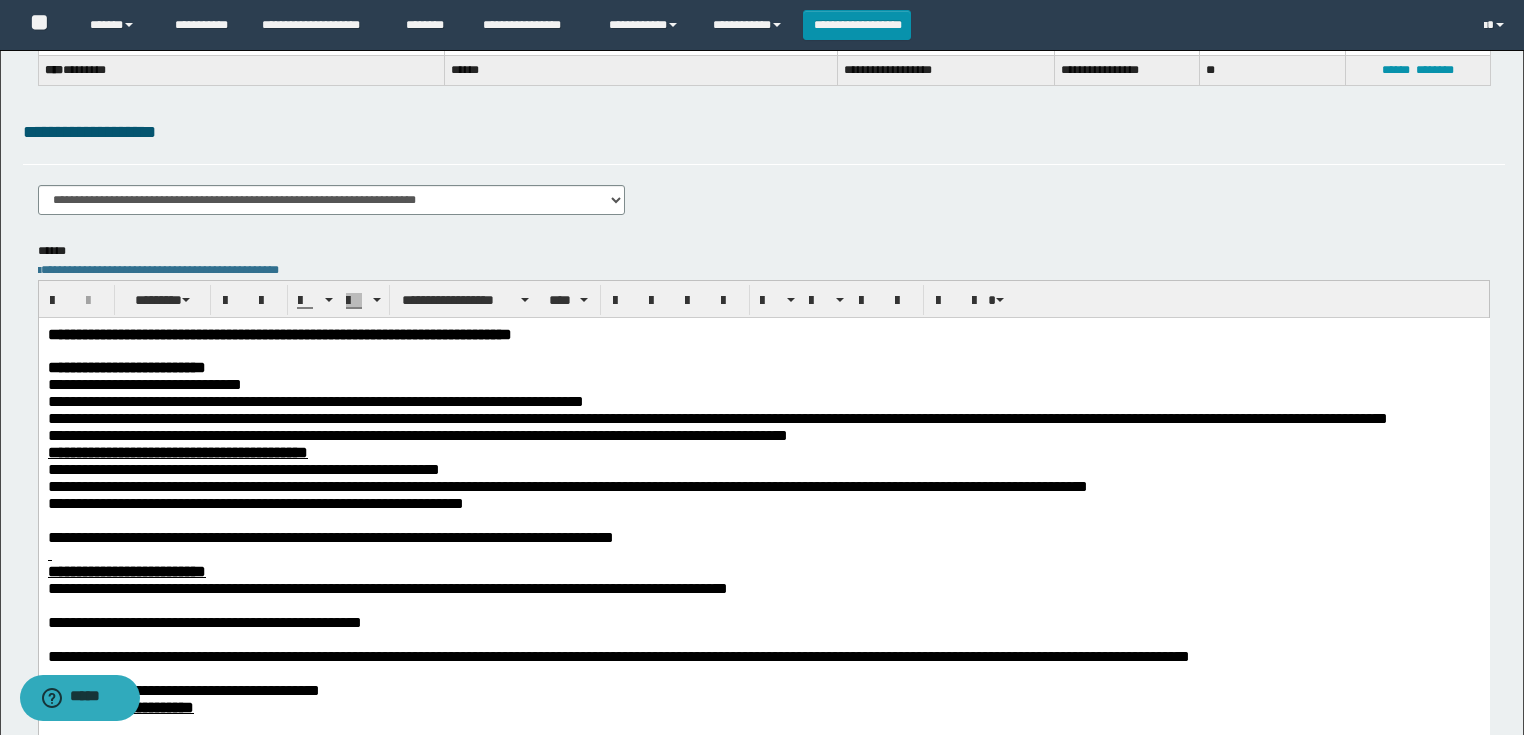 click at bounding box center [763, 519] 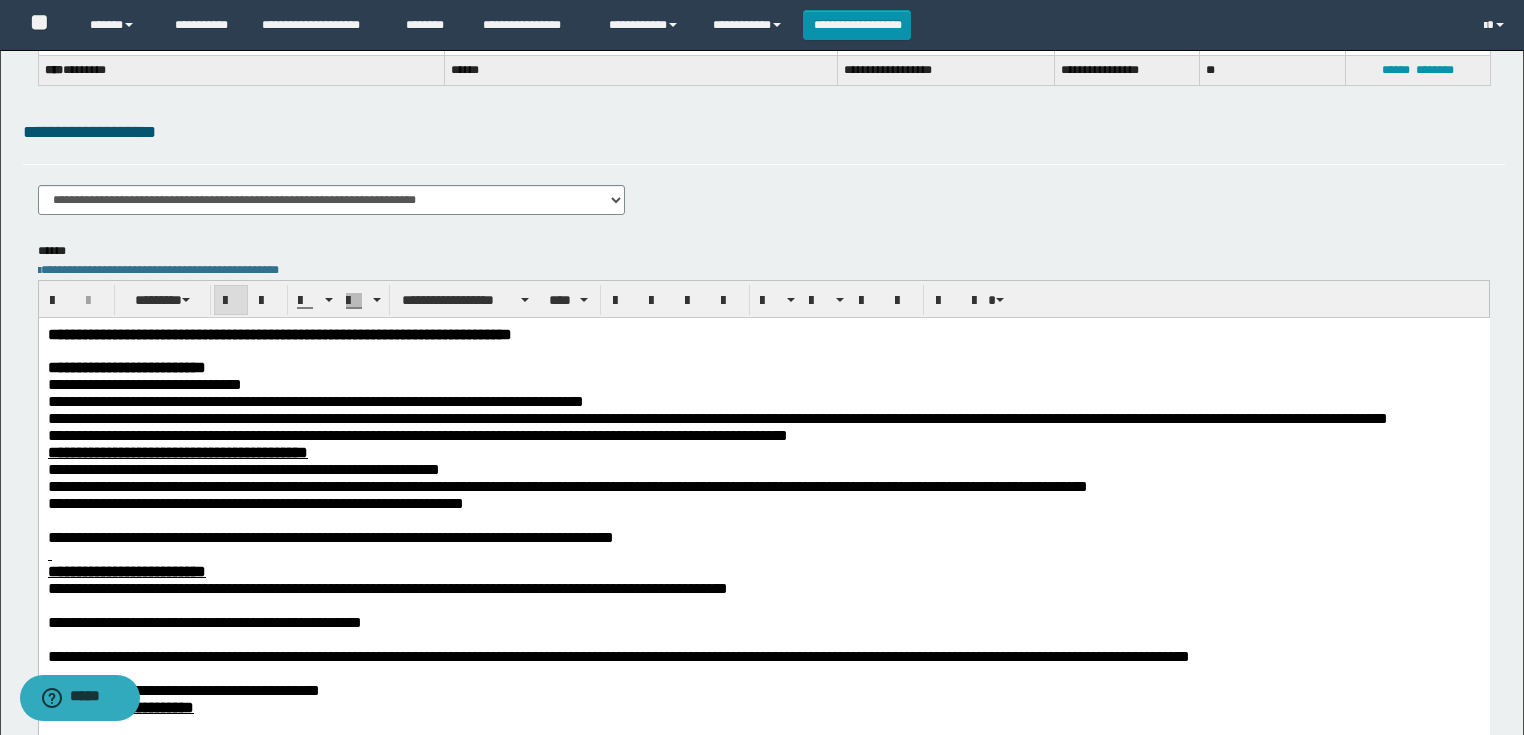 click at bounding box center [763, 553] 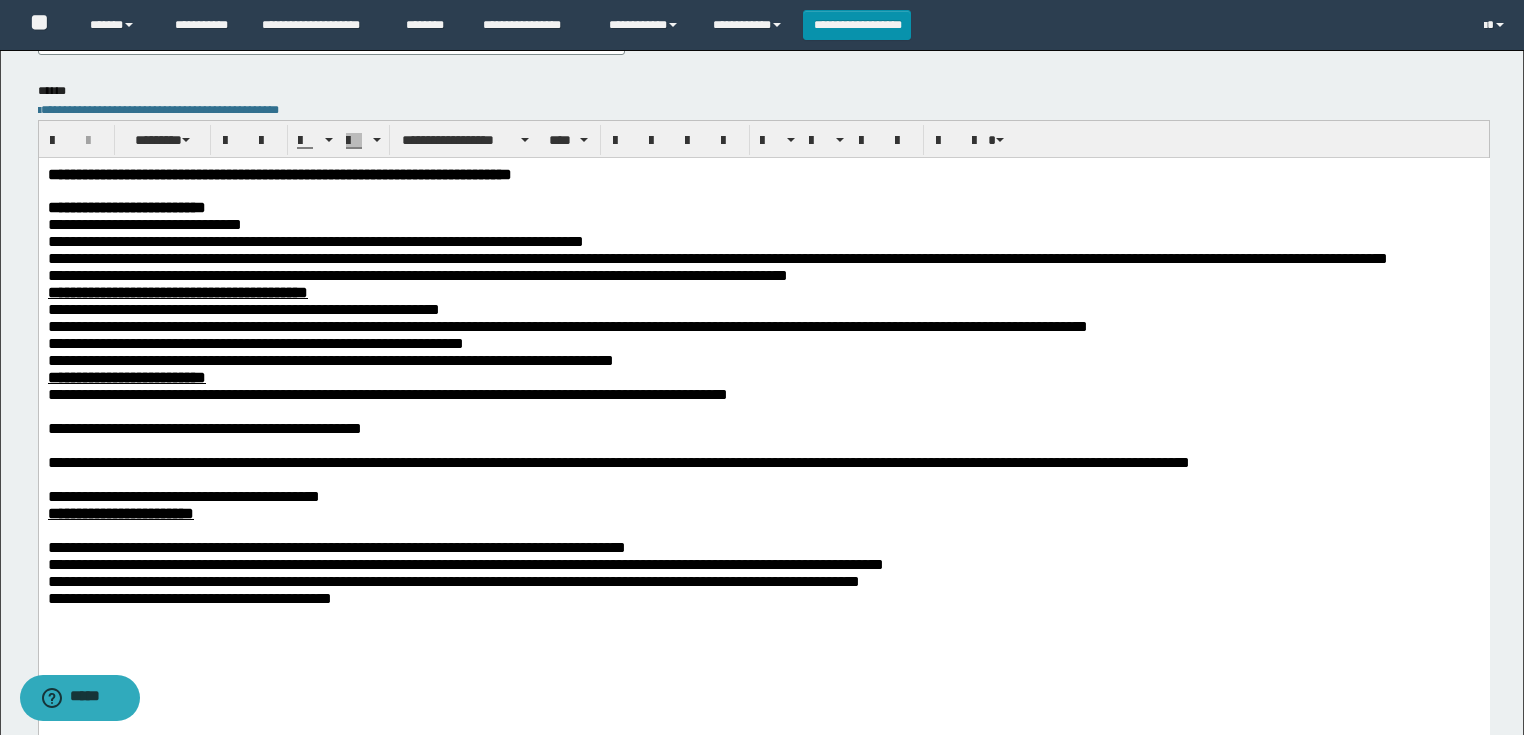 scroll, scrollTop: 480, scrollLeft: 0, axis: vertical 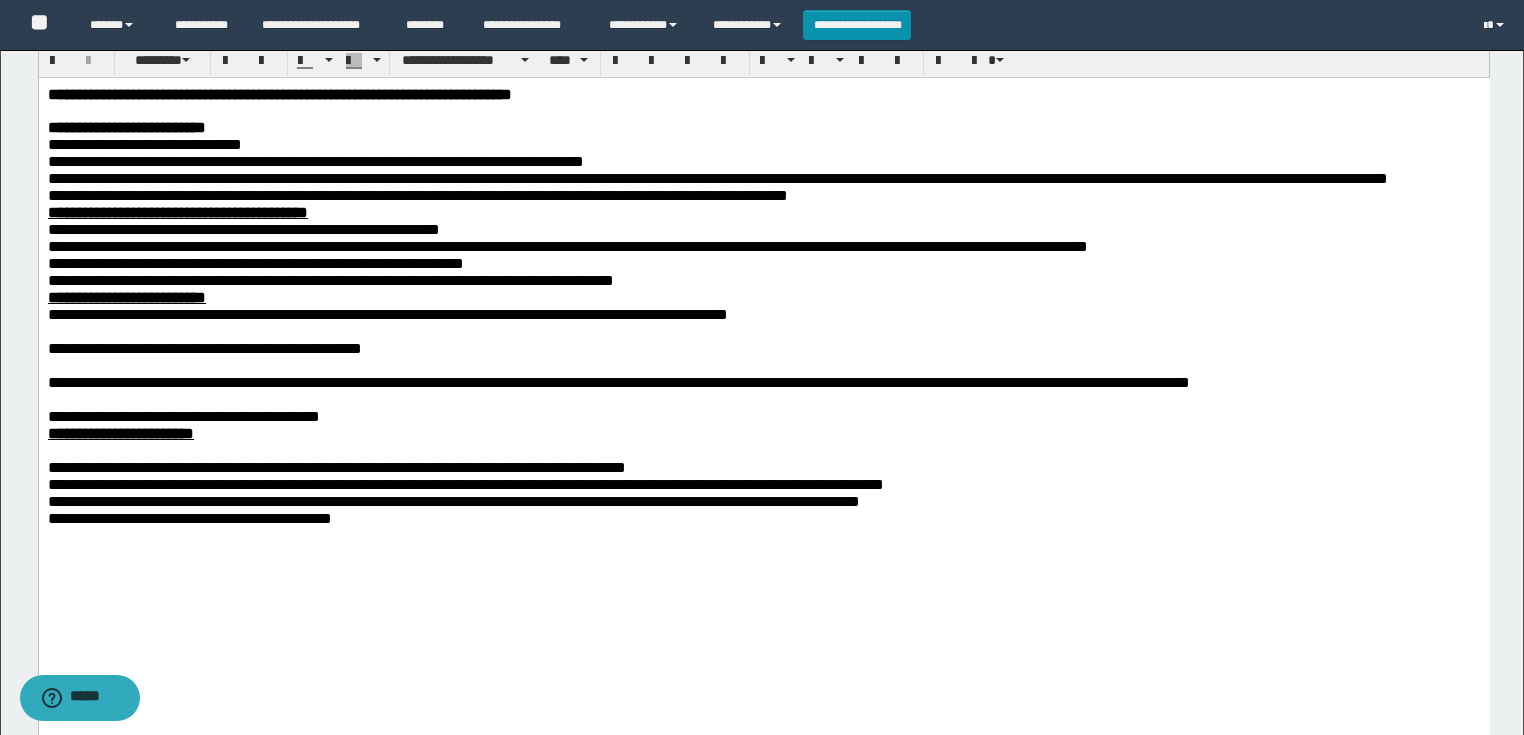 click at bounding box center [763, 330] 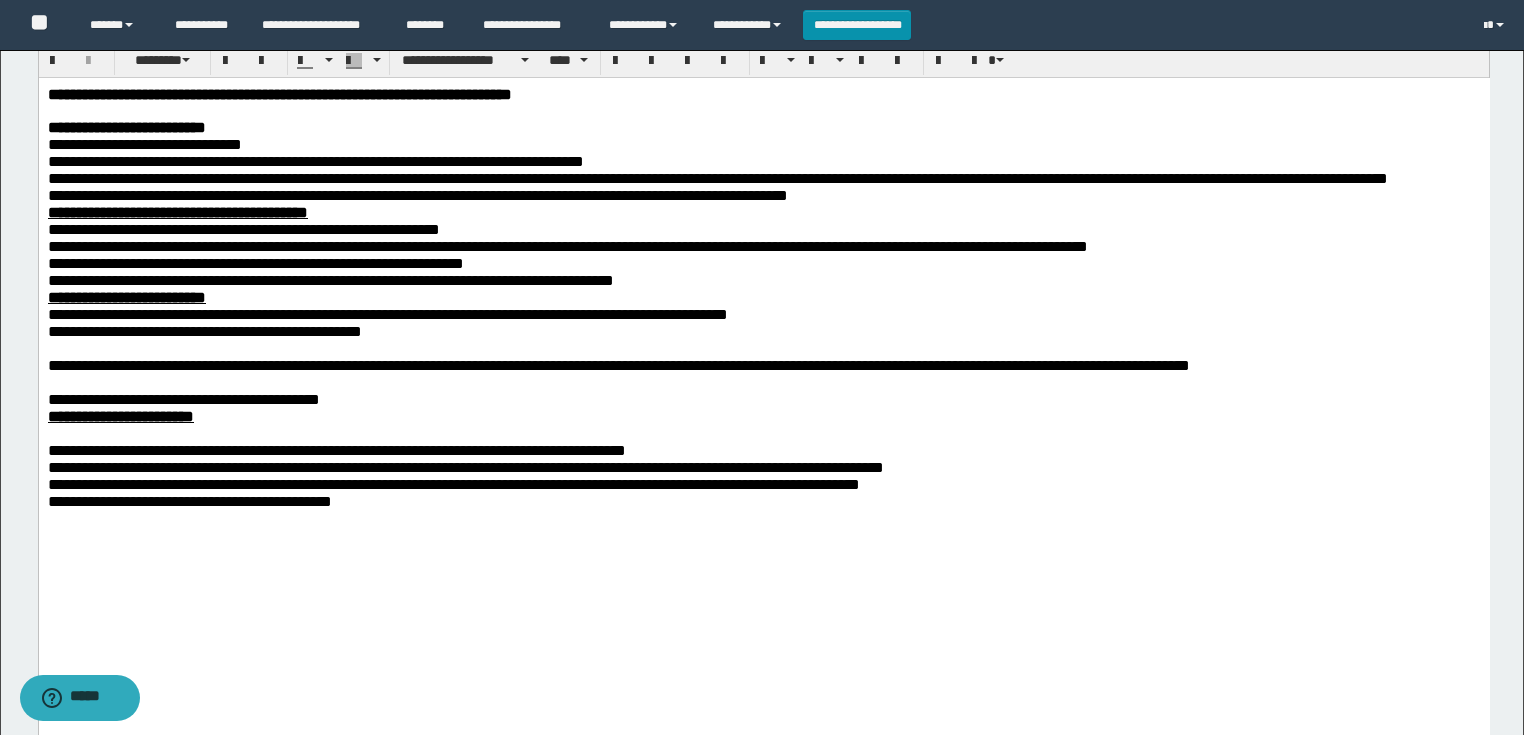 click at bounding box center [763, 347] 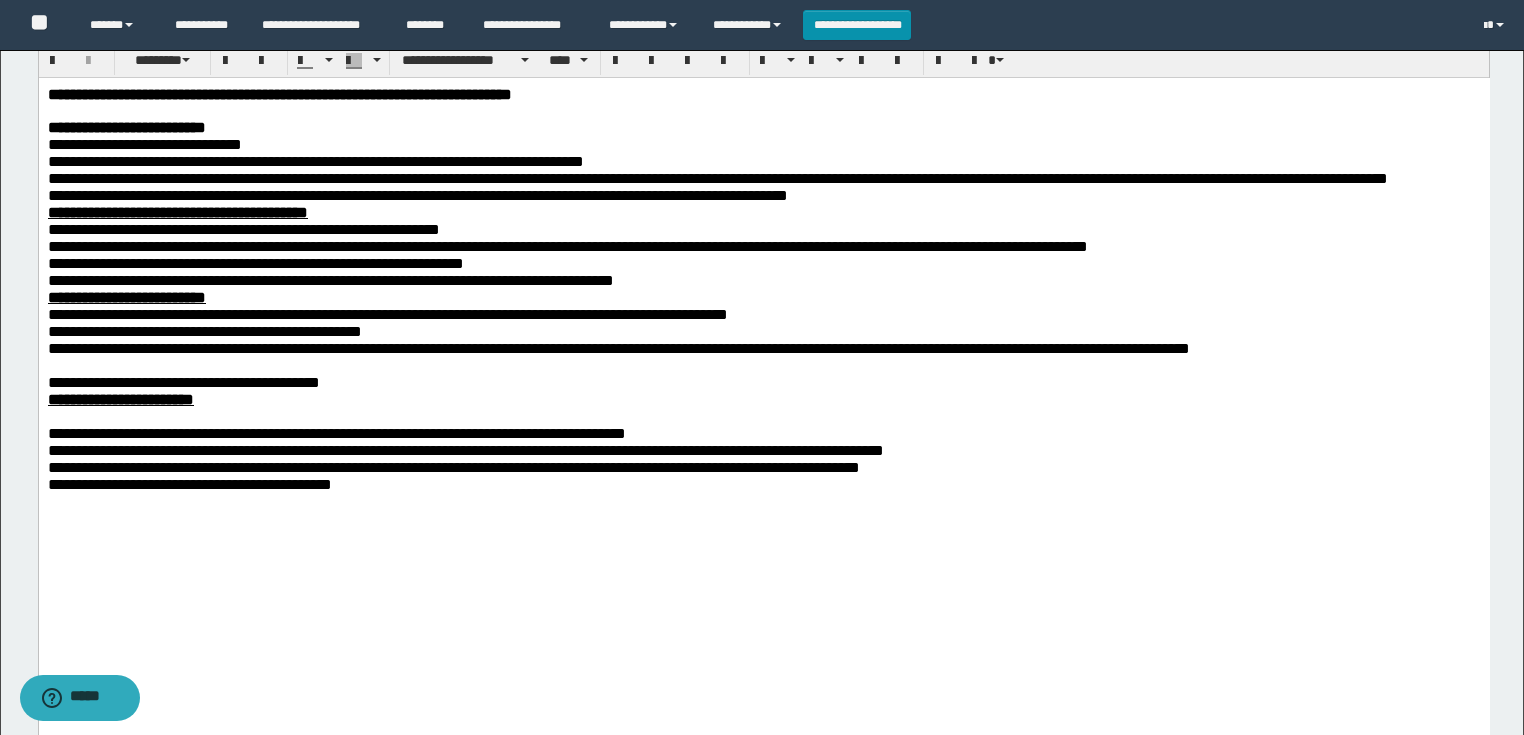 click on "**********" at bounding box center (183, 381) 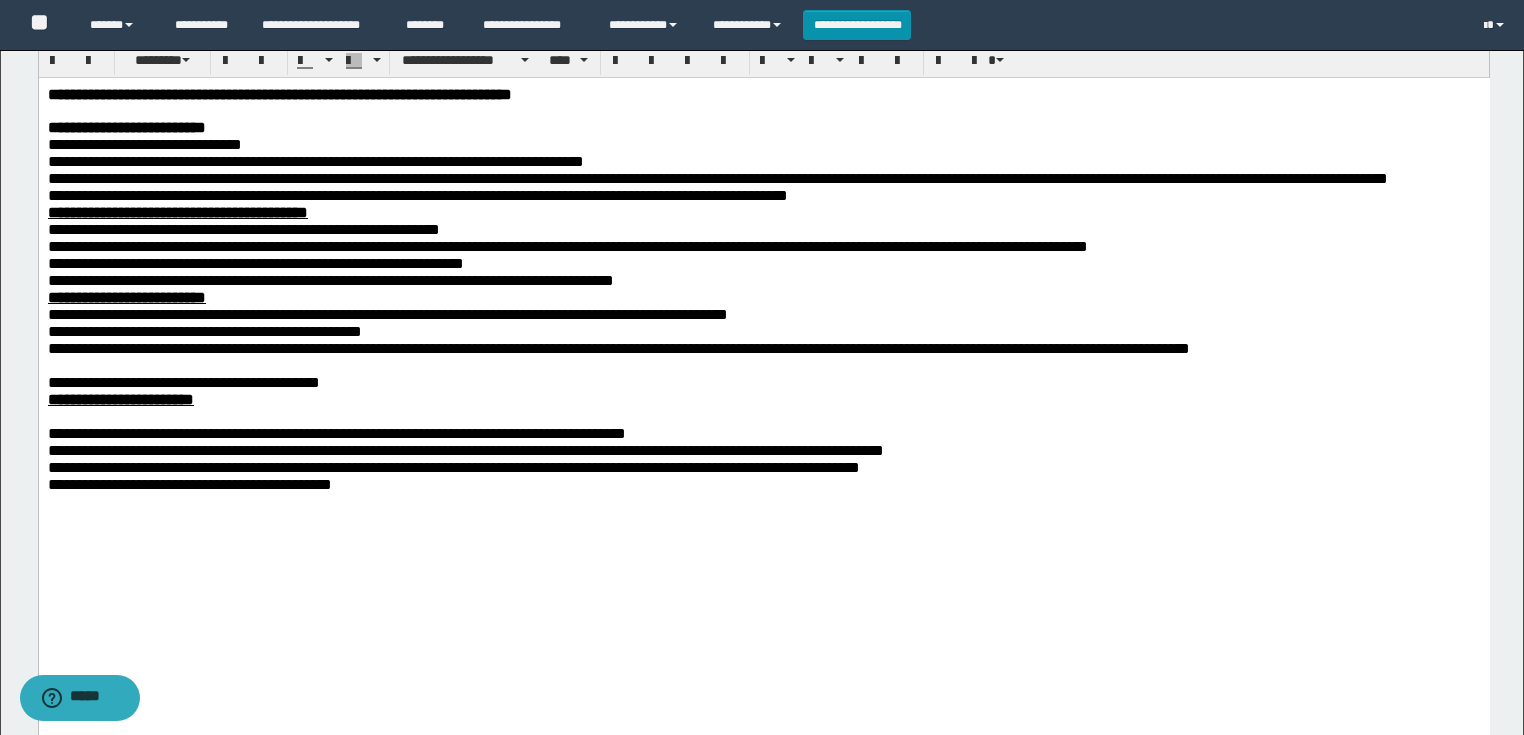 click at bounding box center [763, 415] 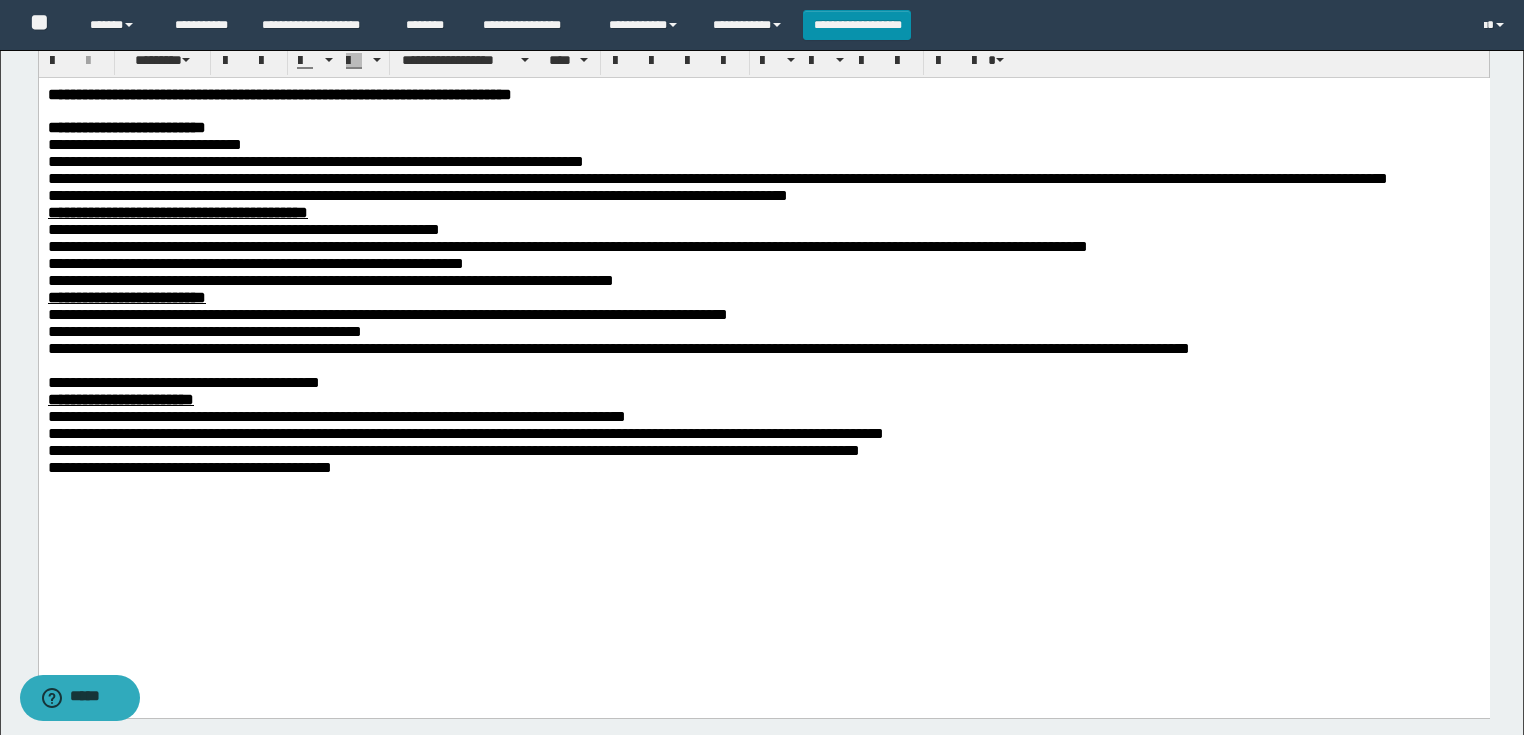 click at bounding box center [763, 364] 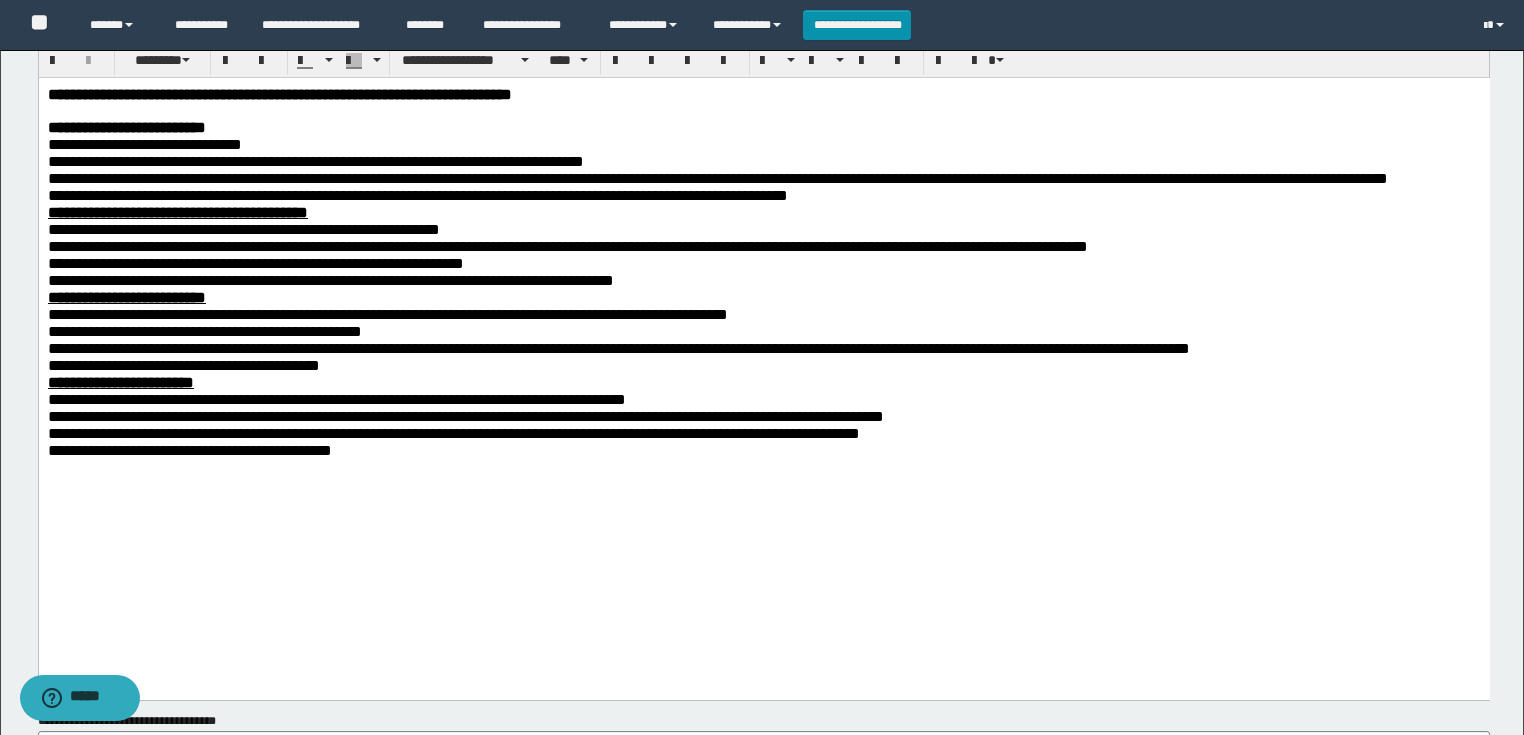 scroll, scrollTop: 320, scrollLeft: 0, axis: vertical 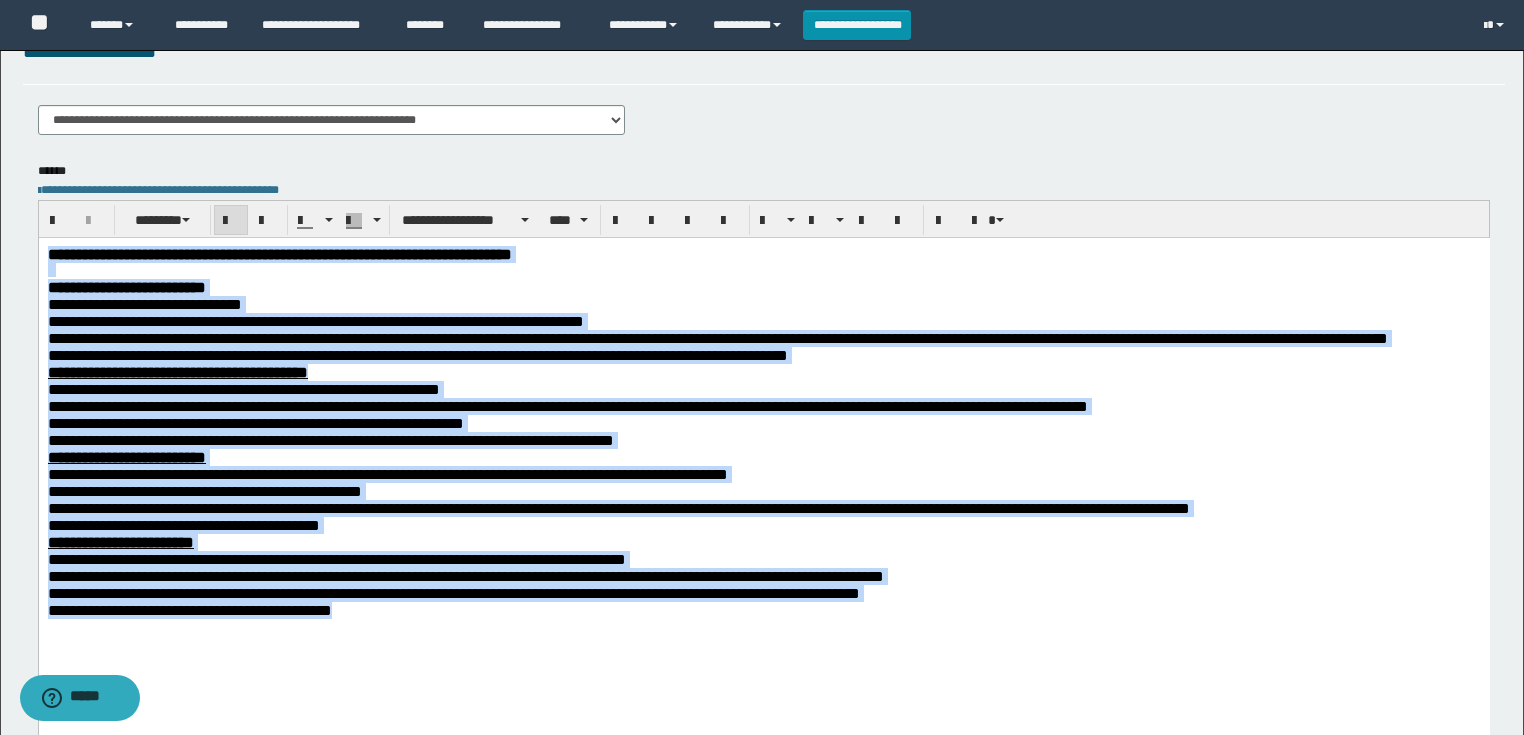 drag, startPoint x: 485, startPoint y: 676, endPoint x: 184, endPoint y: 245, distance: 525.7014 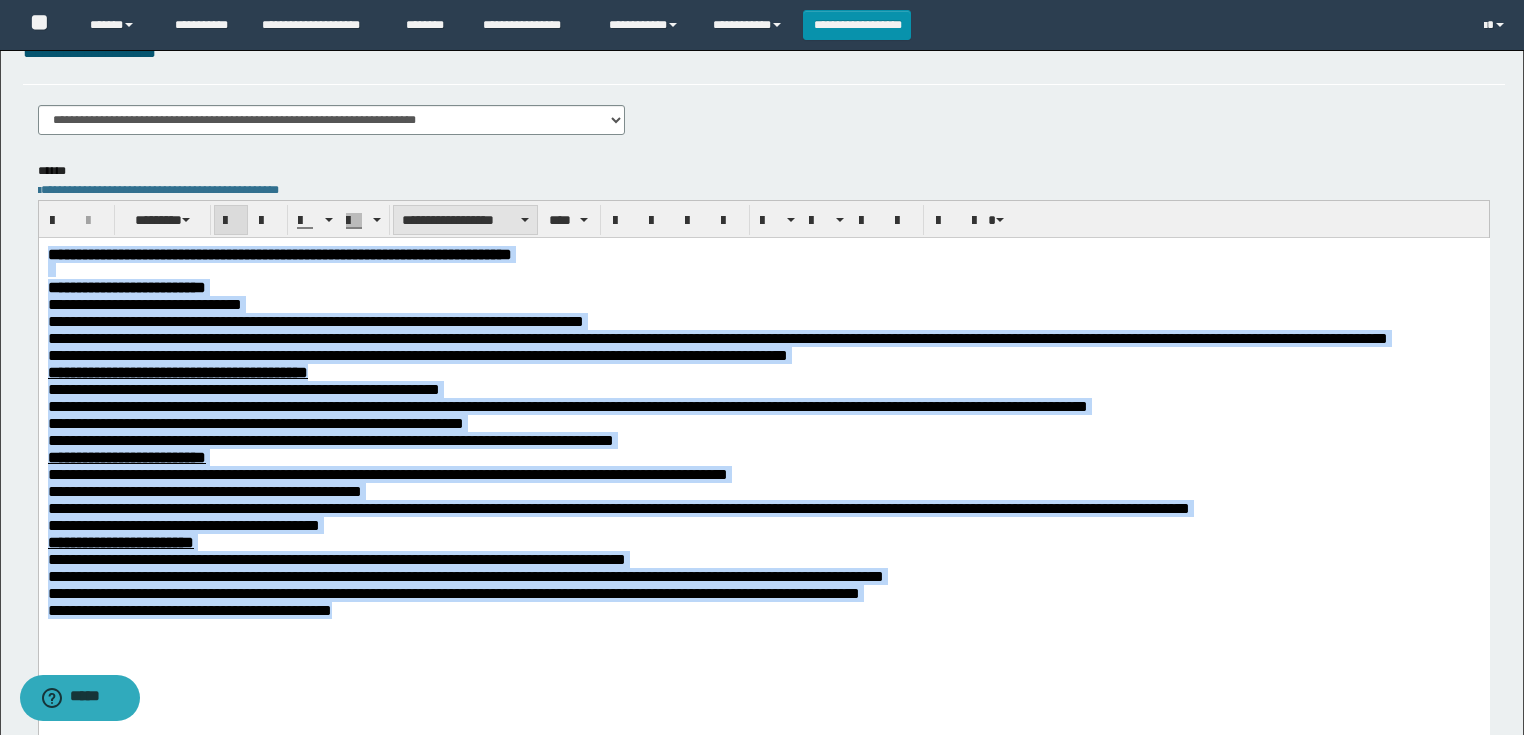 click on "**********" at bounding box center (465, 220) 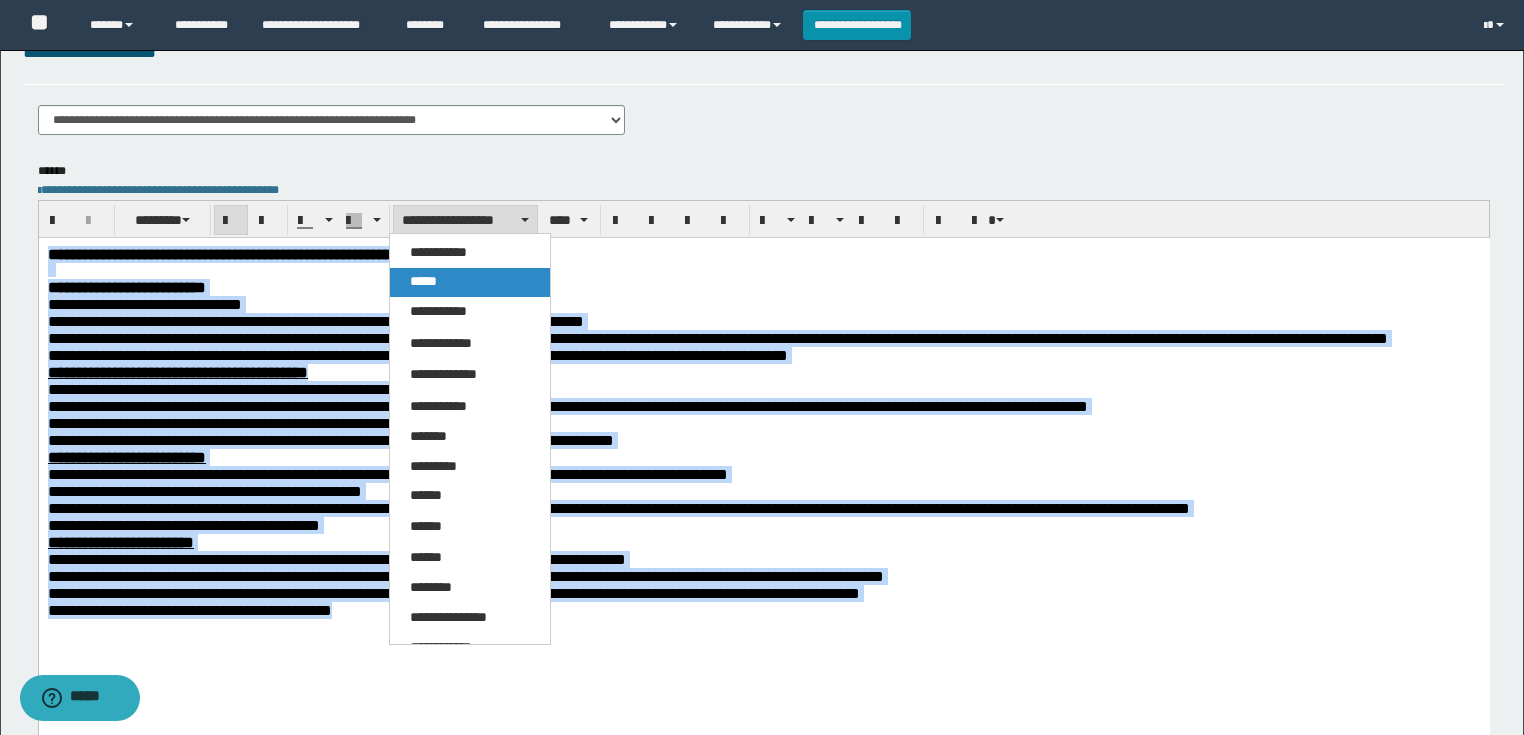 click on "*****" at bounding box center (470, 282) 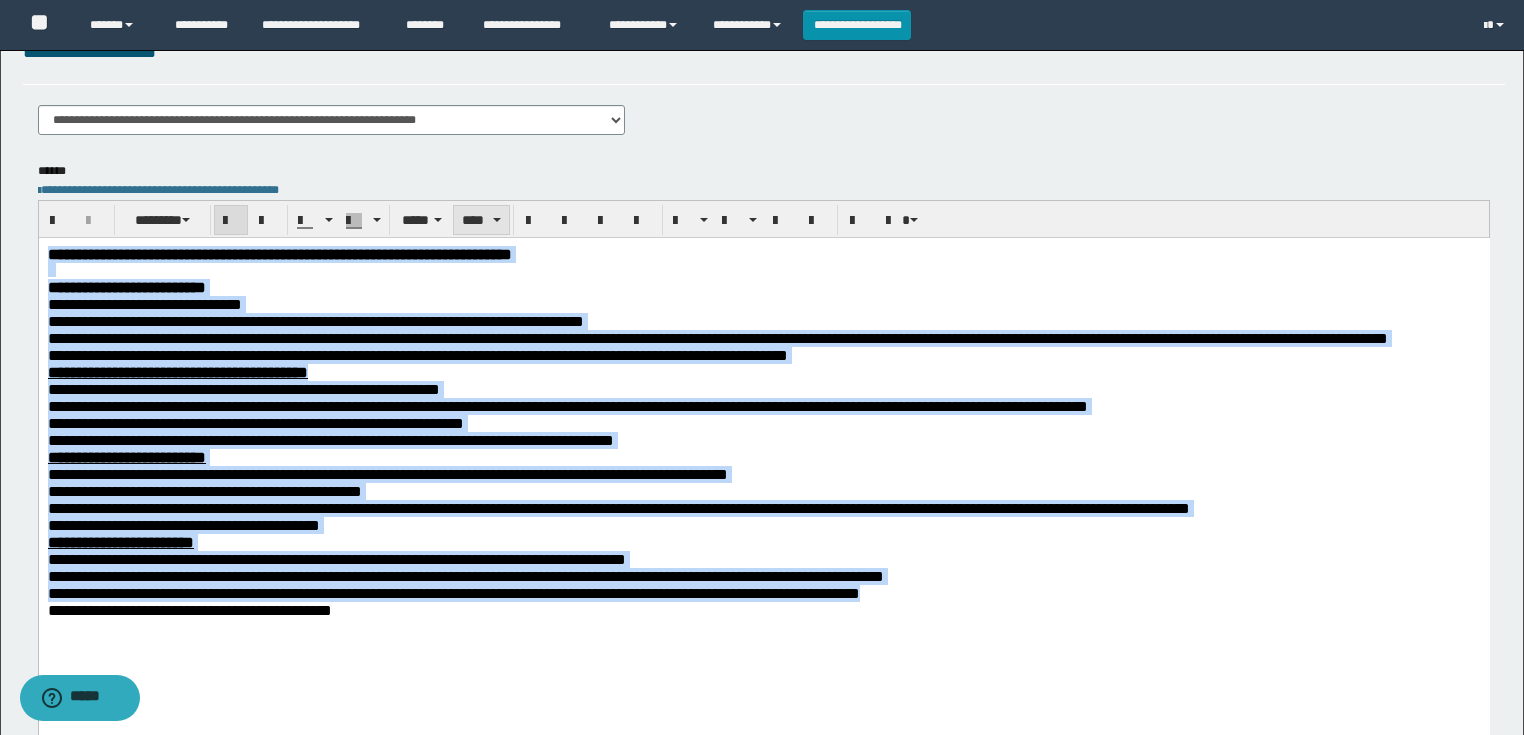 click on "****" at bounding box center [481, 220] 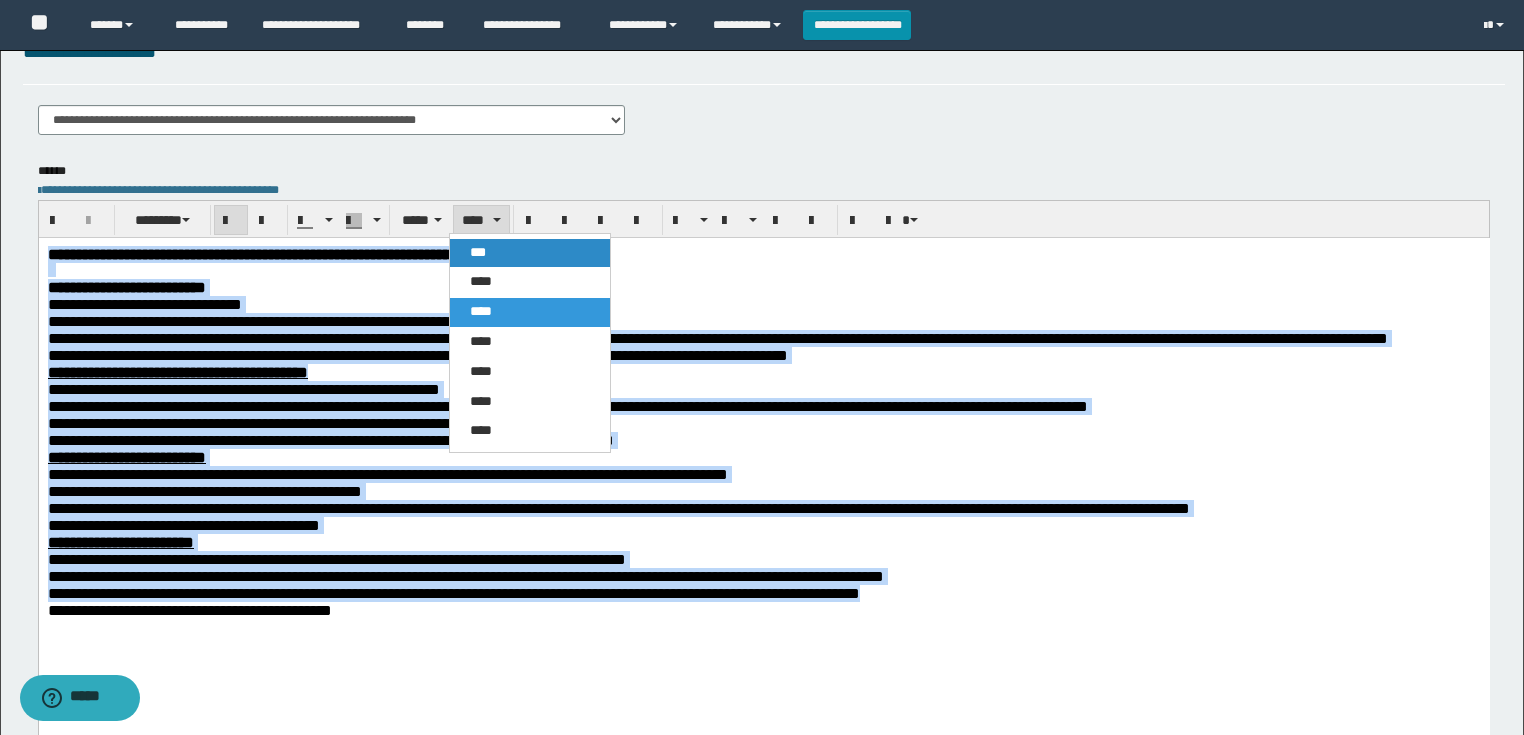 click on "***" at bounding box center [530, 253] 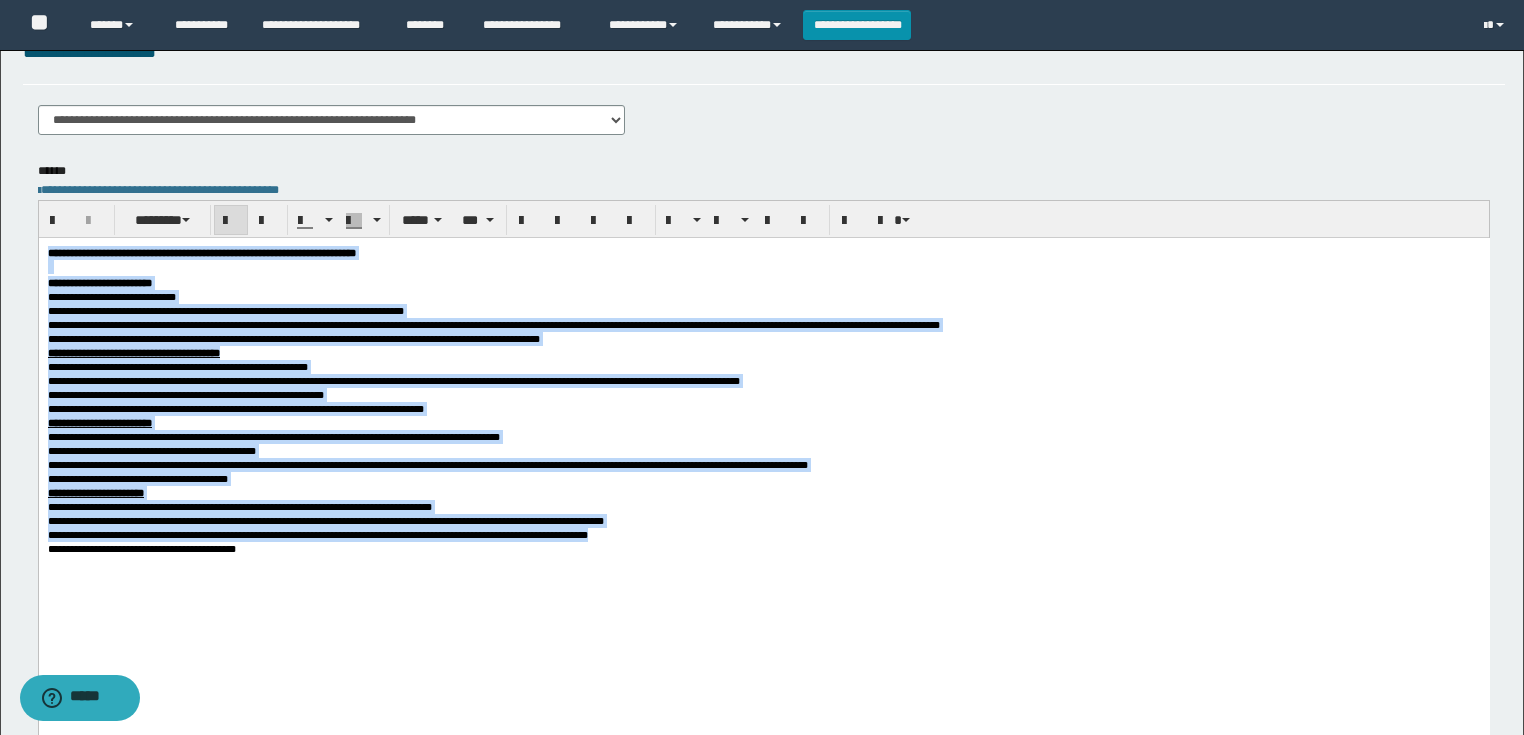 click at bounding box center [763, 267] 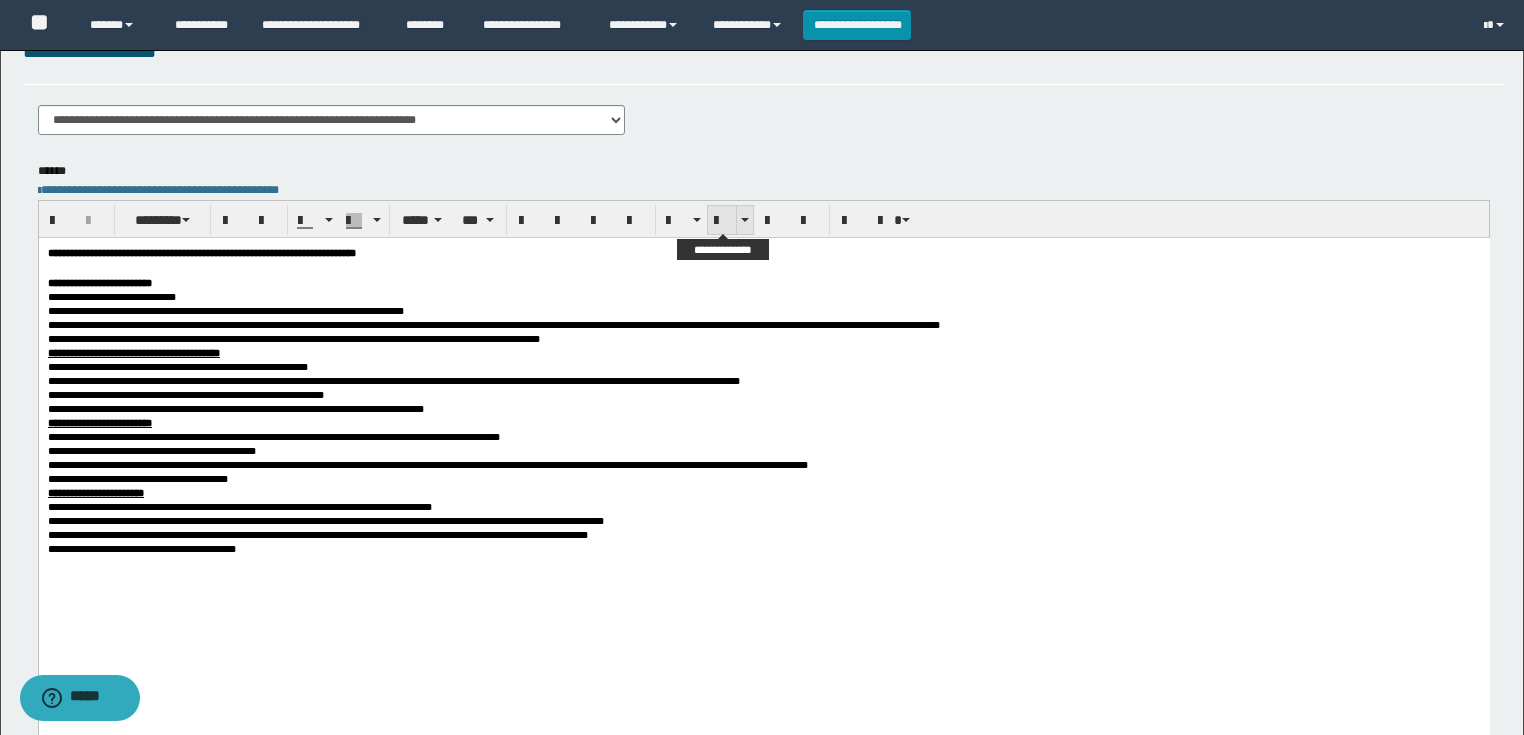 click at bounding box center (722, 221) 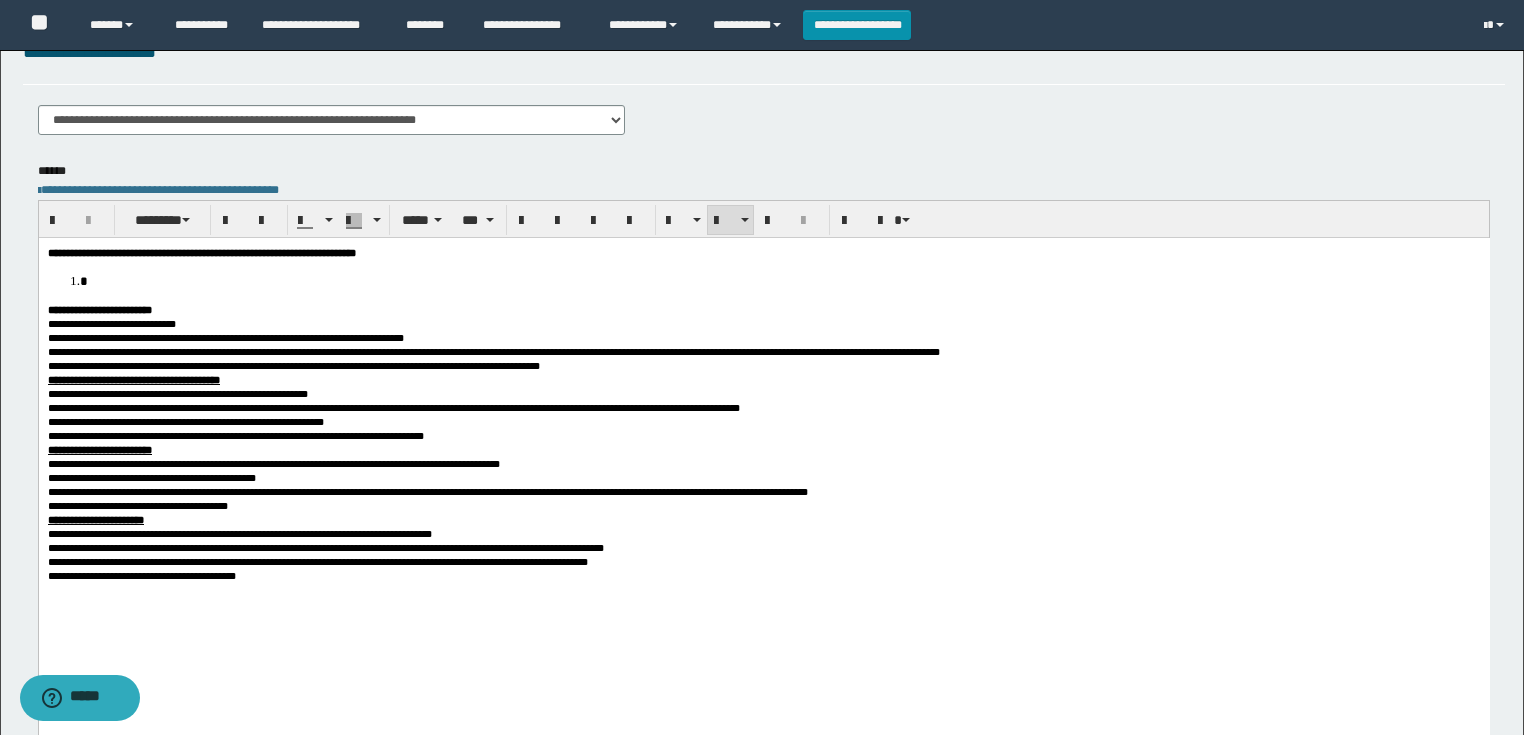 click at bounding box center [783, 280] 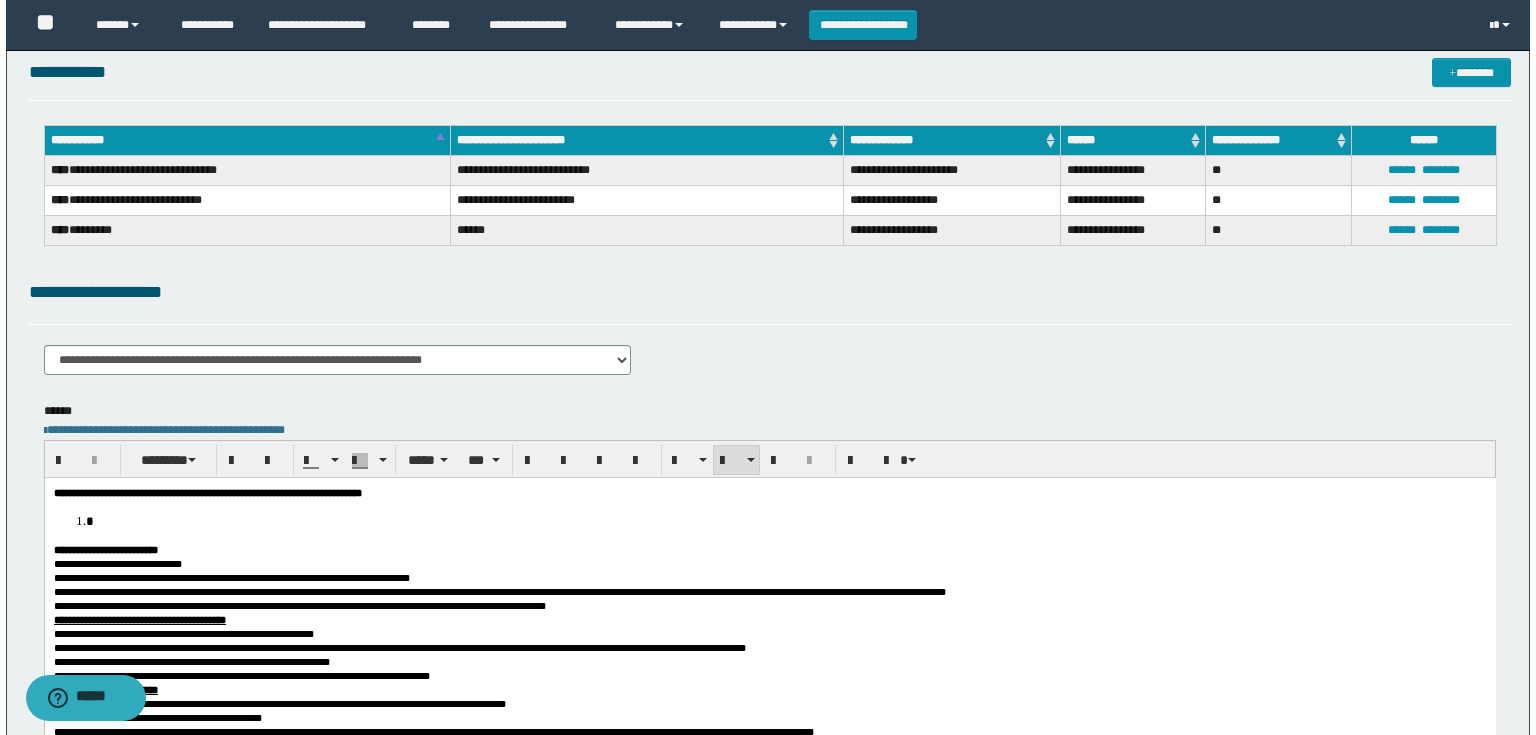 scroll, scrollTop: 0, scrollLeft: 0, axis: both 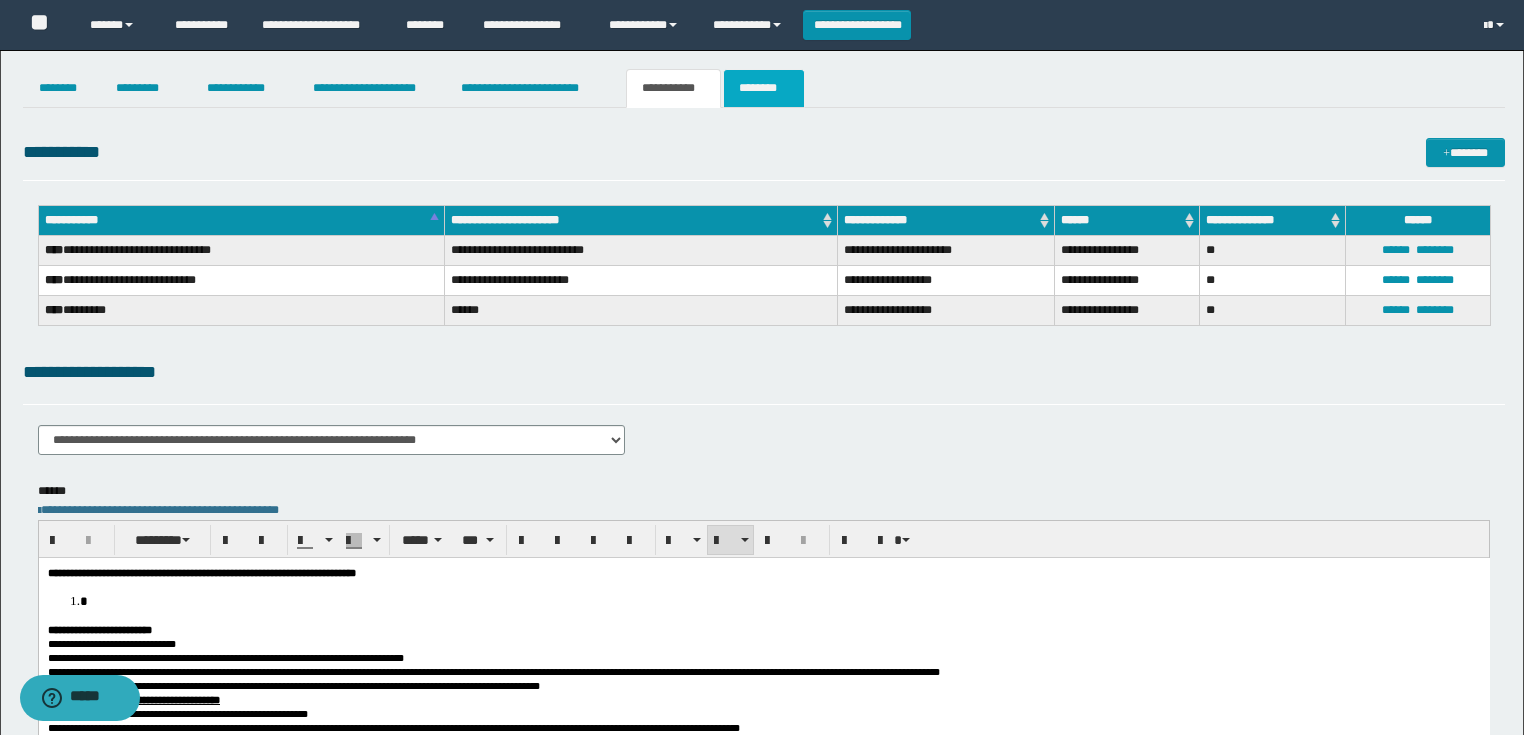 click on "********" at bounding box center [764, 88] 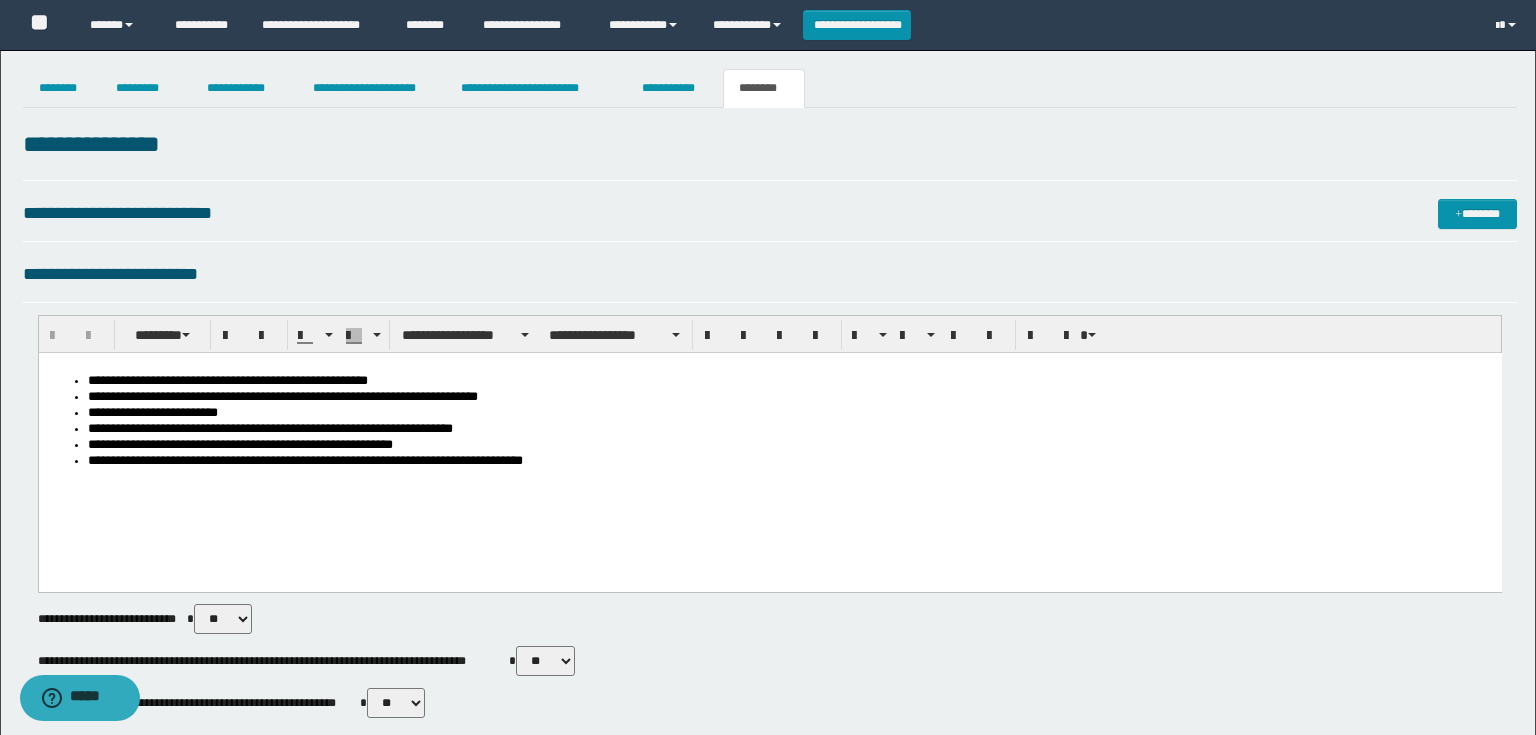 scroll, scrollTop: 0, scrollLeft: 0, axis: both 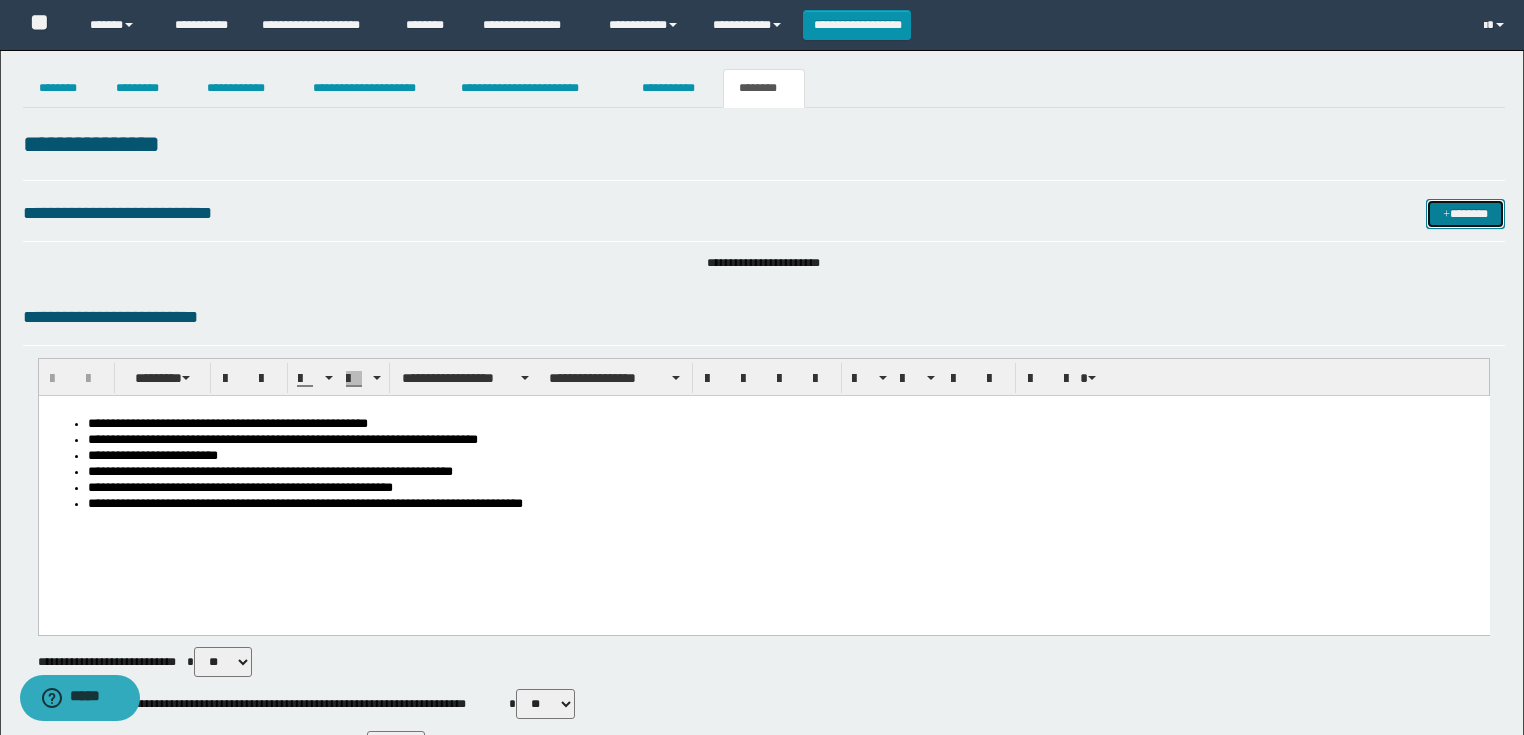drag, startPoint x: 1472, startPoint y: 202, endPoint x: 1462, endPoint y: 203, distance: 10.049875 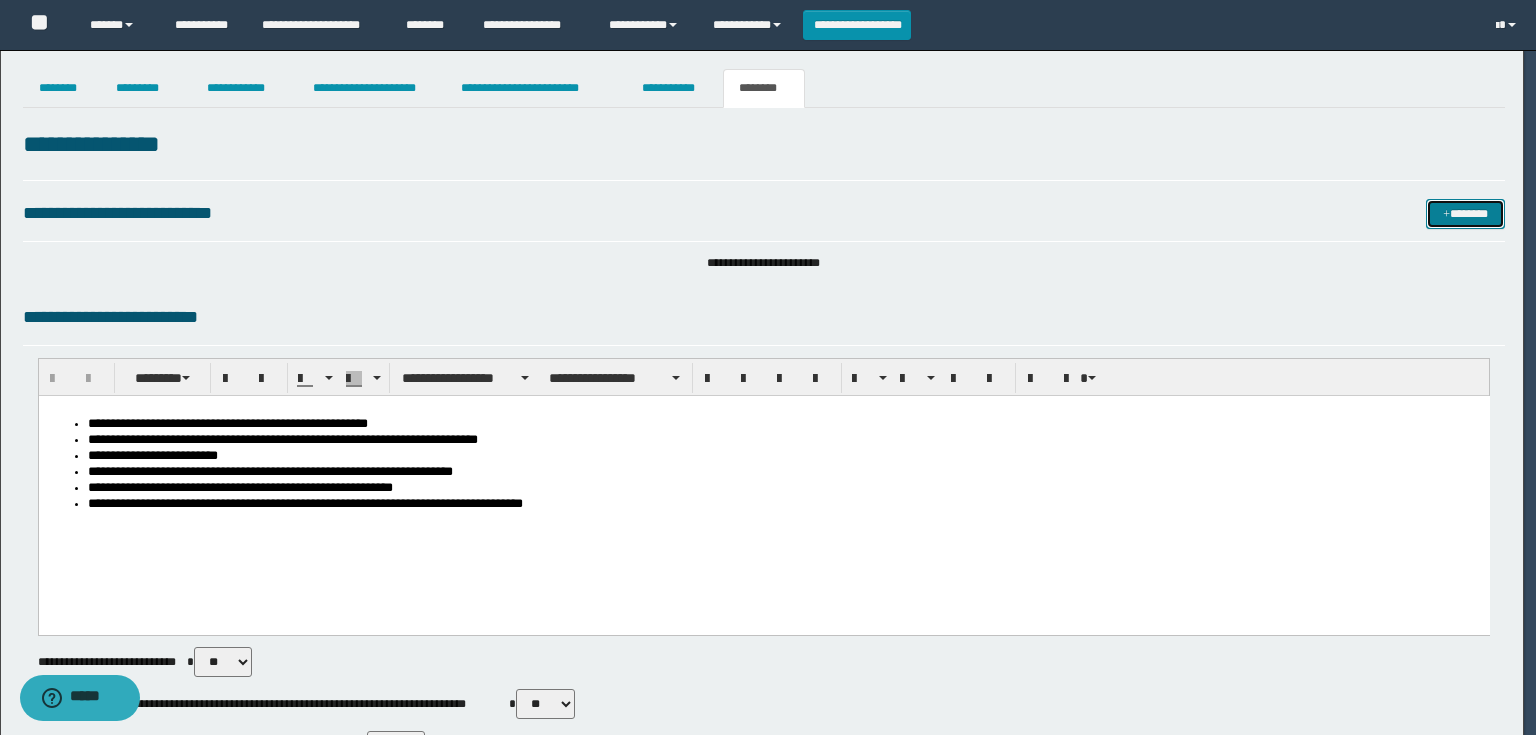 type 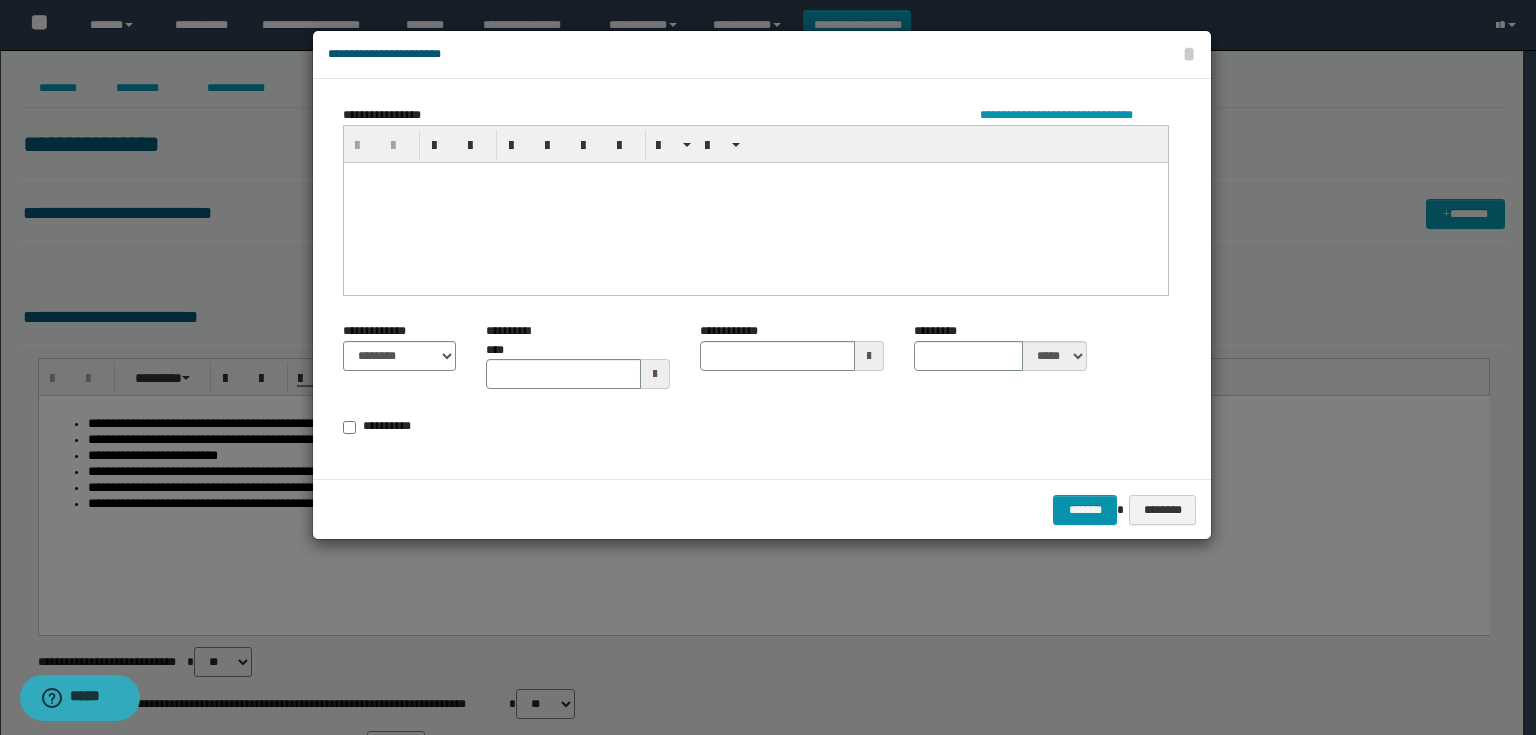 click at bounding box center [756, 202] 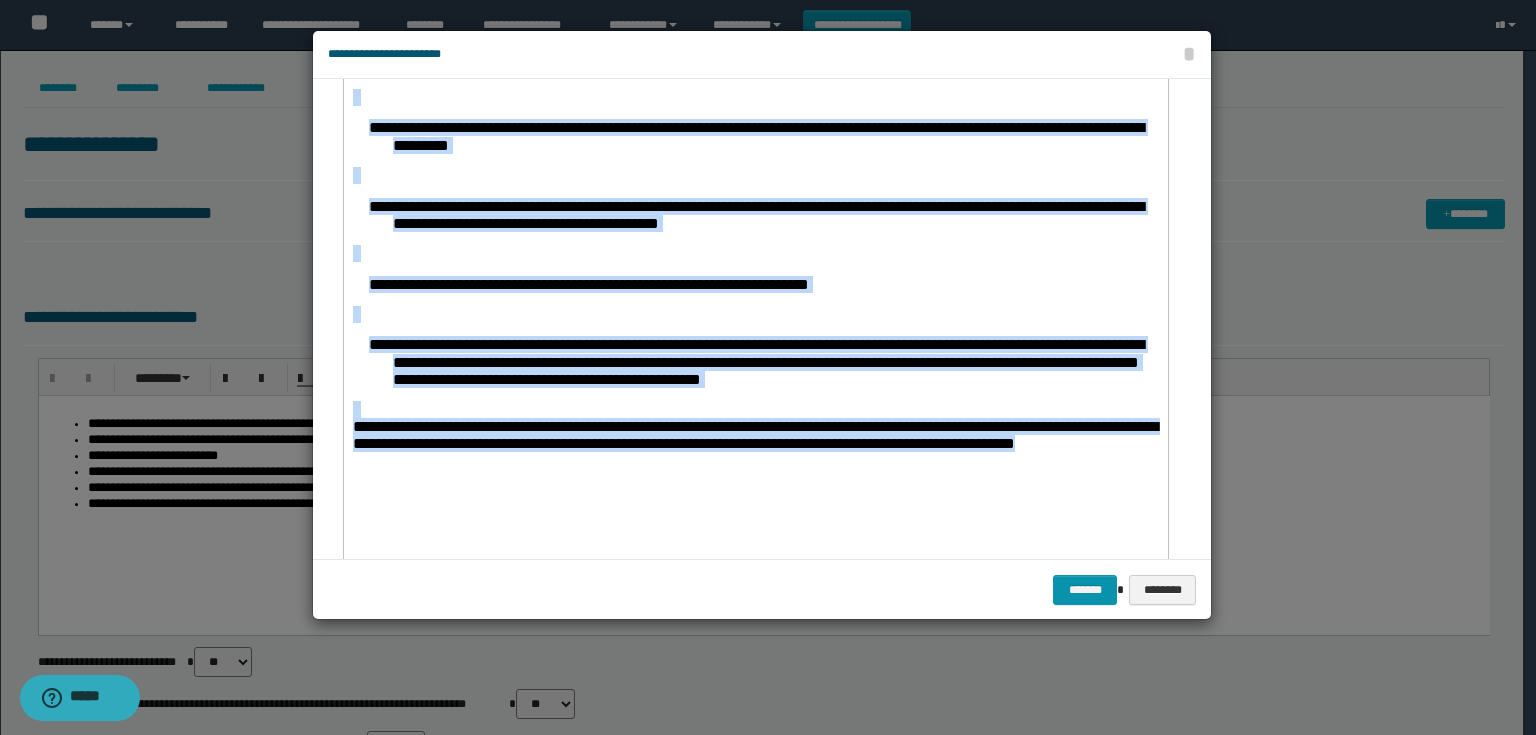 scroll, scrollTop: 0, scrollLeft: 0, axis: both 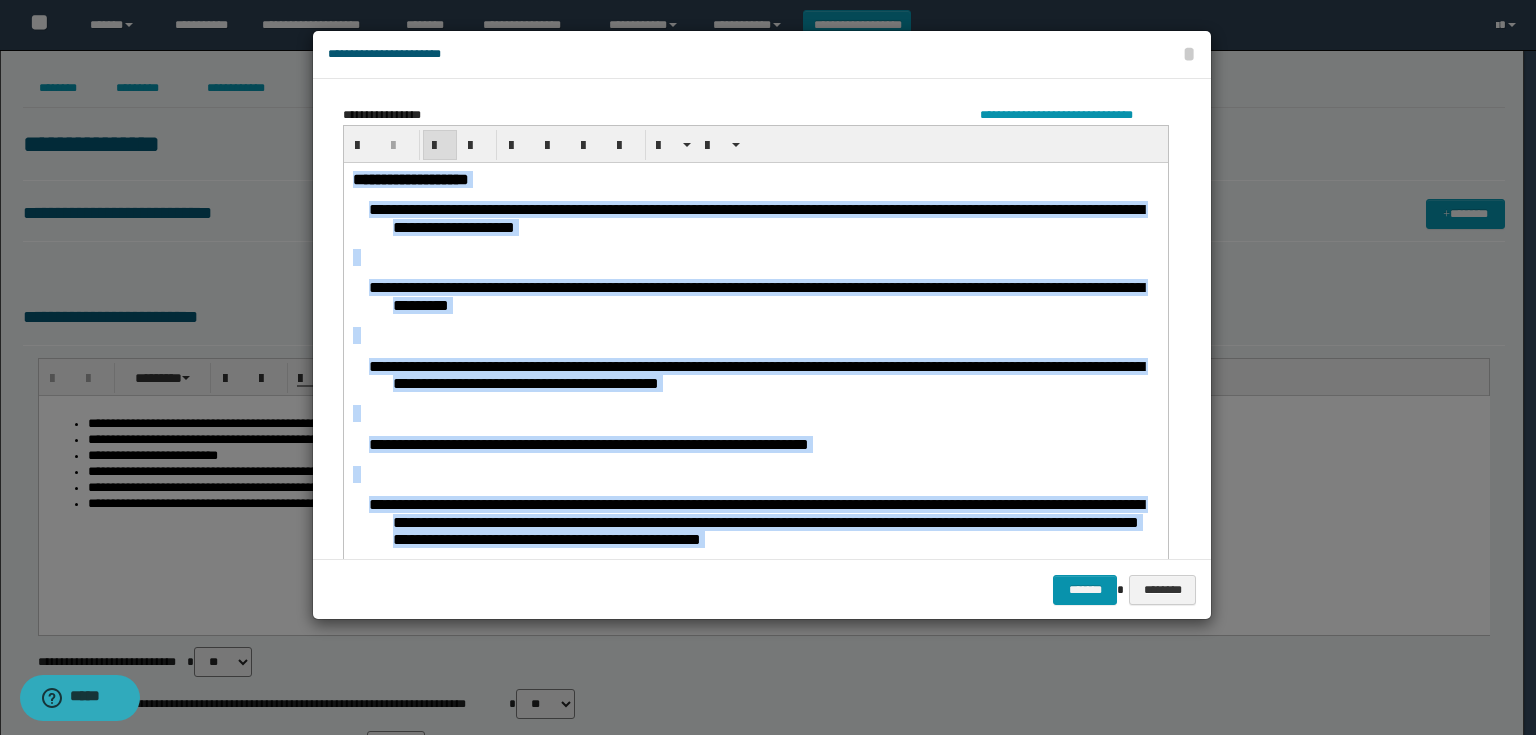 drag, startPoint x: 579, startPoint y: 628, endPoint x: 173, endPoint y: 55, distance: 702.2571 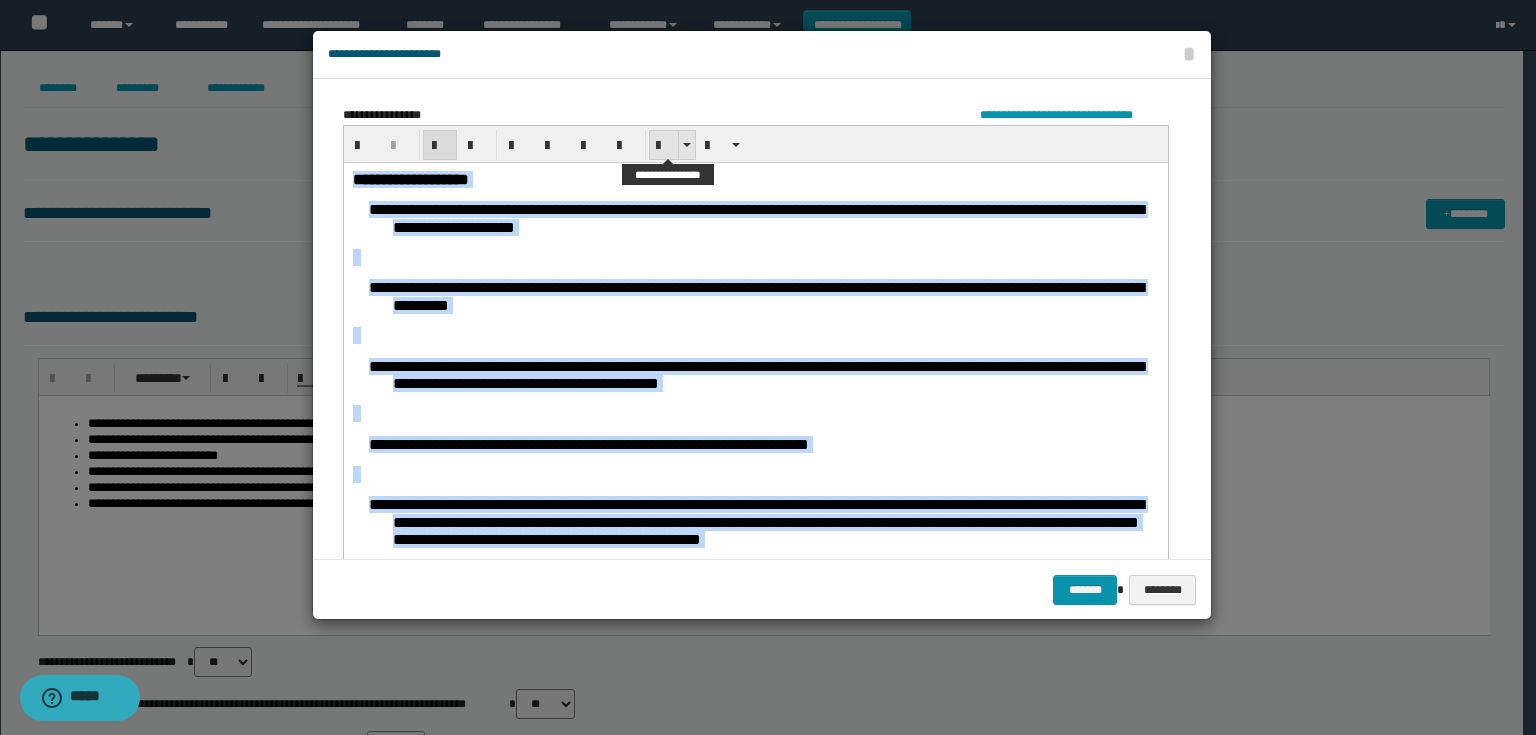 click at bounding box center [664, 145] 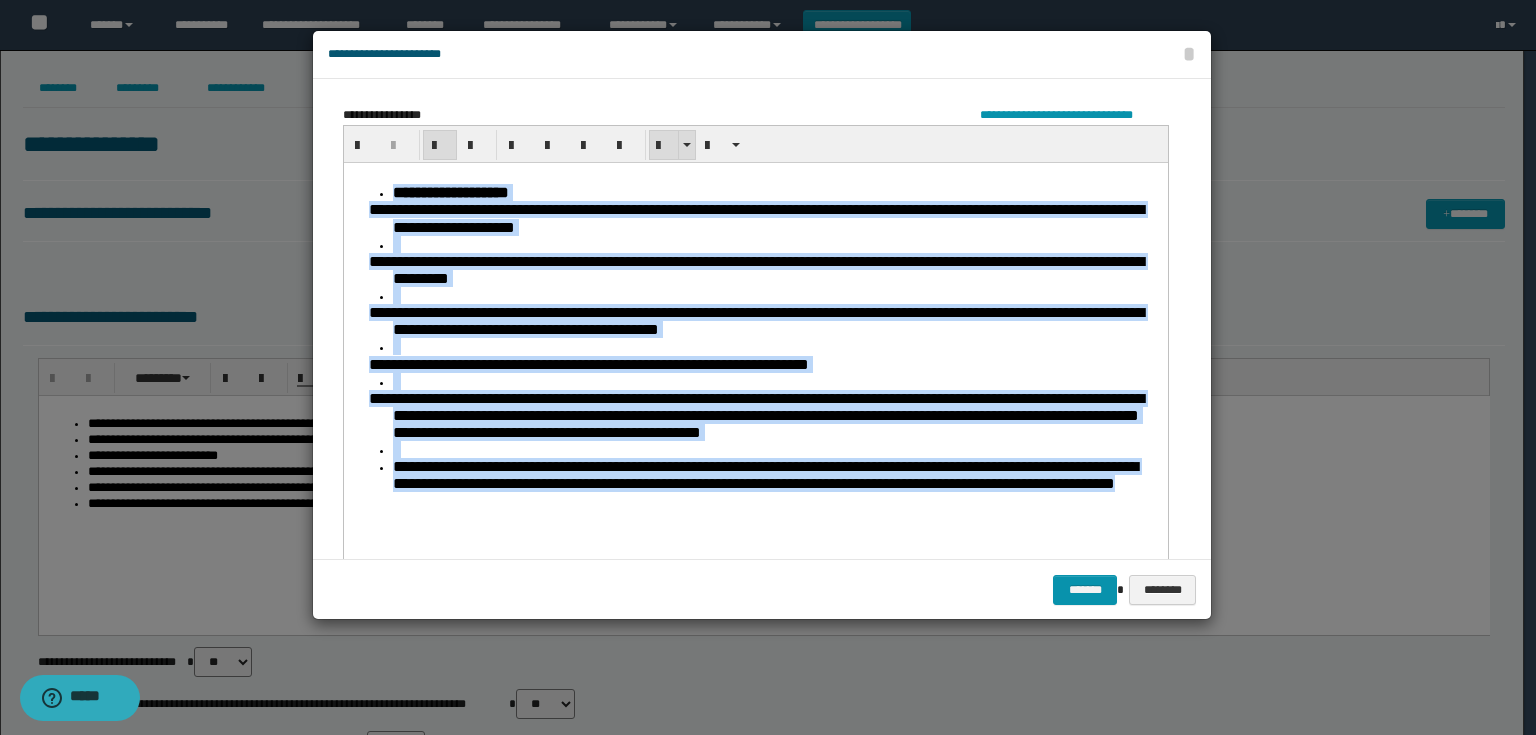 click at bounding box center (664, 146) 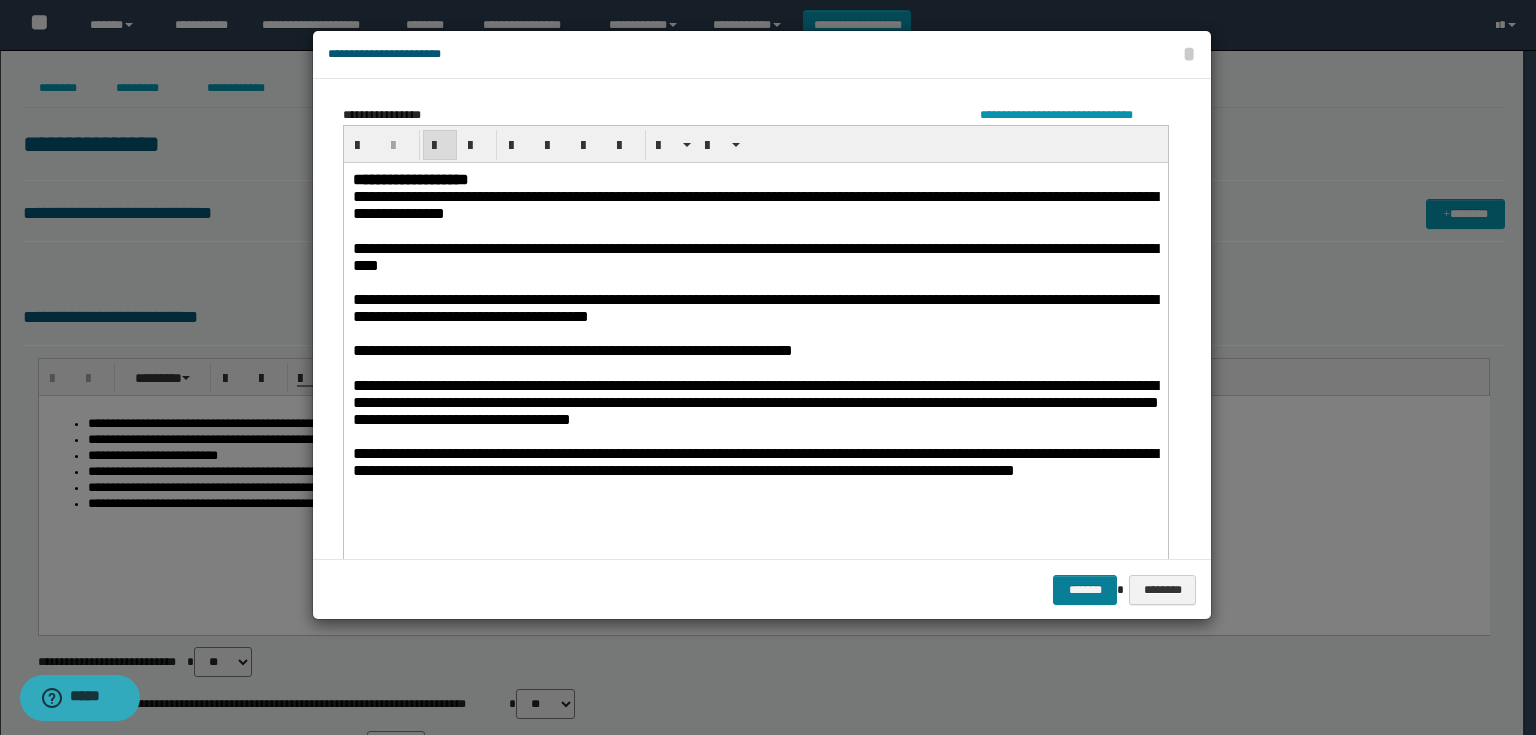 click on "*******" at bounding box center [1085, 590] 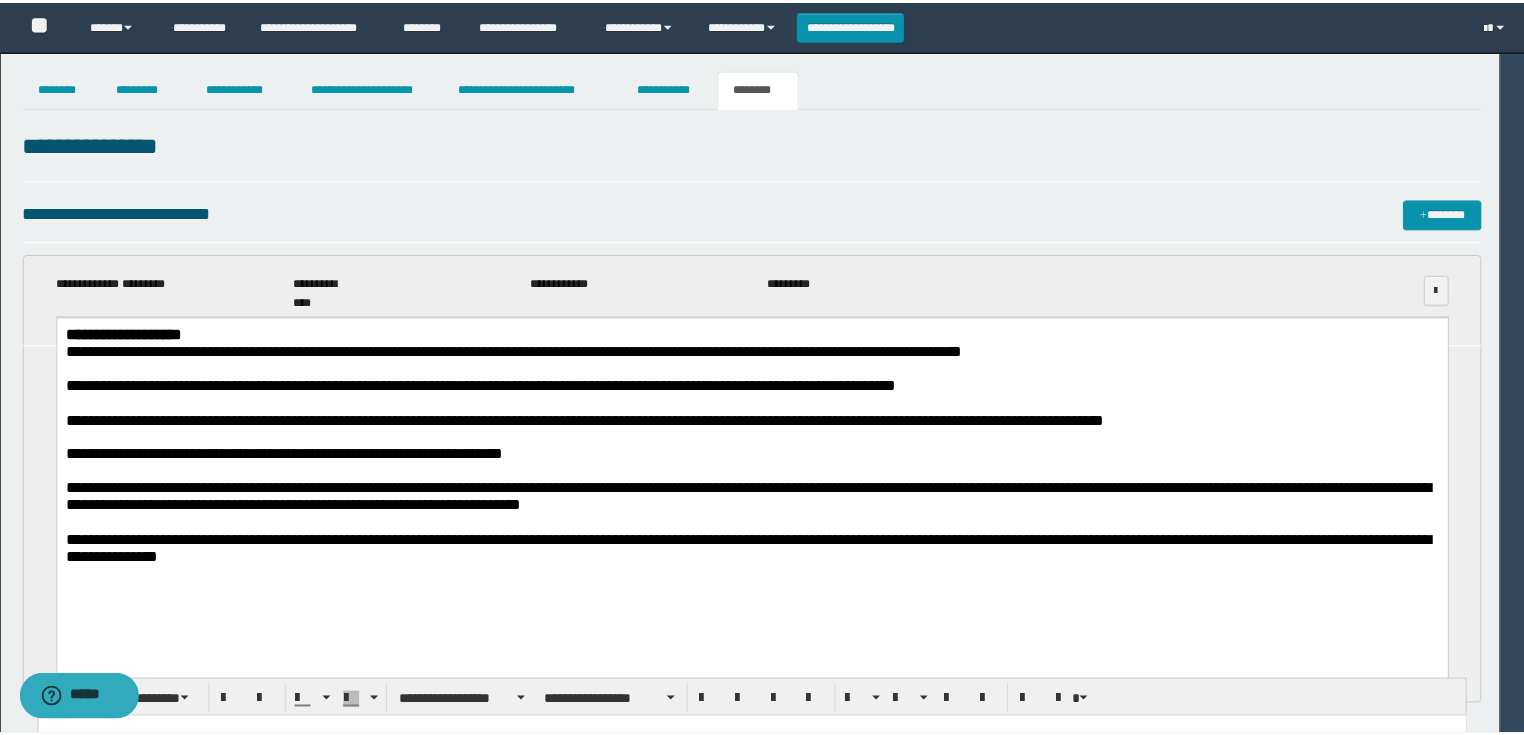 scroll, scrollTop: 0, scrollLeft: 0, axis: both 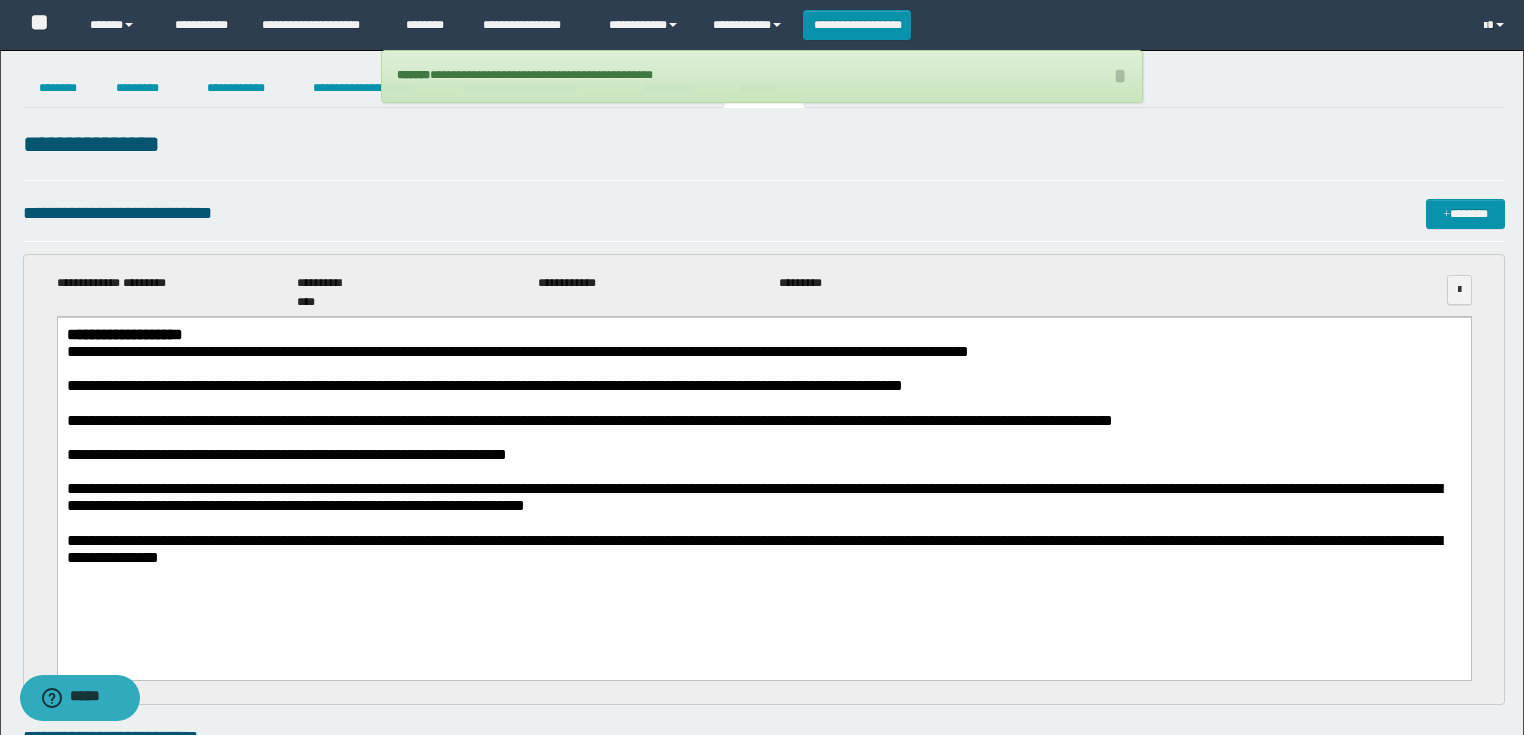 click on "**********" at bounding box center (762, 76) 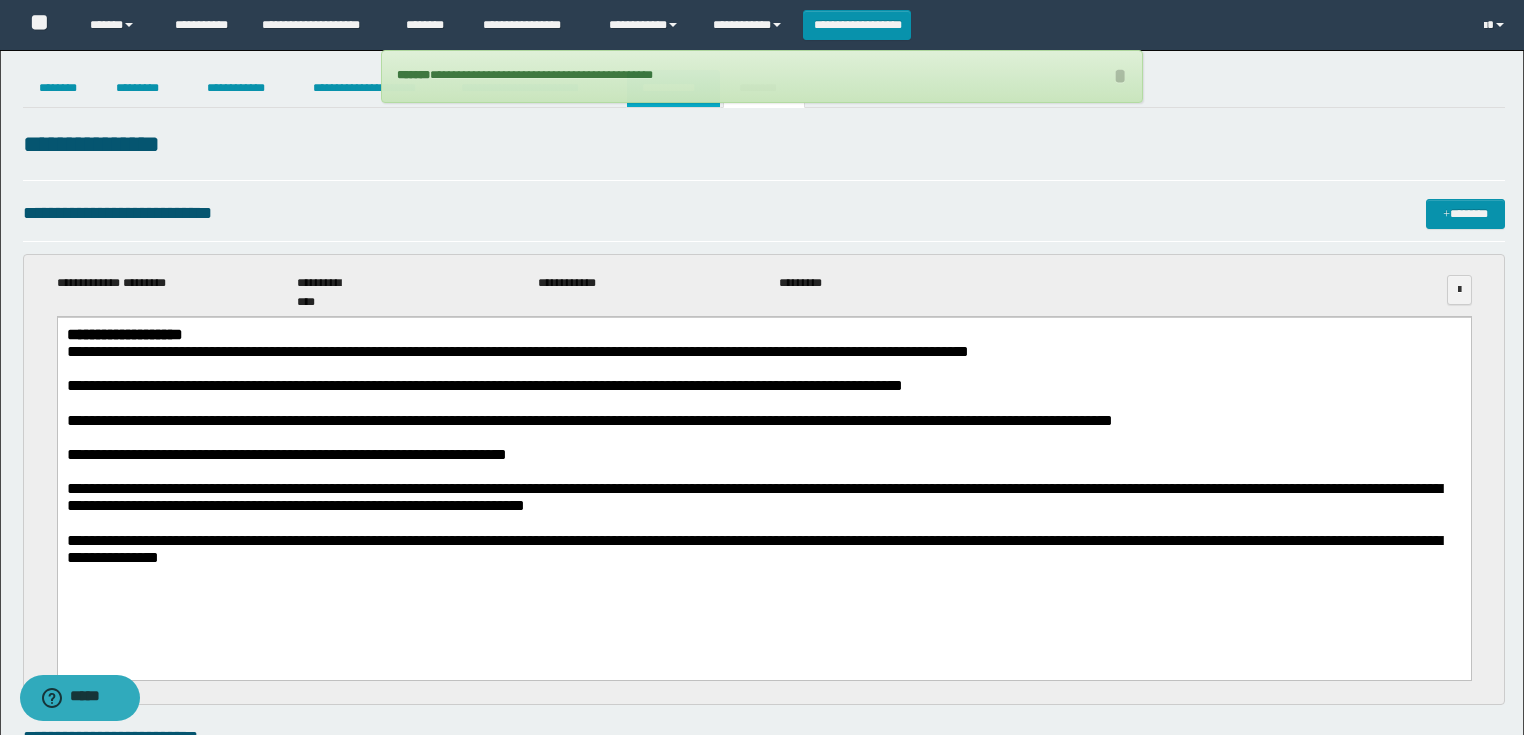 click on "**********" at bounding box center (673, 88) 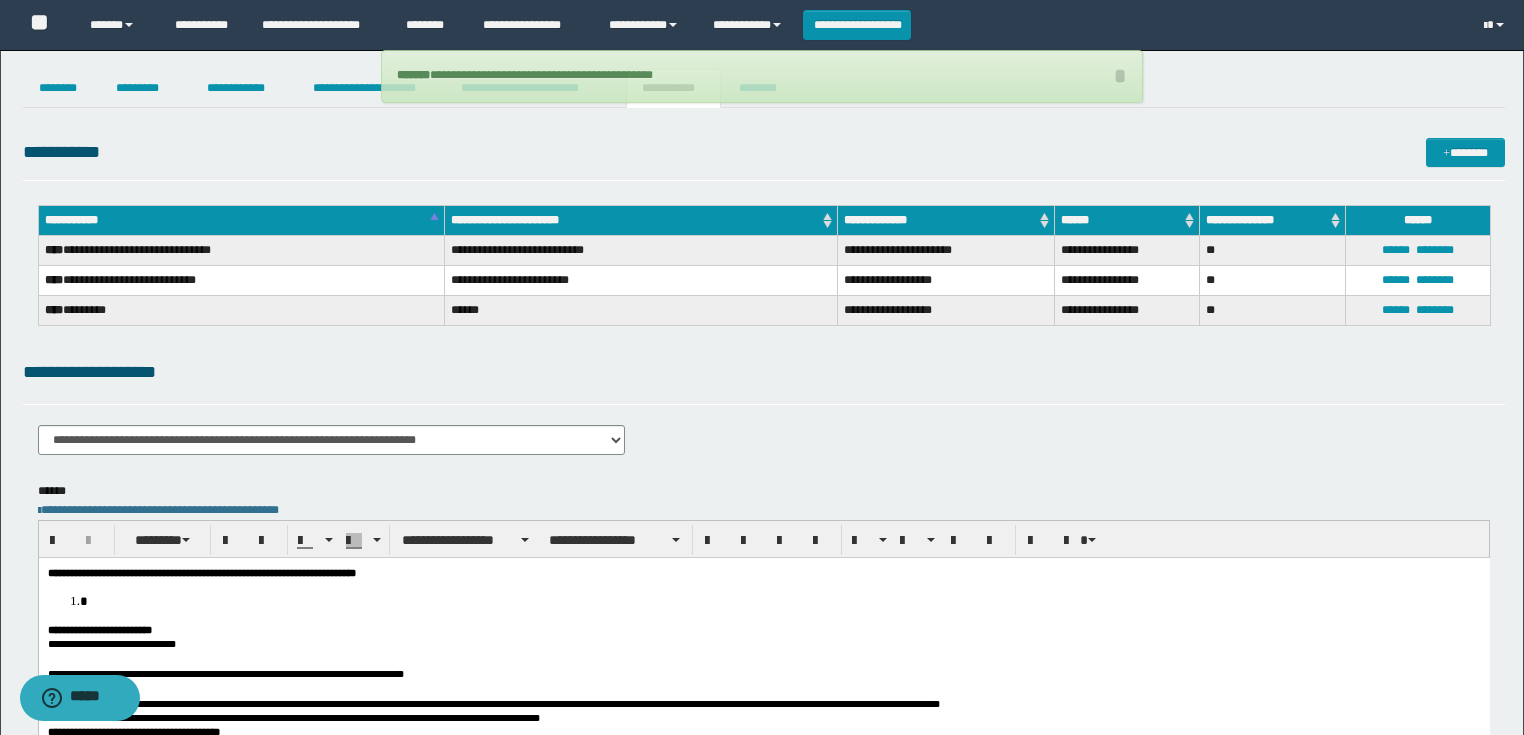 click at bounding box center (783, 600) 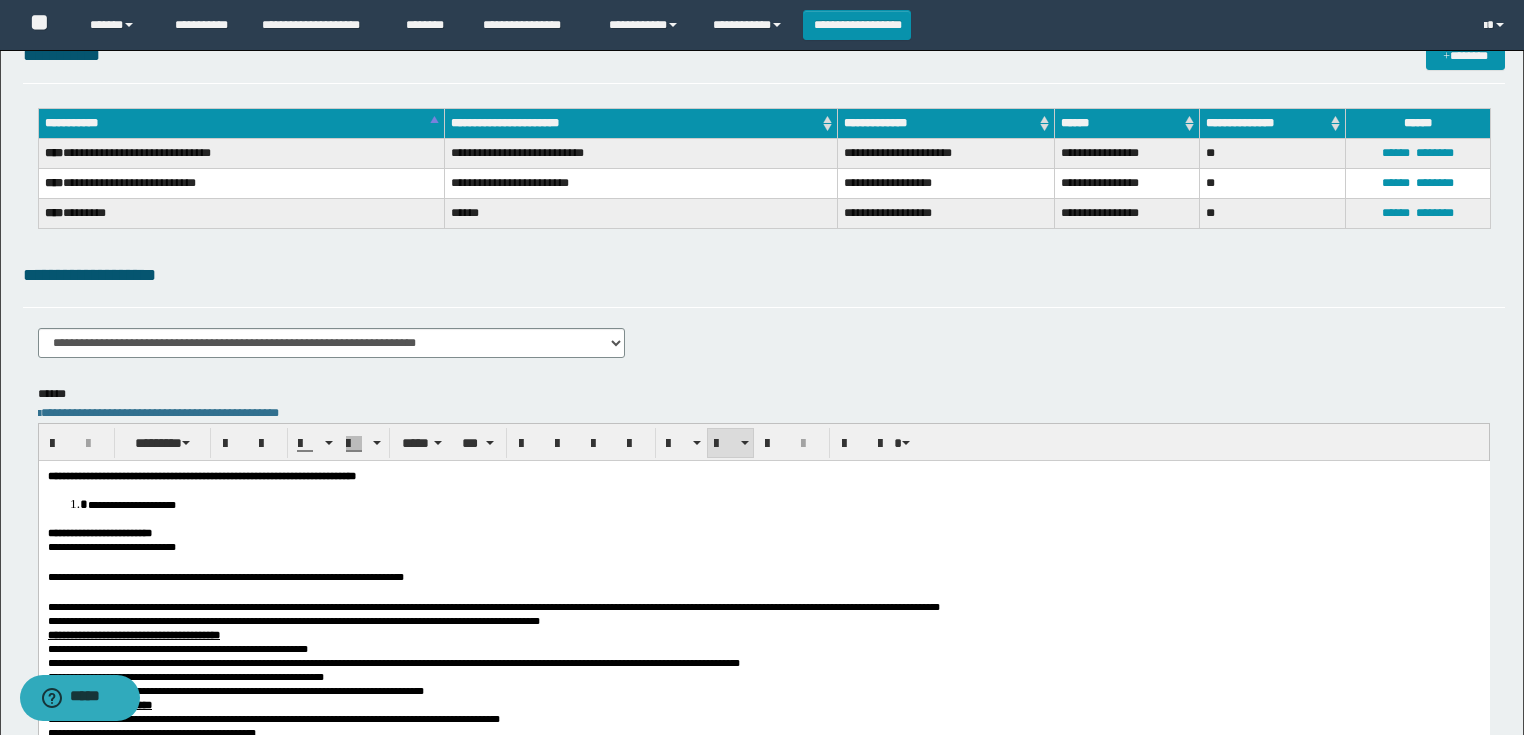 scroll, scrollTop: 240, scrollLeft: 0, axis: vertical 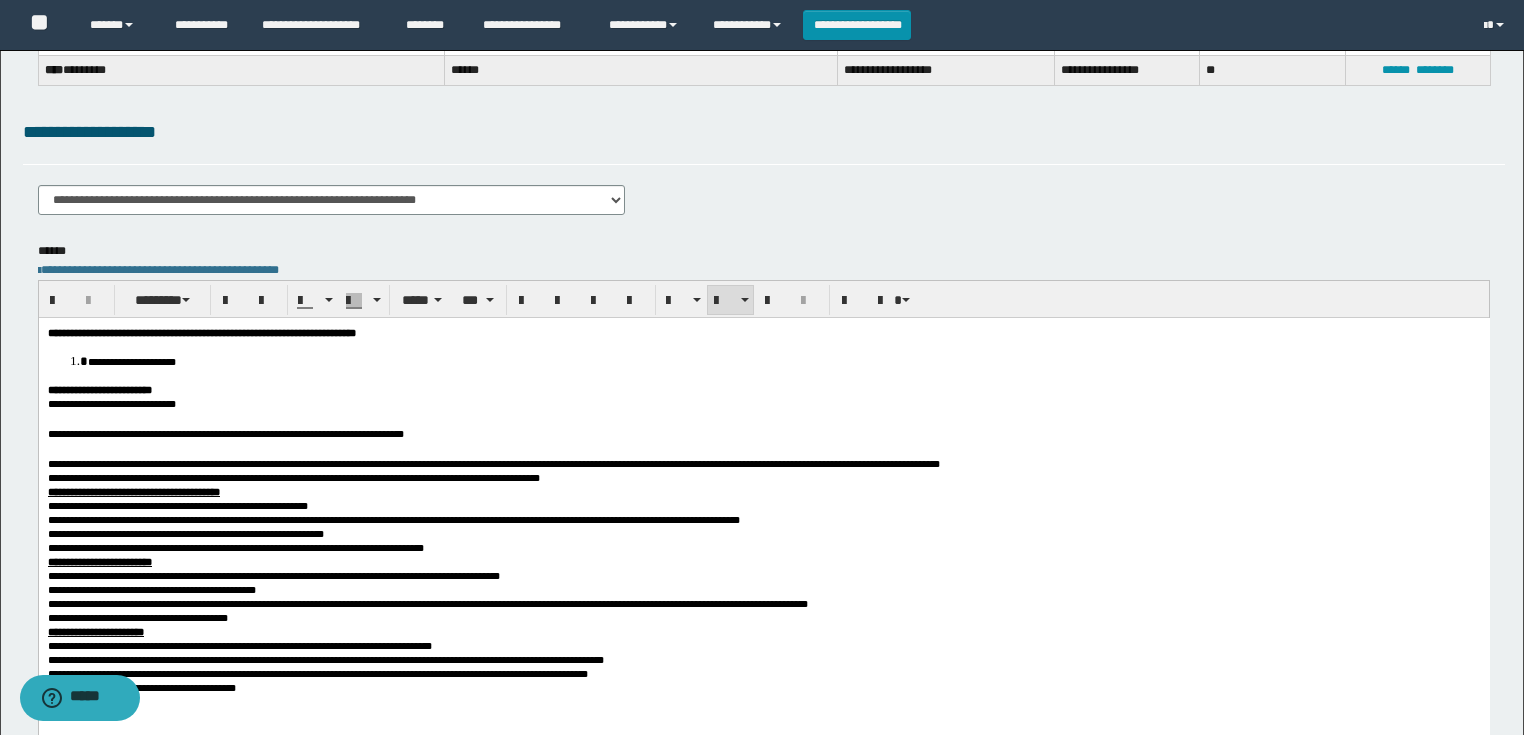 click at bounding box center [763, 418] 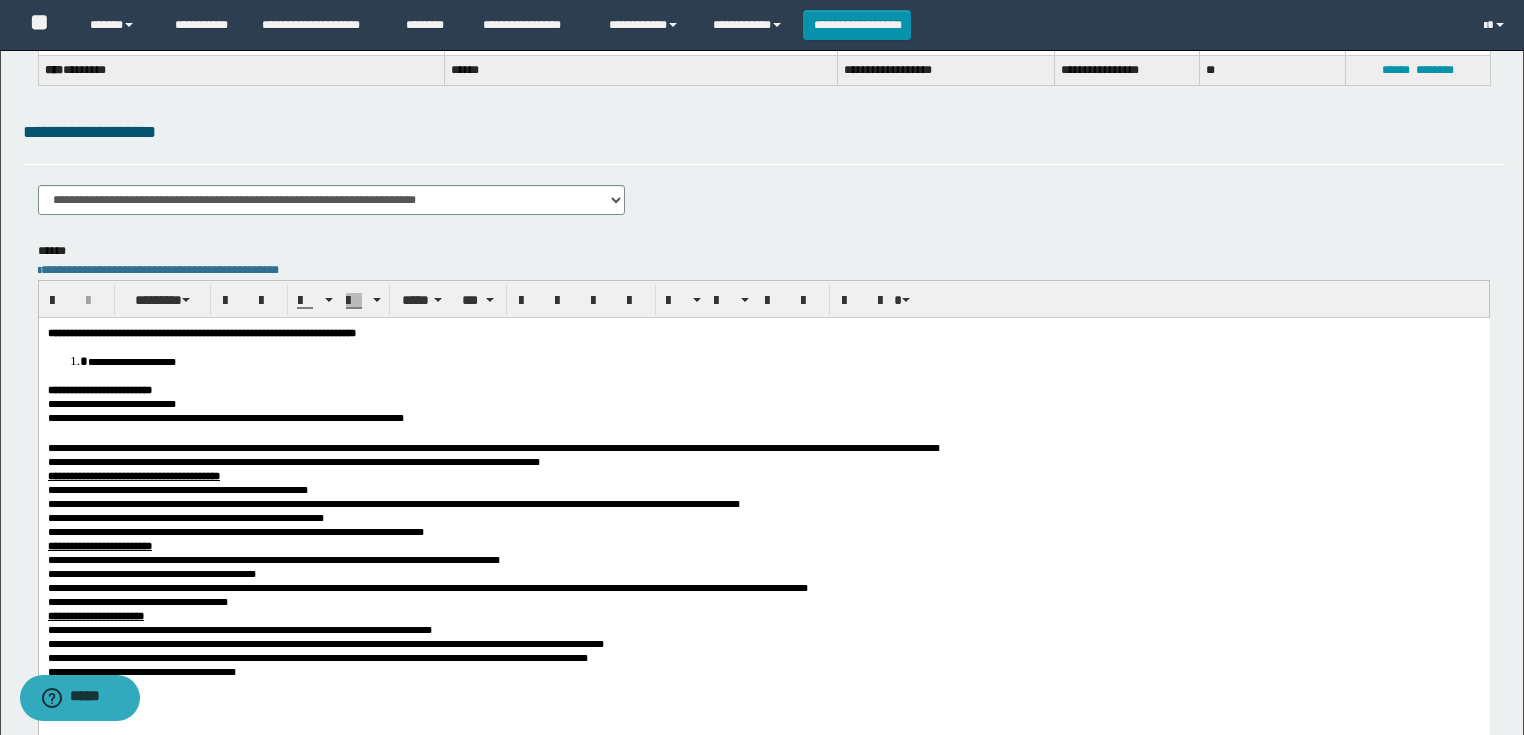 click at bounding box center [763, 432] 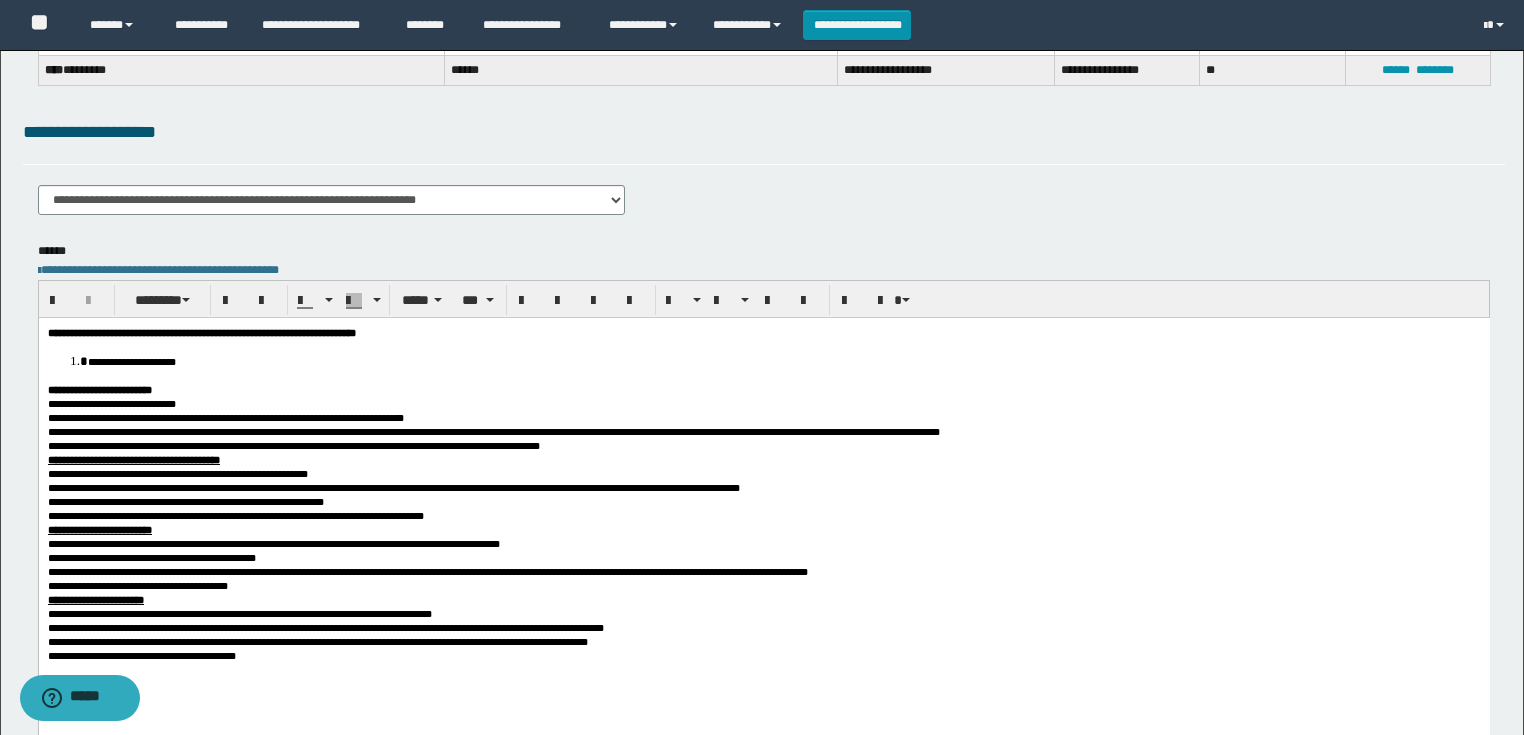 scroll, scrollTop: 480, scrollLeft: 0, axis: vertical 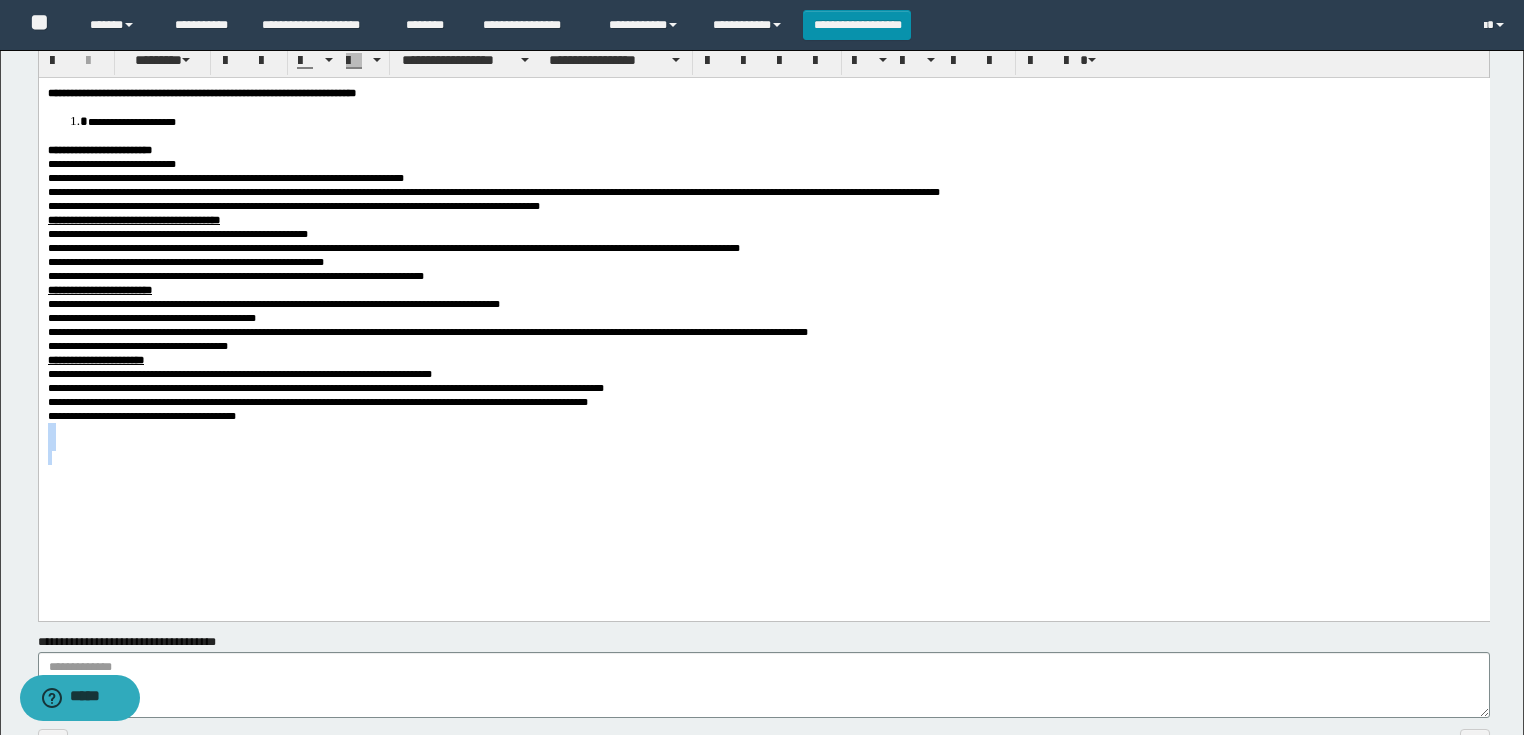 drag, startPoint x: 79, startPoint y: 525, endPoint x: 75, endPoint y: 550, distance: 25.317978 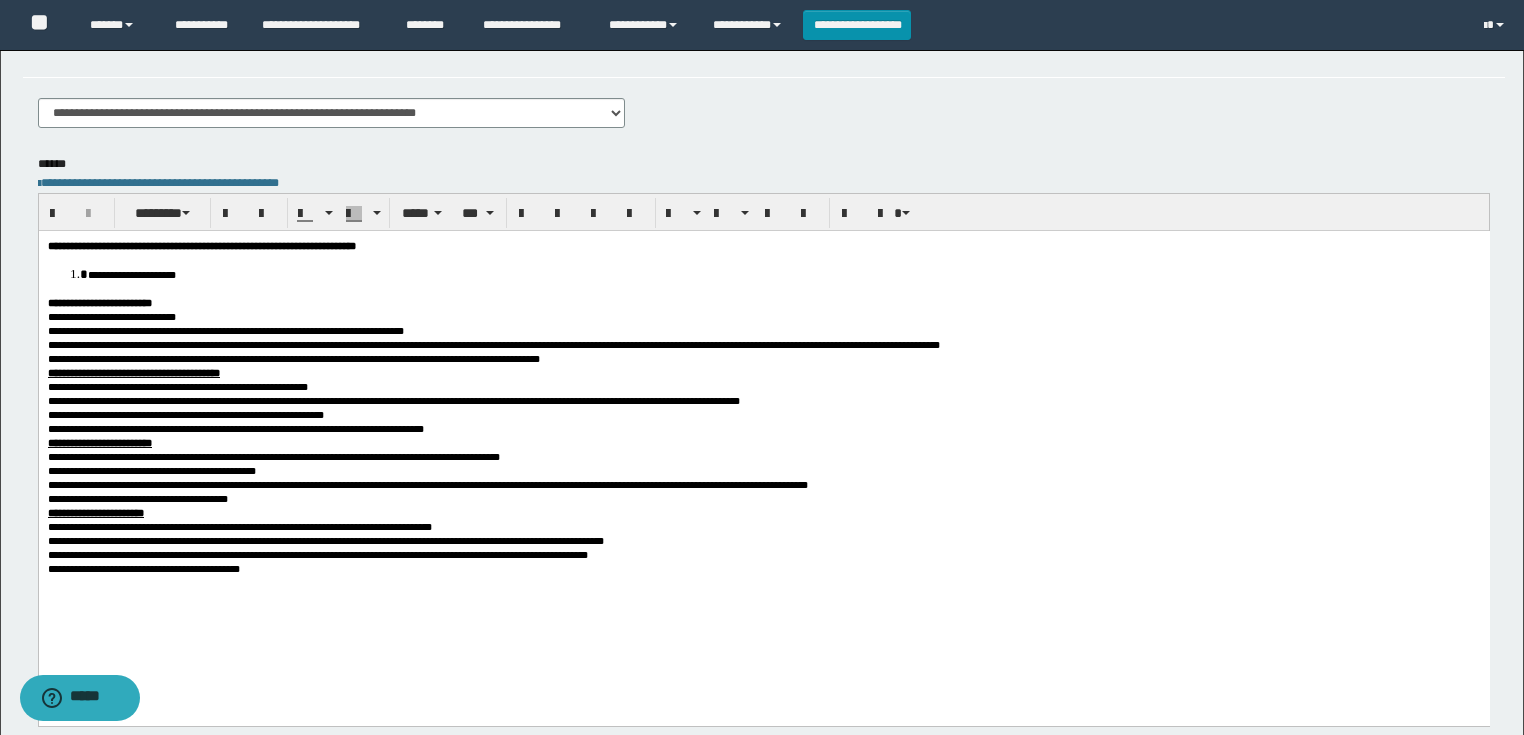scroll, scrollTop: 320, scrollLeft: 0, axis: vertical 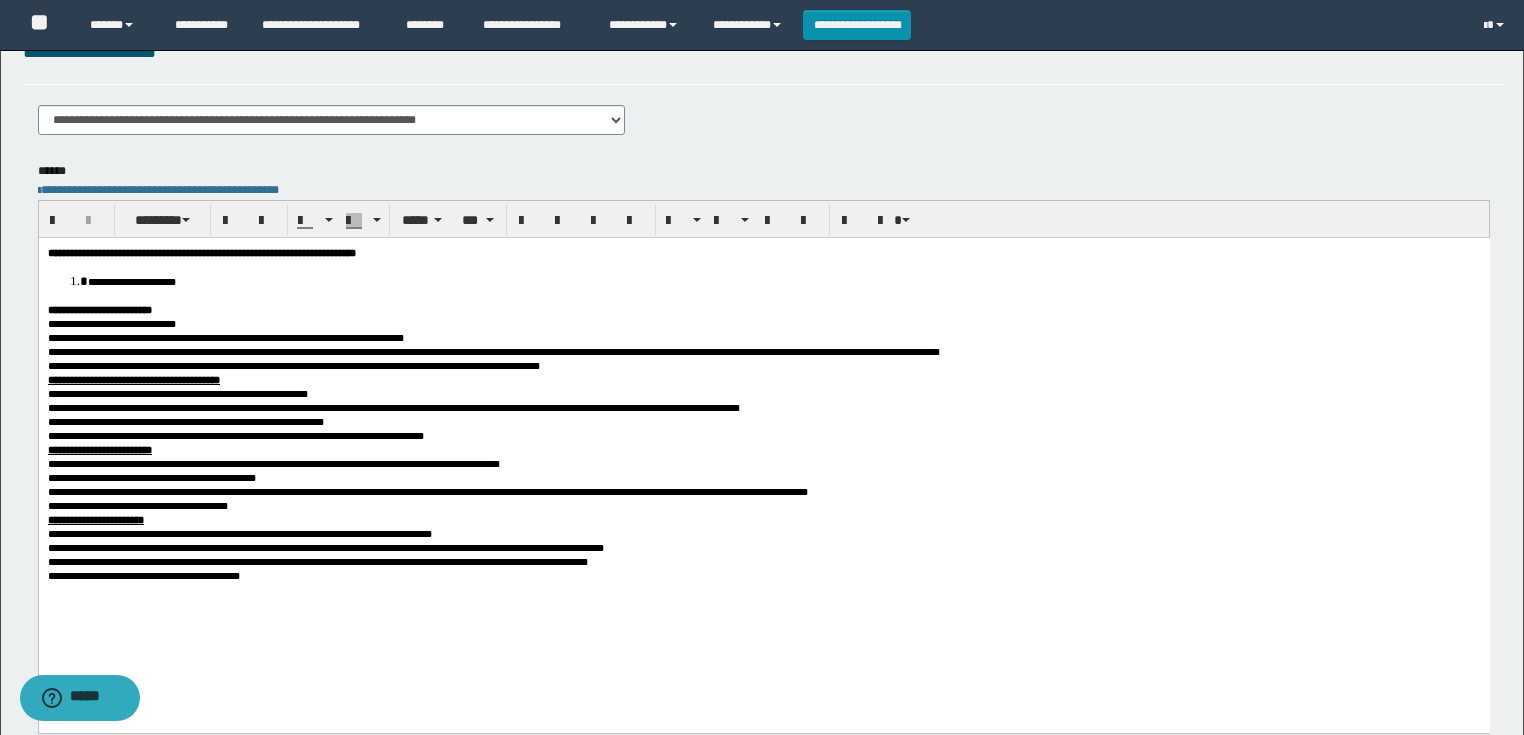 click on "**********" at bounding box center [783, 280] 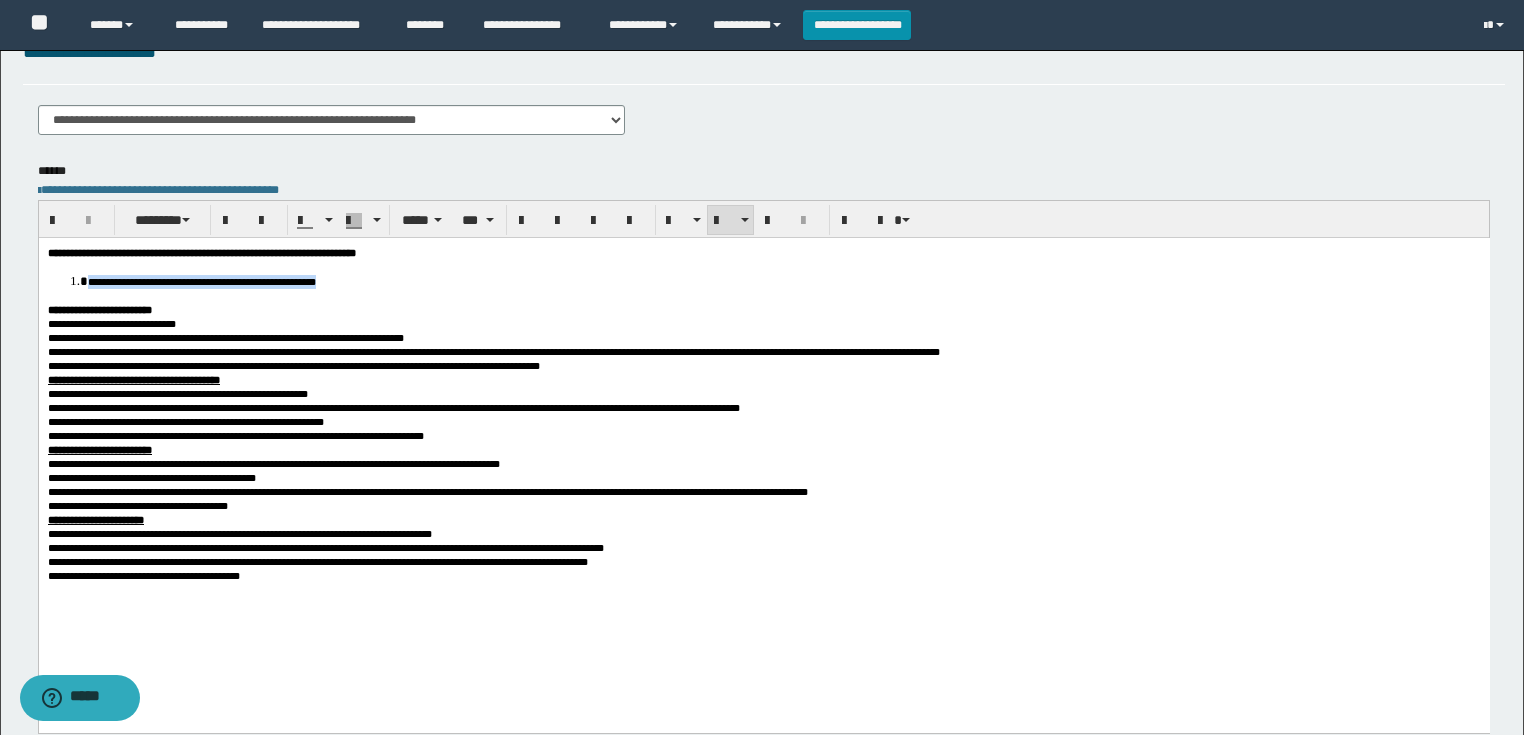 drag, startPoint x: 456, startPoint y: 281, endPoint x: 143, endPoint y: 255, distance: 314.078 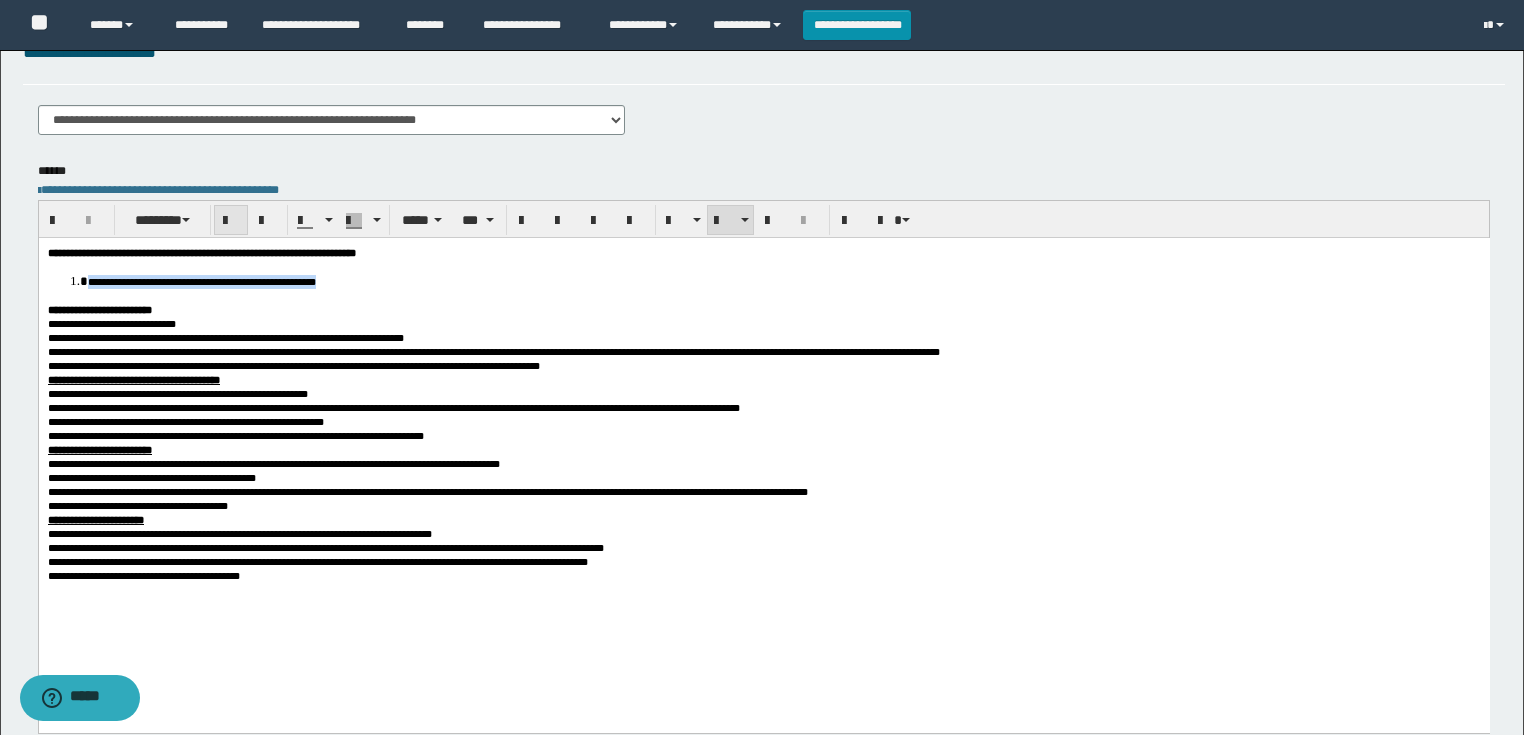 click at bounding box center [231, 221] 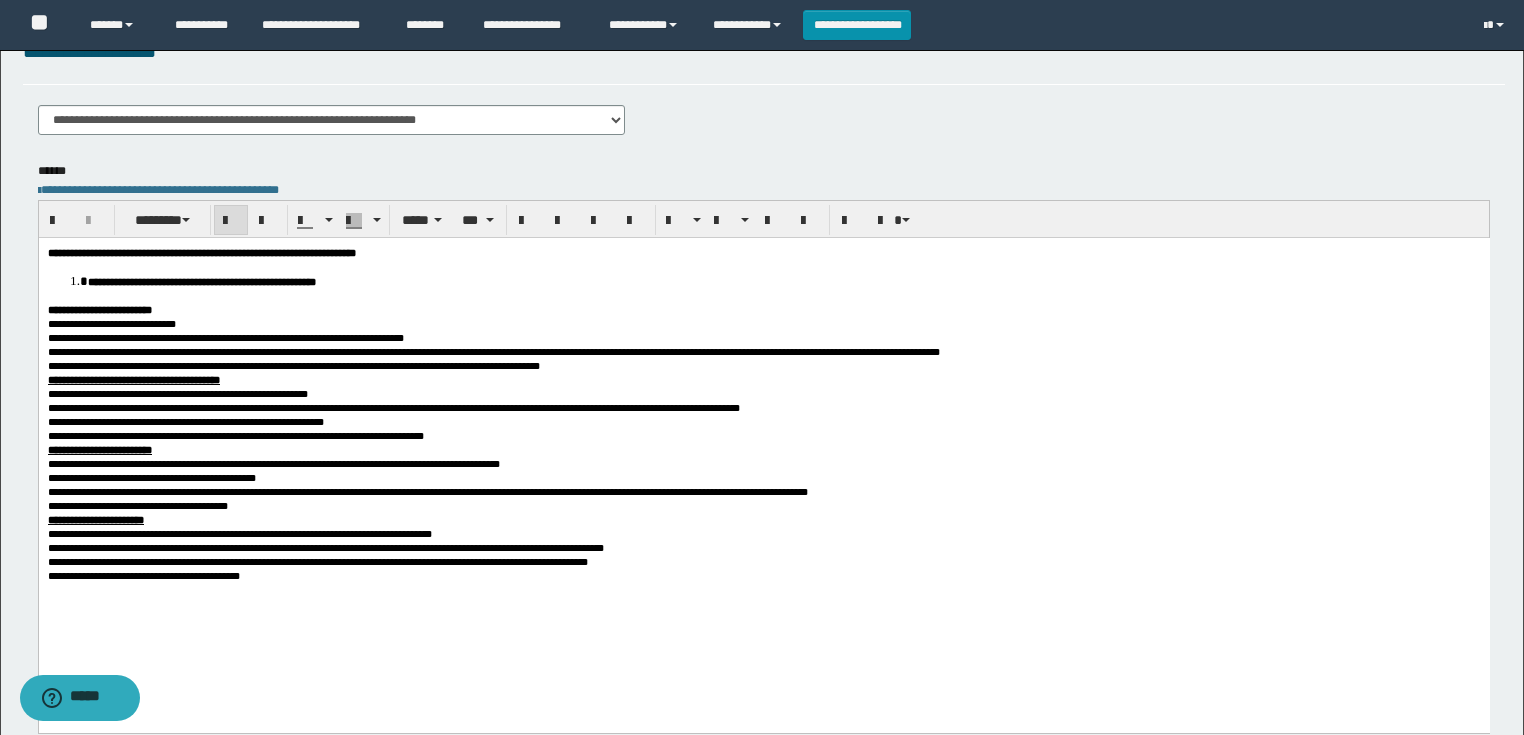 click on "**********" at bounding box center (763, 309) 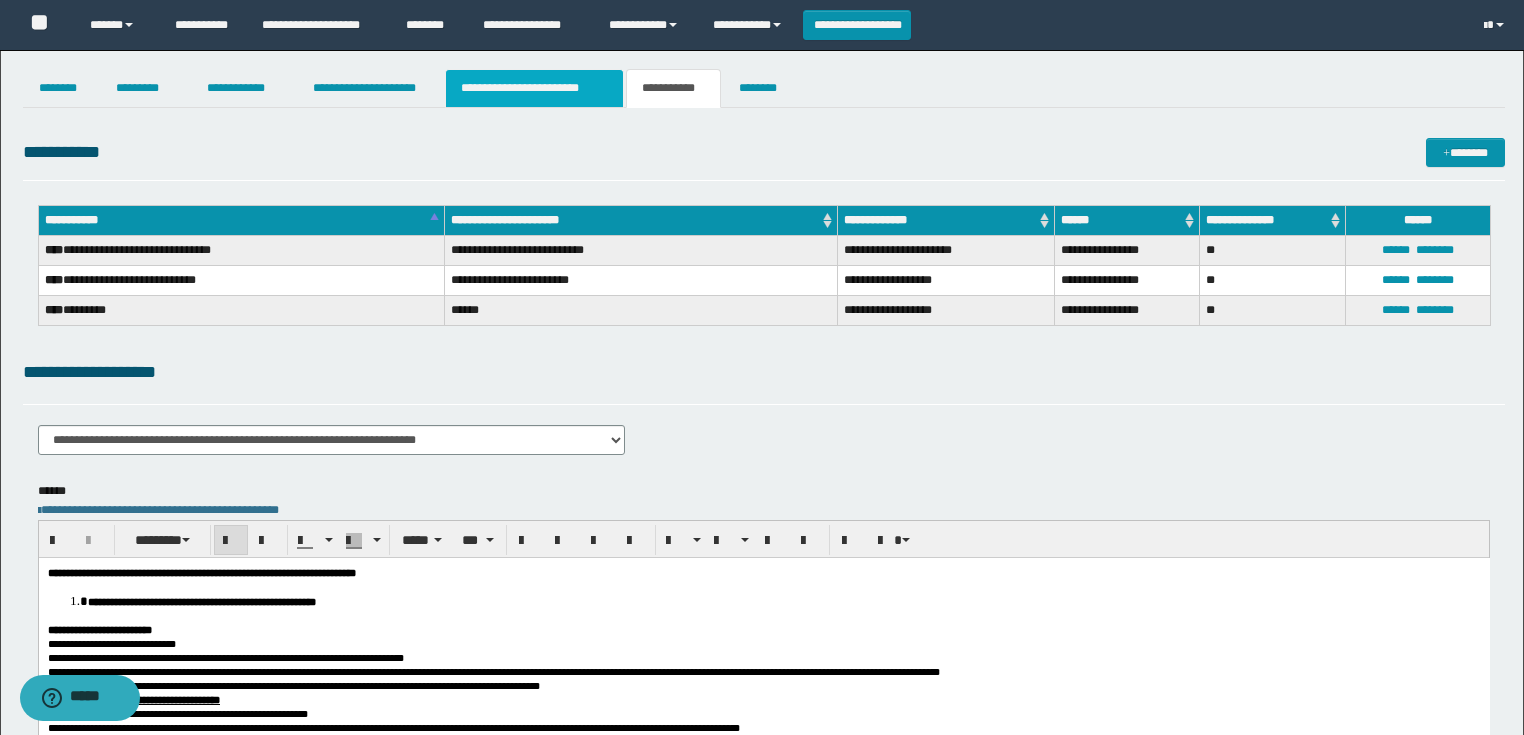 click on "**********" at bounding box center (534, 88) 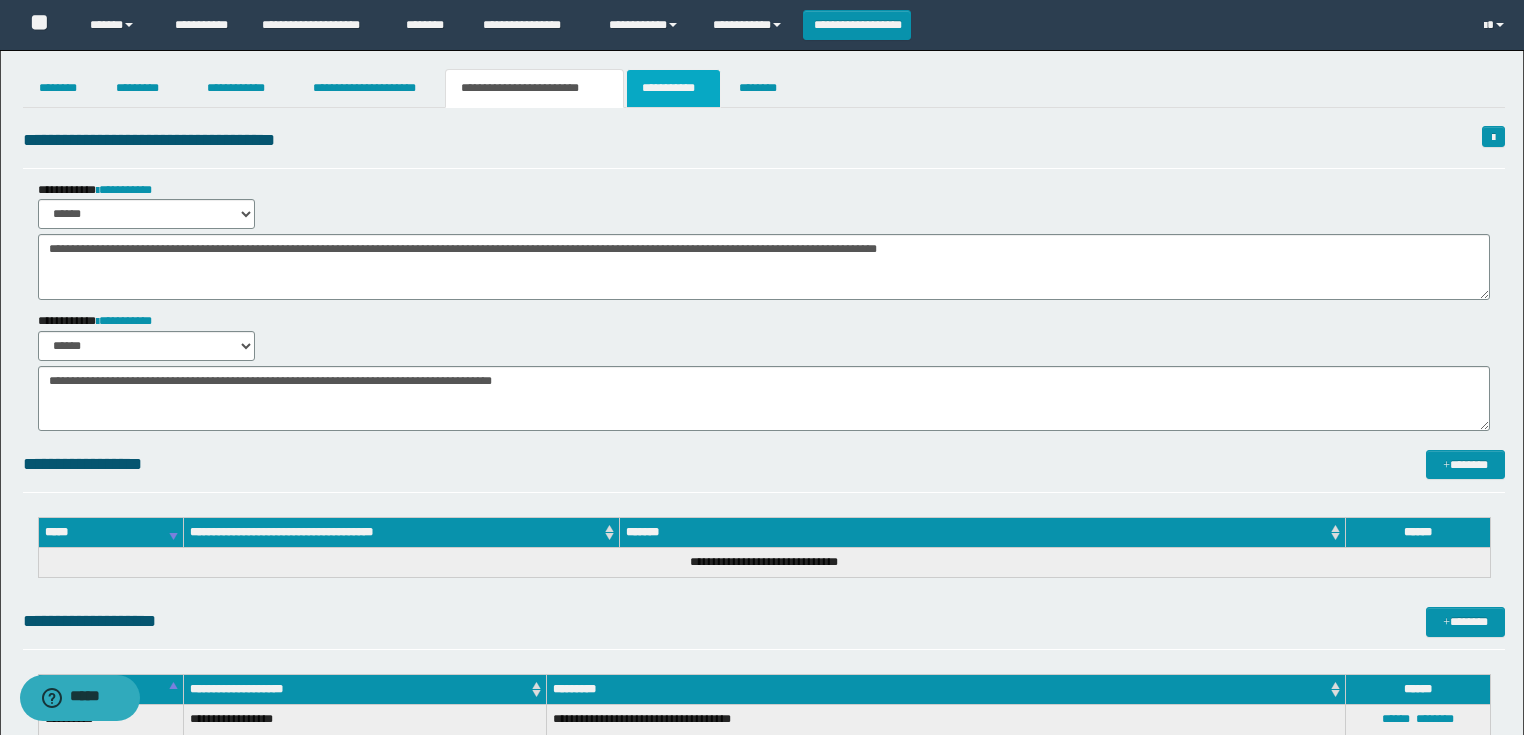click on "**********" at bounding box center (673, 88) 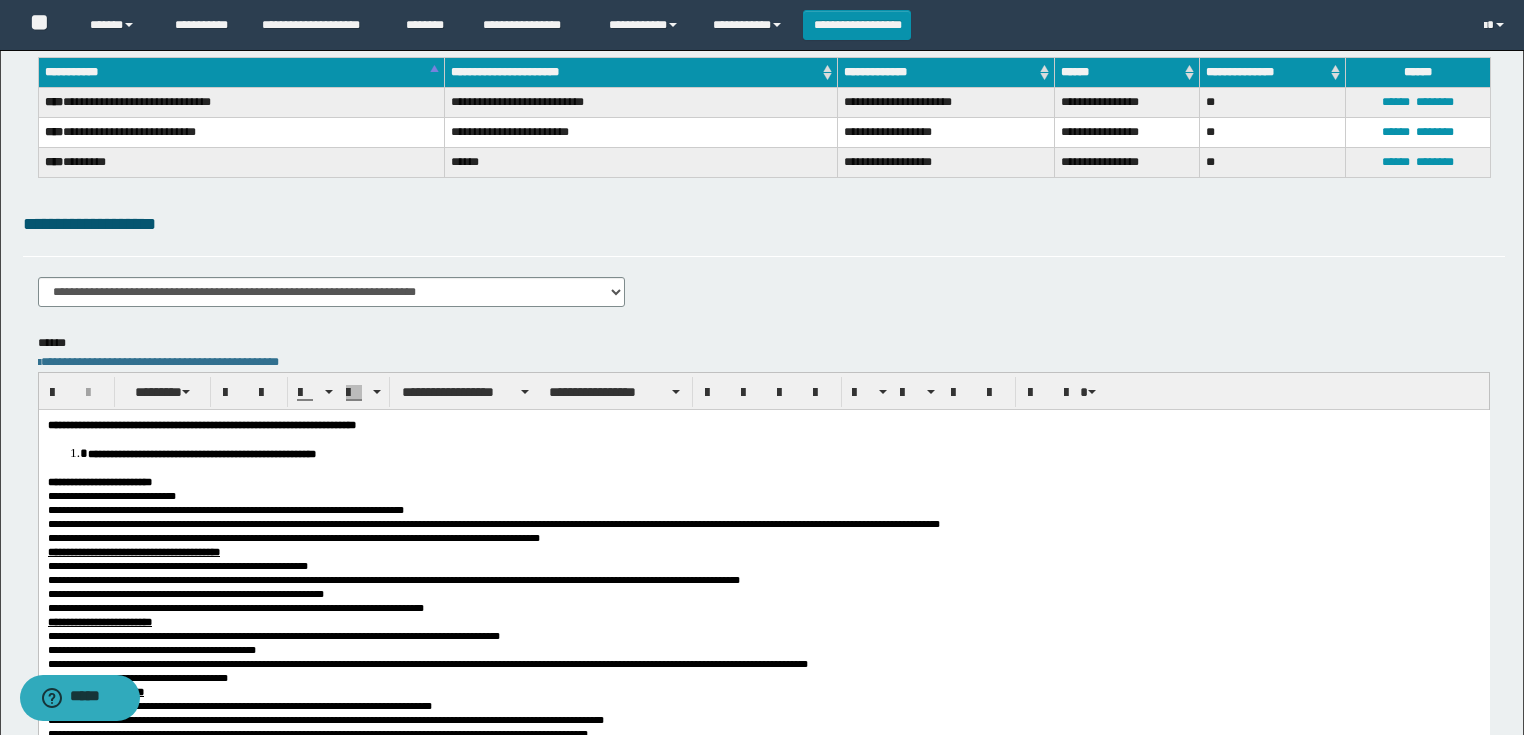scroll, scrollTop: 320, scrollLeft: 0, axis: vertical 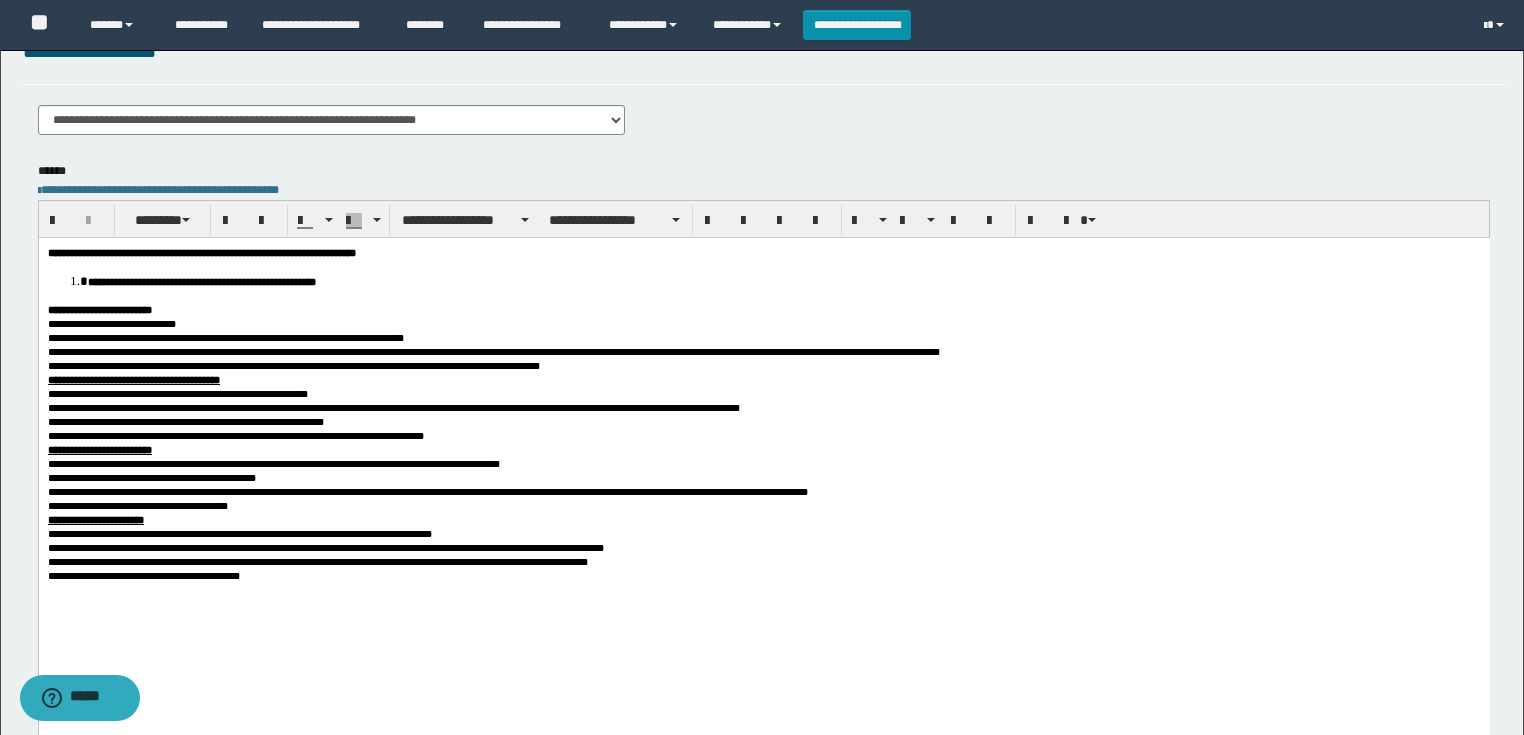 click on "**********" at bounding box center [763, 446] 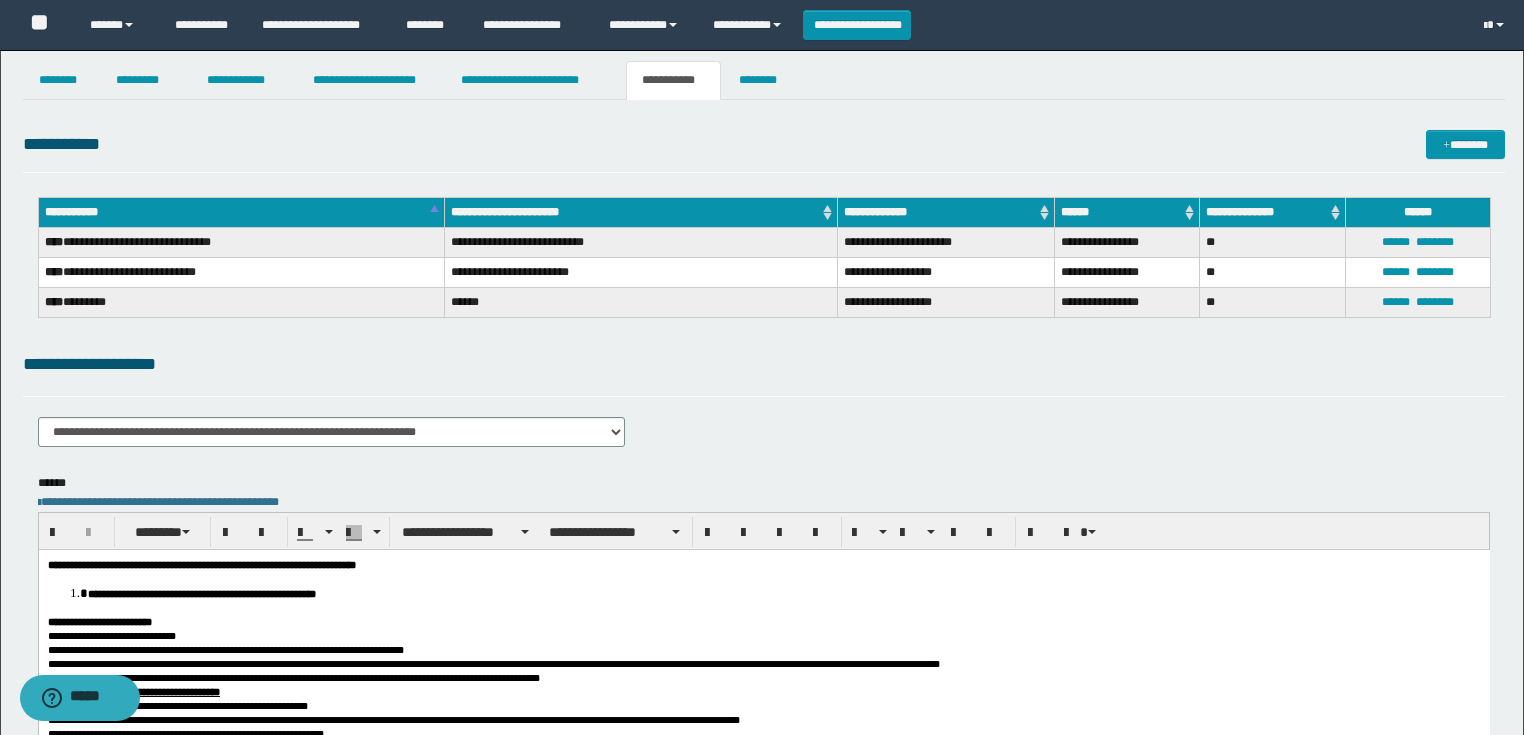 scroll, scrollTop: 0, scrollLeft: 0, axis: both 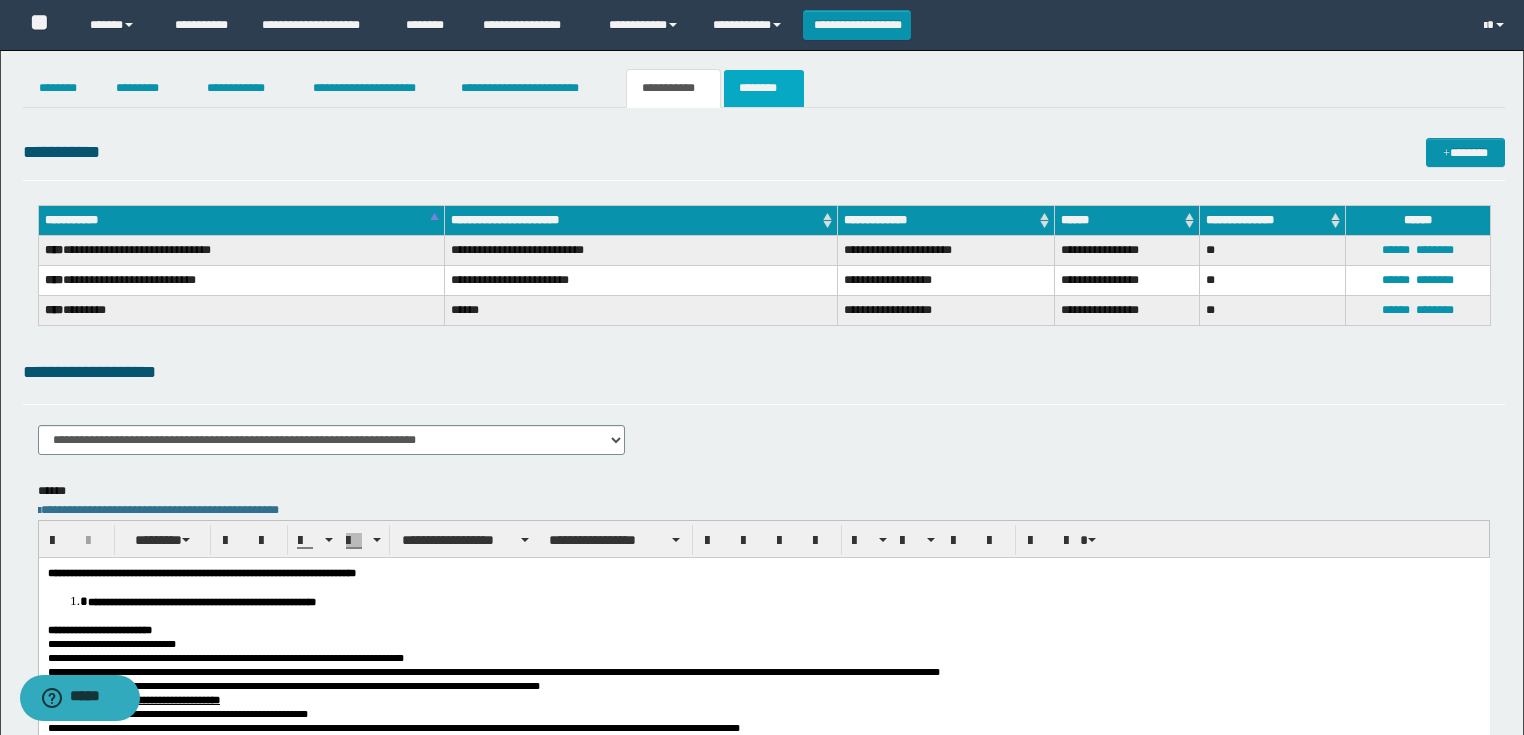 click on "********" at bounding box center [764, 88] 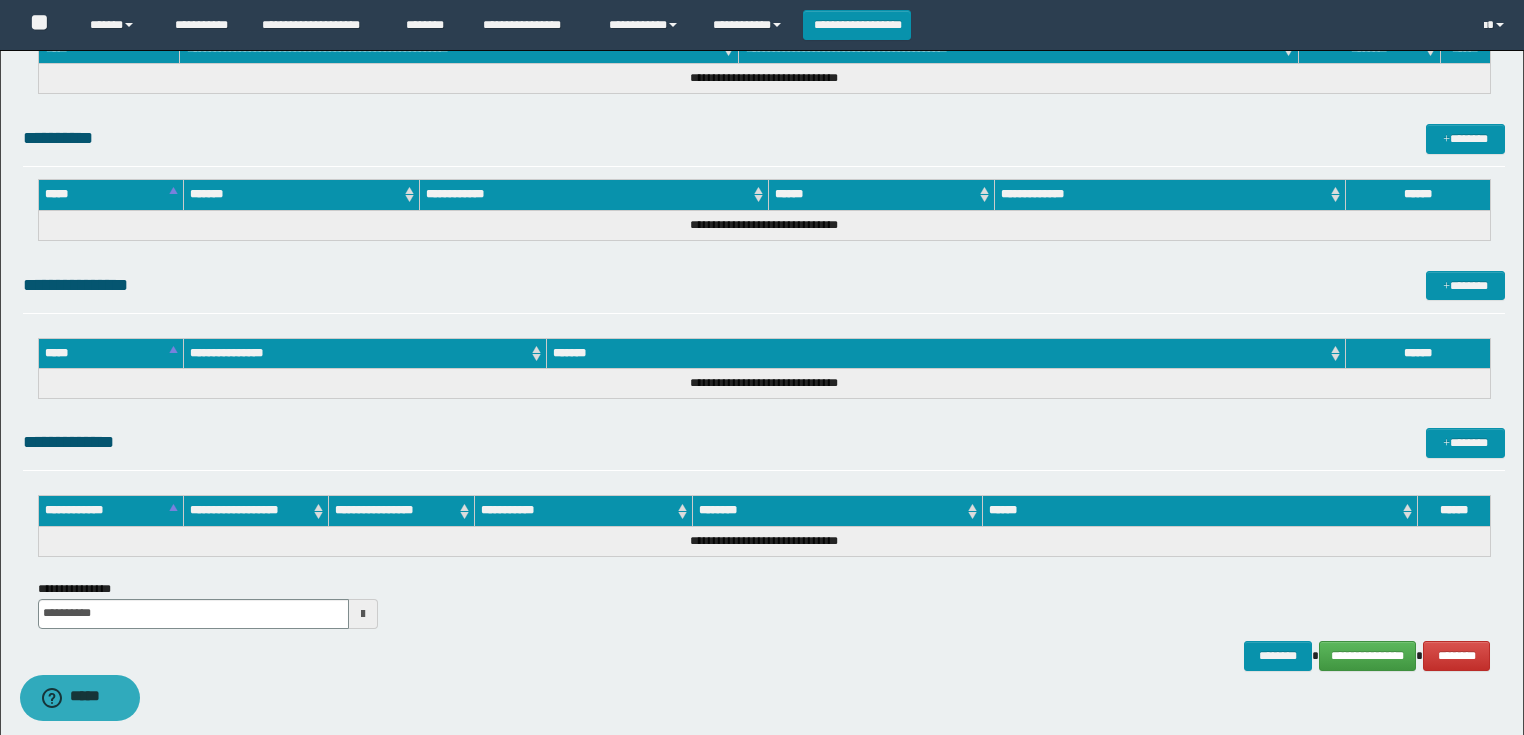 scroll, scrollTop: 858, scrollLeft: 0, axis: vertical 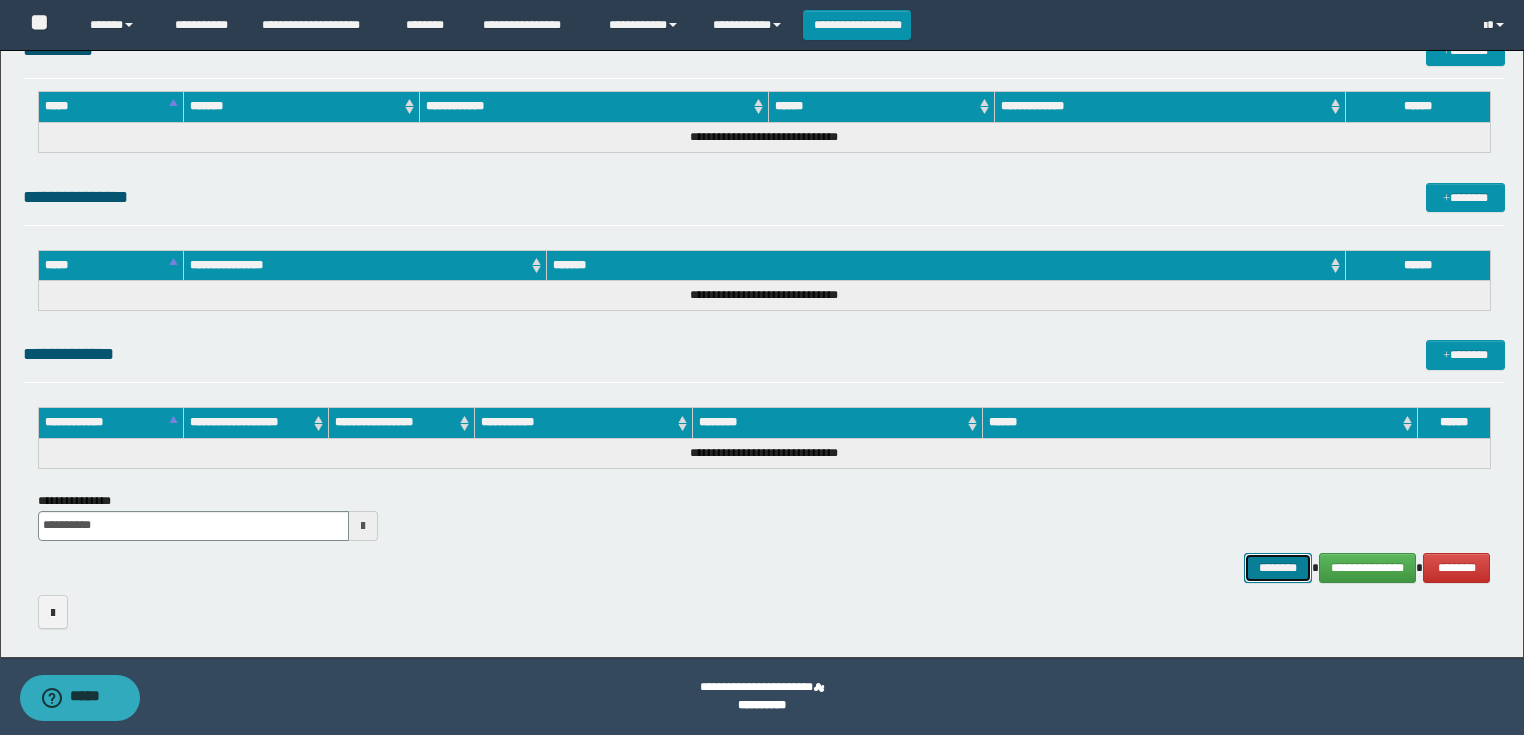 click on "********" at bounding box center (1277, 568) 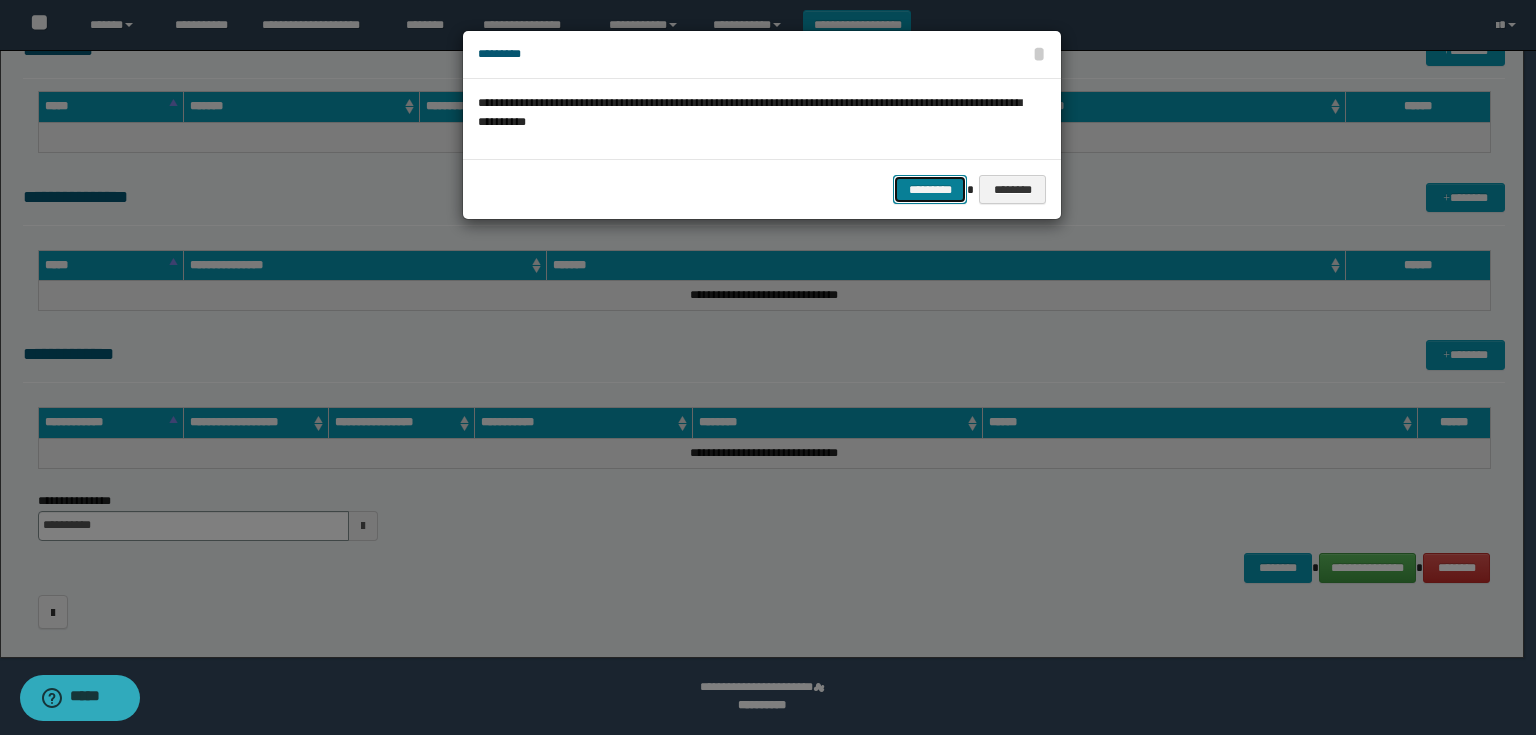 click on "*********" at bounding box center (930, 190) 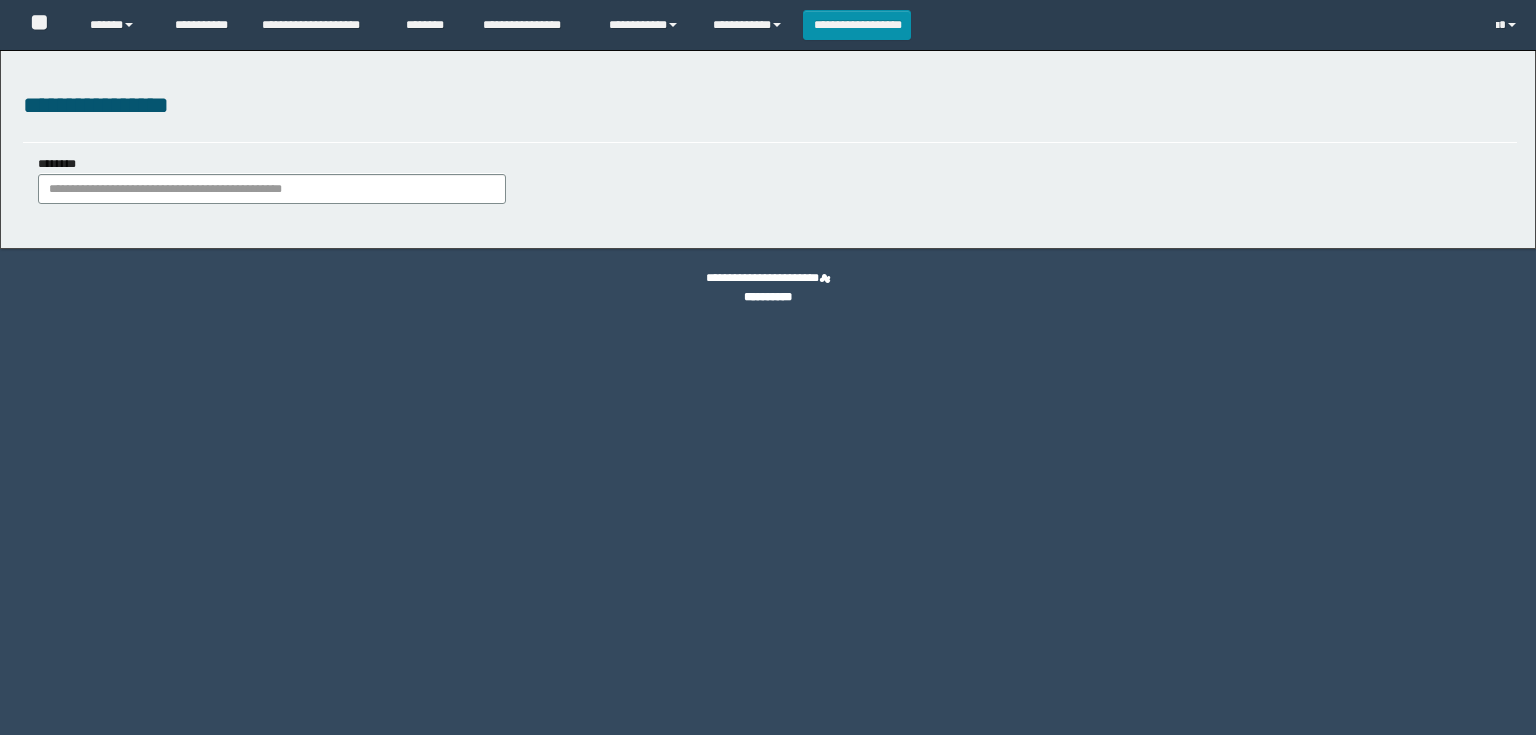 scroll, scrollTop: 0, scrollLeft: 0, axis: both 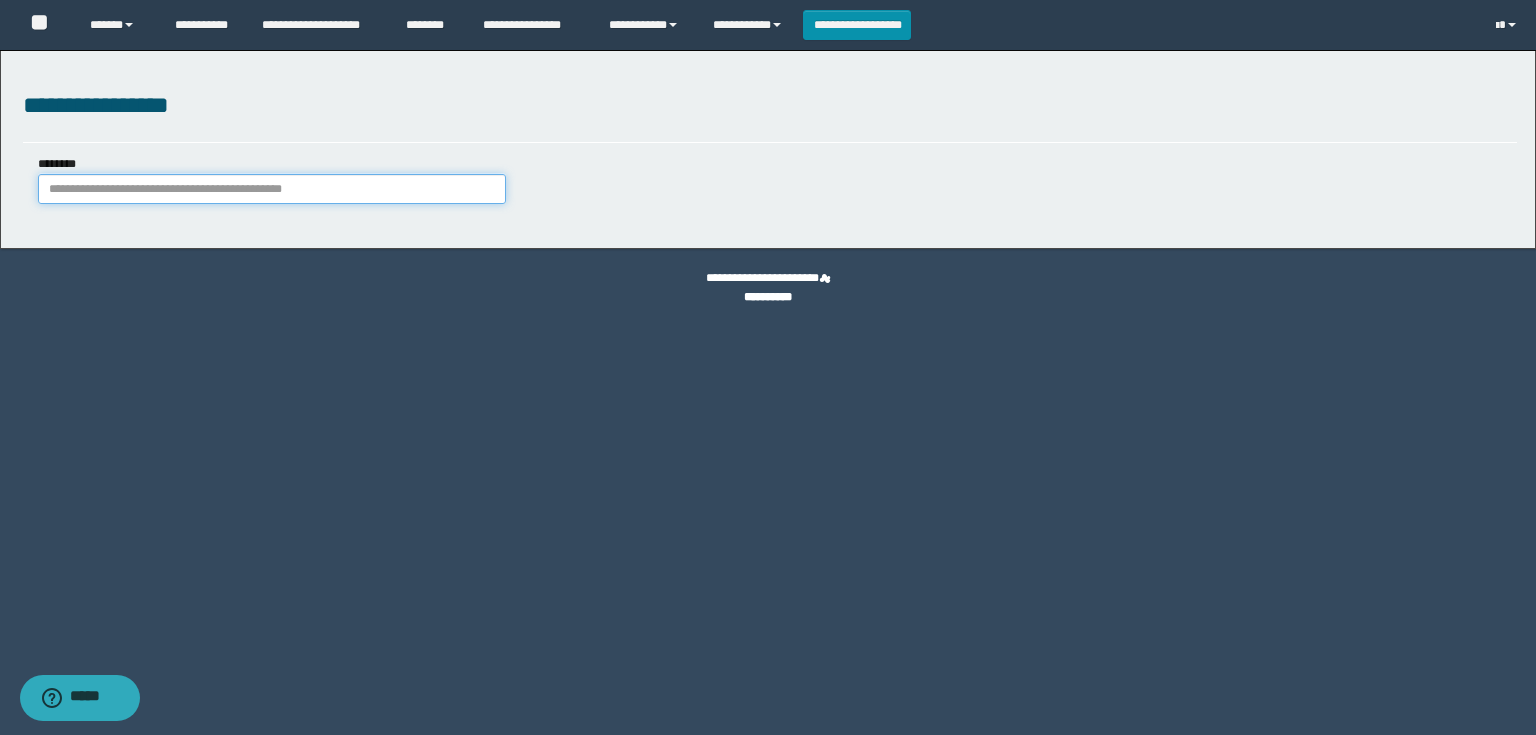 click on "********" at bounding box center [272, 189] 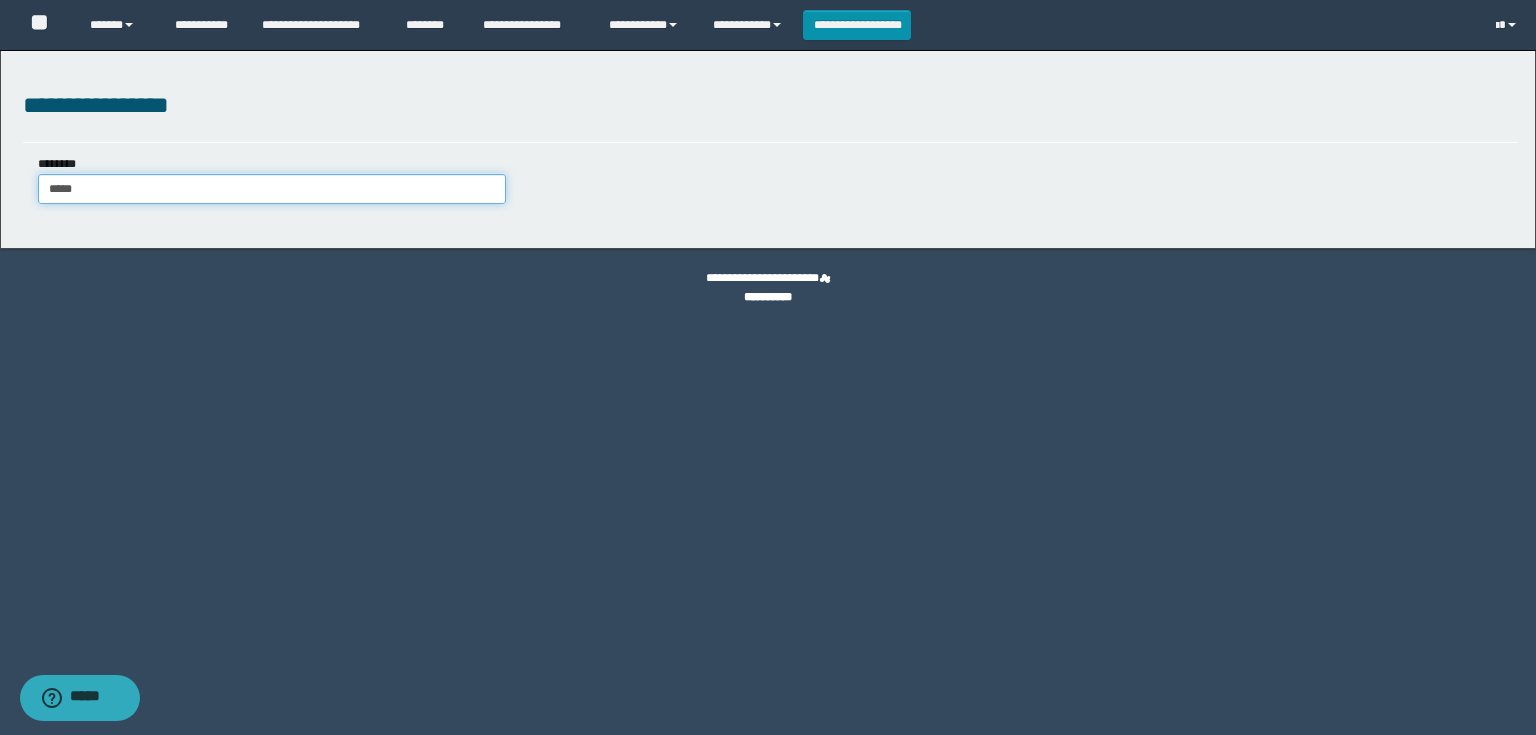 drag, startPoint x: 109, startPoint y: 186, endPoint x: 3, endPoint y: 185, distance: 106.004715 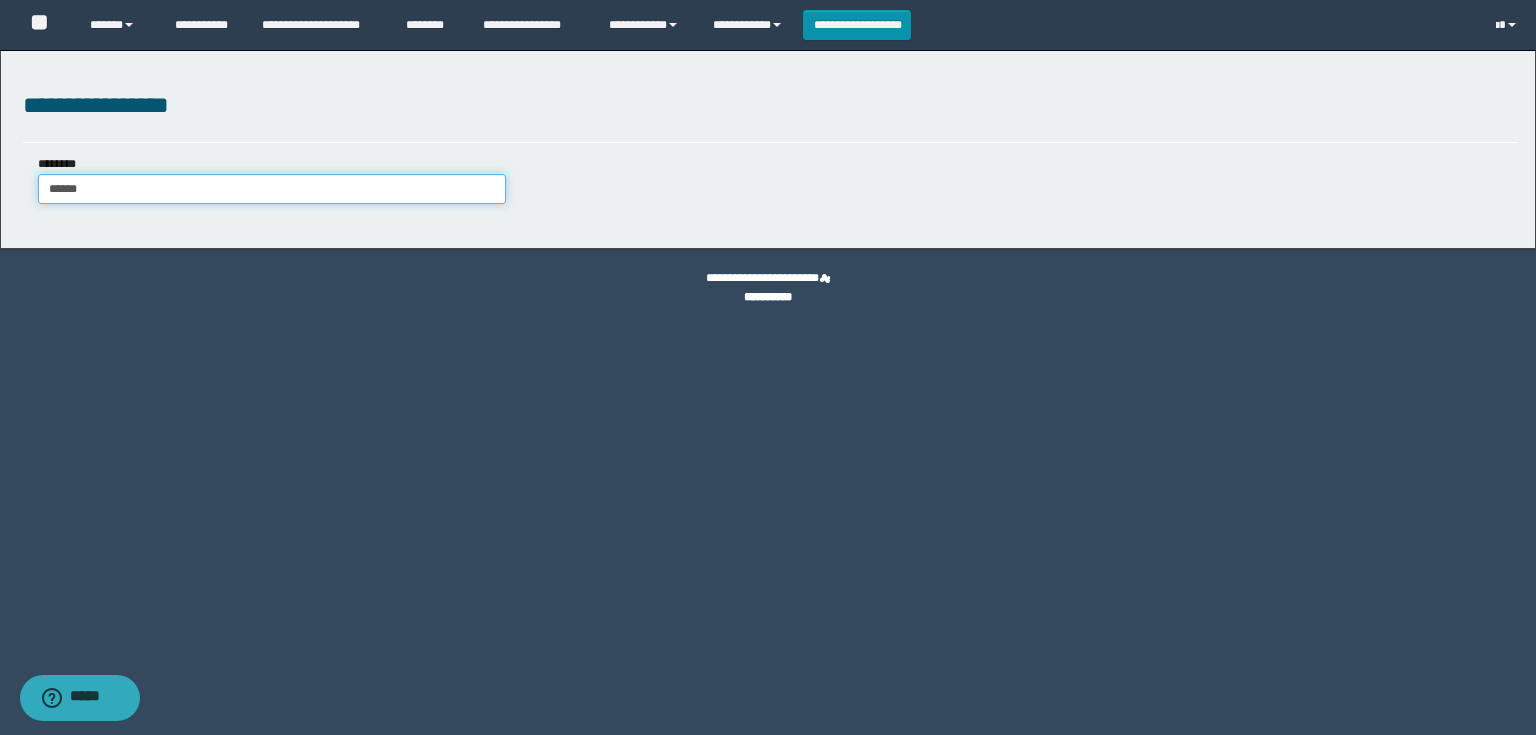 type on "******" 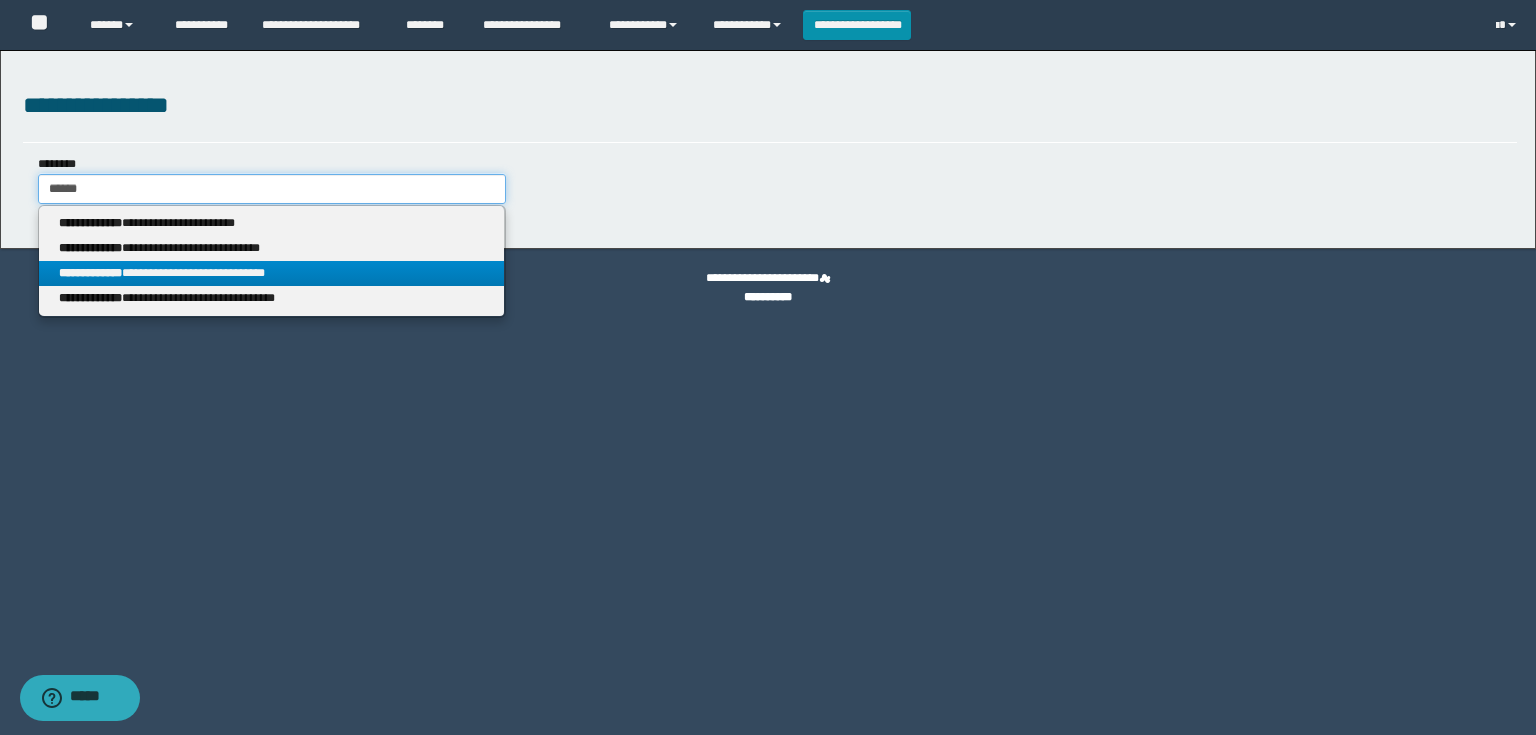 type on "******" 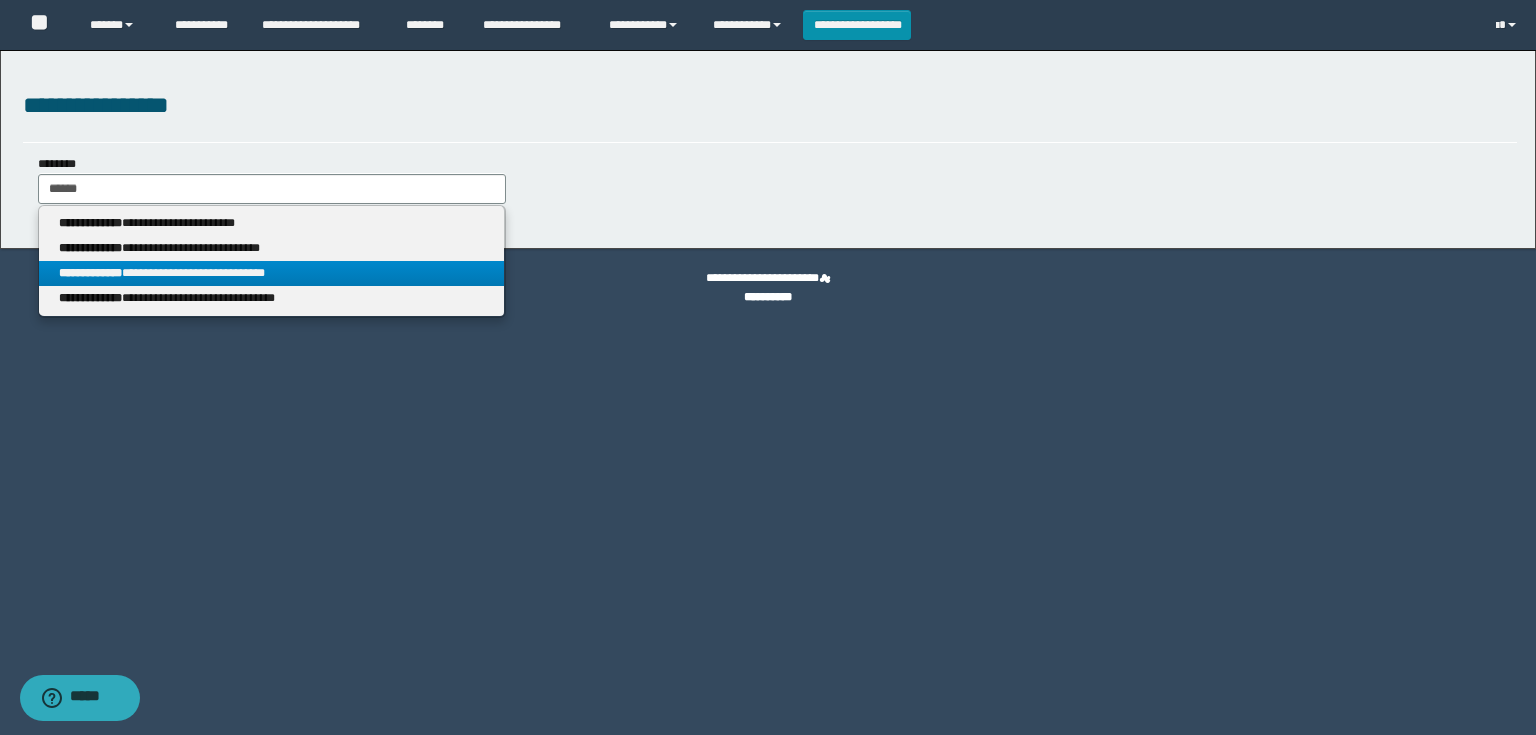 click on "**********" at bounding box center (272, 273) 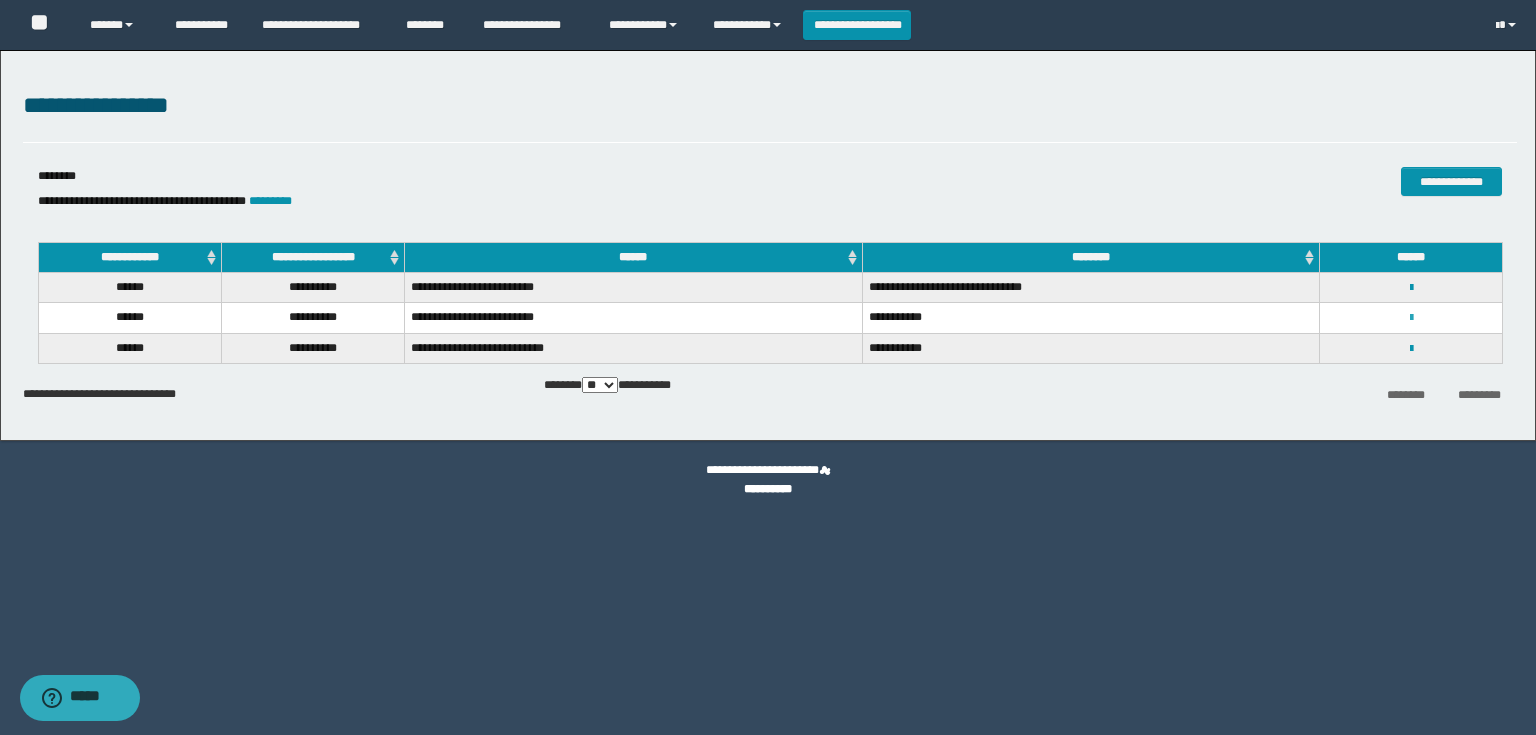 click at bounding box center [1411, 318] 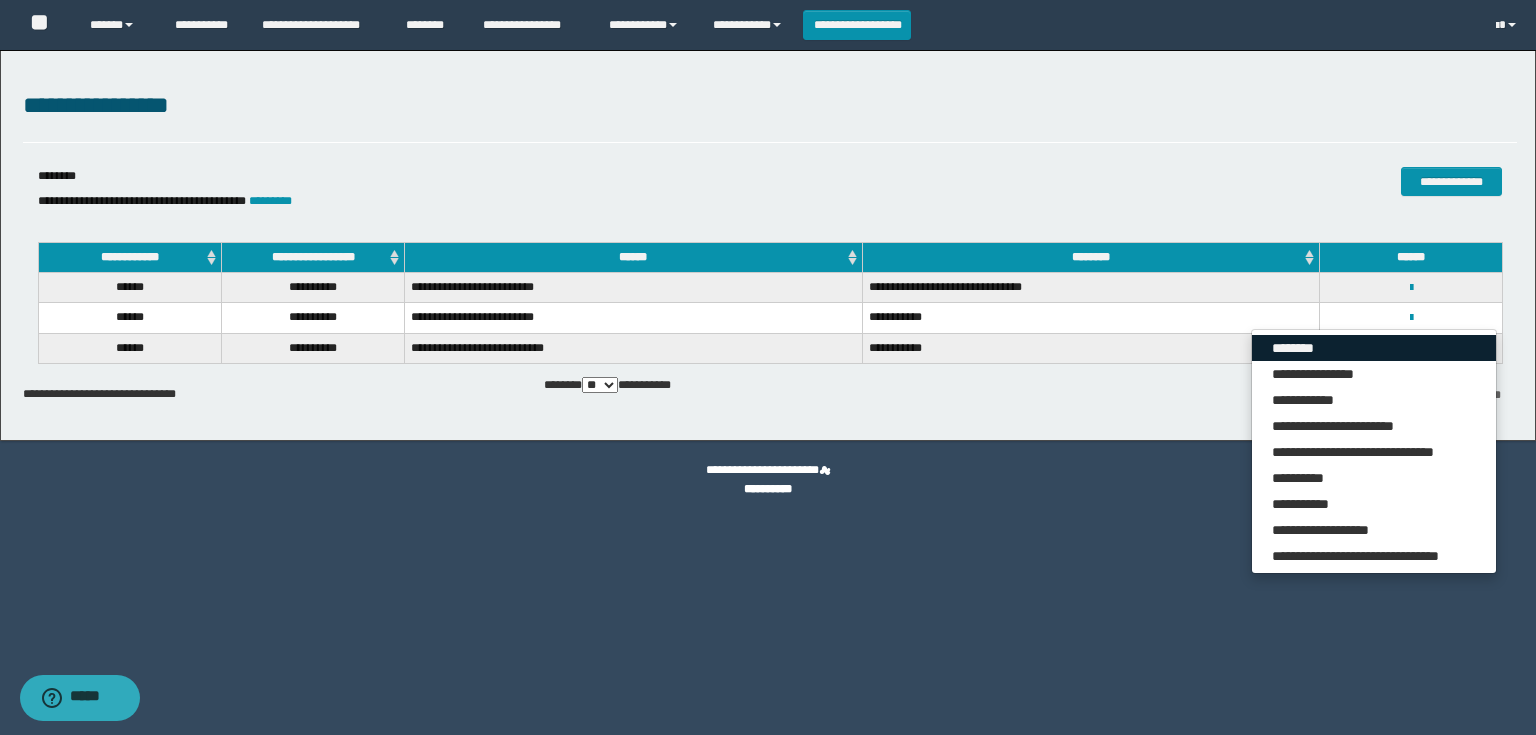 click on "********" at bounding box center (1374, 348) 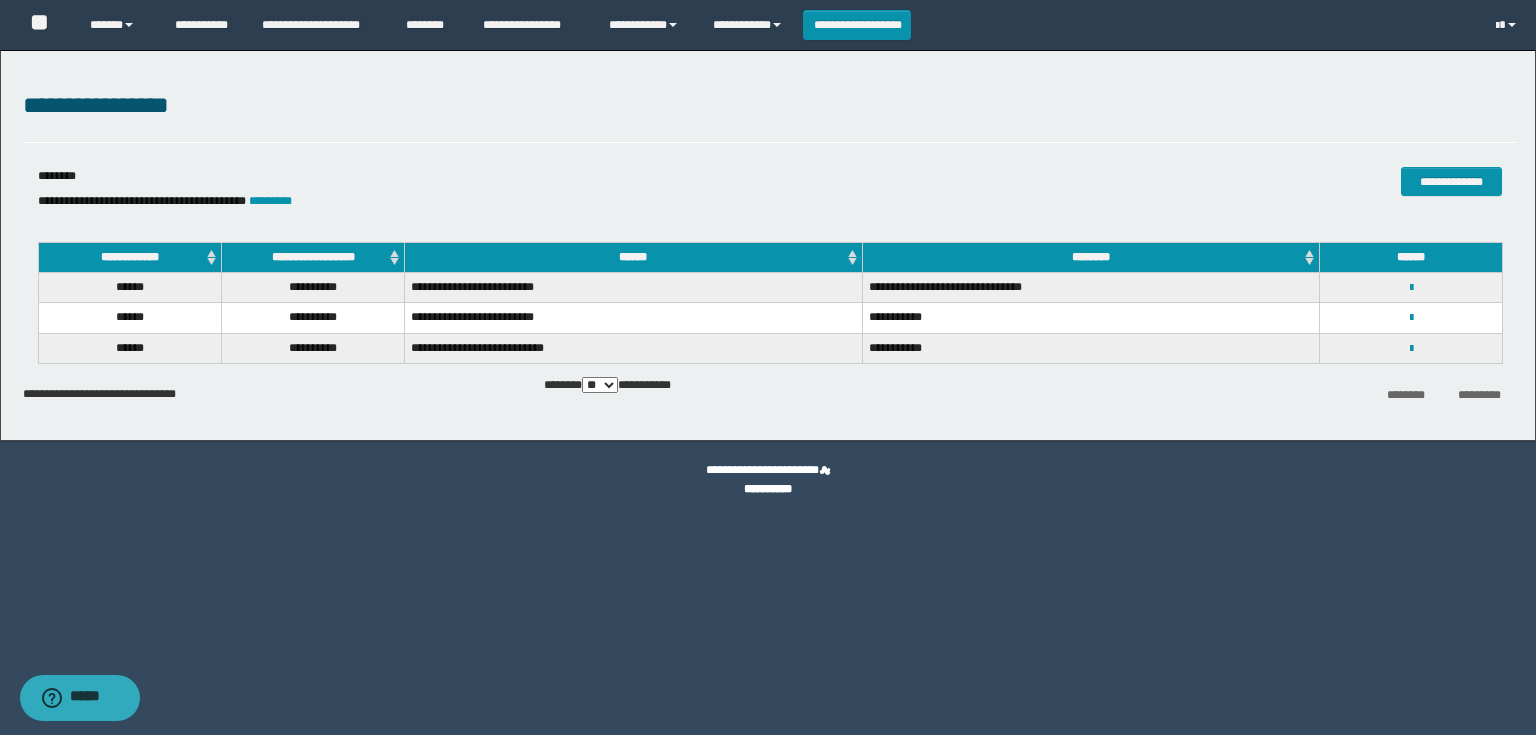 click on "**********" at bounding box center [1090, 348] 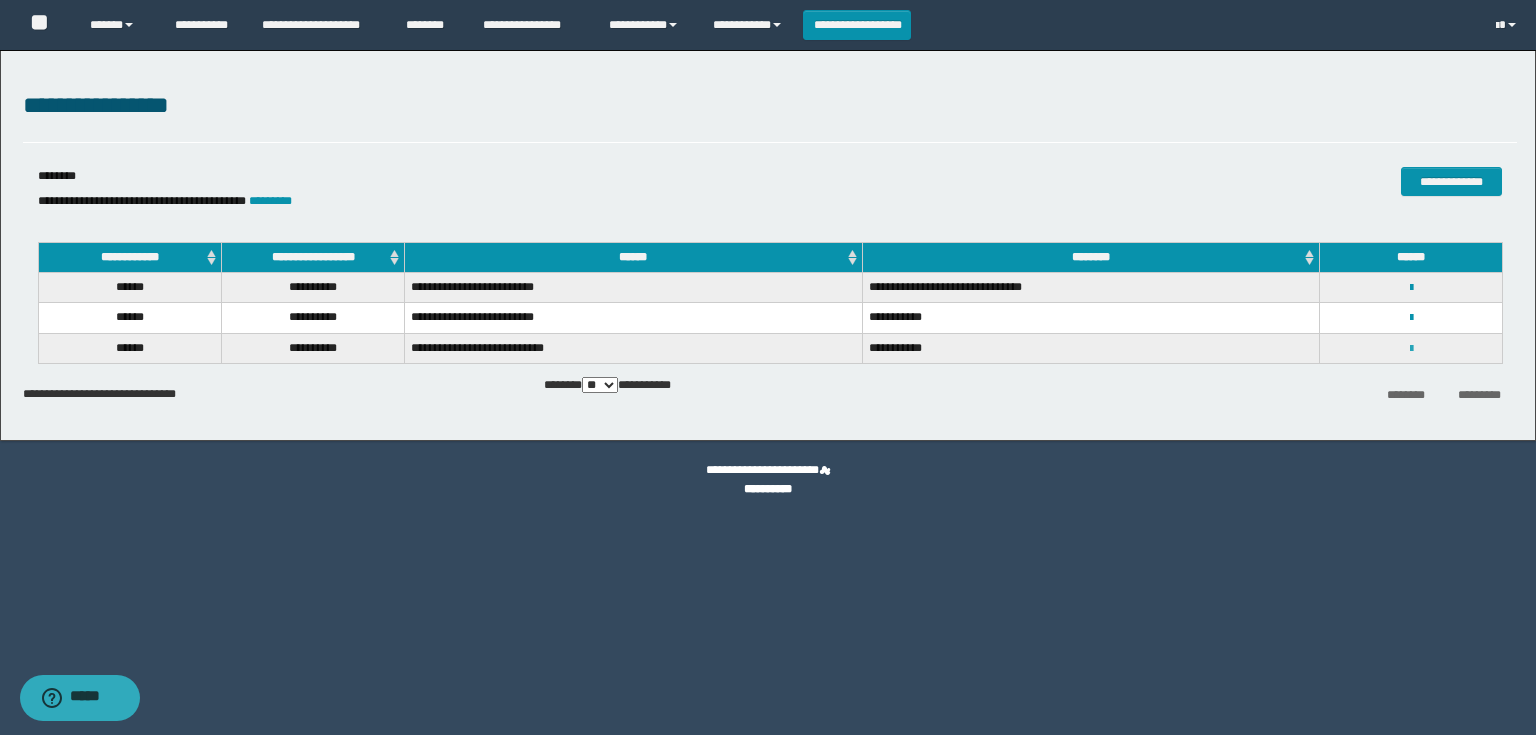 click at bounding box center [1411, 349] 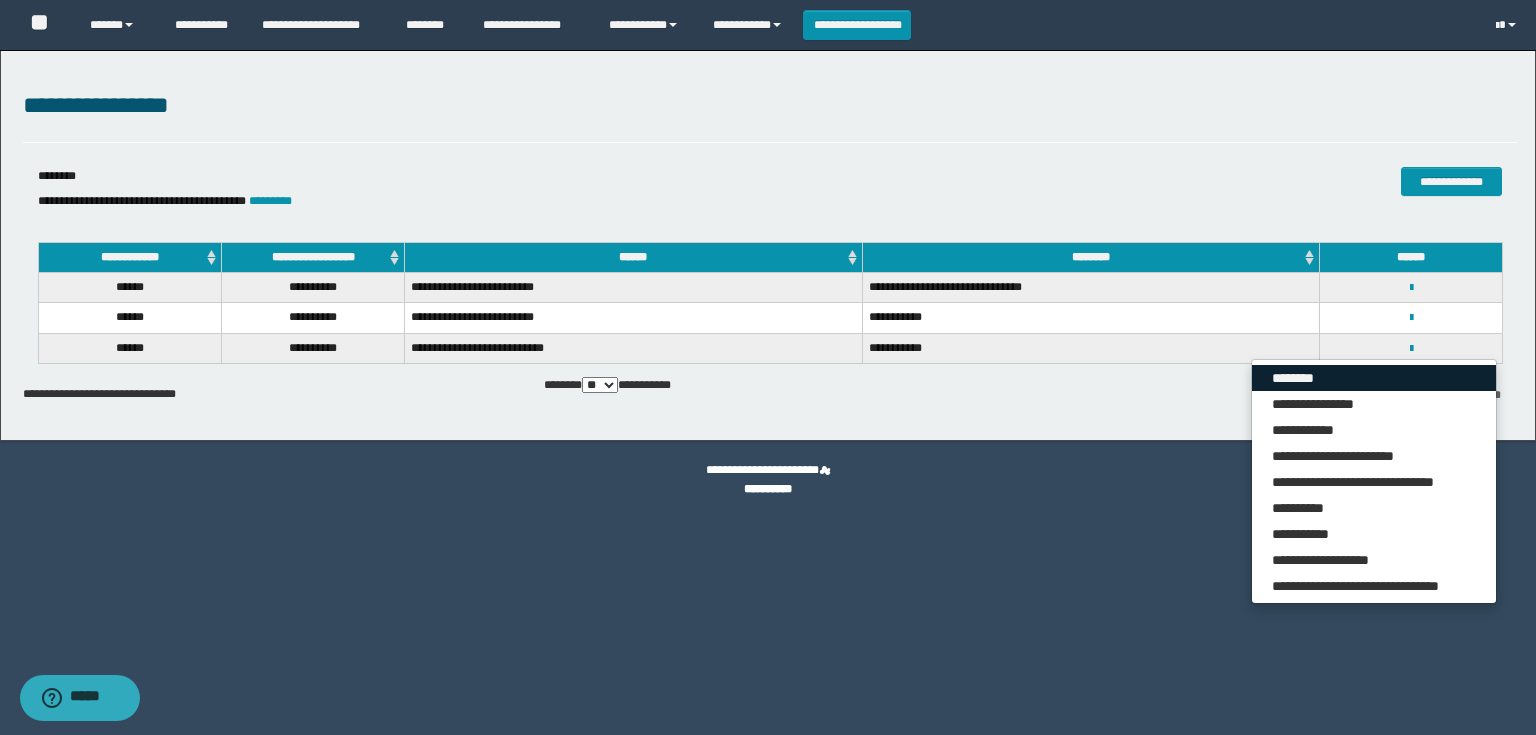click on "********" at bounding box center (1374, 378) 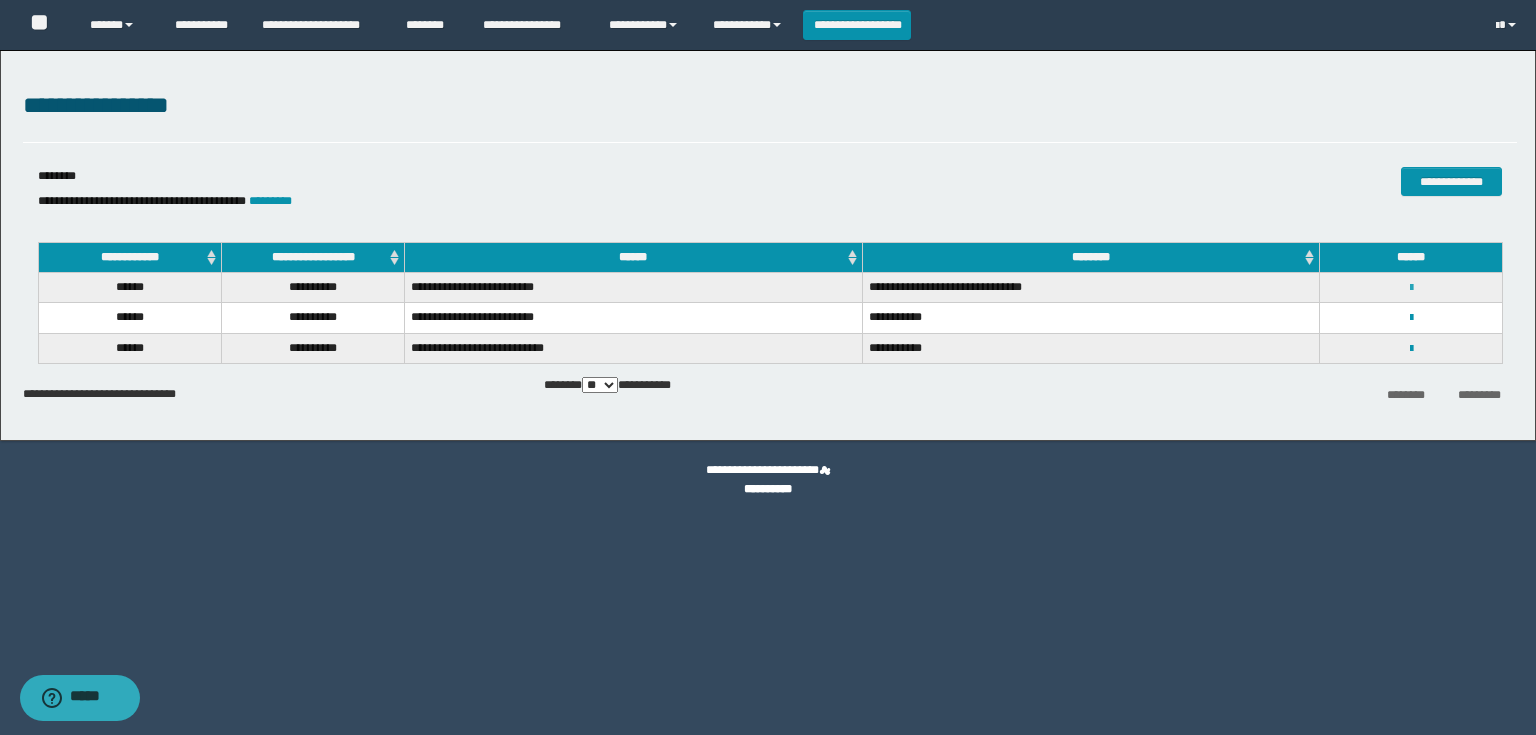 click at bounding box center [1411, 288] 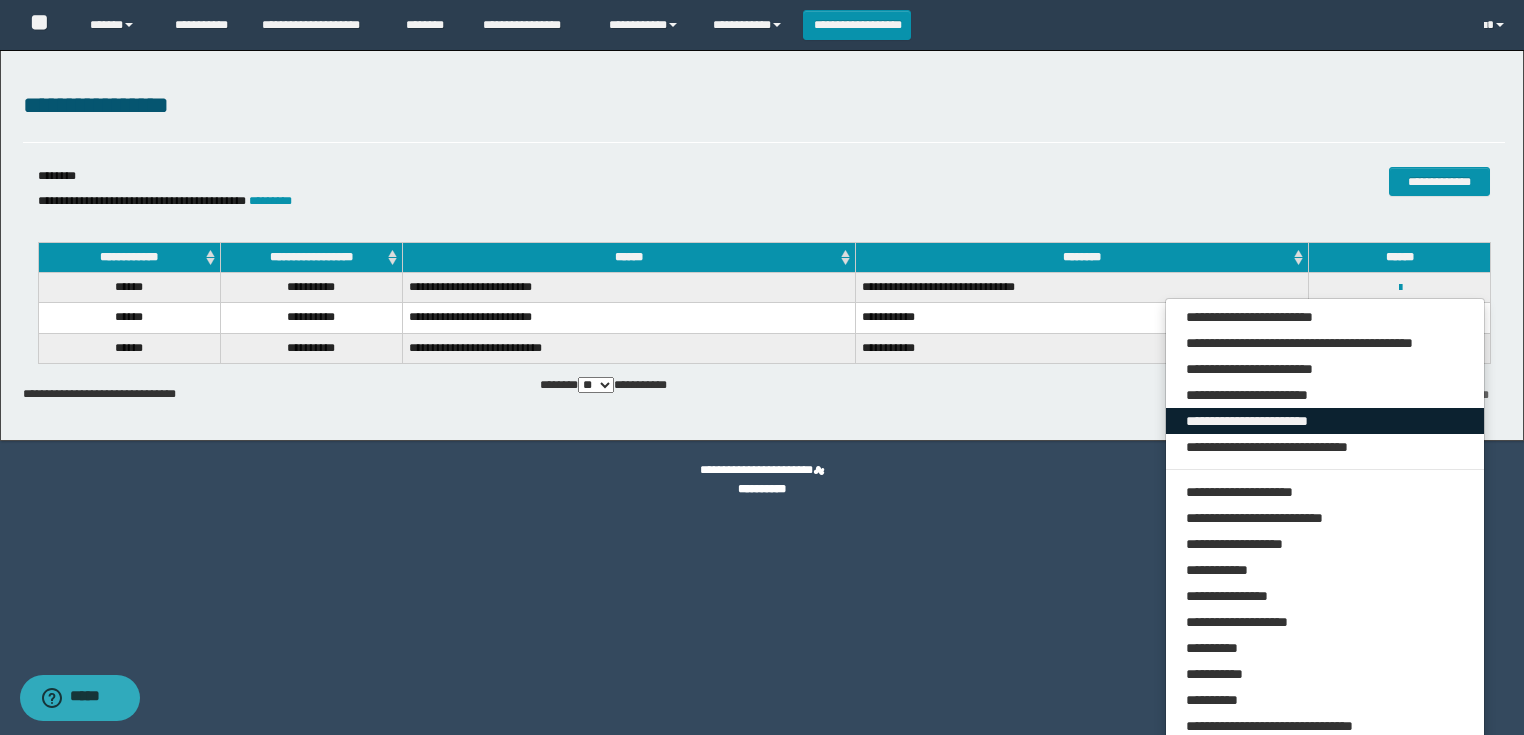 click on "**********" at bounding box center (1325, 421) 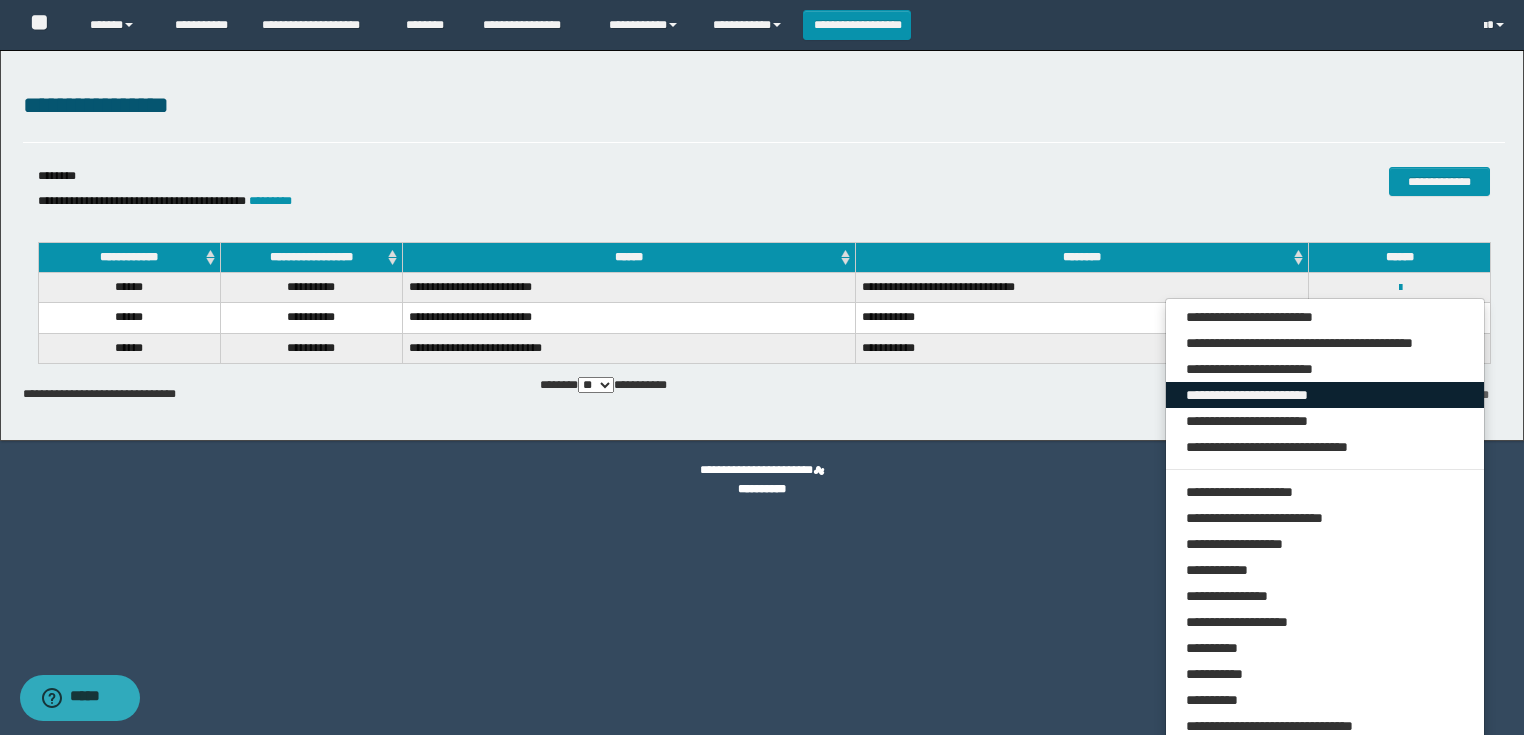 click on "**********" at bounding box center [1325, 395] 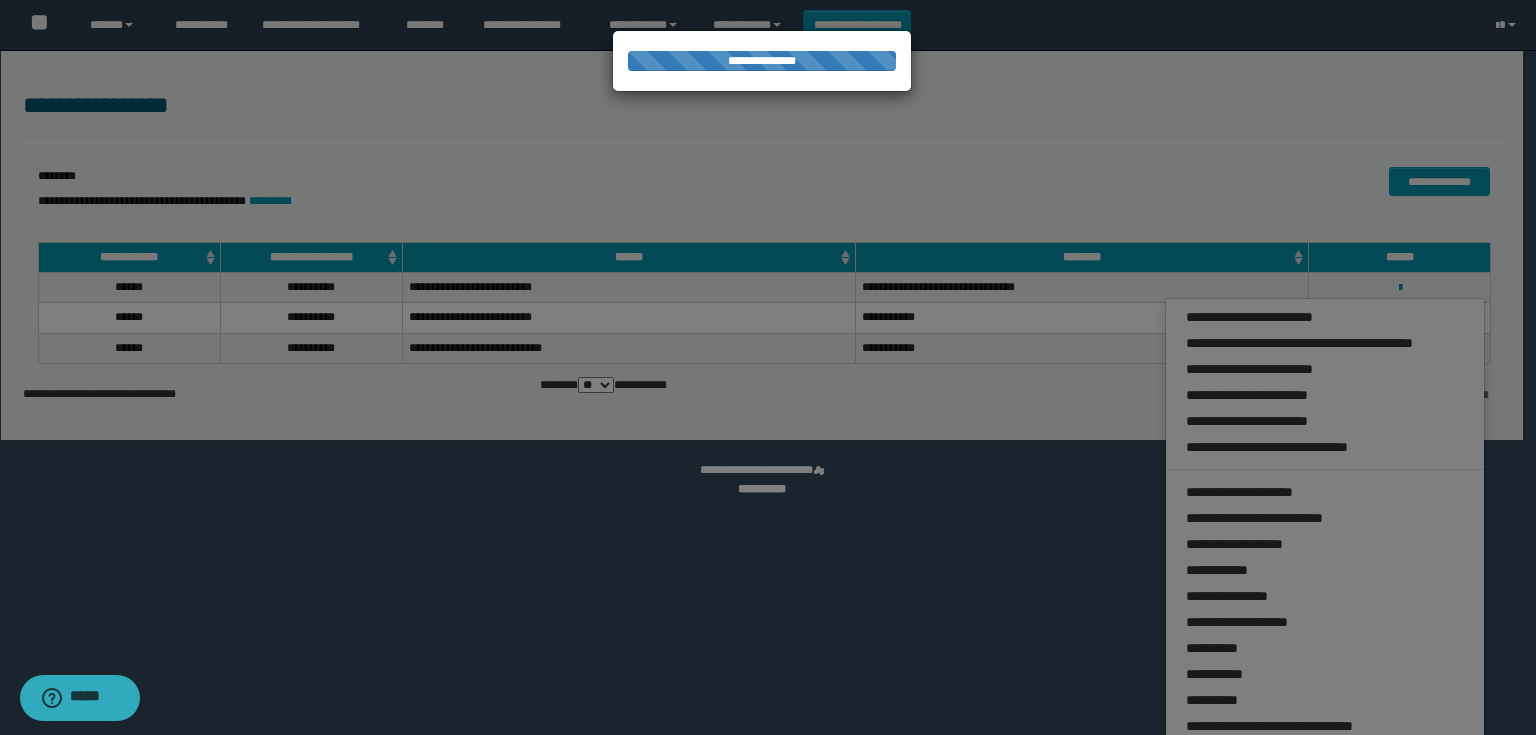 scroll, scrollTop: 0, scrollLeft: 0, axis: both 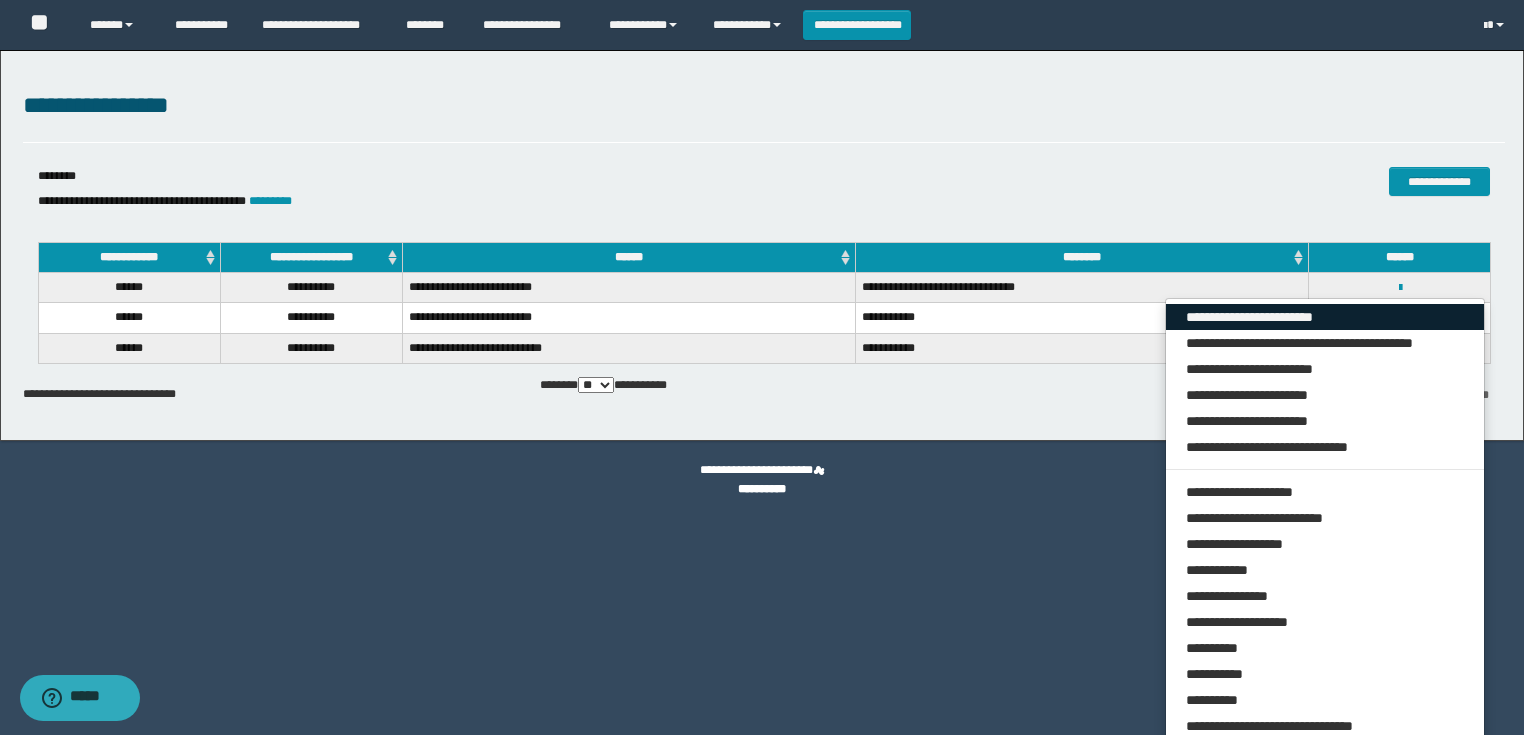 click on "**********" at bounding box center [1325, 317] 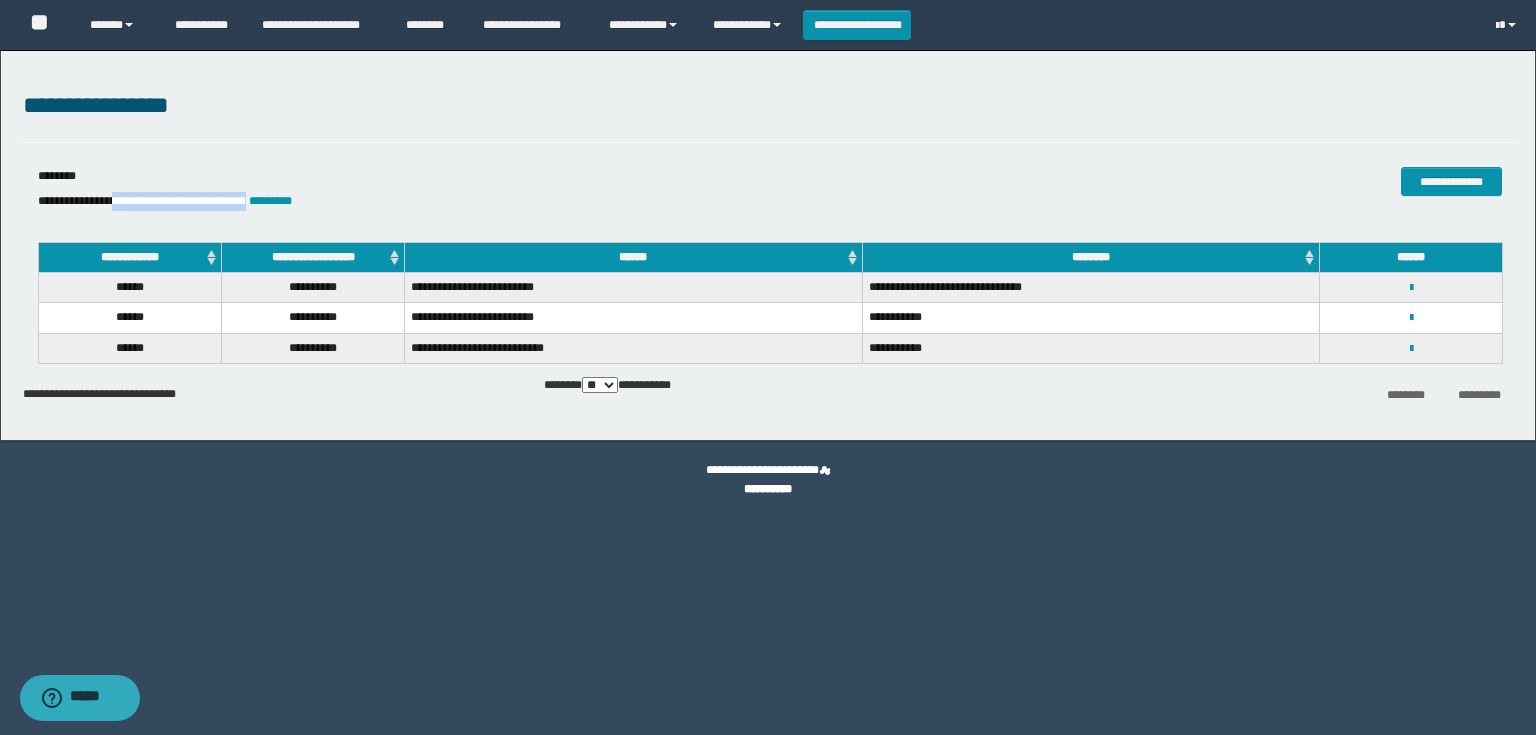 drag, startPoint x: 317, startPoint y: 199, endPoint x: 127, endPoint y: 215, distance: 190.6725 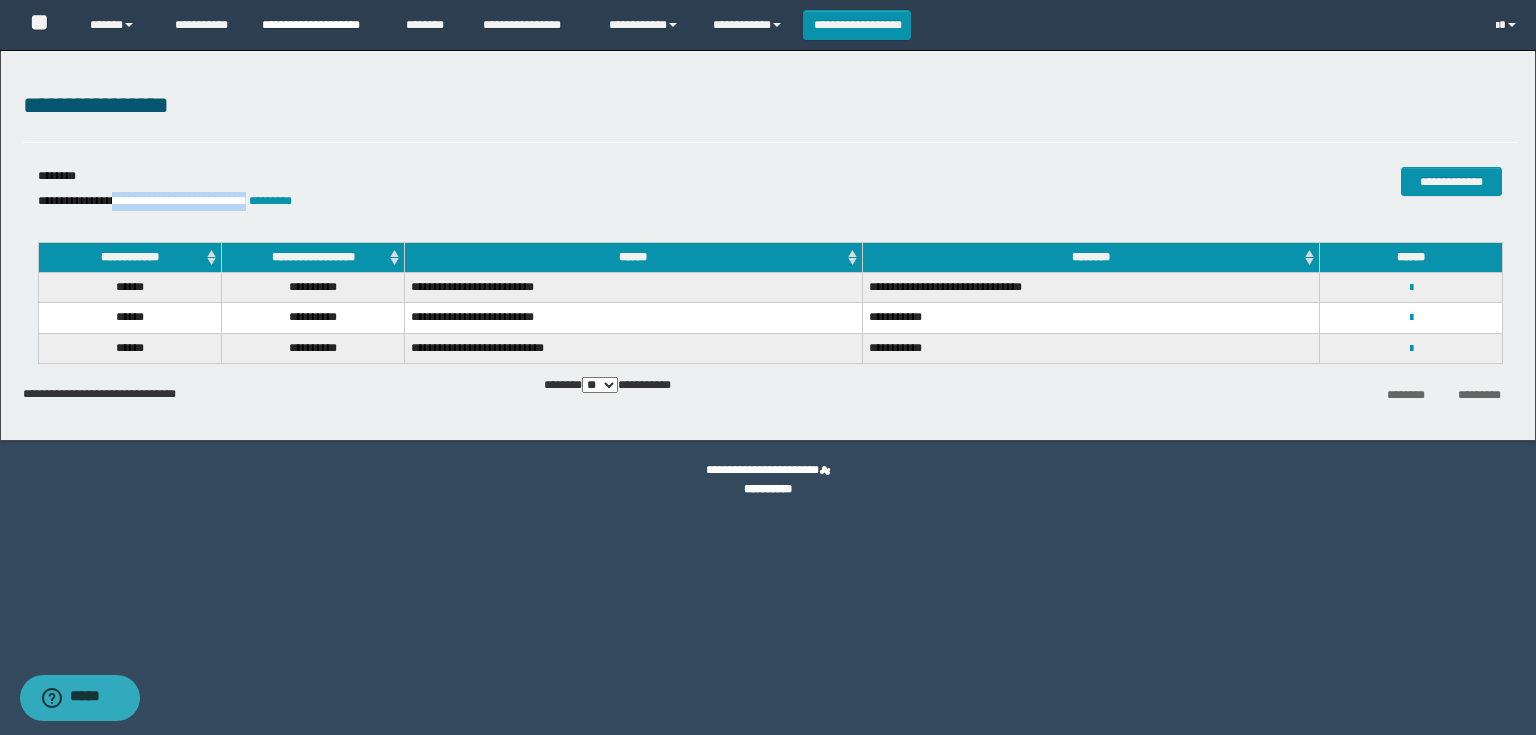 copy on "**********" 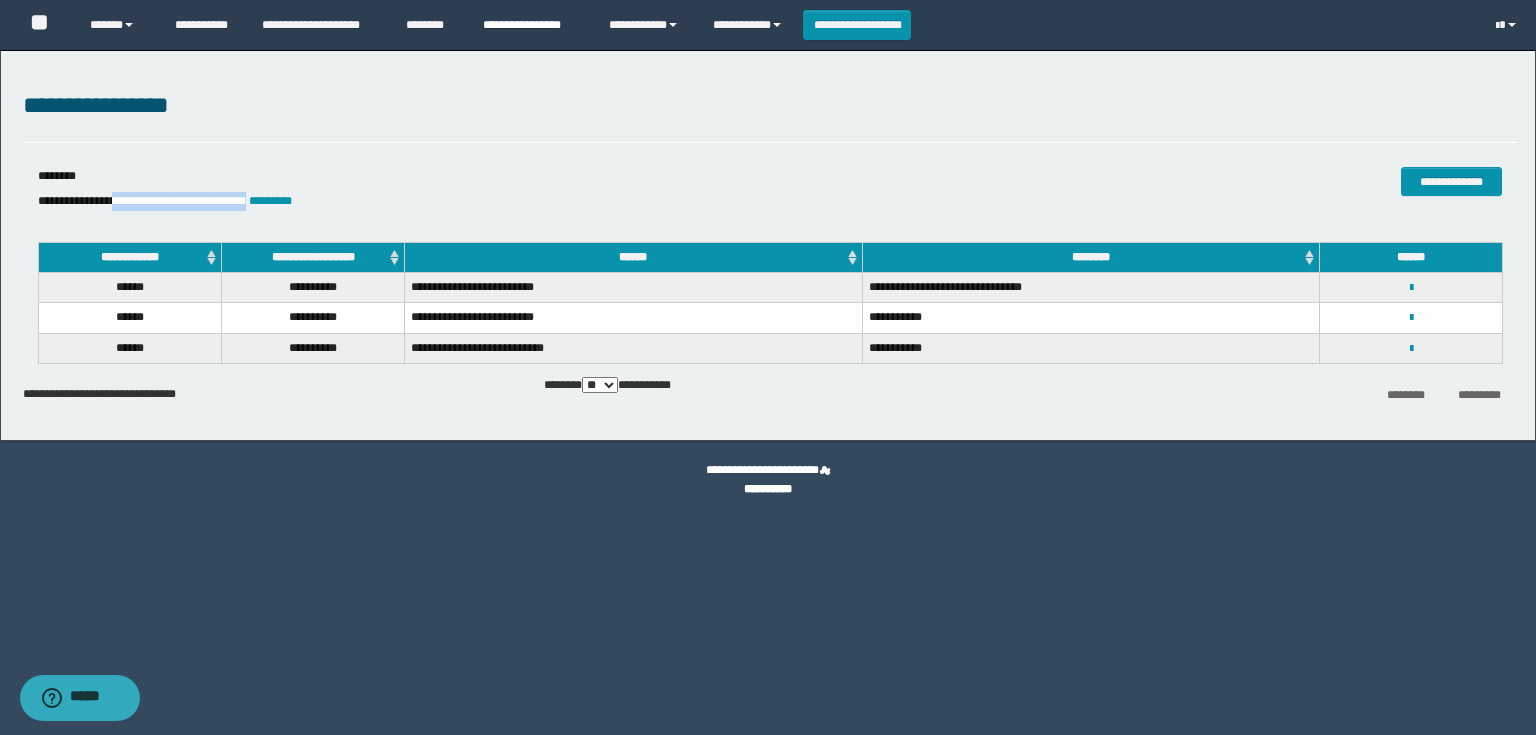 click on "**********" at bounding box center (531, 25) 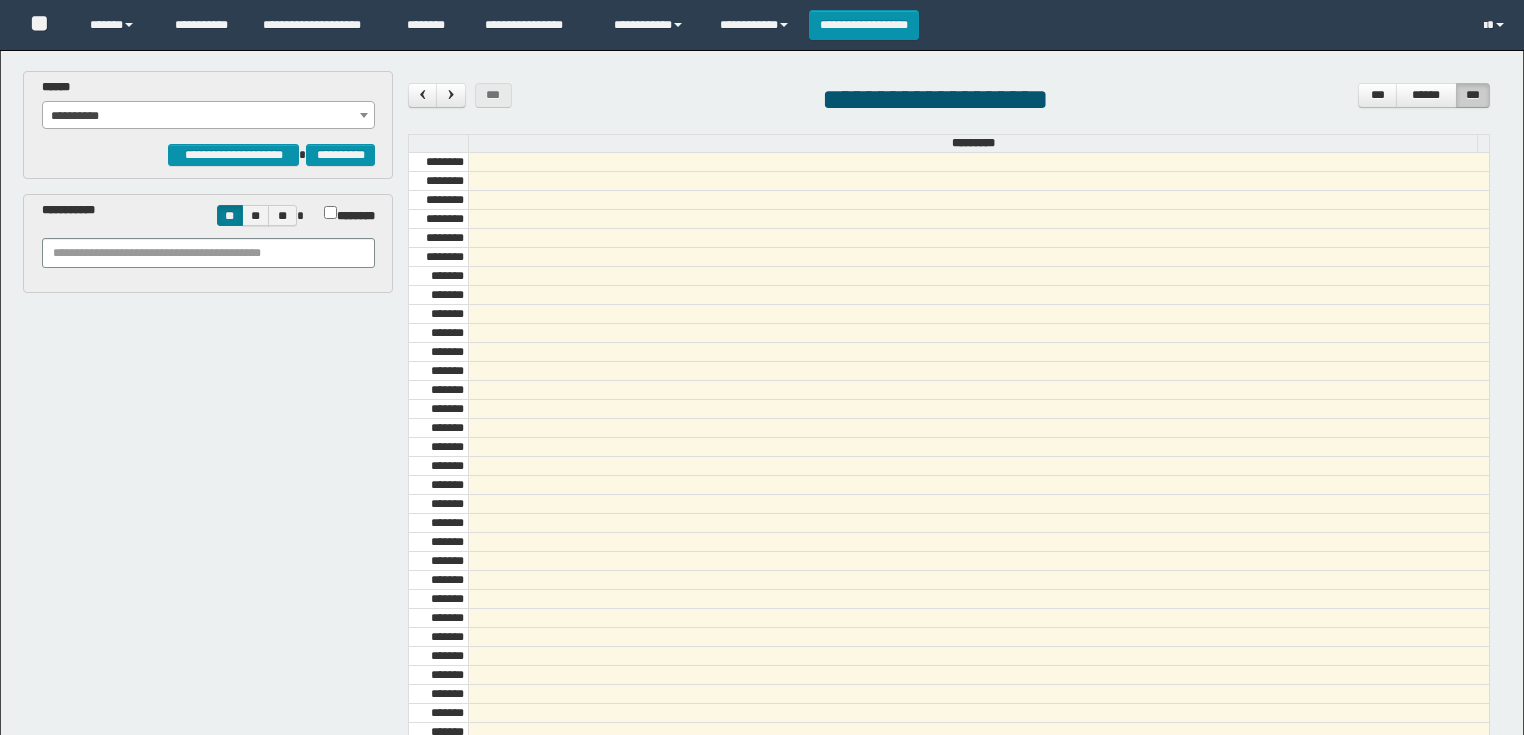 scroll, scrollTop: 0, scrollLeft: 0, axis: both 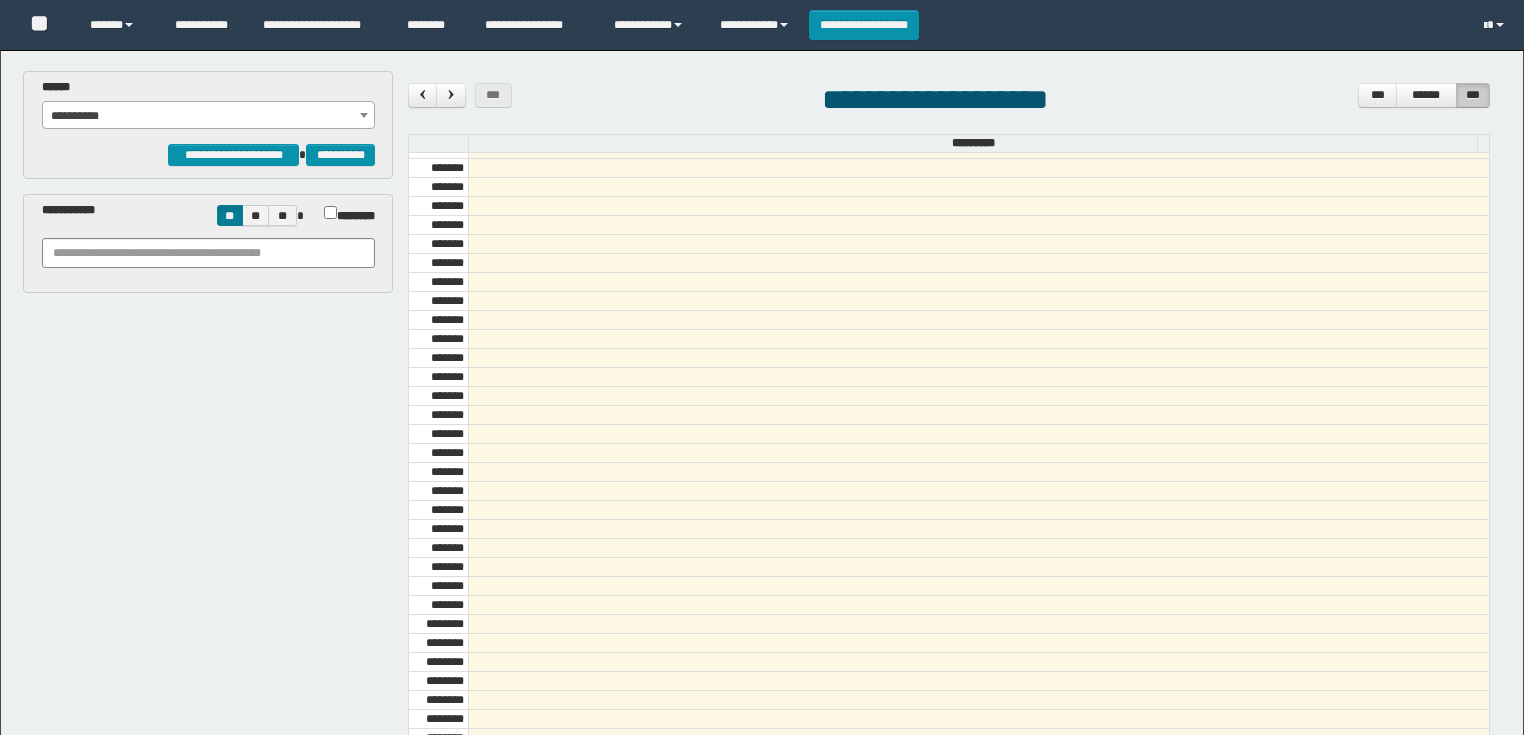 click on "**********" at bounding box center (209, 116) 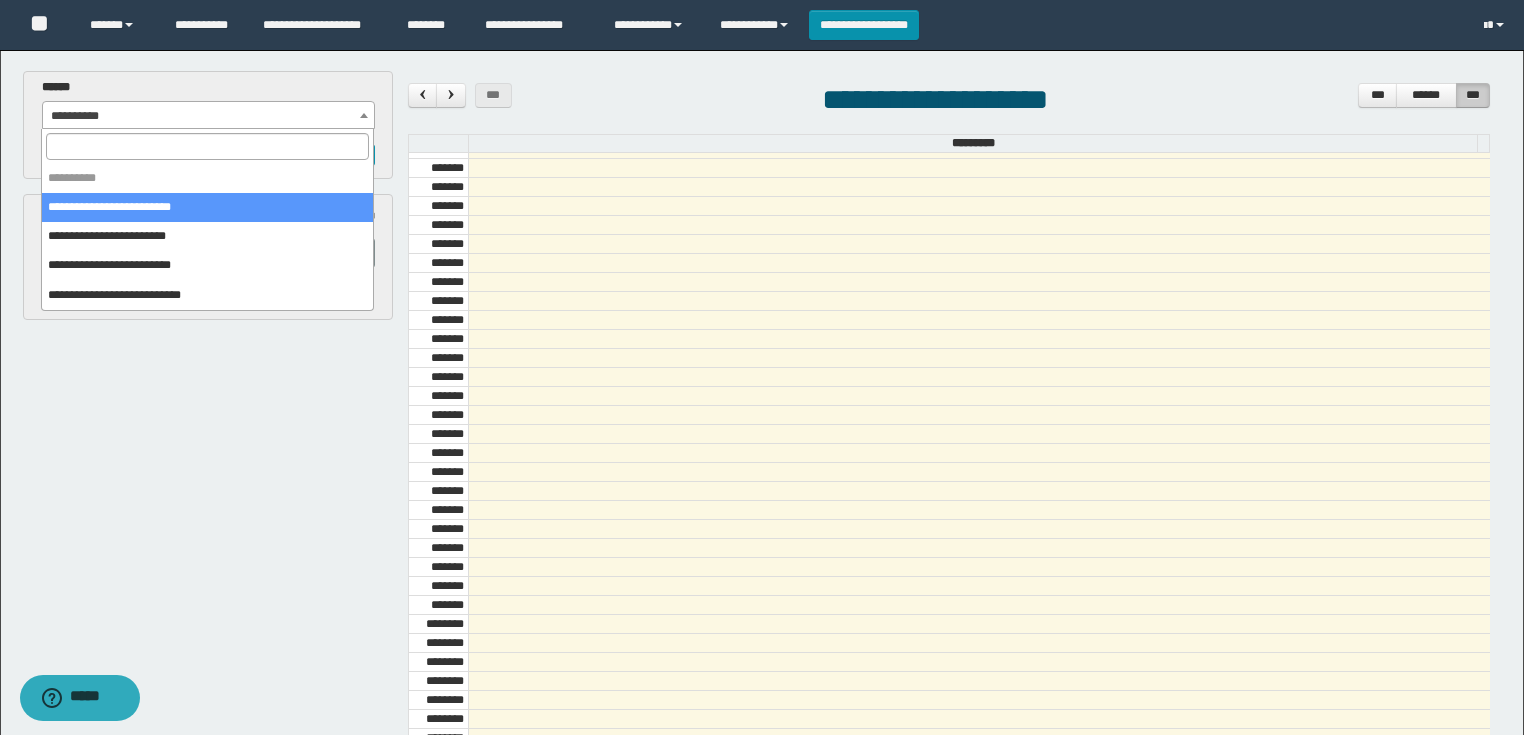 select on "******" 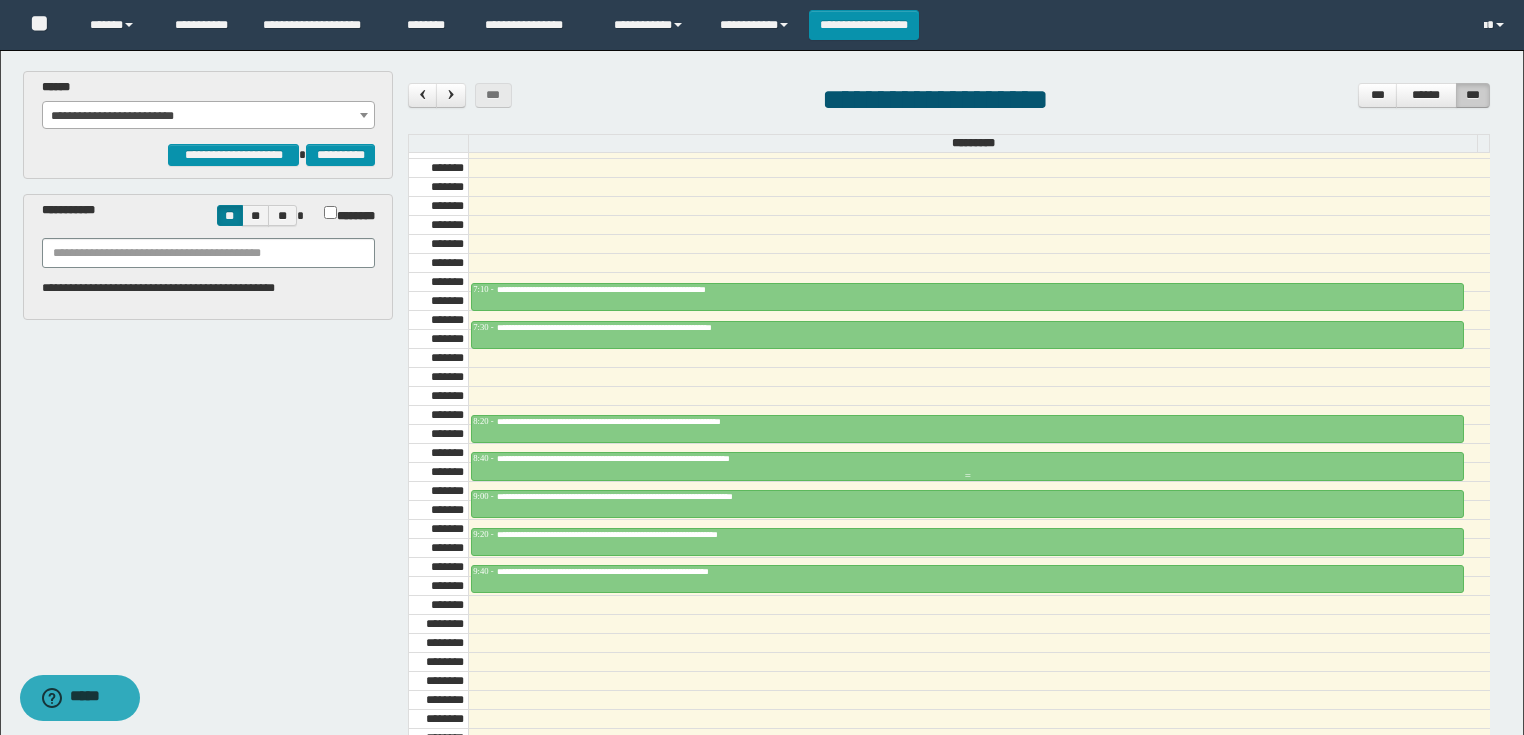 click at bounding box center [967, 466] 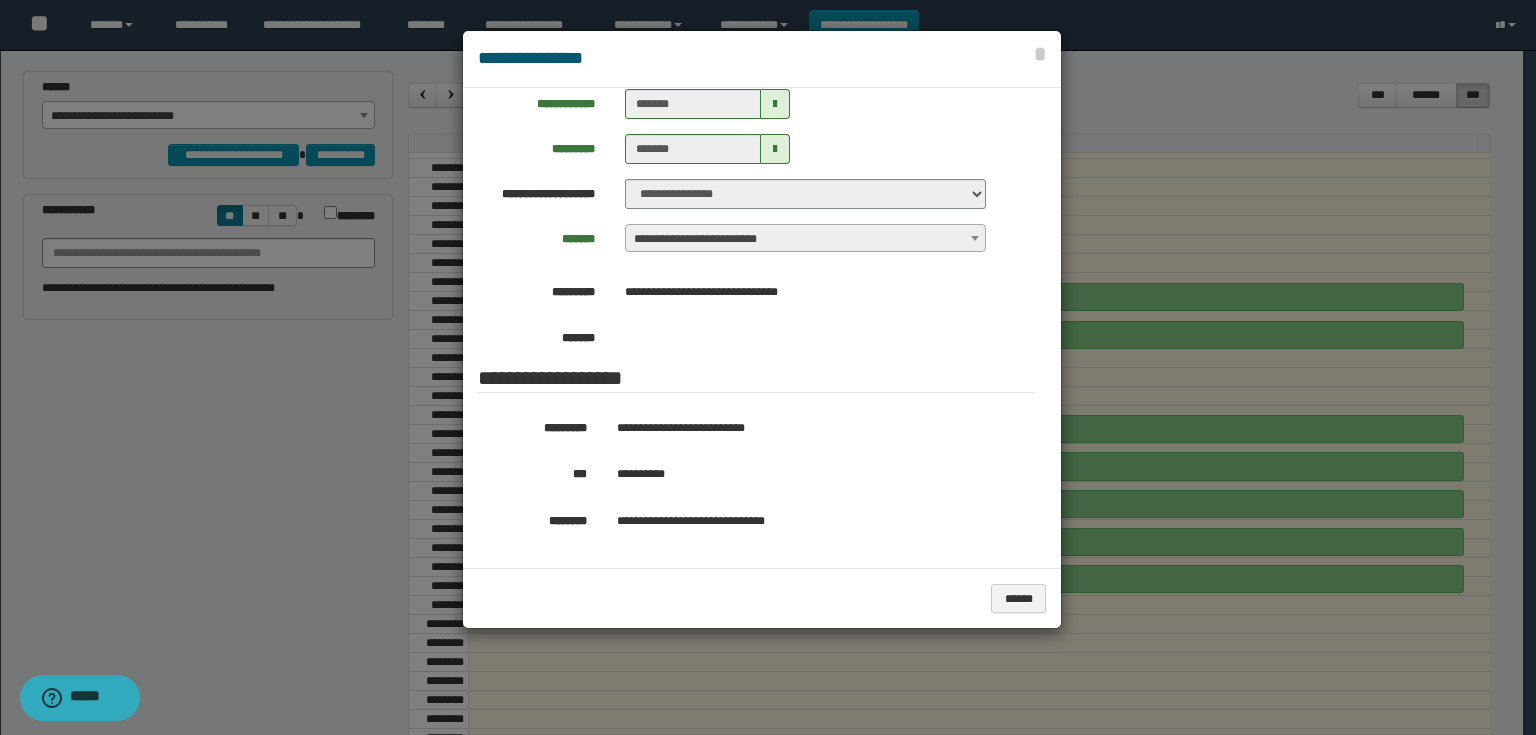 scroll, scrollTop: 240, scrollLeft: 0, axis: vertical 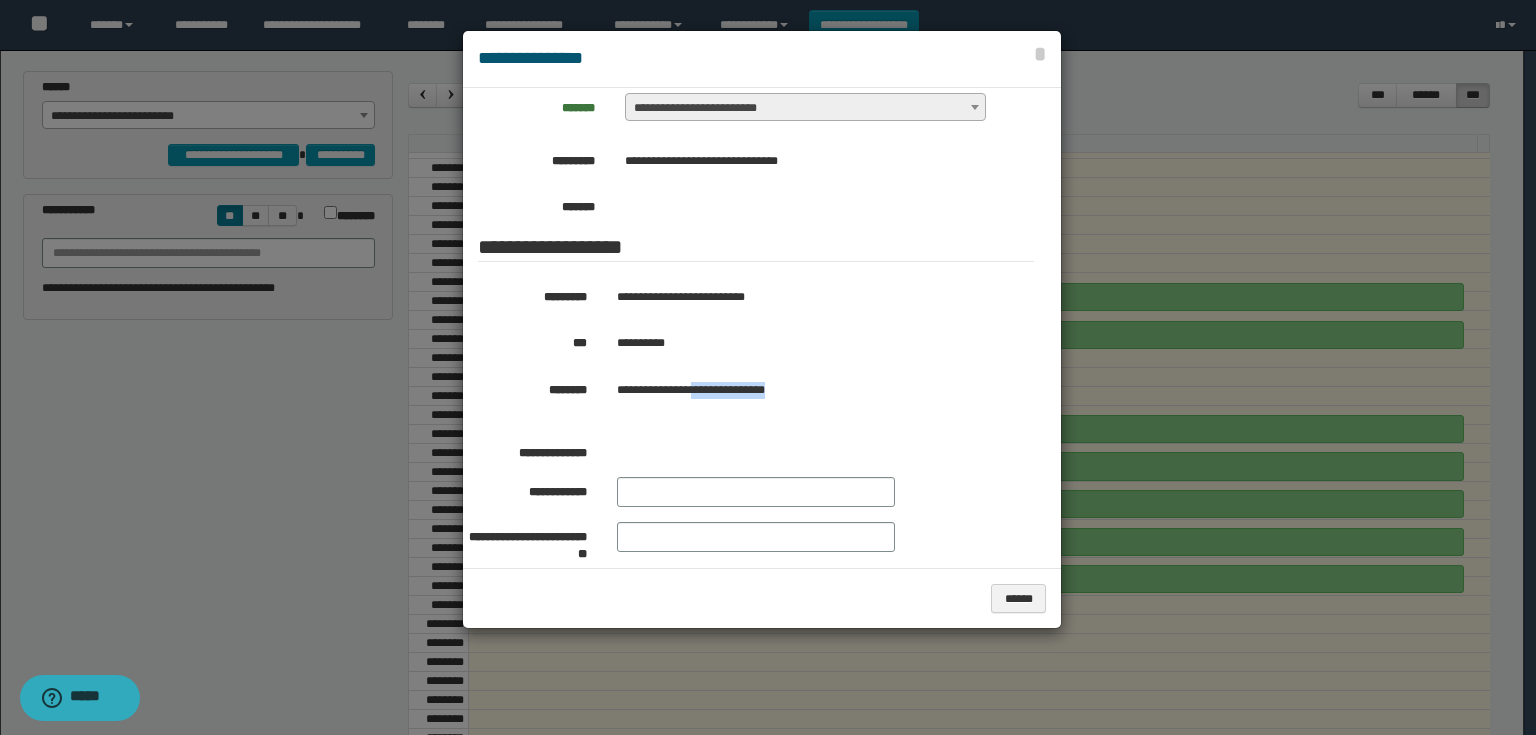 drag, startPoint x: 747, startPoint y: 385, endPoint x: 734, endPoint y: 399, distance: 19.104973 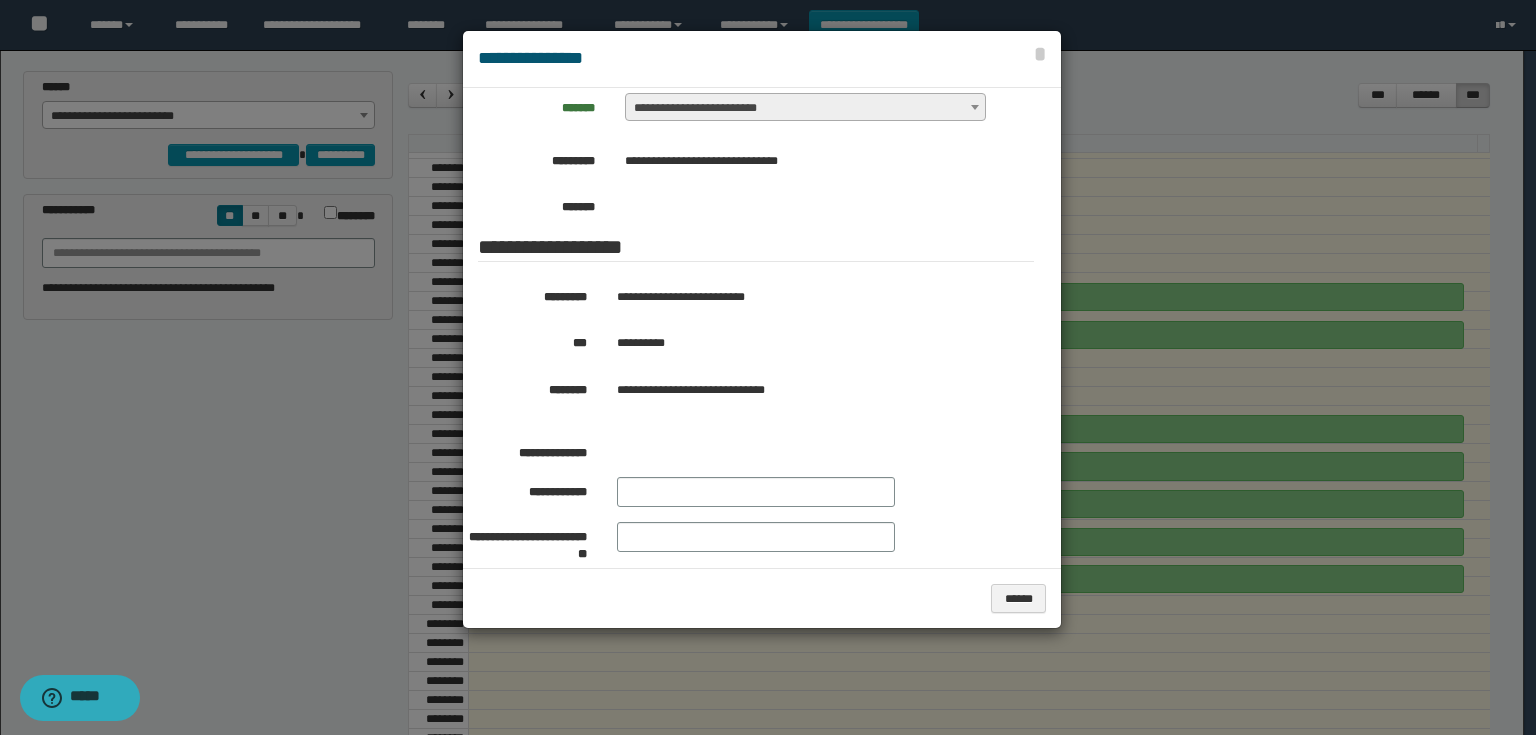 drag, startPoint x: 773, startPoint y: 292, endPoint x: 626, endPoint y: 293, distance: 147.0034 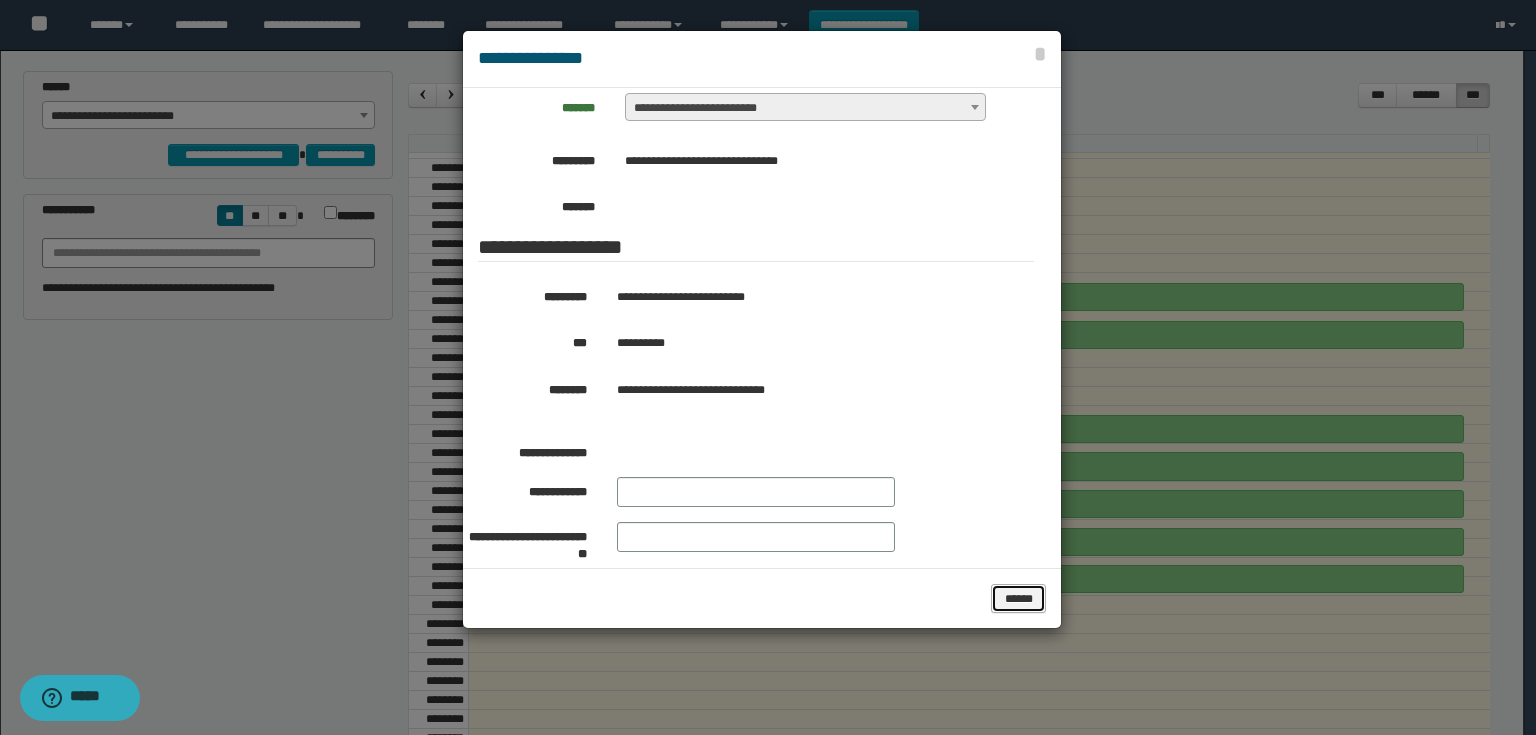 click on "******" at bounding box center [1019, 599] 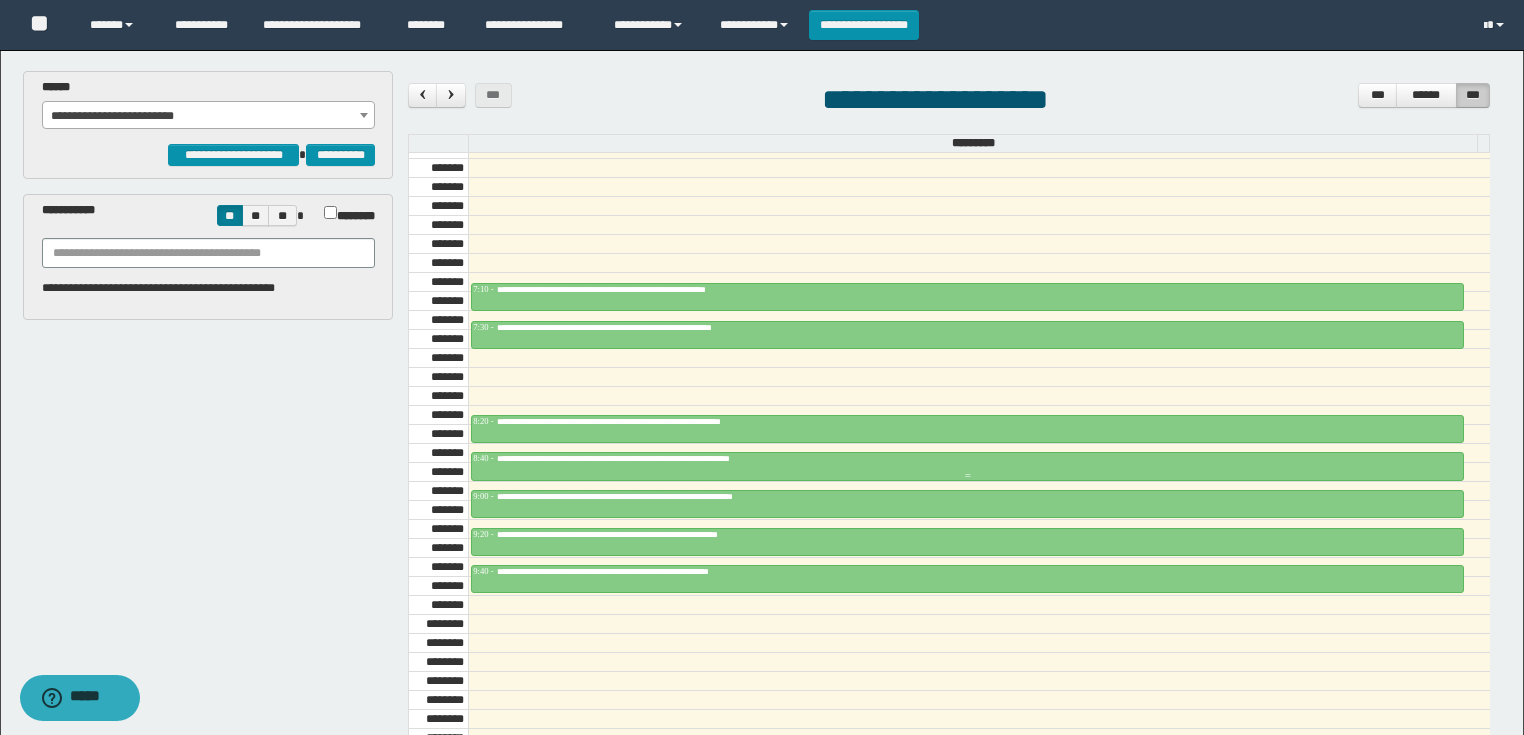 click on "**********" at bounding box center (967, 459) 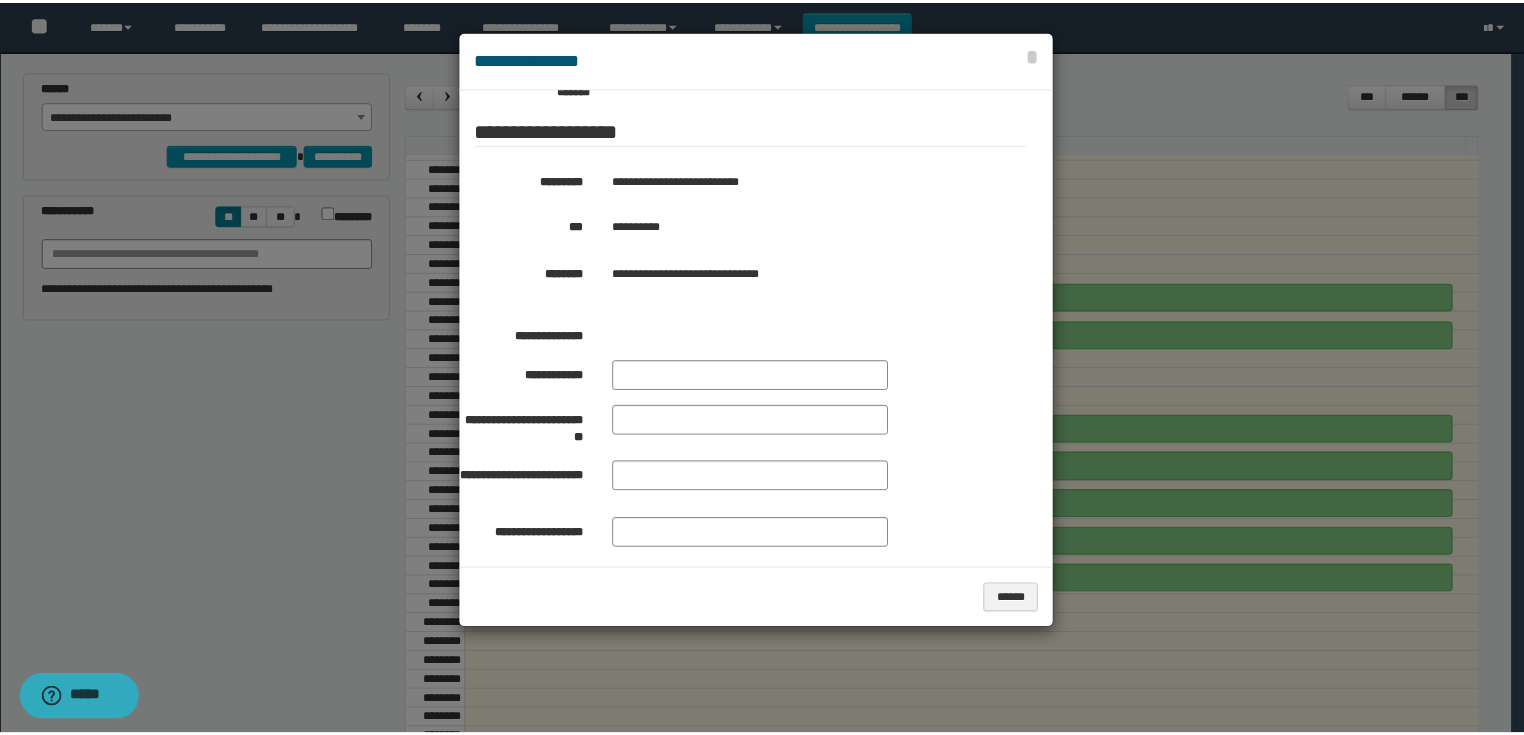 scroll, scrollTop: 379, scrollLeft: 0, axis: vertical 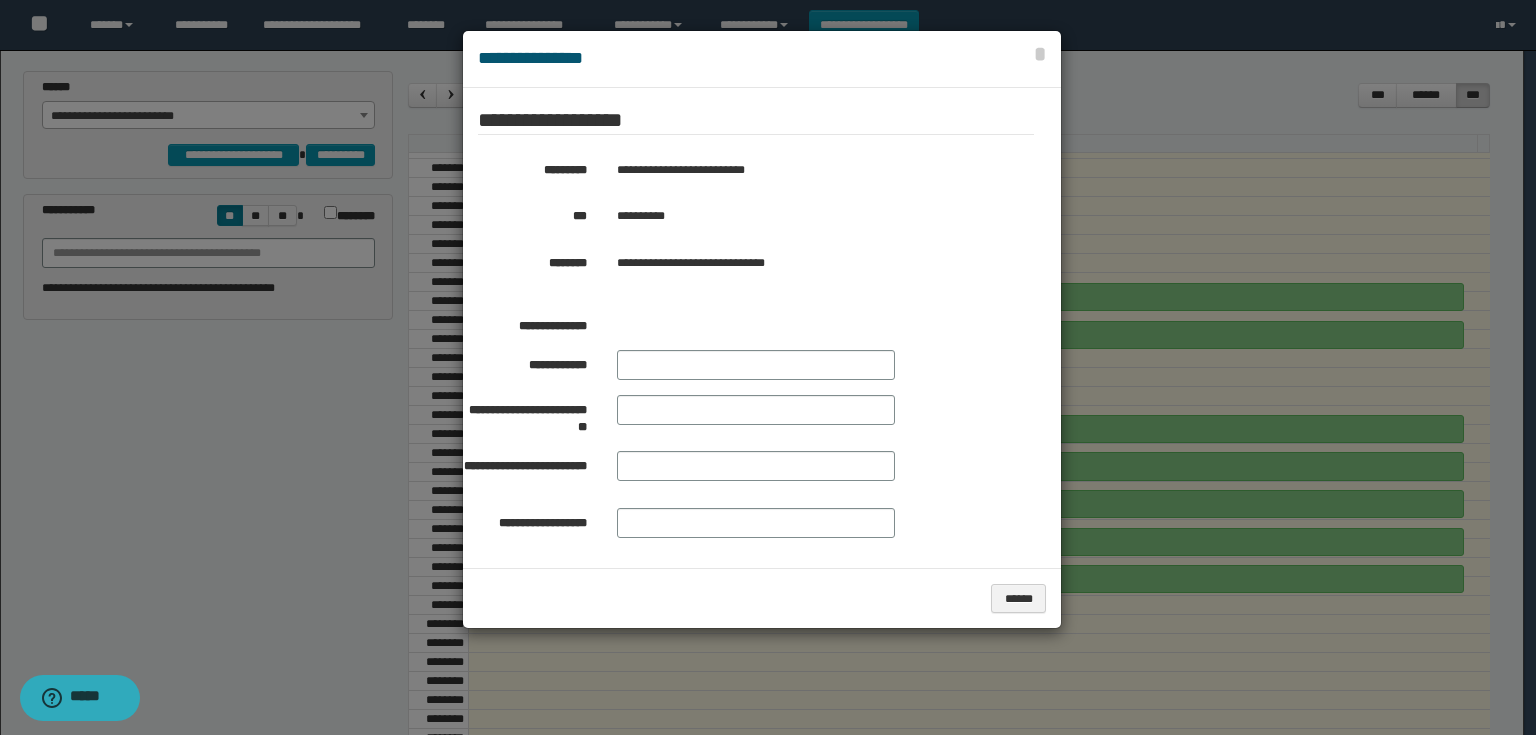 drag, startPoint x: 816, startPoint y: 160, endPoint x: 614, endPoint y: 169, distance: 202.2004 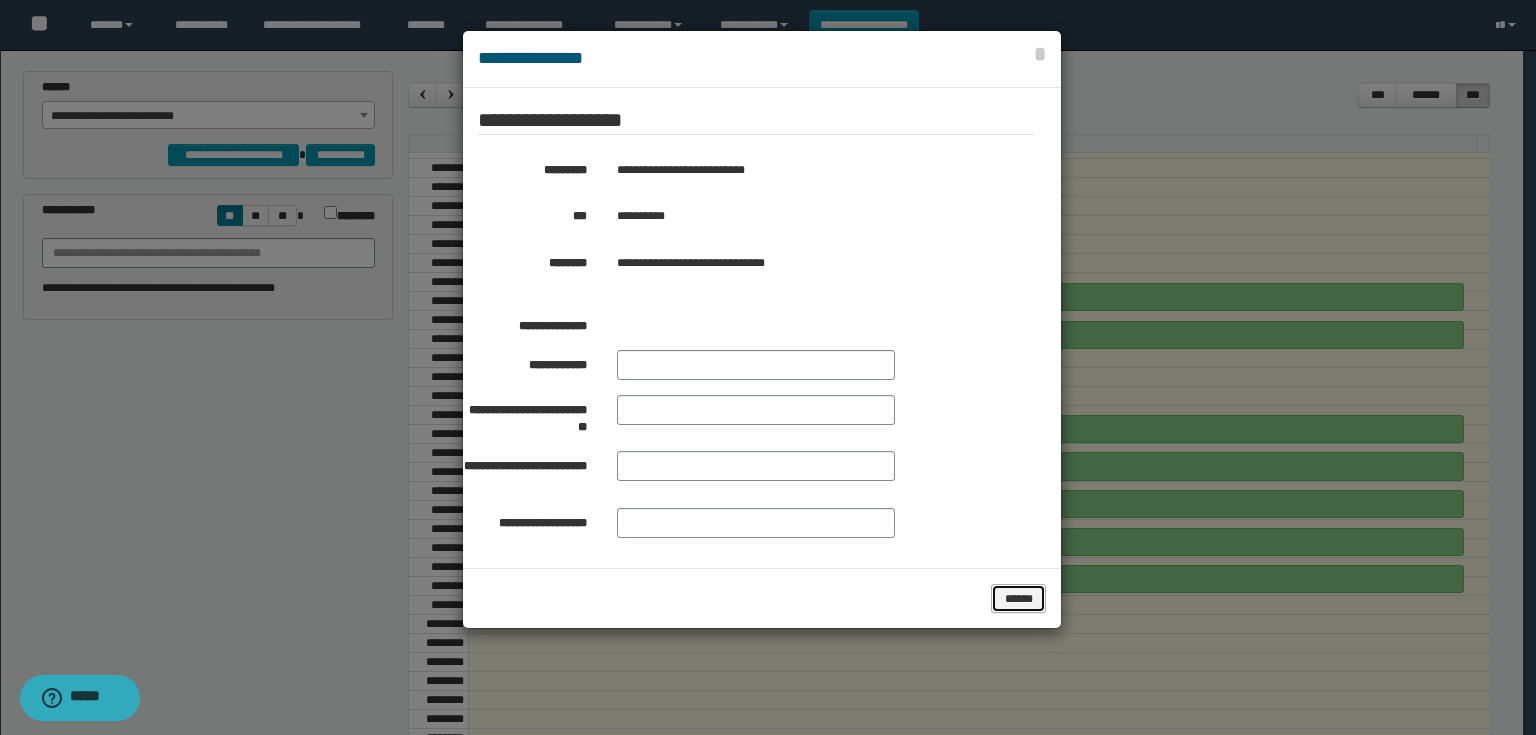 click on "******" at bounding box center [1019, 599] 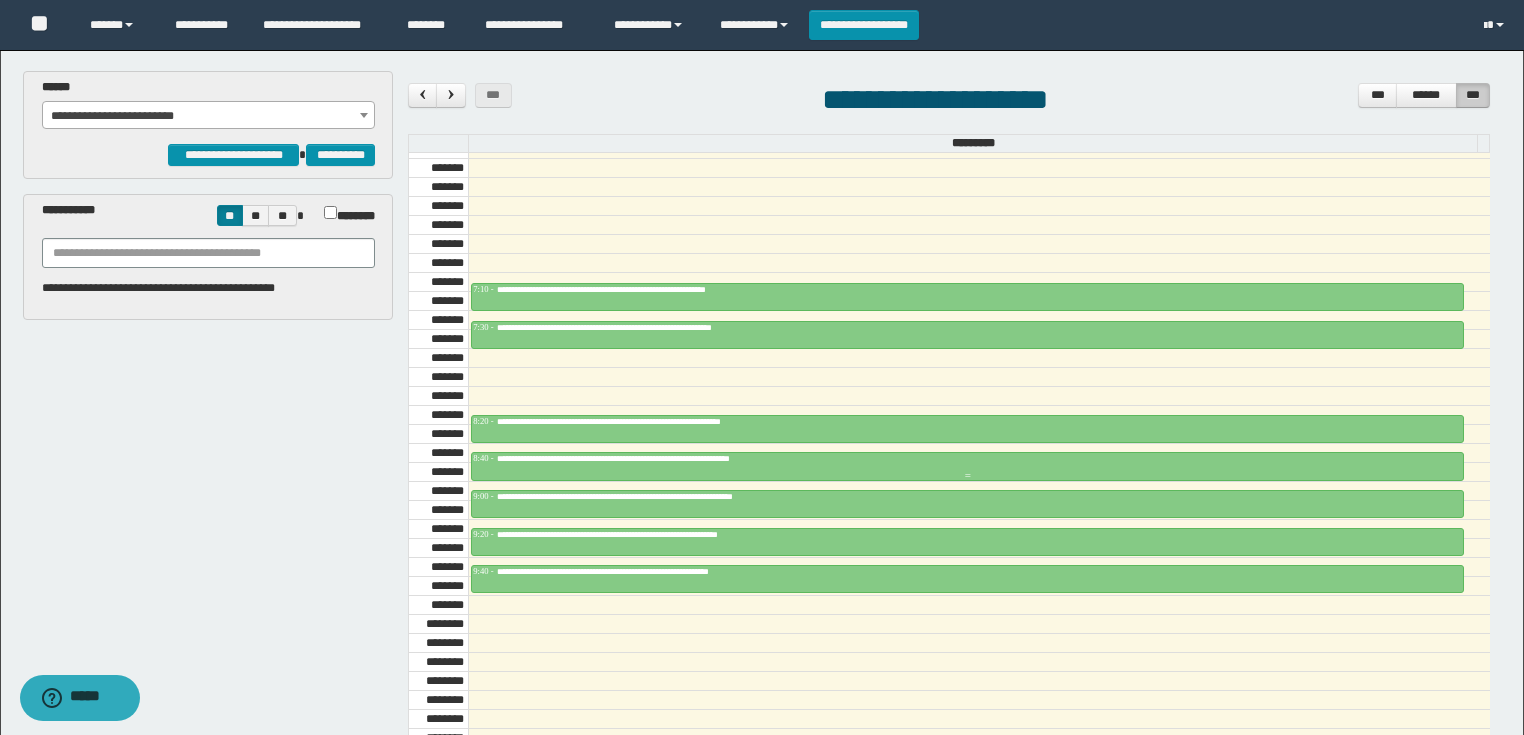 click at bounding box center (967, 466) 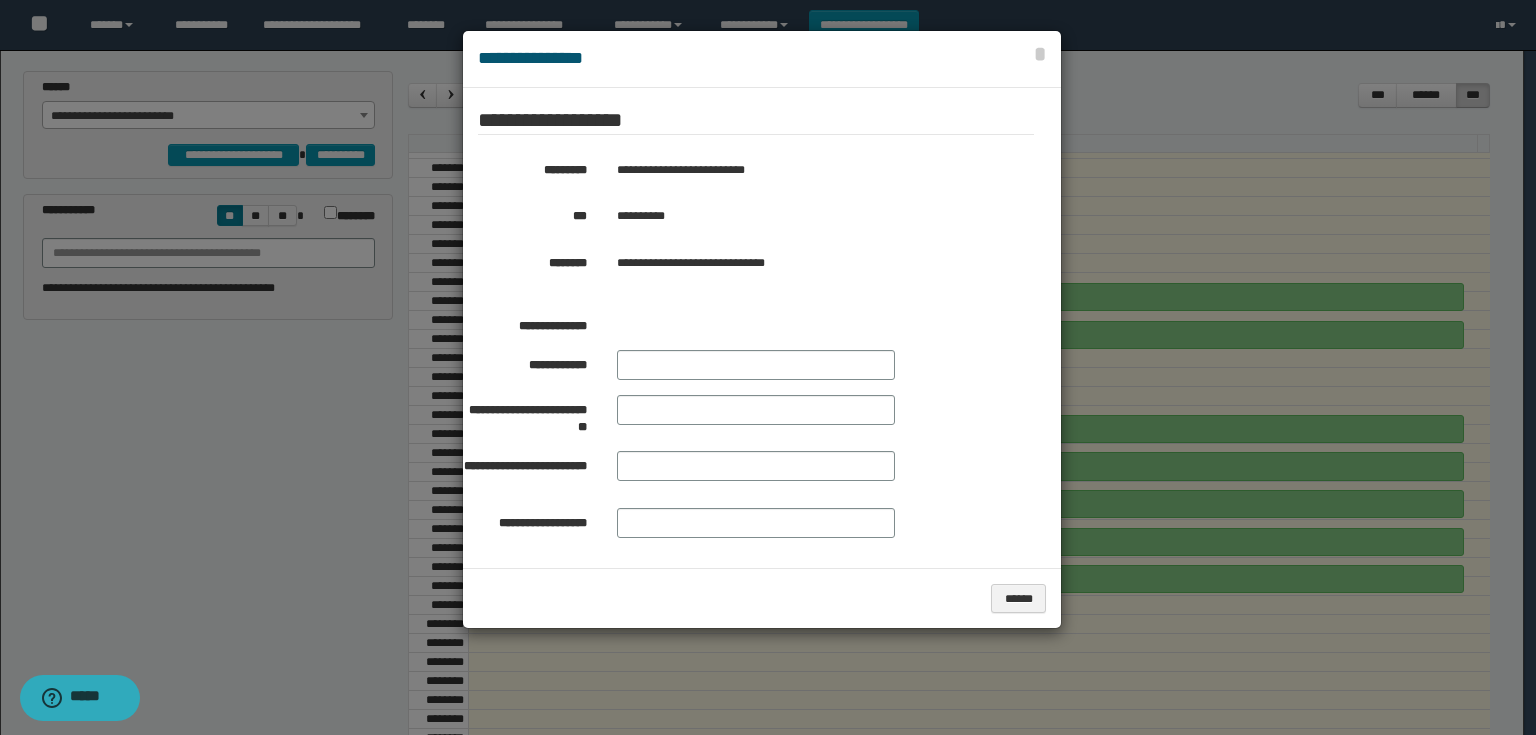 drag, startPoint x: 616, startPoint y: 152, endPoint x: 826, endPoint y: 160, distance: 210.15233 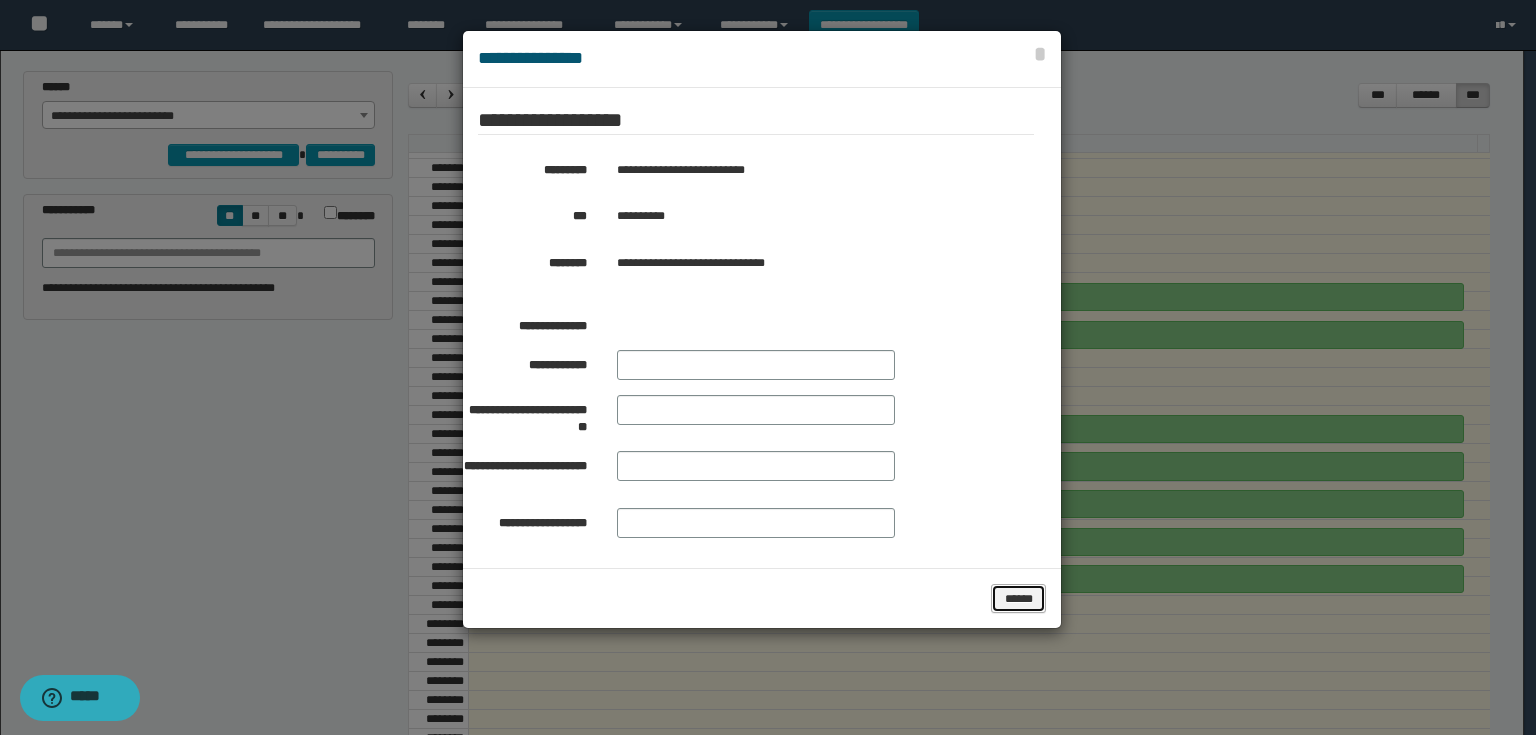 drag, startPoint x: 1022, startPoint y: 597, endPoint x: 1015, endPoint y: 587, distance: 12.206555 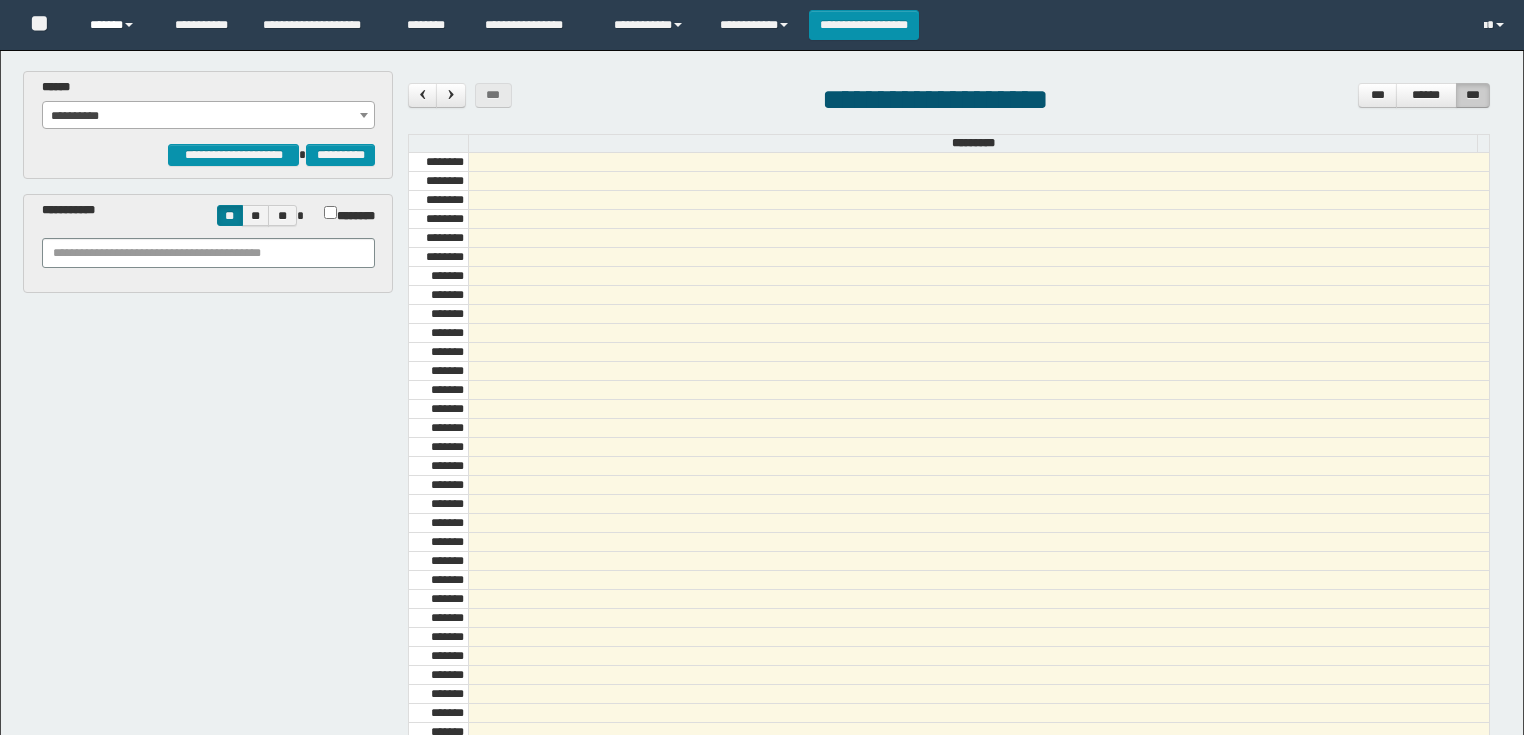 scroll, scrollTop: 0, scrollLeft: 0, axis: both 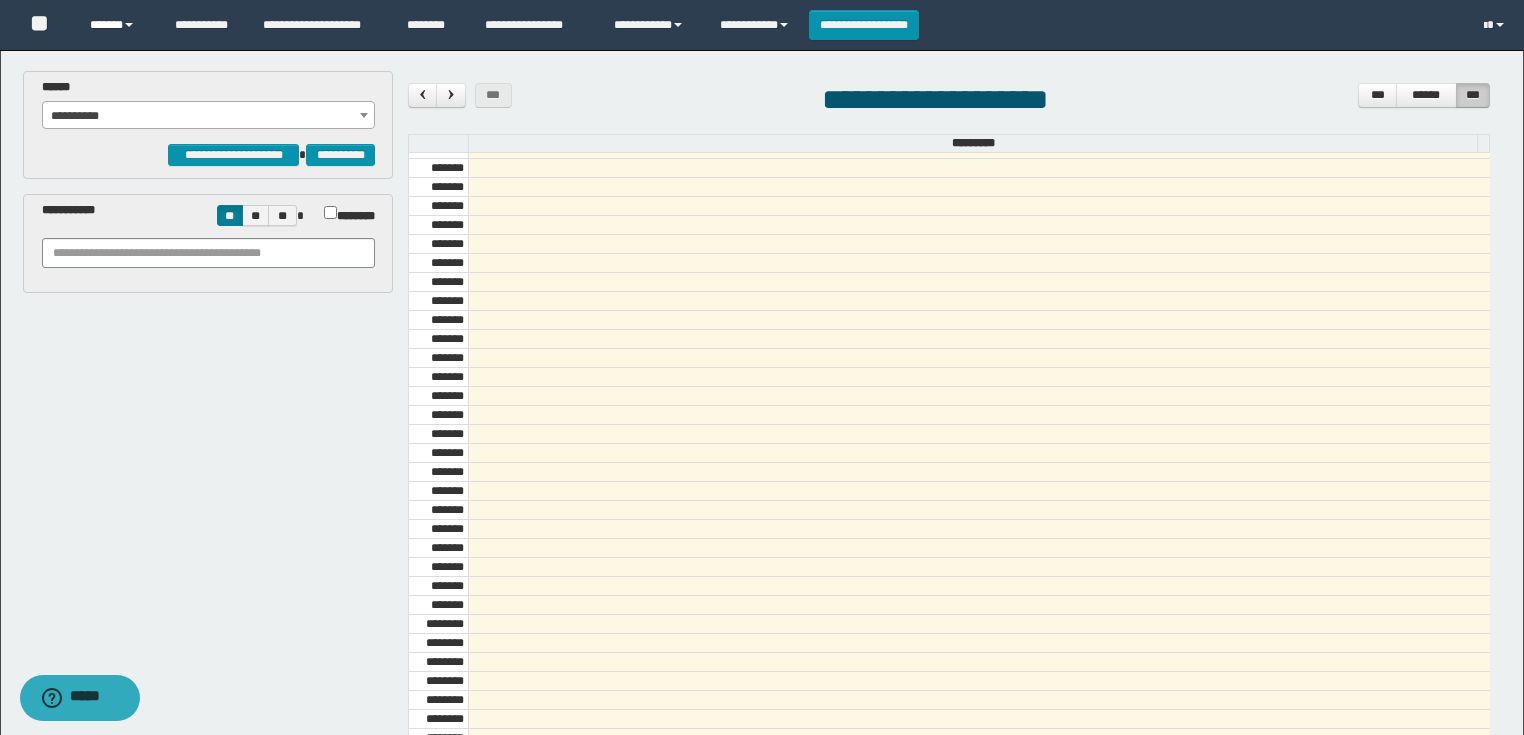 click on "******" at bounding box center [117, 25] 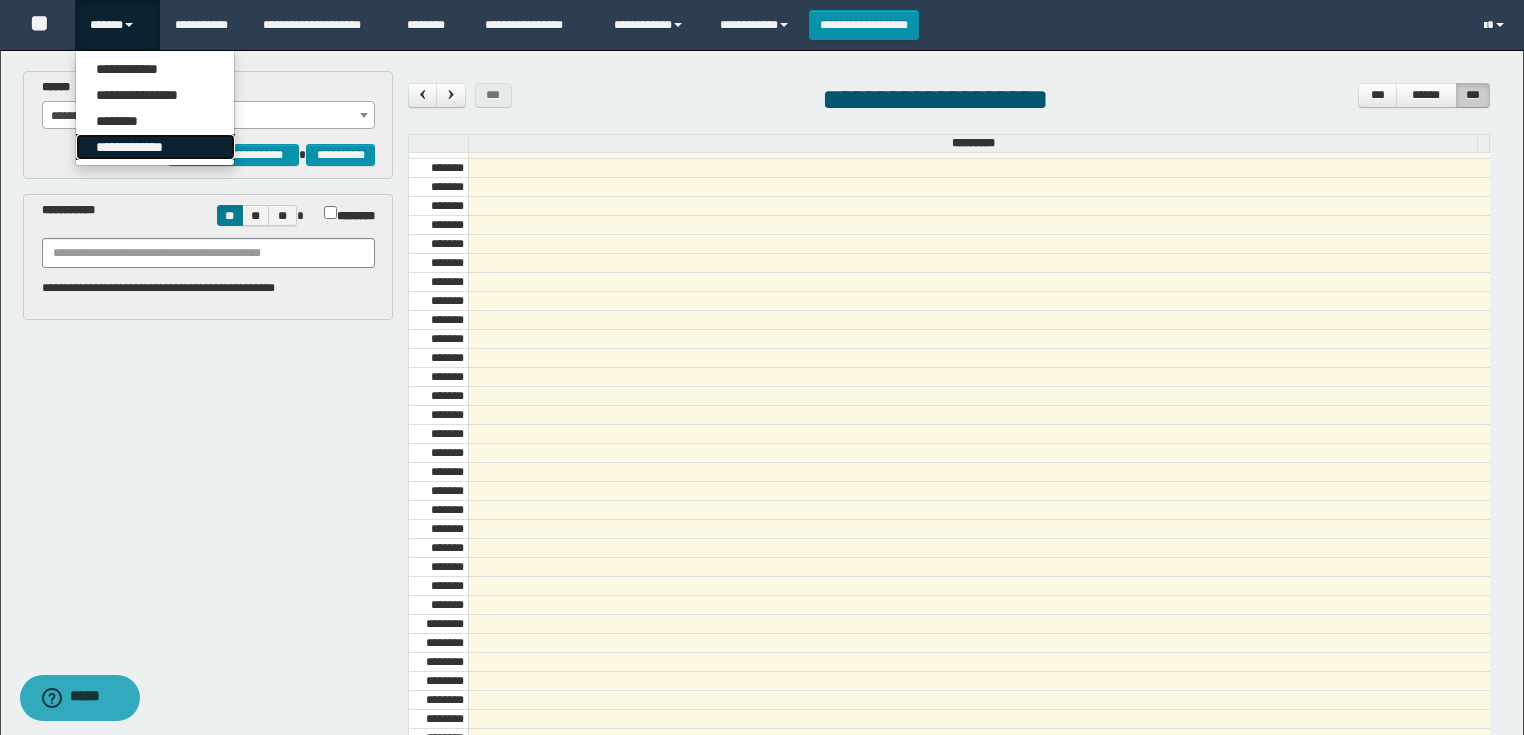 click on "**********" at bounding box center (155, 147) 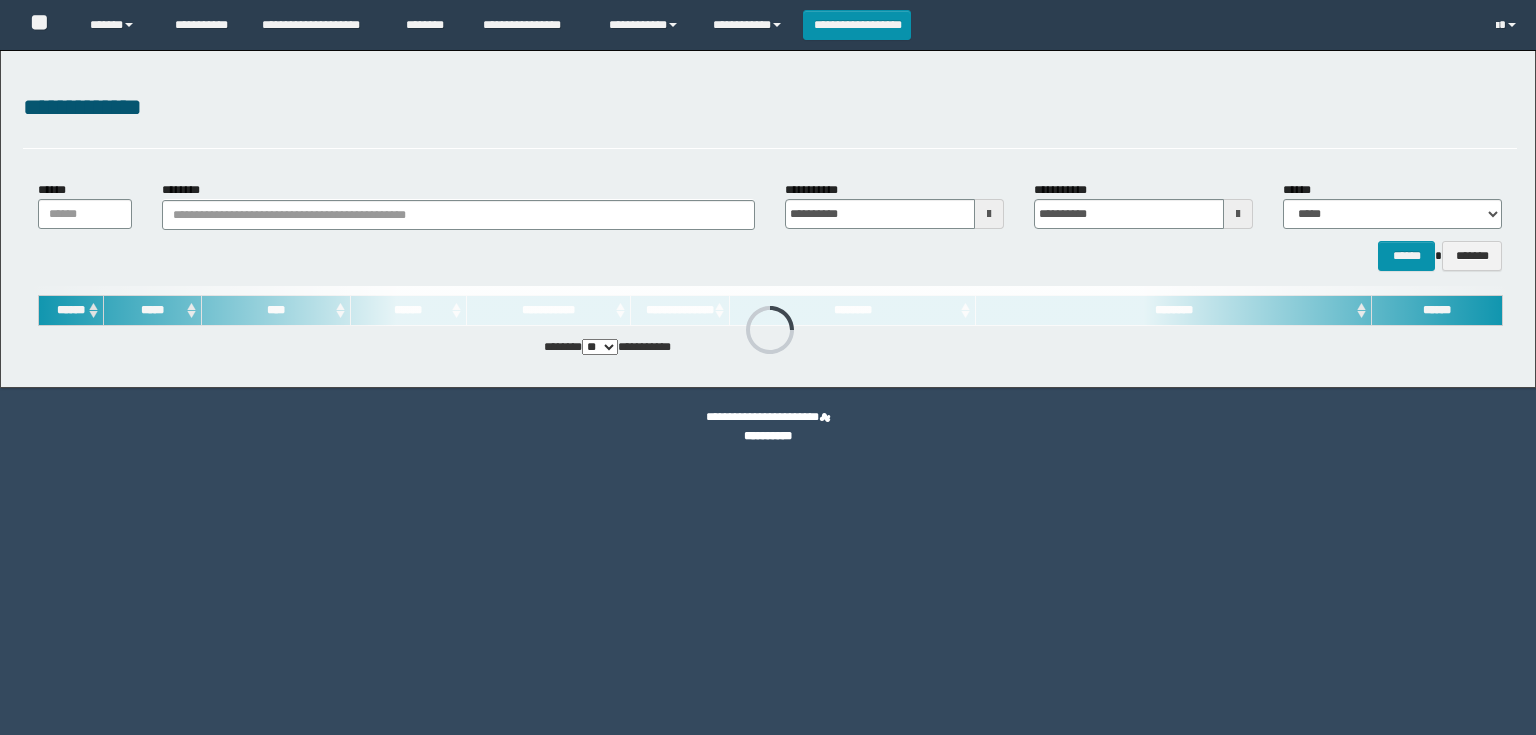 scroll, scrollTop: 0, scrollLeft: 0, axis: both 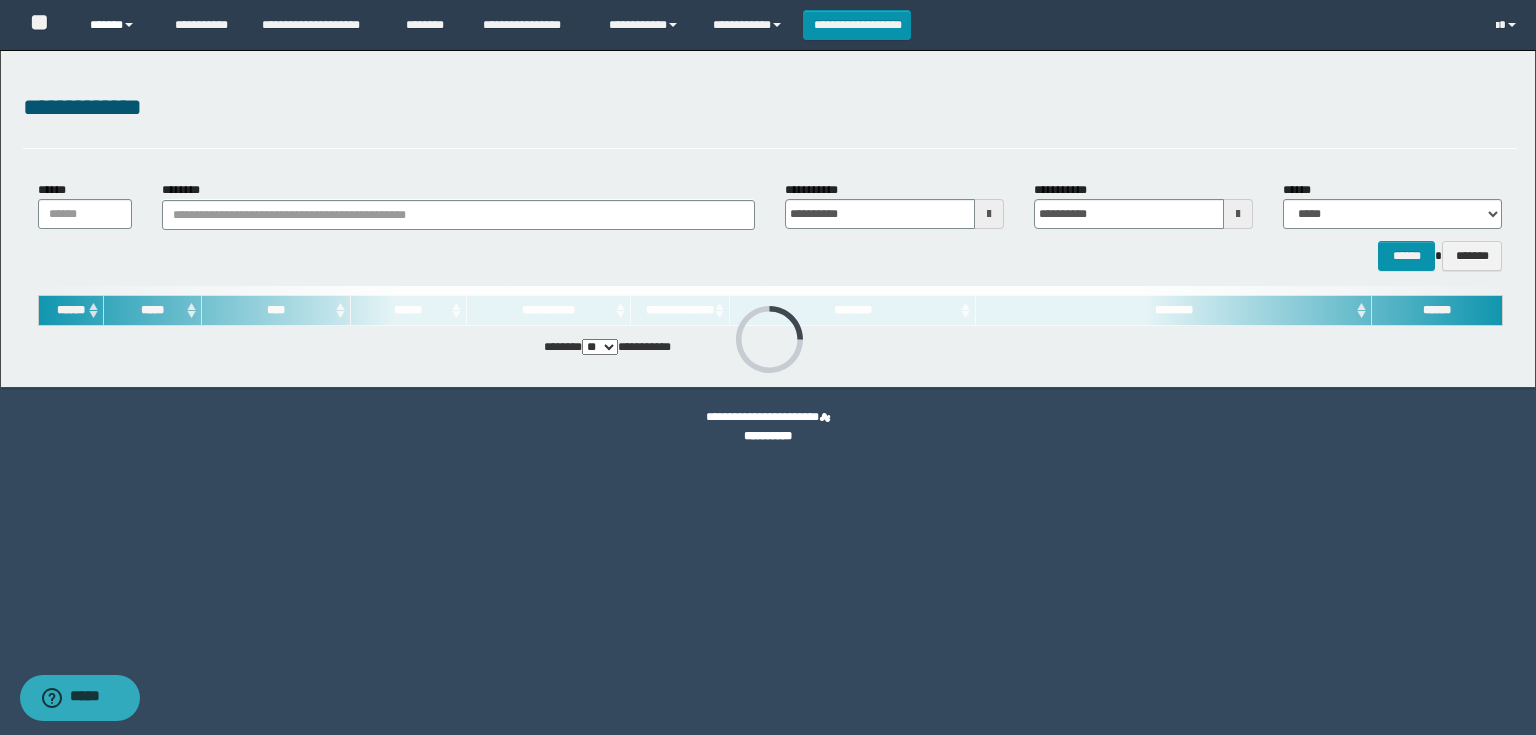 click on "******" at bounding box center [117, 25] 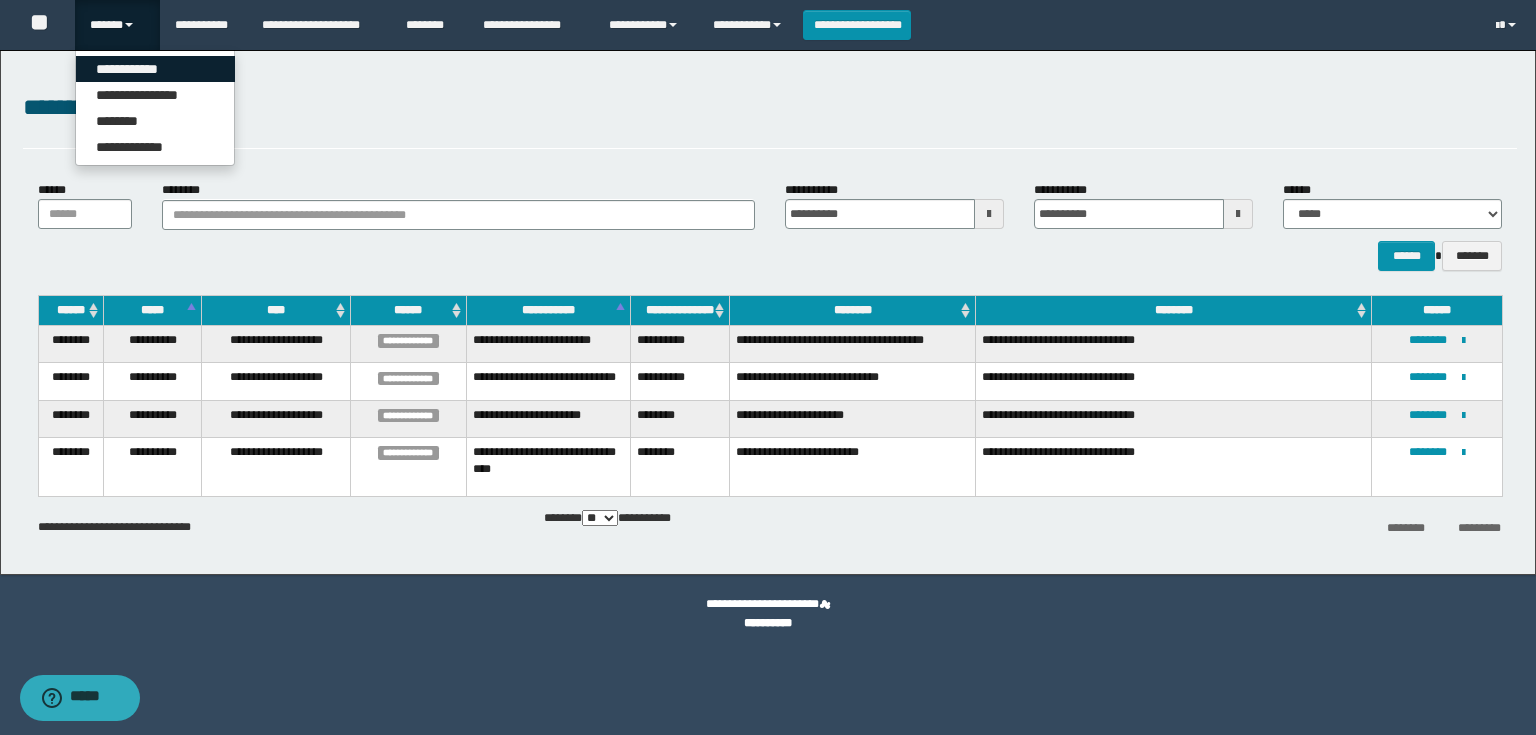 click on "**********" at bounding box center [155, 69] 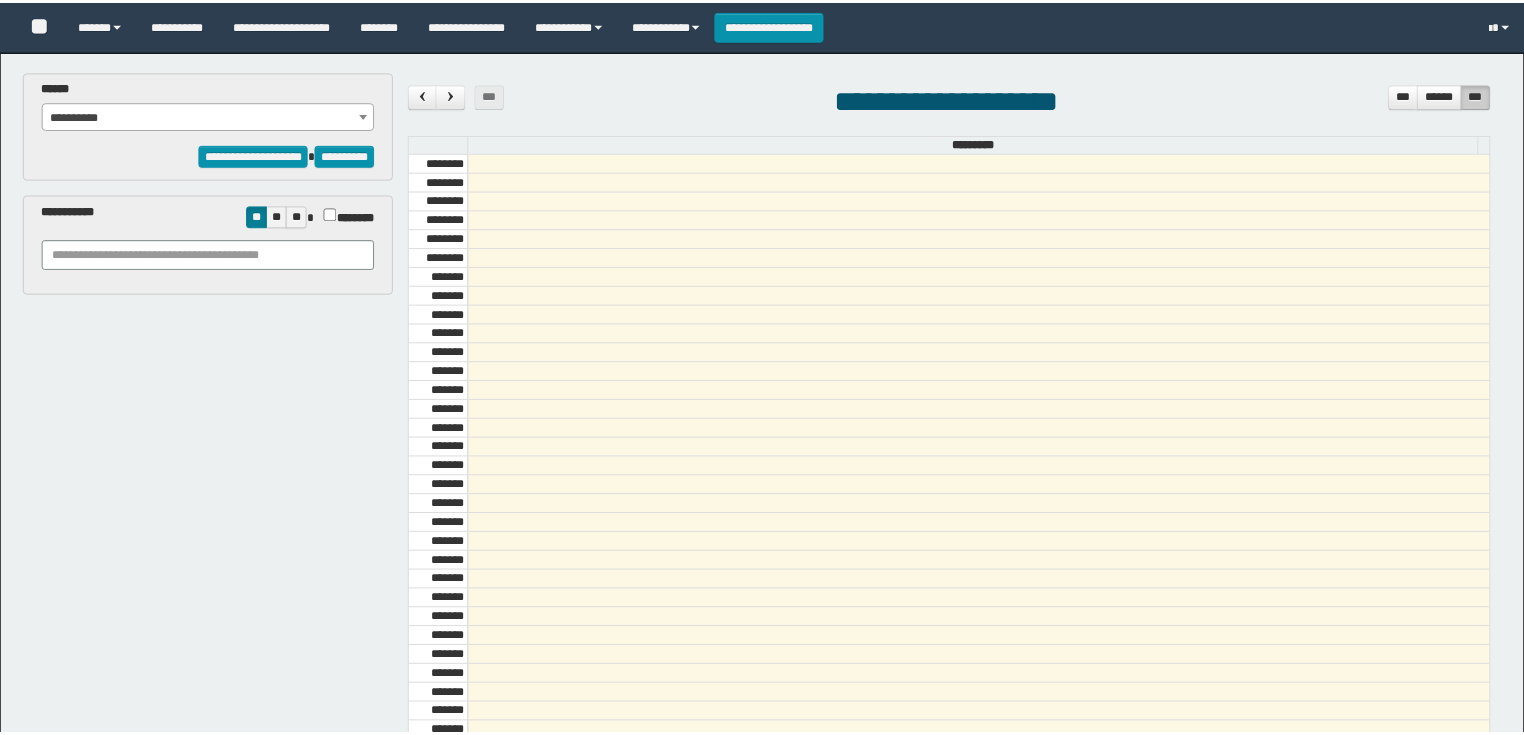 scroll, scrollTop: 0, scrollLeft: 0, axis: both 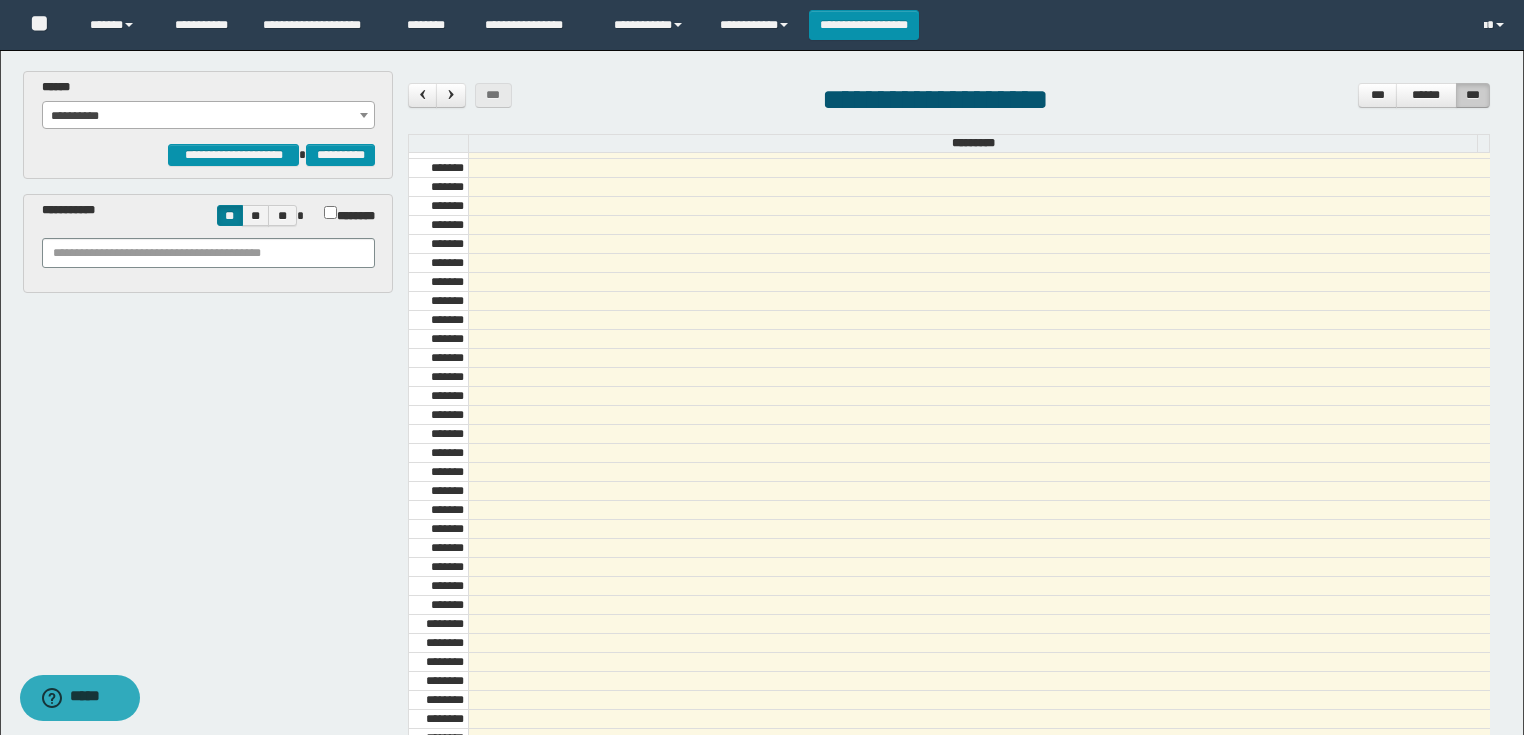 click on "**********" at bounding box center [209, 116] 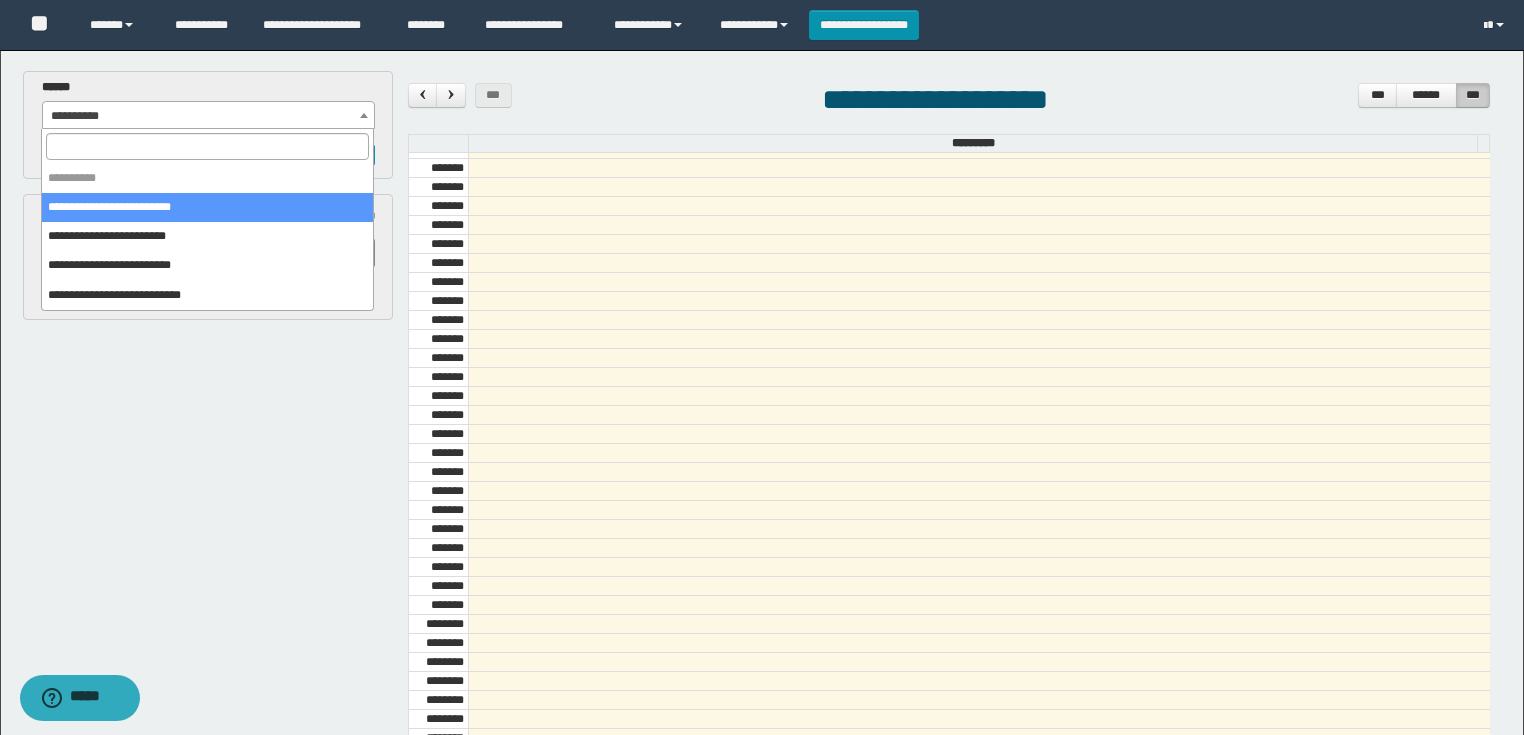 select on "******" 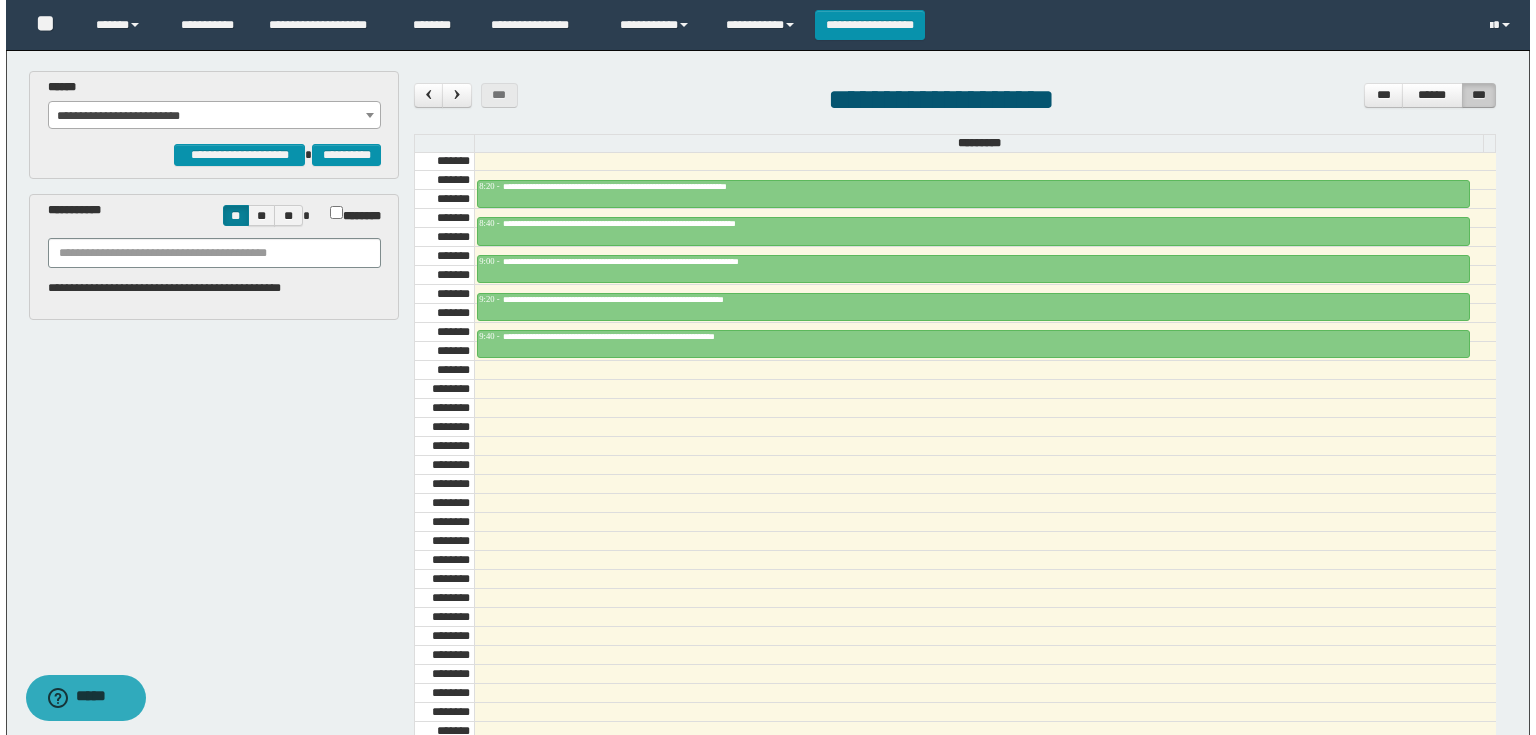 scroll, scrollTop: 918, scrollLeft: 0, axis: vertical 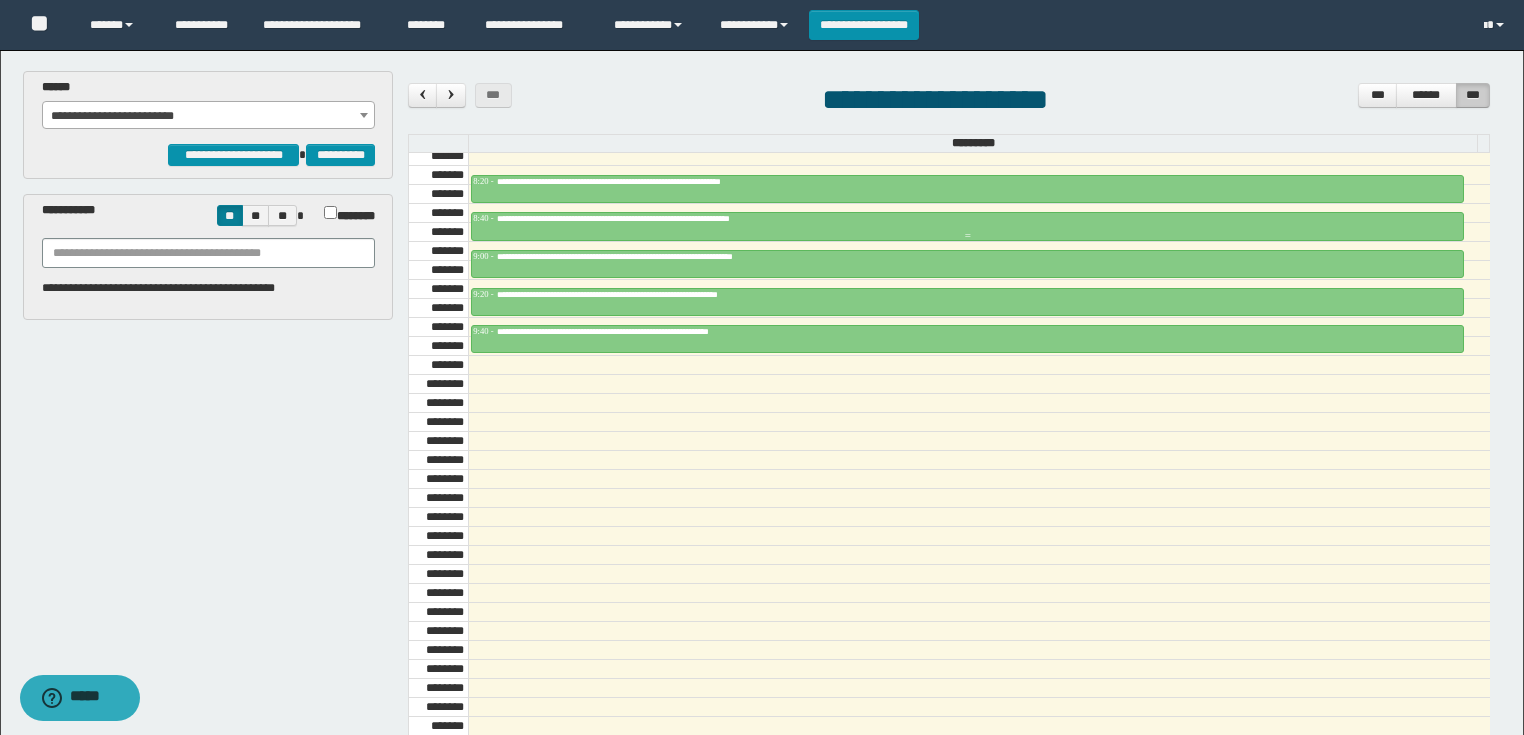 click on "**********" at bounding box center [967, 219] 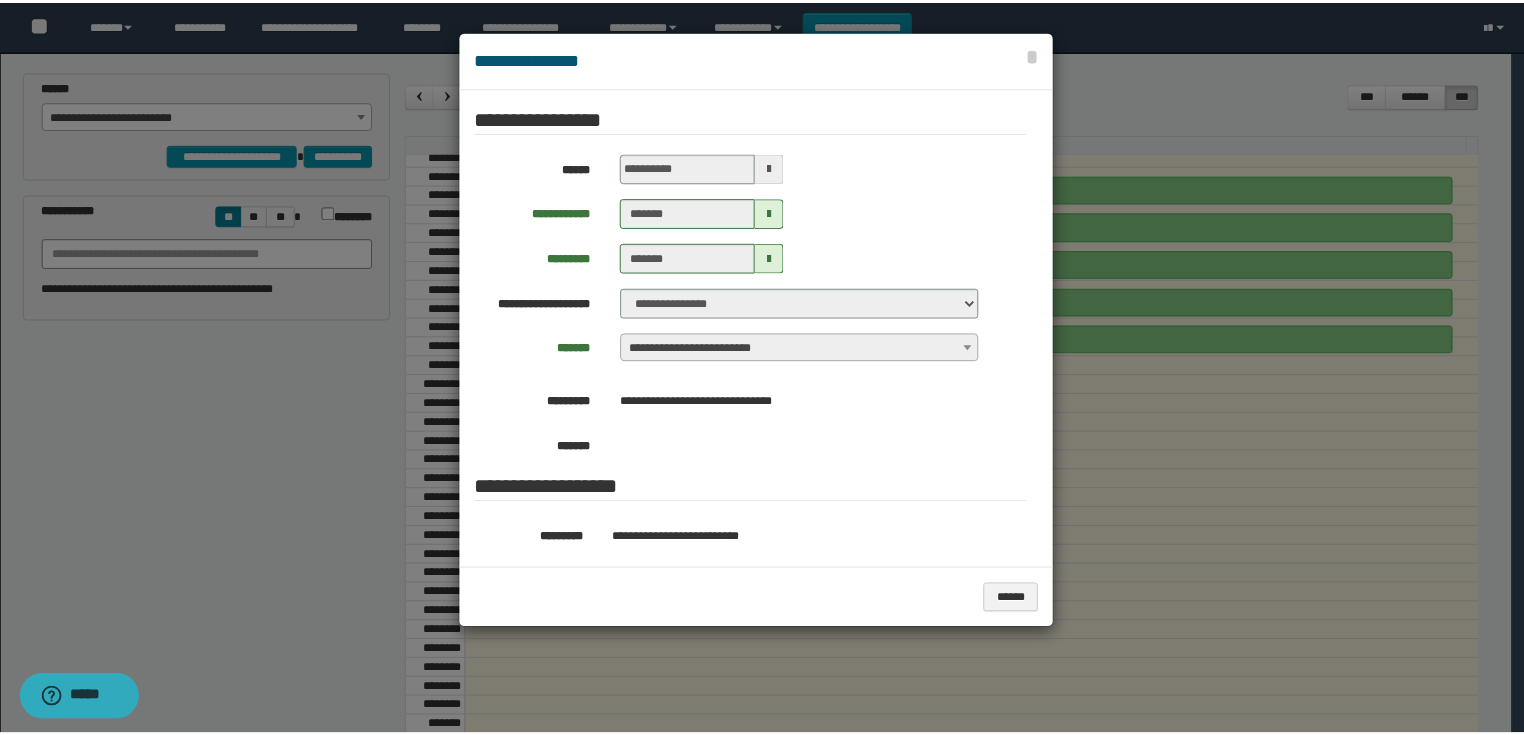 scroll, scrollTop: 160, scrollLeft: 0, axis: vertical 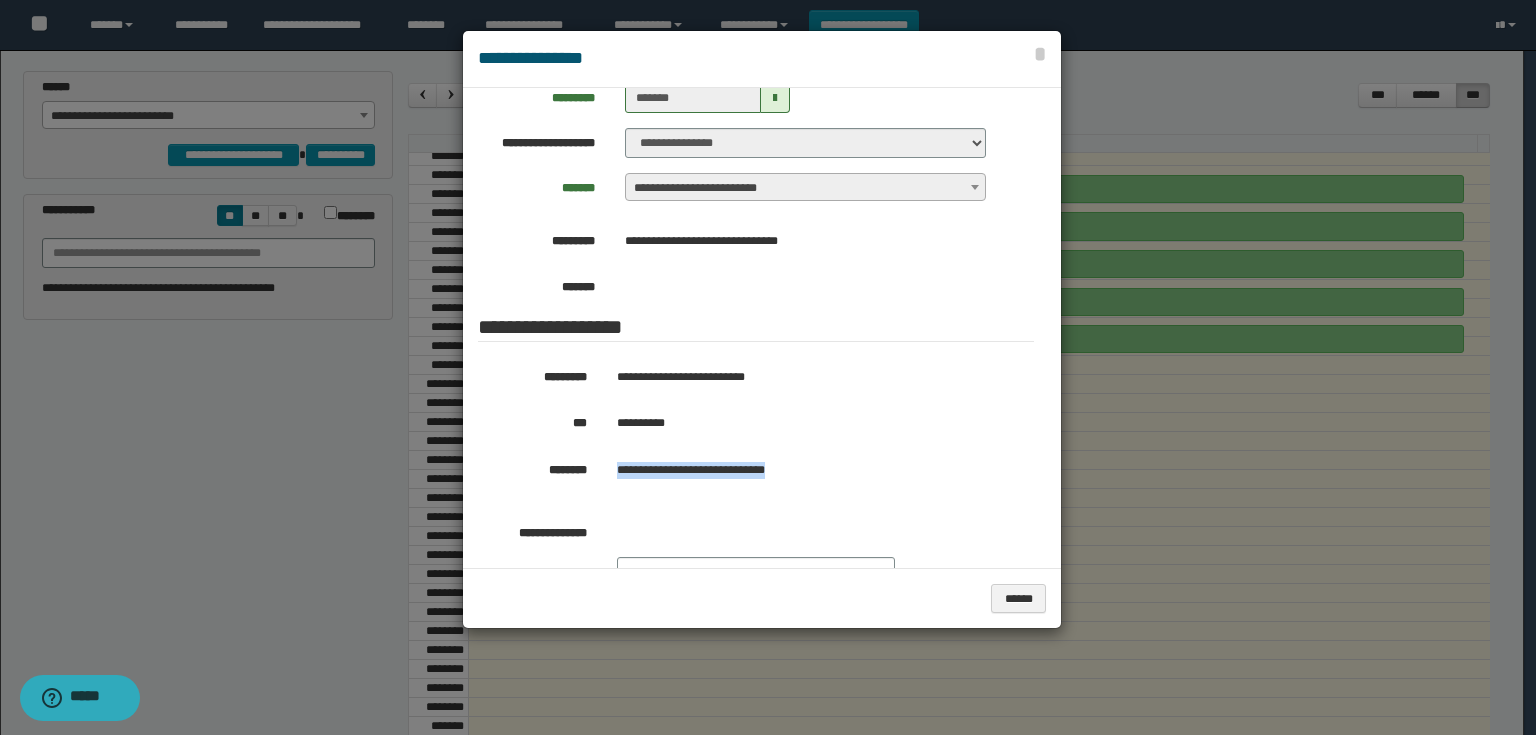 drag, startPoint x: 708, startPoint y: 488, endPoint x: 617, endPoint y: 468, distance: 93.17188 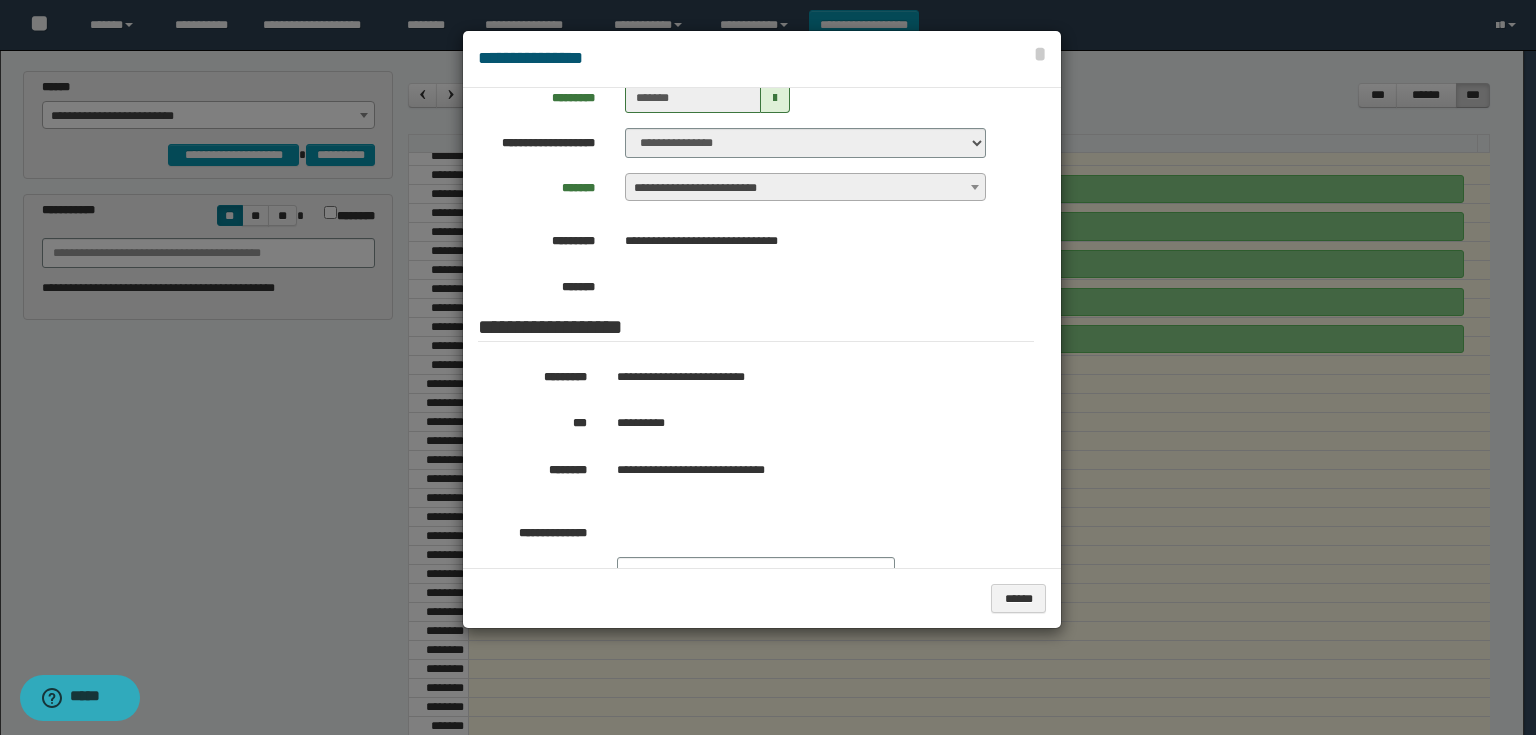 click at bounding box center [768, 367] 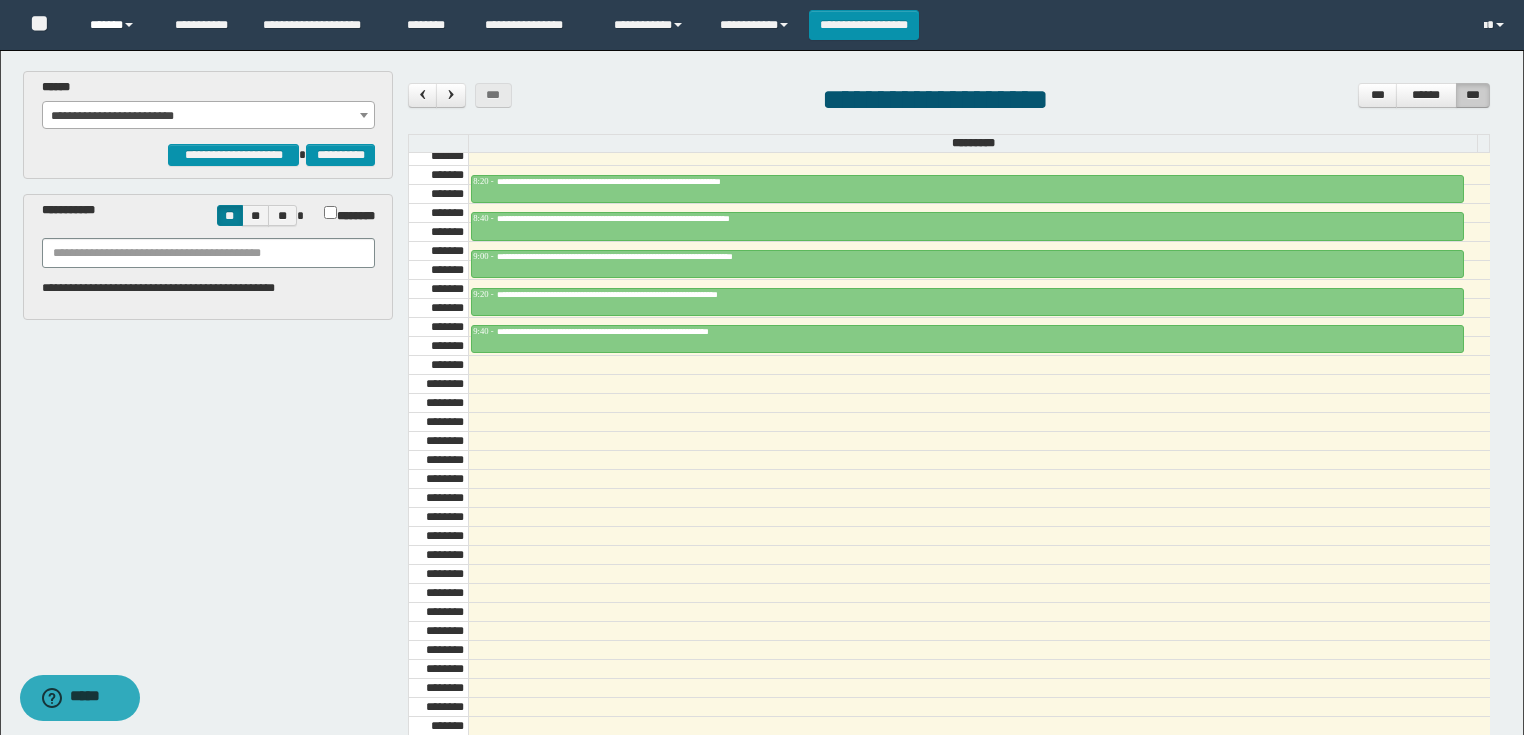 click on "******" at bounding box center (117, 25) 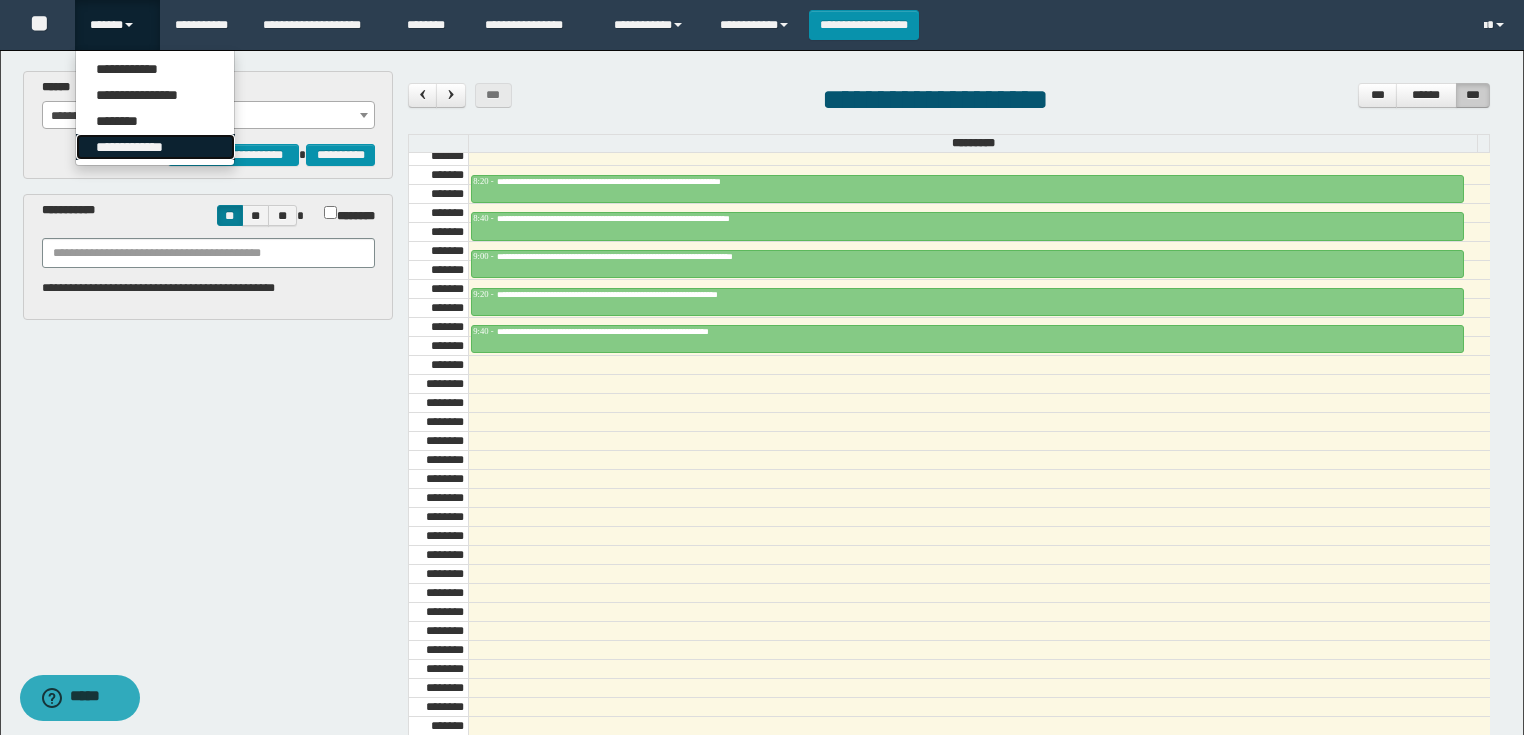 click on "**********" at bounding box center (155, 147) 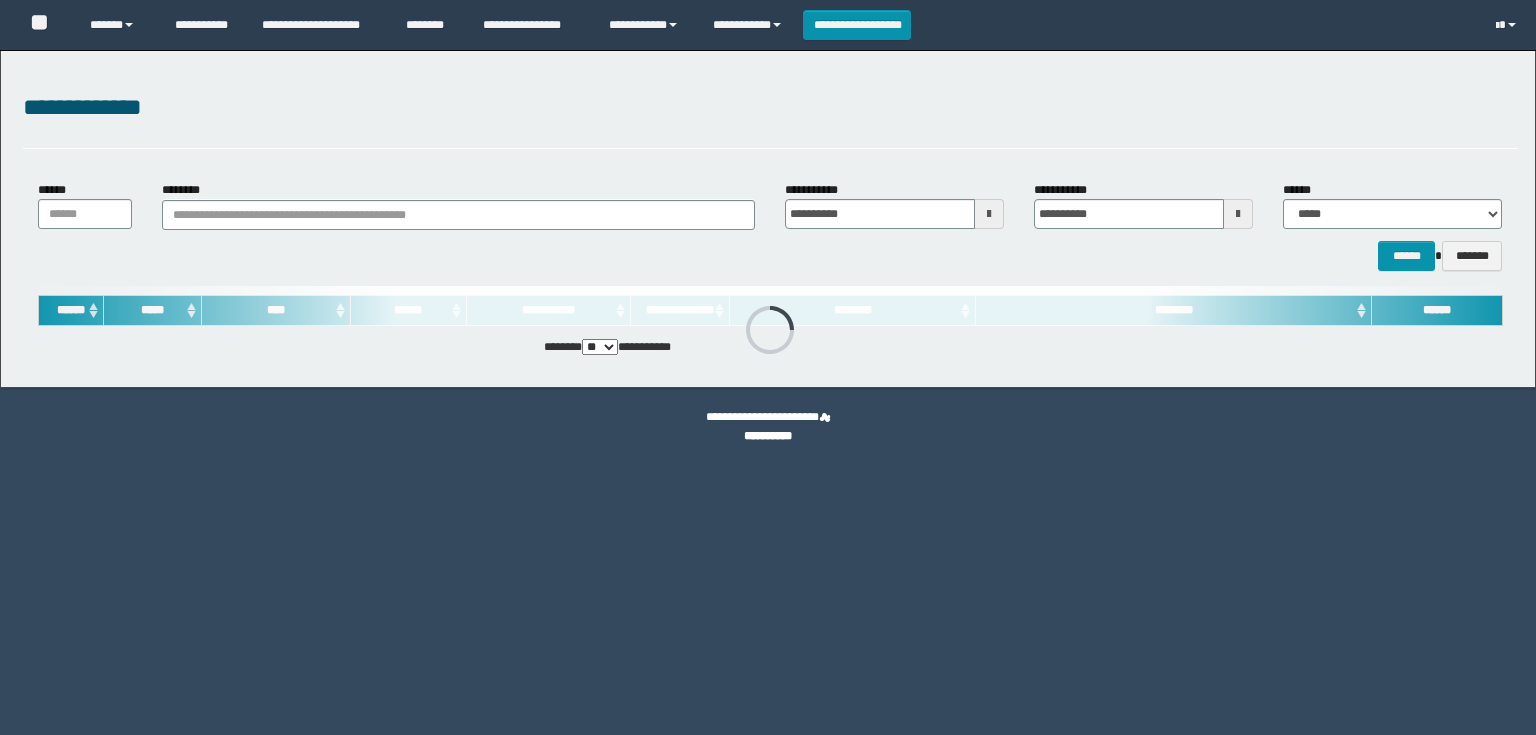 scroll, scrollTop: 0, scrollLeft: 0, axis: both 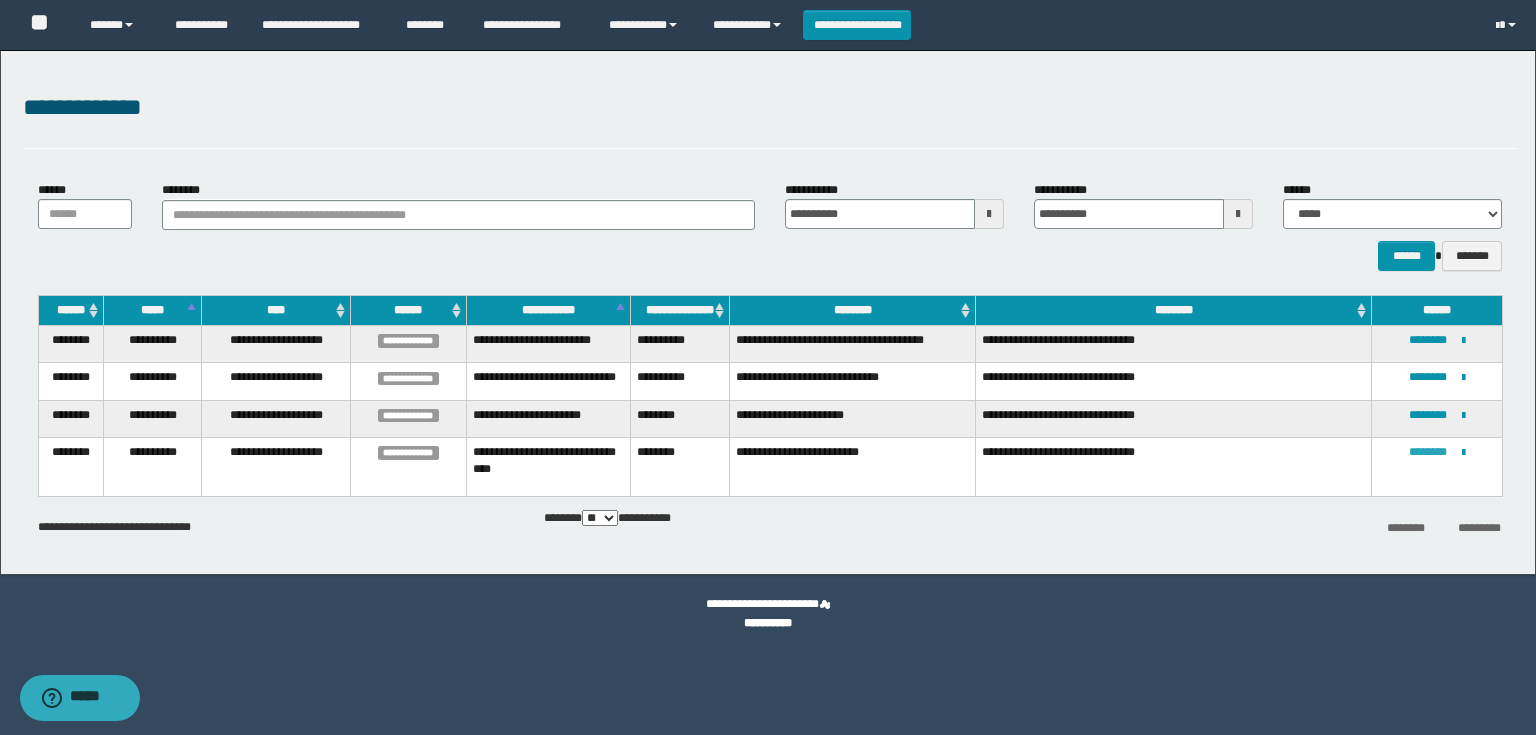 click on "********" at bounding box center (1428, 452) 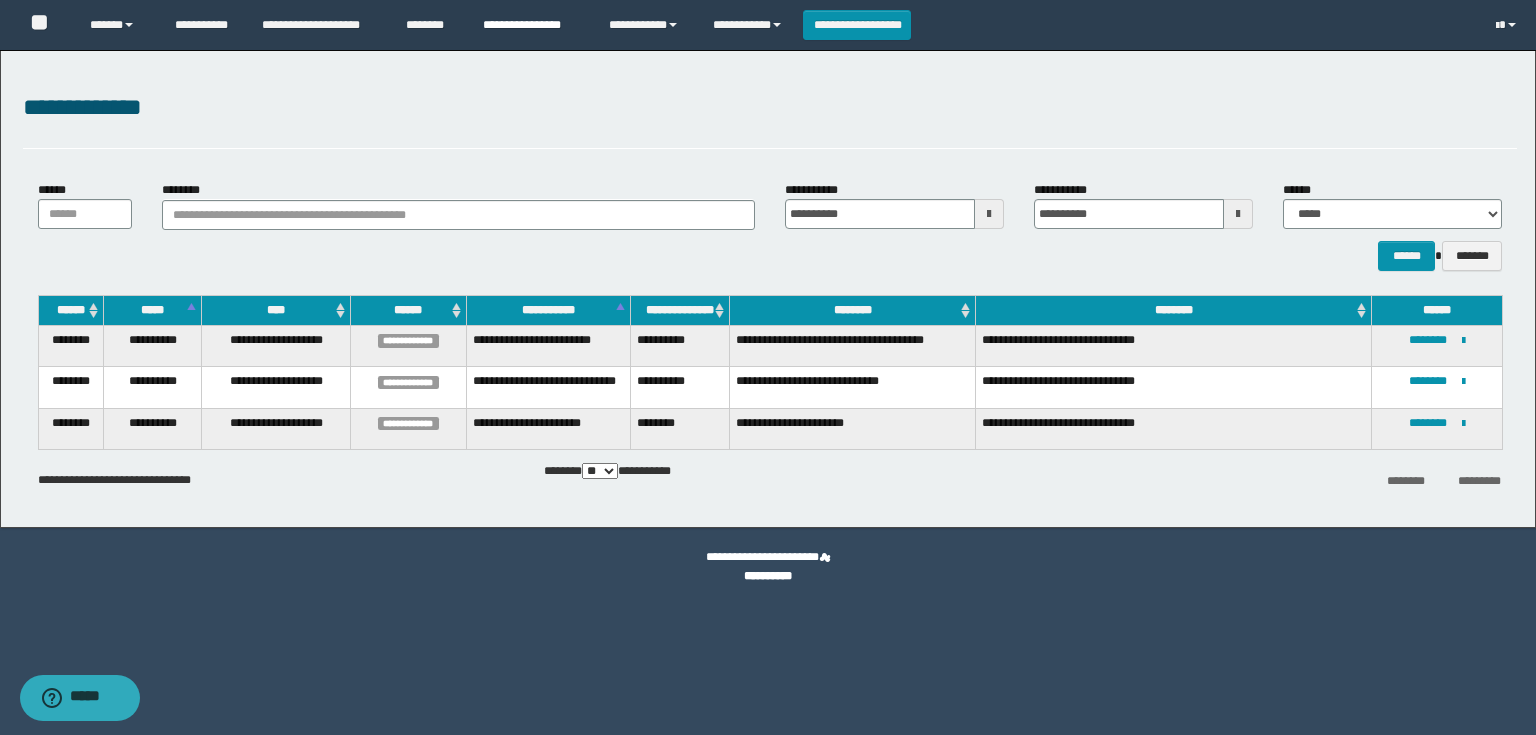 click on "**********" at bounding box center [531, 25] 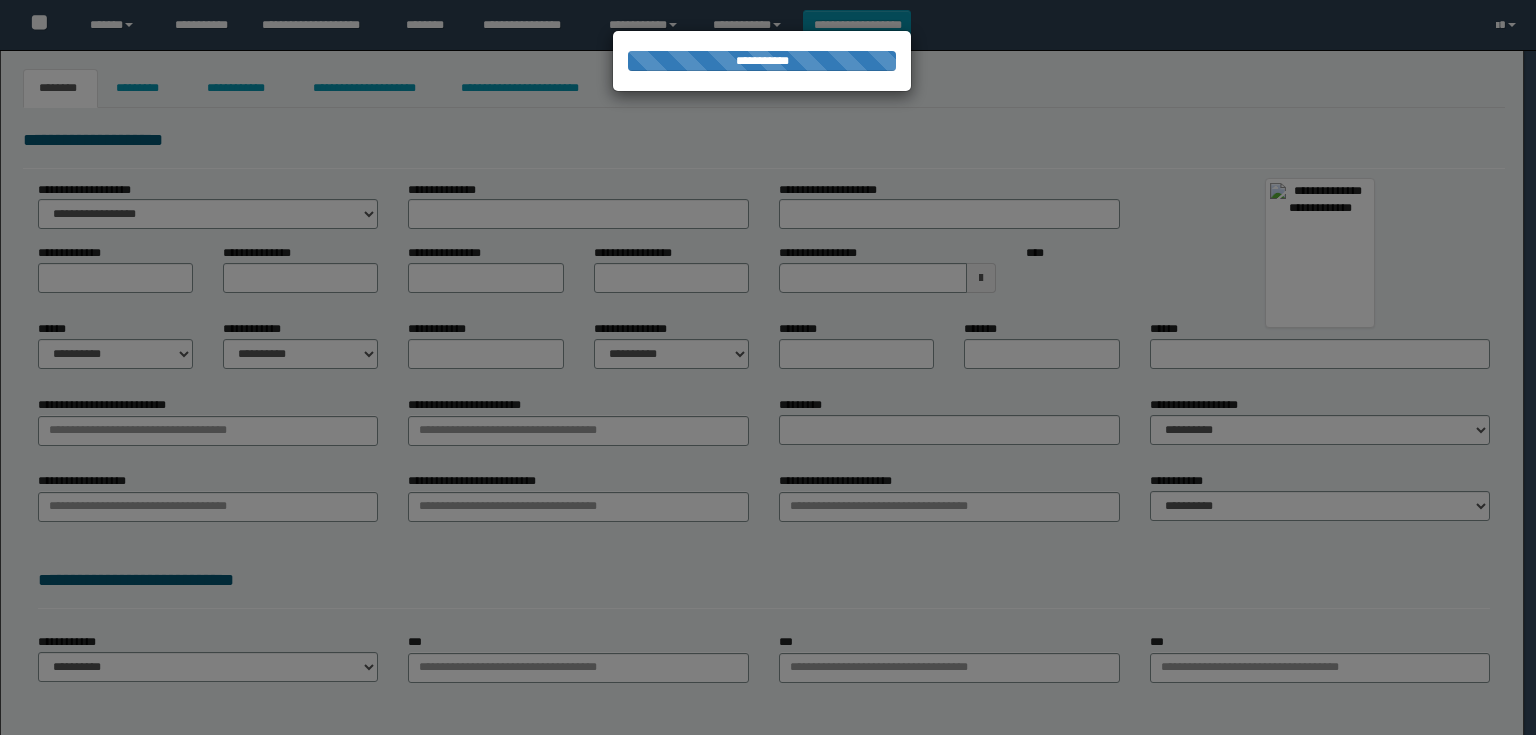 scroll, scrollTop: 0, scrollLeft: 0, axis: both 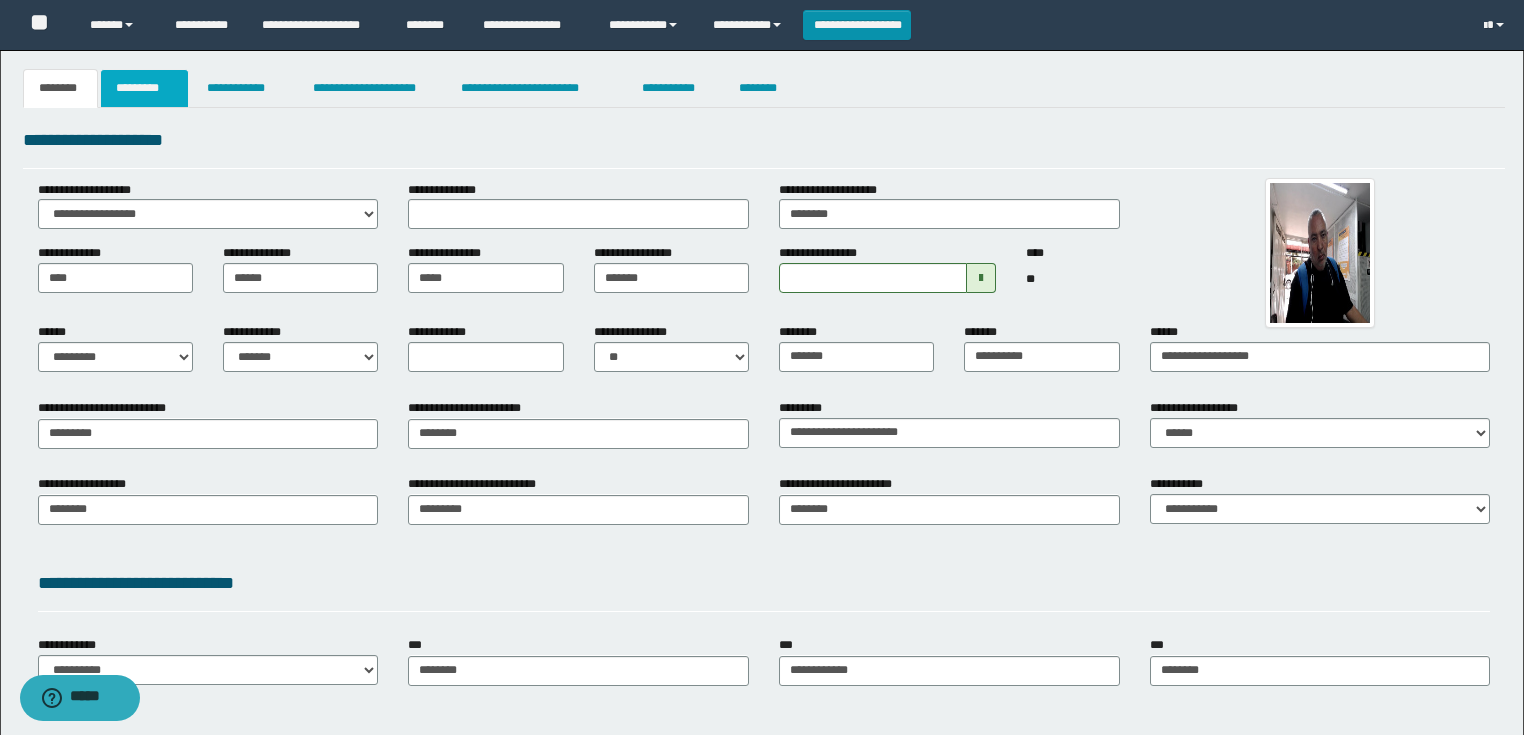 click on "*********" at bounding box center [144, 88] 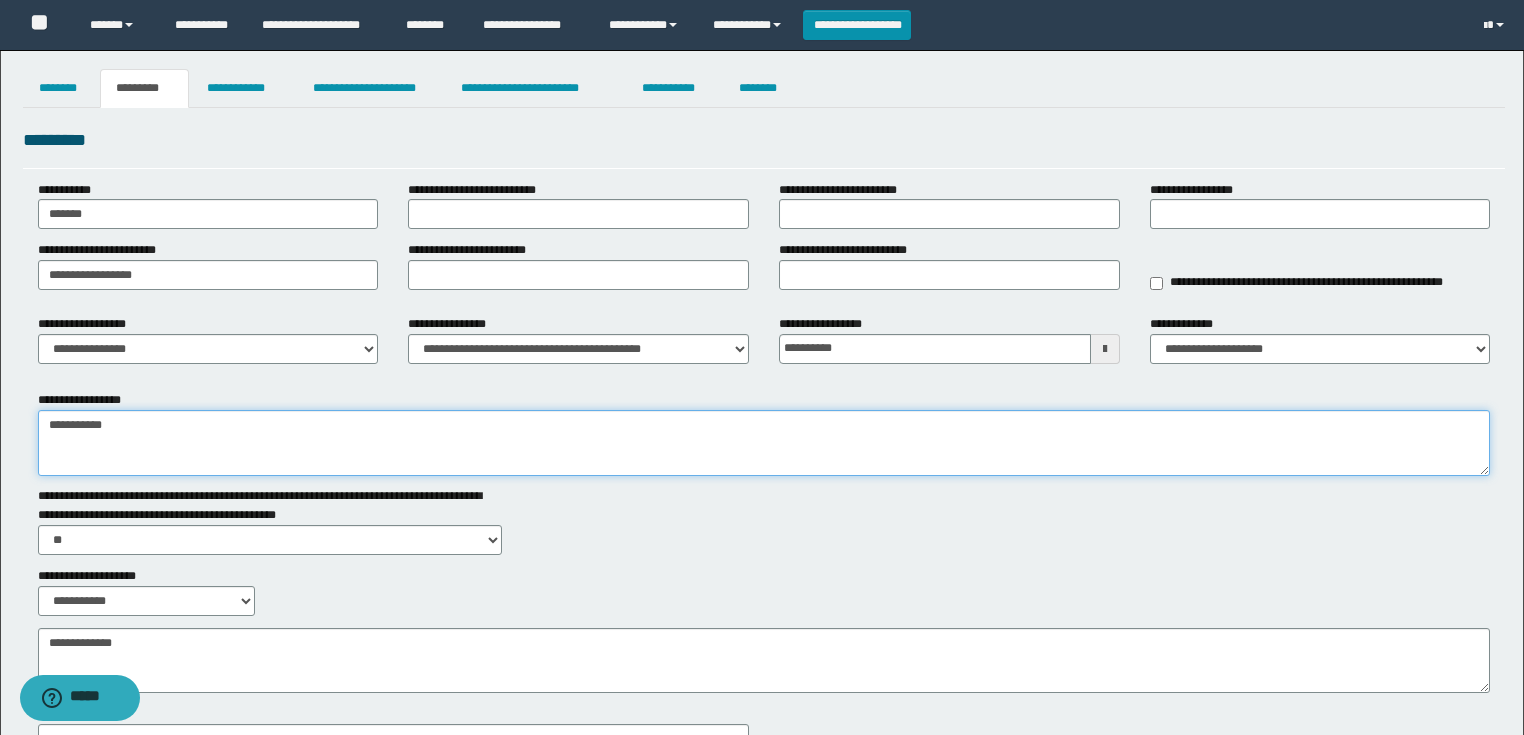 click on "**********" at bounding box center (764, 443) 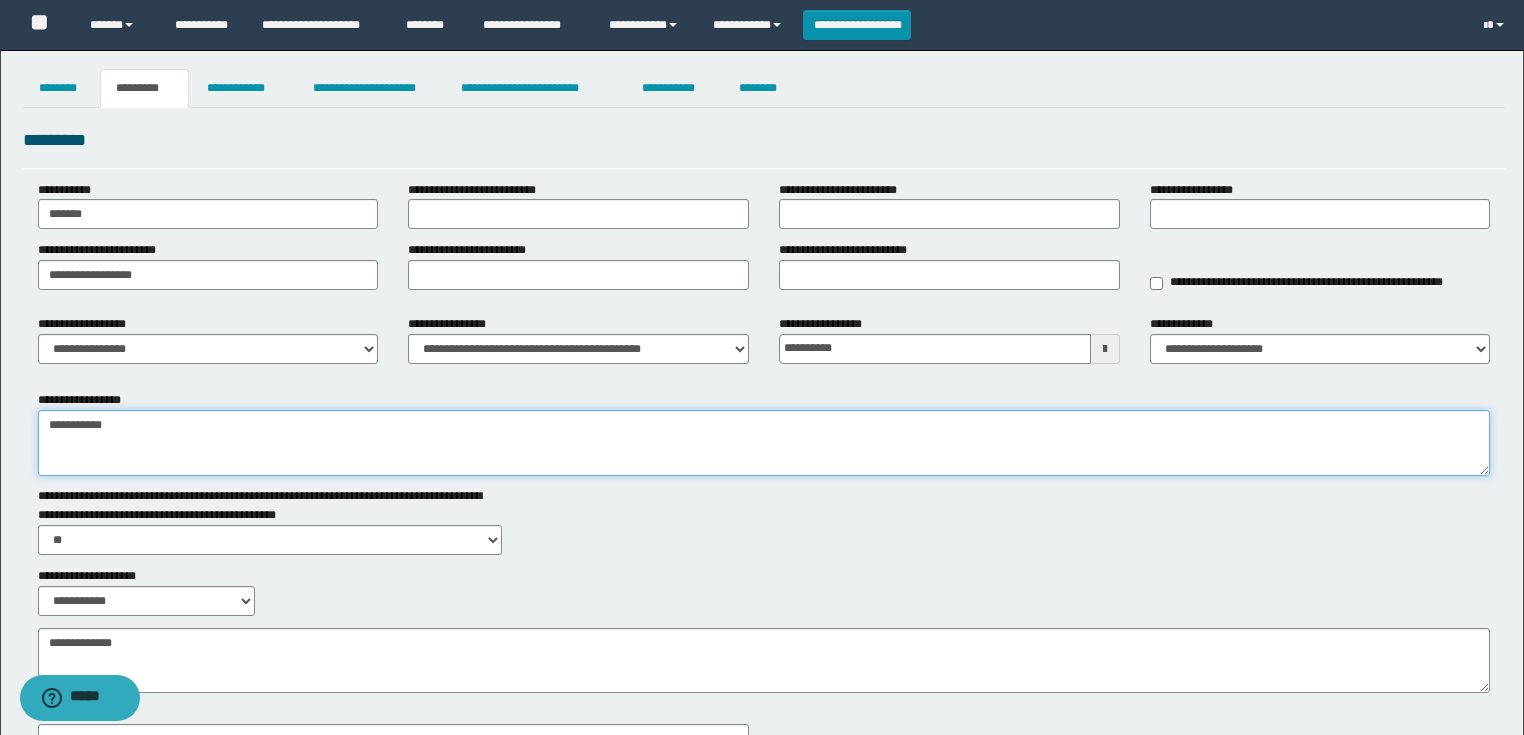 click on "**********" at bounding box center [764, 443] 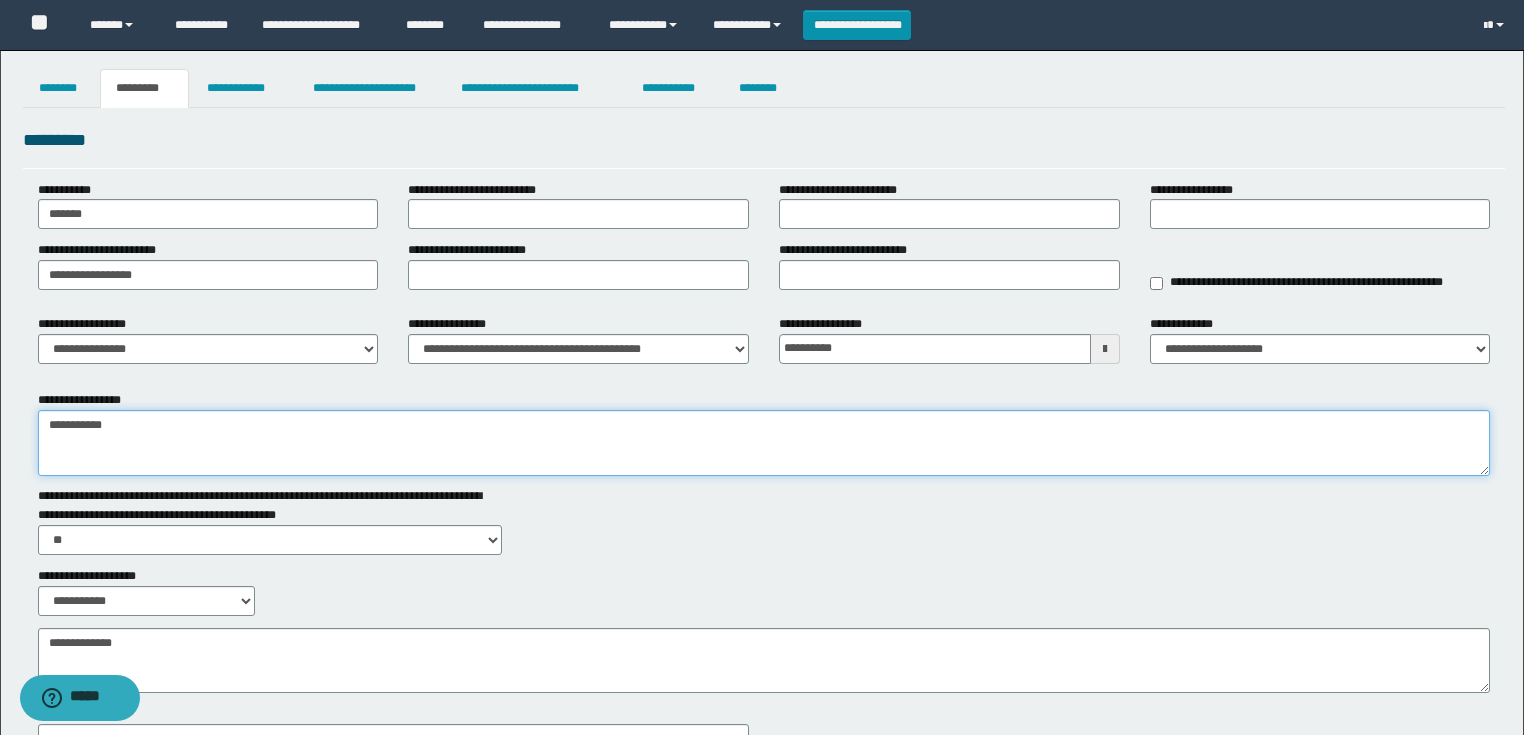 drag, startPoint x: 424, startPoint y: 444, endPoint x: 0, endPoint y: 434, distance: 424.11792 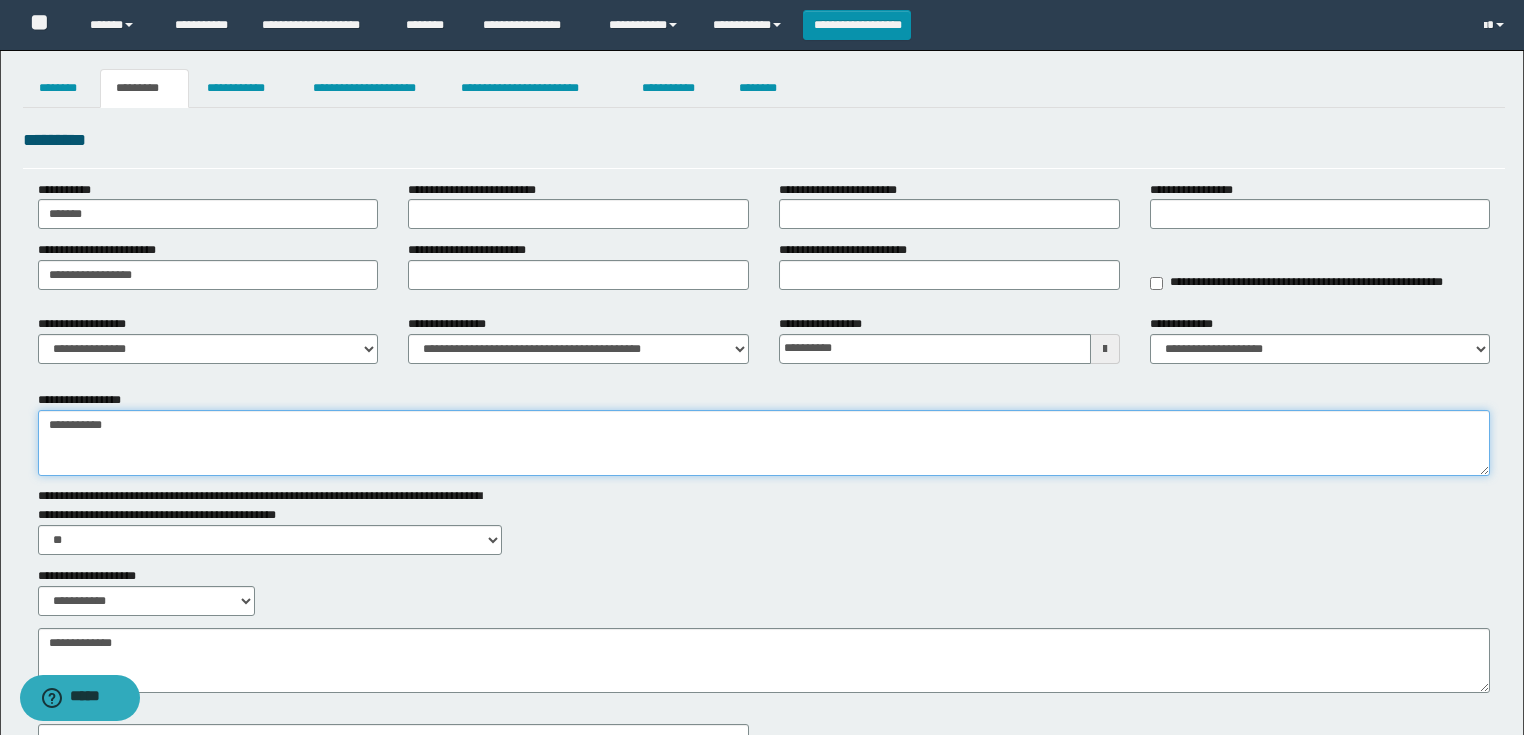paste 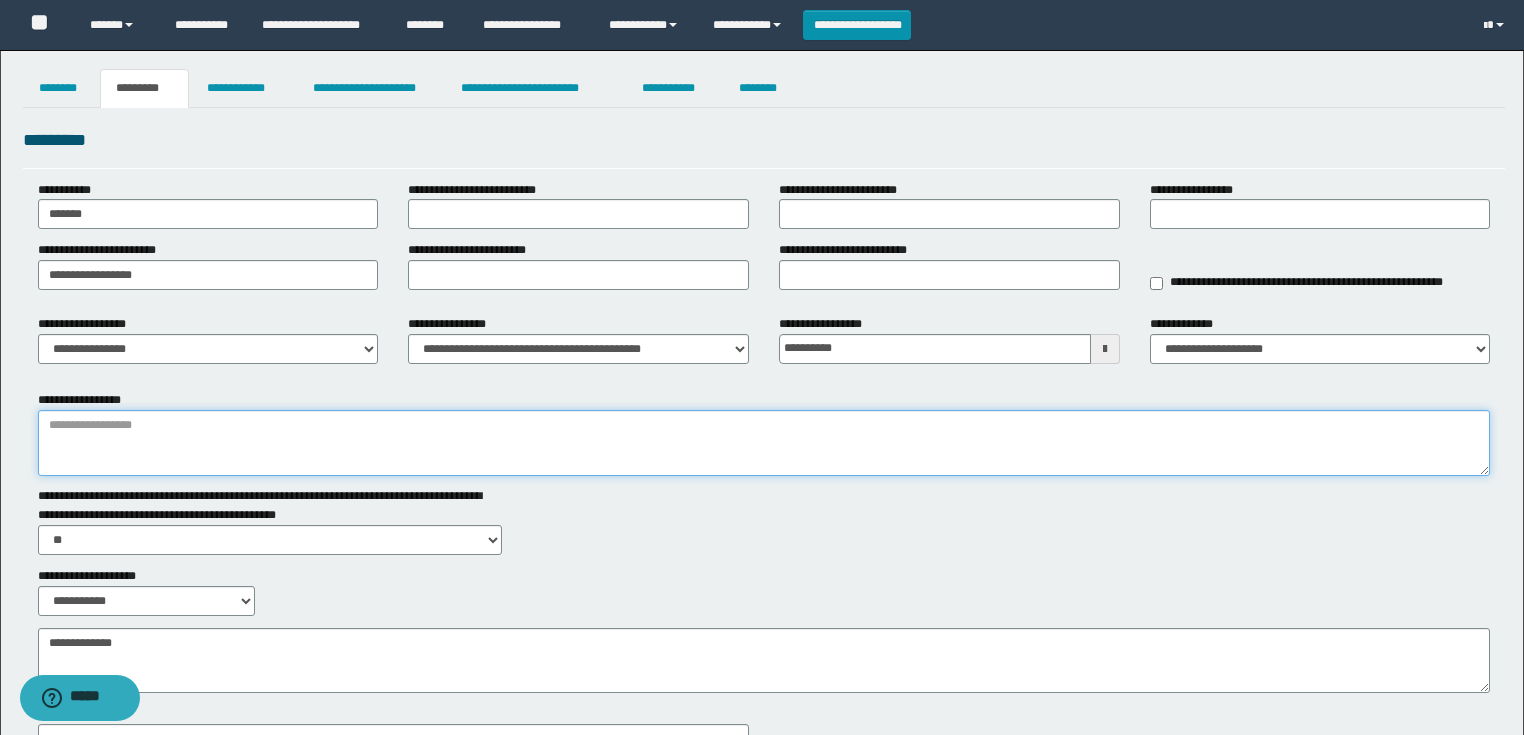 paste 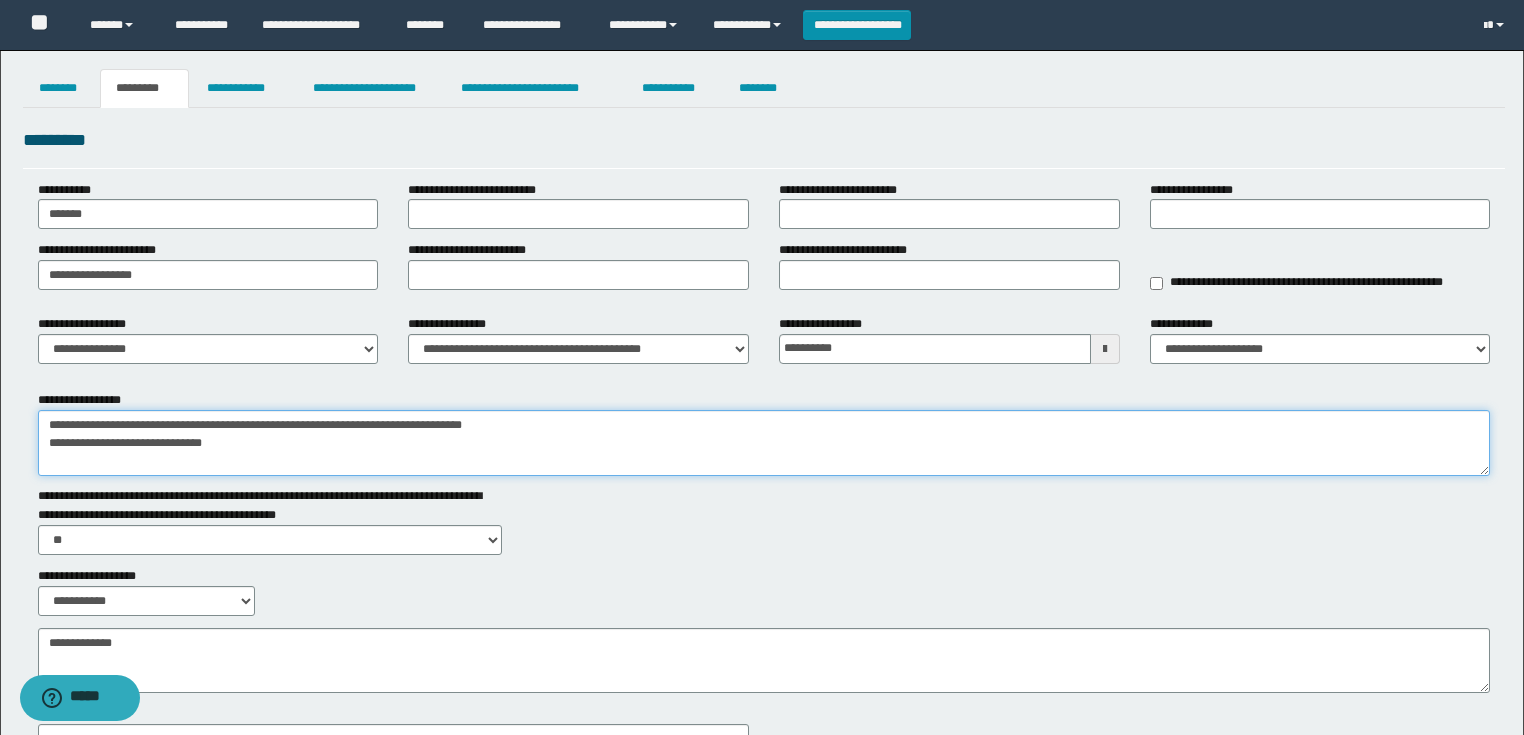 click on "**********" at bounding box center [764, 443] 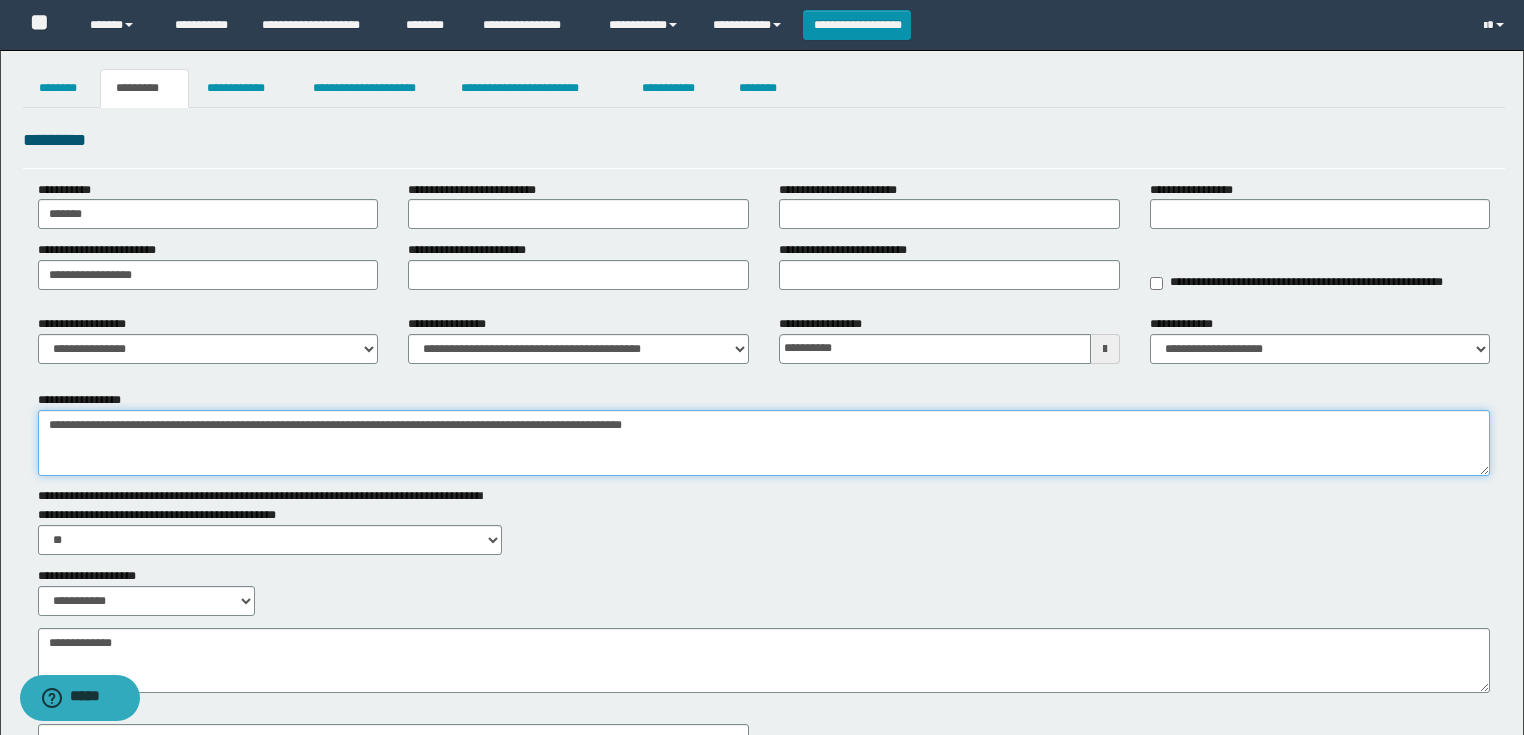 click on "**********" at bounding box center (764, 443) 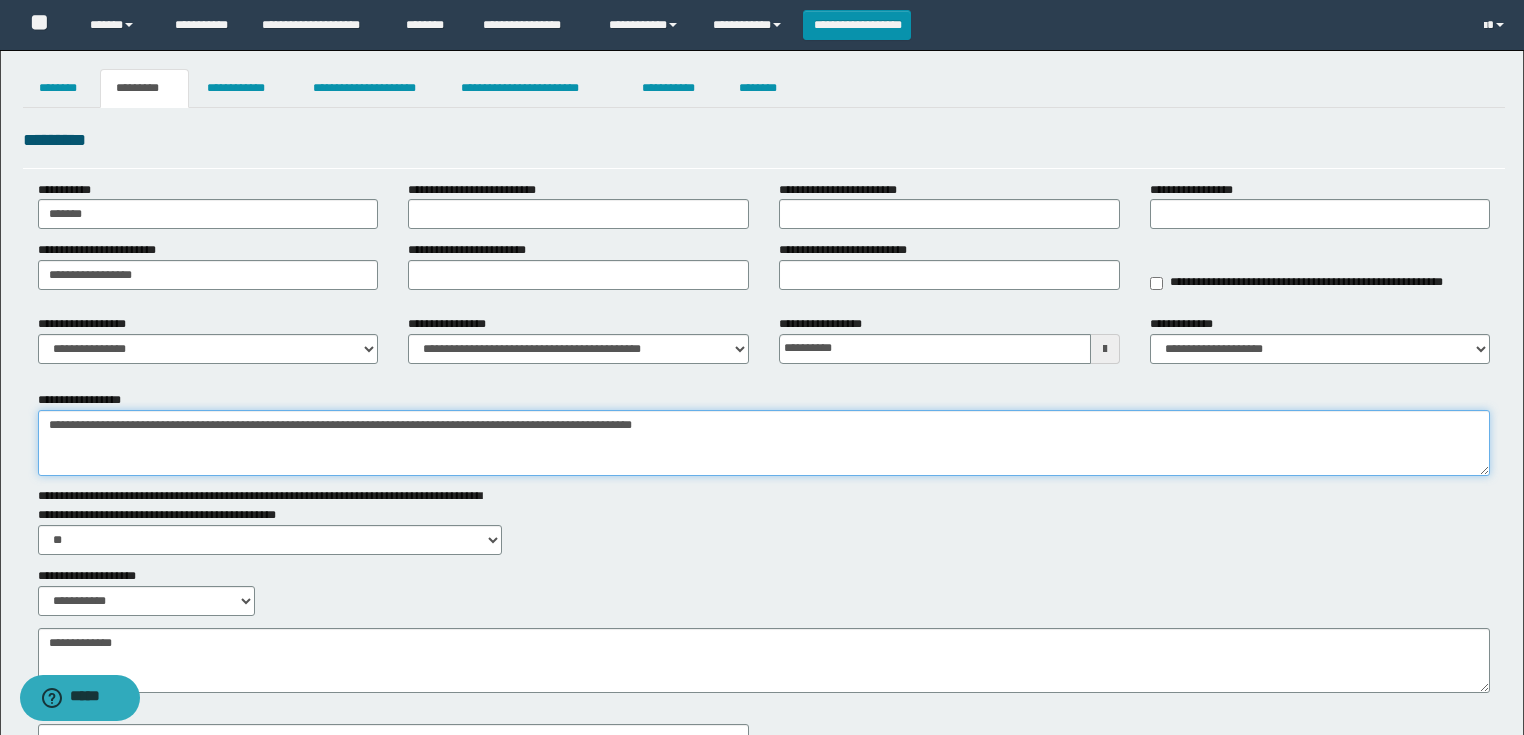 click on "**********" at bounding box center (764, 443) 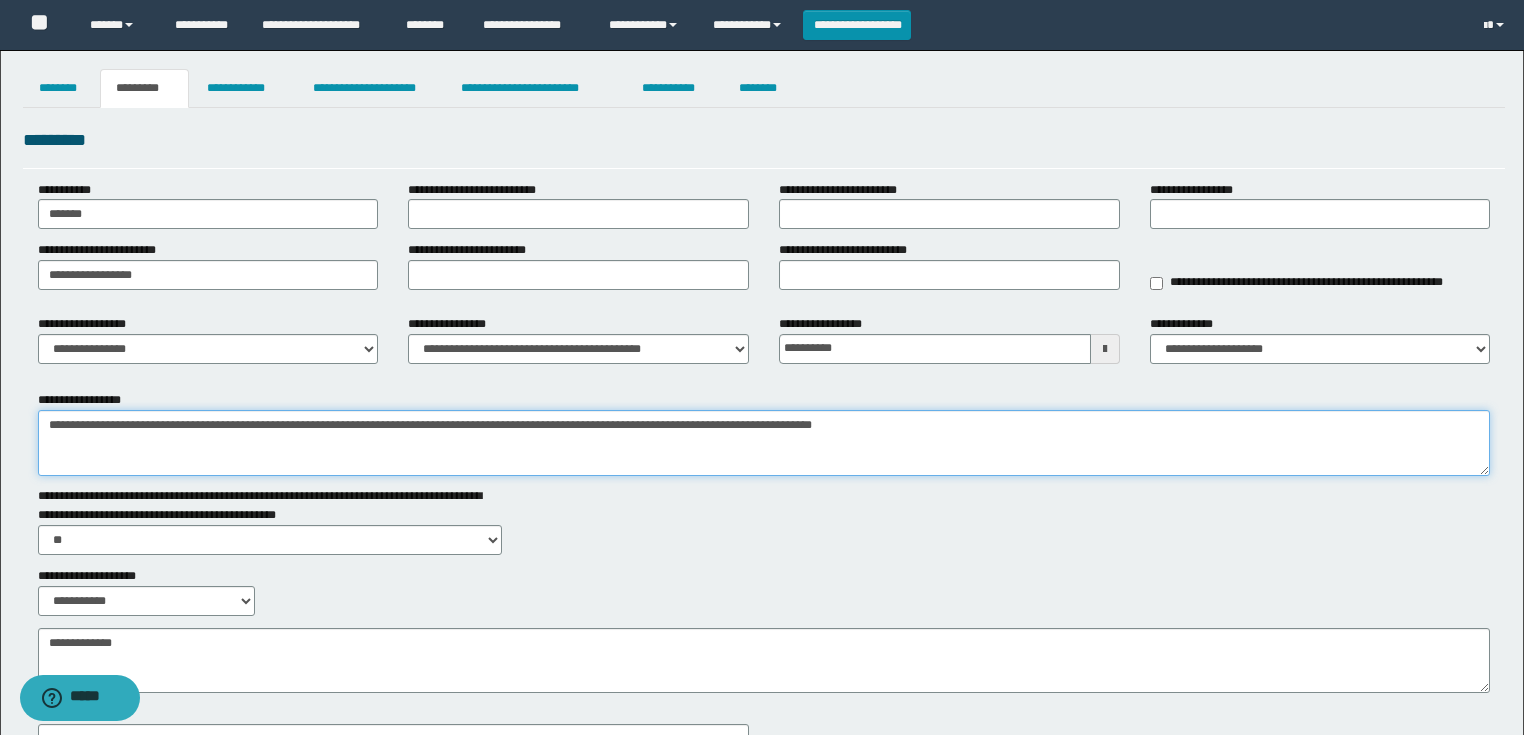 type on "**********" 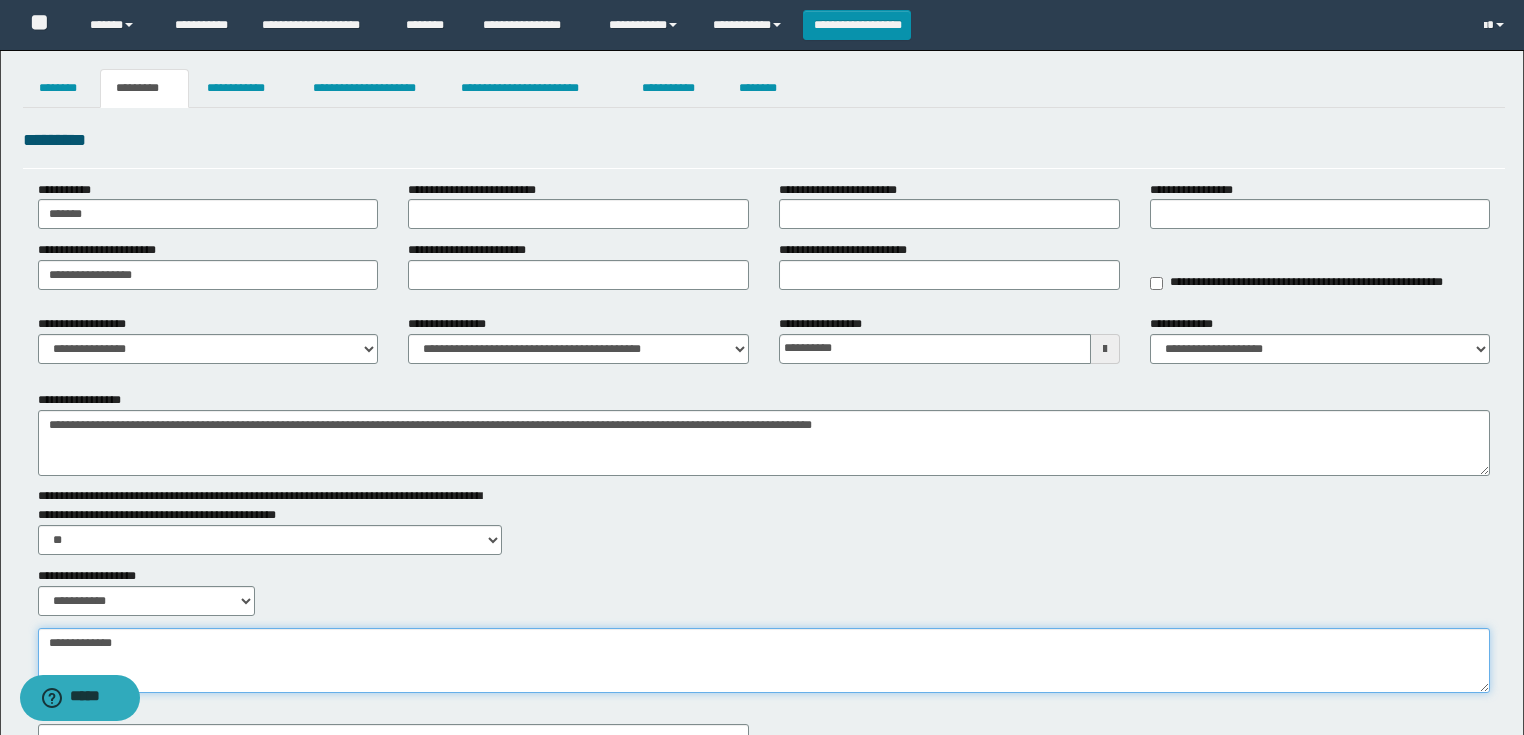 click on "**********" at bounding box center (764, 661) 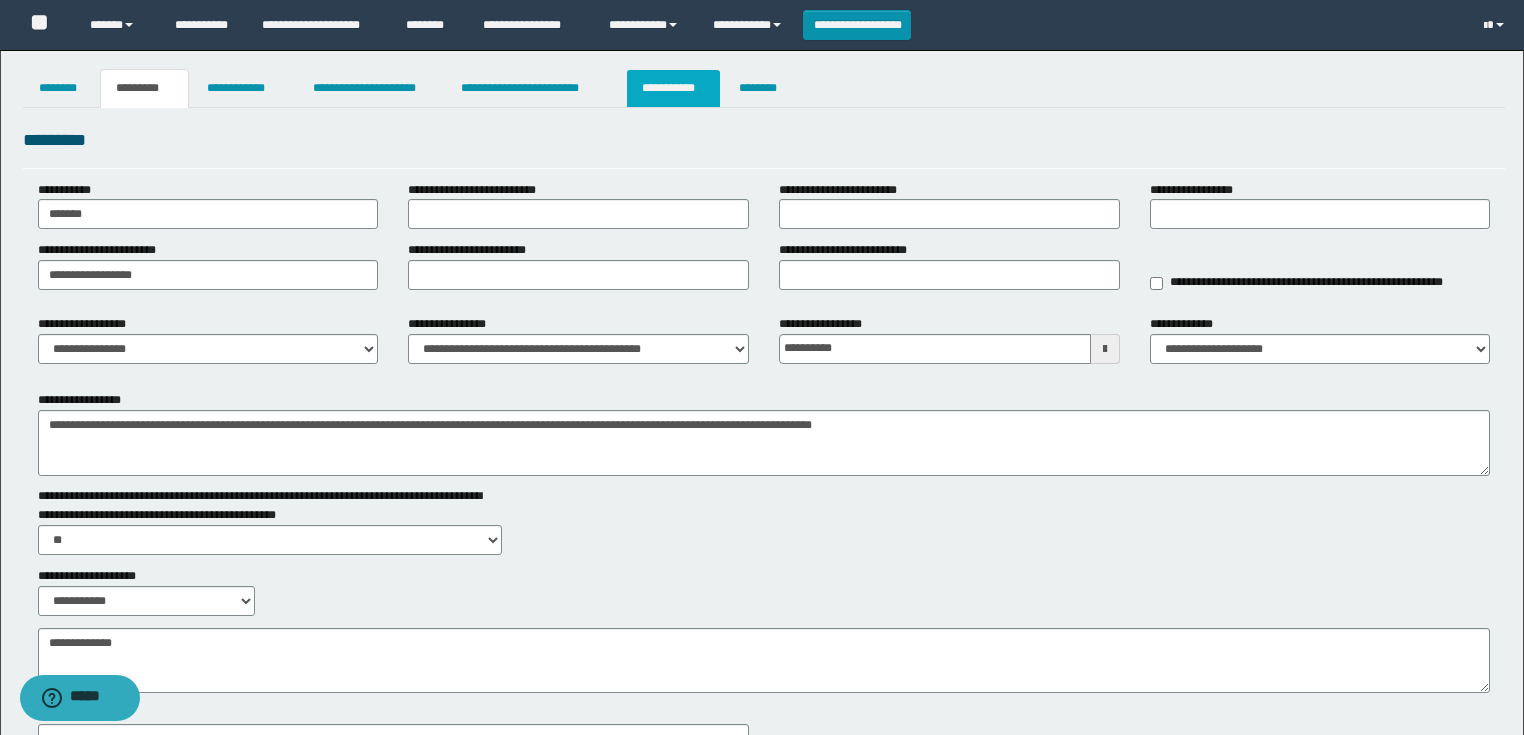 click on "**********" at bounding box center (673, 88) 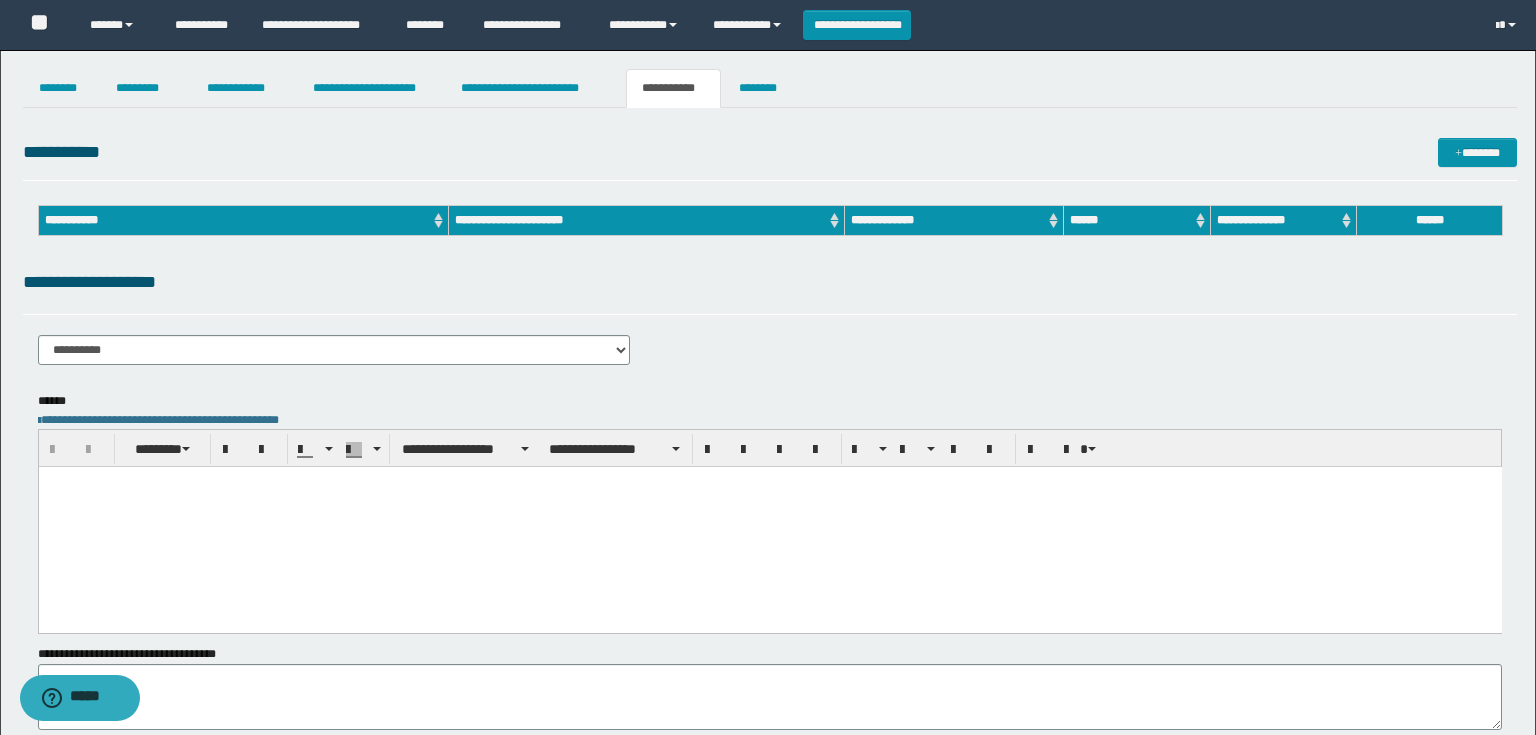 scroll, scrollTop: 0, scrollLeft: 0, axis: both 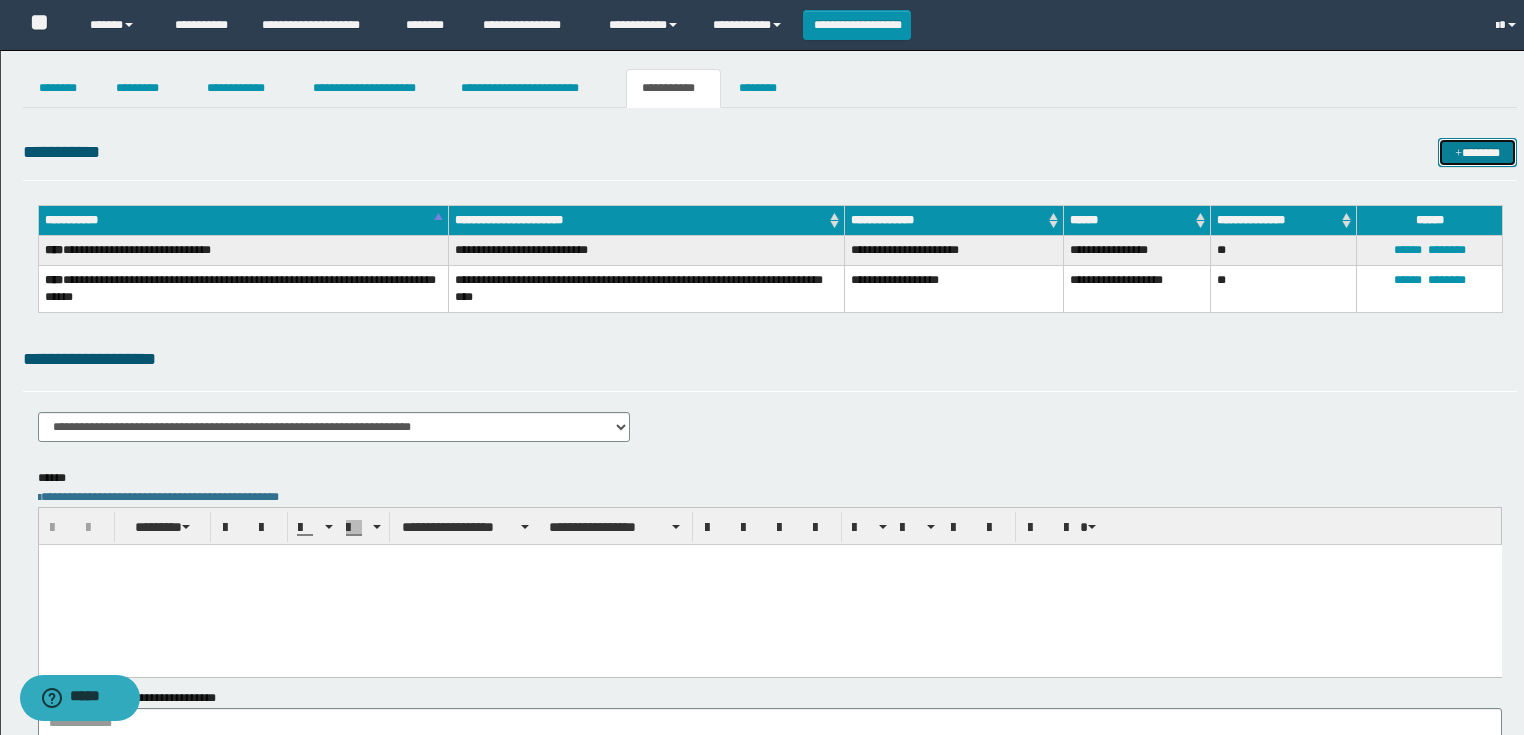 click on "*******" at bounding box center (1477, 153) 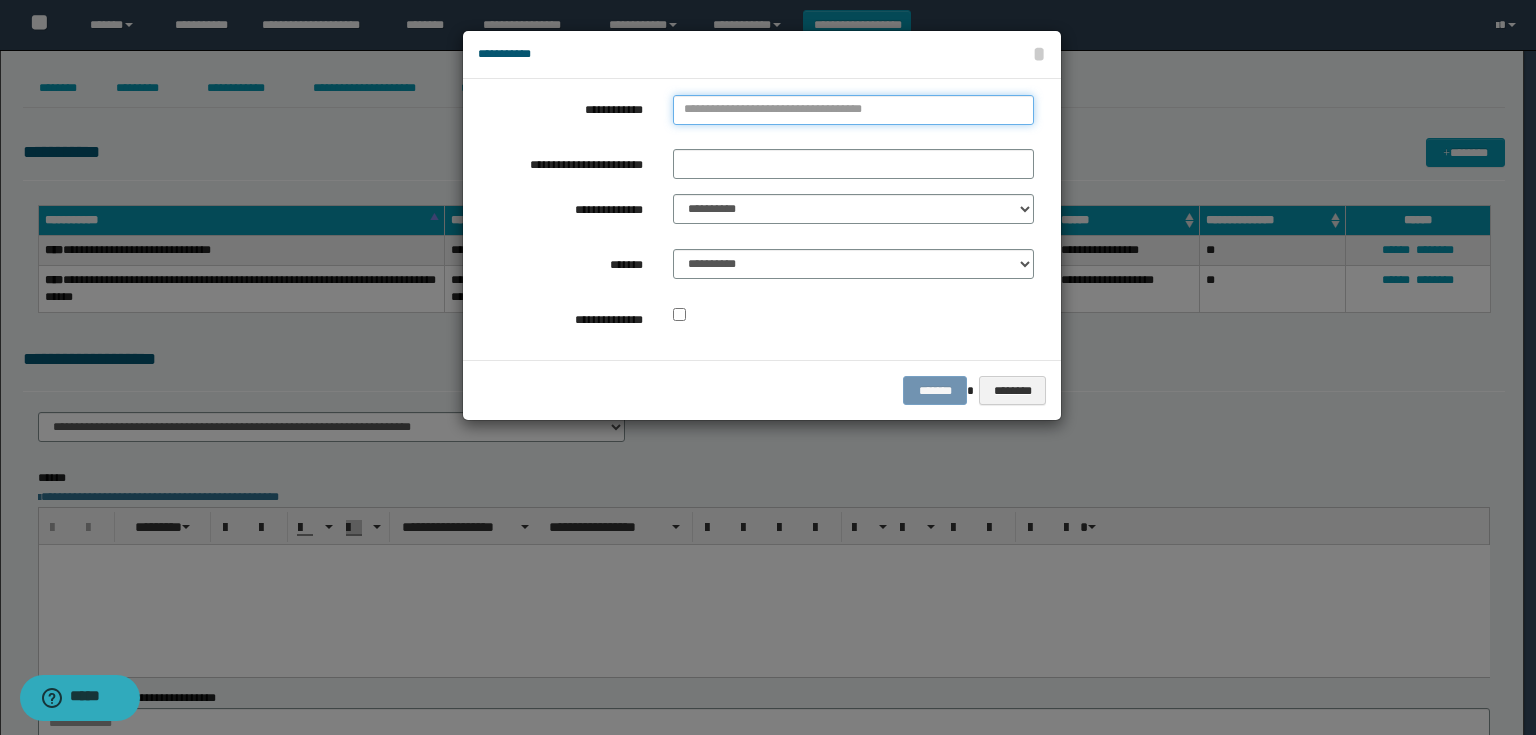 click on "**********" at bounding box center [853, 110] 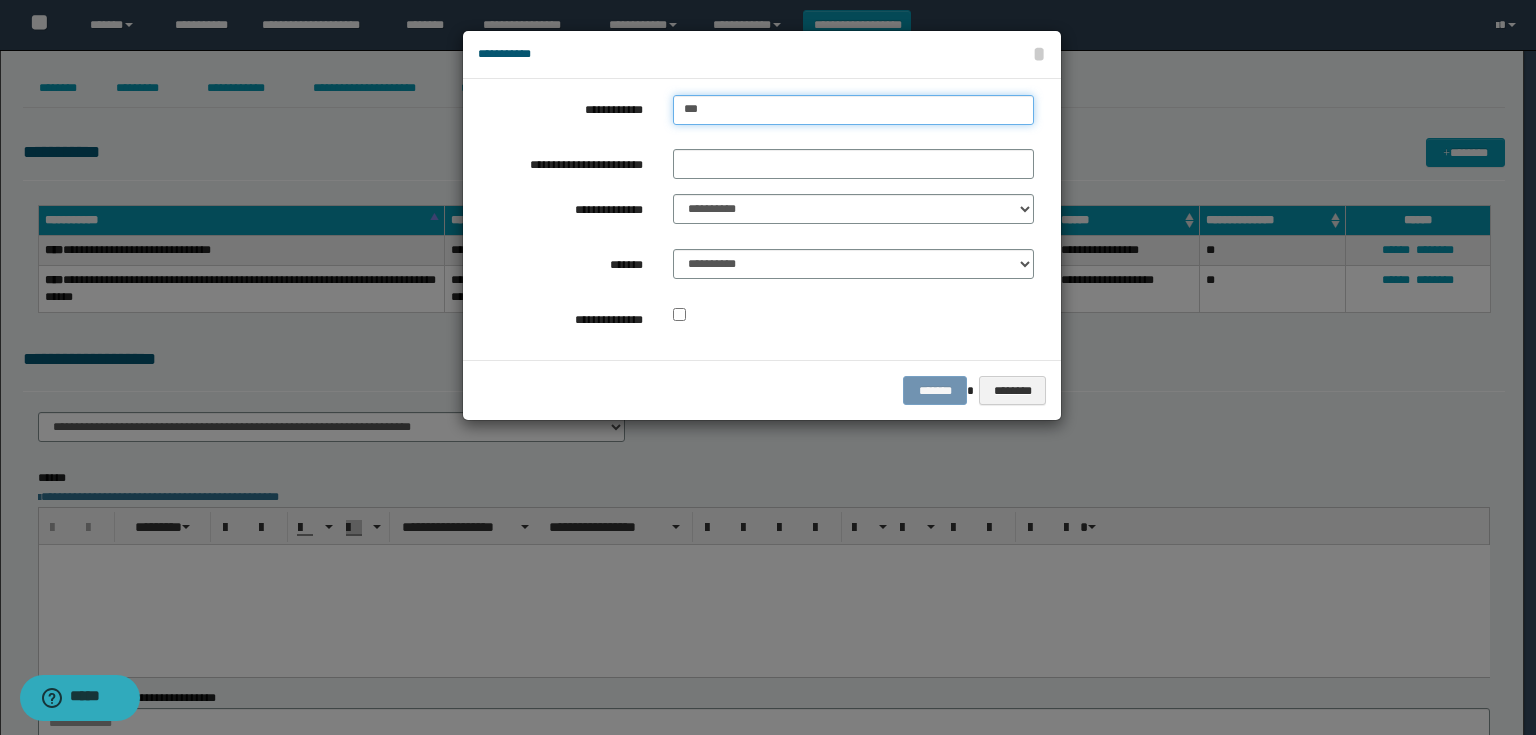 type on "****" 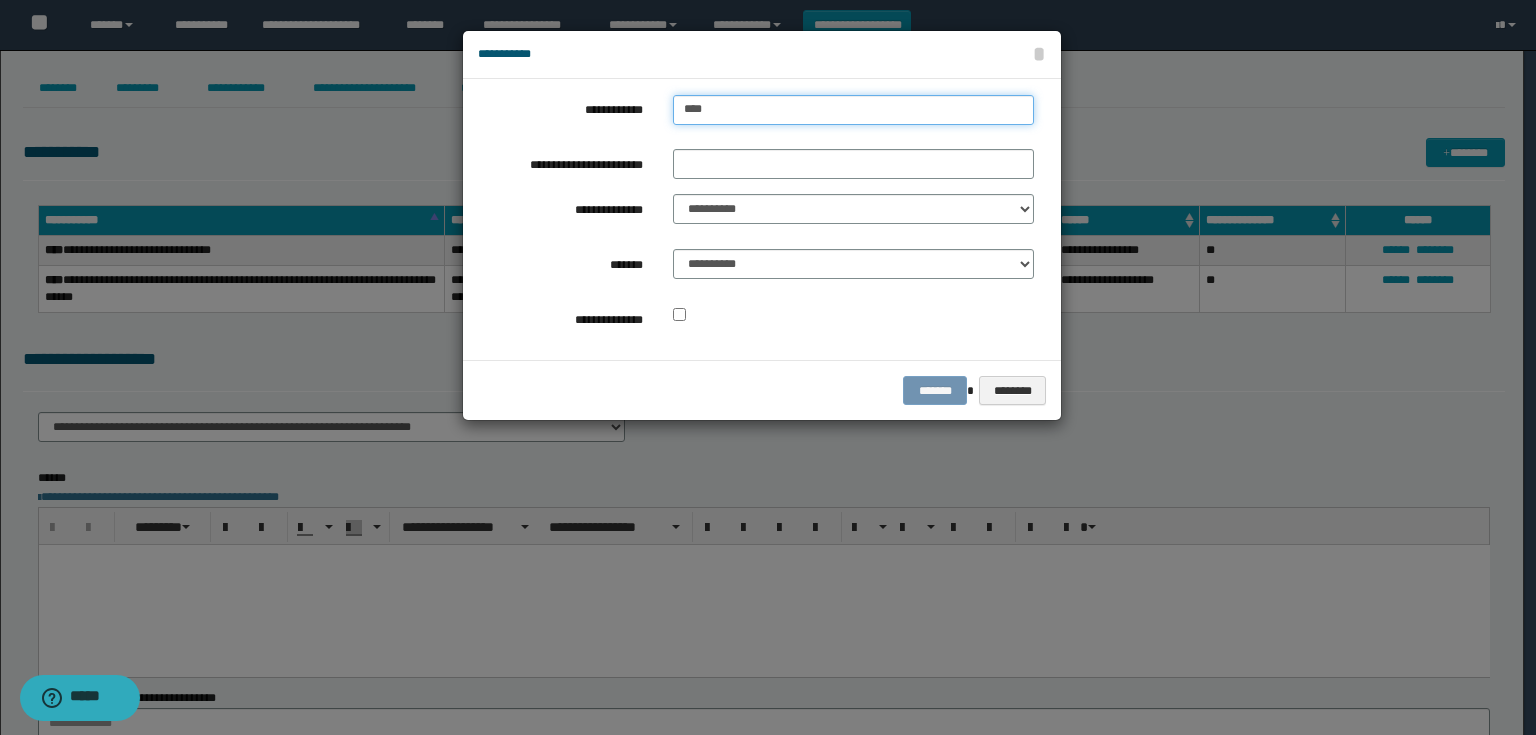 type on "****" 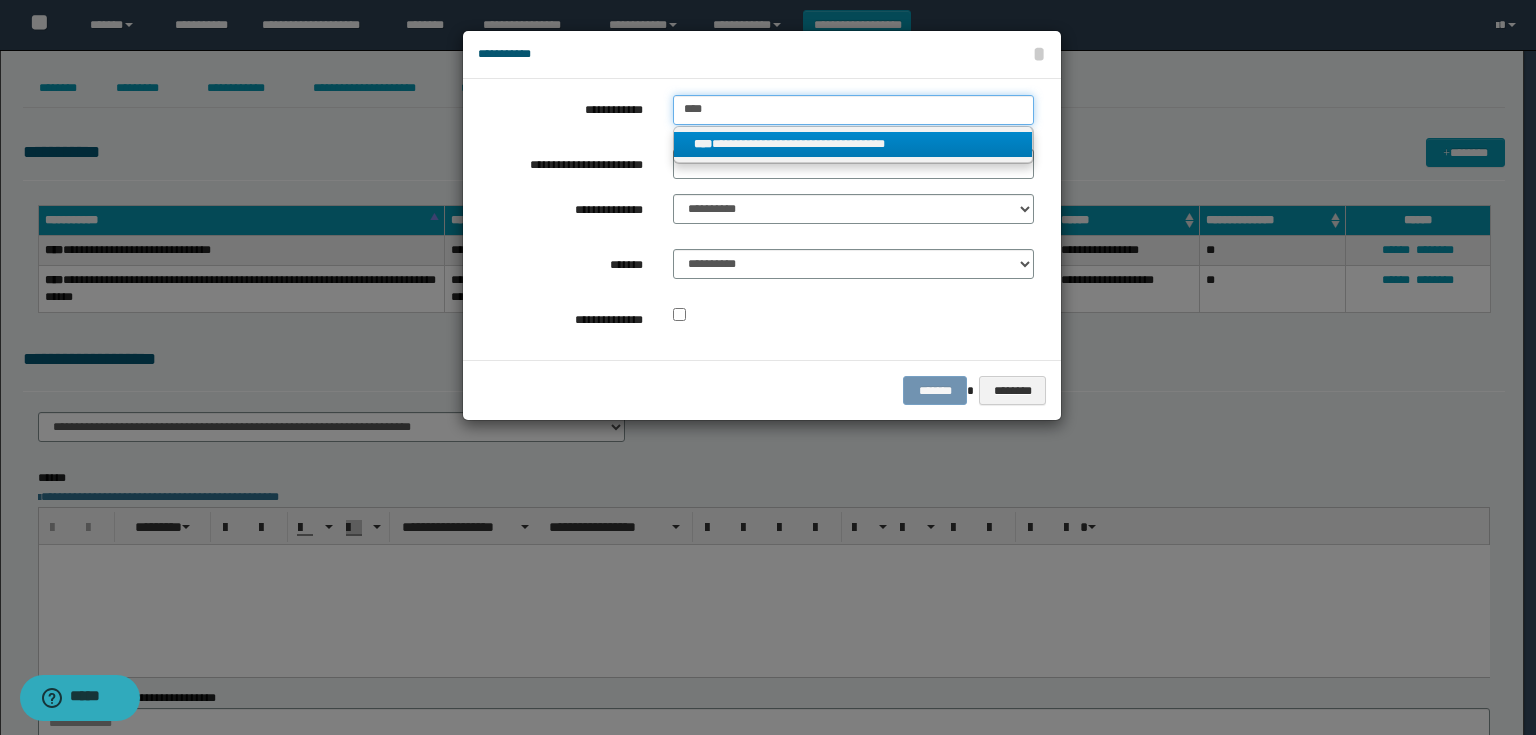 type on "****" 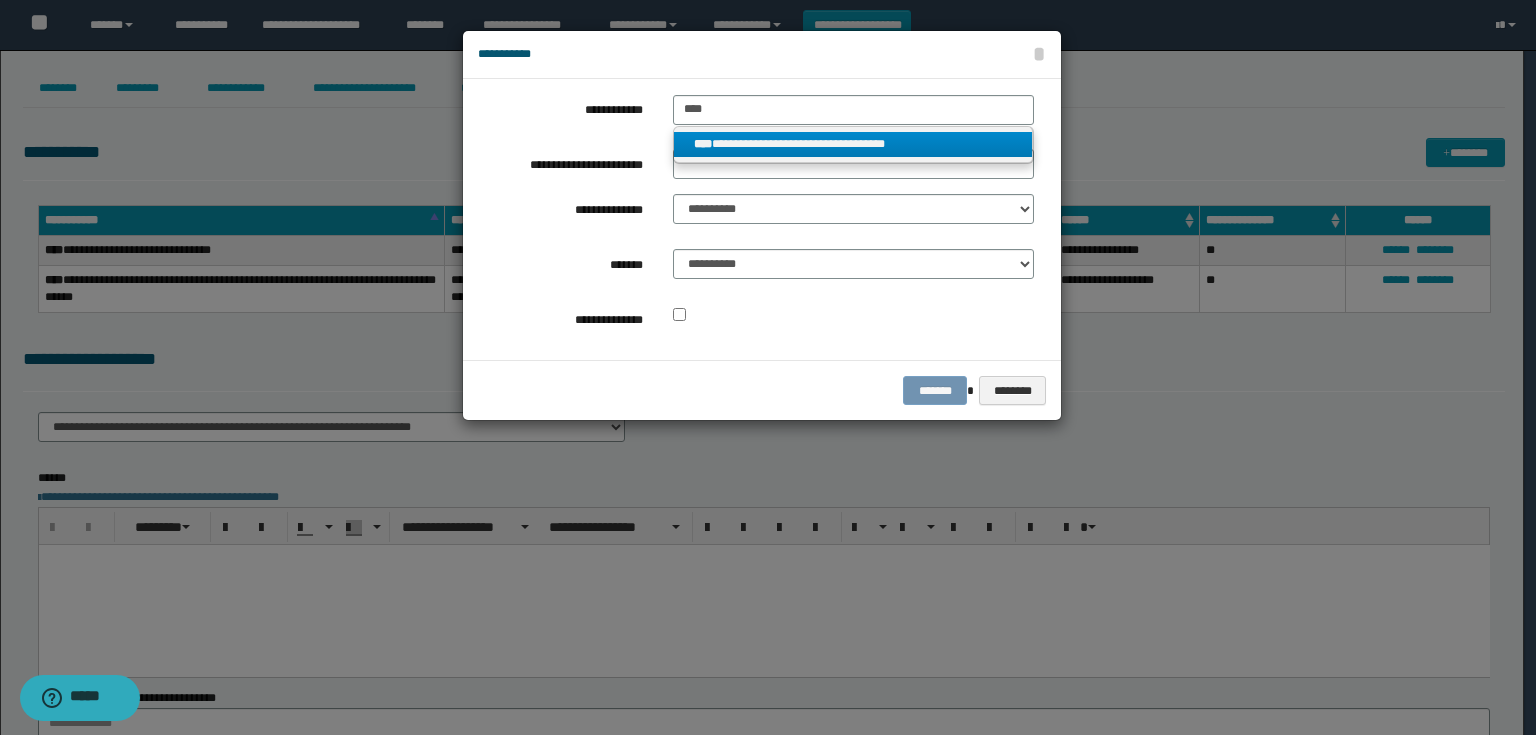 drag, startPoint x: 760, startPoint y: 142, endPoint x: 772, endPoint y: 136, distance: 13.416408 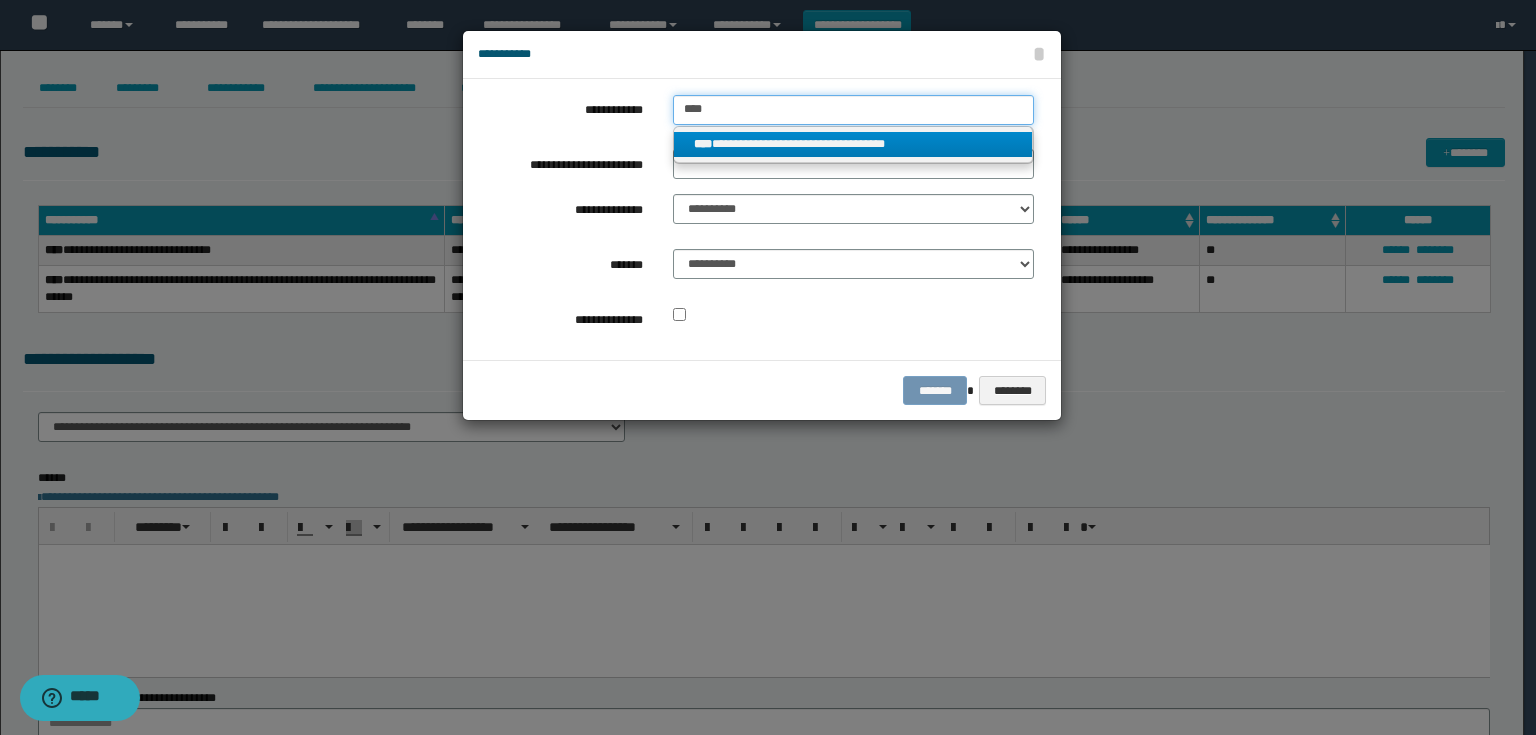 type 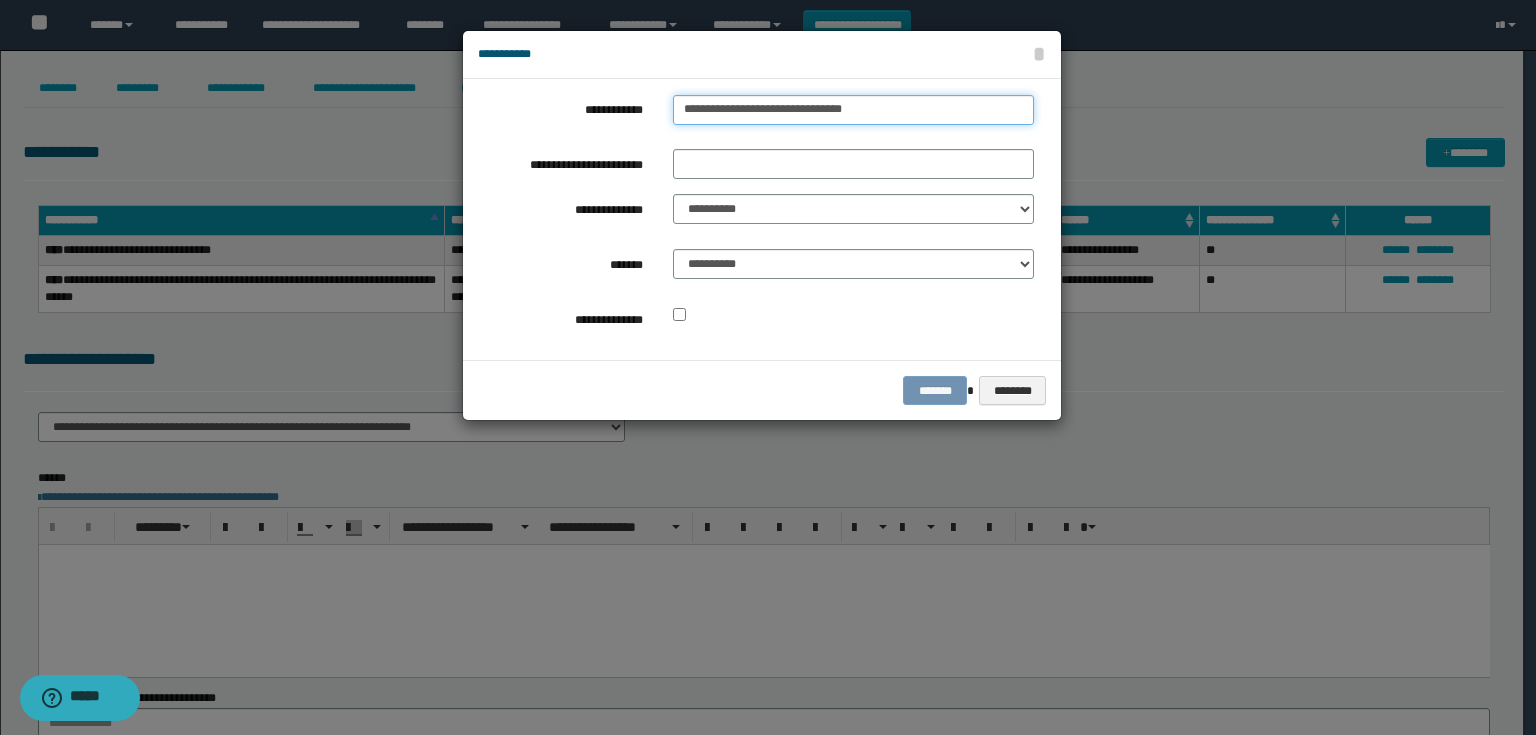drag, startPoint x: 913, startPoint y: 112, endPoint x: 639, endPoint y: 113, distance: 274.00183 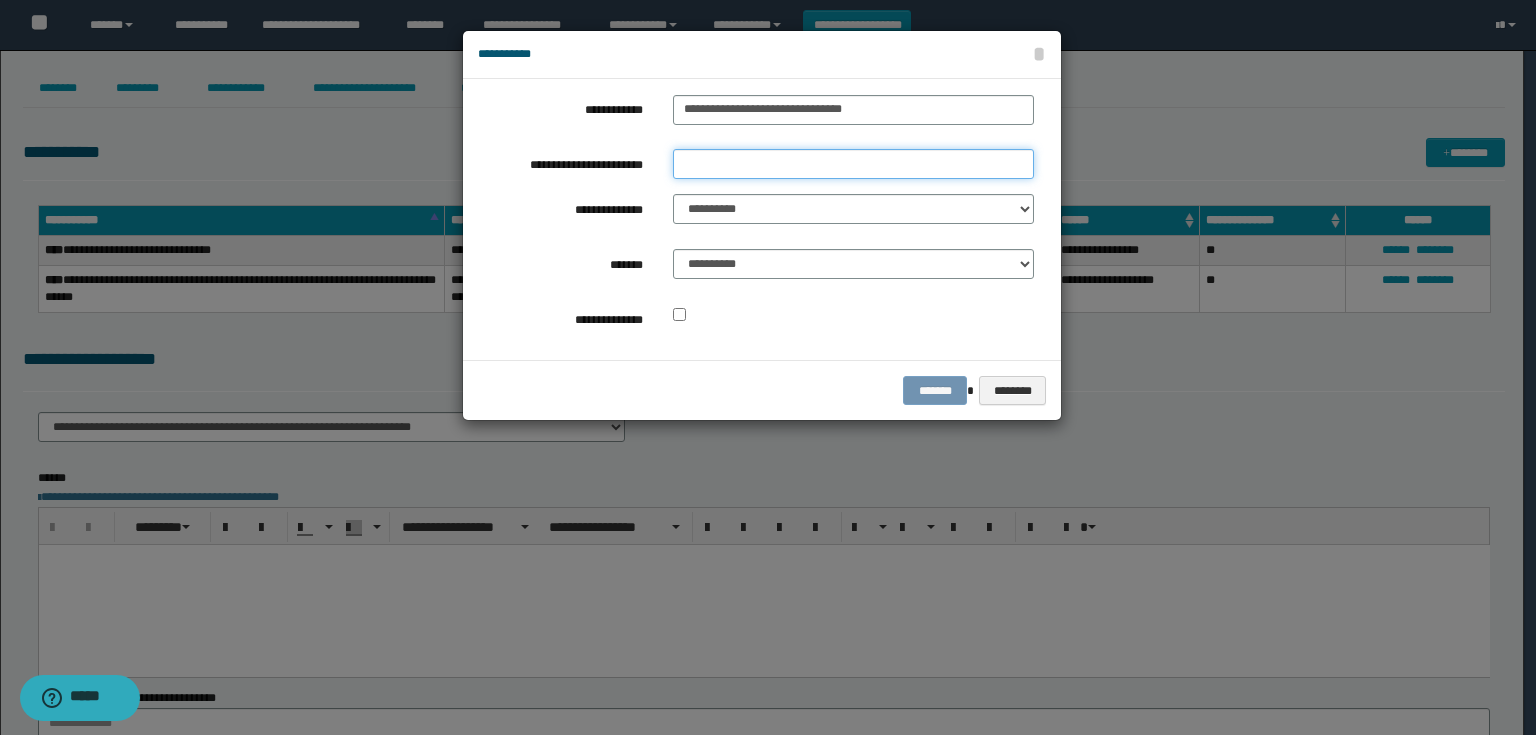 click on "**********" at bounding box center (853, 164) 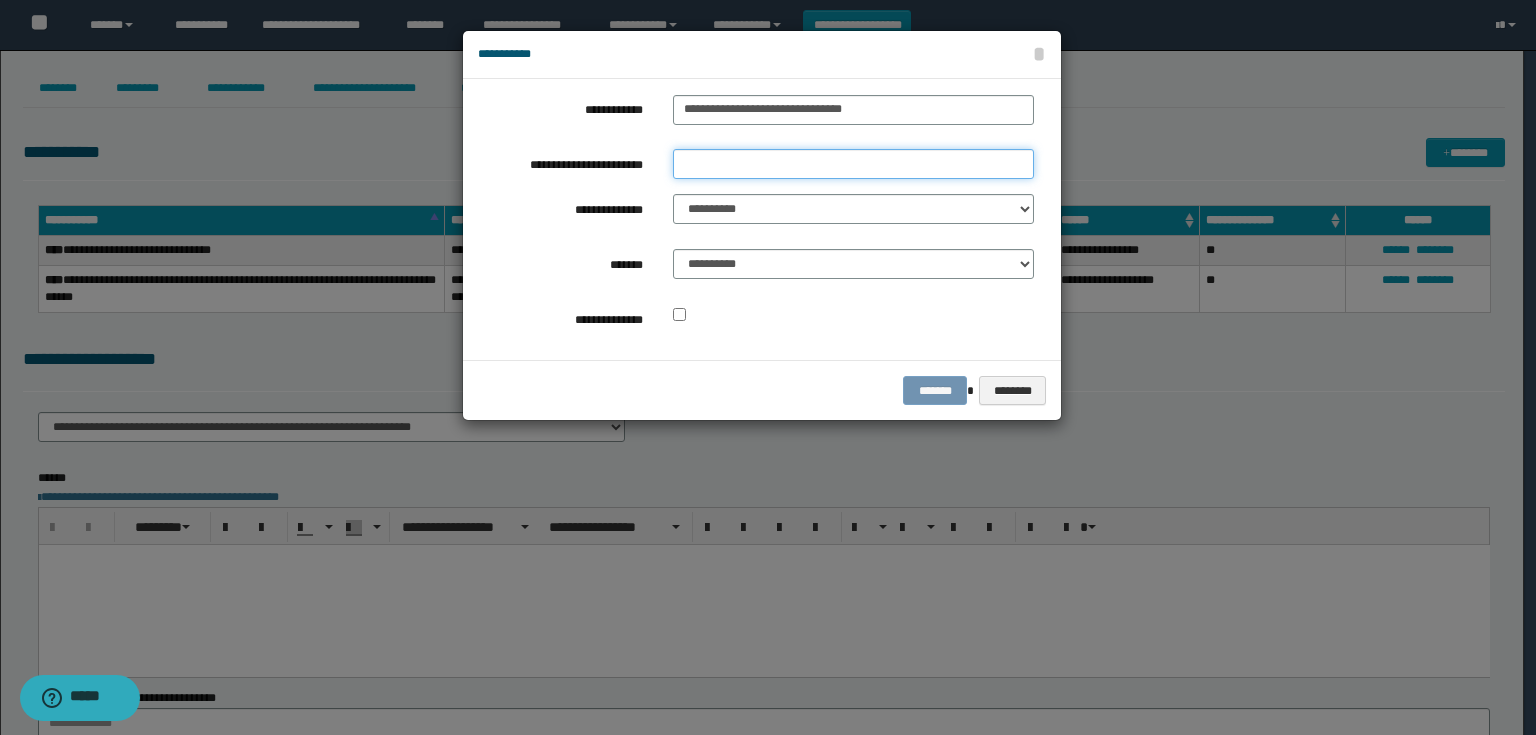 paste on "**********" 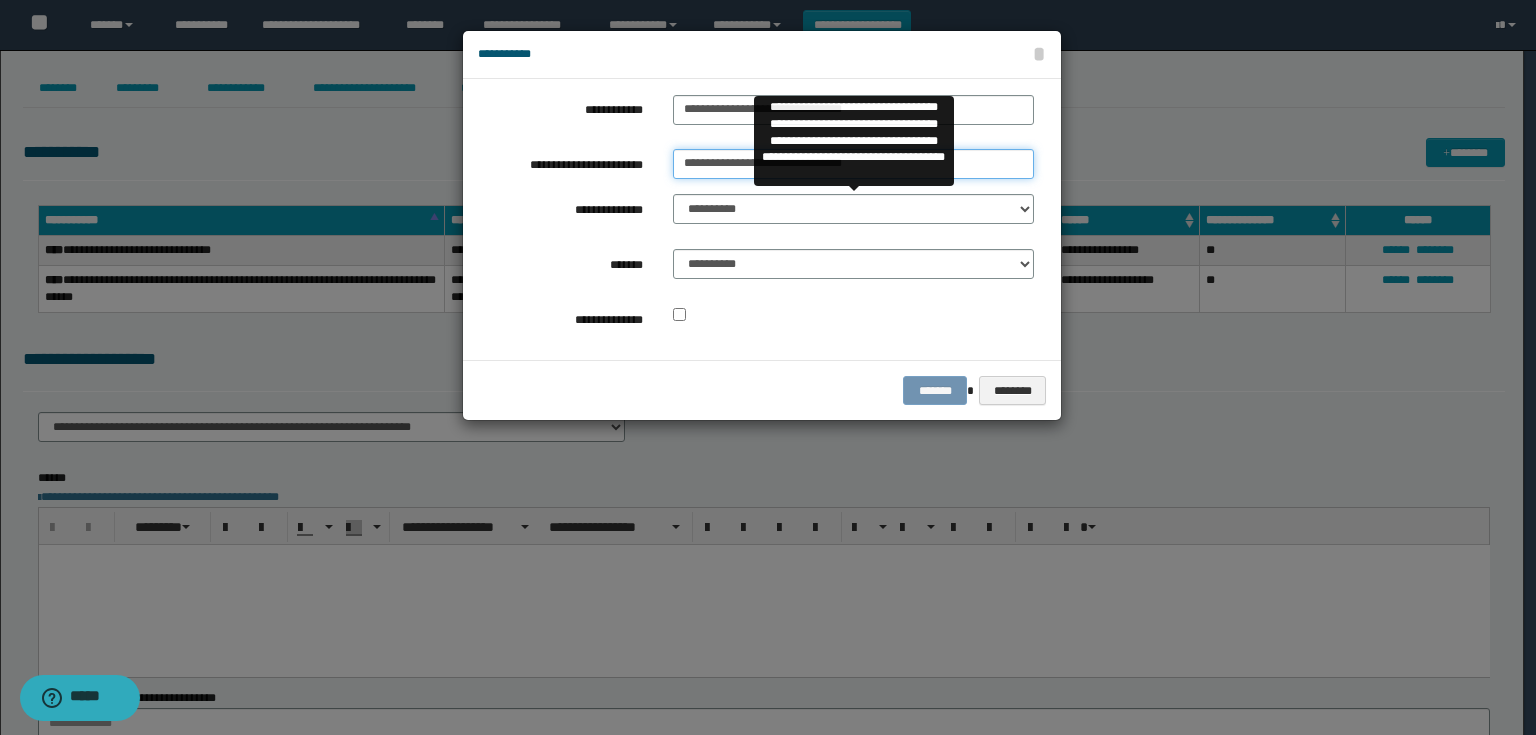 type on "**********" 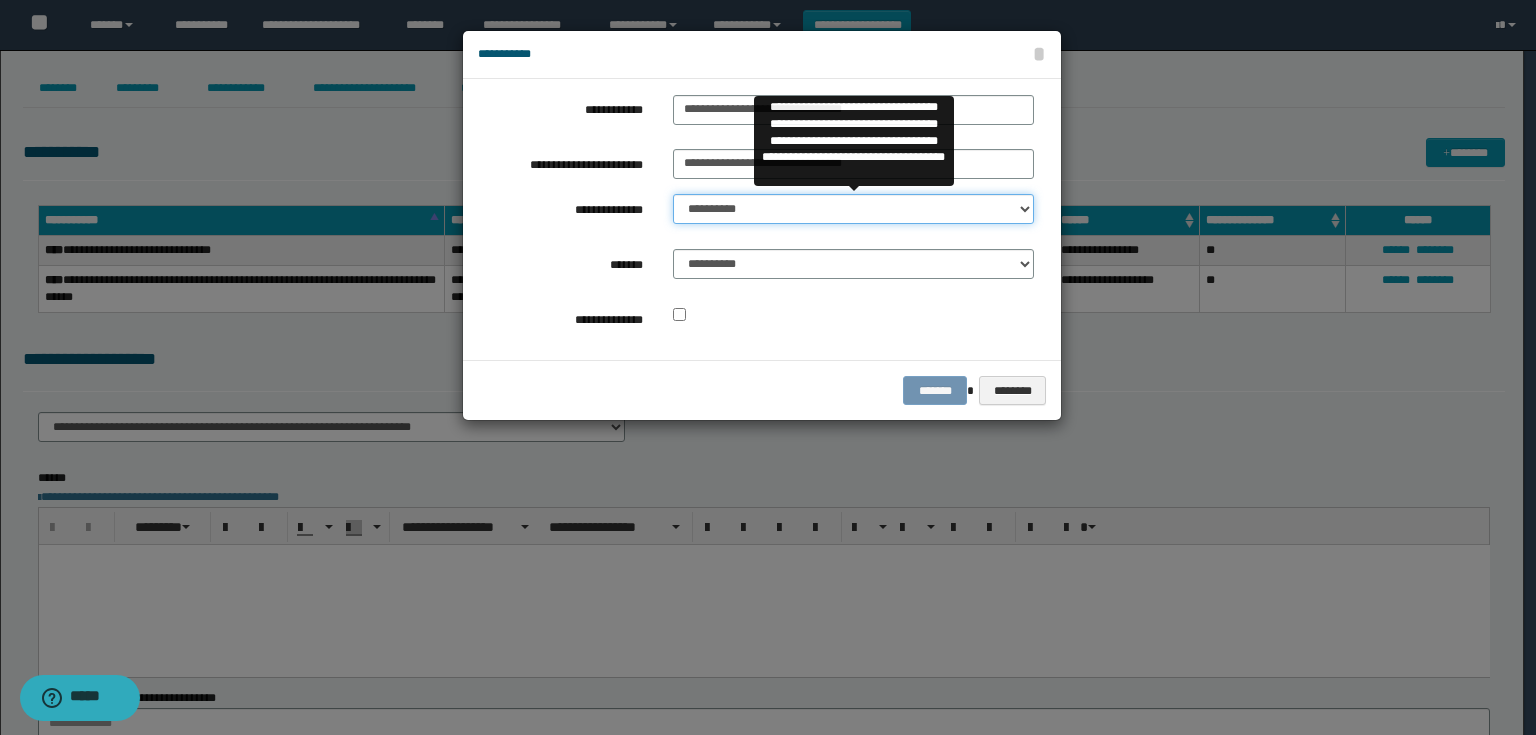 click on "**********" at bounding box center [853, 209] 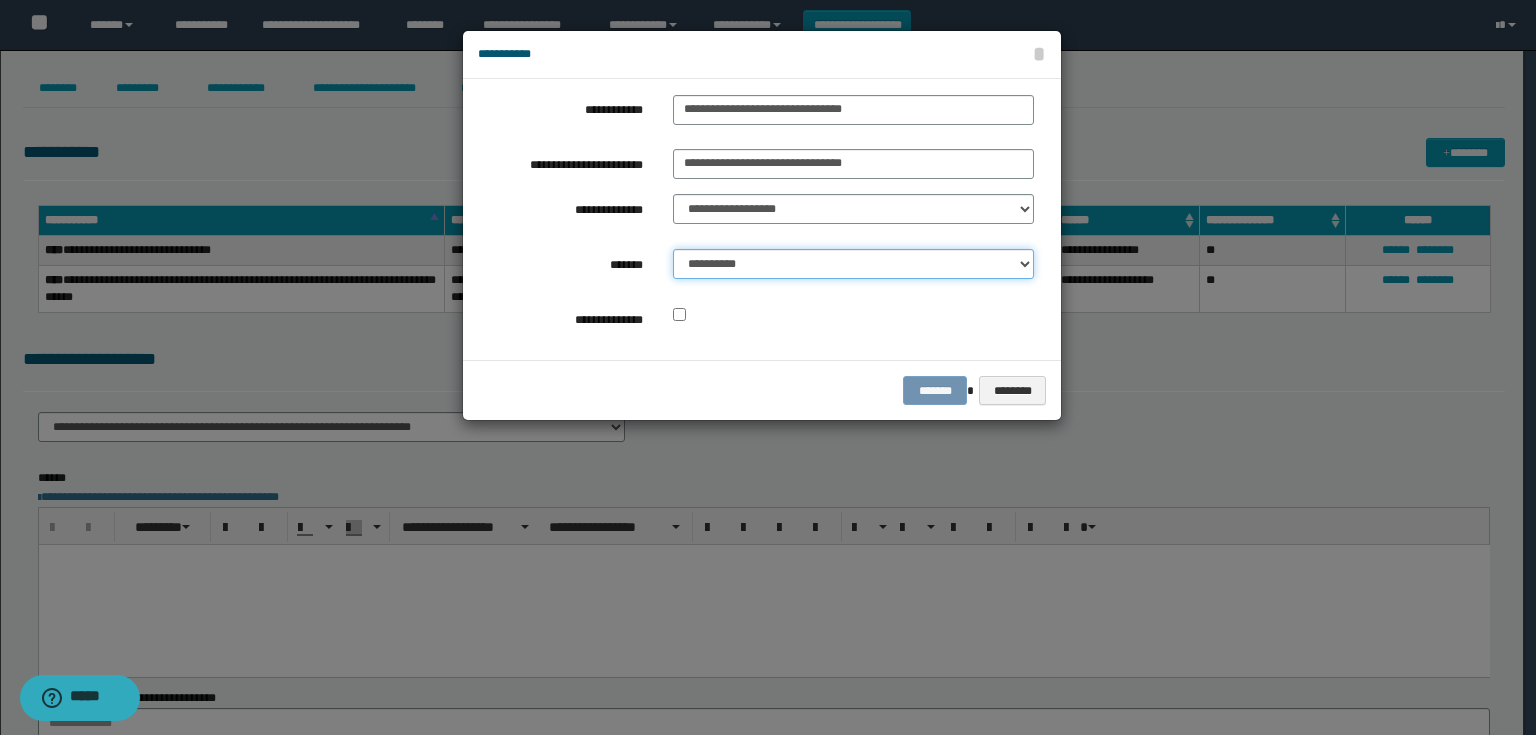 click on "**********" at bounding box center [853, 264] 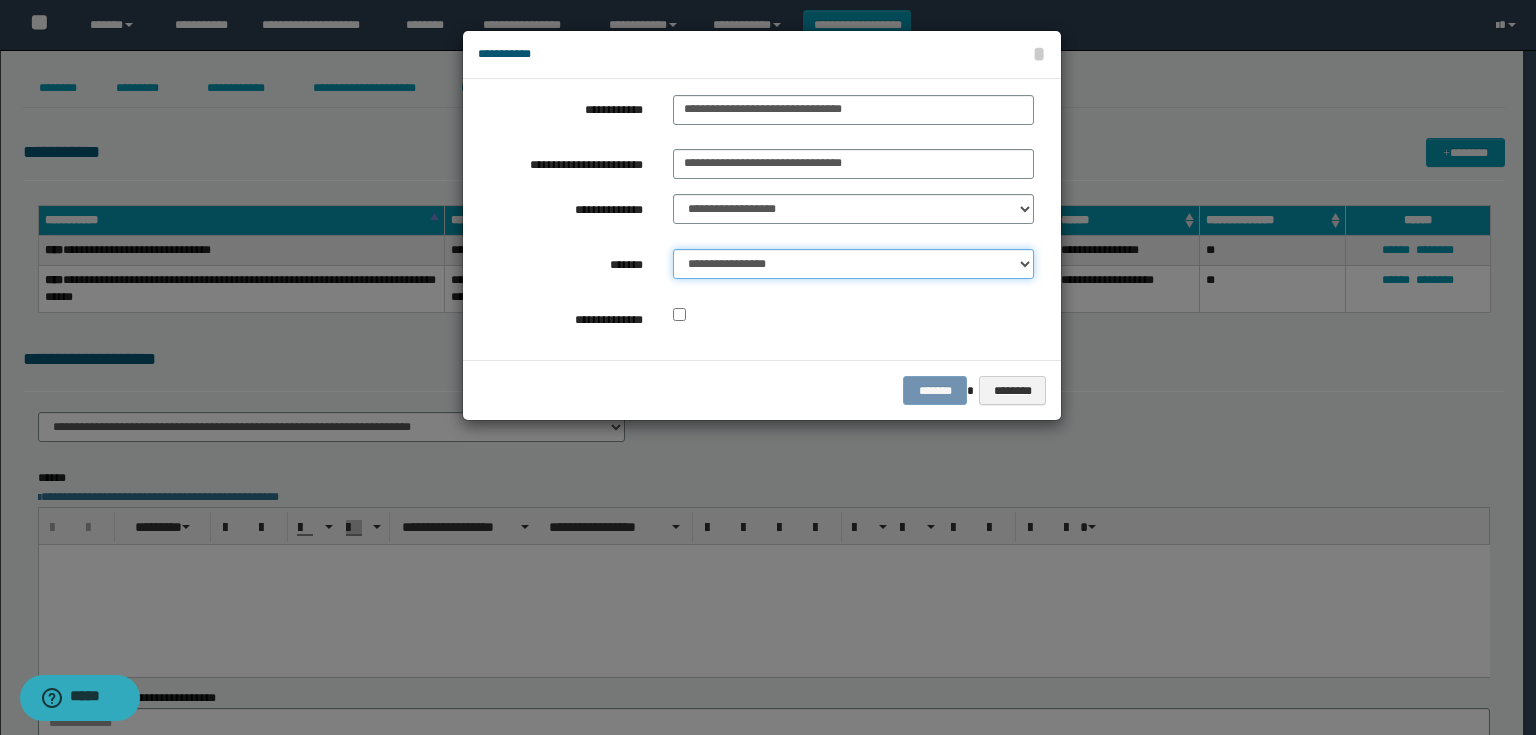 click on "**********" at bounding box center [853, 264] 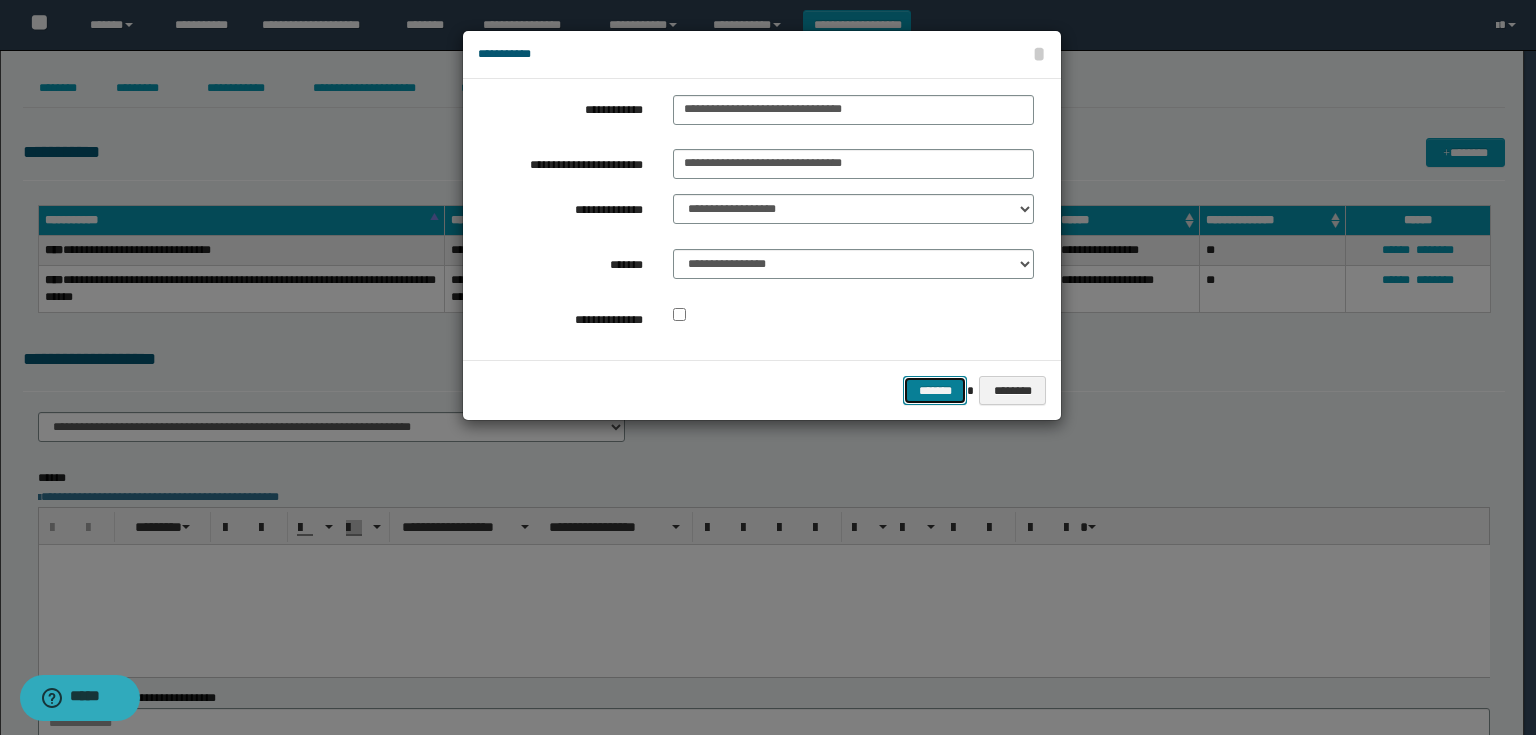 click on "*******" at bounding box center [935, 391] 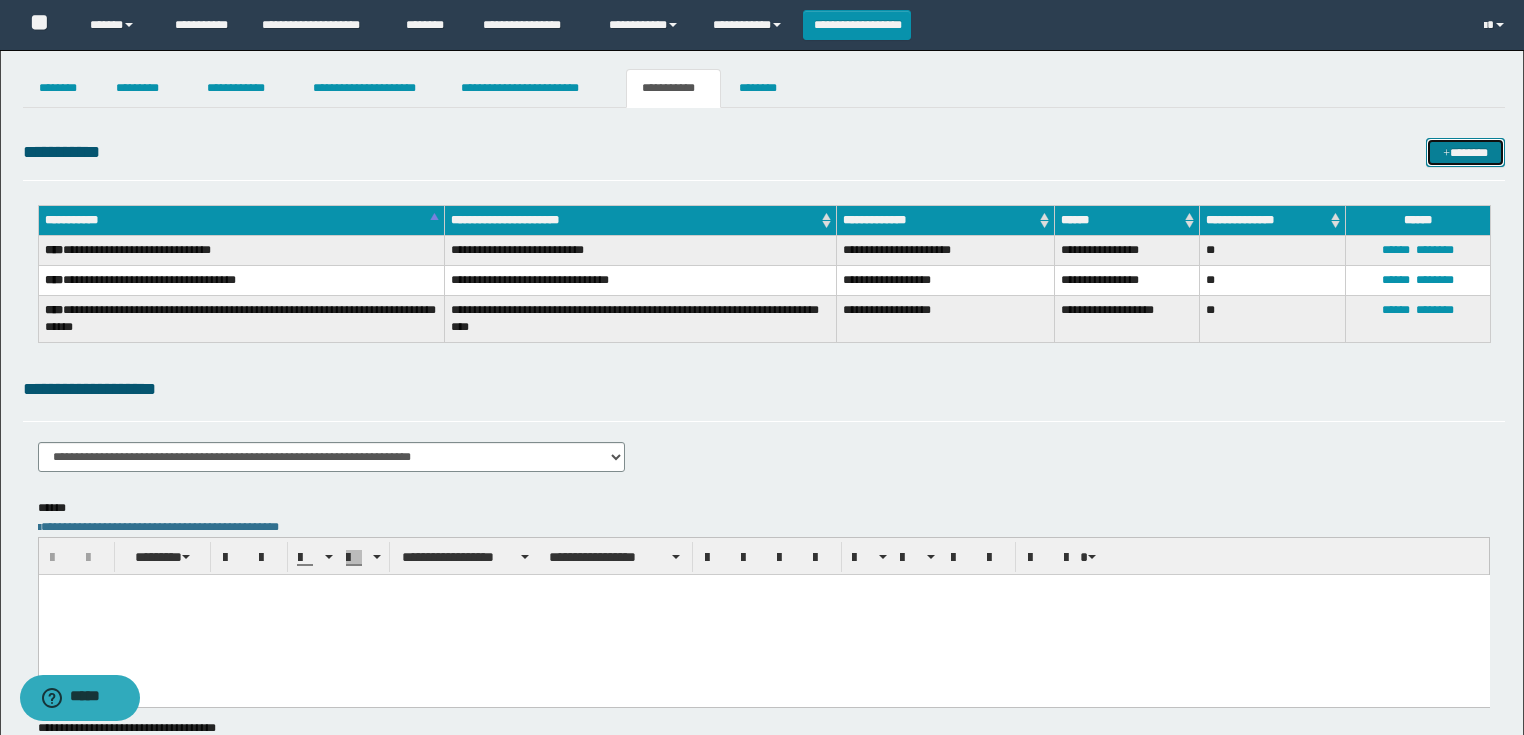 click on "*******" at bounding box center [1465, 153] 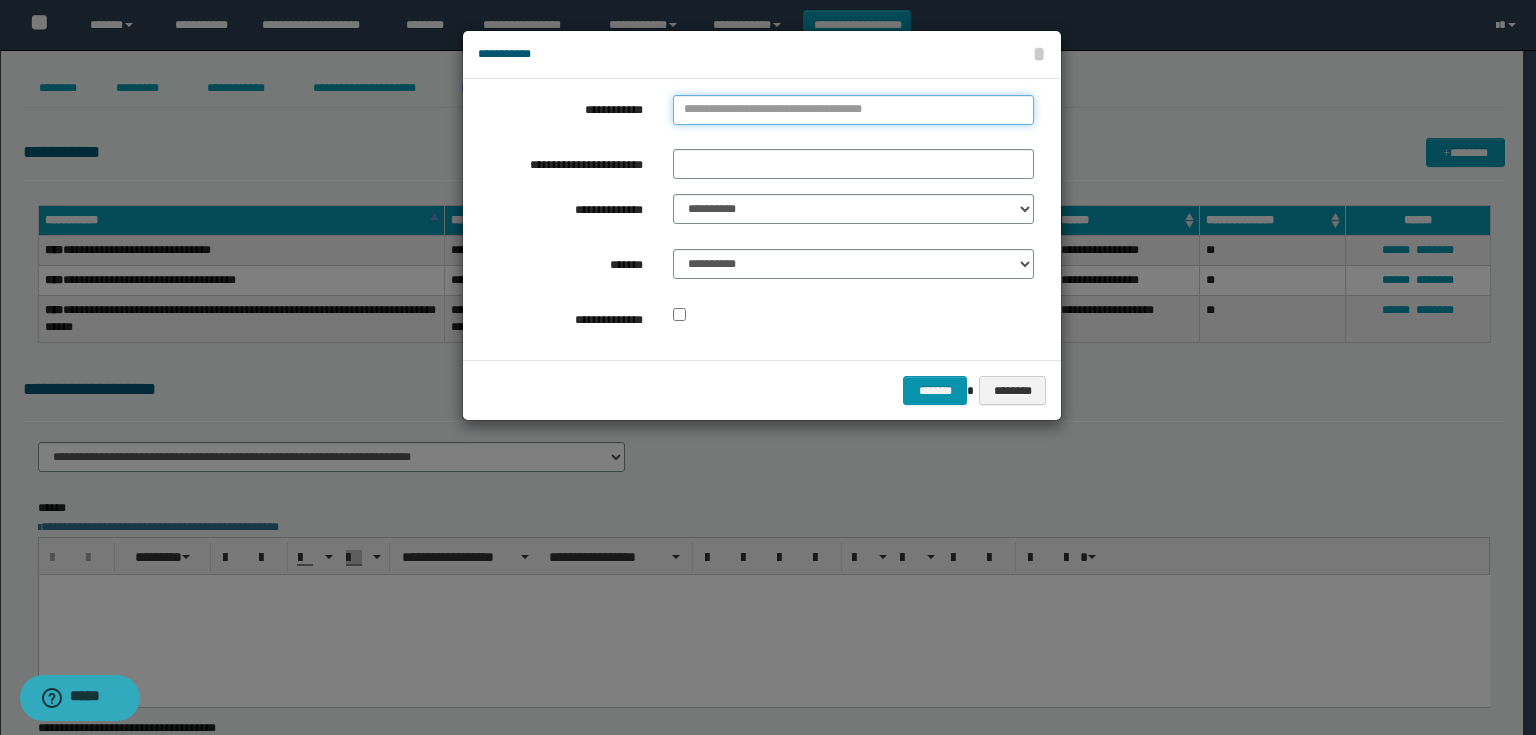 type on "**********" 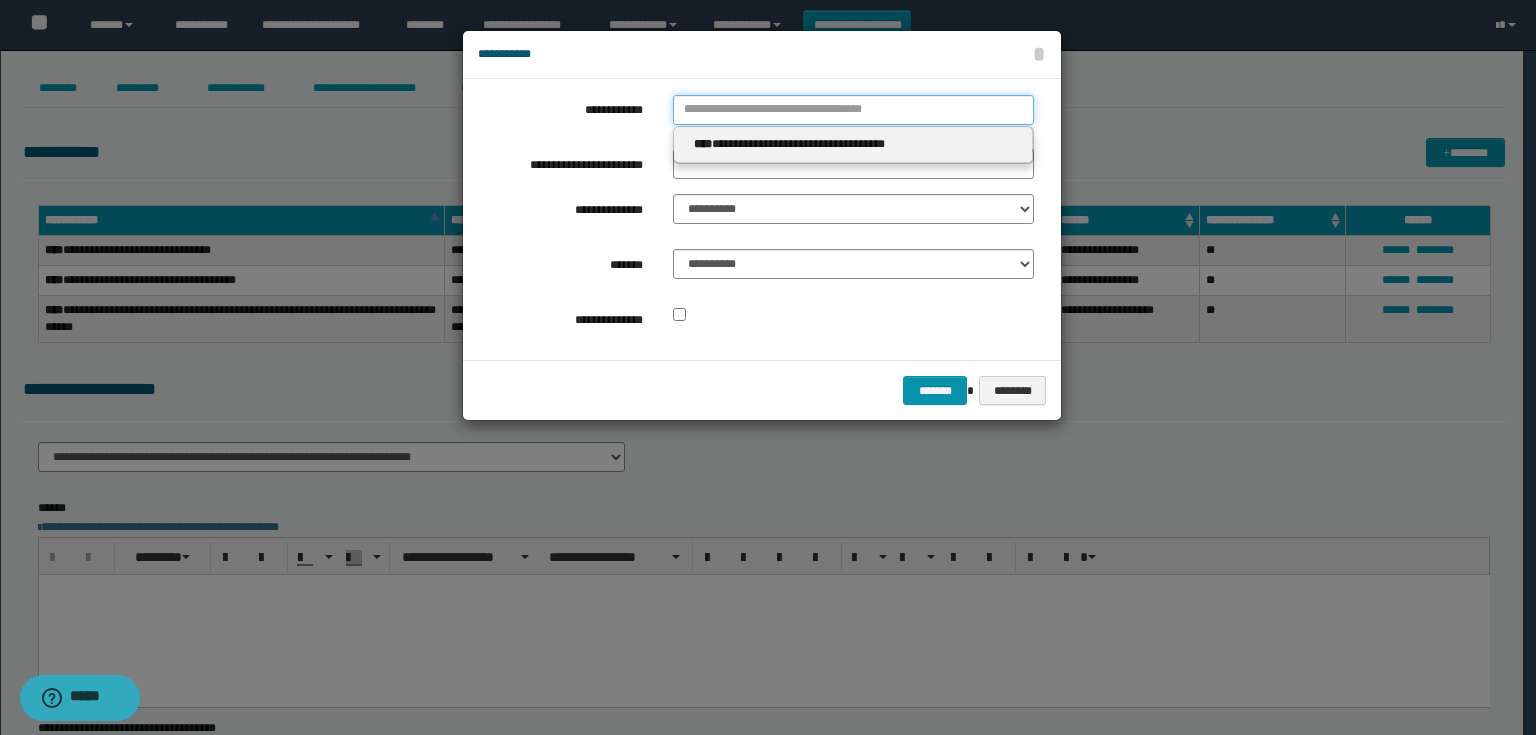 click on "**********" at bounding box center (853, 110) 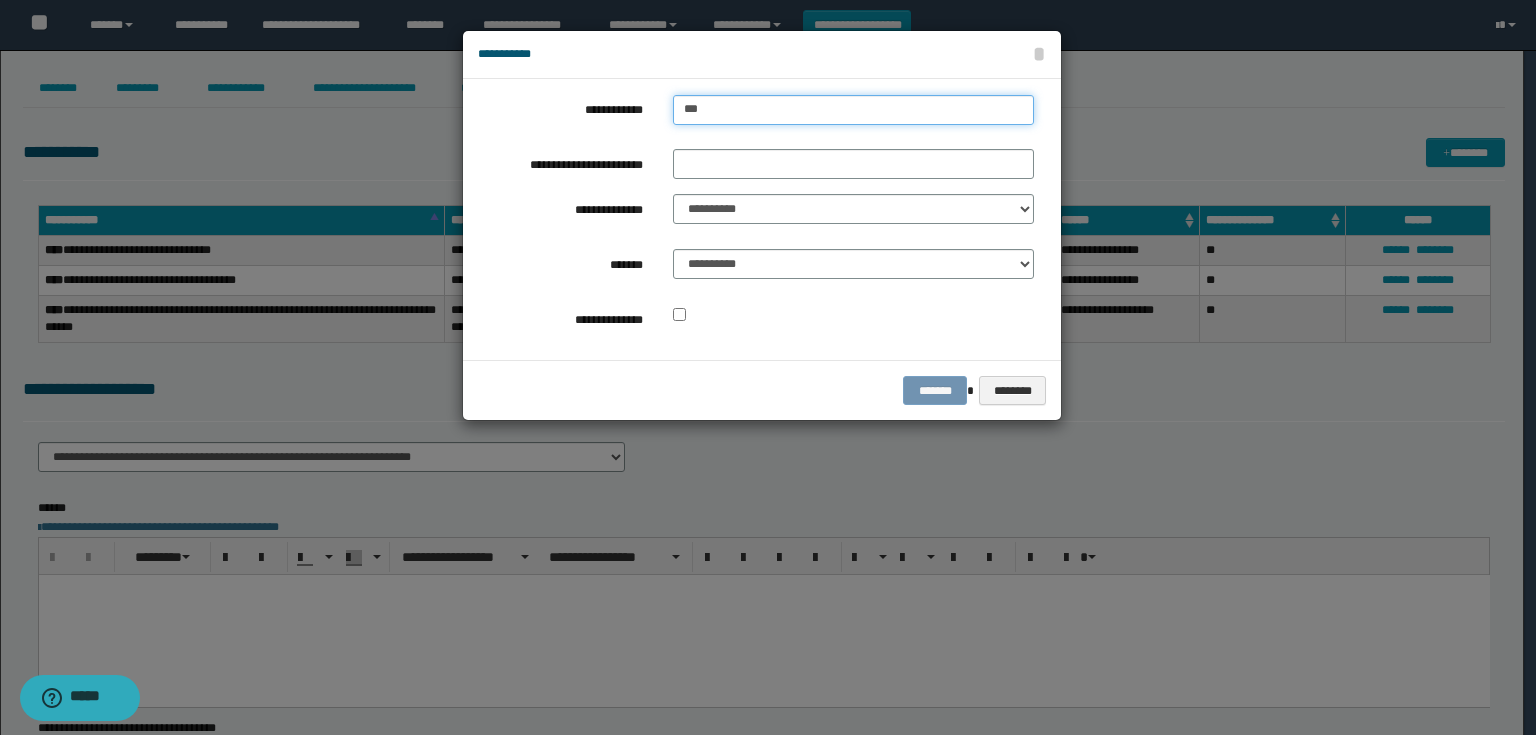 type on "****" 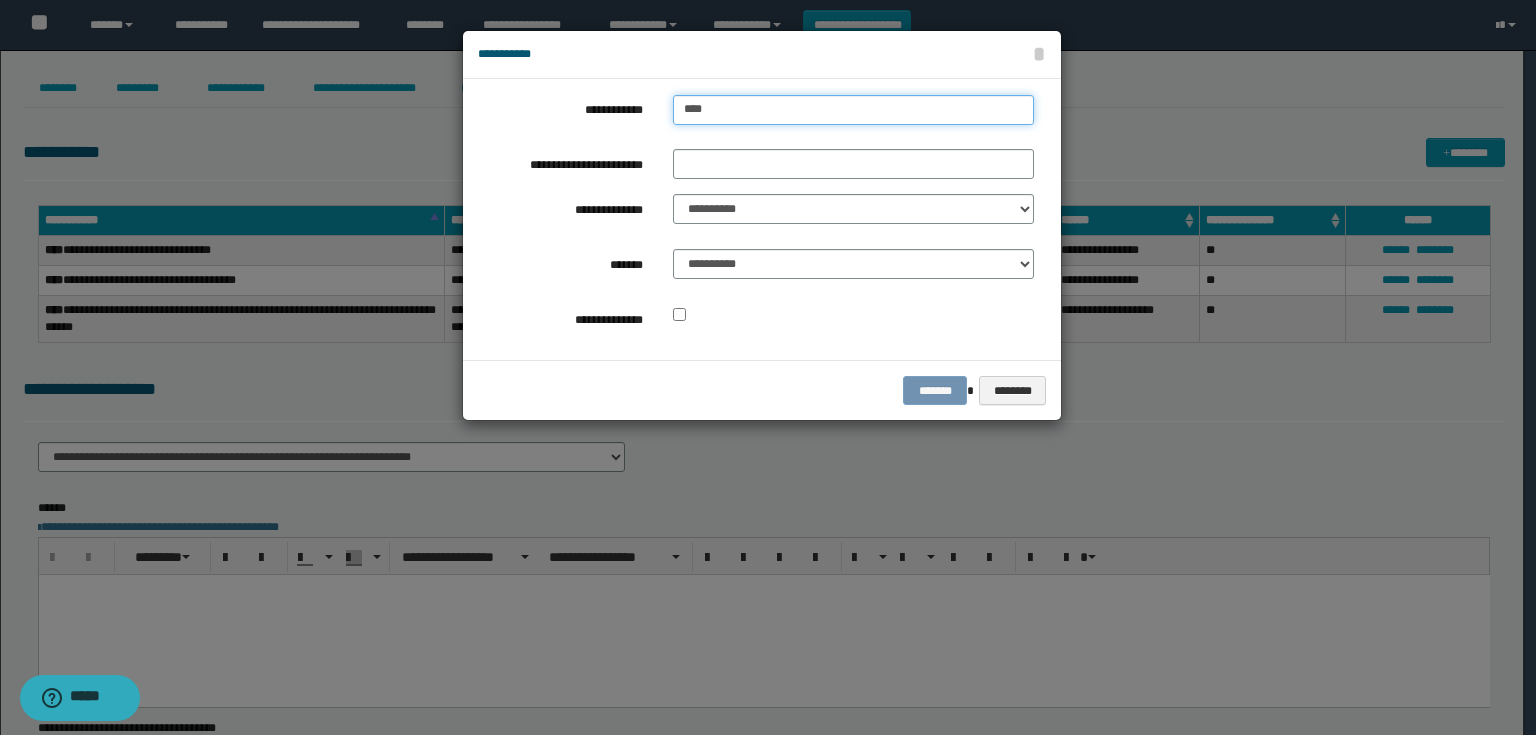 type on "****" 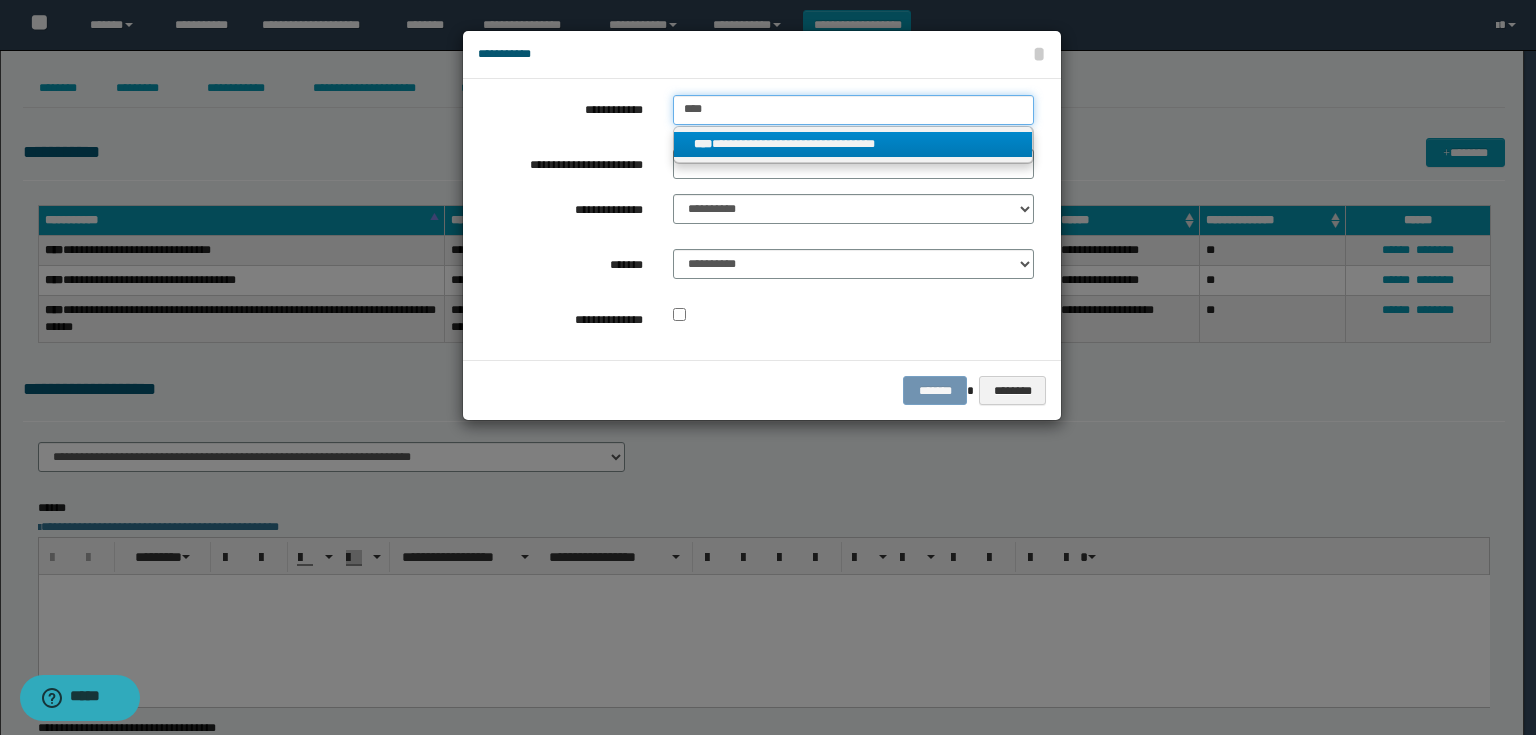 type on "****" 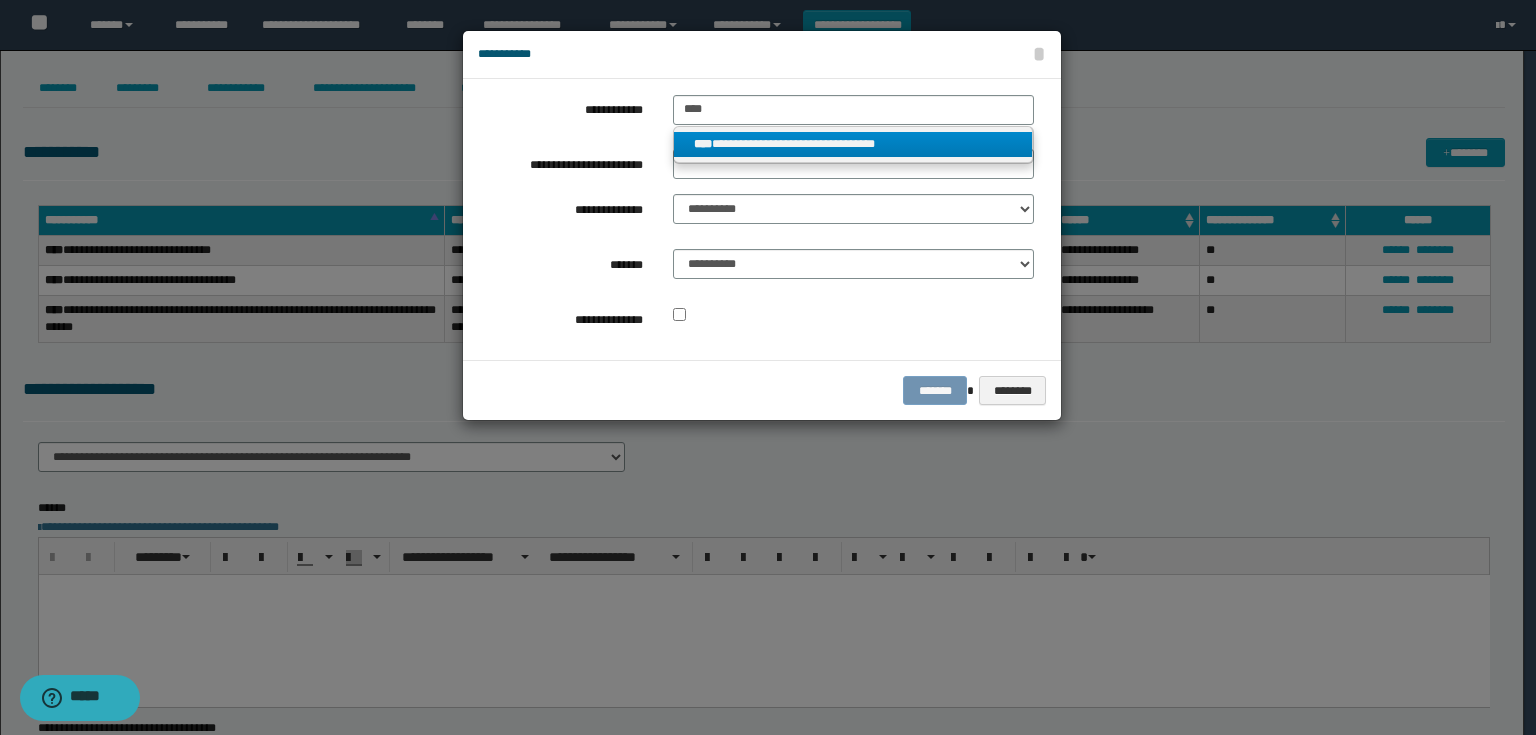 click on "**********" at bounding box center [853, 144] 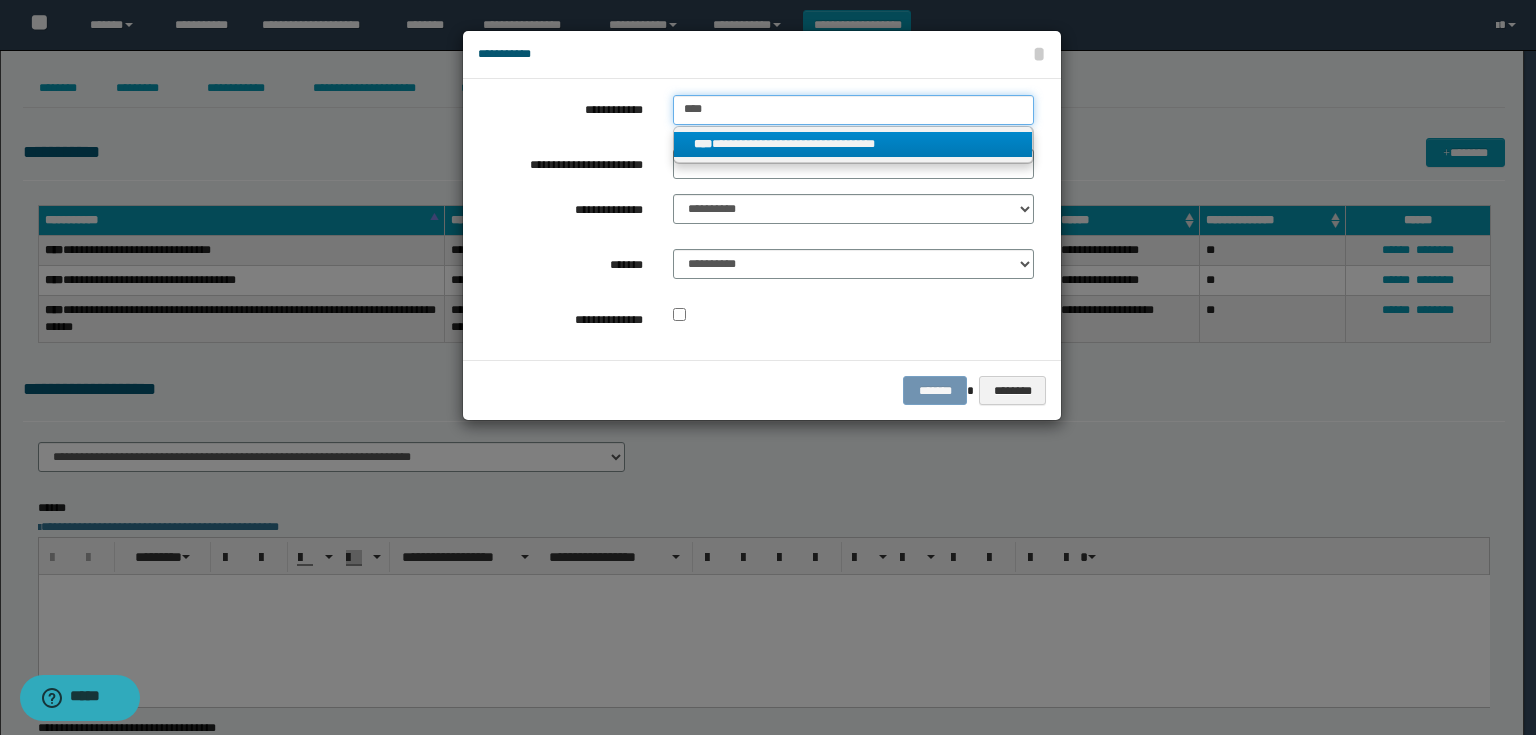 type 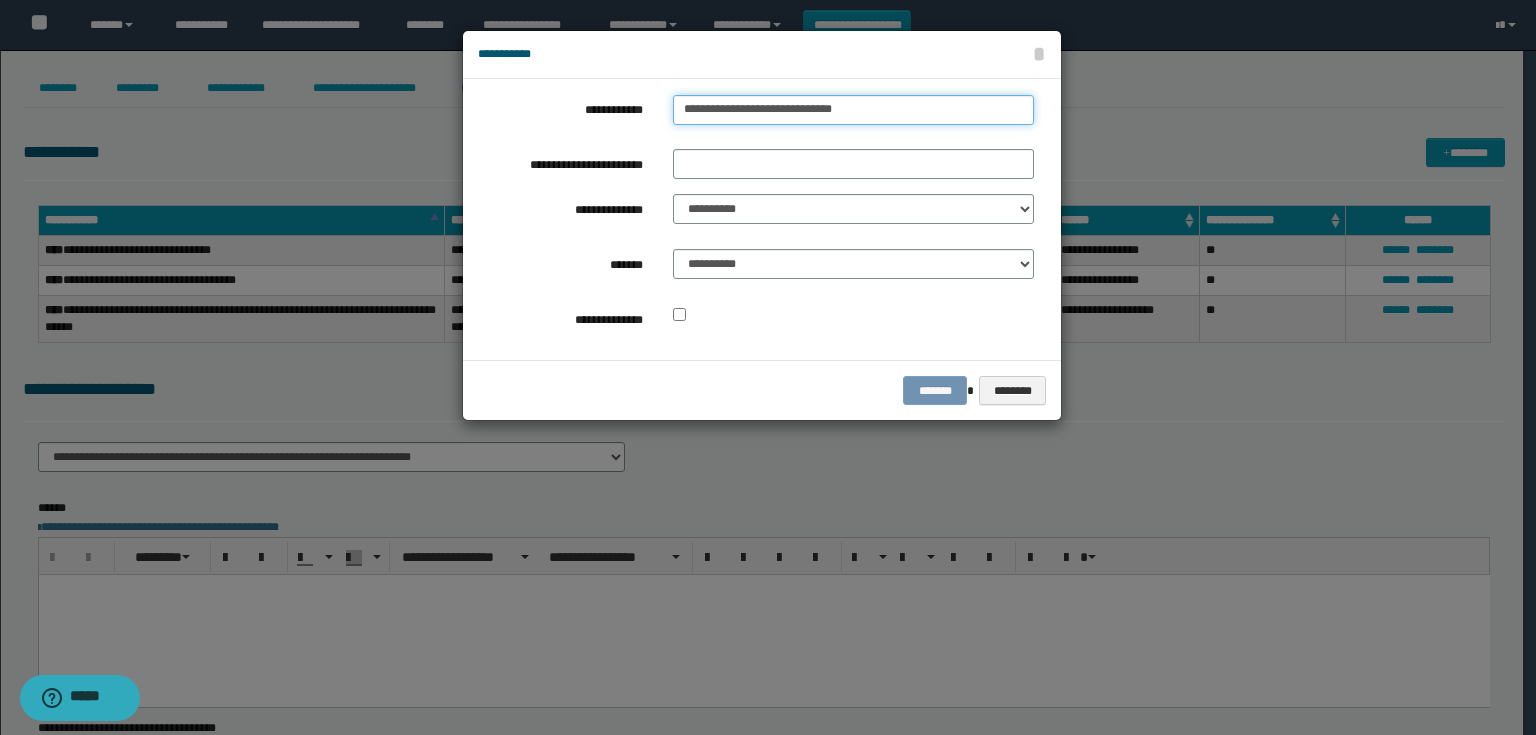 drag, startPoint x: 680, startPoint y: 125, endPoint x: 615, endPoint y: 130, distance: 65.192024 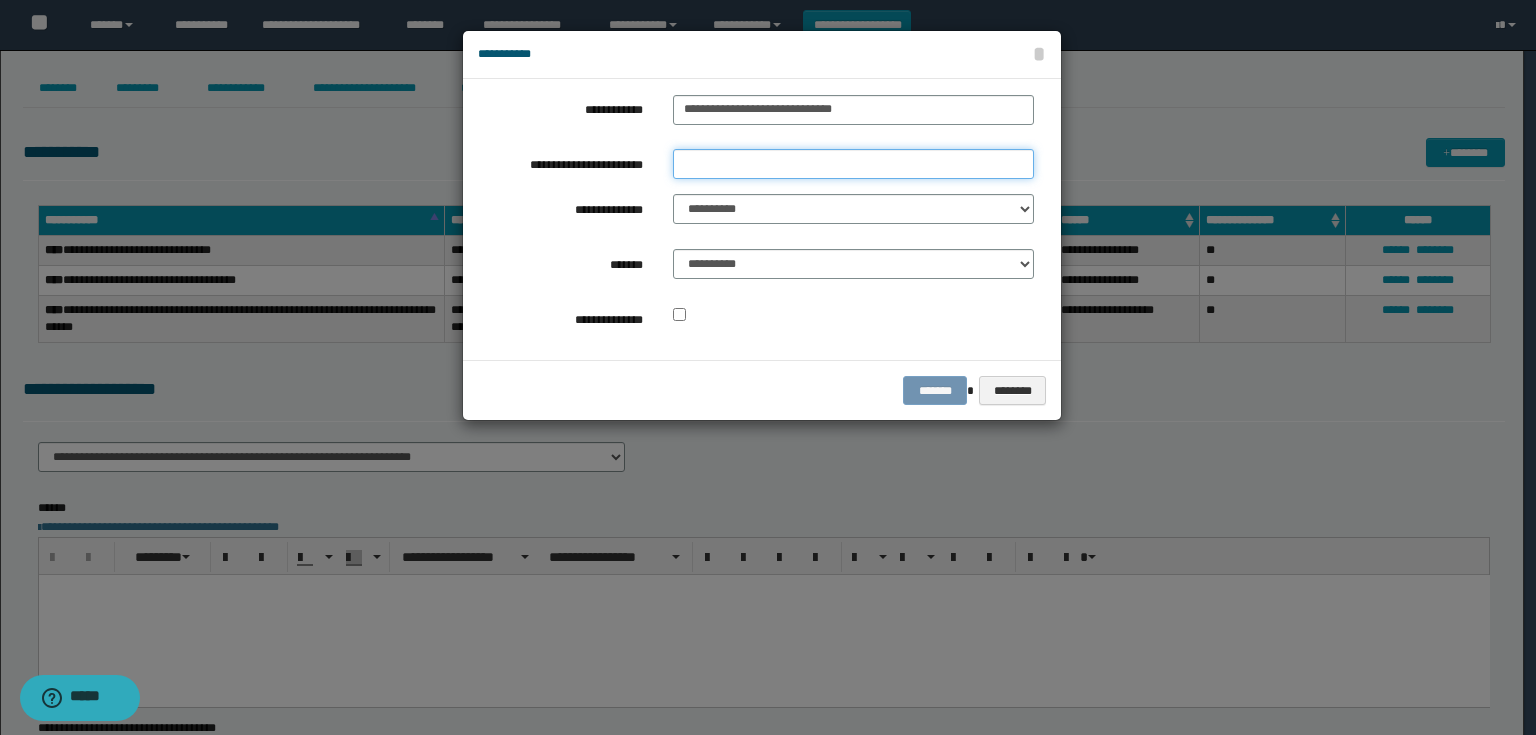 click on "**********" at bounding box center (853, 164) 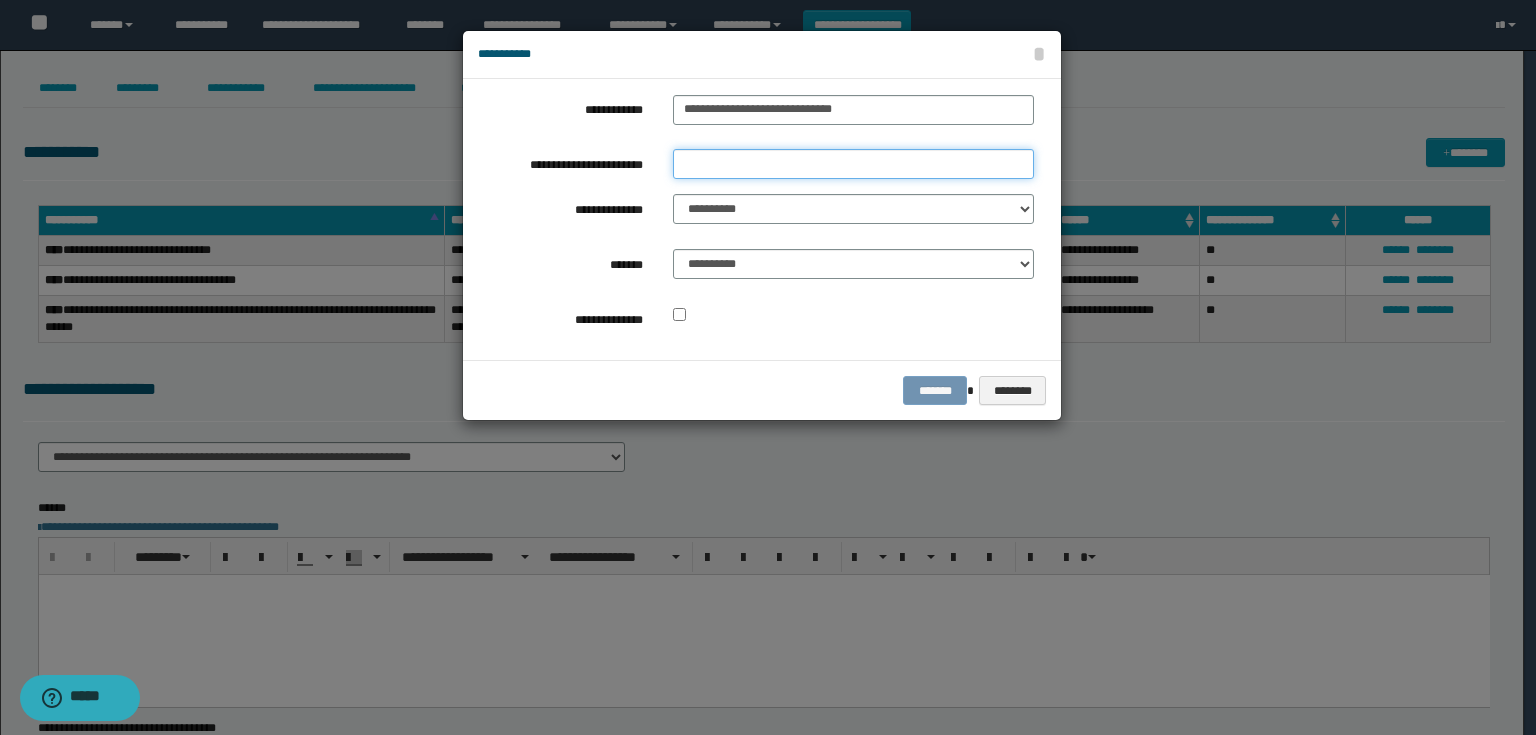 paste on "**********" 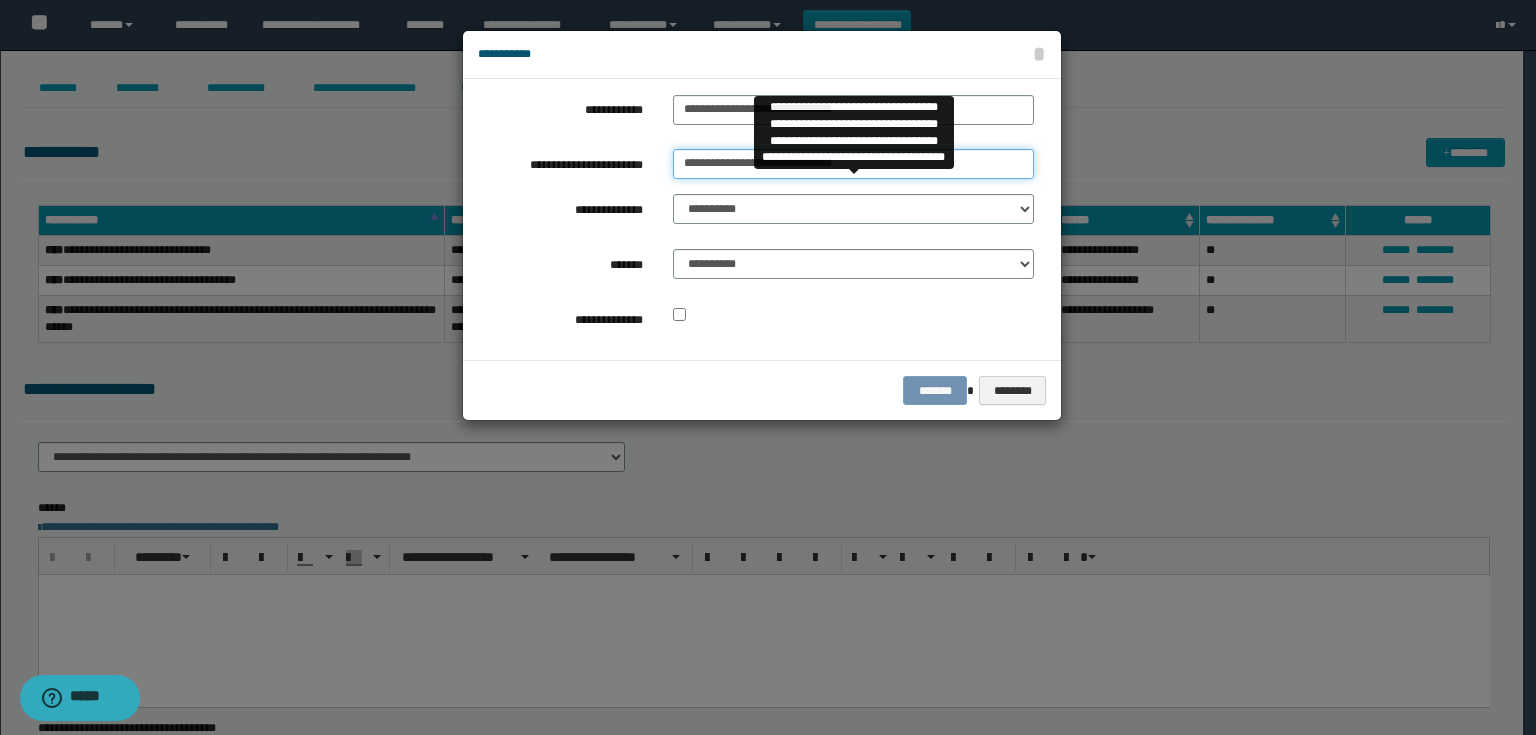 type on "**********" 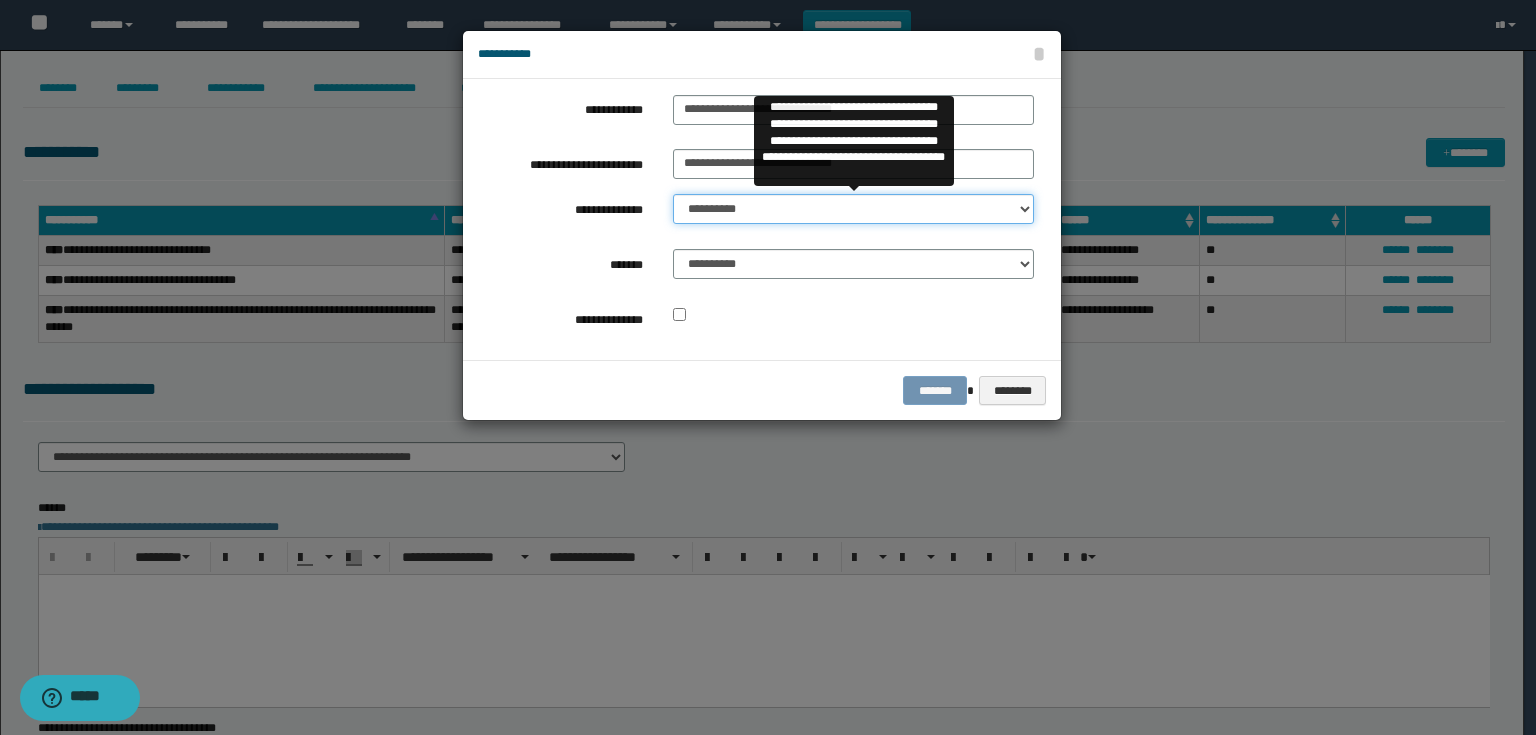 click on "**********" at bounding box center [853, 209] 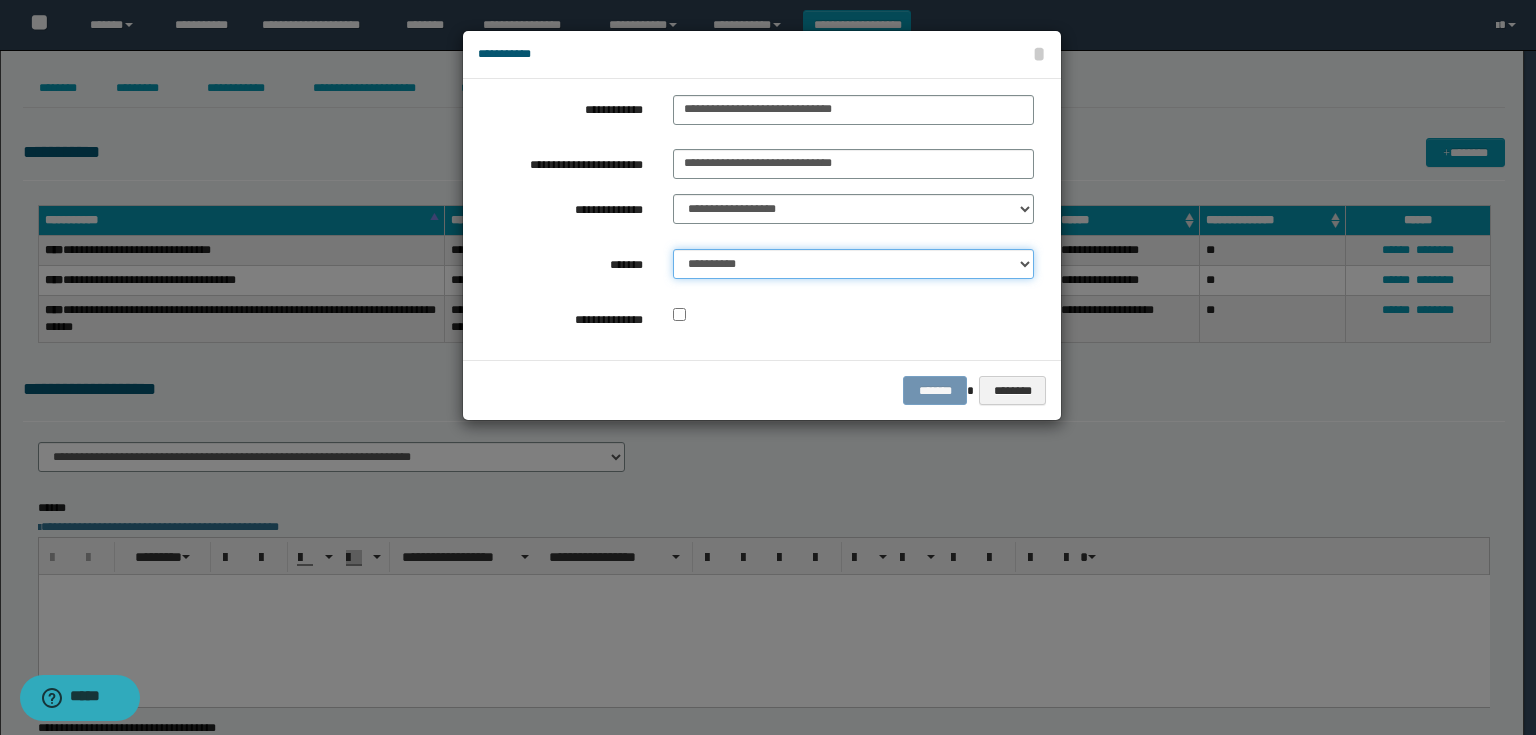 click on "**********" at bounding box center [853, 264] 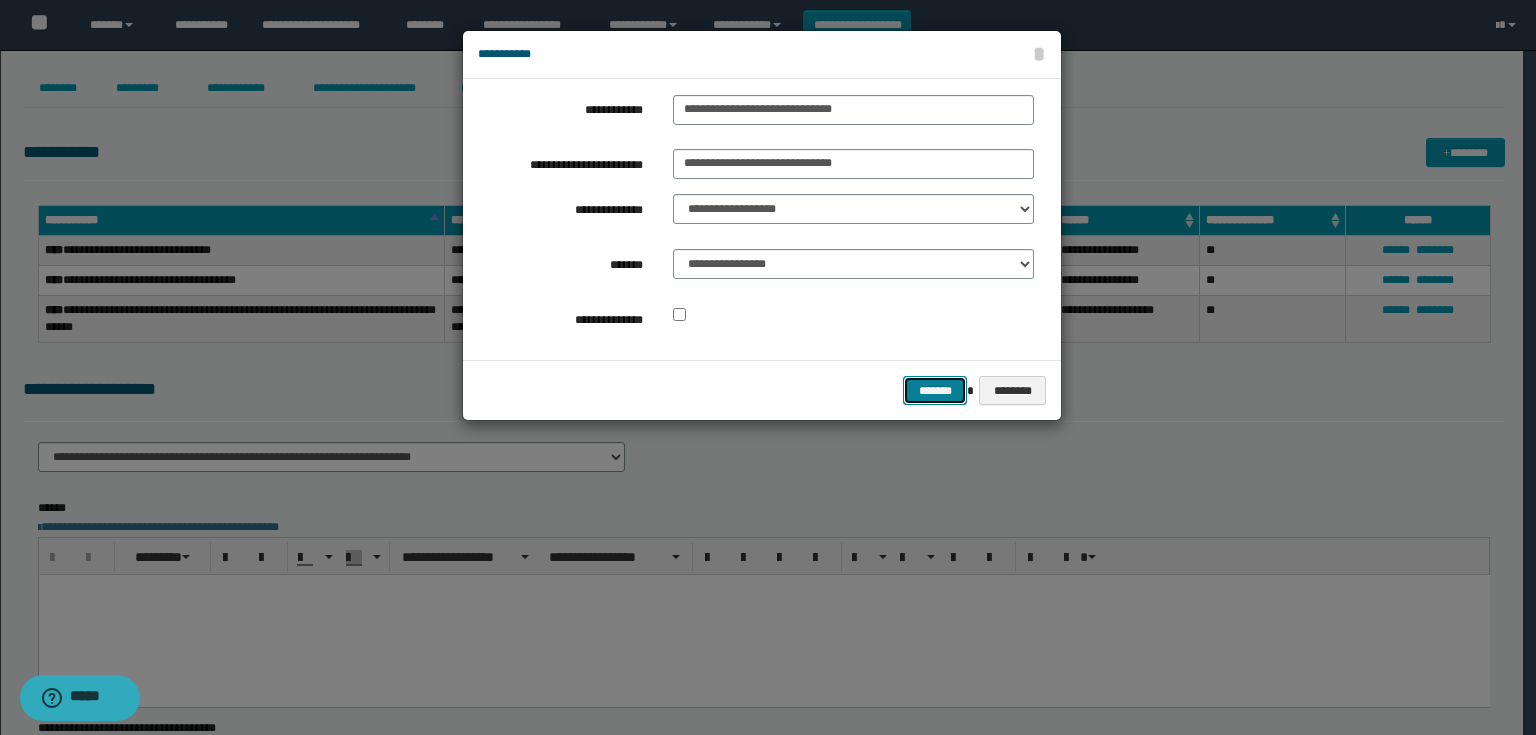 click on "*******" at bounding box center [935, 391] 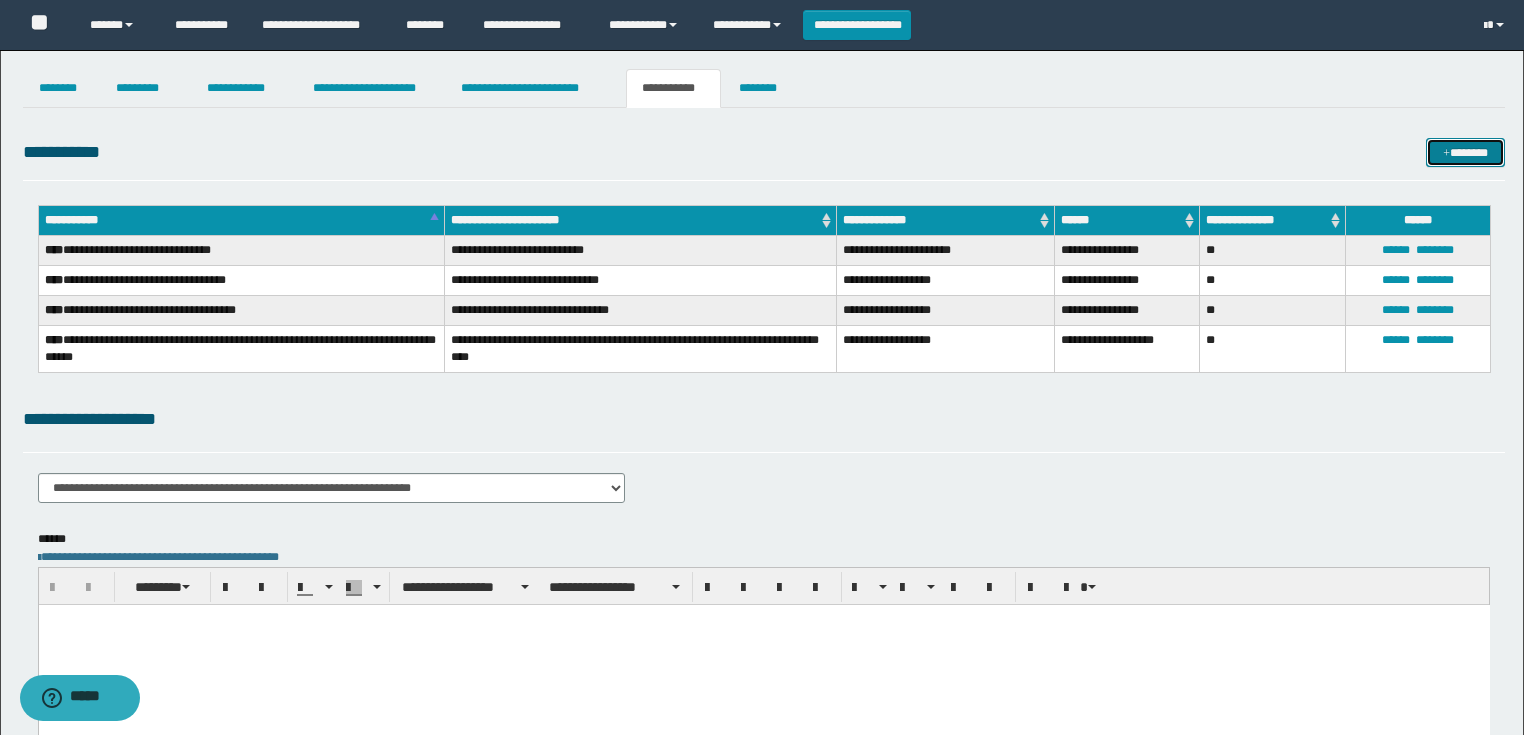 click on "*******" at bounding box center (1465, 153) 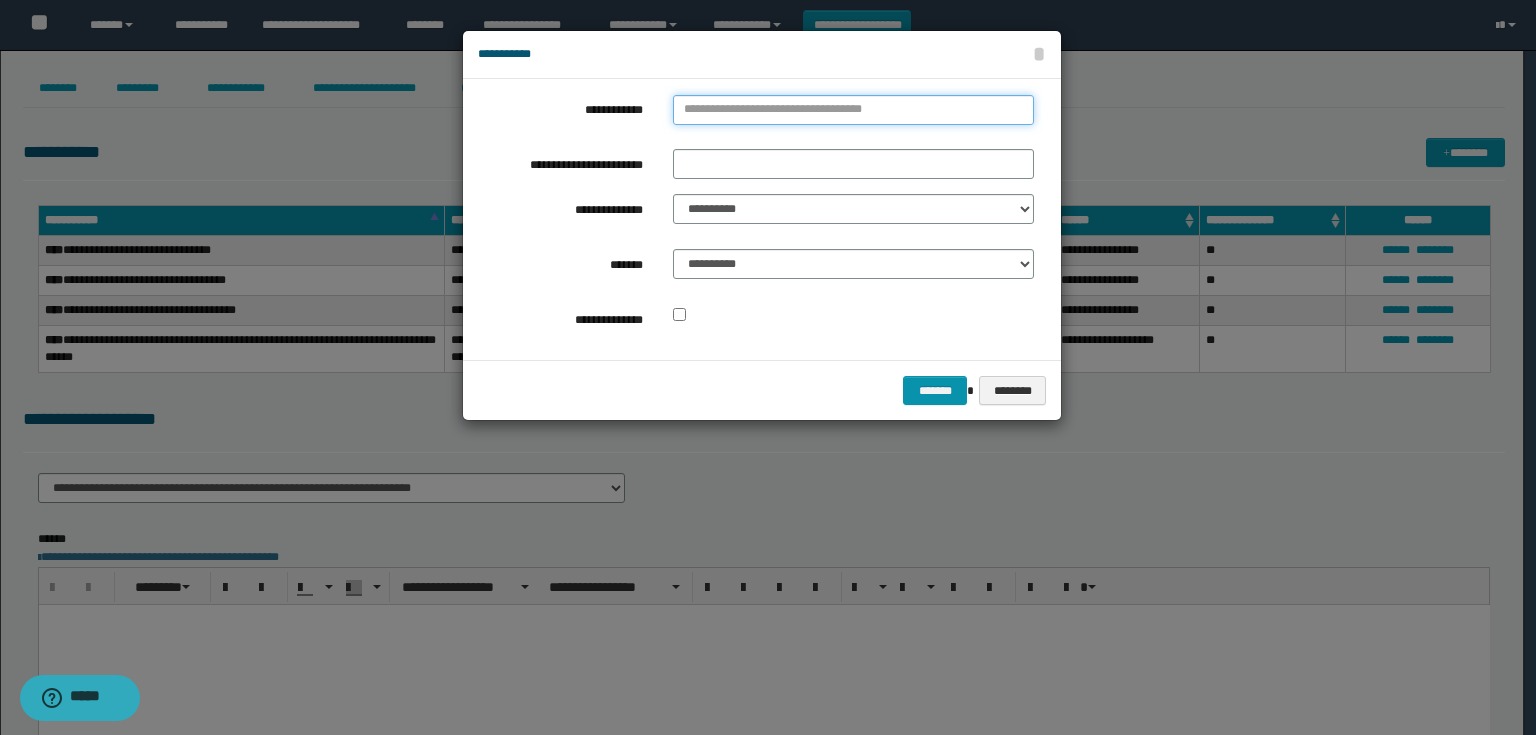 type on "**********" 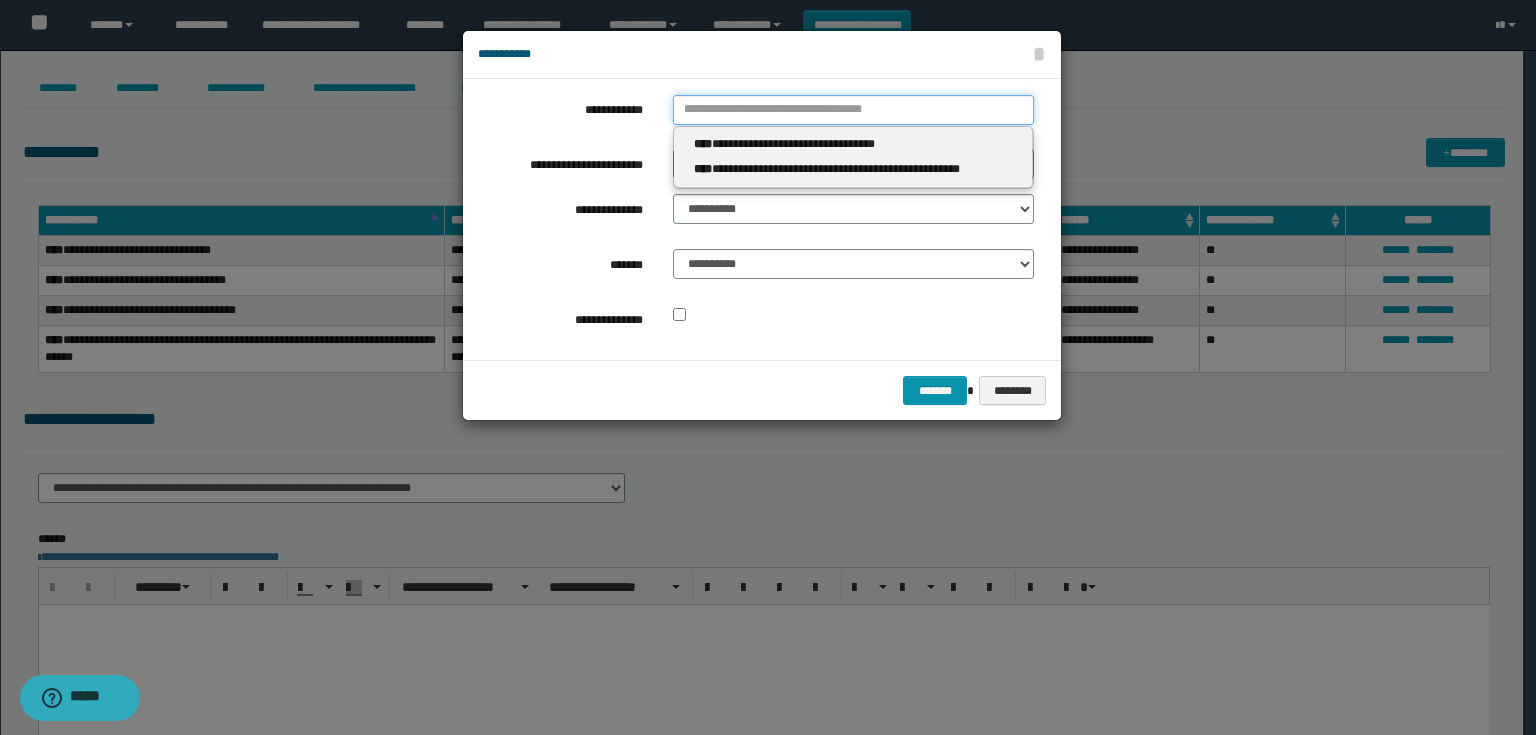 click on "**********" at bounding box center [853, 110] 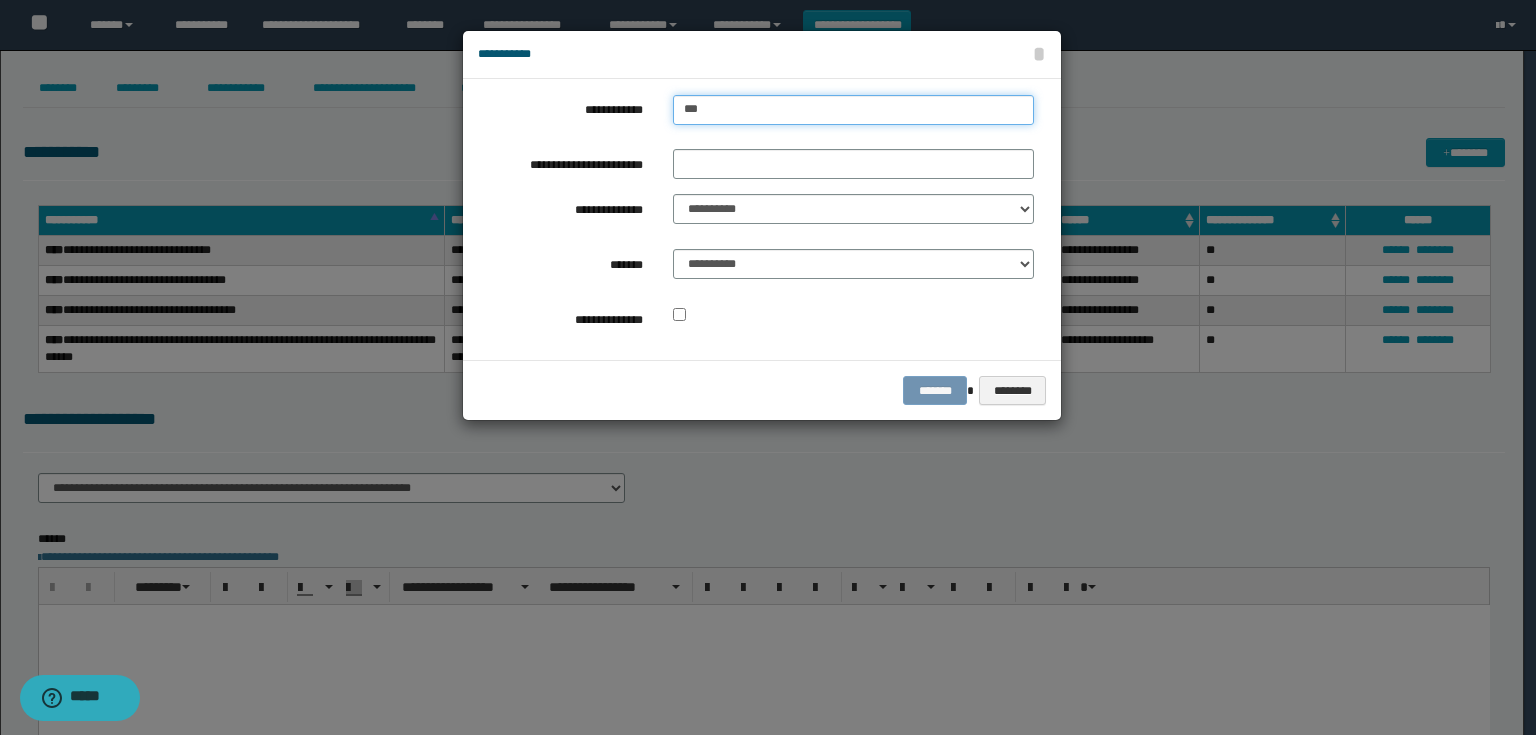 type on "****" 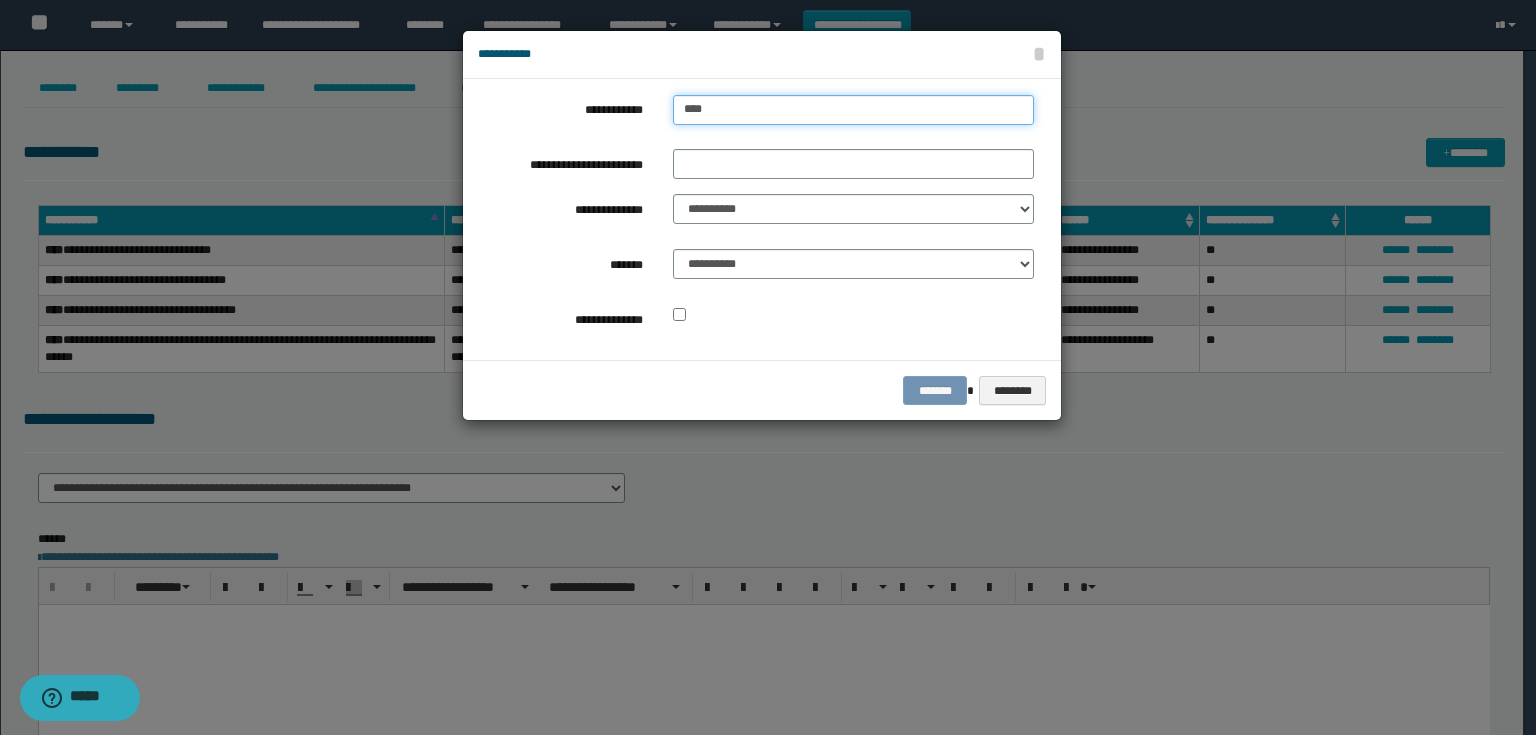 type on "****" 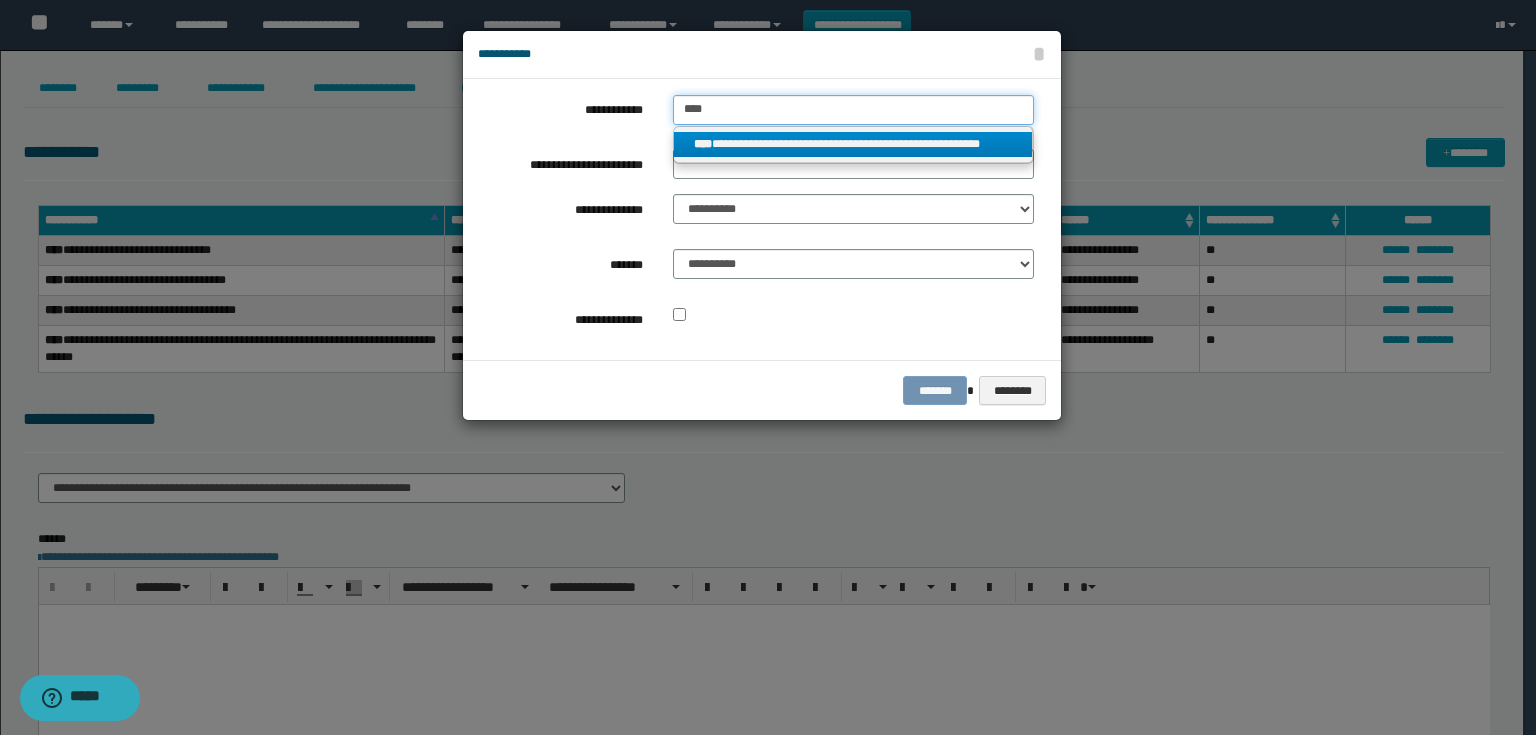 type on "****" 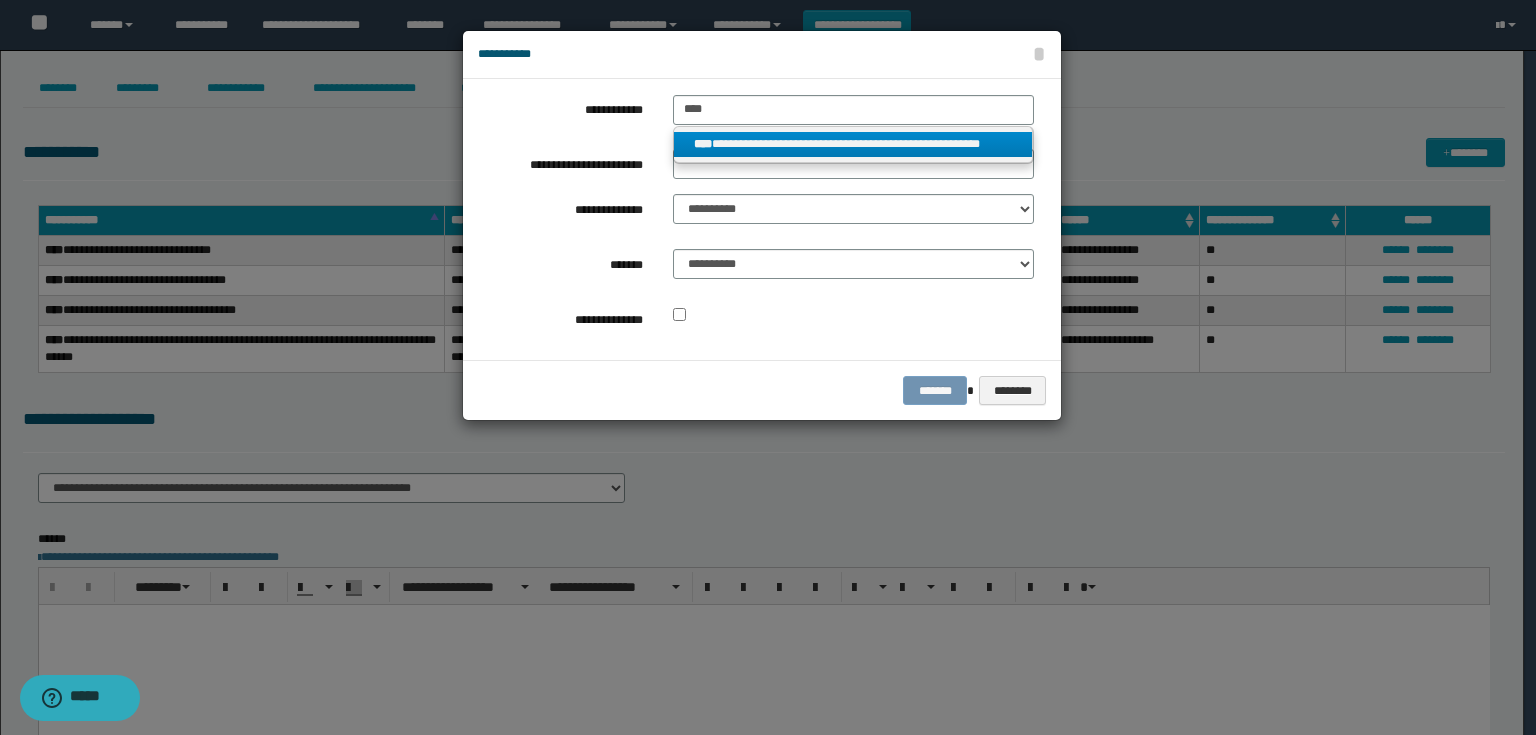 click on "**********" at bounding box center [853, 144] 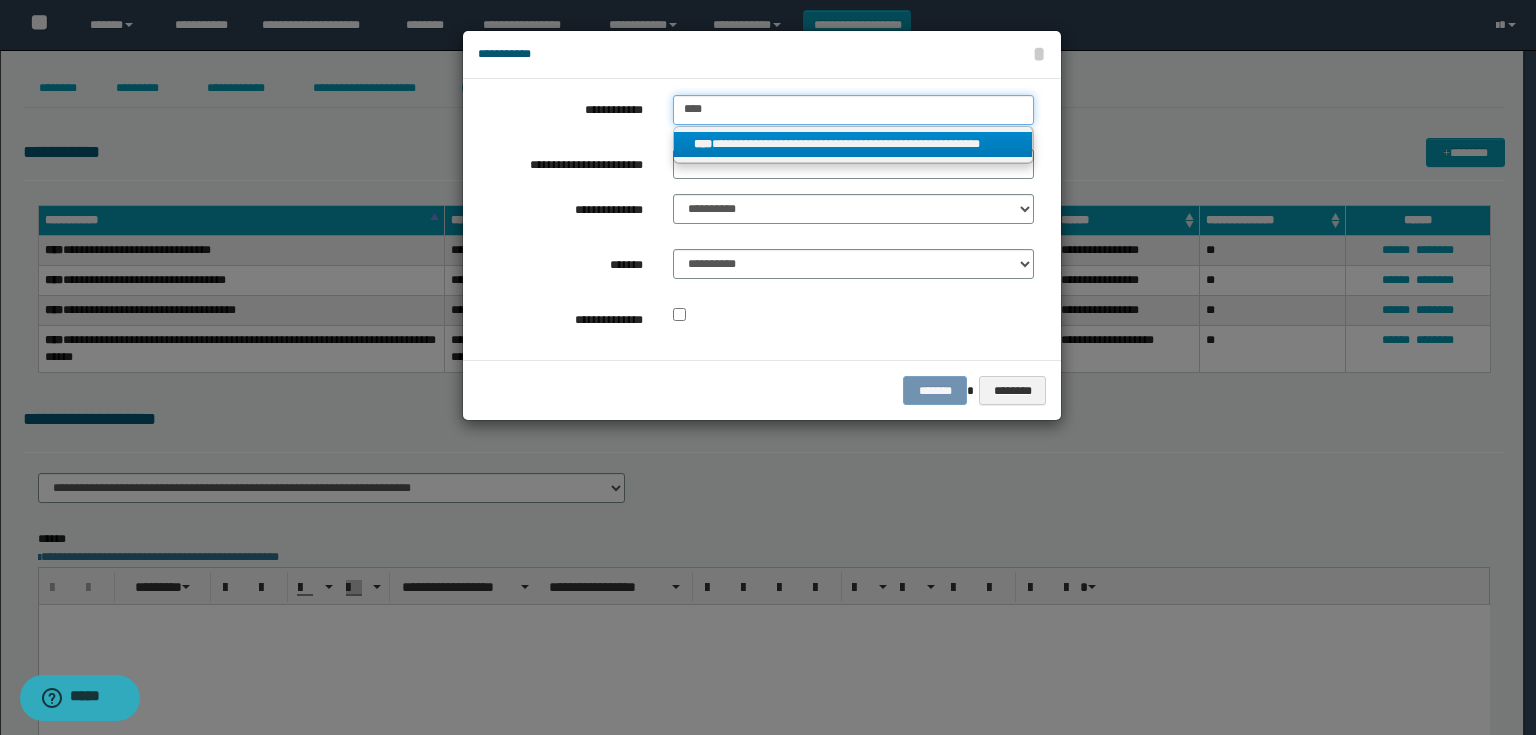 type 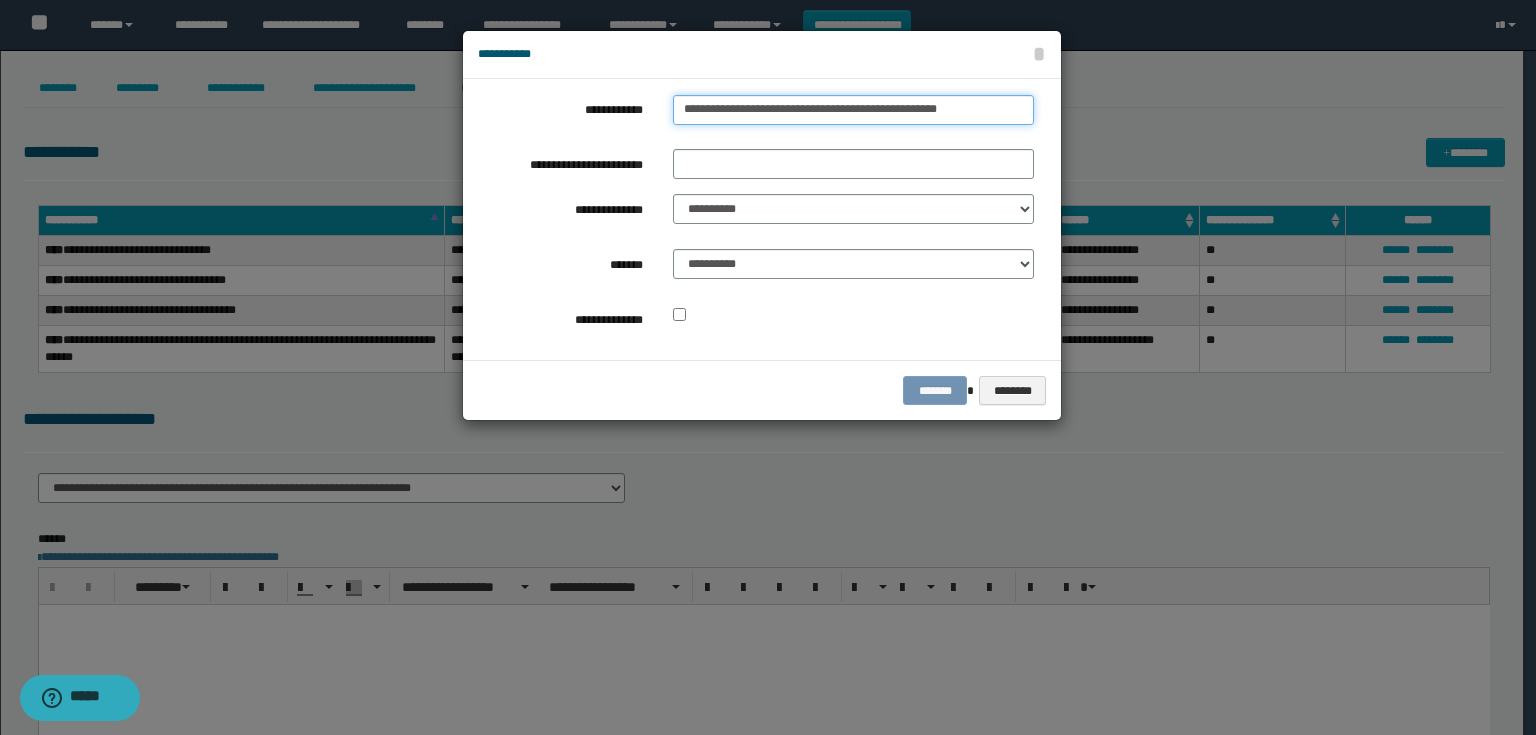 drag, startPoint x: 953, startPoint y: 112, endPoint x: 679, endPoint y: 116, distance: 274.0292 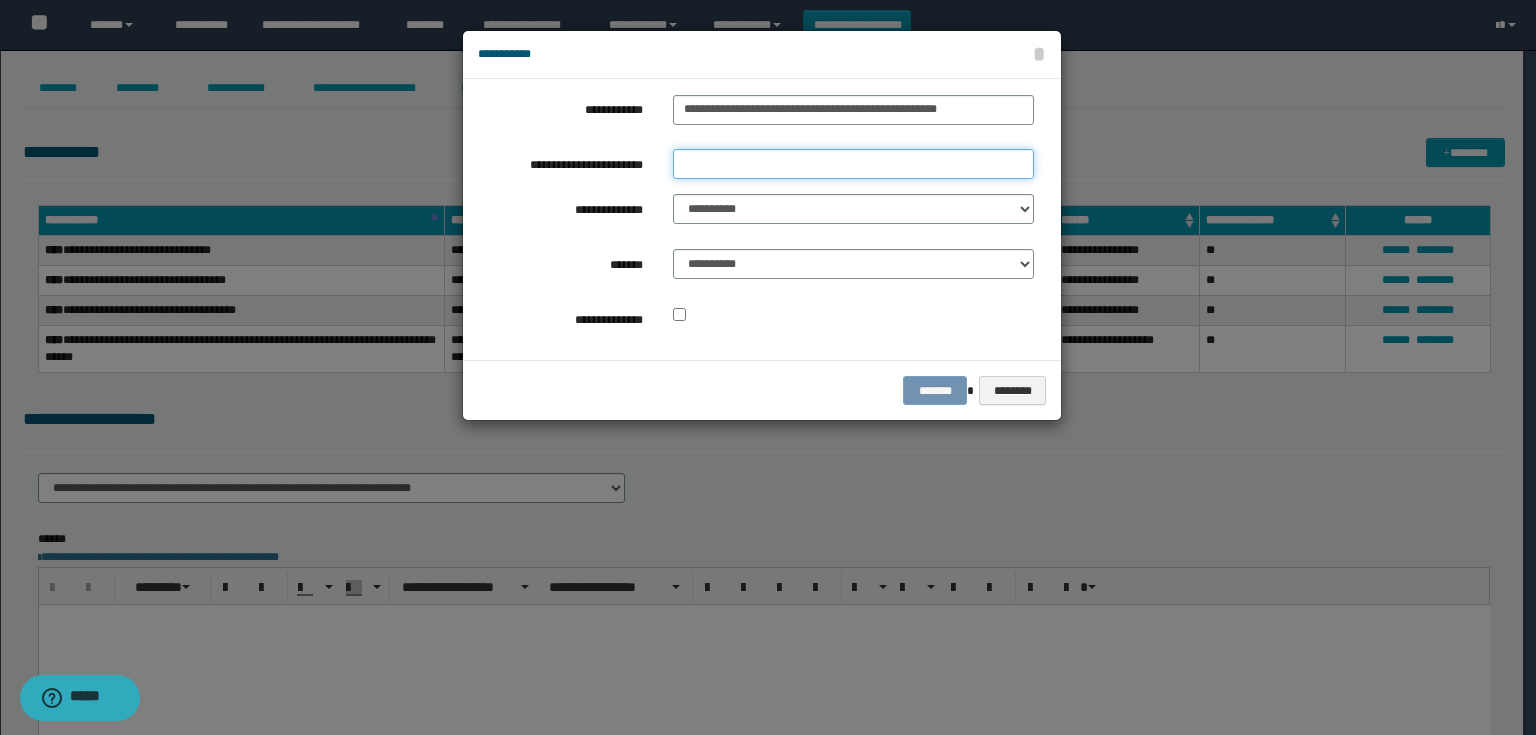 click on "**********" at bounding box center [853, 164] 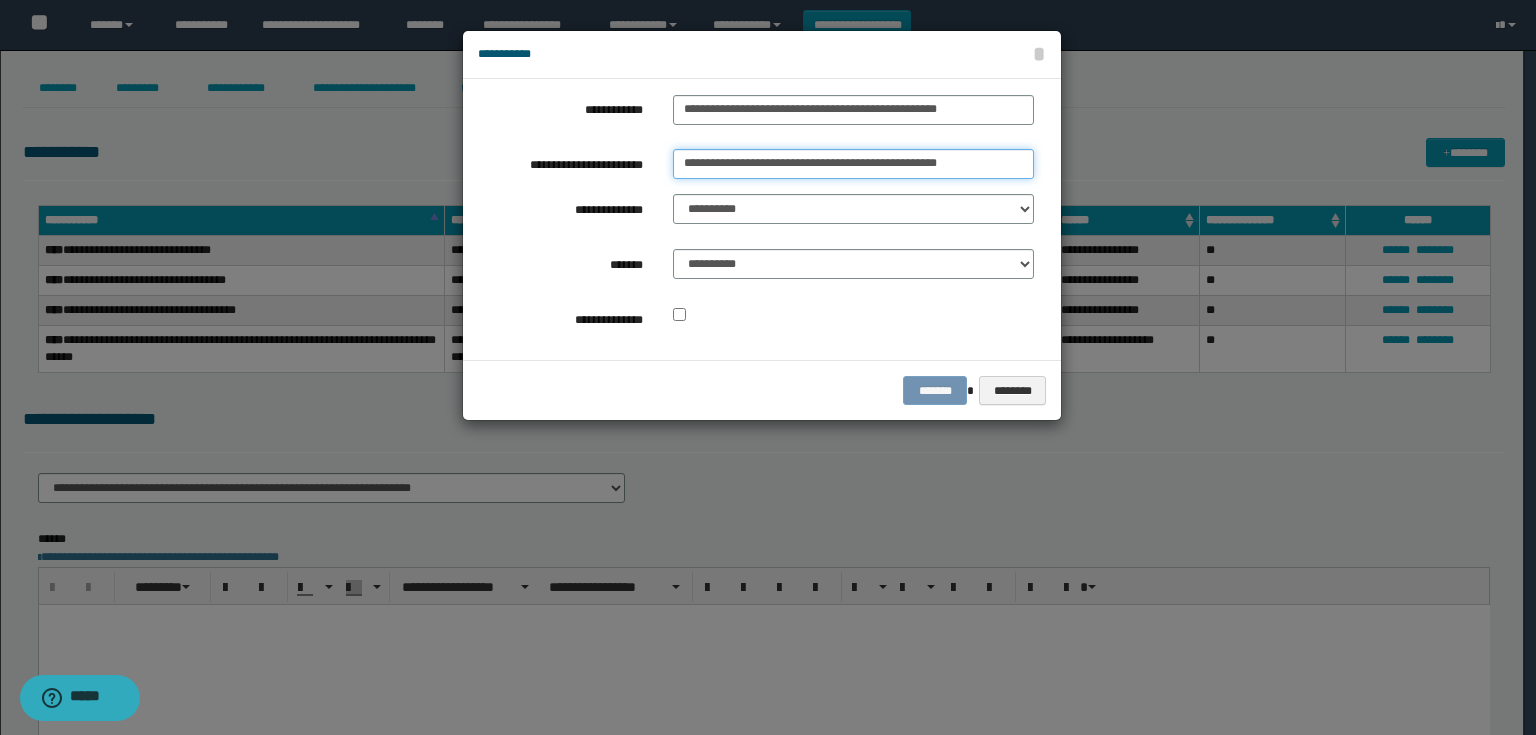 drag, startPoint x: 964, startPoint y: 167, endPoint x: 817, endPoint y: 172, distance: 147.085 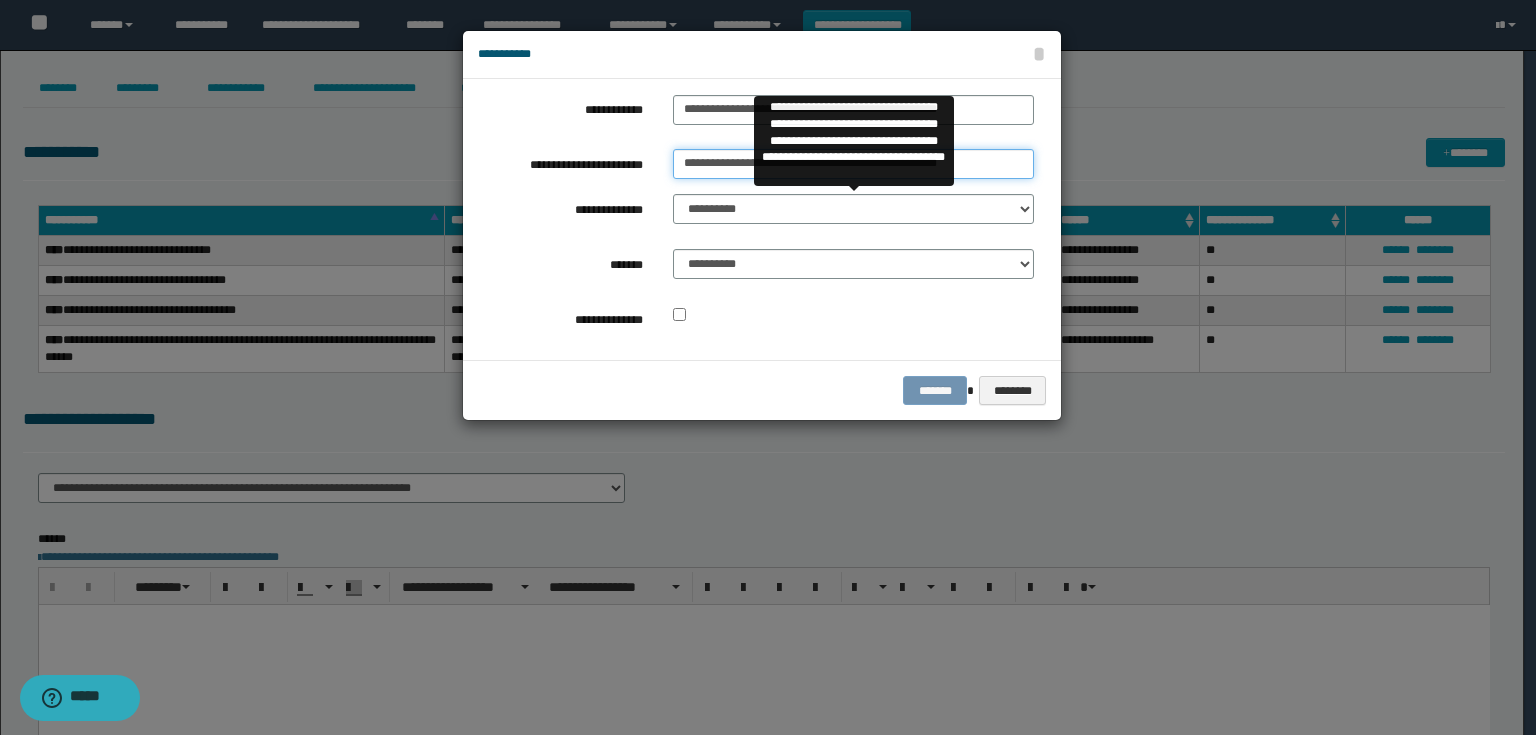 type on "**********" 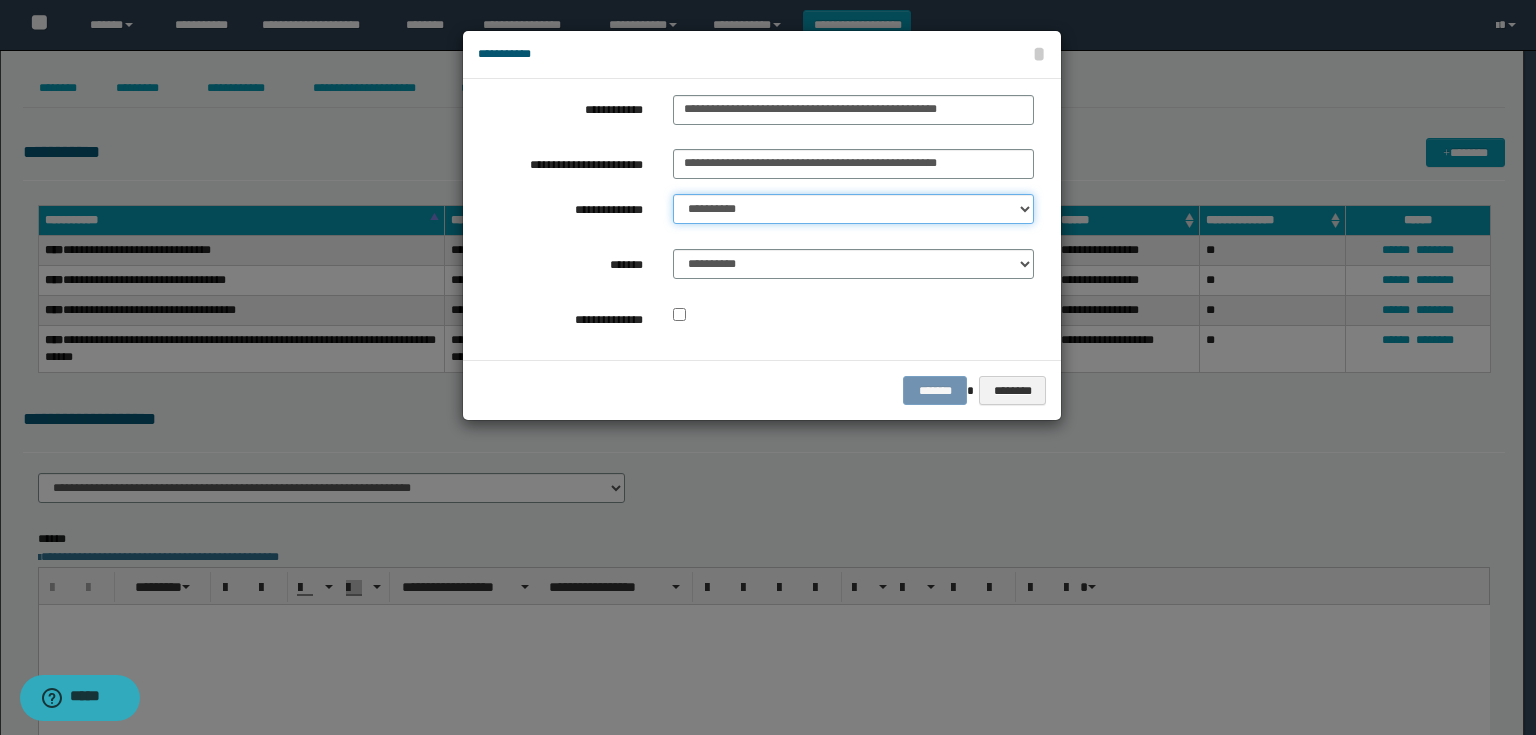 click on "**********" at bounding box center [853, 209] 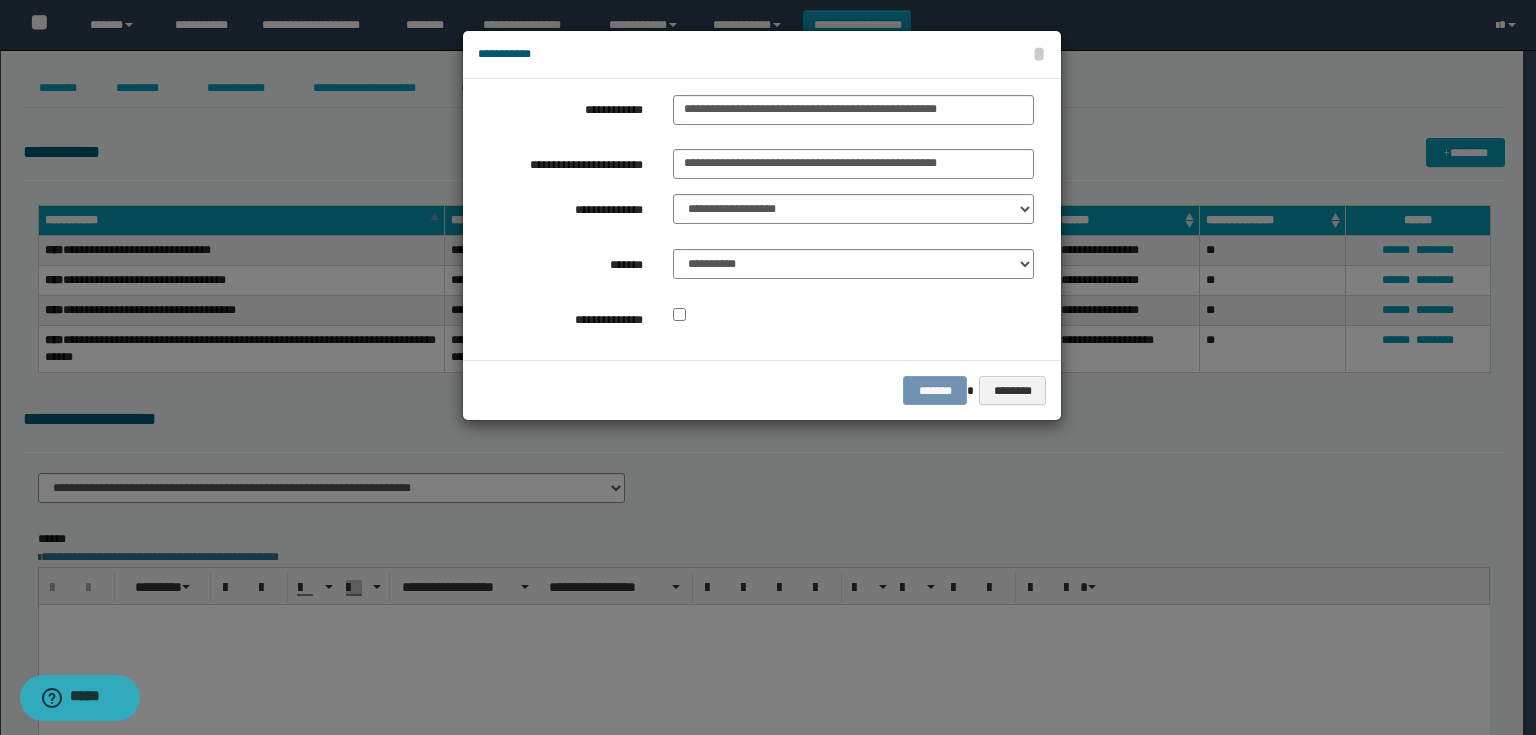 click on "**********" at bounding box center [853, 269] 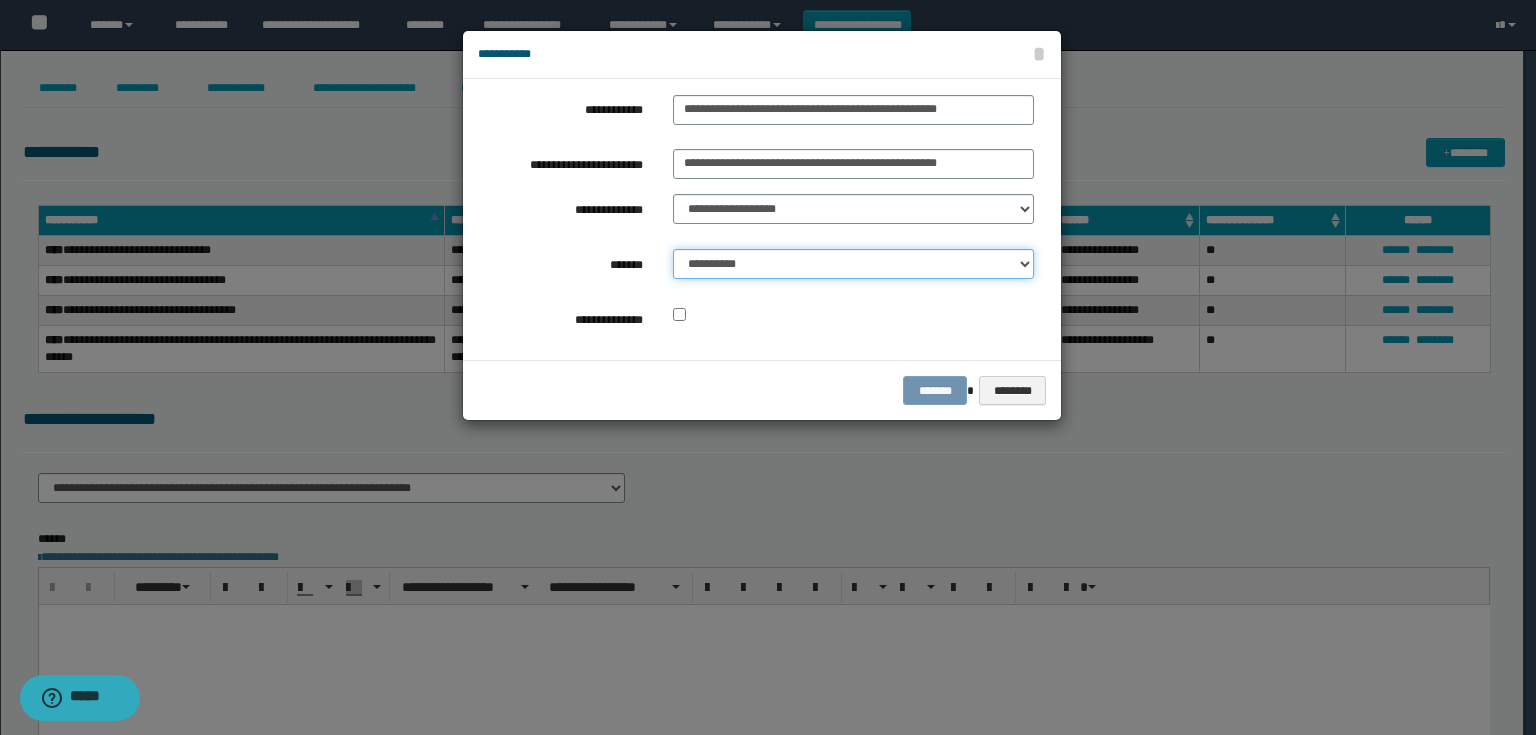 click on "**********" at bounding box center (853, 264) 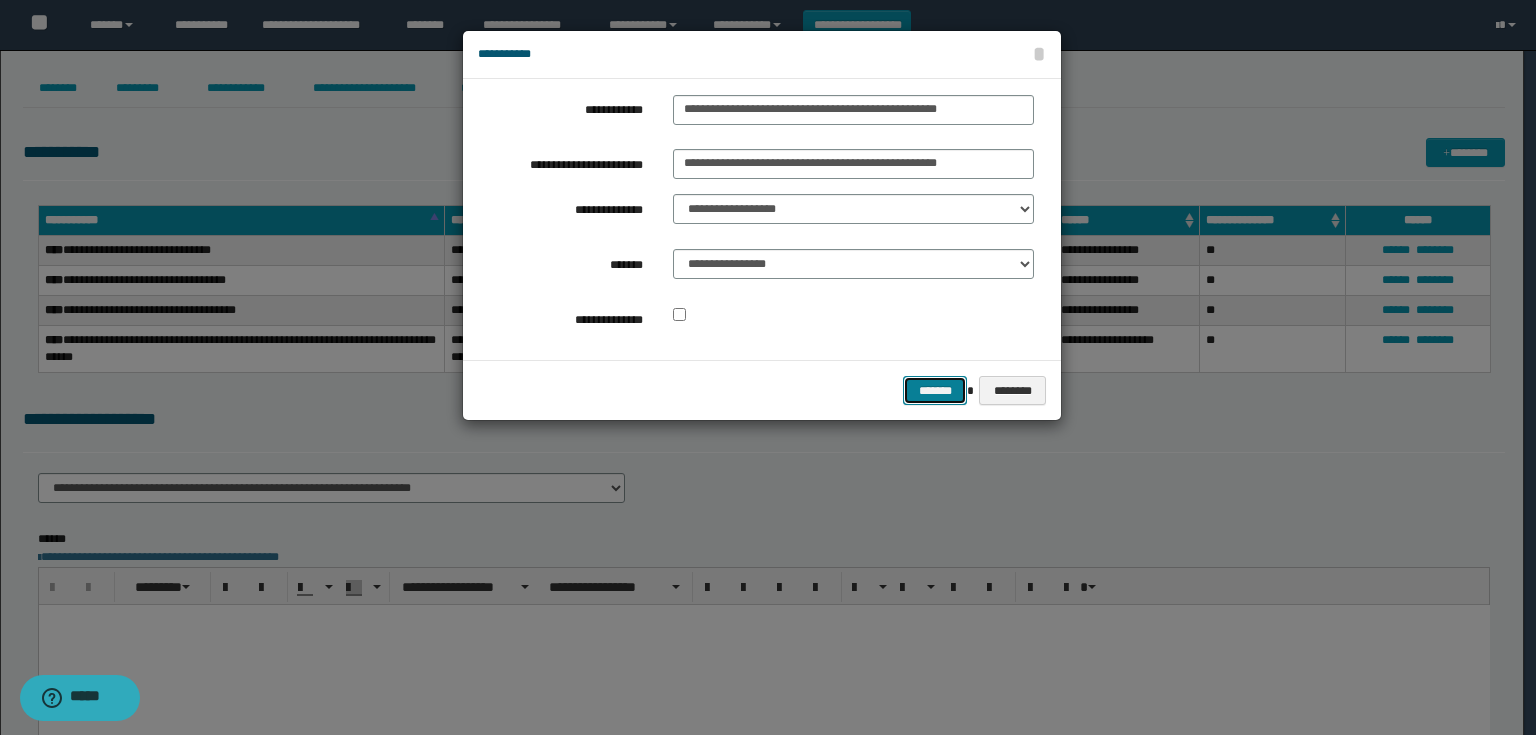 click on "*******" at bounding box center [935, 391] 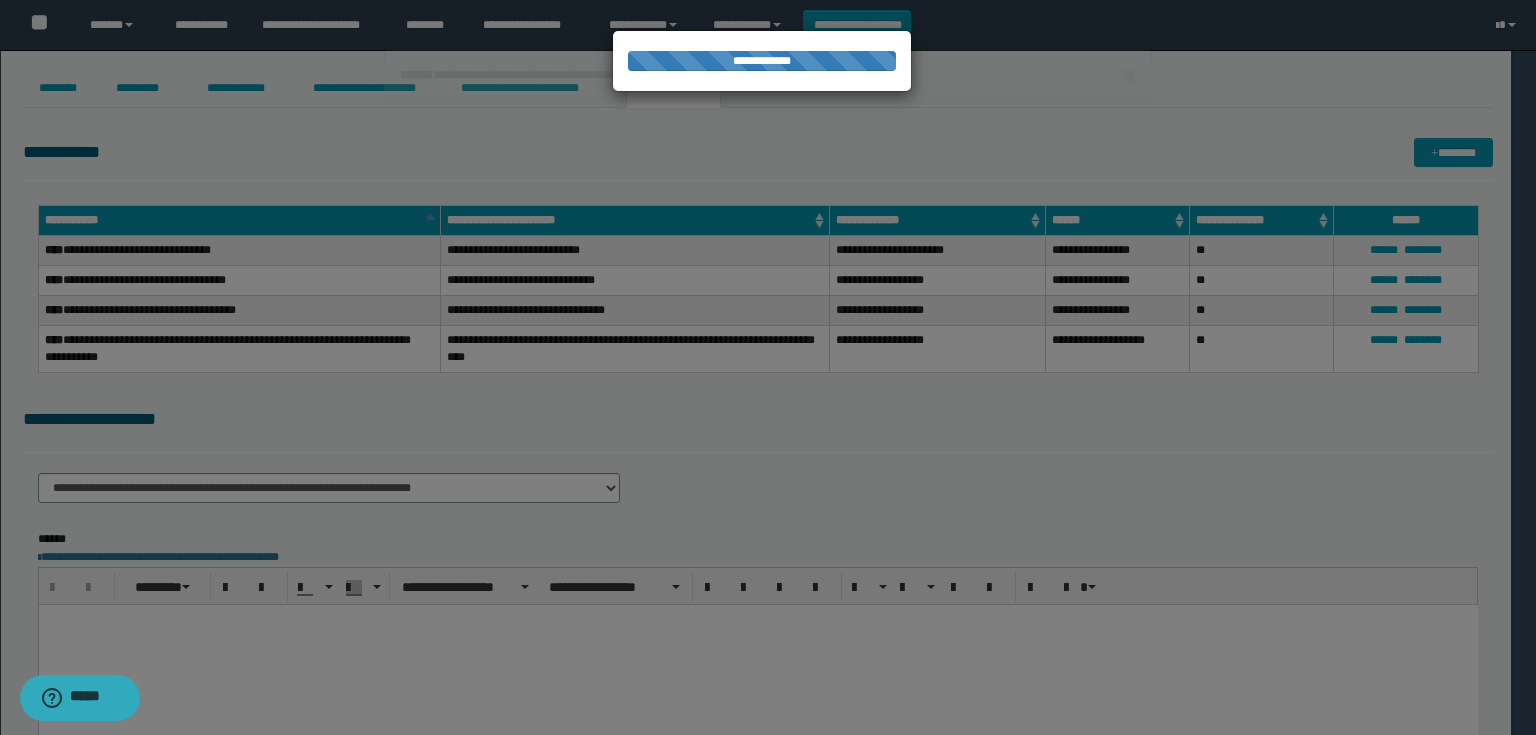 type 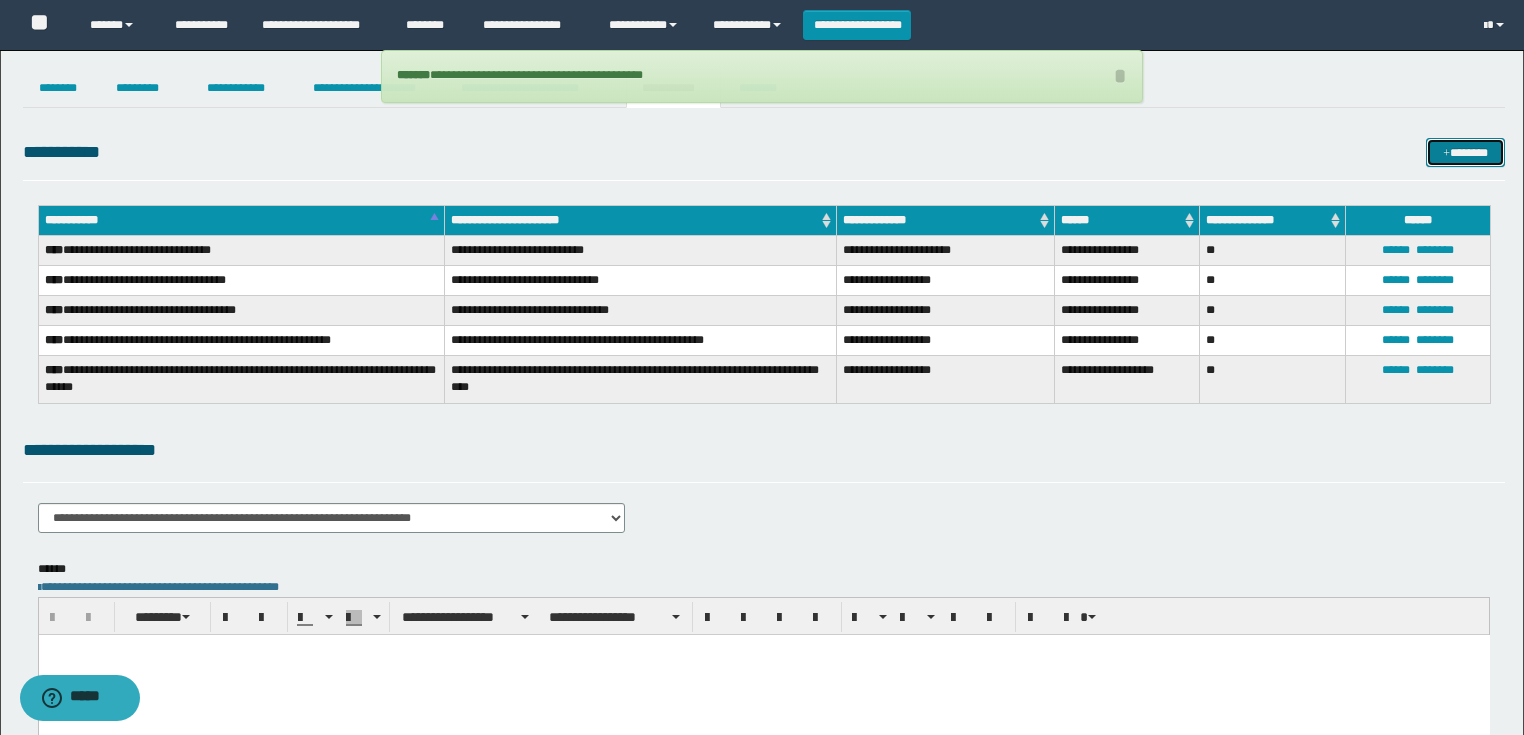 click at bounding box center [1446, 154] 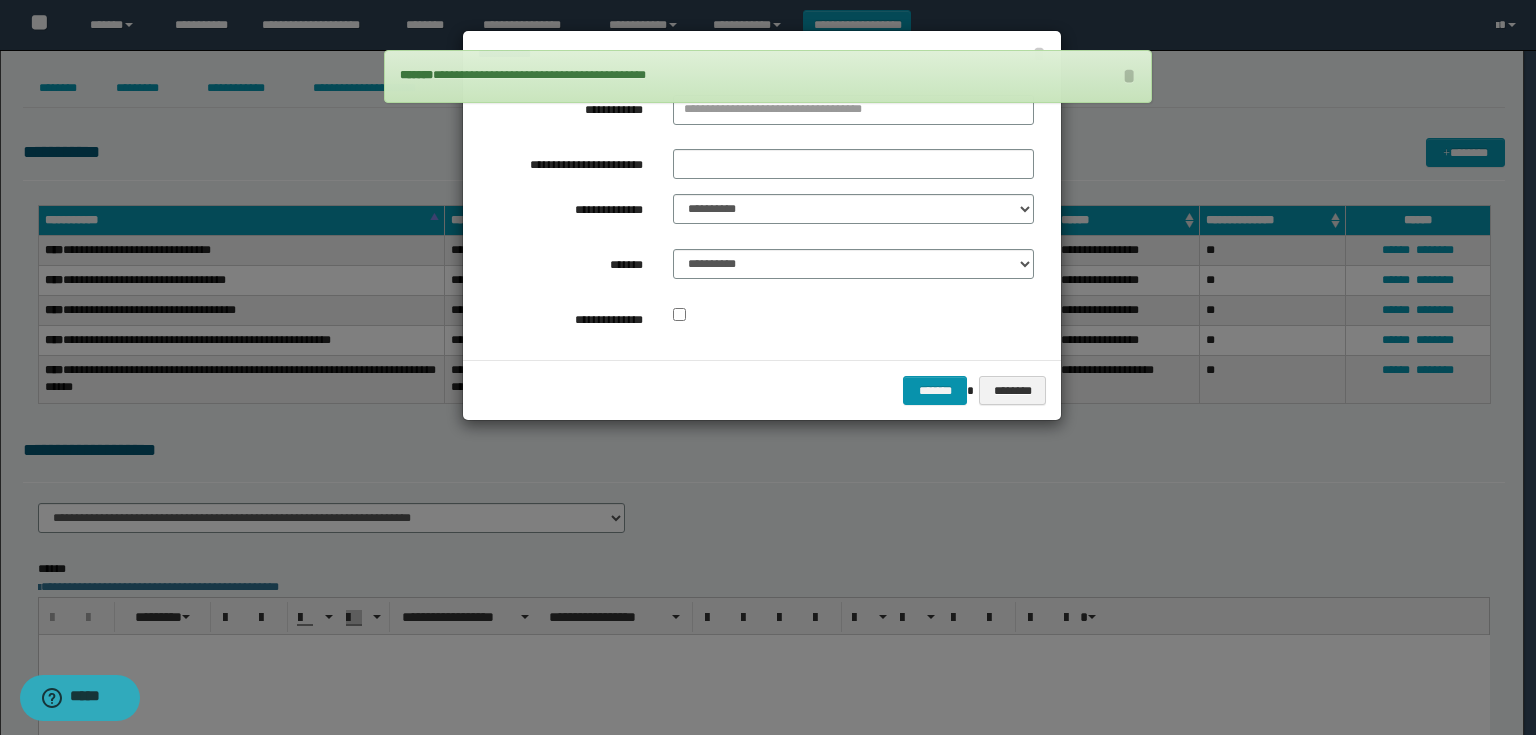 click on "**********" at bounding box center (853, 114) 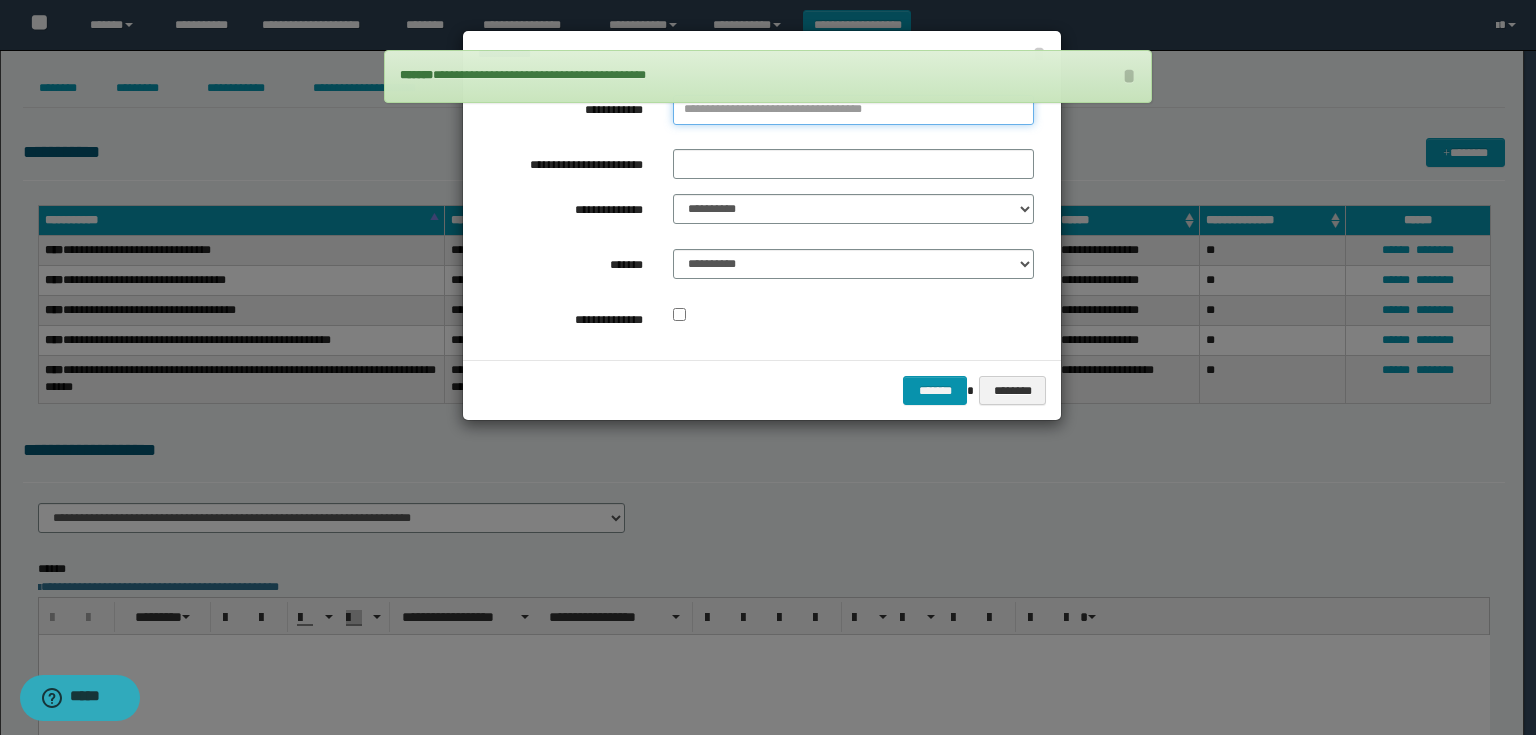 type on "**********" 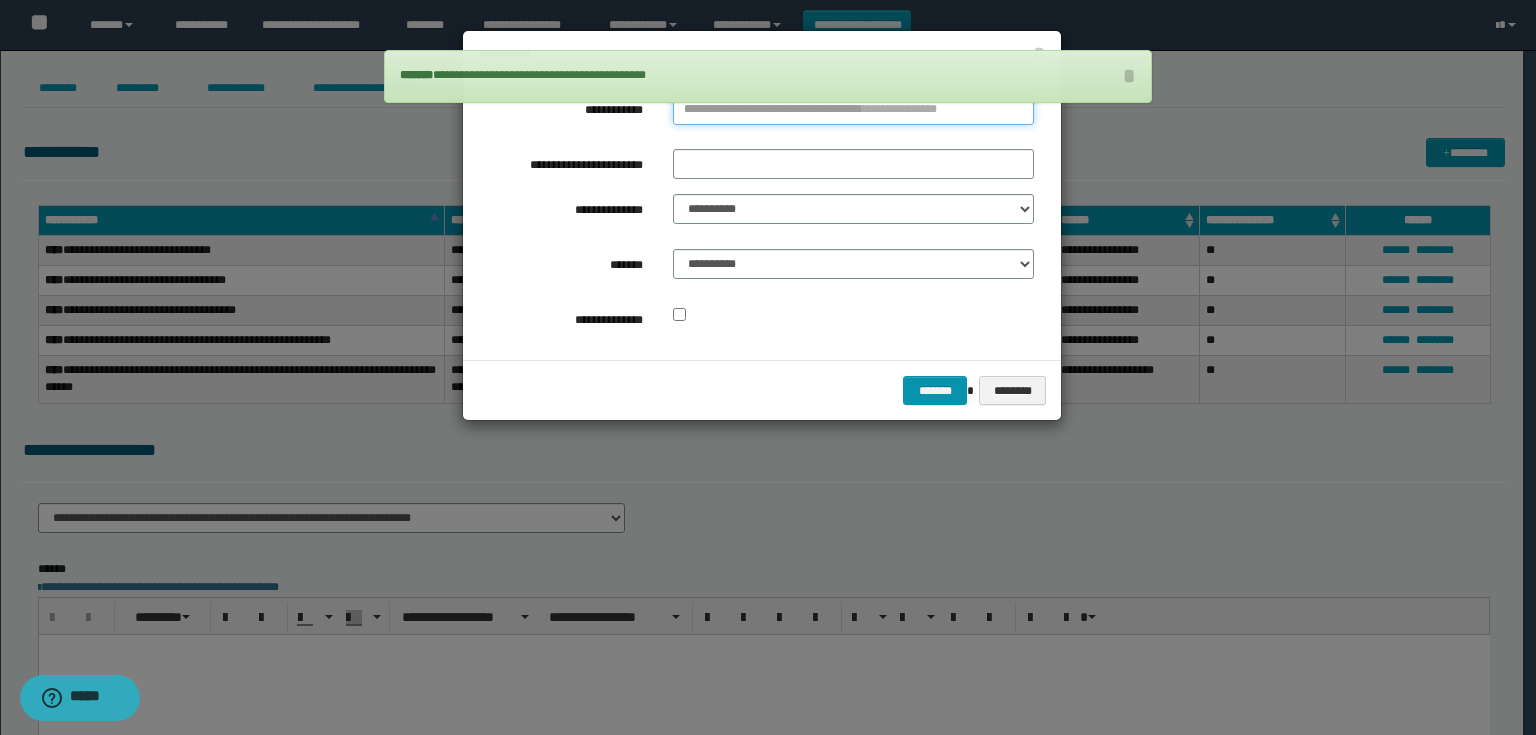 click on "**********" at bounding box center (853, 110) 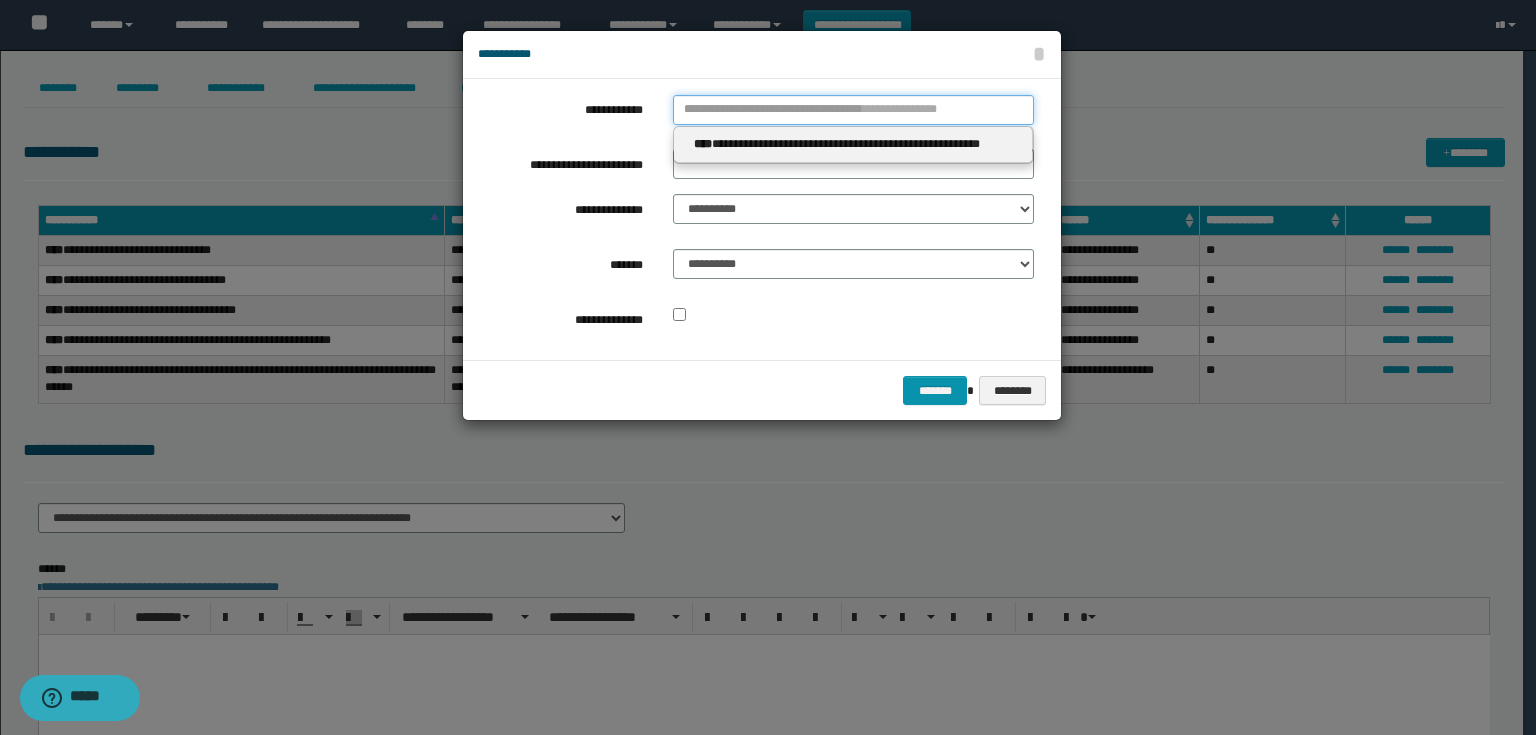 type 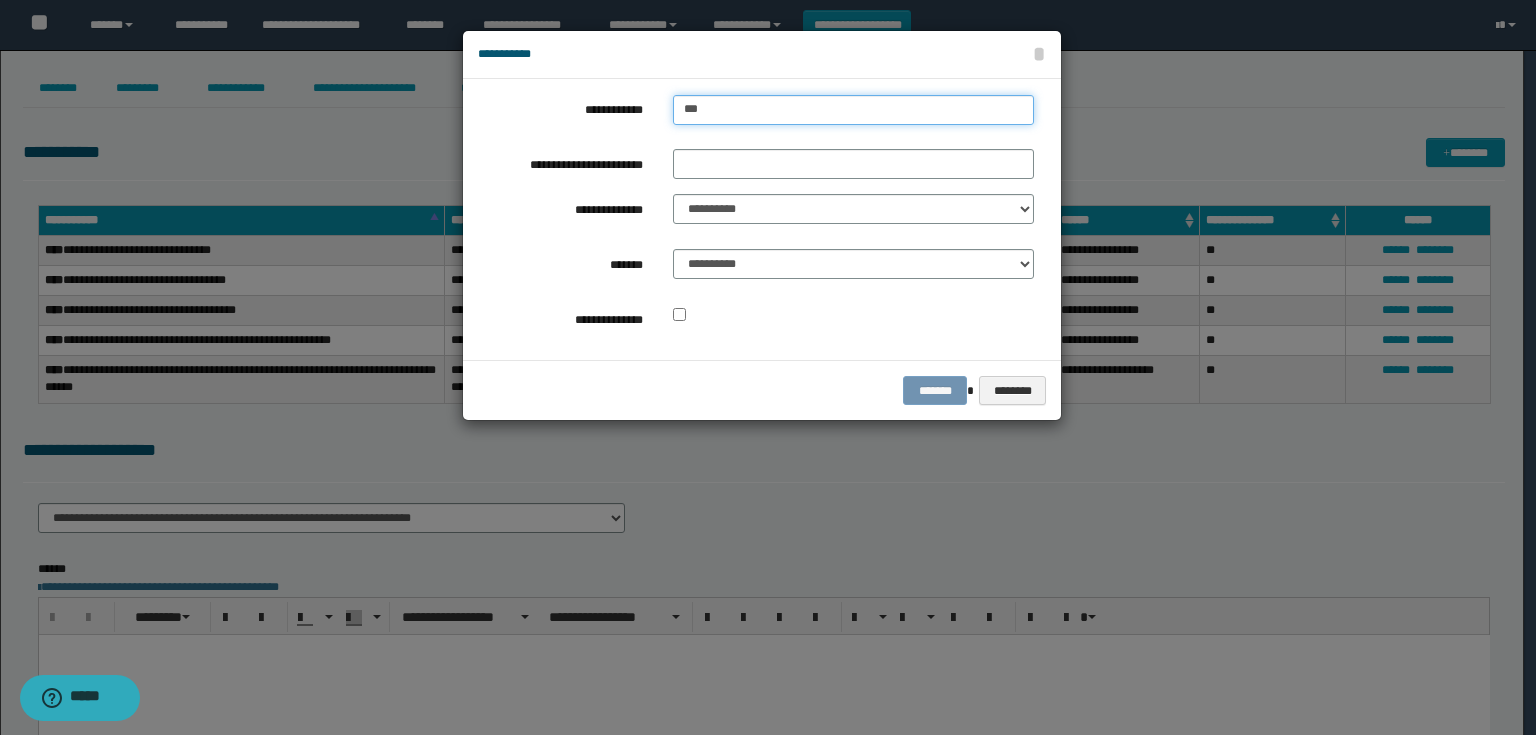 type on "****" 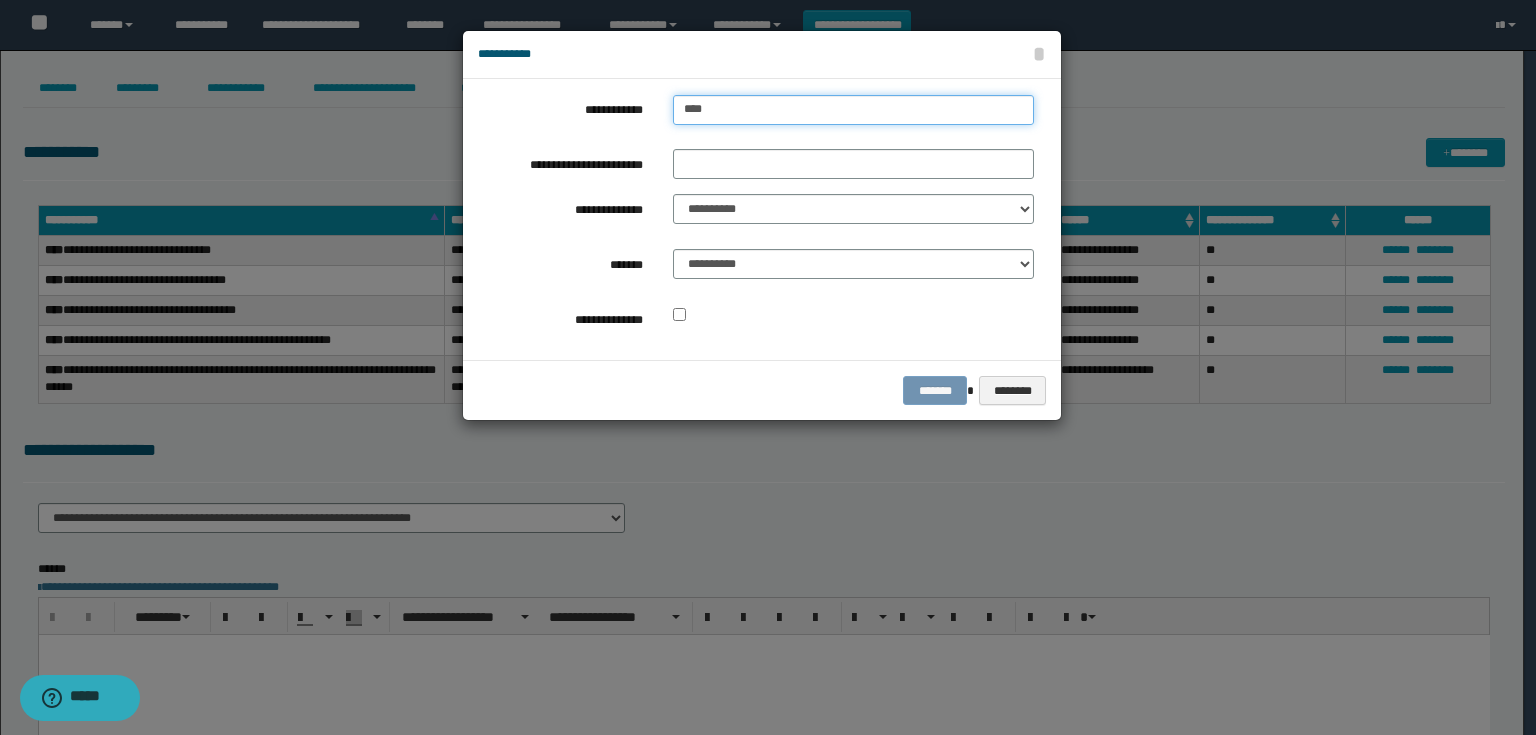 type on "****" 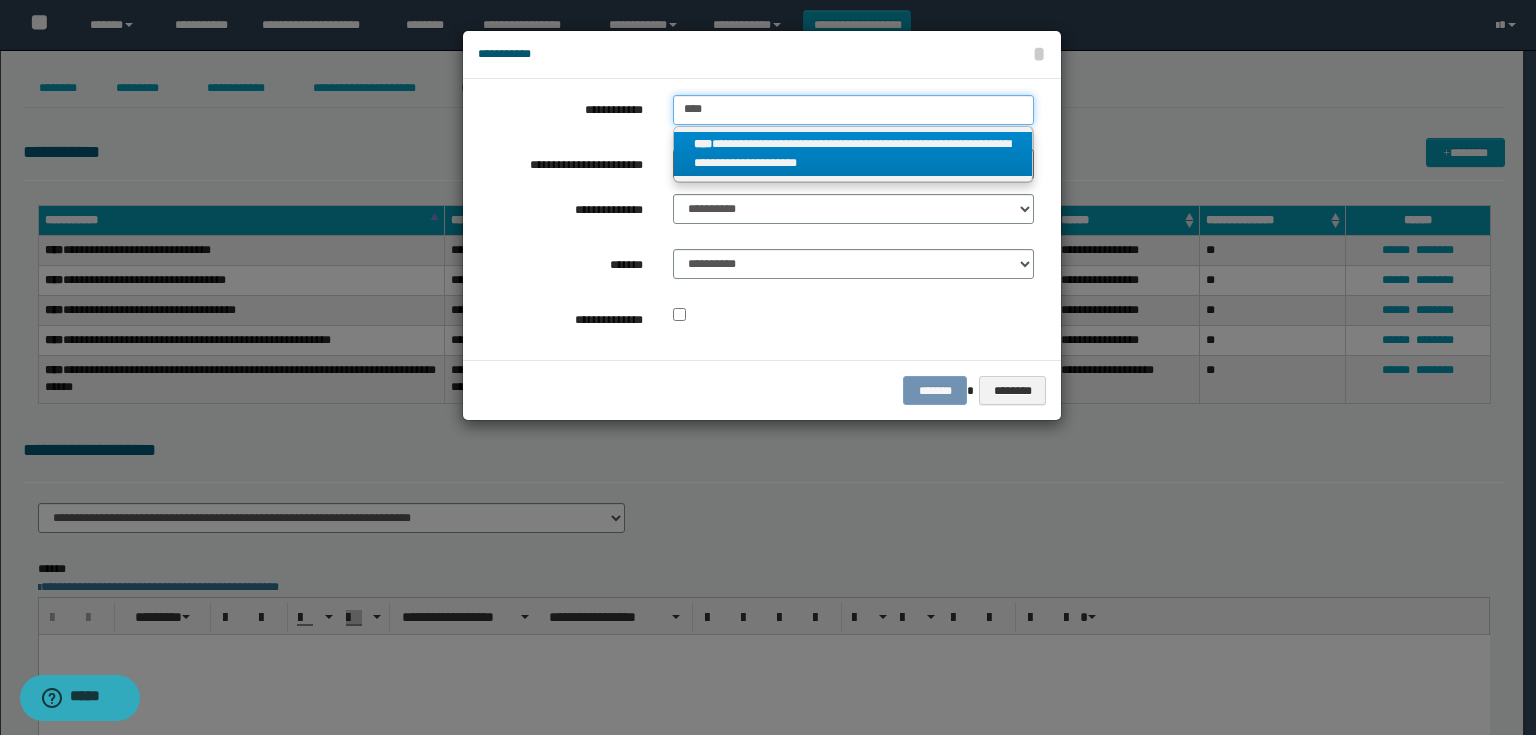 type on "****" 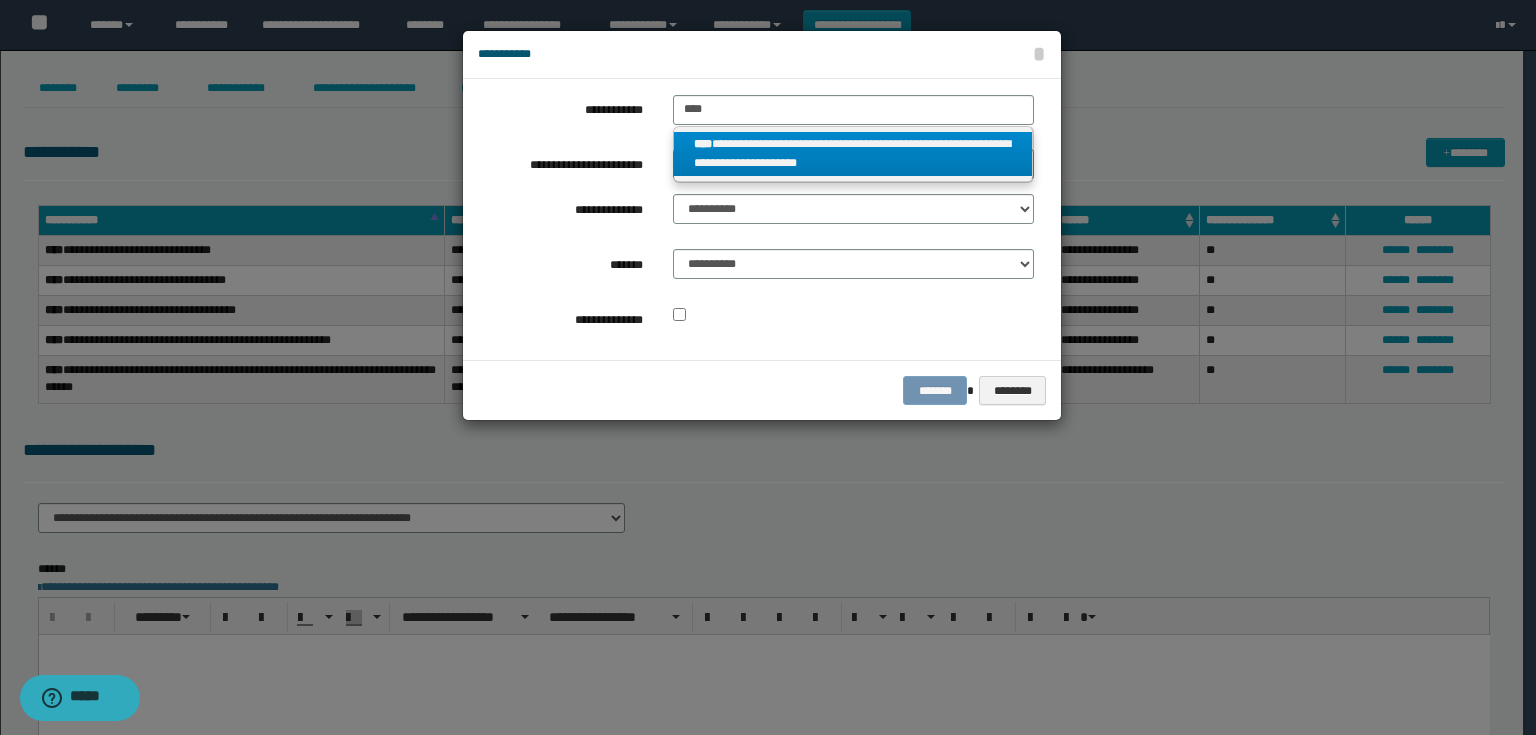 click on "**********" at bounding box center [853, 154] 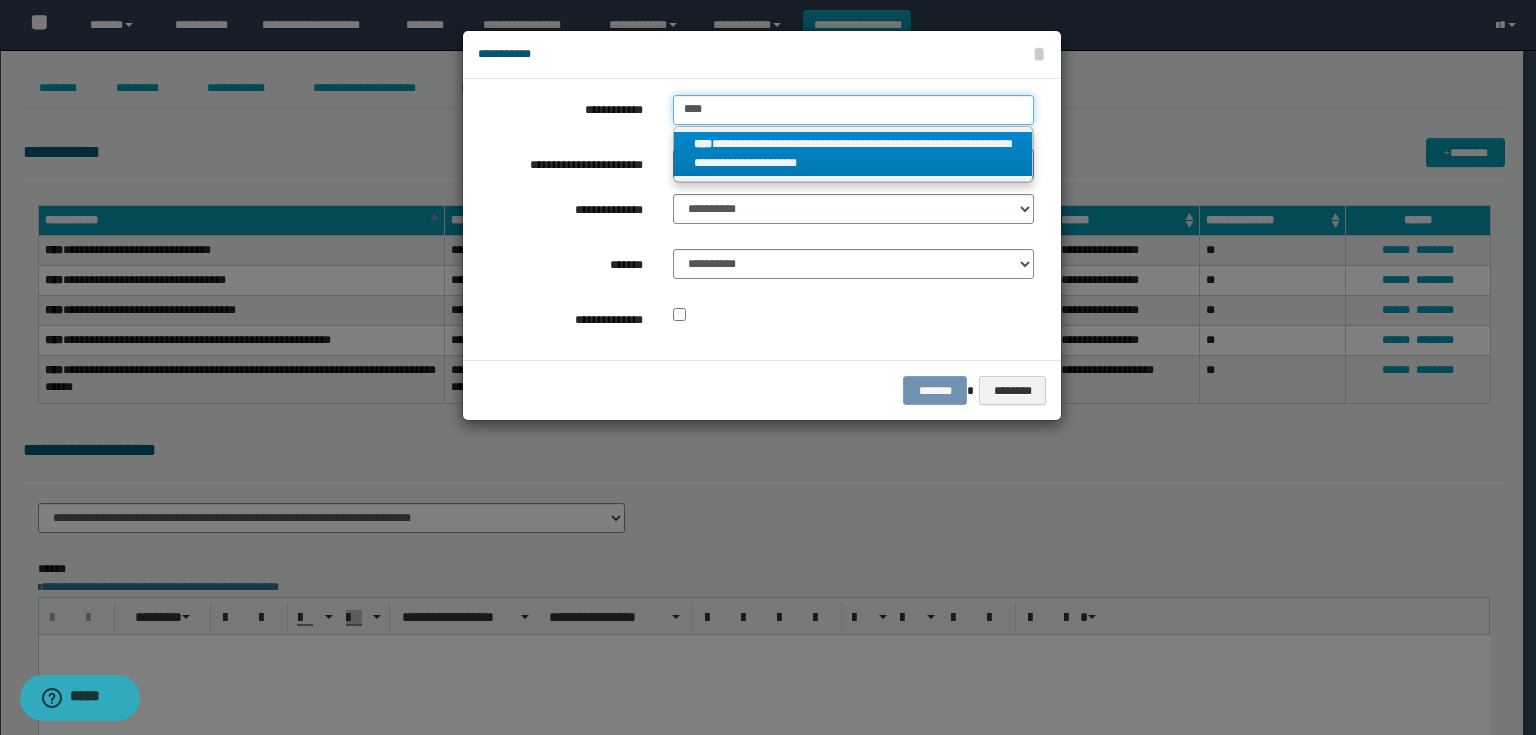 type 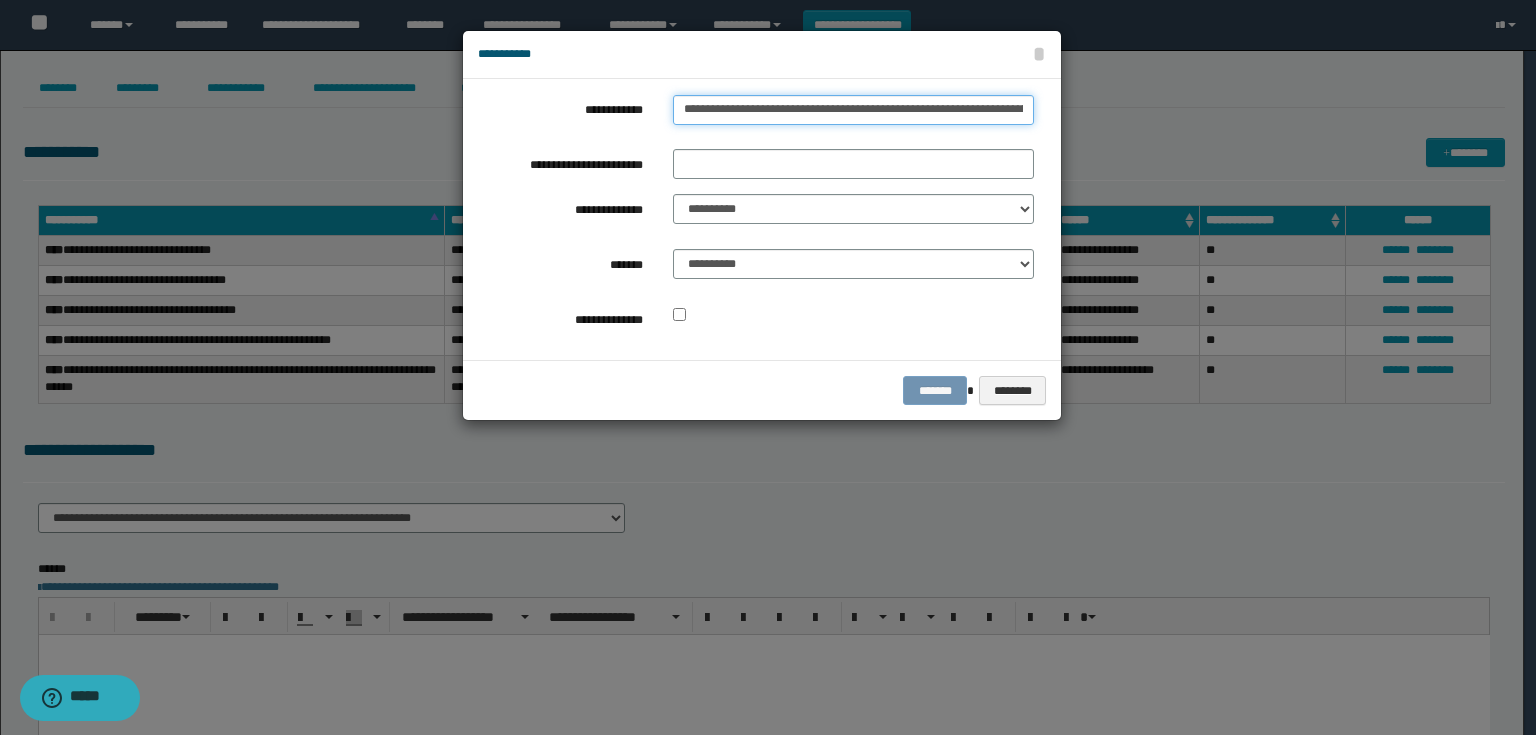 scroll, scrollTop: 0, scrollLeft: 92, axis: horizontal 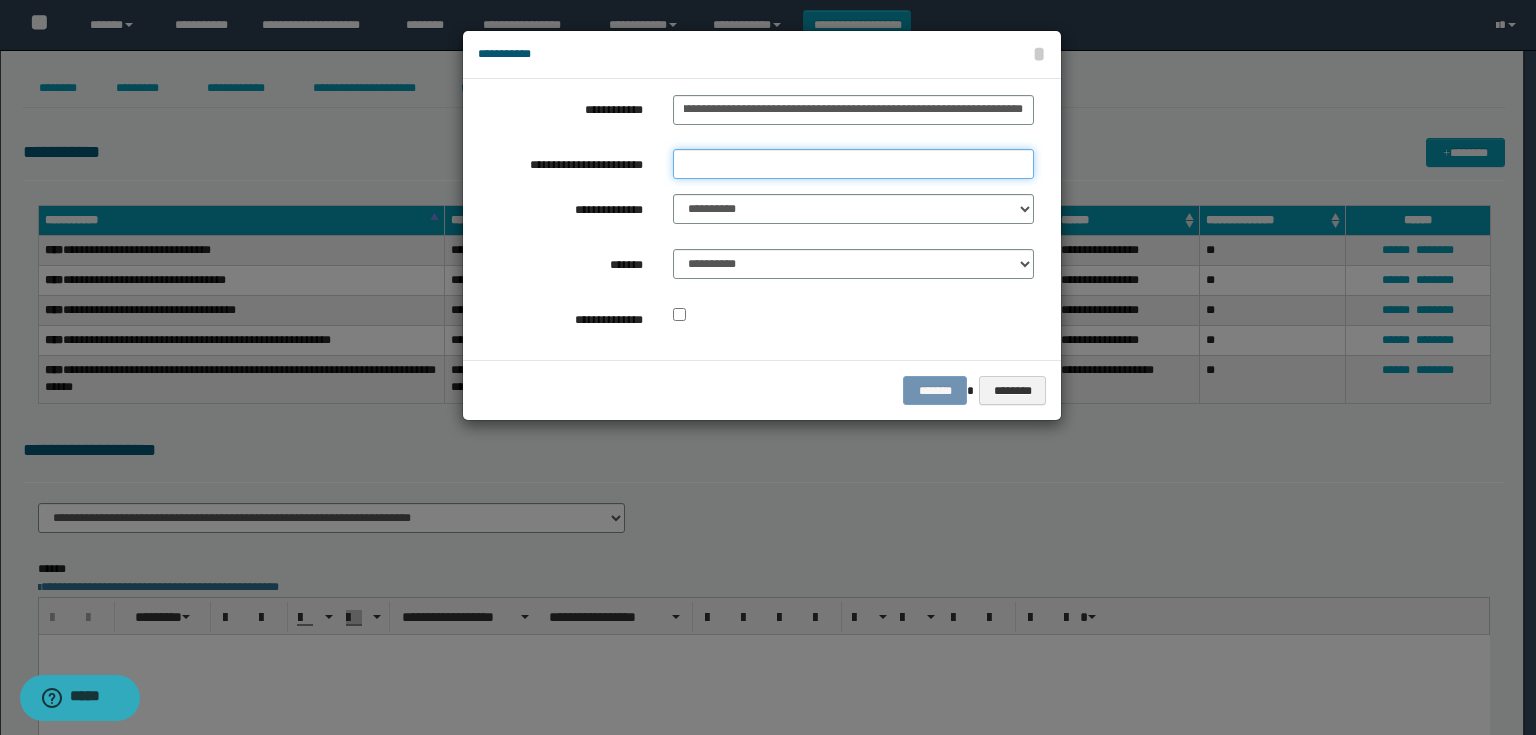 click on "**********" at bounding box center (853, 164) 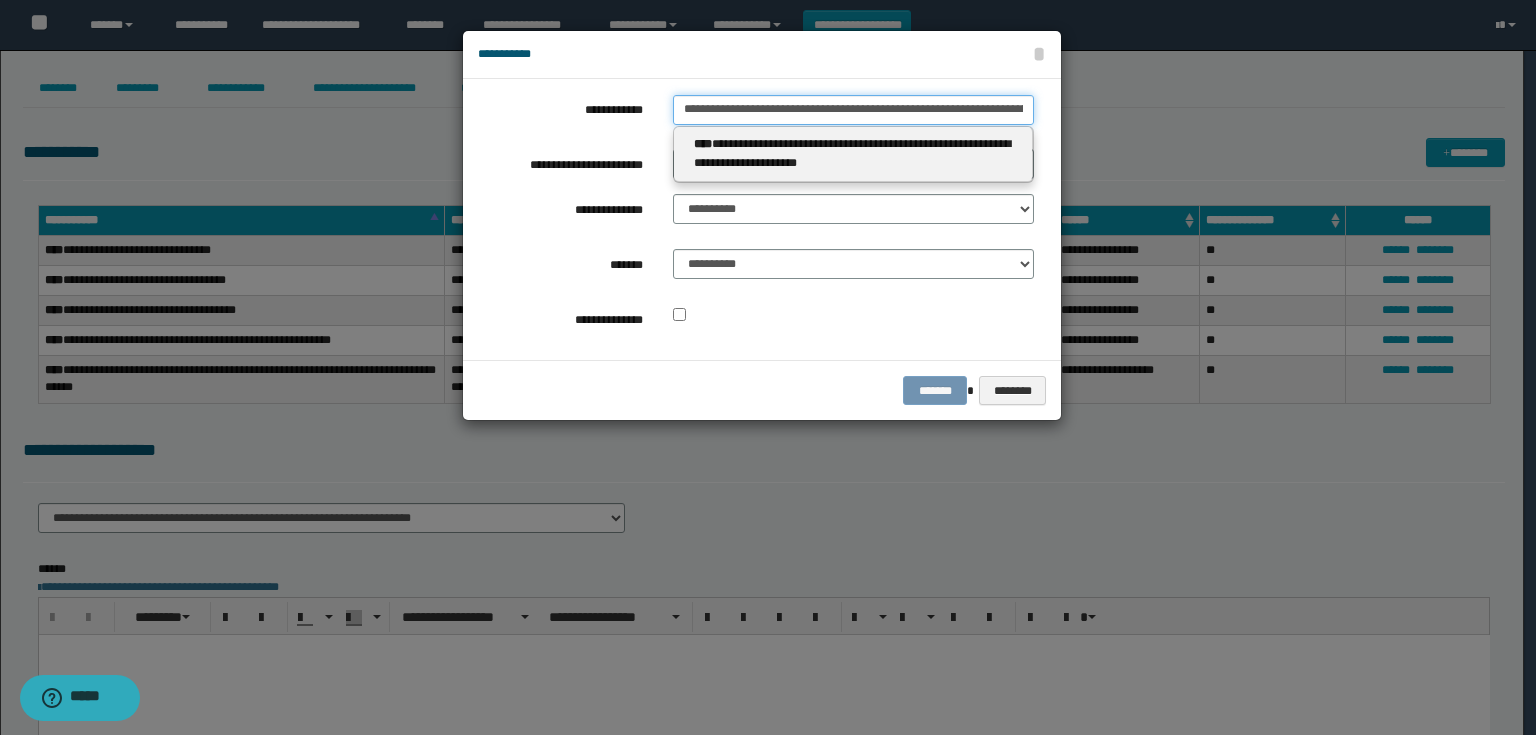 scroll, scrollTop: 0, scrollLeft: 18, axis: horizontal 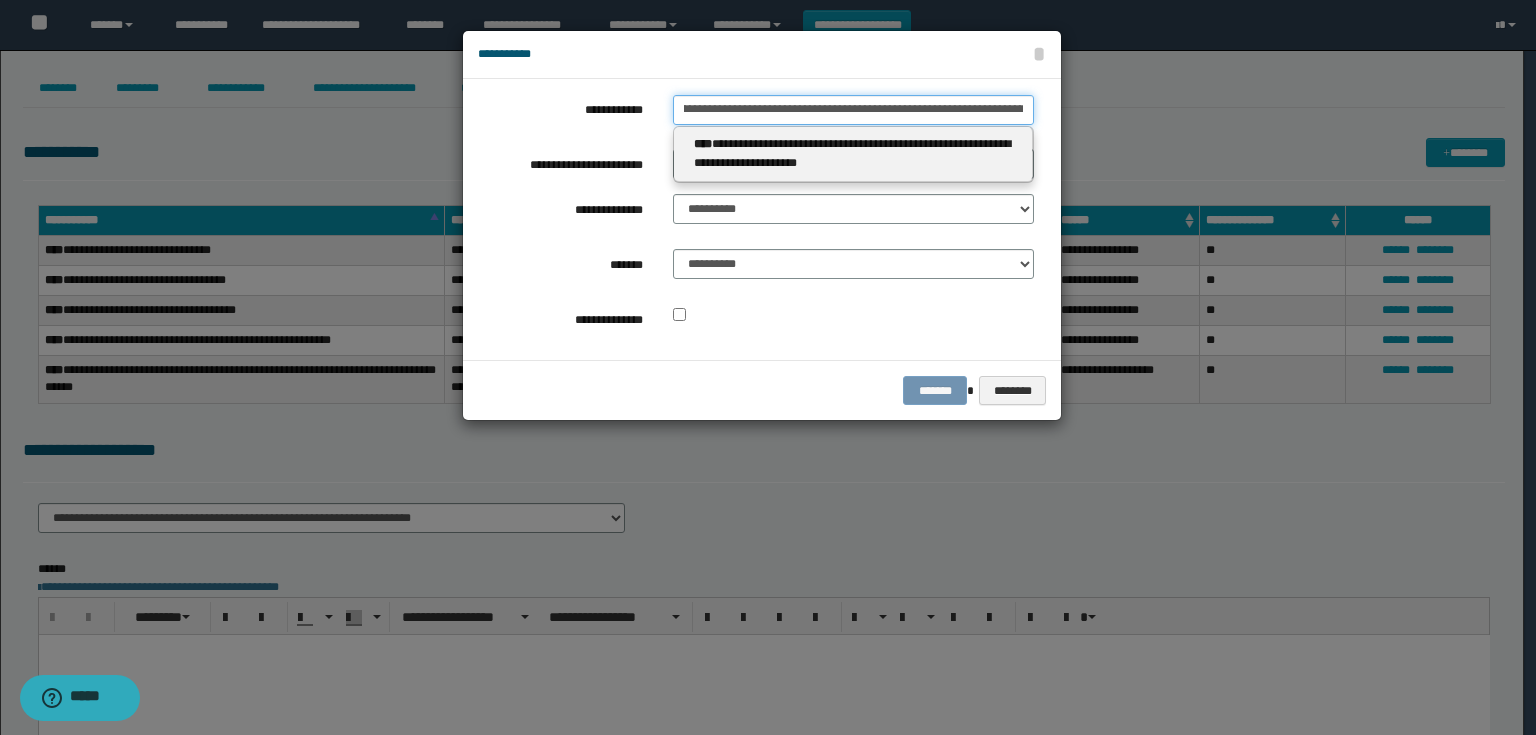 drag, startPoint x: 1023, startPoint y: 113, endPoint x: 794, endPoint y: 132, distance: 229.78687 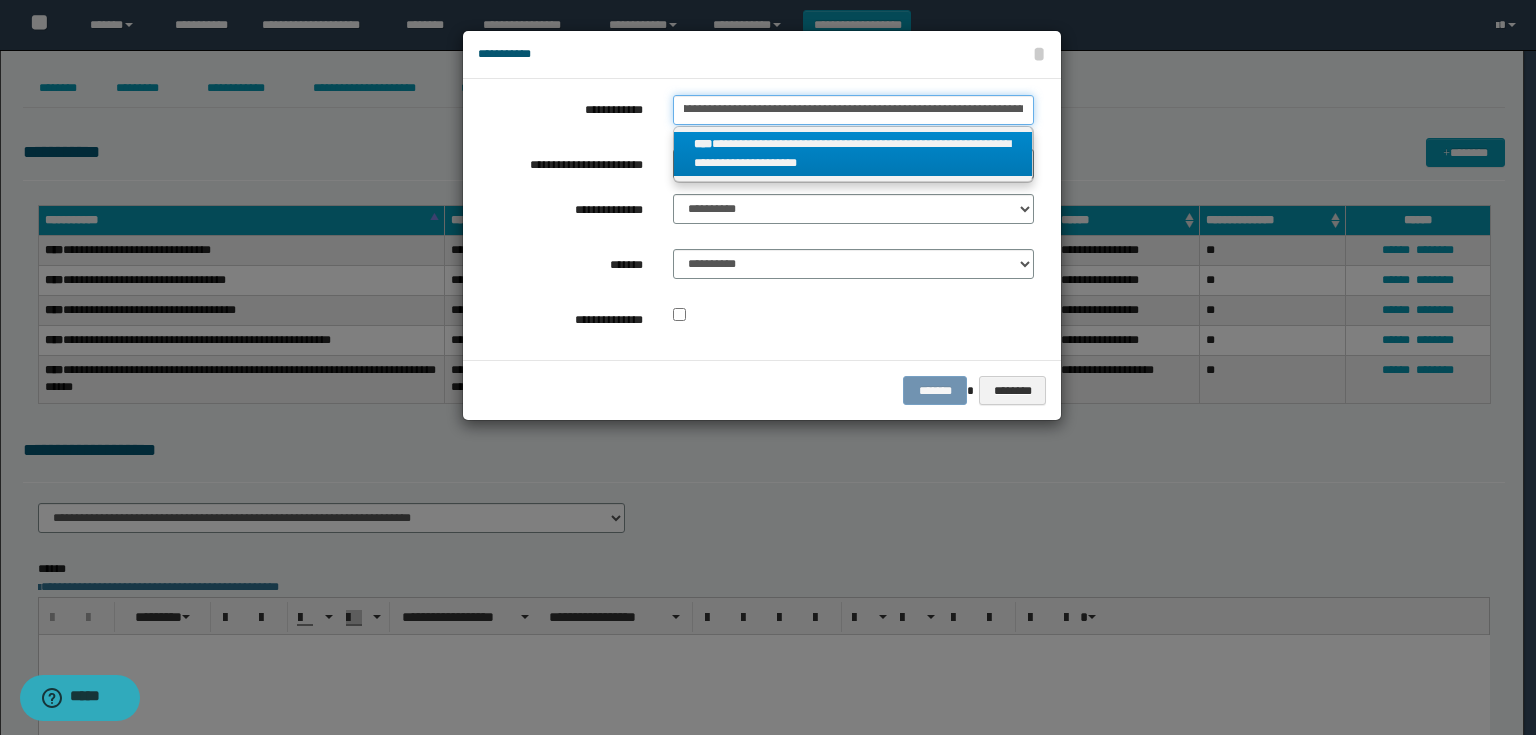 click on "**********" at bounding box center [853, 110] 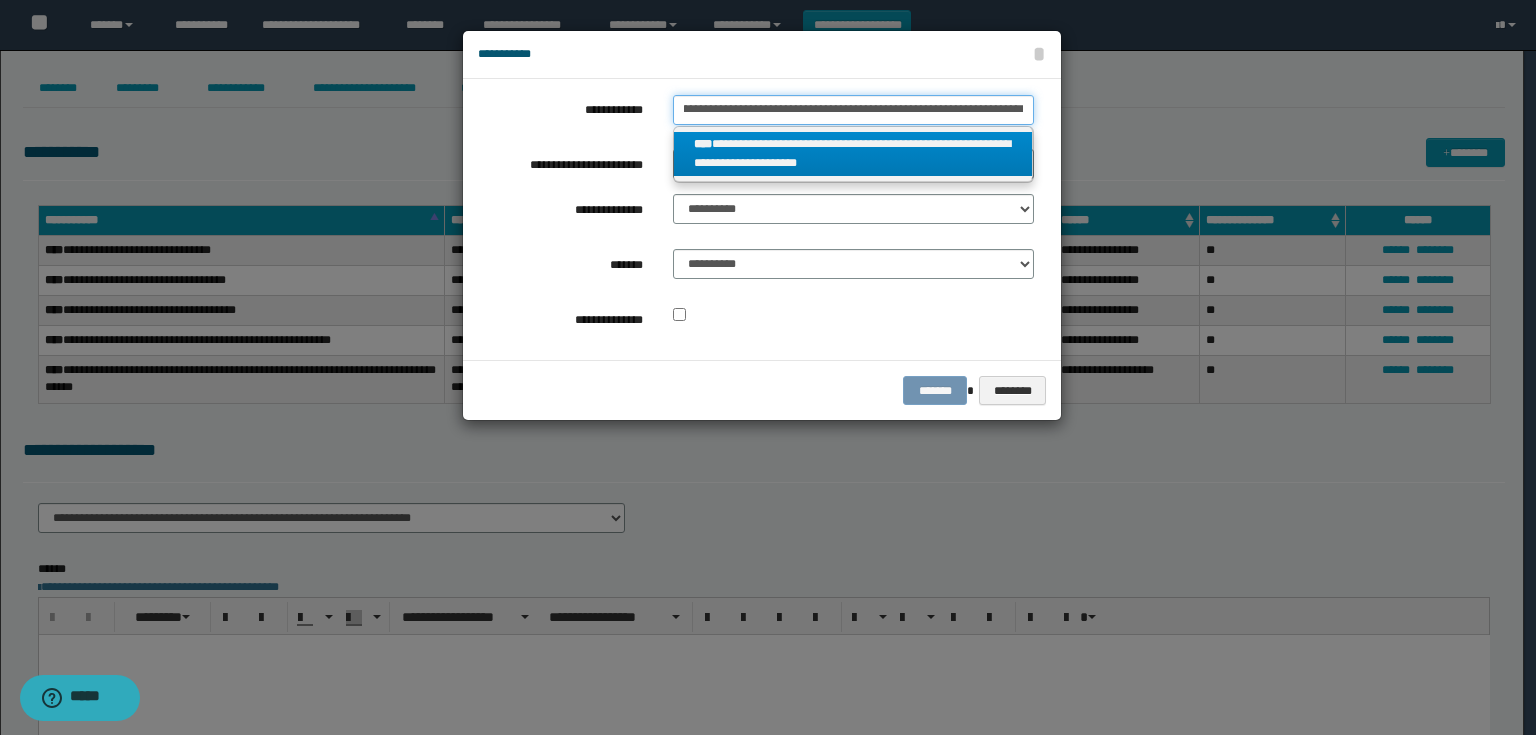 scroll, scrollTop: 0, scrollLeft: 92, axis: horizontal 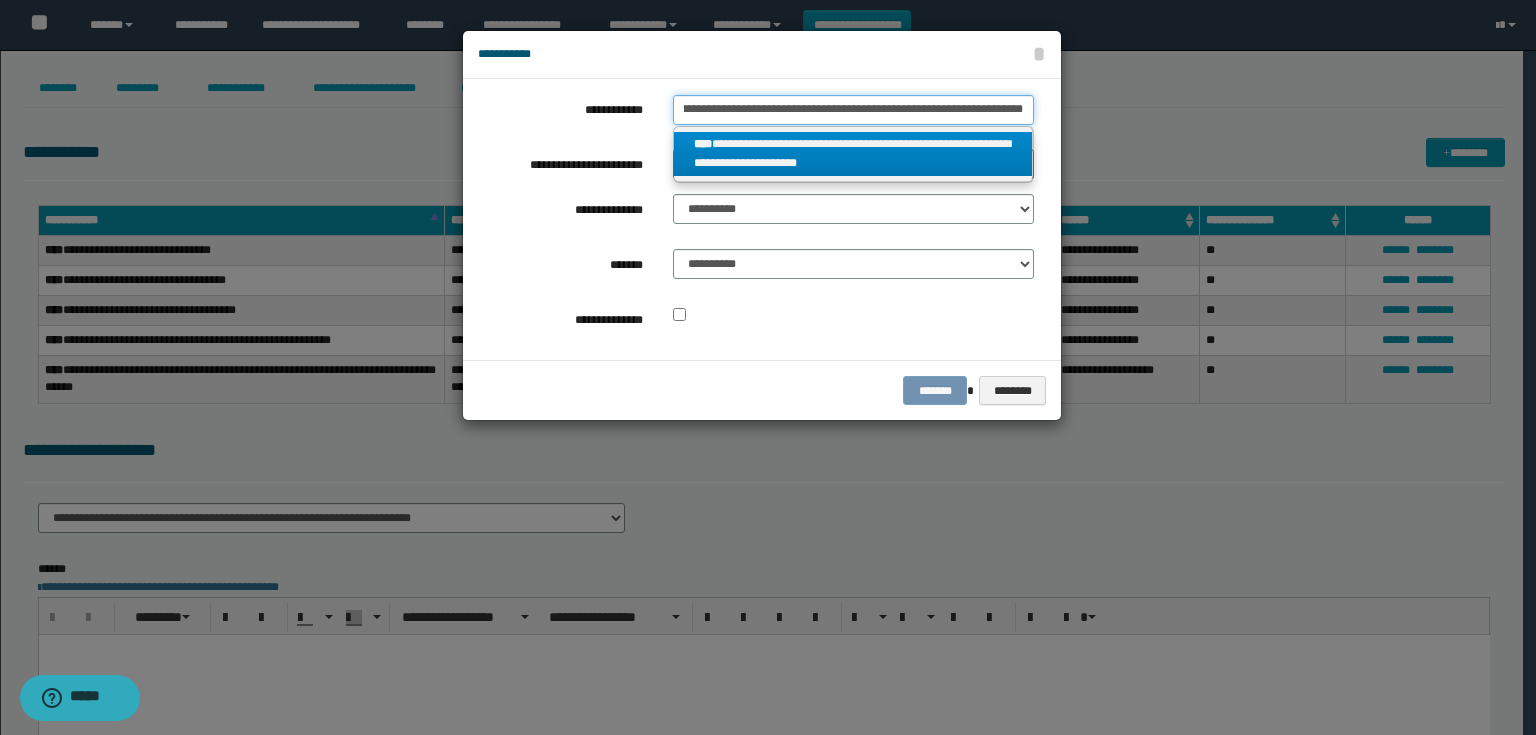 drag, startPoint x: 999, startPoint y: 107, endPoint x: 1018, endPoint y: 127, distance: 27.58623 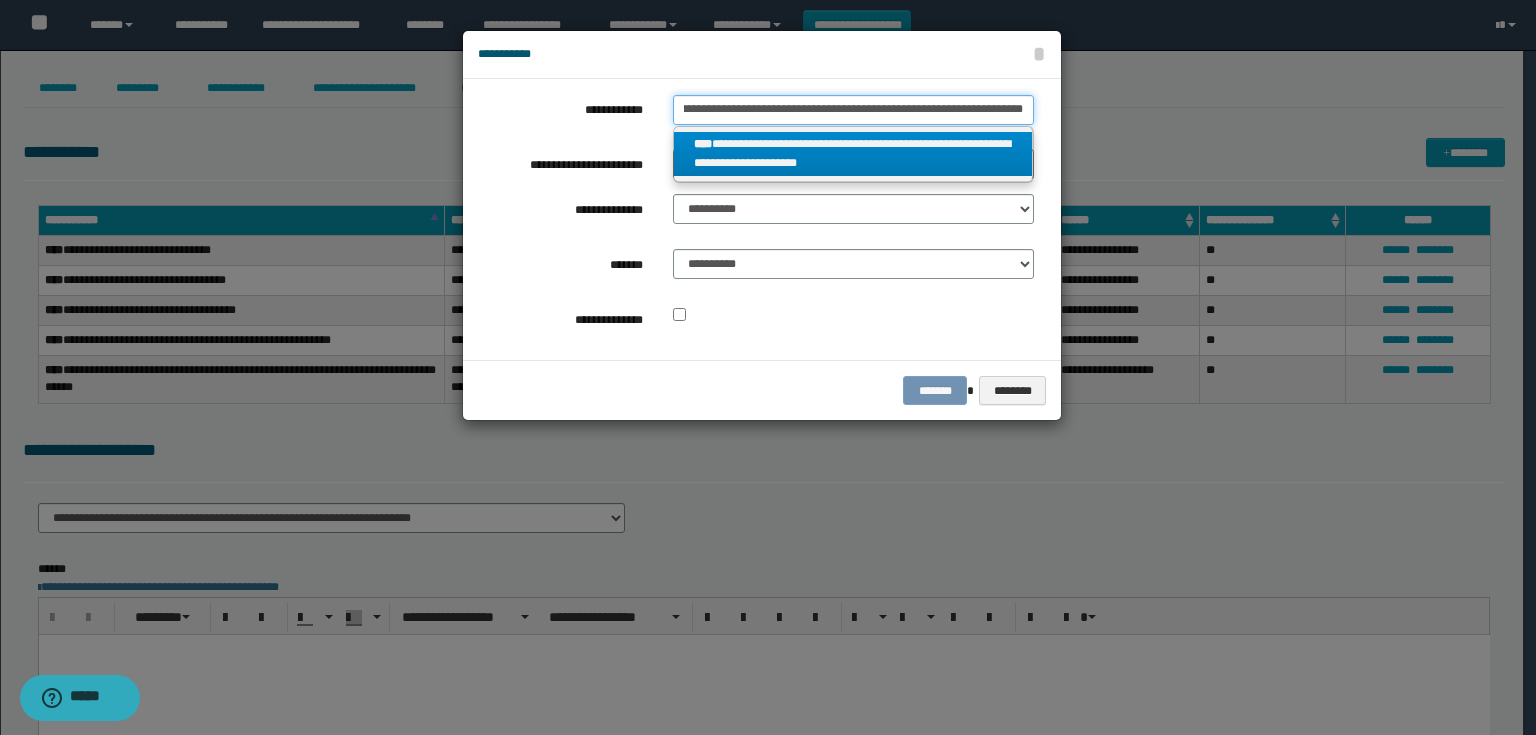 scroll, scrollTop: 0, scrollLeft: 0, axis: both 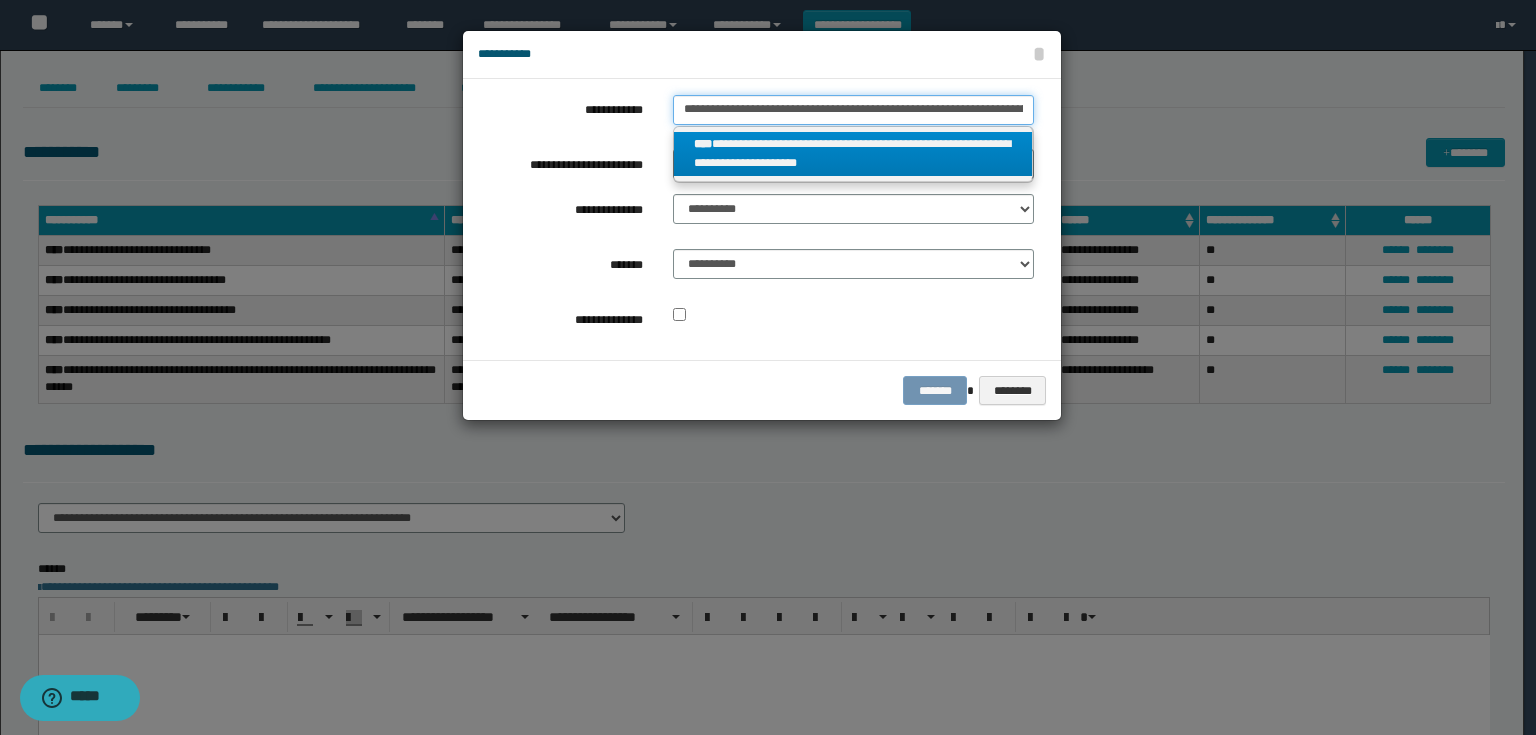 drag, startPoint x: 1020, startPoint y: 110, endPoint x: 619, endPoint y: 138, distance: 401.97638 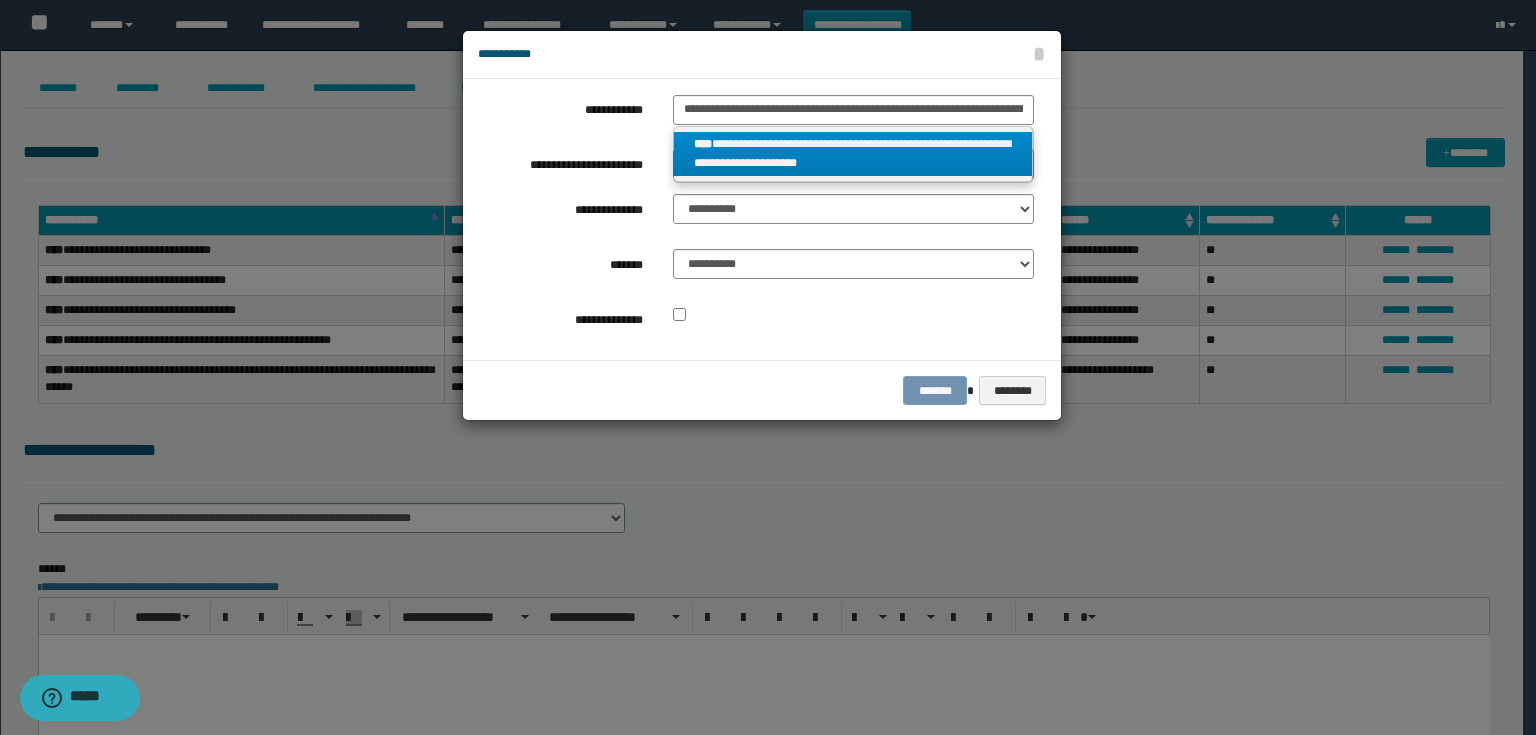 click on "**********" at bounding box center (756, 219) 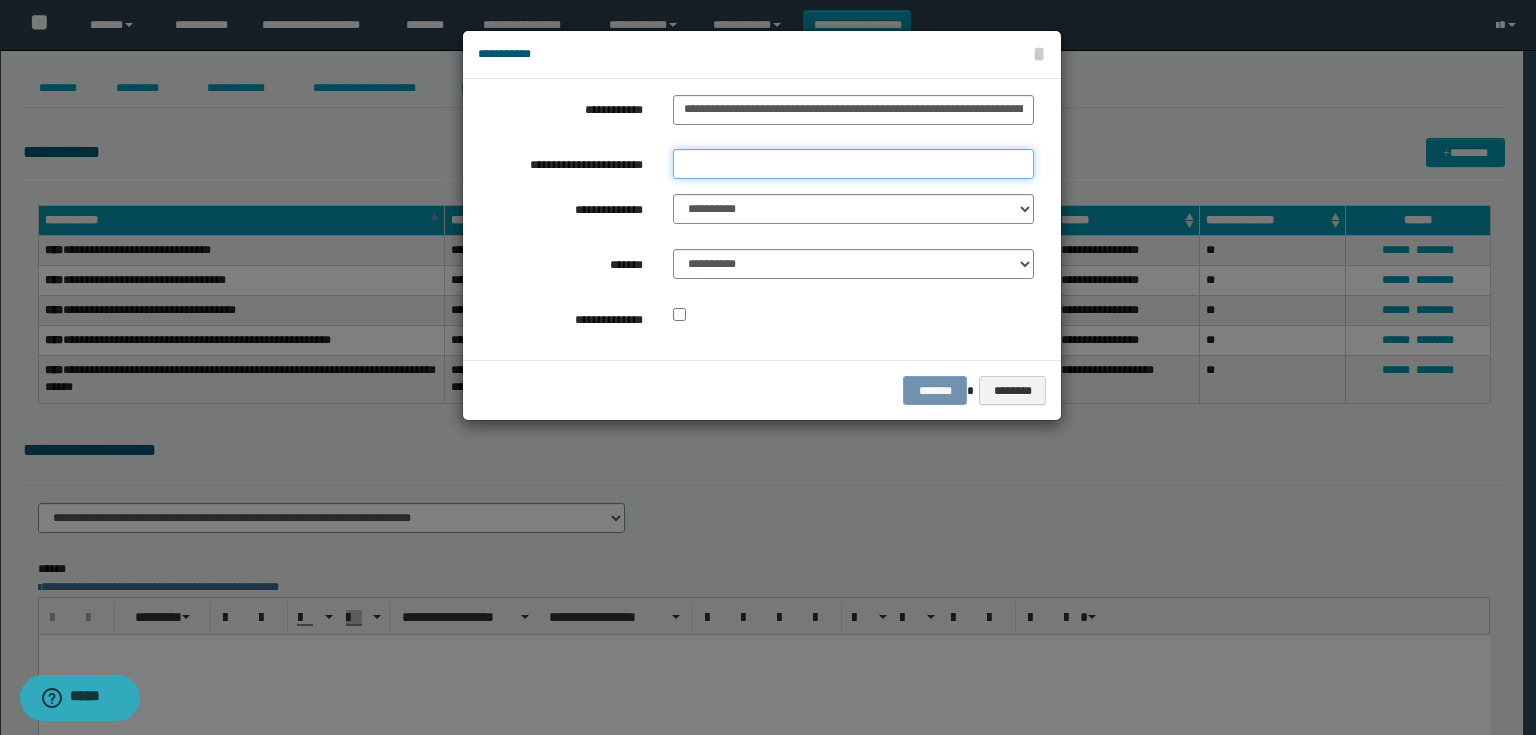 click on "**********" at bounding box center [853, 164] 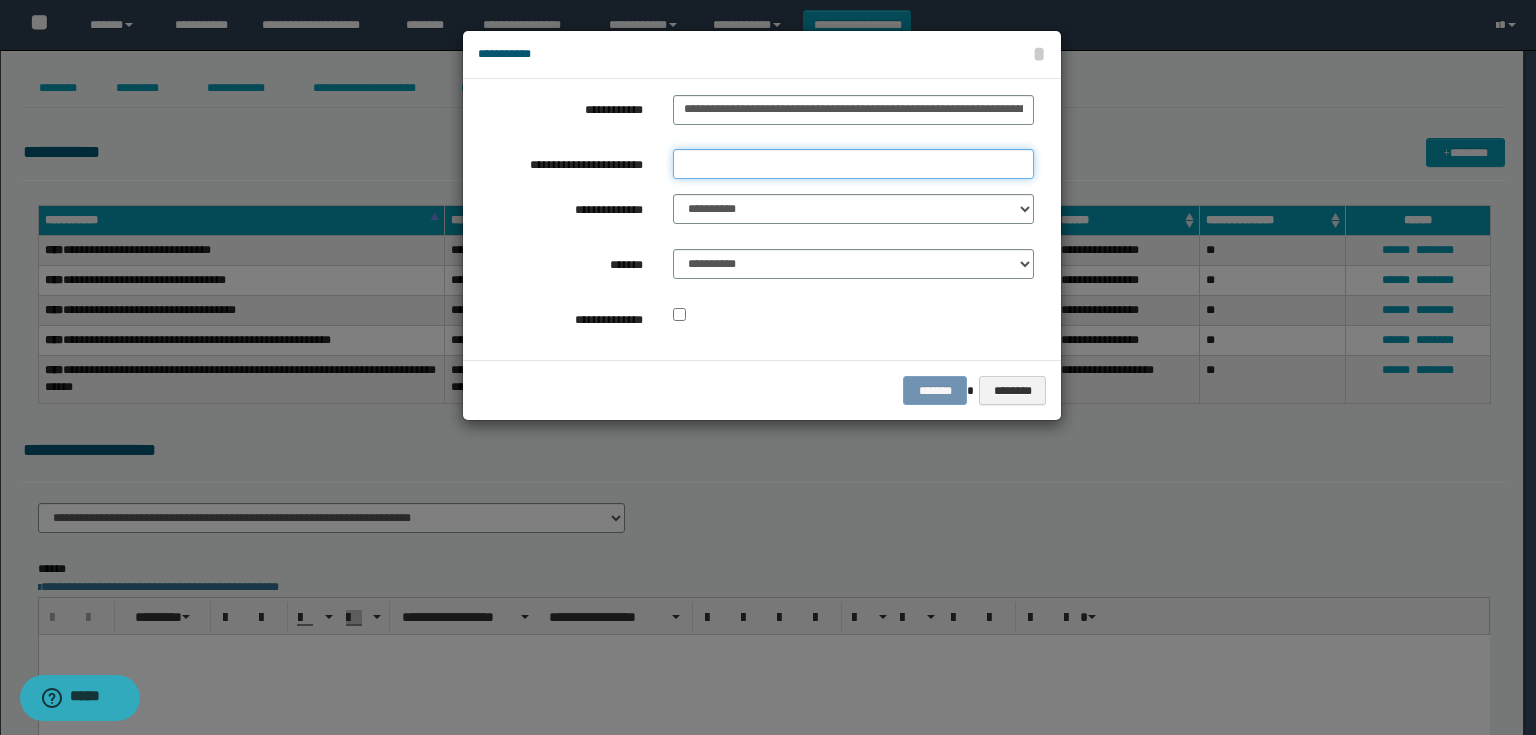 paste on "**********" 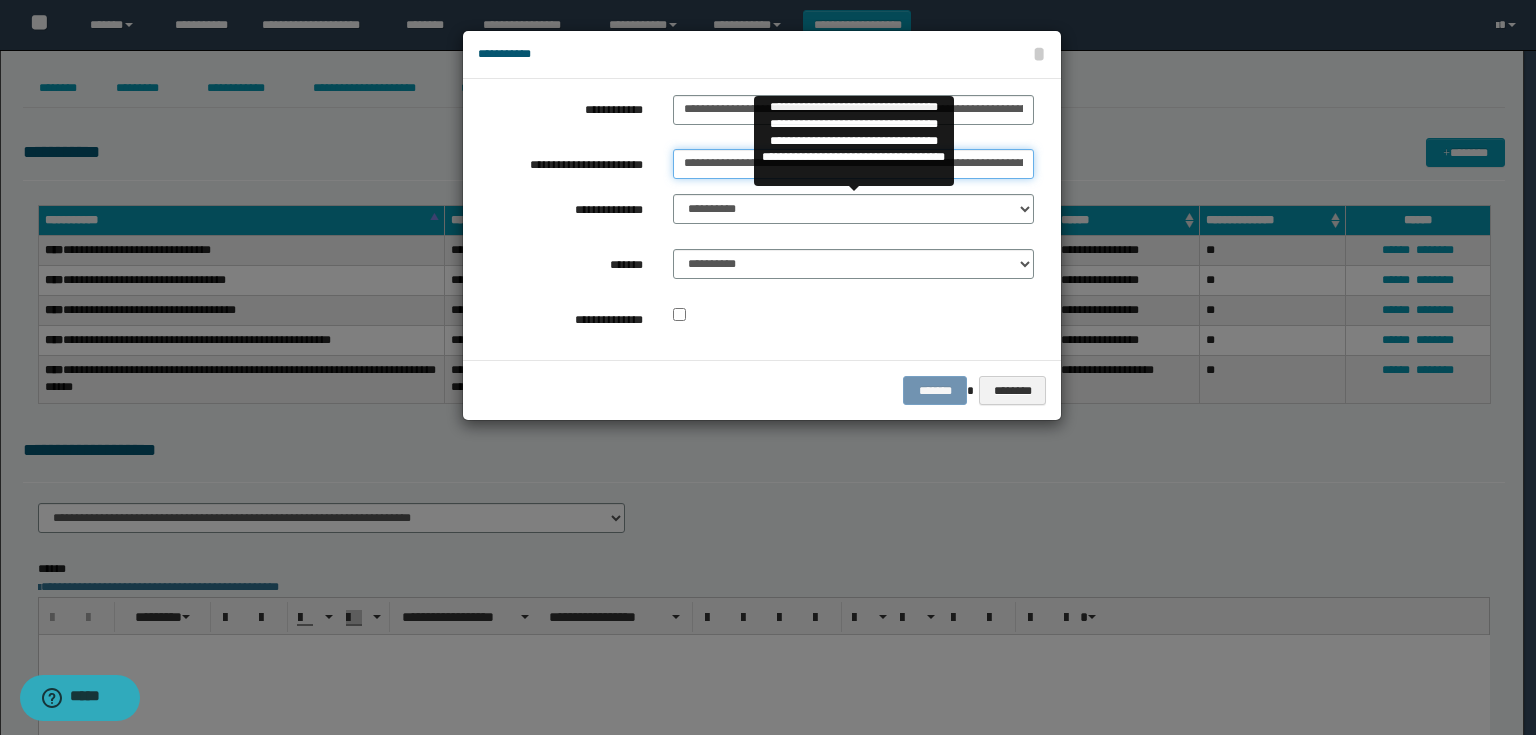 scroll, scrollTop: 0, scrollLeft: 92, axis: horizontal 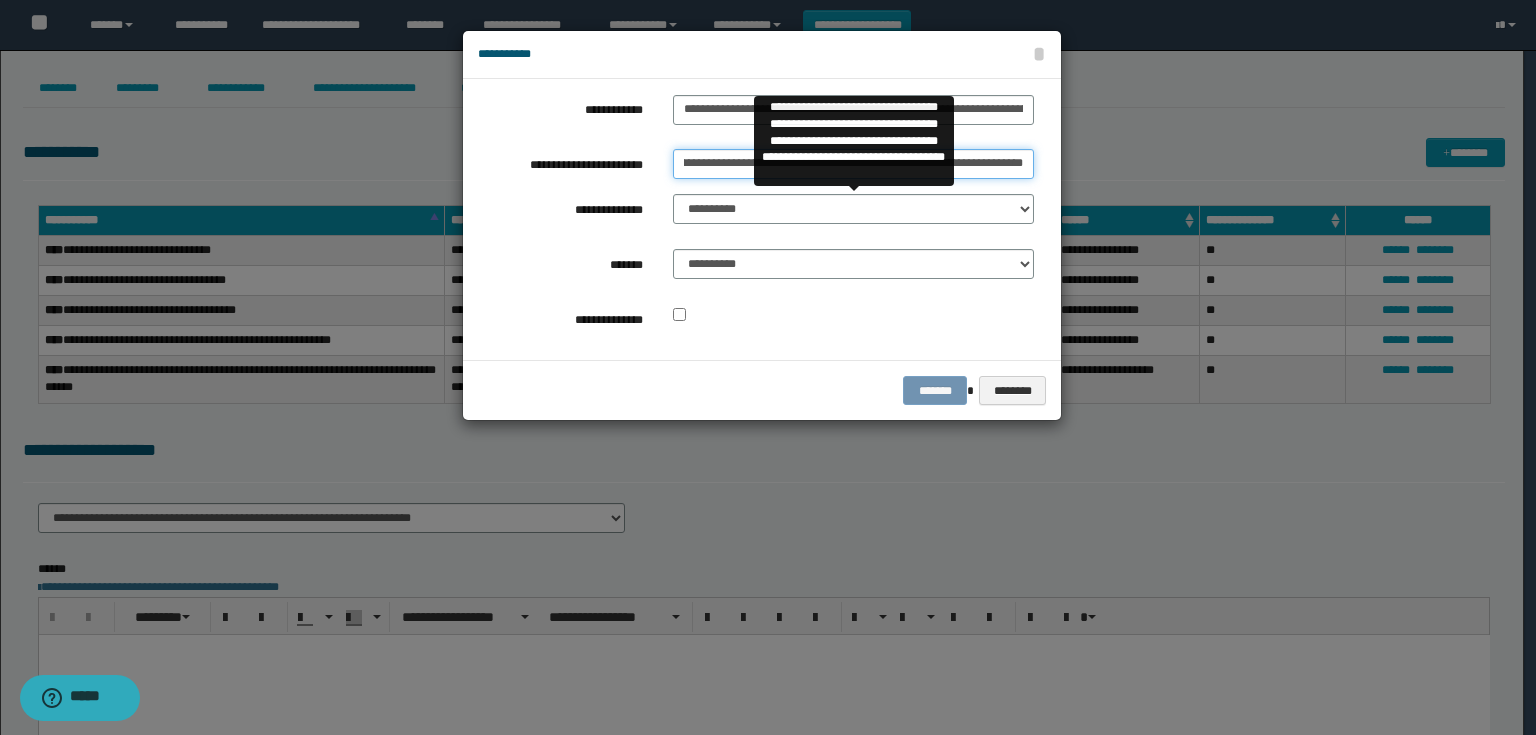type on "**********" 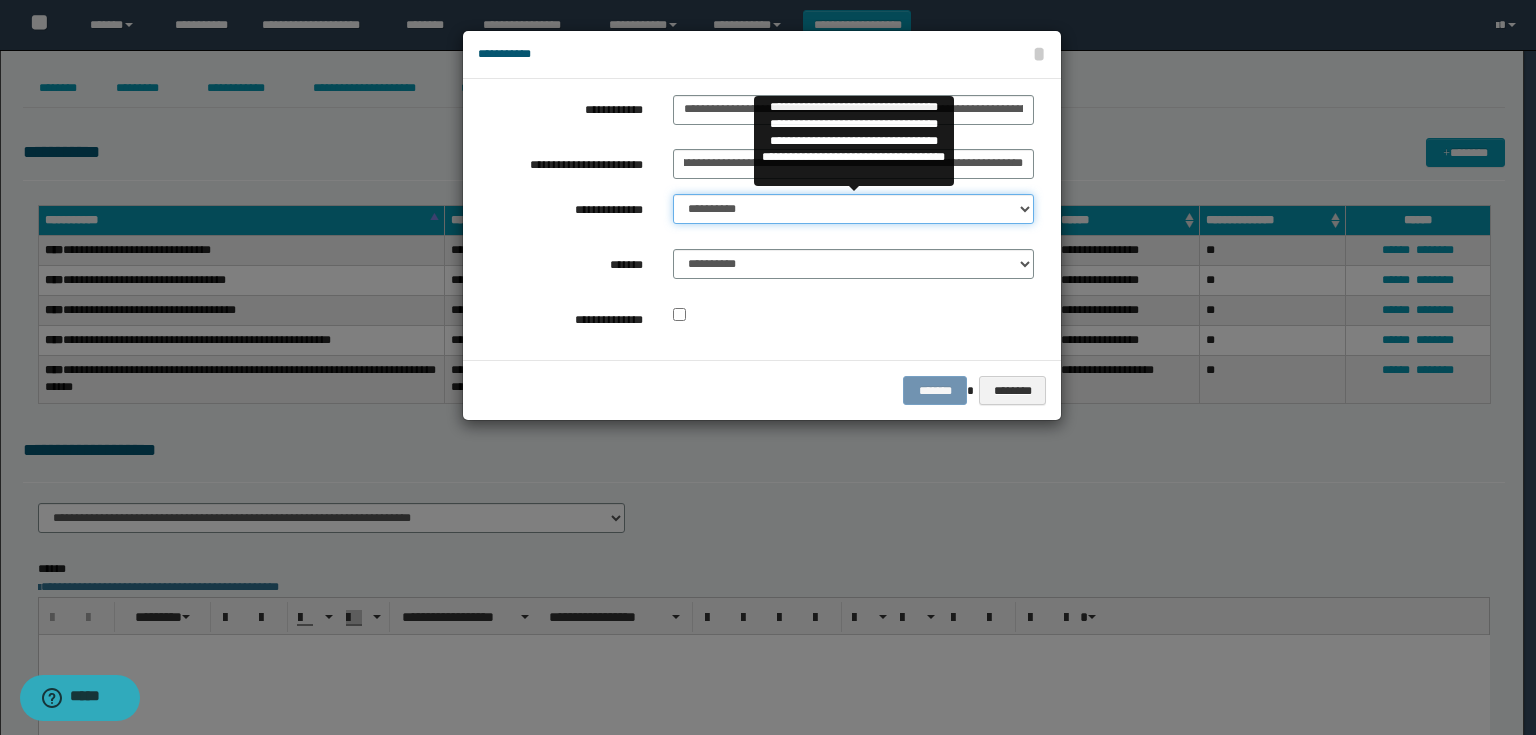 click on "**********" at bounding box center [853, 209] 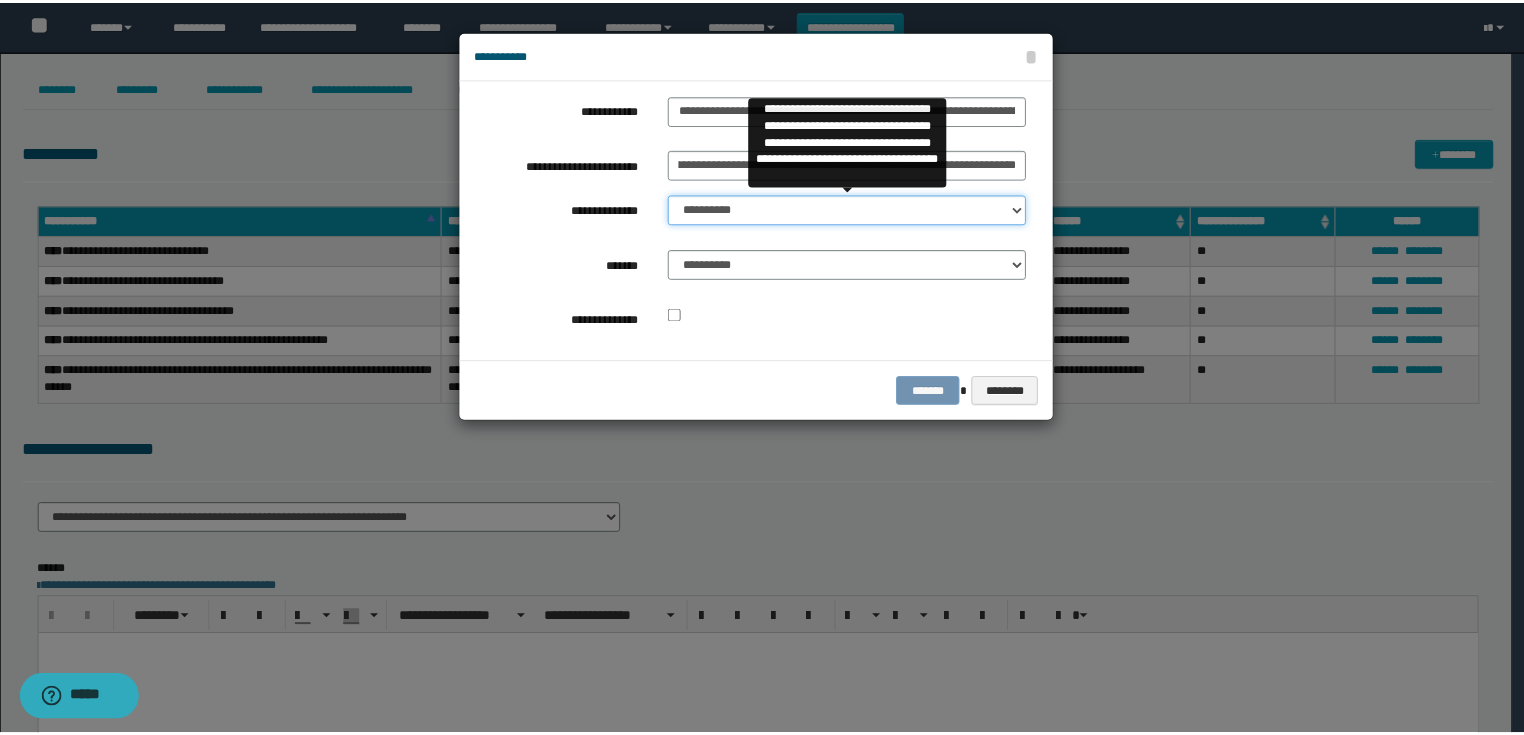 scroll, scrollTop: 0, scrollLeft: 0, axis: both 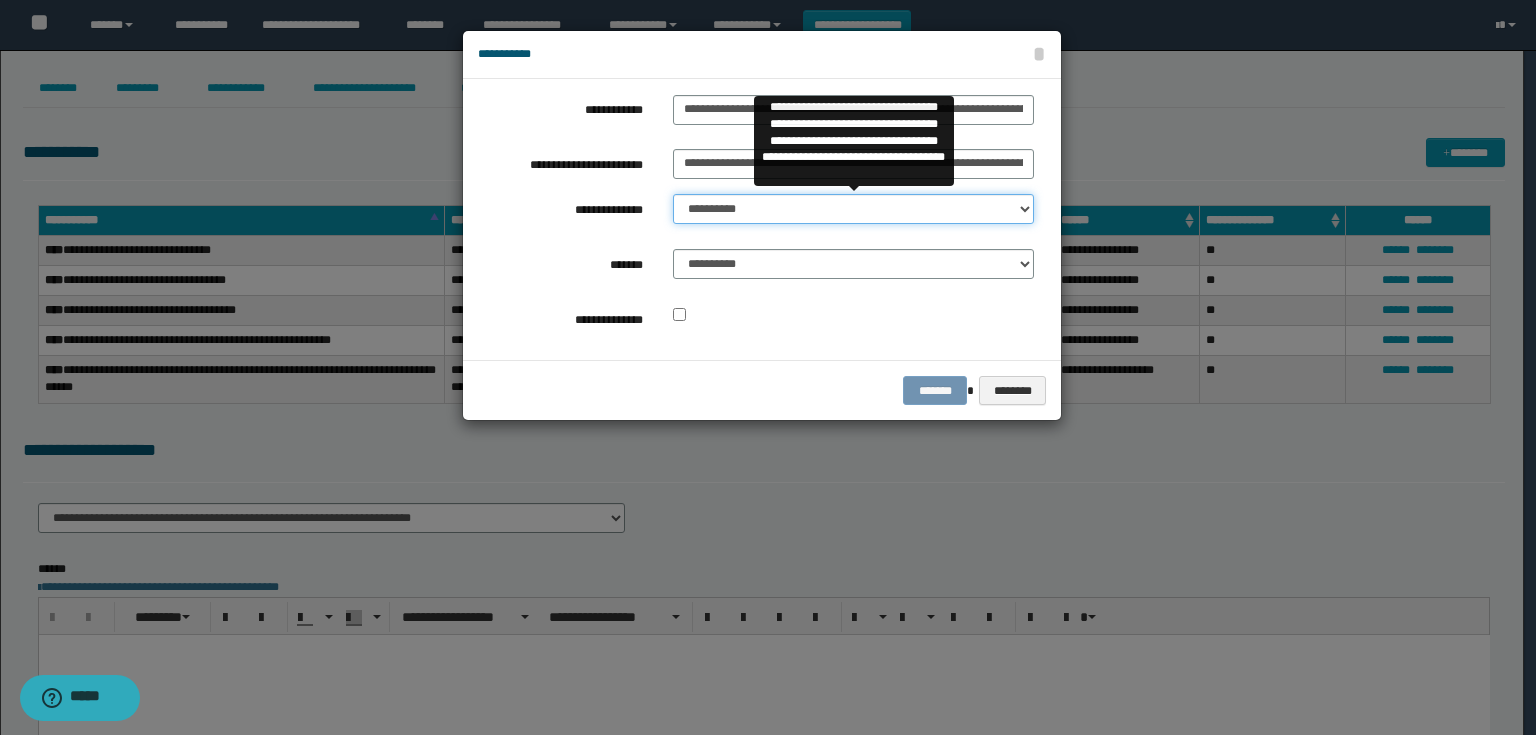select on "**" 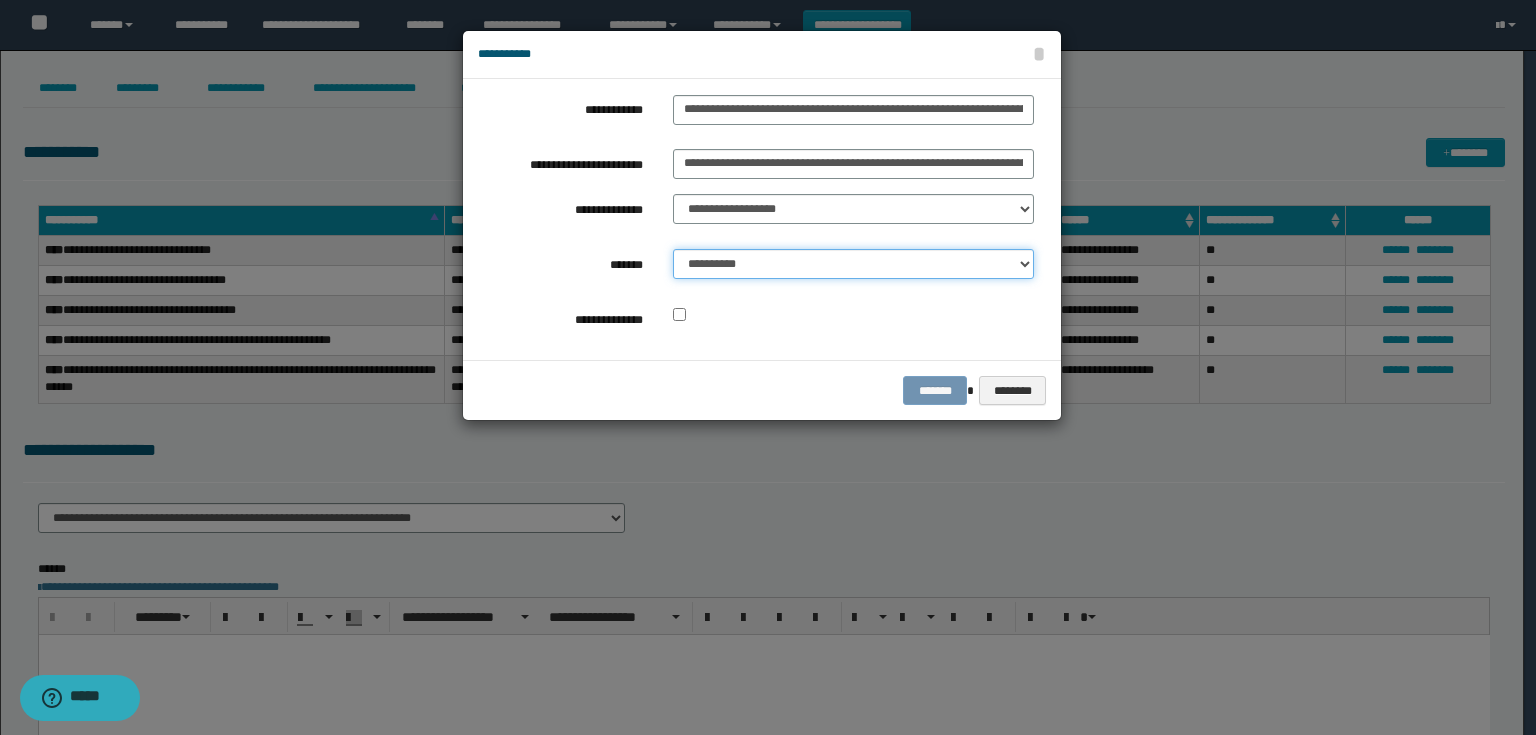 click on "**********" at bounding box center (853, 264) 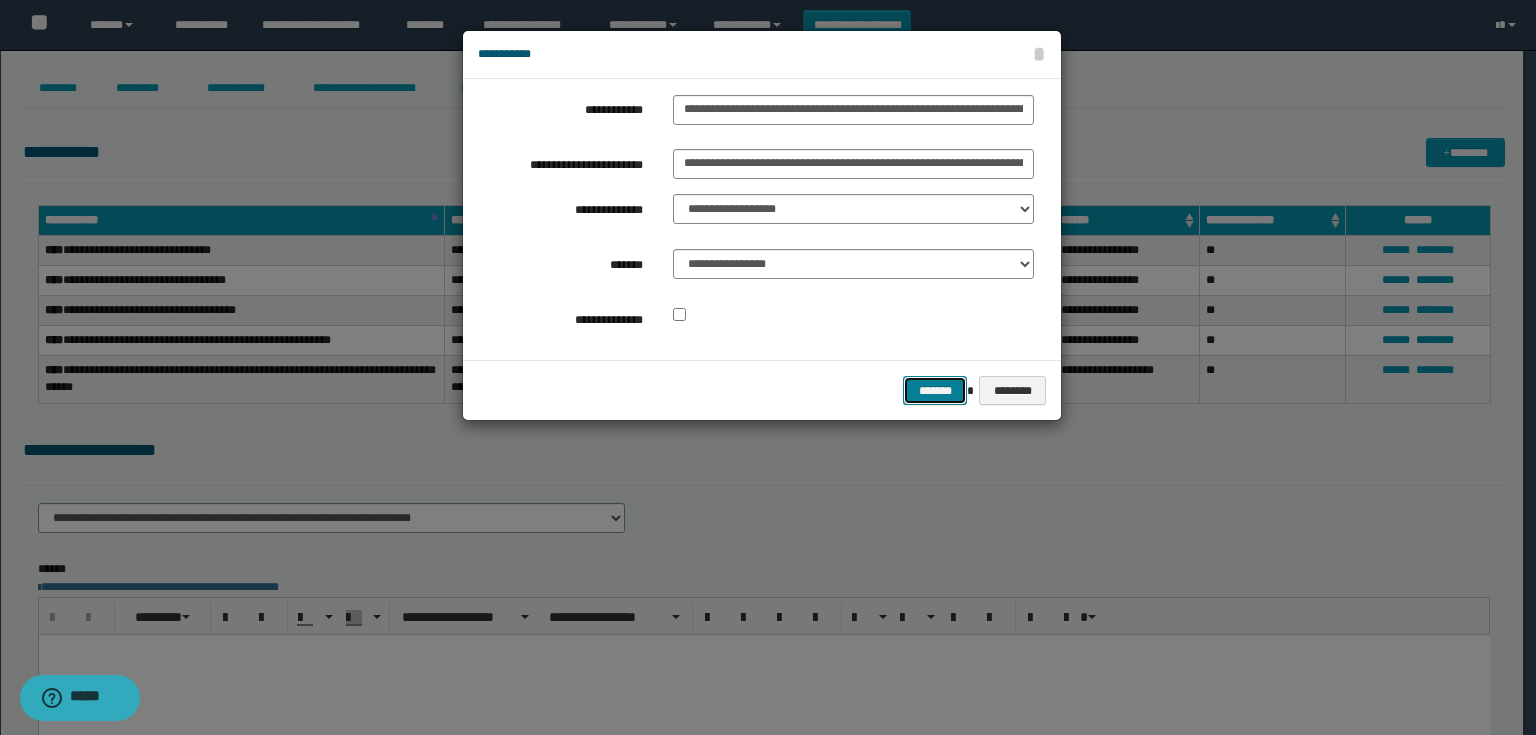 click on "*******" at bounding box center [935, 391] 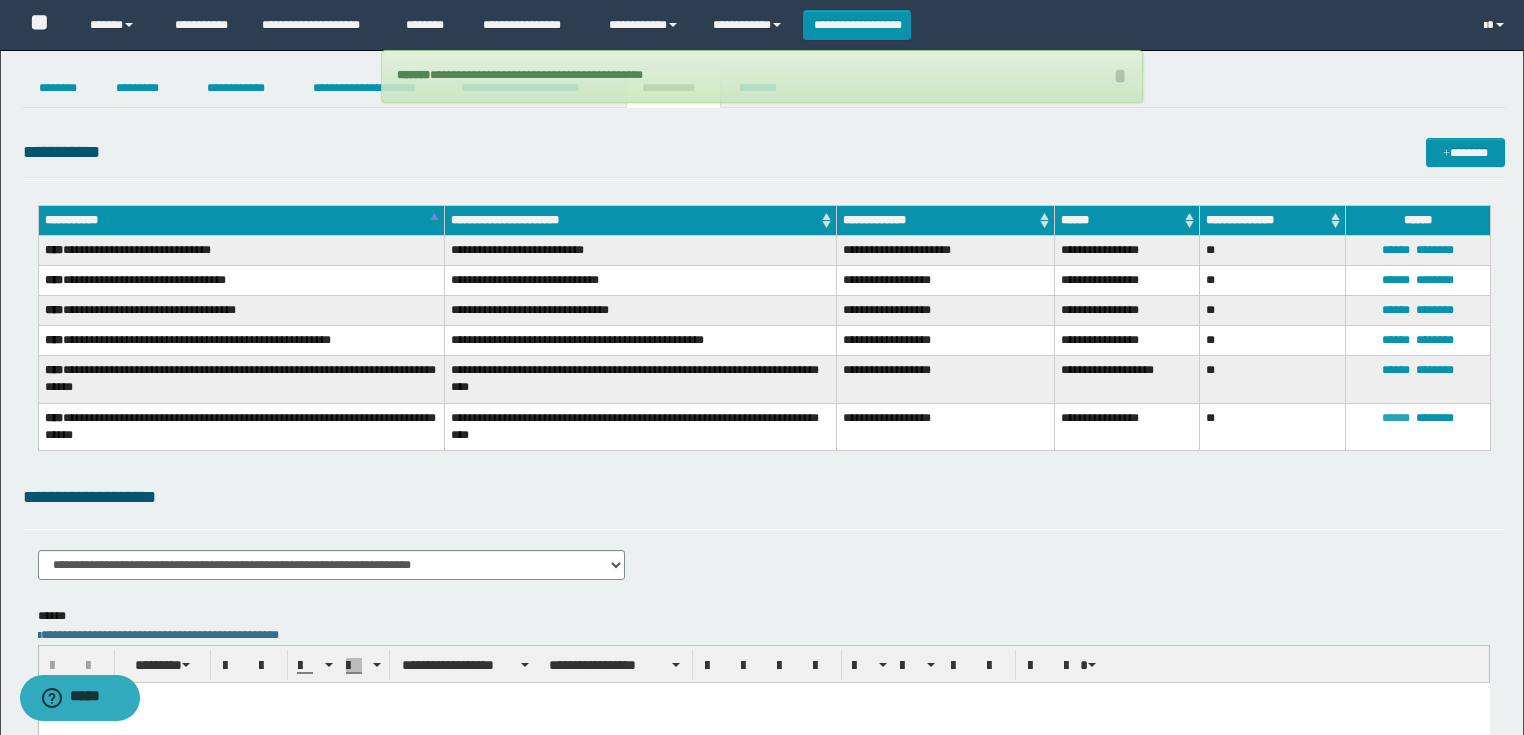 click on "******" at bounding box center (1396, 418) 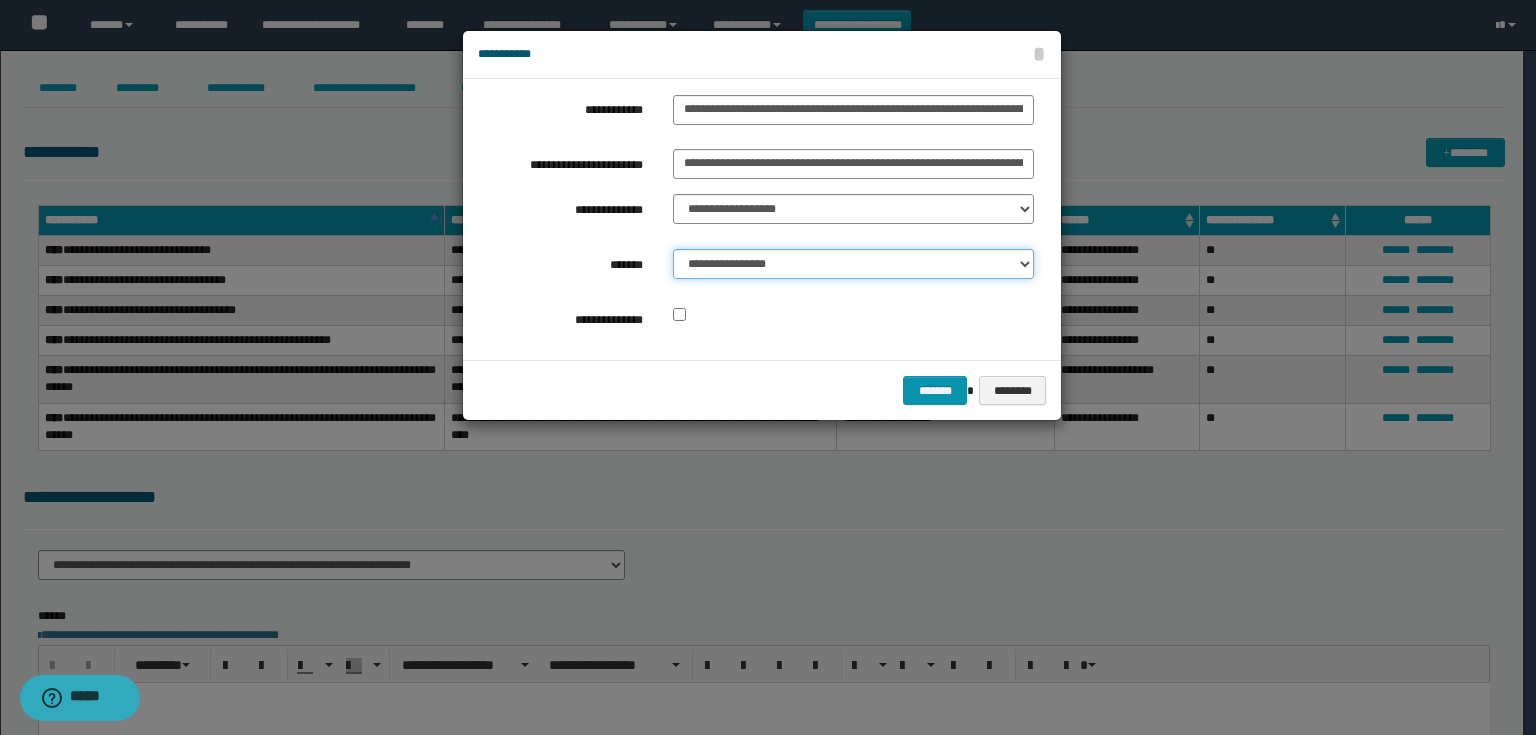 click on "**********" at bounding box center (853, 264) 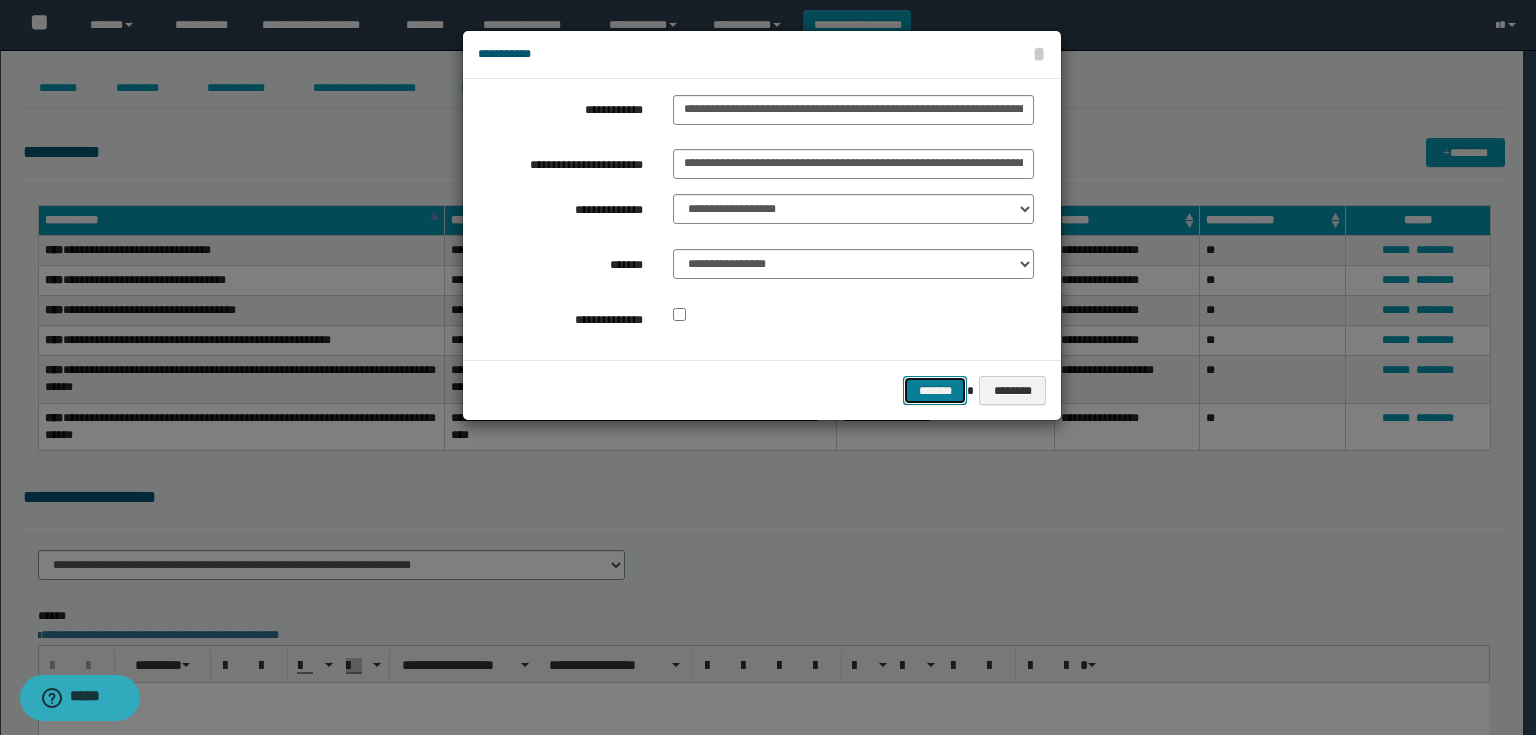click on "*******" at bounding box center (935, 391) 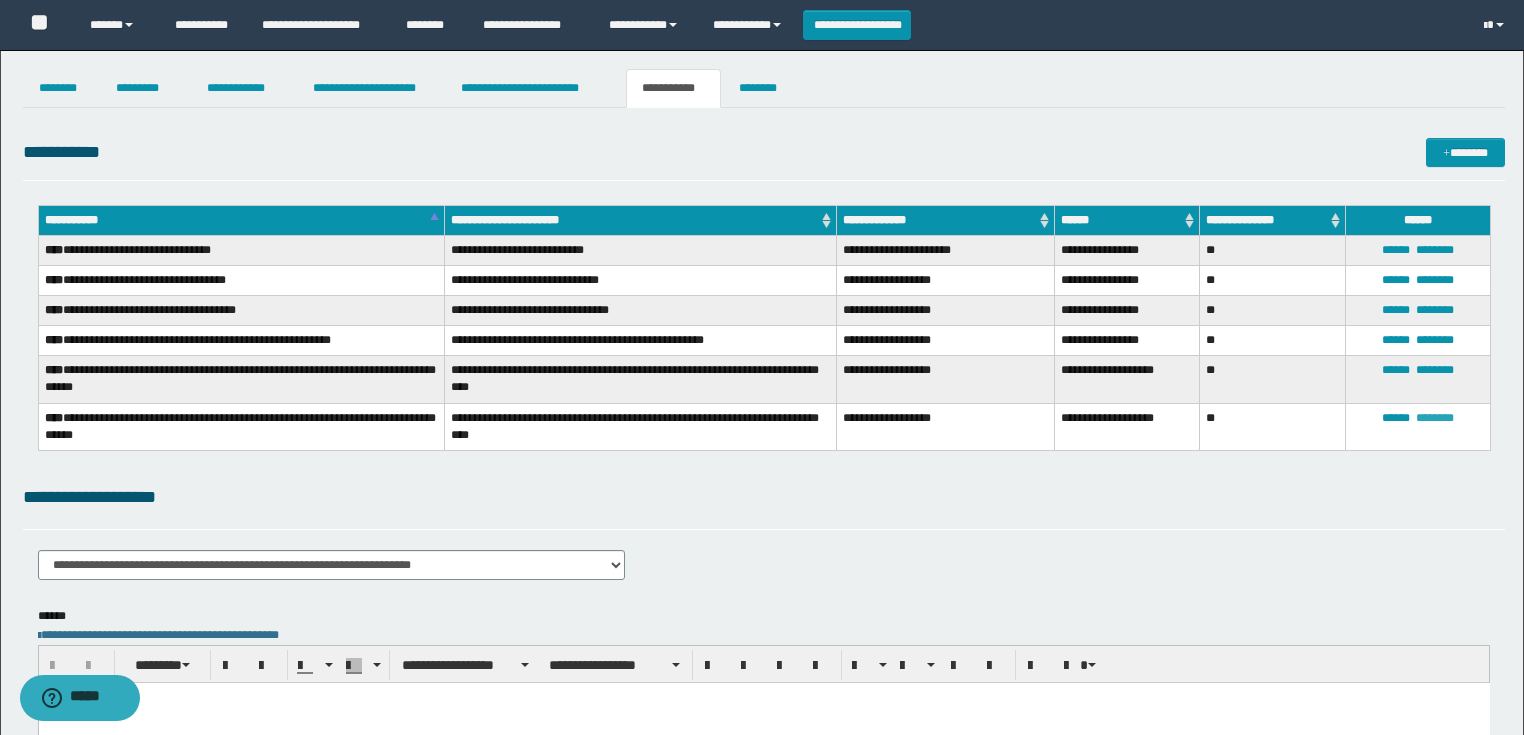 click on "********" at bounding box center (1435, 418) 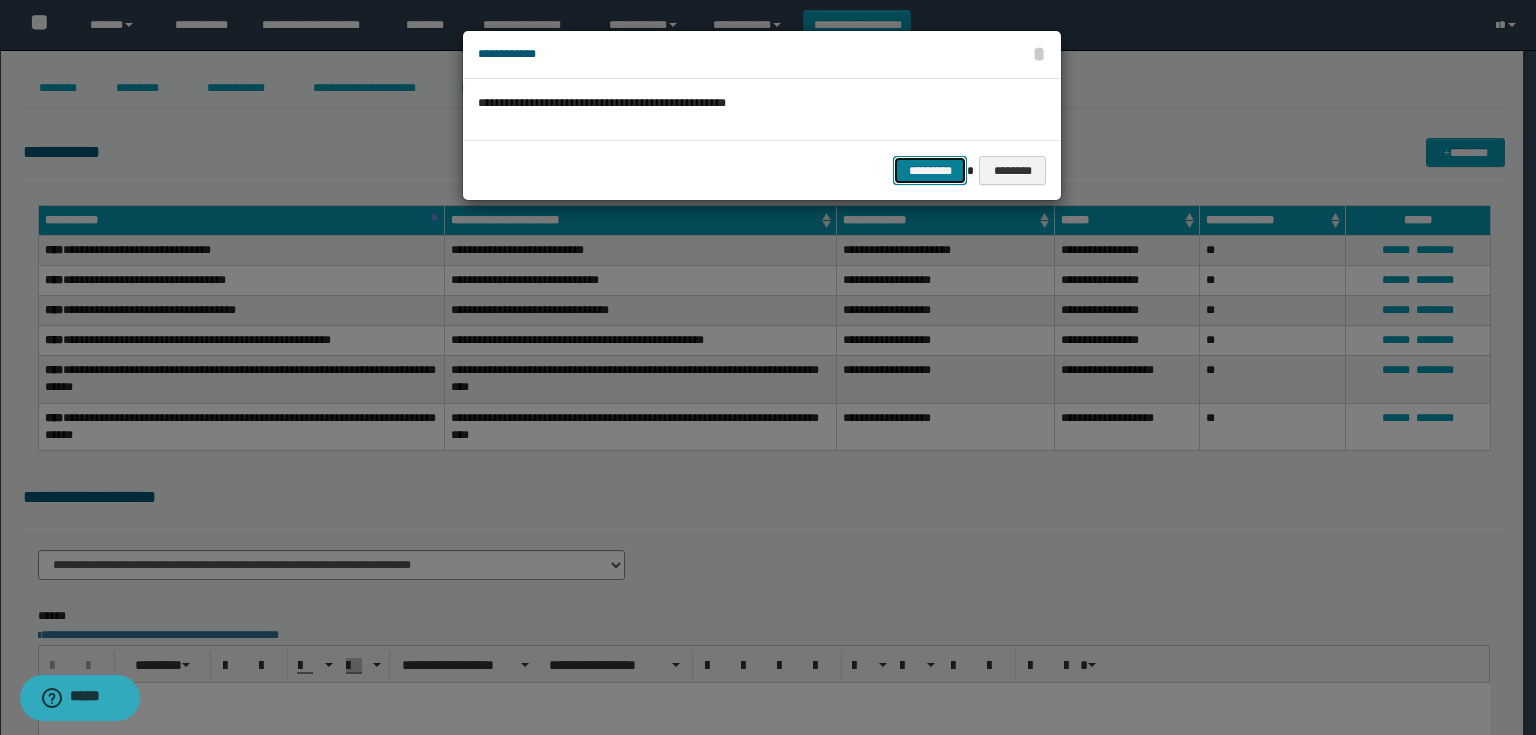 click on "*********" at bounding box center [930, 171] 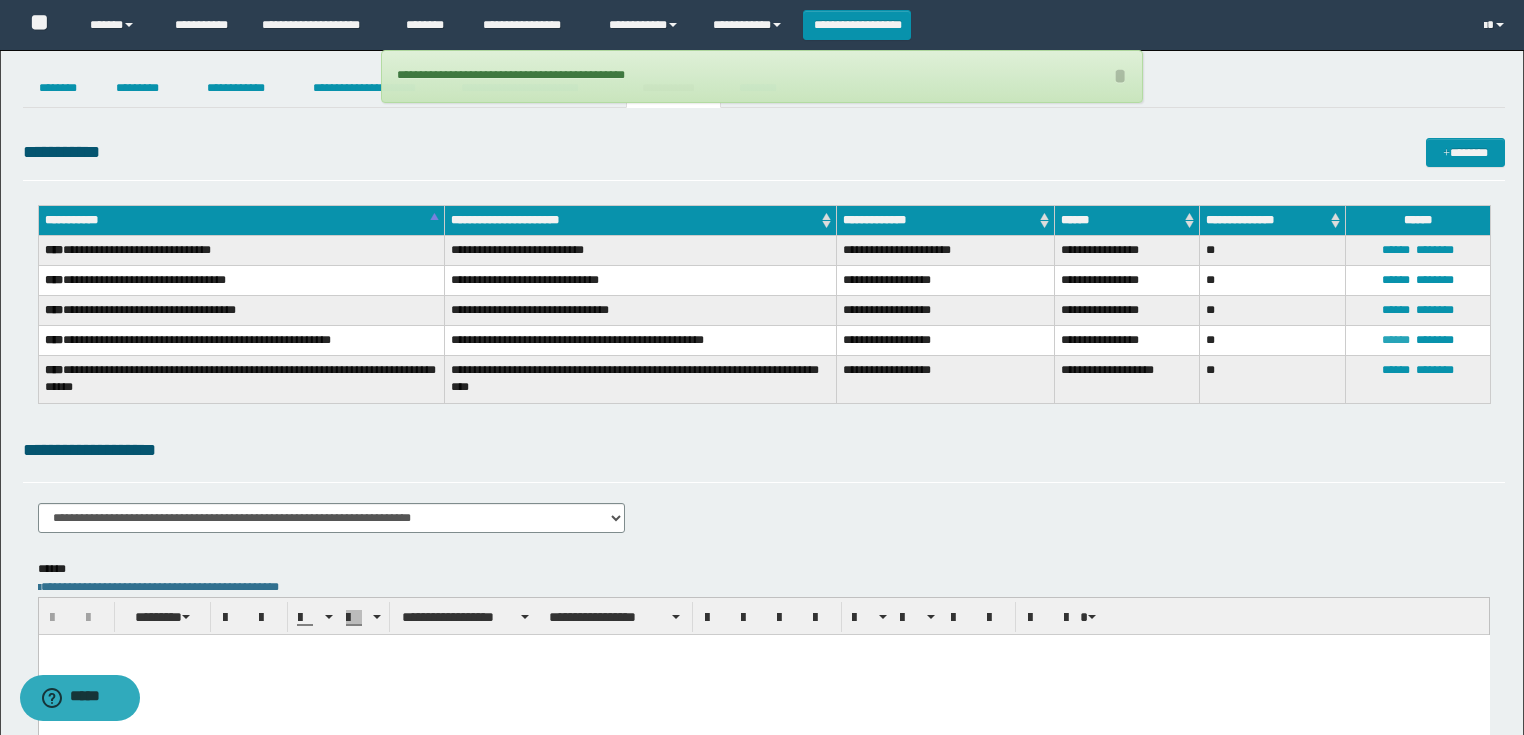 click on "******" at bounding box center [1396, 340] 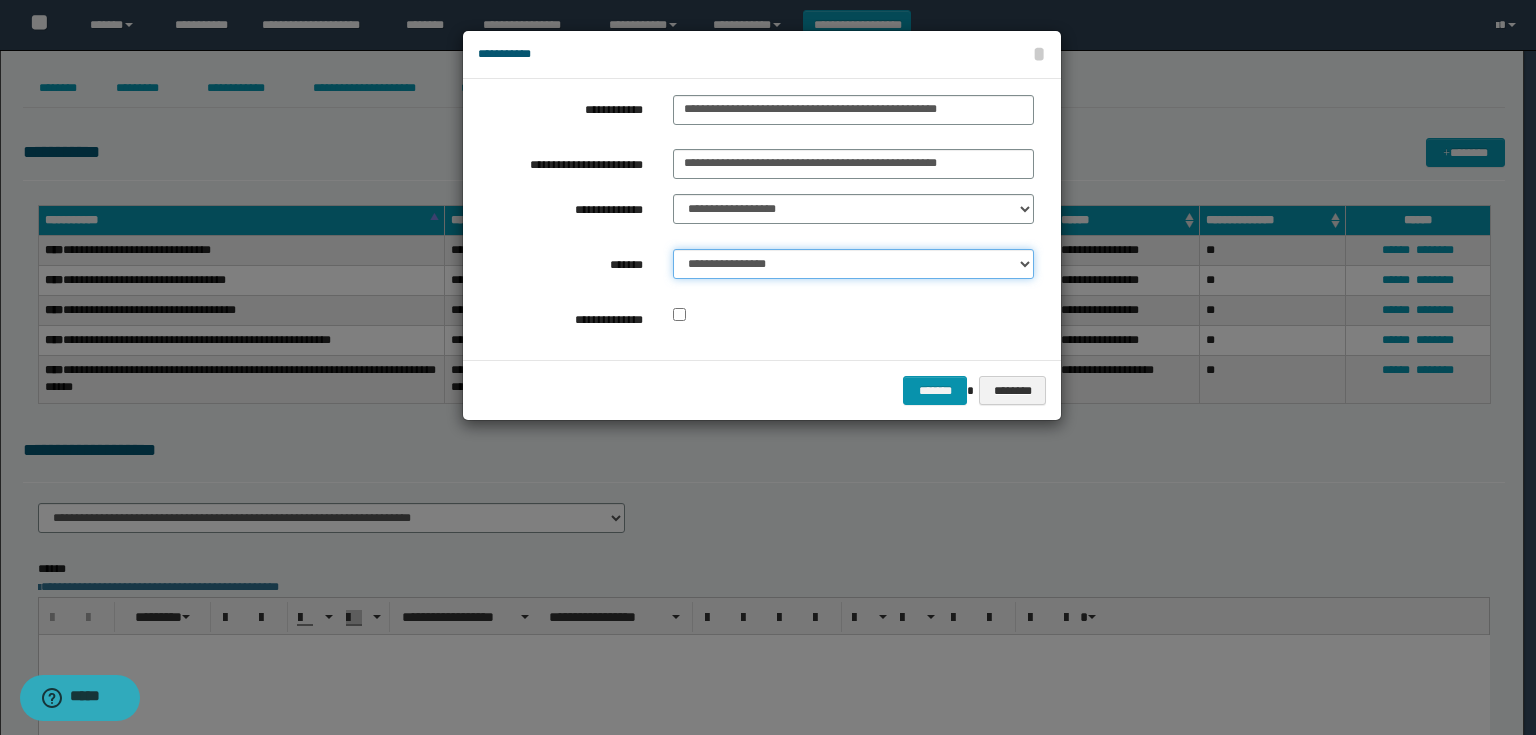 drag, startPoint x: 816, startPoint y: 256, endPoint x: 810, endPoint y: 273, distance: 18.027756 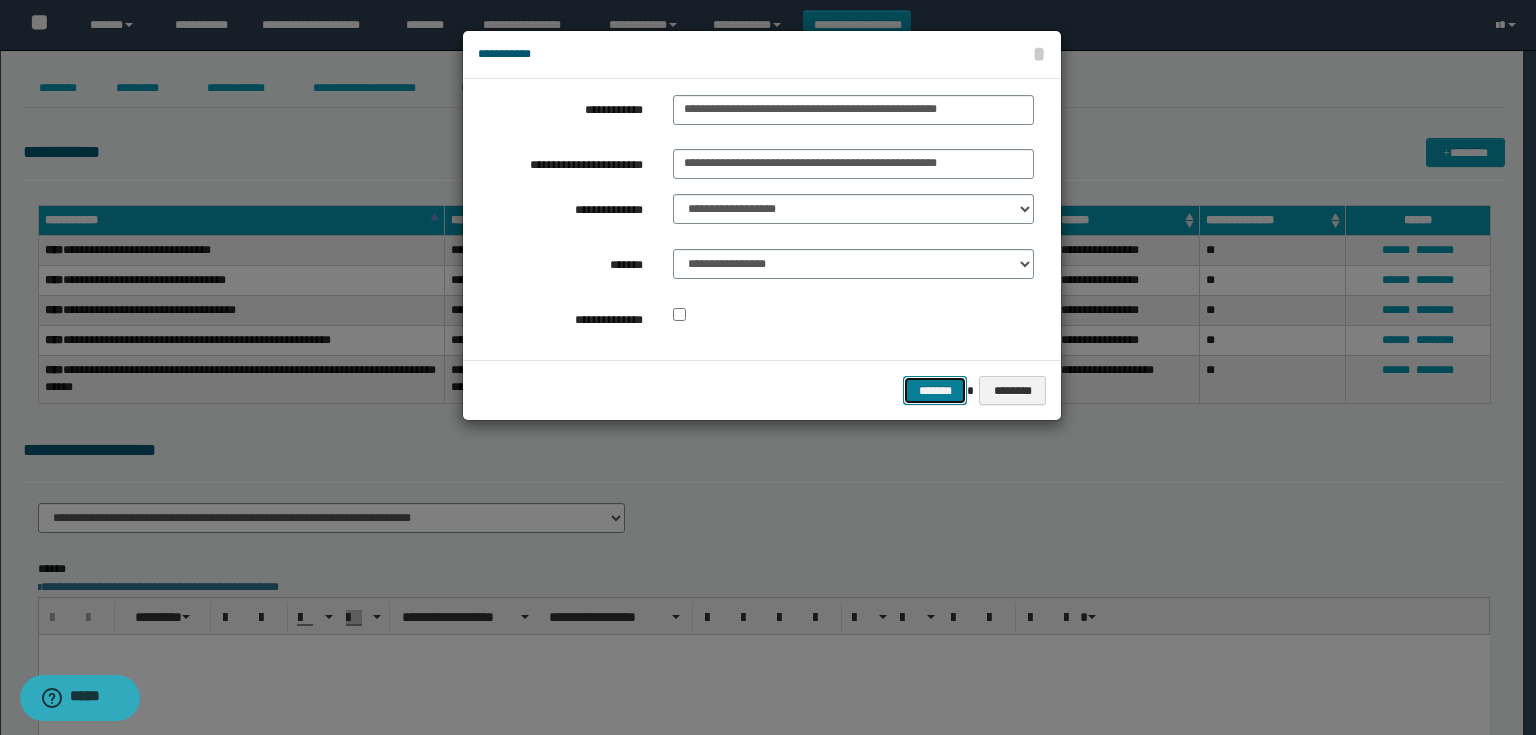 click on "*******" at bounding box center (935, 391) 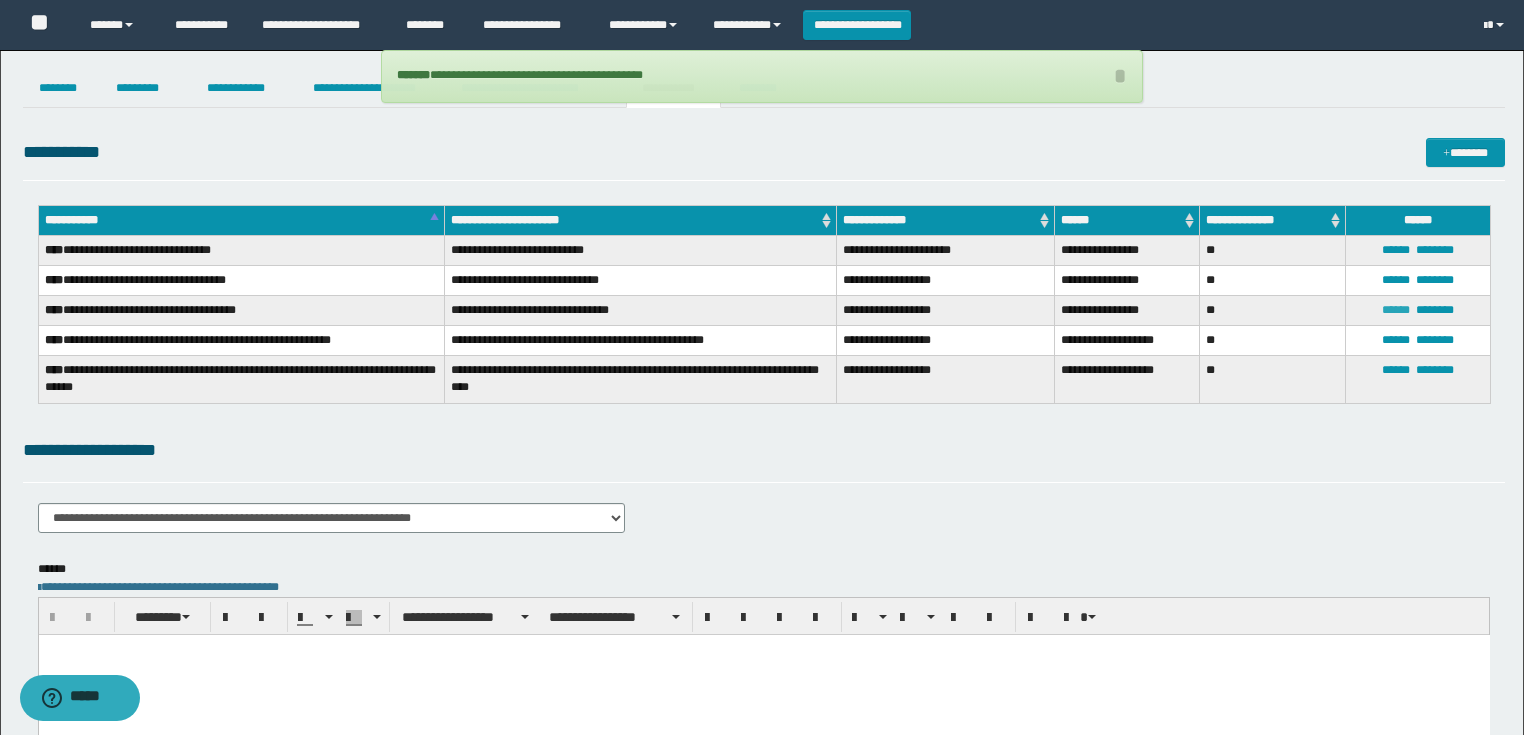 click on "******" at bounding box center (1396, 310) 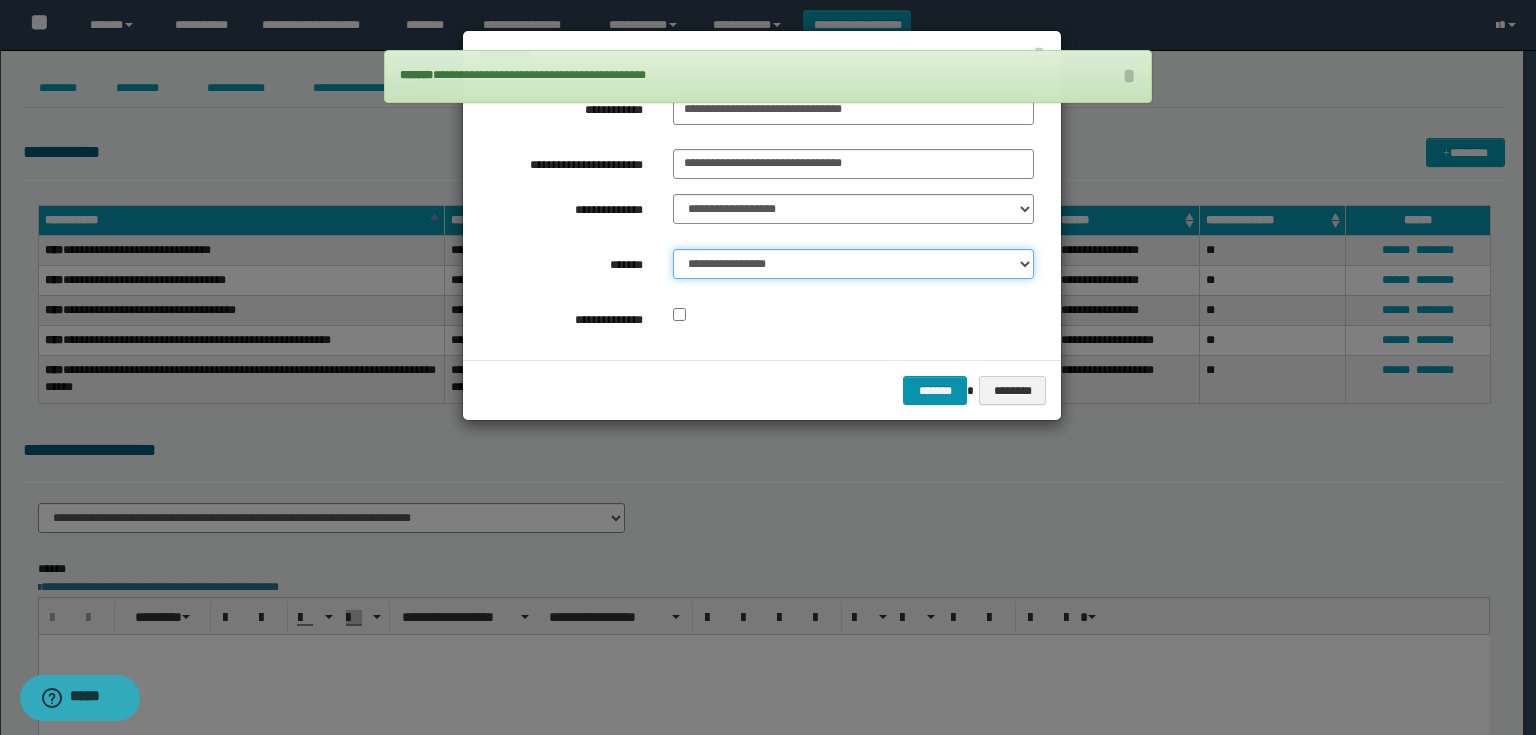 click on "**********" at bounding box center [853, 264] 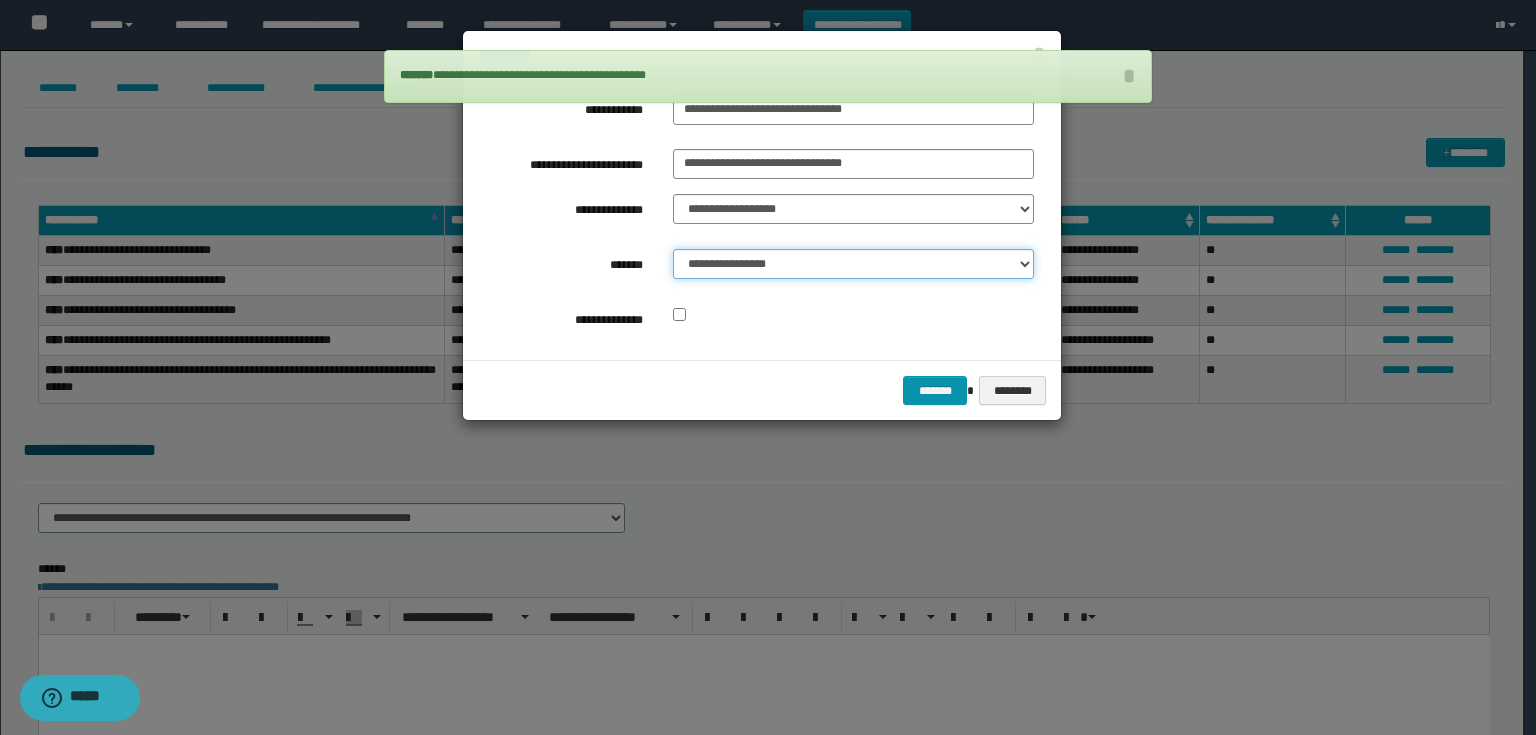 select on "*" 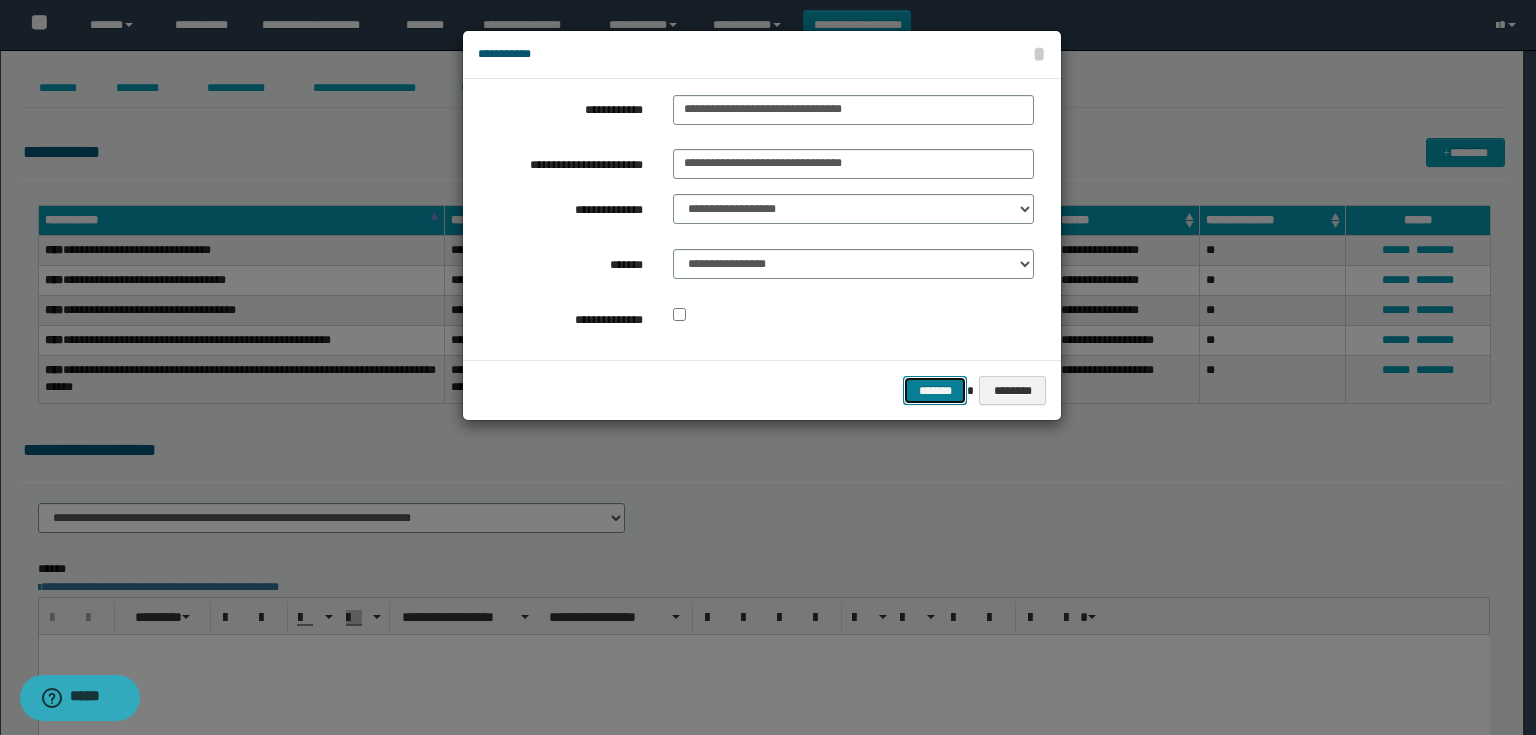 click on "*******" at bounding box center [935, 391] 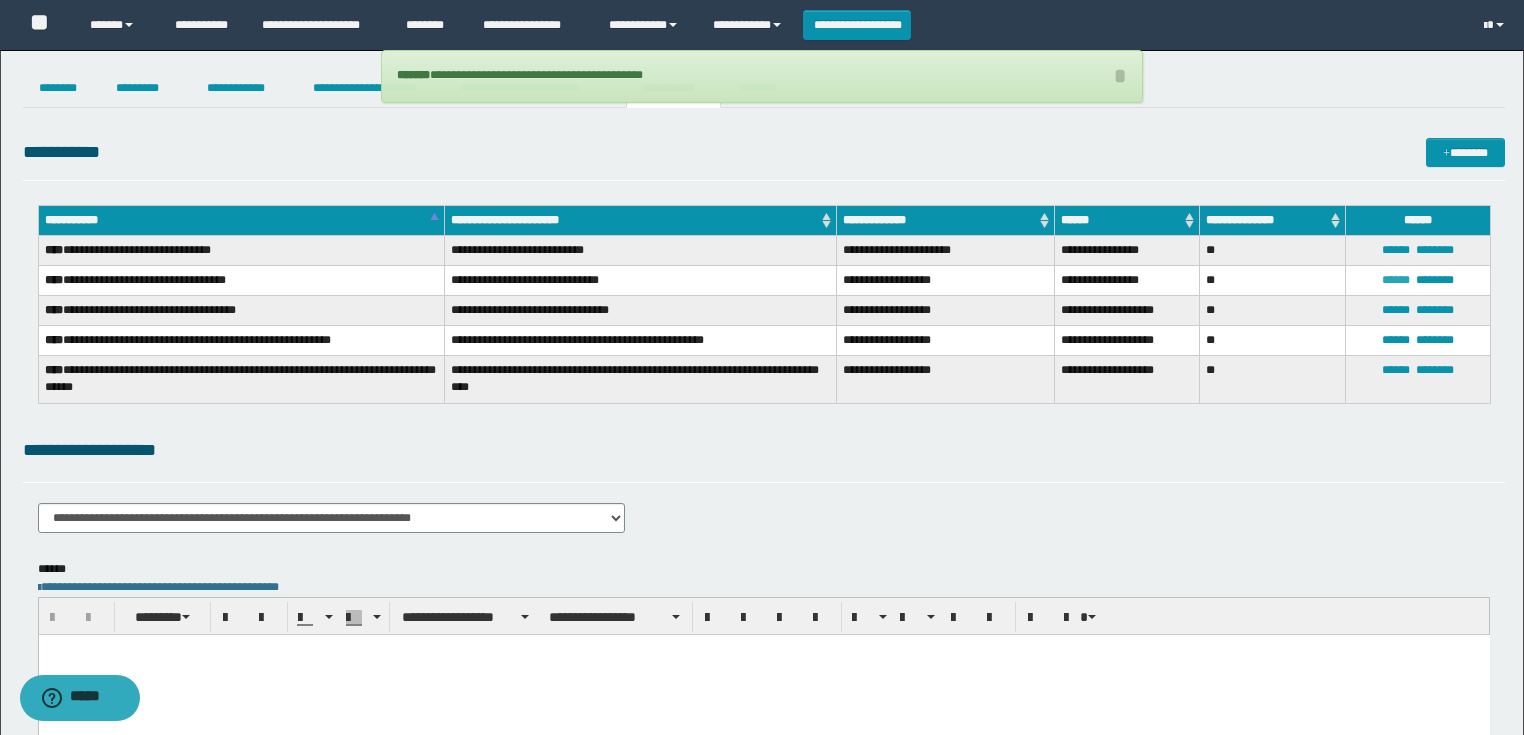 click on "******" at bounding box center [1396, 280] 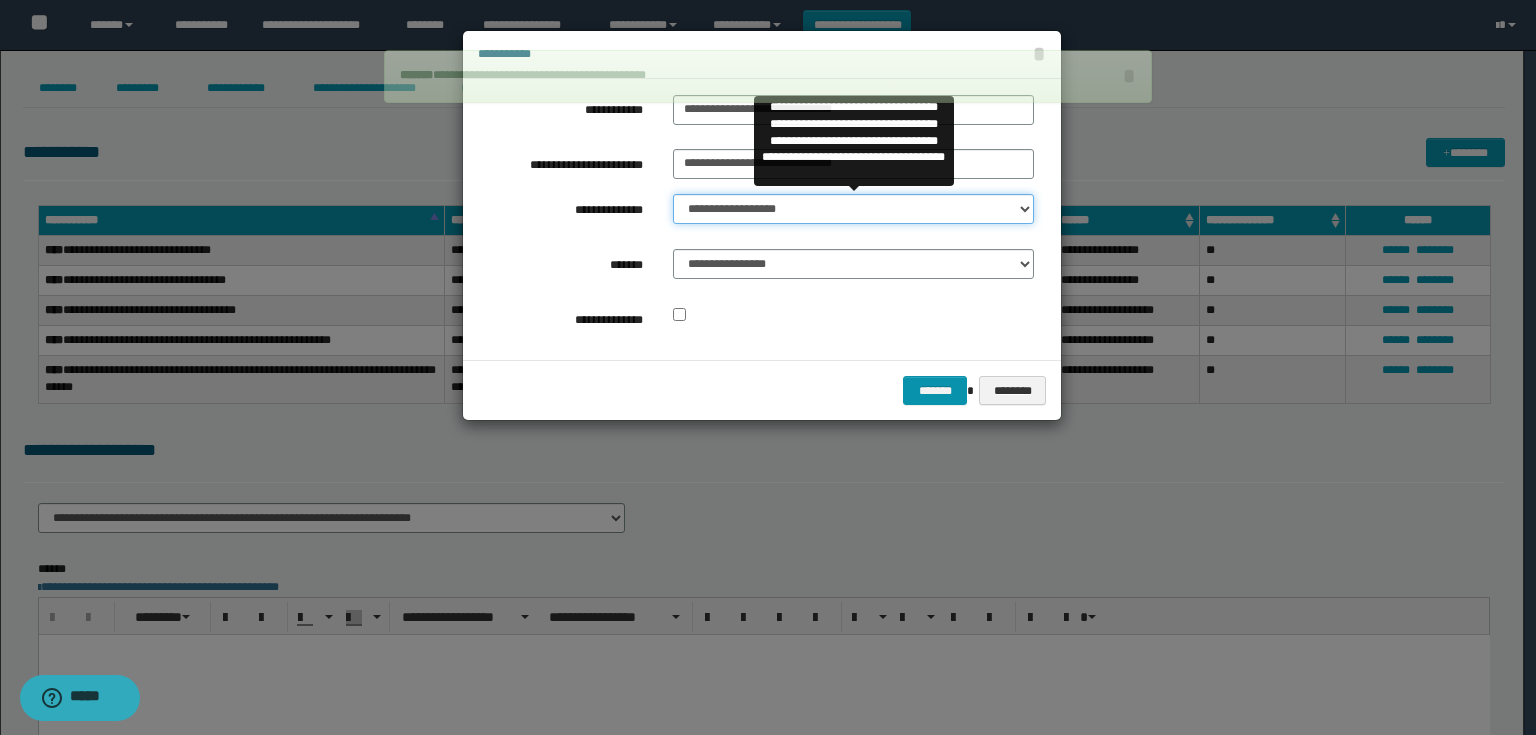 click on "**********" at bounding box center (853, 209) 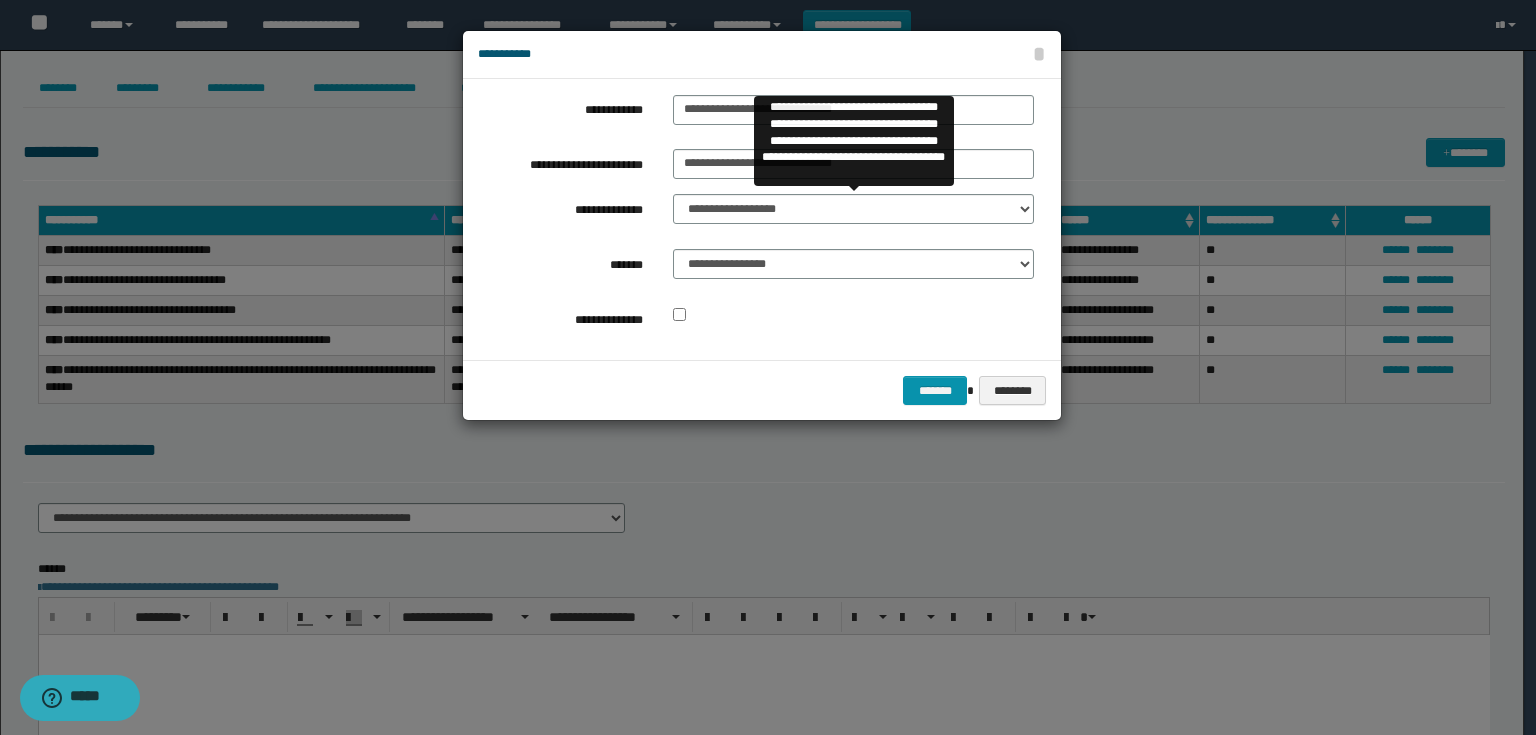 click on "**********" at bounding box center [756, 214] 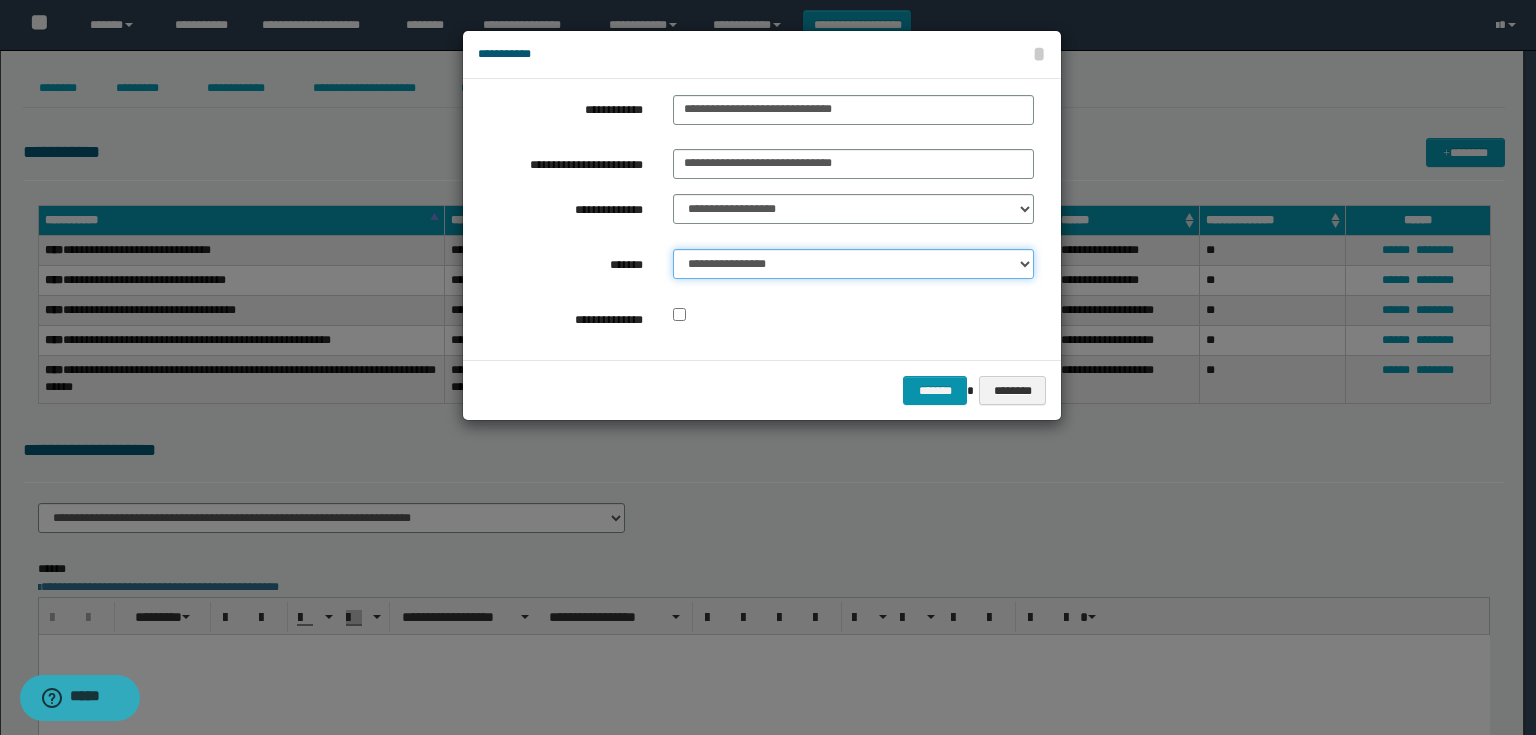 click on "**********" at bounding box center [853, 264] 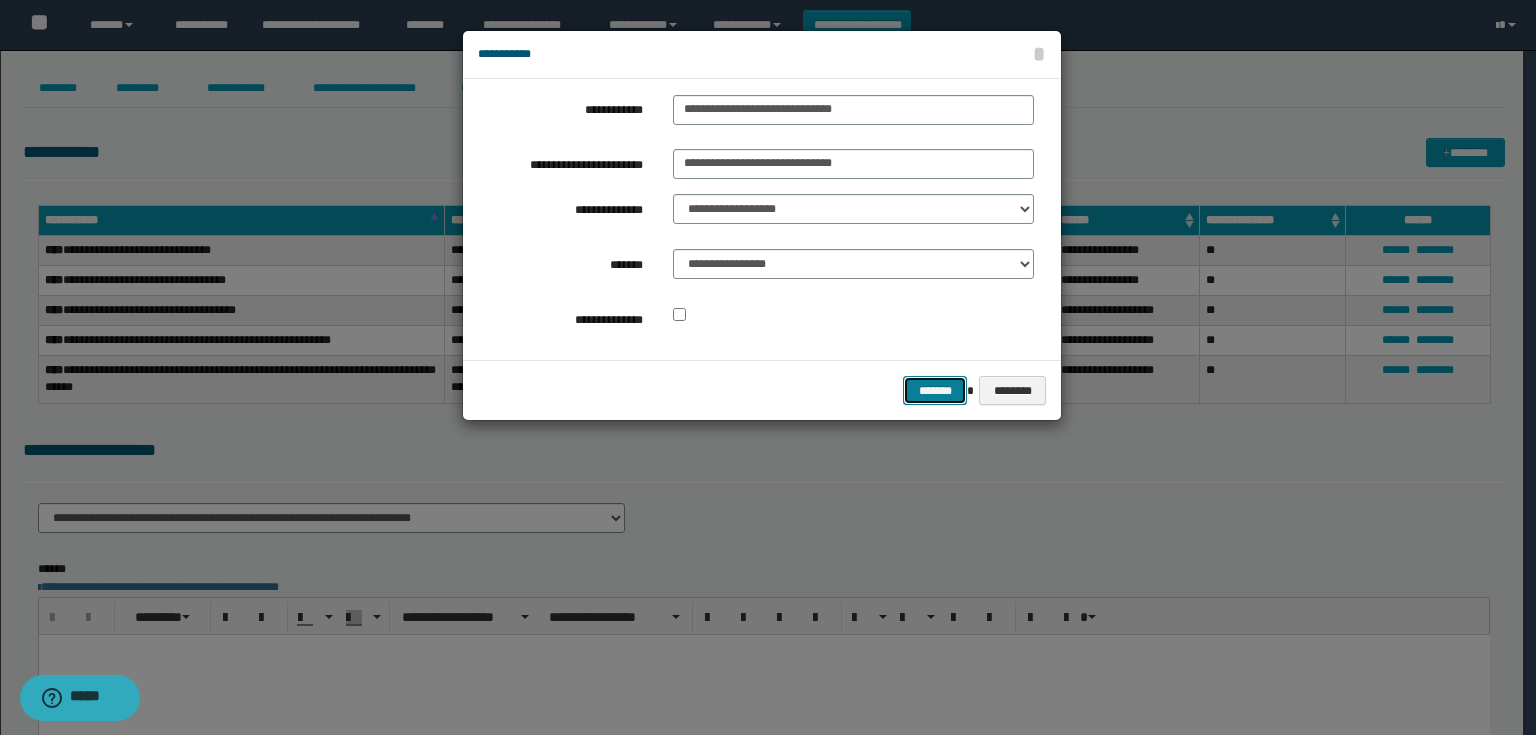 click on "*******" at bounding box center (935, 391) 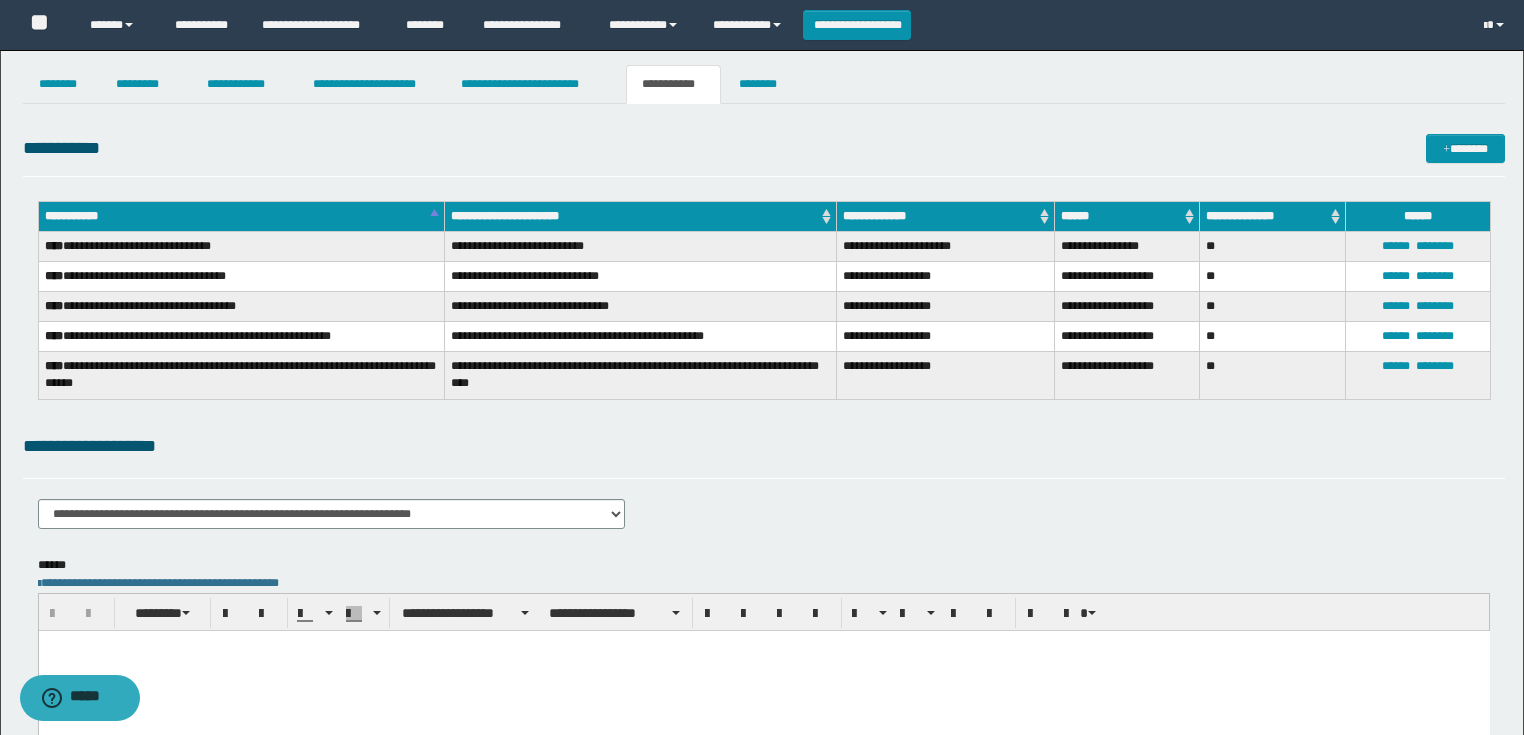 scroll, scrollTop: 0, scrollLeft: 0, axis: both 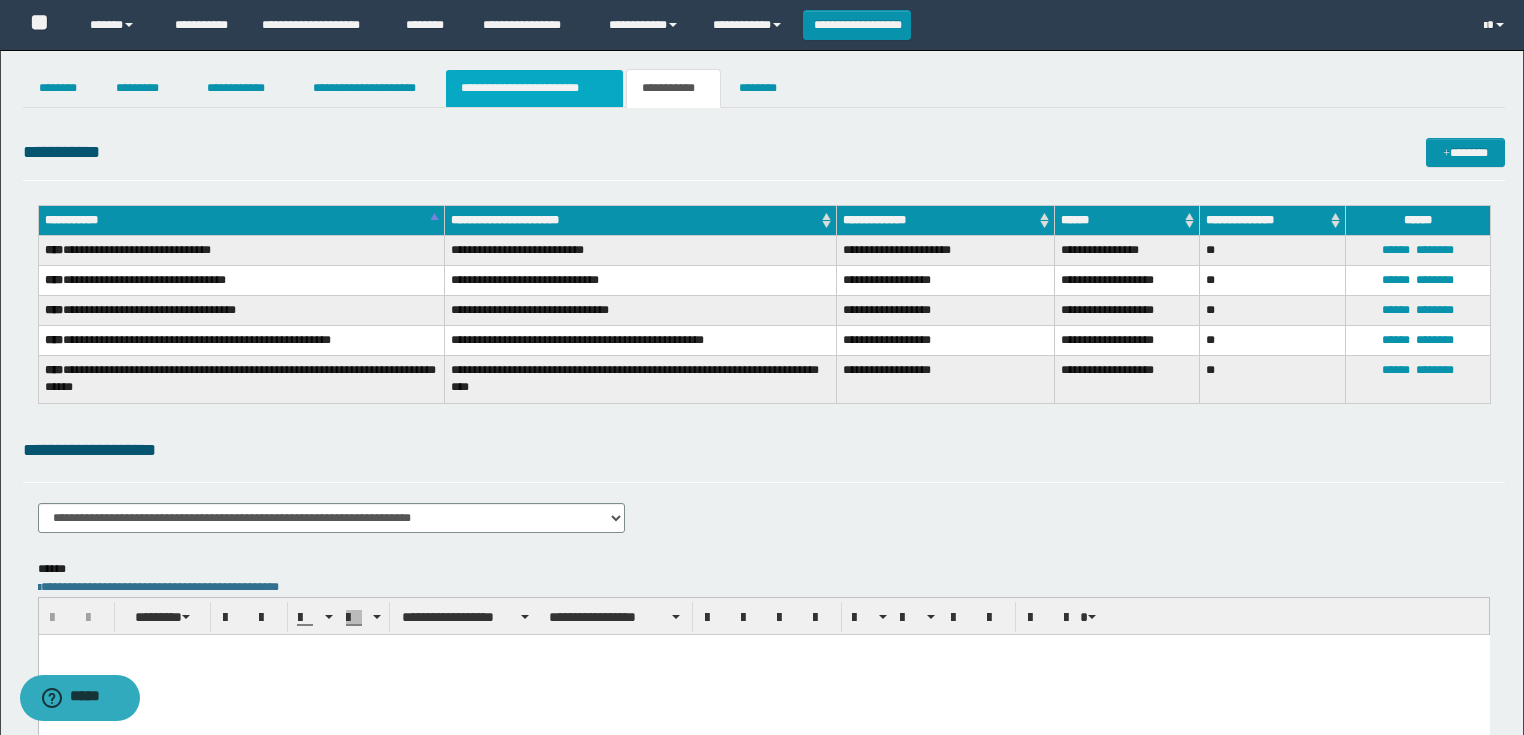 click on "**********" at bounding box center [534, 88] 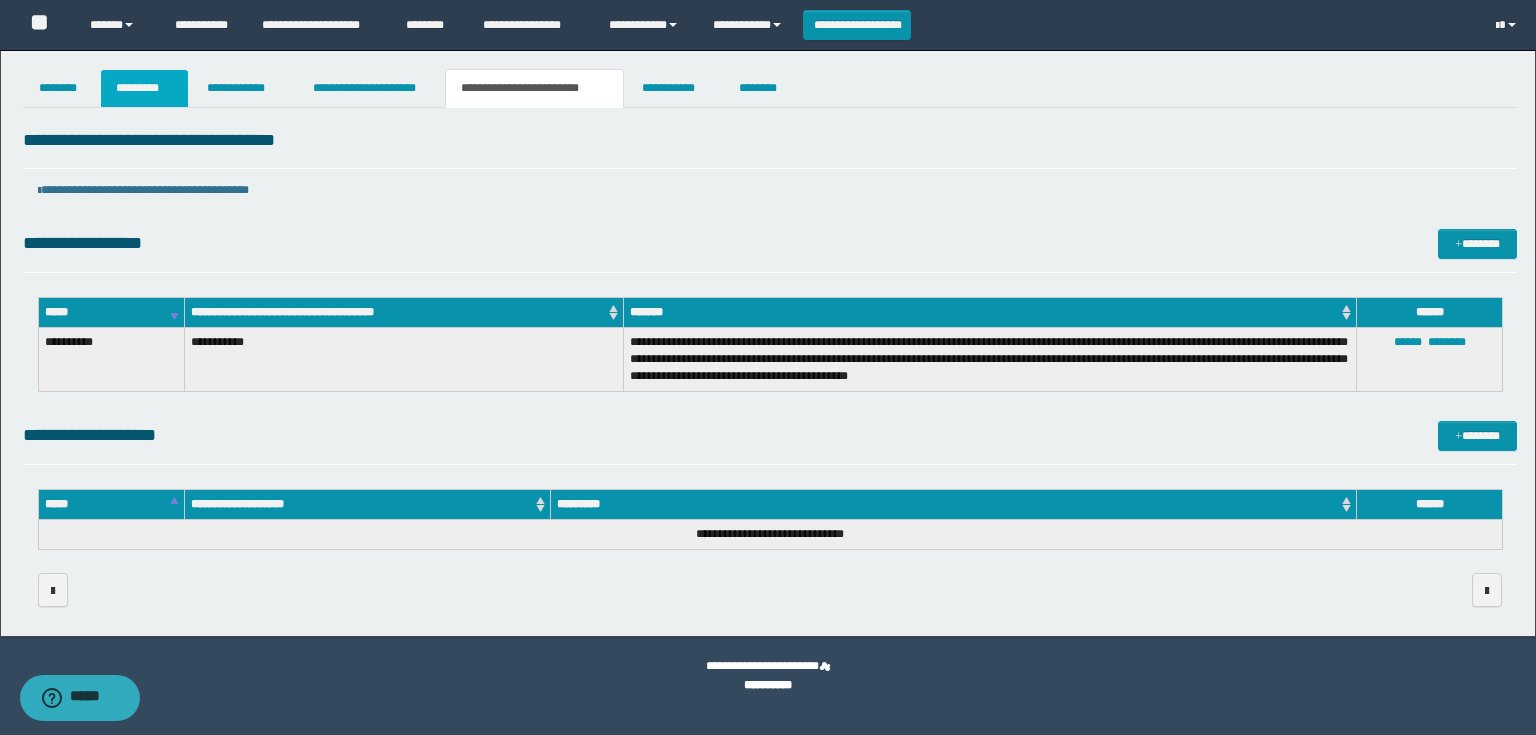 click on "*********" at bounding box center [144, 88] 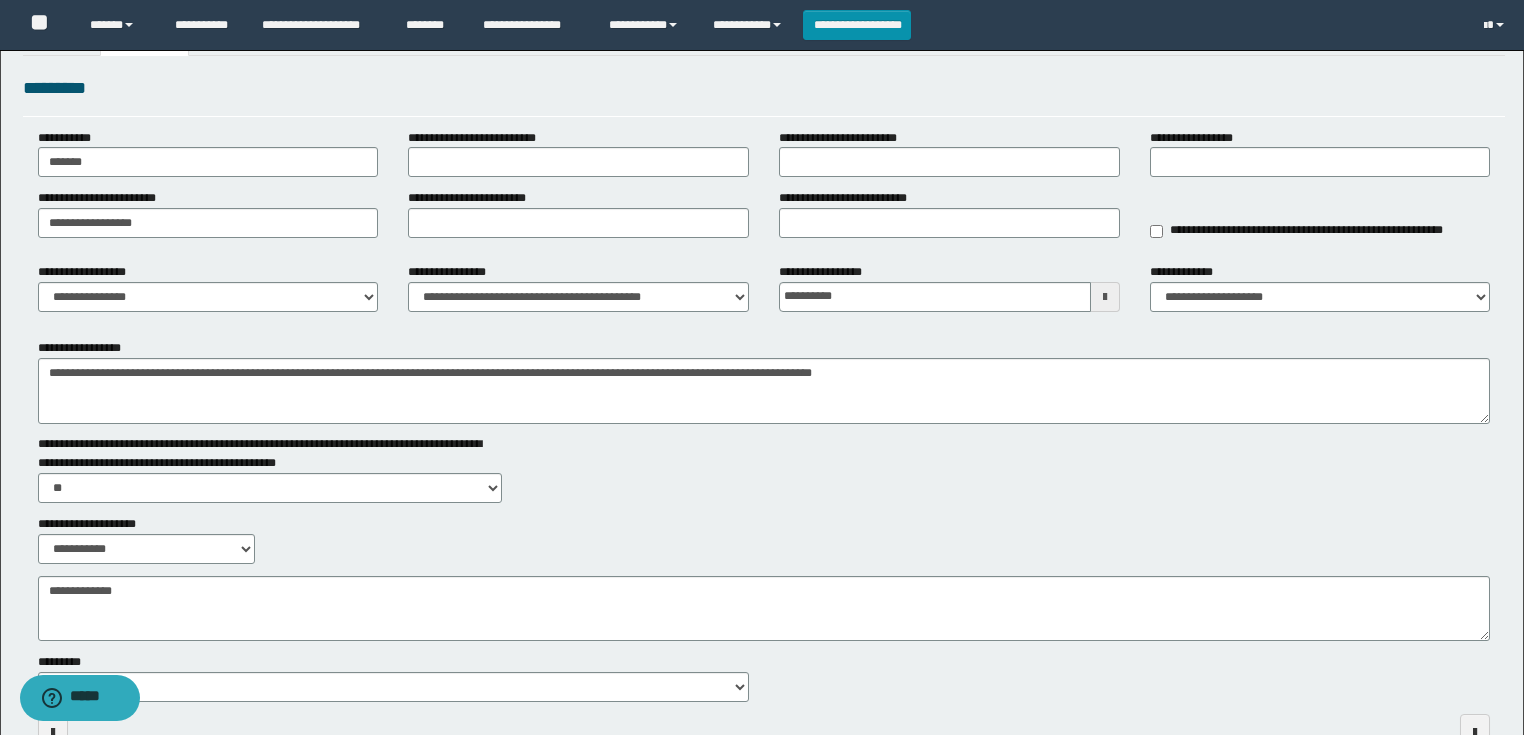 scroll, scrollTop: 80, scrollLeft: 0, axis: vertical 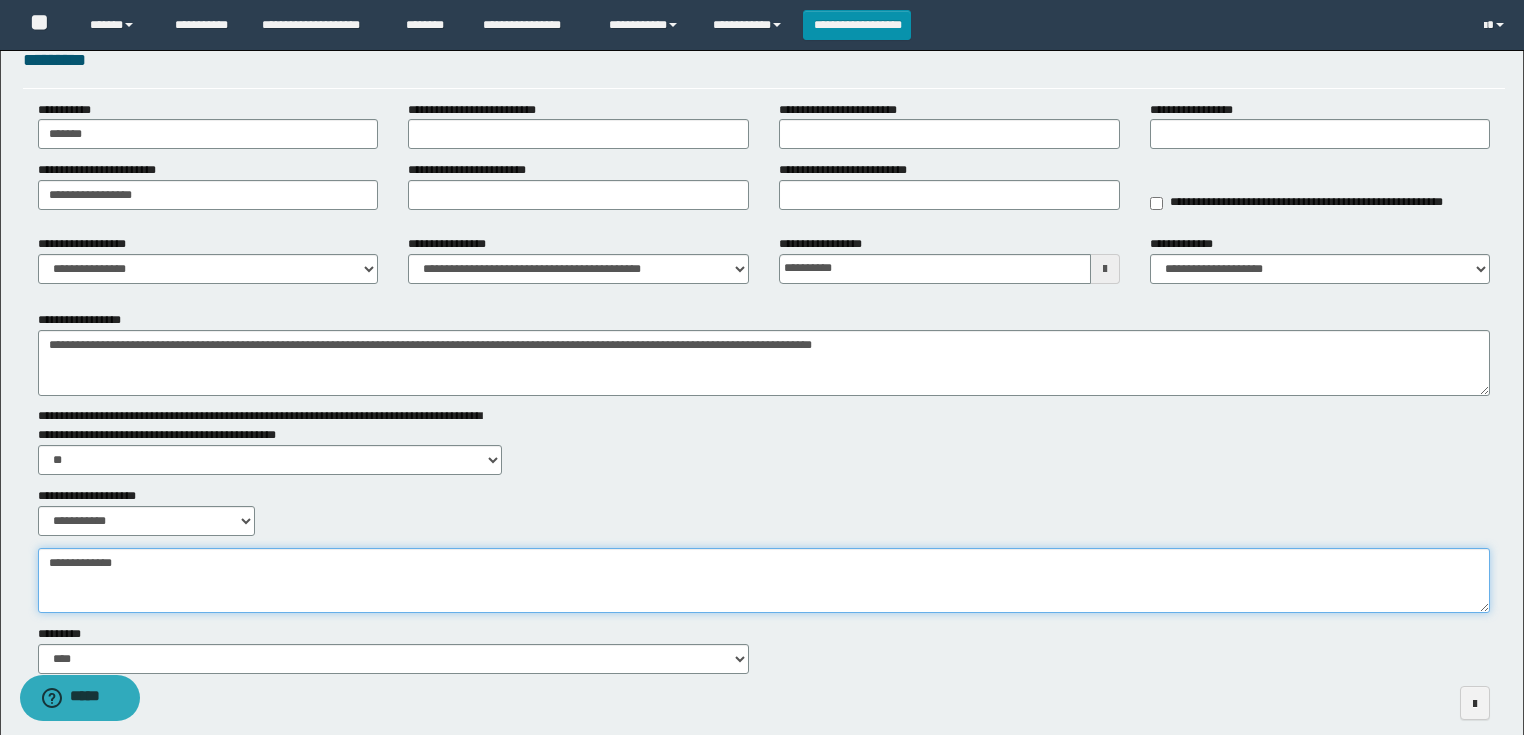 click on "**********" at bounding box center (764, 581) 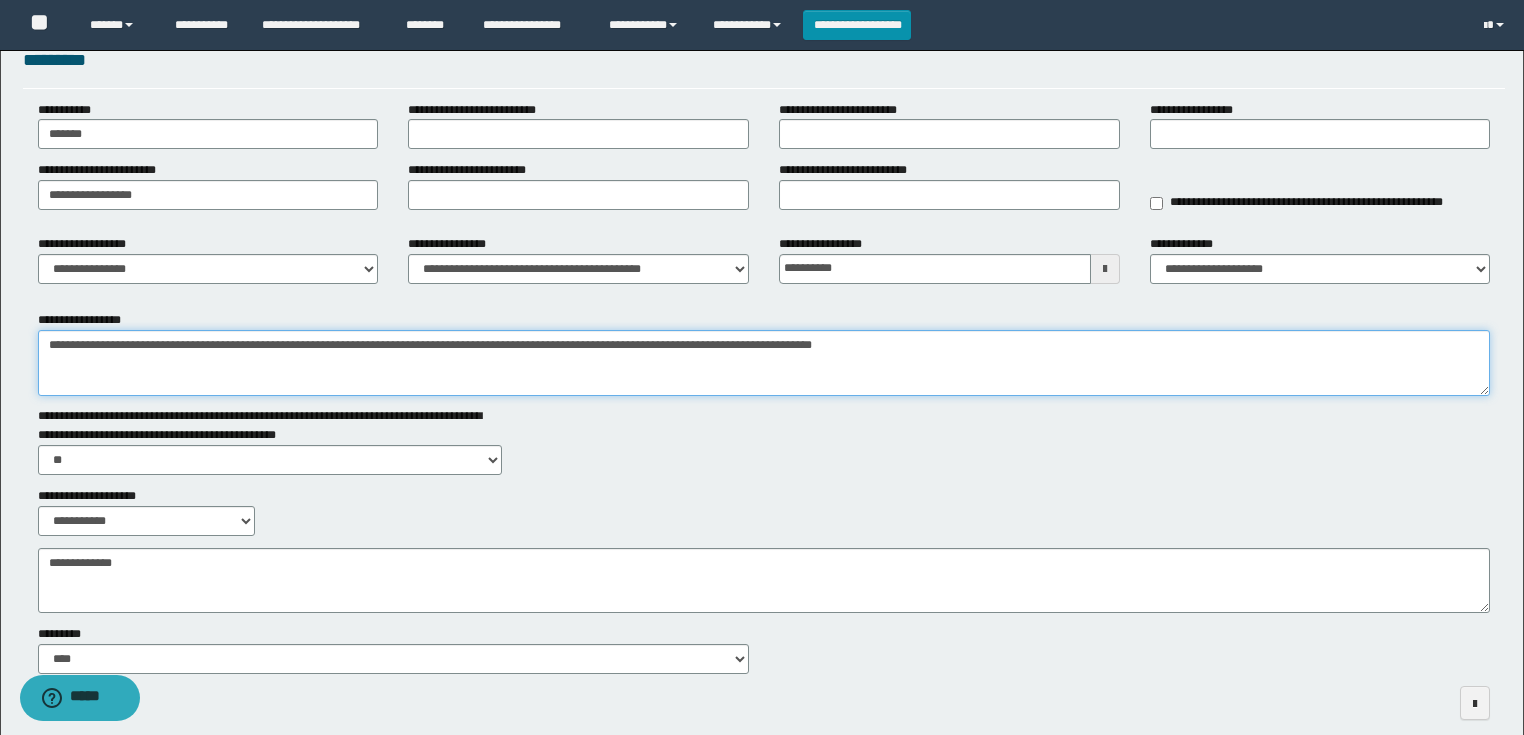 click on "**********" at bounding box center [764, 363] 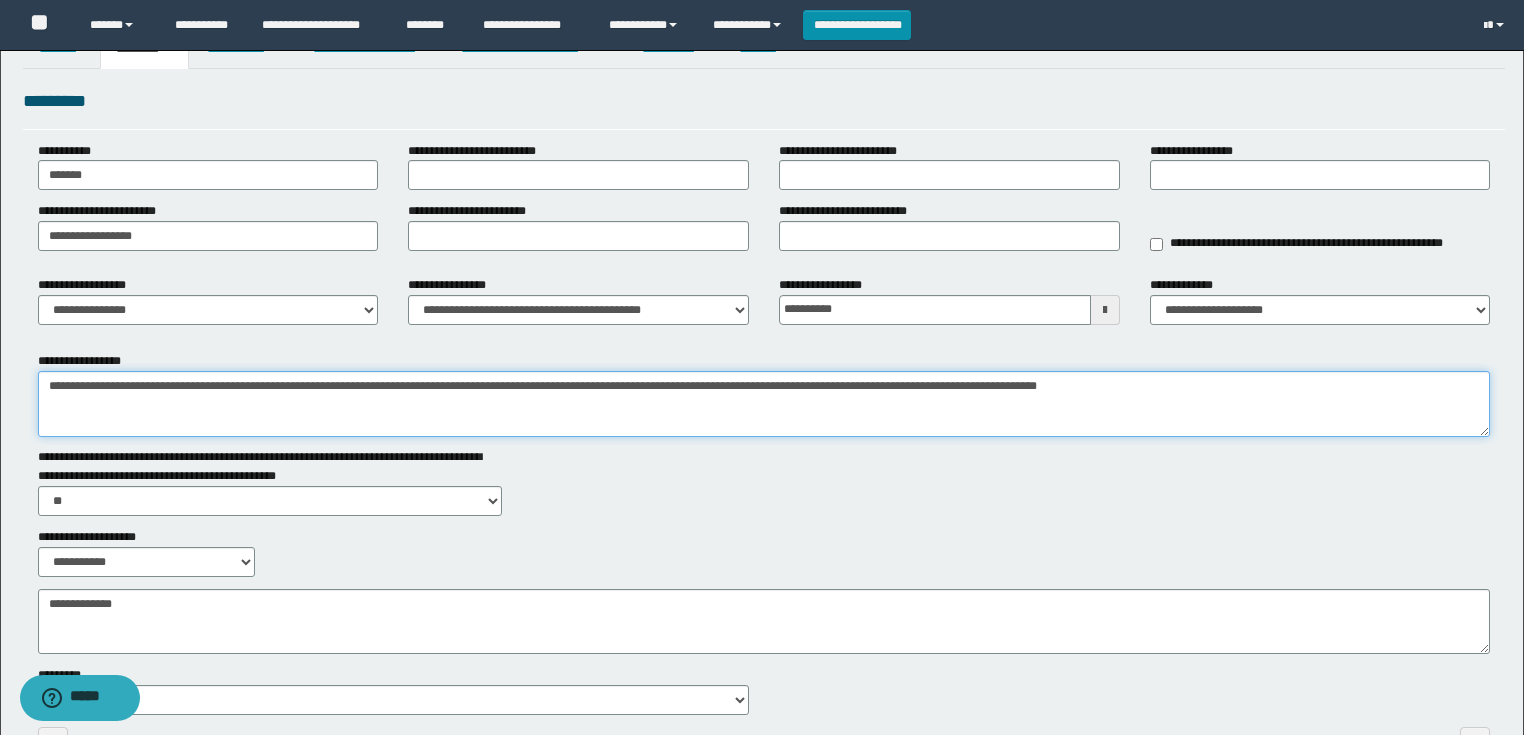 scroll, scrollTop: 0, scrollLeft: 0, axis: both 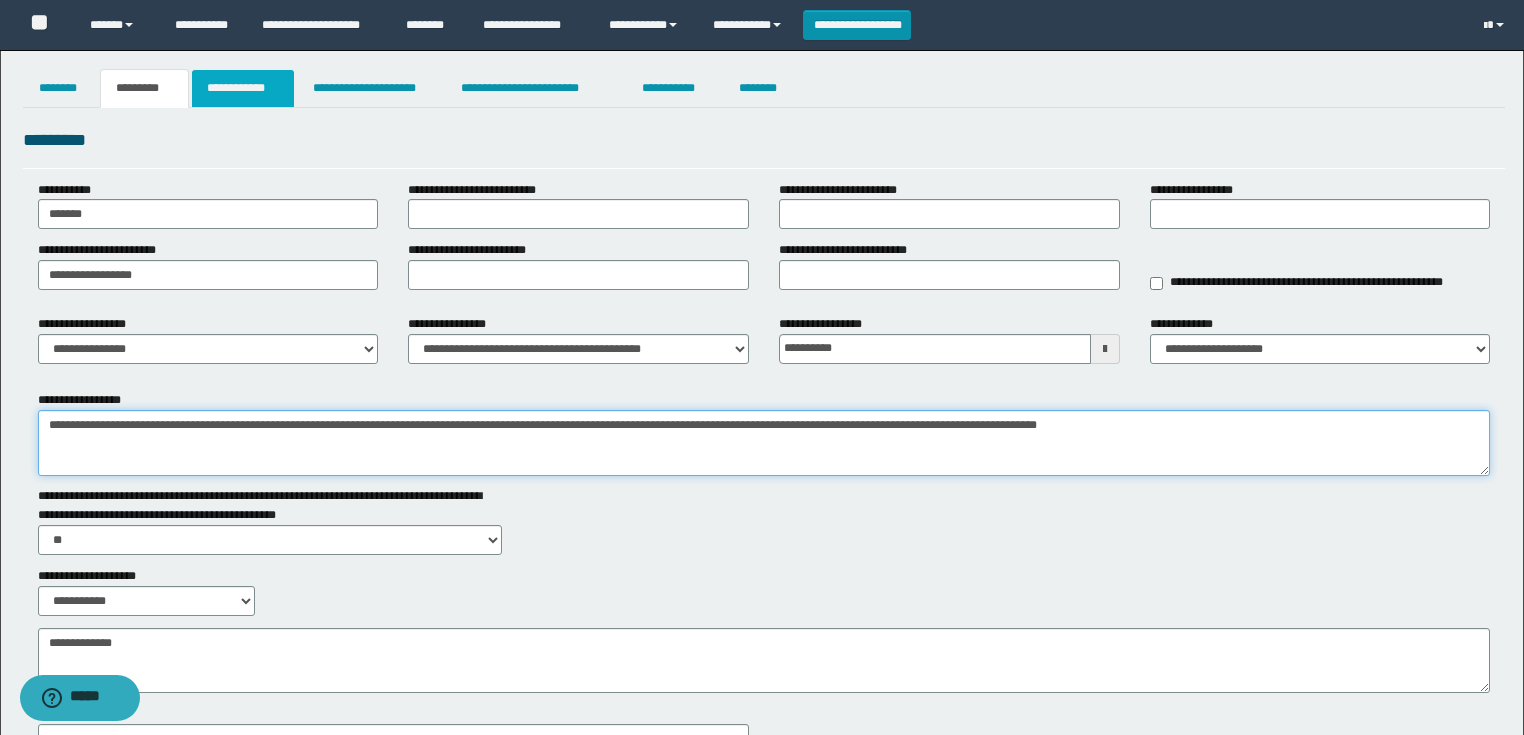 type on "**********" 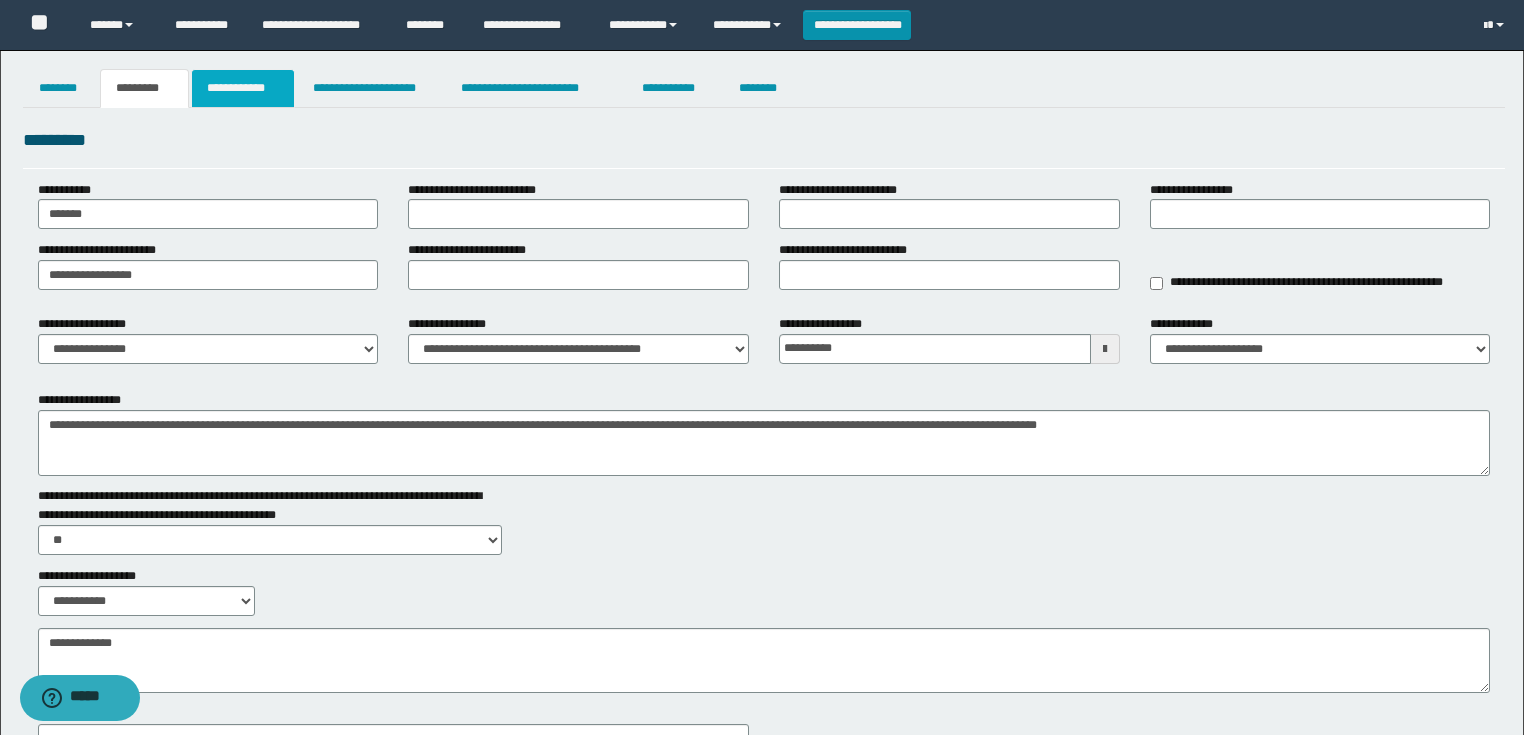 click on "**********" at bounding box center [243, 88] 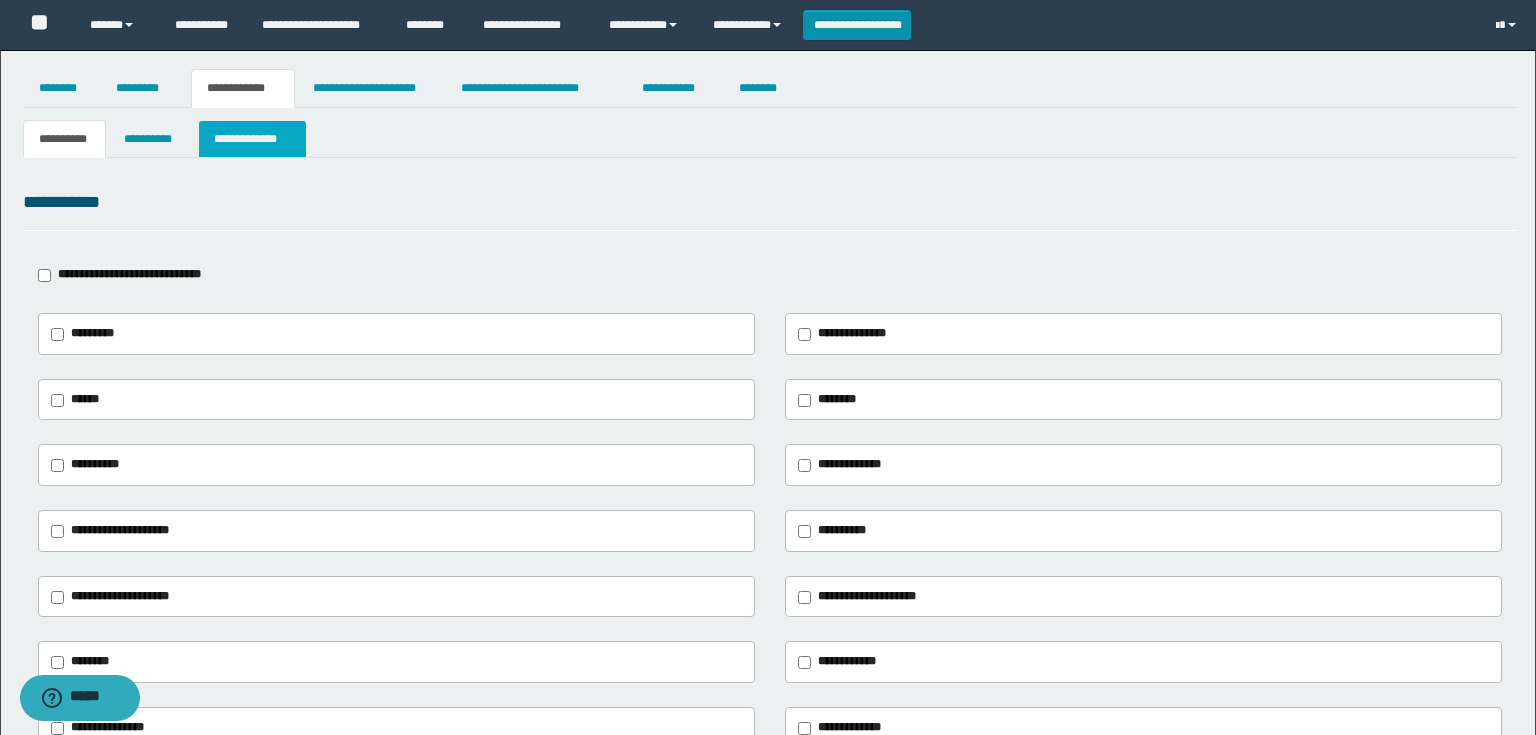 type on "**********" 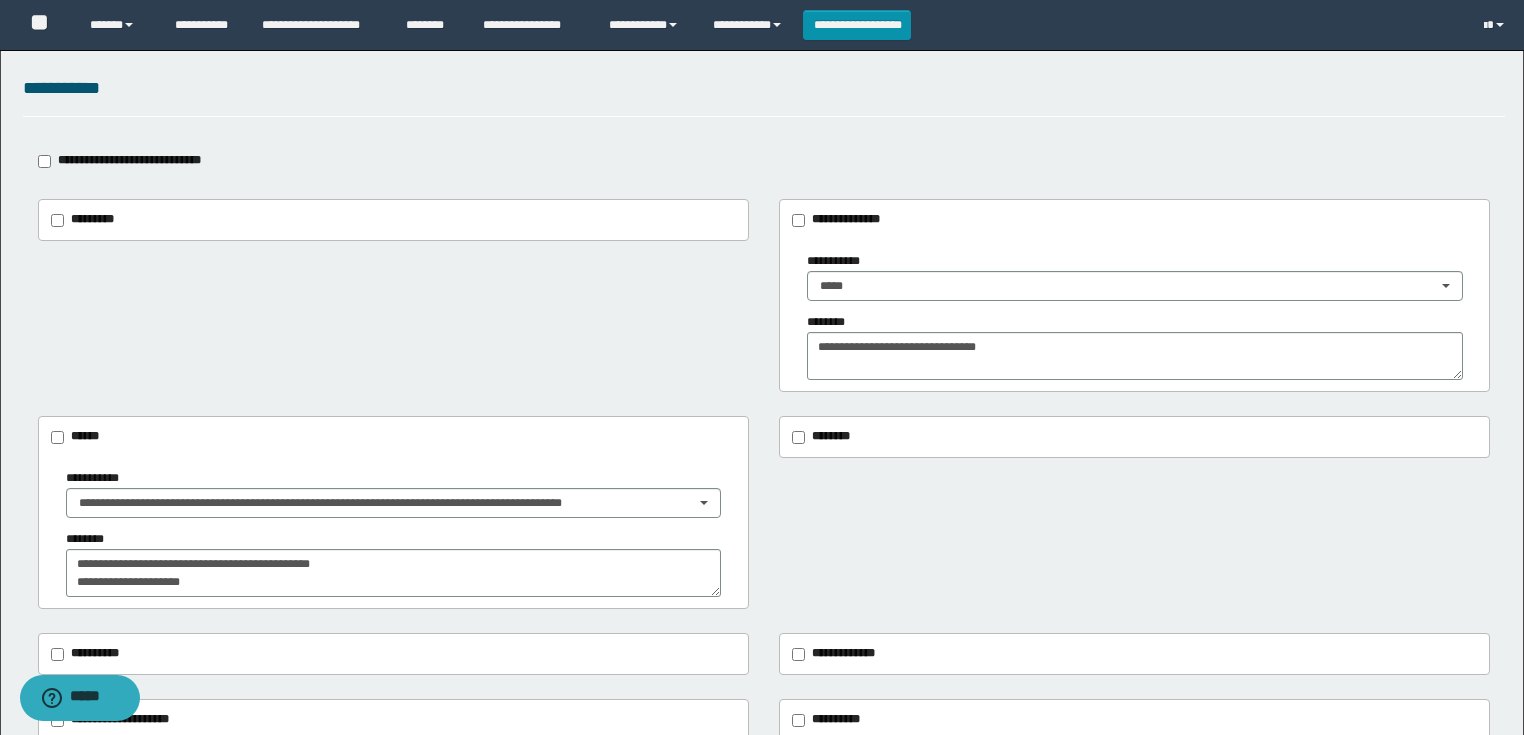 scroll, scrollTop: 0, scrollLeft: 0, axis: both 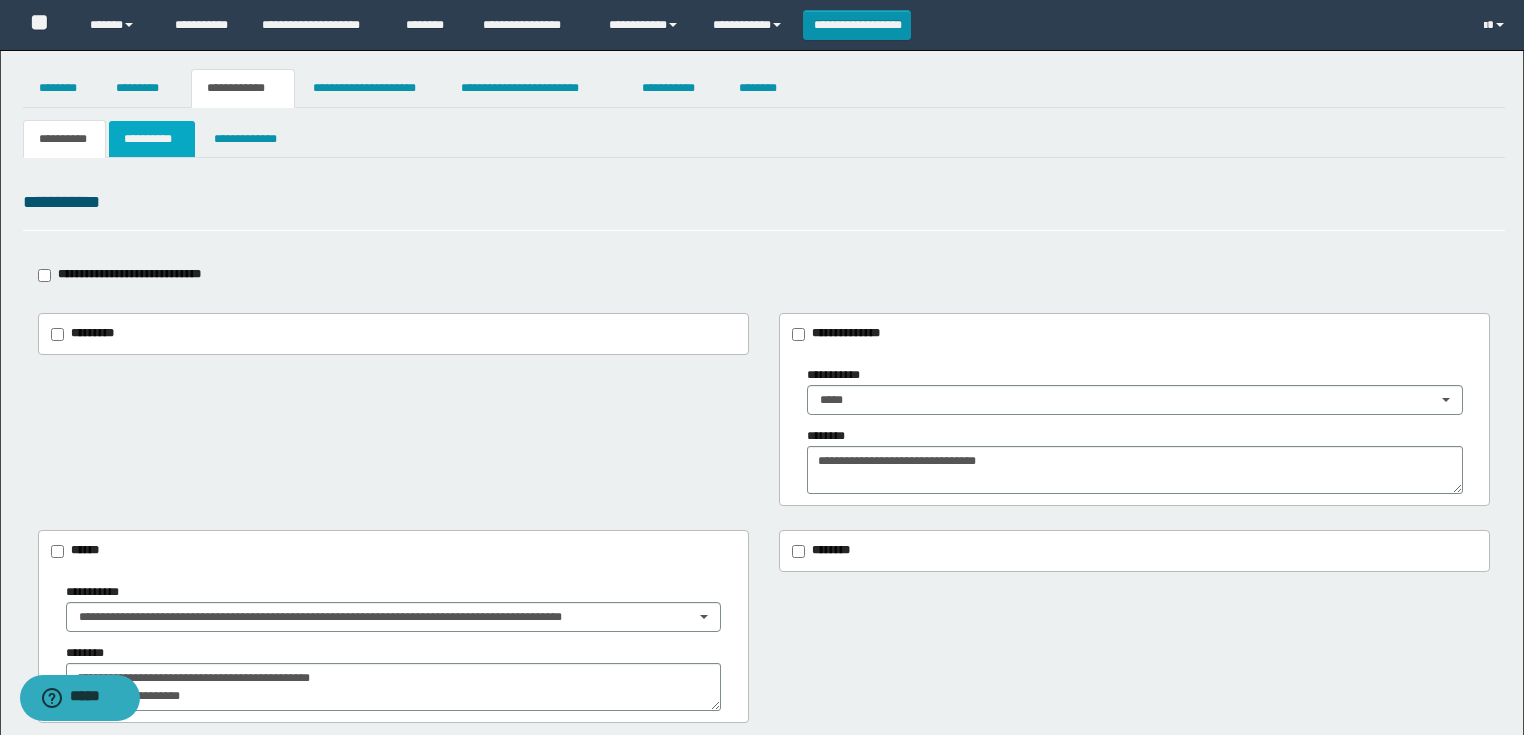 click on "**********" at bounding box center [152, 139] 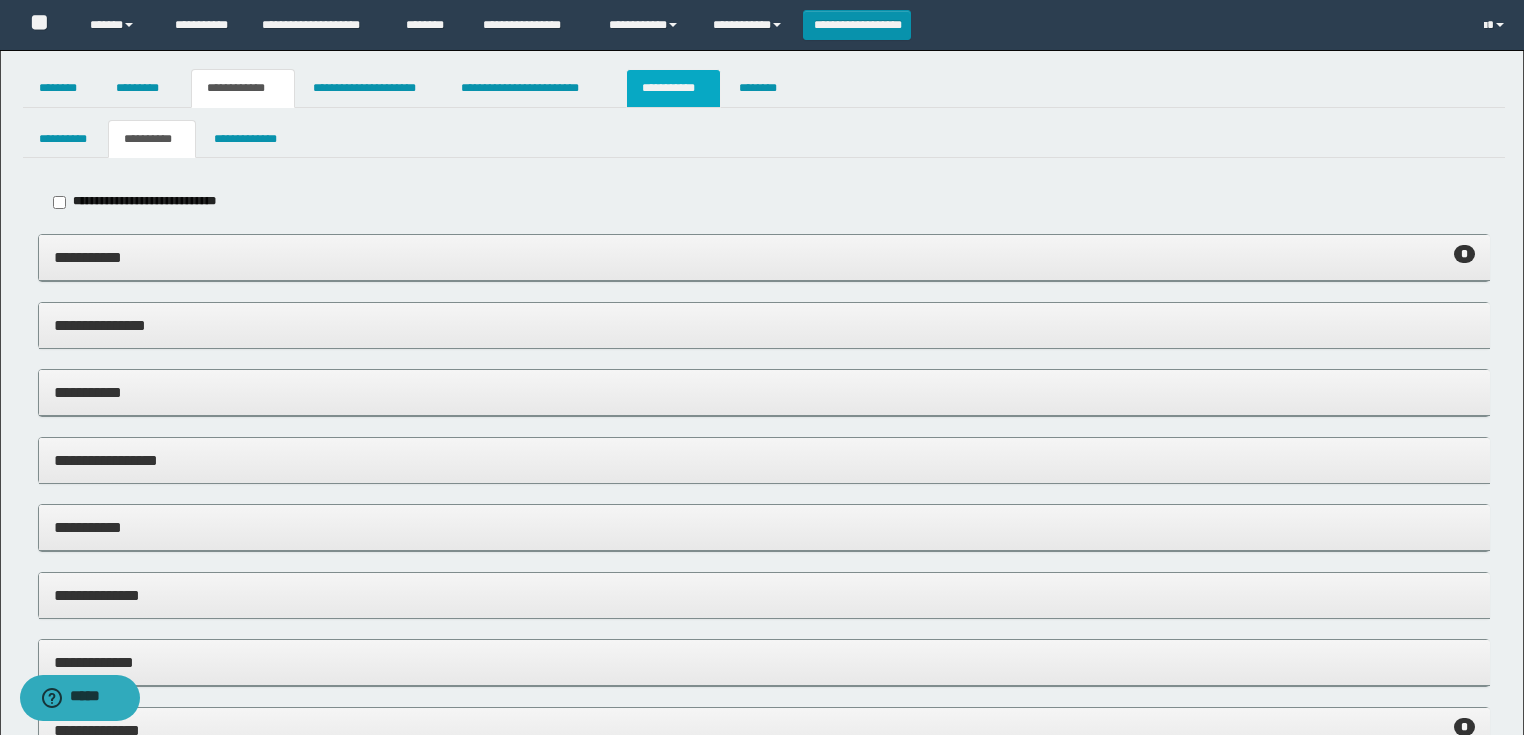 click on "**********" at bounding box center [673, 88] 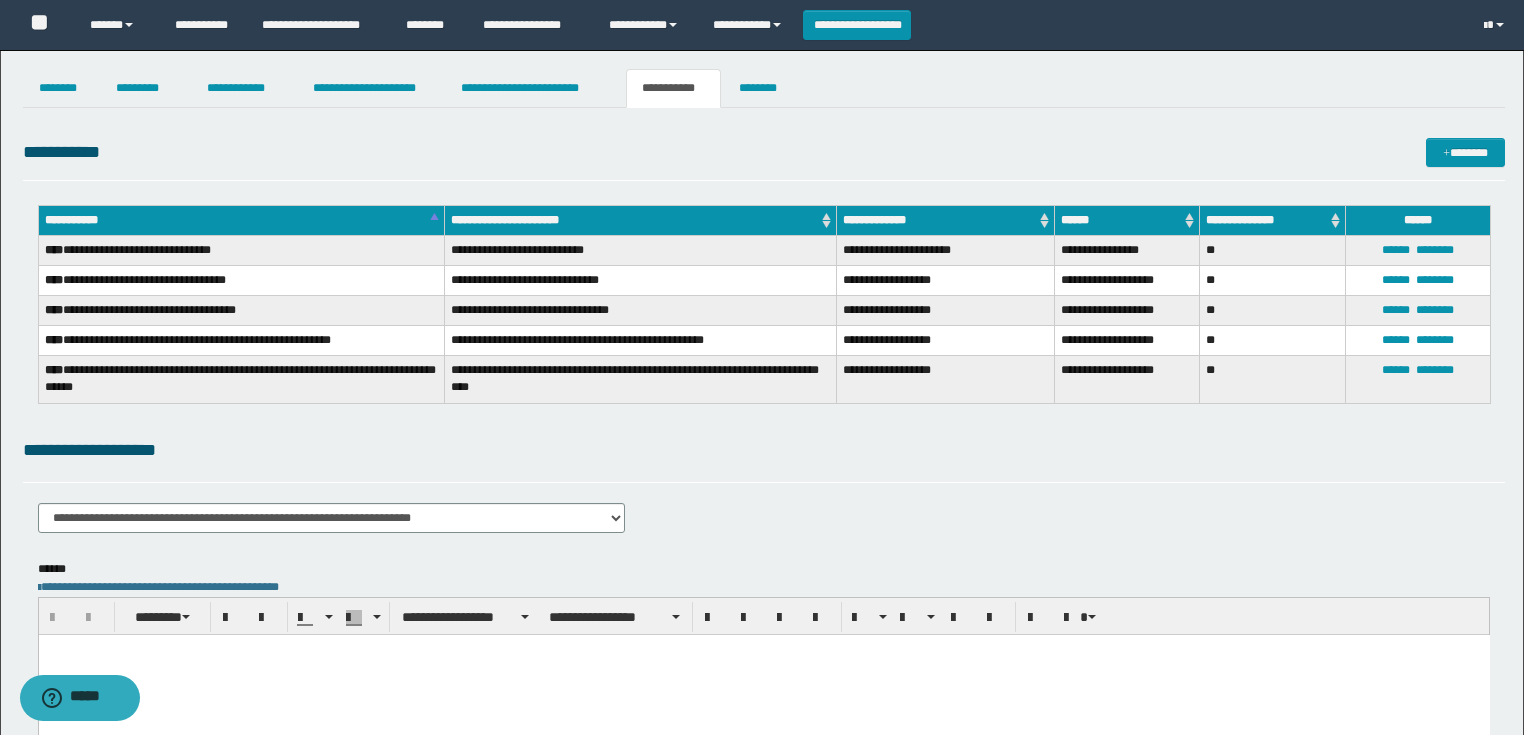 scroll, scrollTop: 240, scrollLeft: 0, axis: vertical 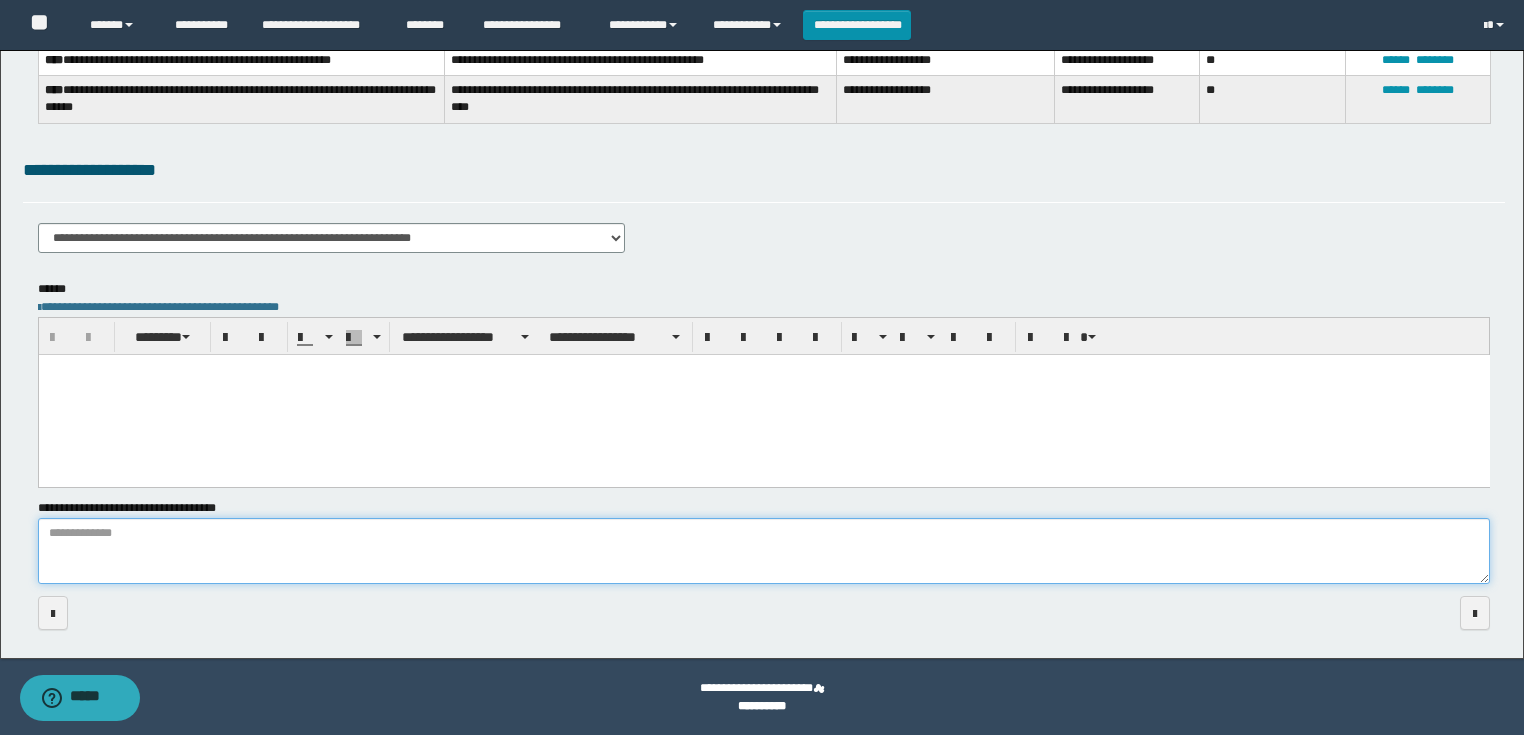 click on "**********" at bounding box center [764, 551] 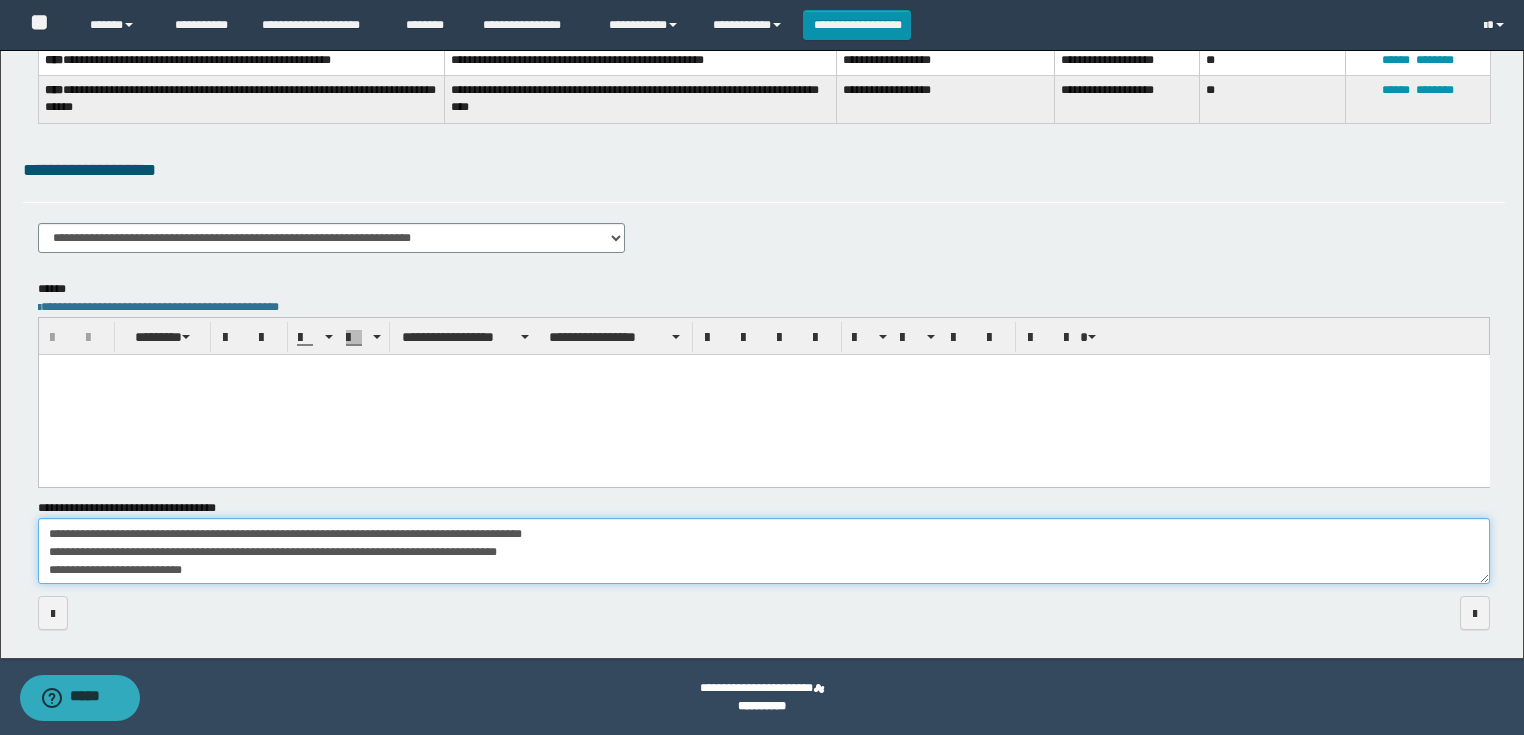 scroll, scrollTop: 36, scrollLeft: 0, axis: vertical 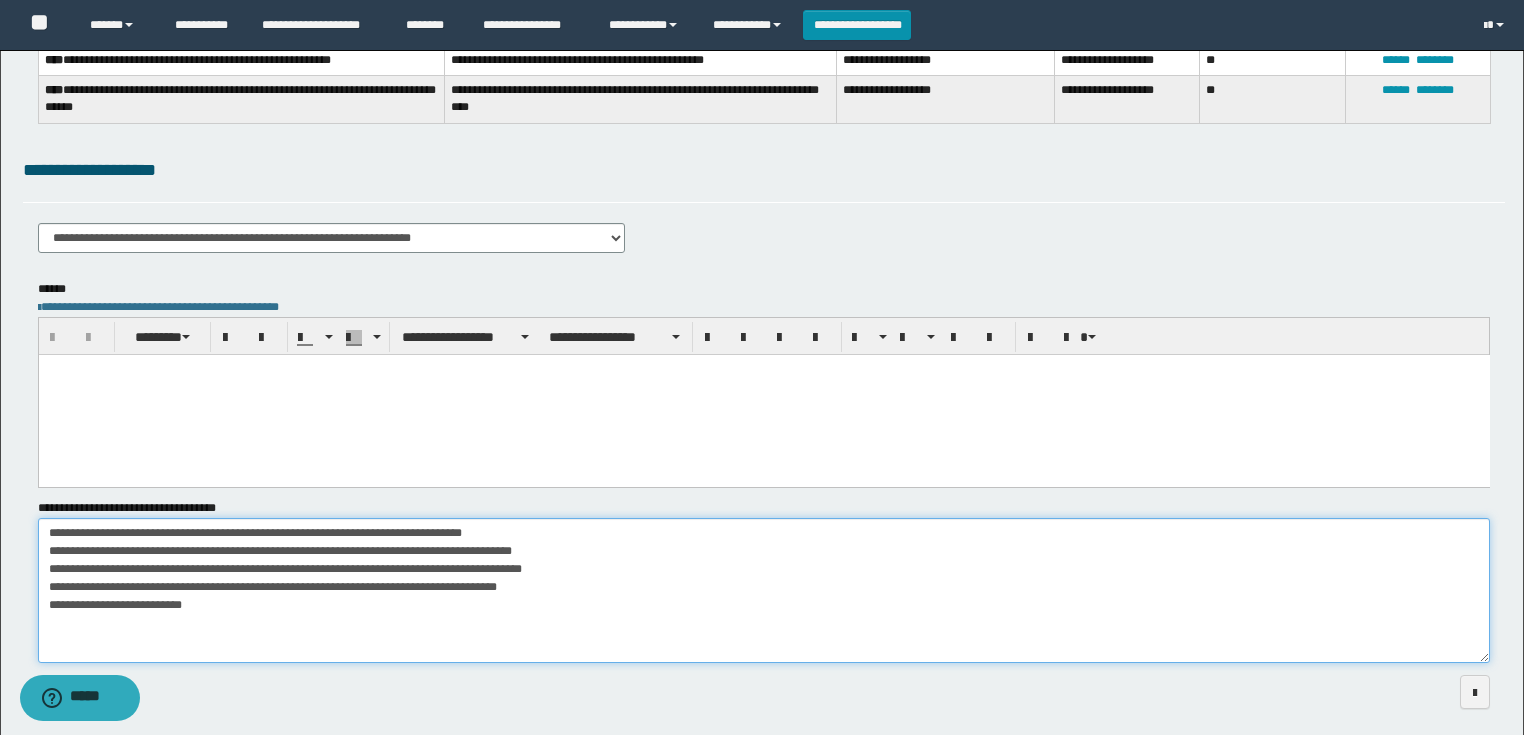 drag, startPoint x: 1480, startPoint y: 570, endPoint x: 1456, endPoint y: 640, distance: 74 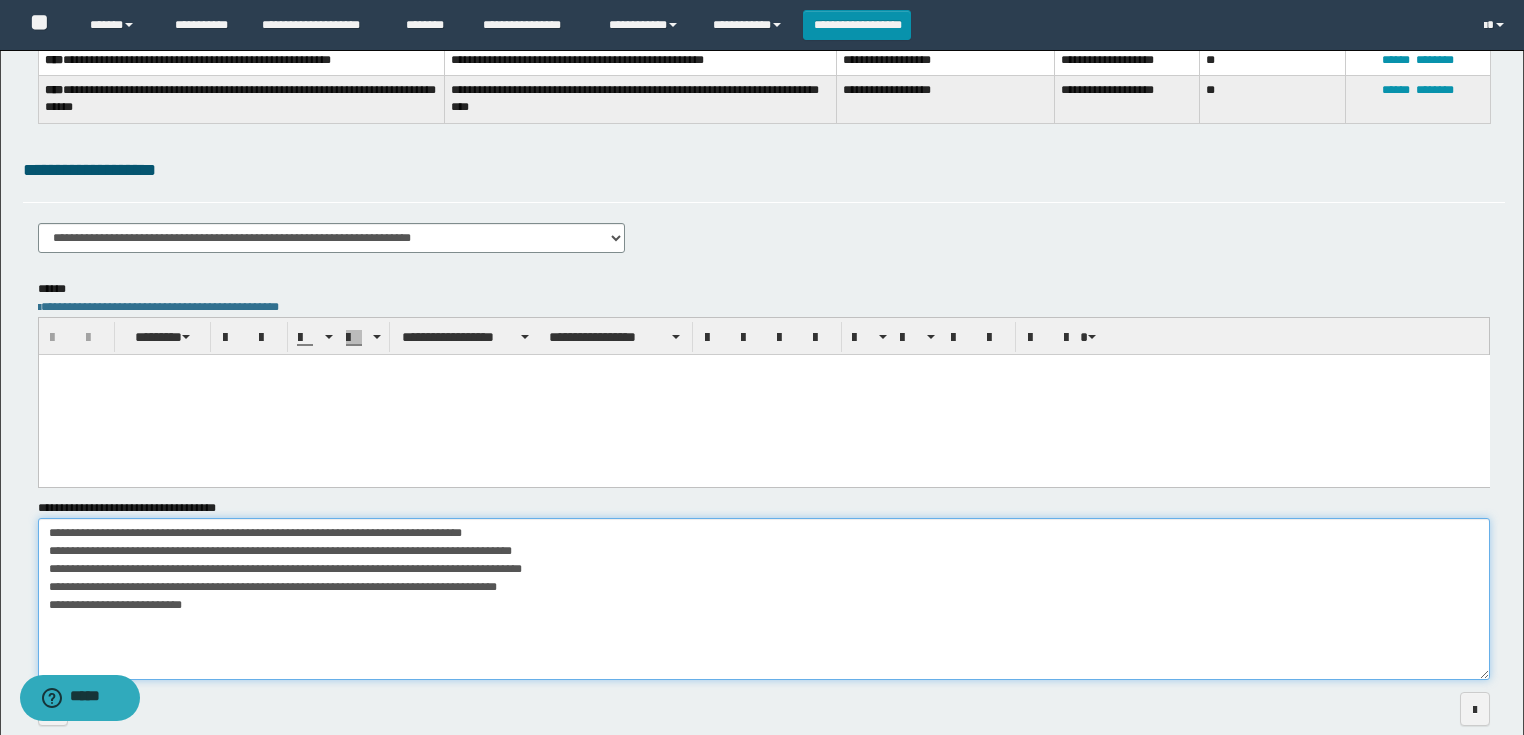 click on "**********" at bounding box center (764, 599) 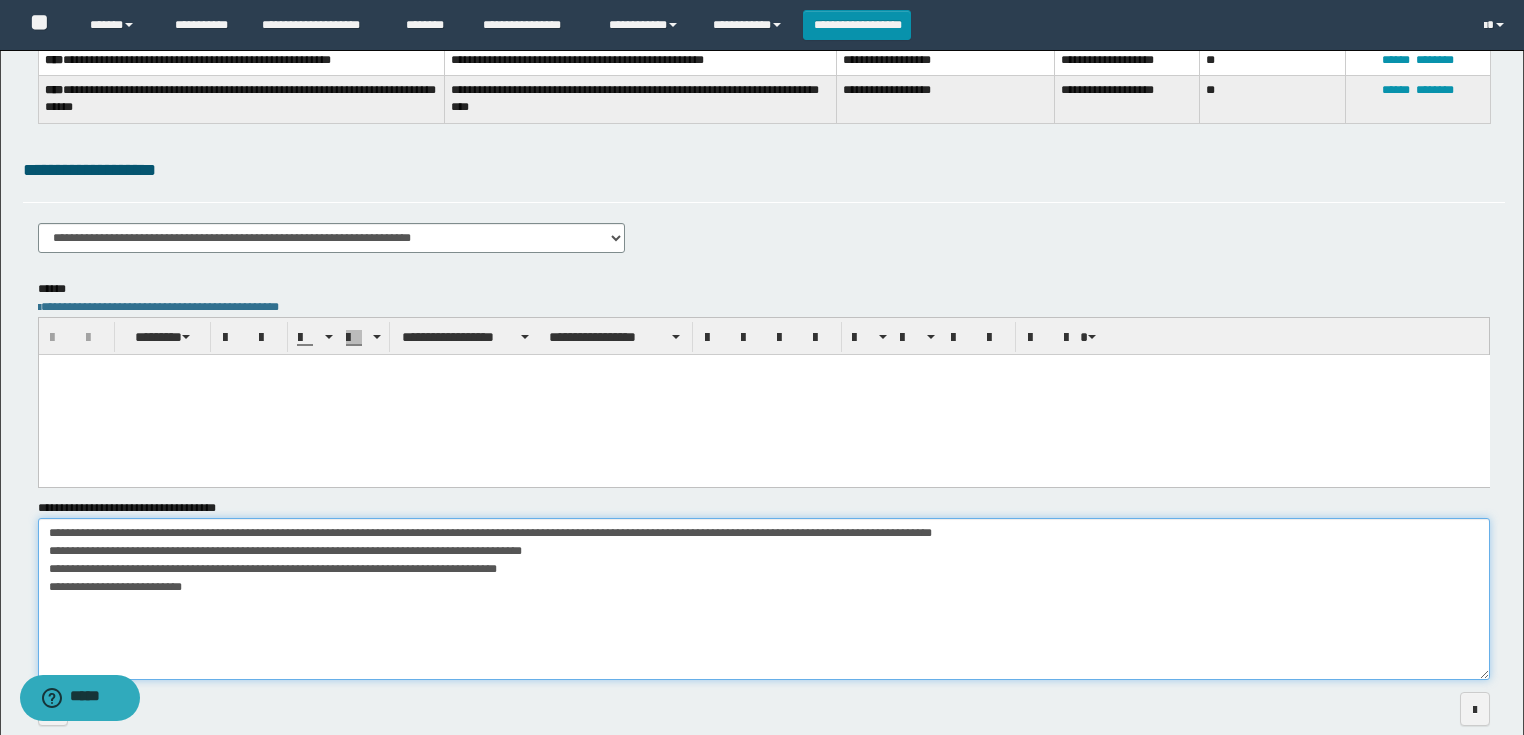 drag, startPoint x: 568, startPoint y: 531, endPoint x: 625, endPoint y: 536, distance: 57.21888 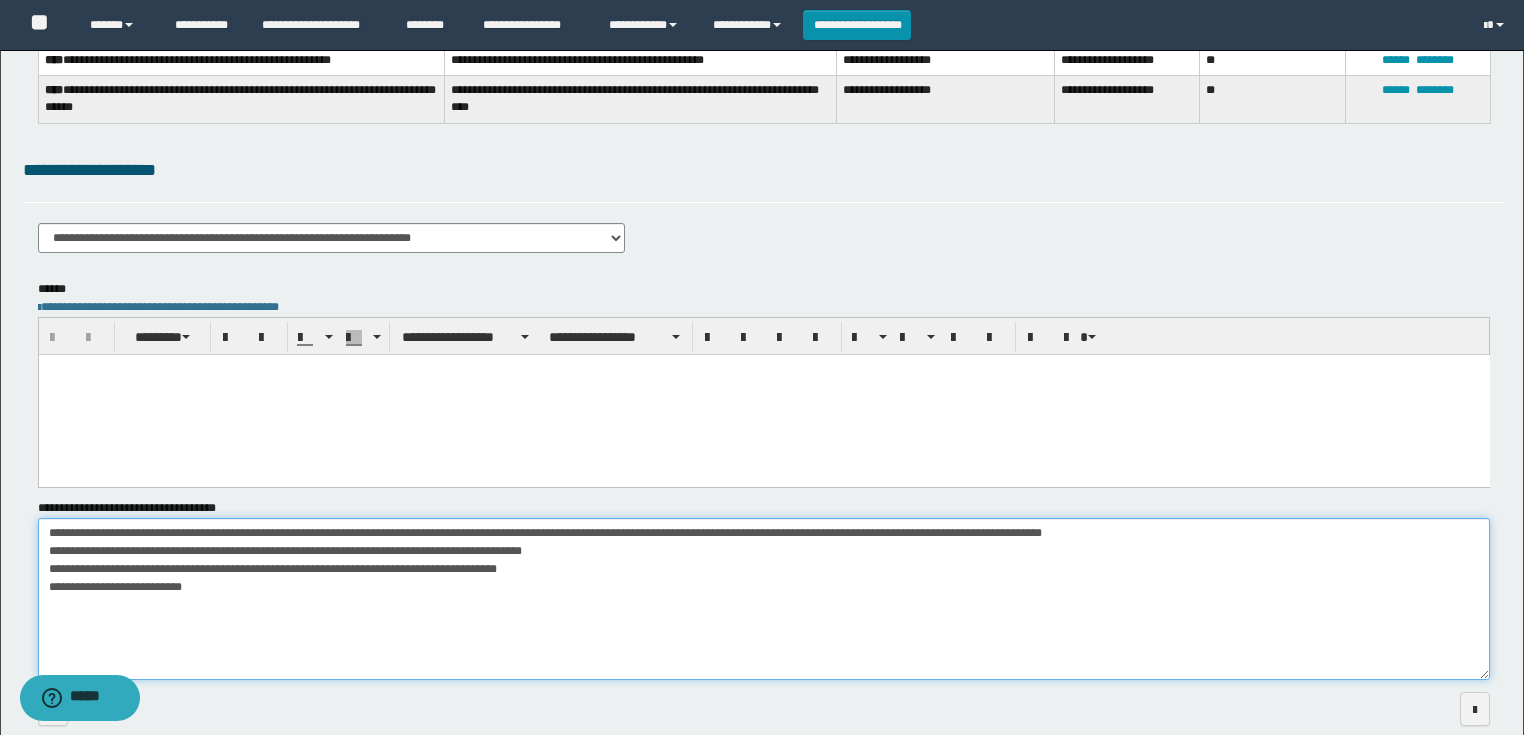 click on "**********" at bounding box center [764, 599] 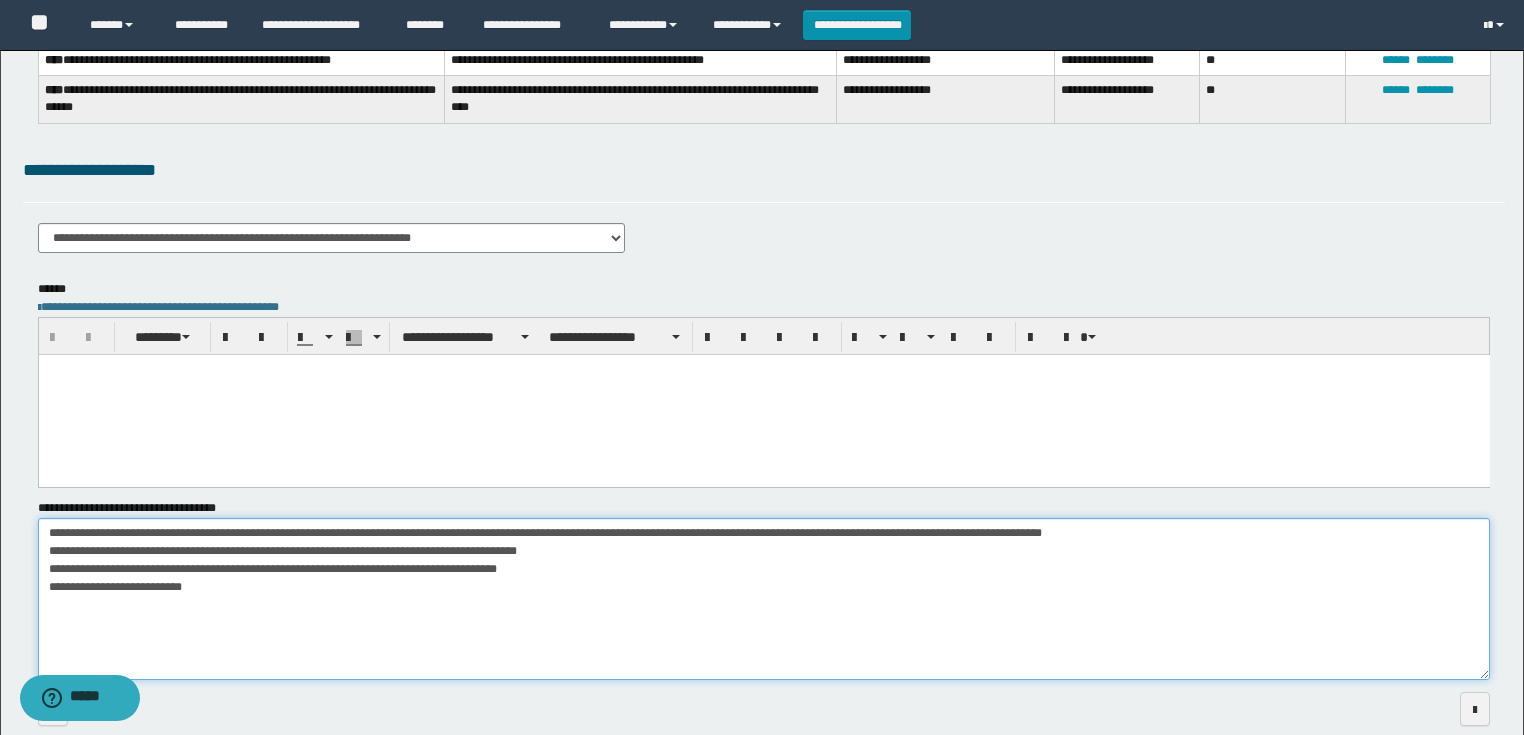 click on "**********" at bounding box center (764, 599) 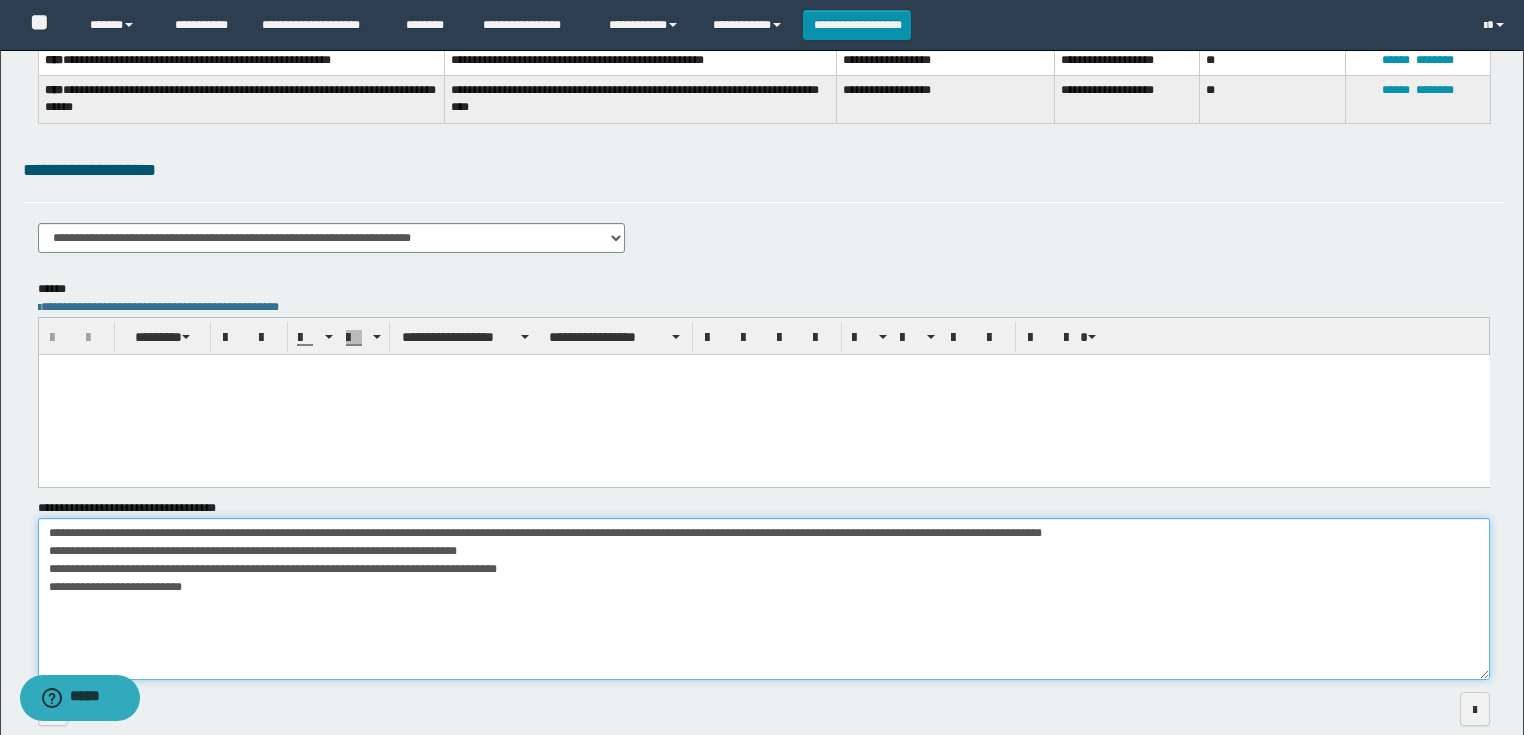 drag, startPoint x: 204, startPoint y: 545, endPoint x: 379, endPoint y: 551, distance: 175.10283 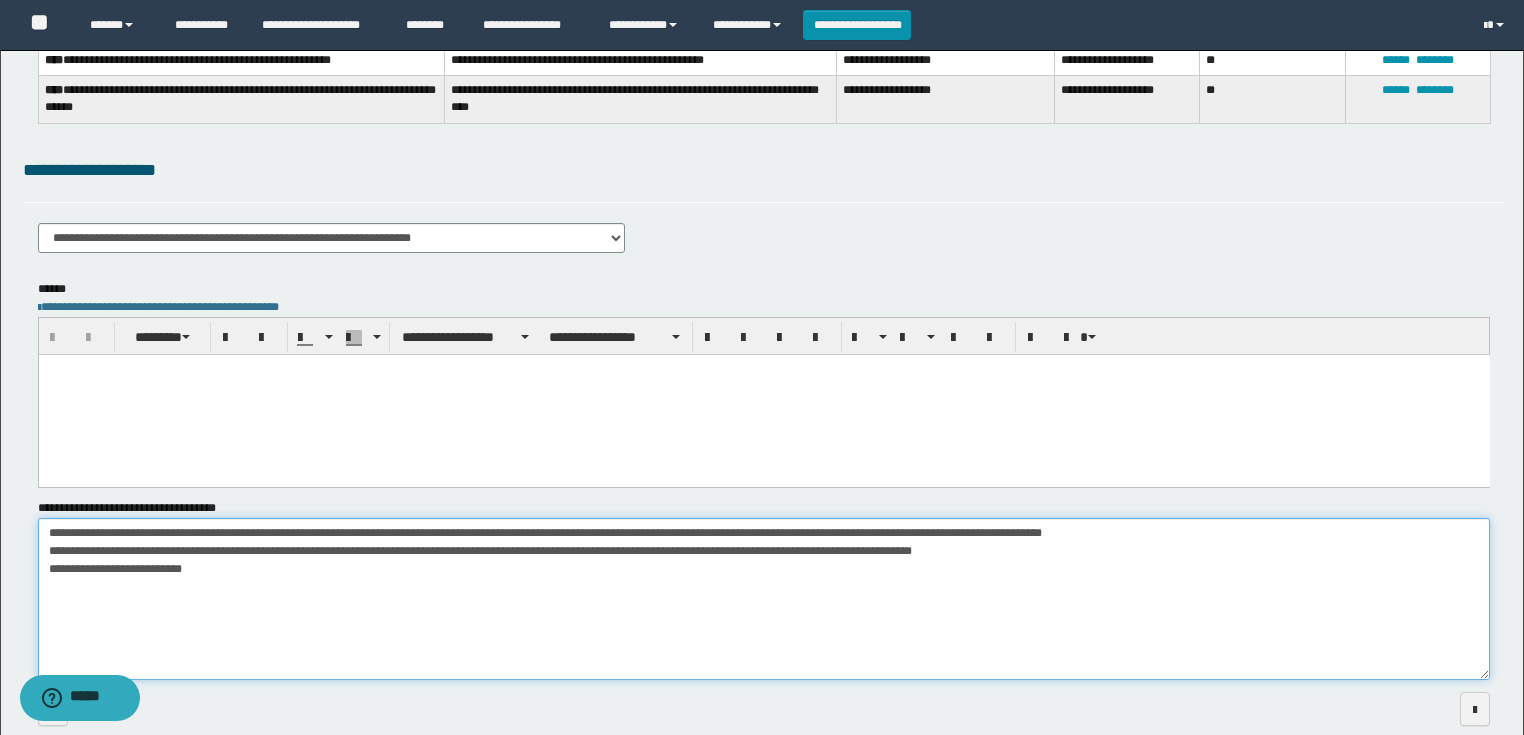 drag, startPoint x: 762, startPoint y: 550, endPoint x: 648, endPoint y: 553, distance: 114.03947 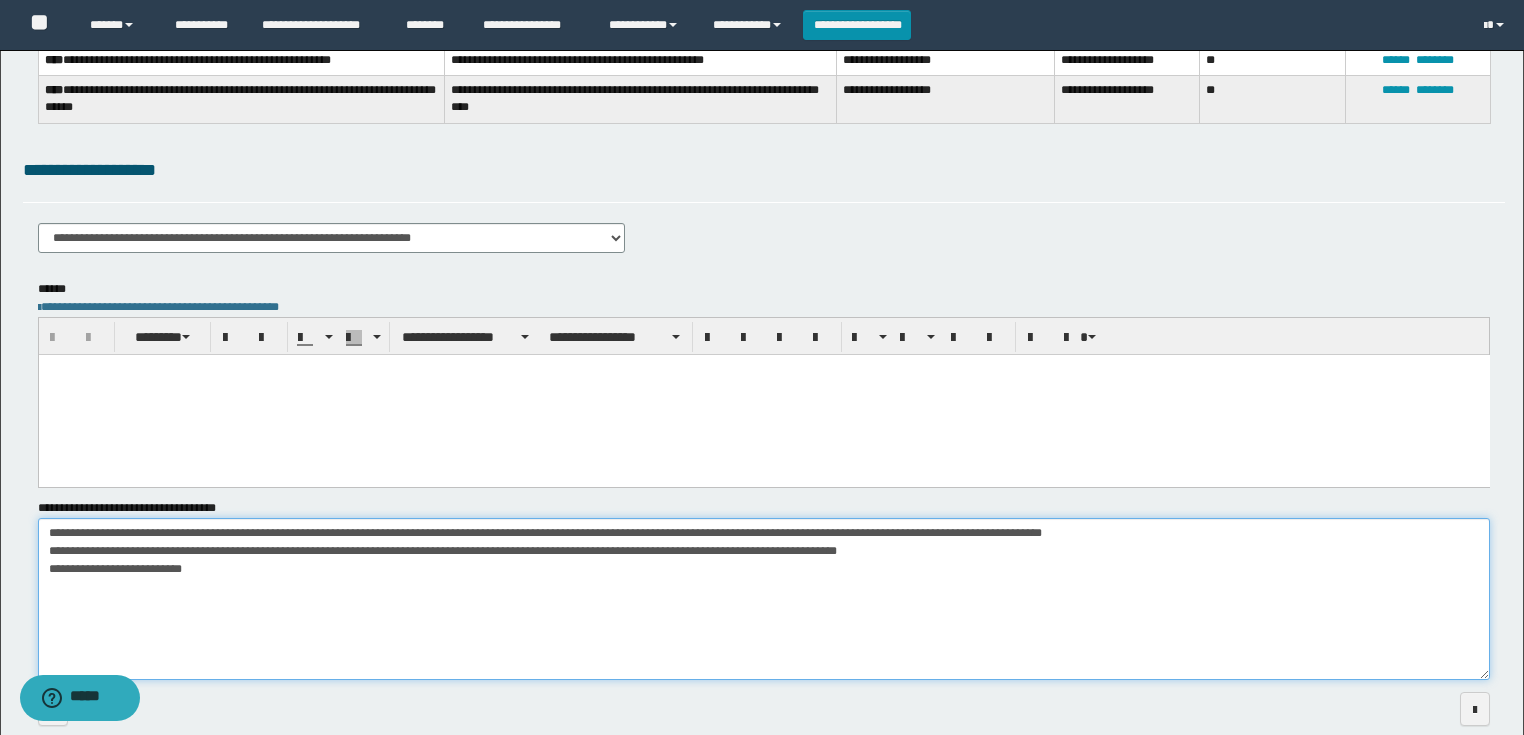 click on "**********" at bounding box center [764, 599] 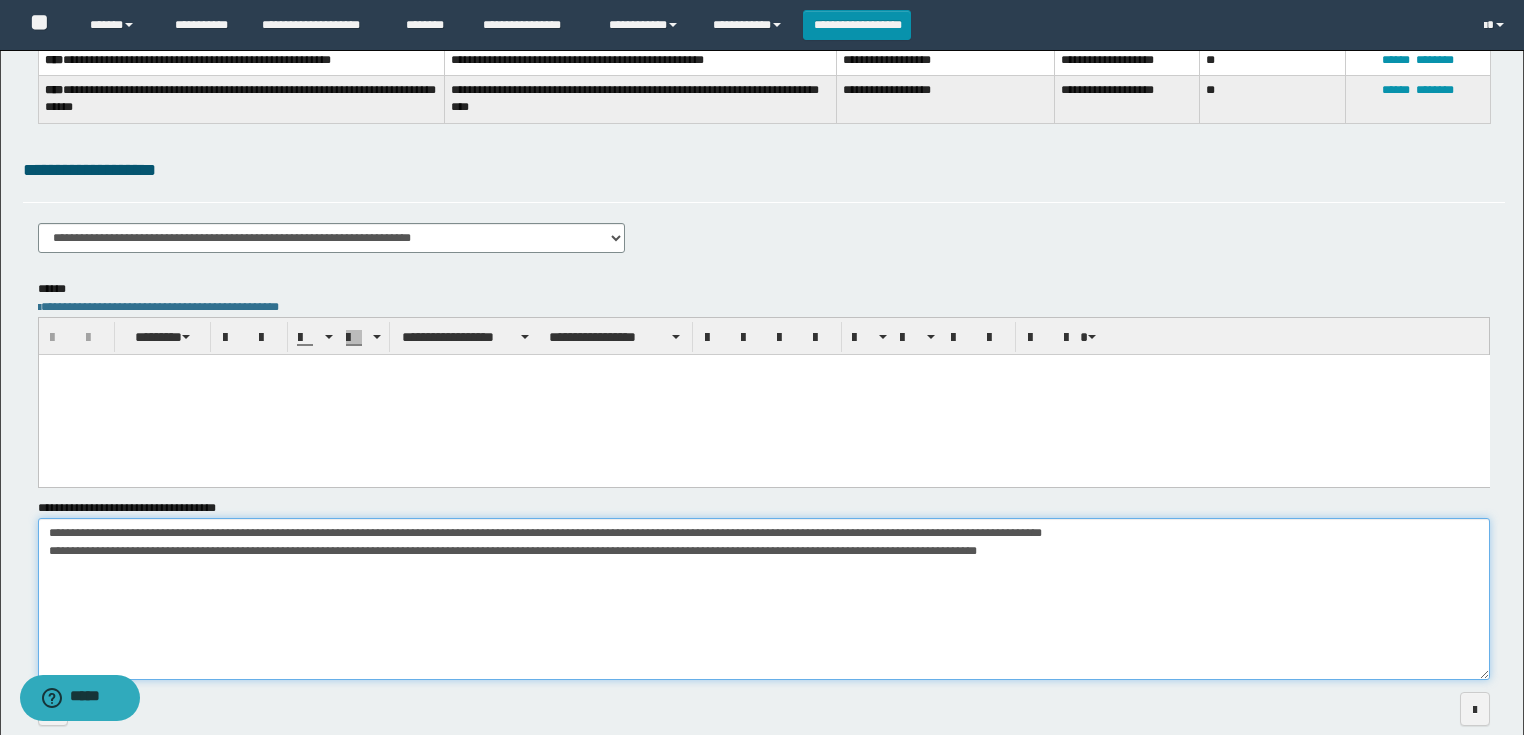 click on "**********" at bounding box center (764, 599) 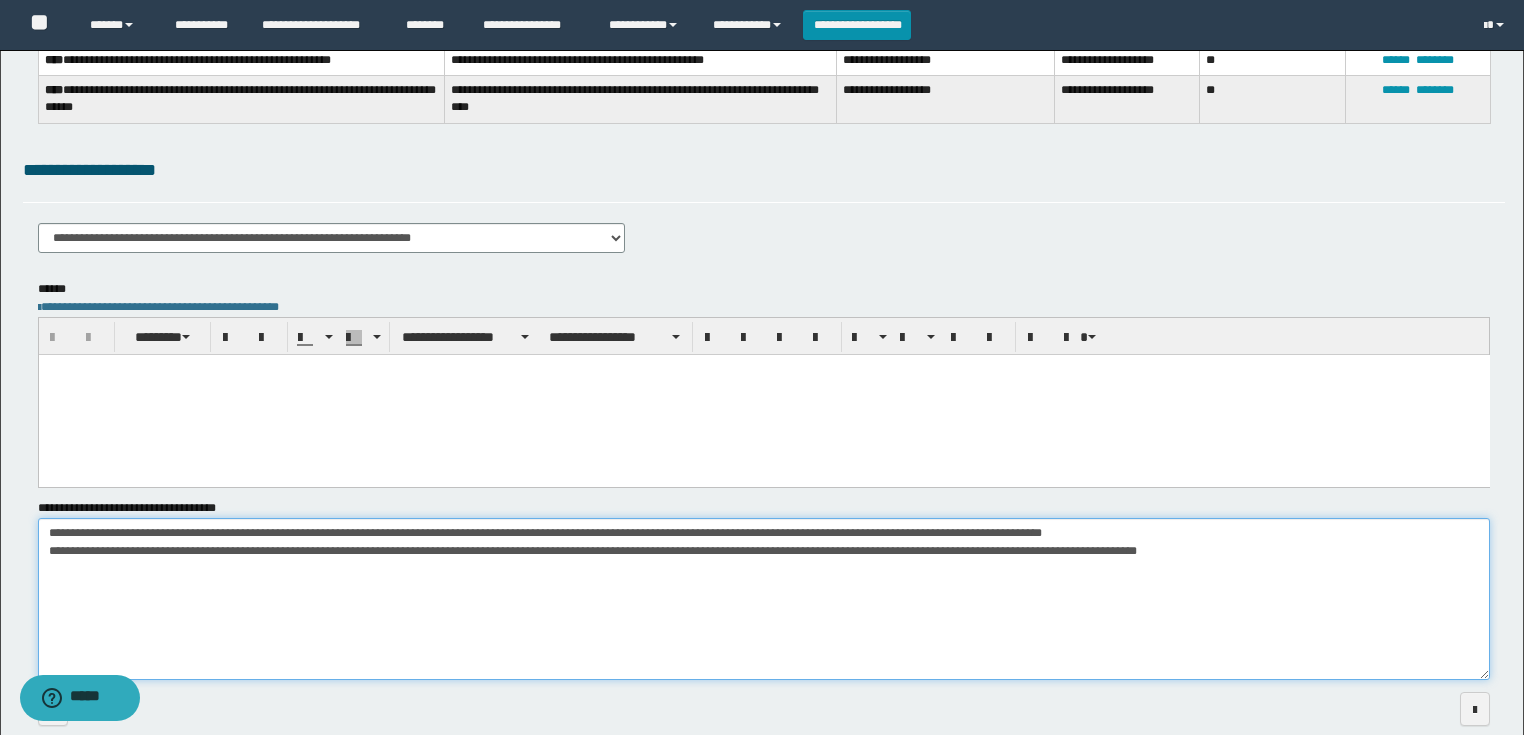 click on "**********" at bounding box center (764, 599) 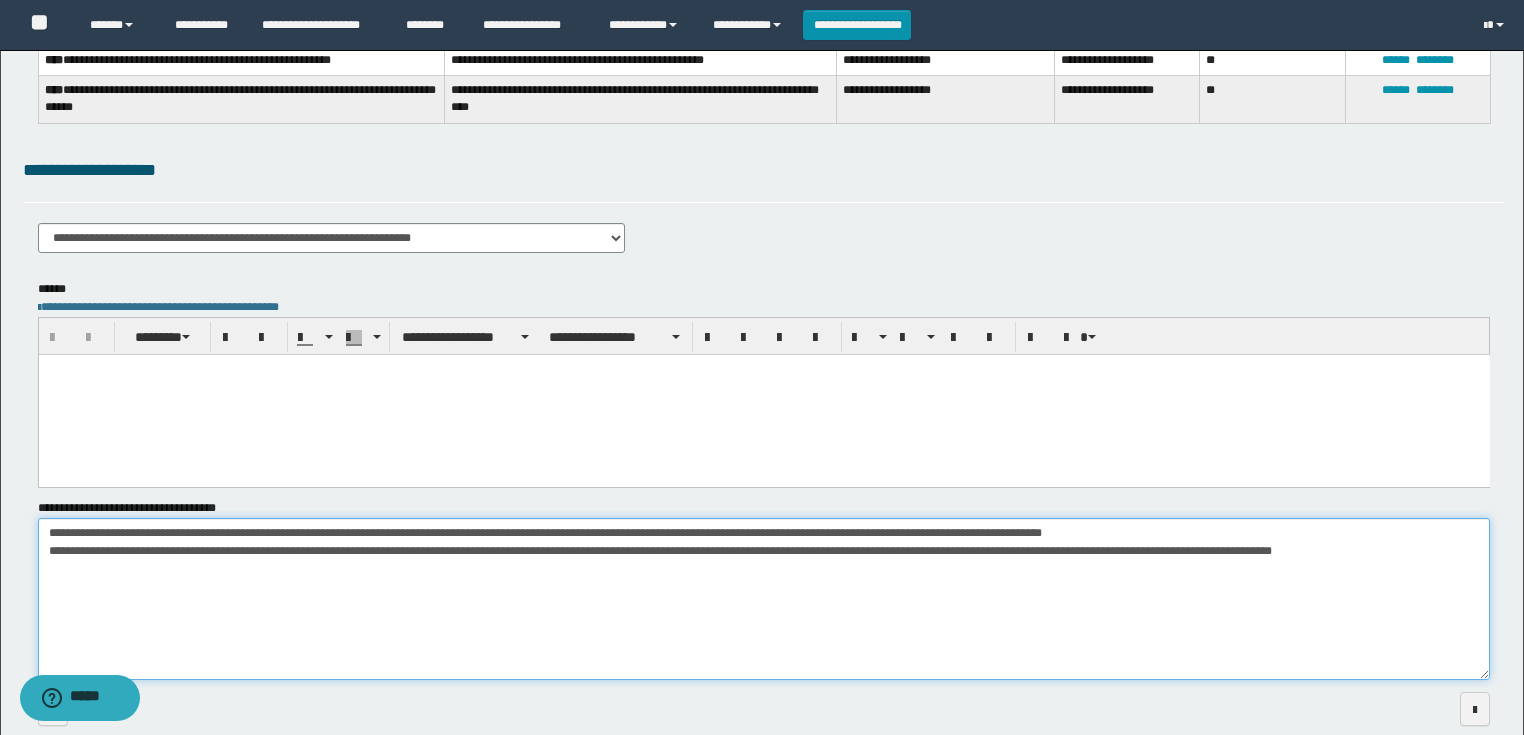 click on "**********" at bounding box center (764, 599) 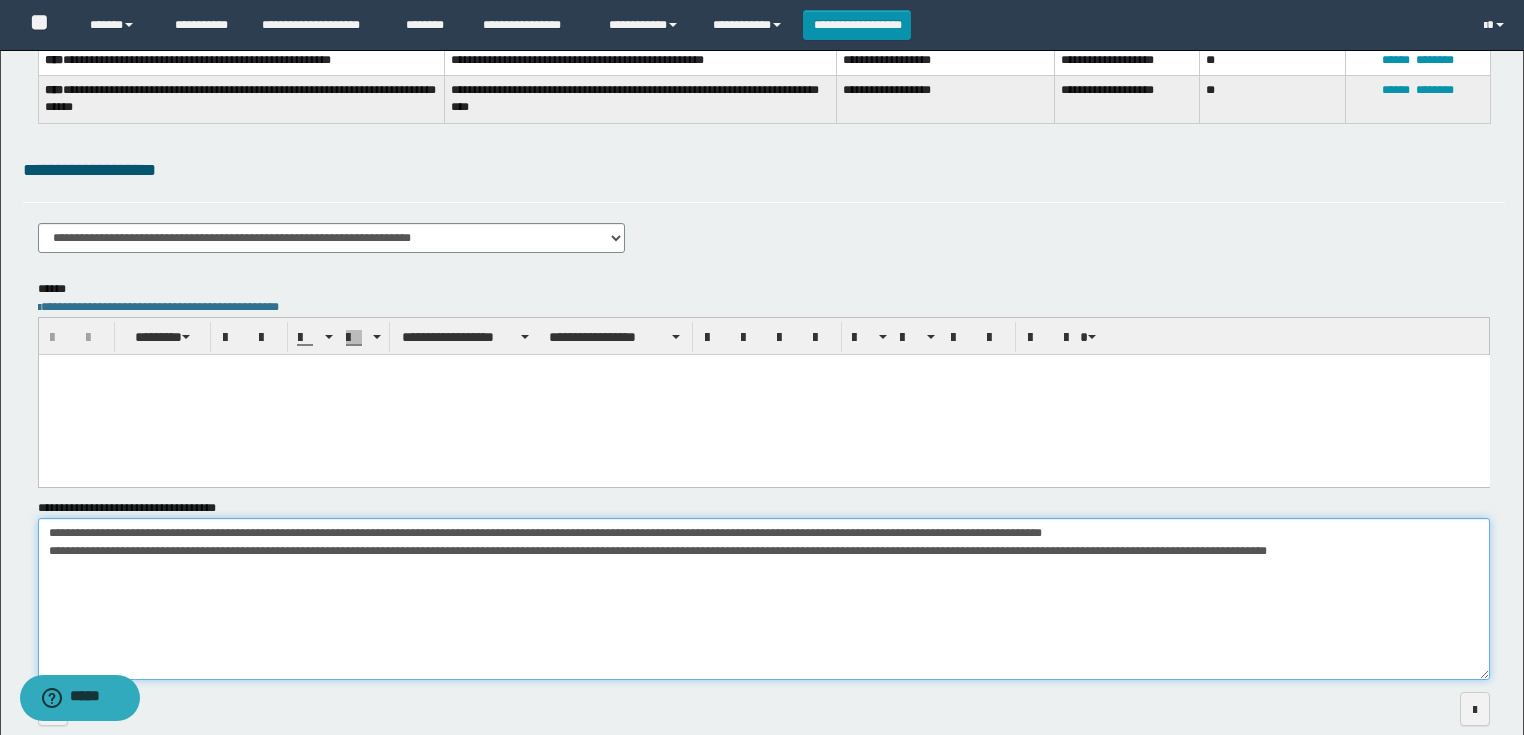 click on "**********" at bounding box center (764, 599) 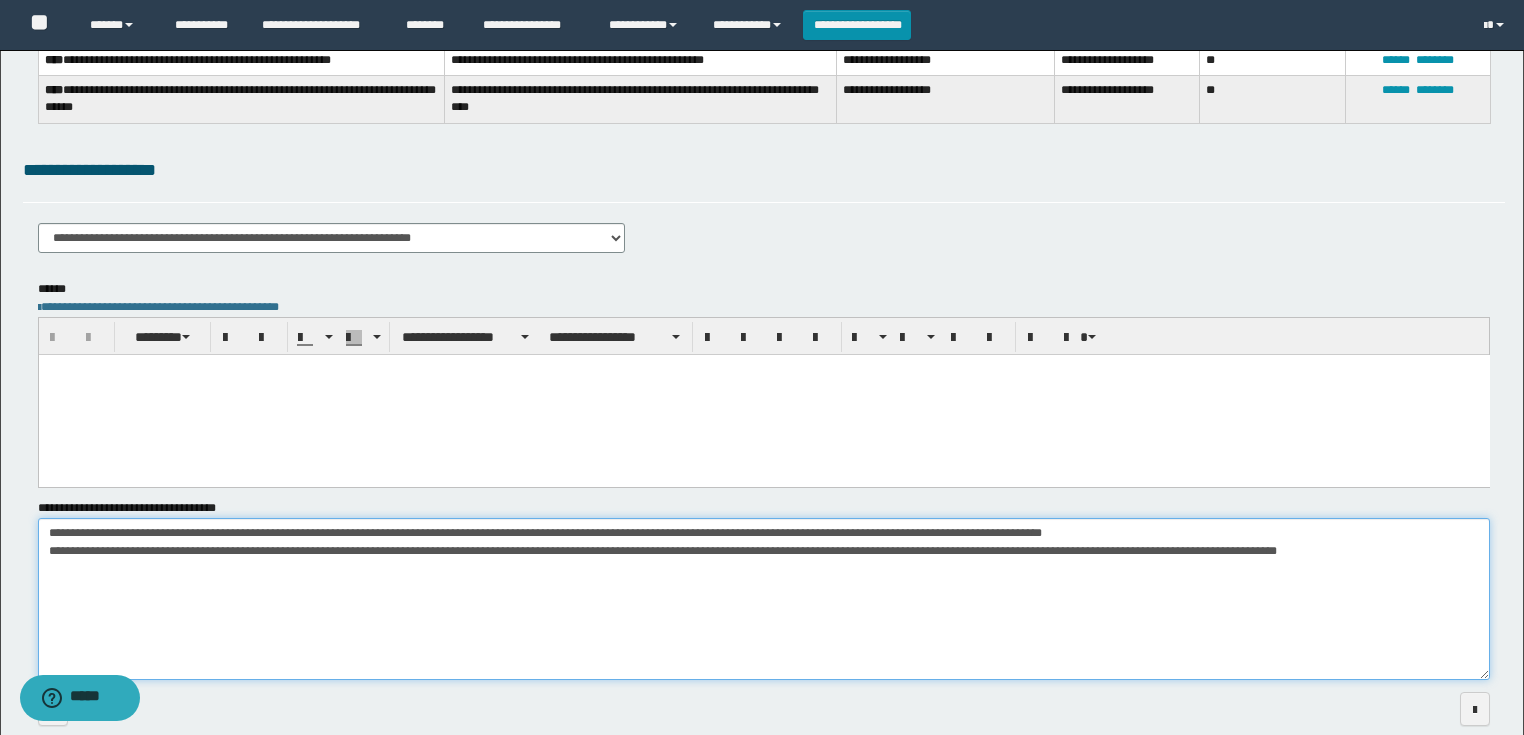 type on "**********" 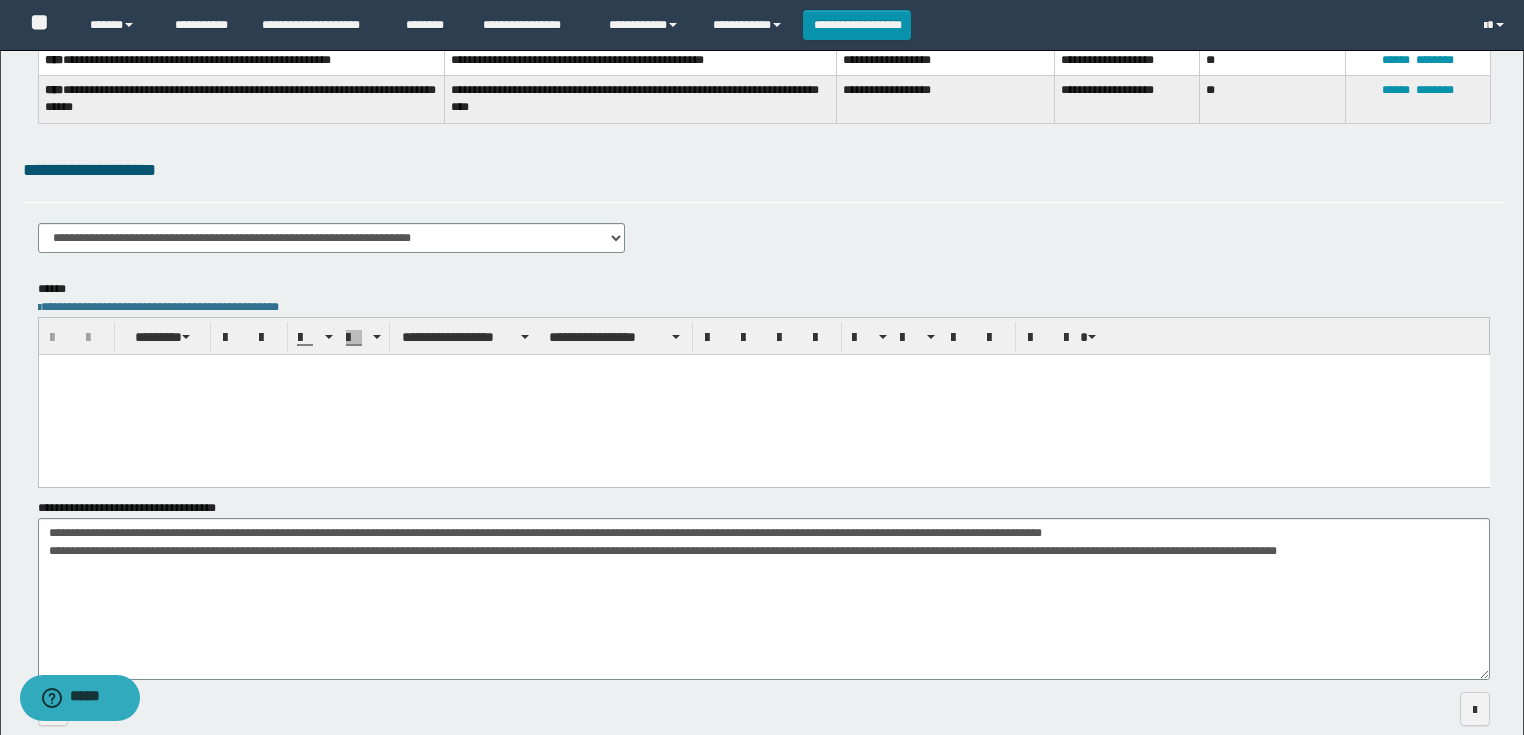 click at bounding box center [763, 395] 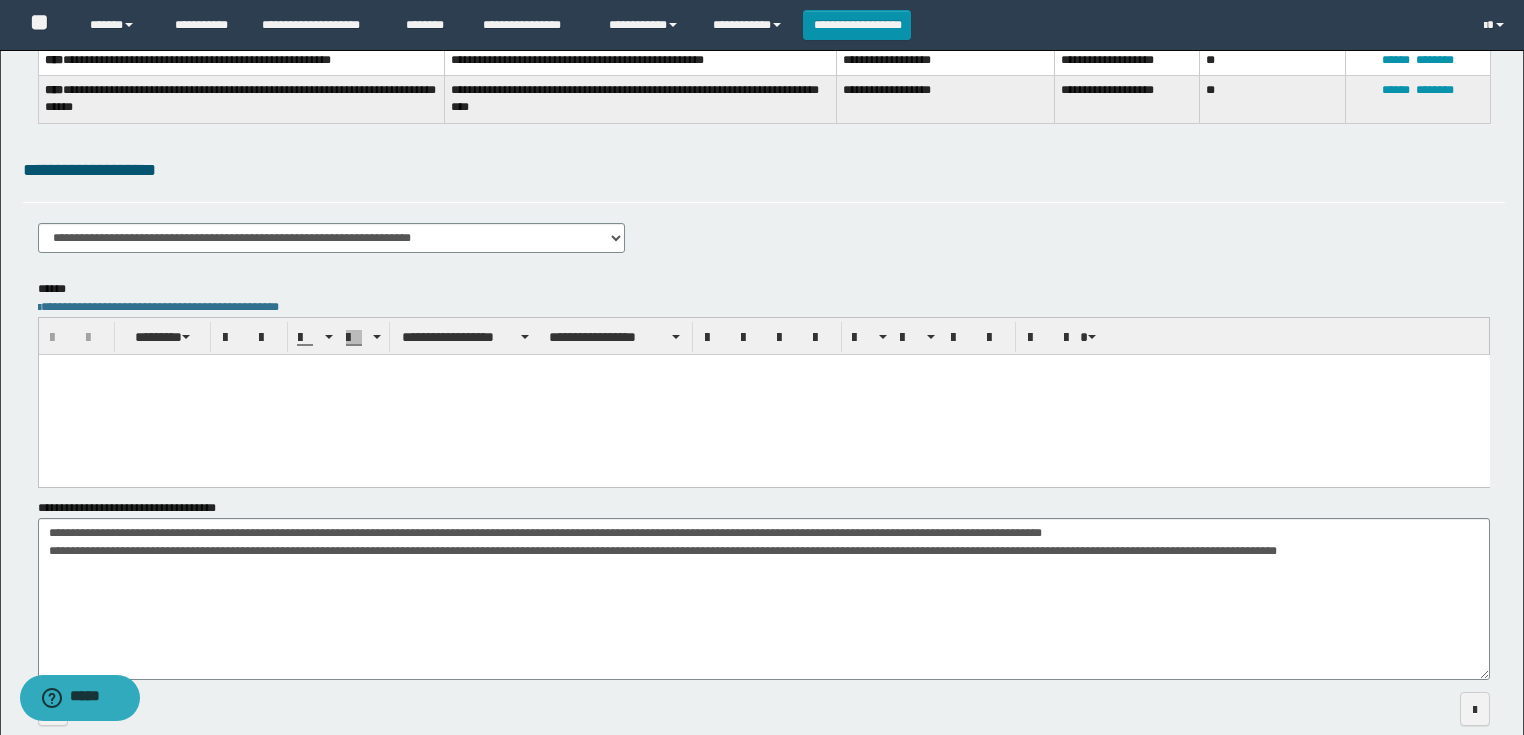 click on "**********" at bounding box center (764, 336) 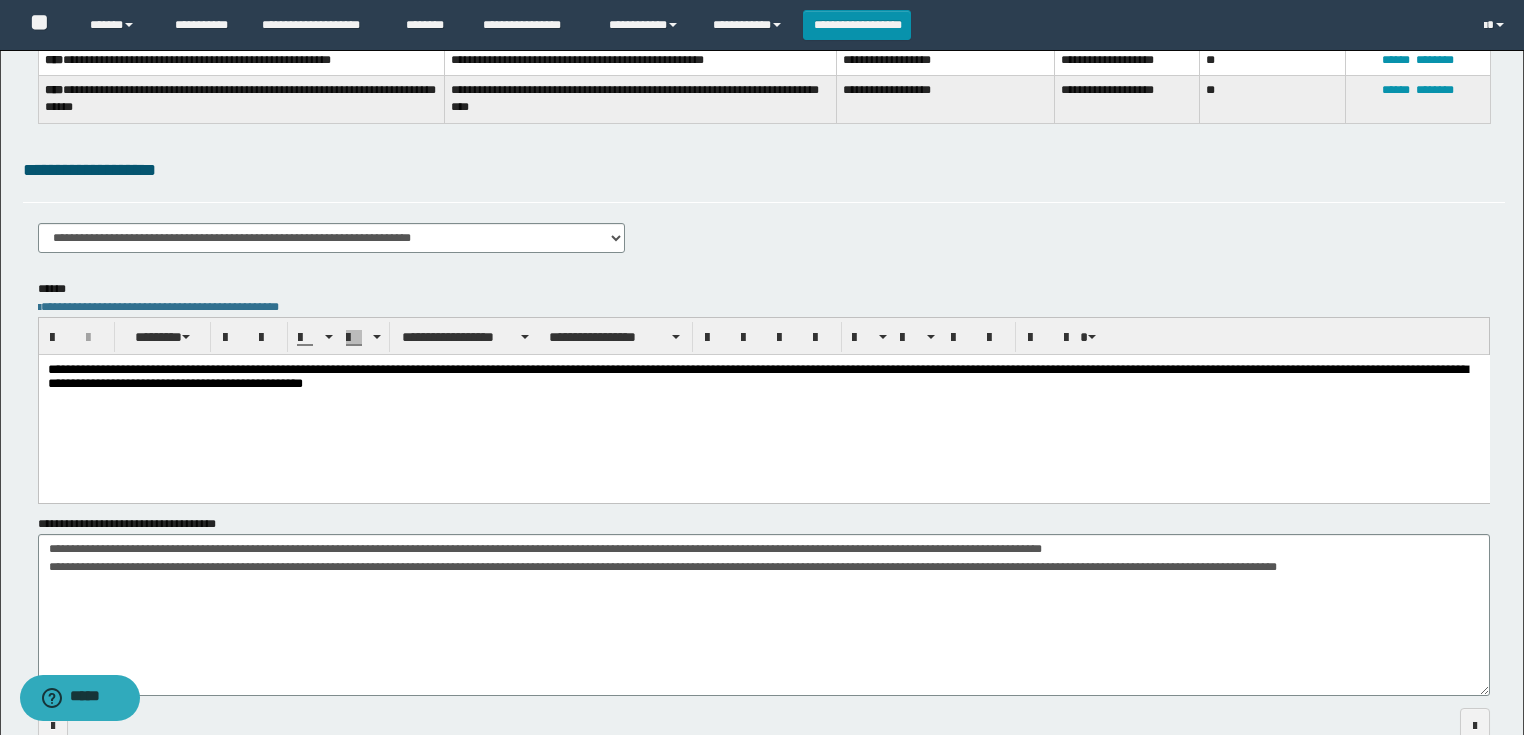 click on "**********" at bounding box center (763, 379) 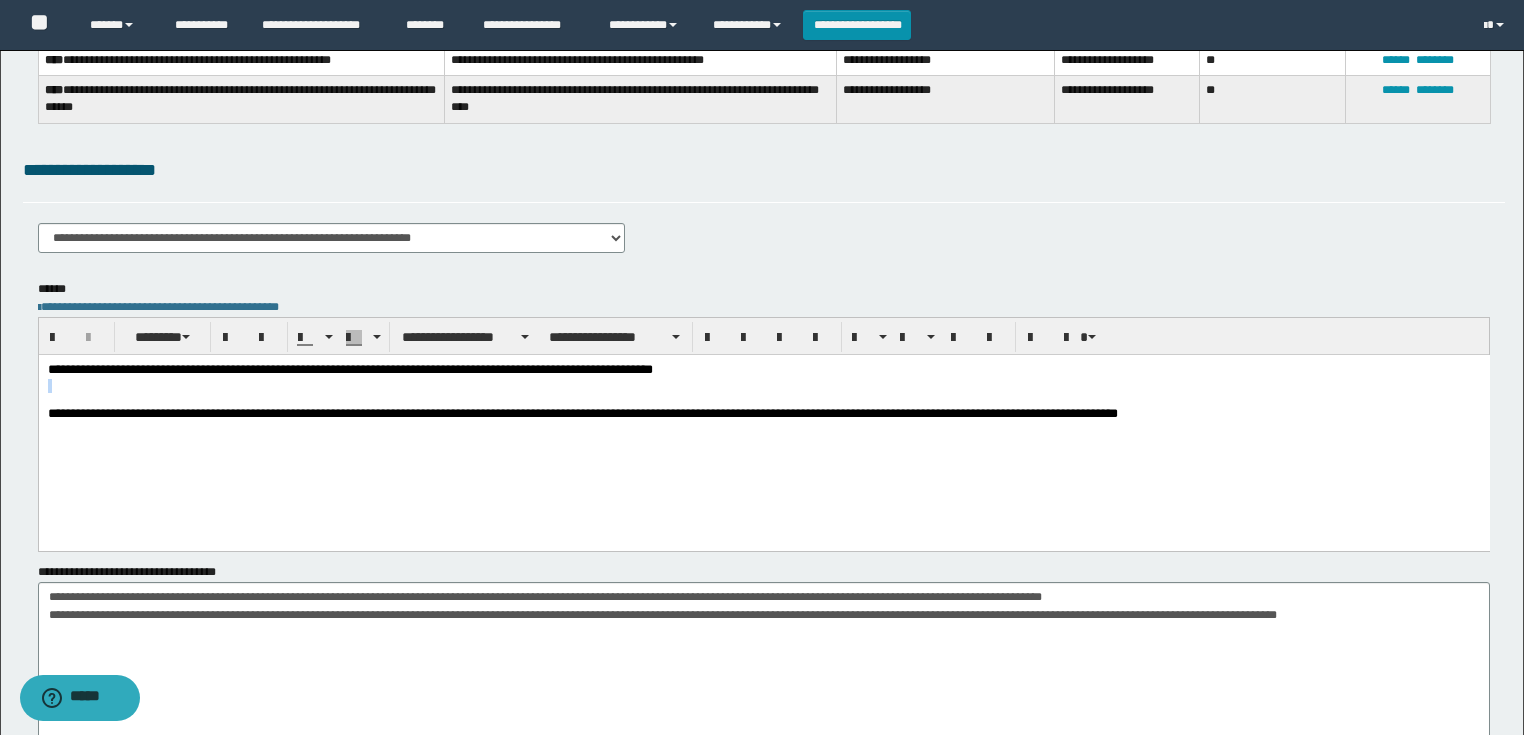 drag, startPoint x: 1003, startPoint y: 372, endPoint x: 379, endPoint y: 388, distance: 624.2051 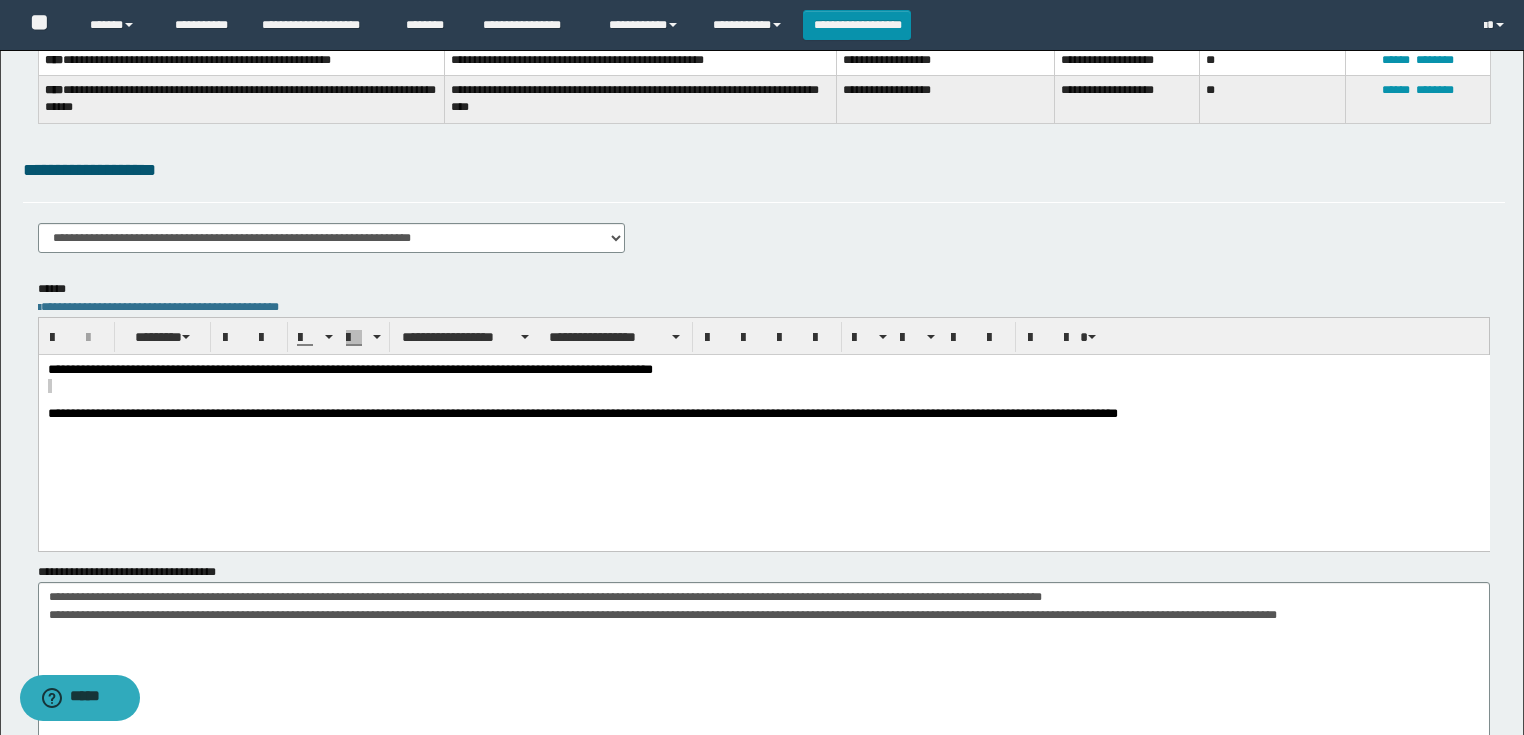 click on "**********" at bounding box center [764, 336] 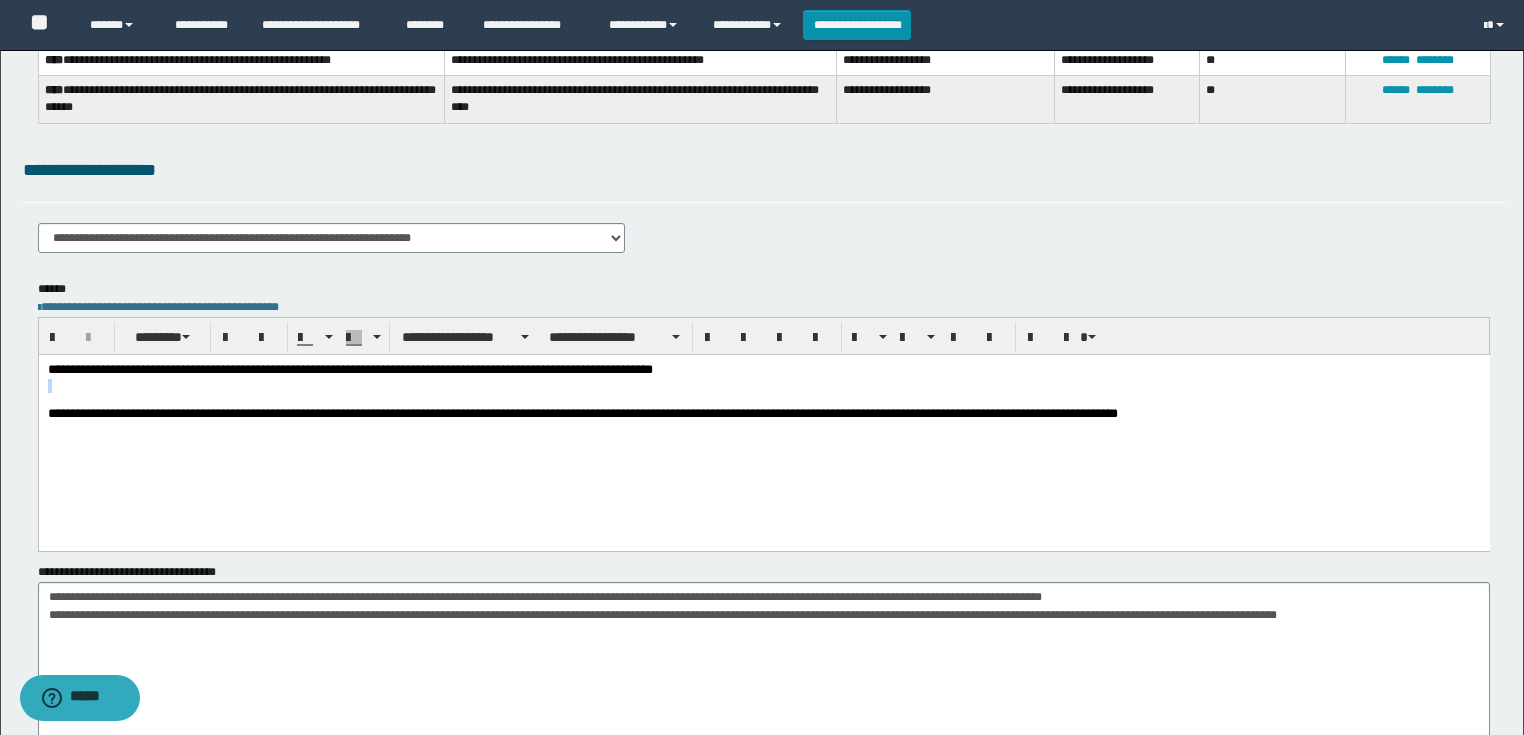 drag, startPoint x: 1003, startPoint y: 368, endPoint x: 988, endPoint y: 366, distance: 15.132746 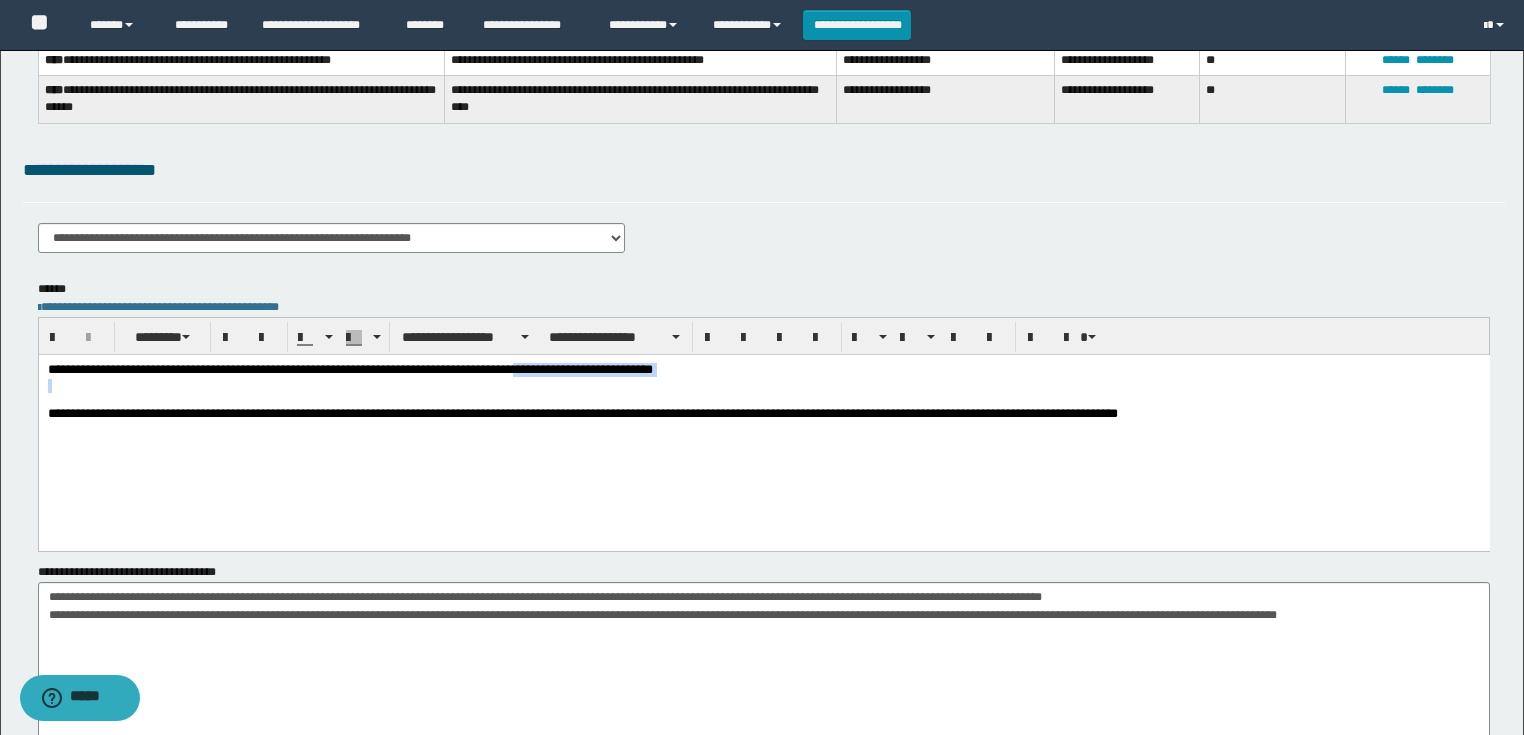 drag, startPoint x: 987, startPoint y: 366, endPoint x: 788, endPoint y: 374, distance: 199.16074 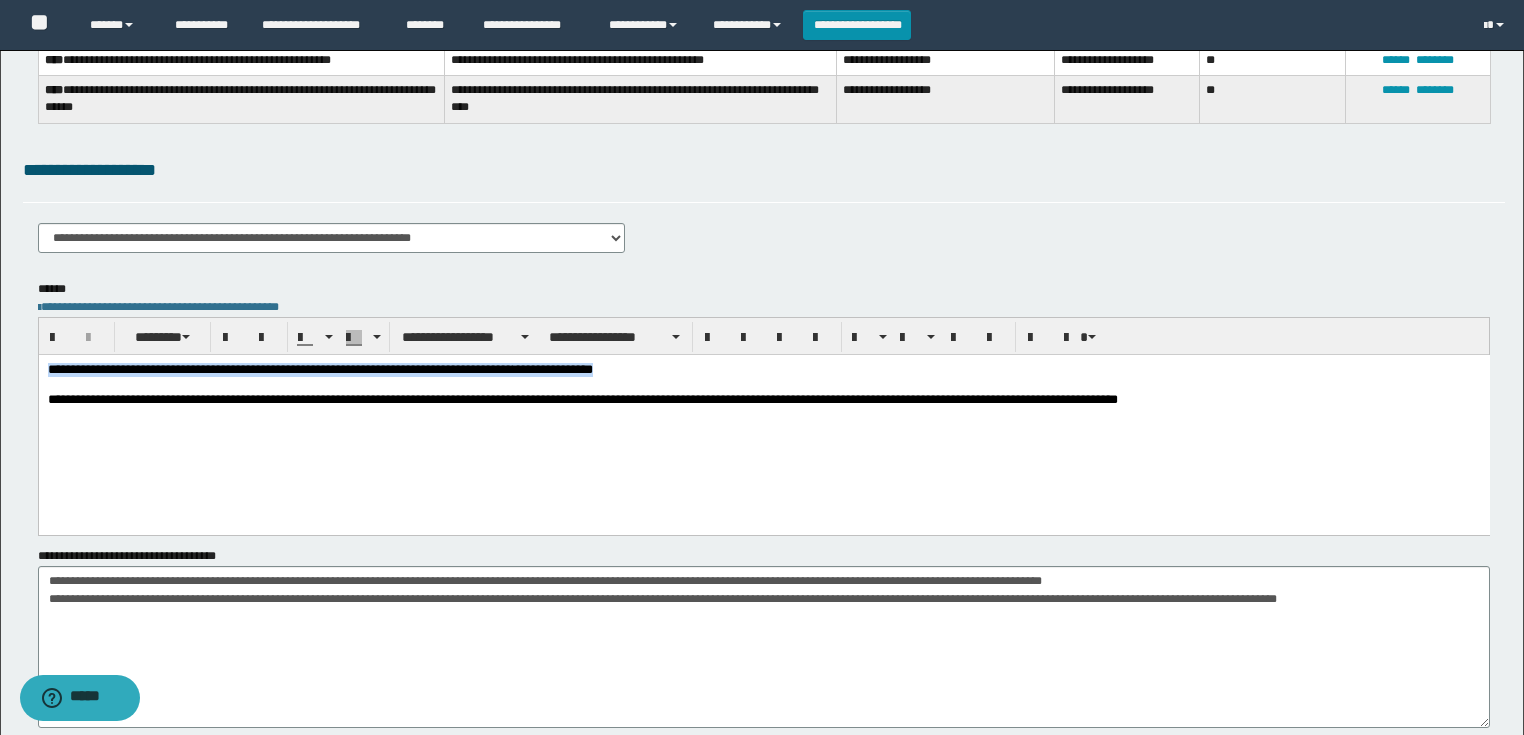 drag, startPoint x: 924, startPoint y: 370, endPoint x: 66, endPoint y: 714, distance: 924.39166 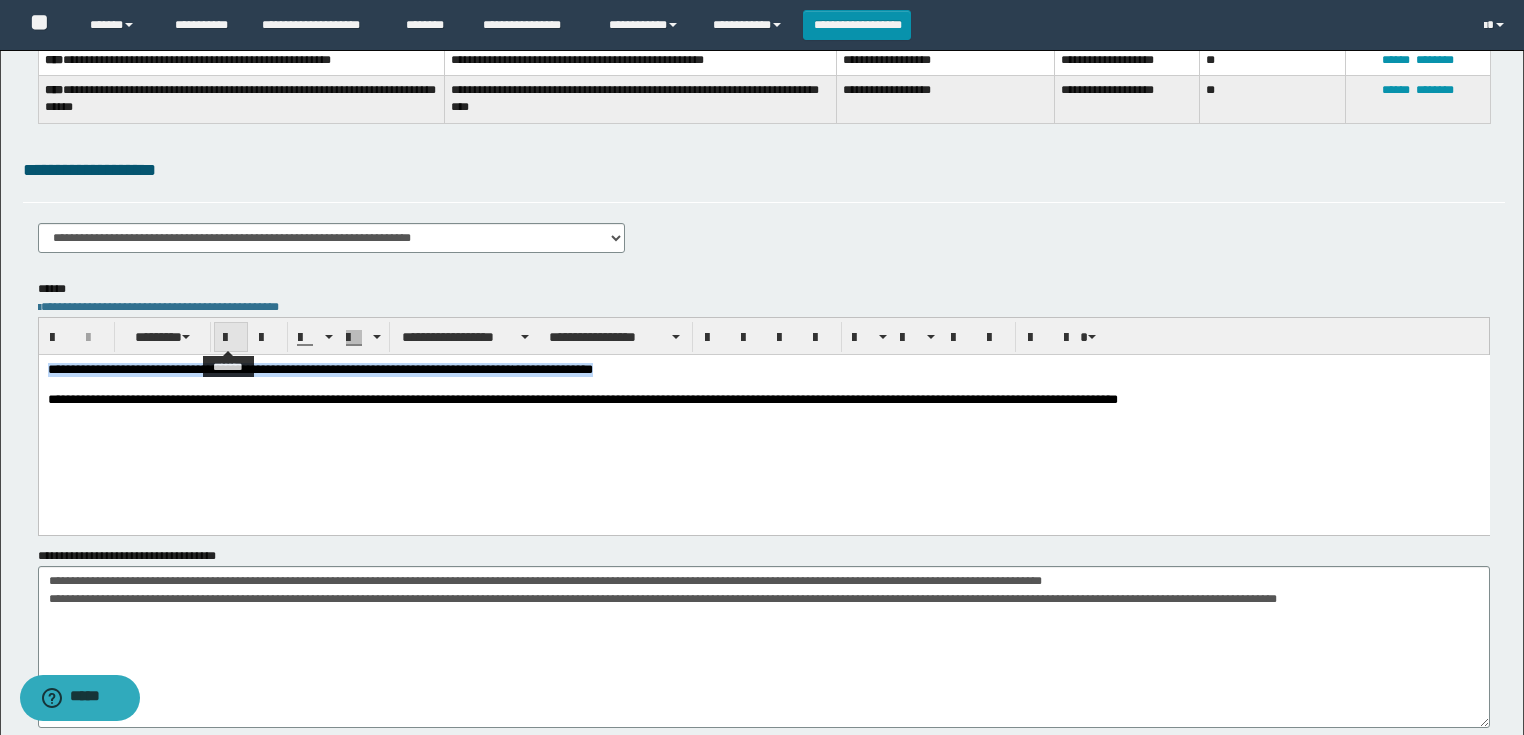 click at bounding box center [231, 338] 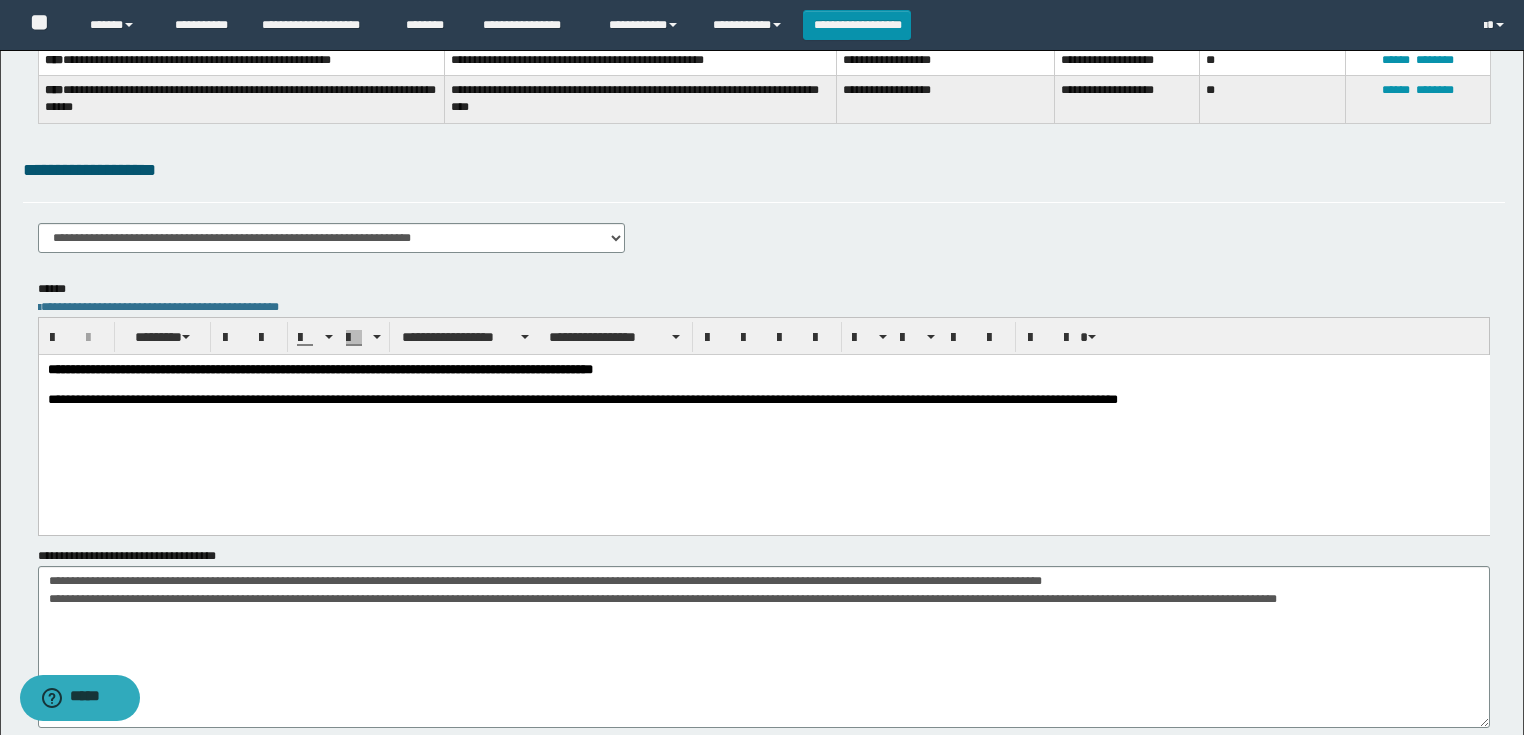 click on "**********" at bounding box center [763, 419] 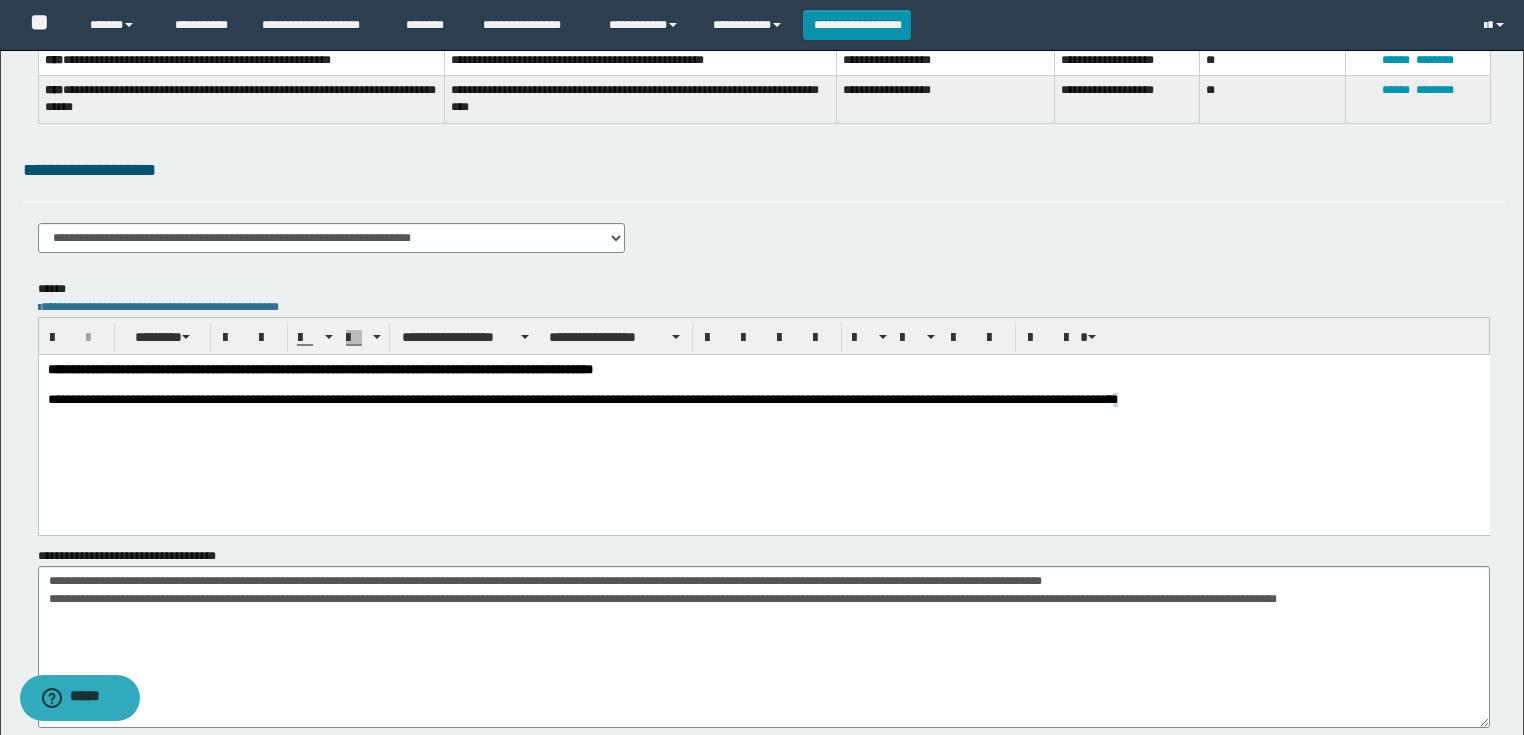 click on "**********" at bounding box center [763, 419] 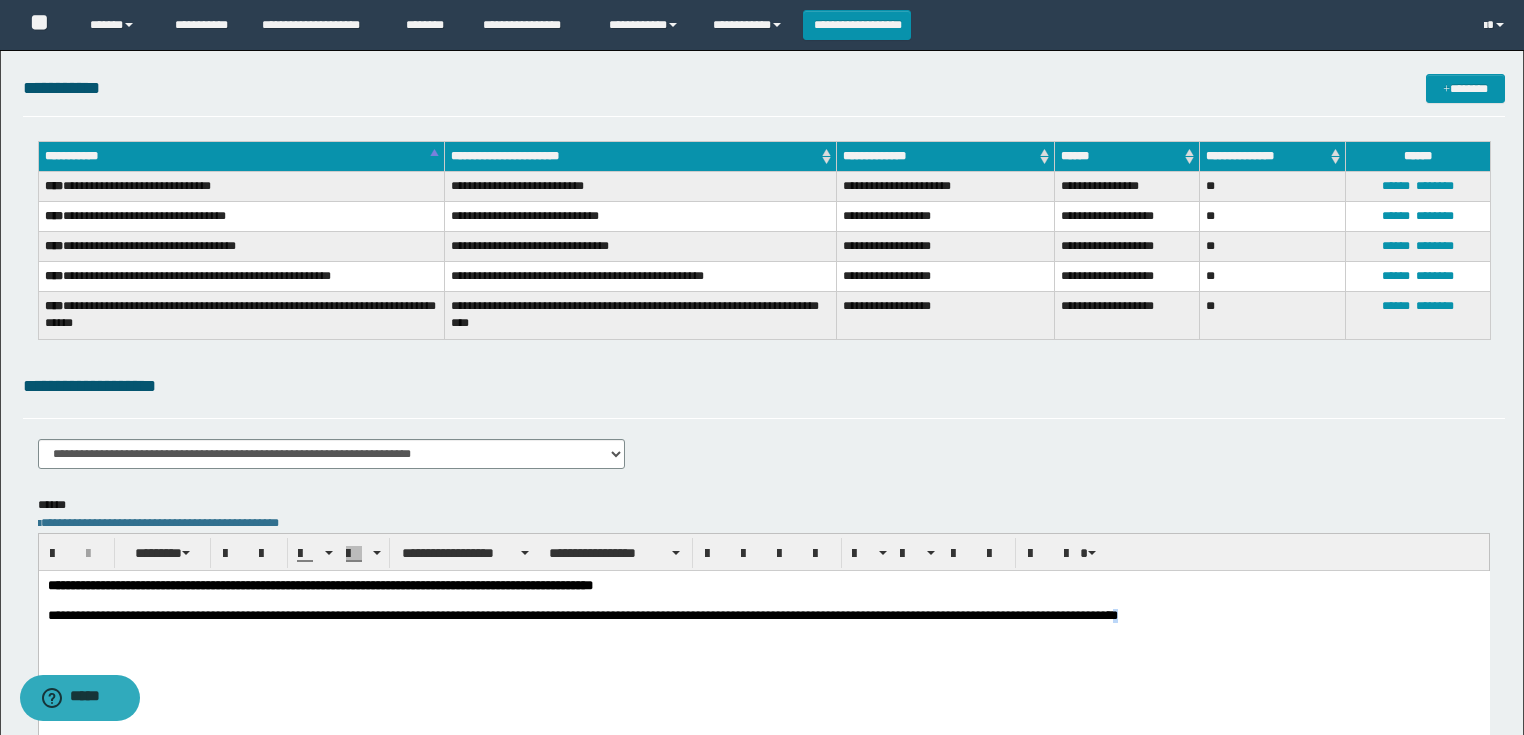 scroll, scrollTop: 40, scrollLeft: 0, axis: vertical 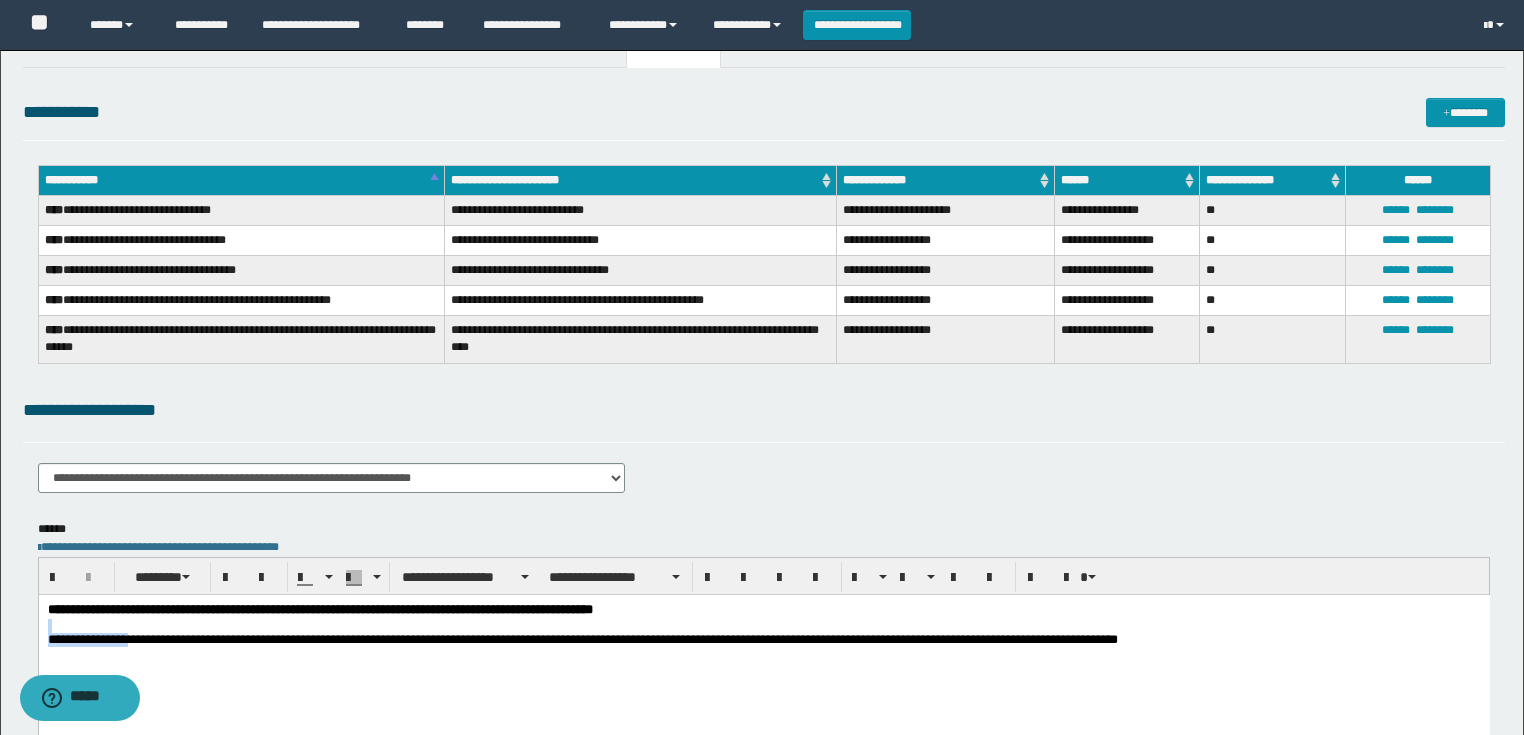 drag, startPoint x: 182, startPoint y: 640, endPoint x: 7, endPoint y: 633, distance: 175.13994 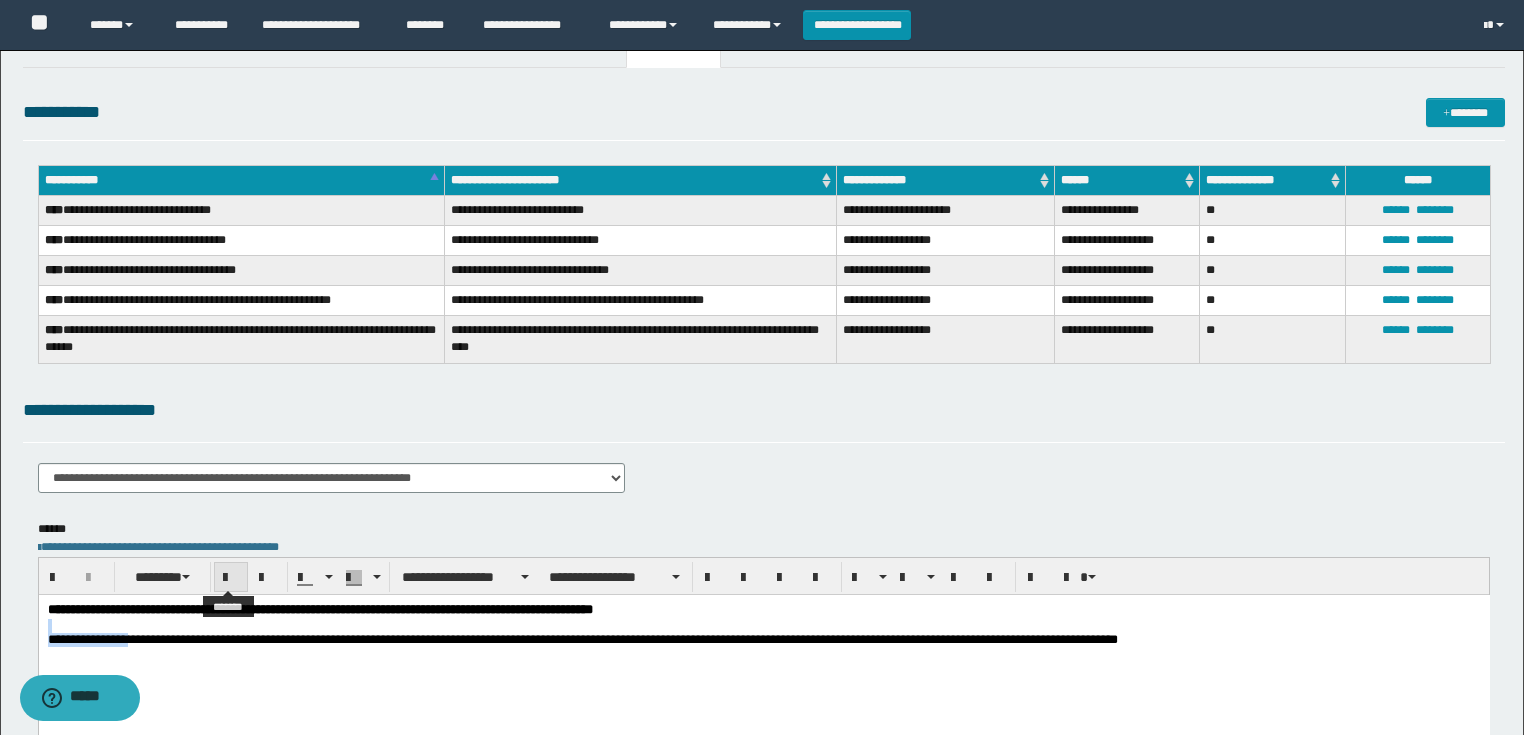 click at bounding box center [231, 577] 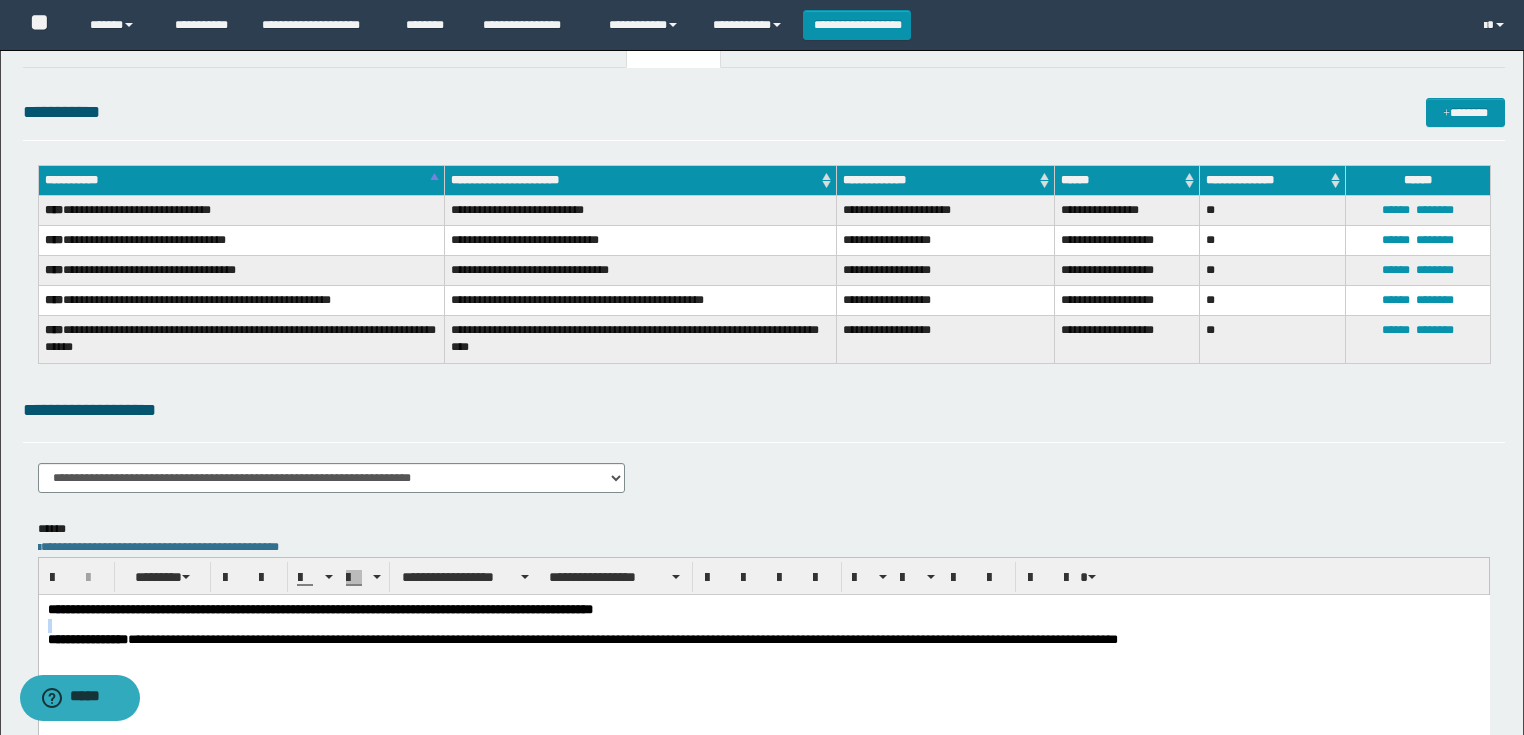 click at bounding box center [763, 626] 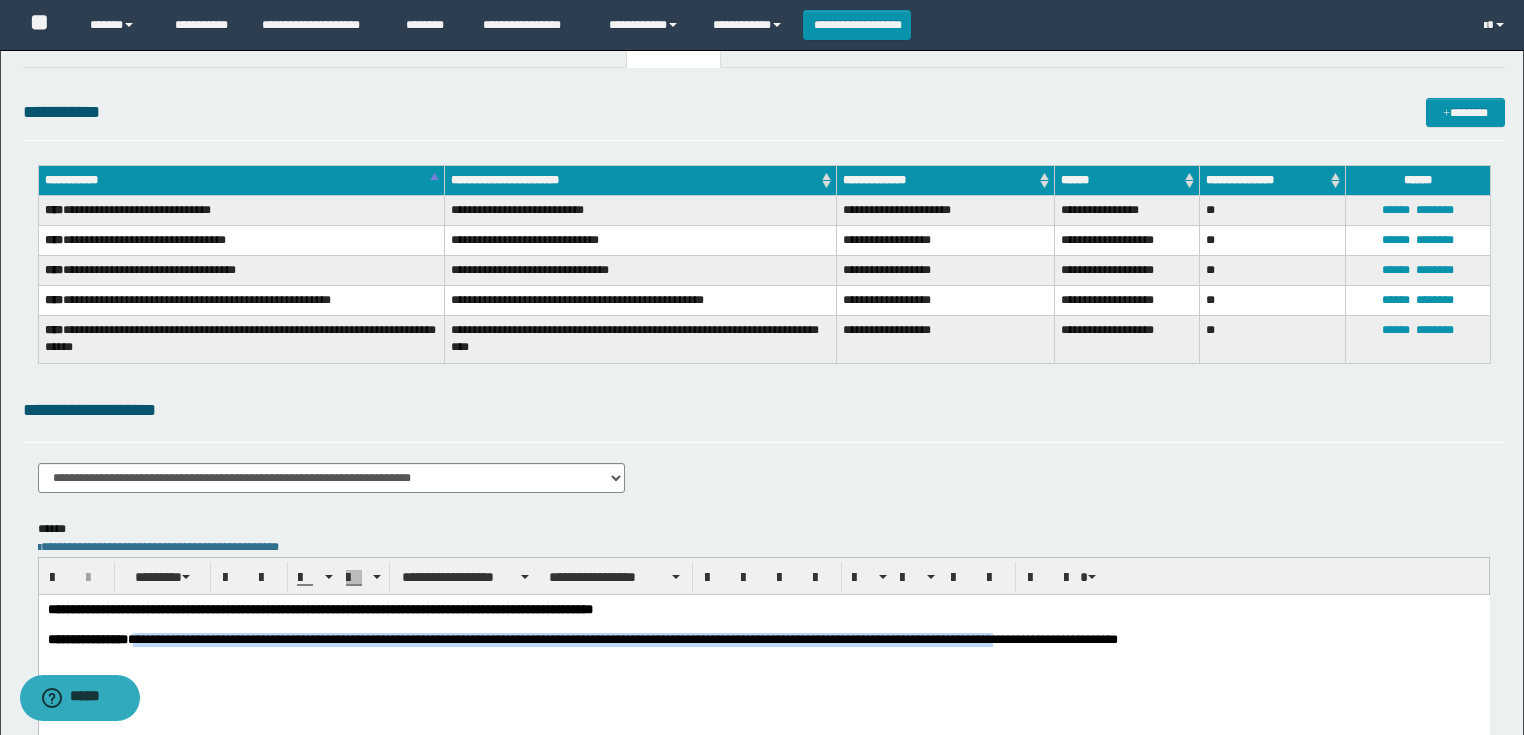 drag, startPoint x: 193, startPoint y: 642, endPoint x: -1, endPoint y: 656, distance: 194.5045 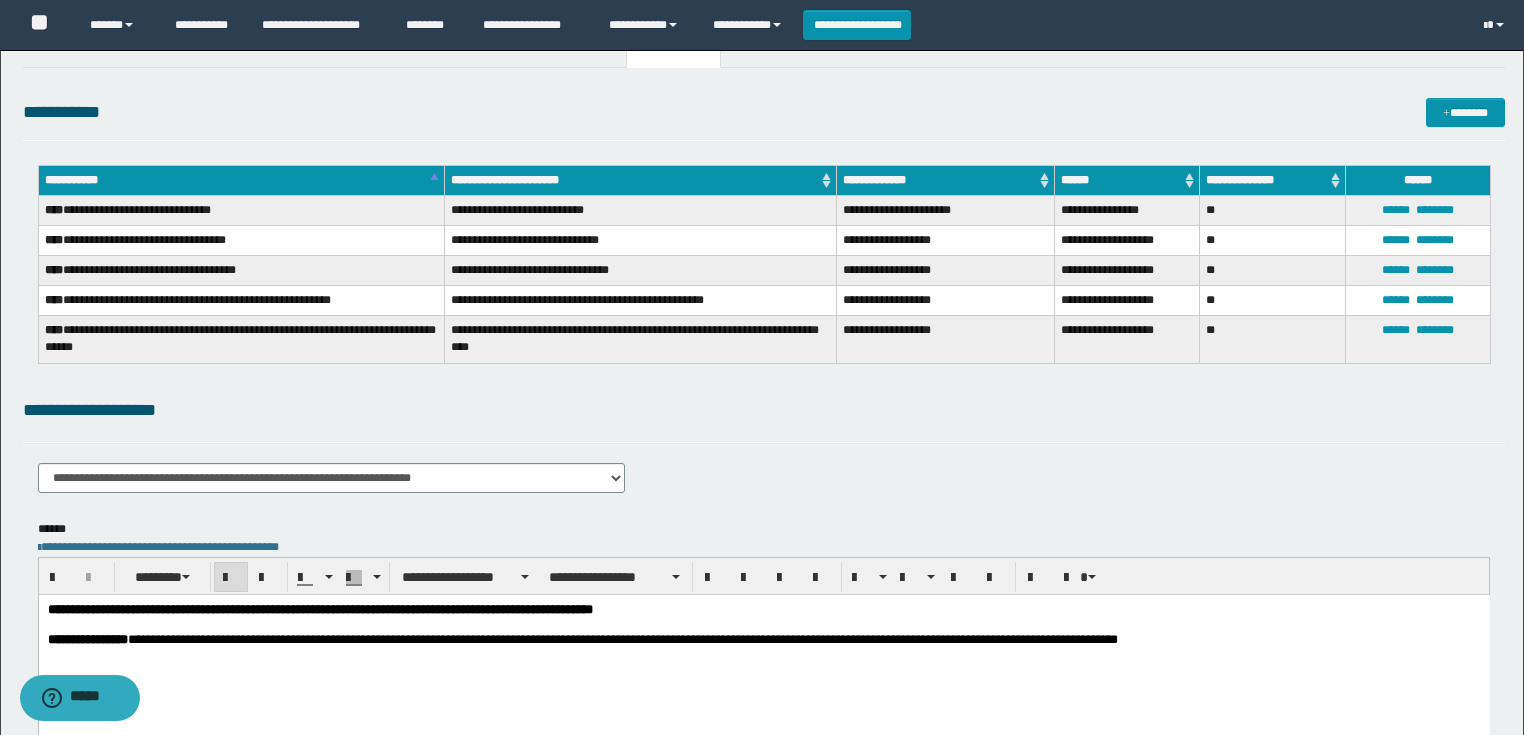 click on "**********" at bounding box center (87, 639) 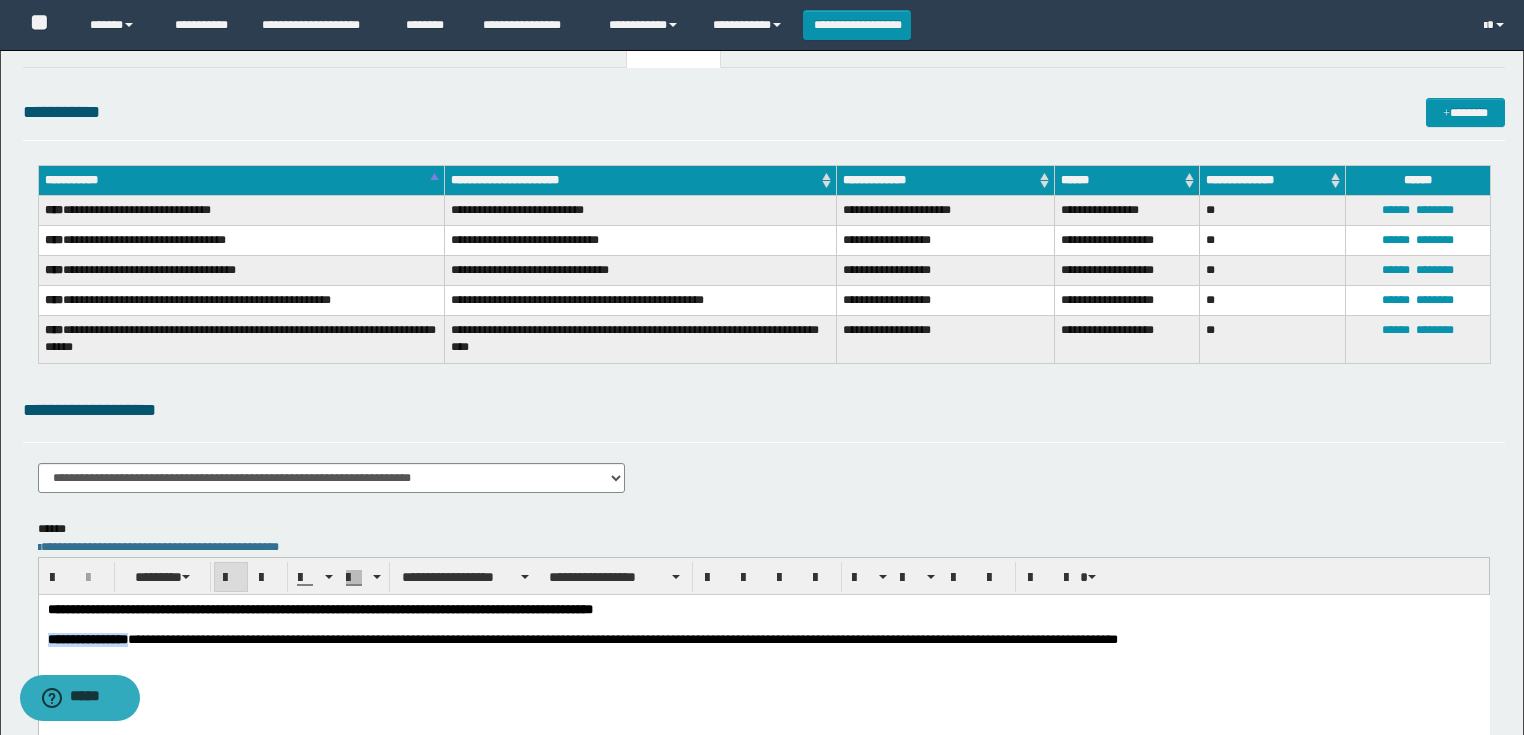 drag, startPoint x: 191, startPoint y: 643, endPoint x: 38, endPoint y: 1230, distance: 606.6119 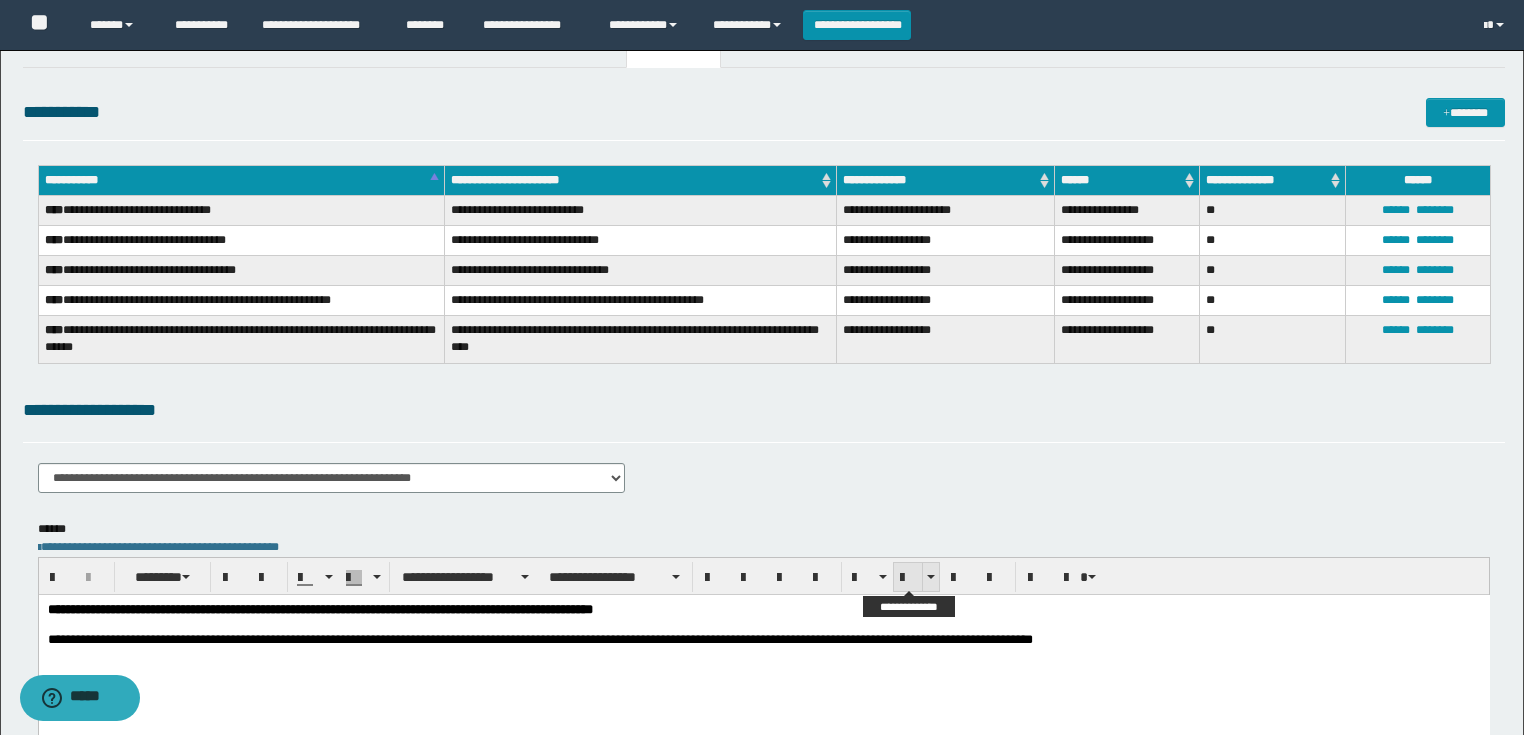 click at bounding box center [908, 578] 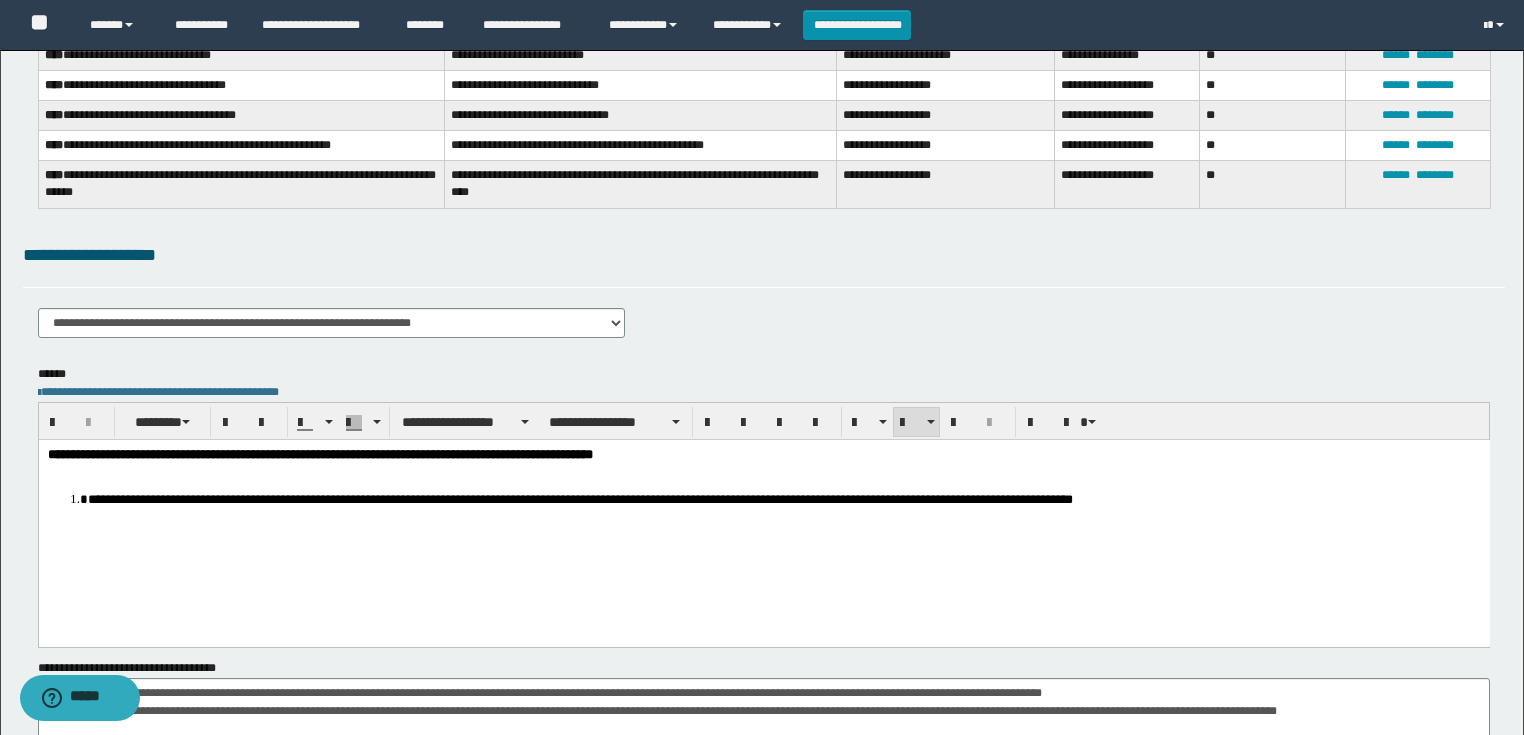 scroll, scrollTop: 200, scrollLeft: 0, axis: vertical 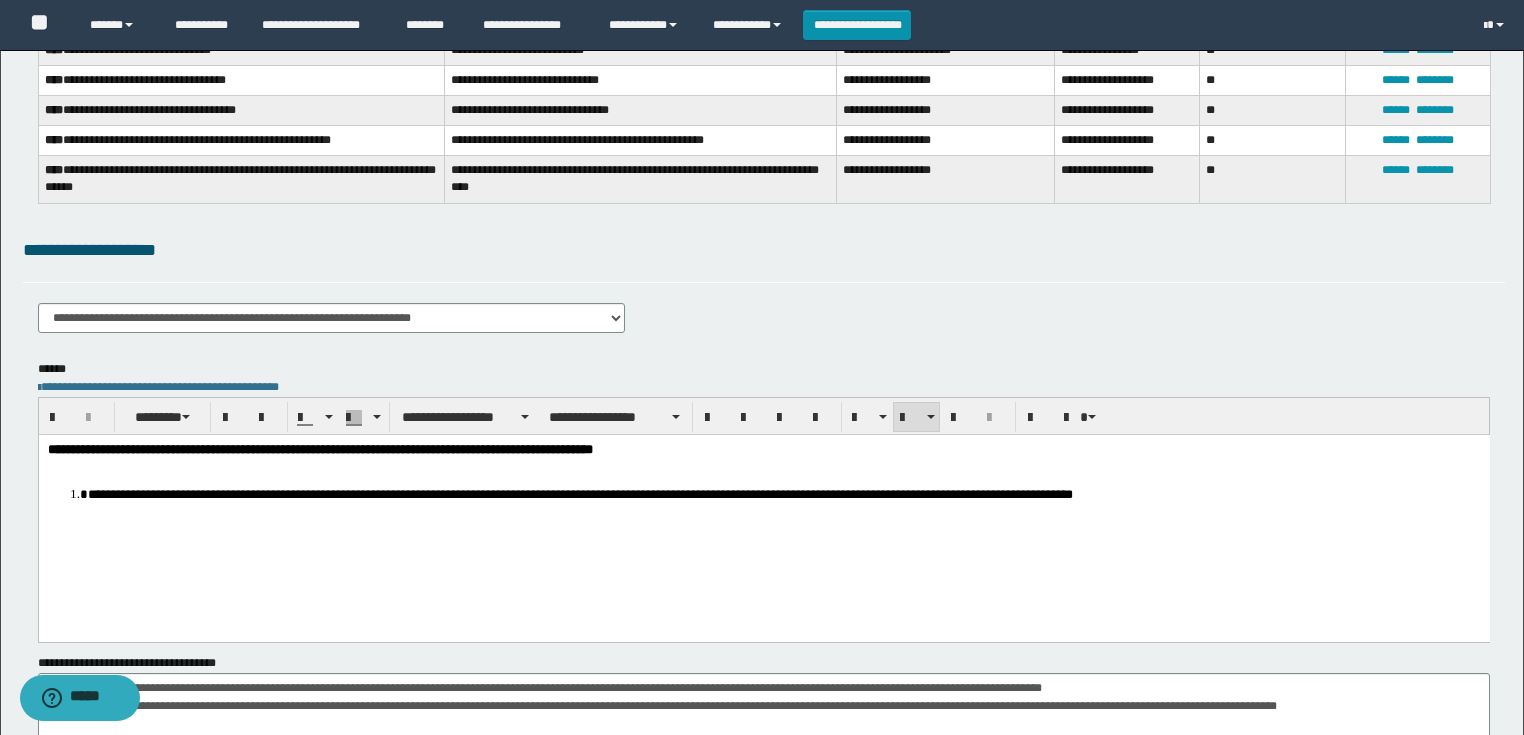 click on "**********" at bounding box center (783, 502) 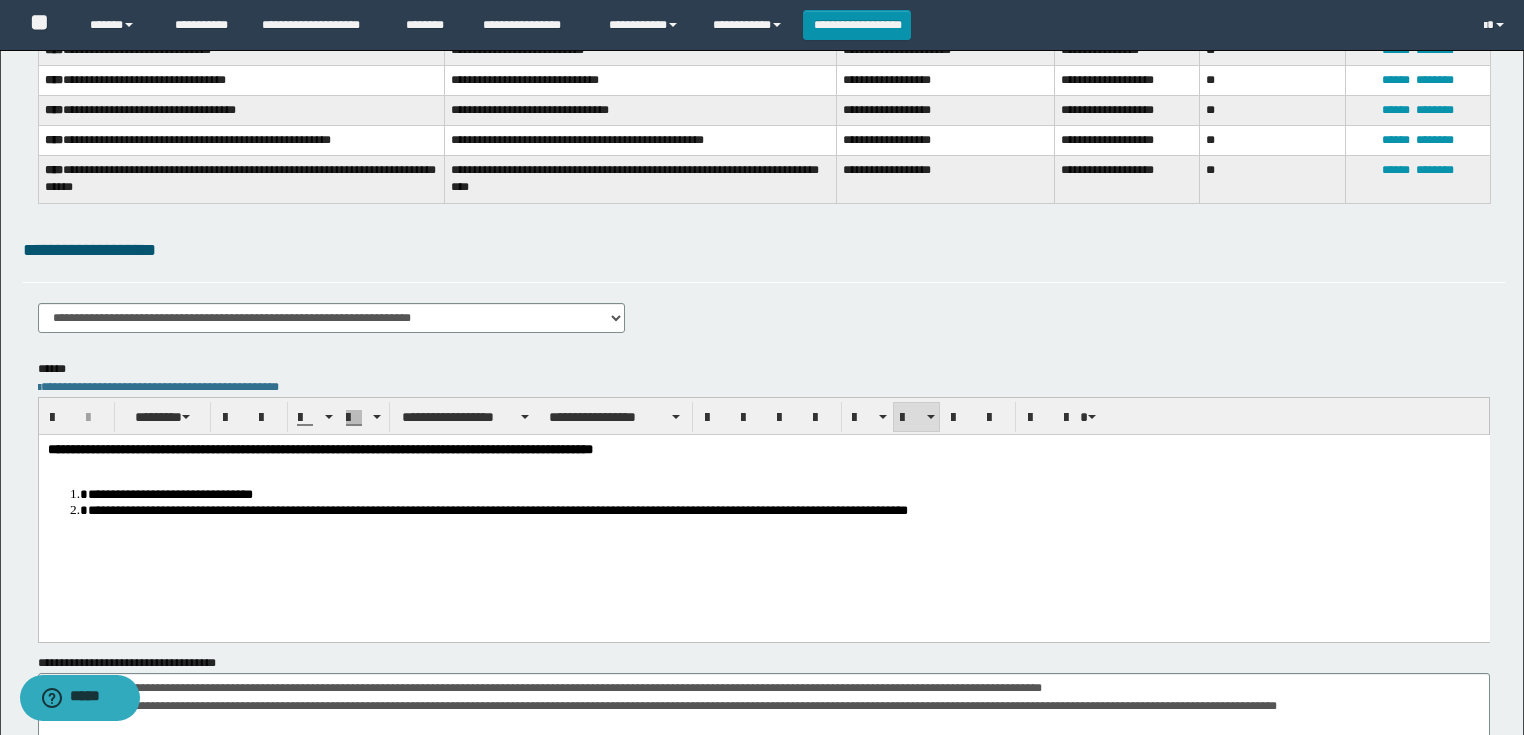 click on "**********" at bounding box center (783, 510) 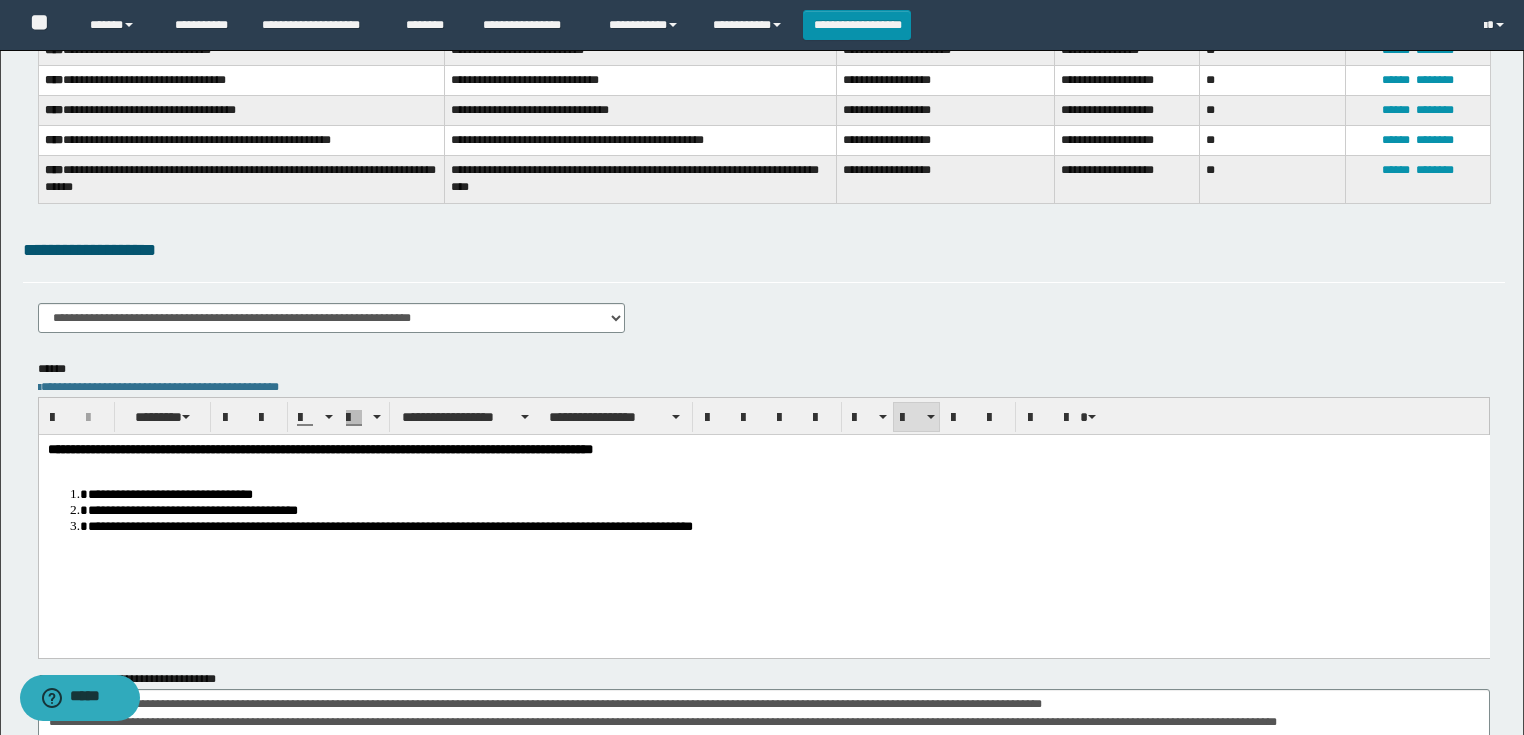 click on "**********" at bounding box center [783, 526] 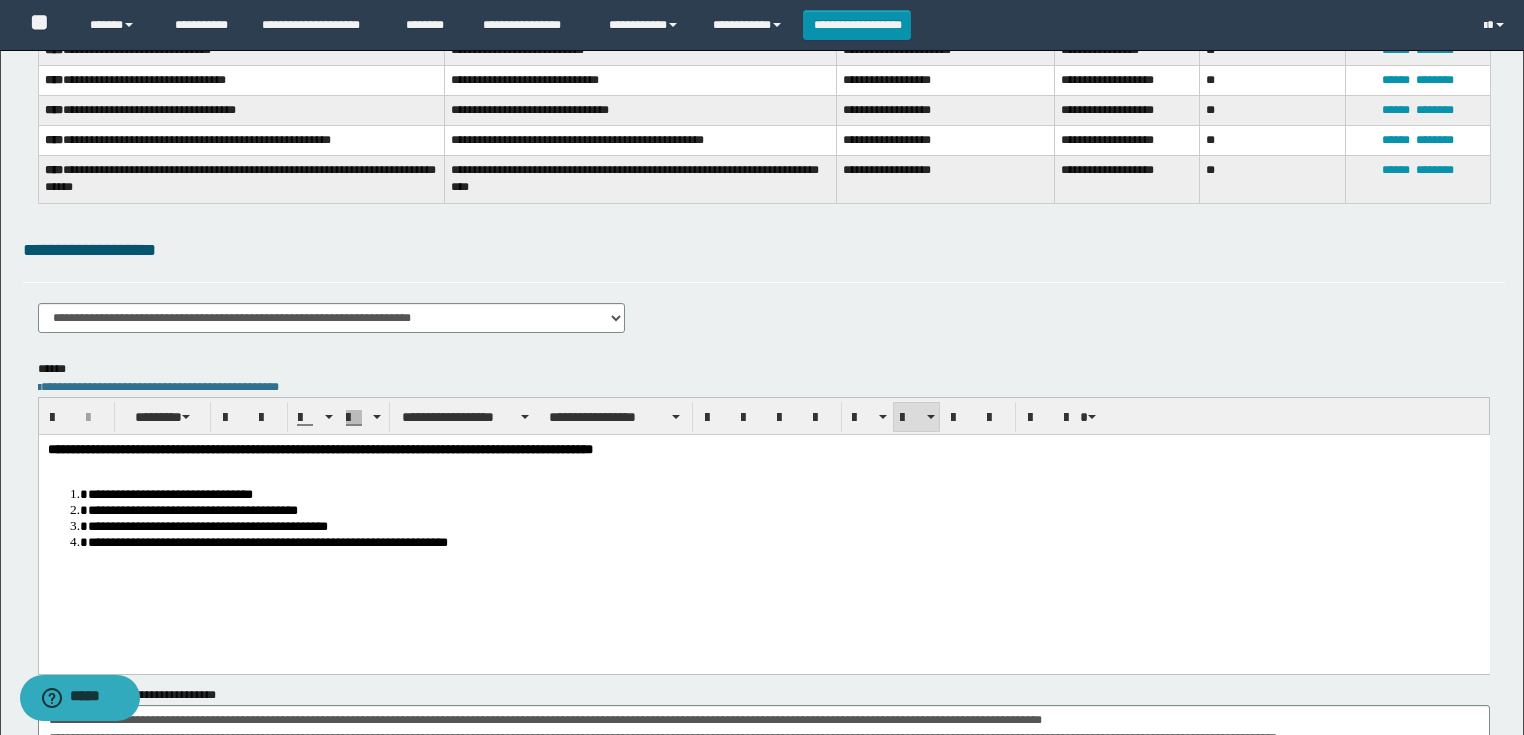 scroll, scrollTop: 280, scrollLeft: 0, axis: vertical 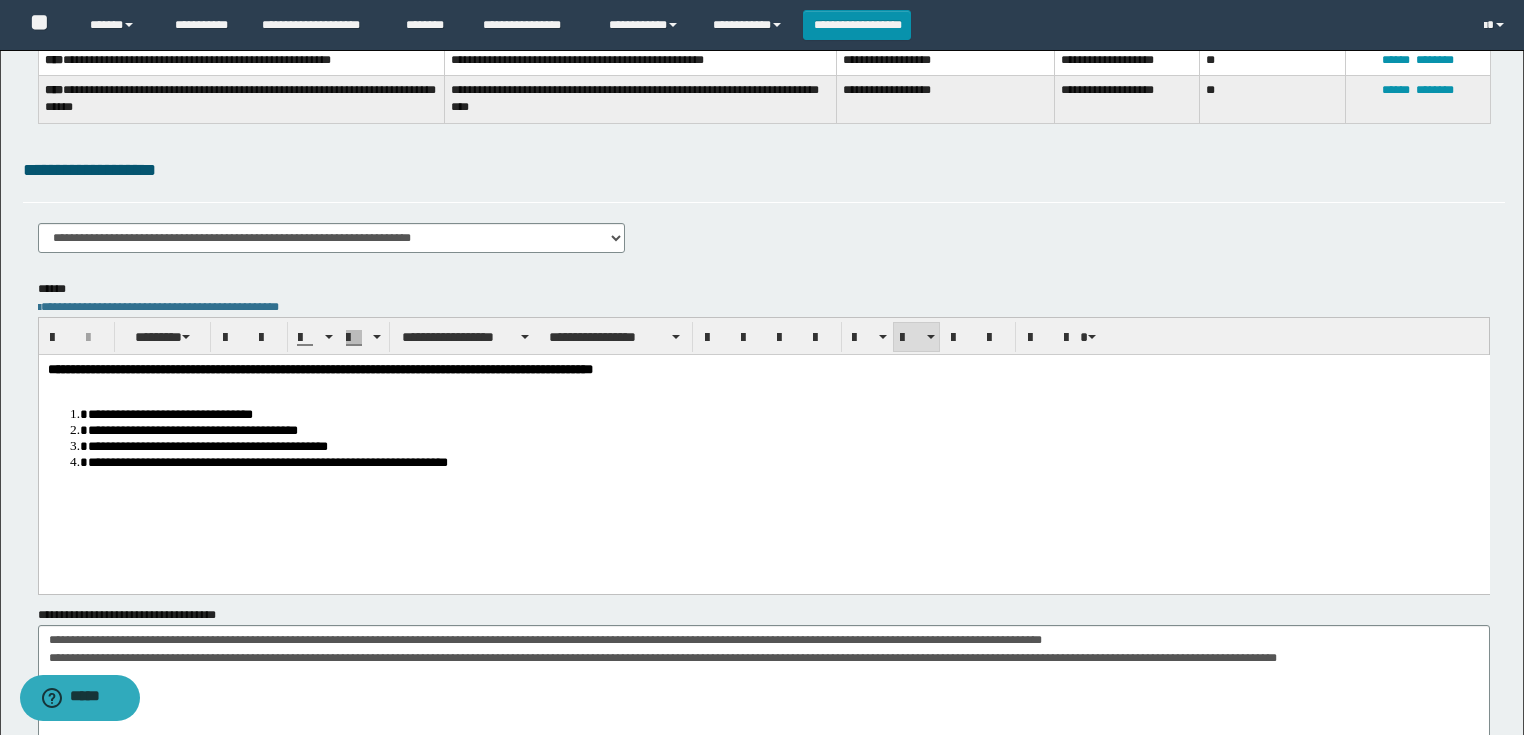 drag, startPoint x: 343, startPoint y: 546, endPoint x: 199, endPoint y: 514, distance: 147.51271 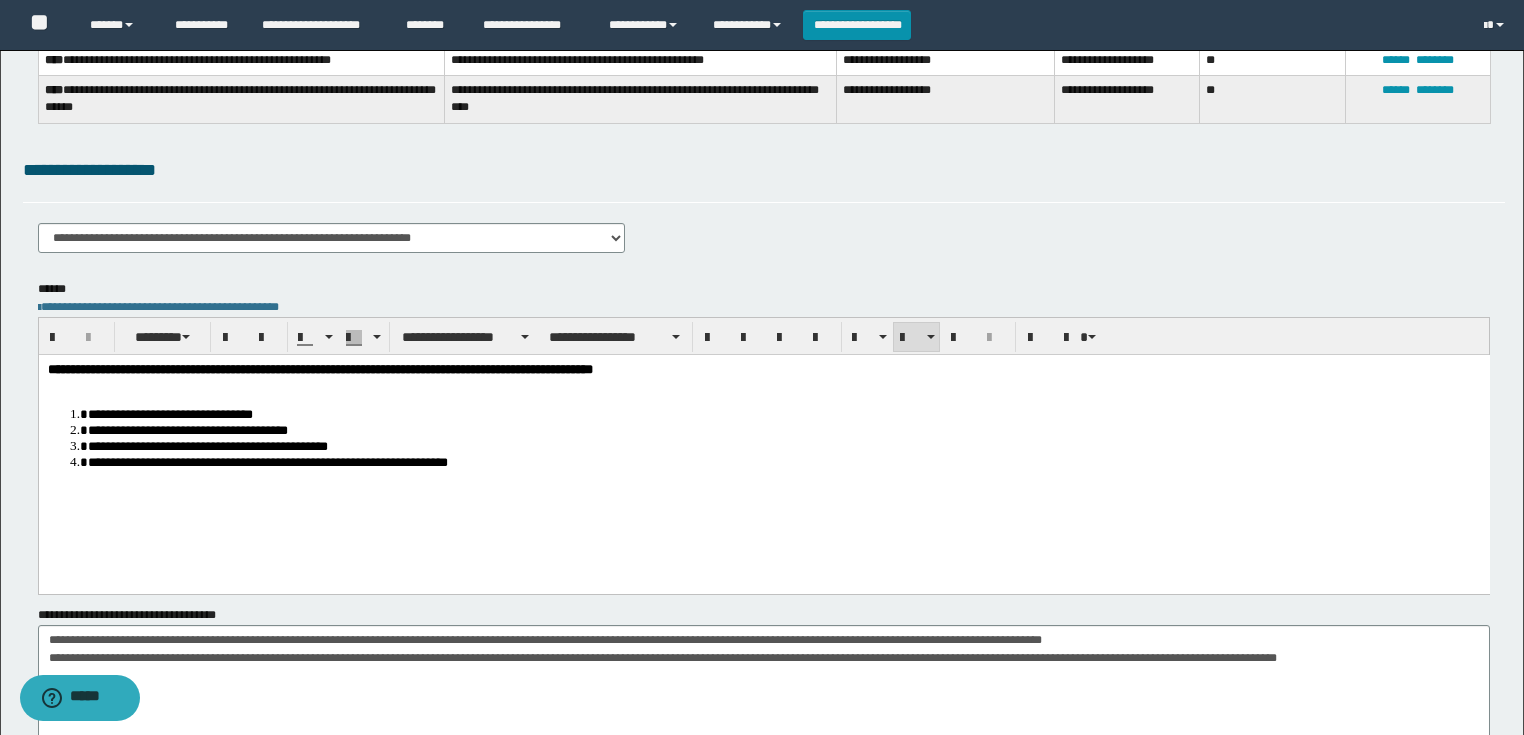 click on "**********" at bounding box center (783, 414) 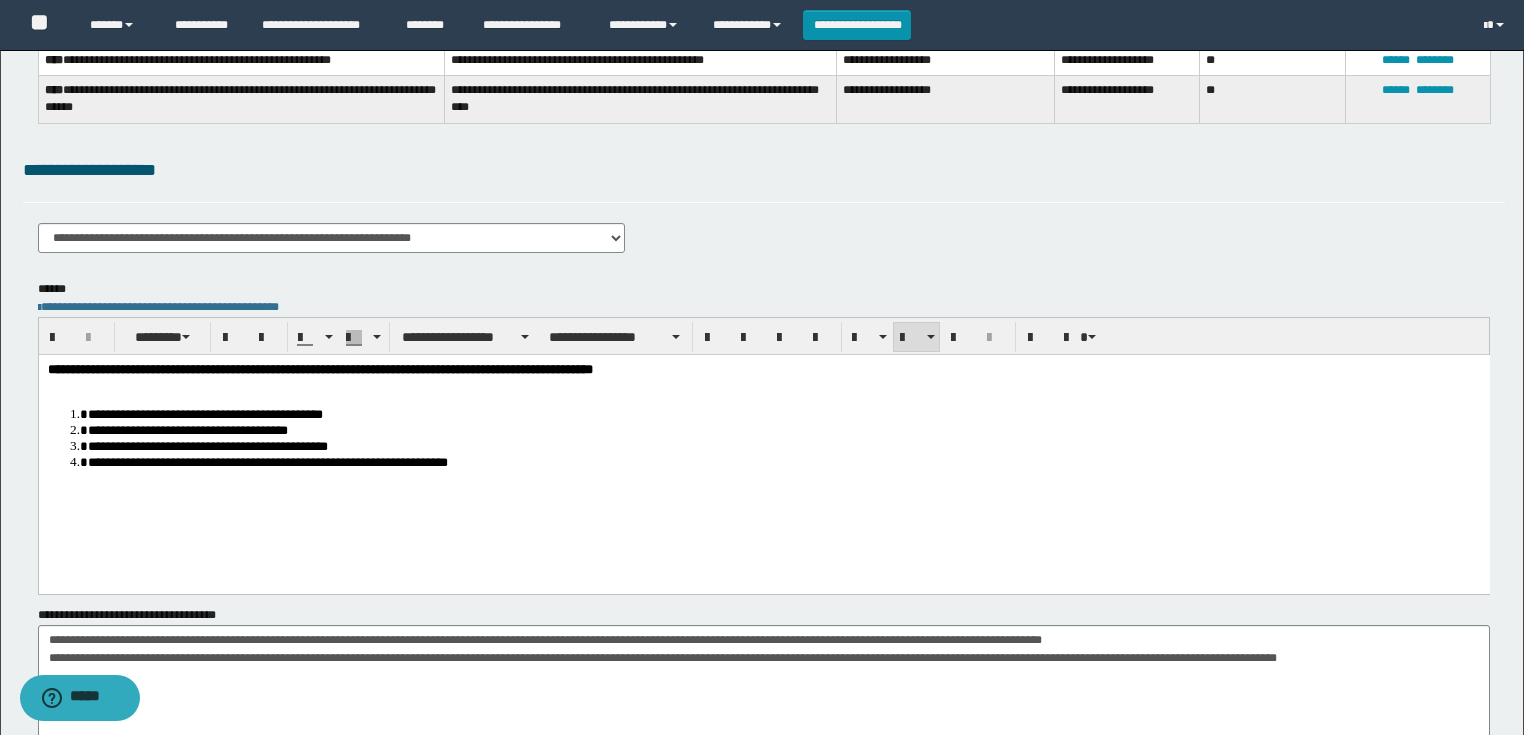 click on "**********" at bounding box center (783, 414) 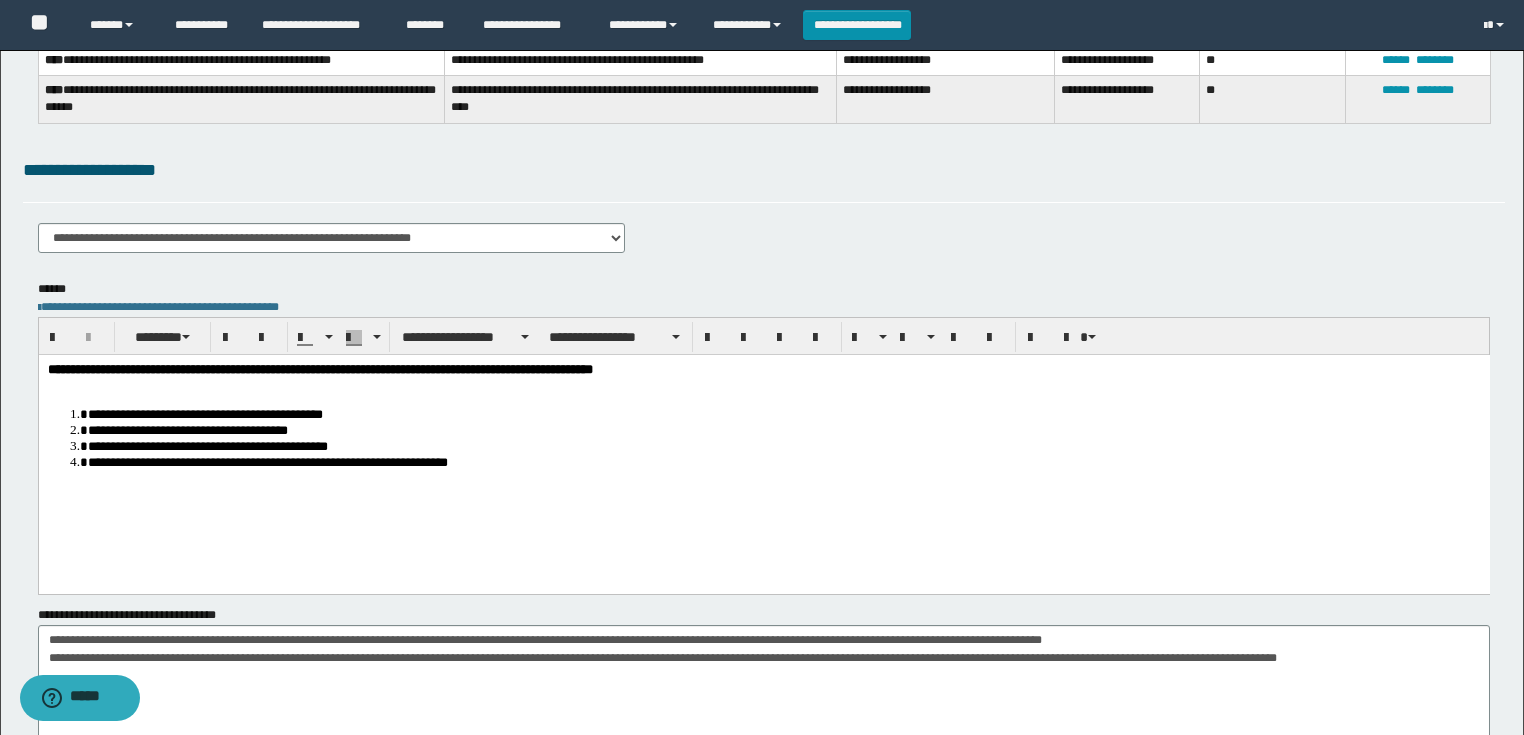 click at bounding box center [763, 386] 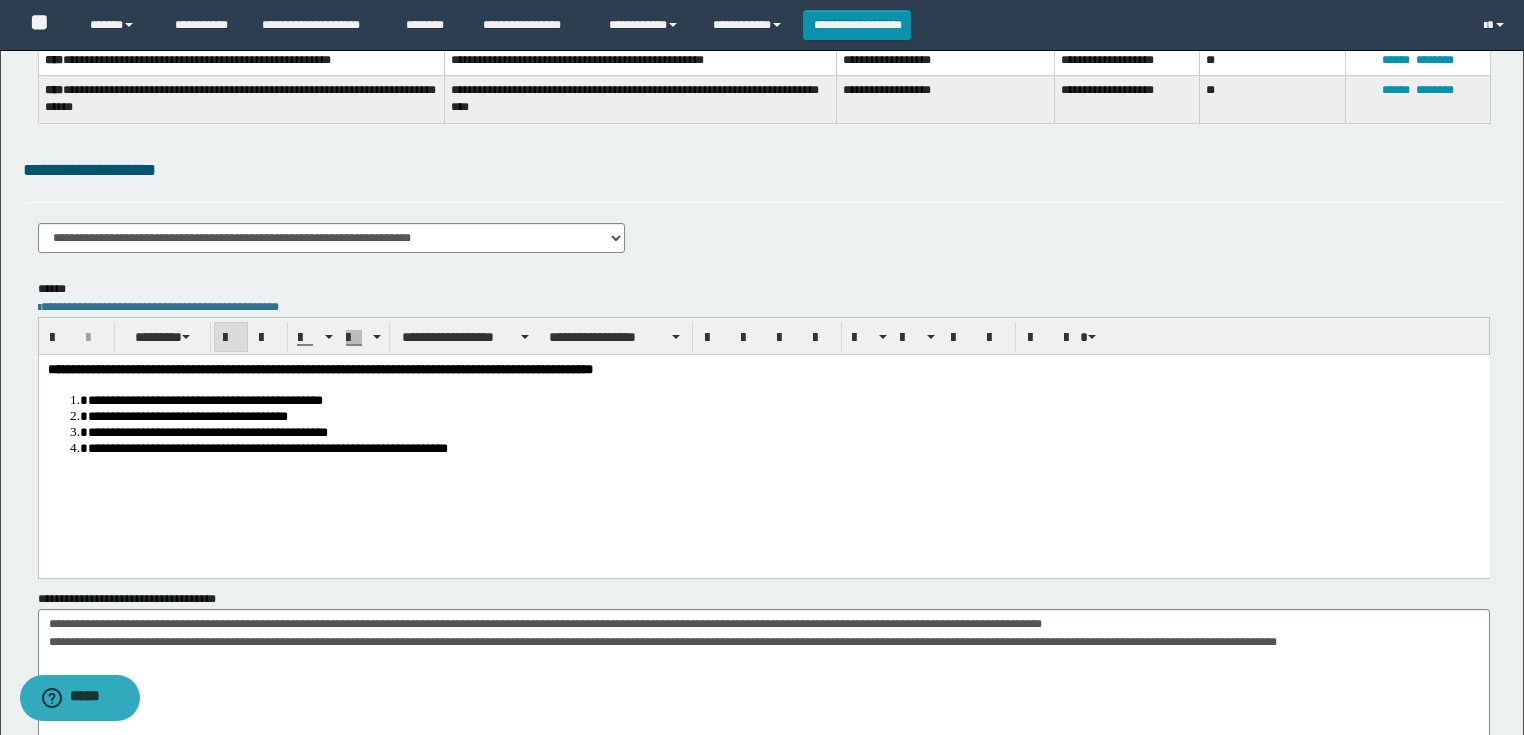 click on "**********" at bounding box center (783, 400) 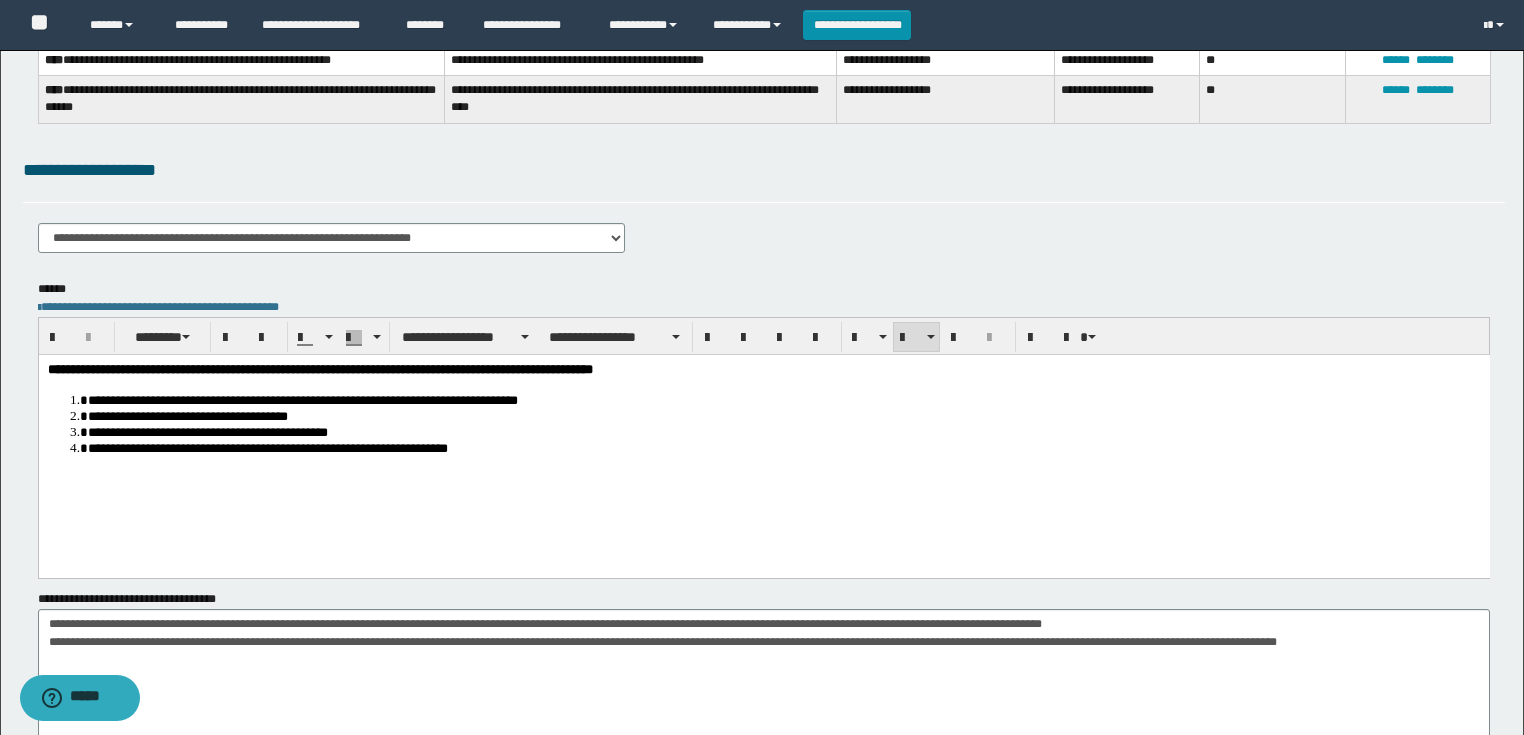 click on "**********" at bounding box center (783, 416) 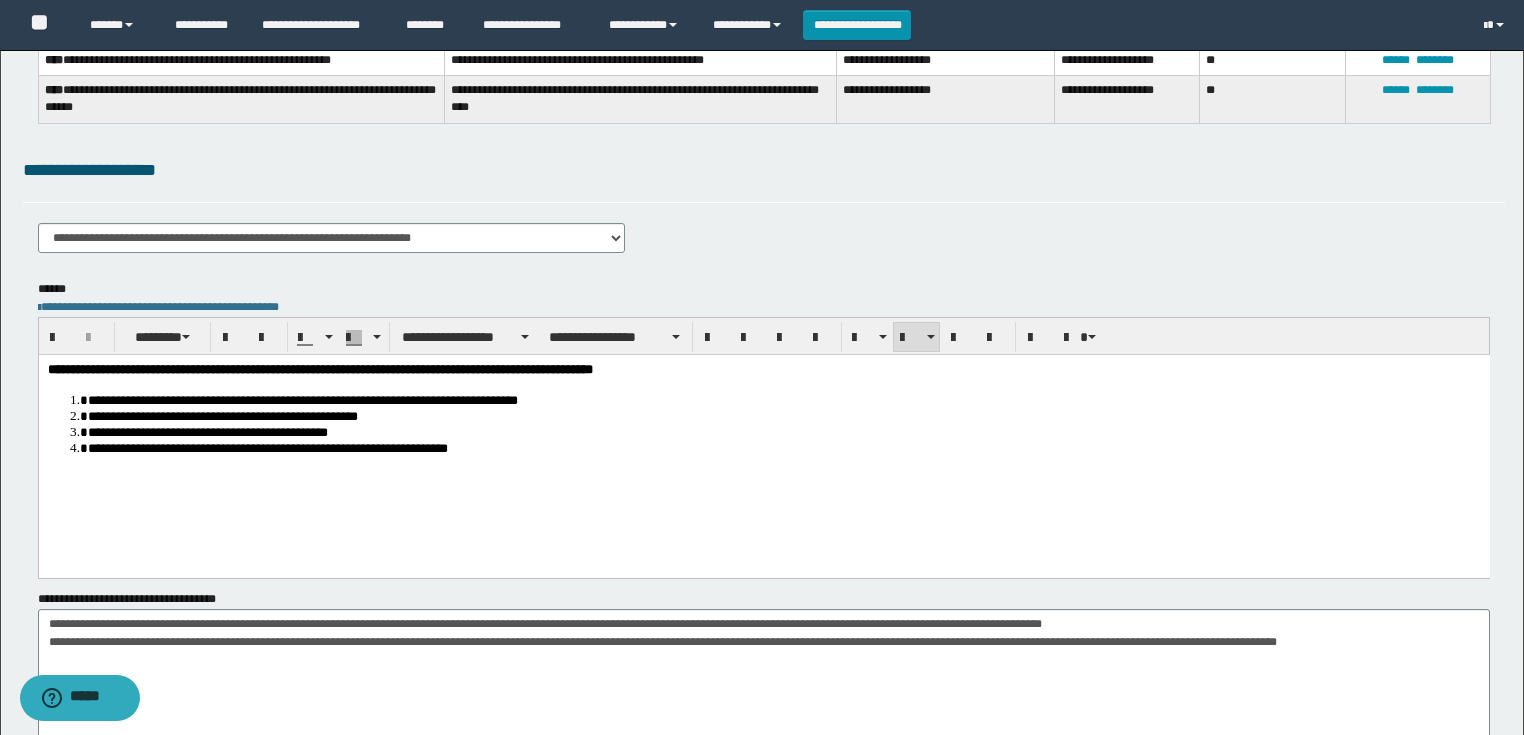 click on "**********" at bounding box center (783, 432) 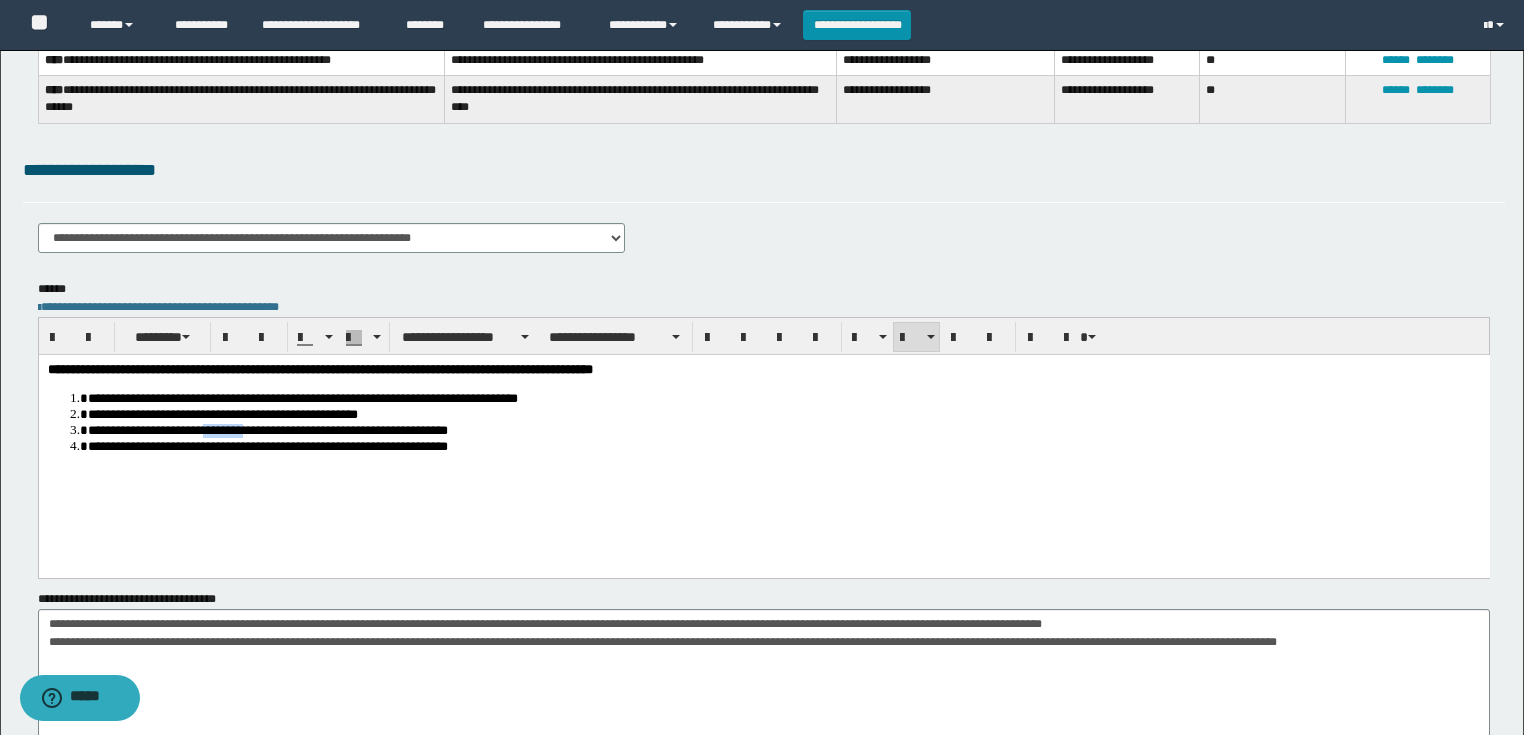 drag, startPoint x: 275, startPoint y: 433, endPoint x: 329, endPoint y: 433, distance: 54 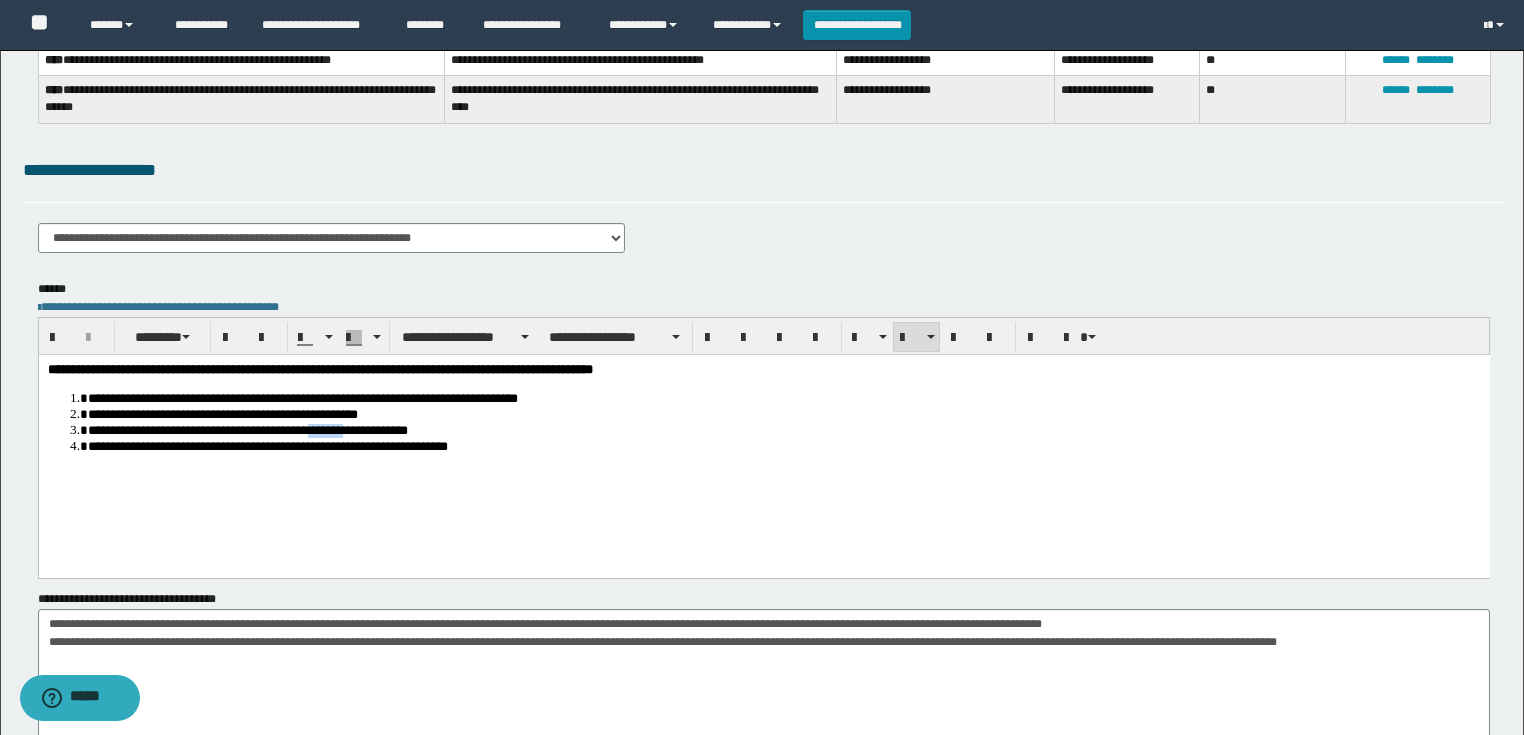 drag, startPoint x: 430, startPoint y: 433, endPoint x: 479, endPoint y: 433, distance: 49 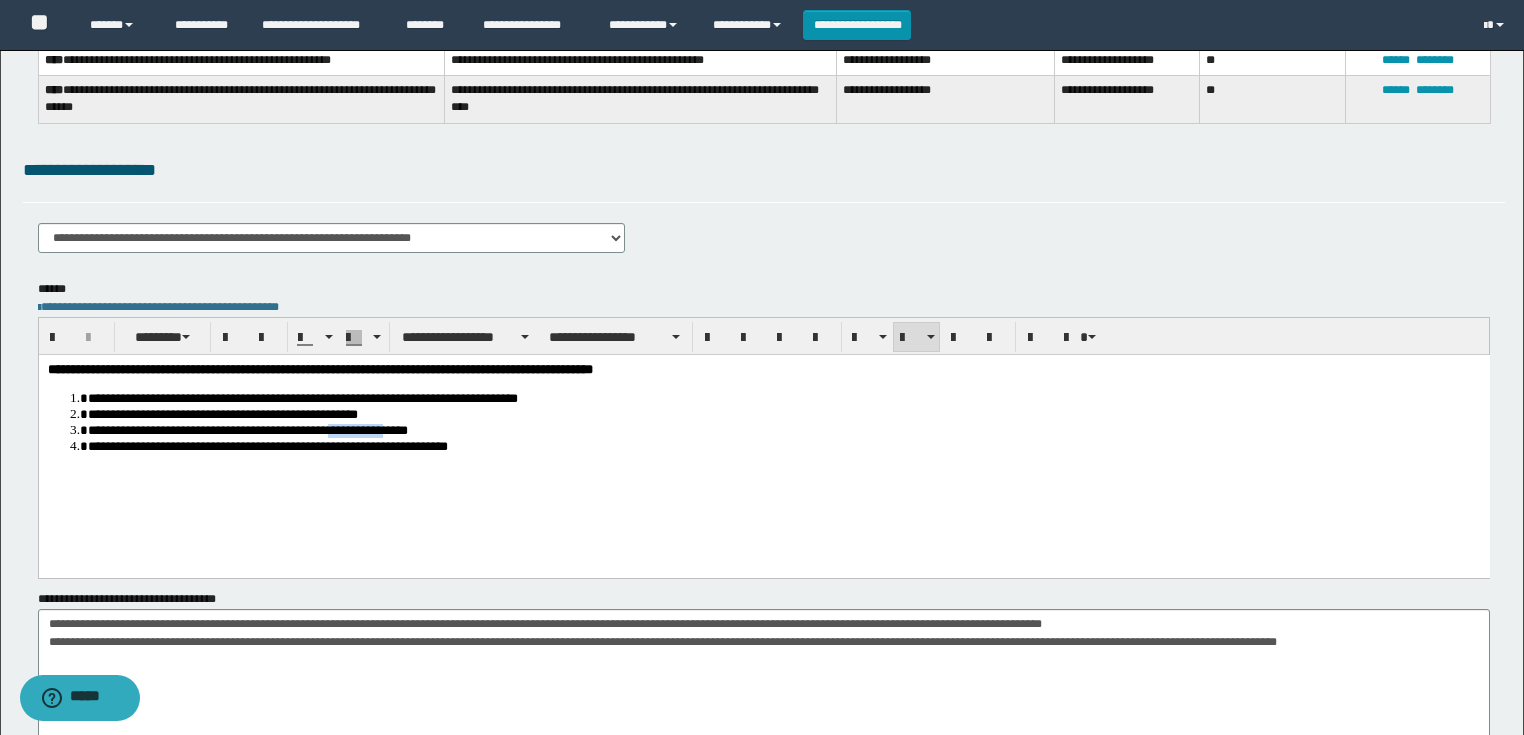 drag, startPoint x: 459, startPoint y: 432, endPoint x: 539, endPoint y: 429, distance: 80.05623 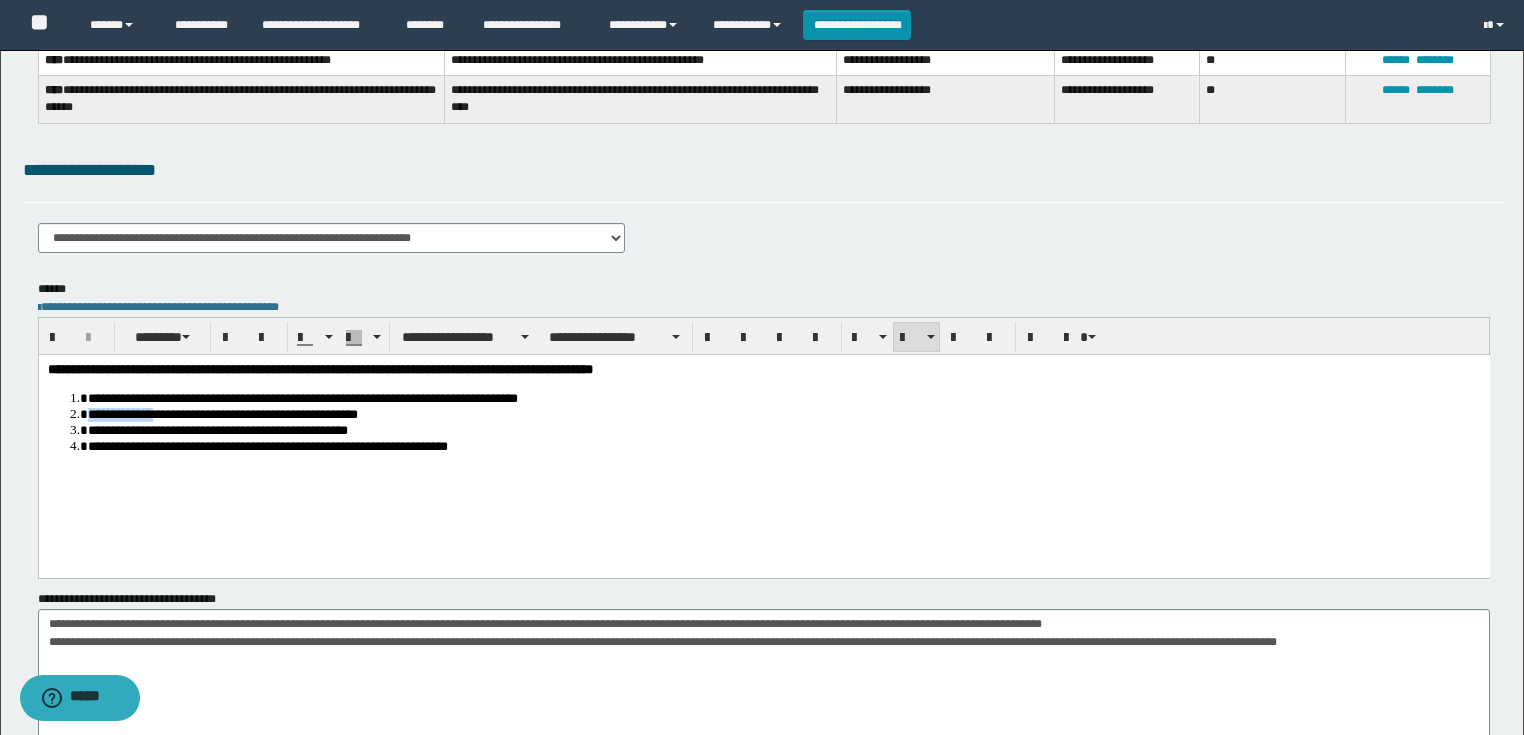 drag, startPoint x: 194, startPoint y: 416, endPoint x: 79, endPoint y: 412, distance: 115.06954 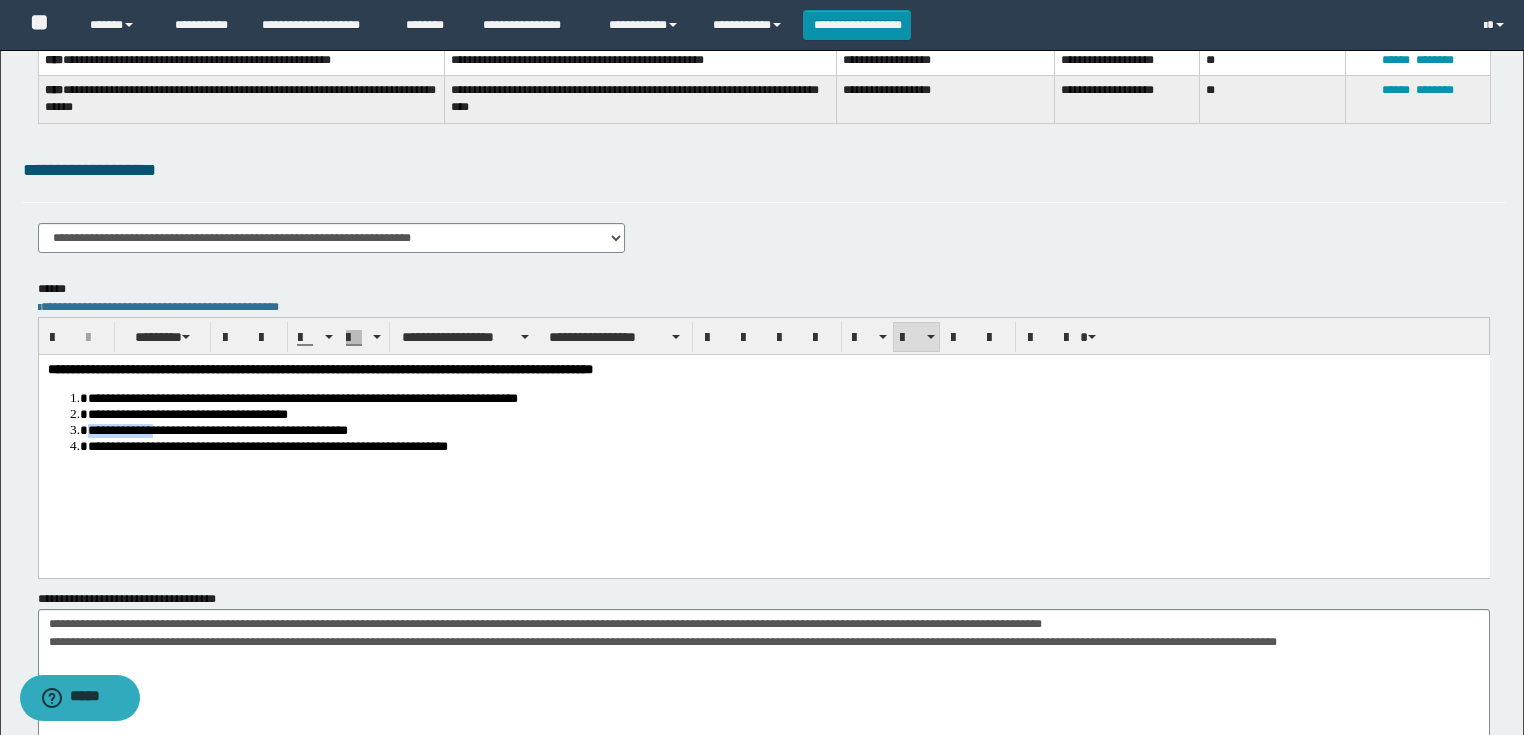 drag, startPoint x: 192, startPoint y: 434, endPoint x: 89, endPoint y: 434, distance: 103 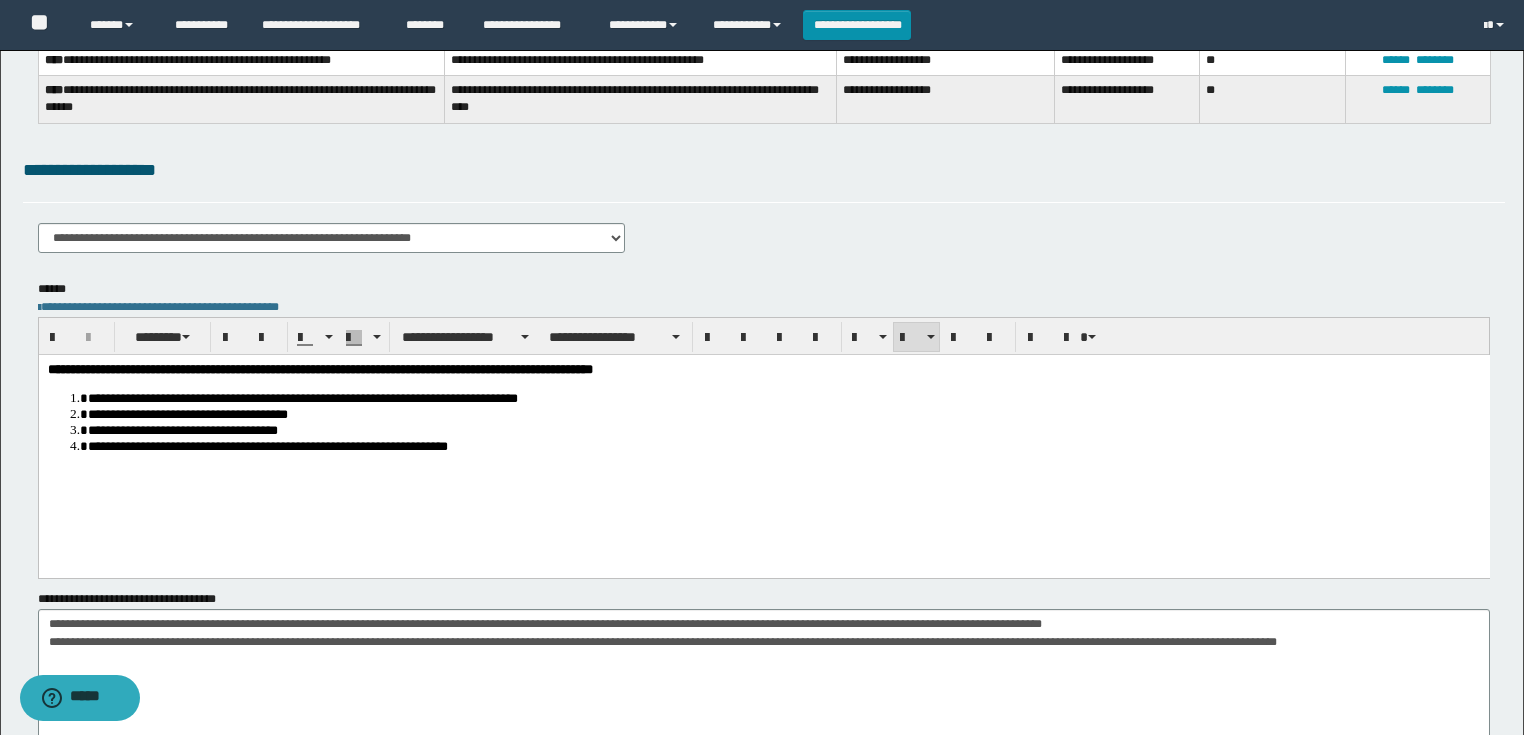 click on "**********" at bounding box center (783, 414) 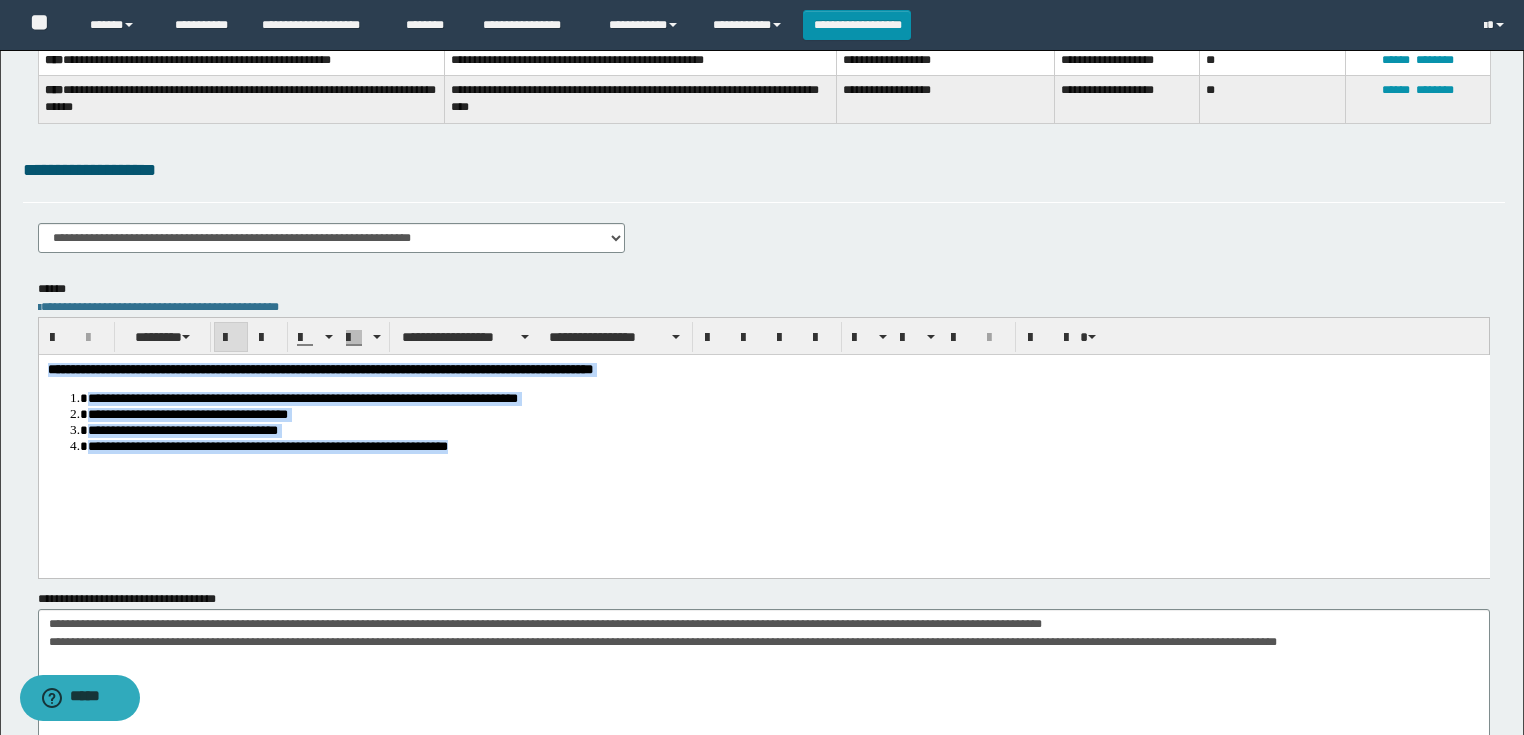 drag, startPoint x: 697, startPoint y: 465, endPoint x: -1, endPoint y: 366, distance: 704.98584 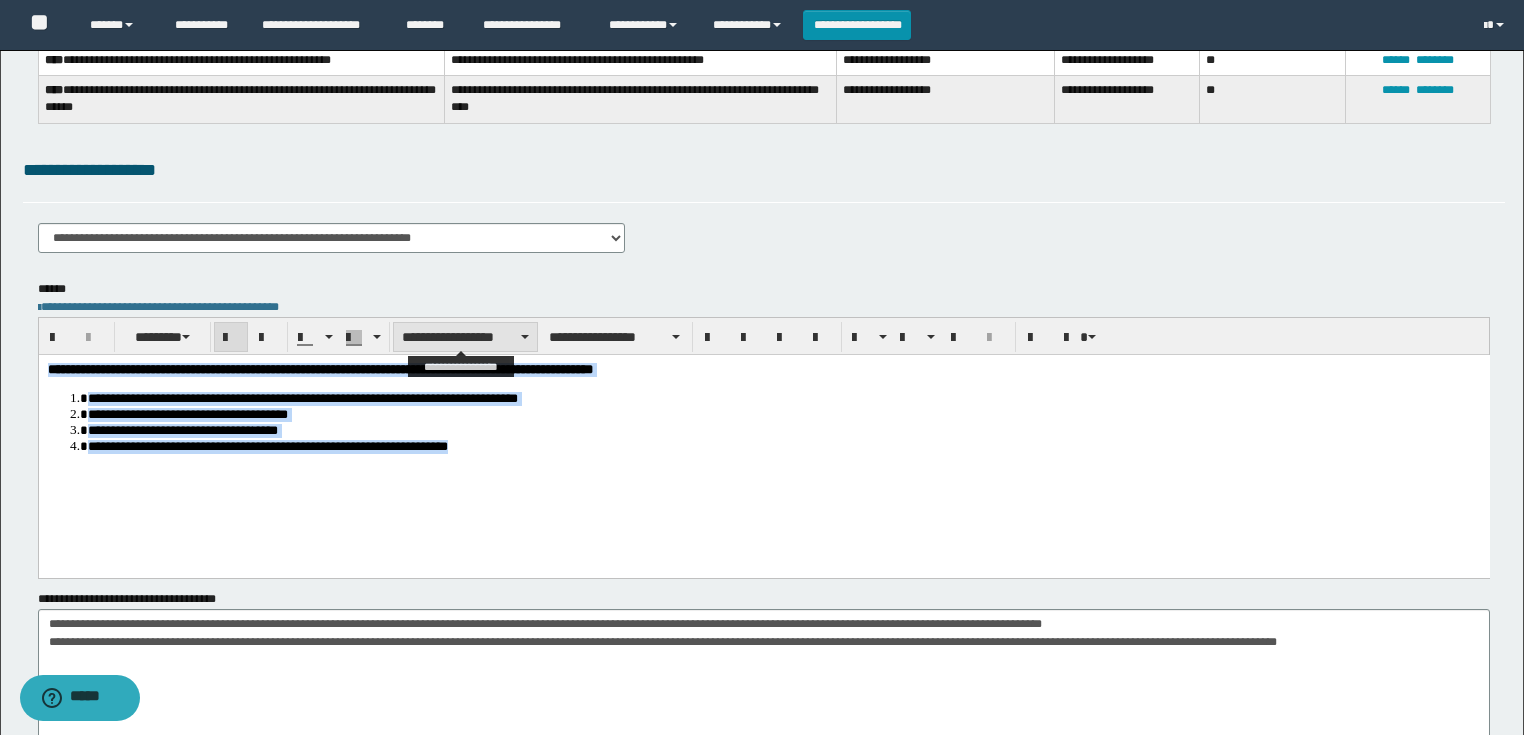 click on "**********" at bounding box center [465, 337] 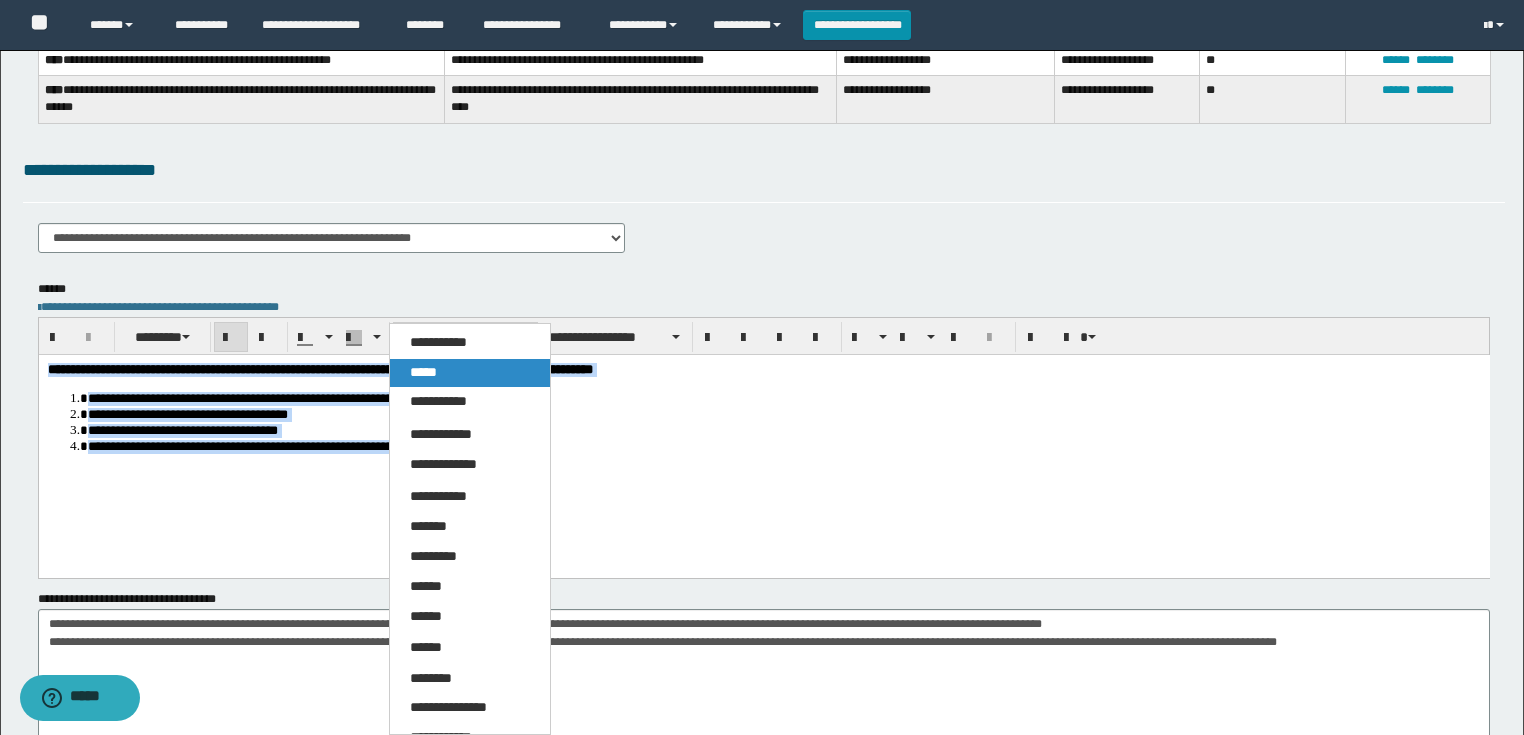 click on "*****" at bounding box center (423, 372) 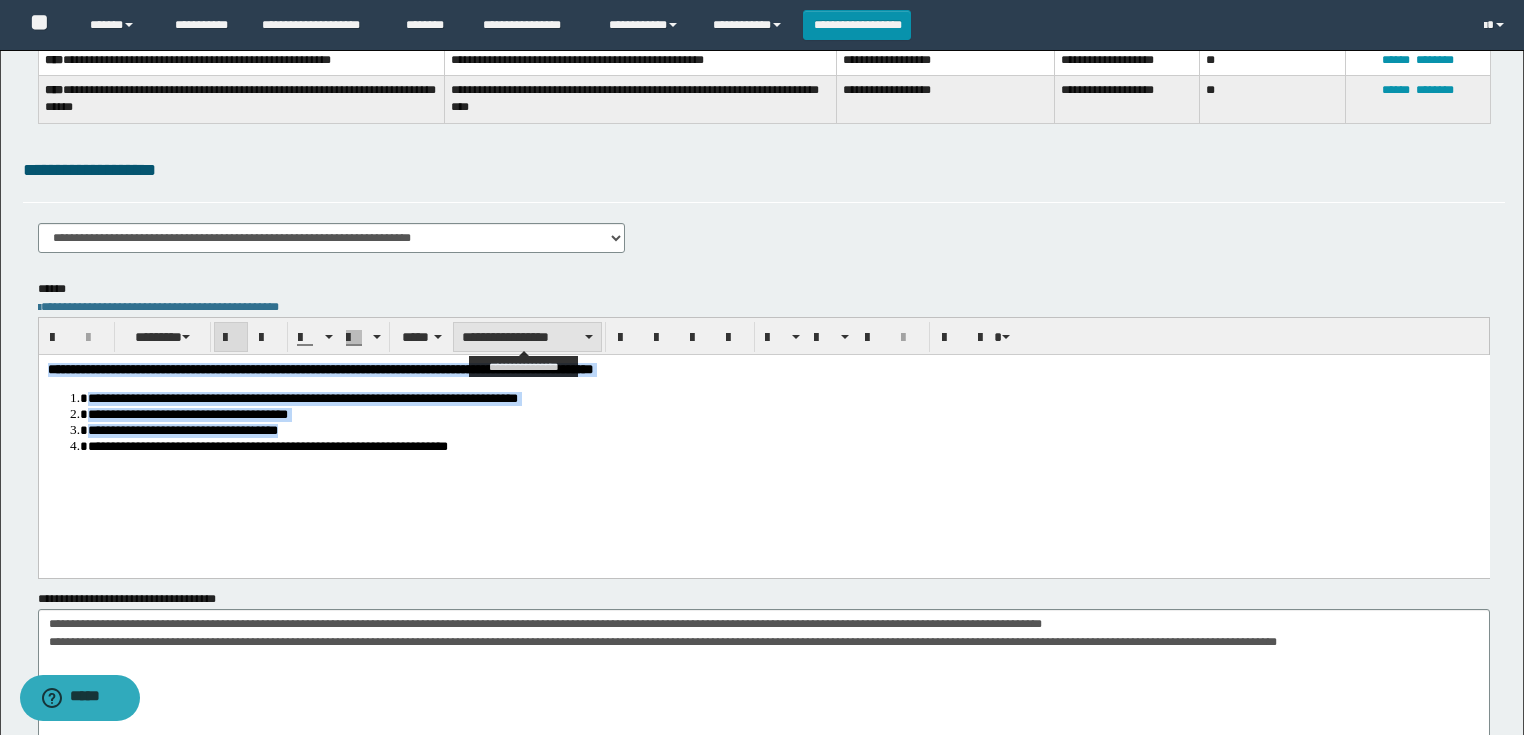 click on "**********" at bounding box center [527, 337] 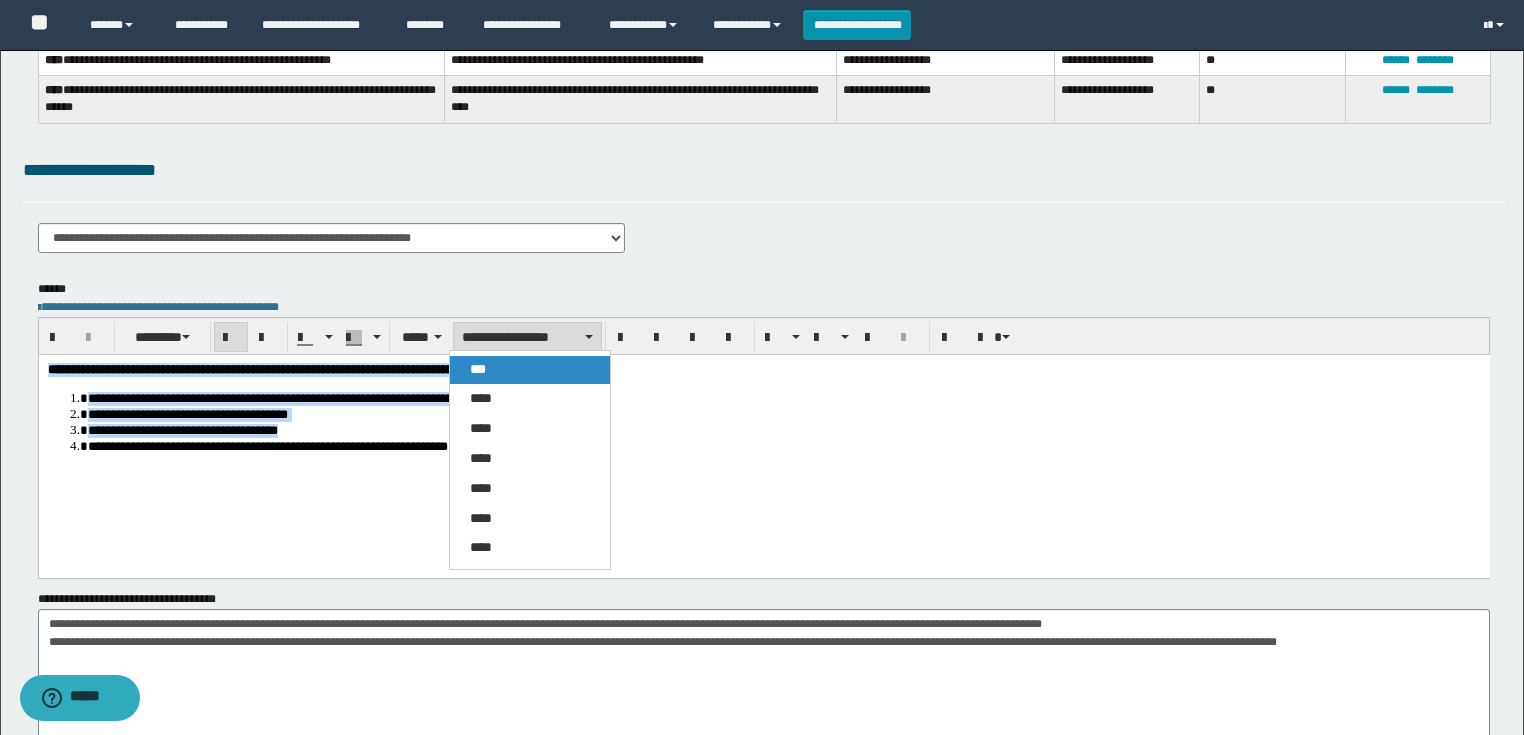 click on "***" at bounding box center [530, 370] 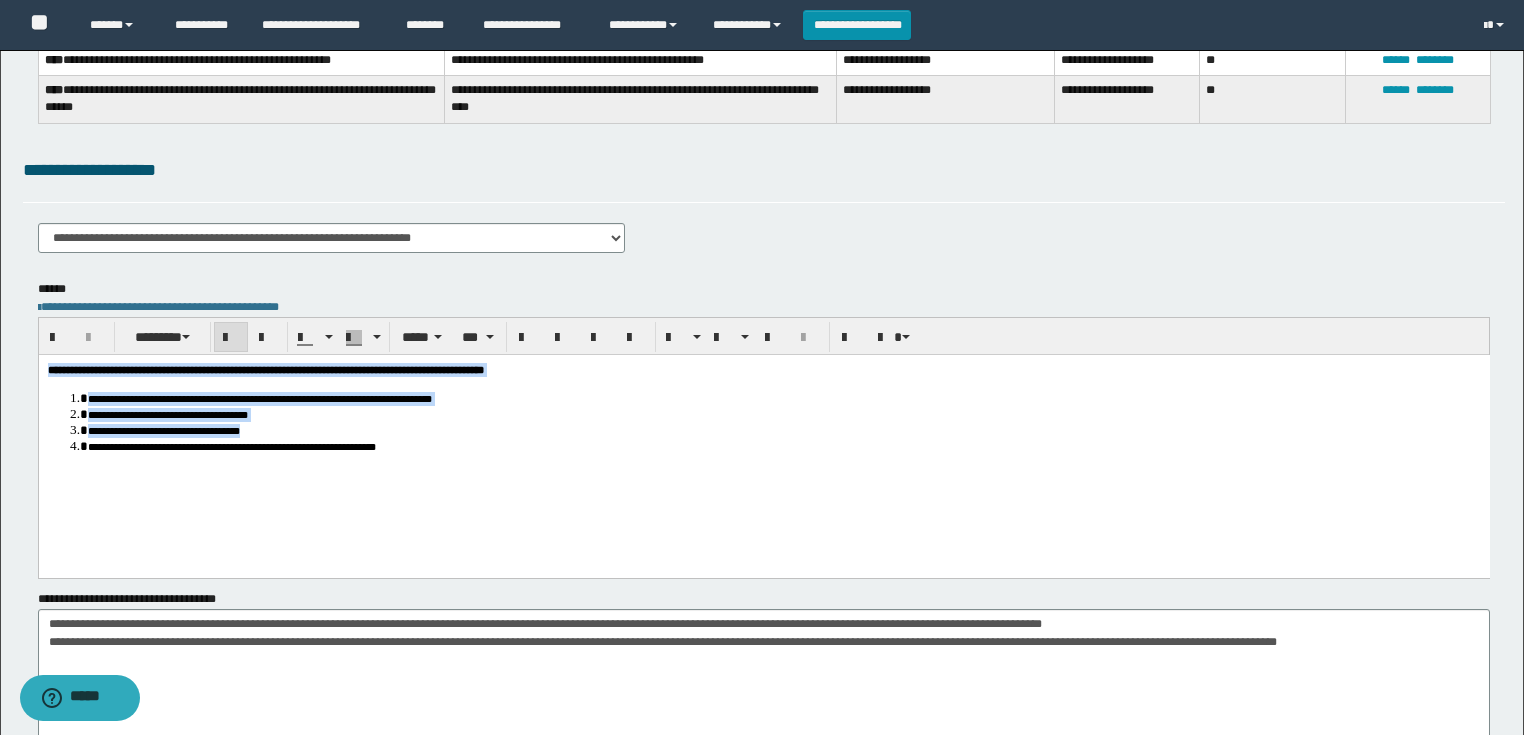 click on "**********" at bounding box center (783, 446) 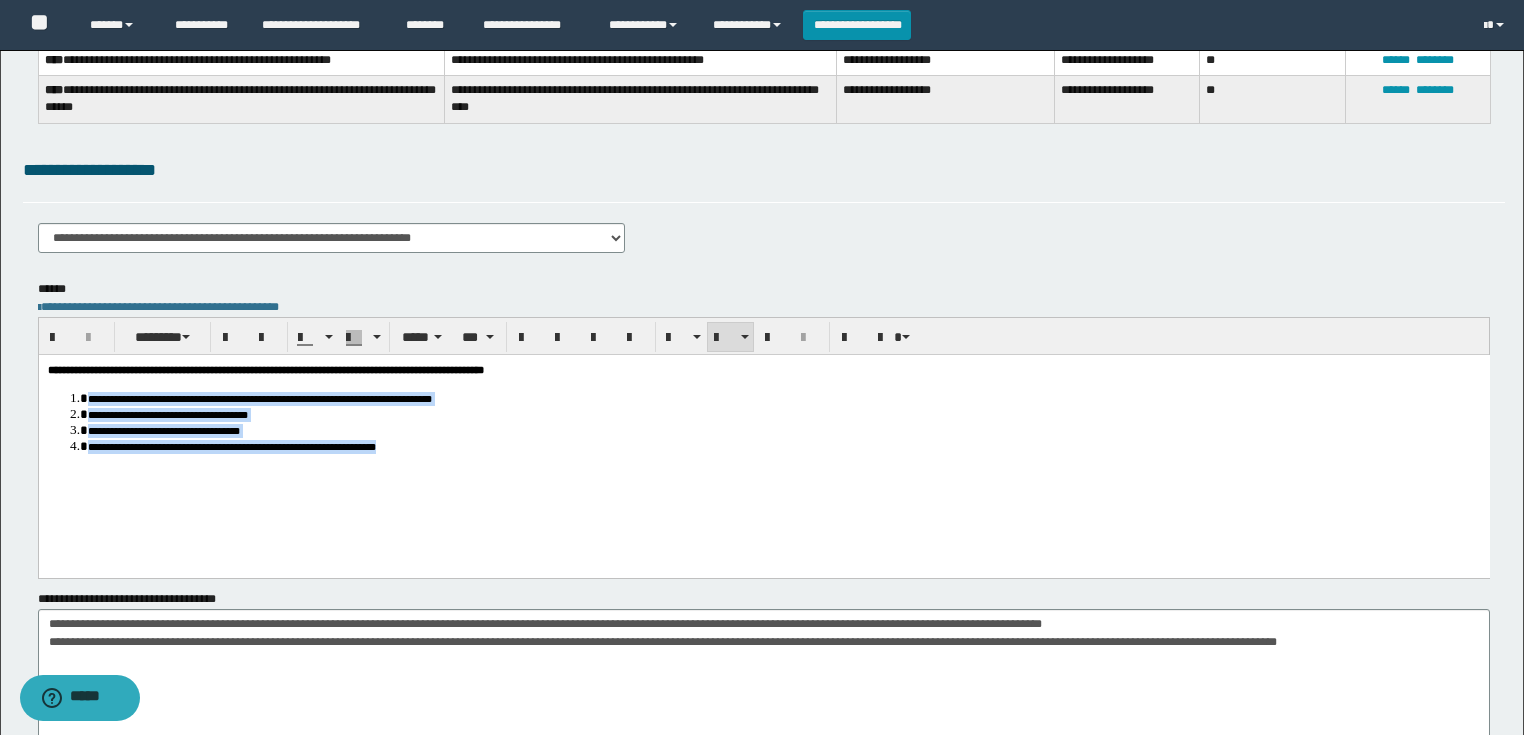 drag, startPoint x: 573, startPoint y: 460, endPoint x: 79, endPoint y: 404, distance: 497.16397 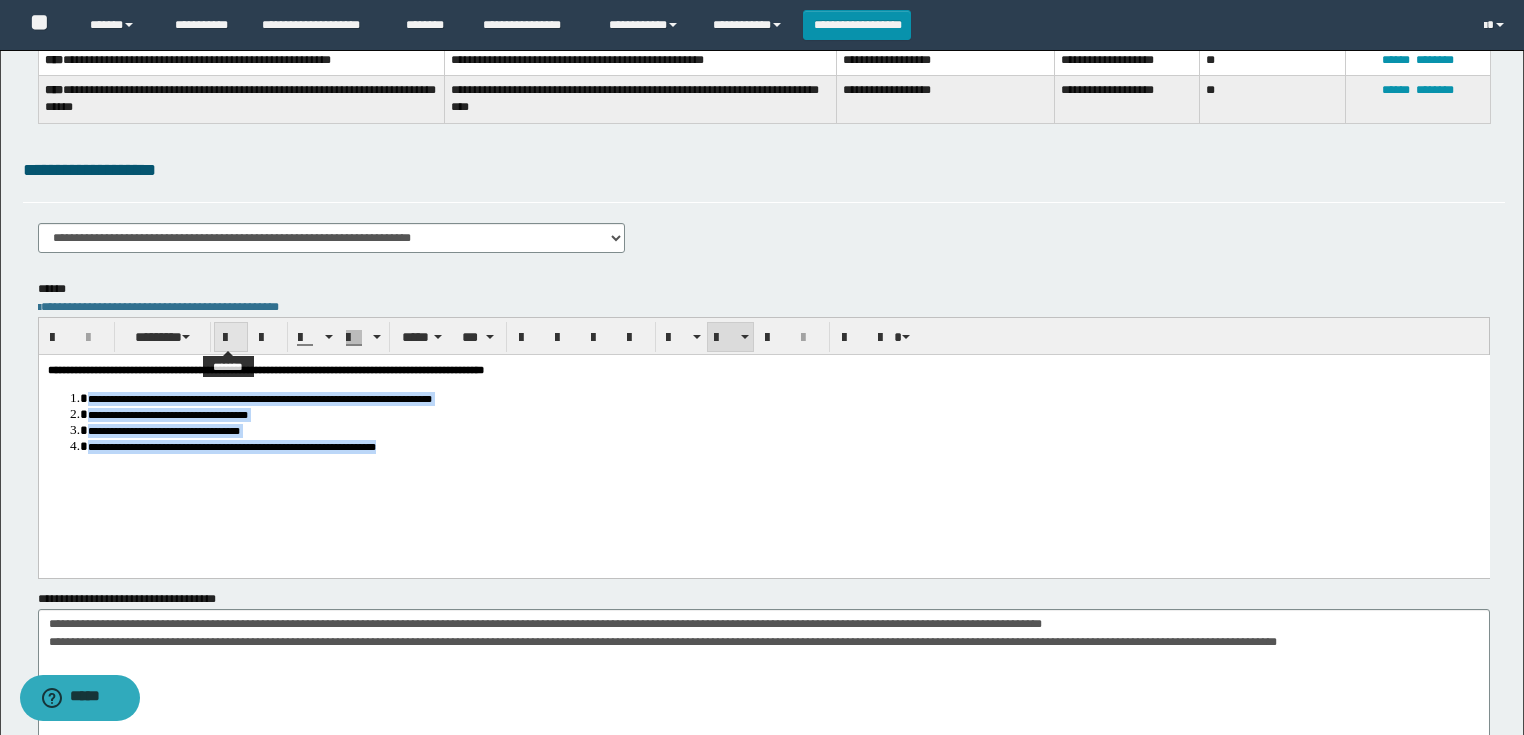 click at bounding box center [231, 337] 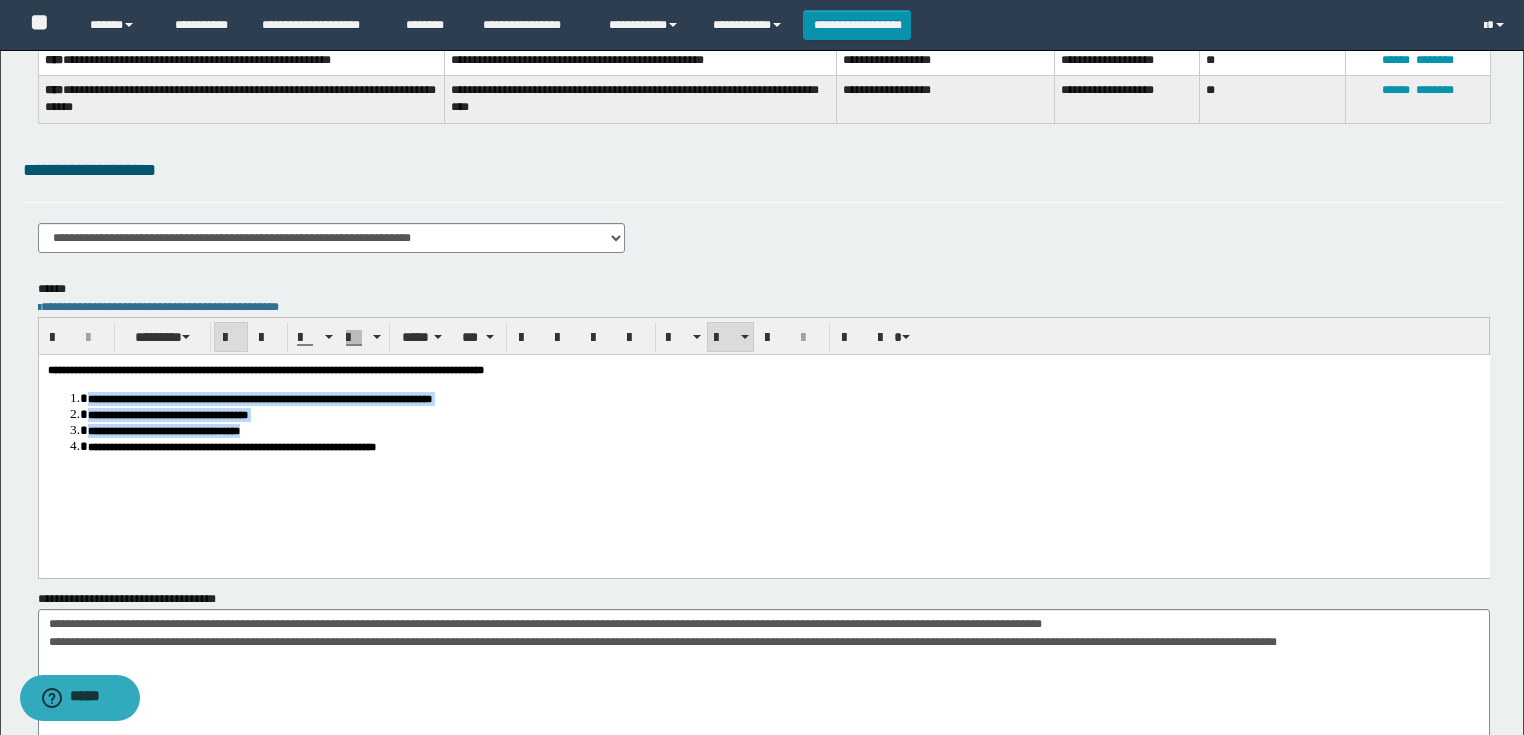 click on "**********" at bounding box center (763, 440) 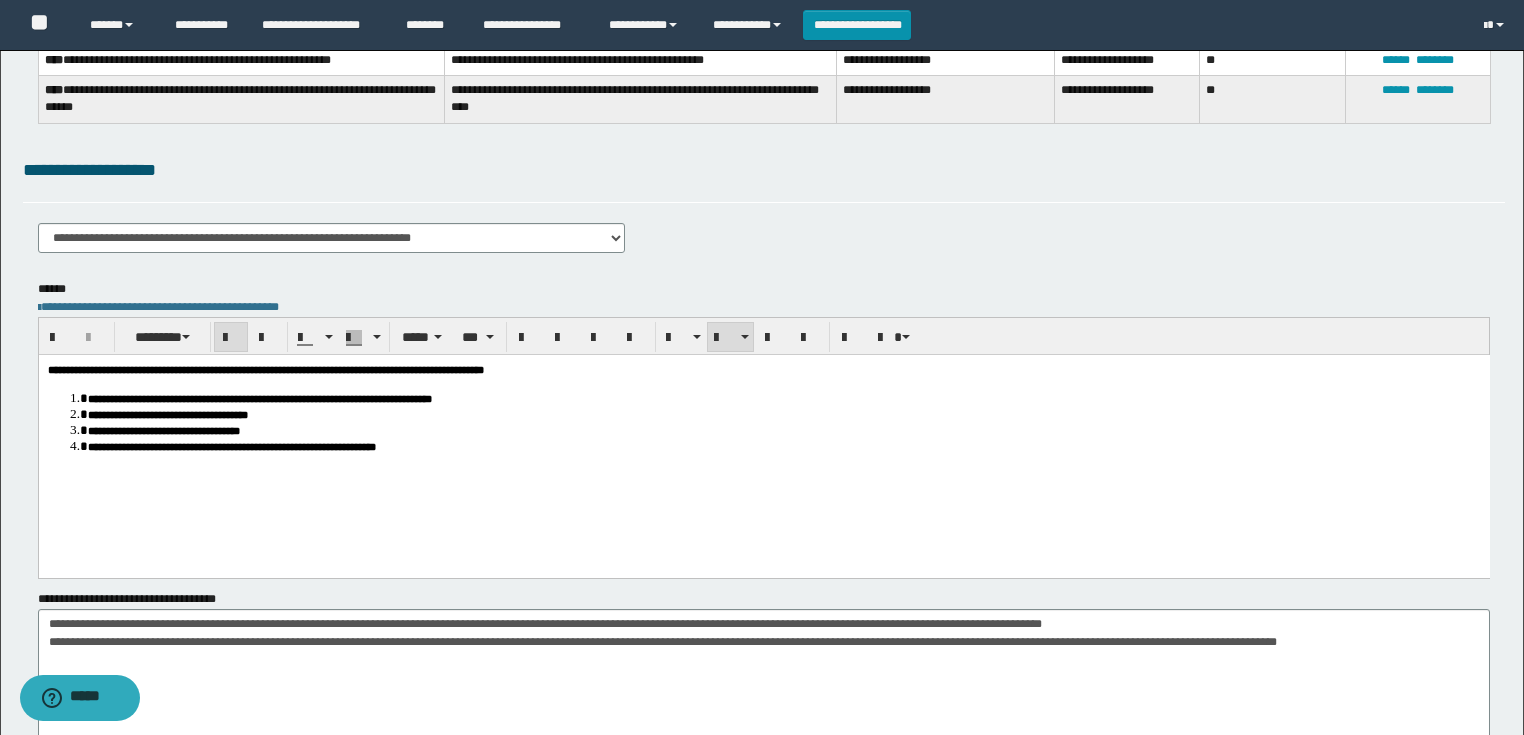 click on "**********" at bounding box center [265, 370] 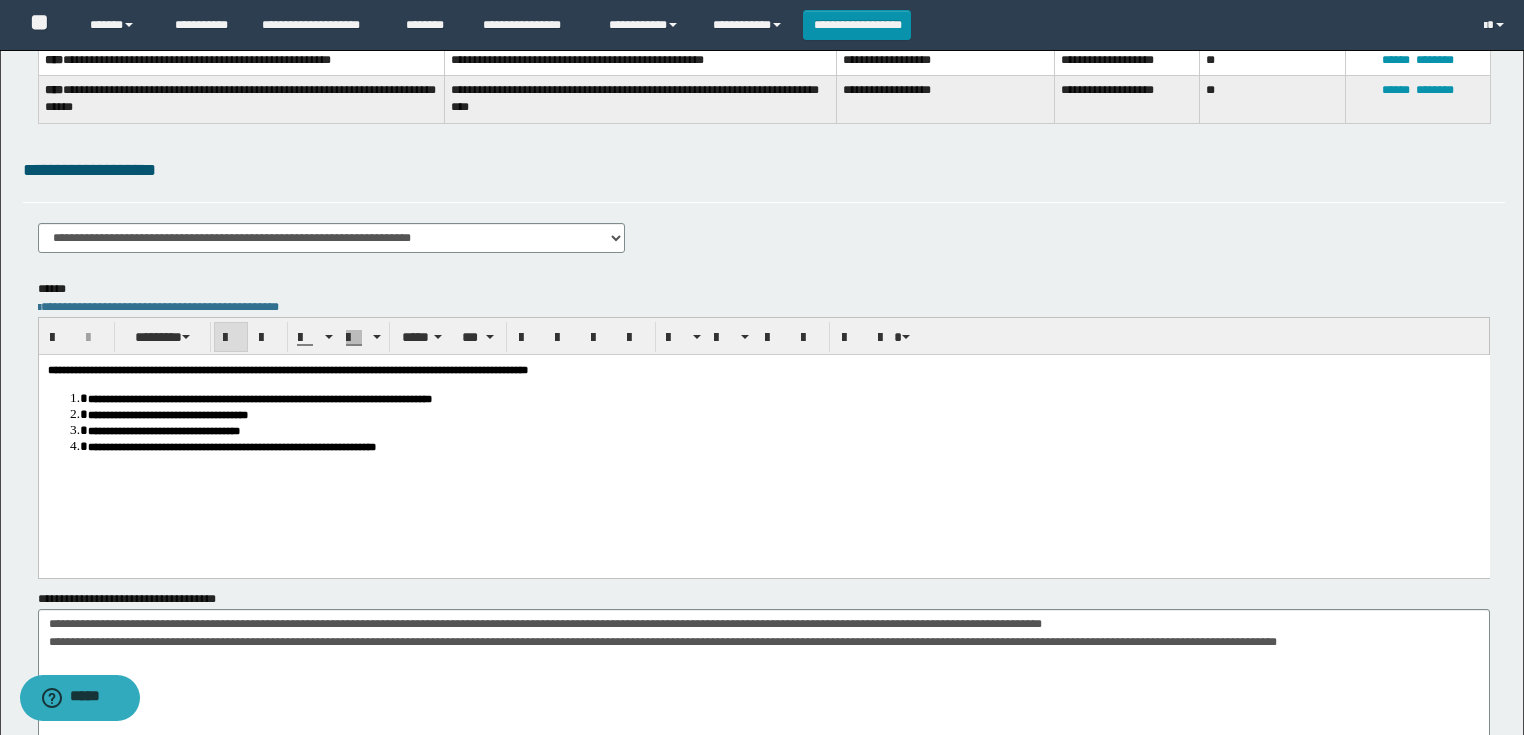 click on "**********" at bounding box center [783, 398] 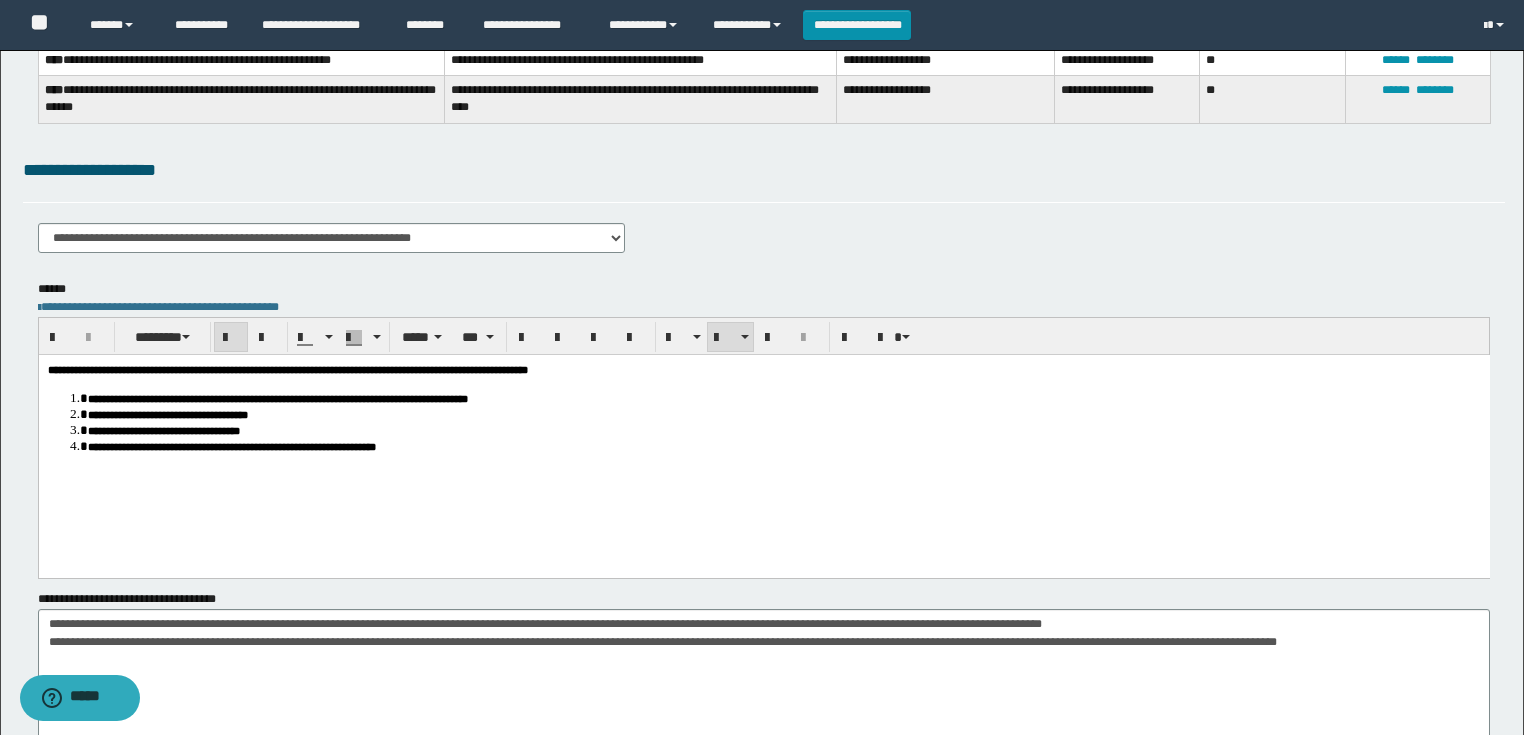 click on "**********" at bounding box center (763, 440) 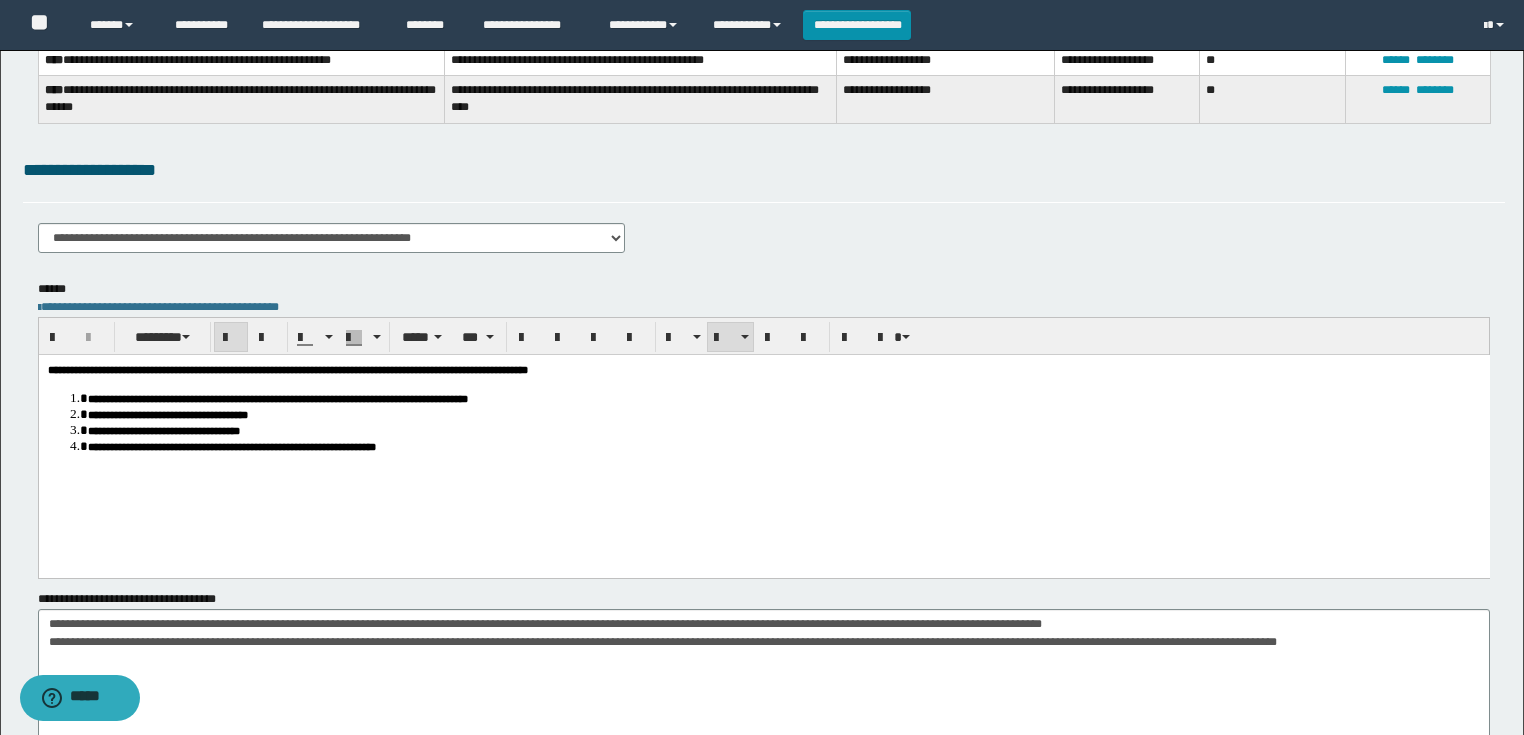 click on "**********" at bounding box center [764, 690] 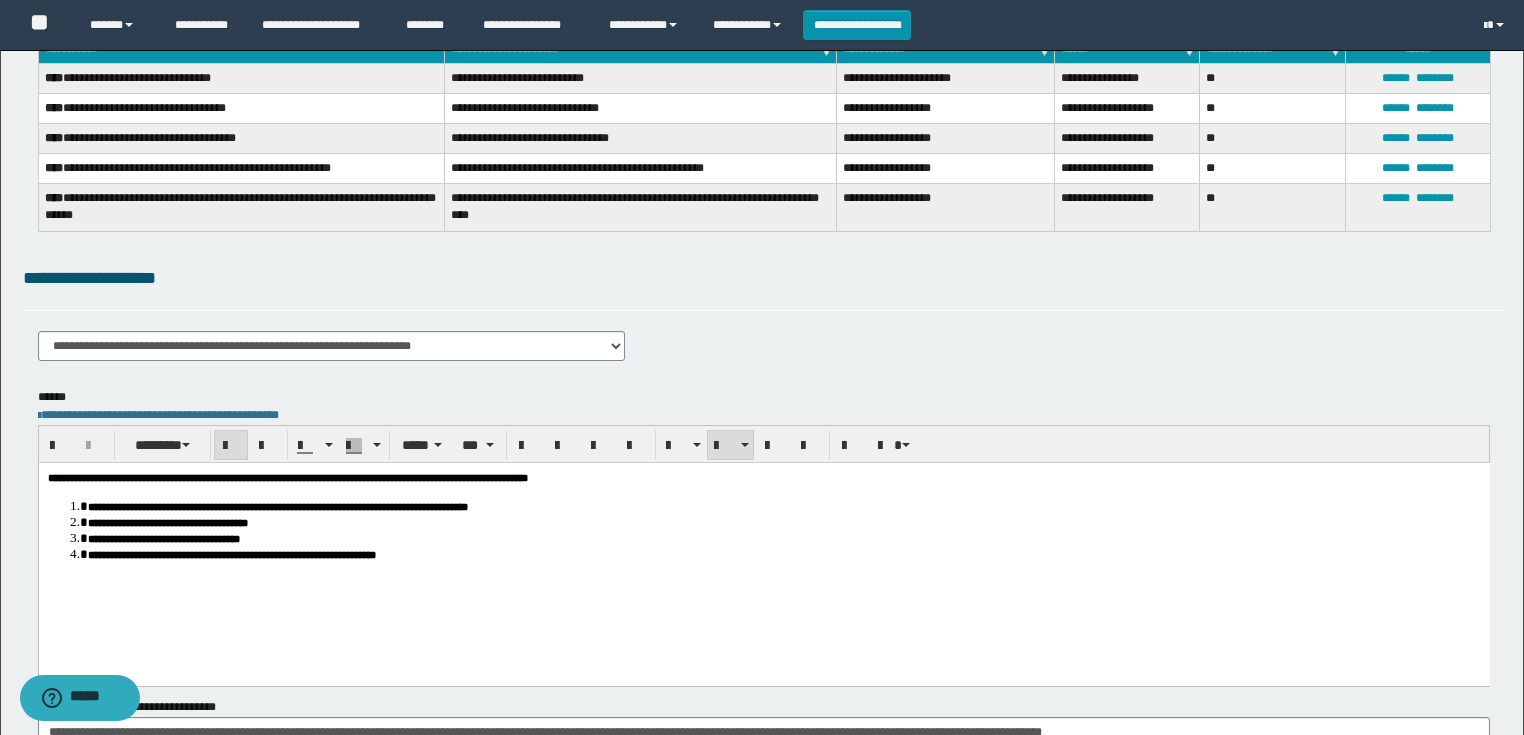 scroll, scrollTop: 200, scrollLeft: 0, axis: vertical 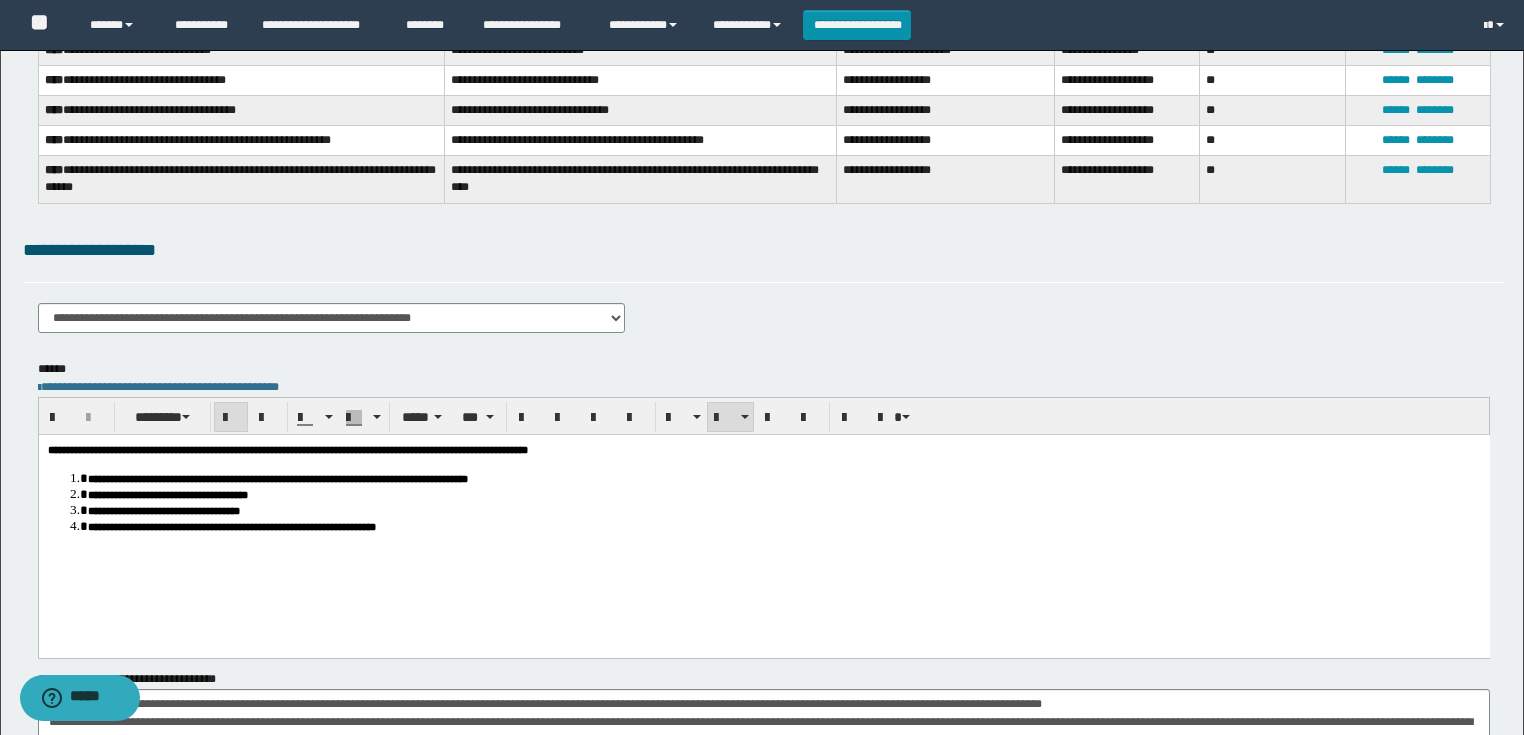 type on "**********" 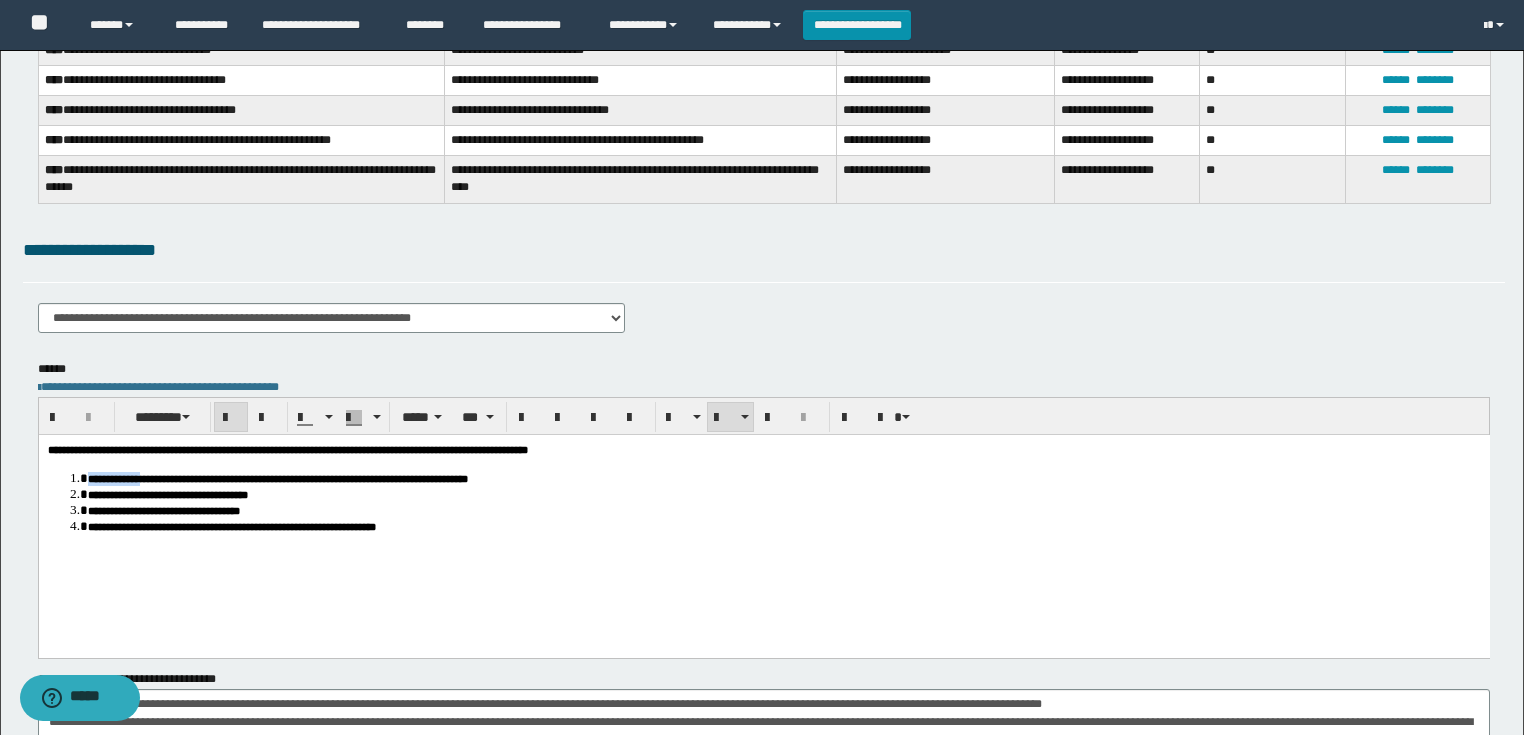drag, startPoint x: 90, startPoint y: 479, endPoint x: 180, endPoint y: 483, distance: 90.088844 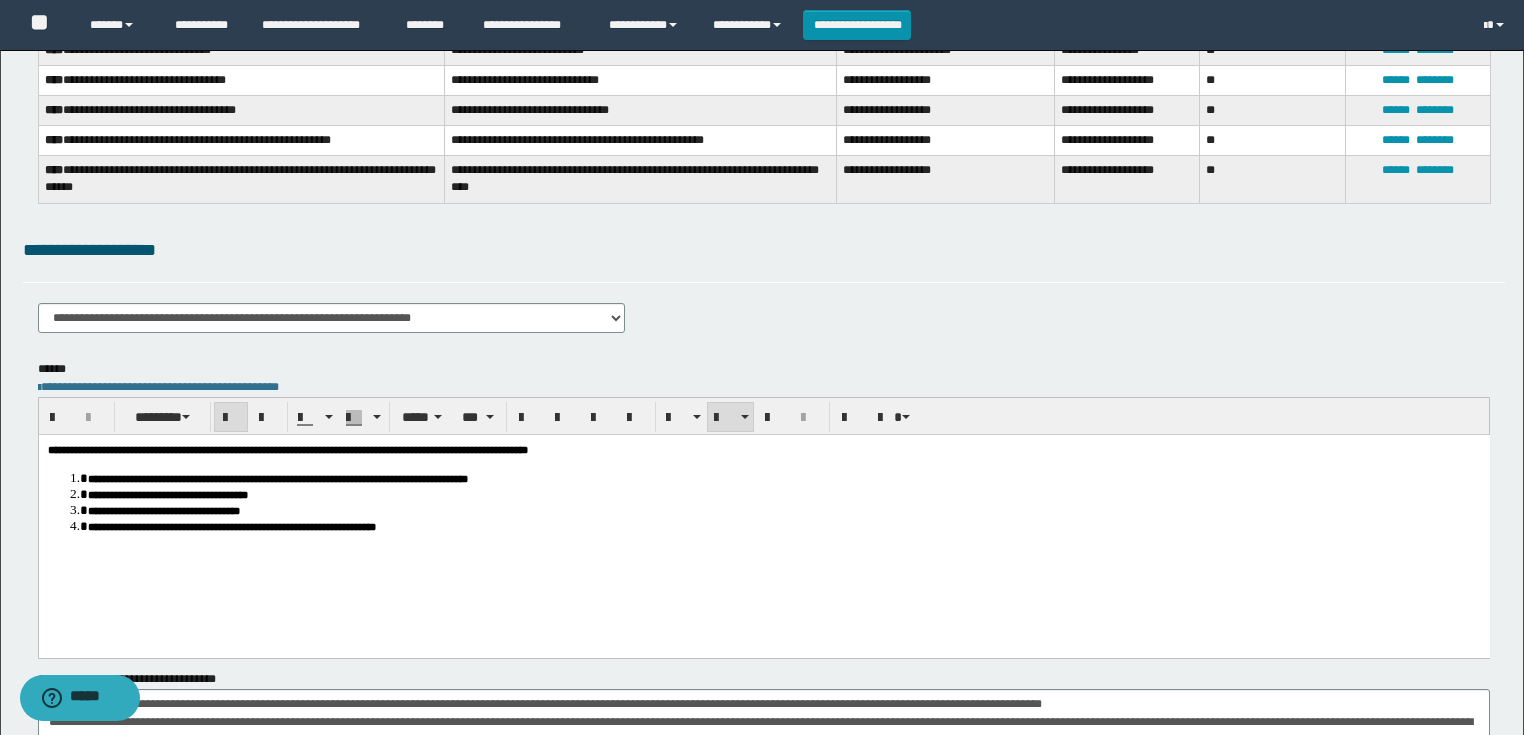 click on "**********" at bounding box center [167, 495] 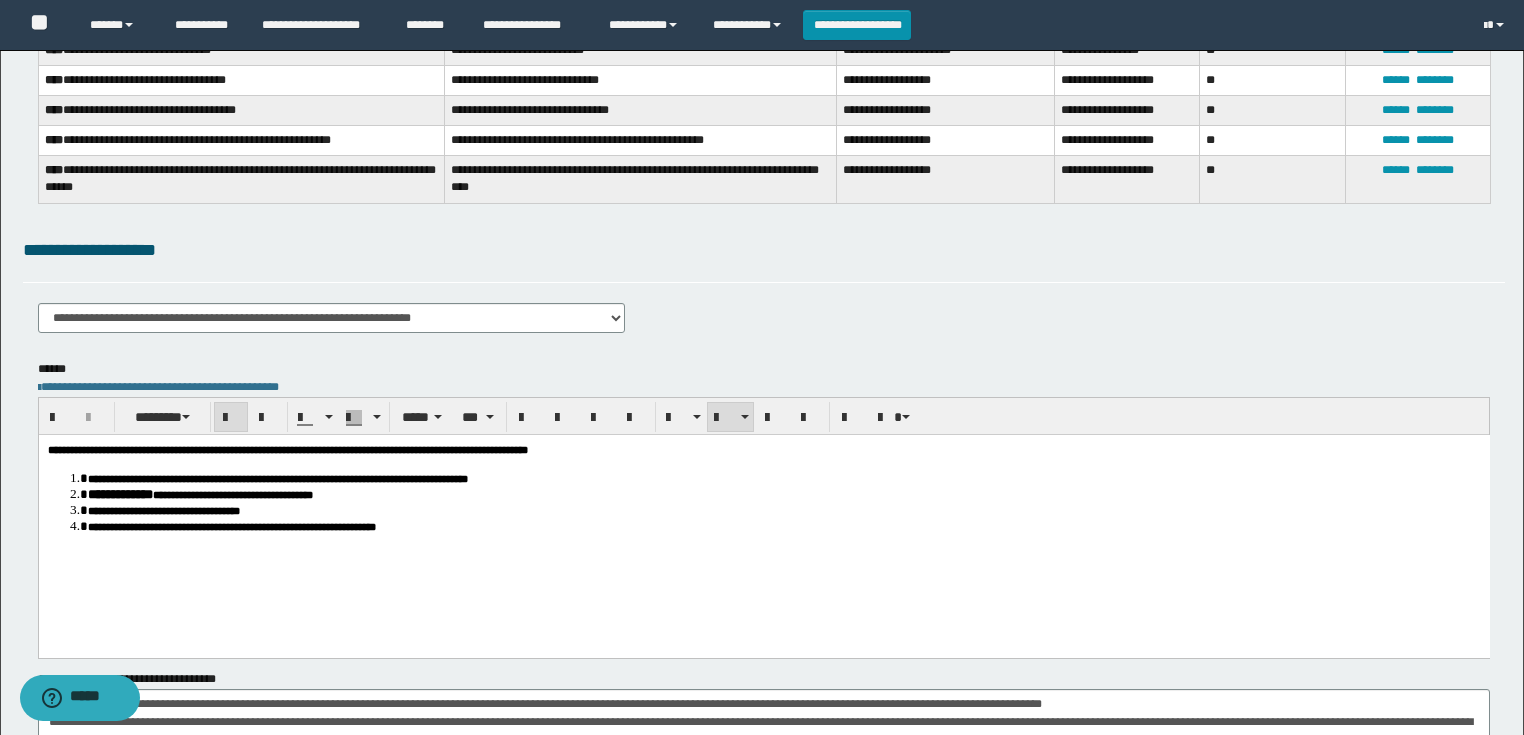 click on "**********" at bounding box center (163, 511) 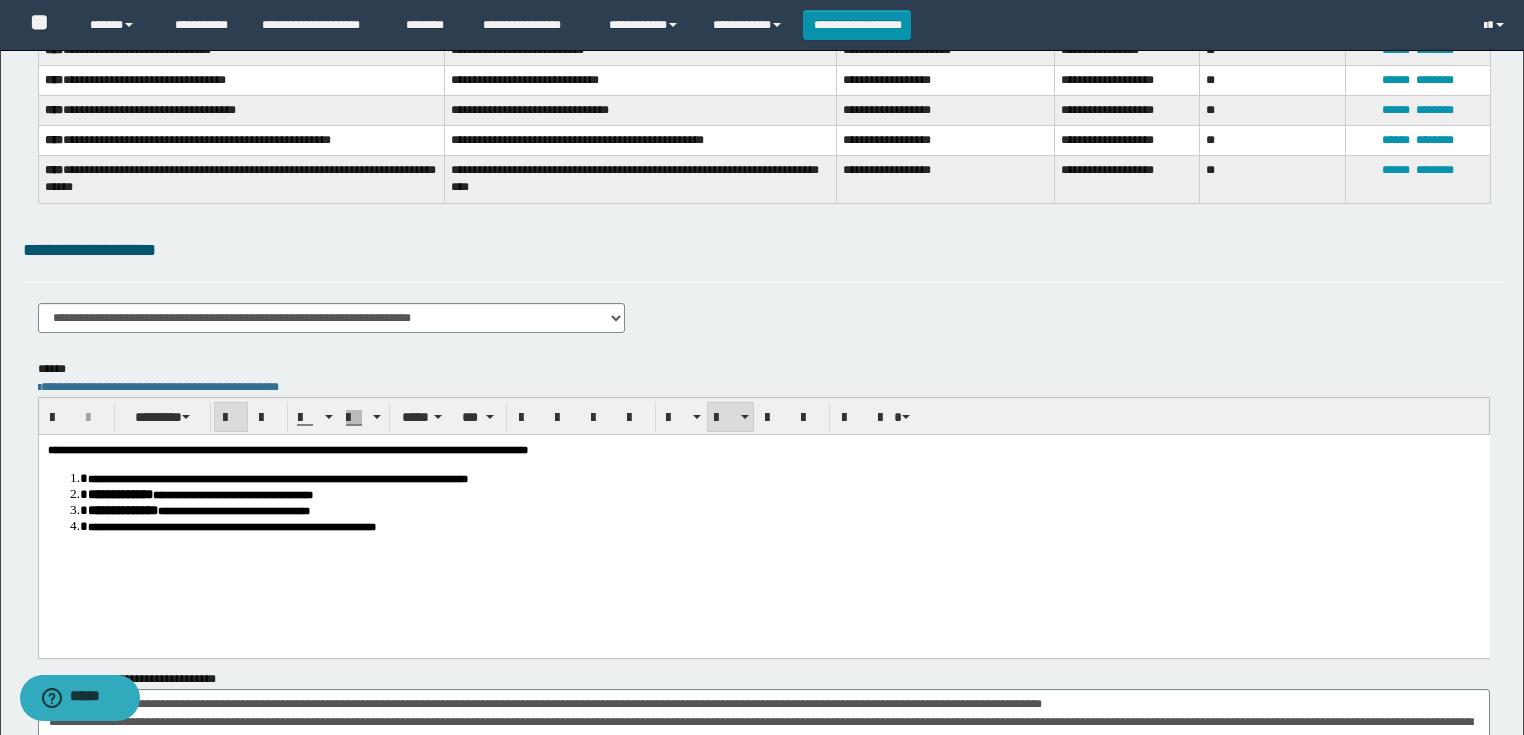 click on "**********" at bounding box center (231, 527) 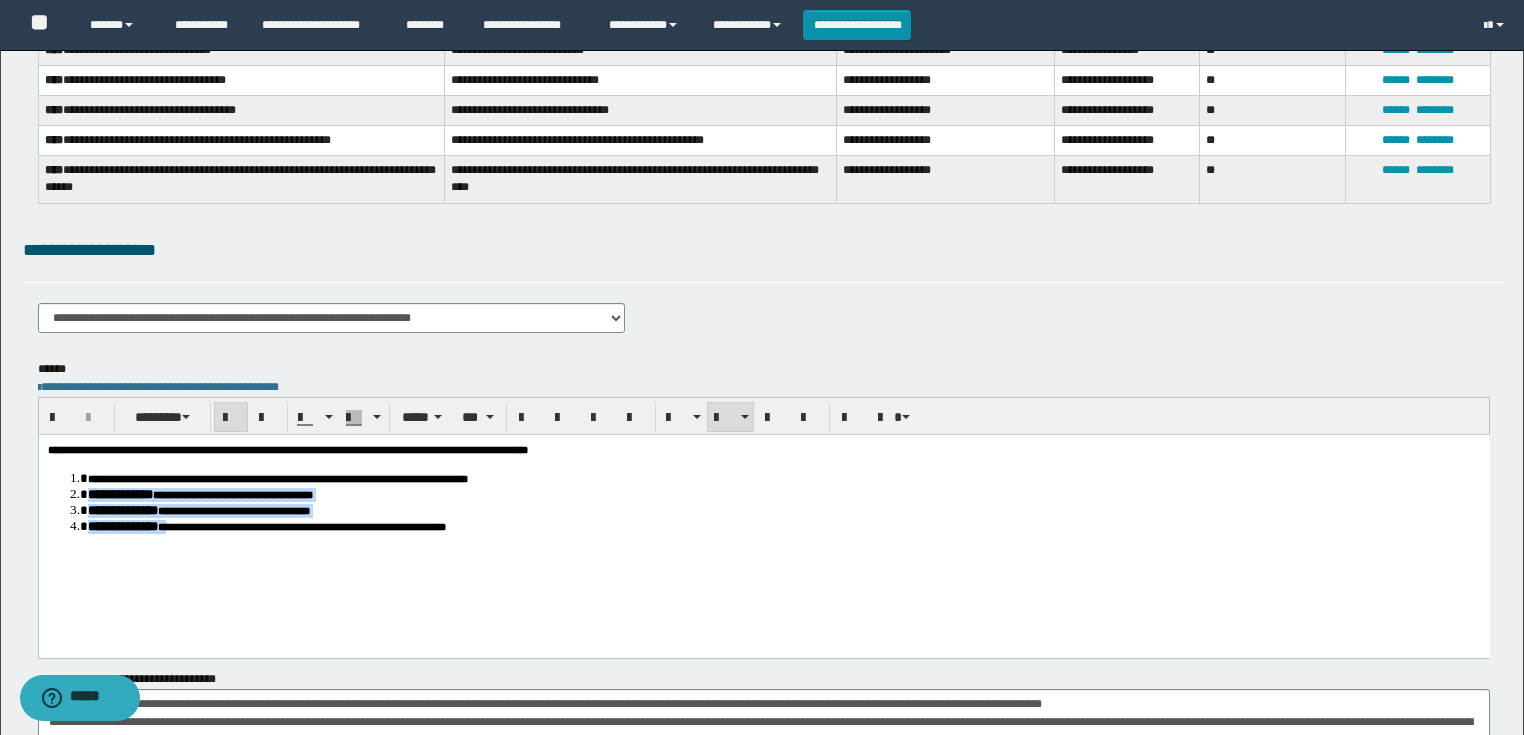 drag, startPoint x: 215, startPoint y: 531, endPoint x: 83, endPoint y: 502, distance: 135.14807 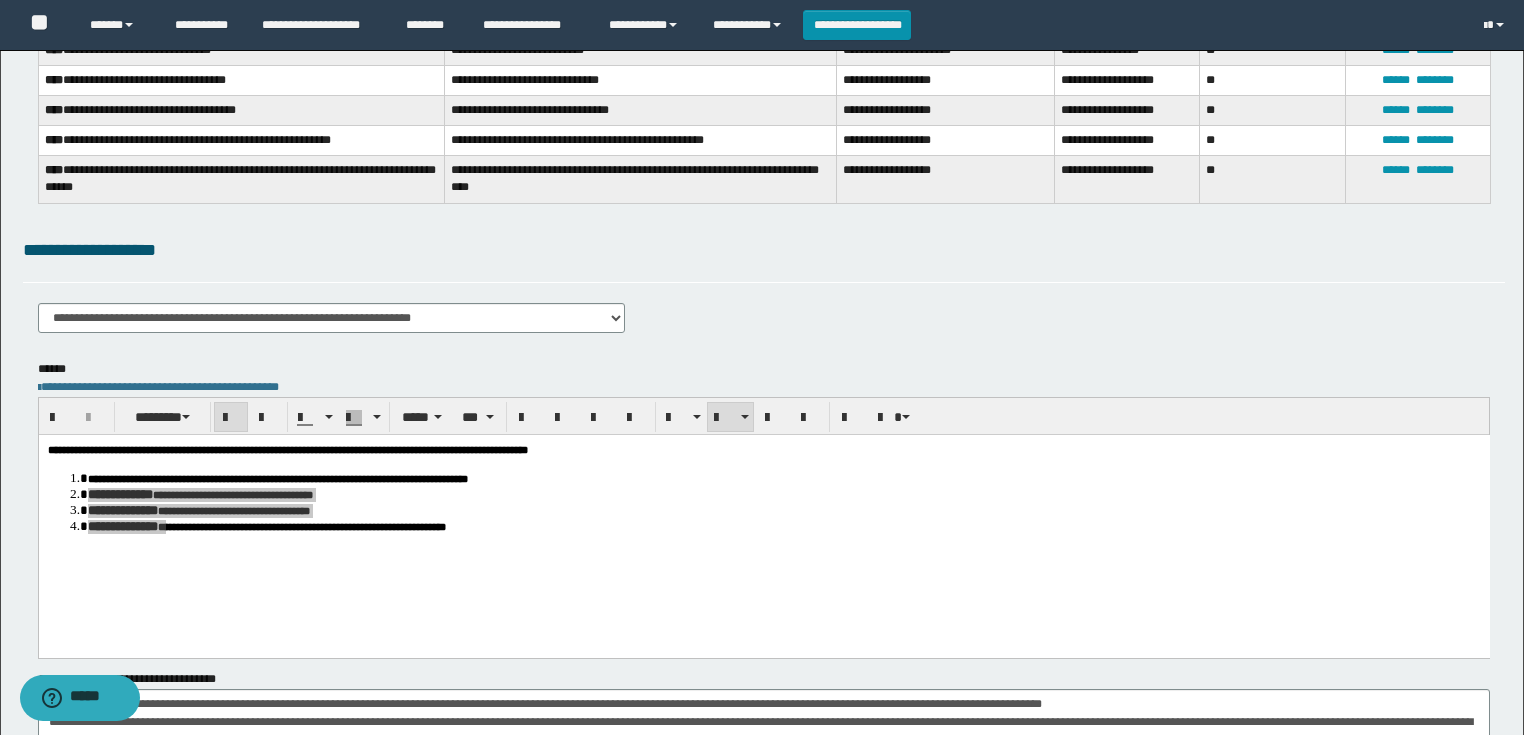 click on "********     ***** ***" at bounding box center (764, 416) 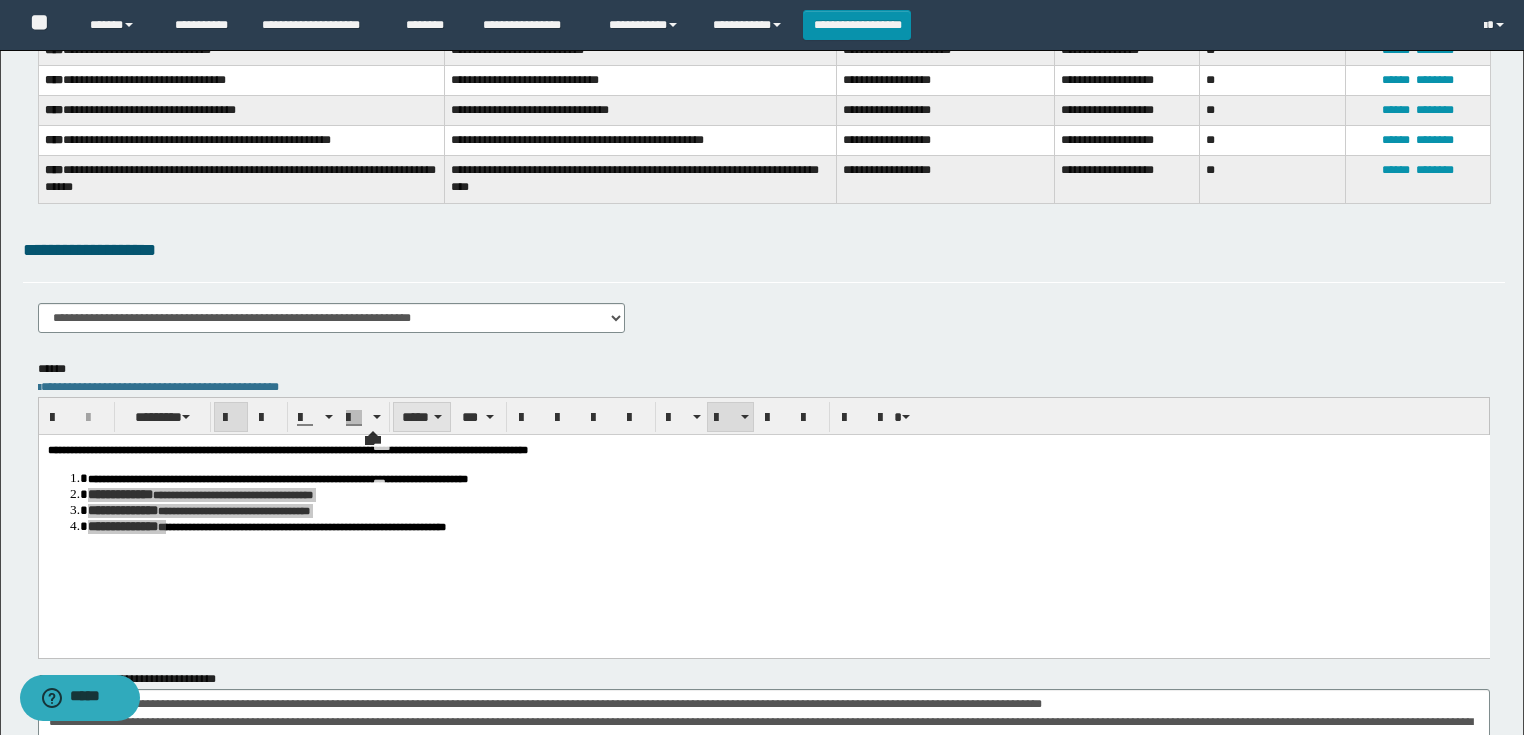 click on "*****" at bounding box center [422, 417] 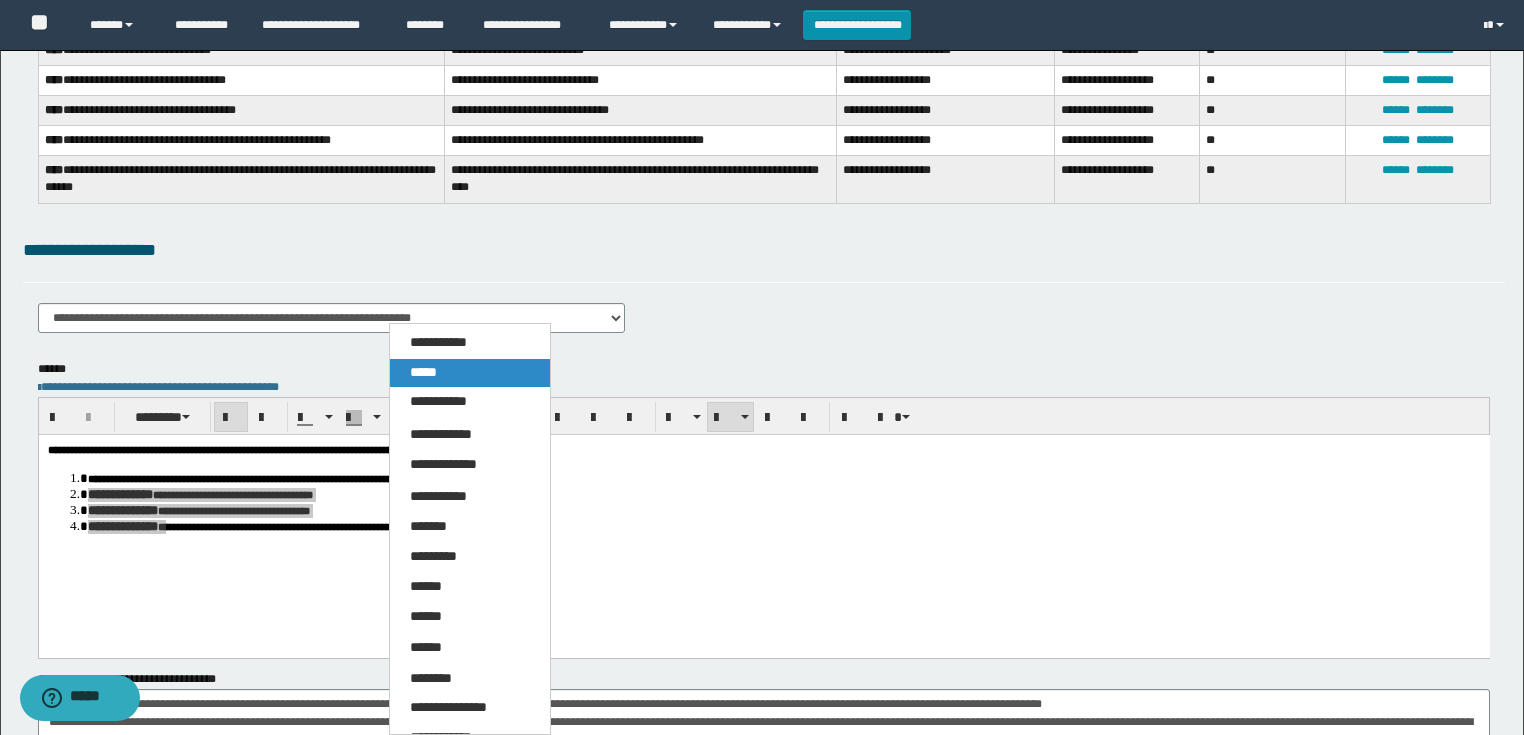 click on "*****" at bounding box center [470, 373] 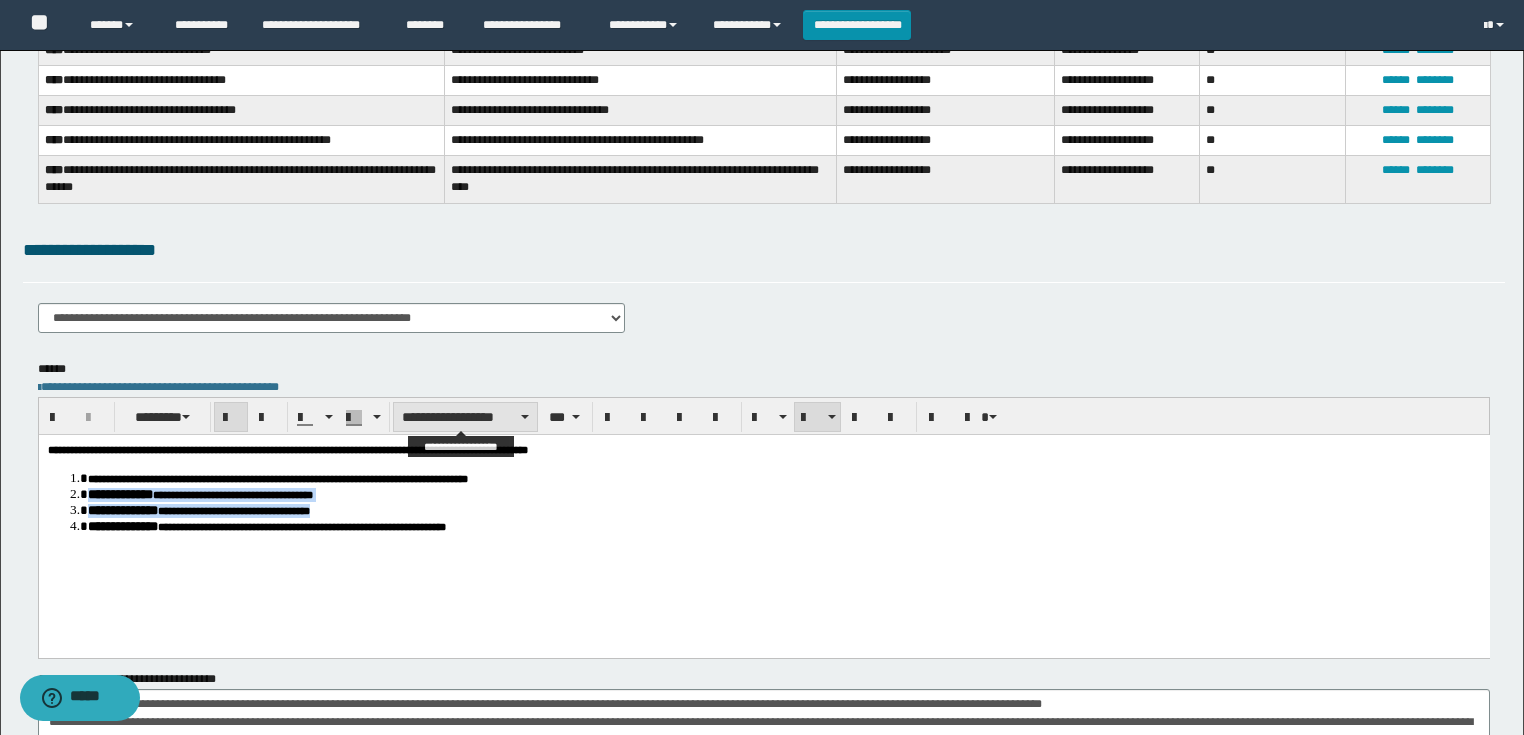click on "**********" at bounding box center [465, 417] 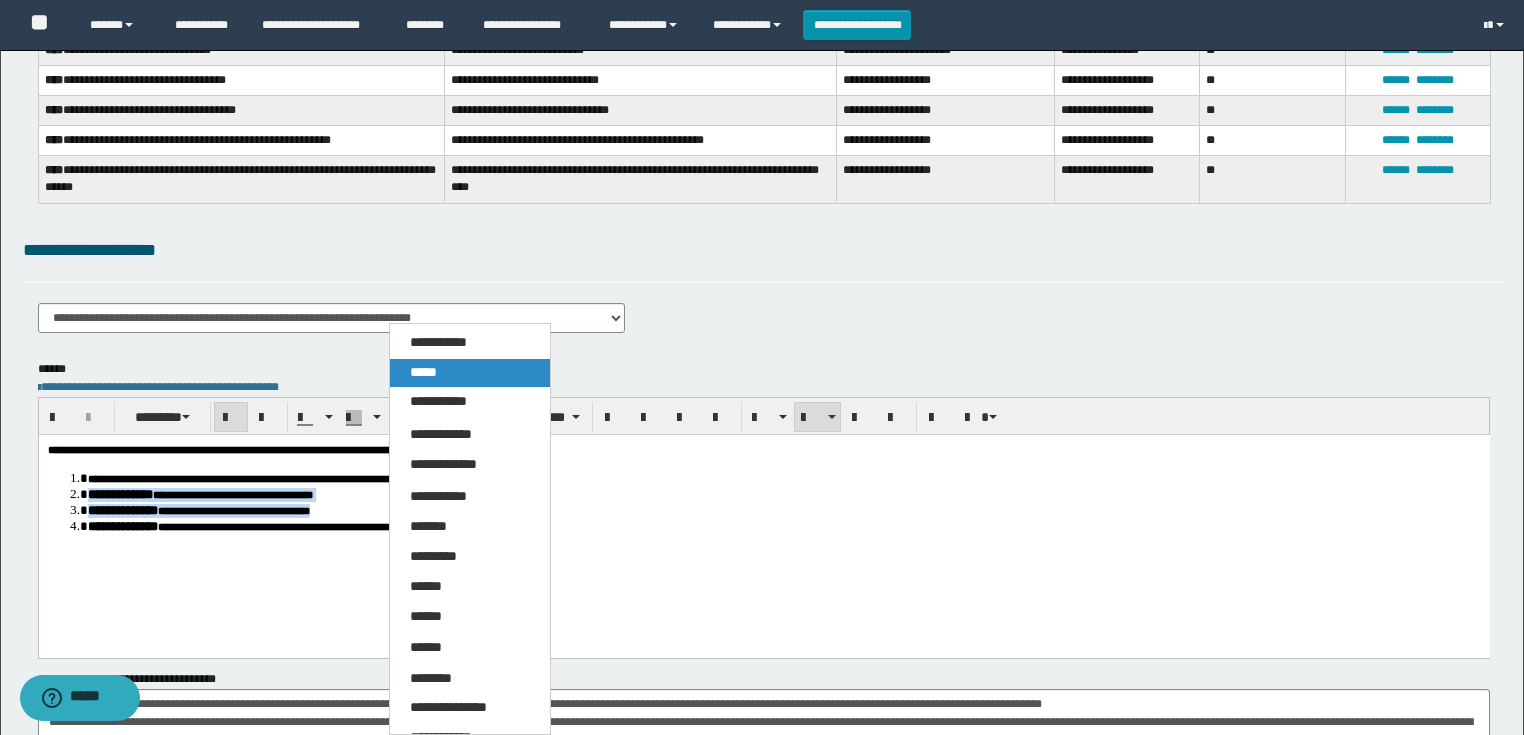 click on "*****" at bounding box center [423, 372] 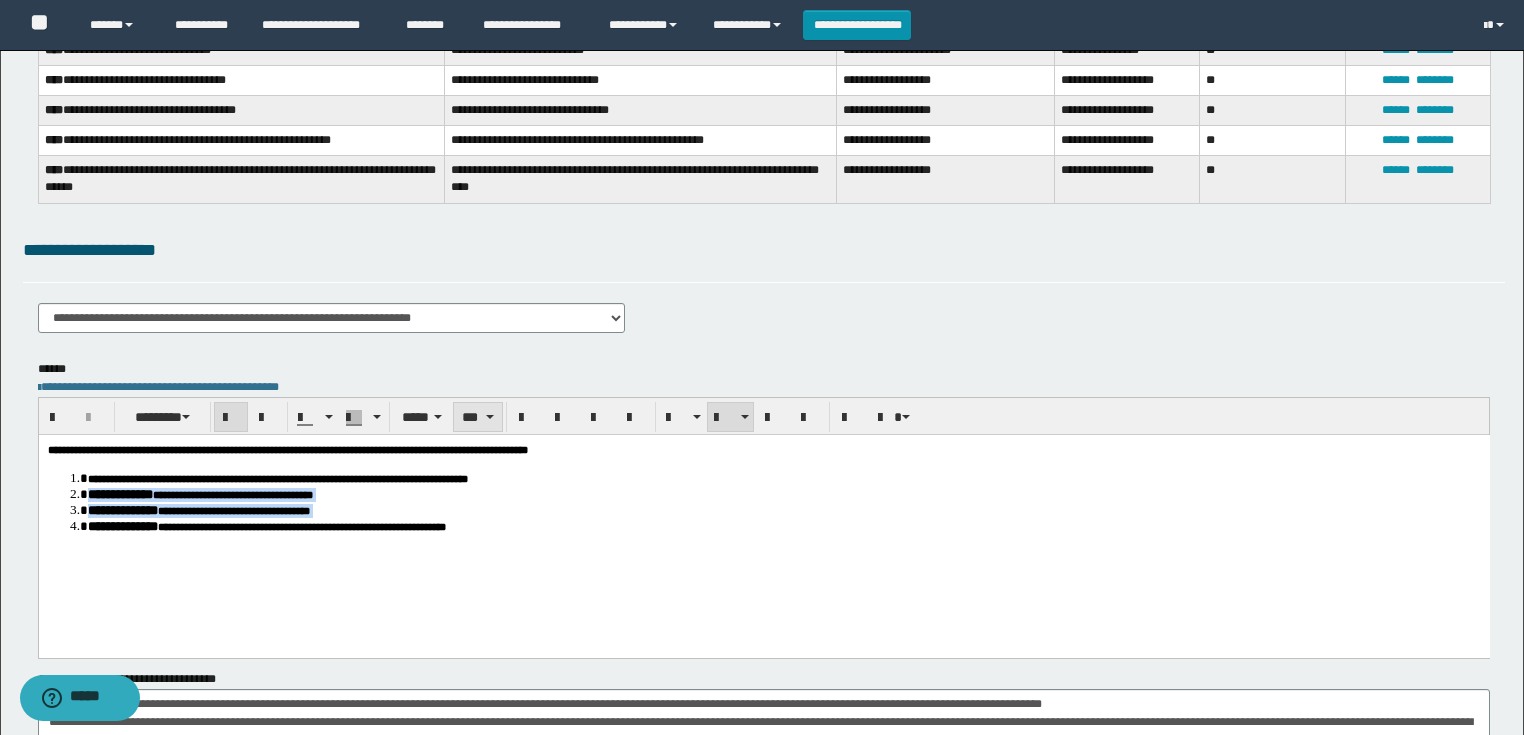click on "***" at bounding box center (477, 417) 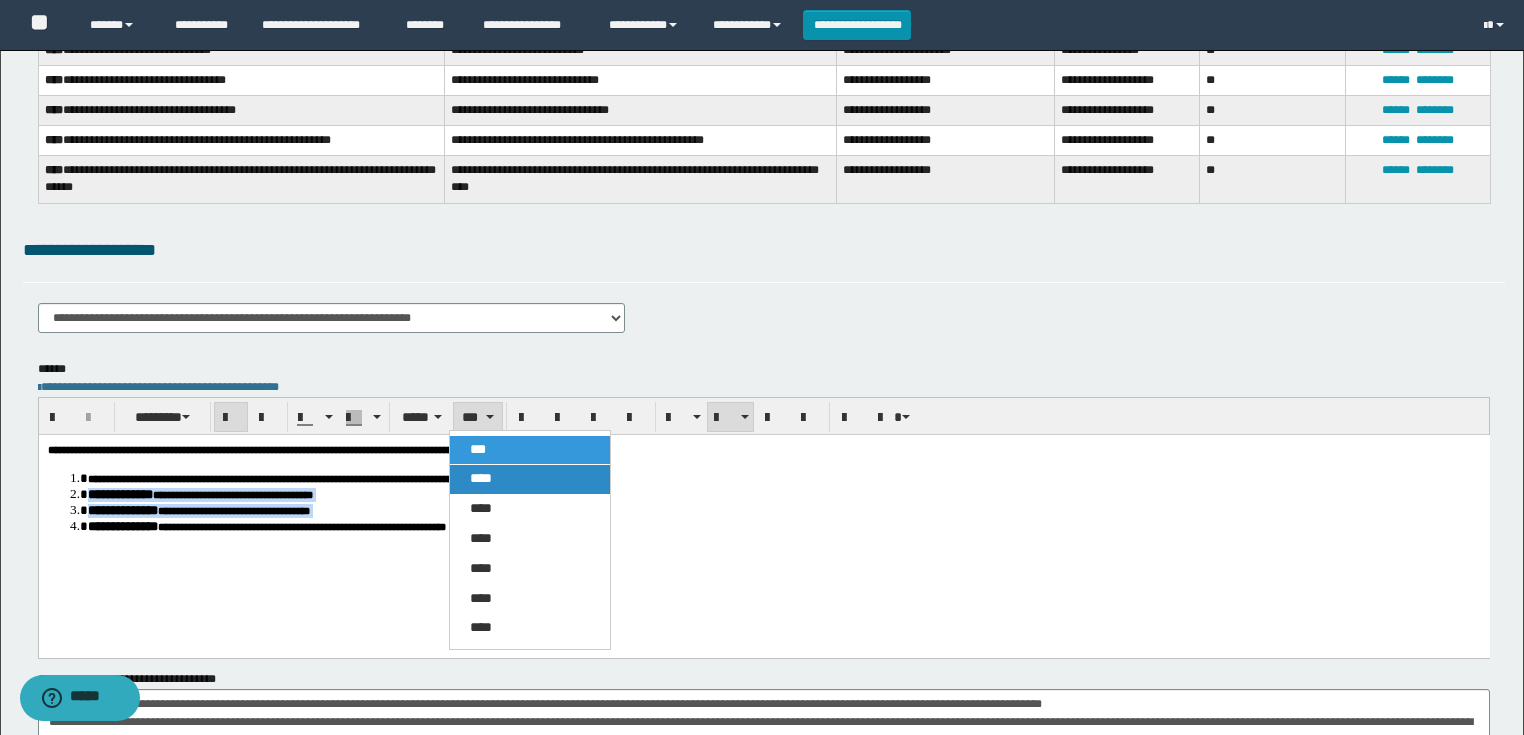 click on "****" at bounding box center [481, 478] 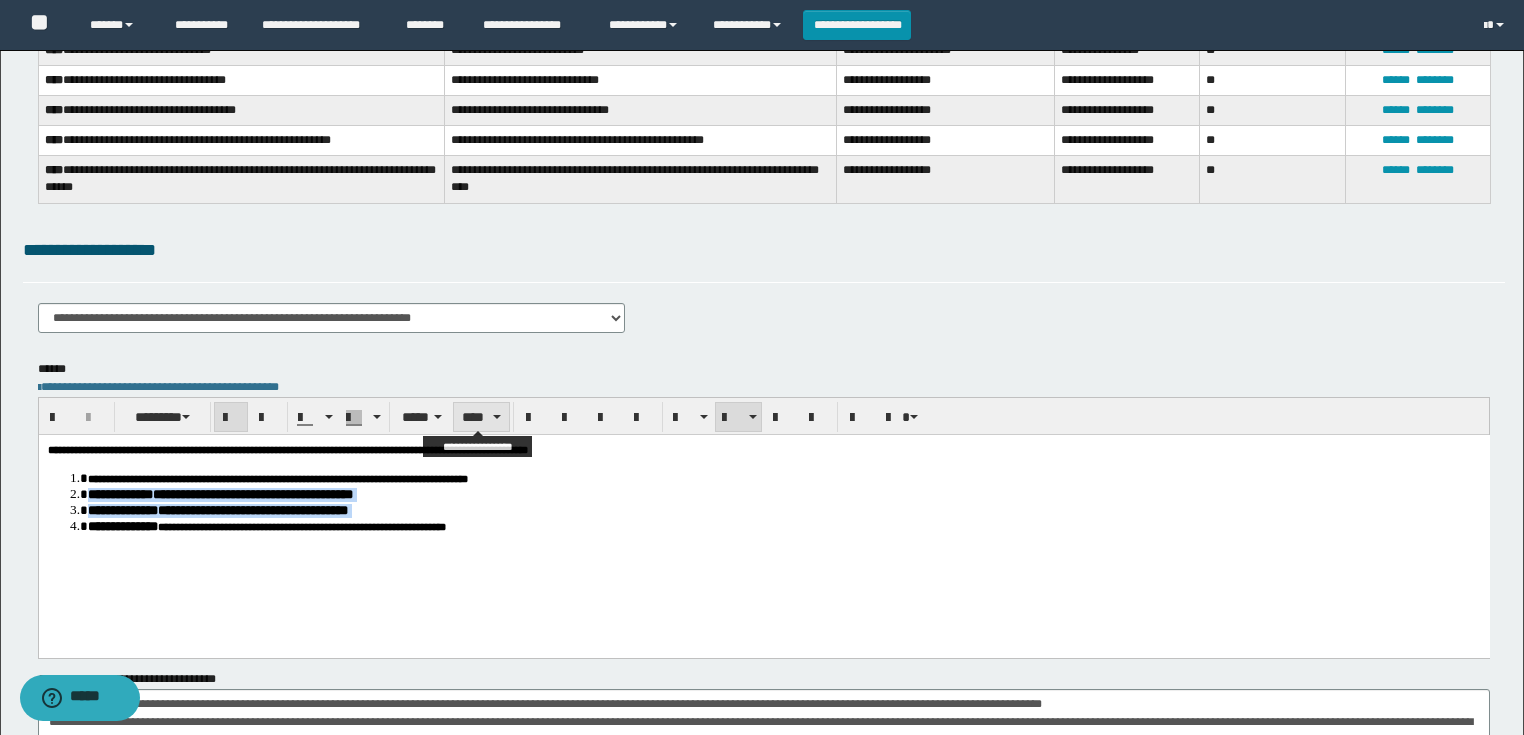 click on "****" at bounding box center [481, 417] 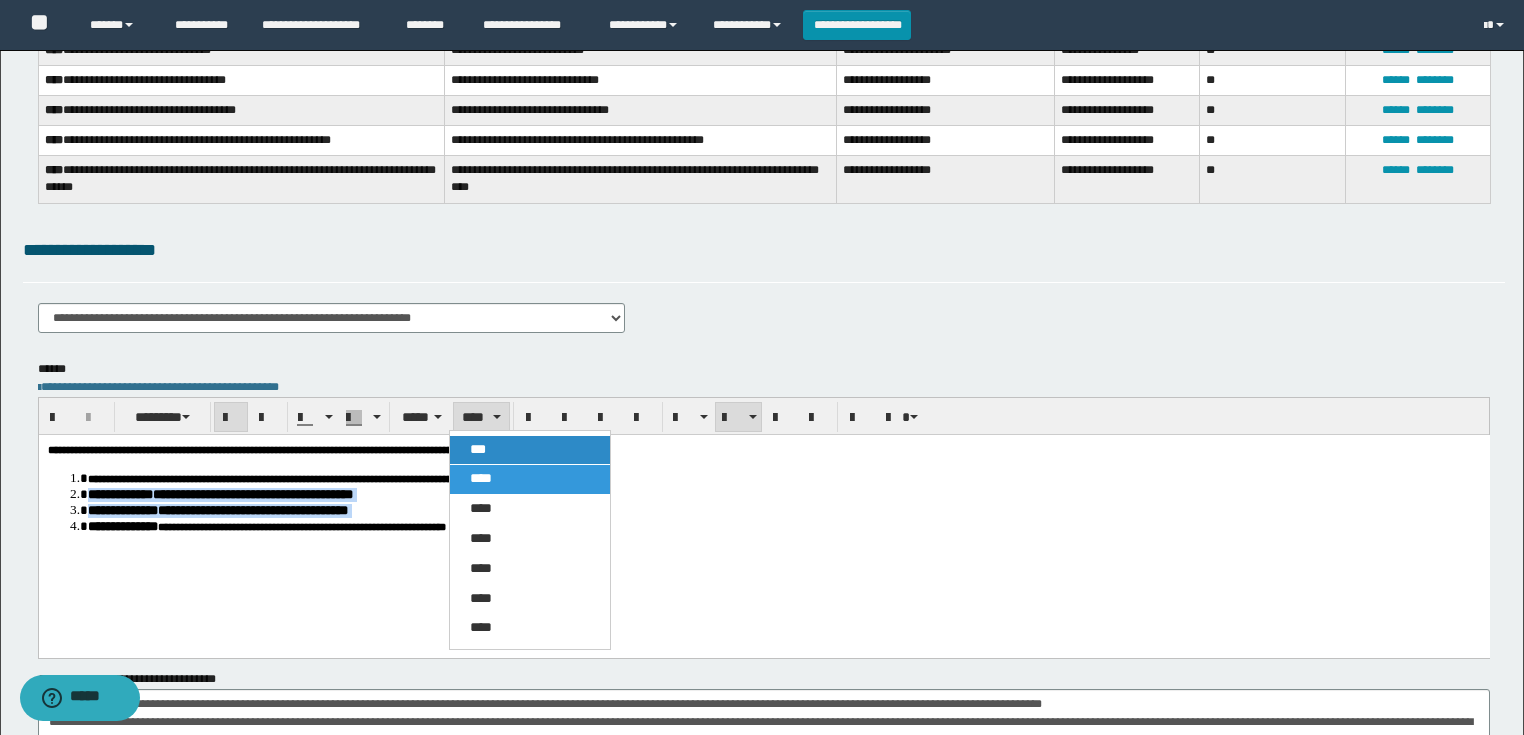 drag, startPoint x: 469, startPoint y: 444, endPoint x: 421, endPoint y: 65, distance: 382.0275 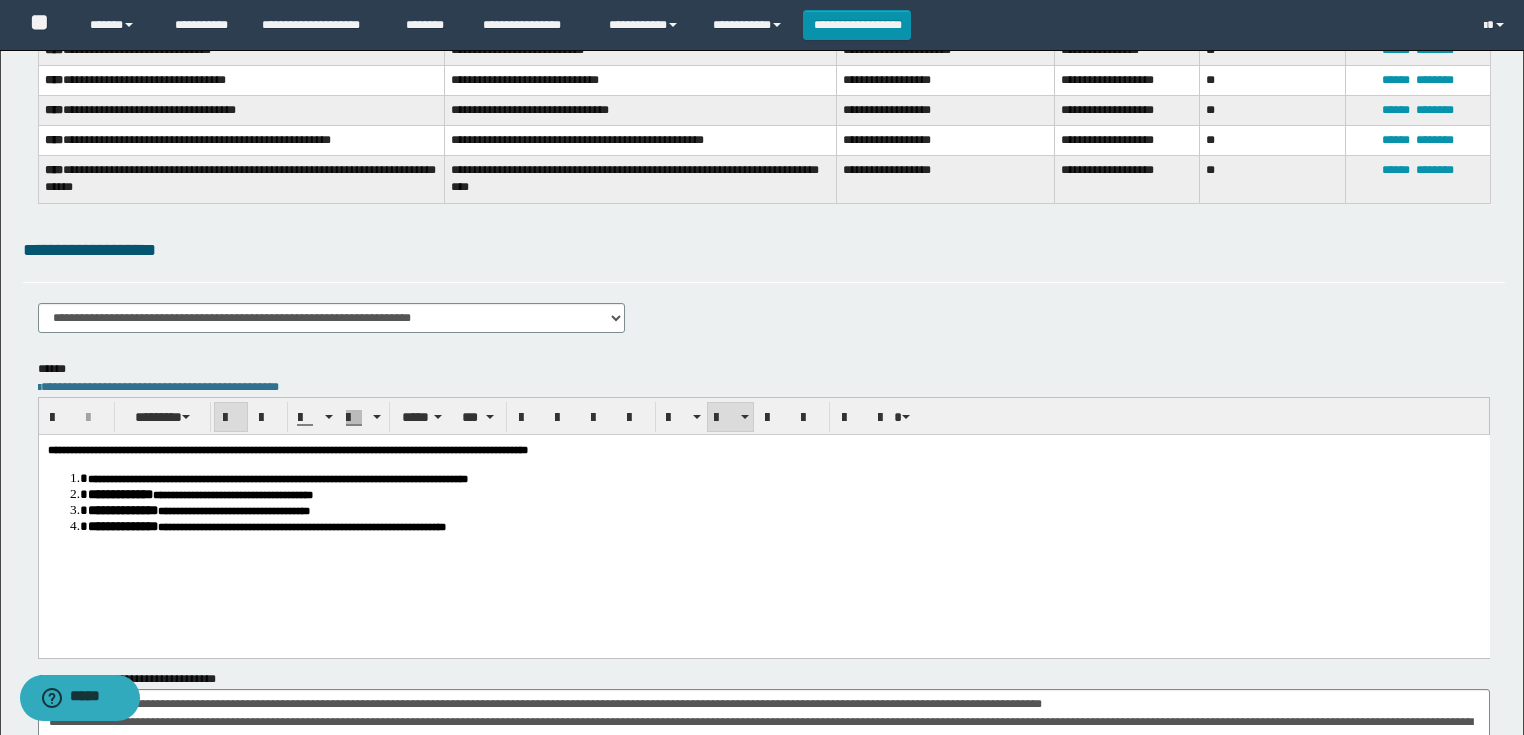 click on "**********" at bounding box center [763, 520] 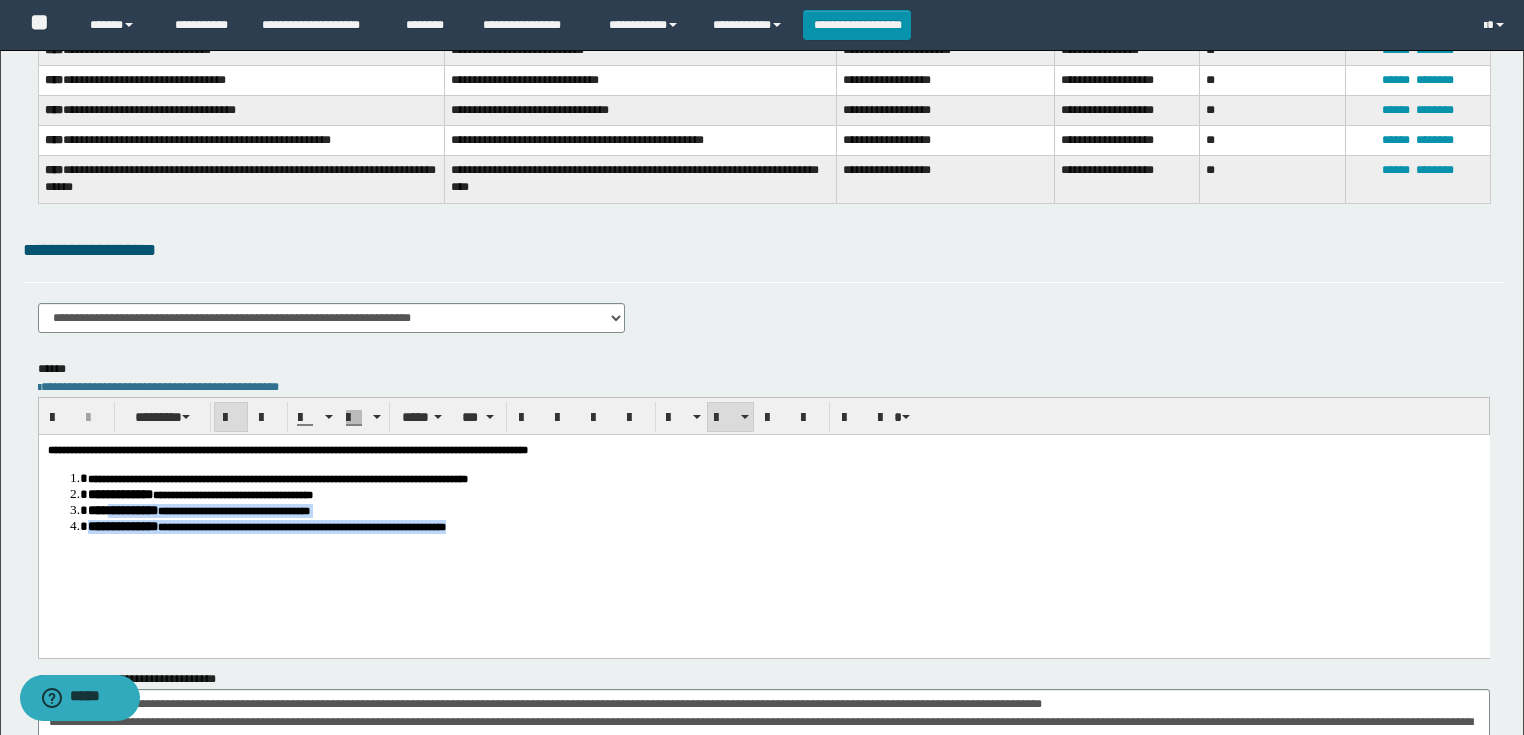 drag, startPoint x: 681, startPoint y: 534, endPoint x: 115, endPoint y: 518, distance: 566.2261 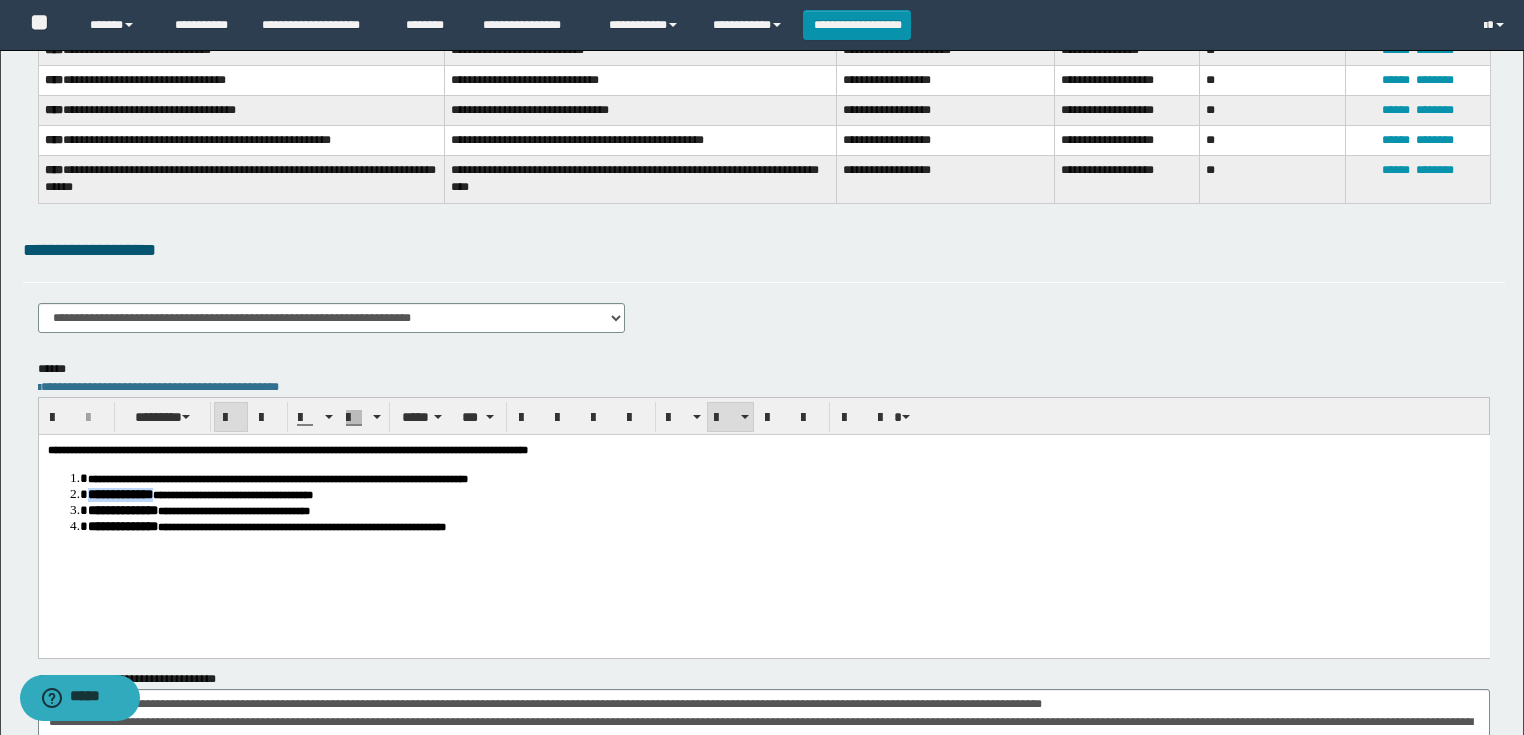 drag, startPoint x: 199, startPoint y: 498, endPoint x: 90, endPoint y: 498, distance: 109 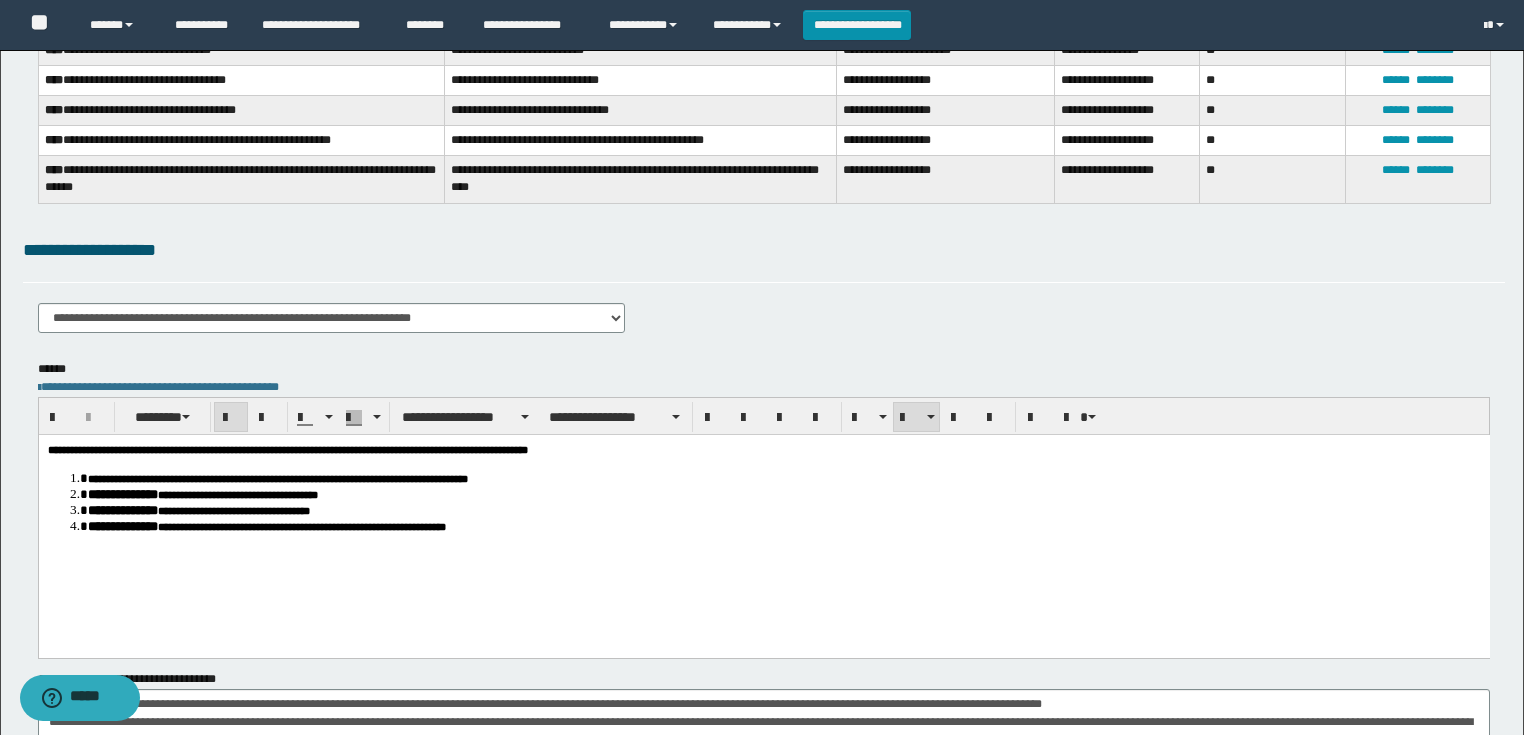 drag, startPoint x: 247, startPoint y: 538, endPoint x: 316, endPoint y: 538, distance: 69 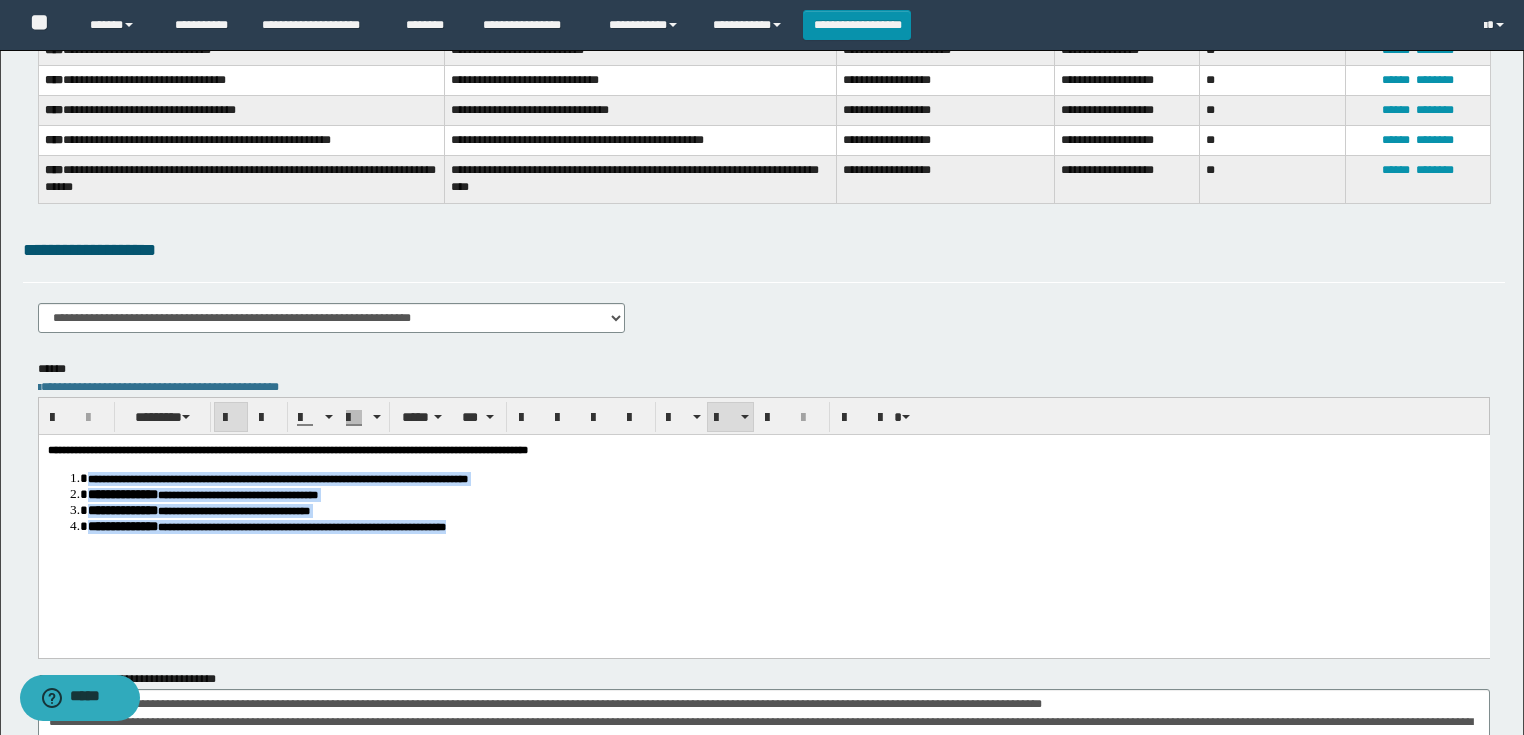 drag, startPoint x: 563, startPoint y: 523, endPoint x: 51, endPoint y: 466, distance: 515.1631 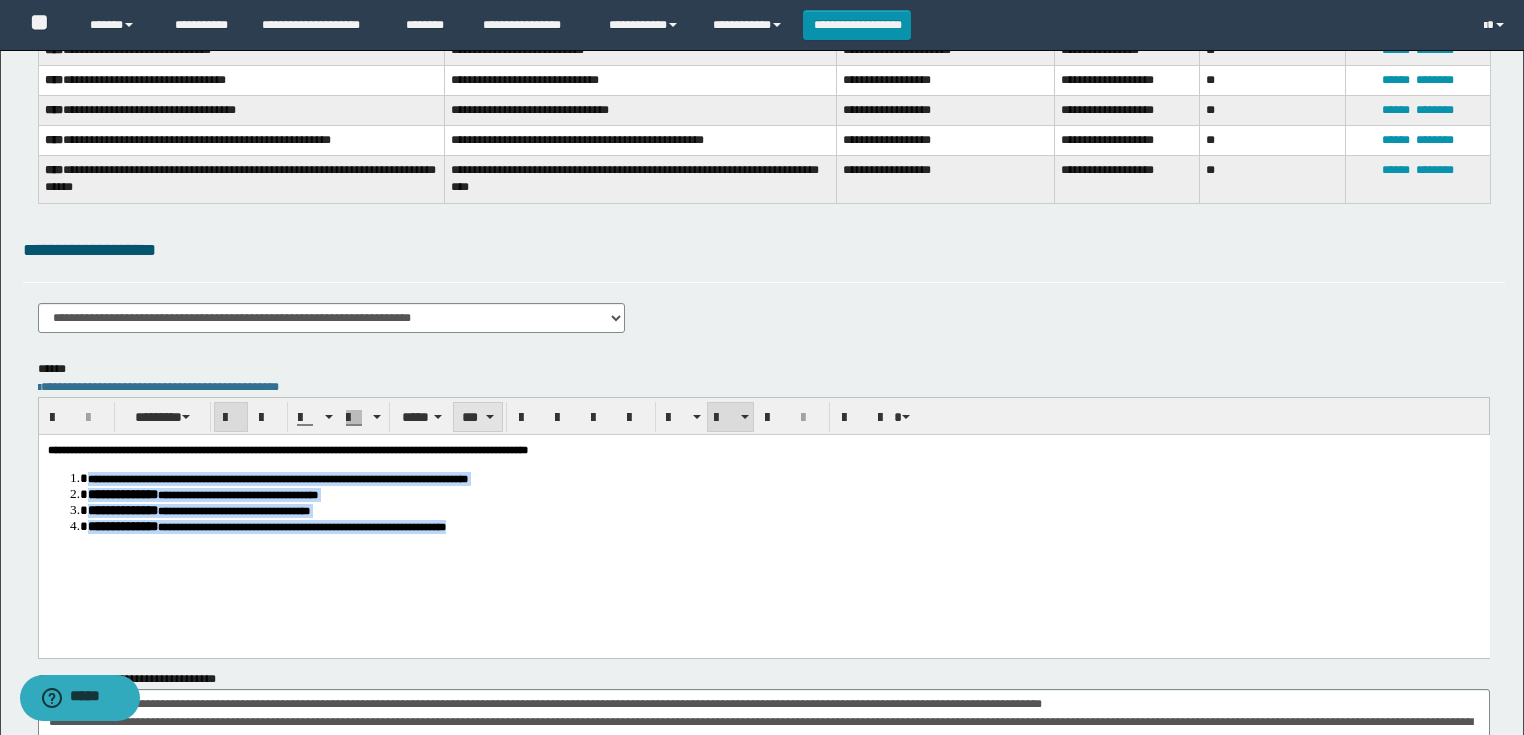 click on "***" at bounding box center [477, 417] 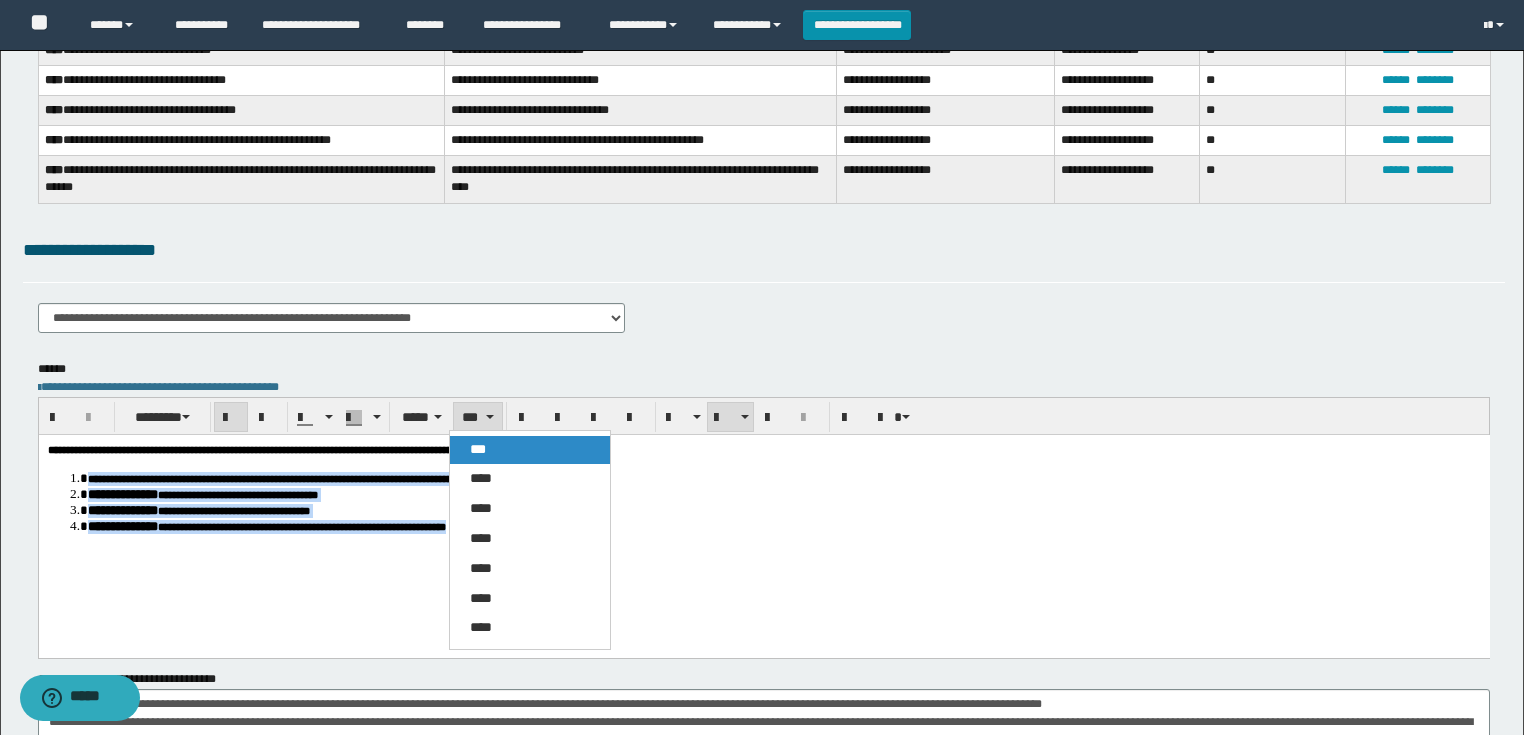 click on "***" at bounding box center [478, 449] 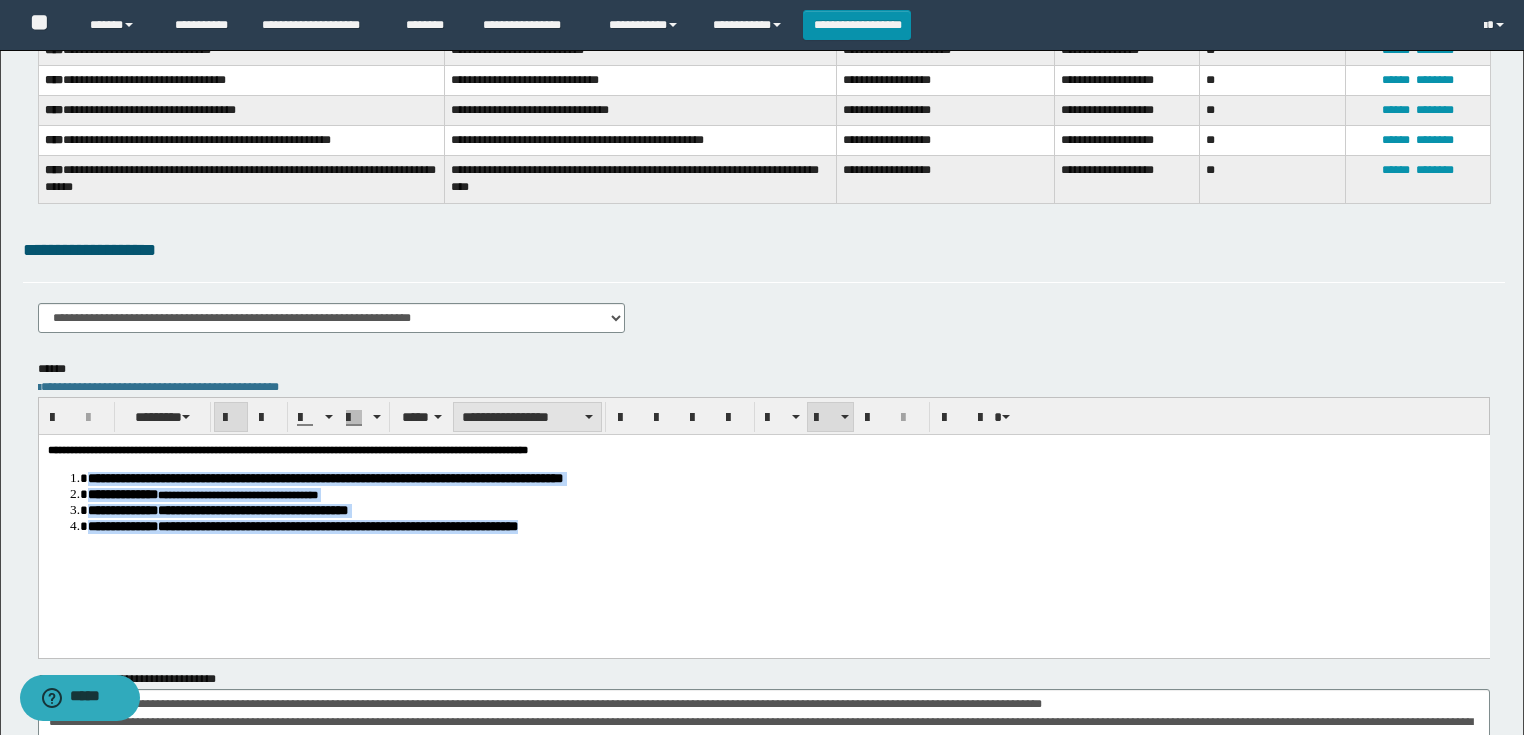 click on "**********" at bounding box center (527, 417) 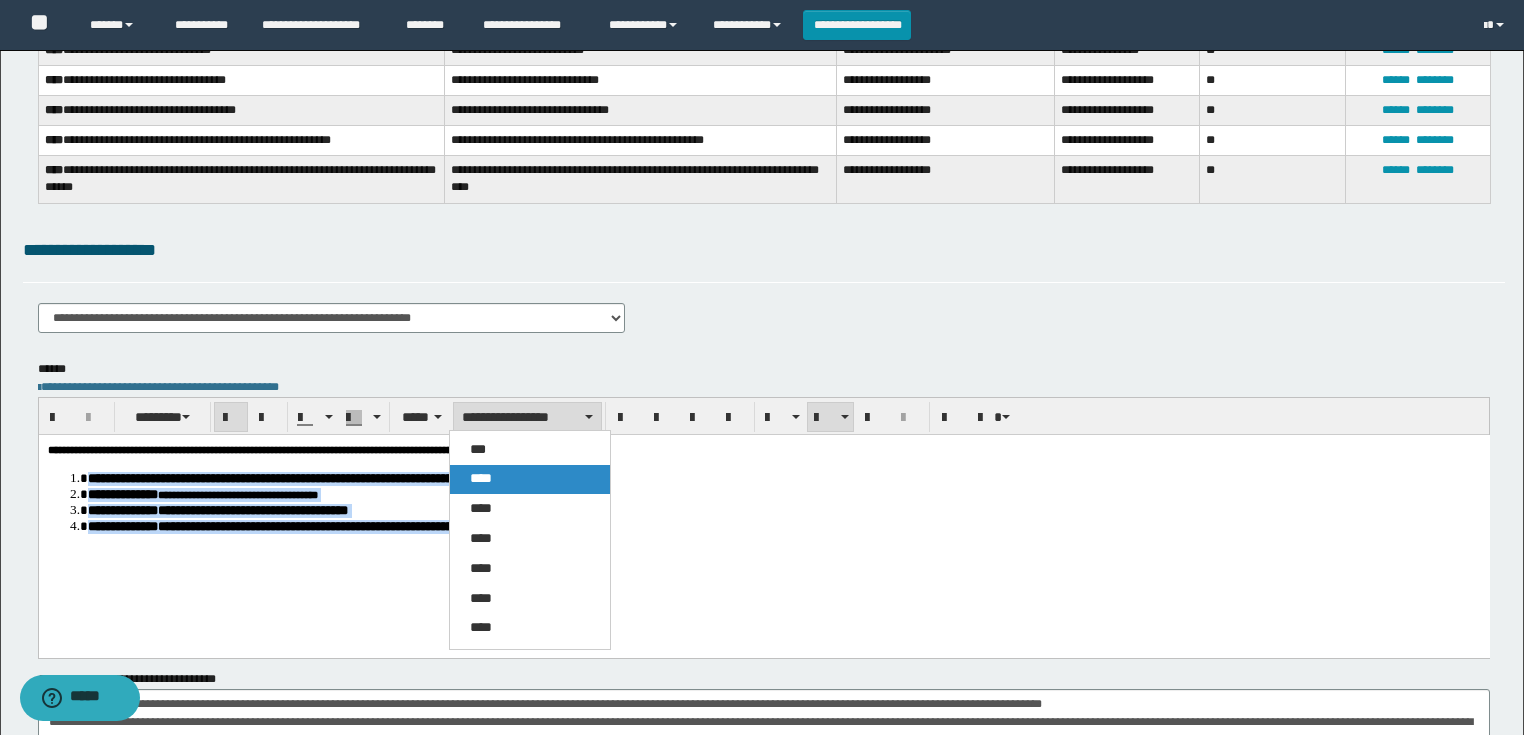 click on "****" at bounding box center [481, 478] 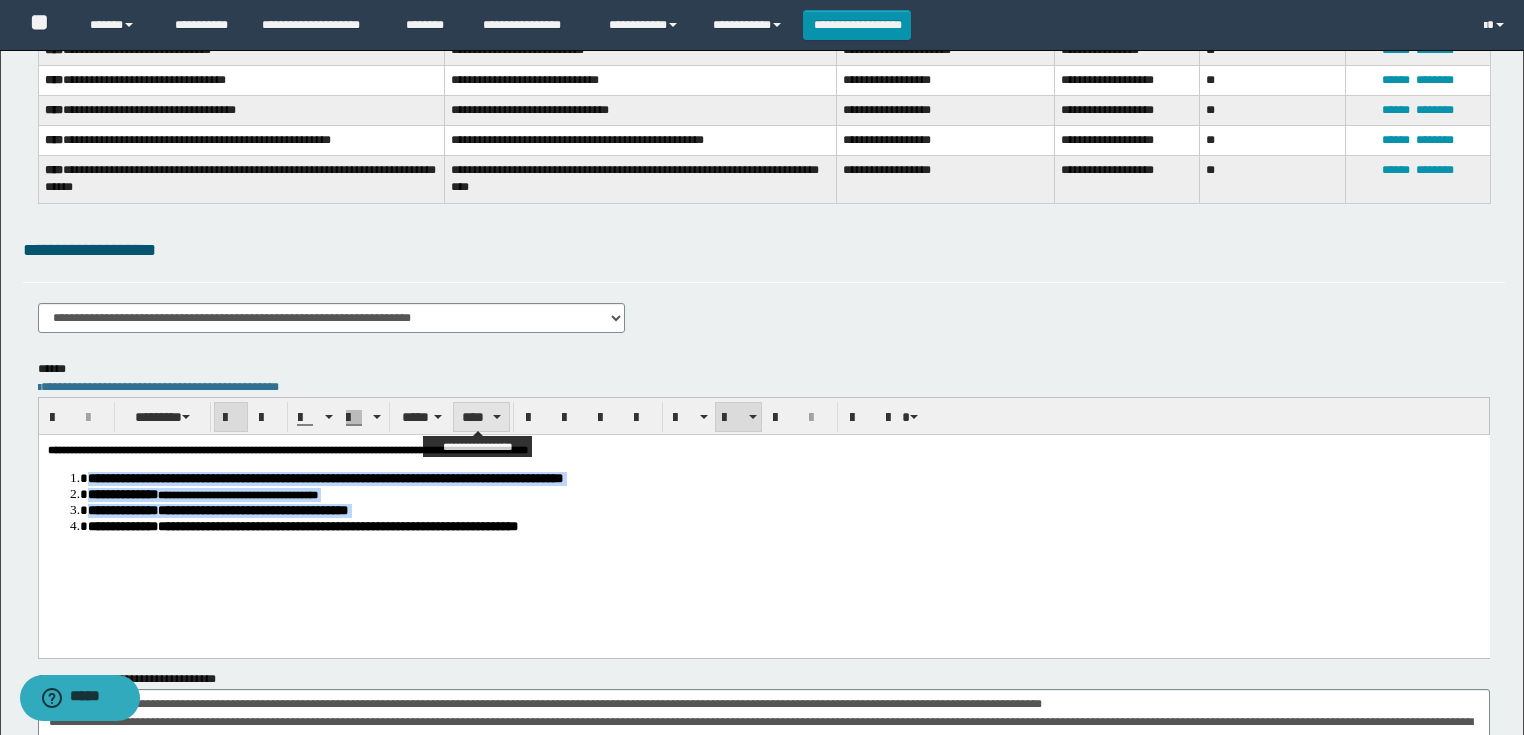 click on "****" at bounding box center [481, 417] 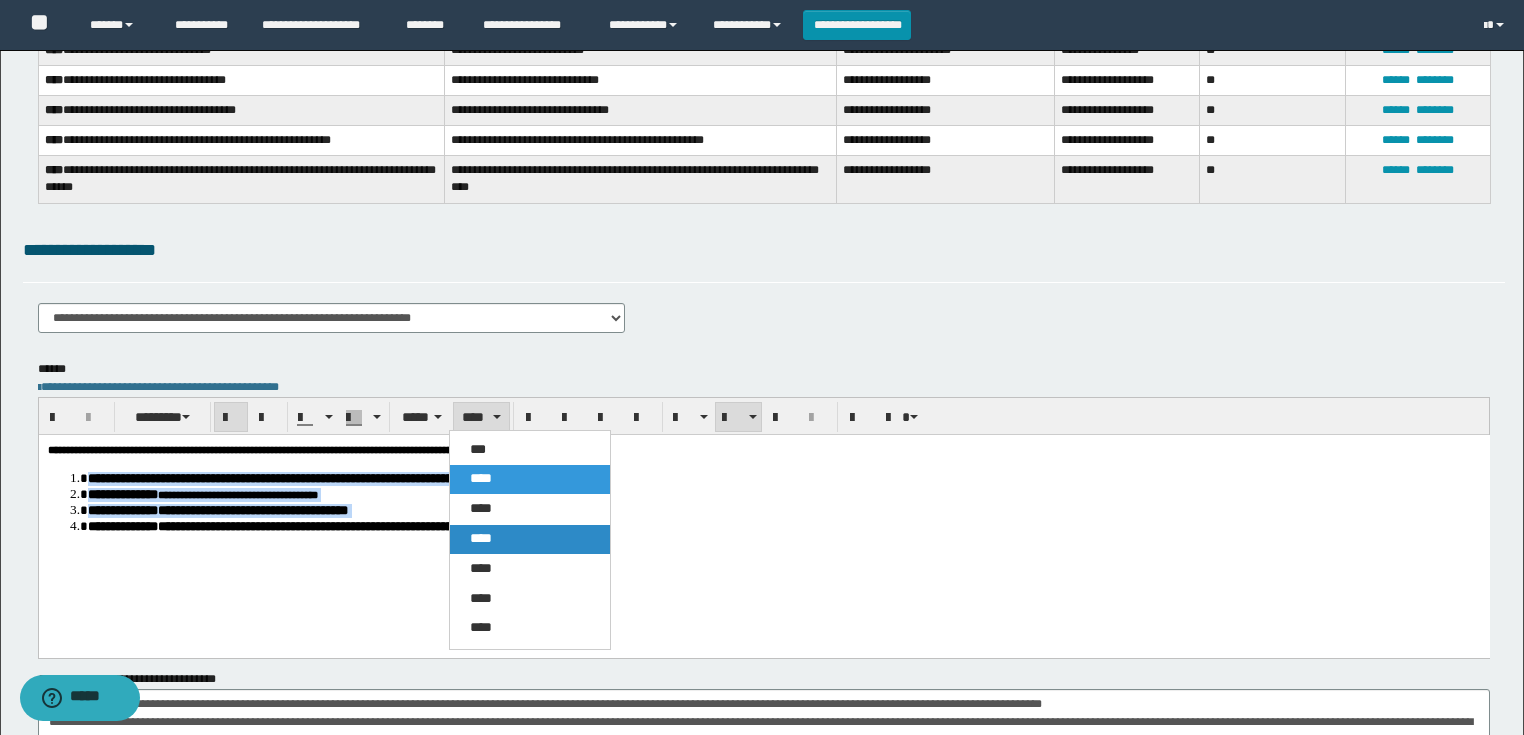 click on "****" at bounding box center (530, 539) 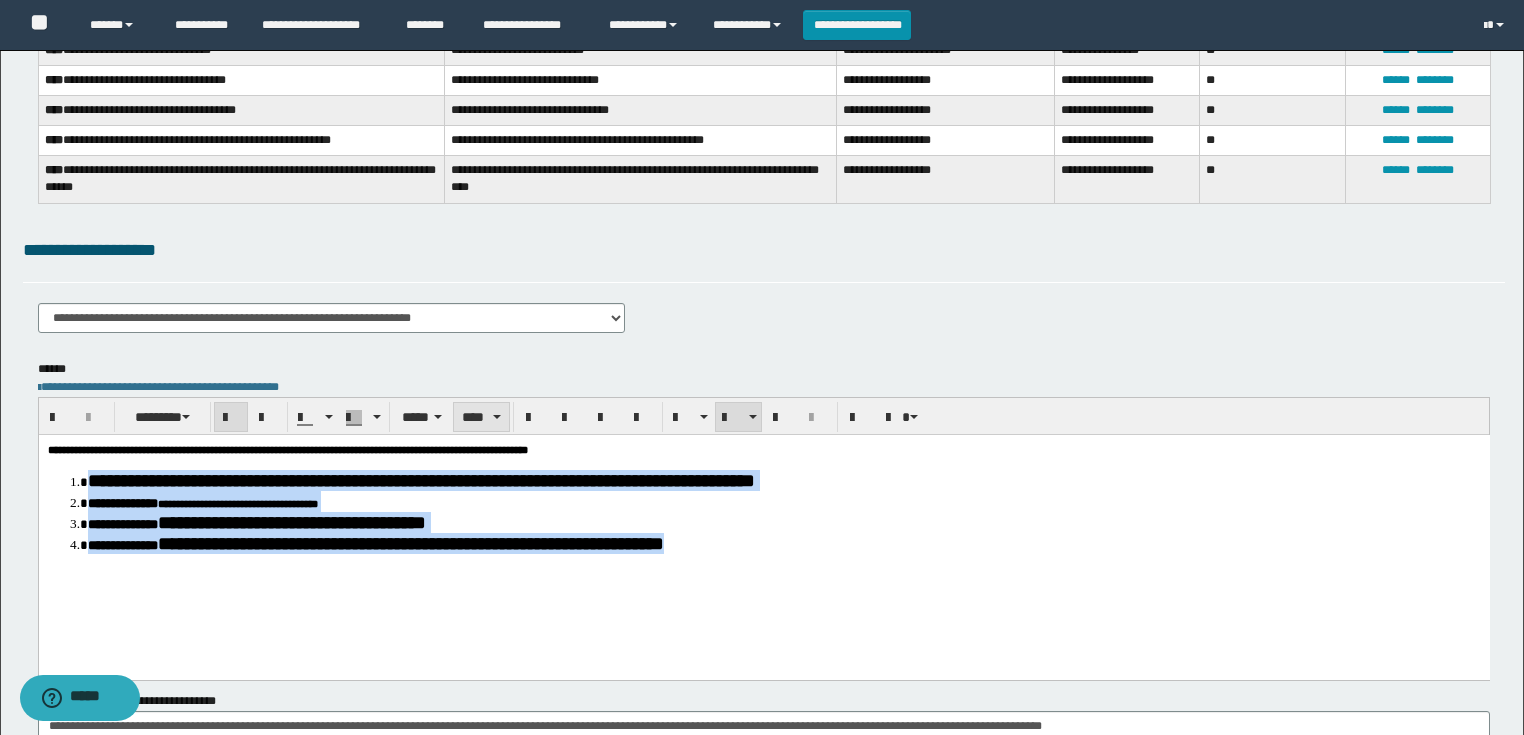click on "****" at bounding box center (481, 417) 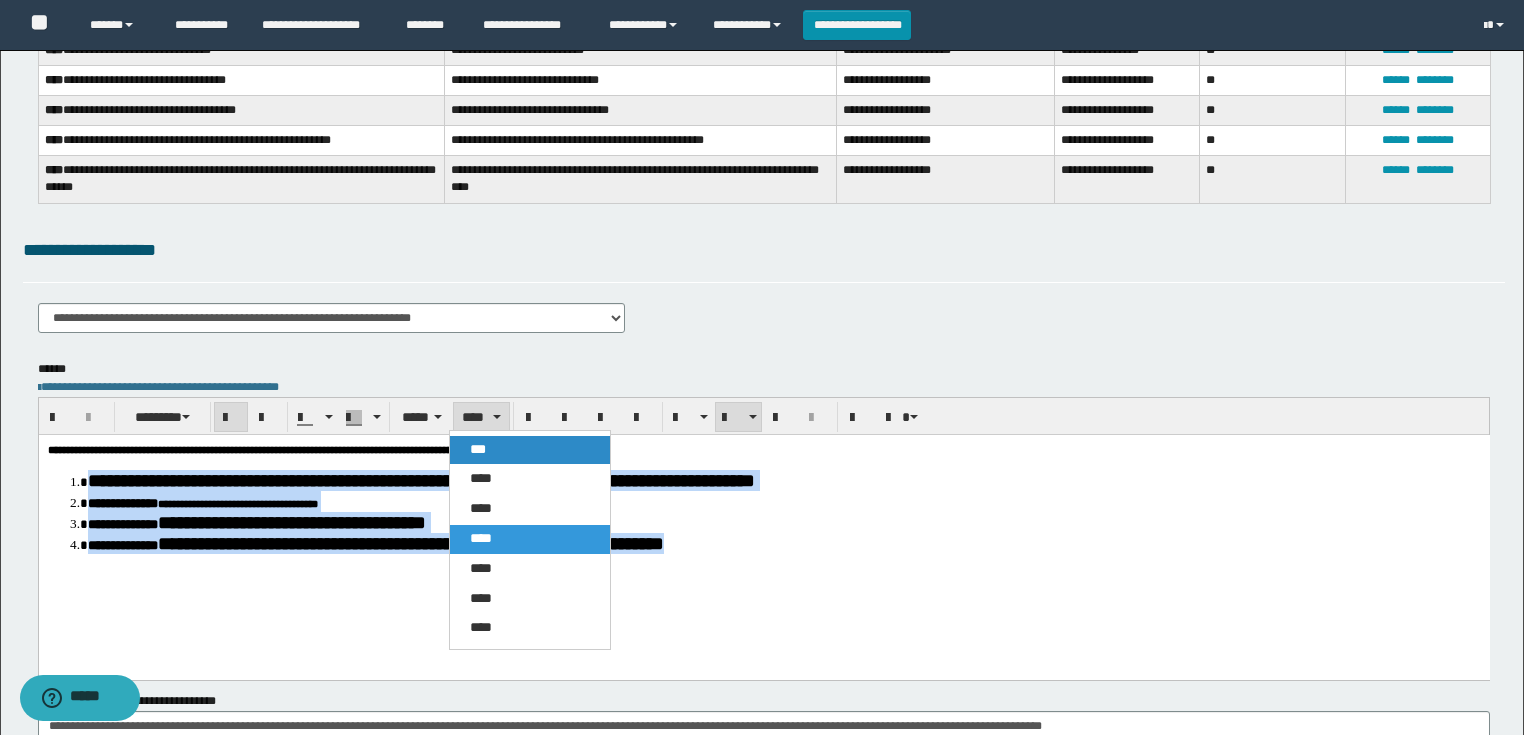 click on "***" at bounding box center [478, 449] 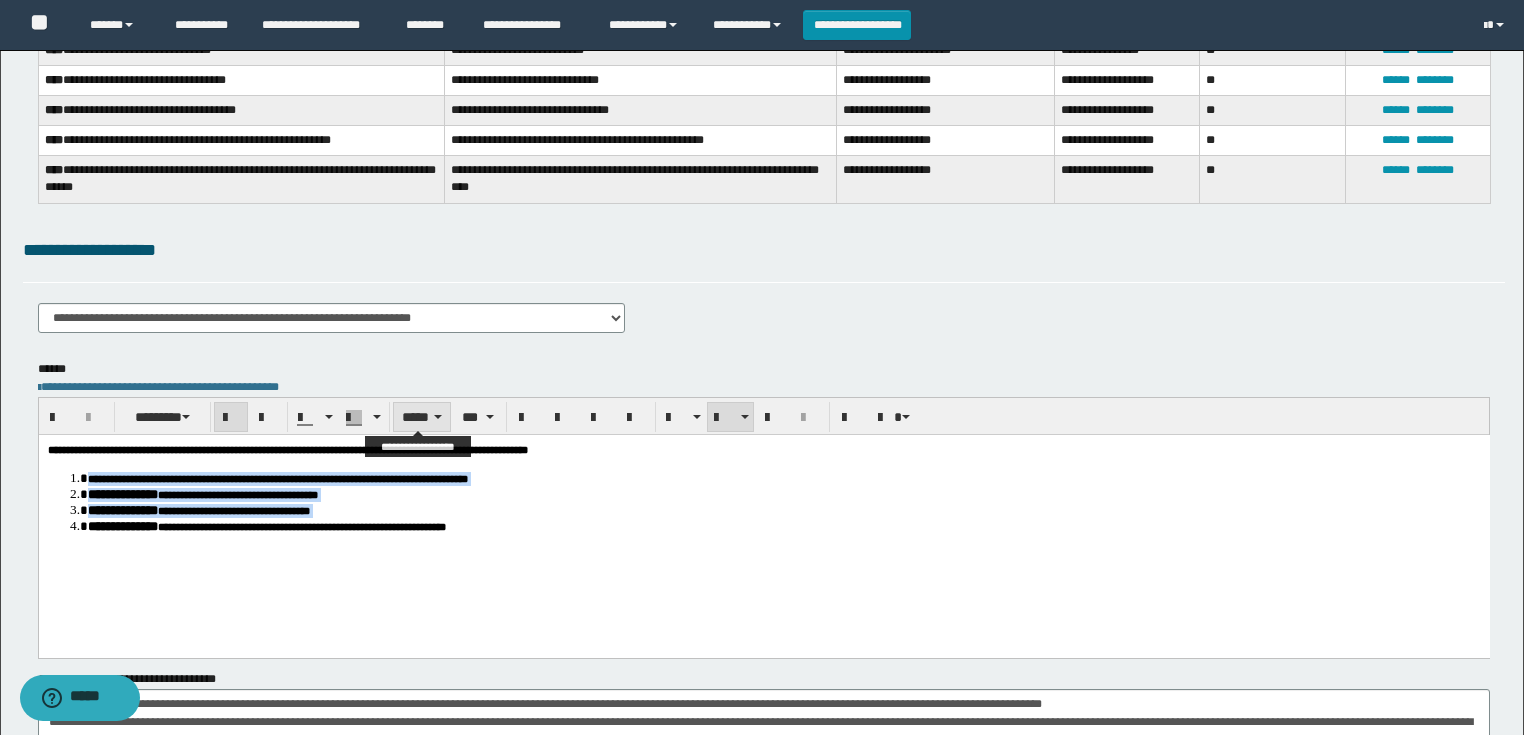 click on "*****" at bounding box center (422, 417) 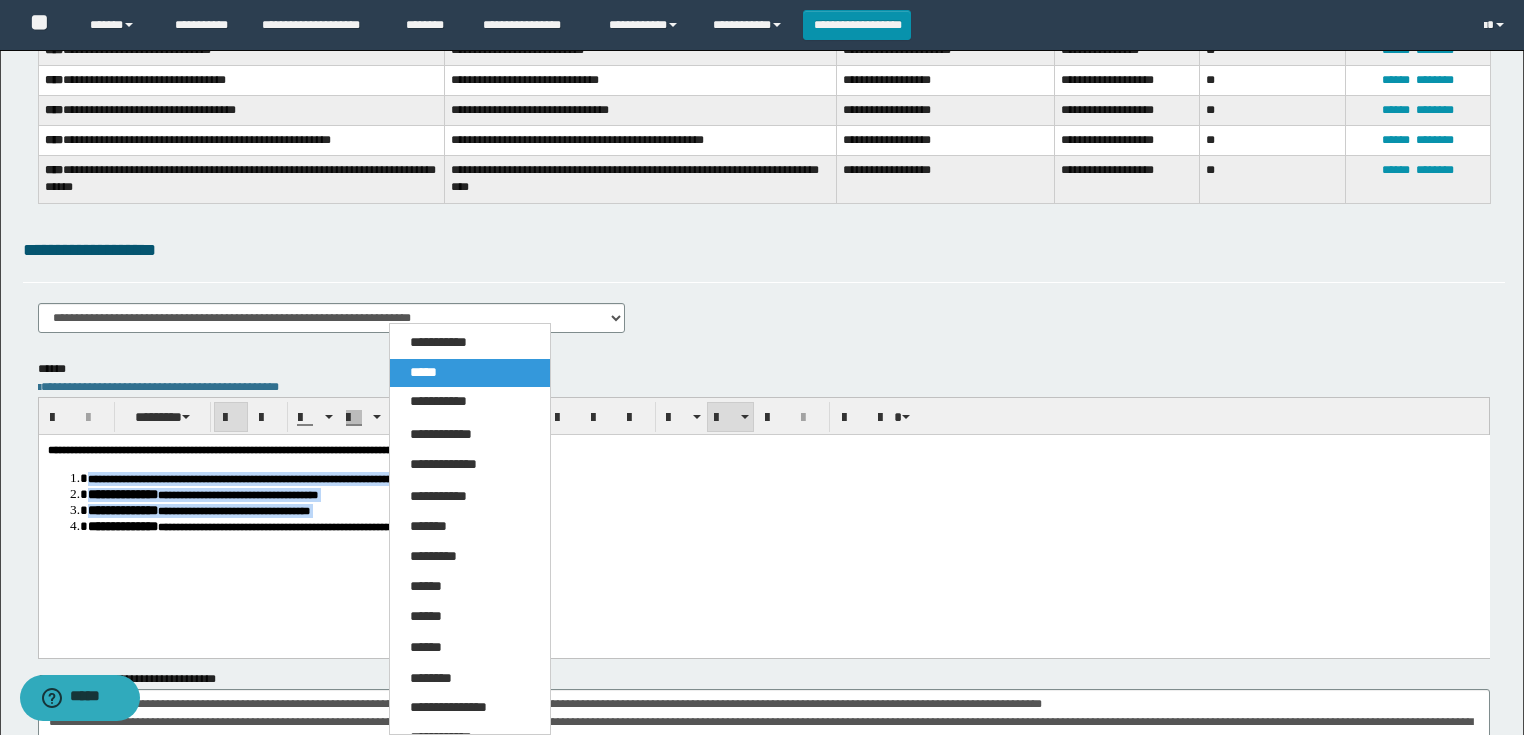click on "**********" at bounding box center (438, 401) 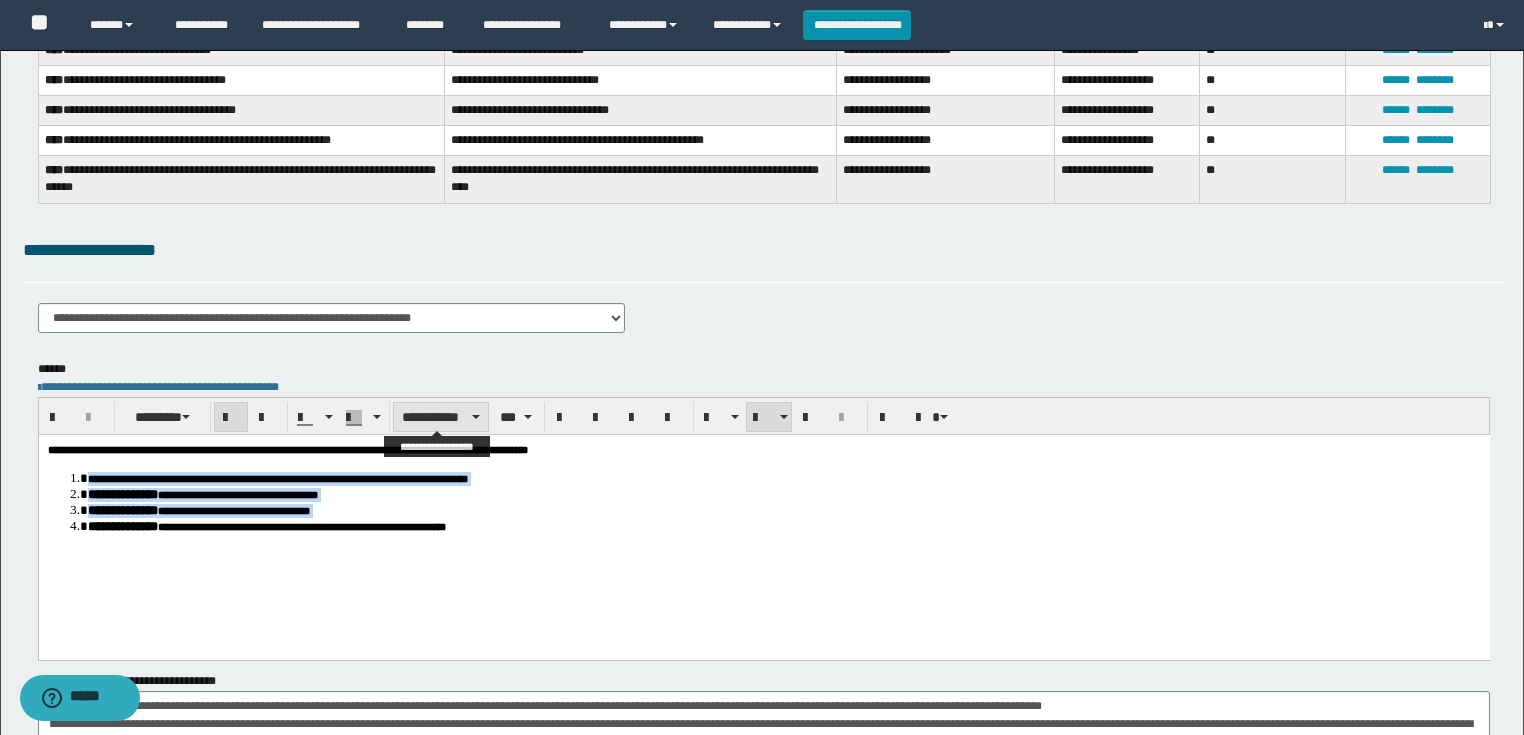 click on "**********" at bounding box center (441, 417) 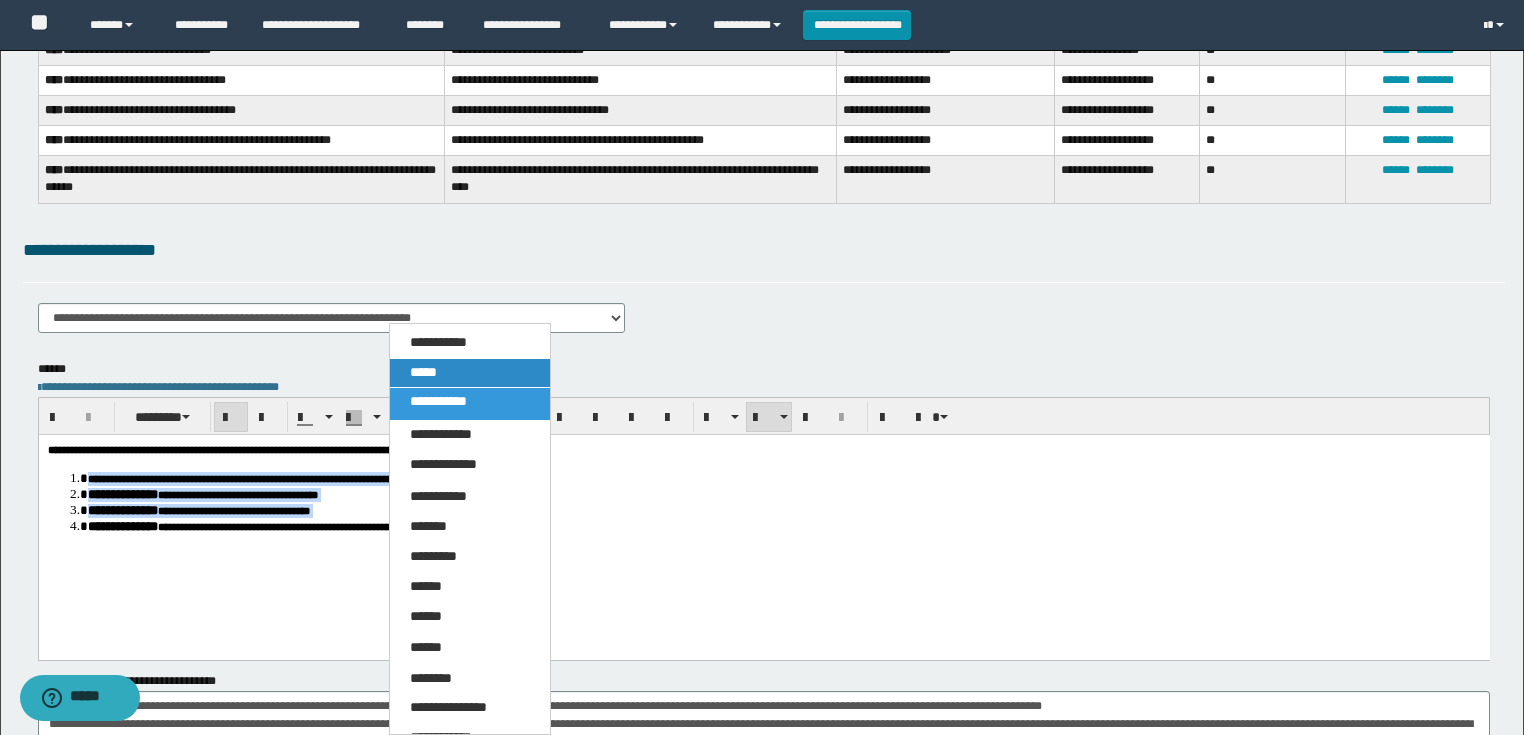 click on "*****" at bounding box center [423, 372] 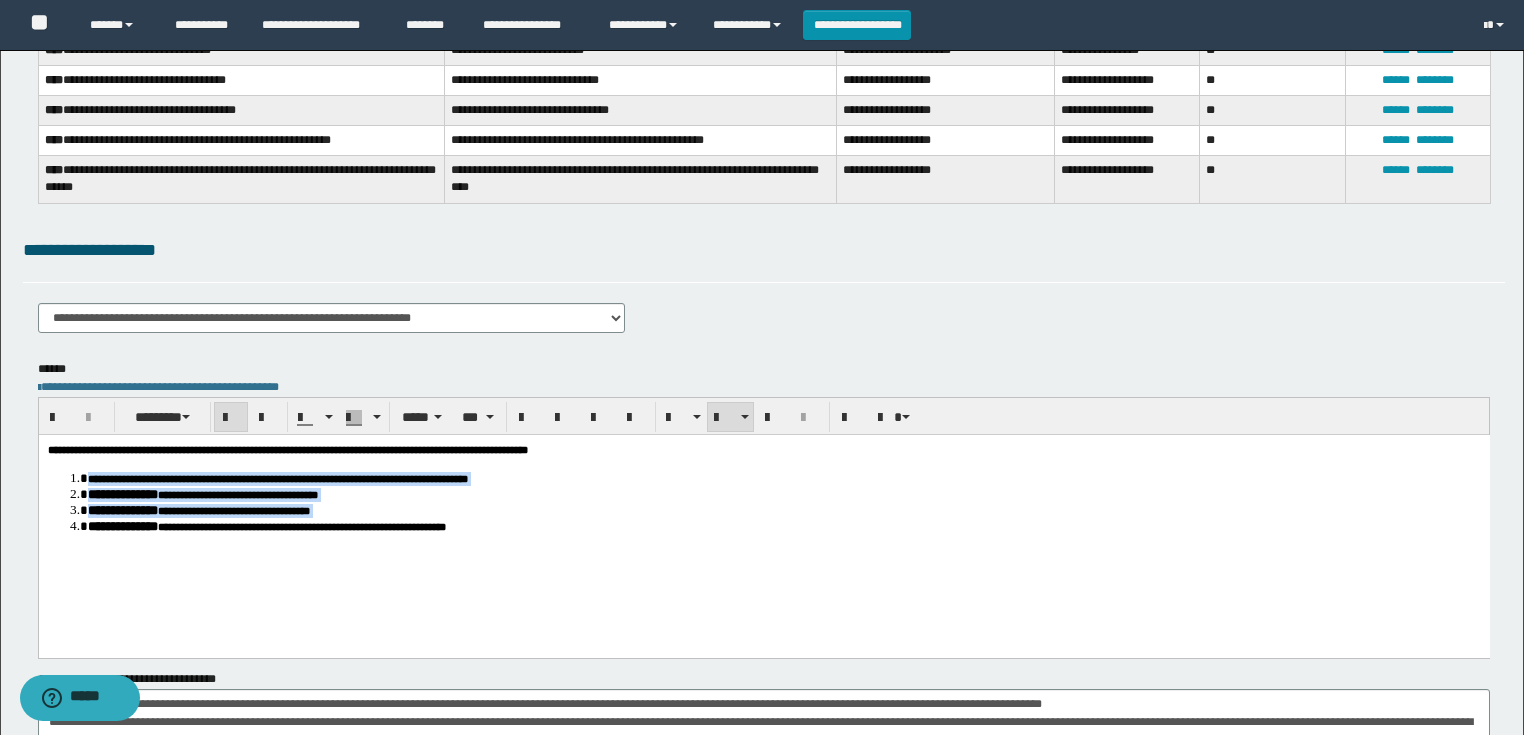 click on "**********" at bounding box center (763, 520) 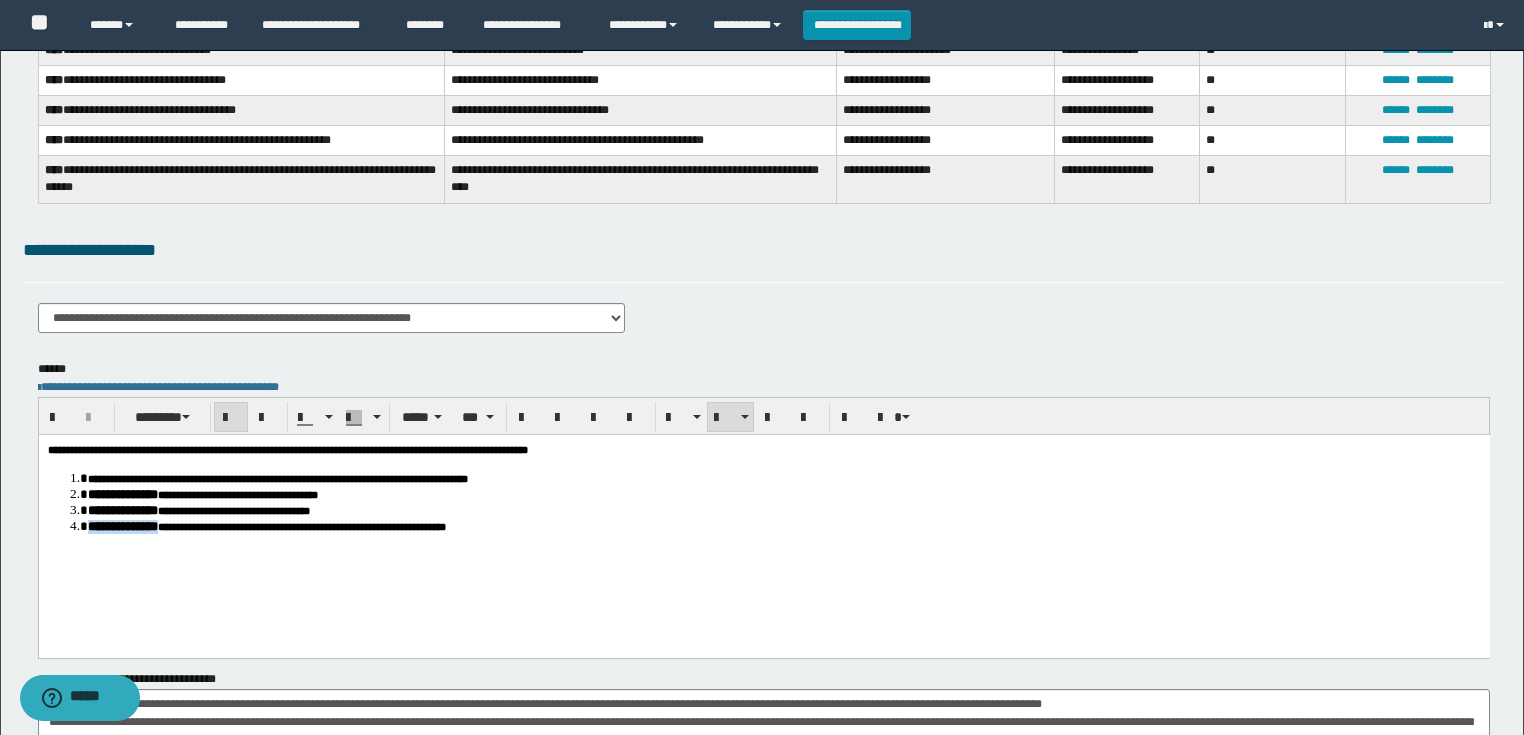 drag, startPoint x: 203, startPoint y: 530, endPoint x: 88, endPoint y: 536, distance: 115.15642 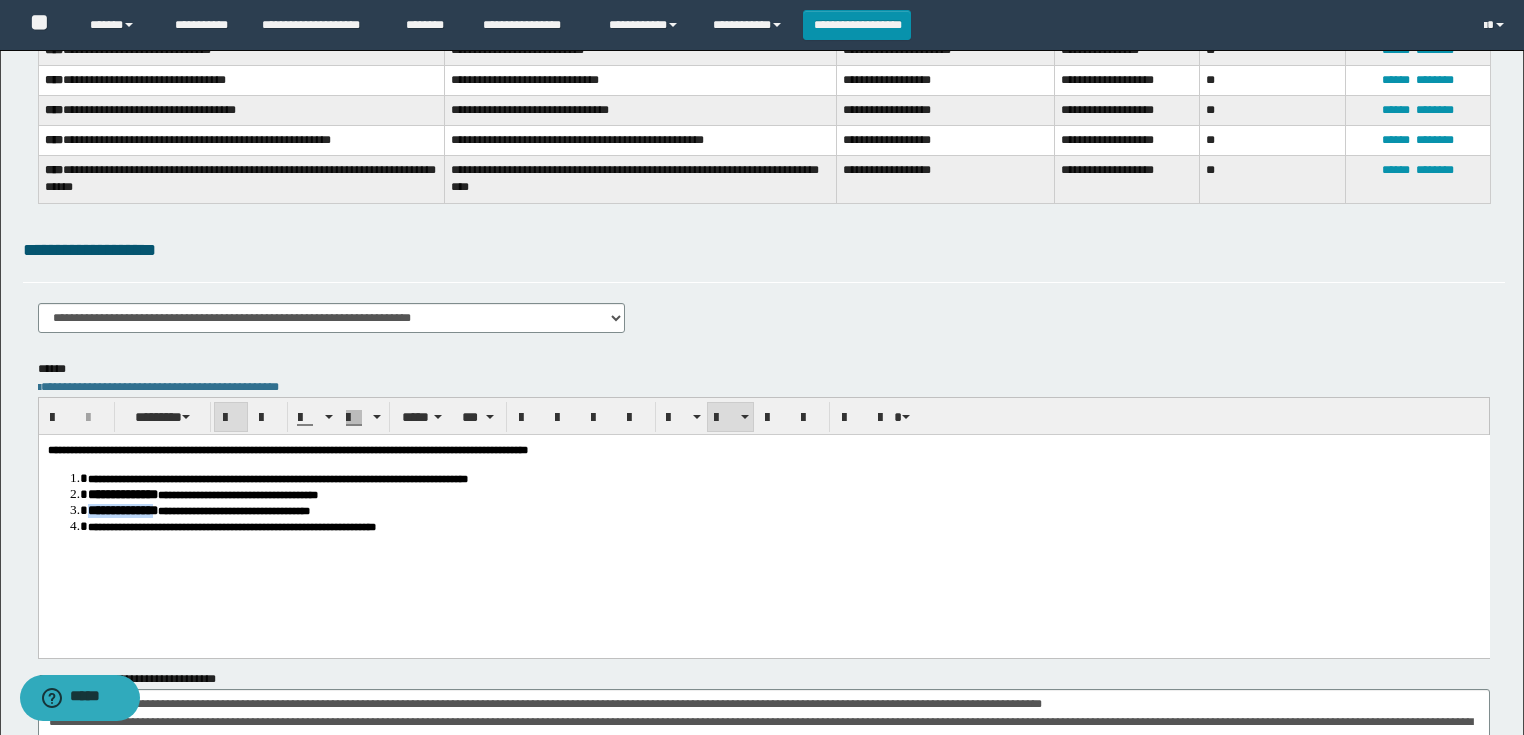 drag, startPoint x: 199, startPoint y: 511, endPoint x: 86, endPoint y: 506, distance: 113.110565 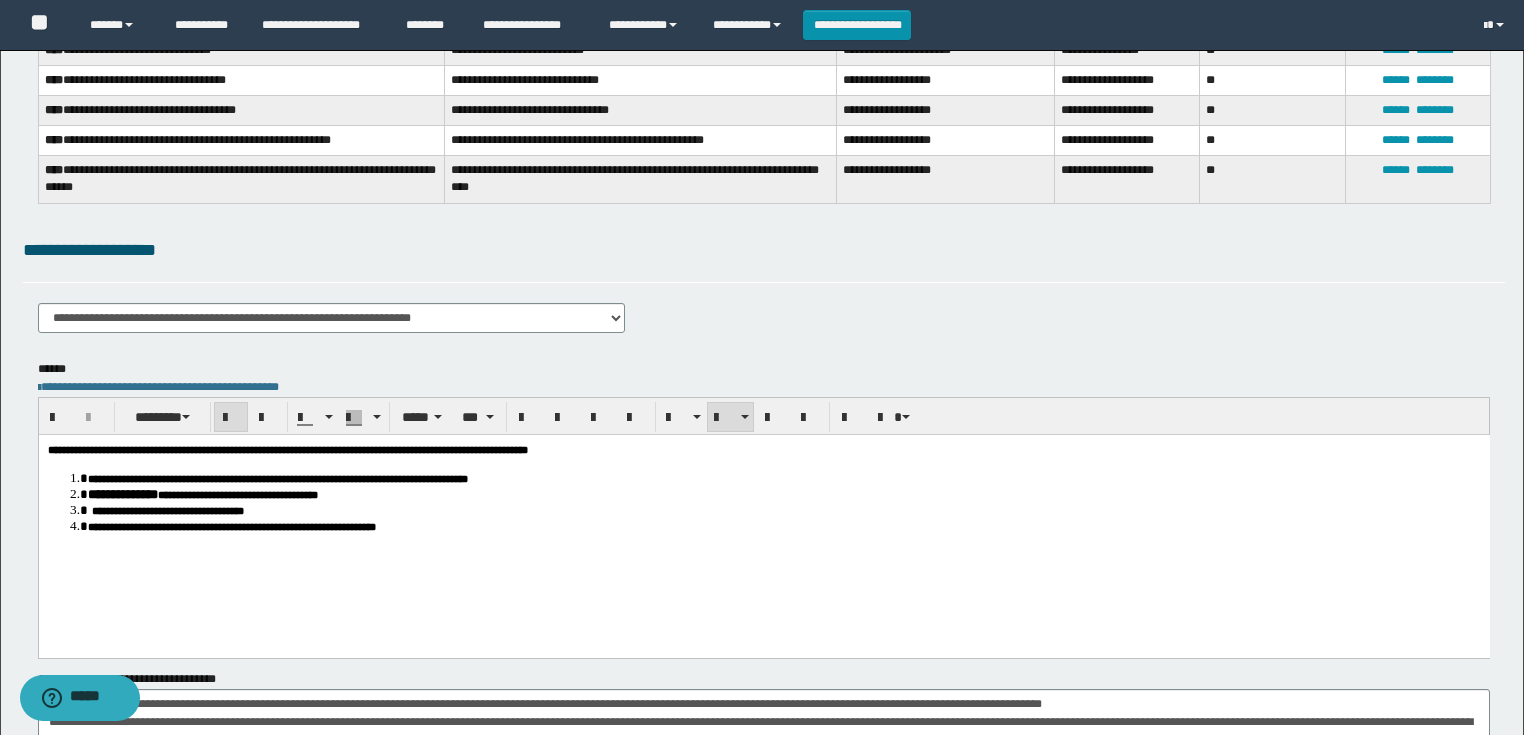 click on "**********" at bounding box center [165, 511] 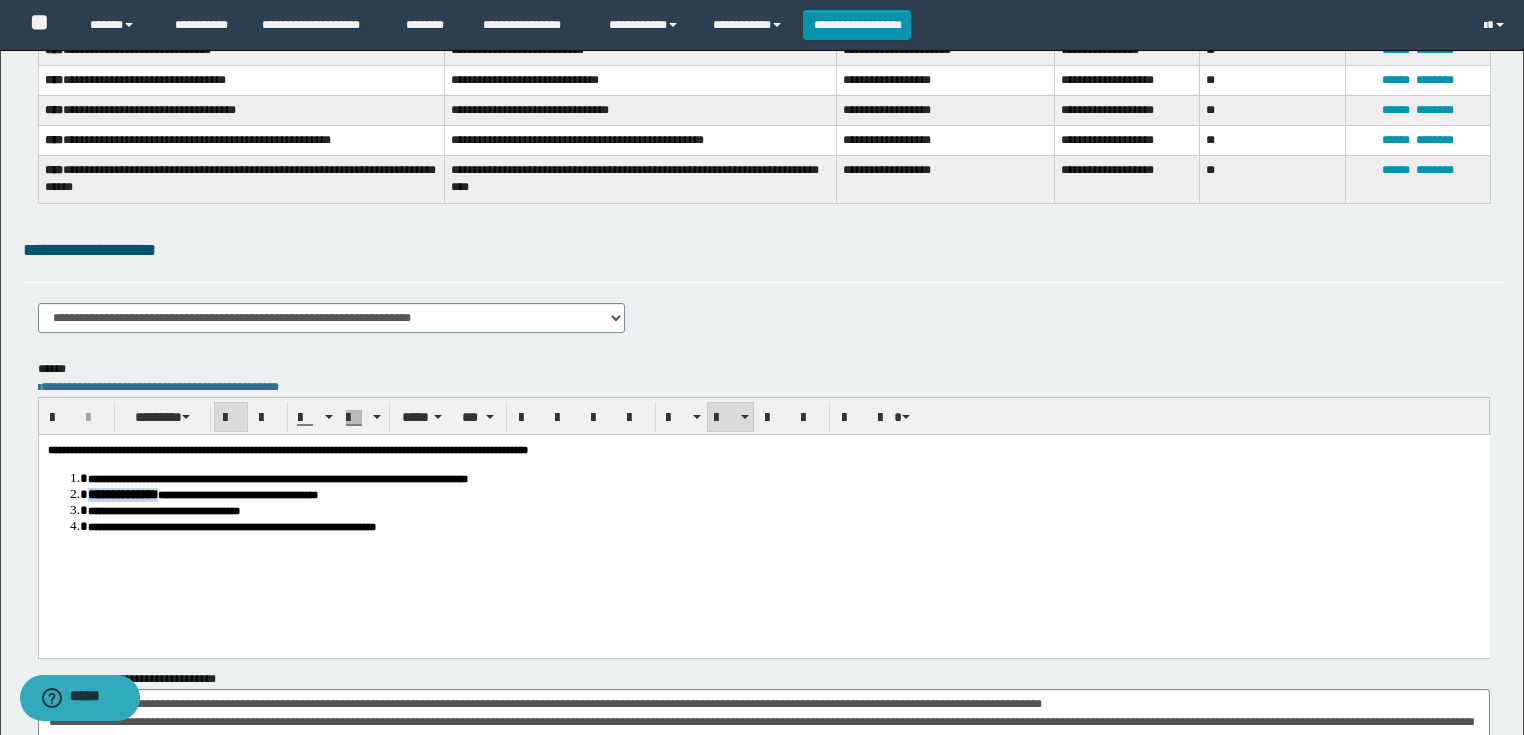 drag, startPoint x: 202, startPoint y: 496, endPoint x: 89, endPoint y: 498, distance: 113.0177 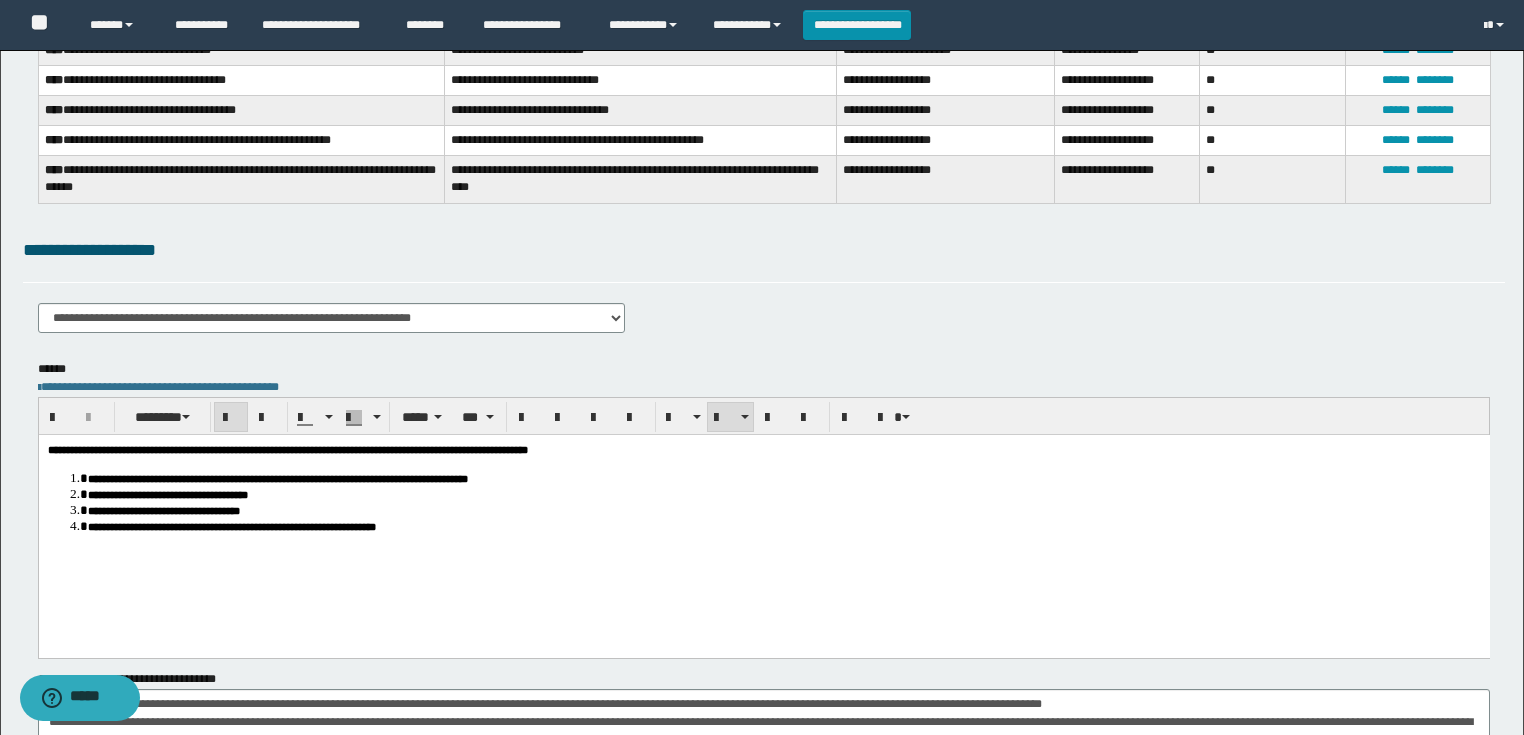 click on "**********" at bounding box center [763, 520] 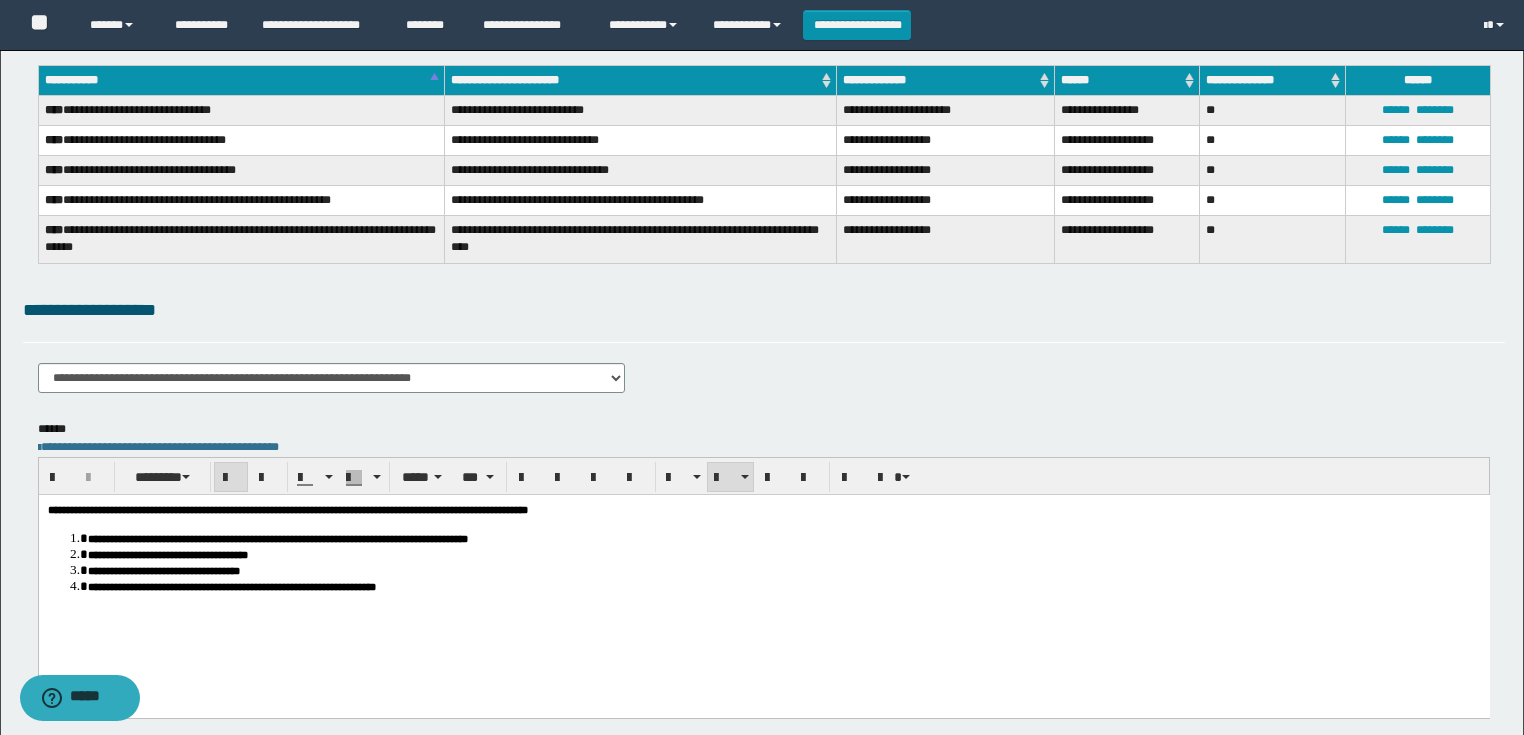 scroll, scrollTop: 40, scrollLeft: 0, axis: vertical 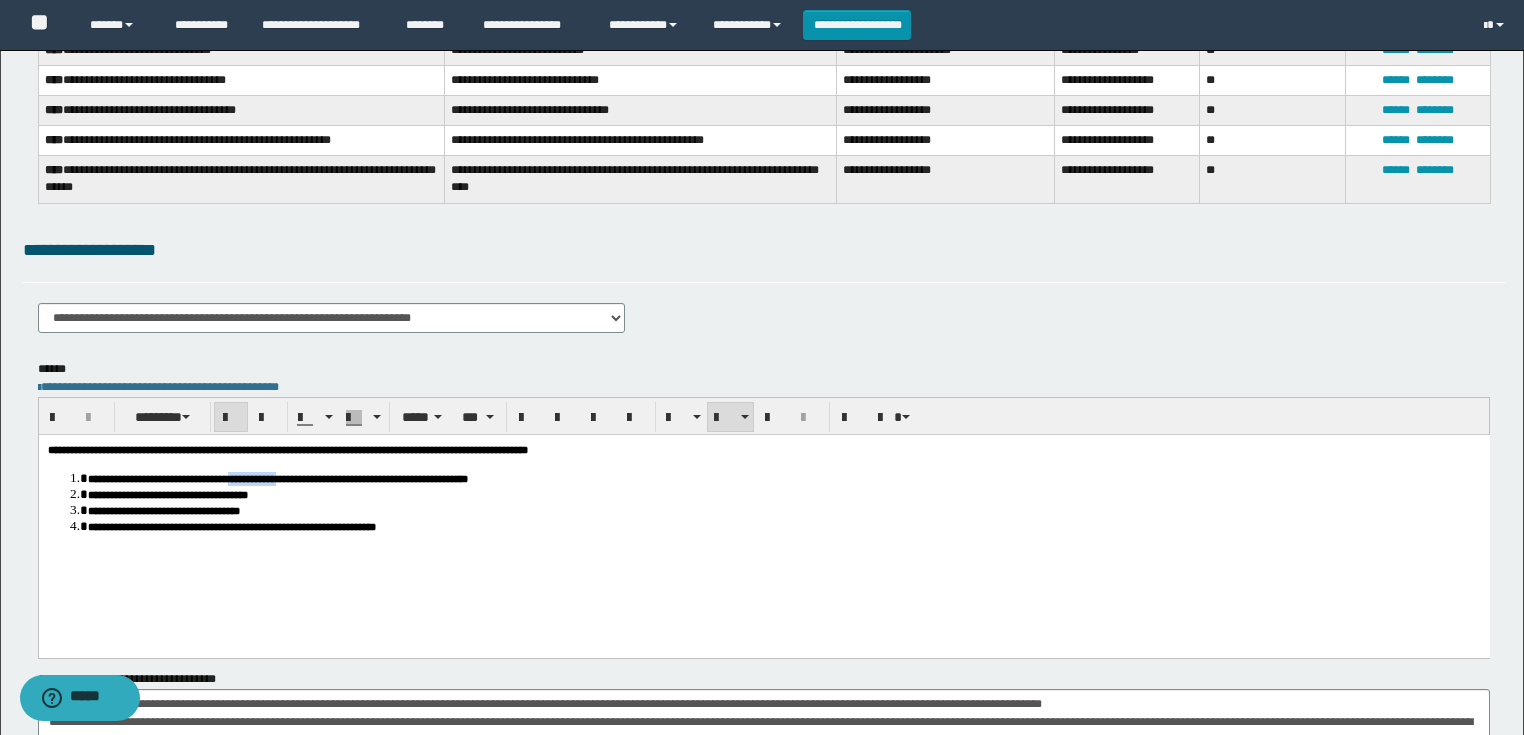 drag, startPoint x: 402, startPoint y: 485, endPoint x: 323, endPoint y: 482, distance: 79.05694 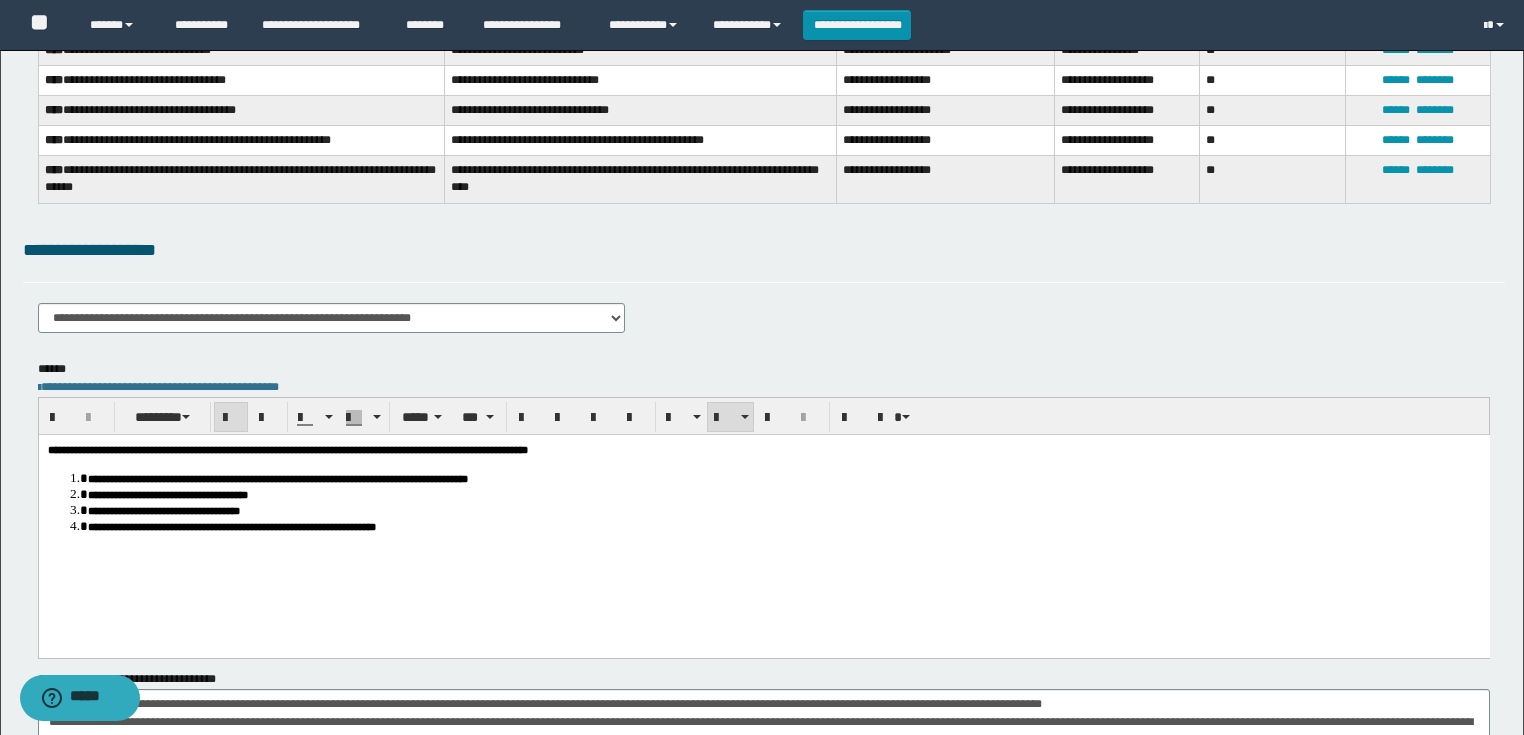 click on "**********" at bounding box center [783, 510] 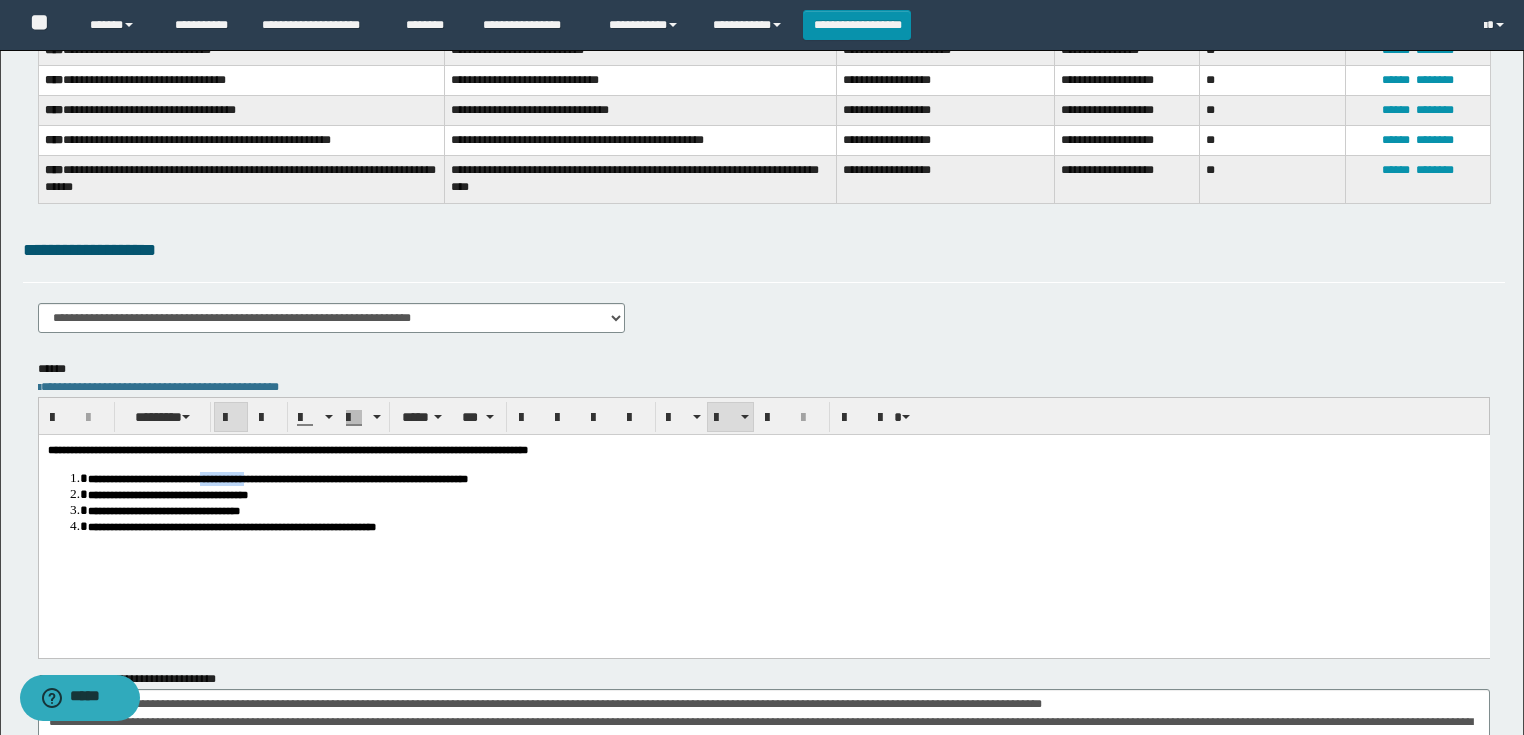 drag, startPoint x: 349, startPoint y: 483, endPoint x: 273, endPoint y: 480, distance: 76.05919 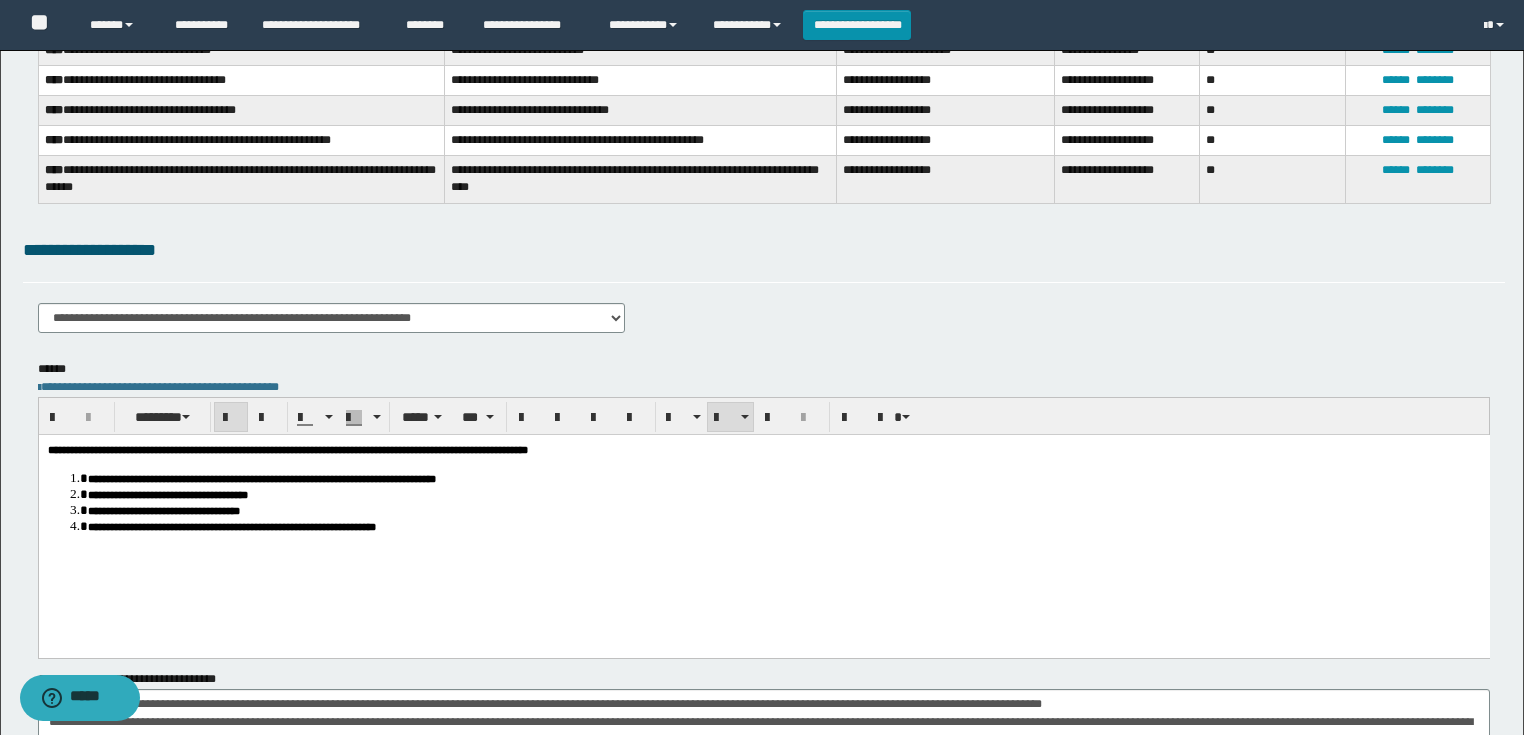 click on "**********" at bounding box center [783, 494] 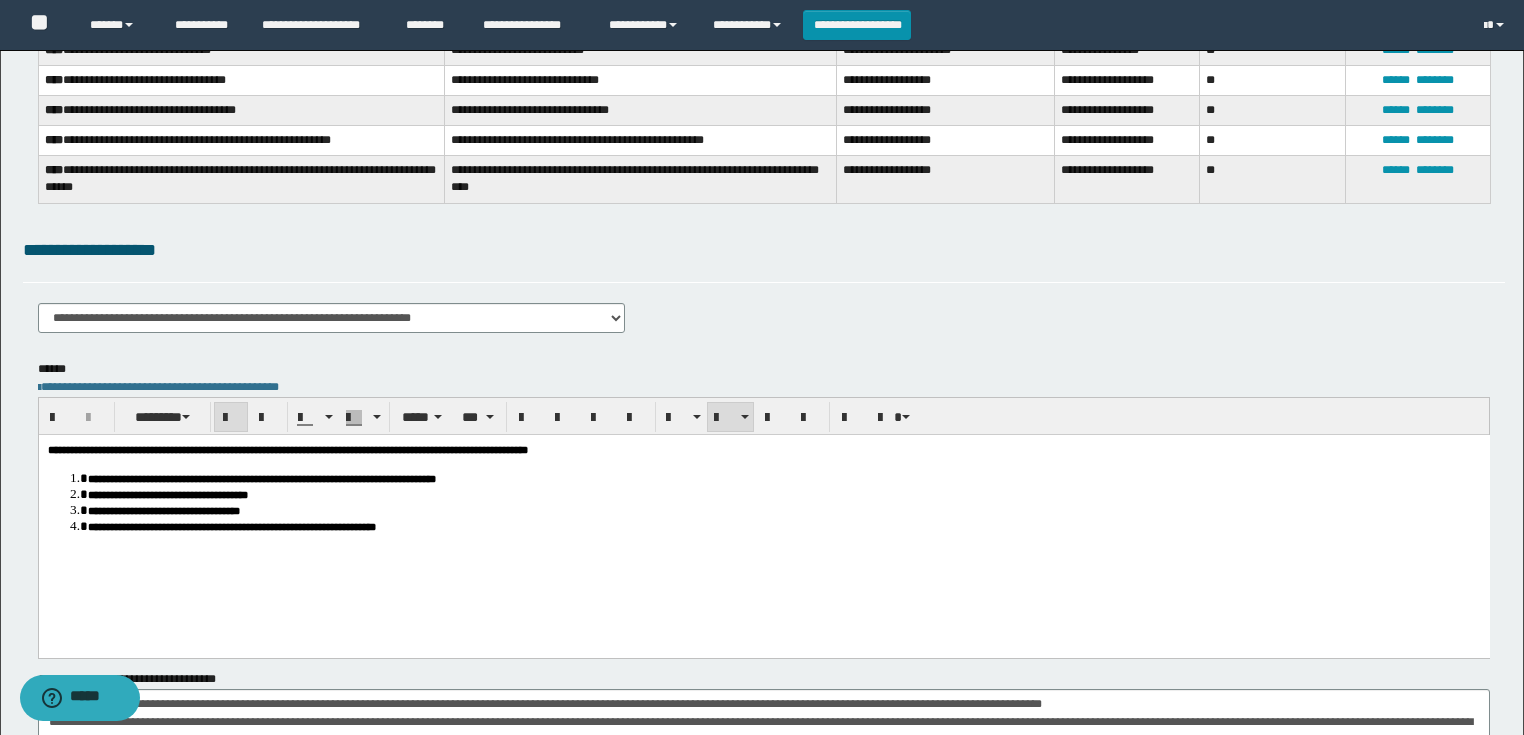 click on "**********" at bounding box center [261, 479] 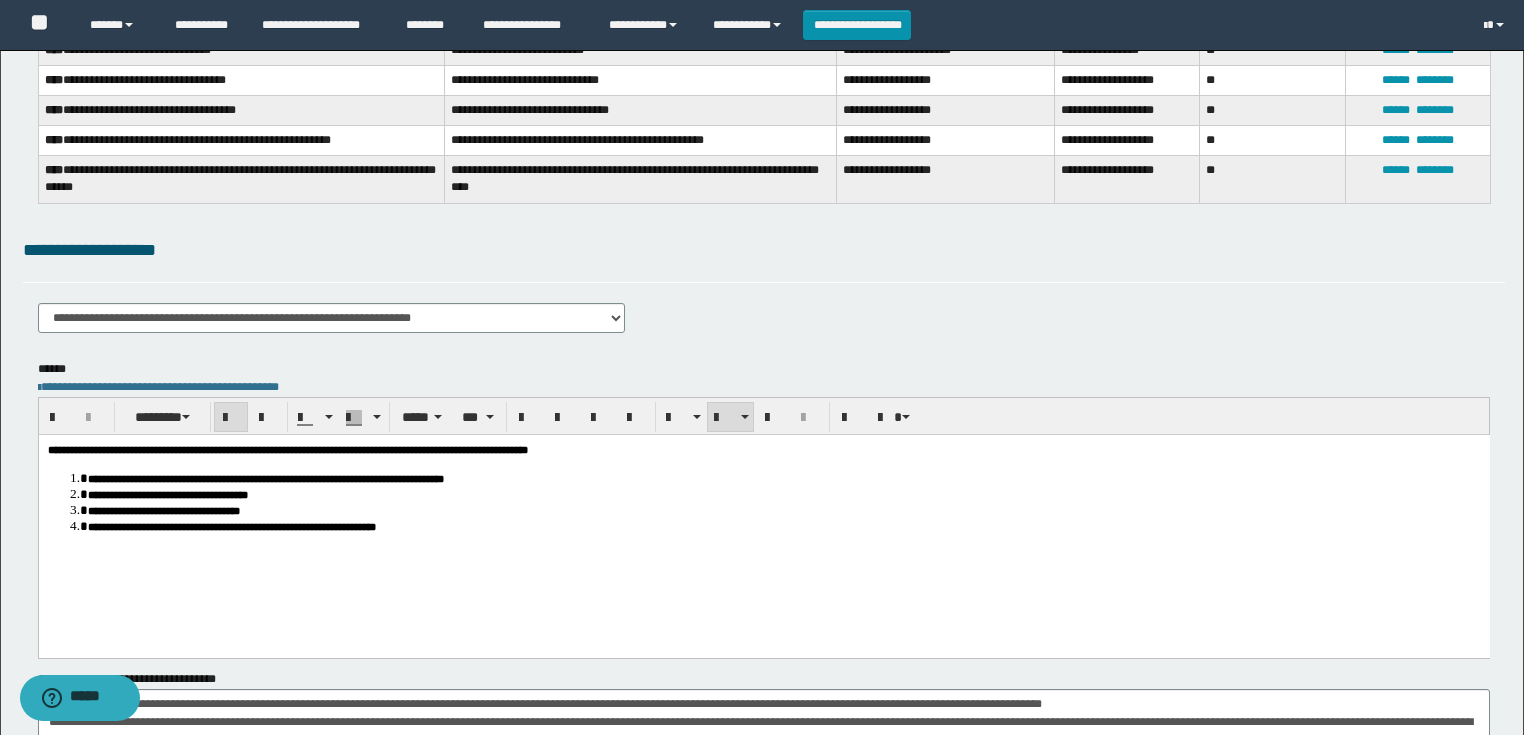 click on "**********" at bounding box center [265, 479] 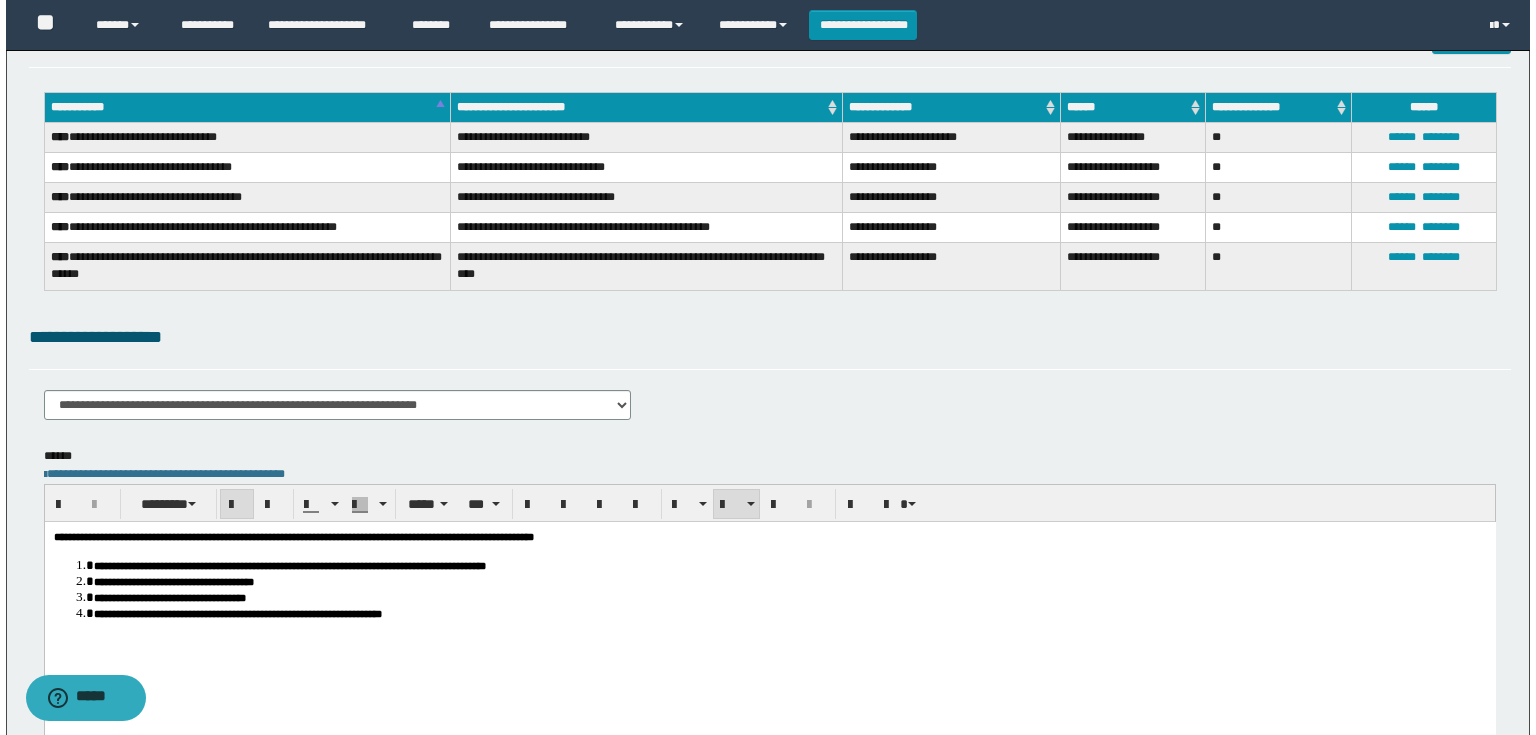 scroll, scrollTop: 0, scrollLeft: 0, axis: both 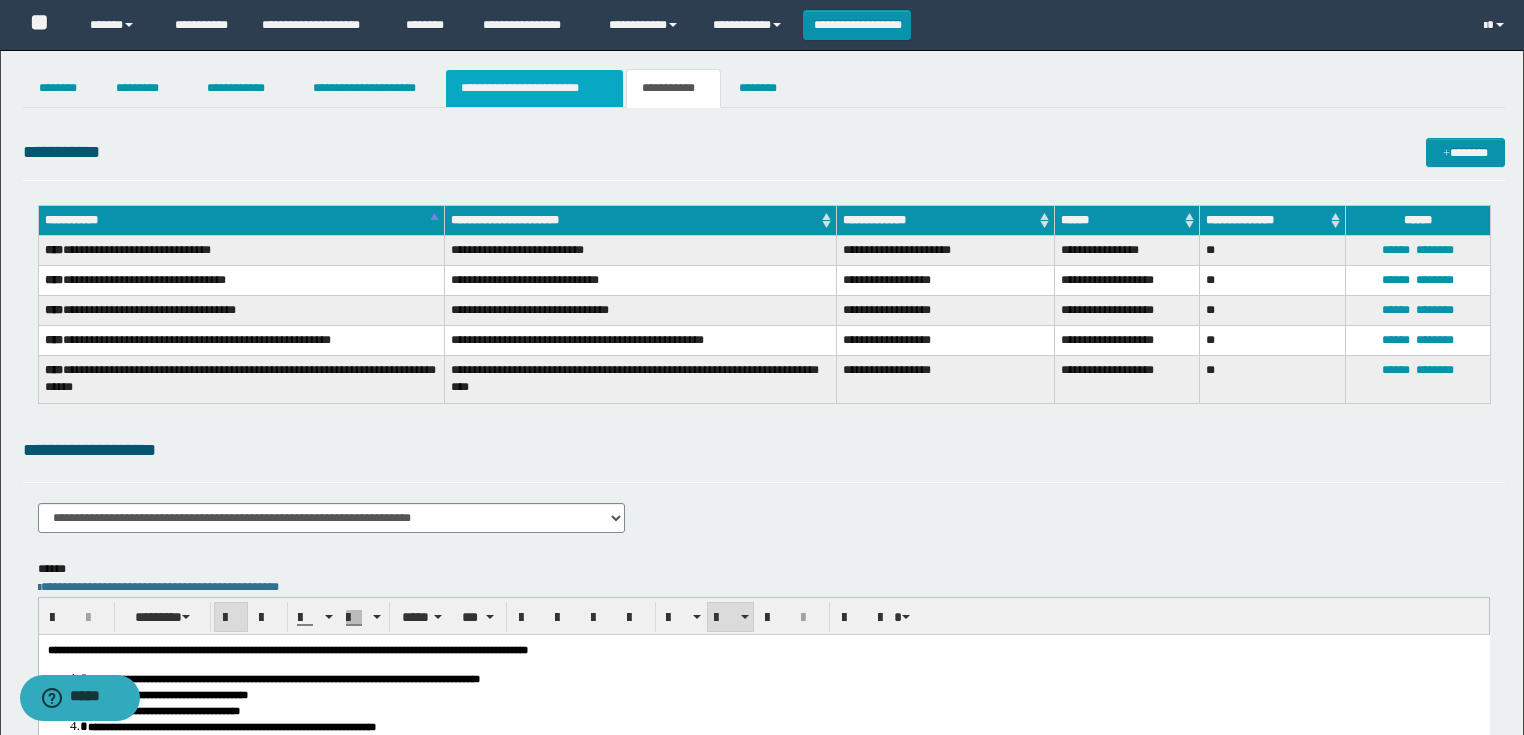 click on "**********" at bounding box center (534, 88) 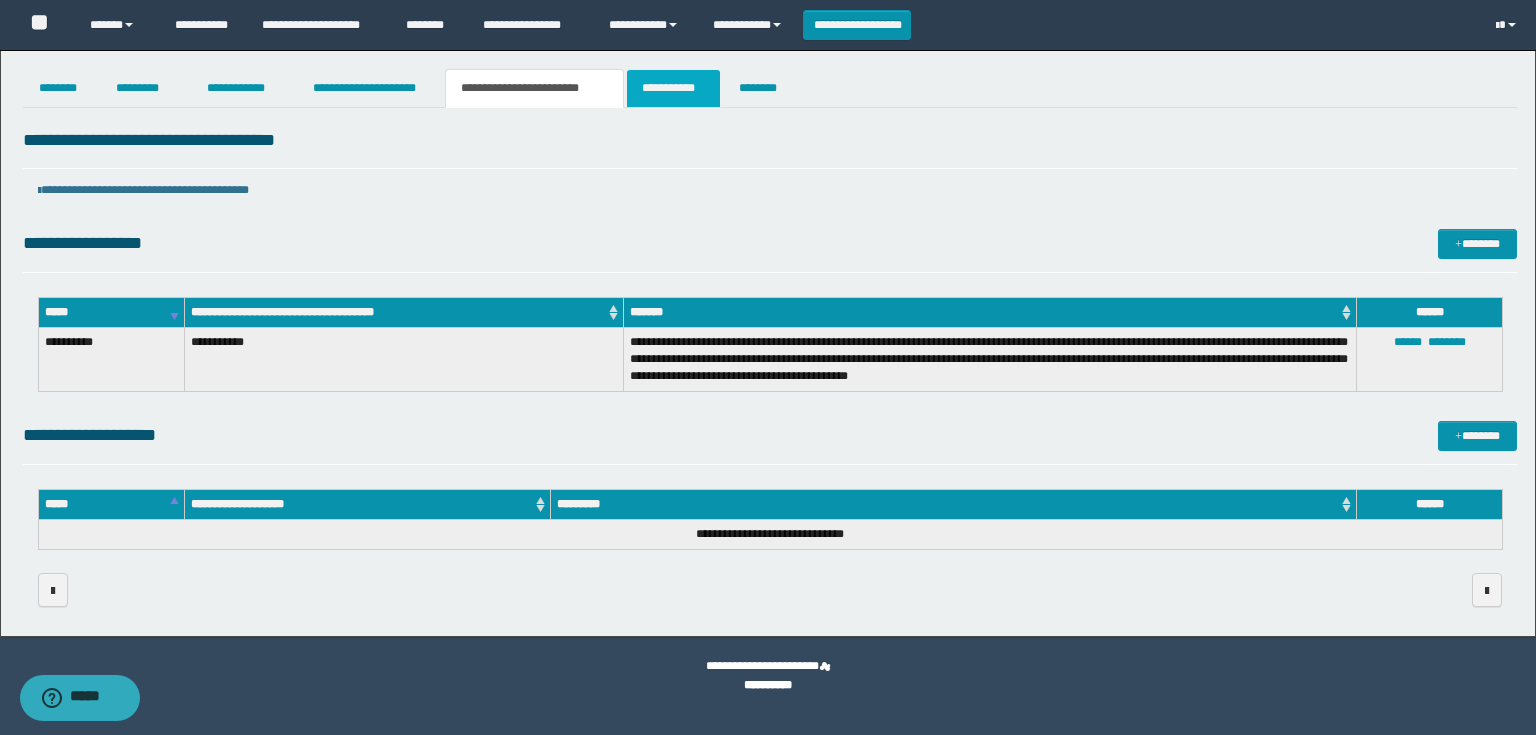 click on "**********" at bounding box center [673, 88] 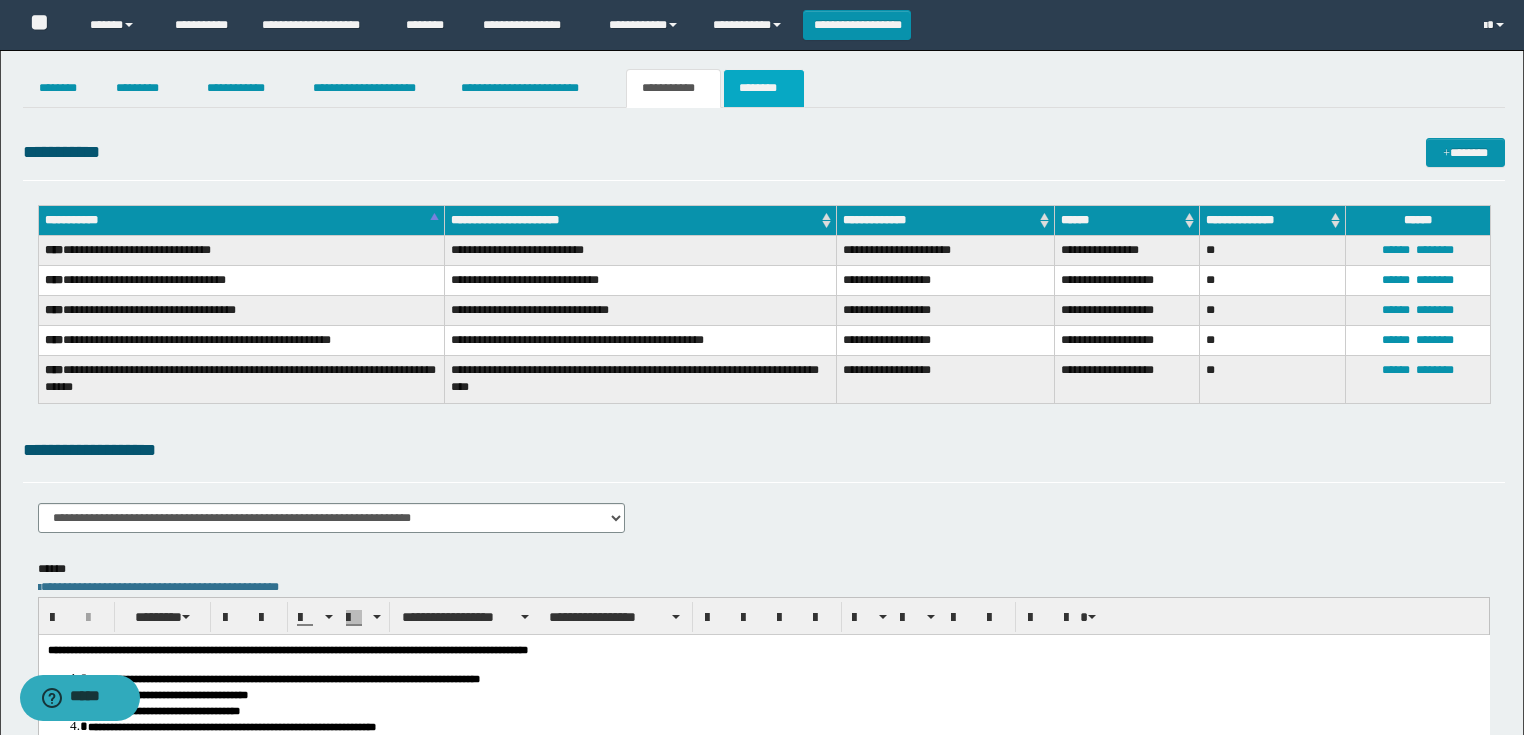 click on "********" at bounding box center [764, 88] 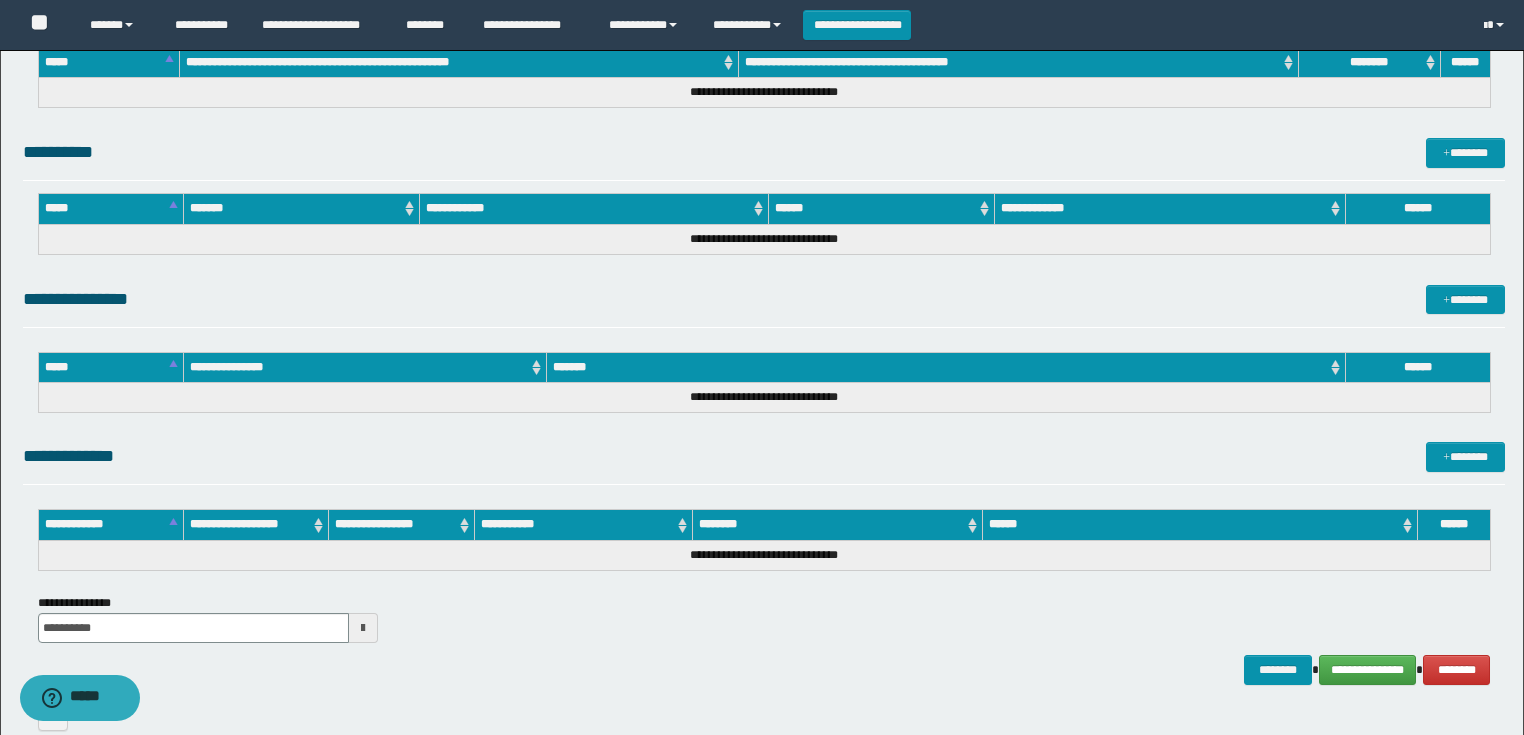 scroll, scrollTop: 889, scrollLeft: 0, axis: vertical 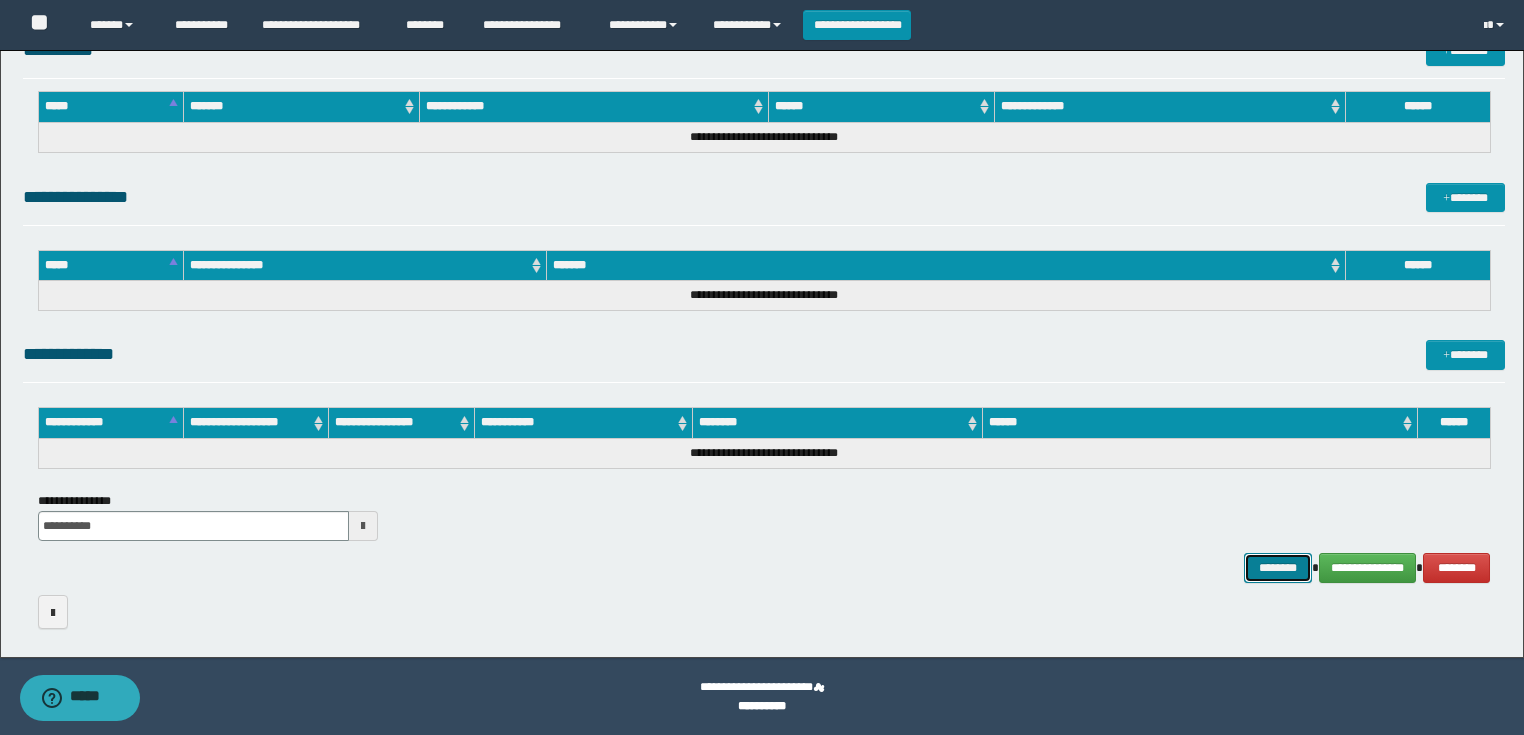 click on "********" at bounding box center (1277, 568) 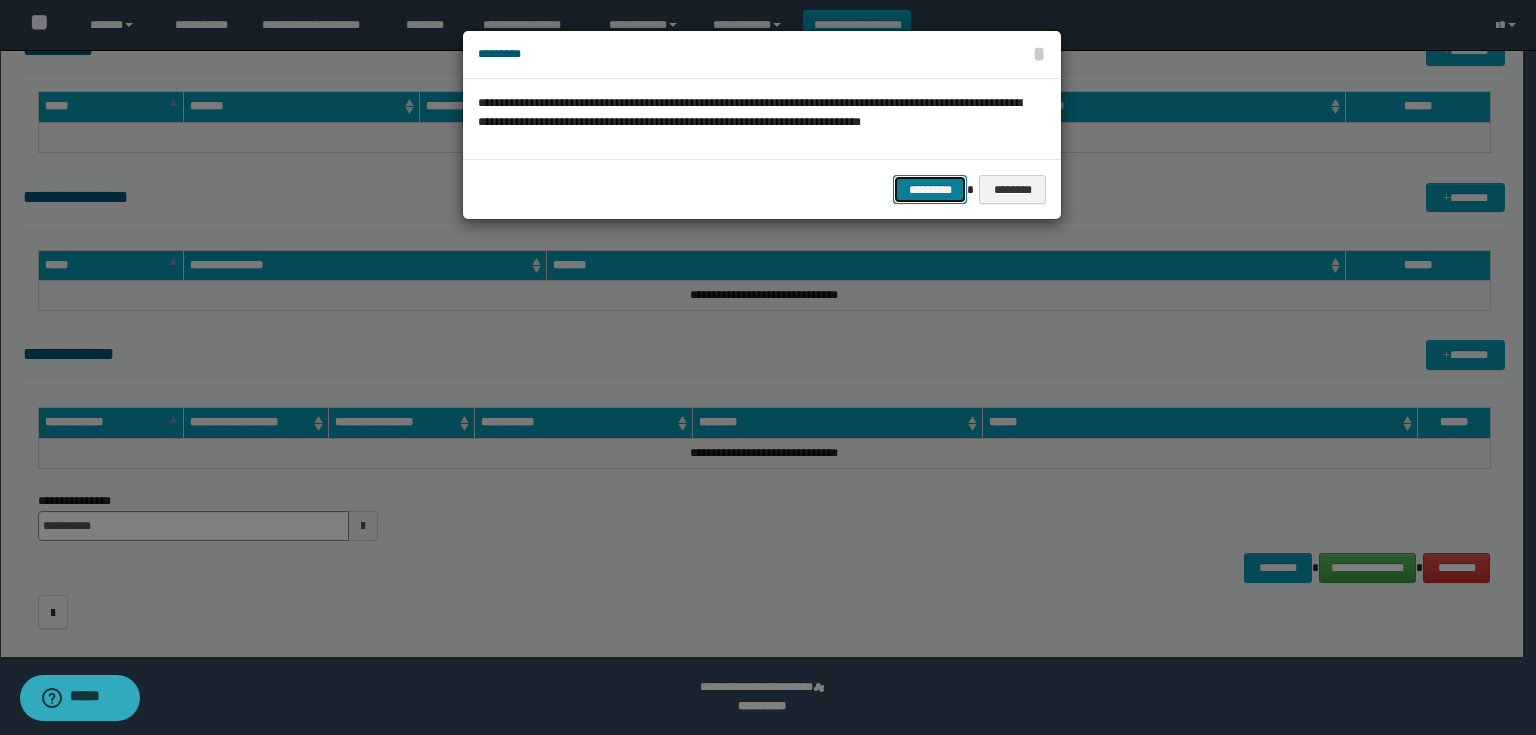 click on "*********" at bounding box center (930, 190) 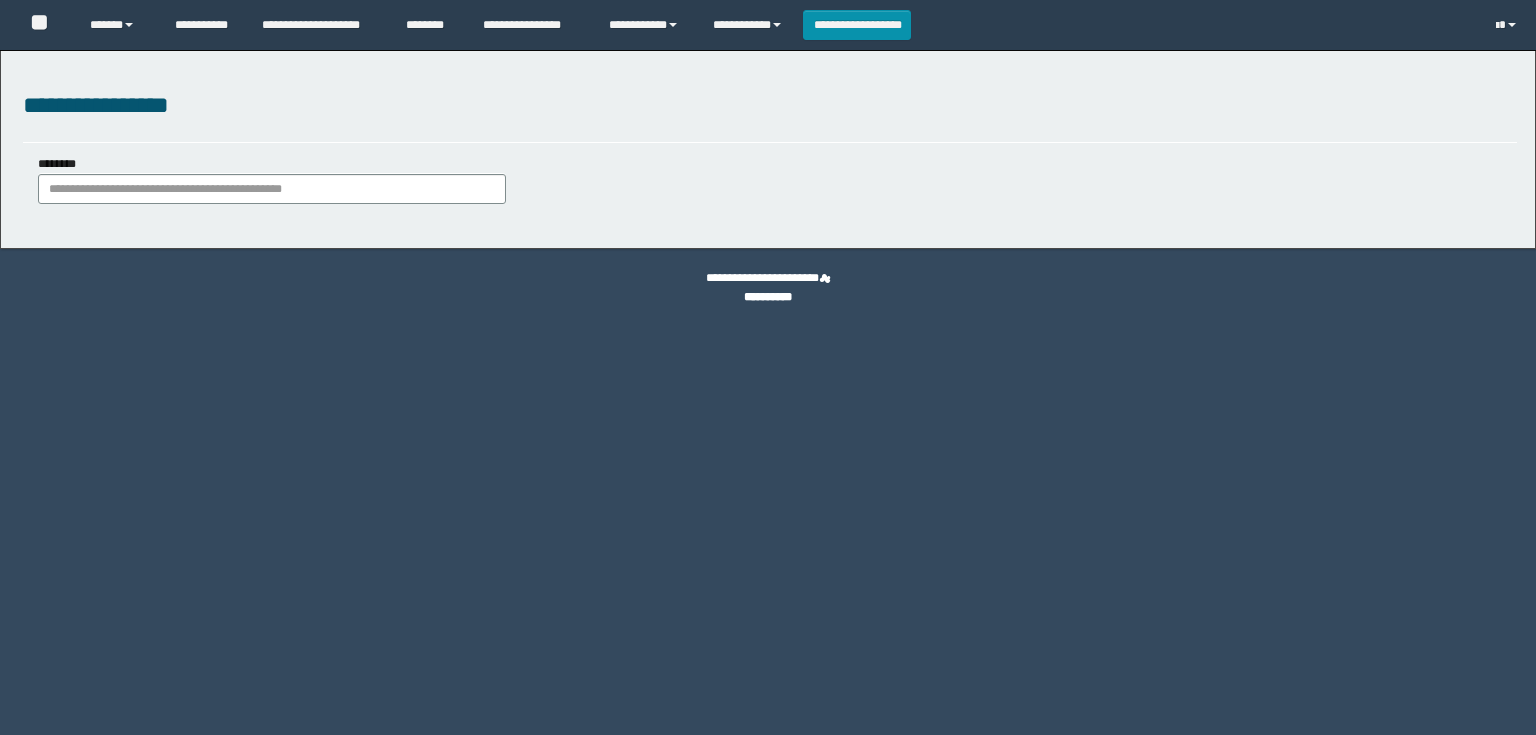scroll, scrollTop: 0, scrollLeft: 0, axis: both 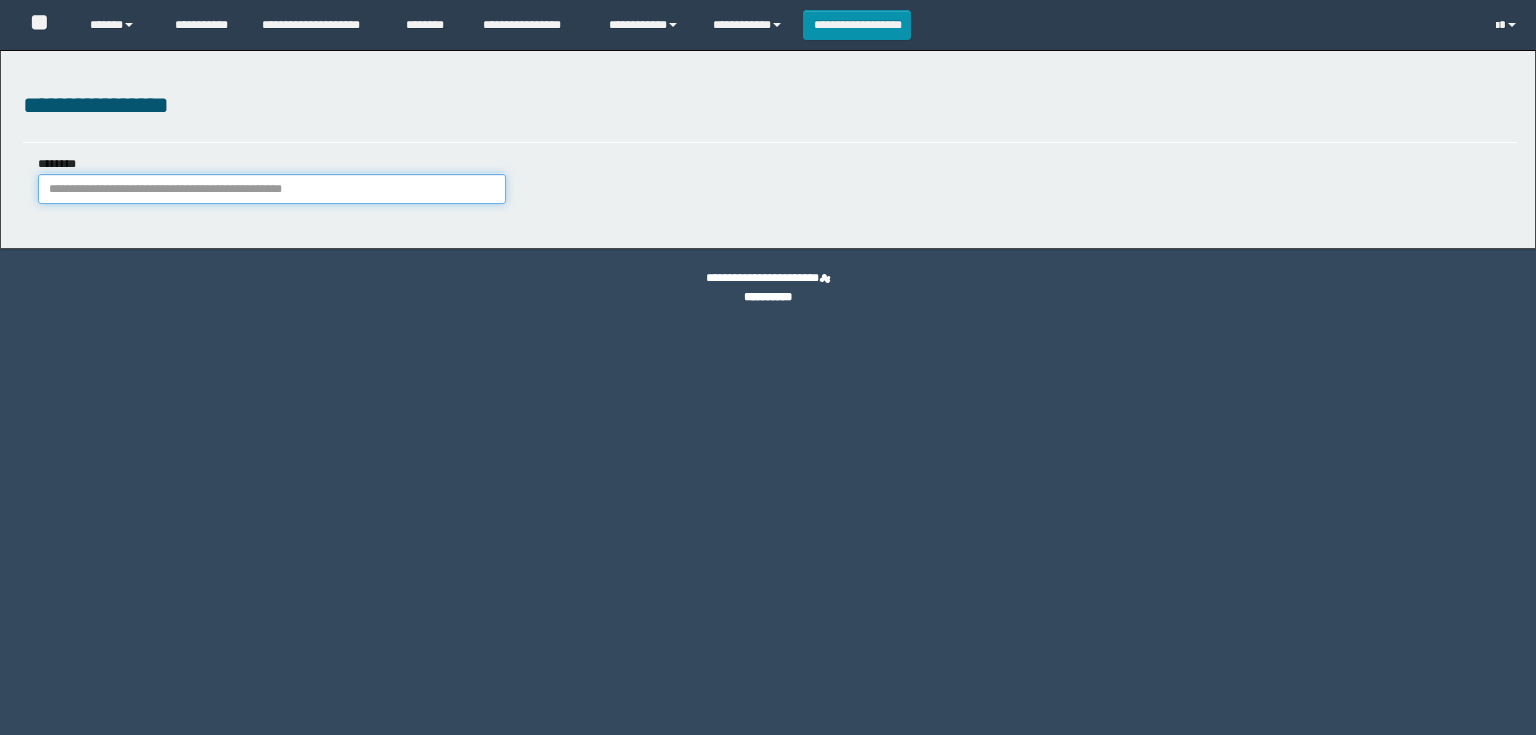 click on "********" at bounding box center [272, 189] 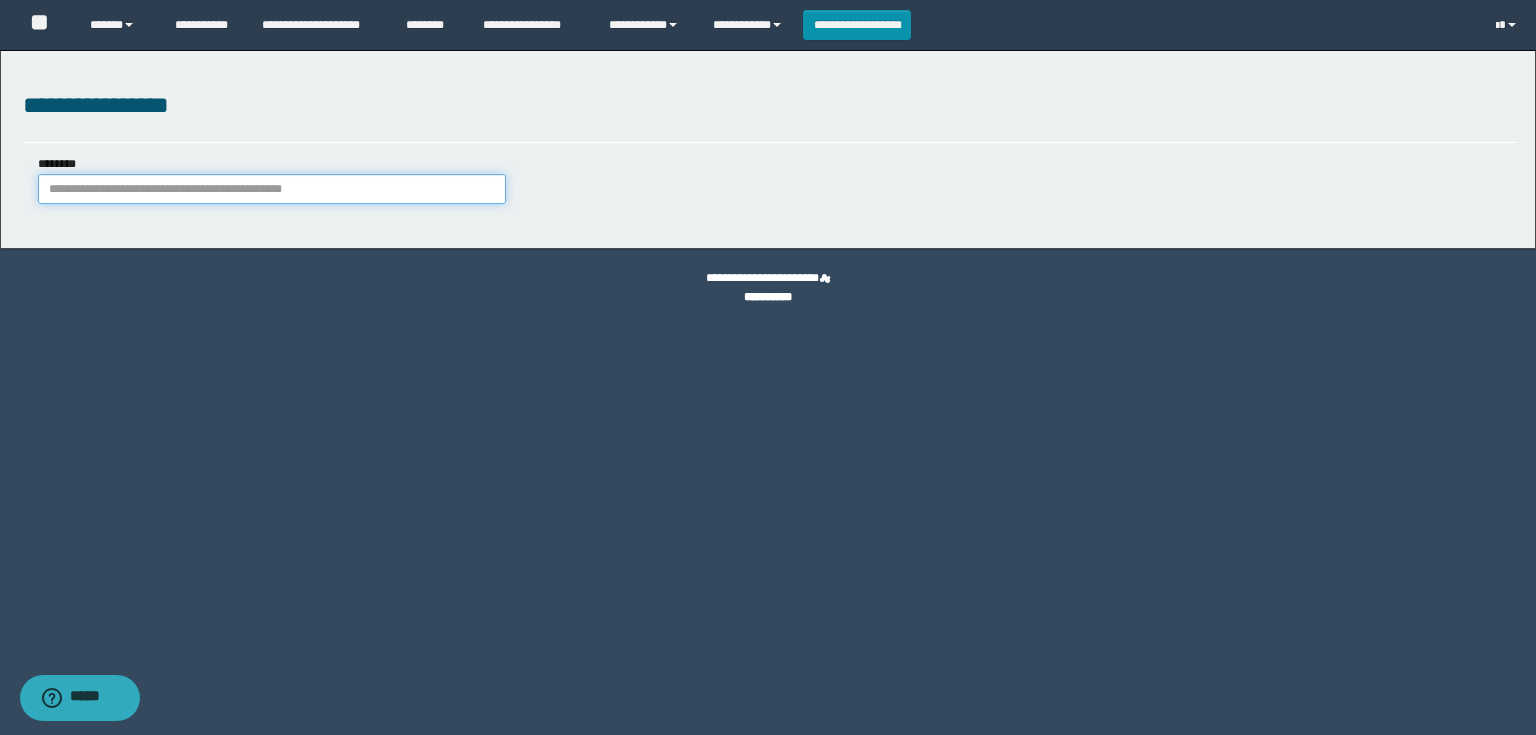 paste on "*******" 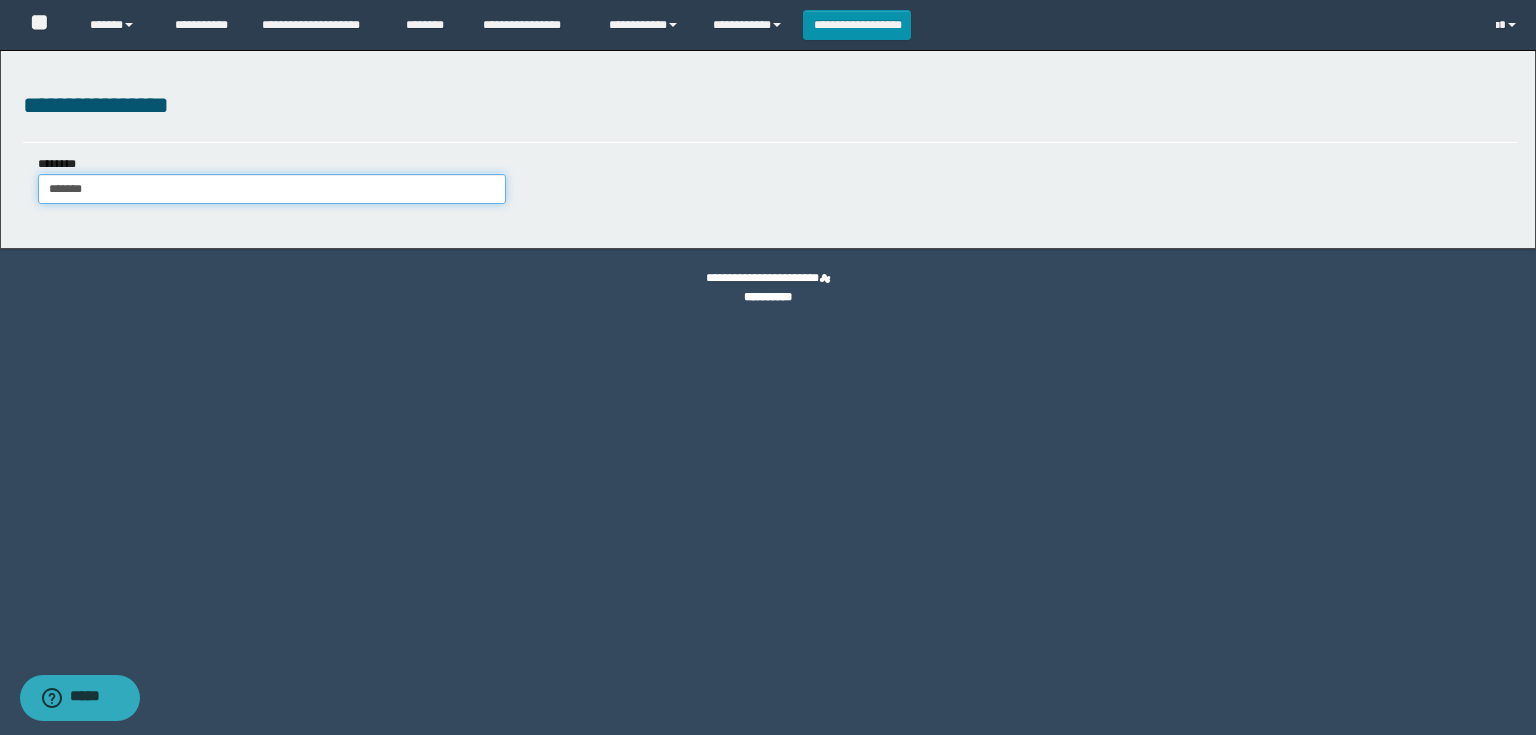 click on "*******" at bounding box center [272, 189] 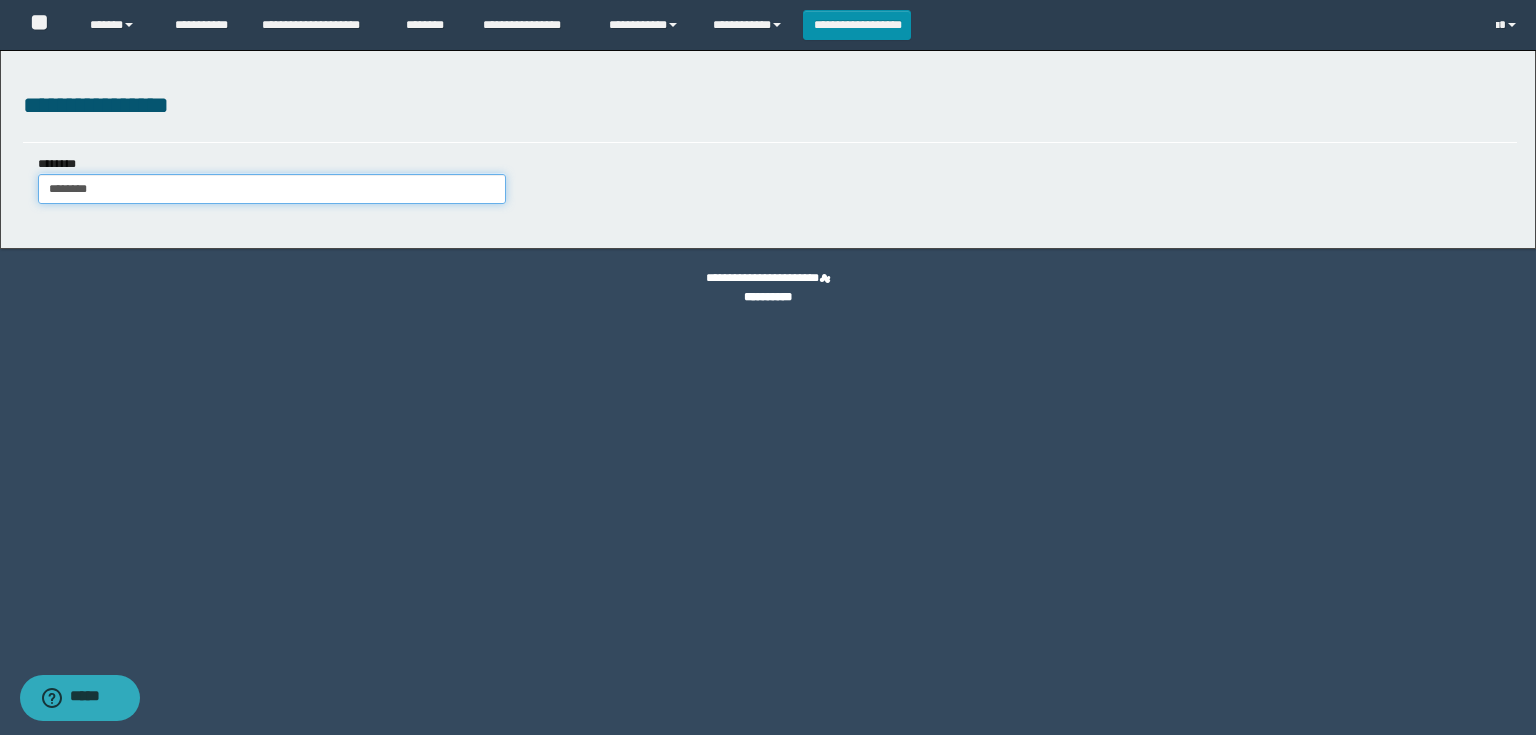 type on "********" 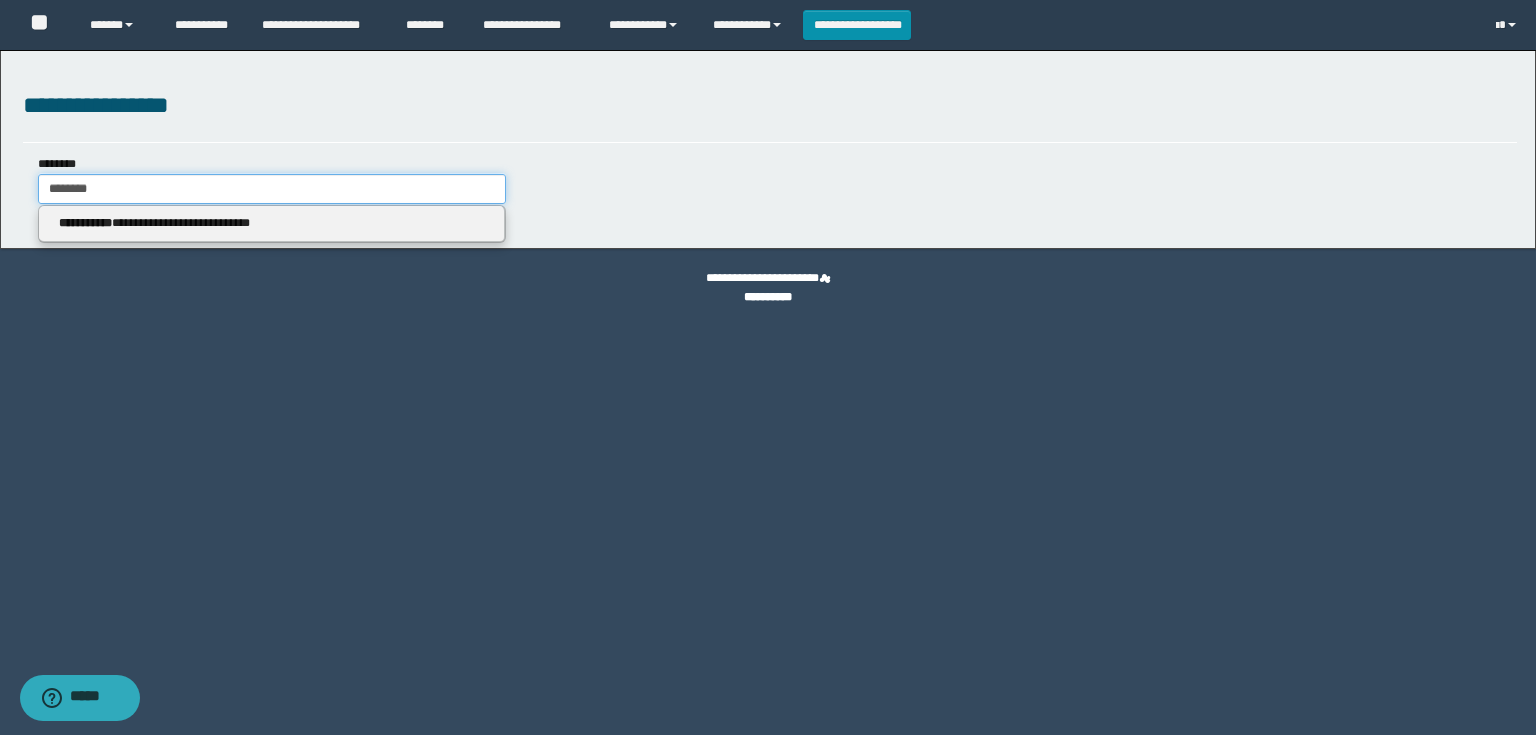 type on "********" 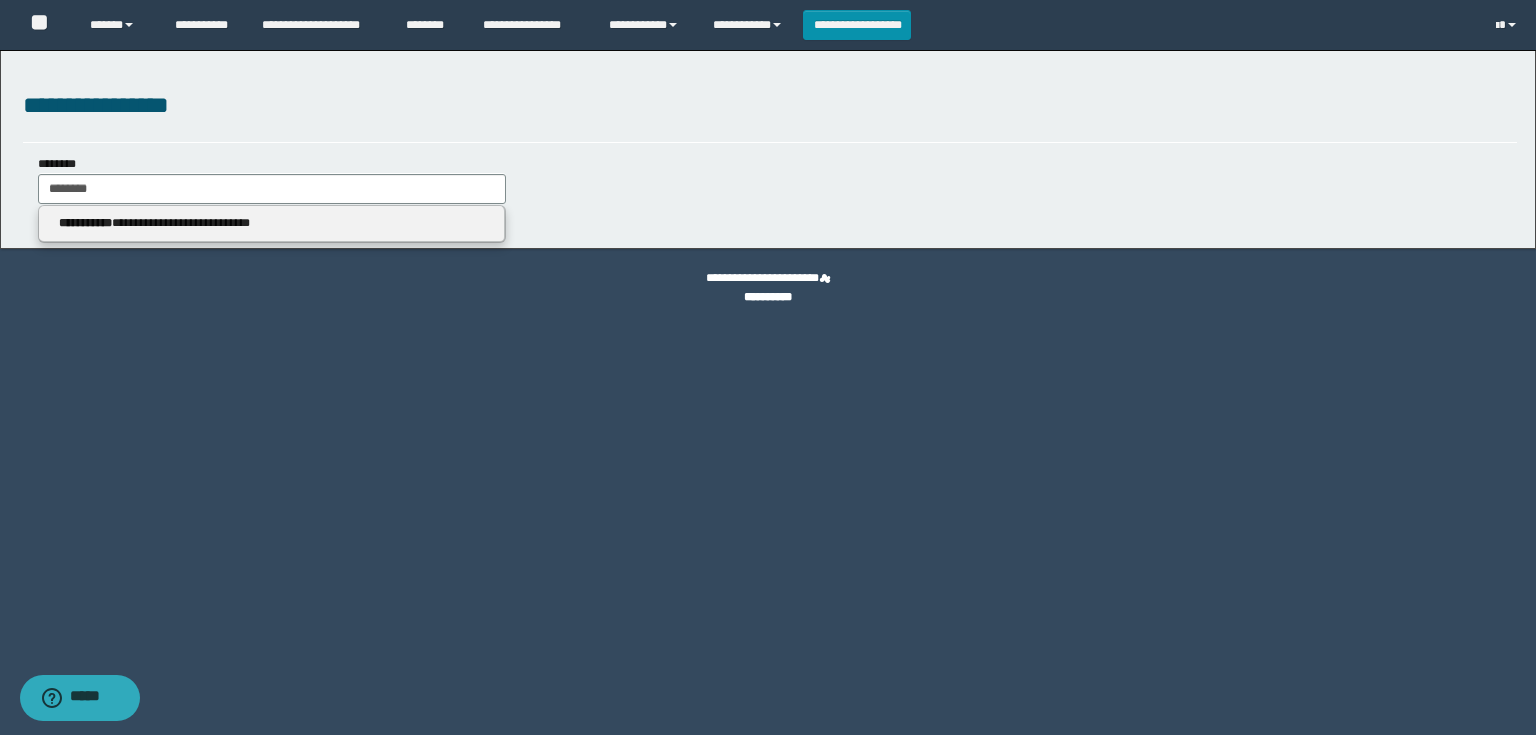 click on "**********" at bounding box center (272, 223) 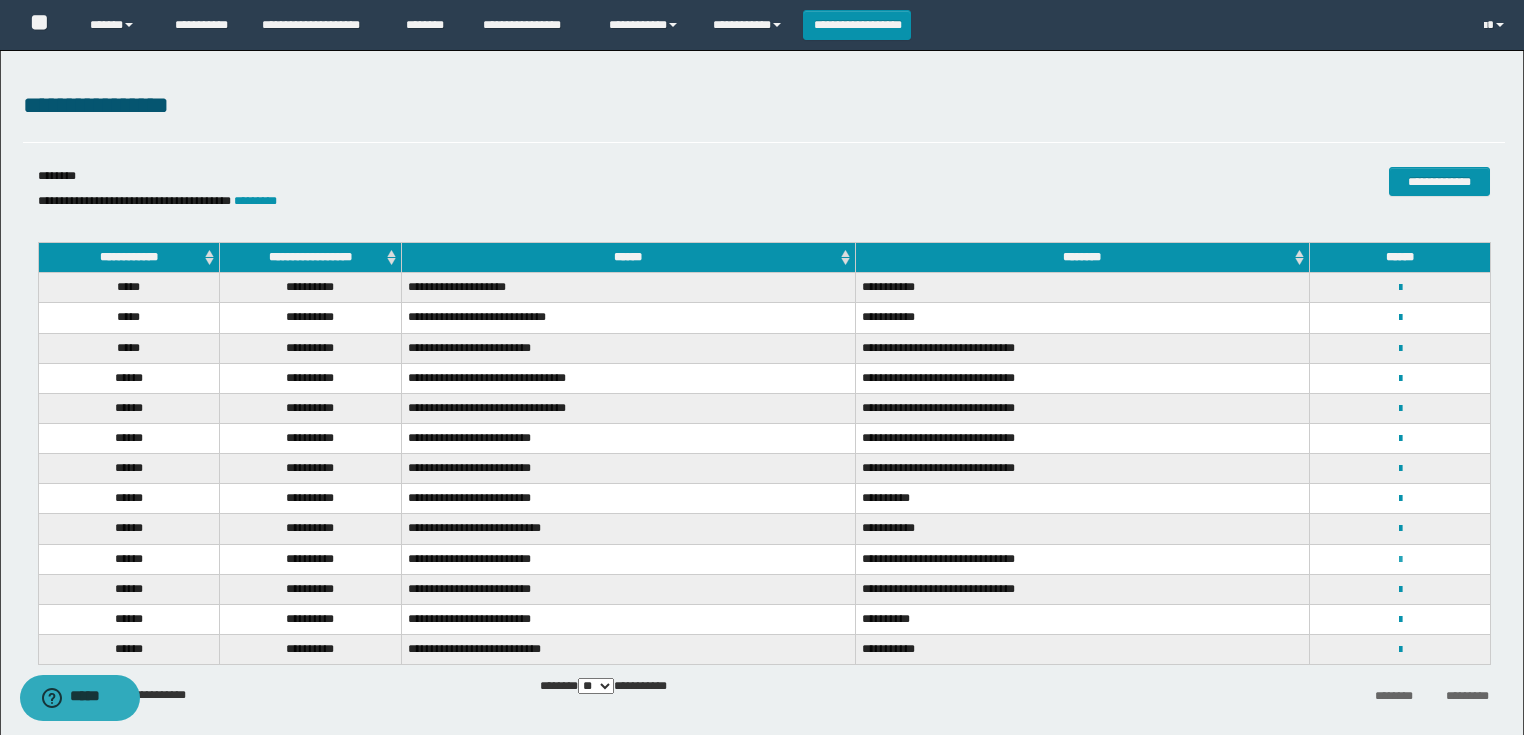 click at bounding box center (1400, 560) 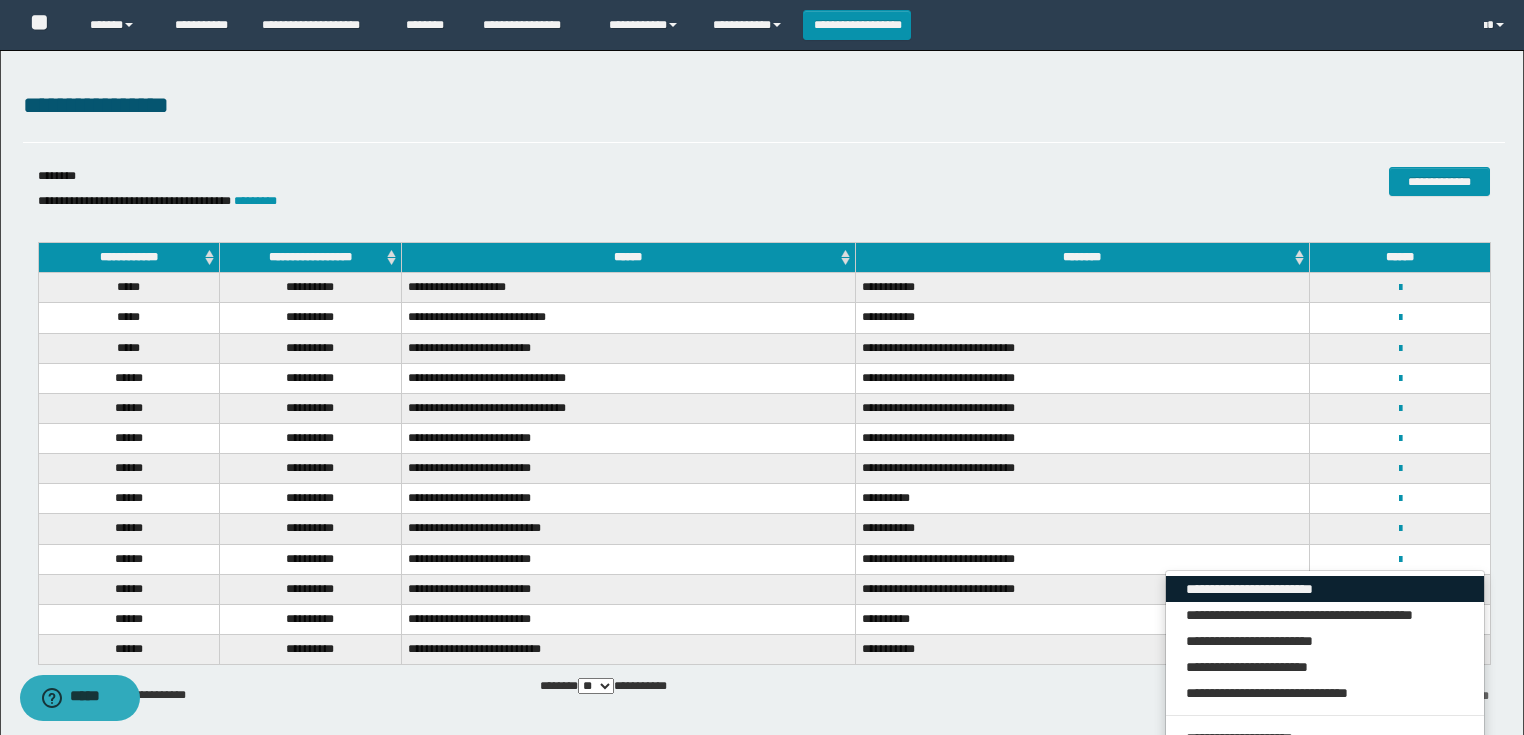 click on "**********" at bounding box center [1325, 589] 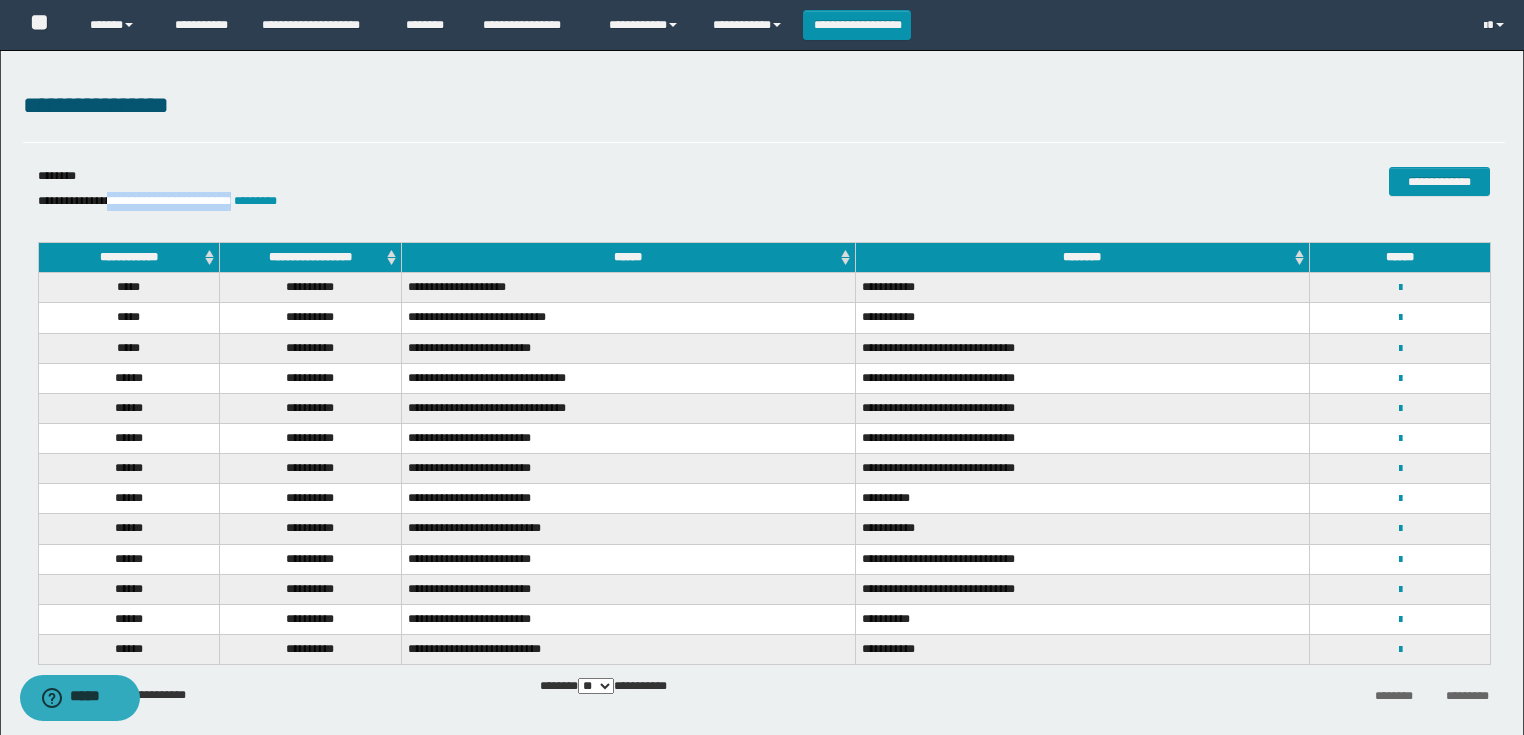 drag, startPoint x: 261, startPoint y: 204, endPoint x: 120, endPoint y: 208, distance: 141.05673 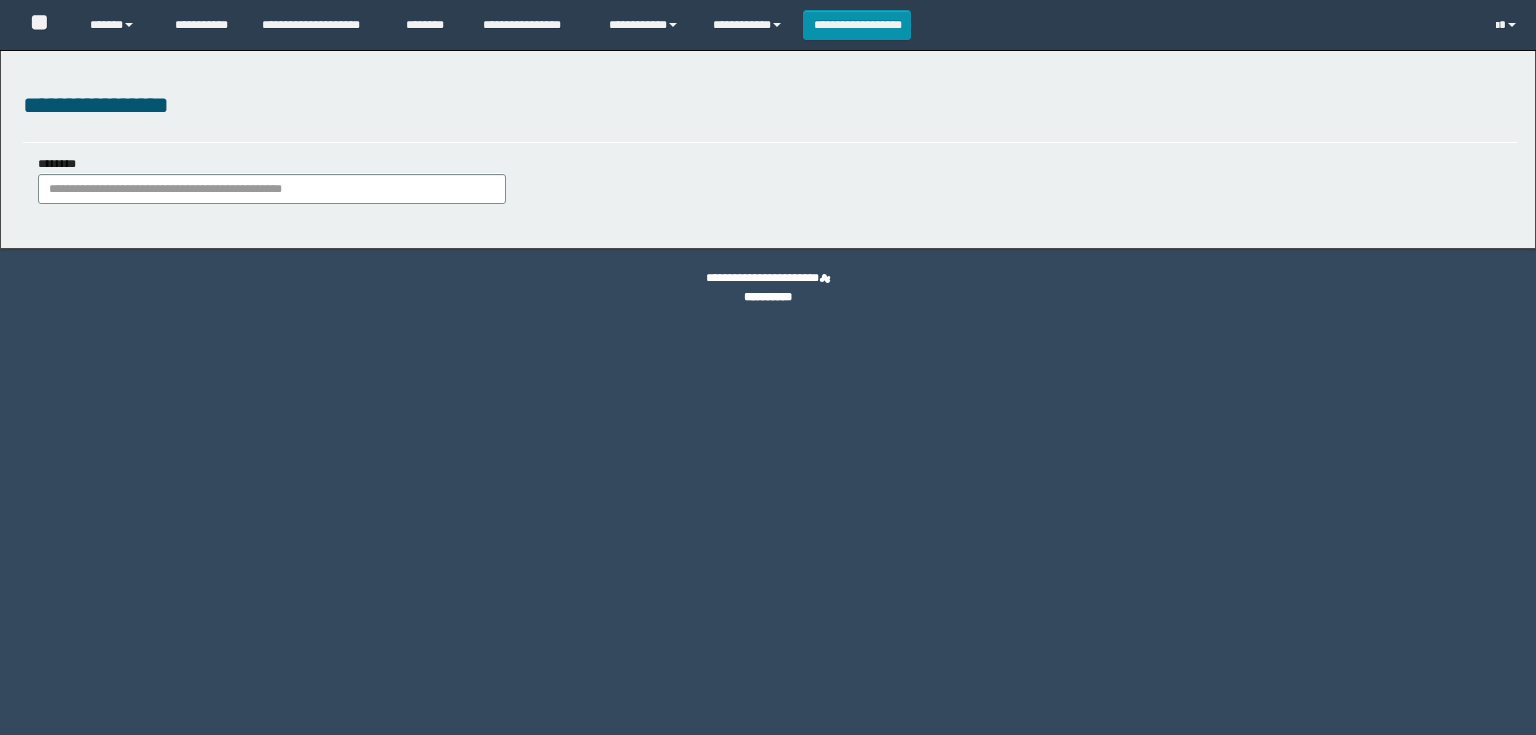 scroll, scrollTop: 0, scrollLeft: 0, axis: both 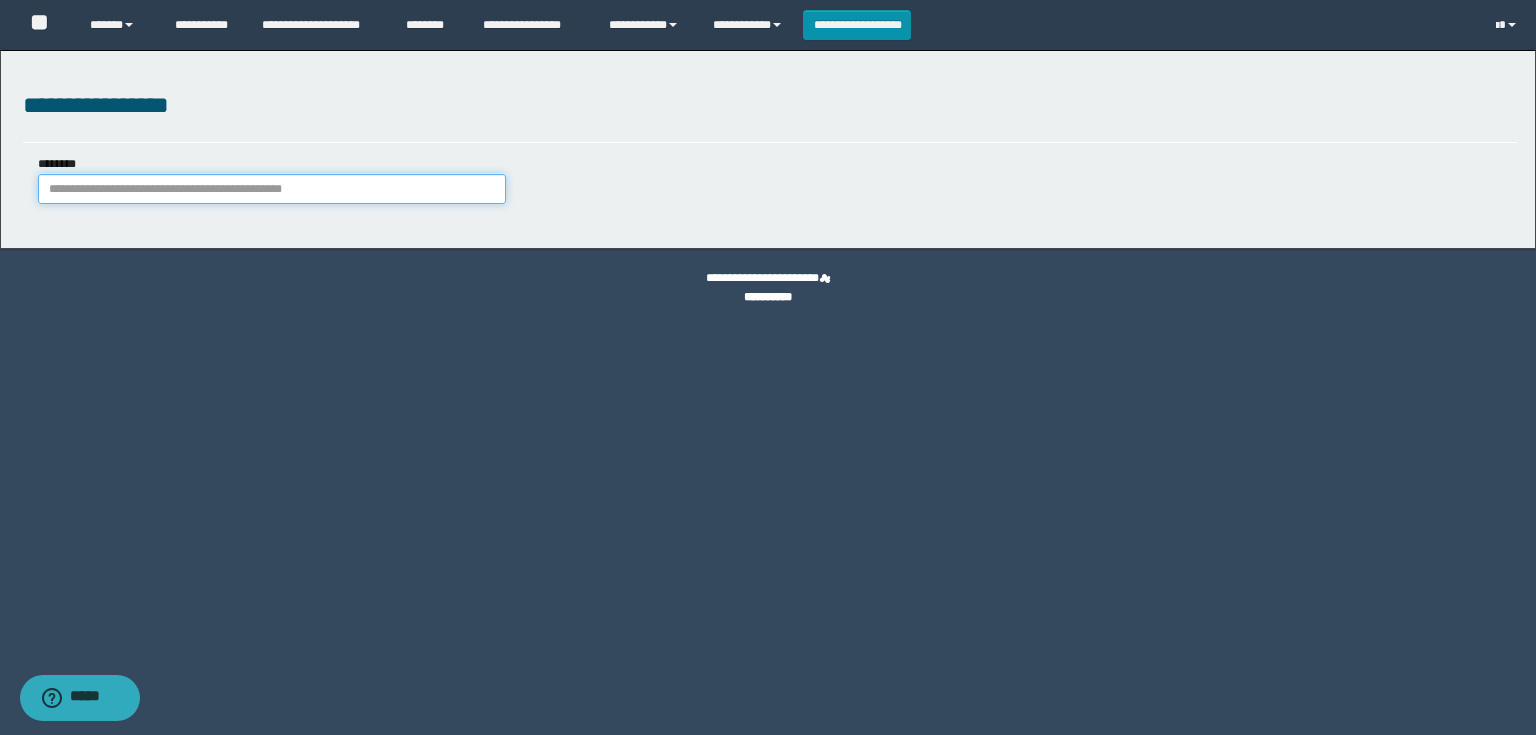 click on "********" at bounding box center (272, 189) 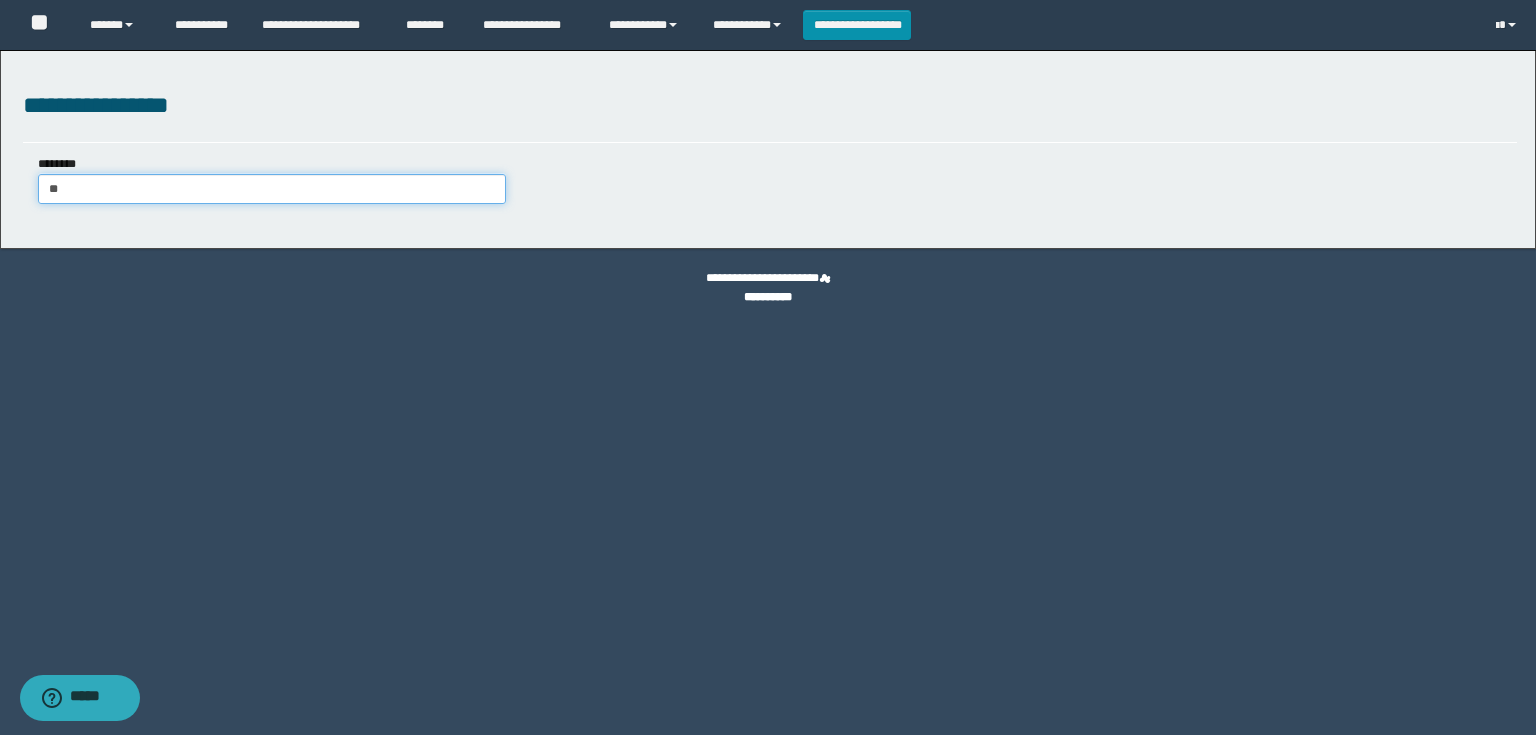 type on "***" 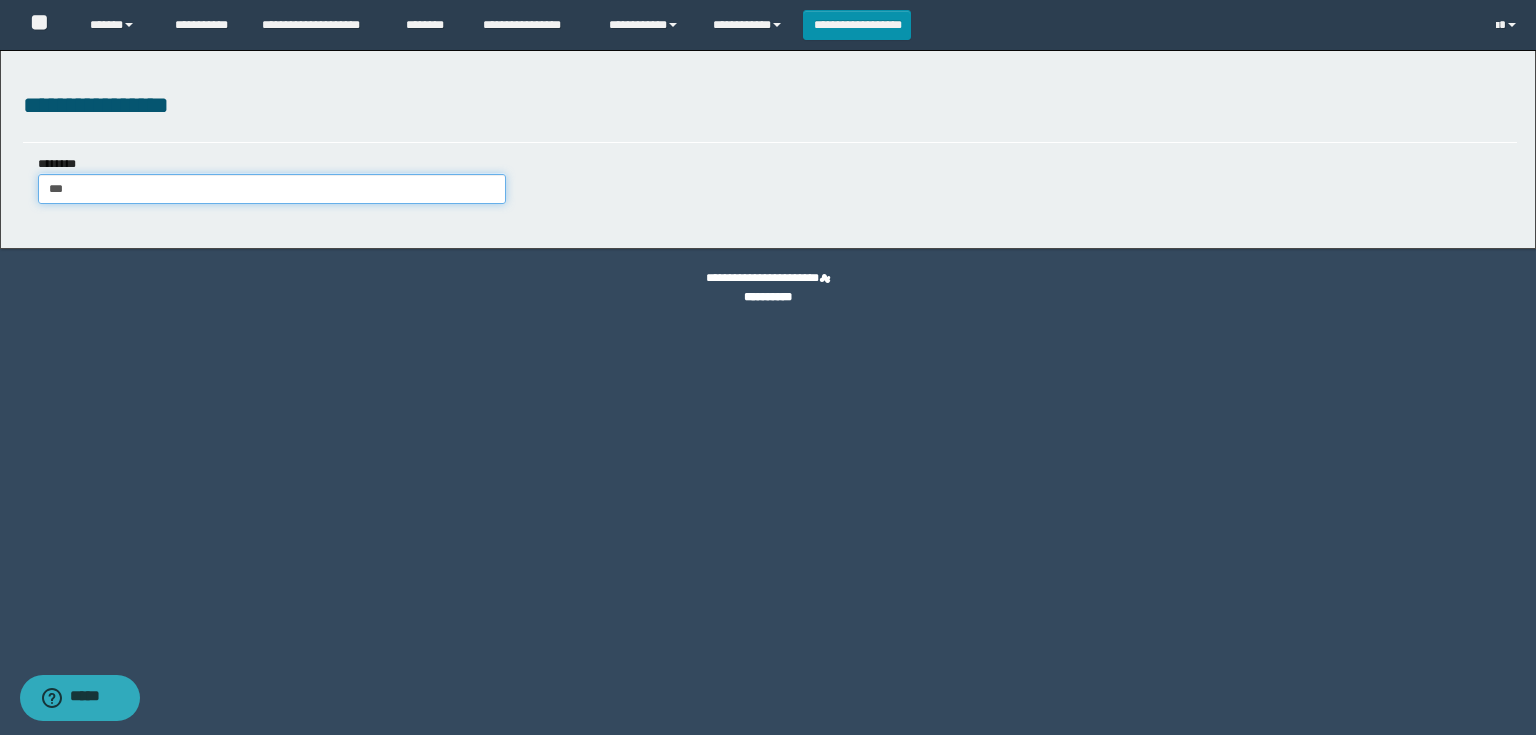 type on "***" 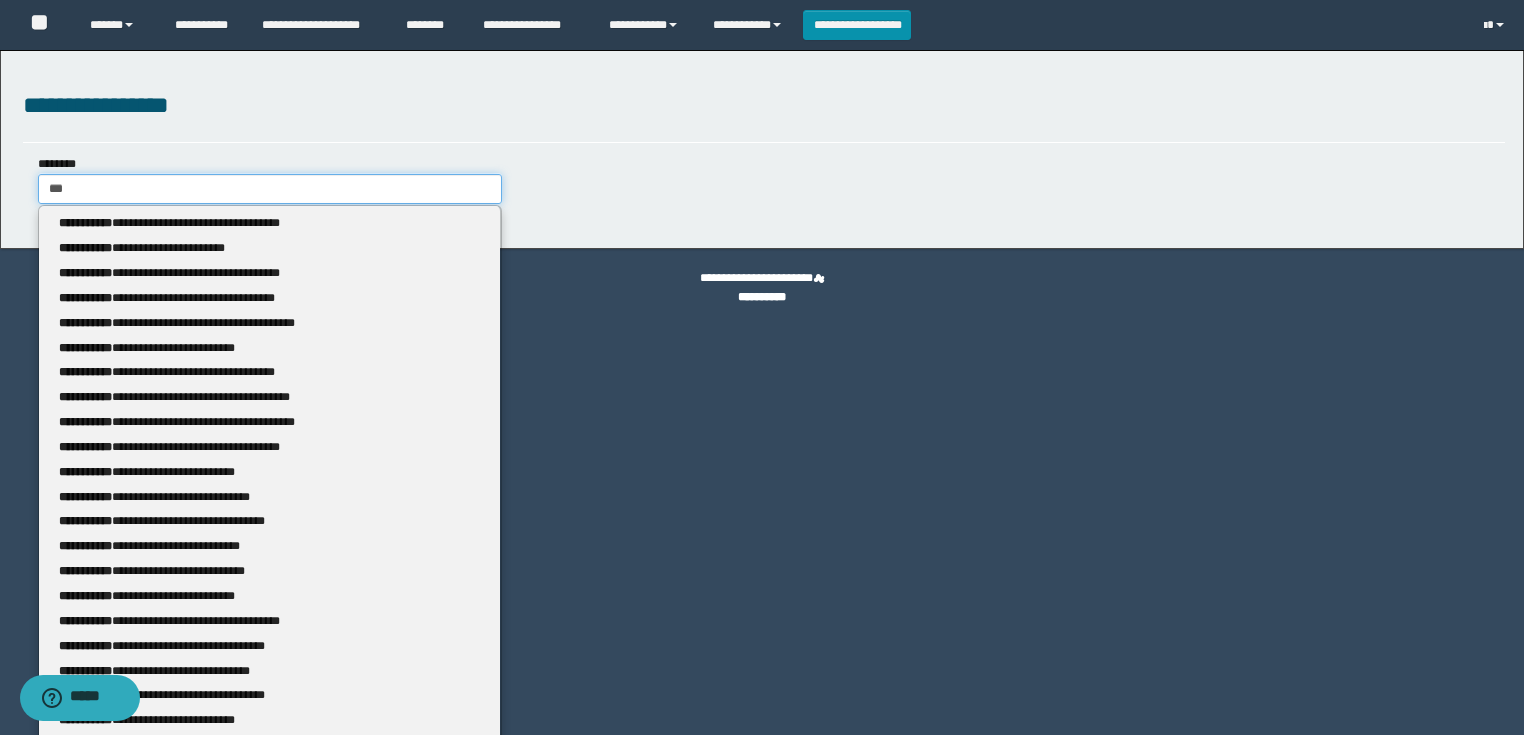 type 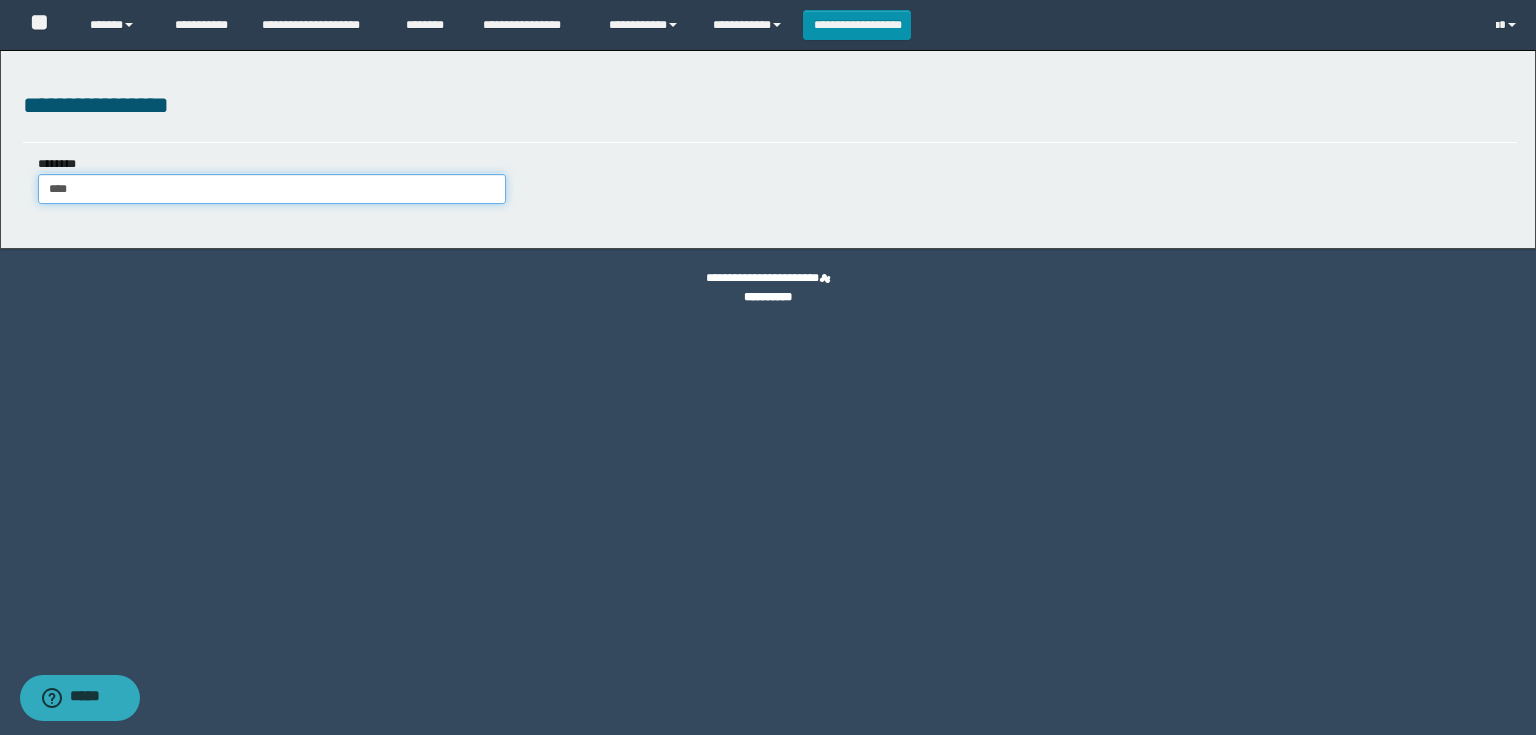 type on "*****" 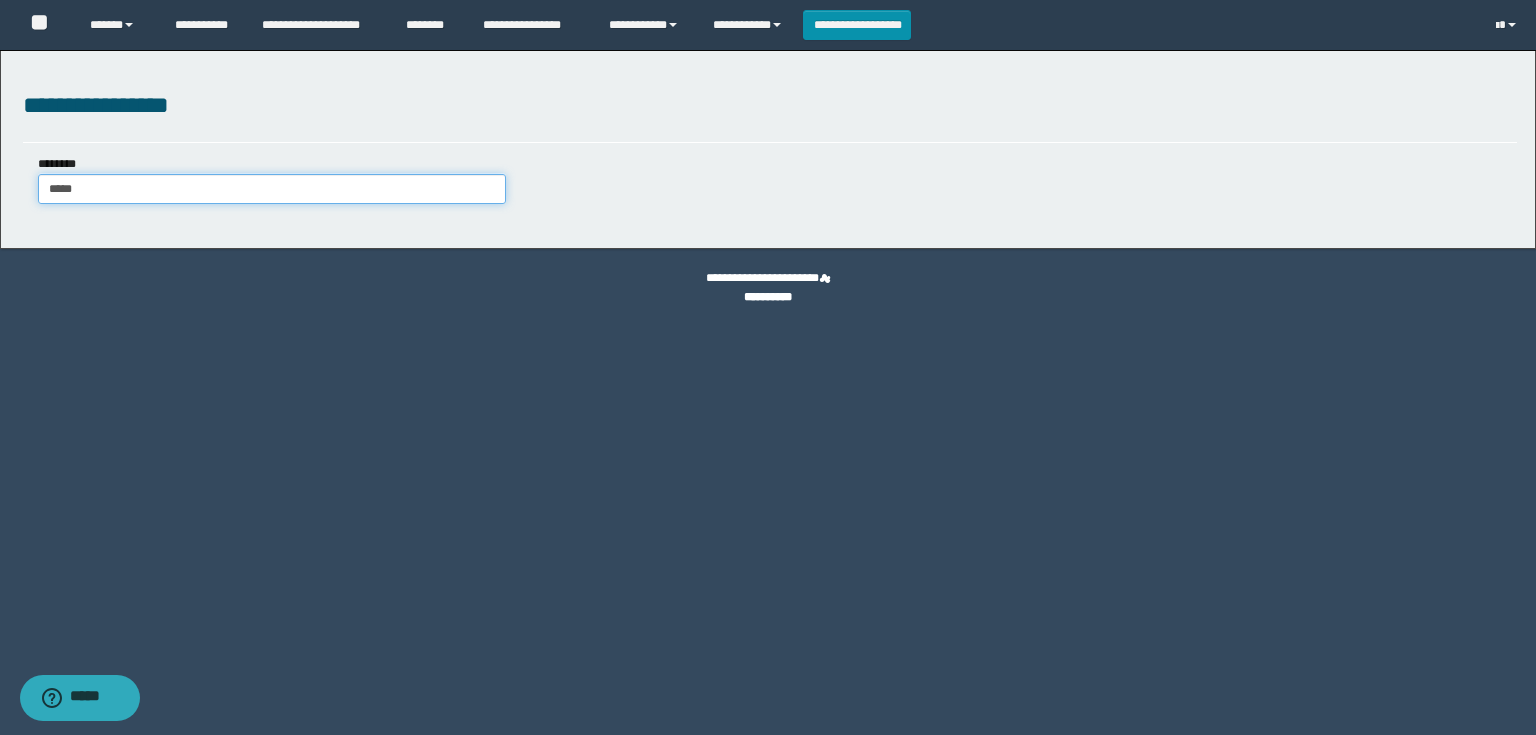 type on "*****" 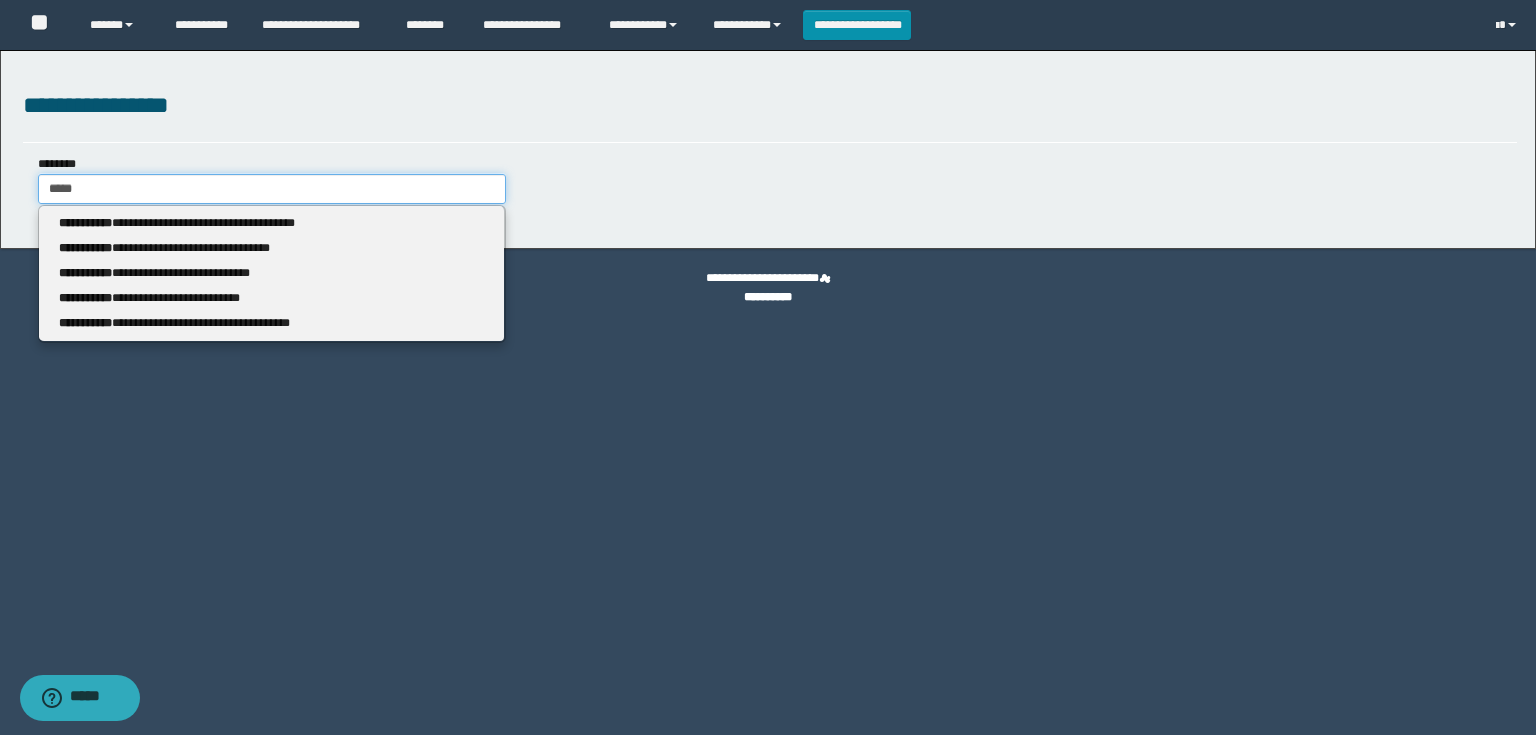 type 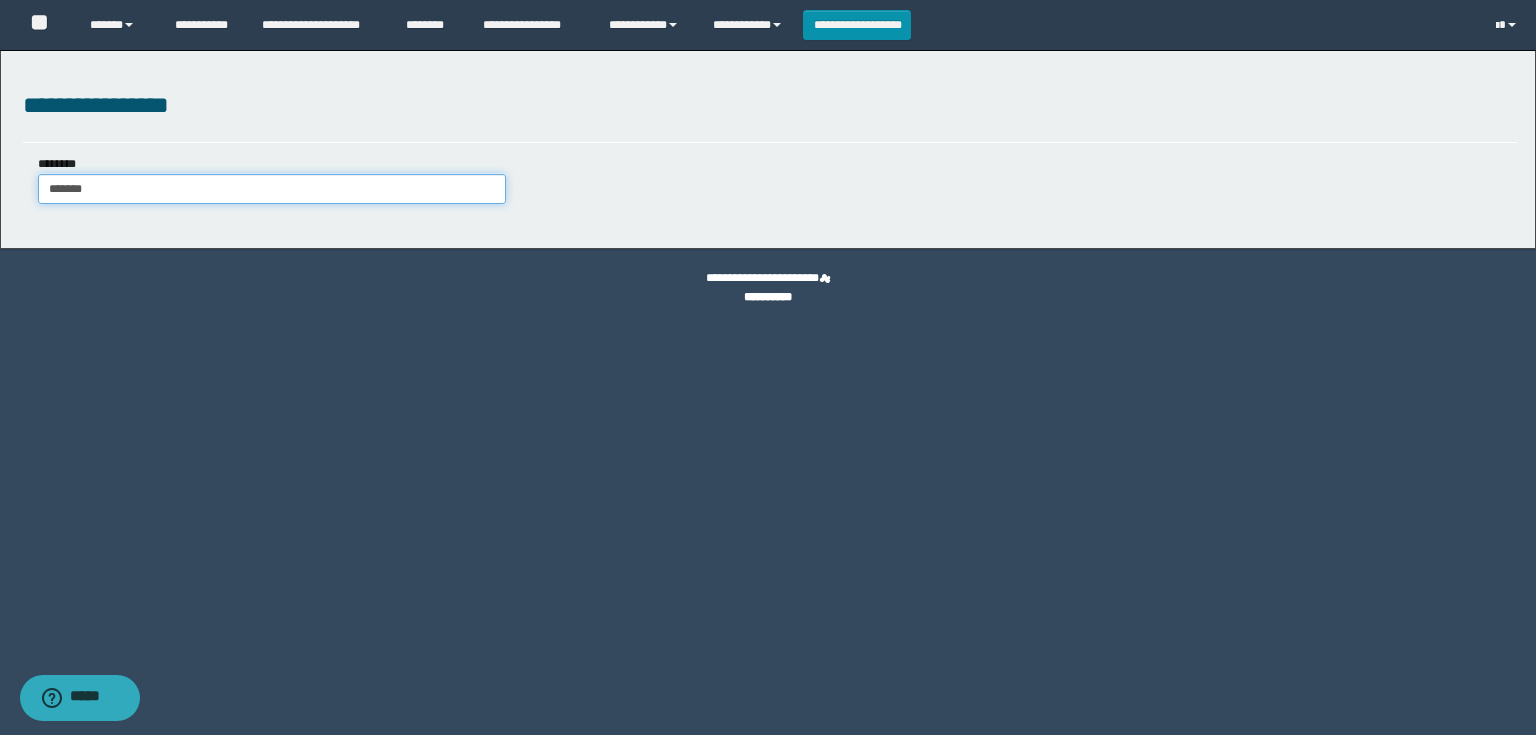 type on "********" 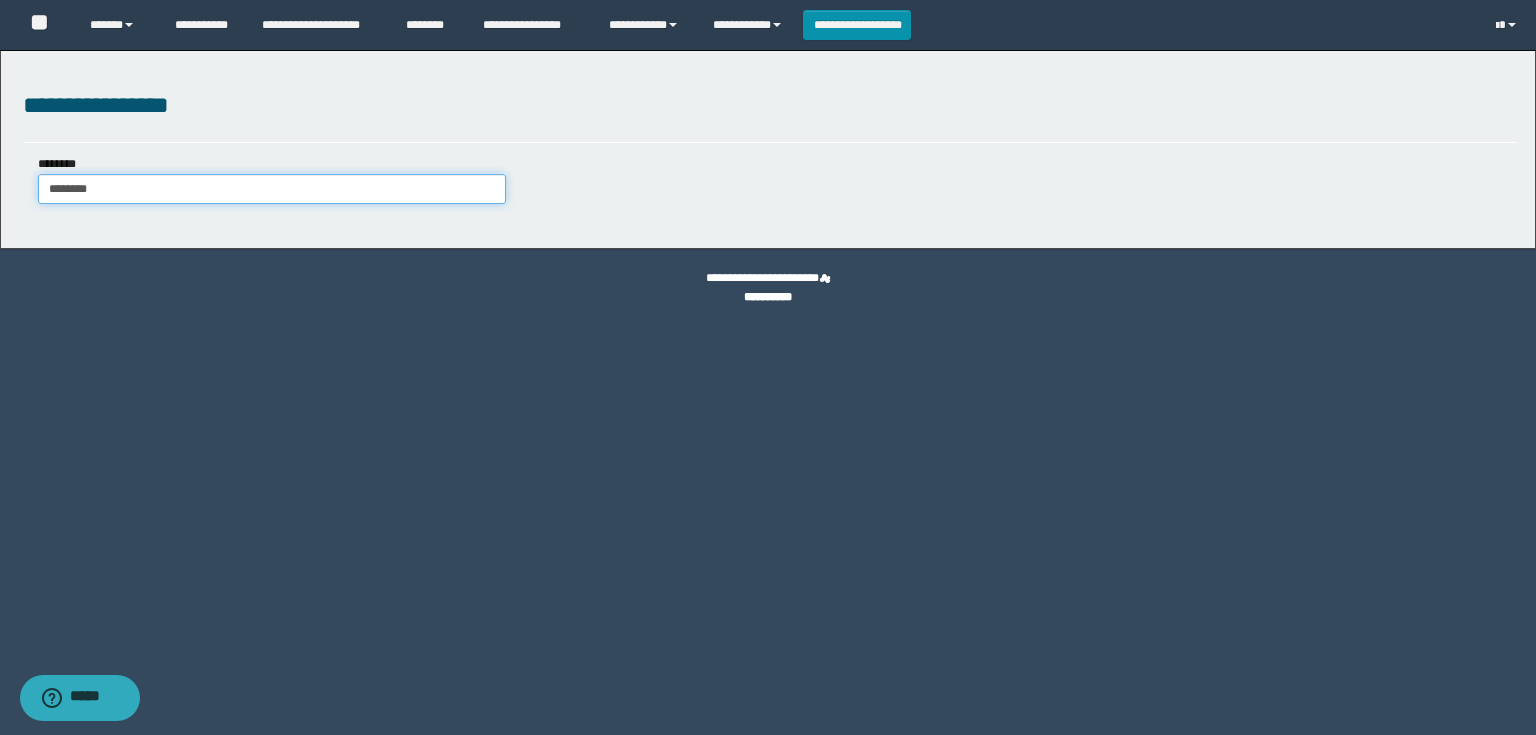 type on "********" 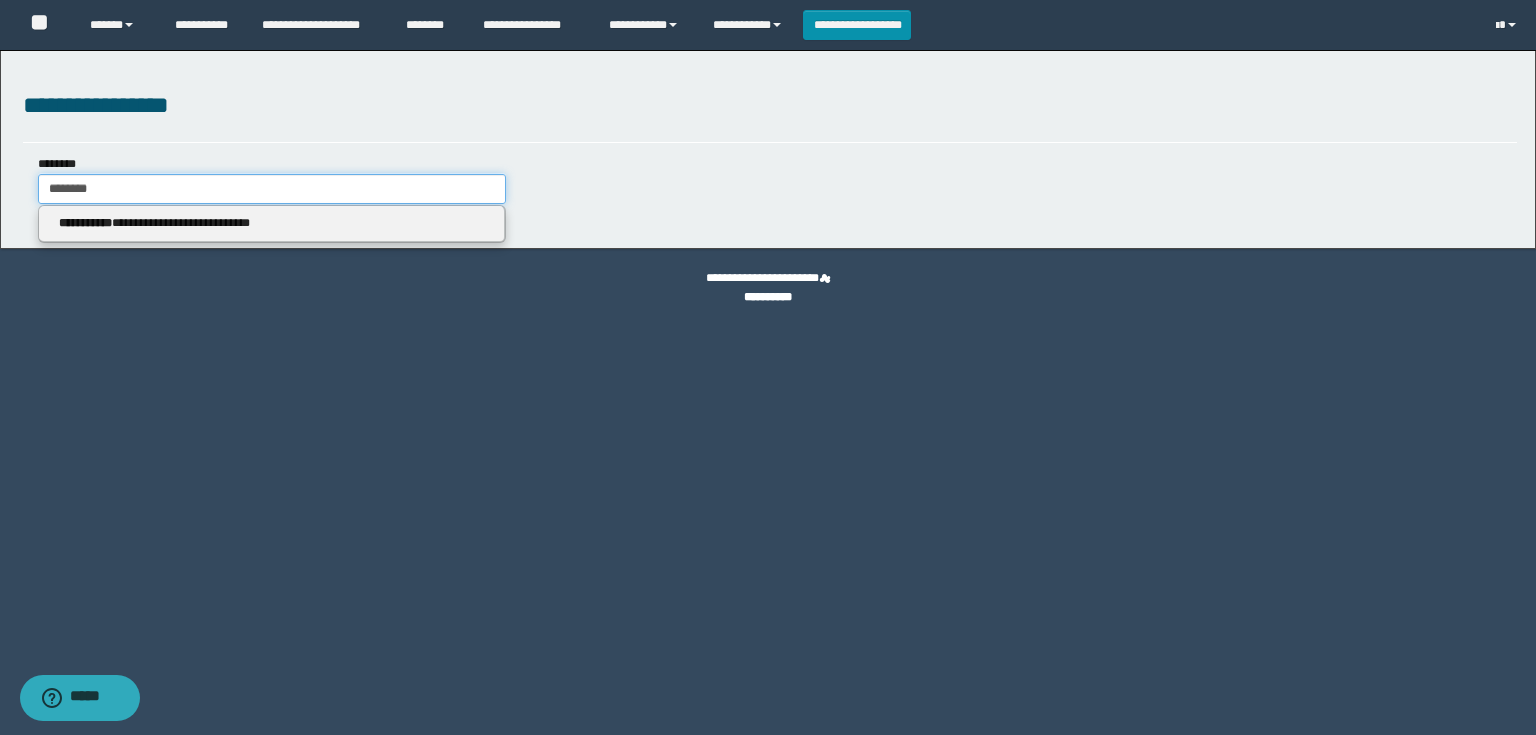 type on "********" 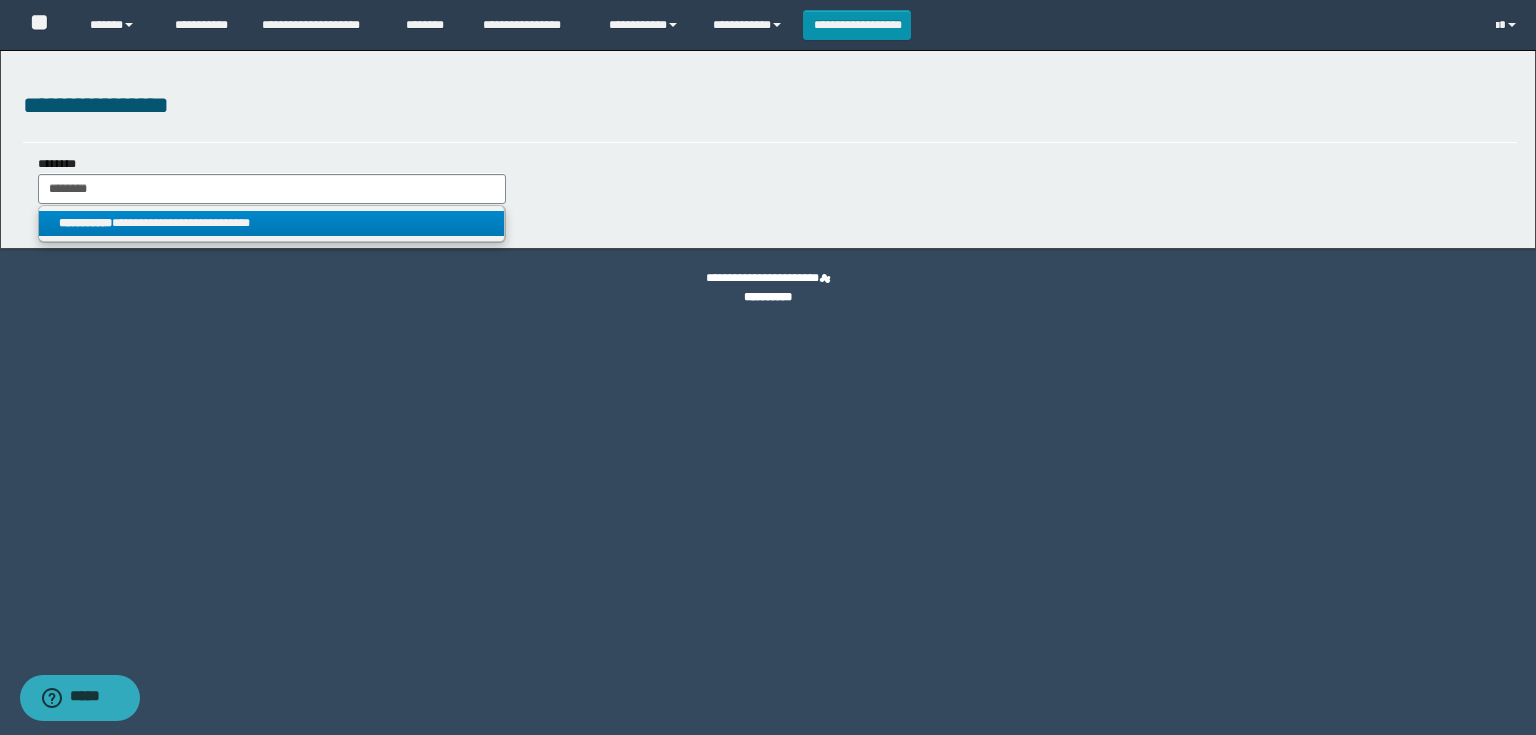 click on "**********" at bounding box center (272, 223) 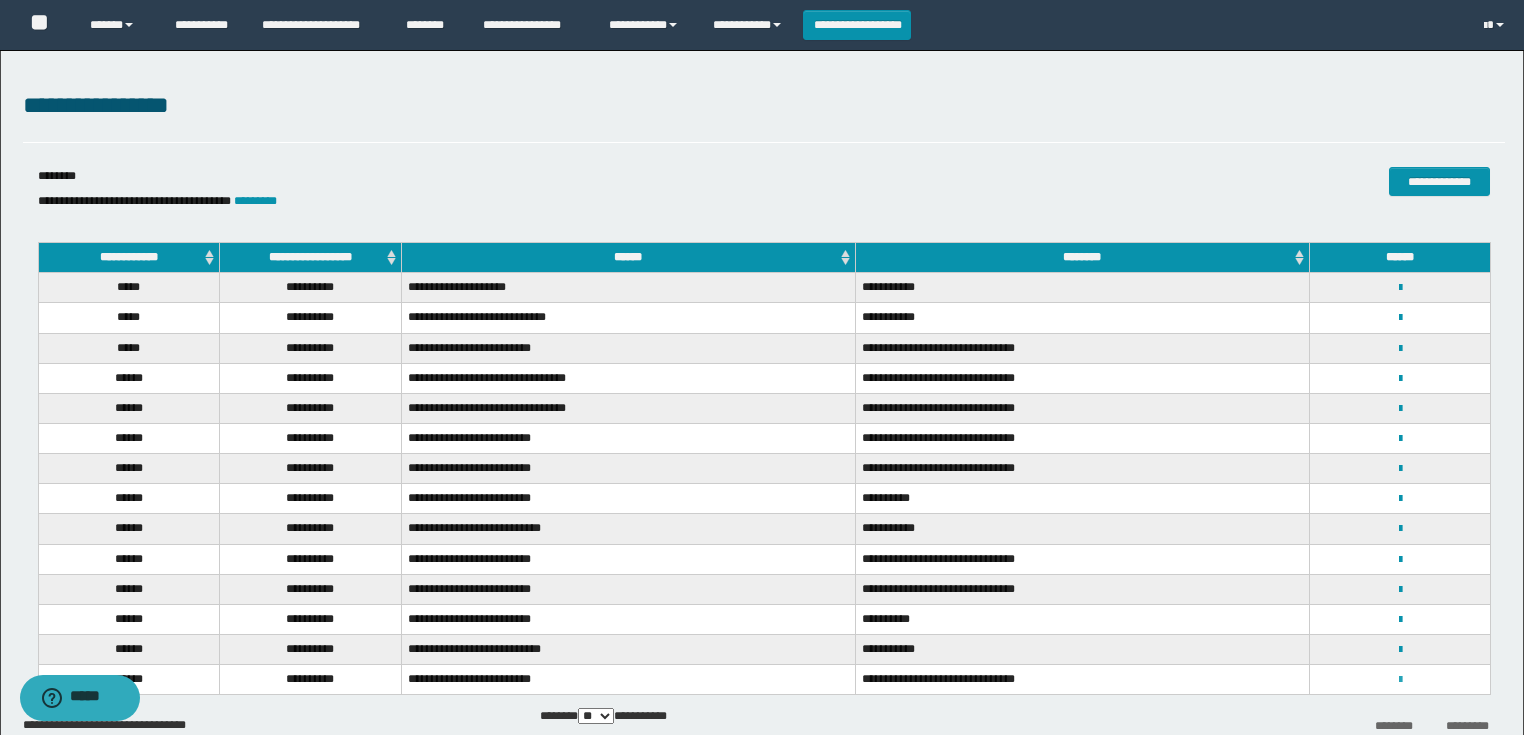 click at bounding box center (1400, 680) 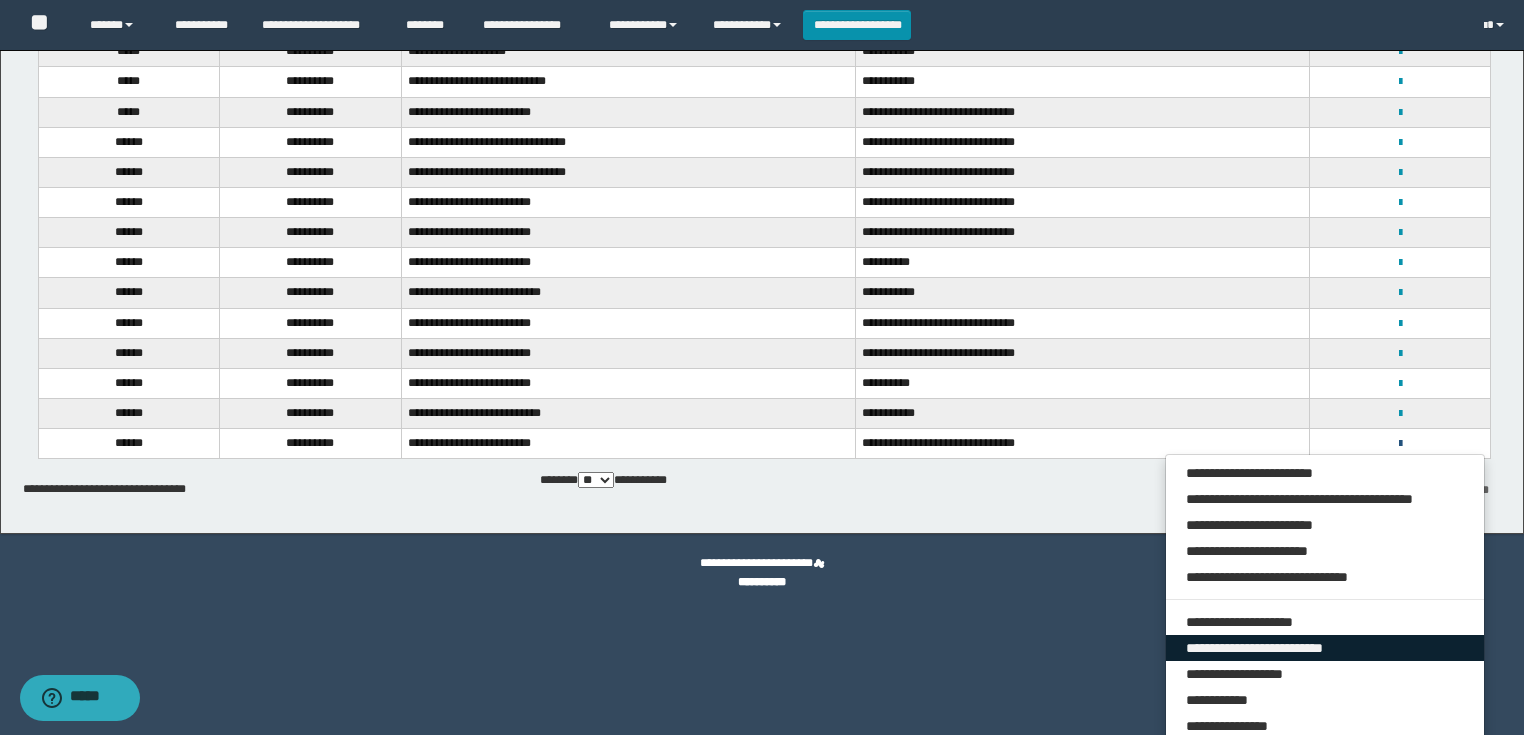 scroll, scrollTop: 240, scrollLeft: 0, axis: vertical 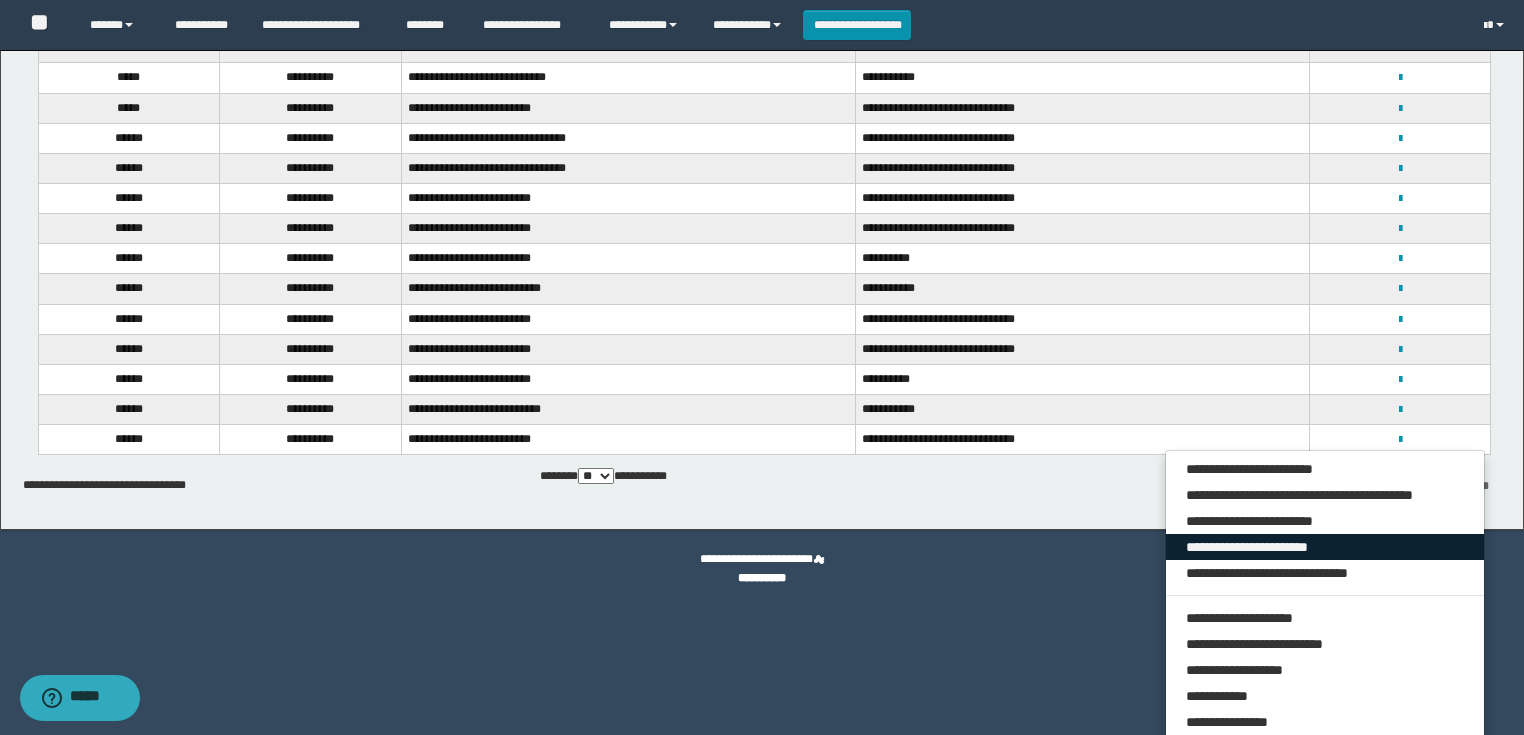 click on "**********" at bounding box center [1325, 547] 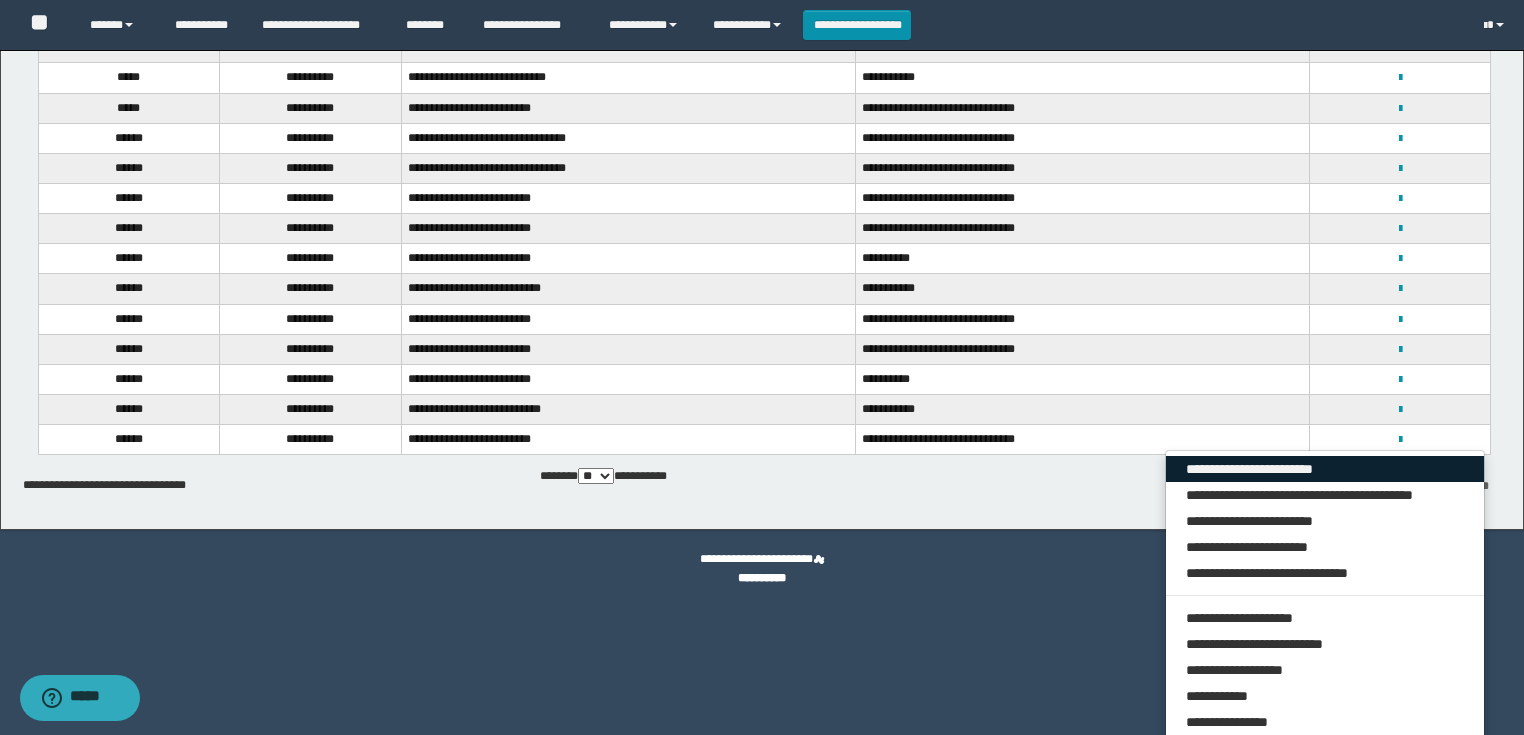 click on "**********" at bounding box center [1325, 469] 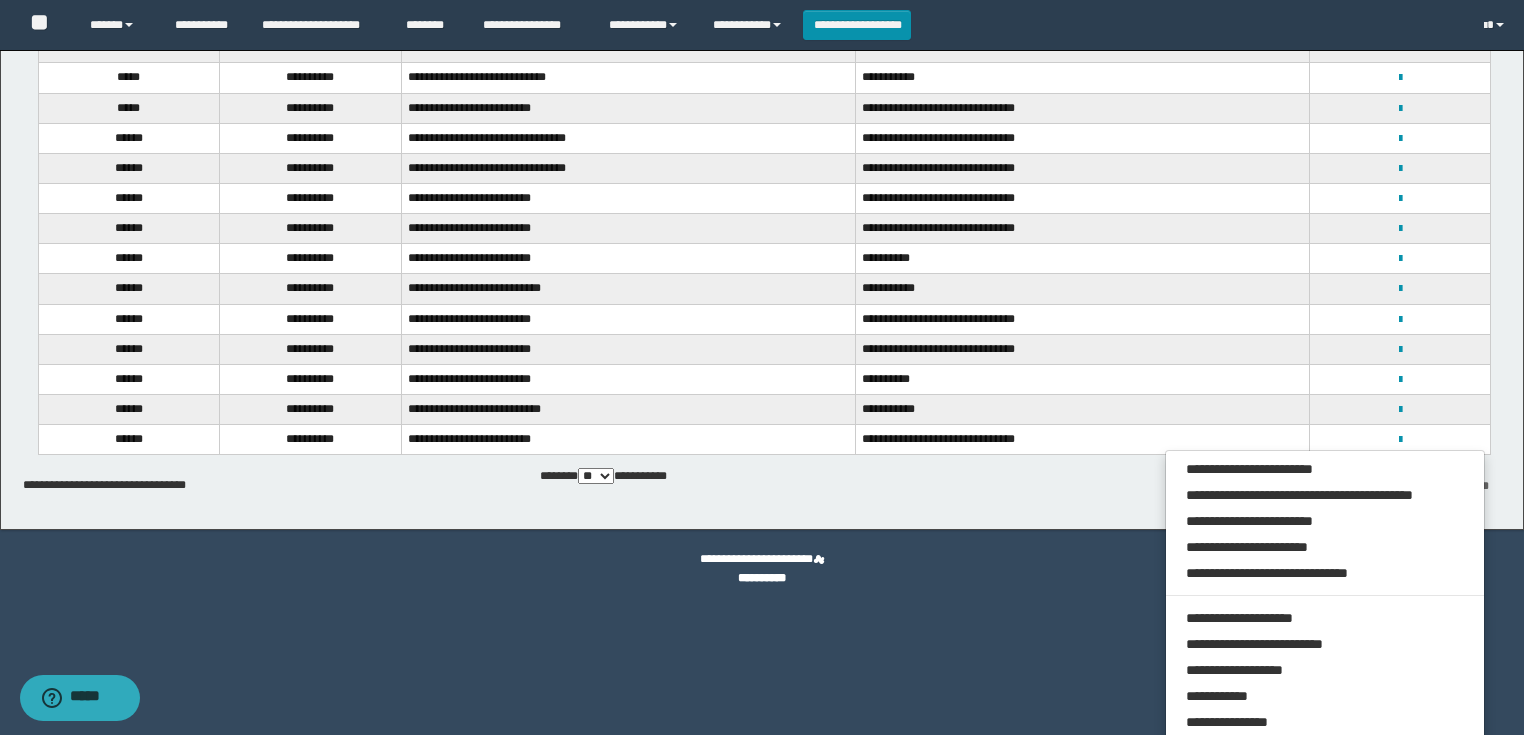 scroll, scrollTop: 112, scrollLeft: 0, axis: vertical 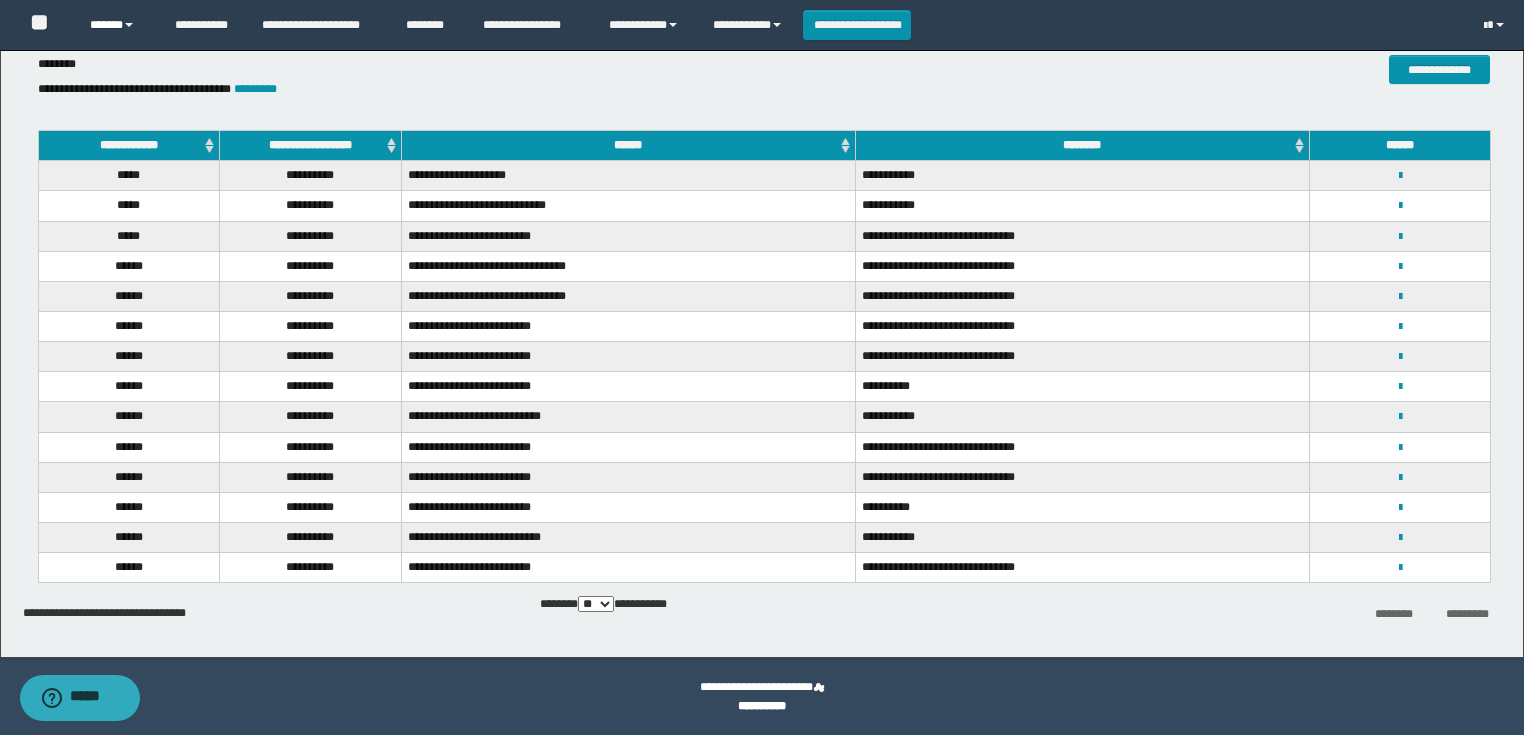 click on "******" at bounding box center (117, 25) 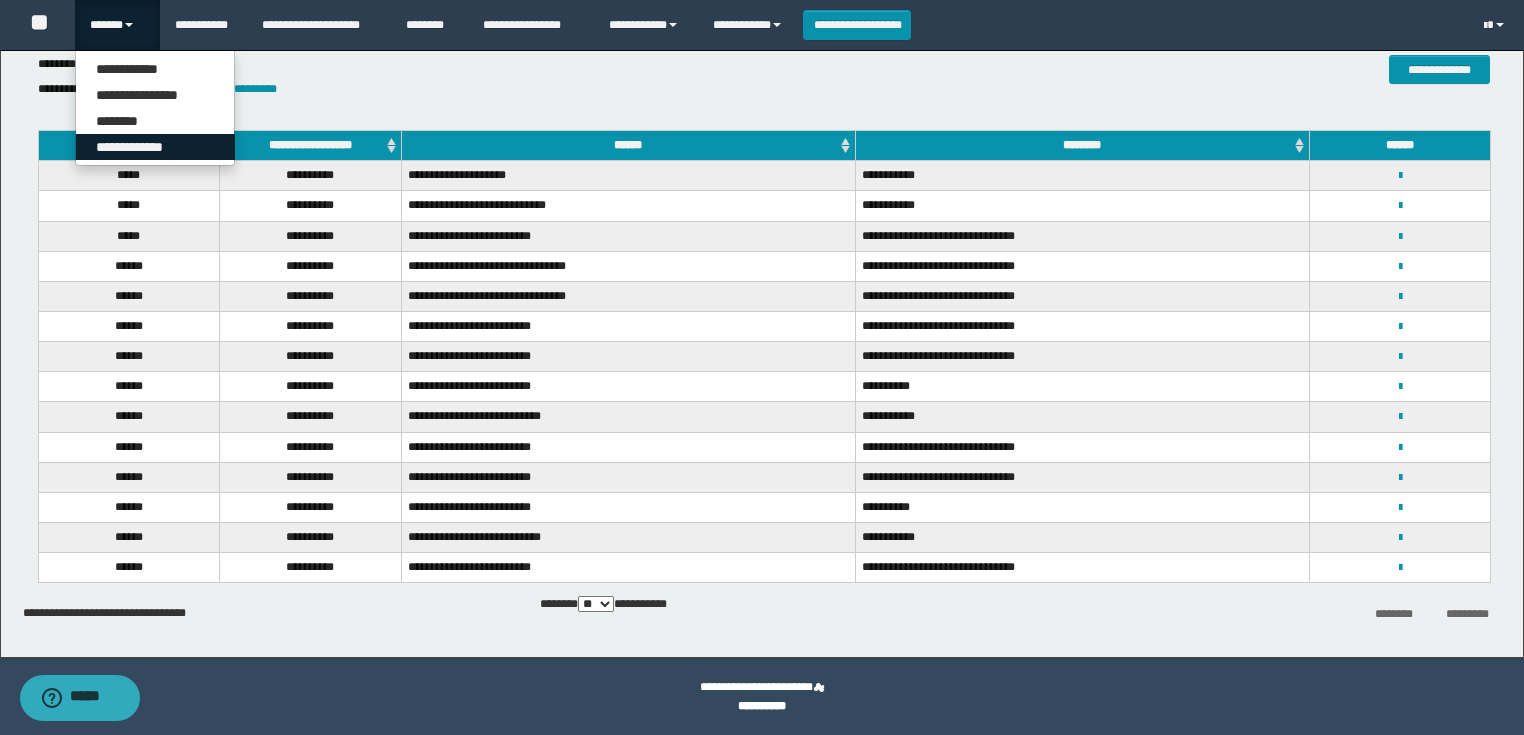 click on "**********" at bounding box center [155, 147] 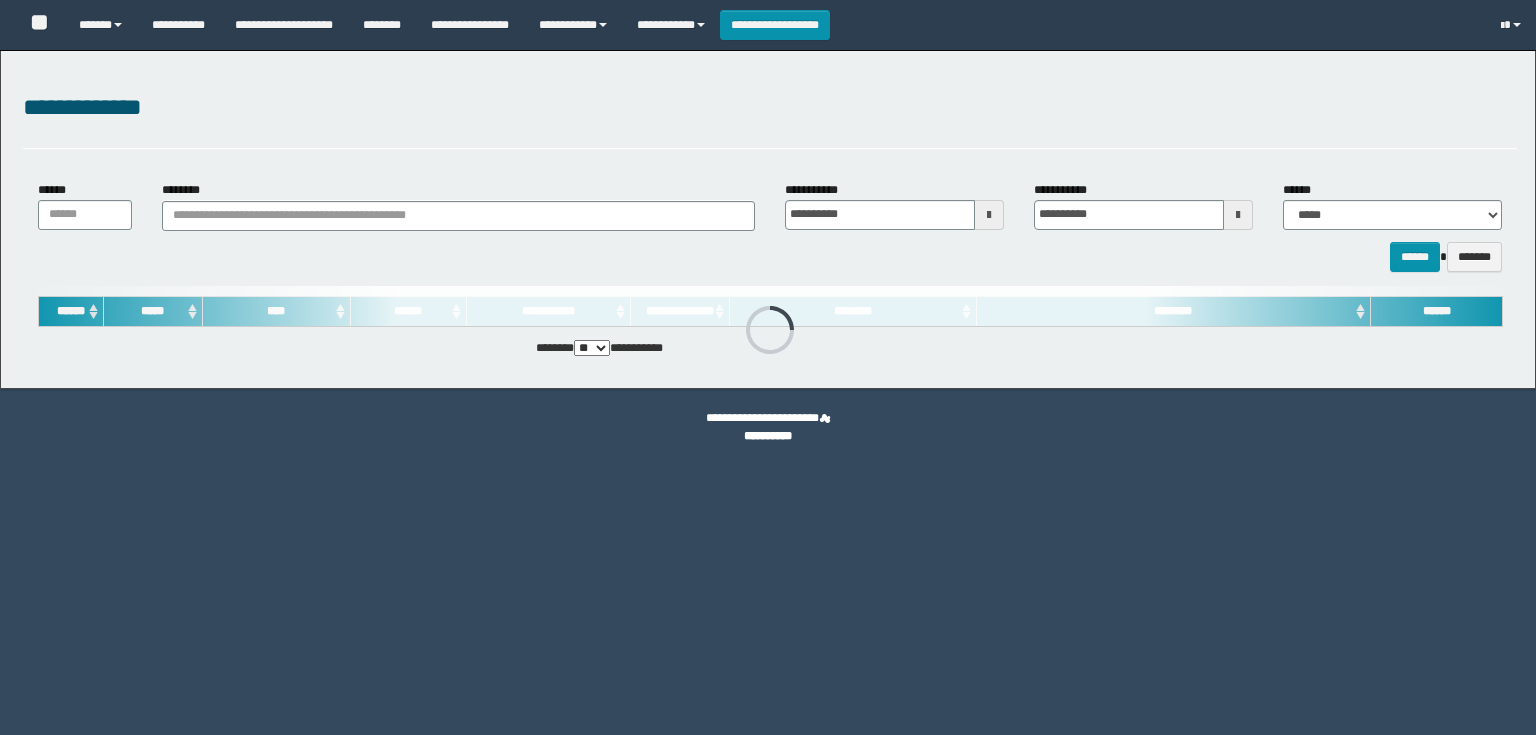 scroll, scrollTop: 0, scrollLeft: 0, axis: both 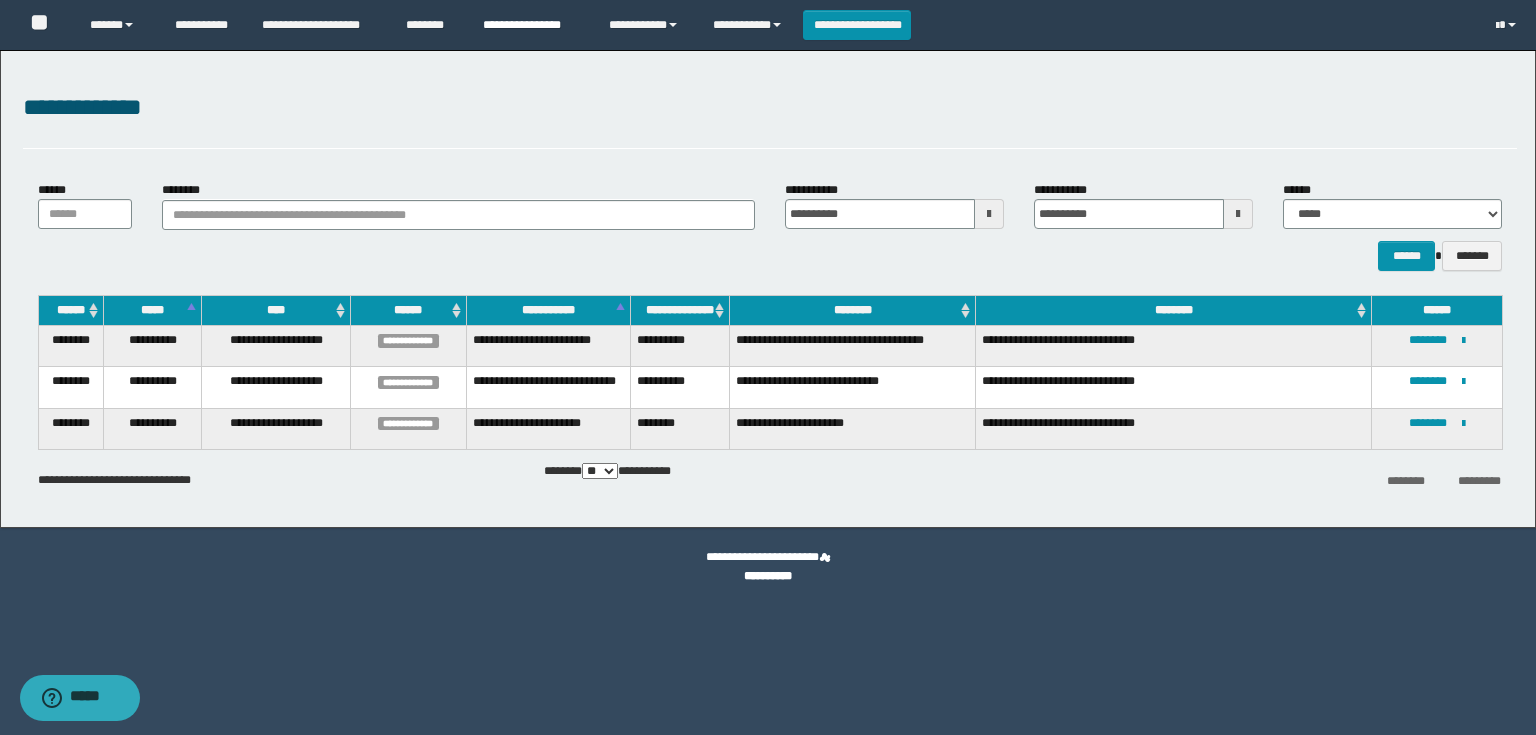 click on "**********" at bounding box center [531, 25] 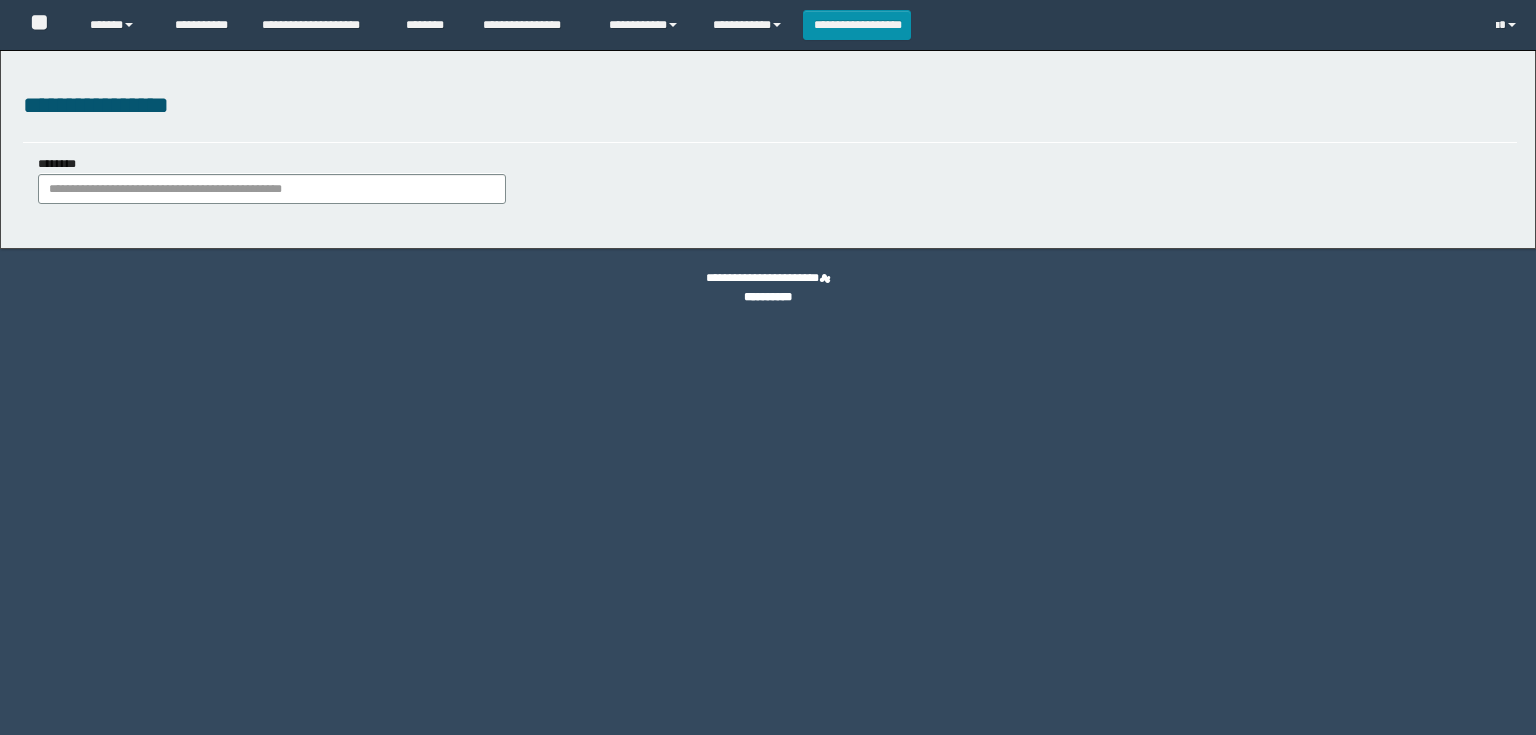 scroll, scrollTop: 0, scrollLeft: 0, axis: both 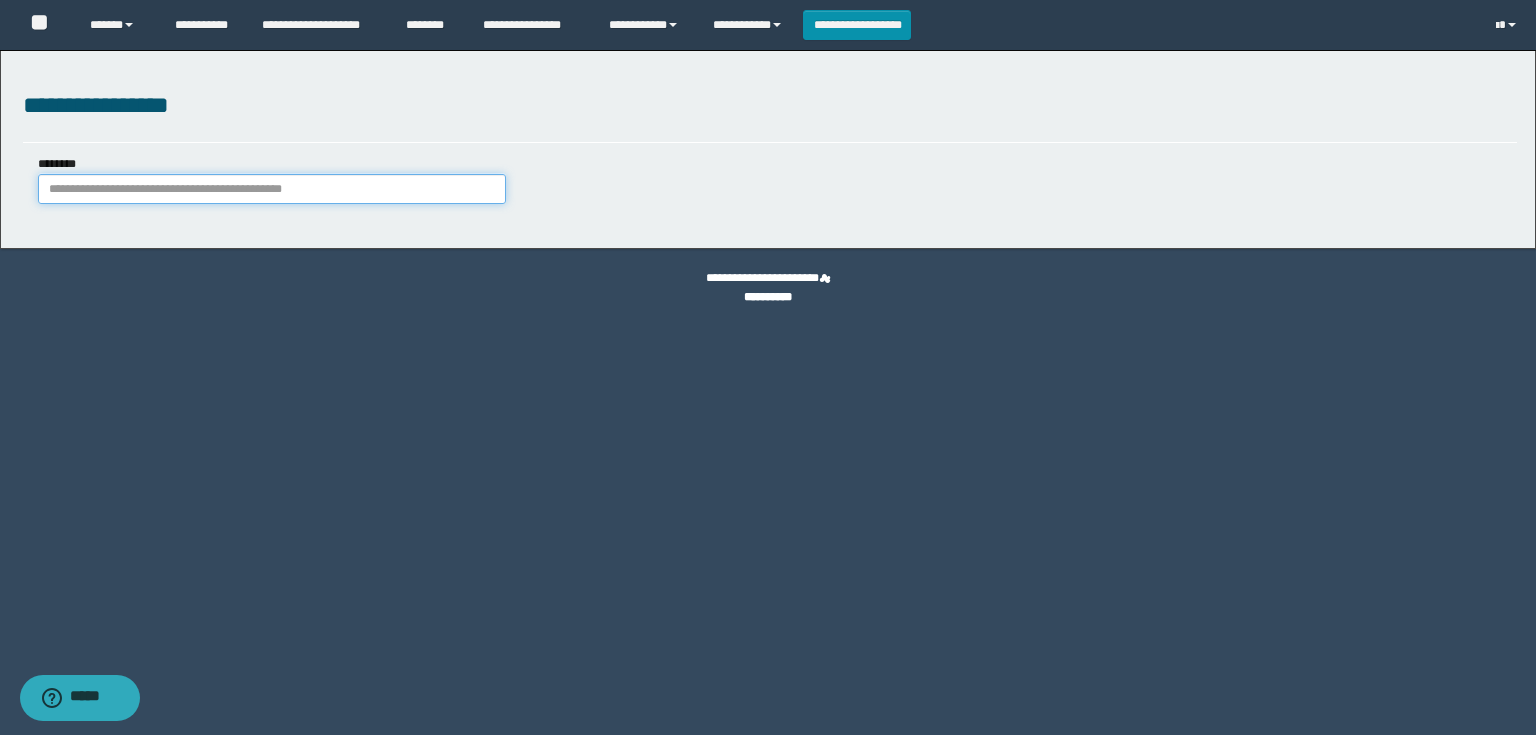click on "********" at bounding box center (272, 189) 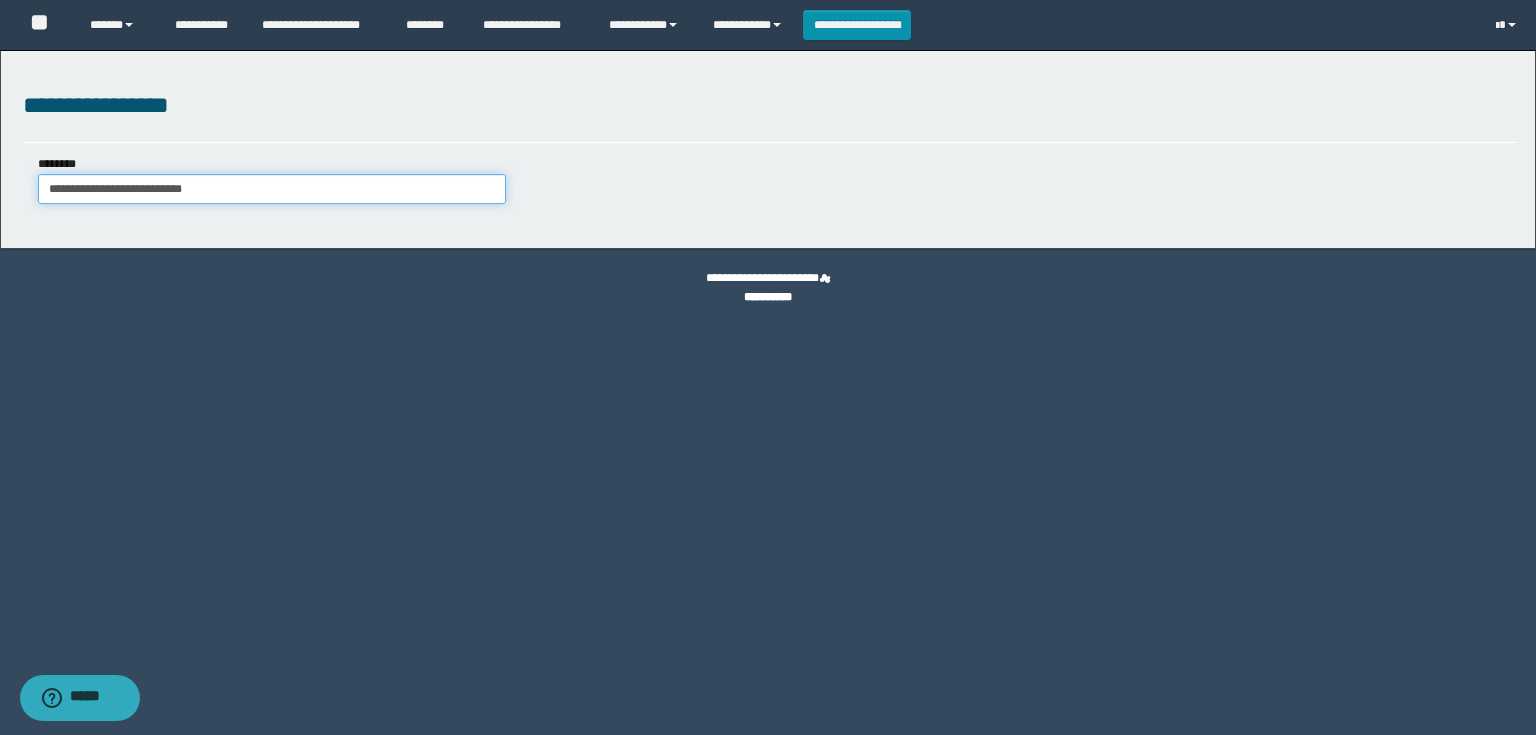 type on "**********" 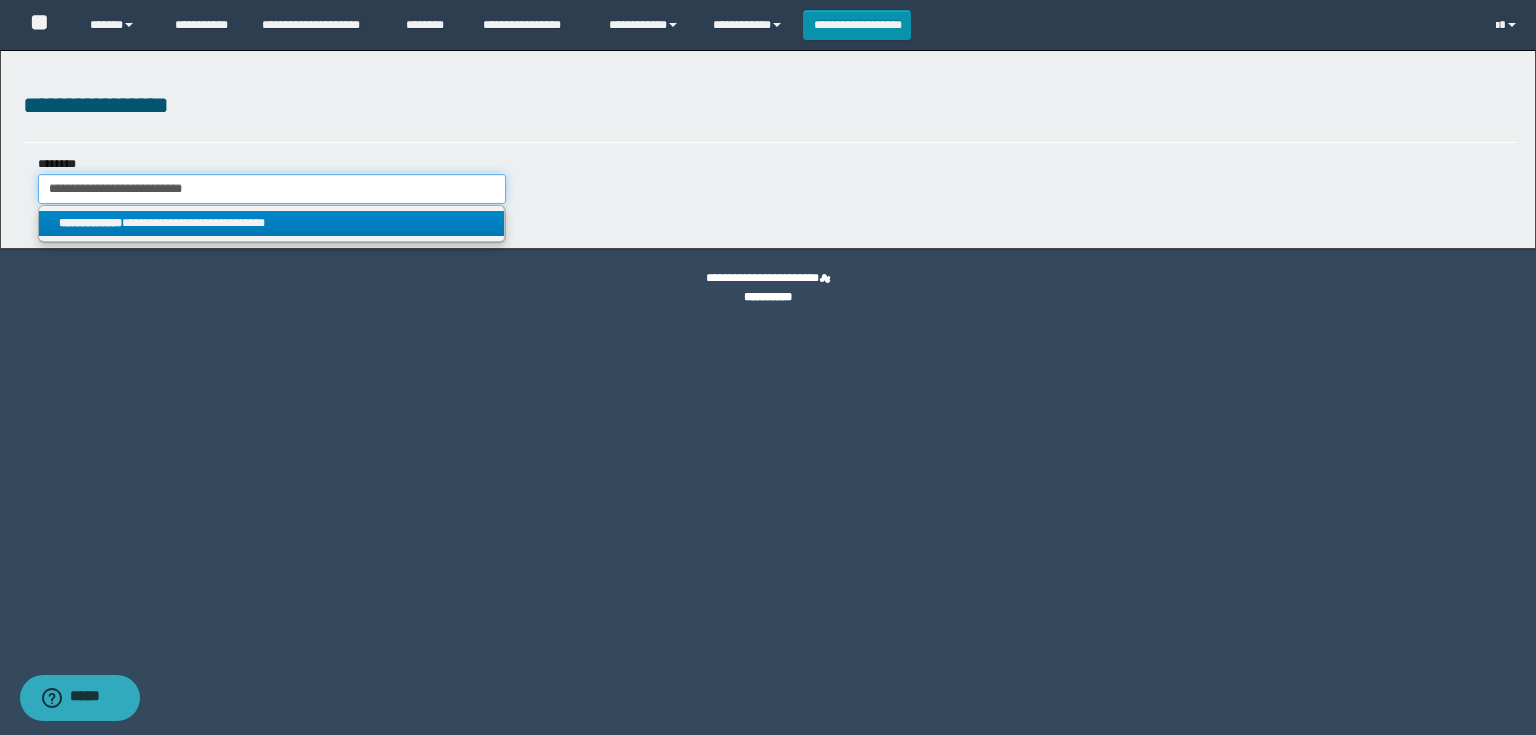 type on "**********" 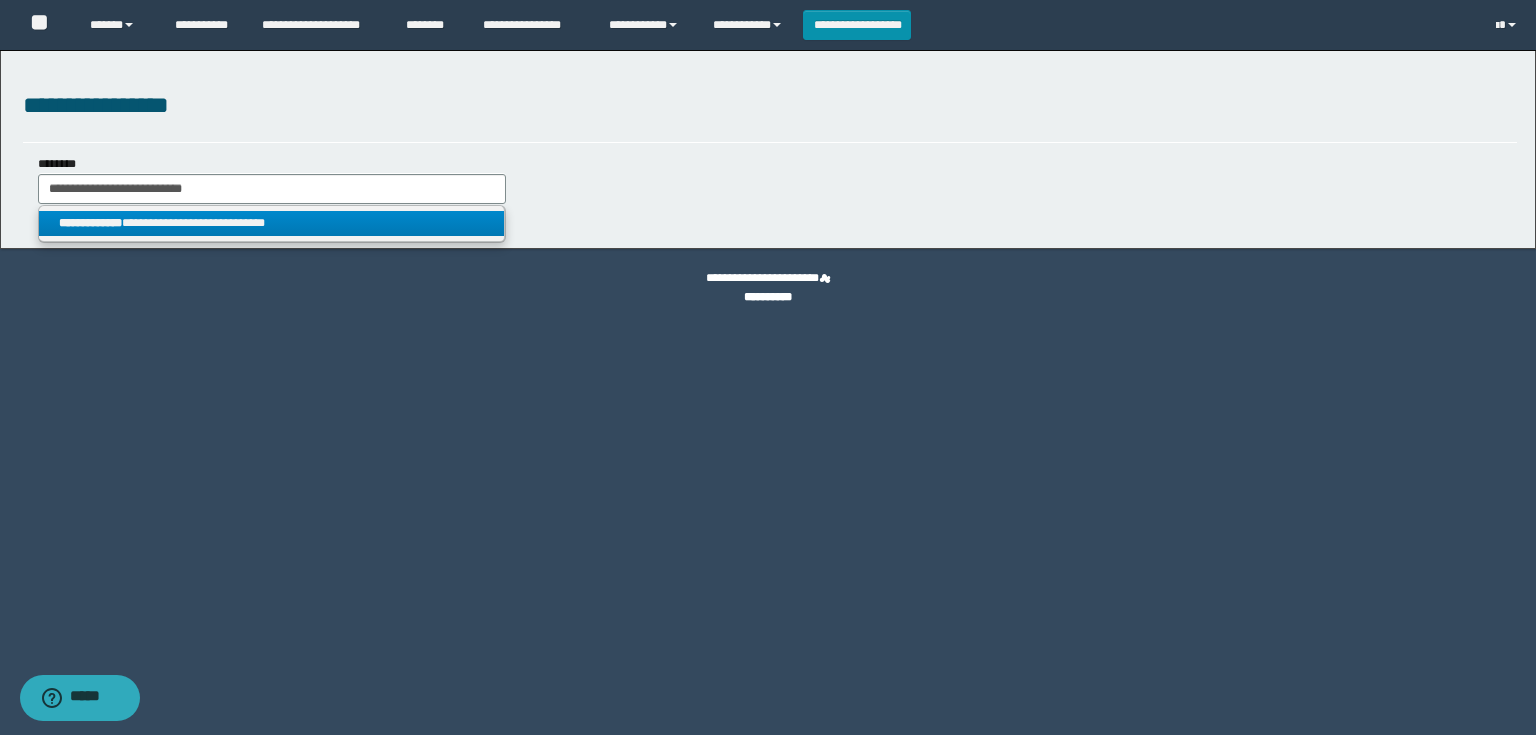 click on "**********" at bounding box center [272, 223] 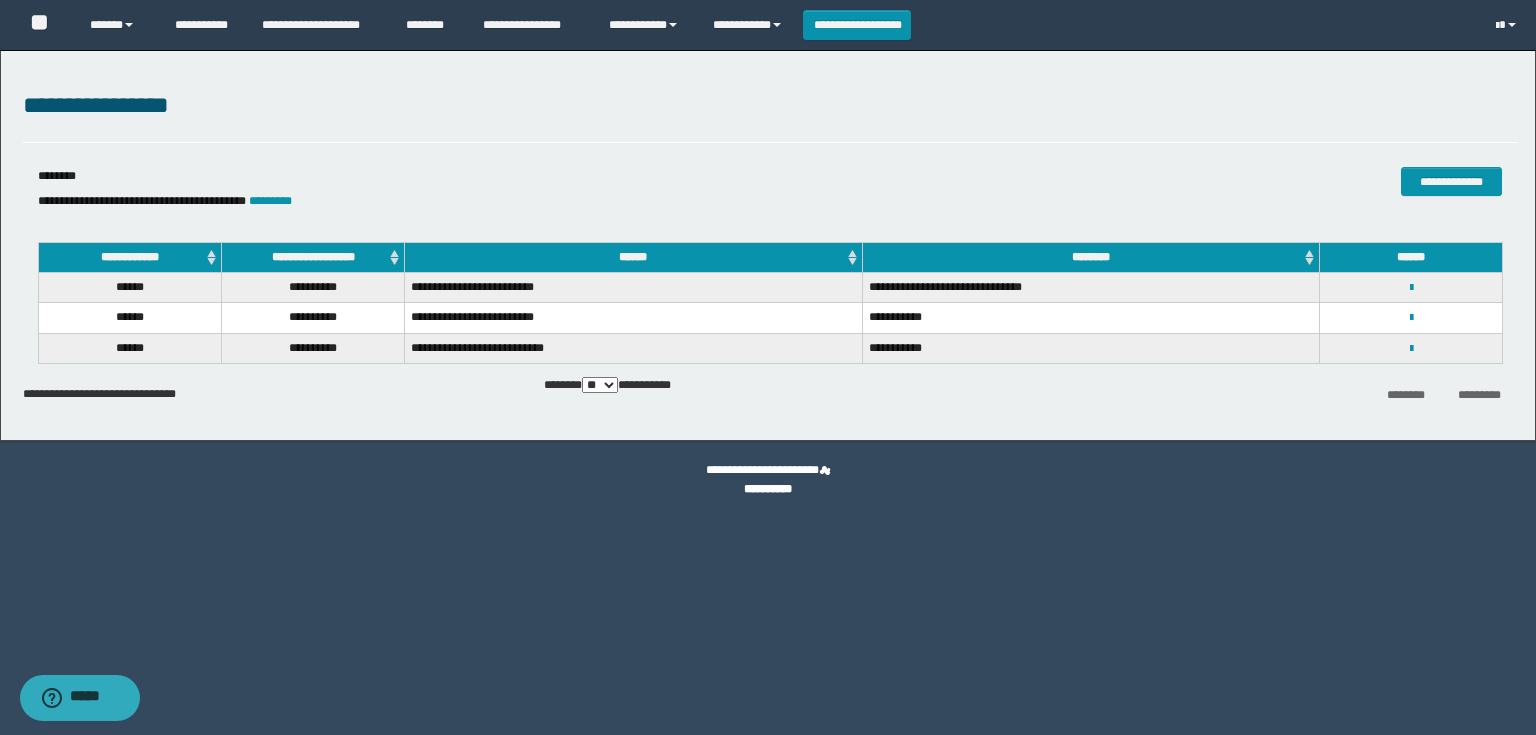 click on "**********" at bounding box center [1411, 287] 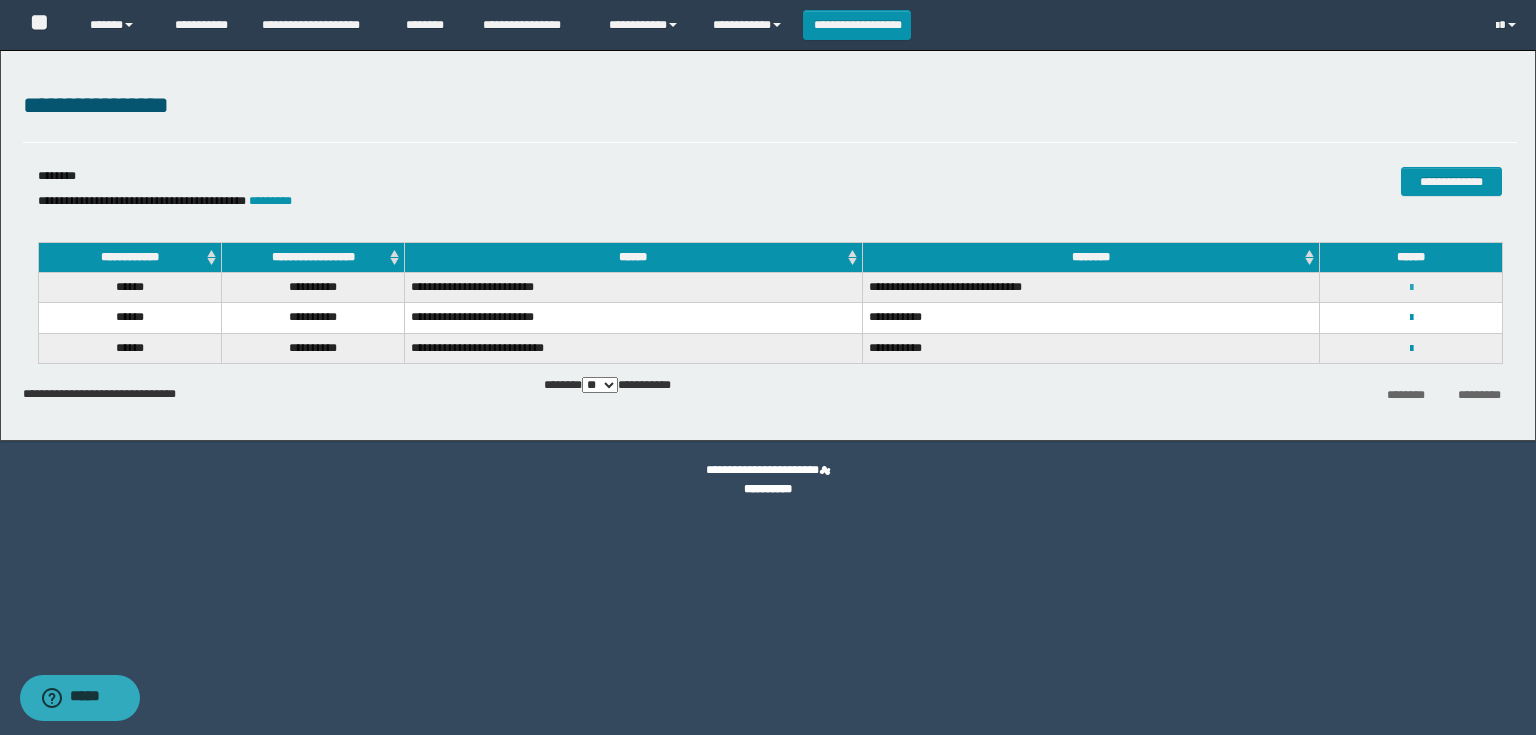 click at bounding box center (1411, 288) 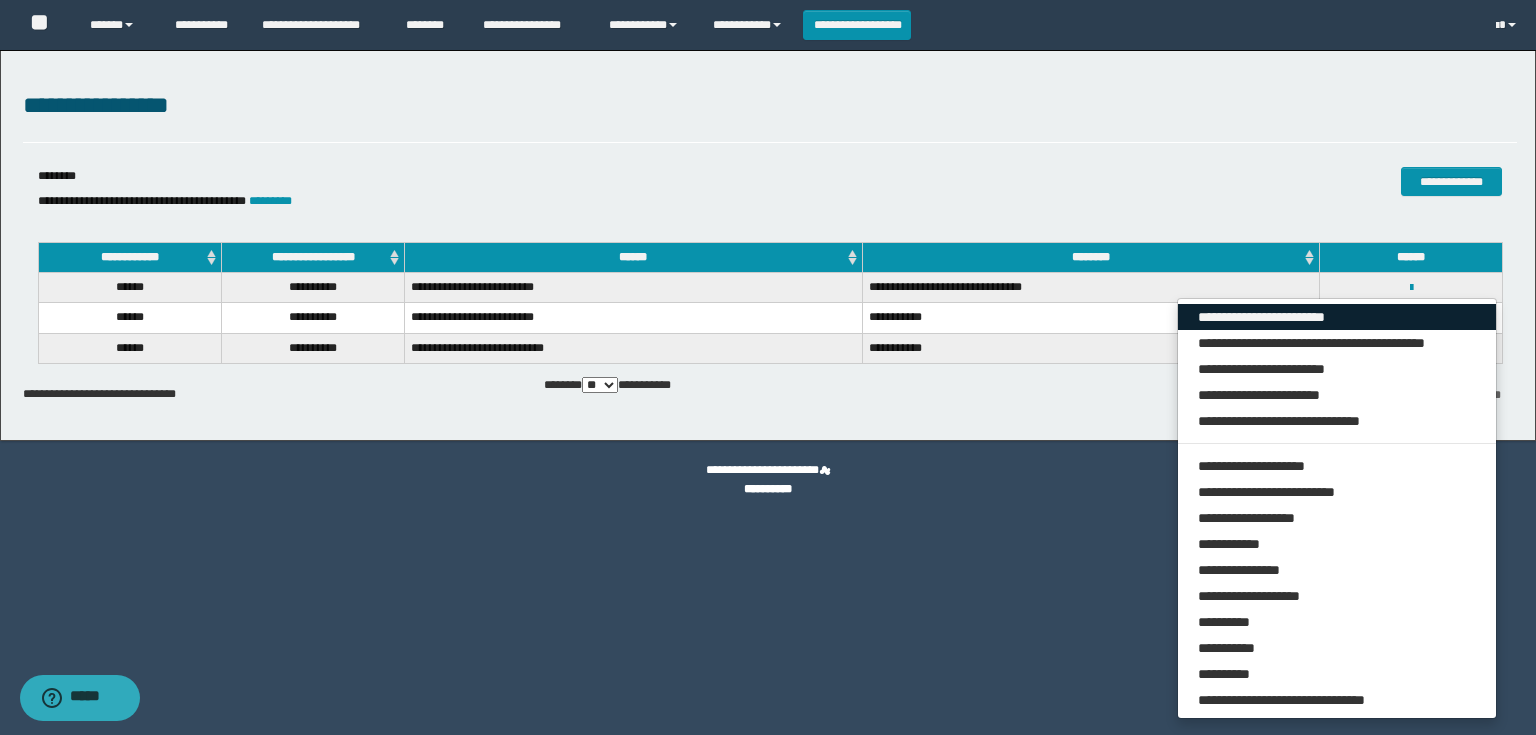 click on "**********" at bounding box center [1337, 317] 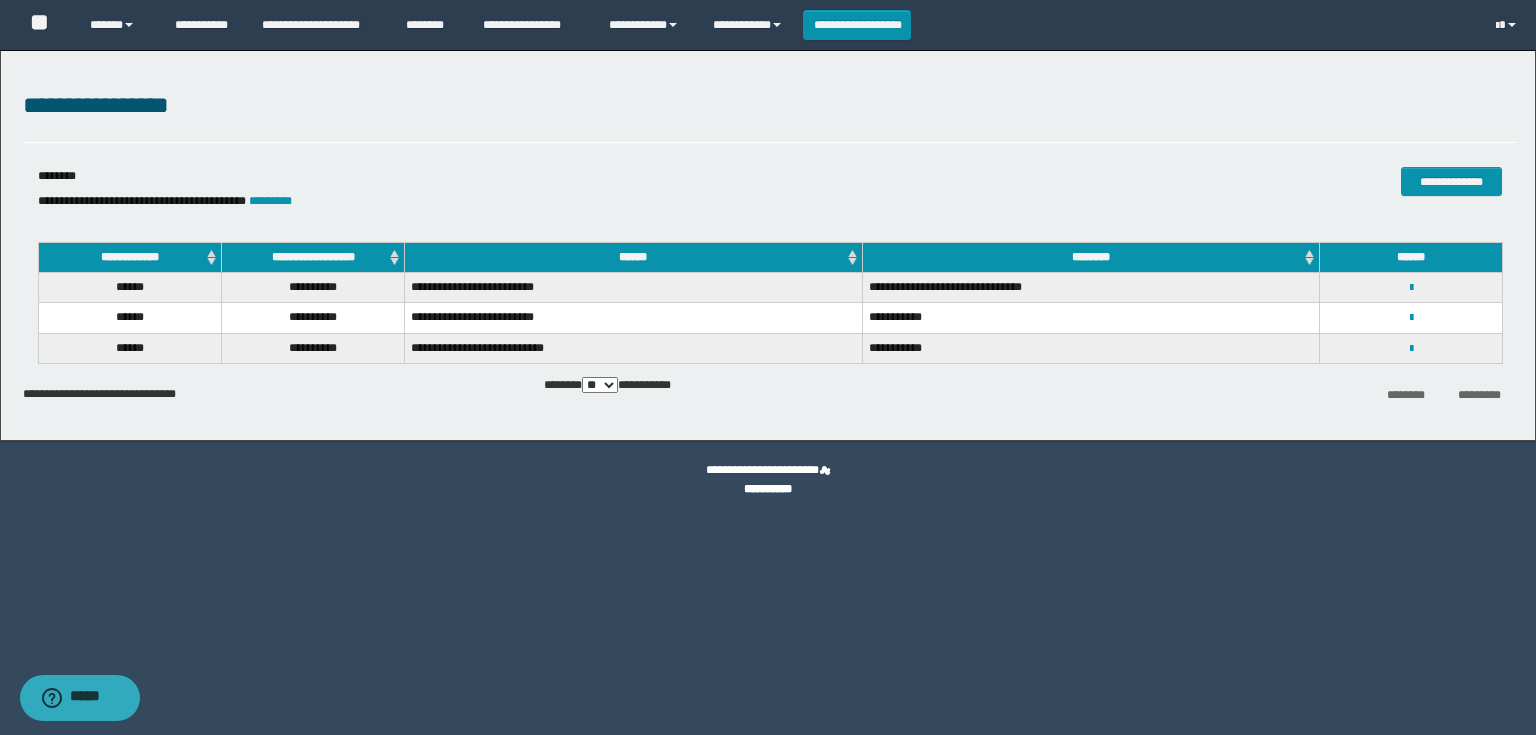 click on "**********" at bounding box center [770, 332] 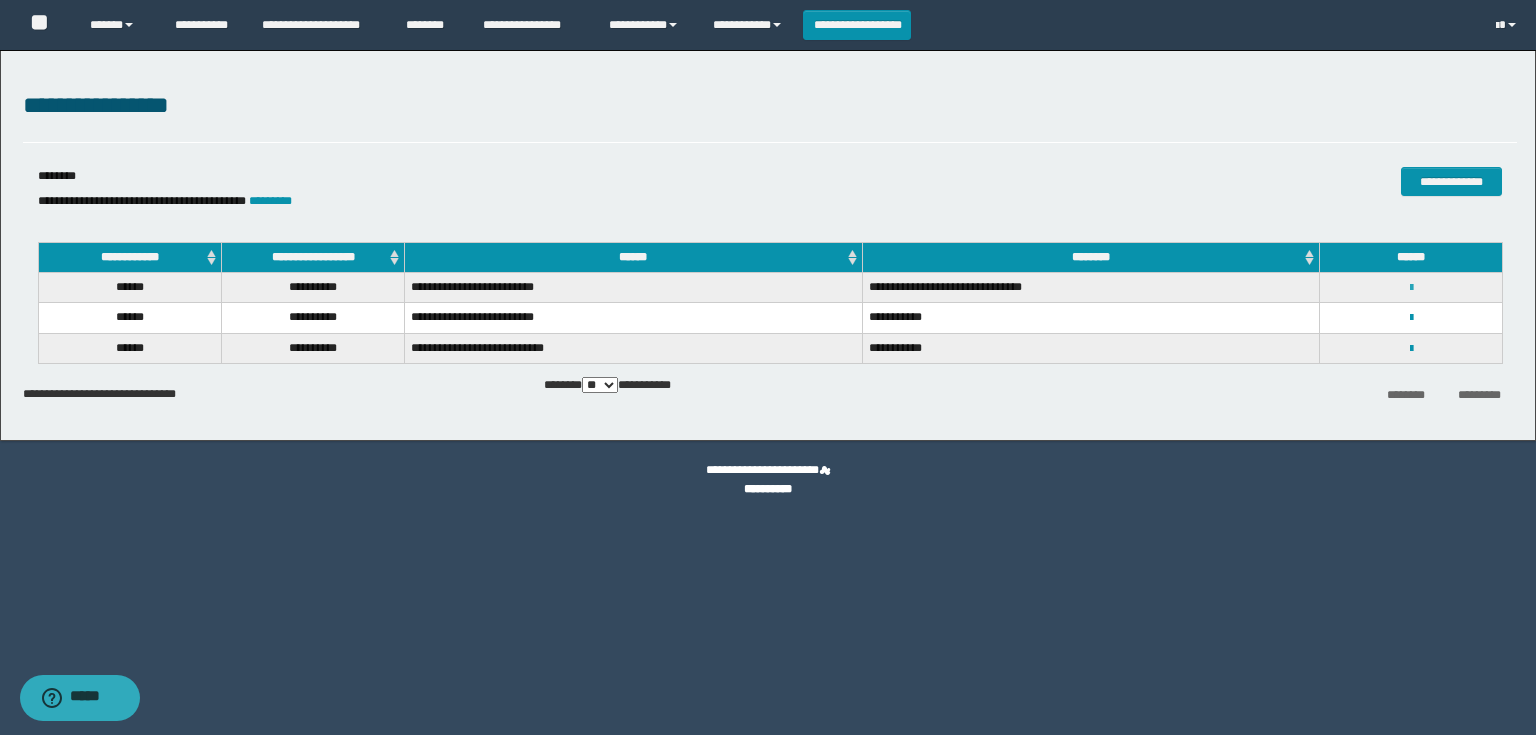 click at bounding box center (1411, 288) 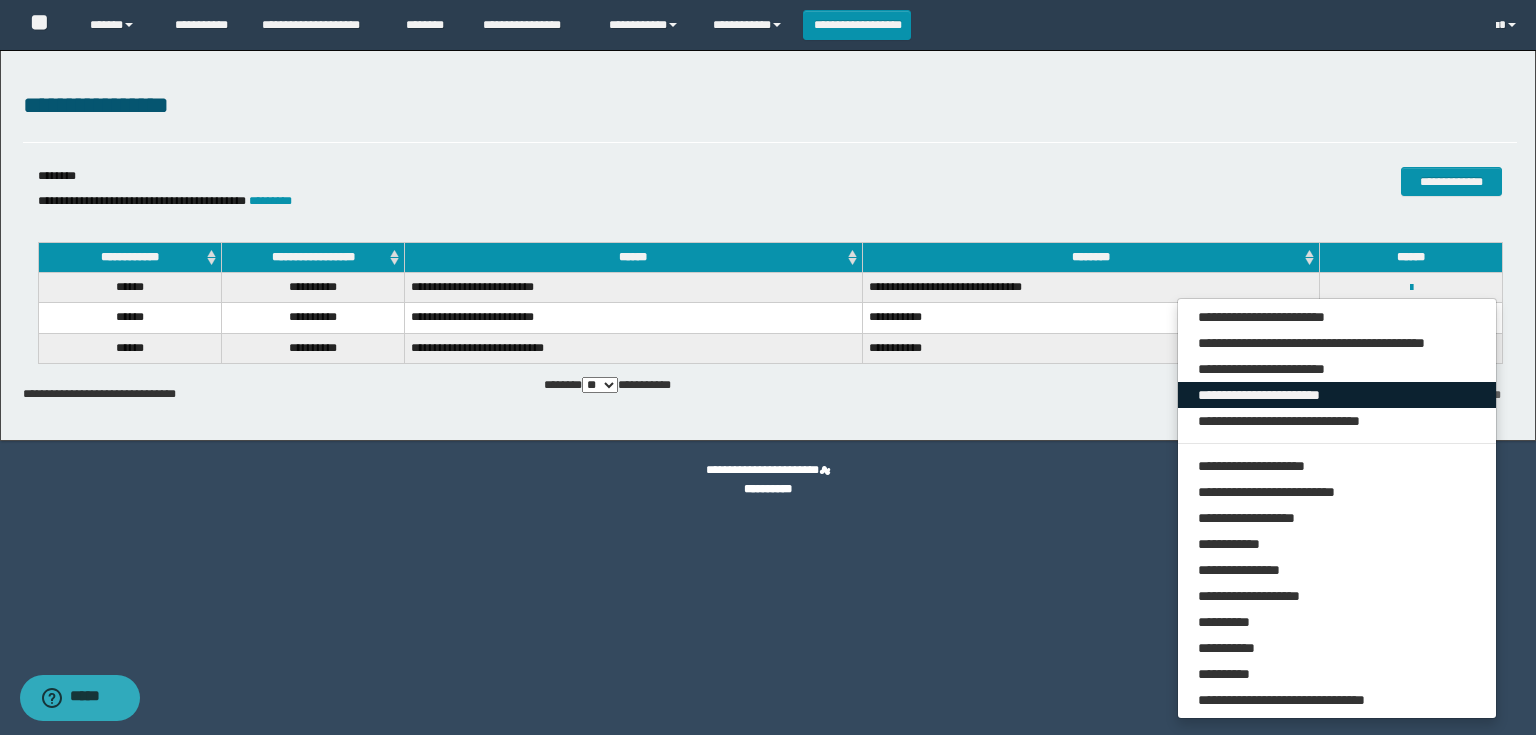 drag, startPoint x: 1303, startPoint y: 396, endPoint x: 1141, endPoint y: 396, distance: 162 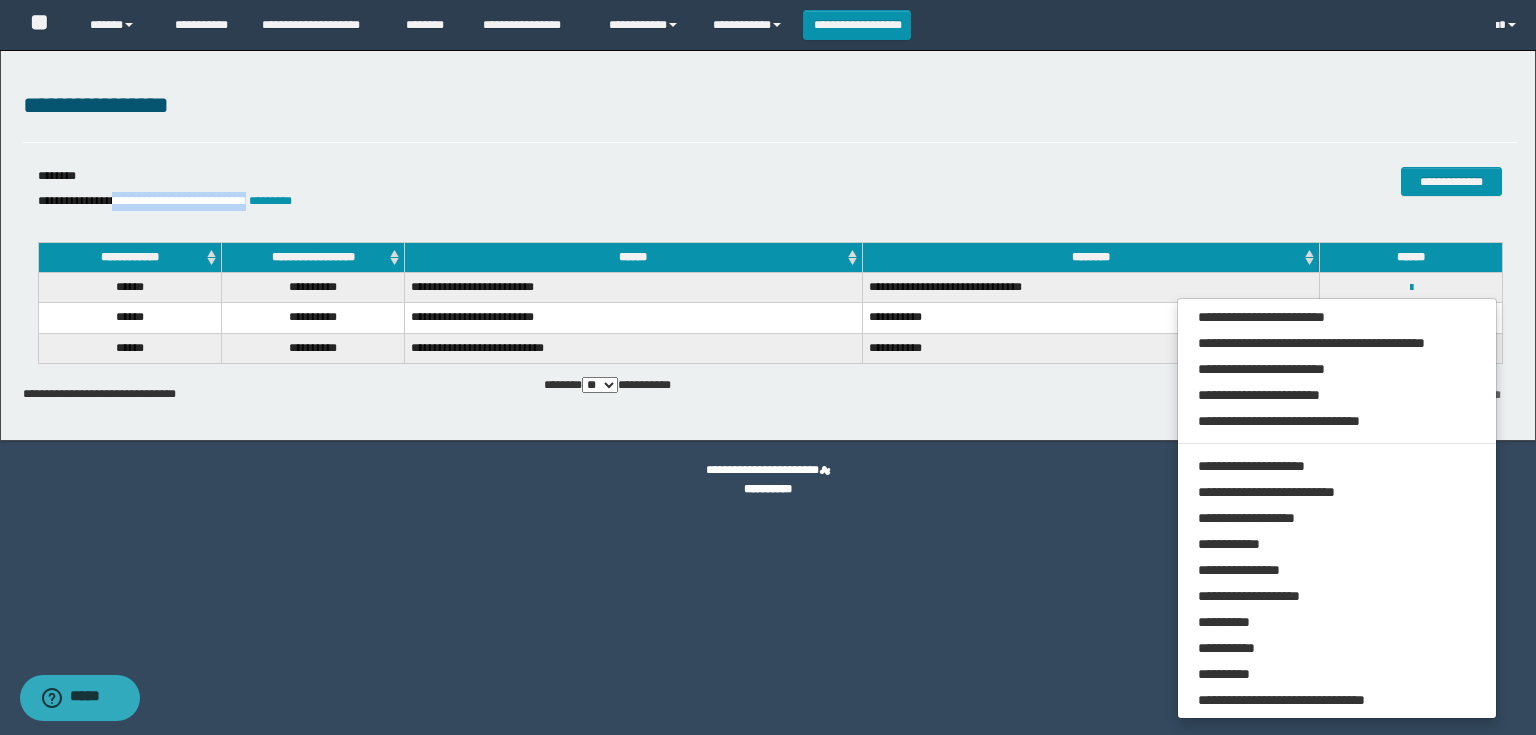drag, startPoint x: 301, startPoint y: 200, endPoint x: 128, endPoint y: 205, distance: 173.07224 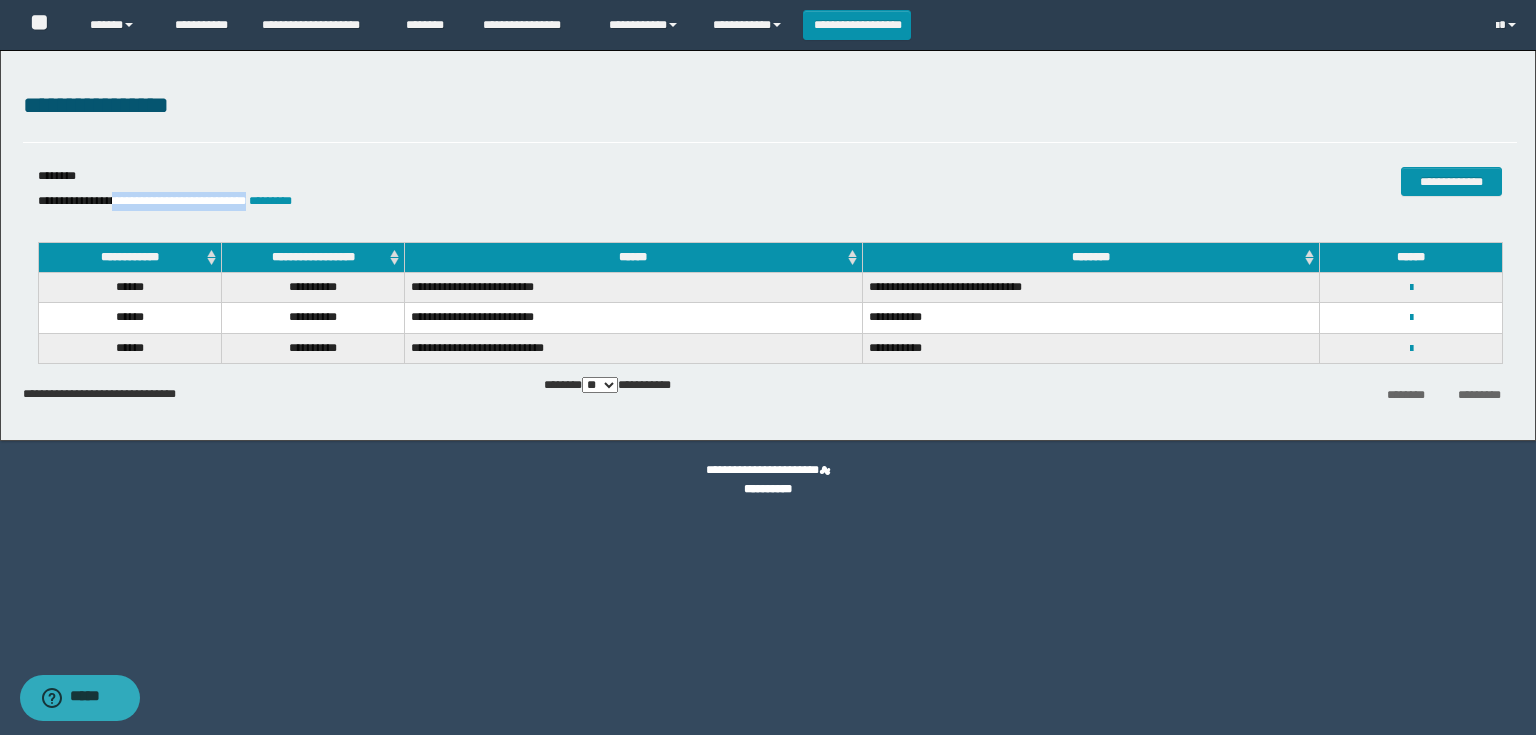 copy on "**********" 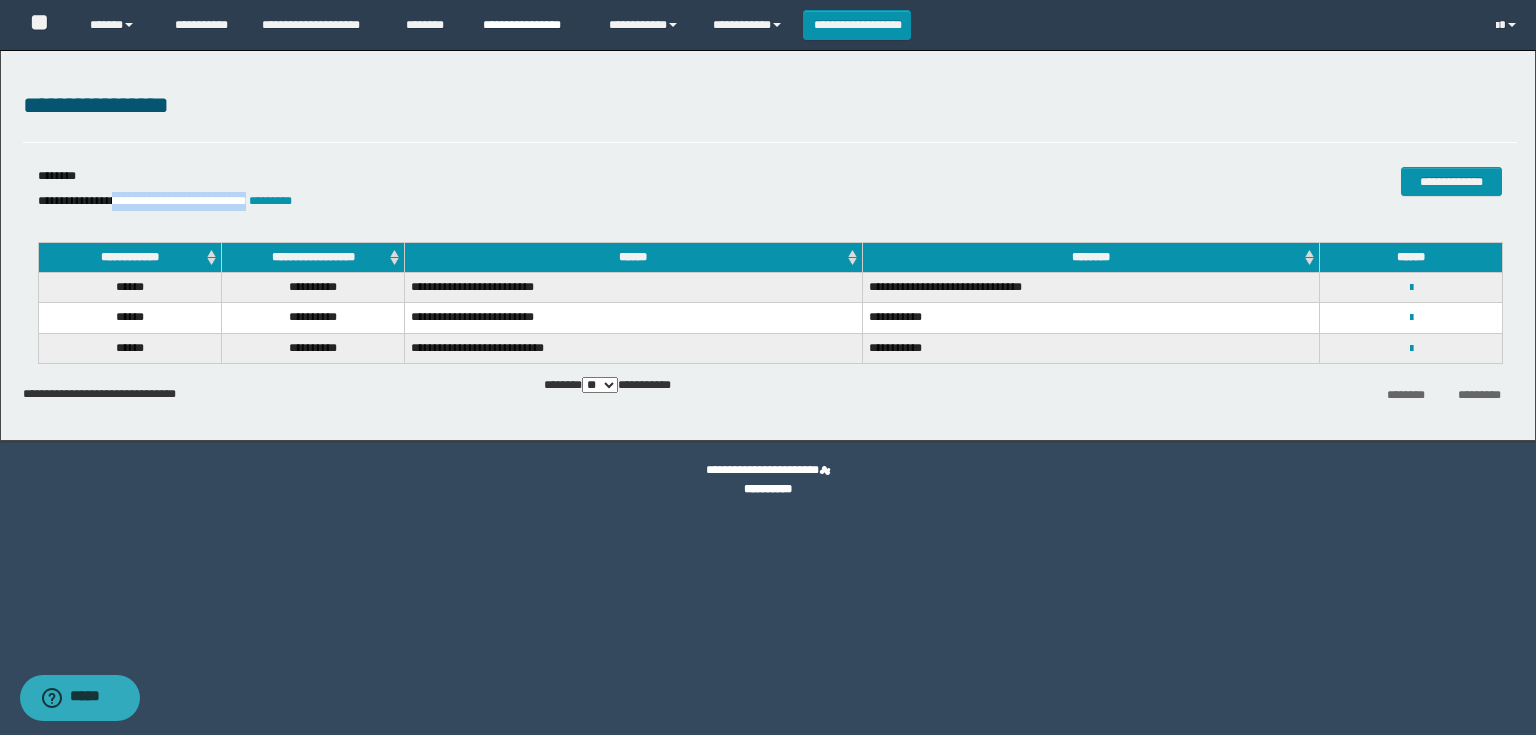 click on "**********" at bounding box center (531, 25) 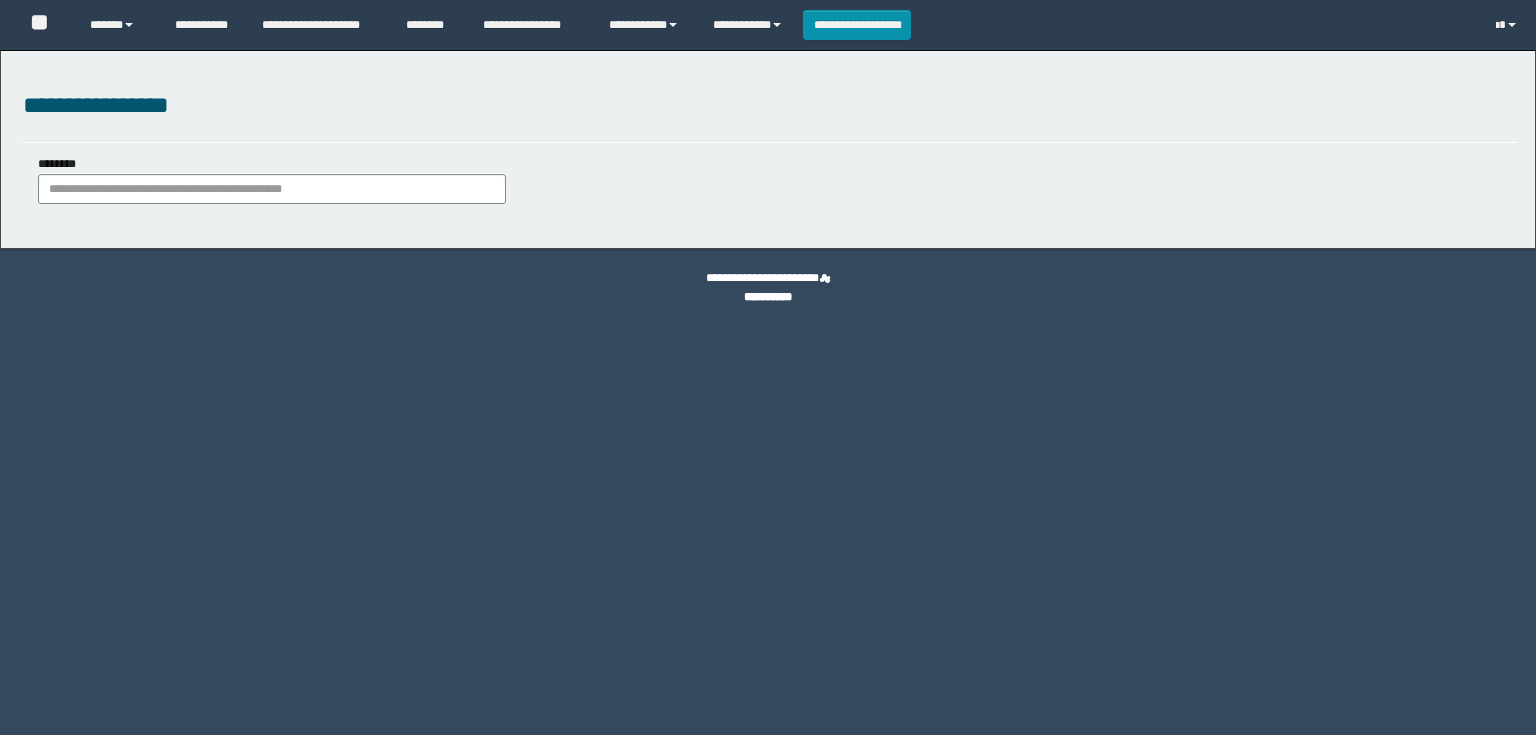 scroll, scrollTop: 0, scrollLeft: 0, axis: both 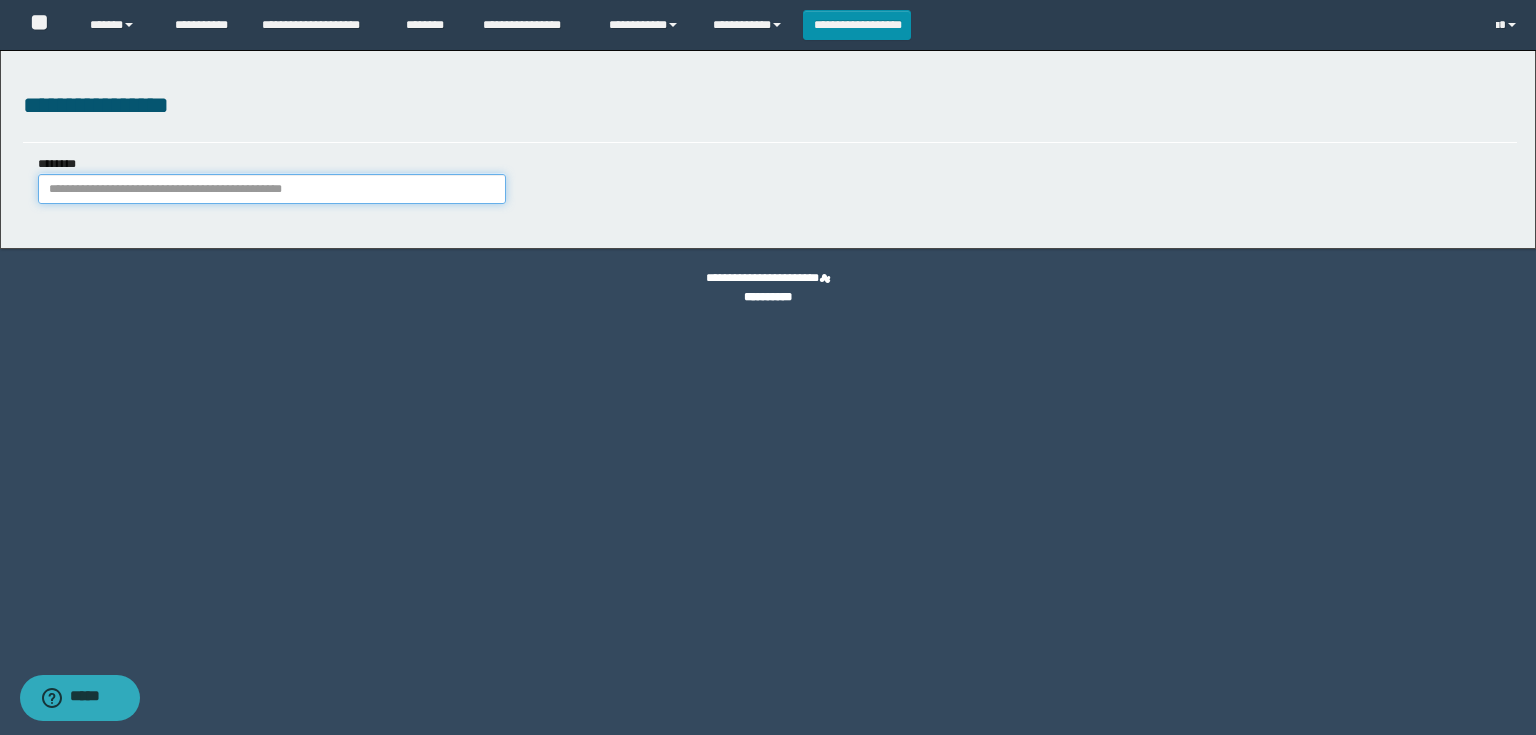 click on "********" at bounding box center [272, 189] 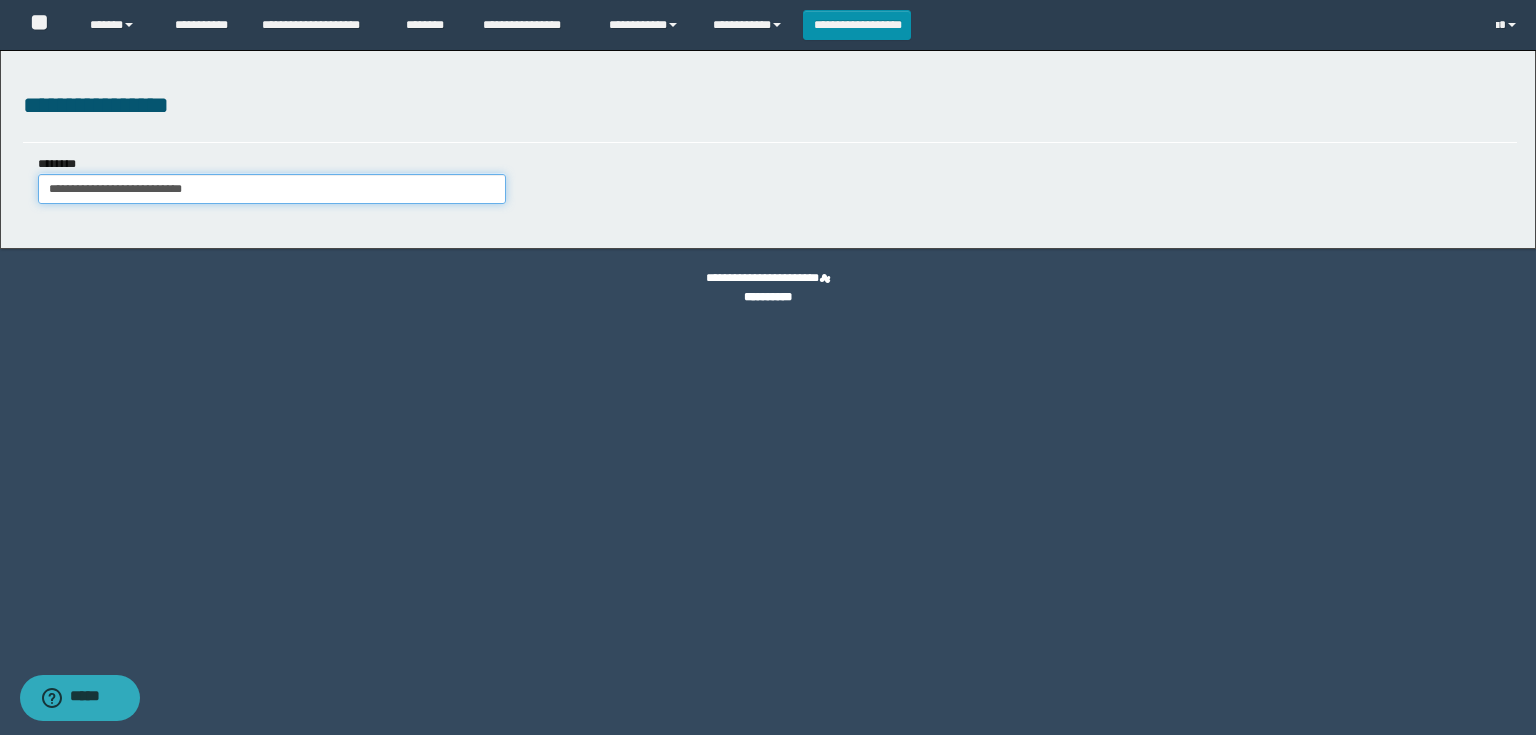 type on "**********" 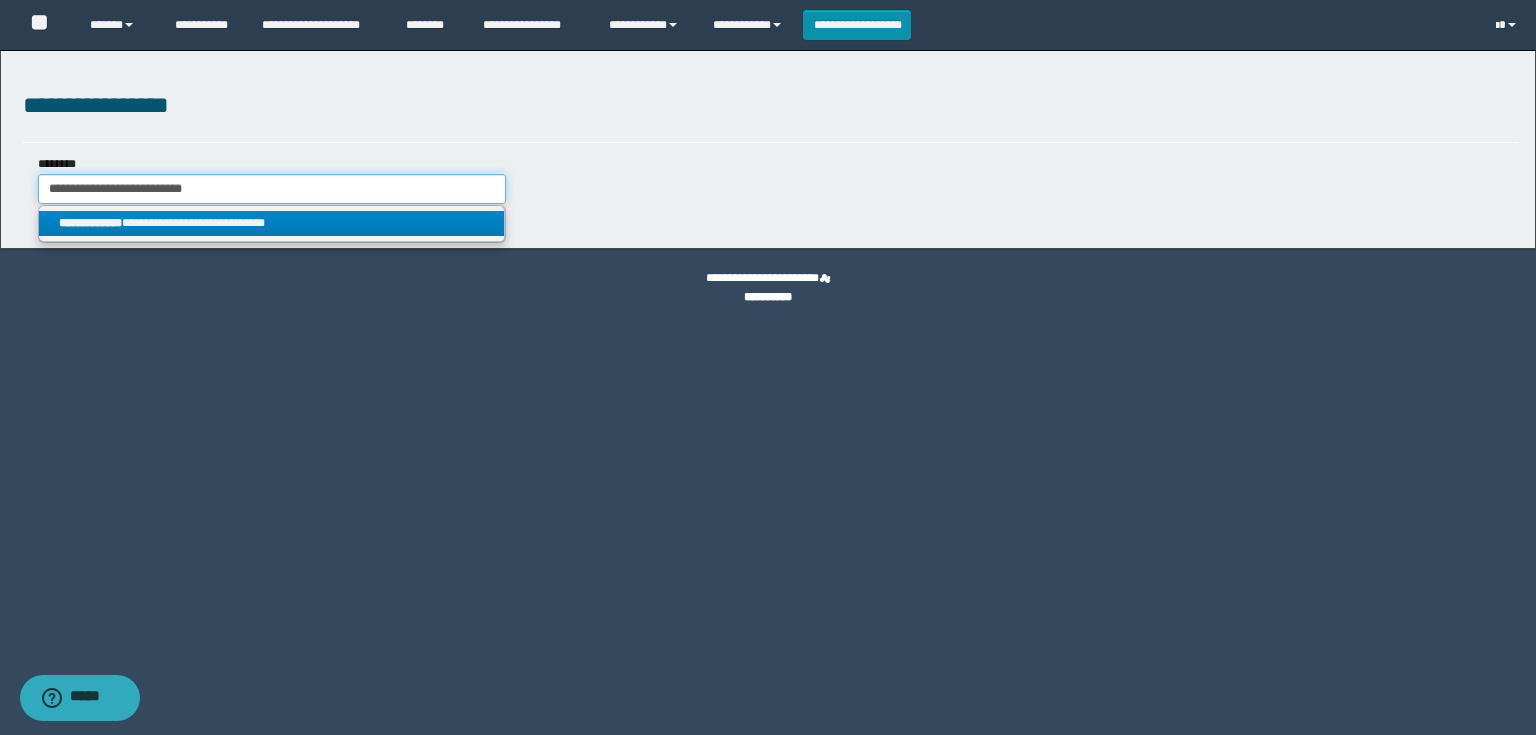 type on "**********" 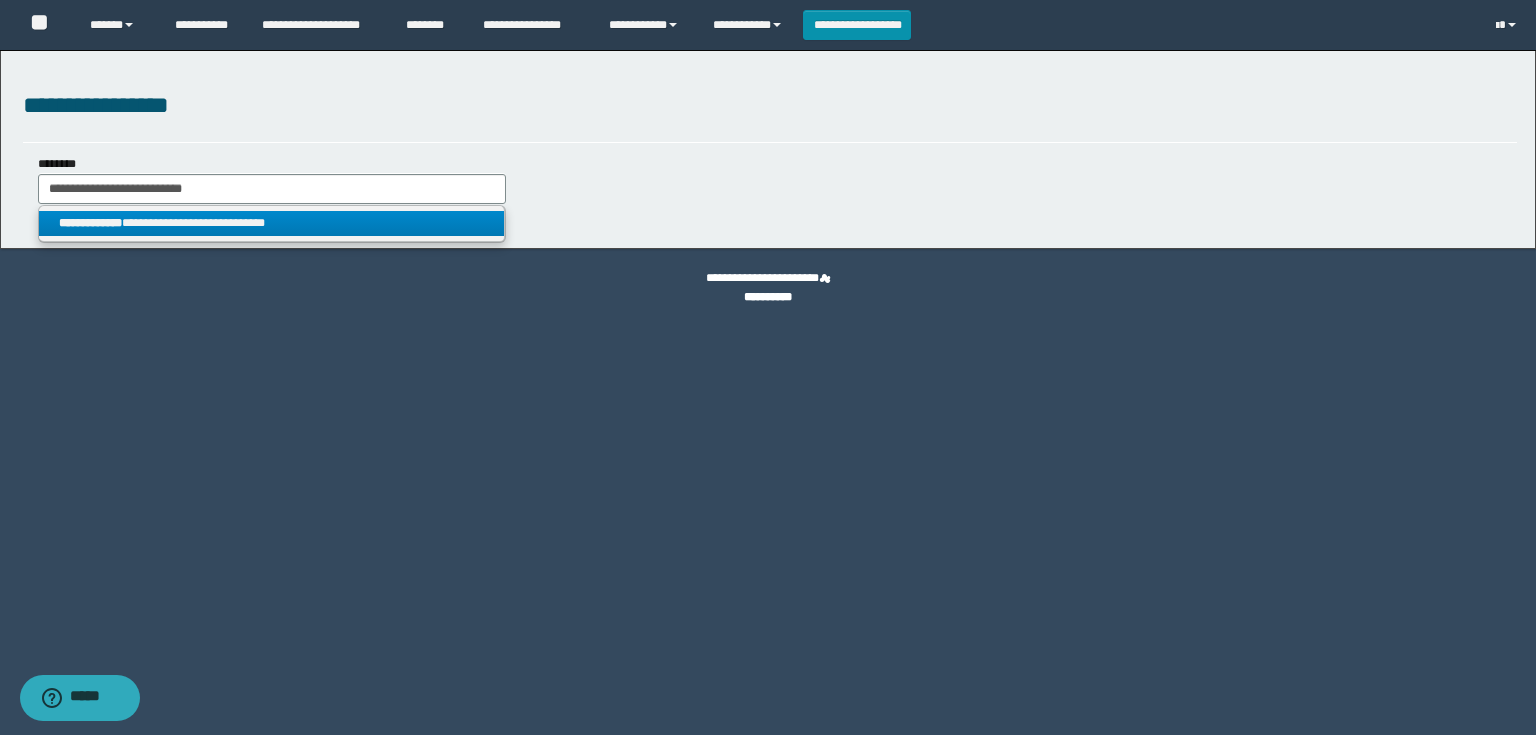 click on "**********" at bounding box center [272, 223] 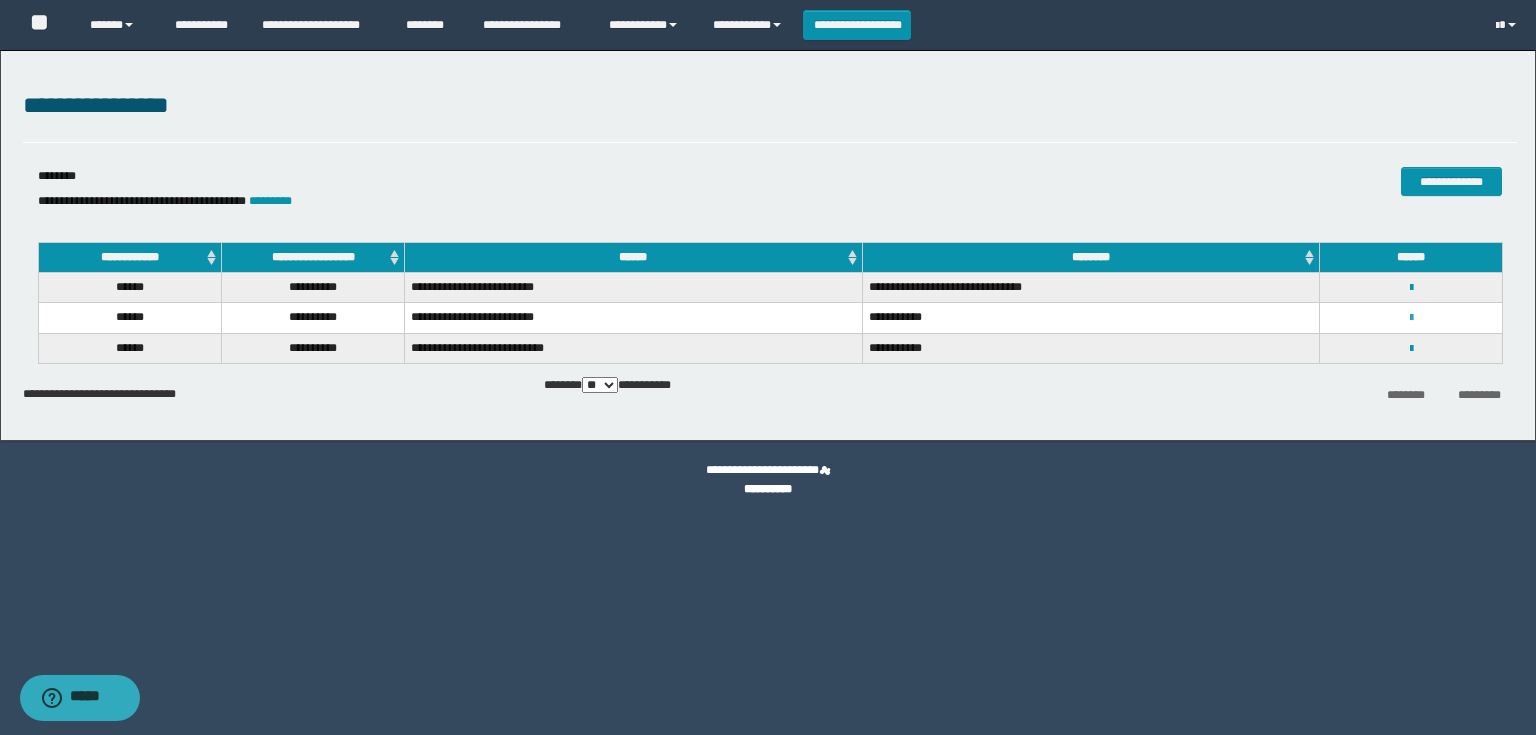 click at bounding box center [1411, 318] 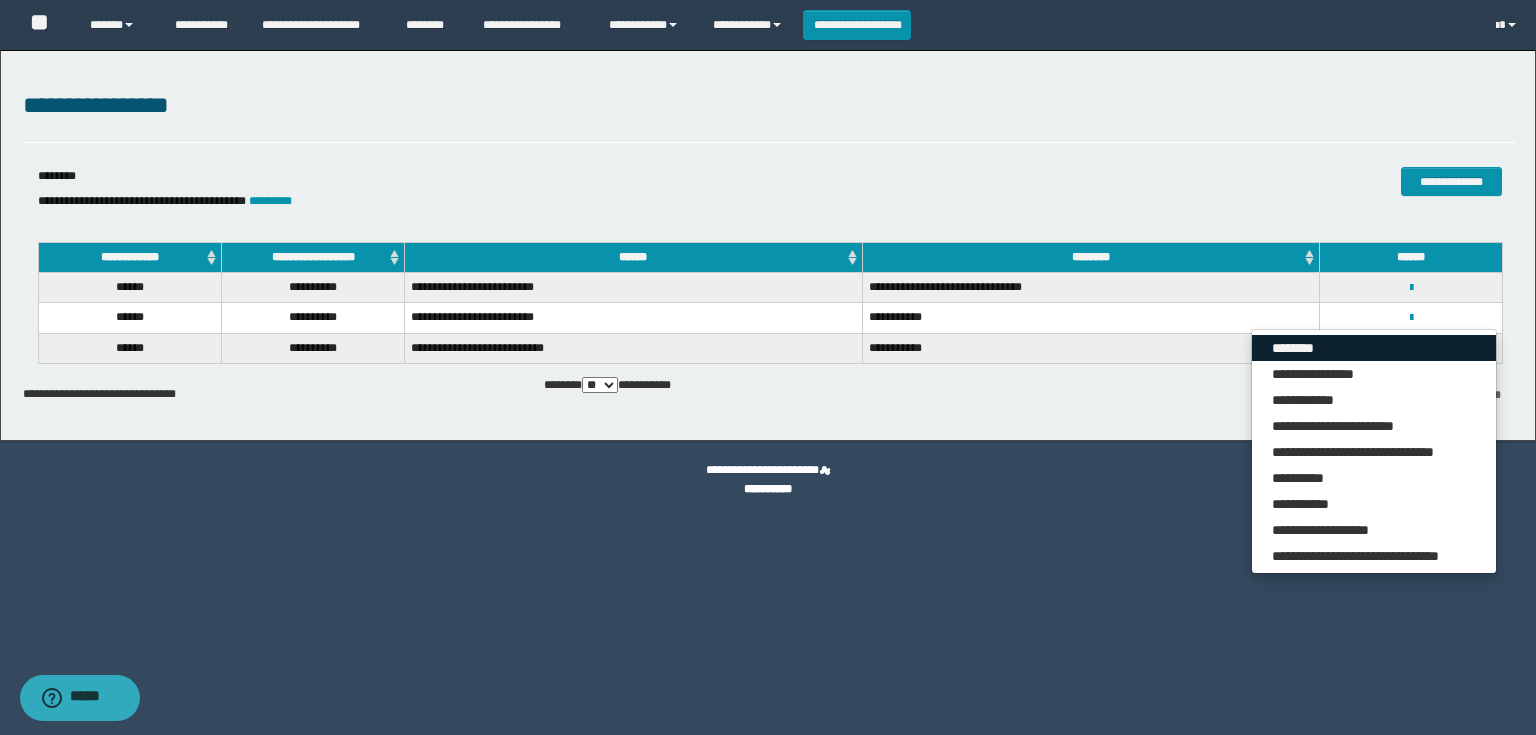 click on "********" at bounding box center [1374, 348] 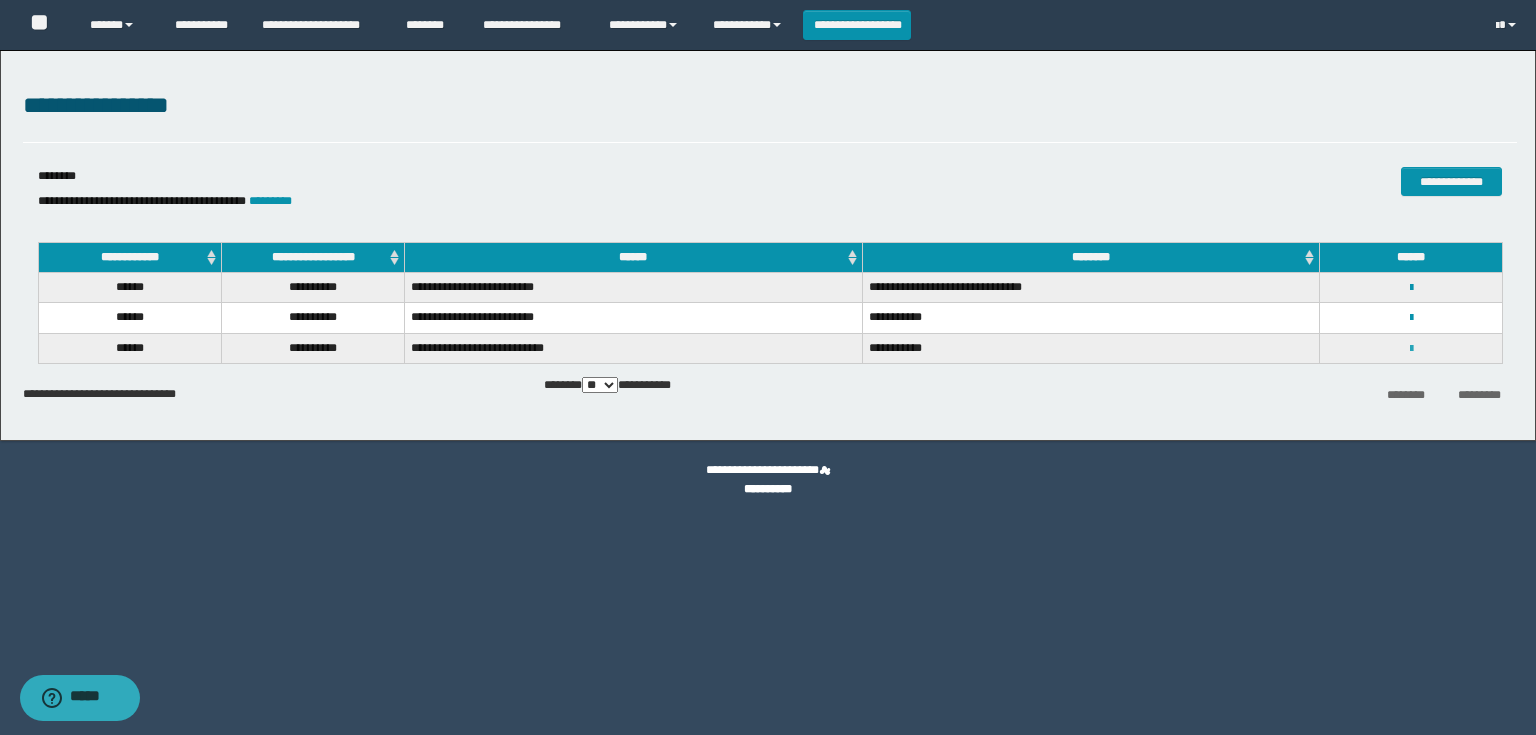 click at bounding box center [1411, 349] 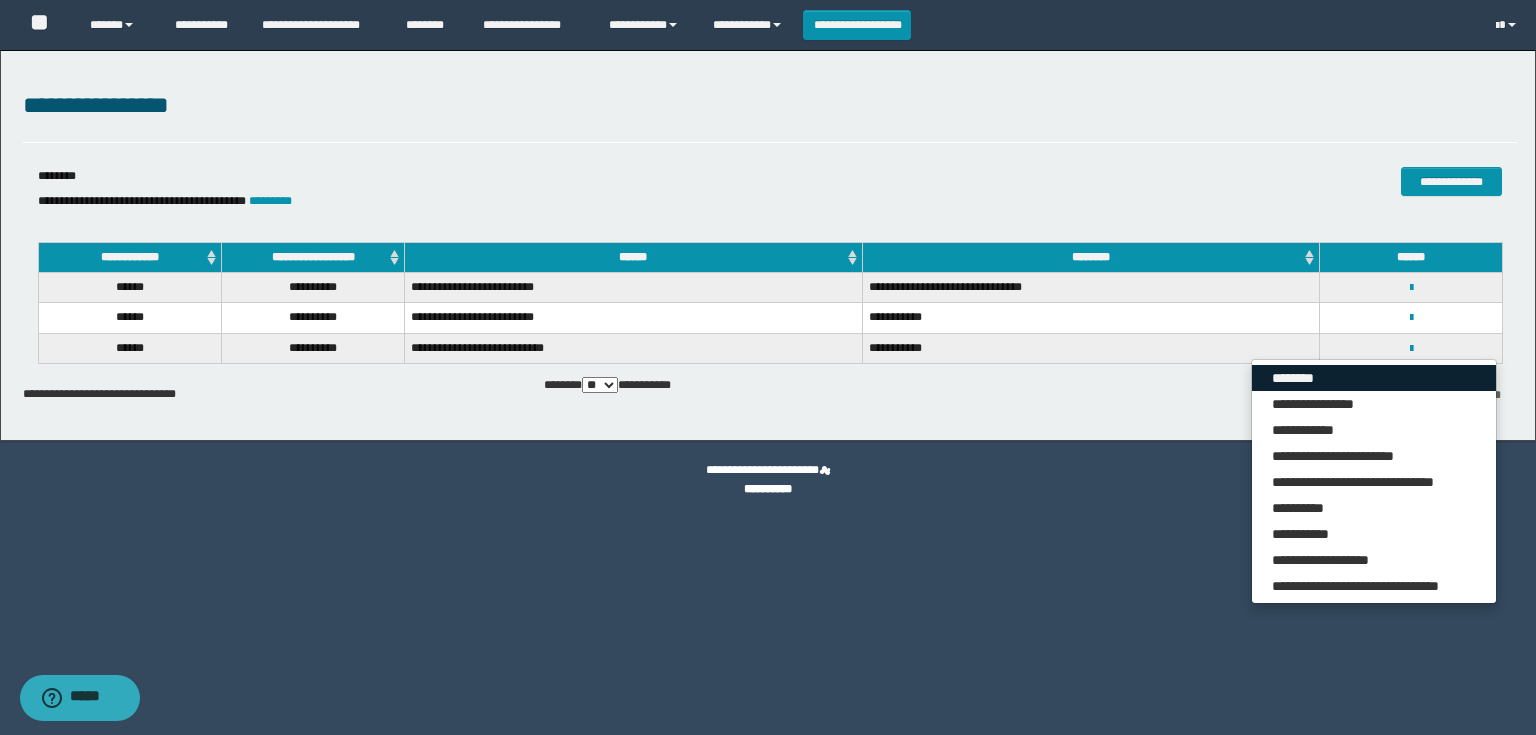 click on "********" at bounding box center (1374, 378) 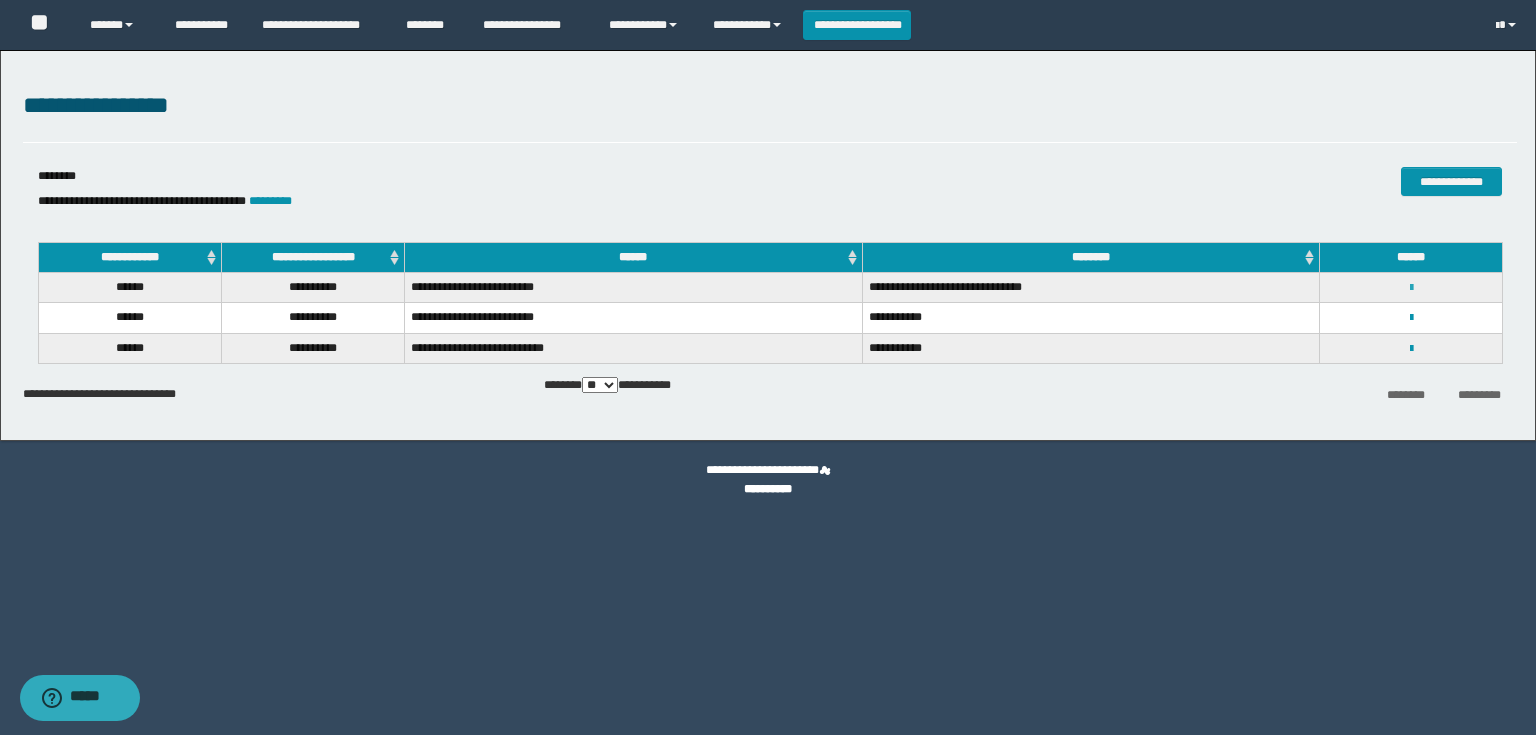 click at bounding box center (1411, 288) 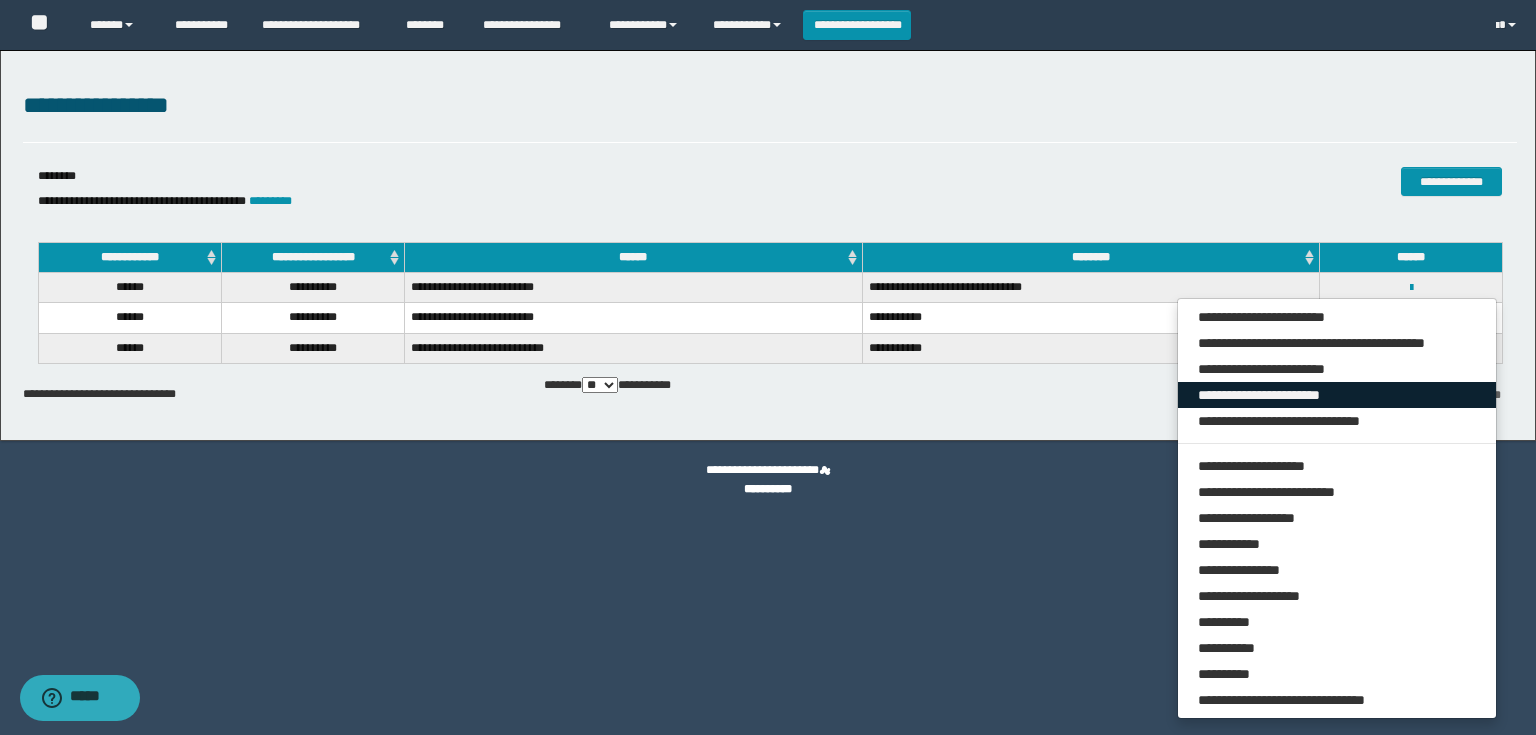 click on "**********" at bounding box center [1337, 395] 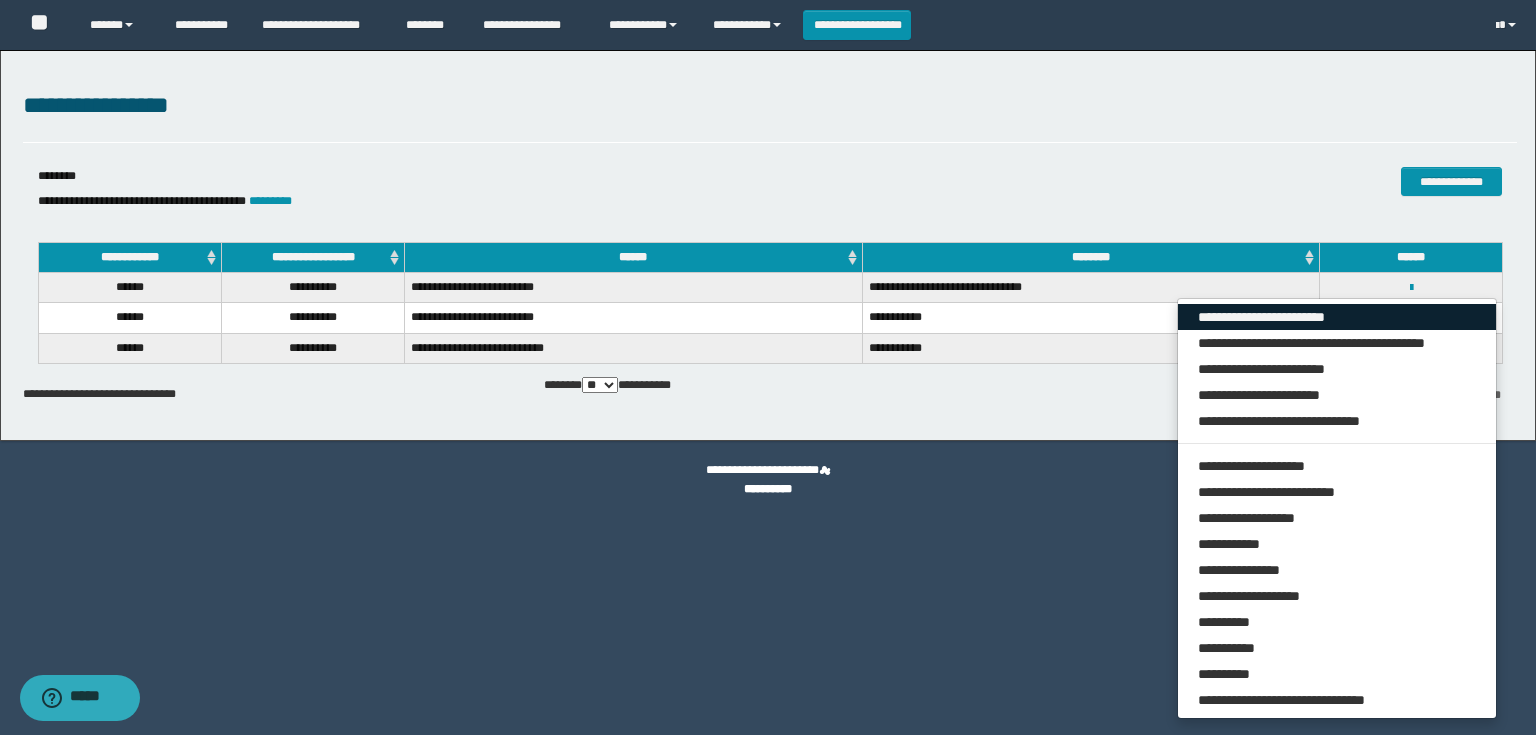 click on "**********" at bounding box center [1337, 317] 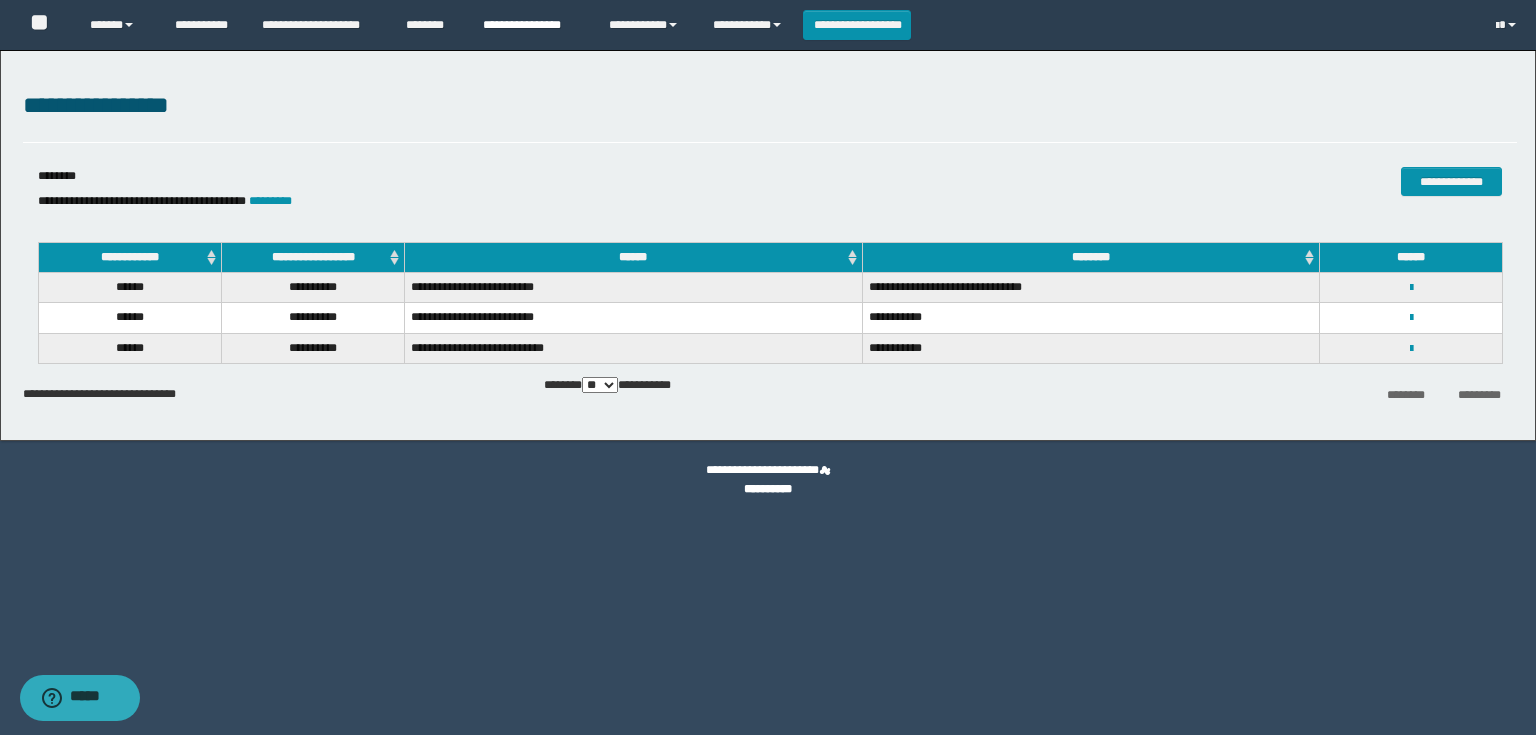 click on "**********" at bounding box center (531, 25) 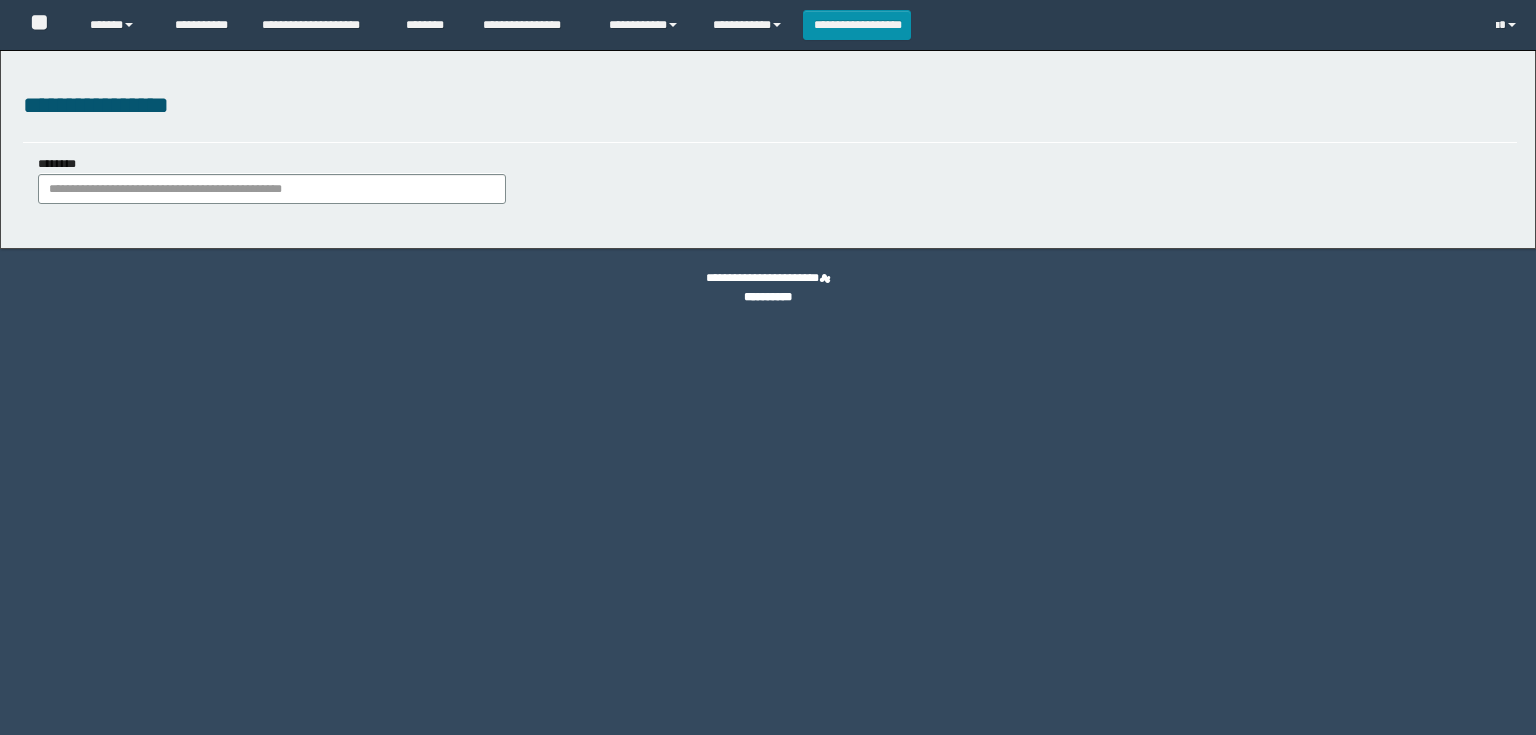 scroll, scrollTop: 0, scrollLeft: 0, axis: both 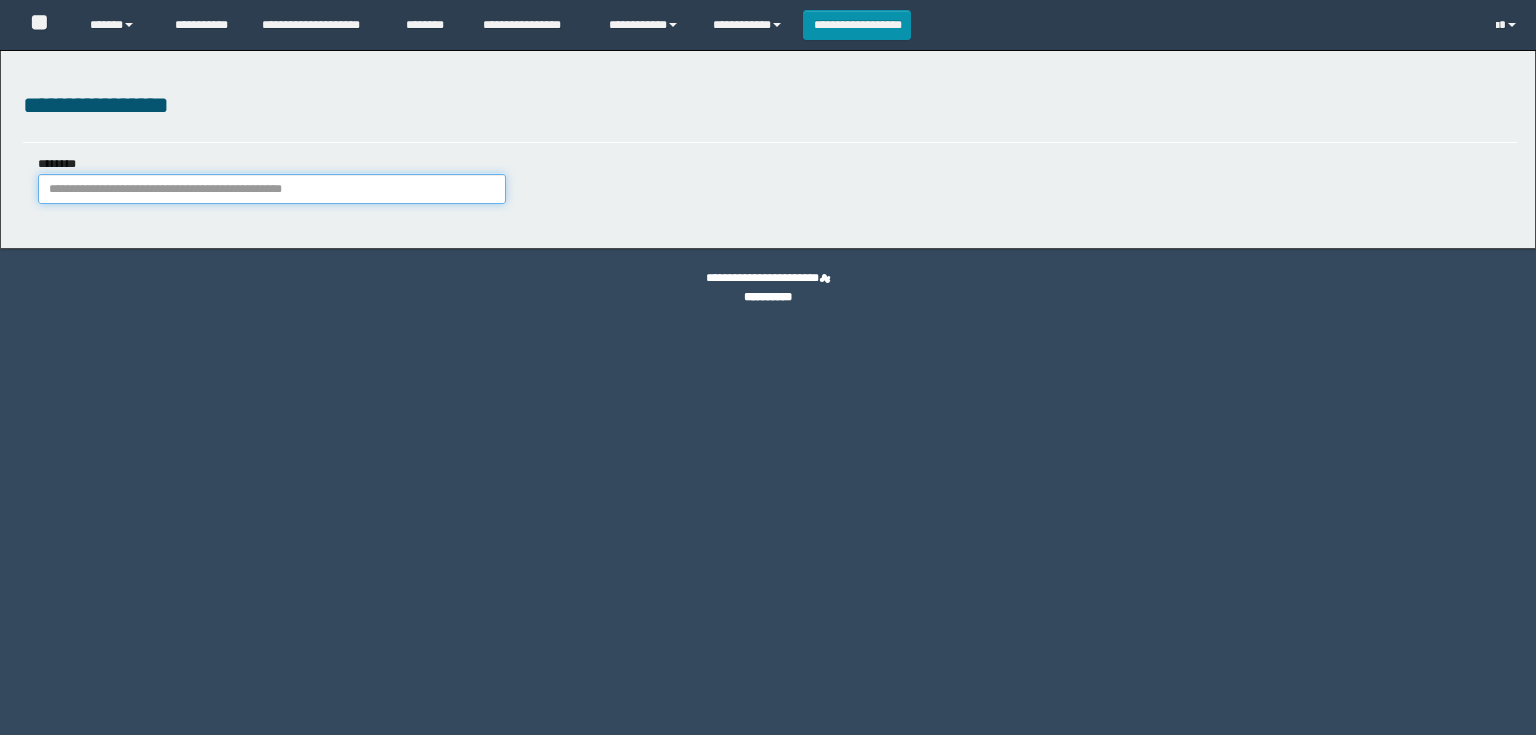 click on "********" at bounding box center [272, 189] 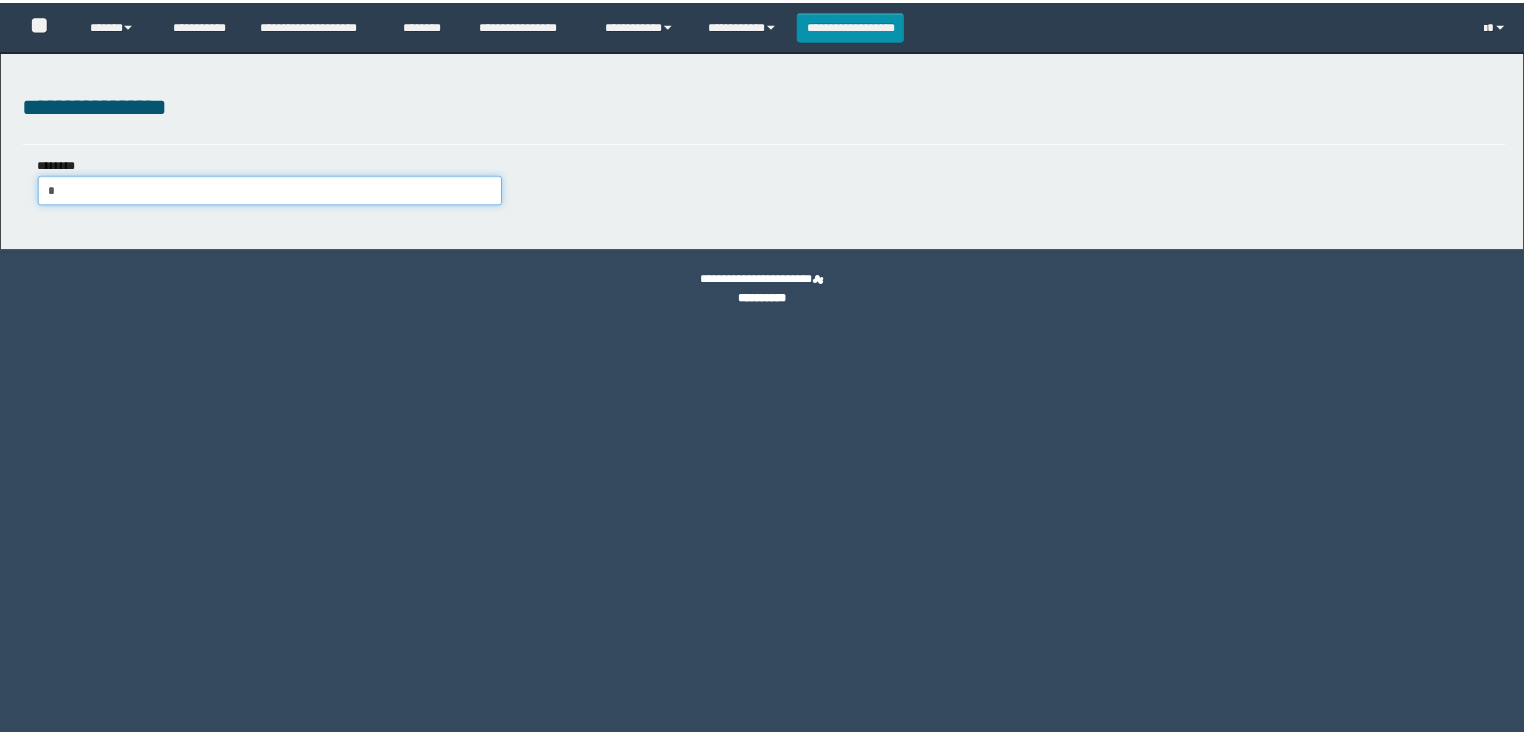 scroll, scrollTop: 0, scrollLeft: 0, axis: both 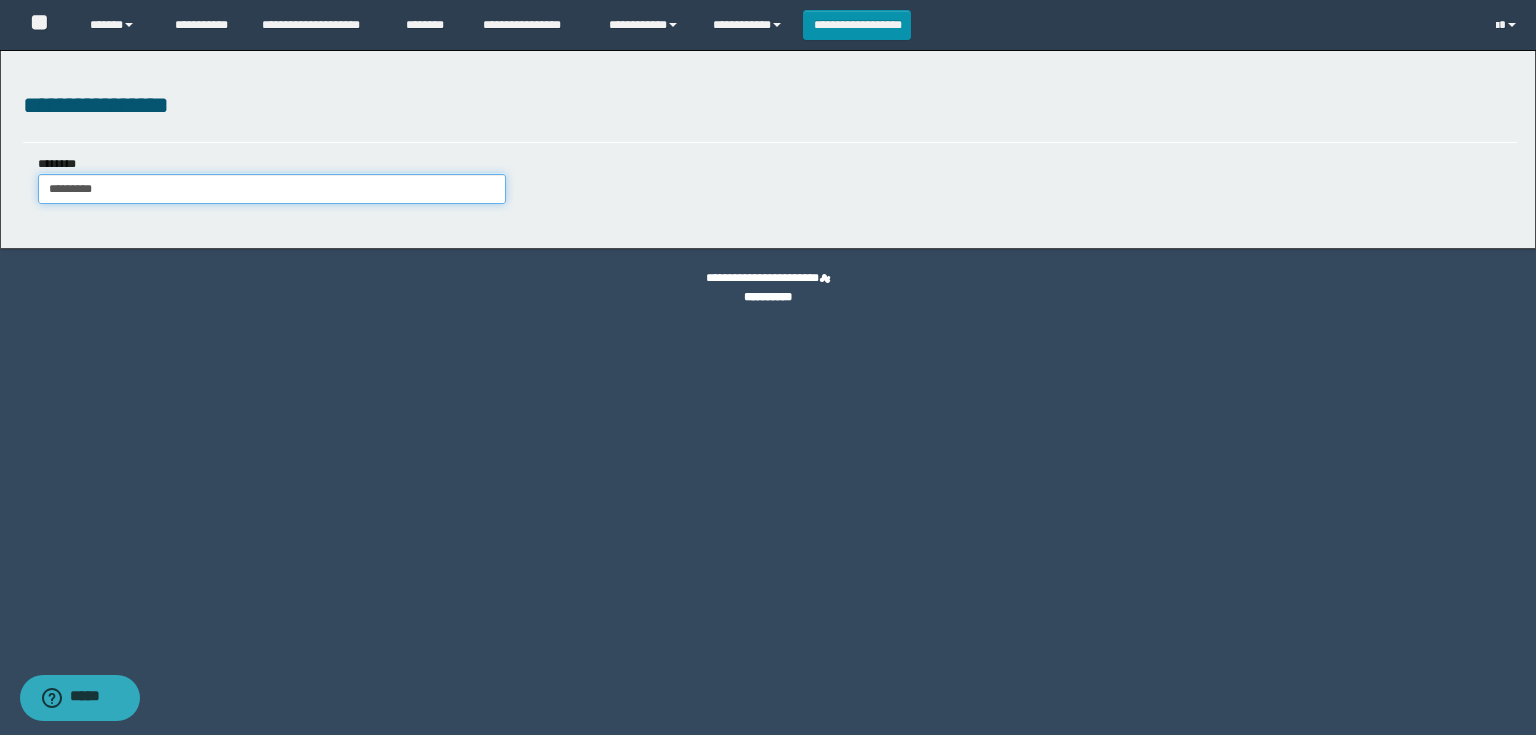drag, startPoint x: 108, startPoint y: 192, endPoint x: 84, endPoint y: 188, distance: 24.33105 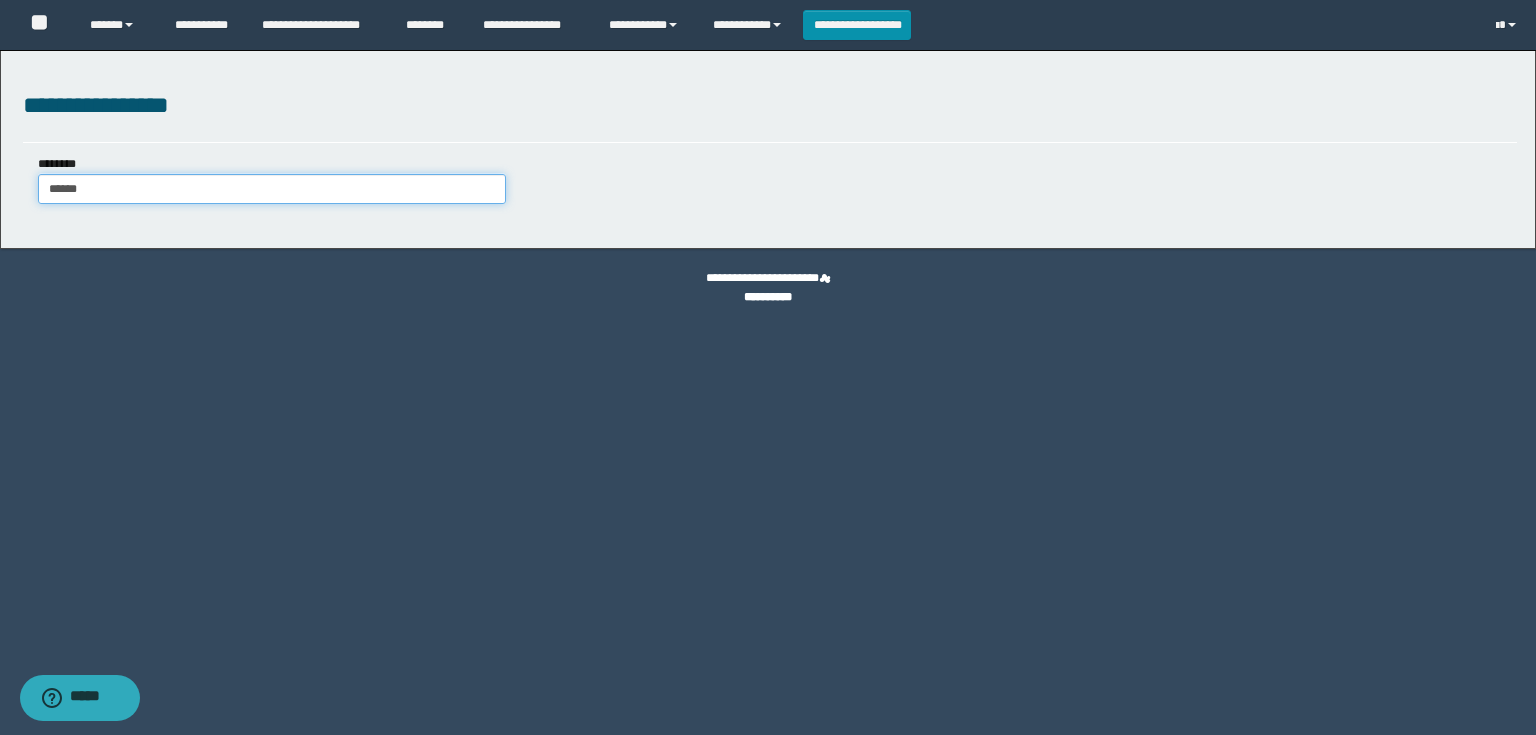 type on "*****" 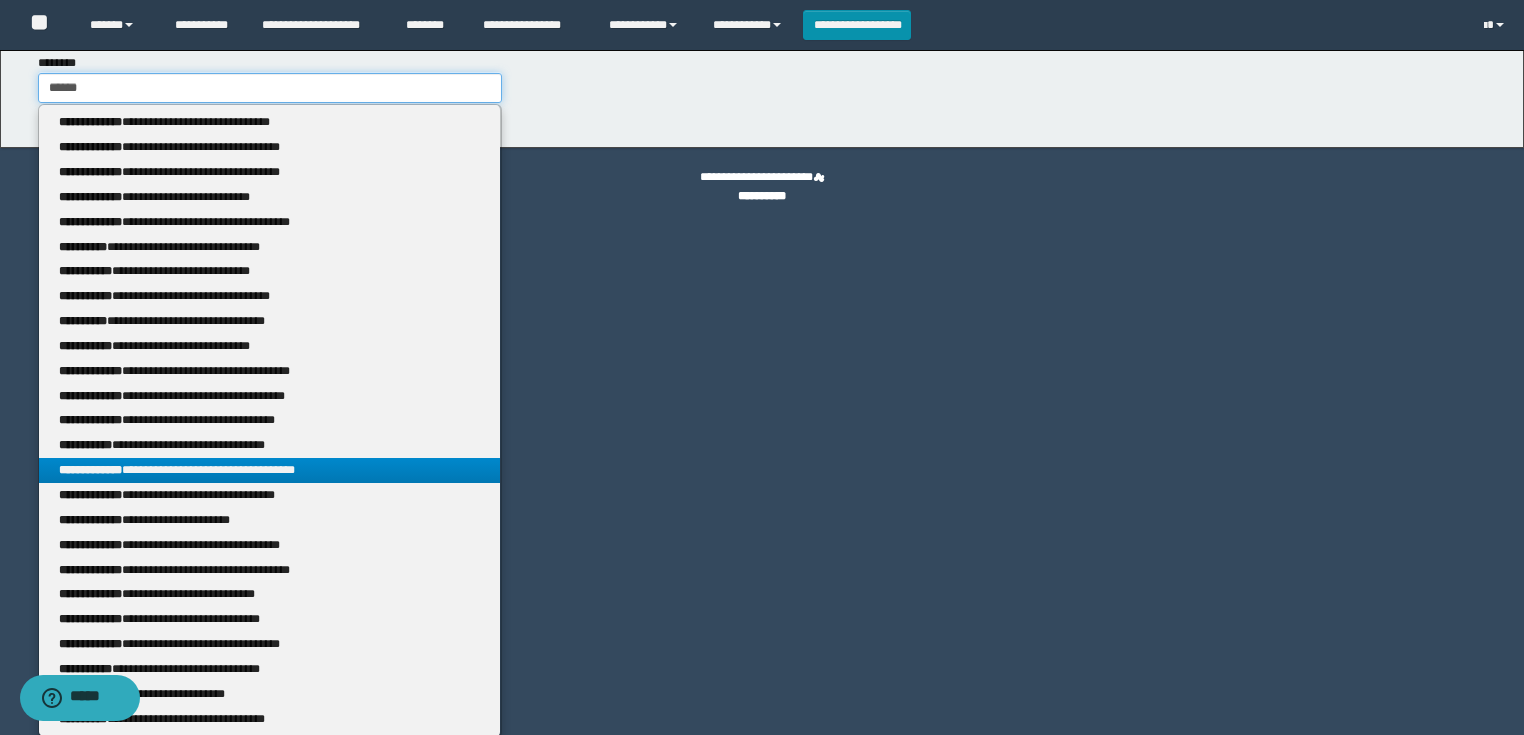 scroll, scrollTop: 104, scrollLeft: 0, axis: vertical 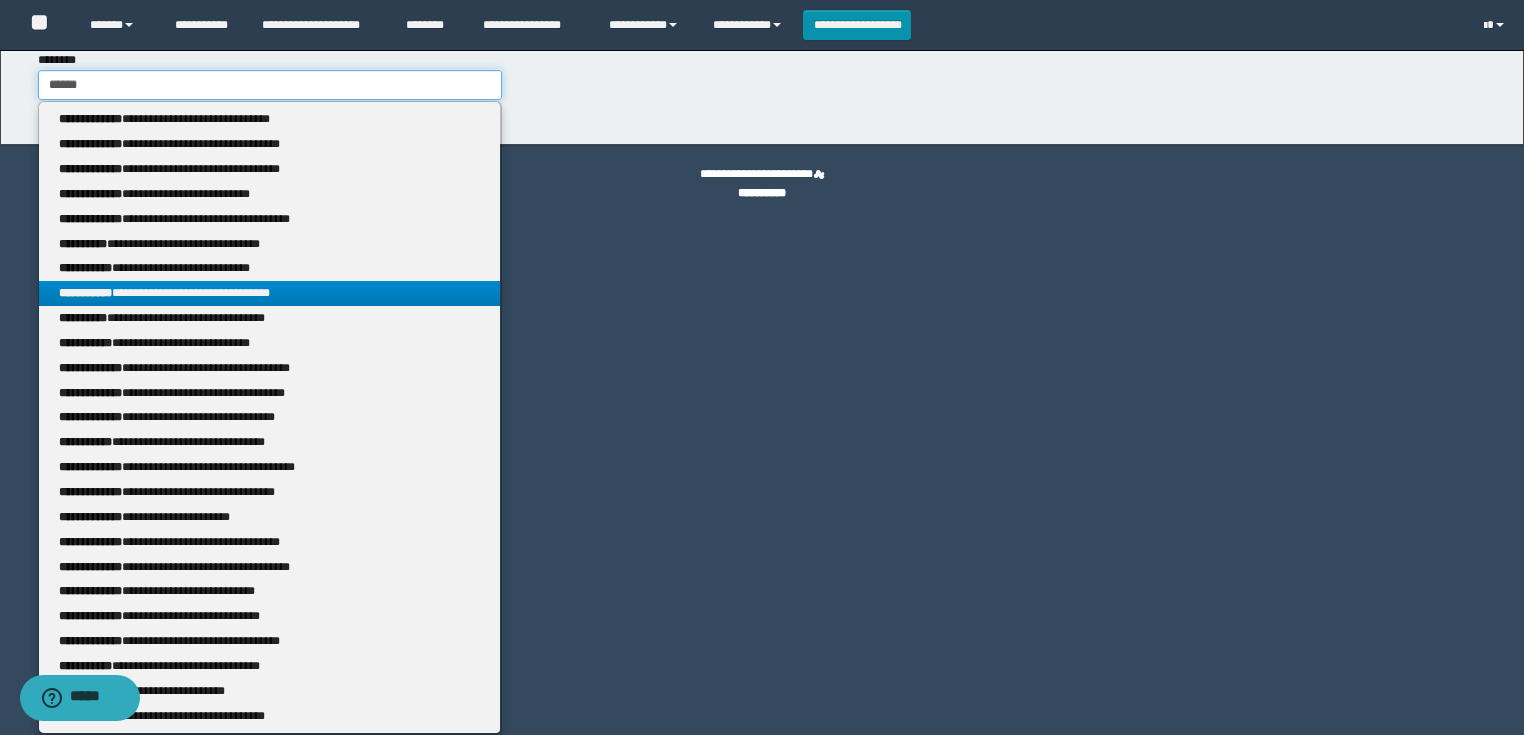 type on "*****" 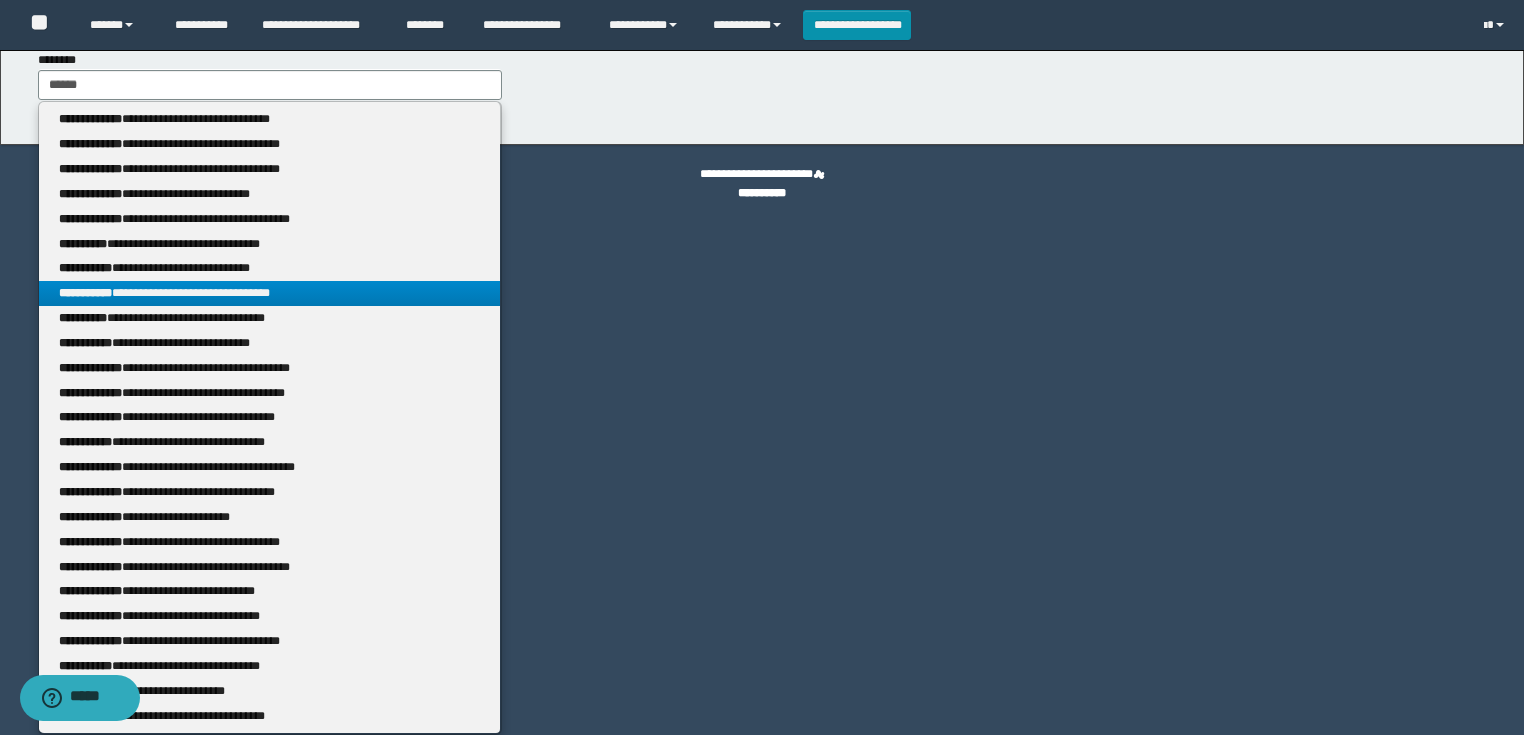 type 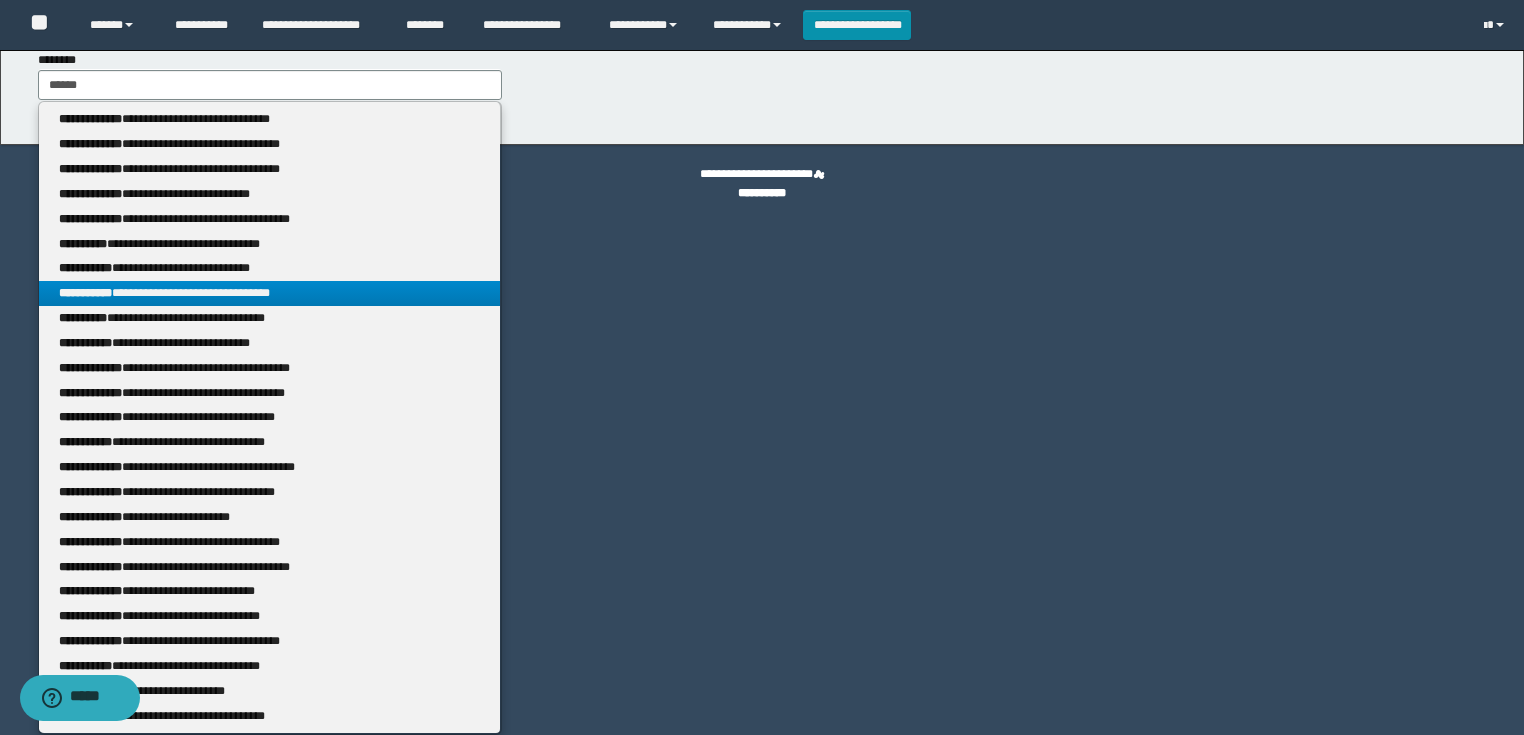 click on "**********" at bounding box center (762, 263) 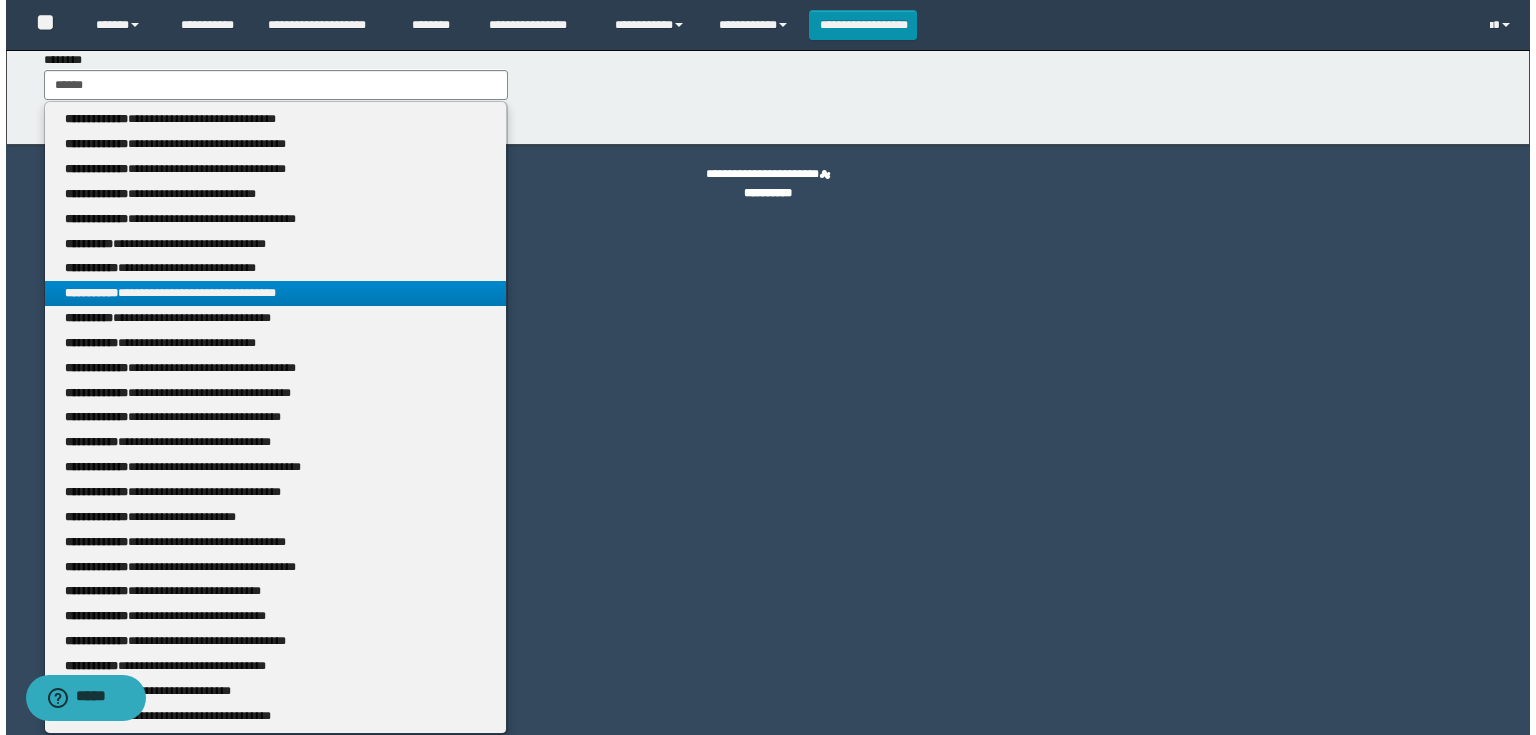 scroll, scrollTop: 0, scrollLeft: 0, axis: both 